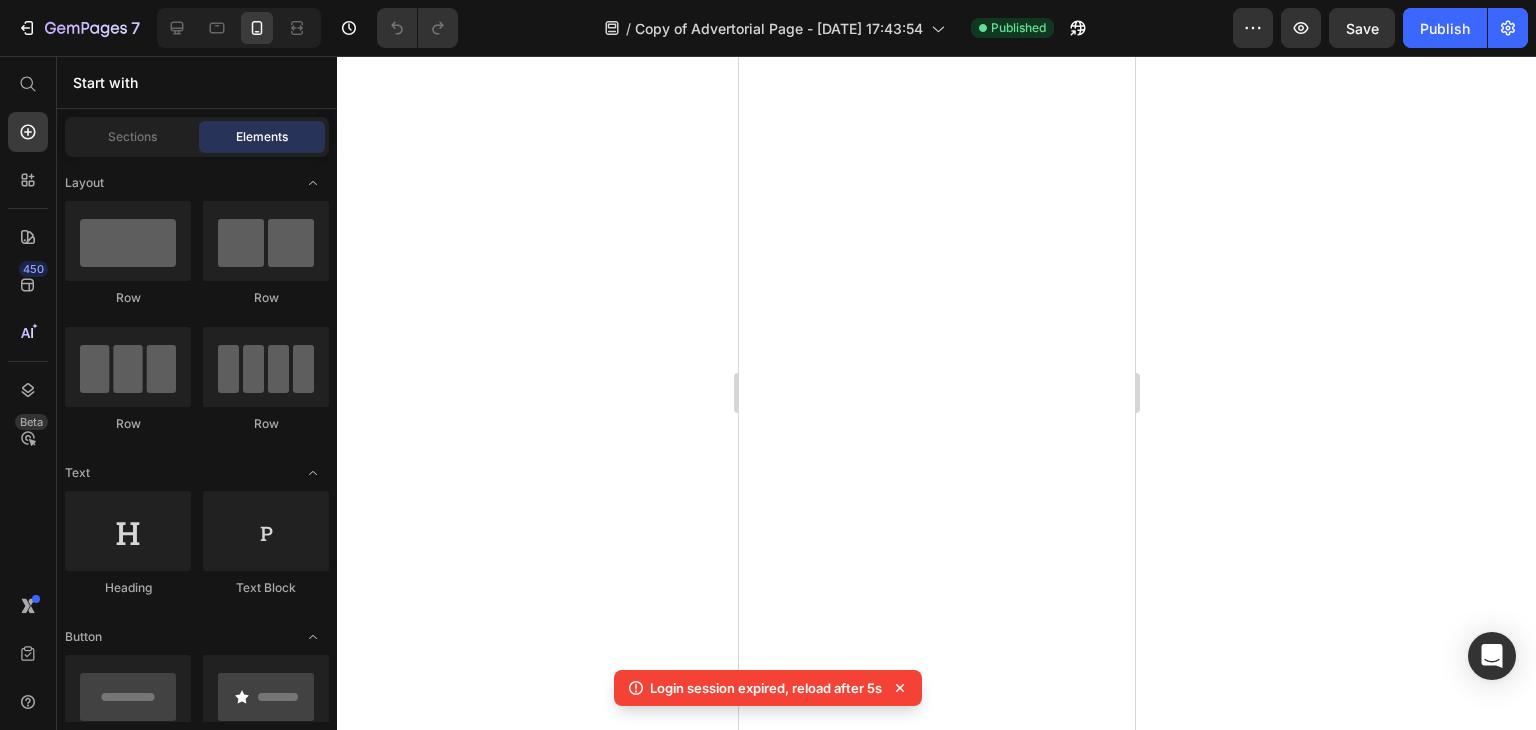 scroll, scrollTop: 0, scrollLeft: 0, axis: both 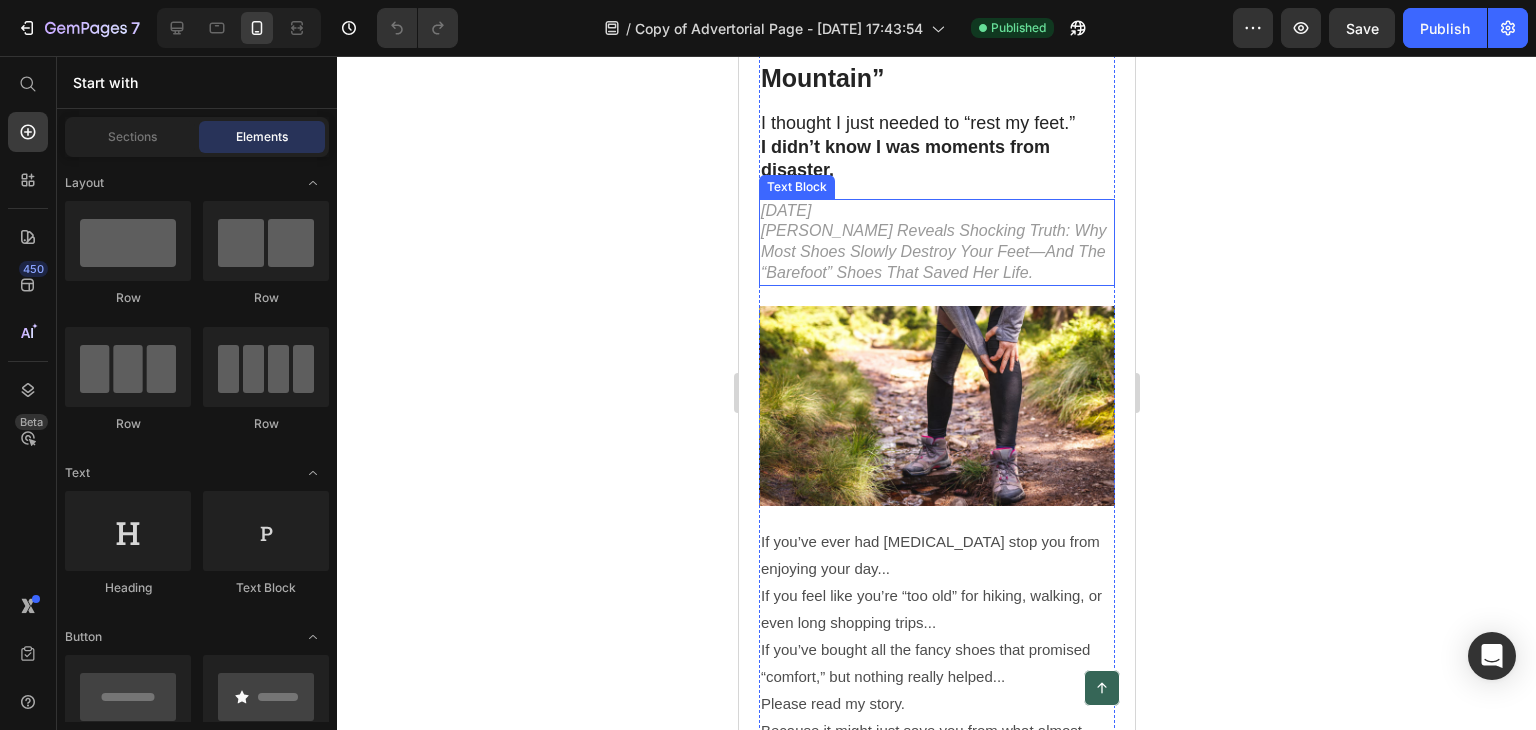 click on "Hiker Reveals Shocking Truth: Why Most Shoes Slowly Destroy Your Feet—And The “Barefoot” Shoes That Saved Her Life." at bounding box center [936, 252] 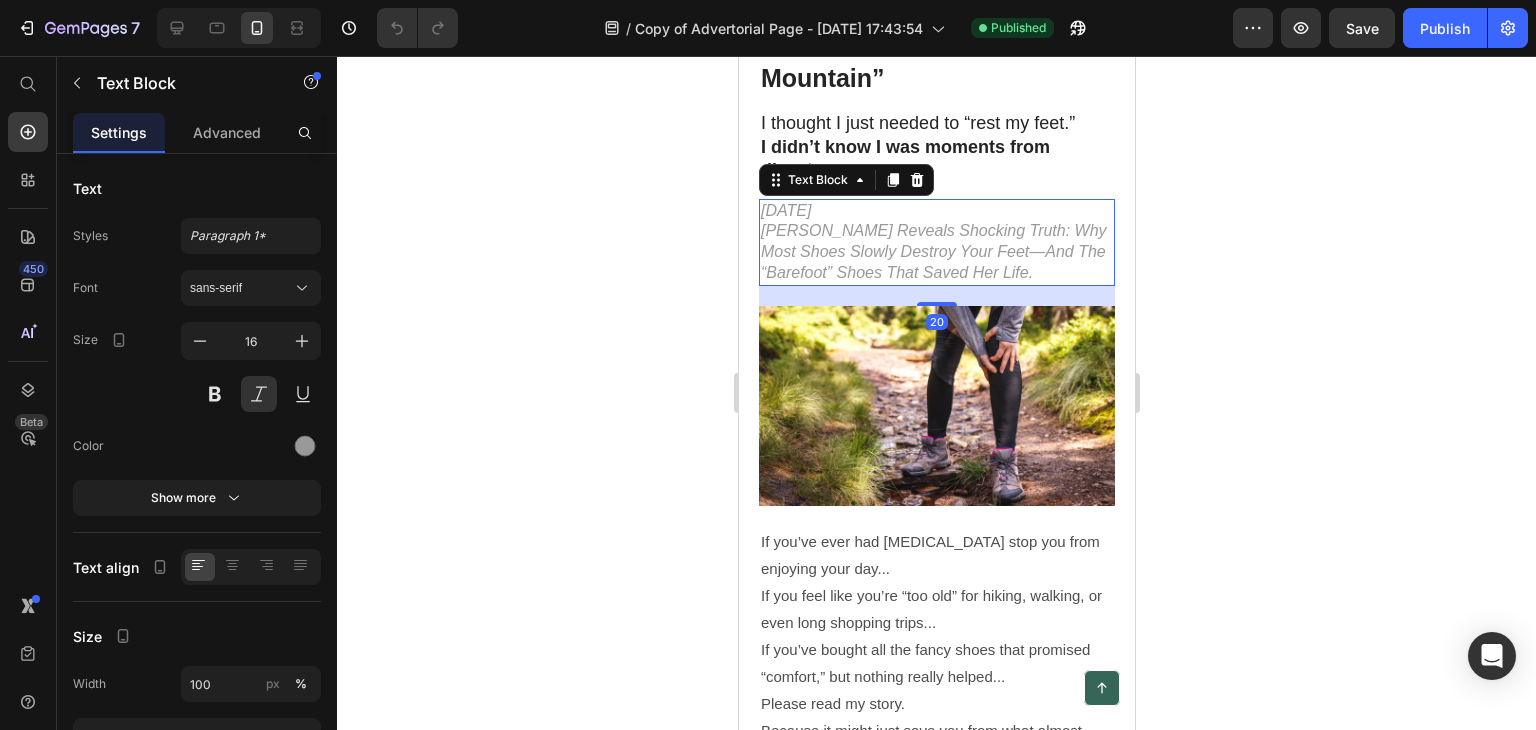 click on "7 July 2025" at bounding box center [936, 211] 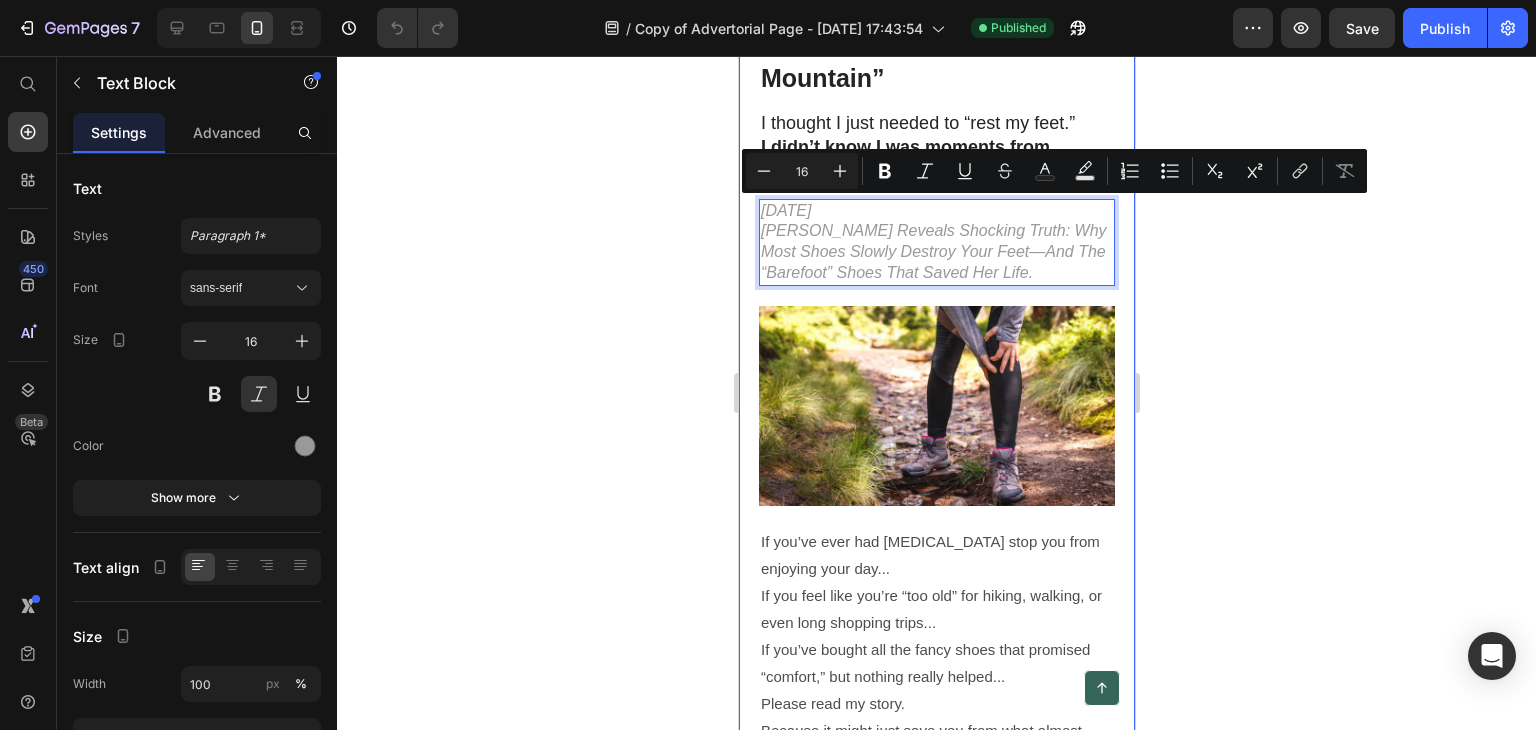 drag, startPoint x: 847, startPoint y: 203, endPoint x: 745, endPoint y: 220, distance: 103.40696 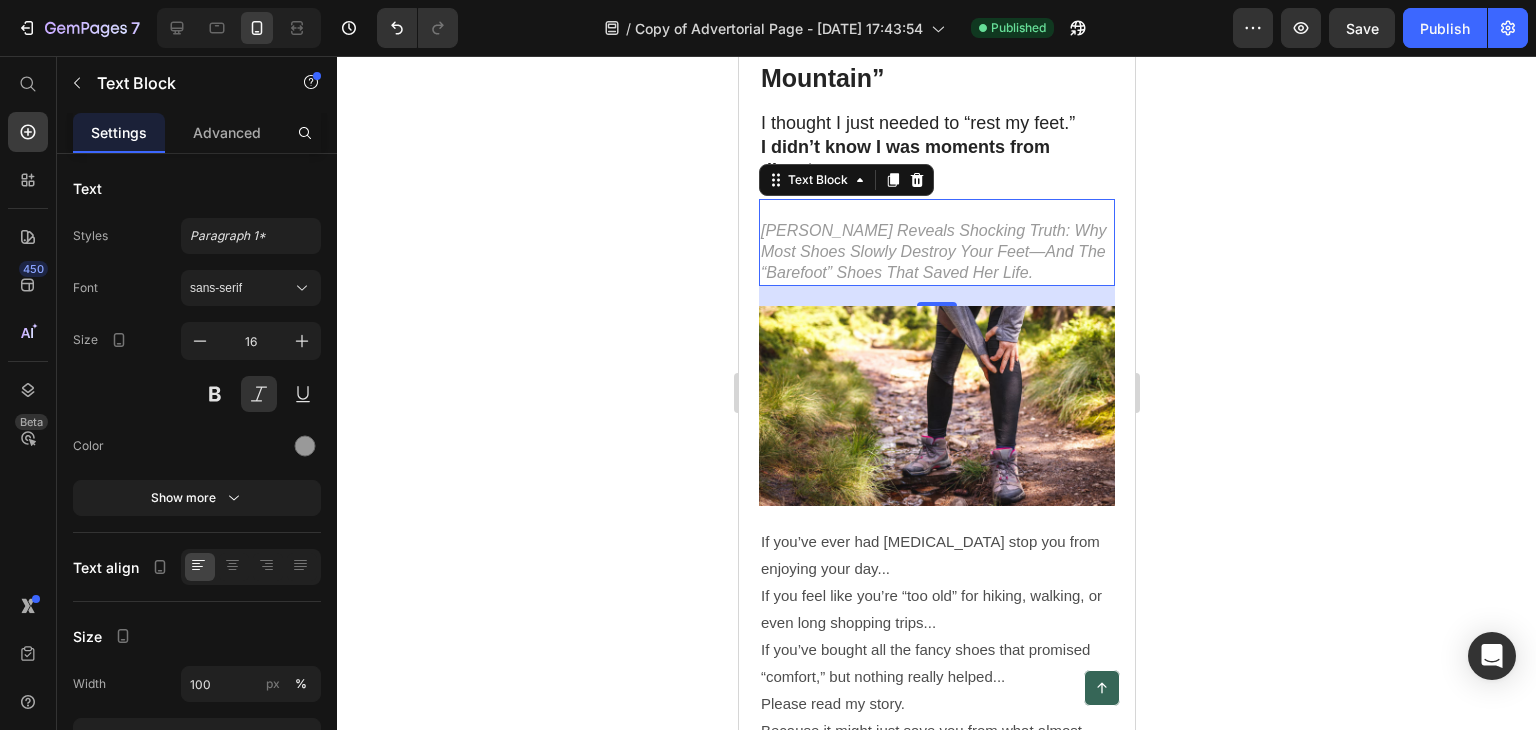 click 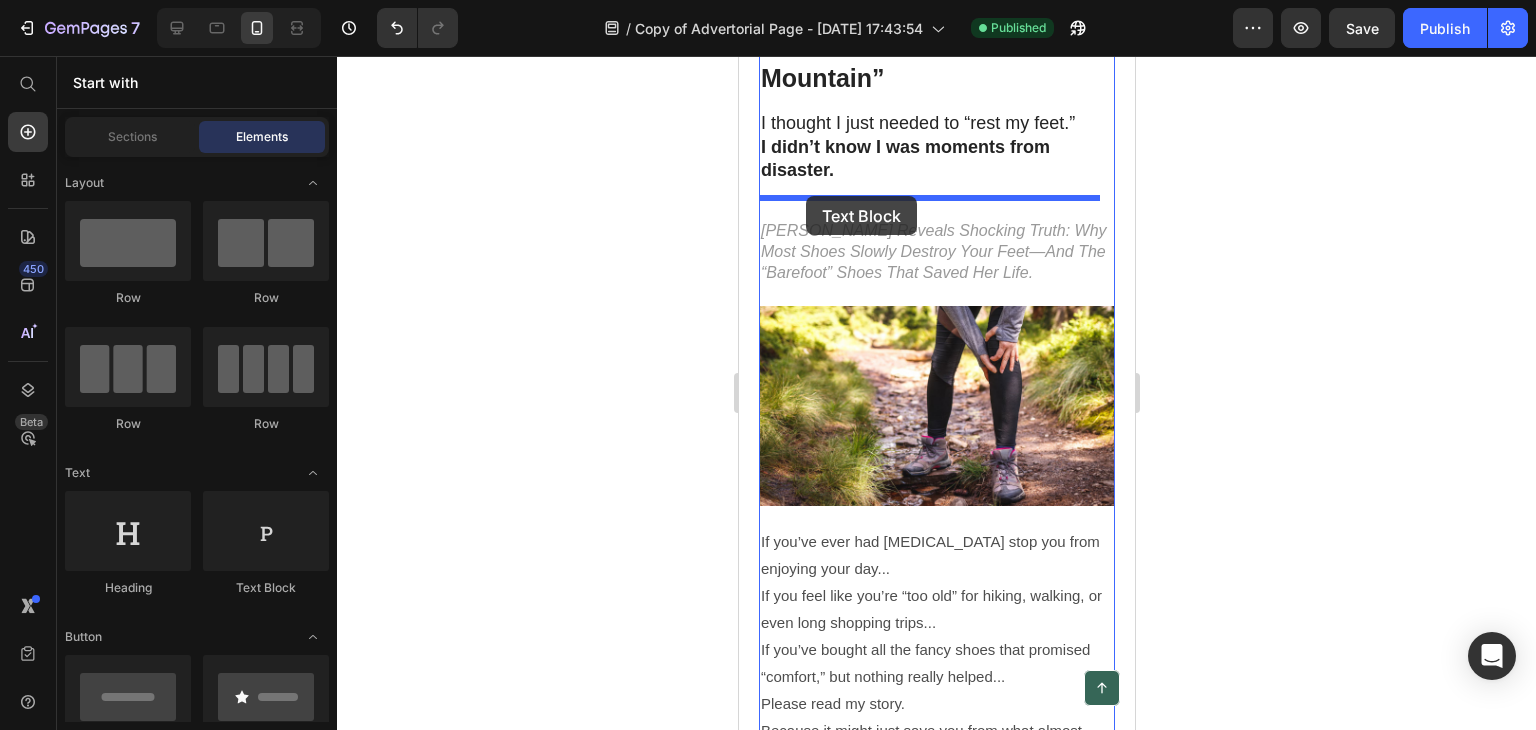 drag, startPoint x: 980, startPoint y: 584, endPoint x: 805, endPoint y: 196, distance: 425.63953 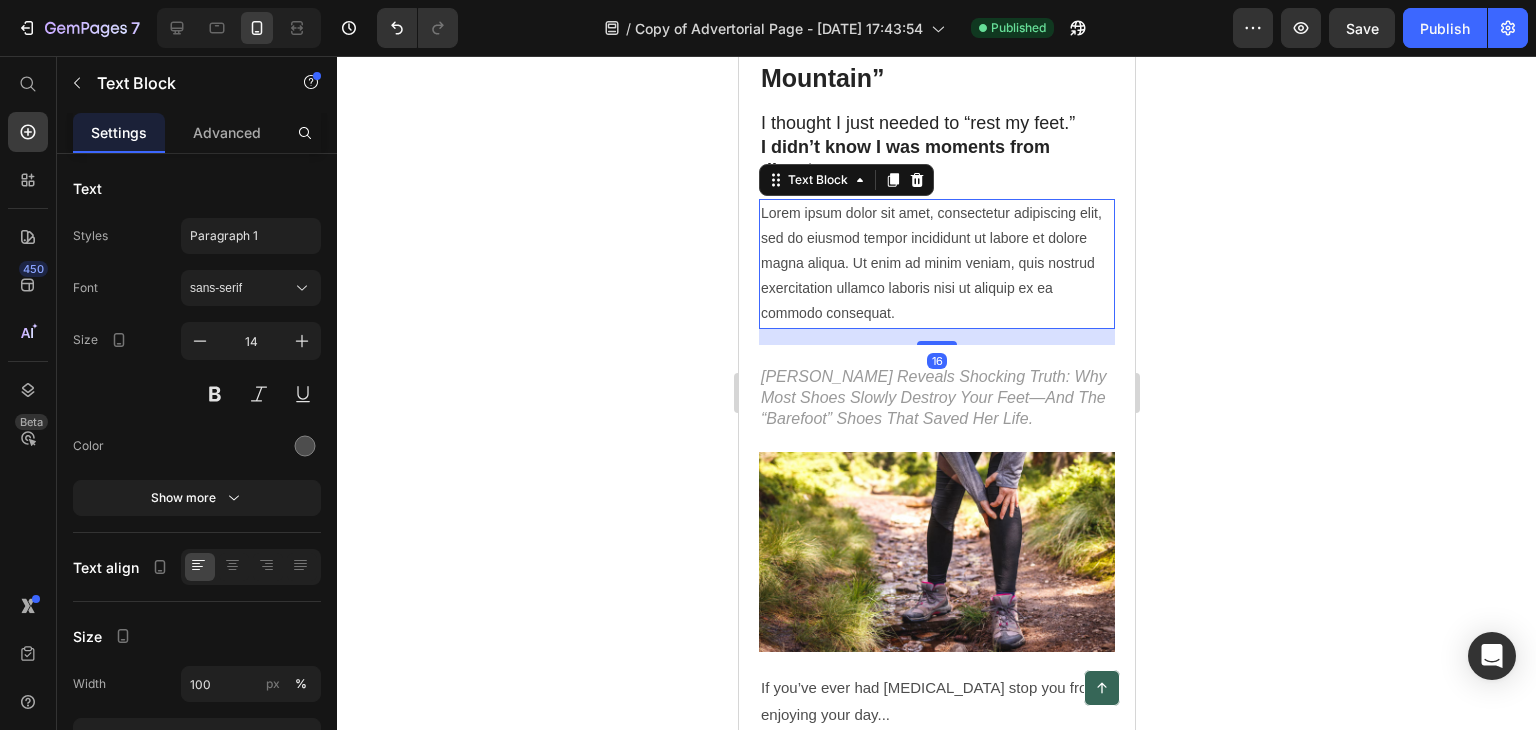 click on "Lorem ipsum dolor sit amet, consectetur adipiscing elit, sed do eiusmod tempor incididunt ut labore et dolore magna aliqua. Ut enim ad minim veniam, quis nostrud exercitation ullamco laboris nisi ut aliquip ex ea commodo consequat." at bounding box center (936, 264) 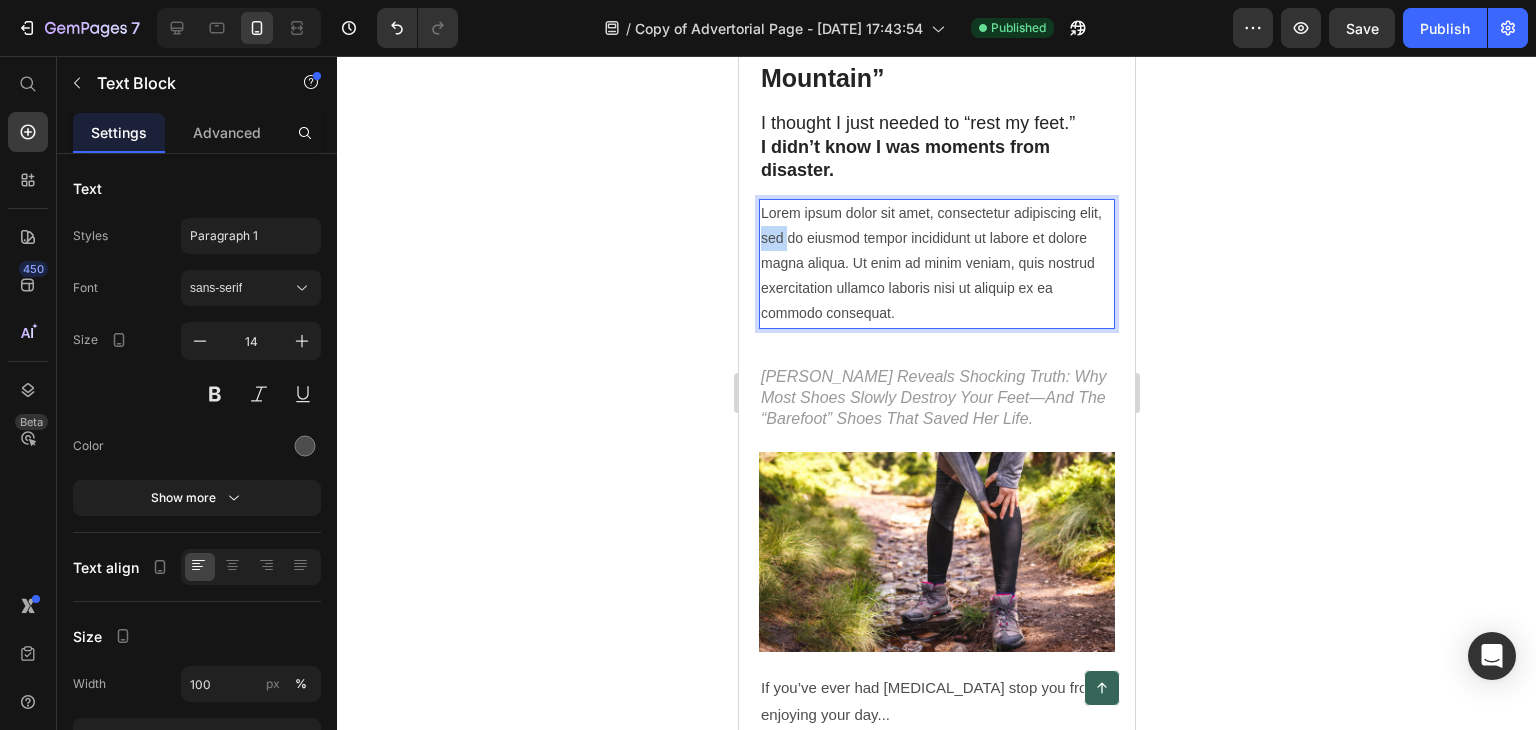 click on "Lorem ipsum dolor sit amet, consectetur adipiscing elit, sed do eiusmod tempor incididunt ut labore et dolore magna aliqua. Ut enim ad minim veniam, quis nostrud exercitation ullamco laboris nisi ut aliquip ex ea commodo consequat." at bounding box center [936, 264] 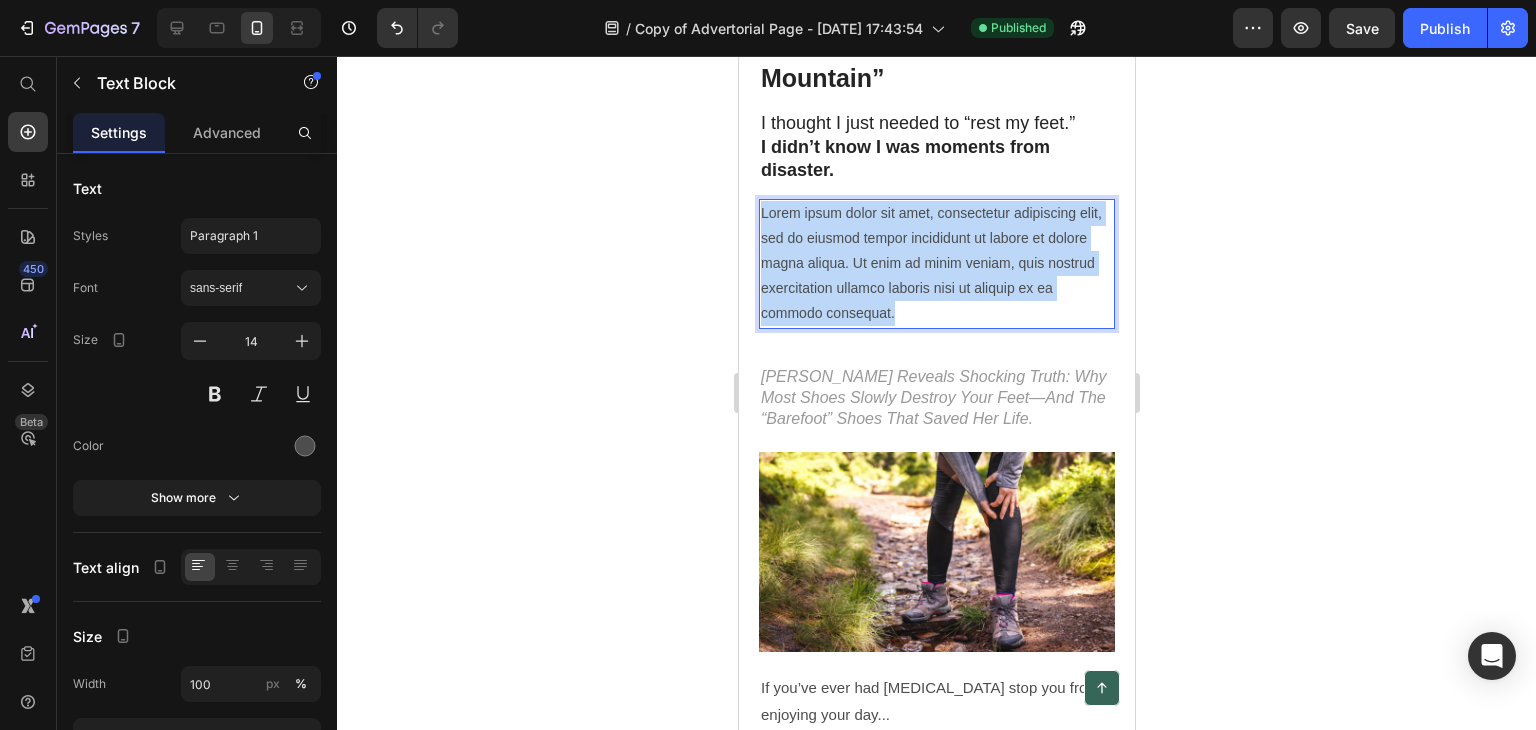 click on "Lorem ipsum dolor sit amet, consectetur adipiscing elit, sed do eiusmod tempor incididunt ut labore et dolore magna aliqua. Ut enim ad minim veniam, quis nostrud exercitation ullamco laboris nisi ut aliquip ex ea commodo consequat." at bounding box center [936, 264] 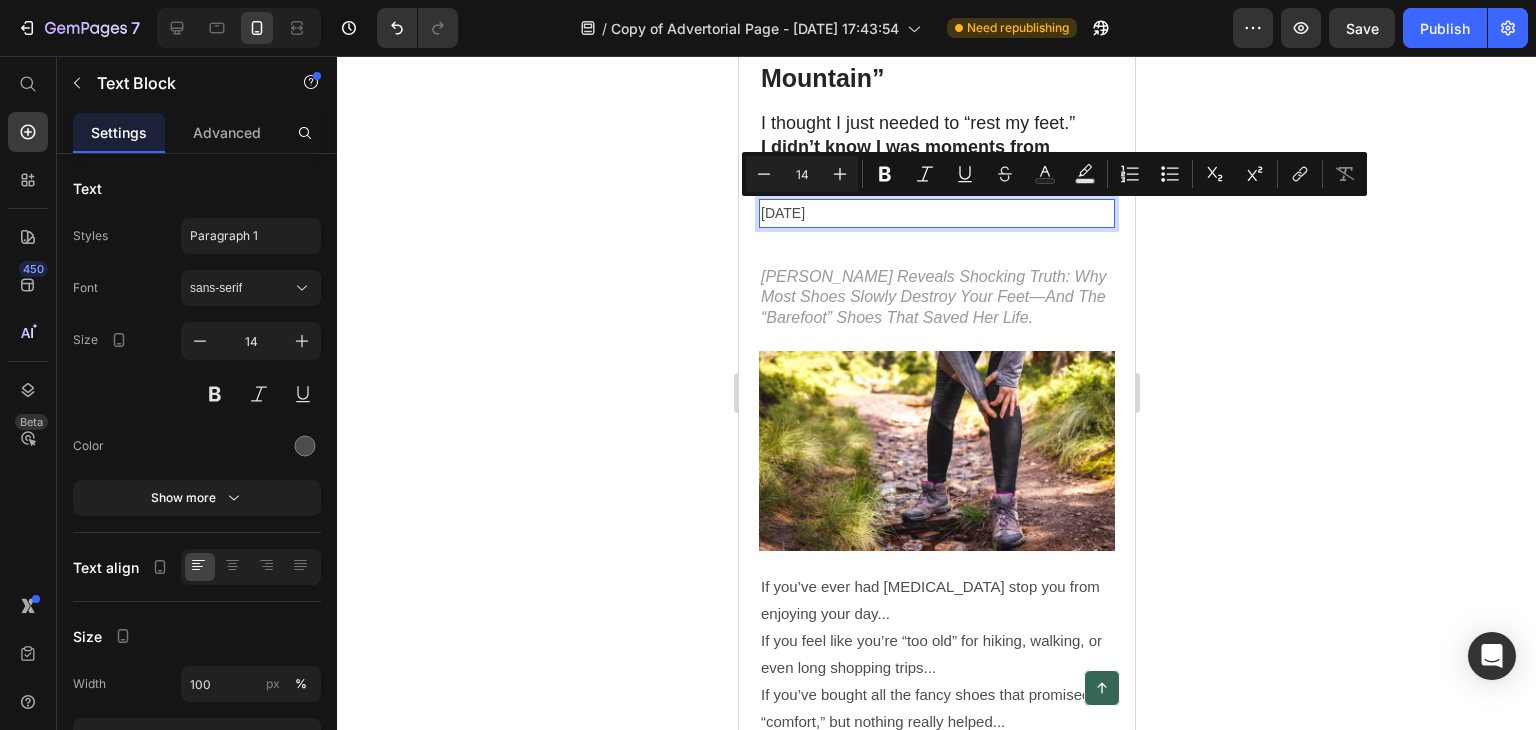drag, startPoint x: 857, startPoint y: 214, endPoint x: 728, endPoint y: 211, distance: 129.03488 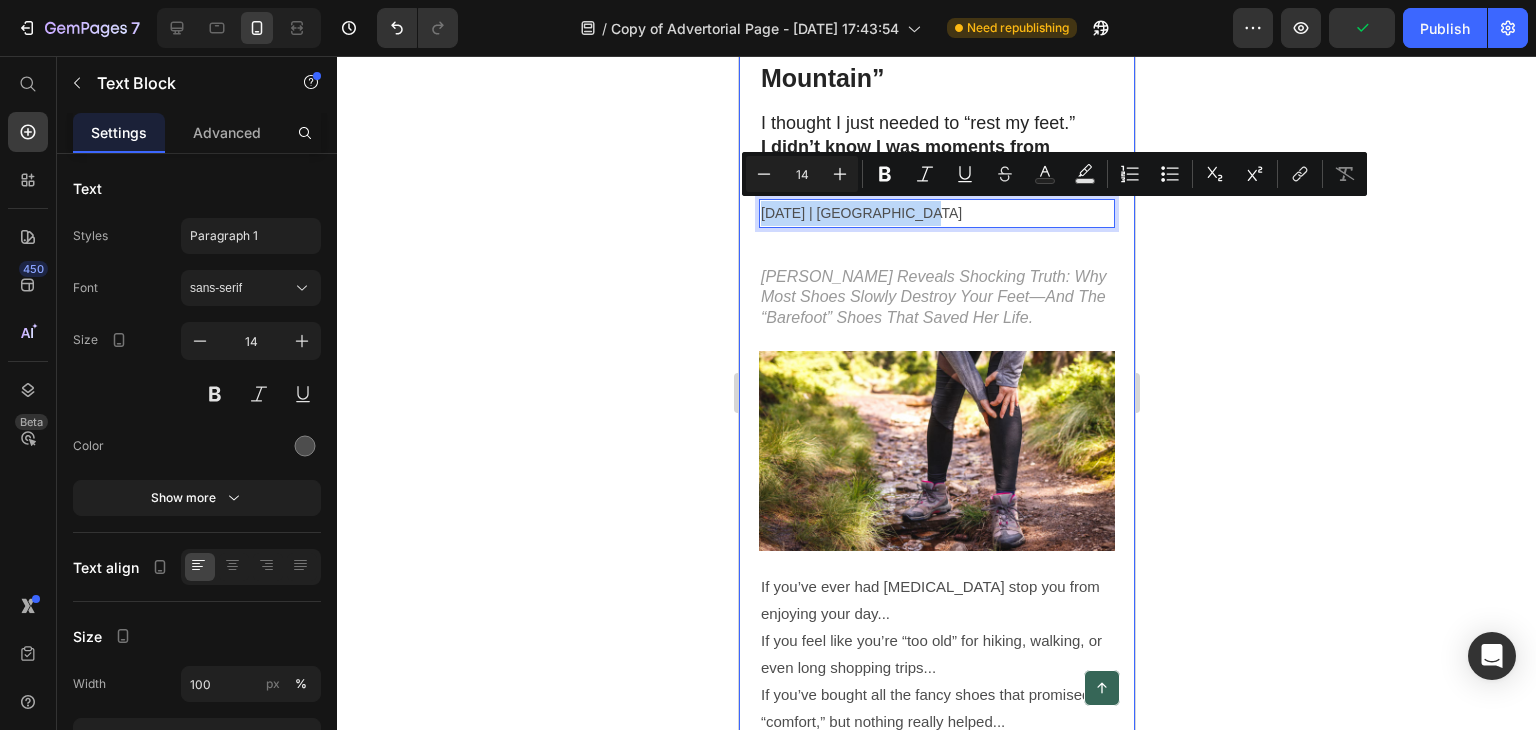 drag, startPoint x: 911, startPoint y: 210, endPoint x: 749, endPoint y: 201, distance: 162.2498 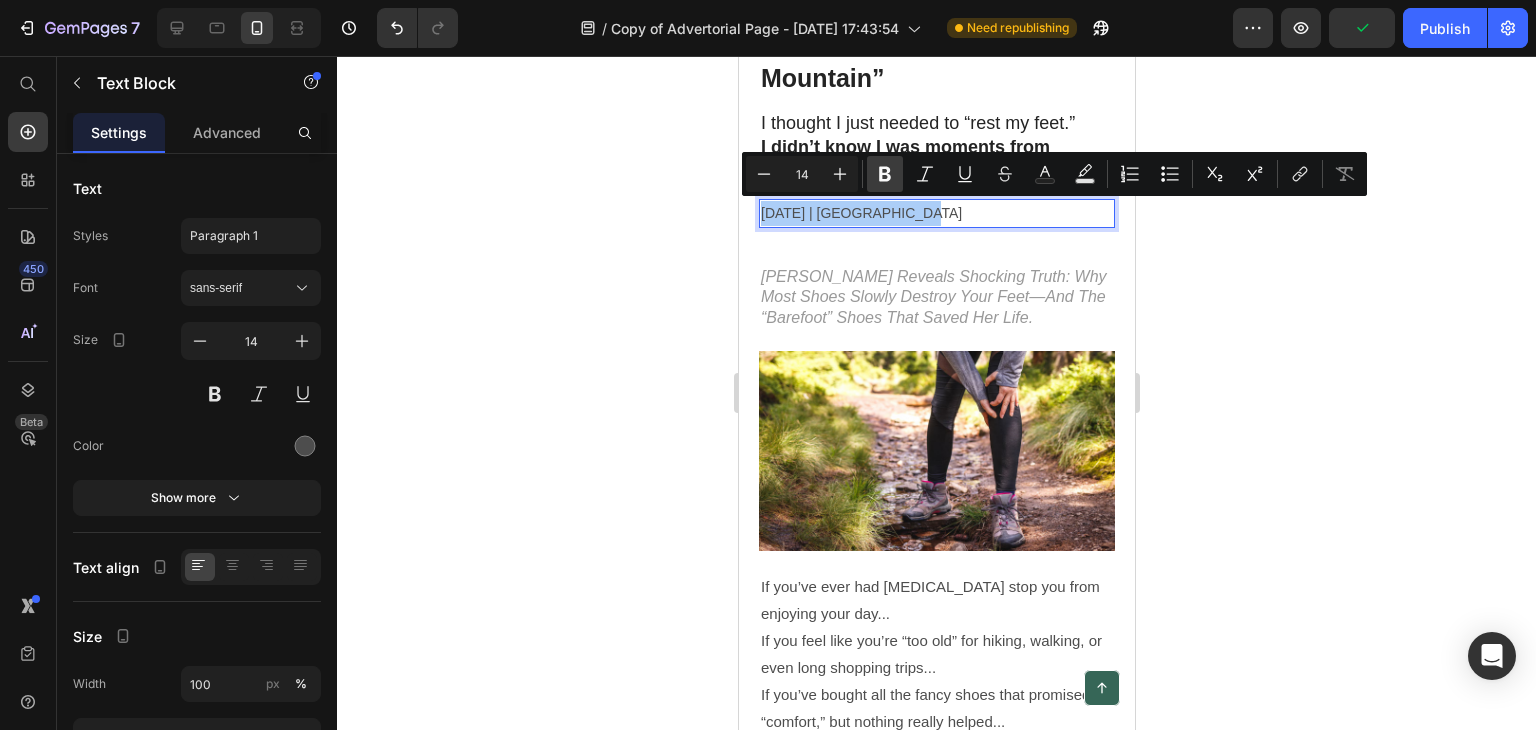 click on "Bold" at bounding box center (885, 174) 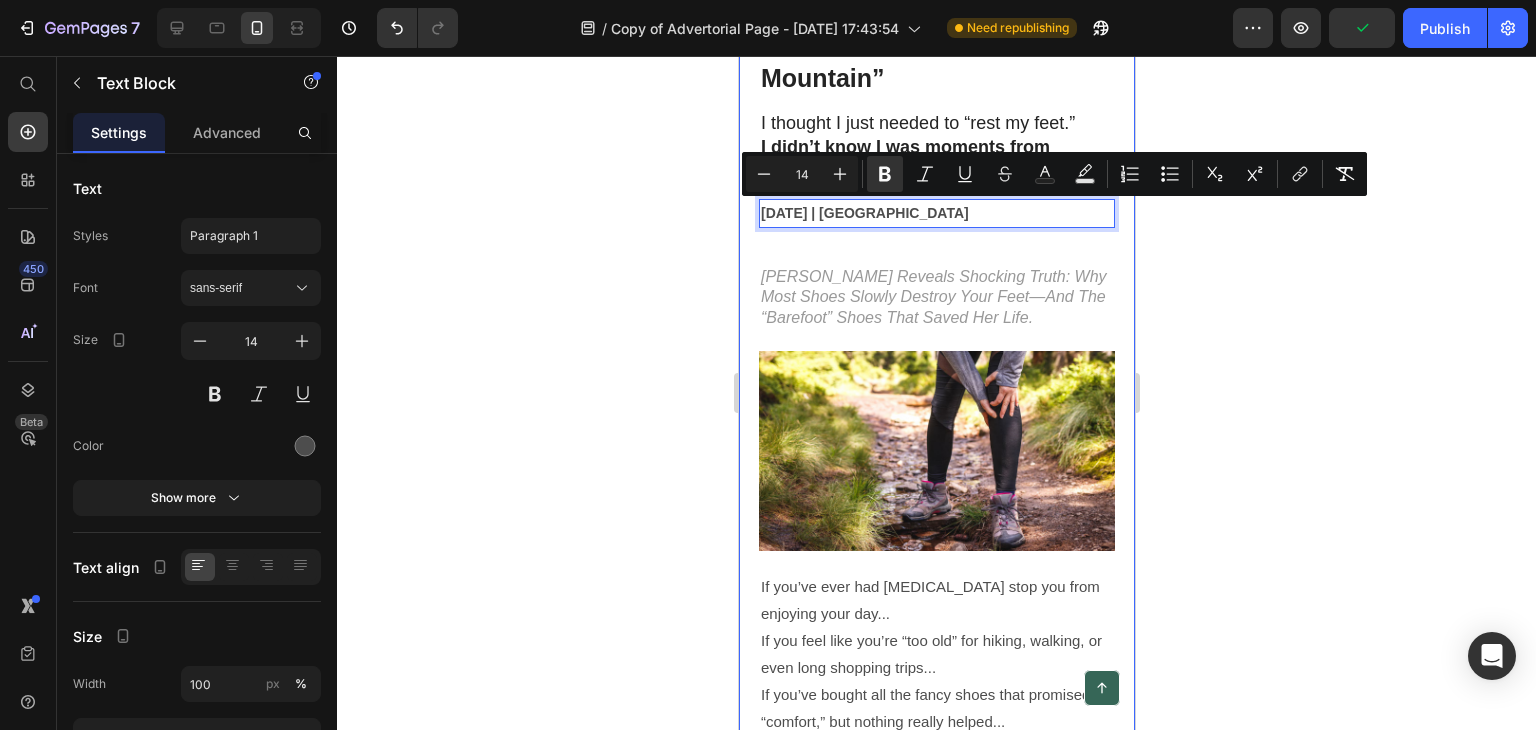 click 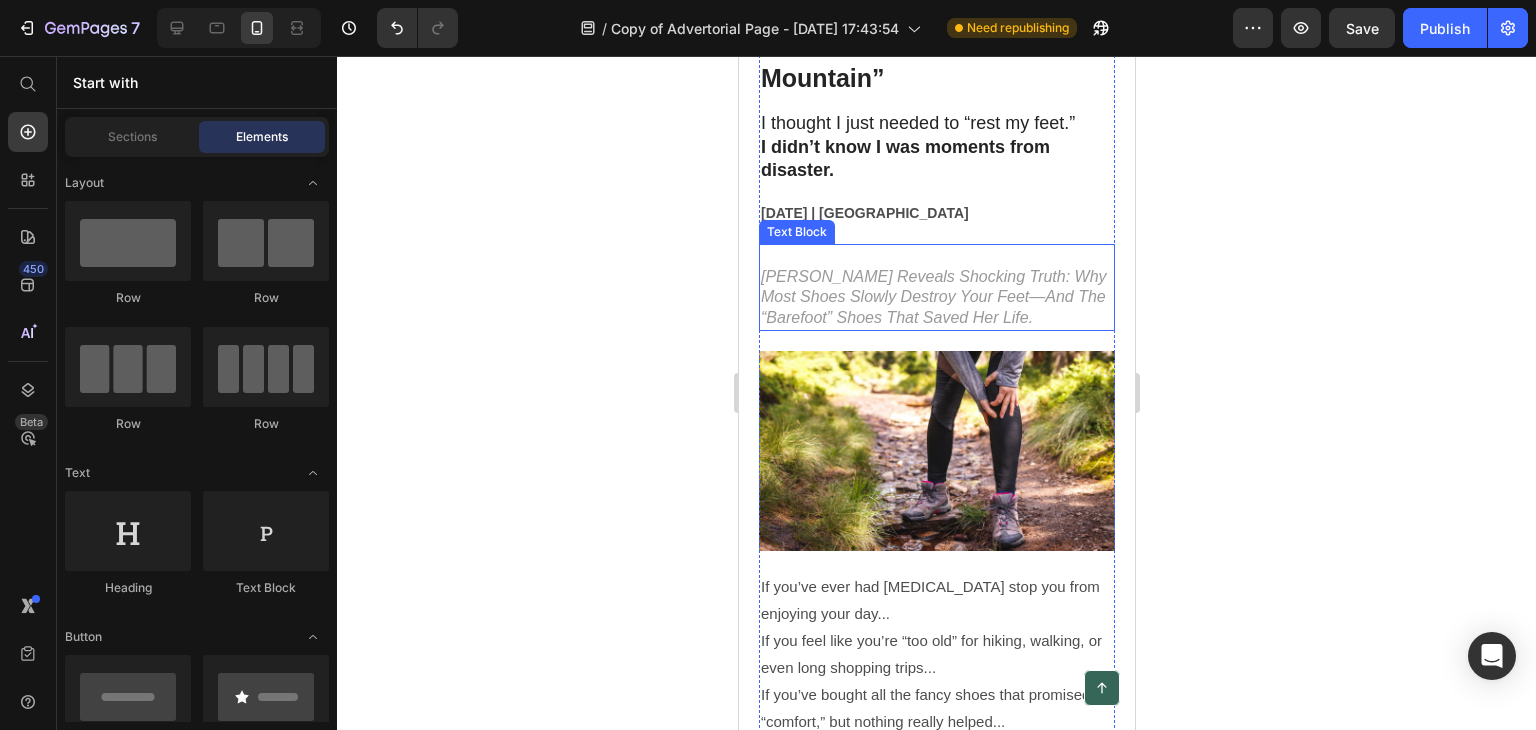 click at bounding box center [936, 256] 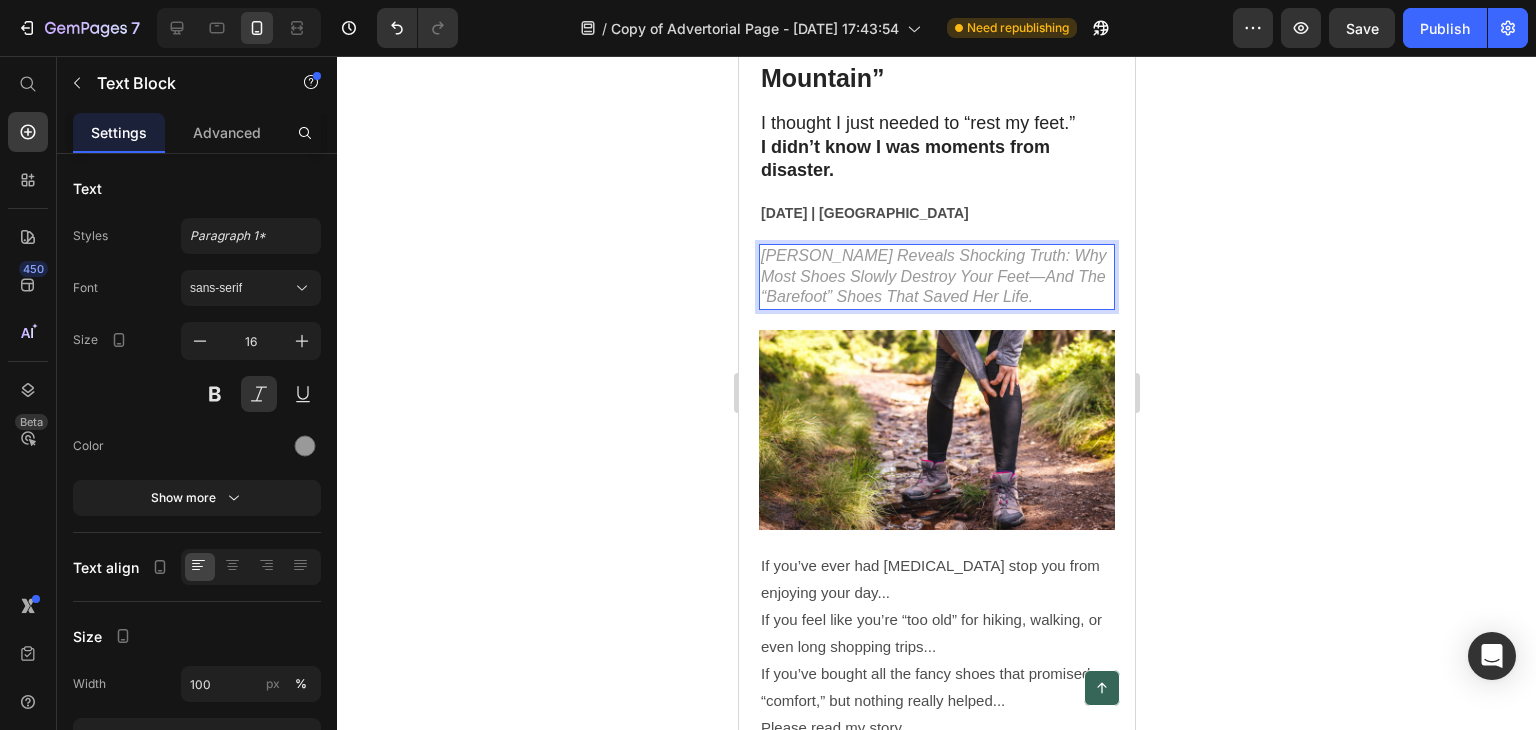 click 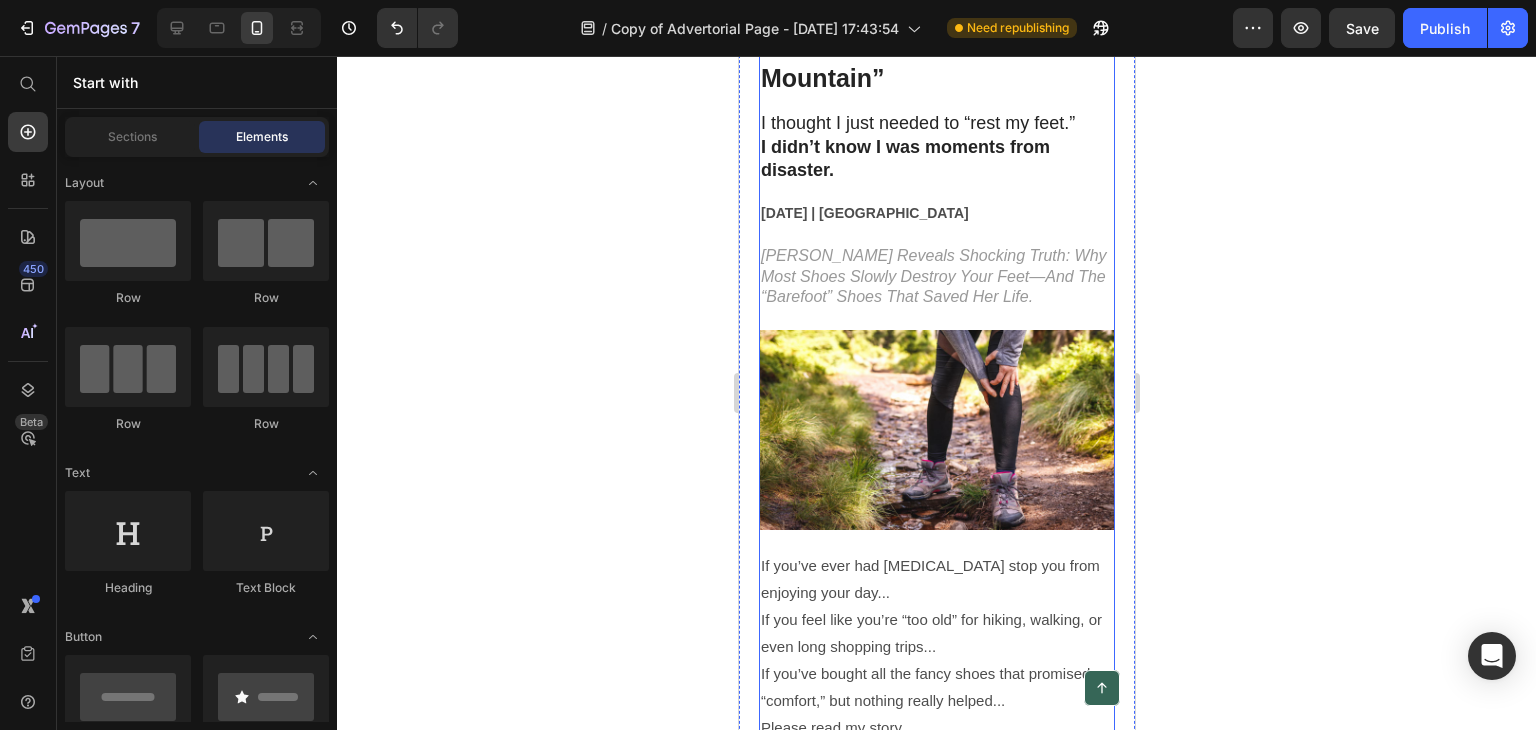 scroll, scrollTop: 0, scrollLeft: 0, axis: both 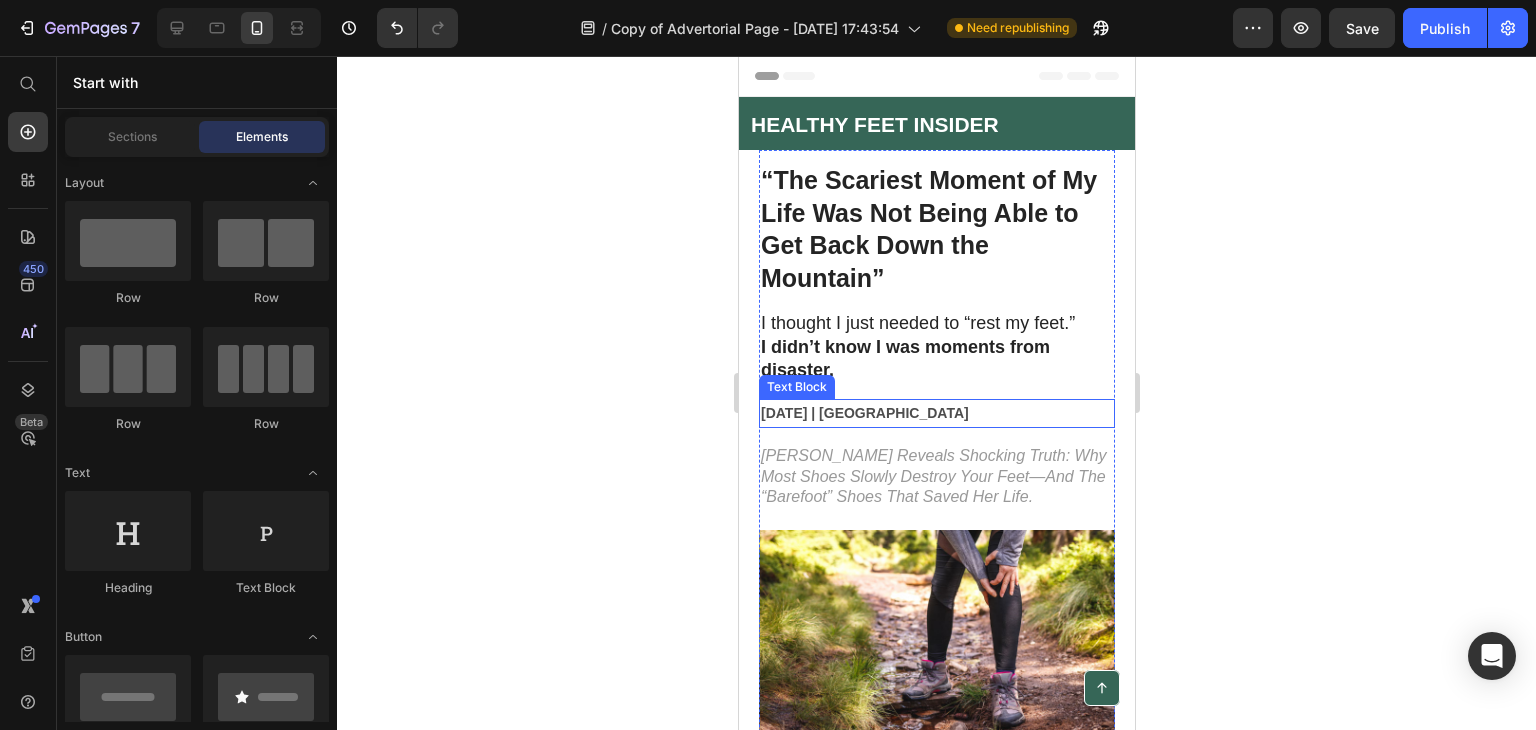 click on "7 July 2025 | Singapore" at bounding box center [864, 413] 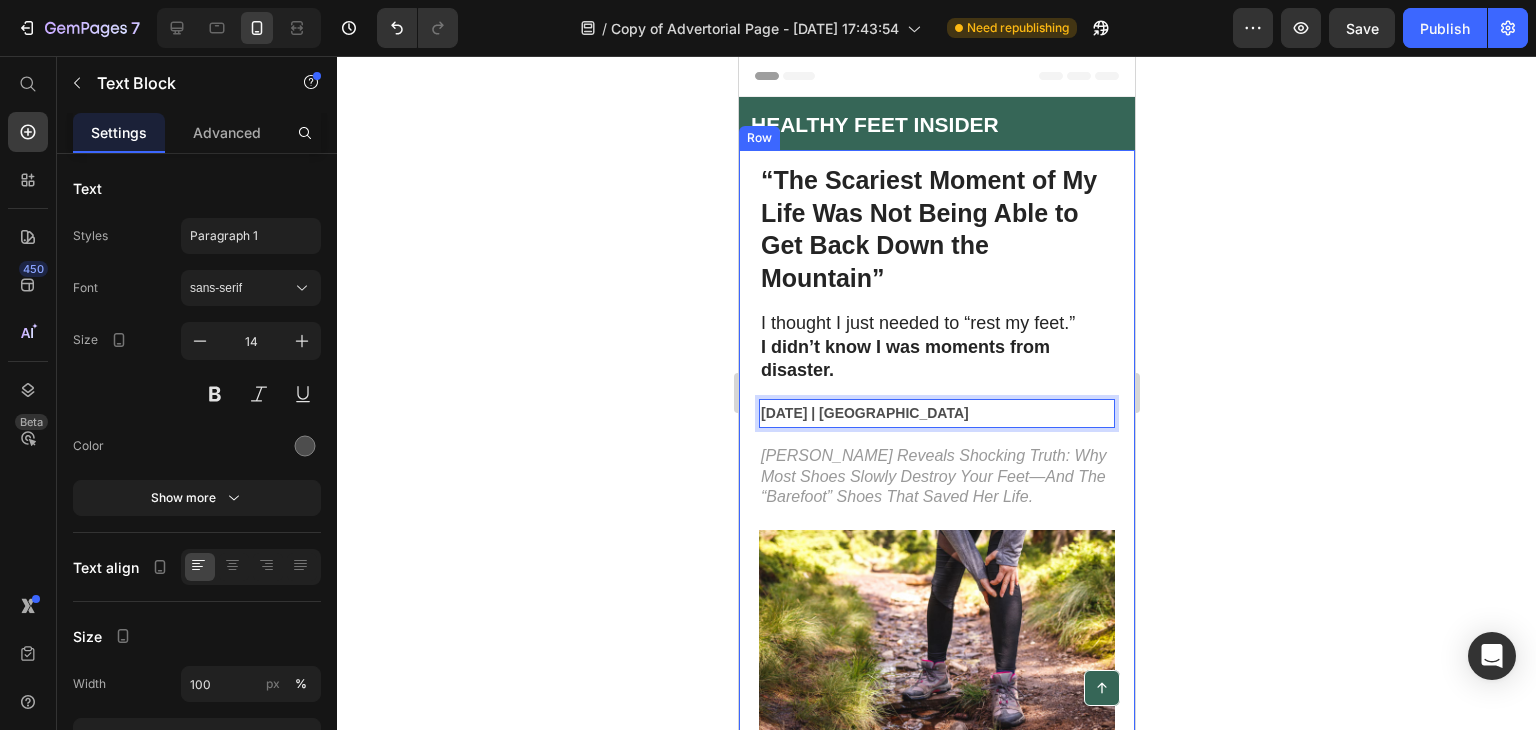 click 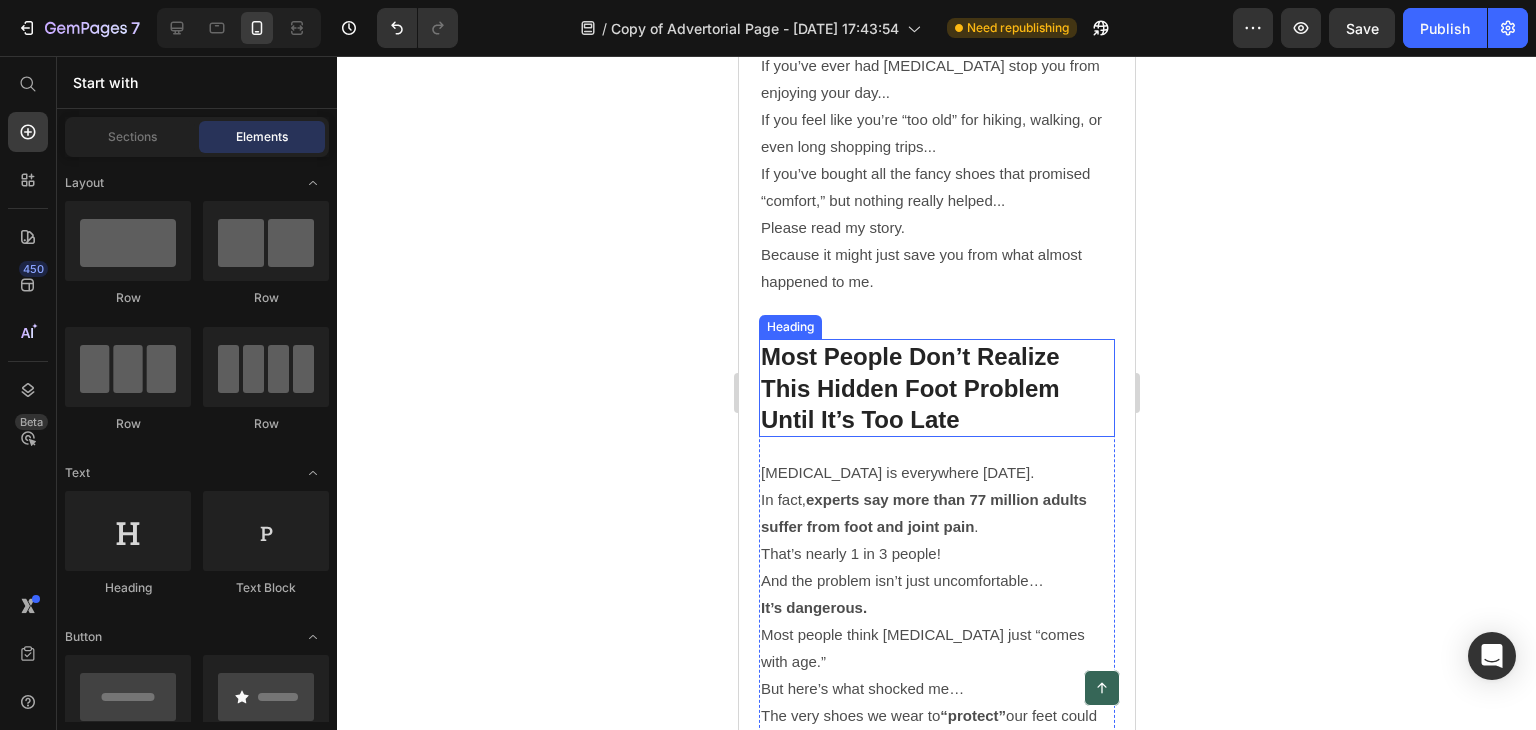scroll, scrollTop: 900, scrollLeft: 0, axis: vertical 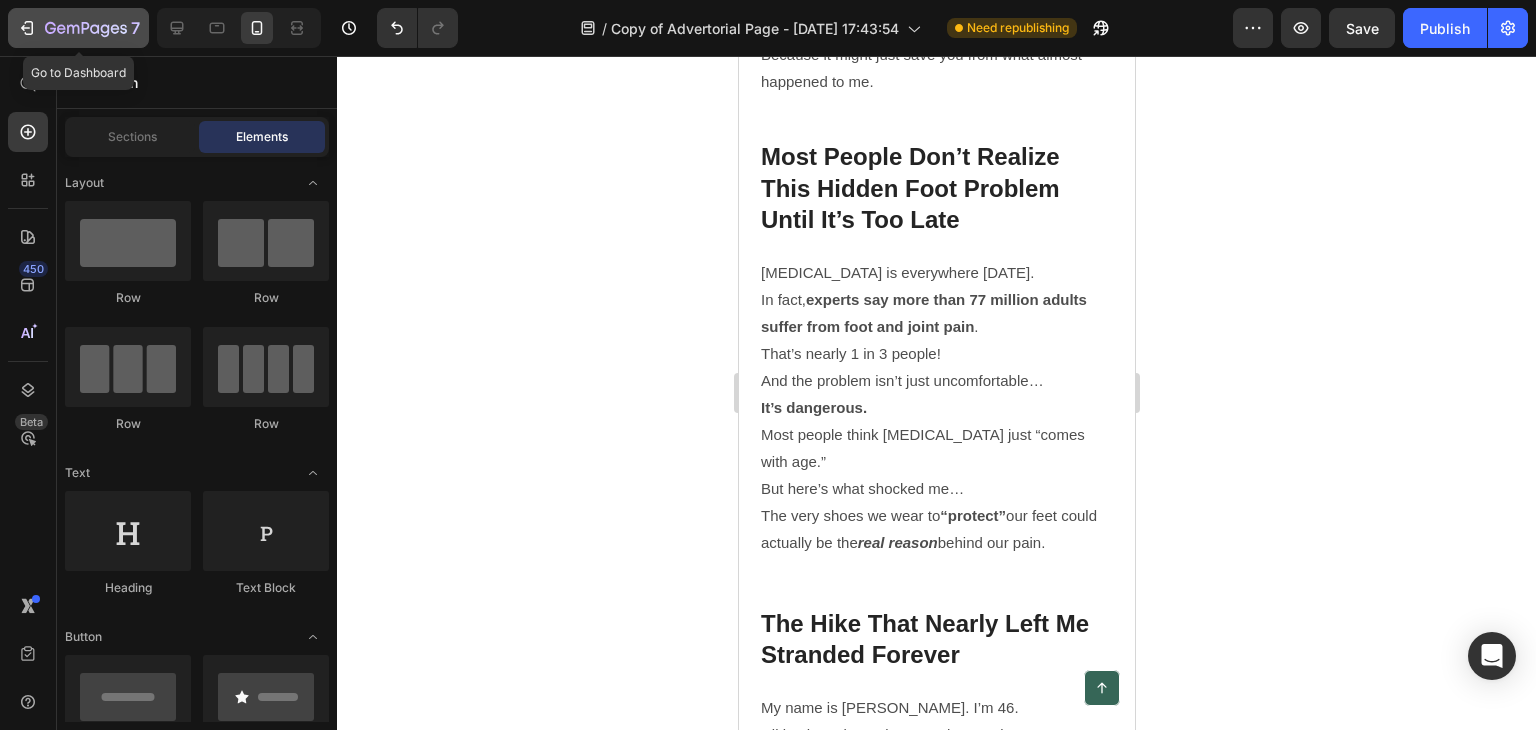 click 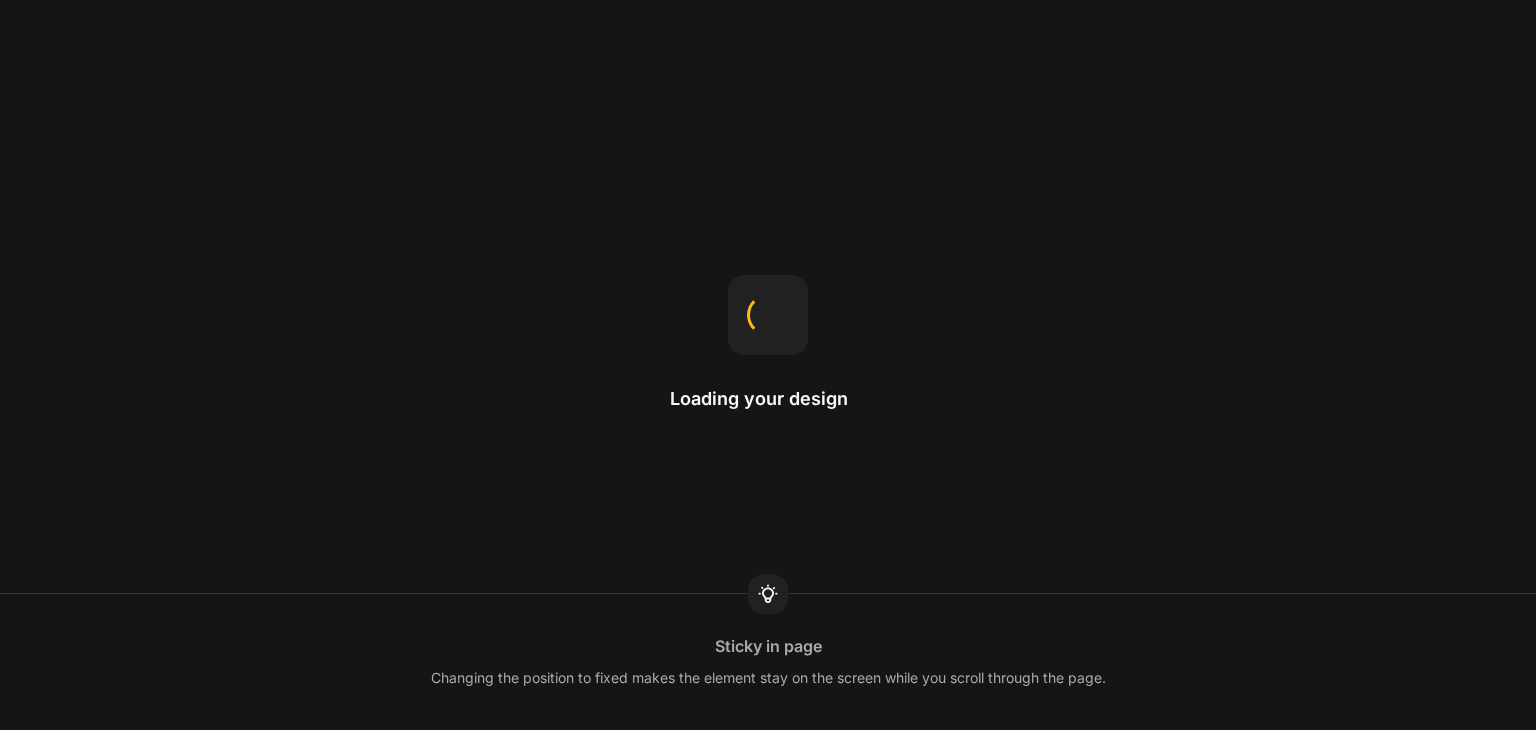 scroll, scrollTop: 0, scrollLeft: 0, axis: both 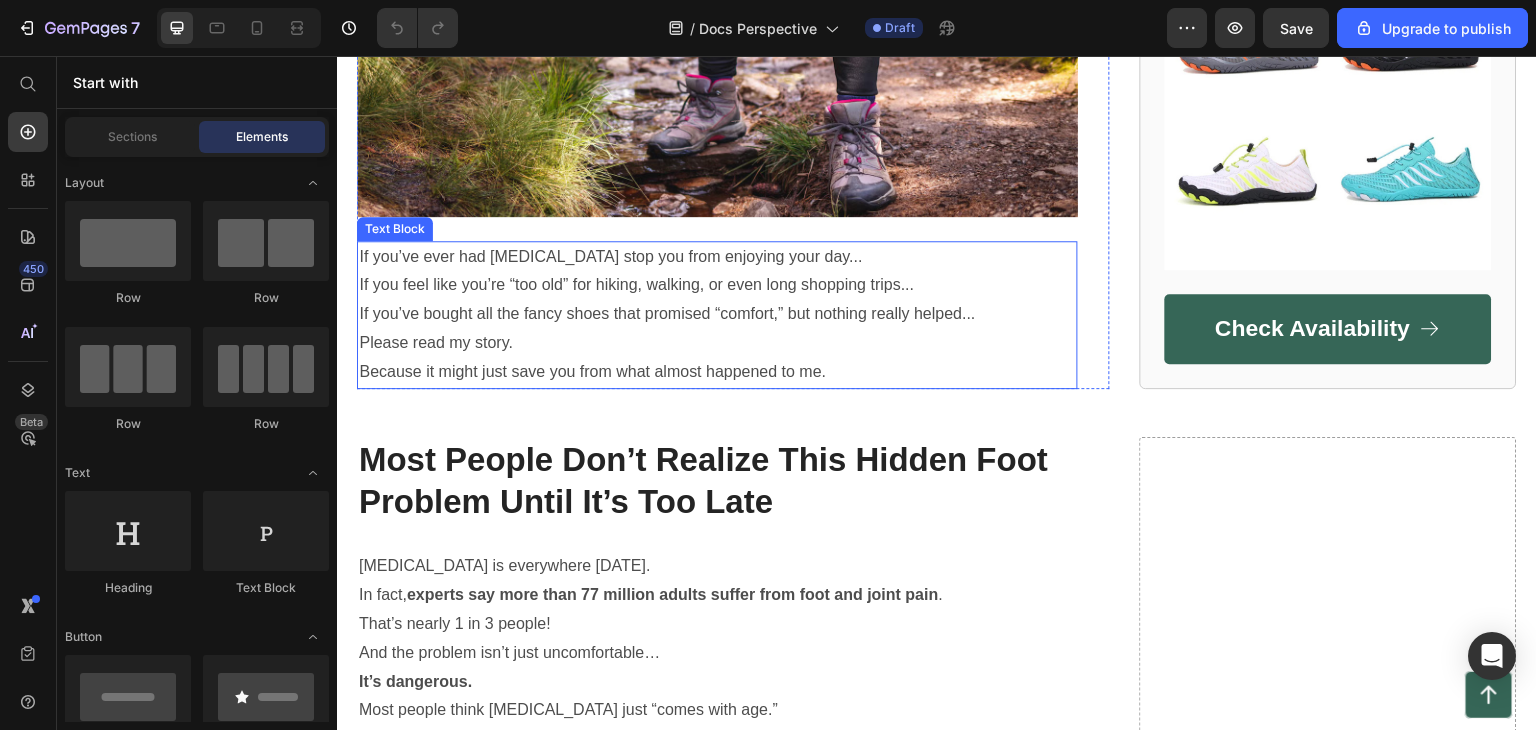 click on "If you’ve ever had foot pain stop you from enjoying your day..." at bounding box center [717, 257] 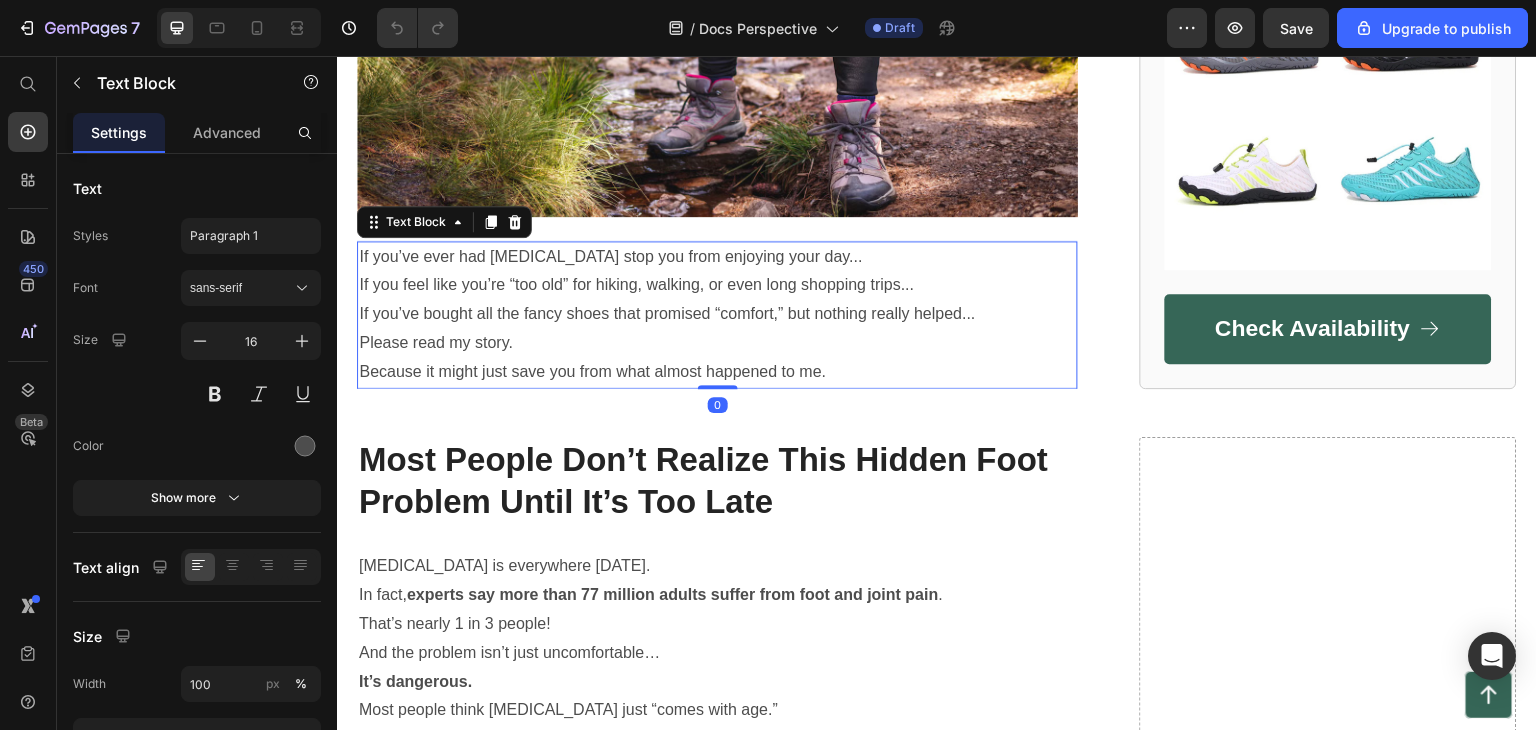 click on "If you’ve ever had foot pain stop you from enjoying your day... If you feel like you’re “too old” for hiking, walking, or even long shopping trips... If you’ve bought all the fancy shoes that promised “comfort,” but nothing really helped... Please read my story. Because it might just save you from what almost happened to me." at bounding box center [717, 315] 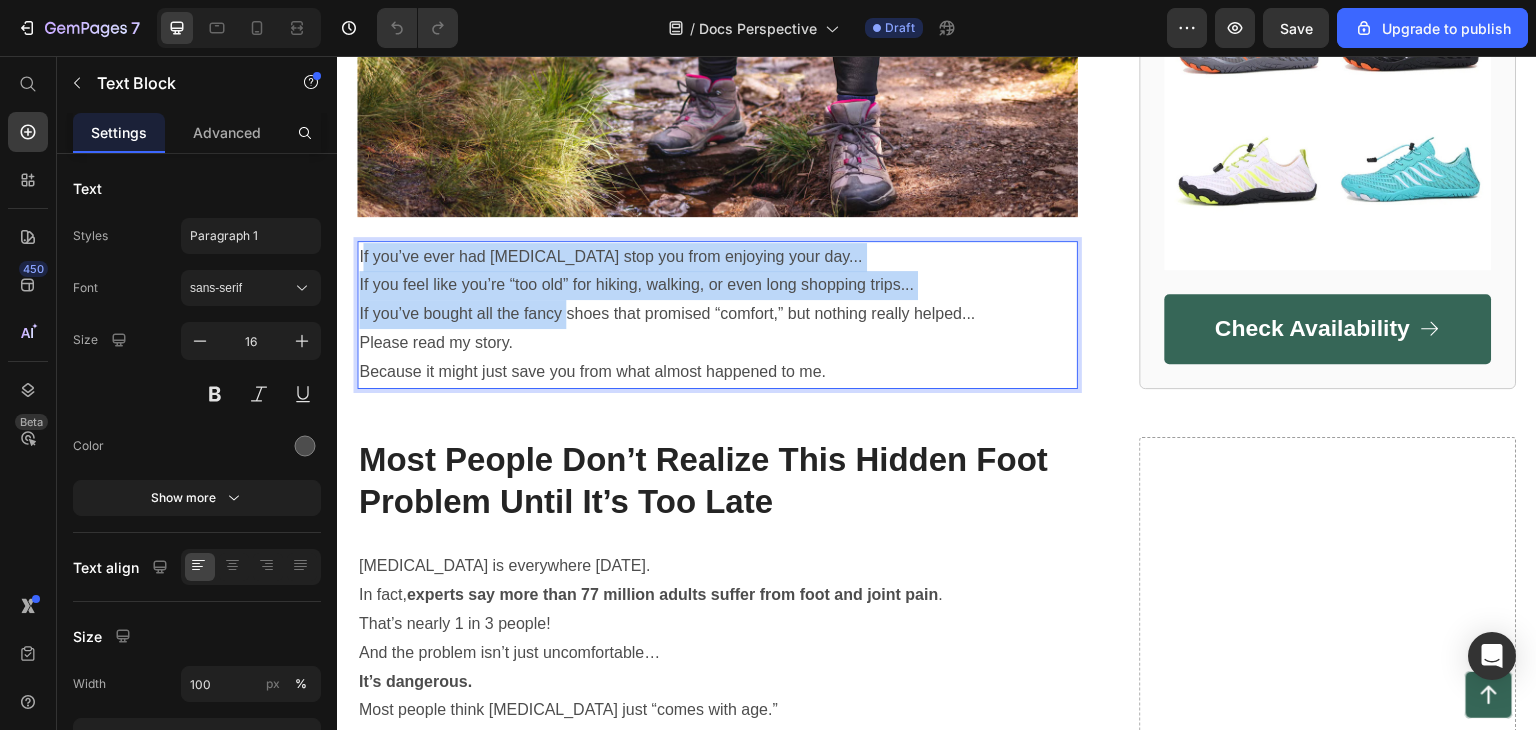 drag, startPoint x: 361, startPoint y: 255, endPoint x: 569, endPoint y: 310, distance: 215.14879 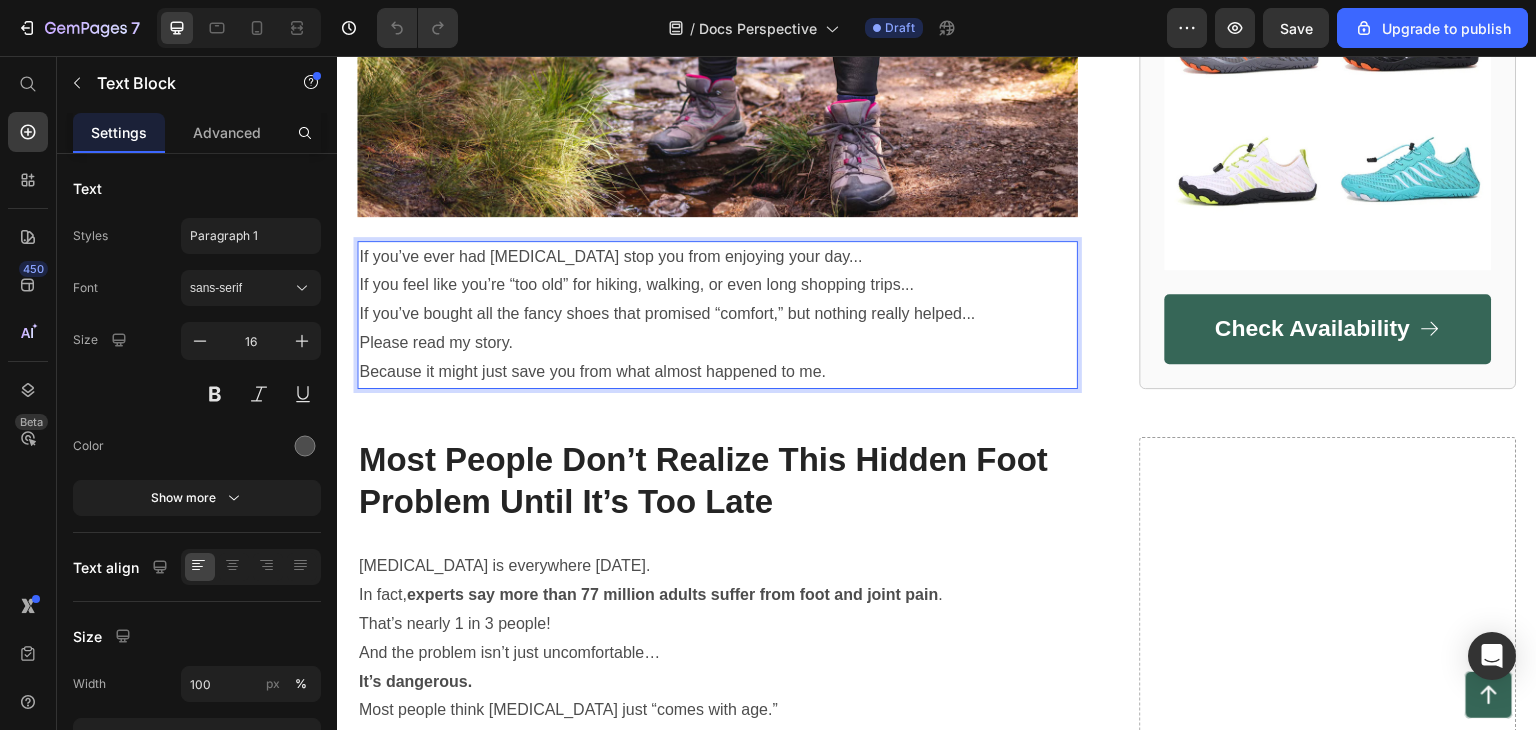 drag, startPoint x: 614, startPoint y: 334, endPoint x: 624, endPoint y: 329, distance: 11.18034 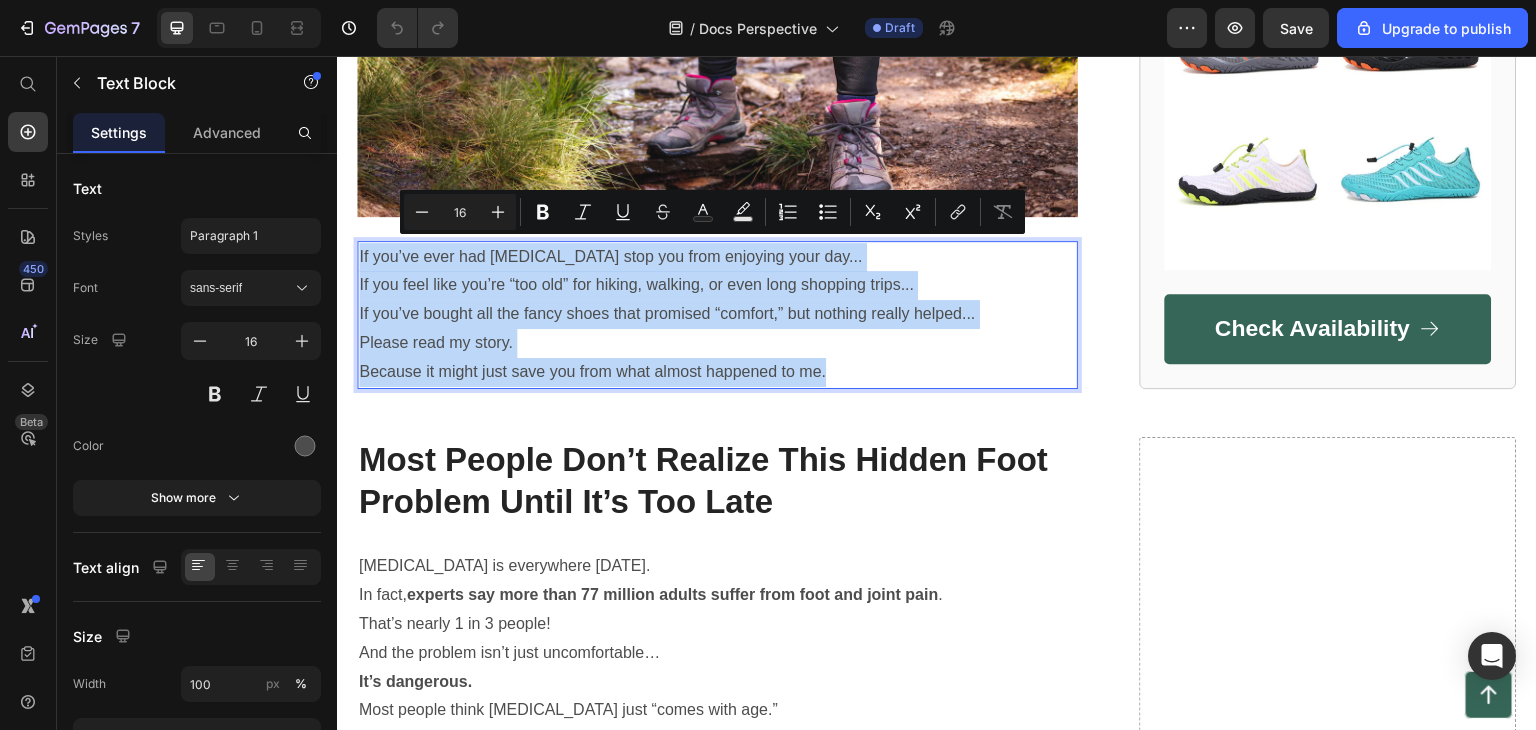 drag, startPoint x: 360, startPoint y: 256, endPoint x: 847, endPoint y: 351, distance: 496.1794 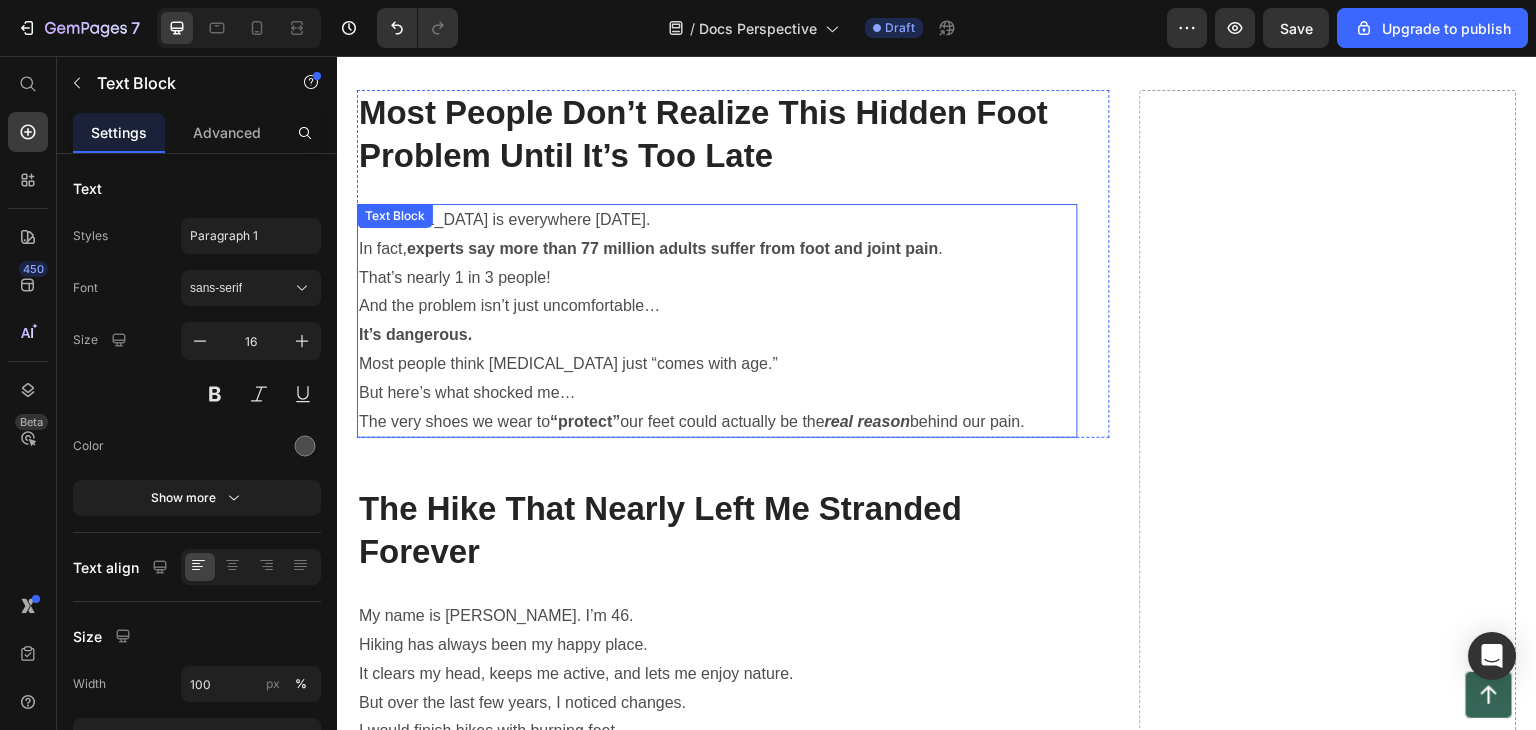 scroll, scrollTop: 1100, scrollLeft: 0, axis: vertical 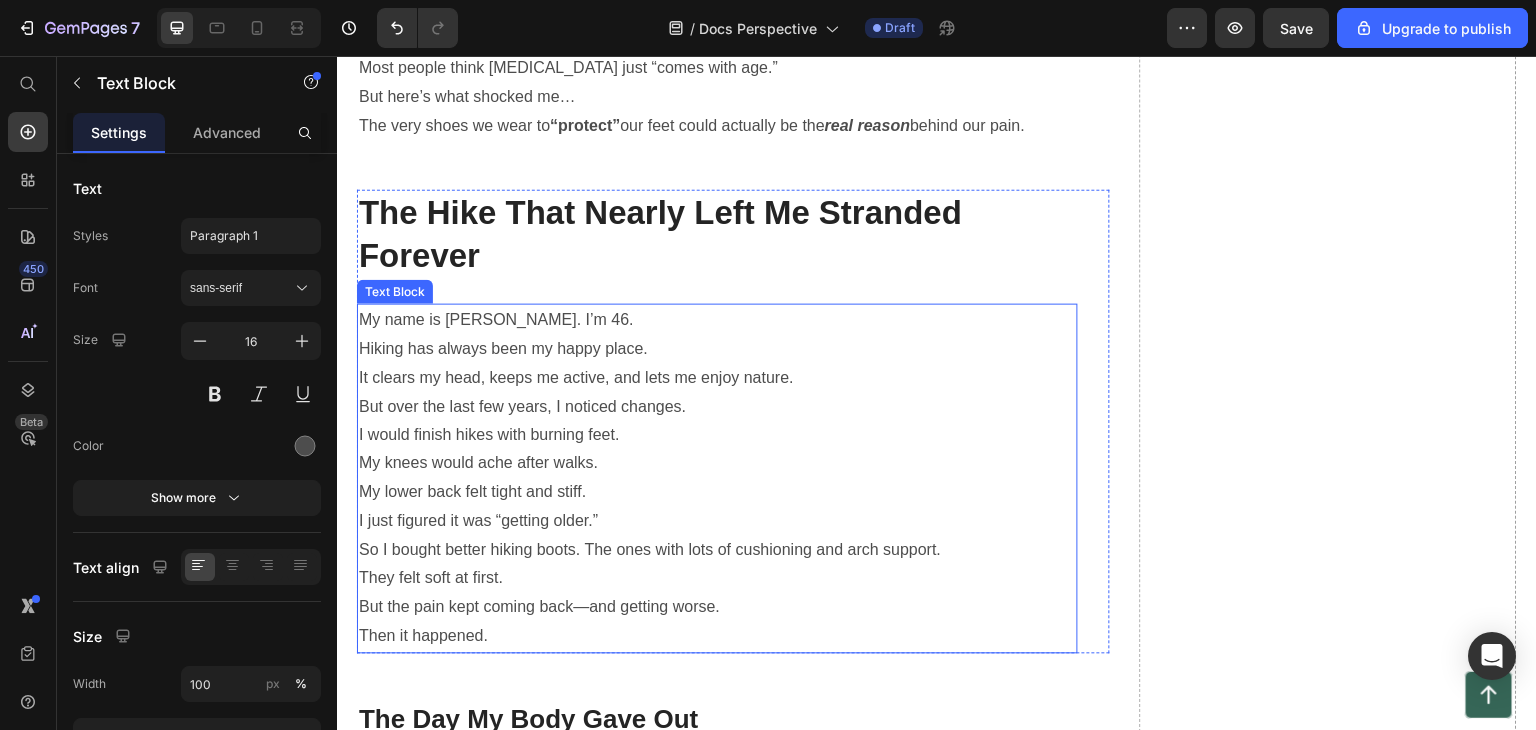 click on "My name is Sarah. I’m 46." at bounding box center (717, 320) 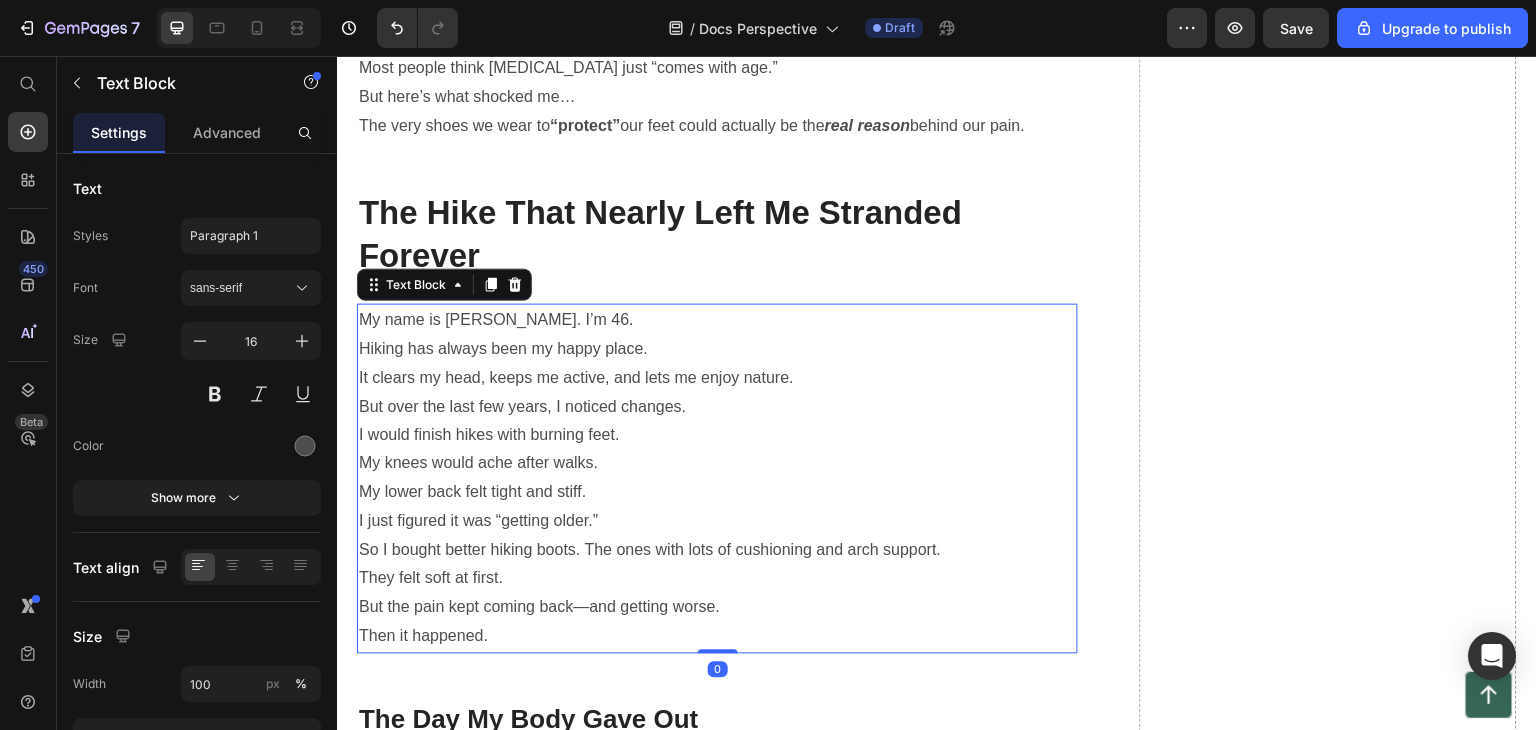 click on "My name is Sarah. I’m 46. Hiking has always been my happy place. It clears my head, keeps me active, and lets me enjoy nature. But over the last few years, I noticed changes. I would finish hikes with burning feet. My knees would ache after walks. My lower back felt tight and stiff. I just figured it was “getting older.” So I bought better hiking boots. The ones with lots of cushioning and arch support. They felt soft at first. But the pain kept coming back—and getting worse. Then it happened." at bounding box center [717, 479] 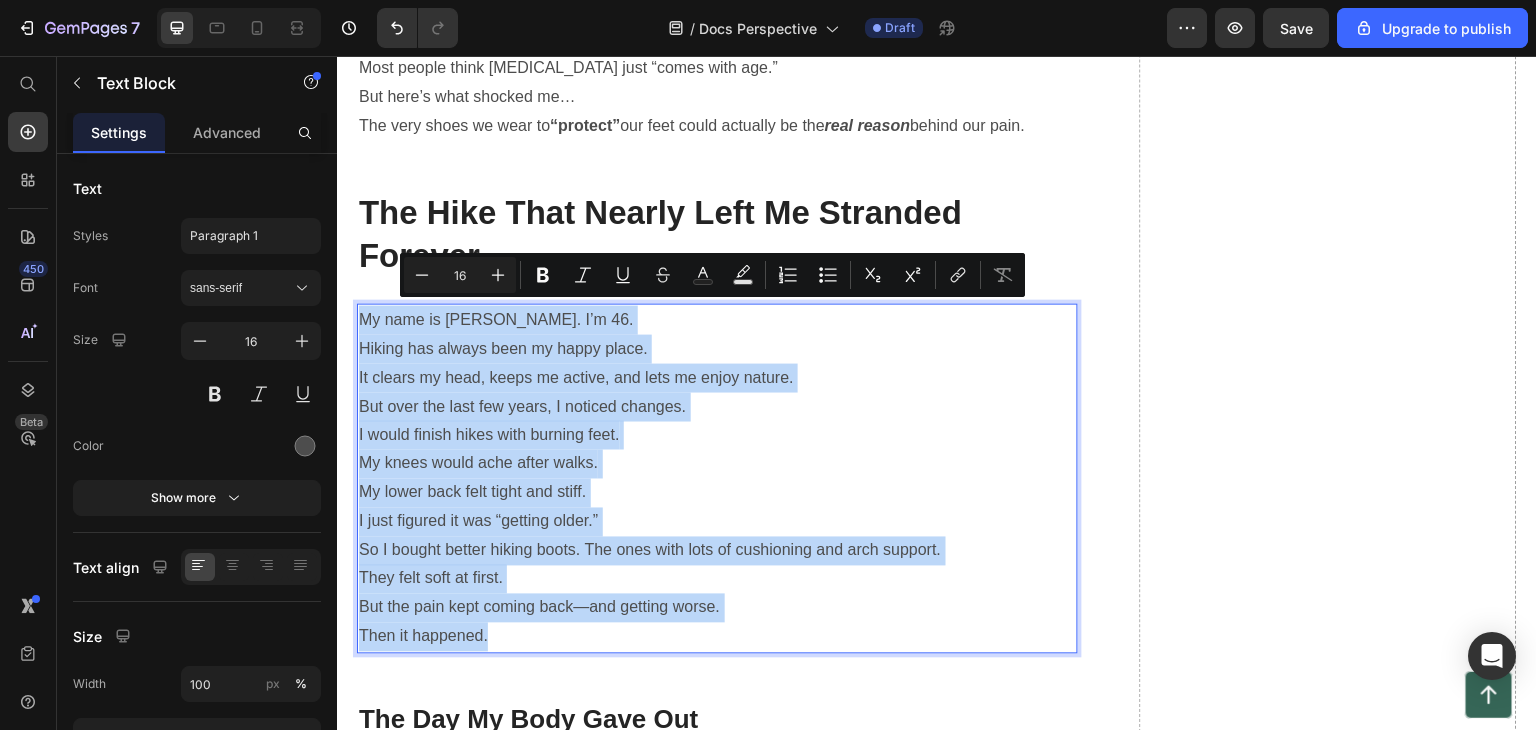 drag, startPoint x: 359, startPoint y: 317, endPoint x: 581, endPoint y: 619, distance: 374.8173 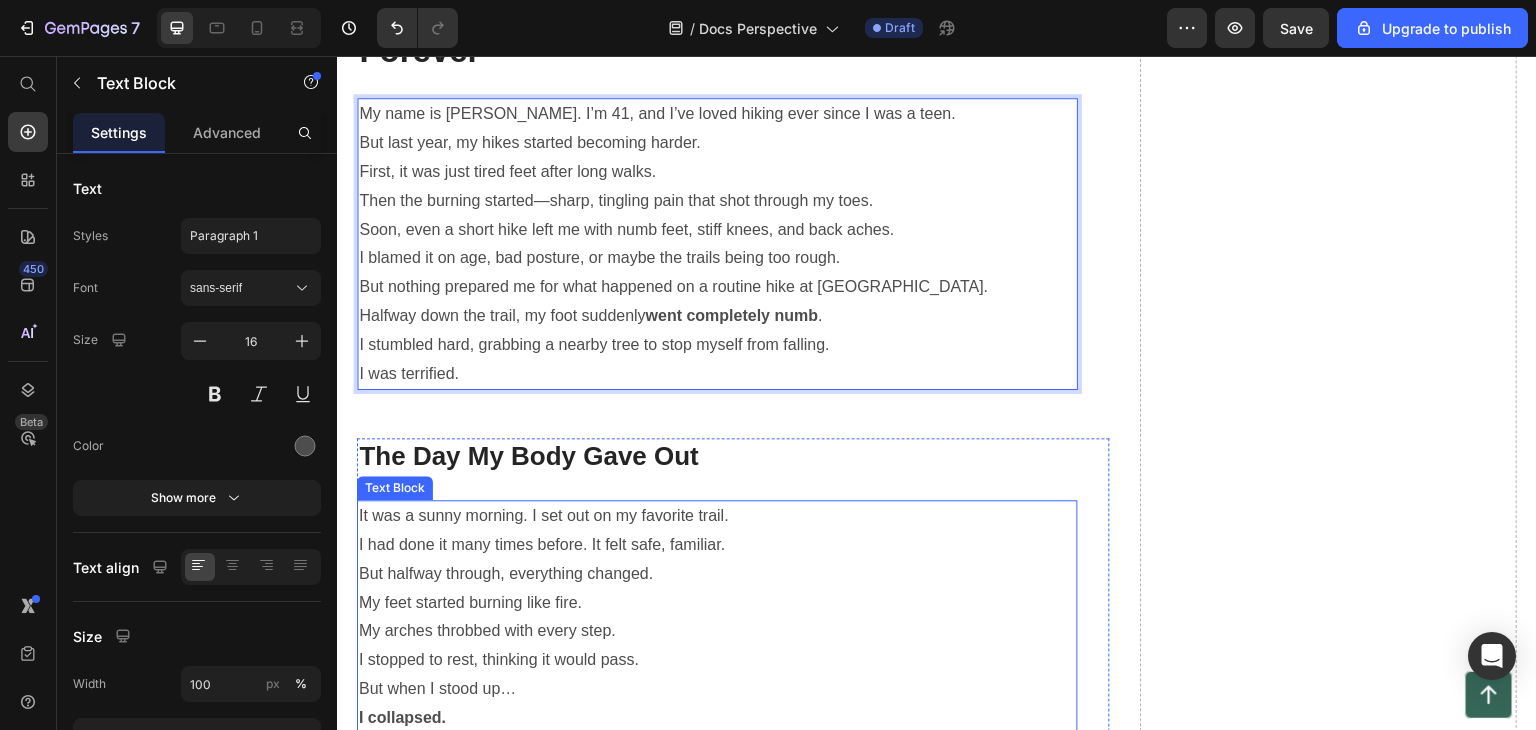 scroll, scrollTop: 1800, scrollLeft: 0, axis: vertical 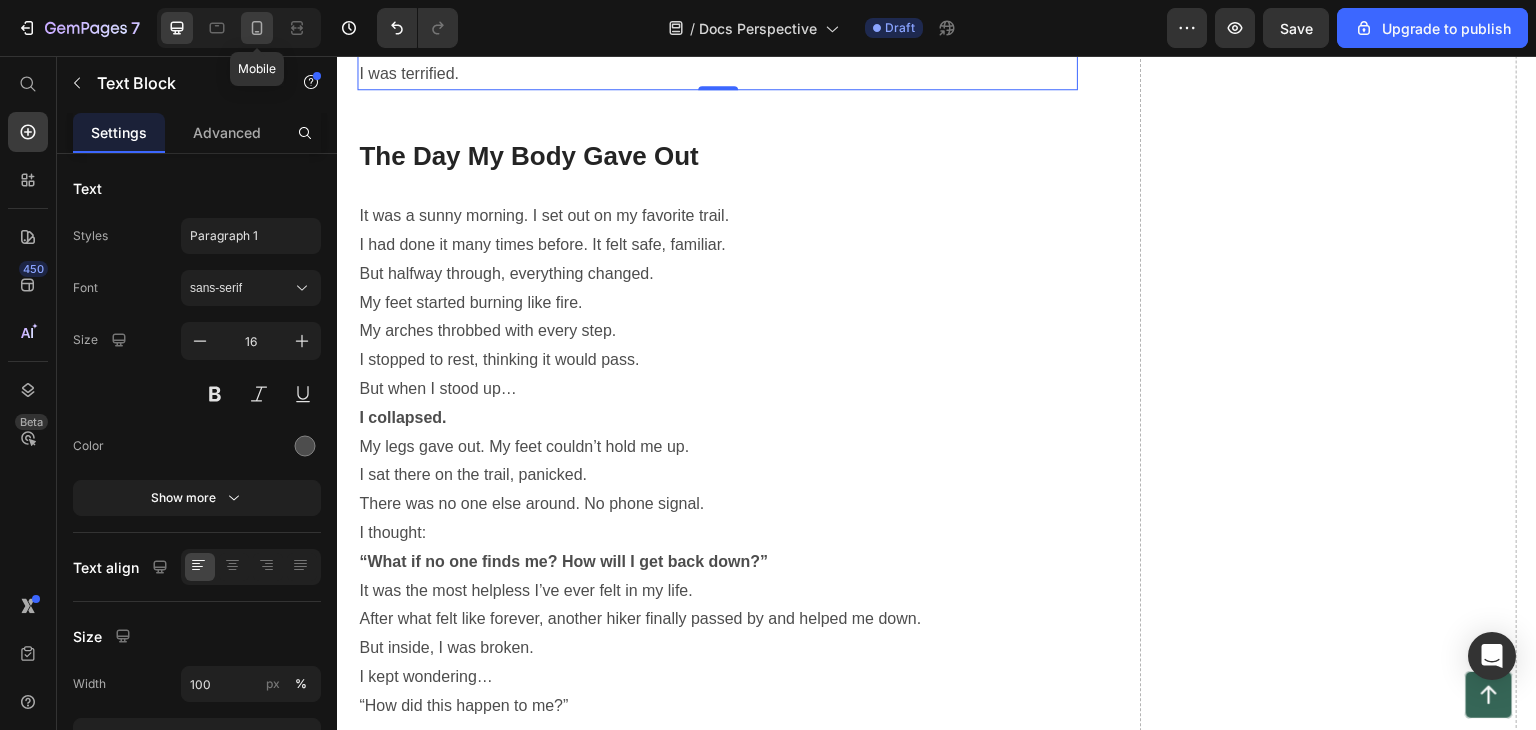 click 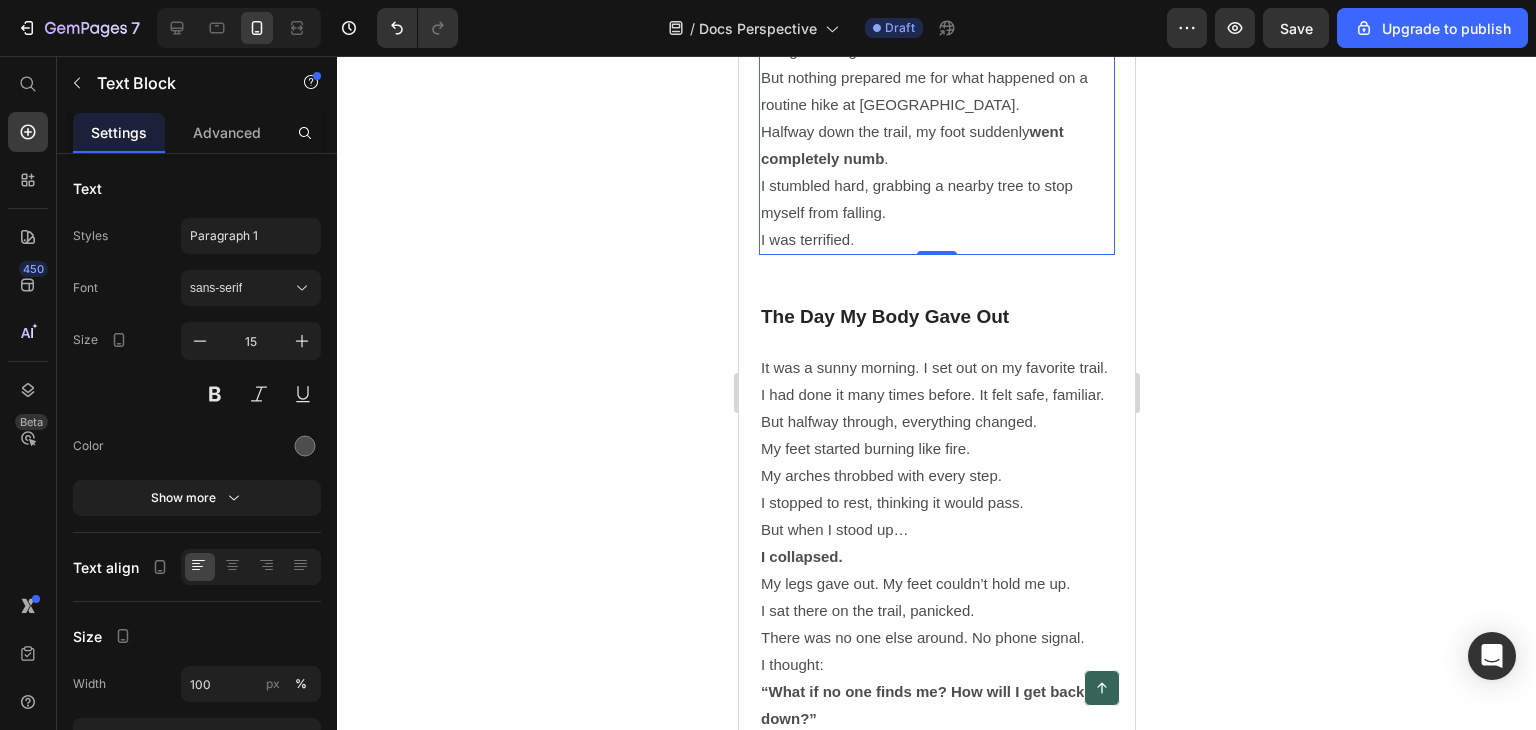 scroll, scrollTop: 1522, scrollLeft: 0, axis: vertical 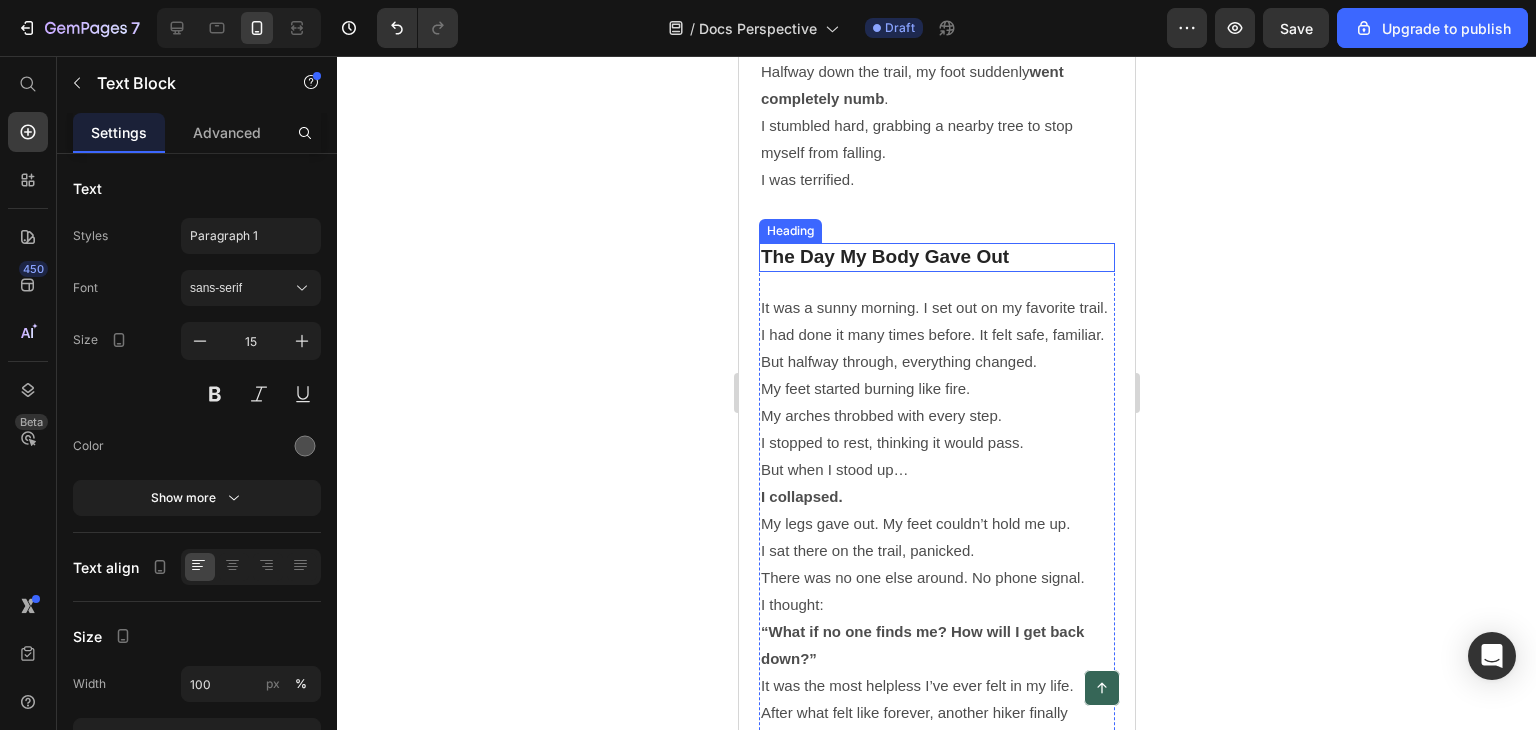 click on "The Day My Body Gave Out" at bounding box center [936, 257] 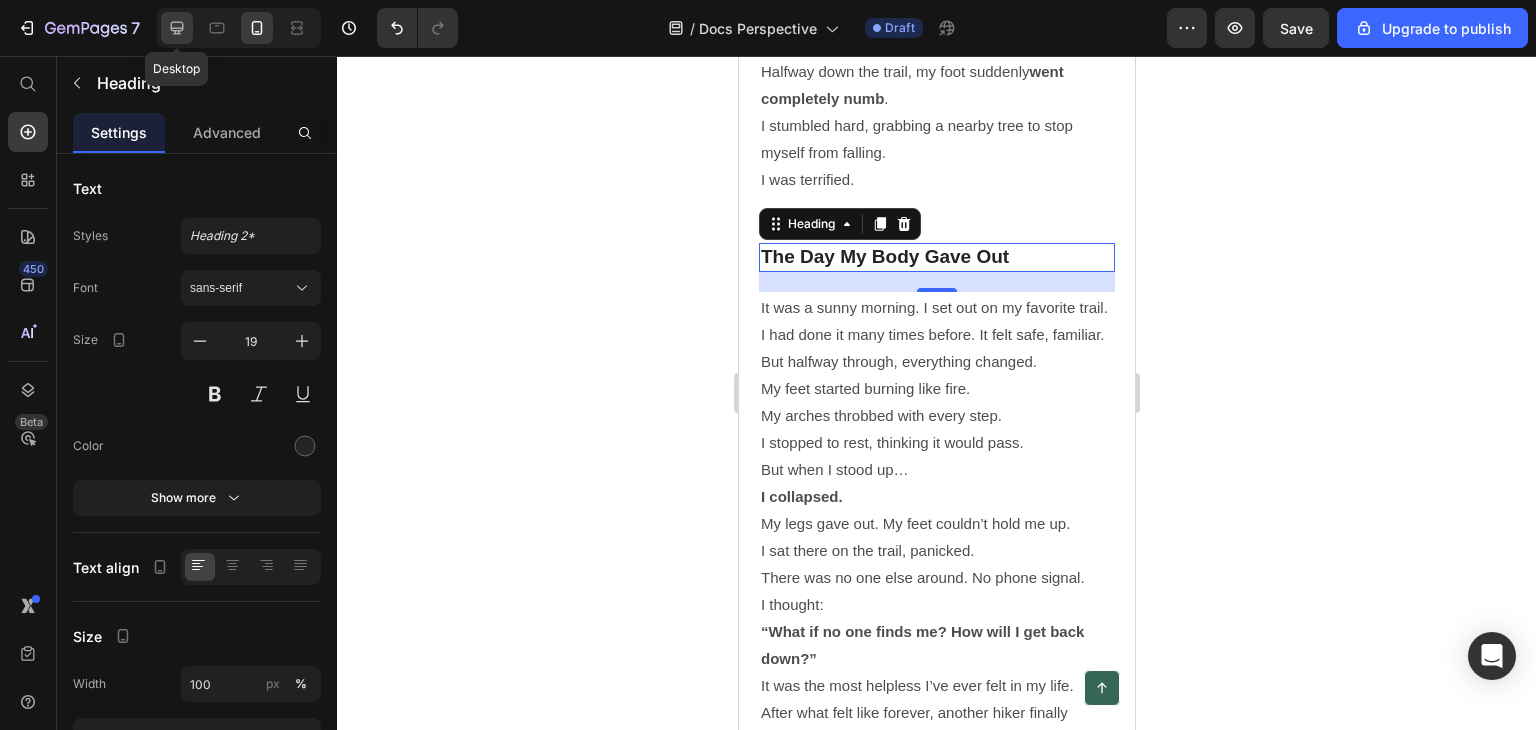 click 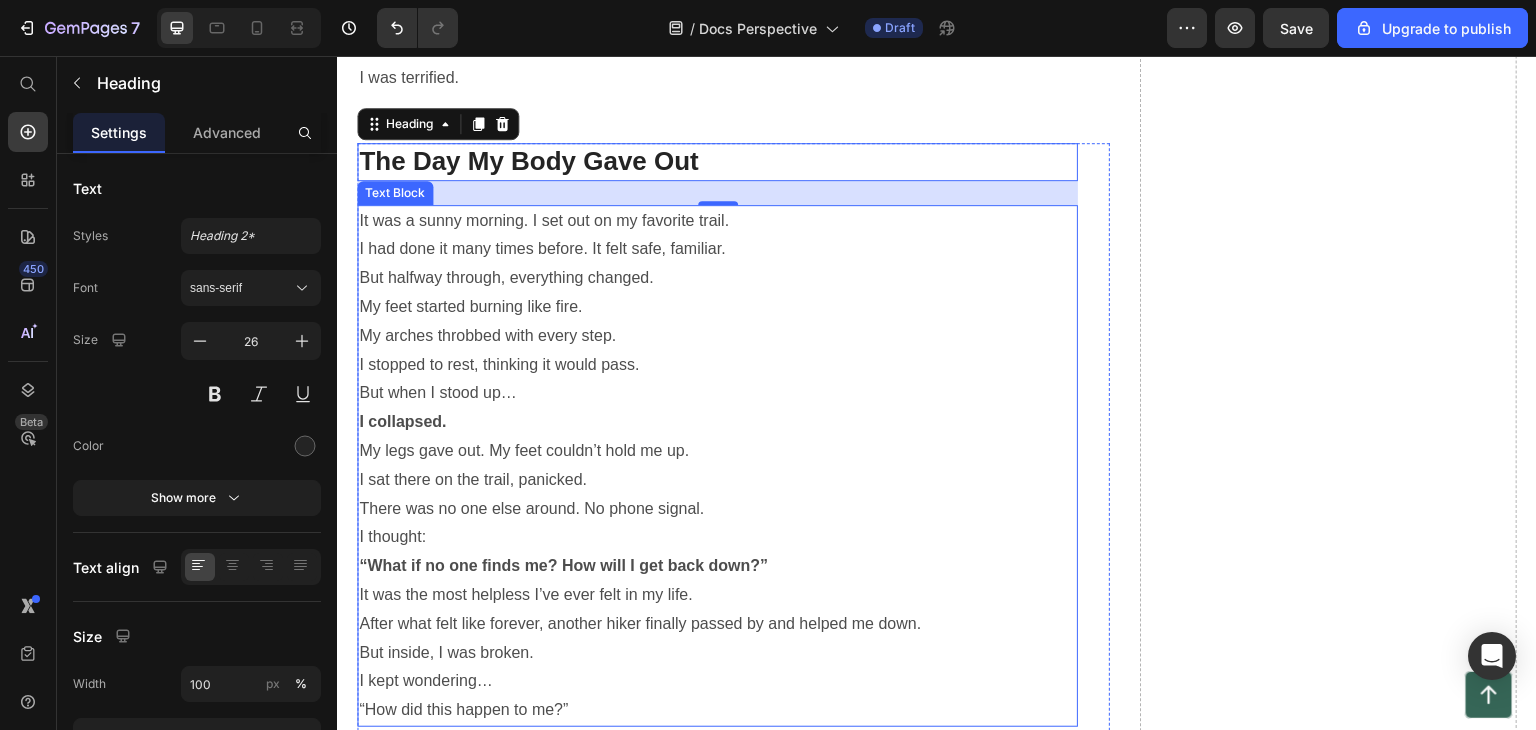 scroll, scrollTop: 1928, scrollLeft: 0, axis: vertical 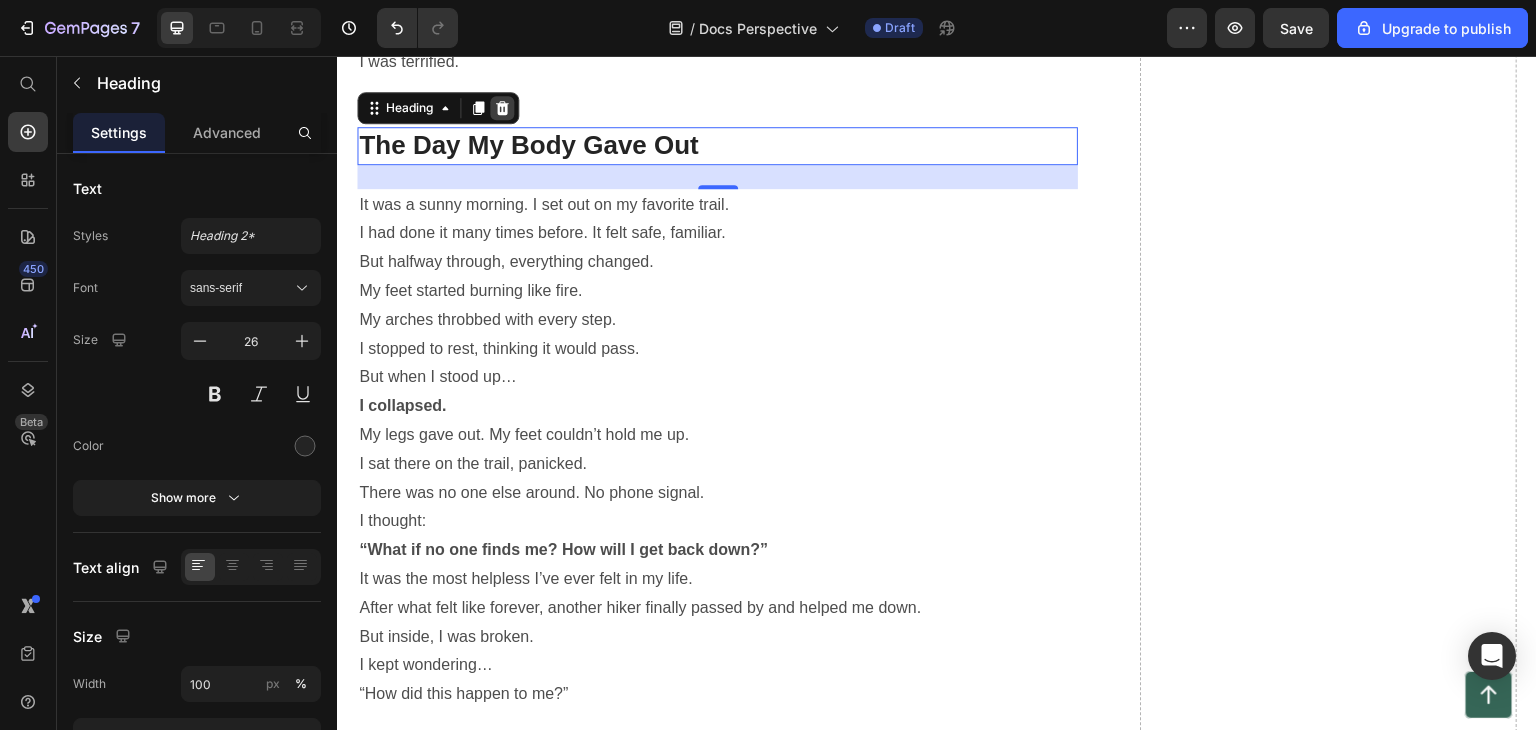 click 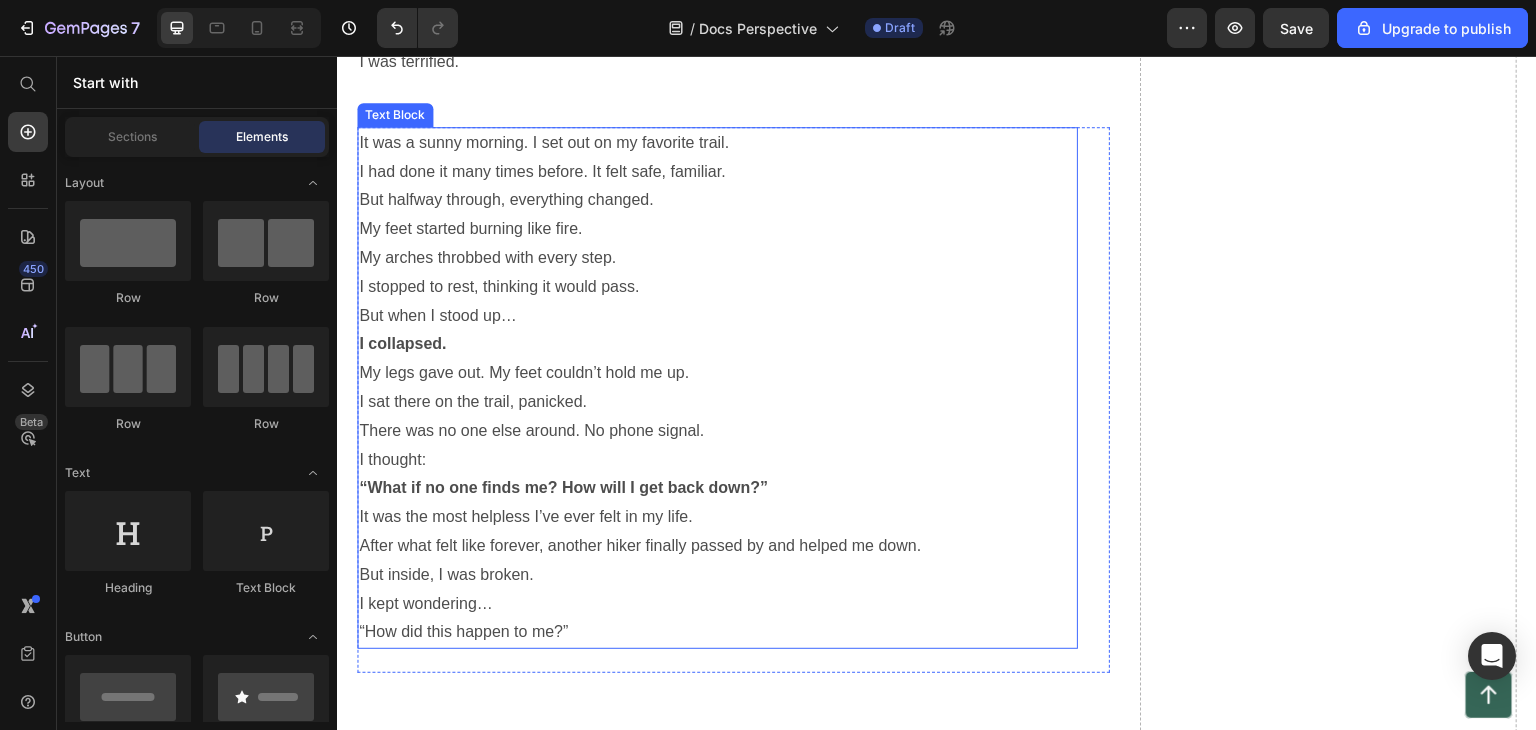 click on "My feet started burning like fire. My arches throbbed with every step. I stopped to rest, thinking it would pass." at bounding box center [717, 258] 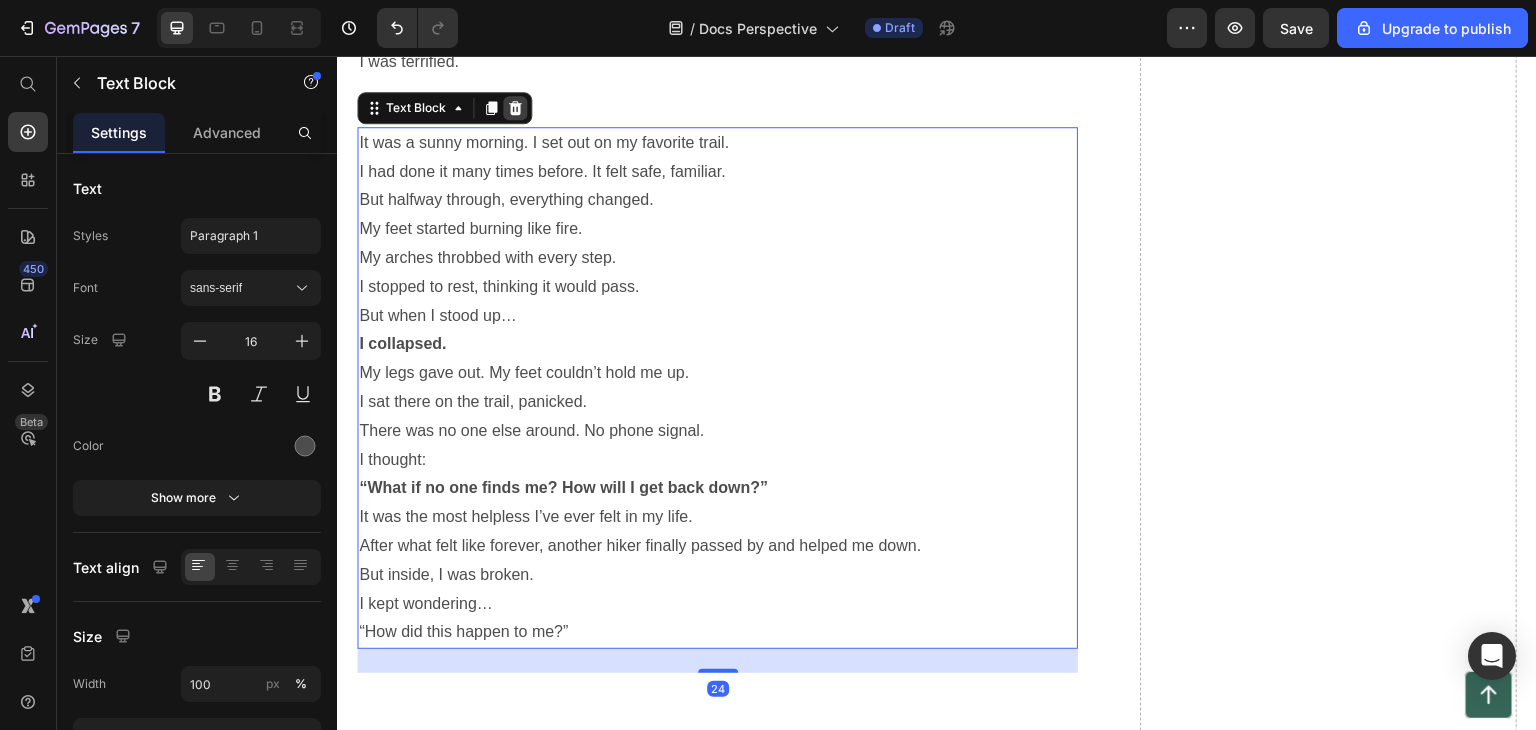 click 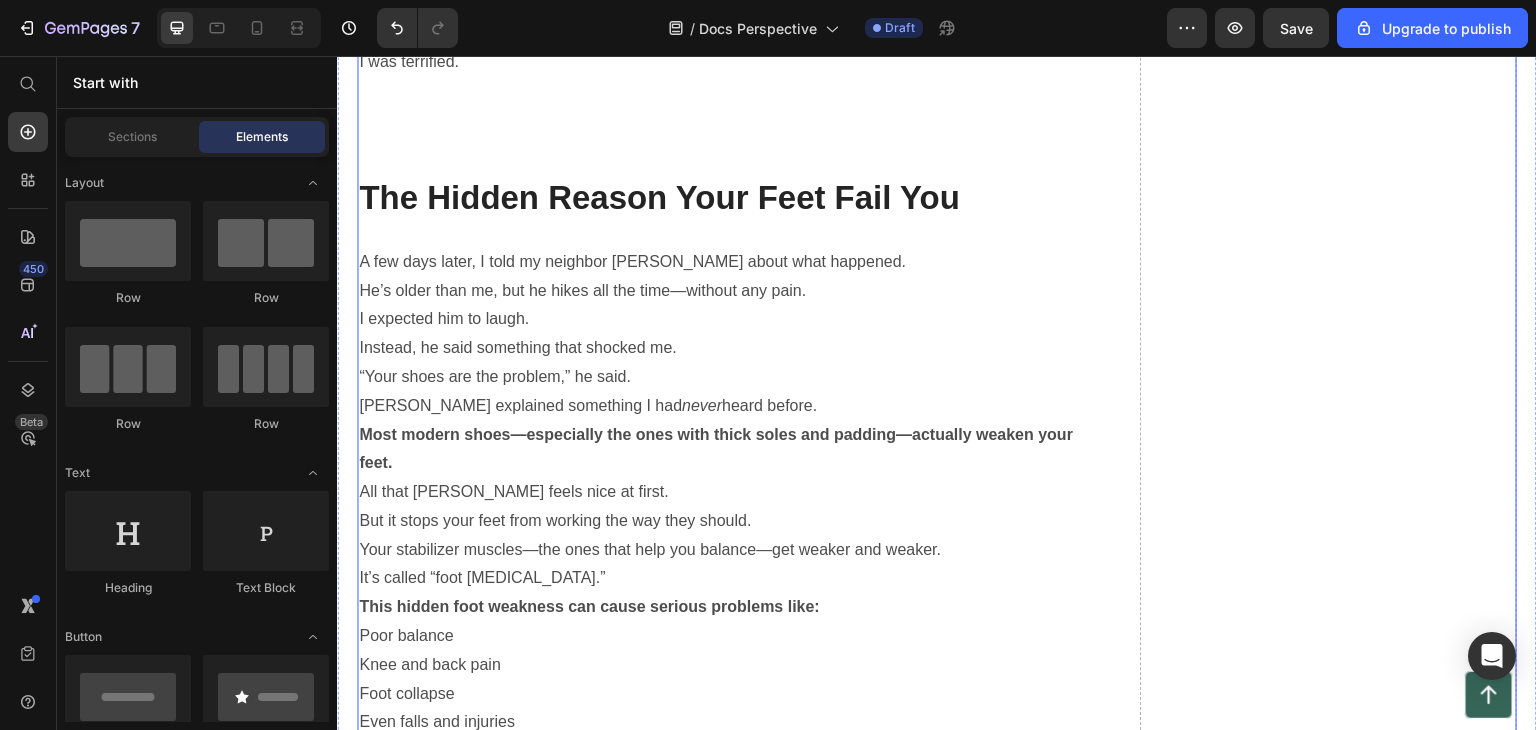 scroll, scrollTop: 1928, scrollLeft: 0, axis: vertical 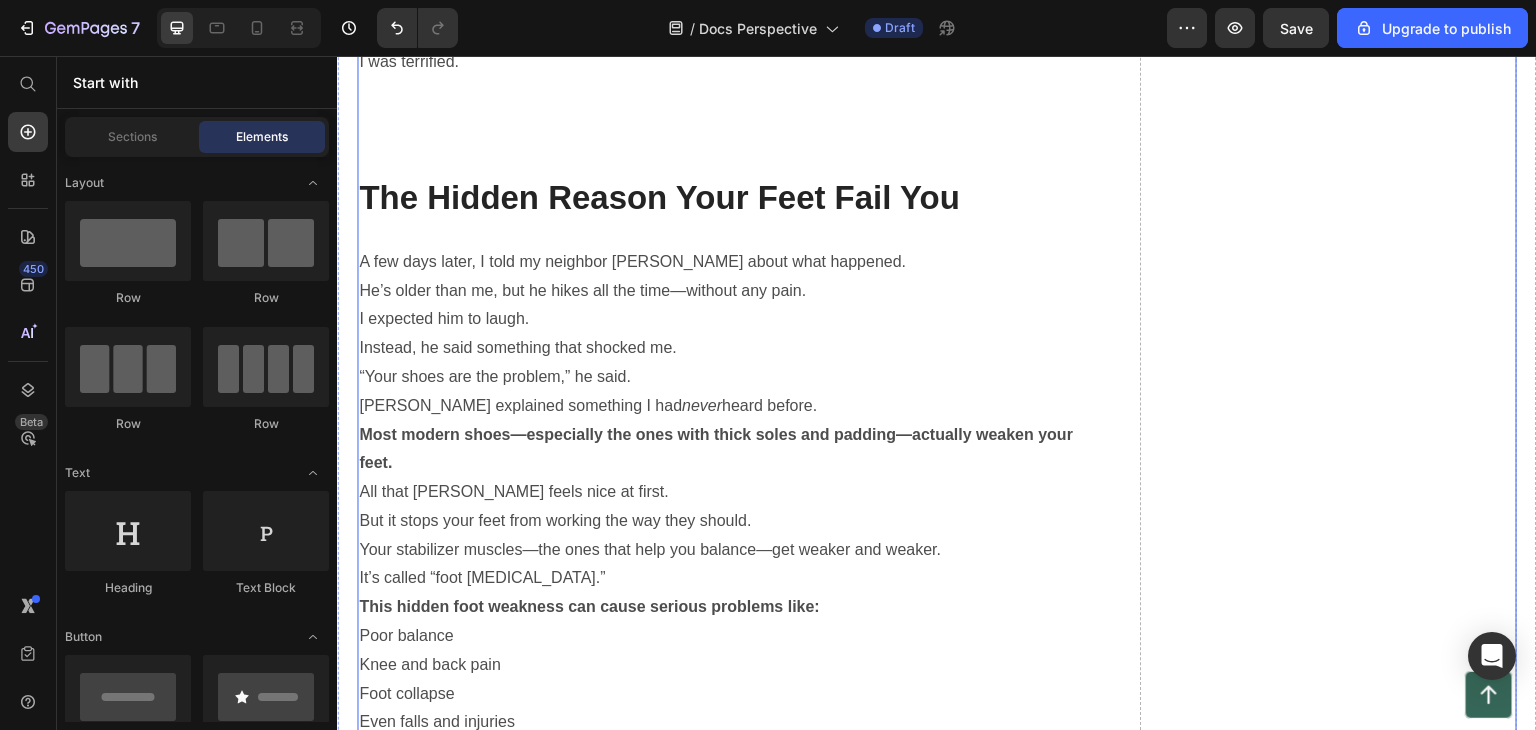 drag, startPoint x: 1300, startPoint y: 260, endPoint x: 1182, endPoint y: 291, distance: 122.0041 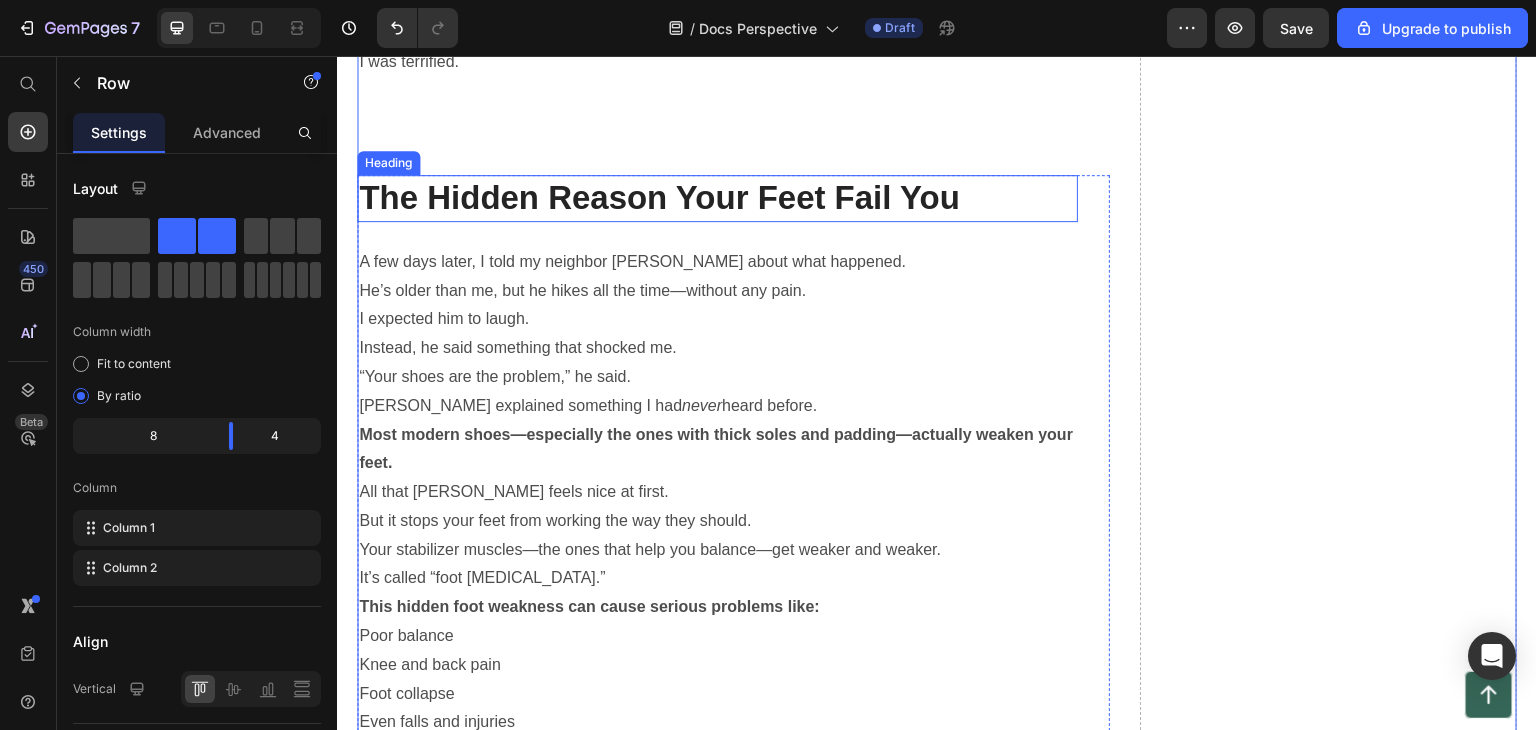 click on "The Hidden Reason Your Feet Fail You" at bounding box center [717, 198] 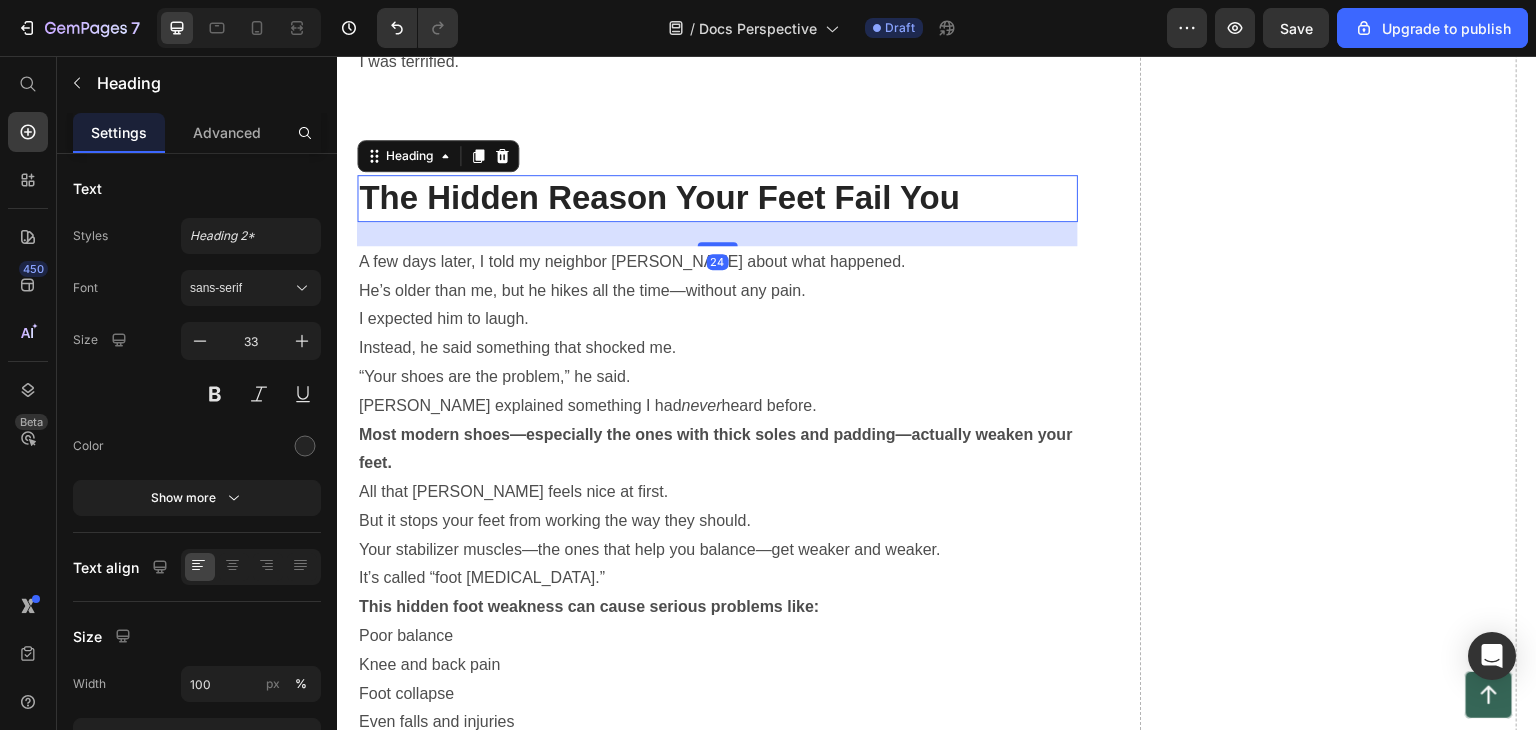 click on "The Hidden Reason Your Feet Fail You" at bounding box center (717, 198) 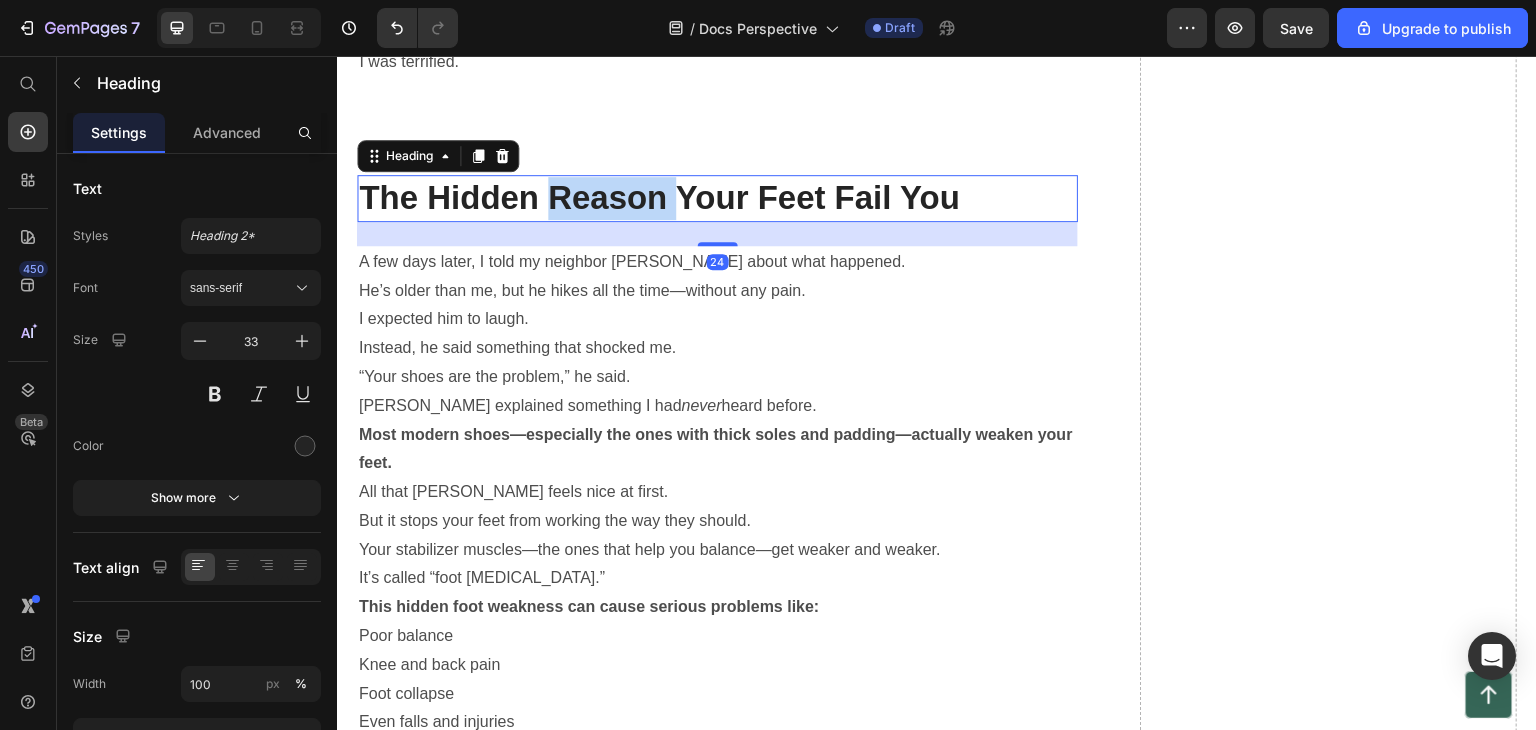 click on "The Hidden Reason Your Feet Fail You" at bounding box center (717, 198) 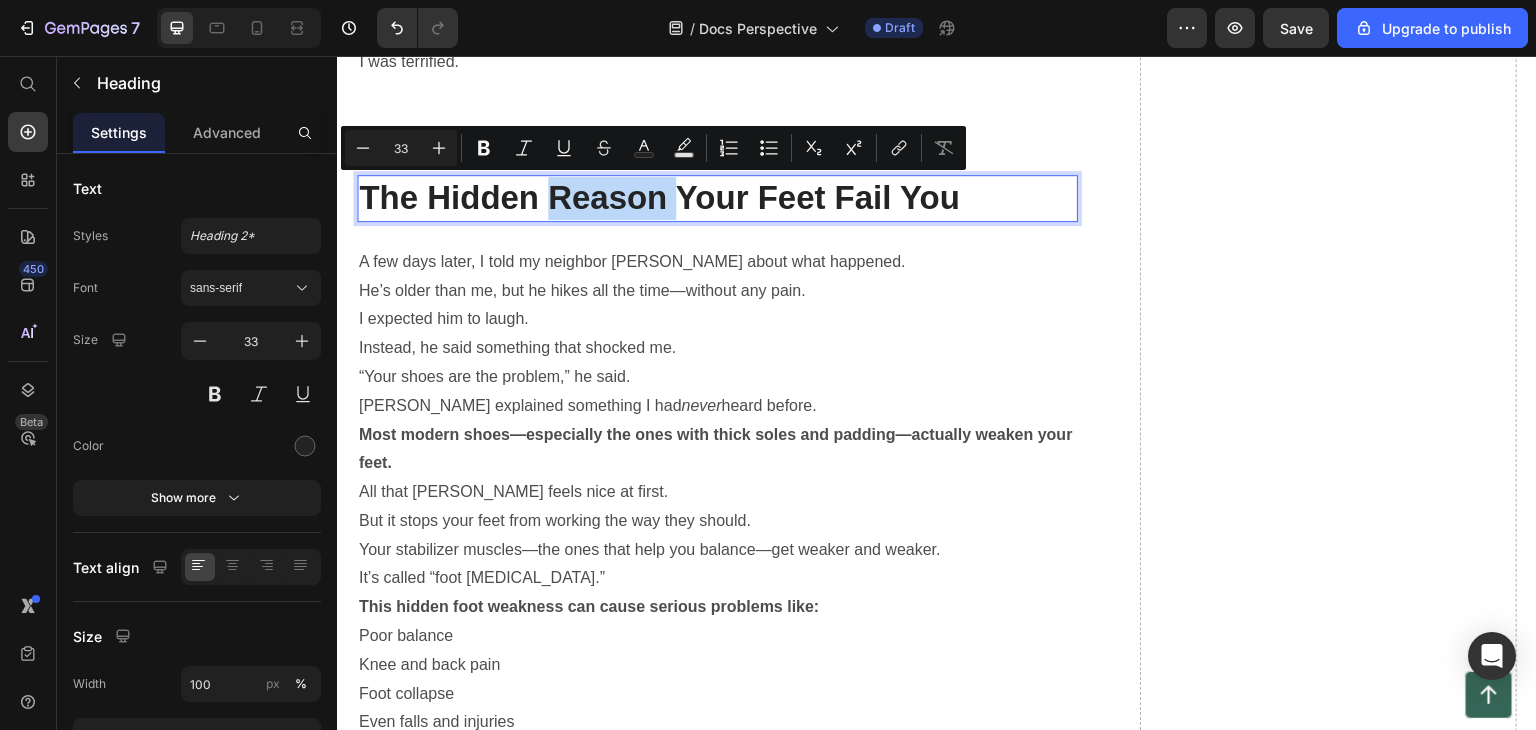 click on "The Hidden Reason Your Feet Fail You" at bounding box center (717, 198) 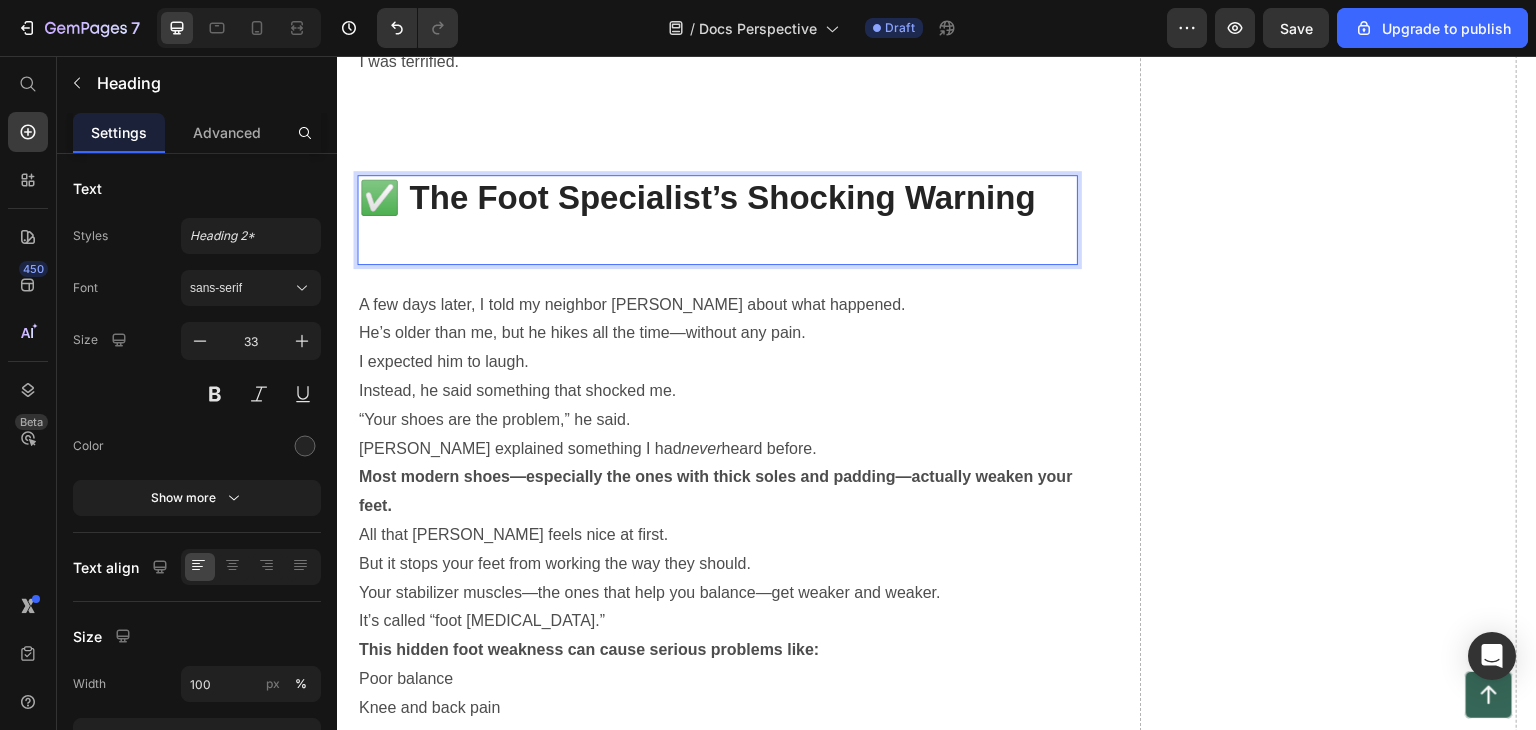 click at bounding box center [717, 241] 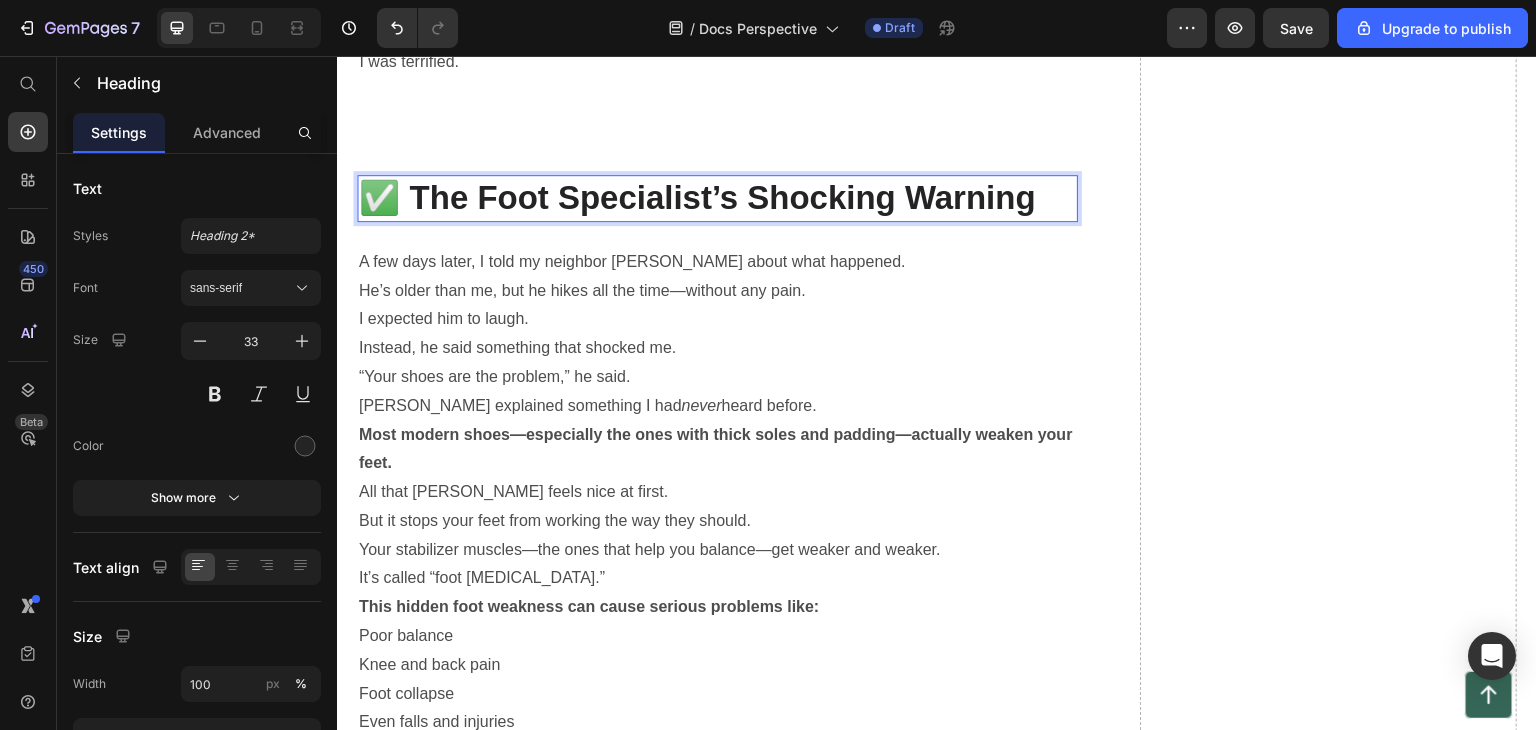 click on "✅ The Foot Specialist’s Shocking Warning" at bounding box center [717, 198] 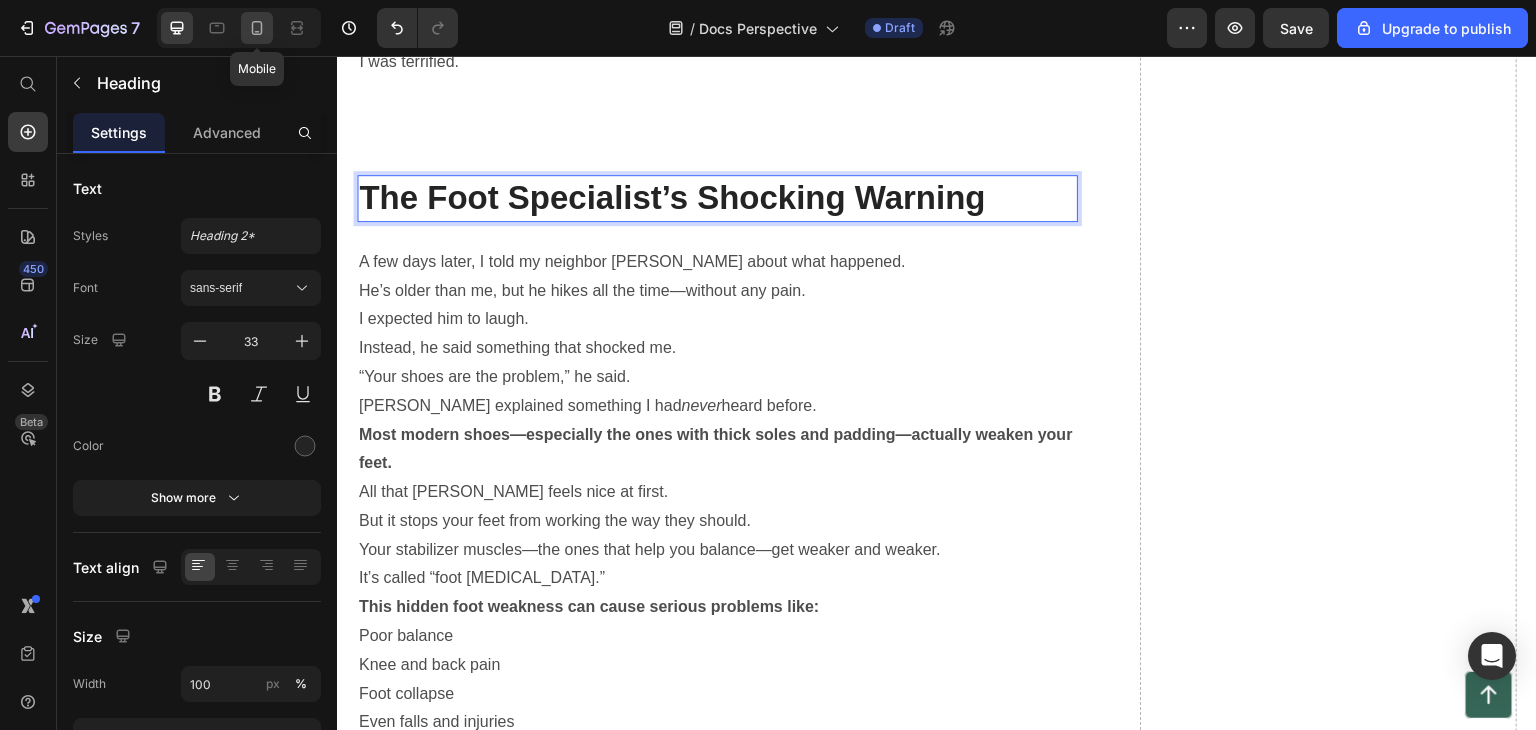 click 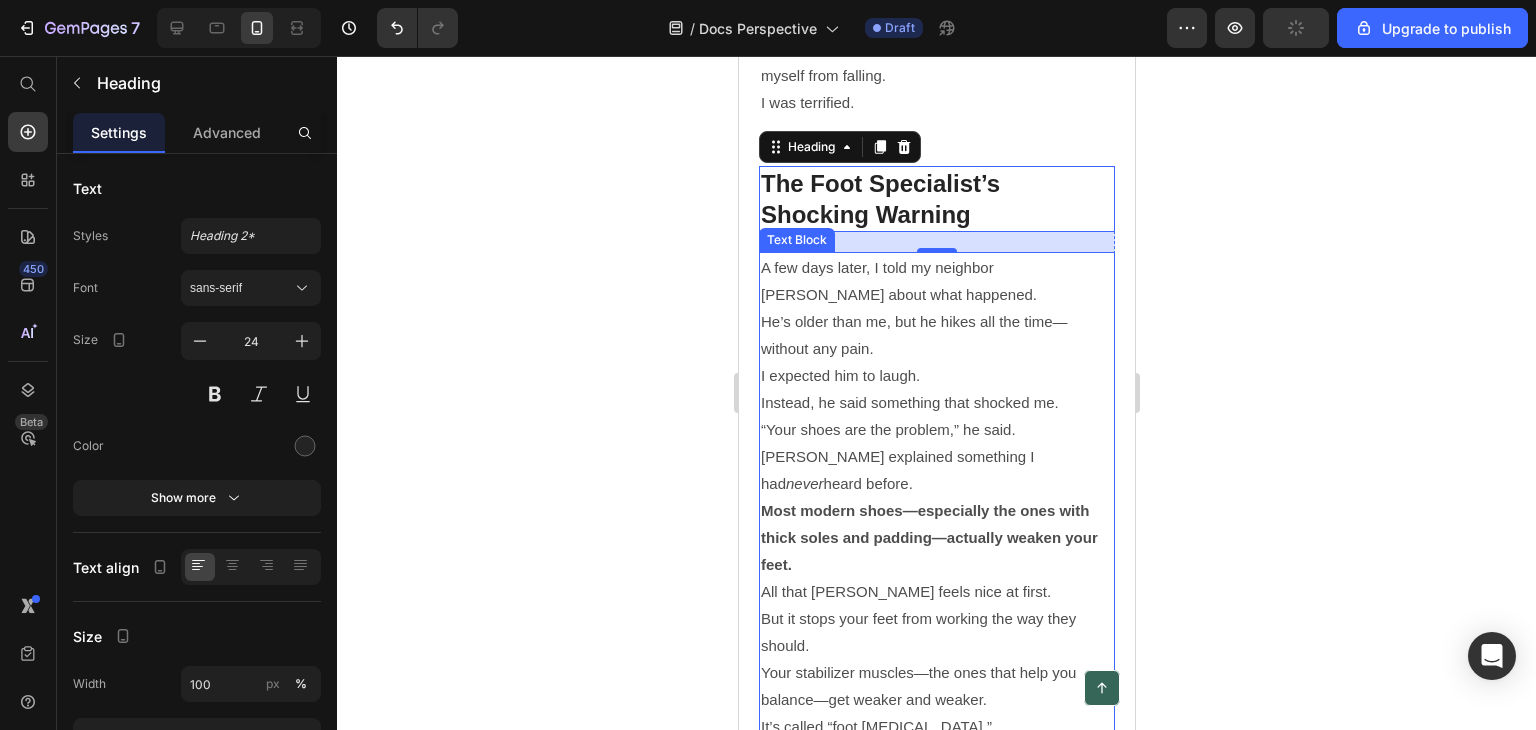 scroll, scrollTop: 2049, scrollLeft: 0, axis: vertical 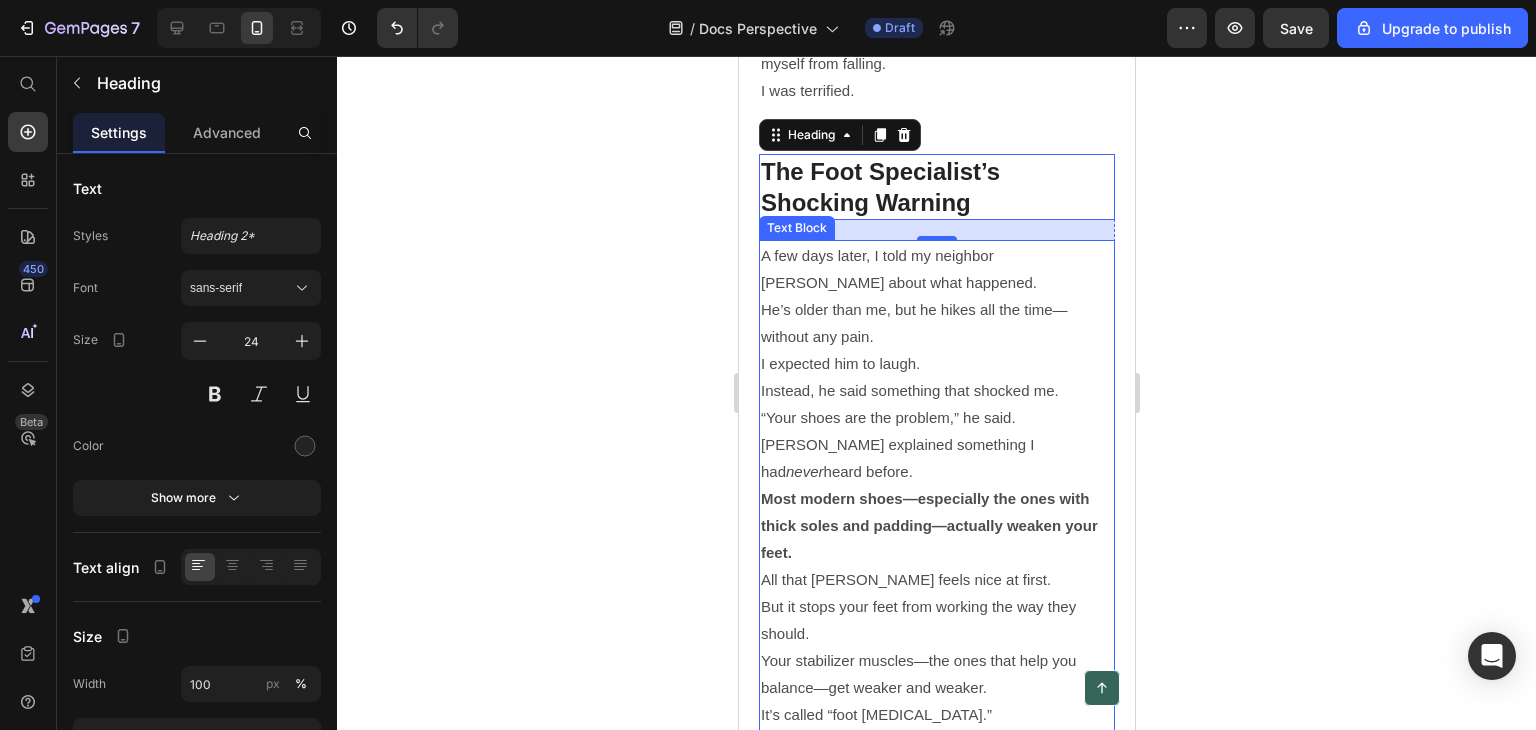 drag, startPoint x: 831, startPoint y: 232, endPoint x: 753, endPoint y: 459, distance: 240.02708 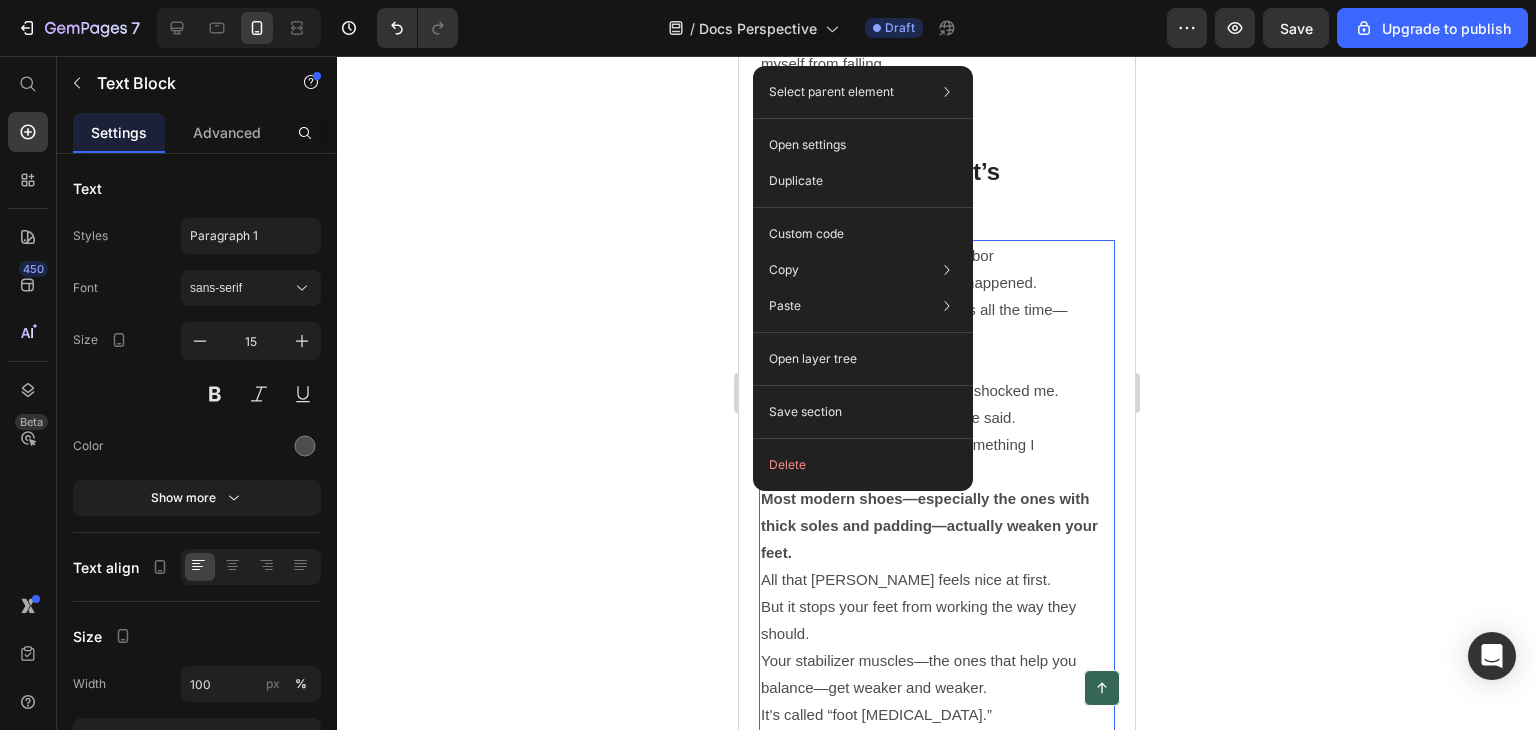 drag, startPoint x: 753, startPoint y: 459, endPoint x: 1647, endPoint y: 670, distance: 918.56244 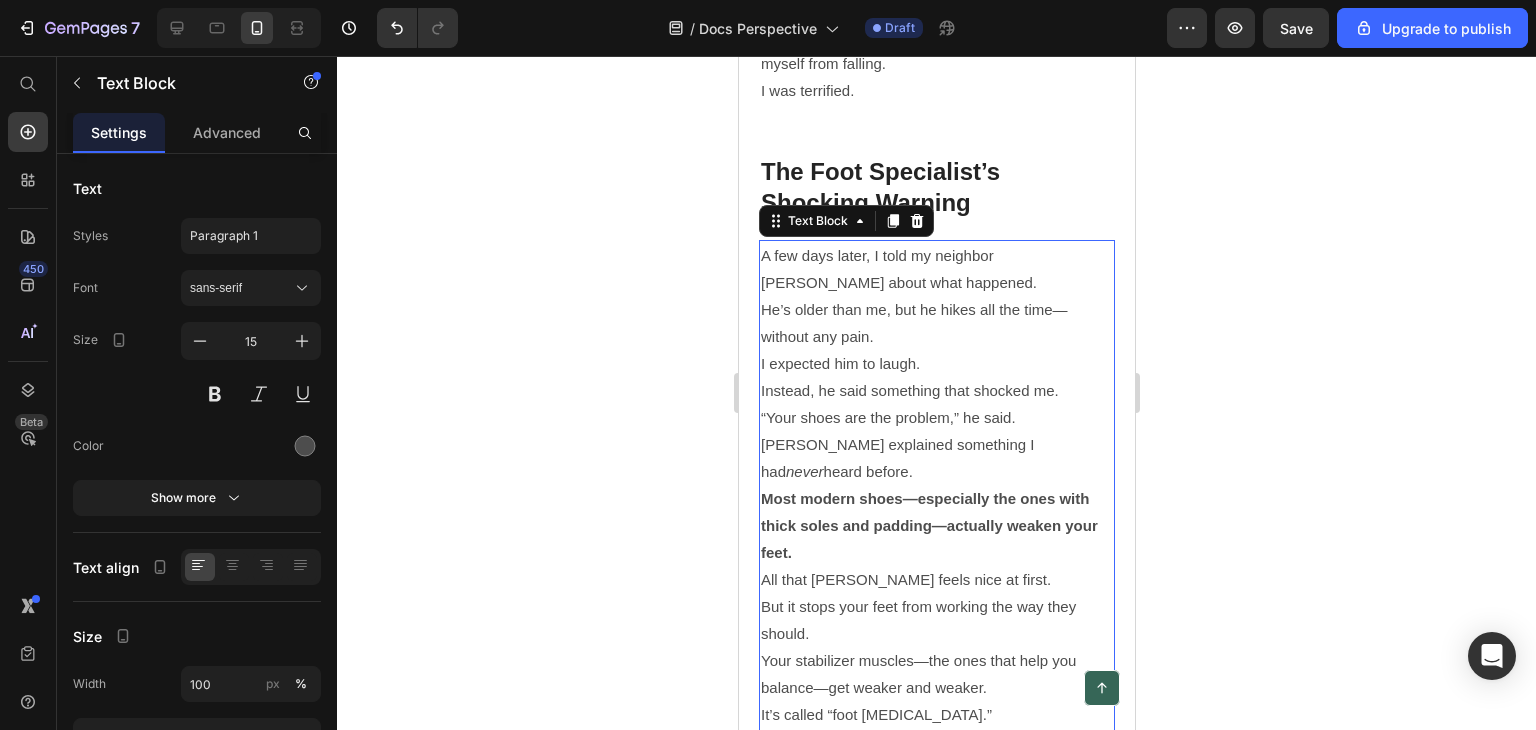 drag, startPoint x: 1351, startPoint y: 213, endPoint x: 1332, endPoint y: 218, distance: 19.646883 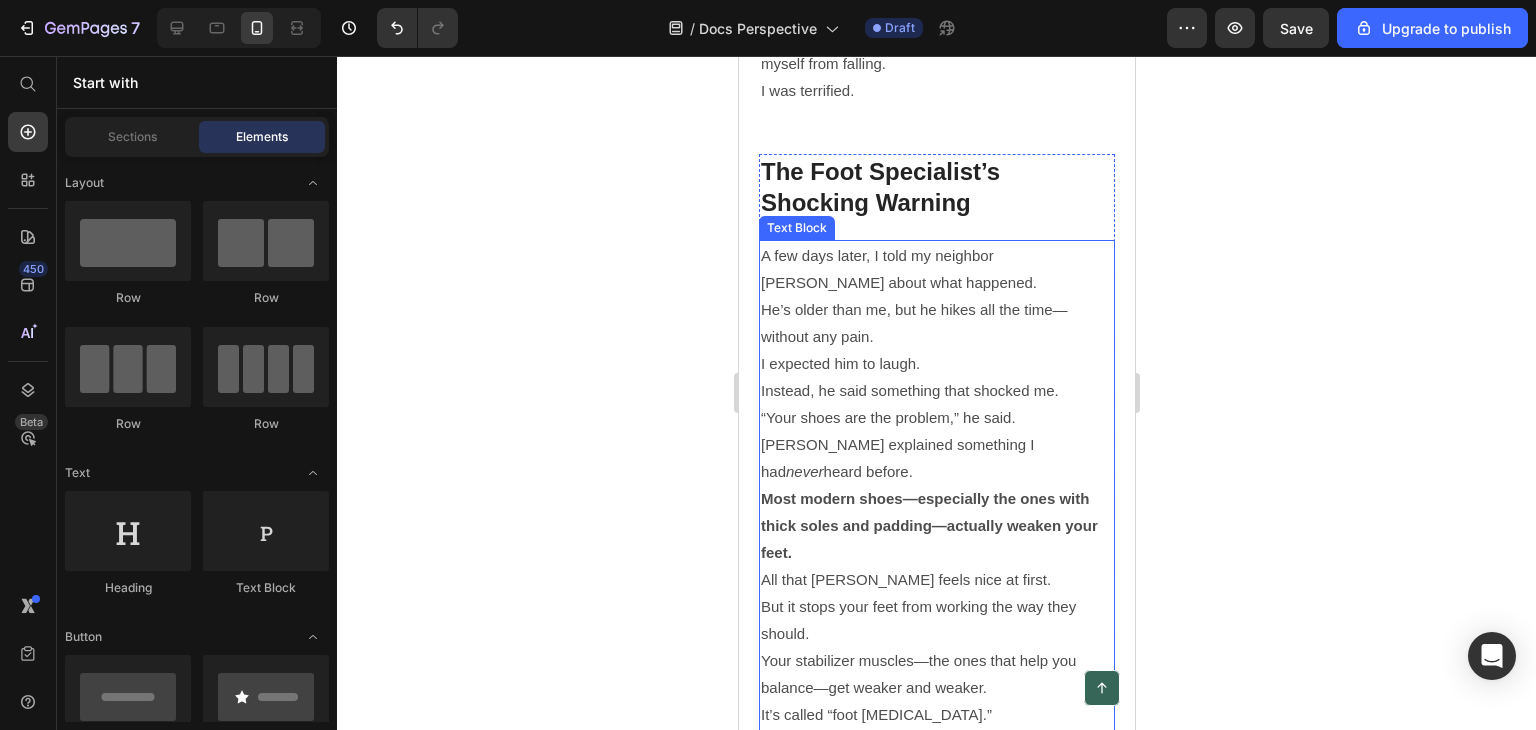 click on "A few days later, I told my neighbor Sam about what happened." at bounding box center [936, 269] 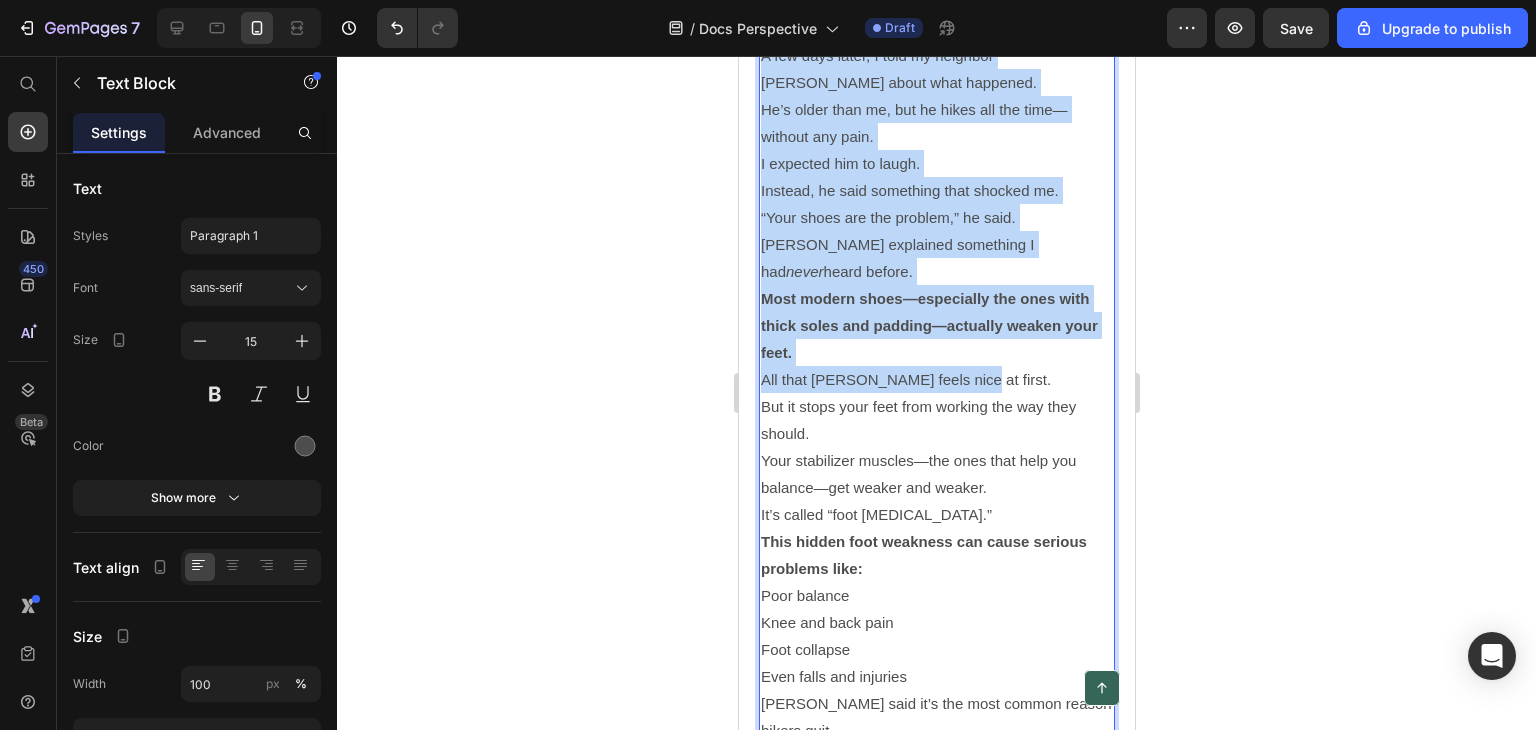 scroll, scrollTop: 2449, scrollLeft: 0, axis: vertical 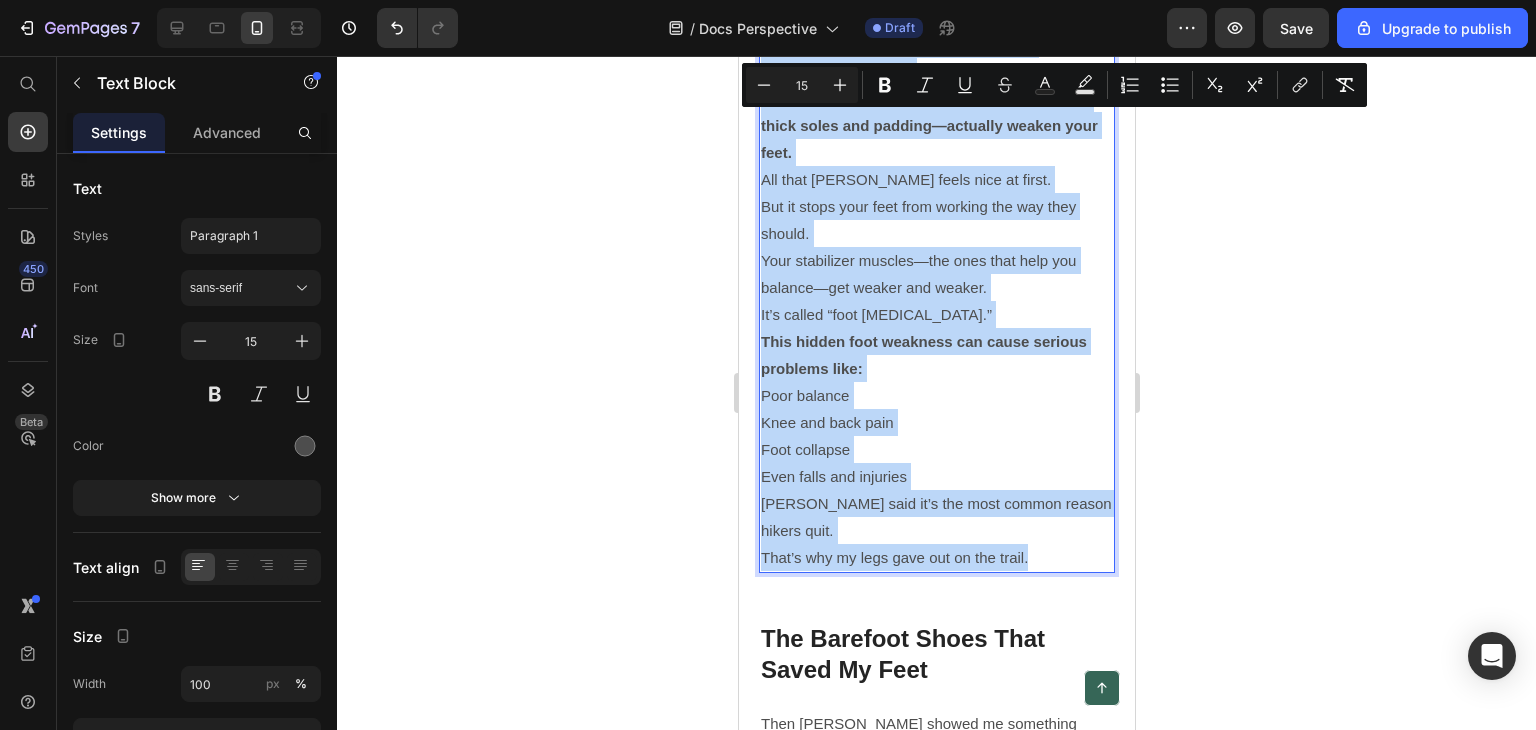 drag, startPoint x: 761, startPoint y: 227, endPoint x: 1040, endPoint y: 485, distance: 380.0066 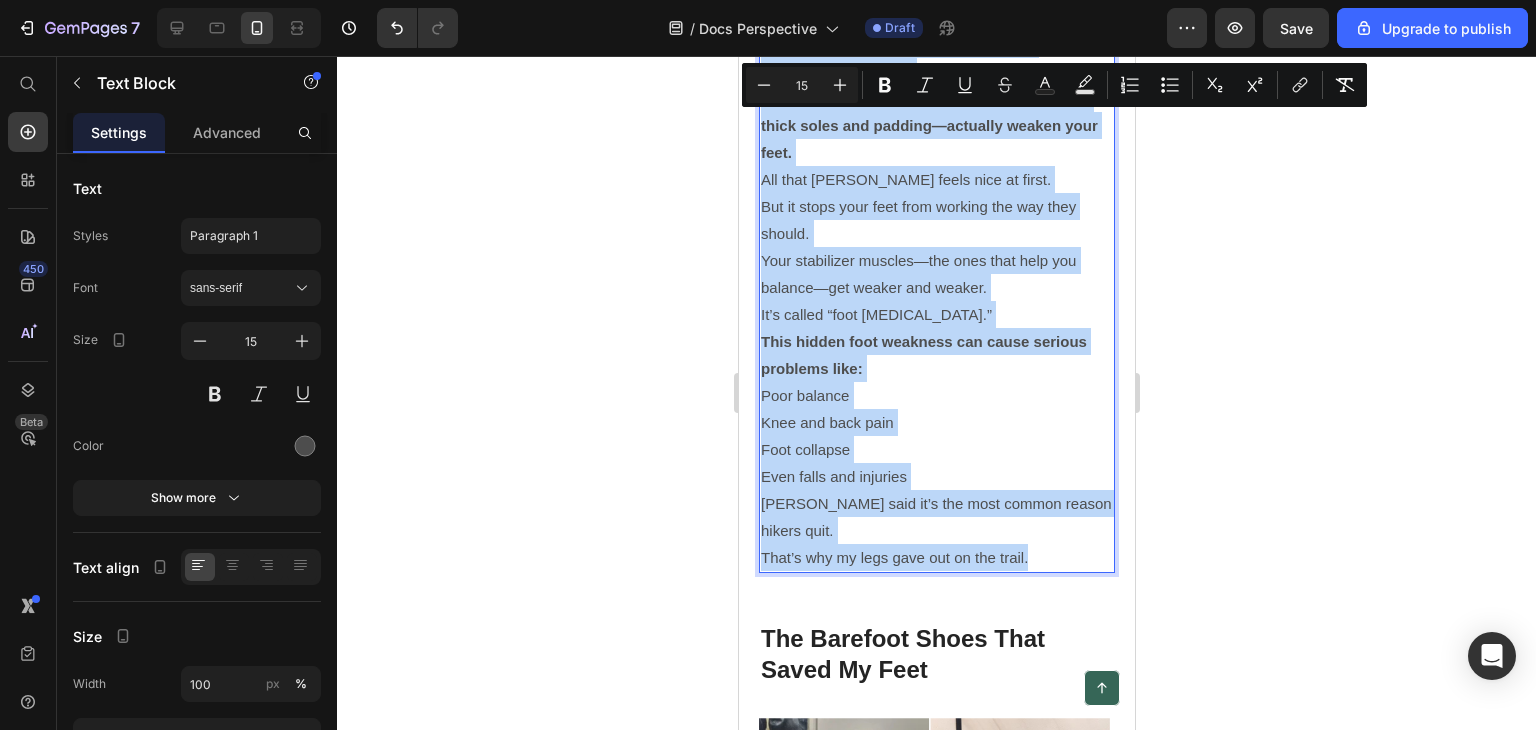 click on "A few days later, I told my neighbor Sam about what happened. He’s older than me, but he hikes all the time—without any pain. I expected him to laugh. Instead, he said something that shocked me. “Your shoes are the problem,” he said. Sam explained something I had  never  heard before. Most modern shoes—especially the ones with thick soles and padding—actually weaken your feet. All that cushioning feels nice at first. But it stops your feet from working the way they should. Your stabilizer muscles—the ones that help you balance—get weaker and weaker. It’s called “foot muscle atrophy.” This hidden foot weakness can cause serious problems like: Poor balance Knee and back pain Foot collapse Even falls and injuries Sam said it’s the most common reason hikers quit. That’s why my legs gave out on the trail." at bounding box center [936, 206] 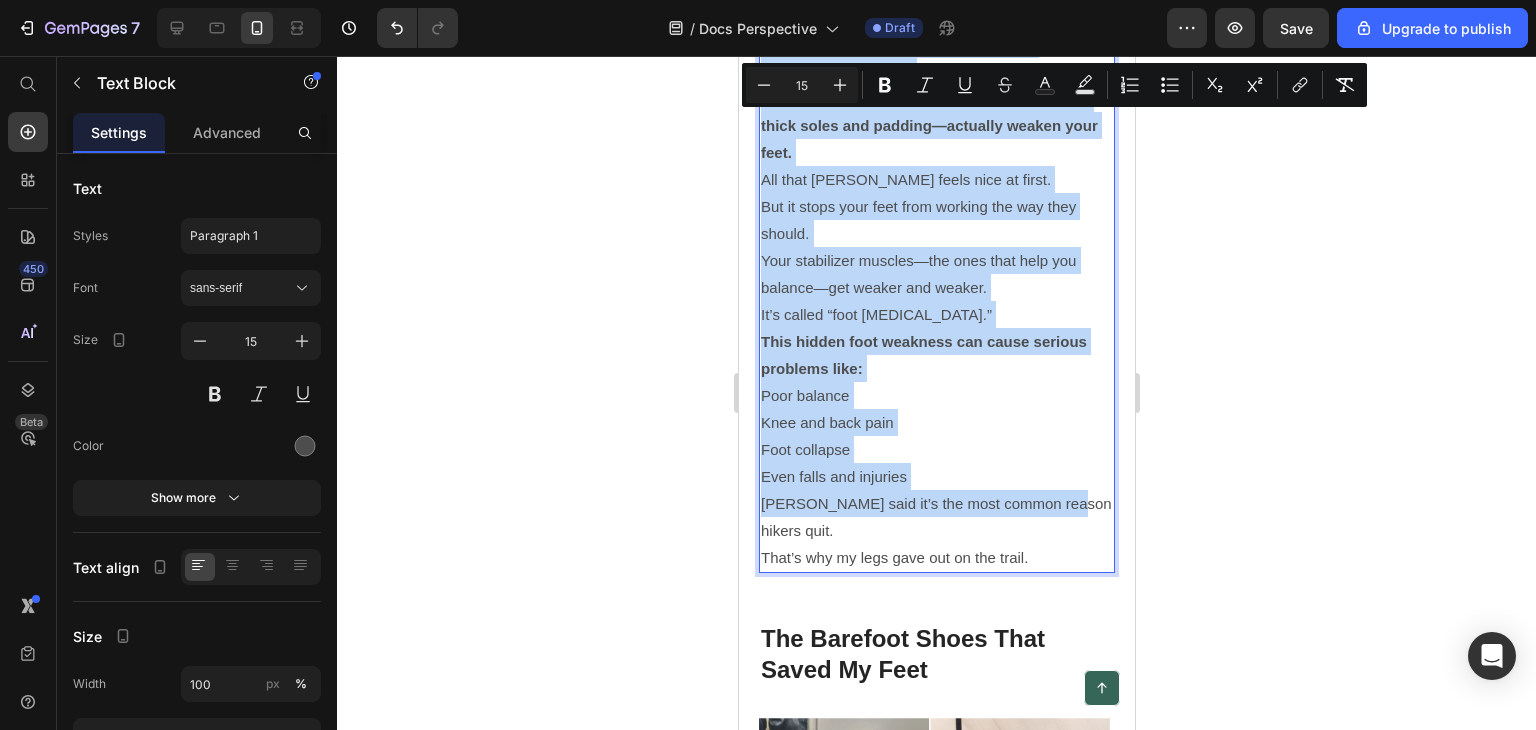 drag, startPoint x: 971, startPoint y: 404, endPoint x: 980, endPoint y: 413, distance: 12.727922 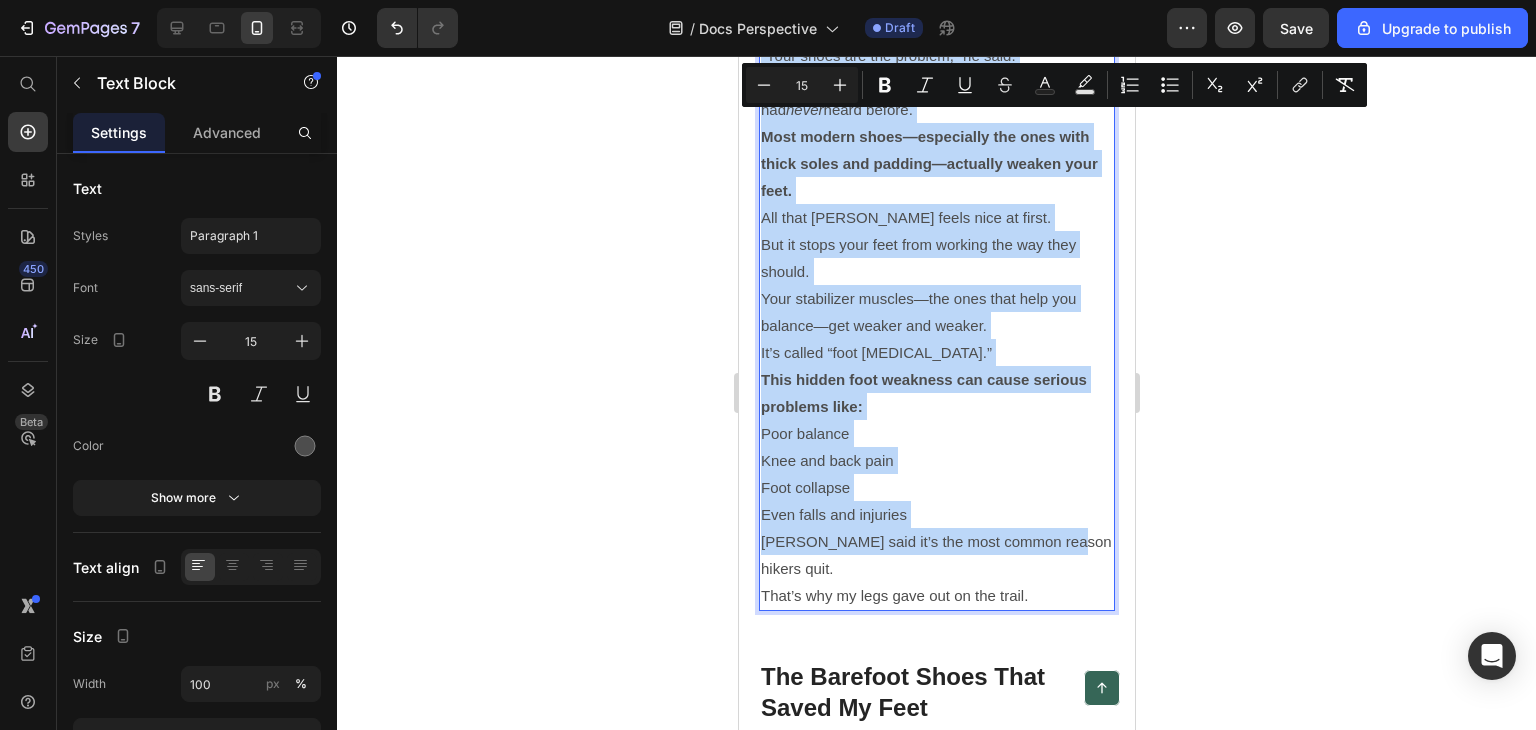 scroll, scrollTop: 2049, scrollLeft: 0, axis: vertical 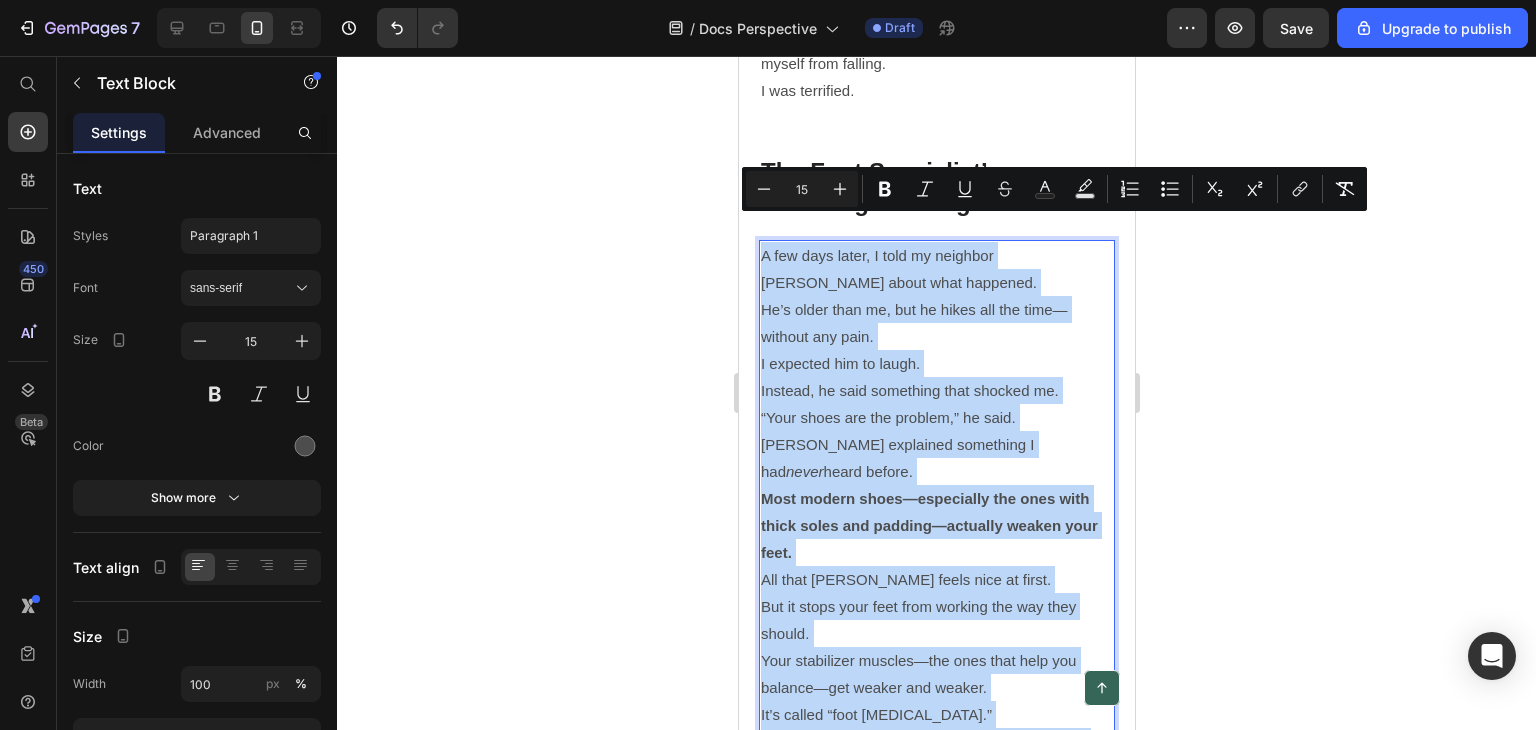 drag, startPoint x: 852, startPoint y: 338, endPoint x: 859, endPoint y: 329, distance: 11.401754 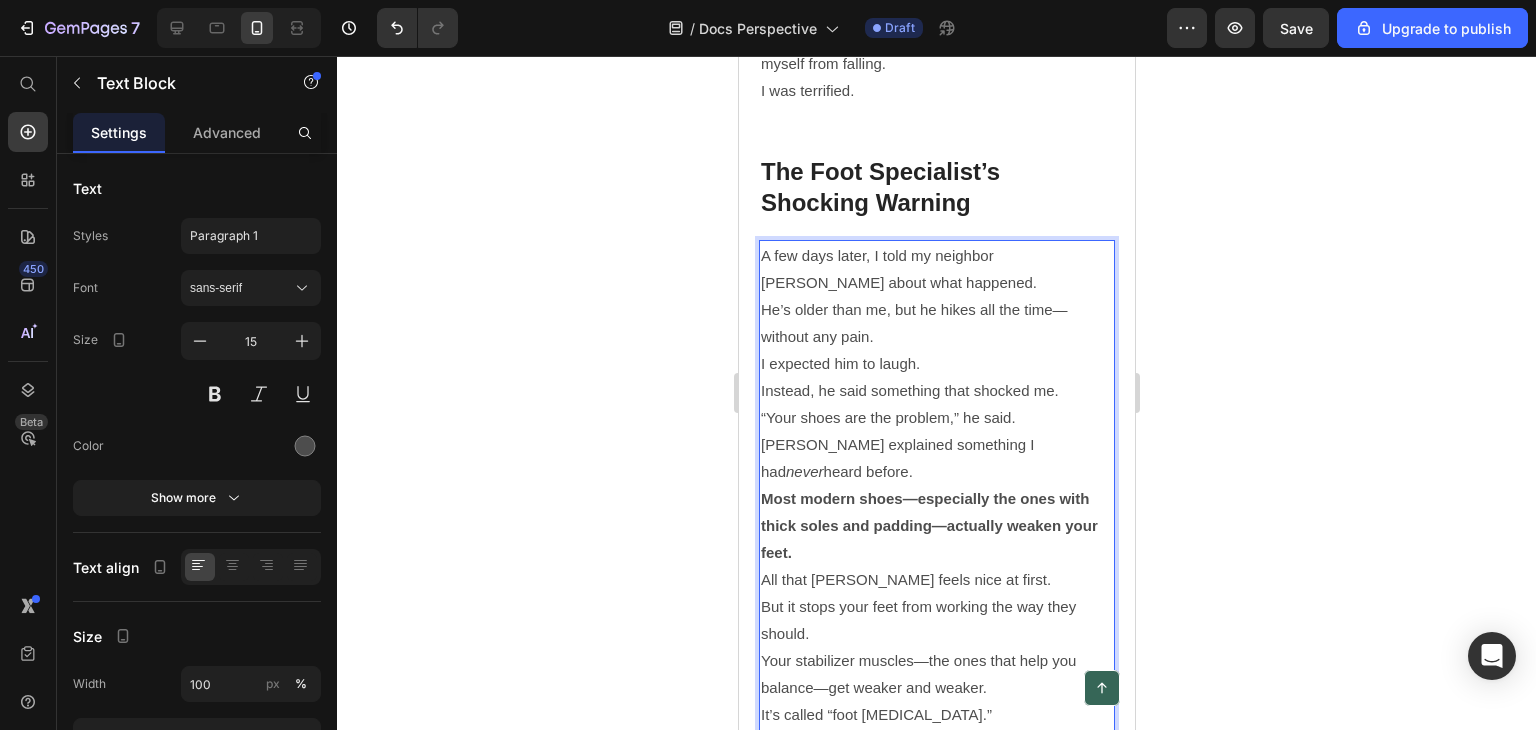 click on "A few days later, I told my neighbor Sam about what happened." at bounding box center (936, 269) 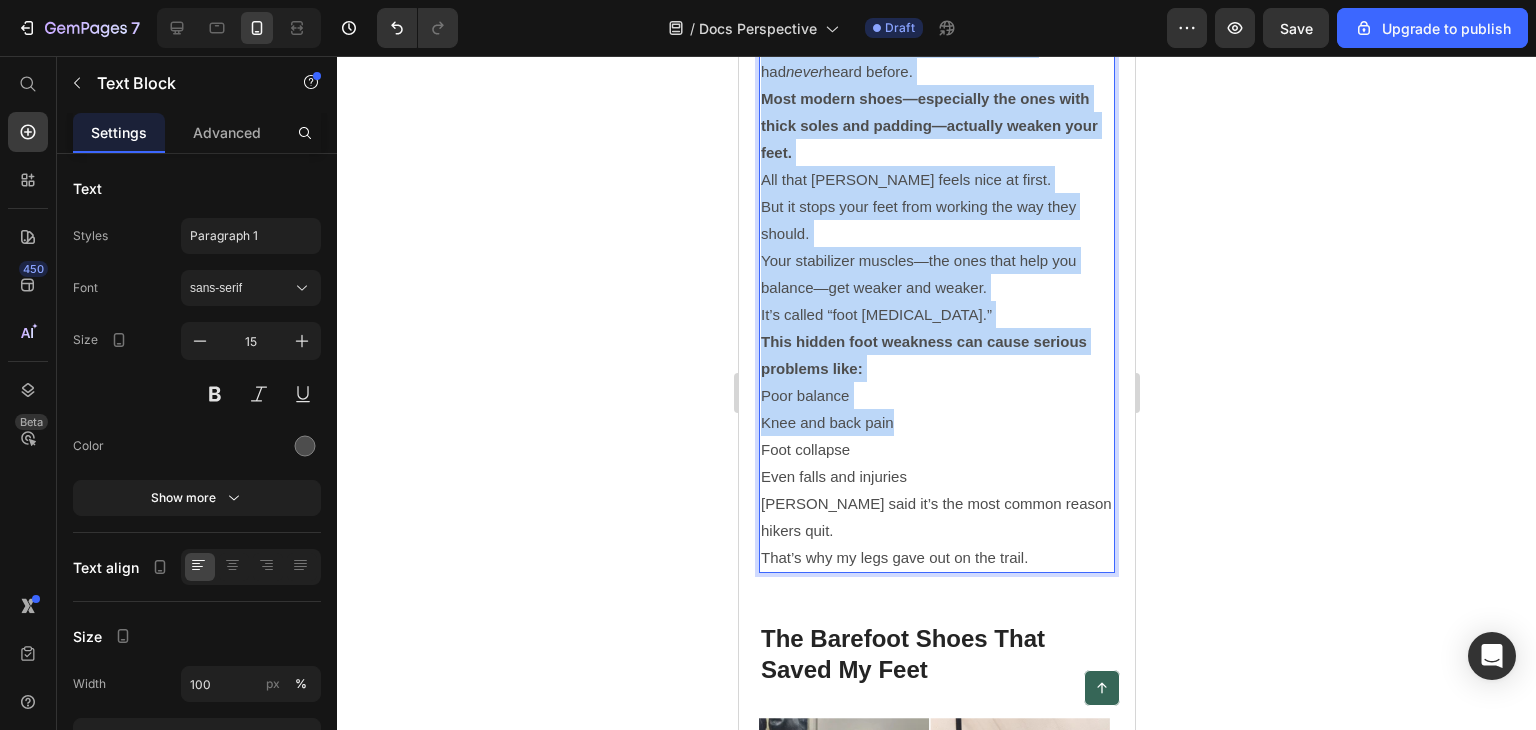 scroll, scrollTop: 2649, scrollLeft: 0, axis: vertical 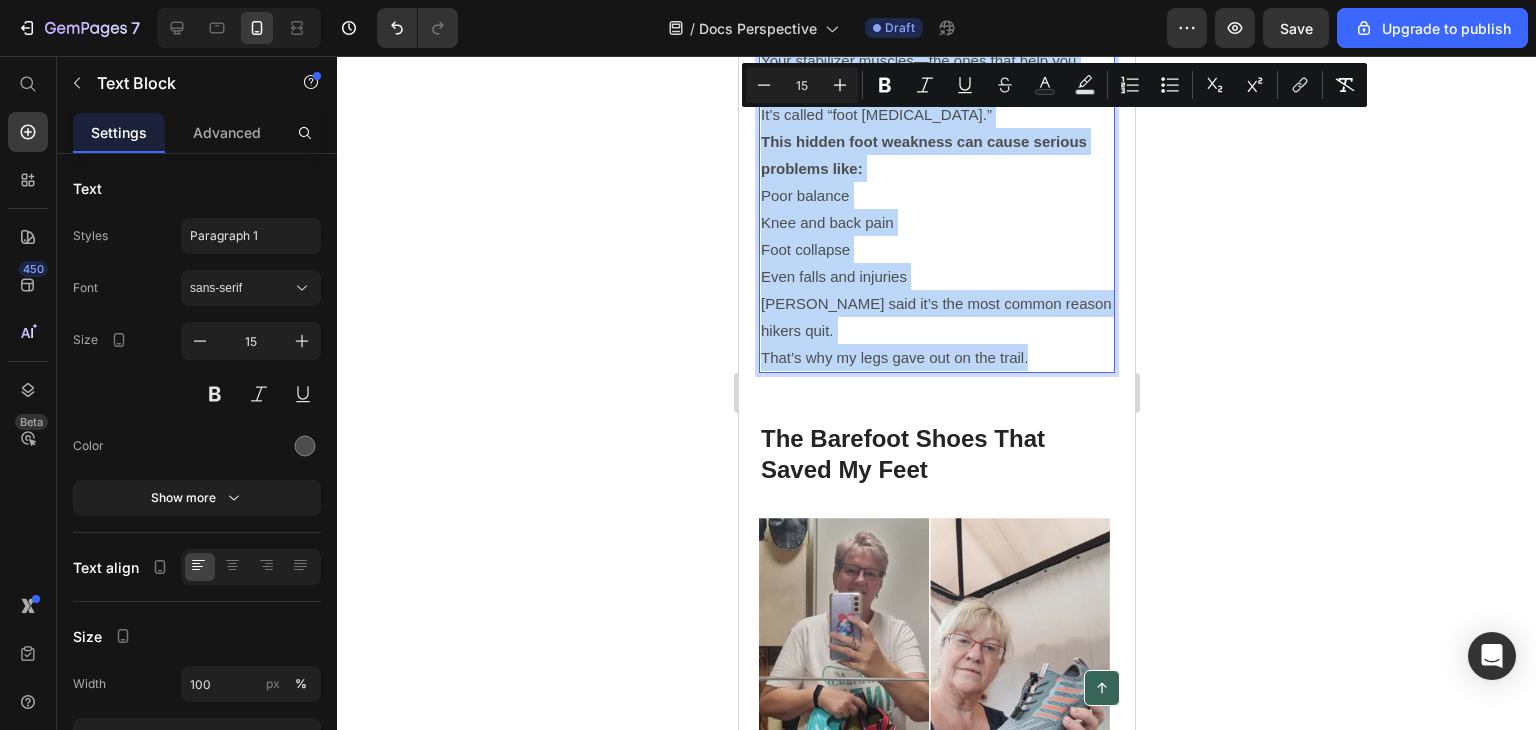 drag, startPoint x: 762, startPoint y: 225, endPoint x: 1045, endPoint y: 311, distance: 295.77863 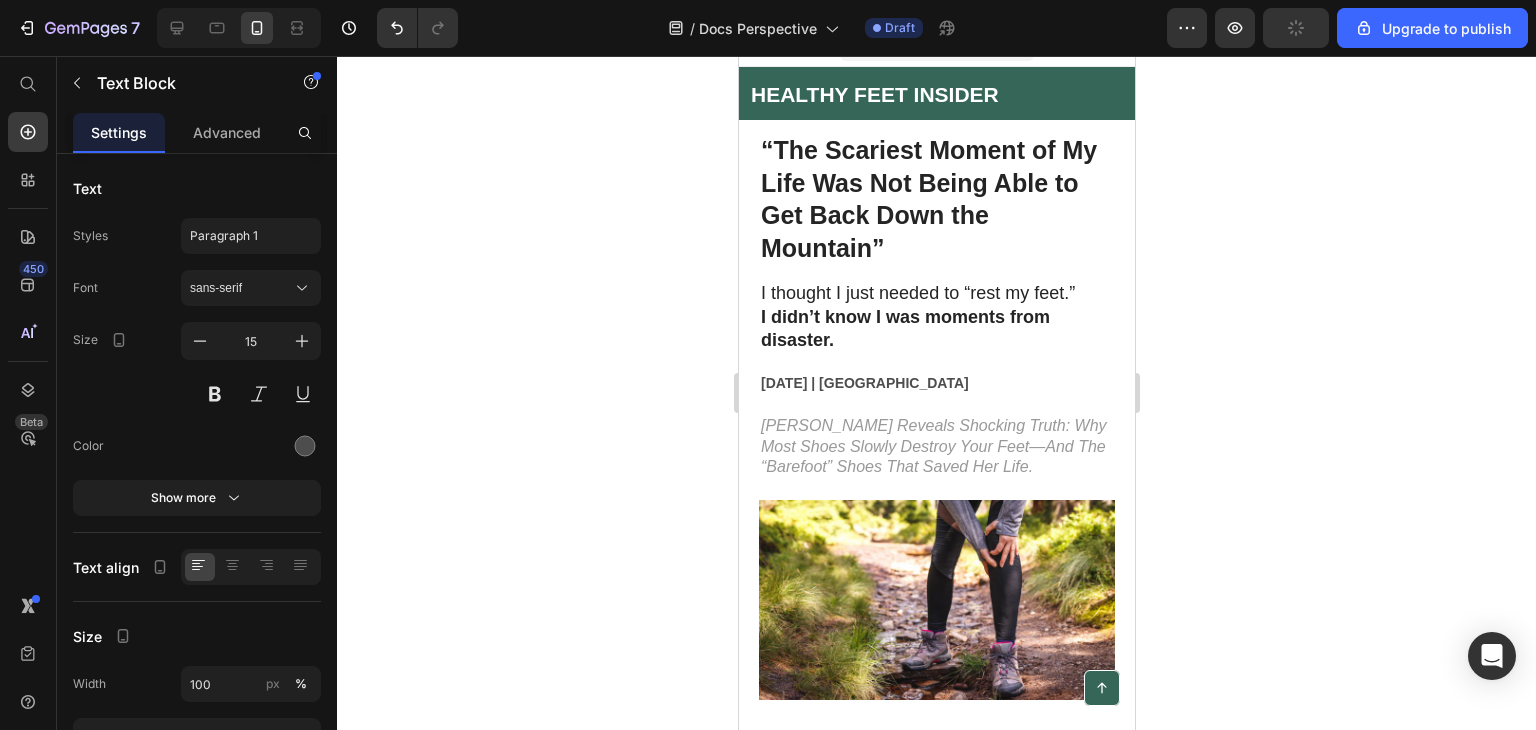 scroll, scrollTop: 0, scrollLeft: 0, axis: both 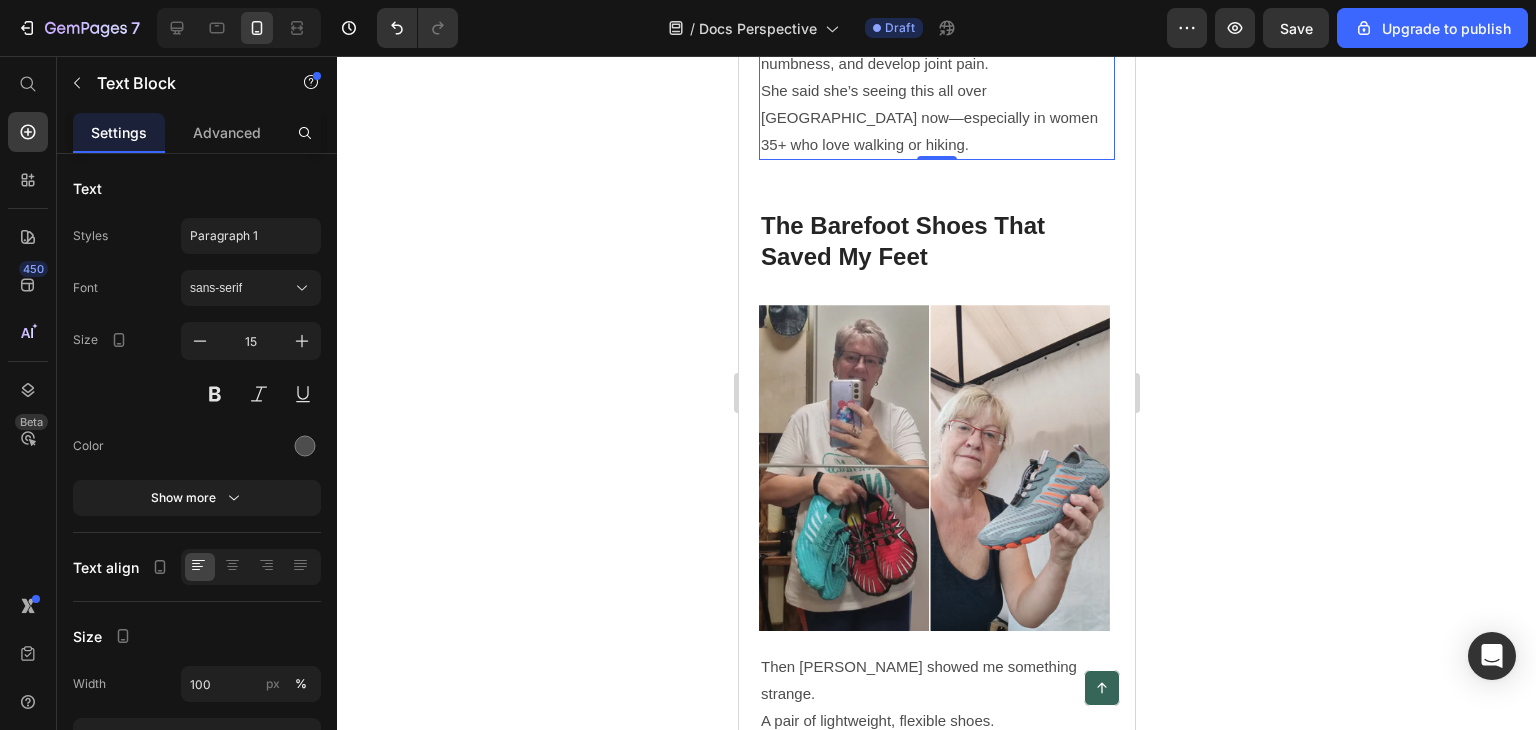 drag, startPoint x: 1421, startPoint y: 195, endPoint x: 1407, endPoint y: 197, distance: 14.142136 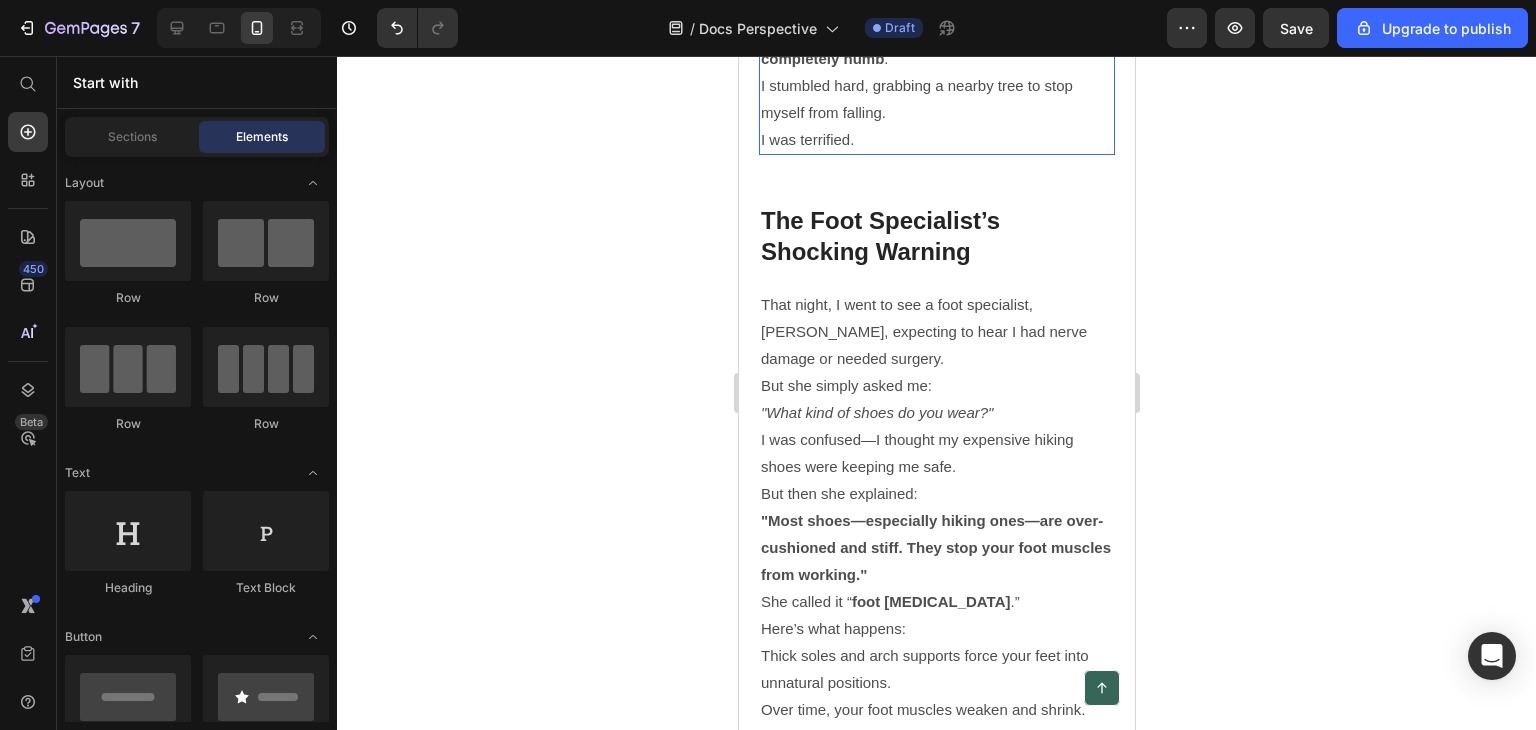 scroll, scrollTop: 1600, scrollLeft: 0, axis: vertical 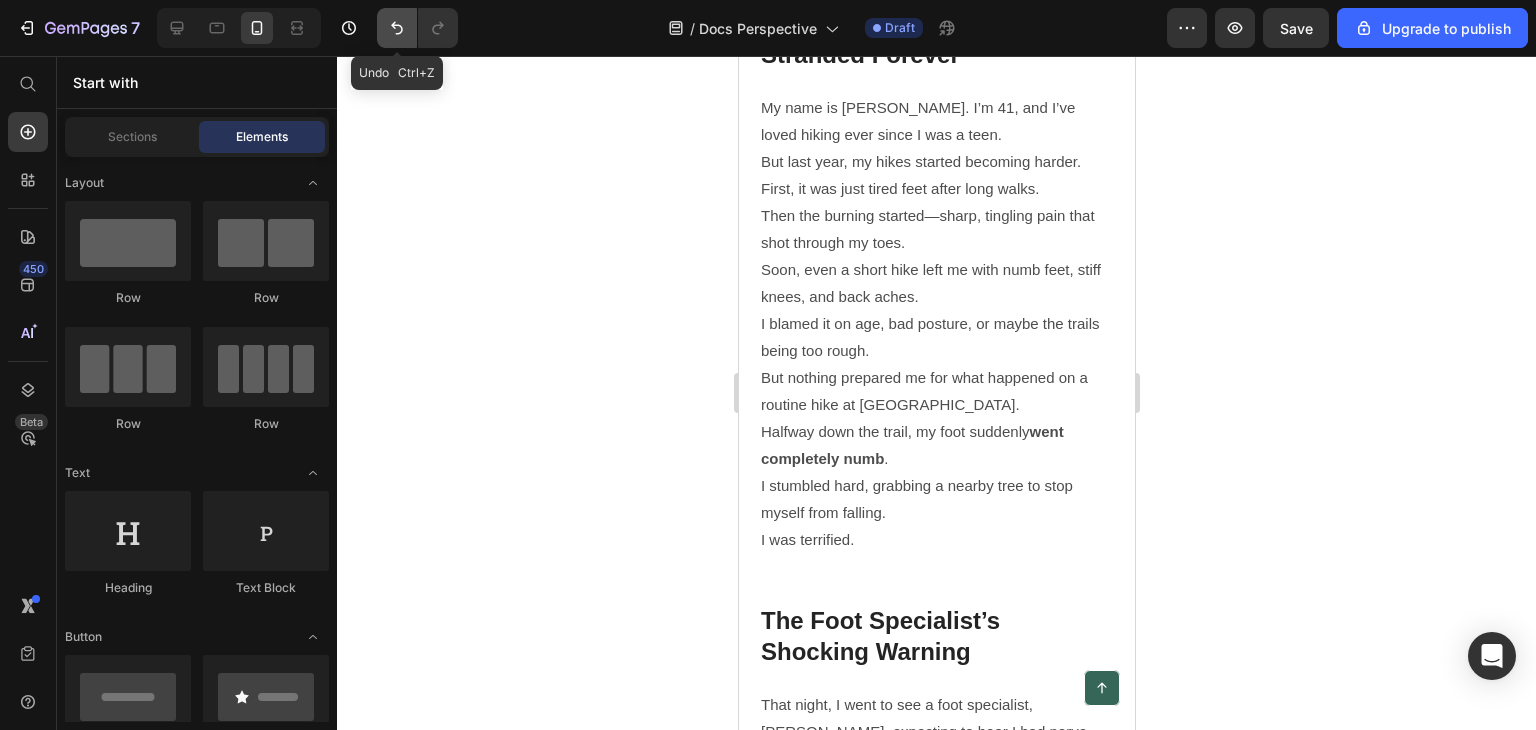 click 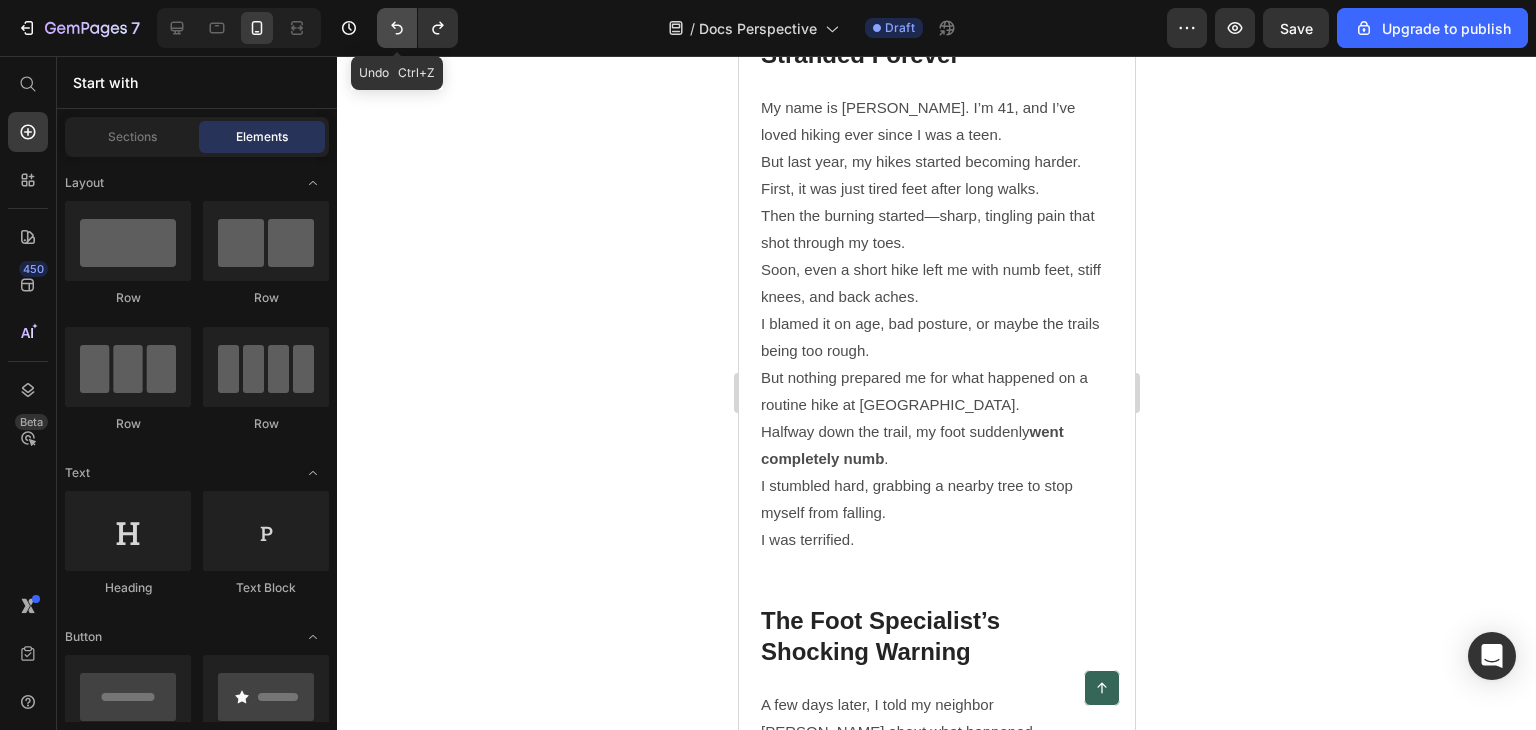 click 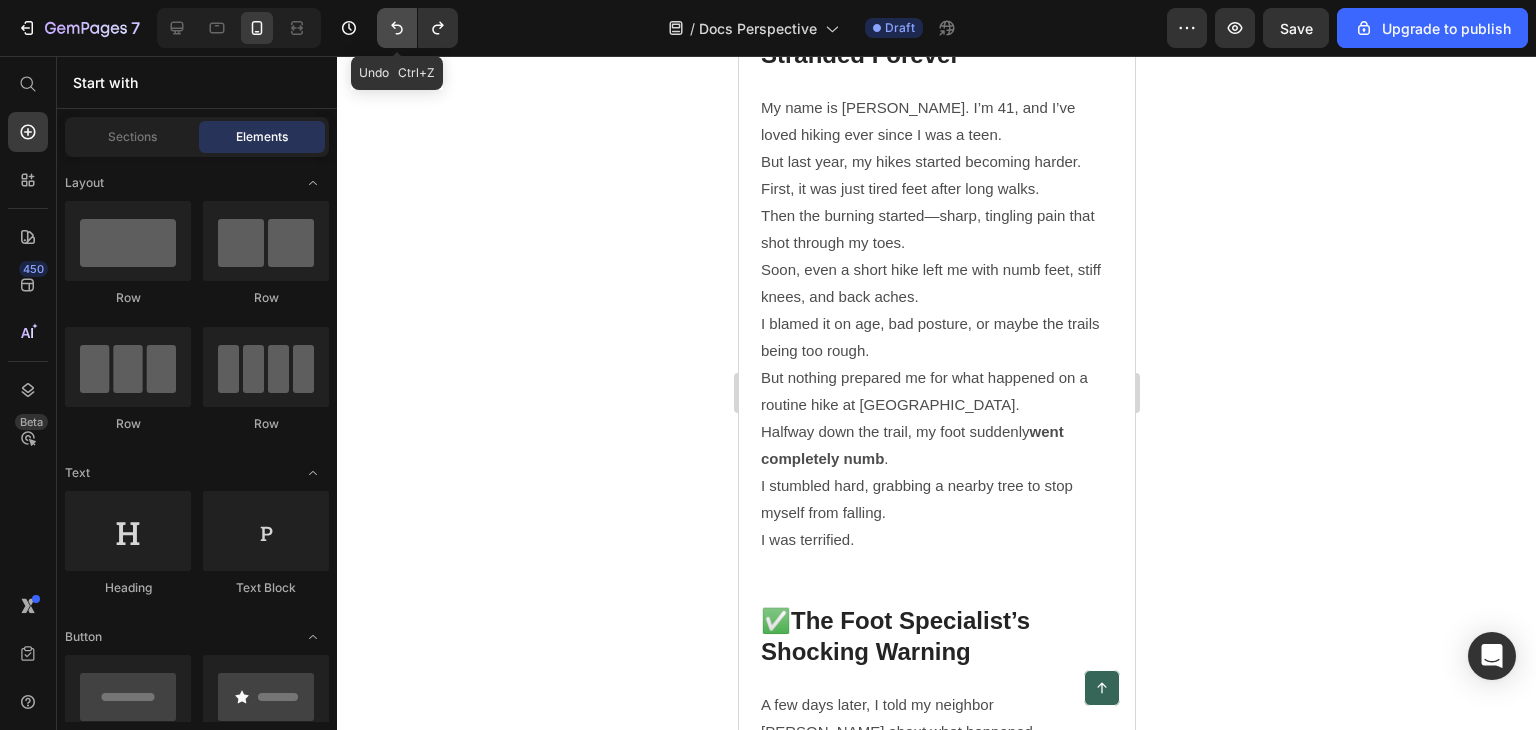 click 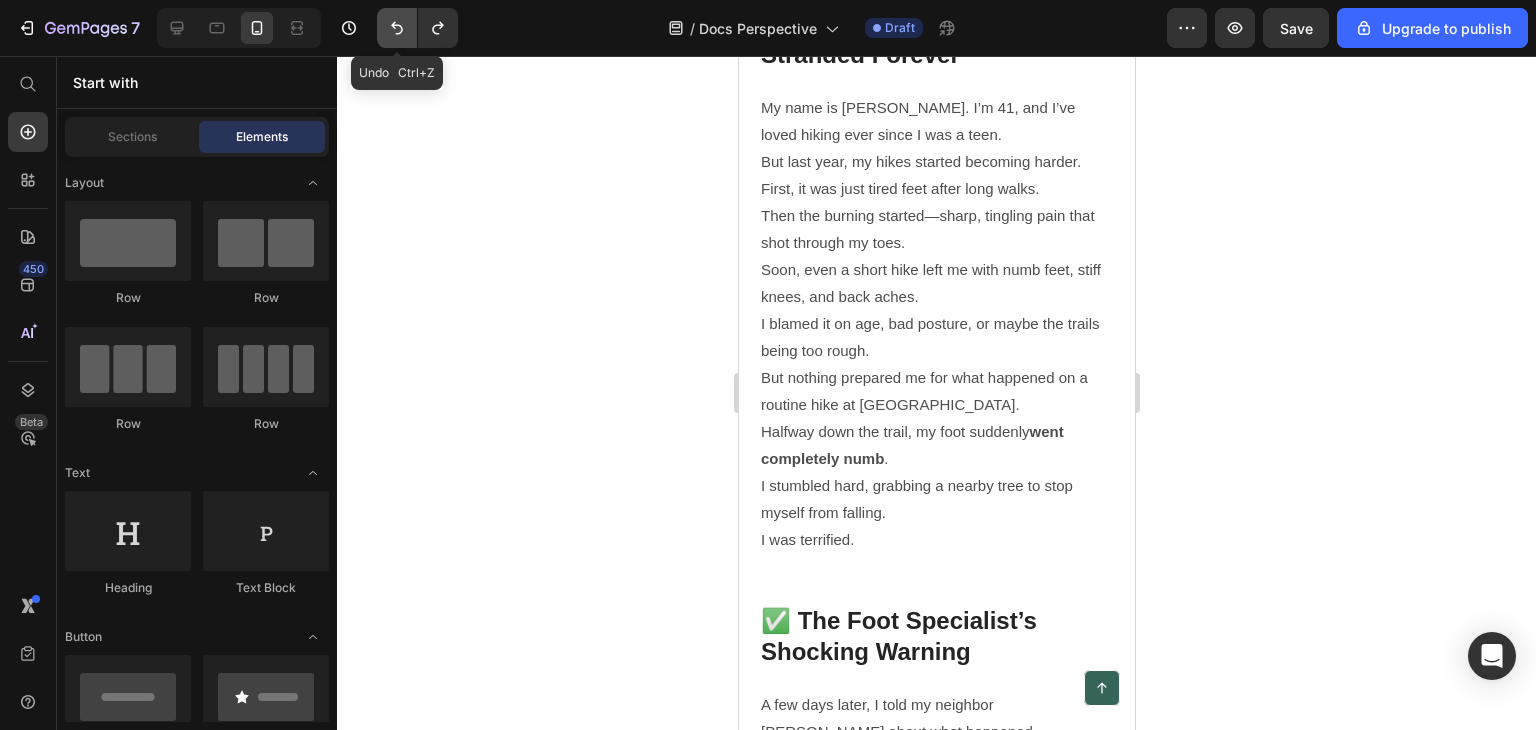 click 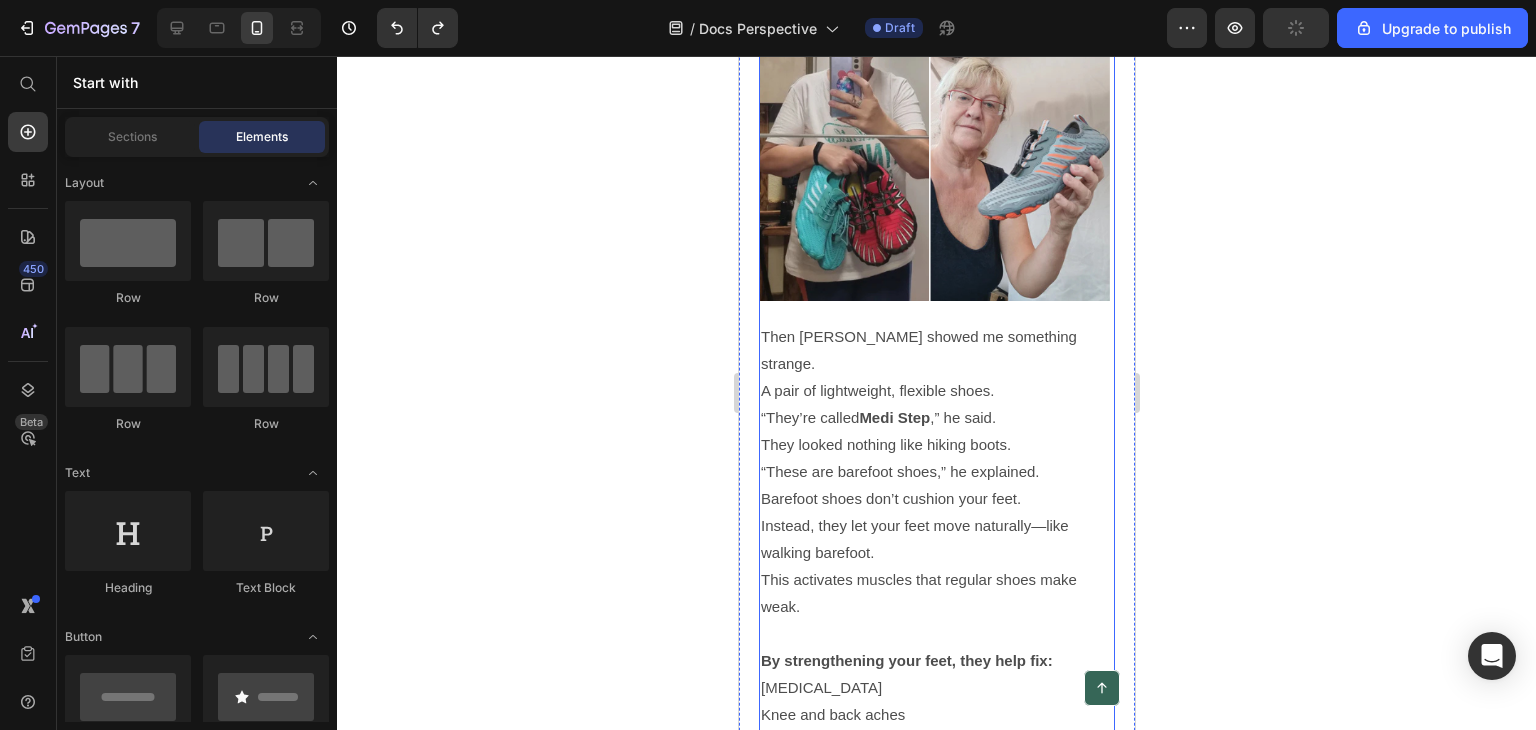 scroll, scrollTop: 2900, scrollLeft: 0, axis: vertical 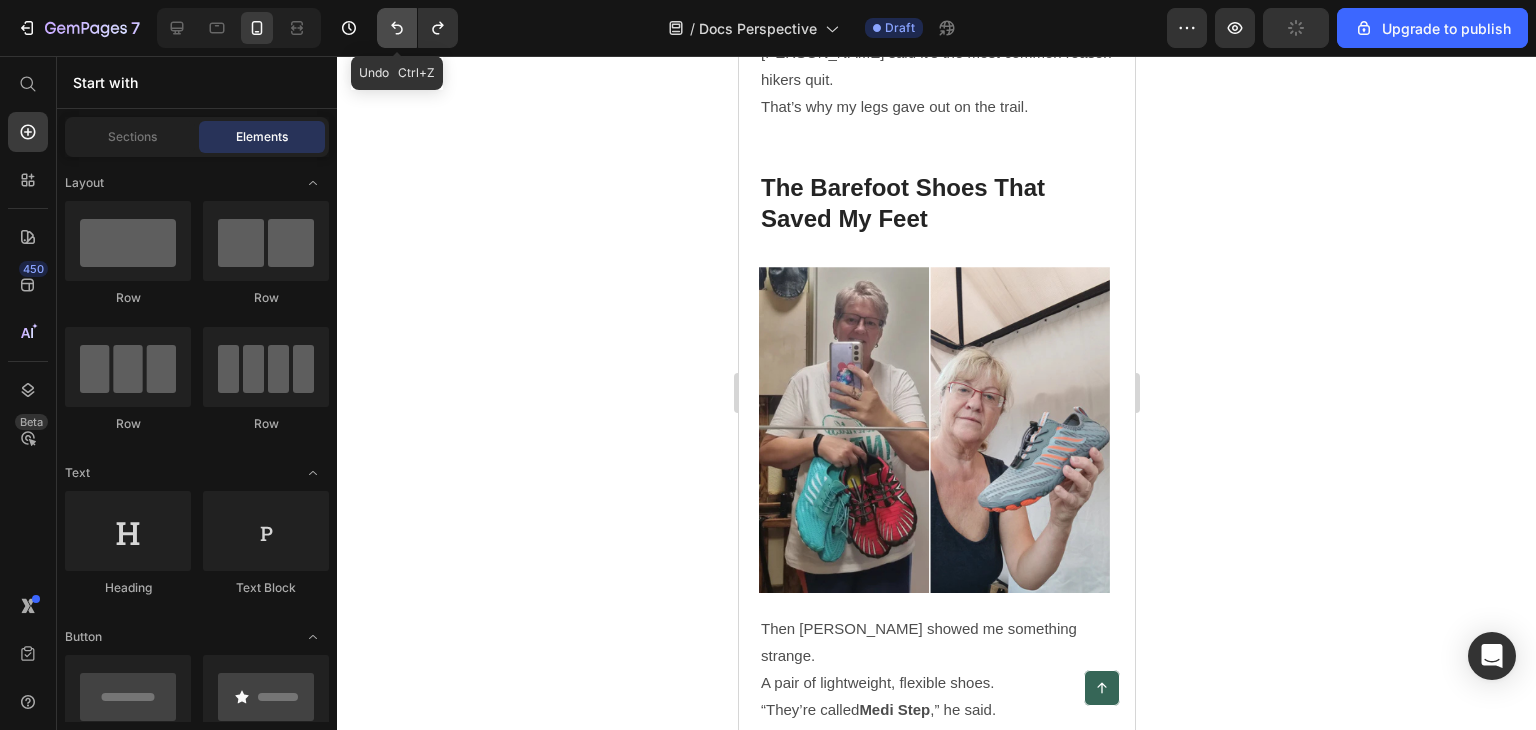 click 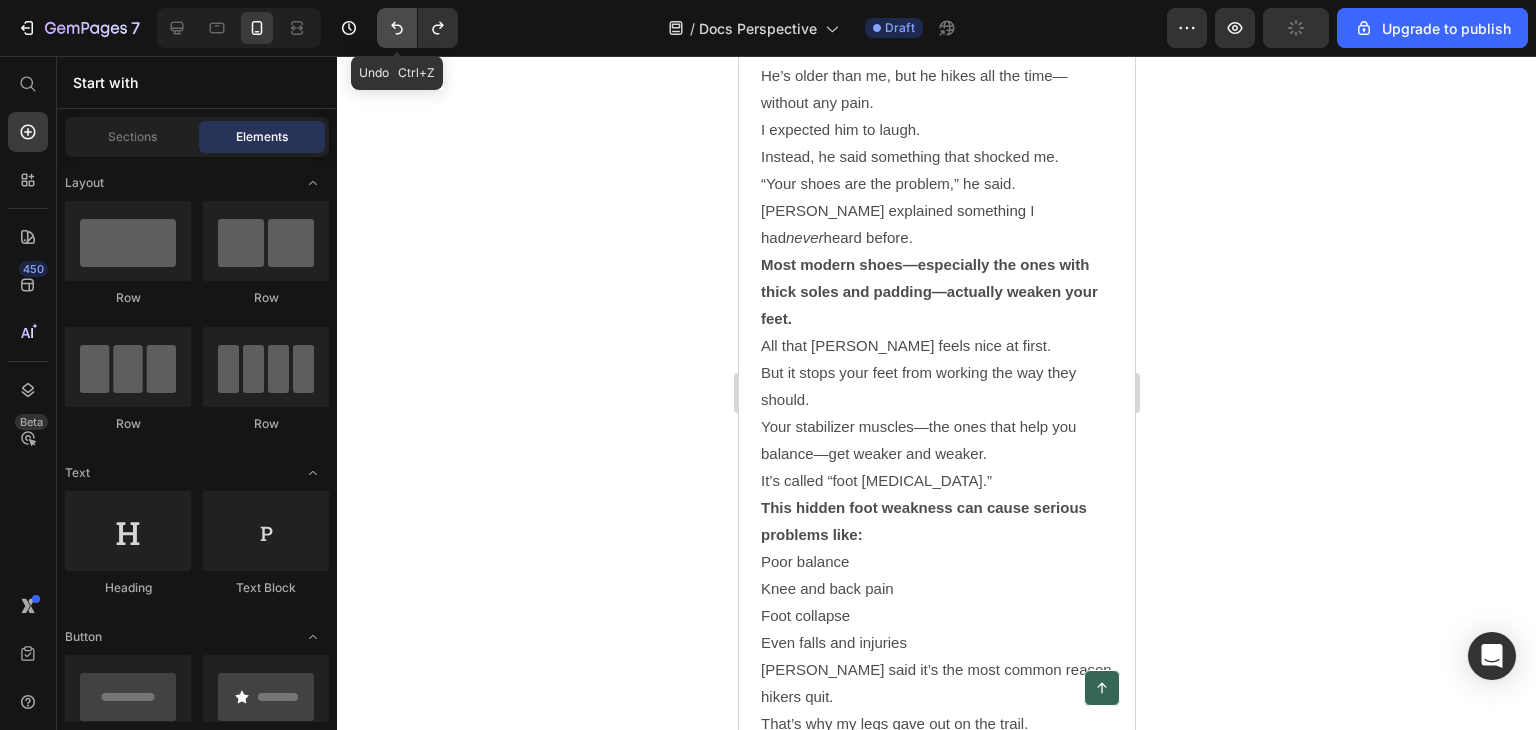 click 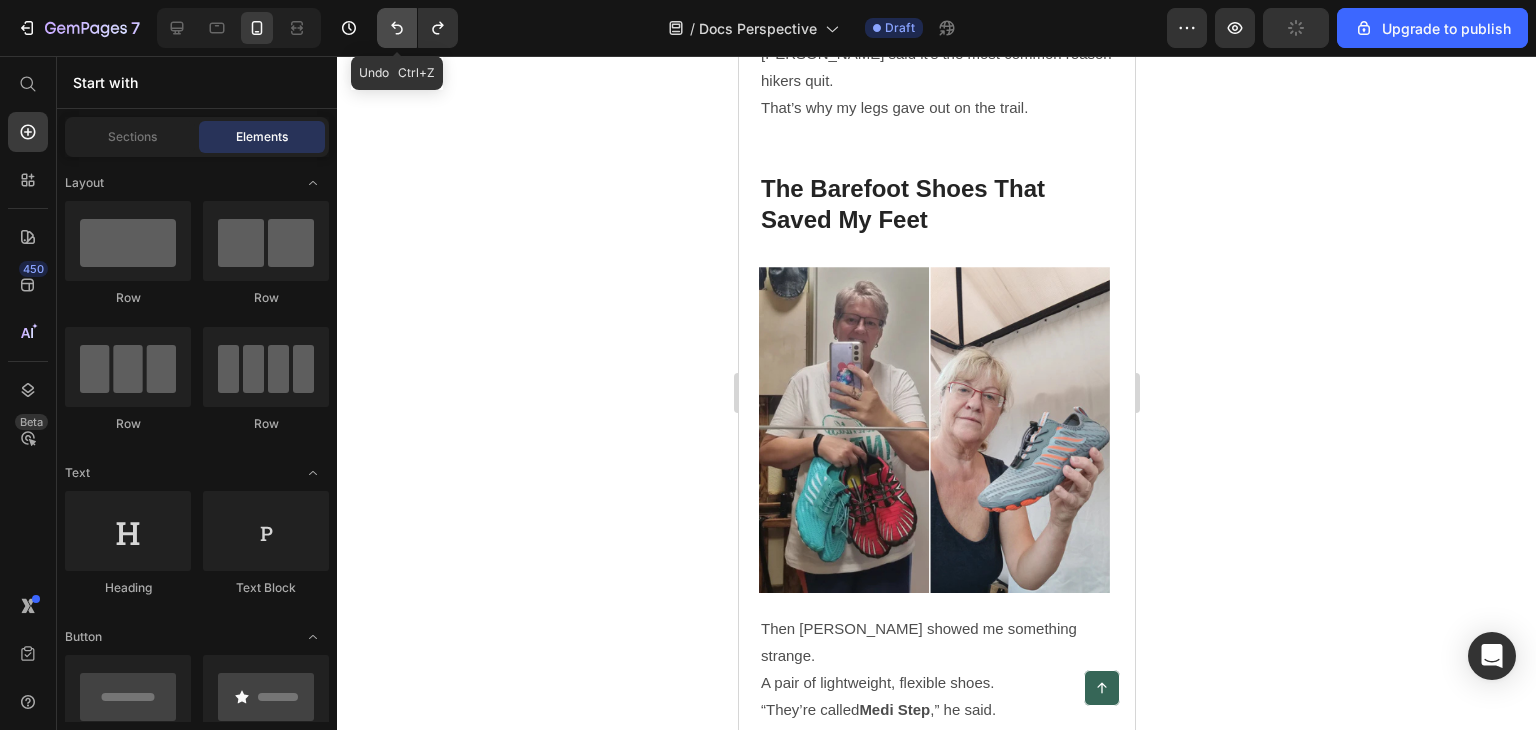 click 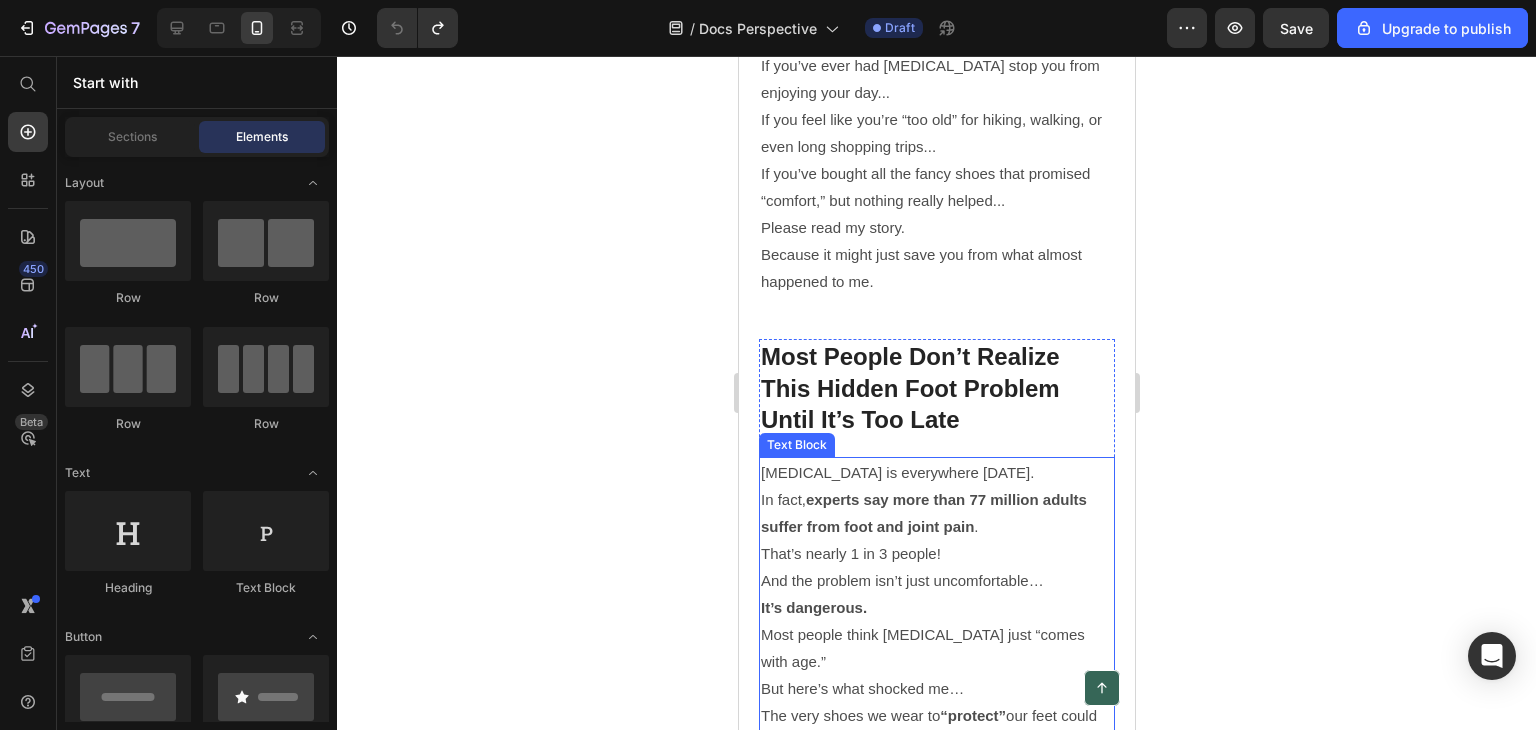 scroll, scrollTop: 900, scrollLeft: 0, axis: vertical 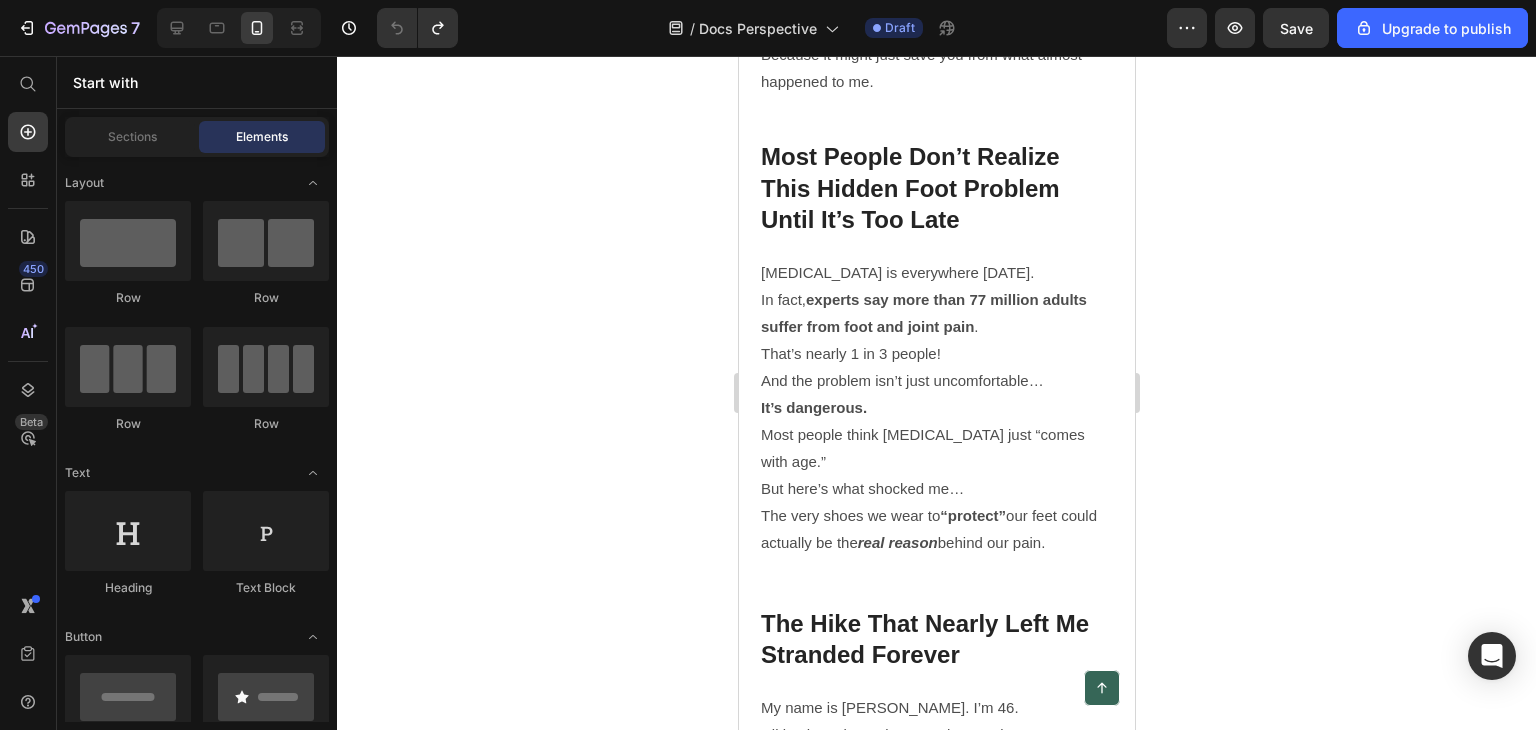 click 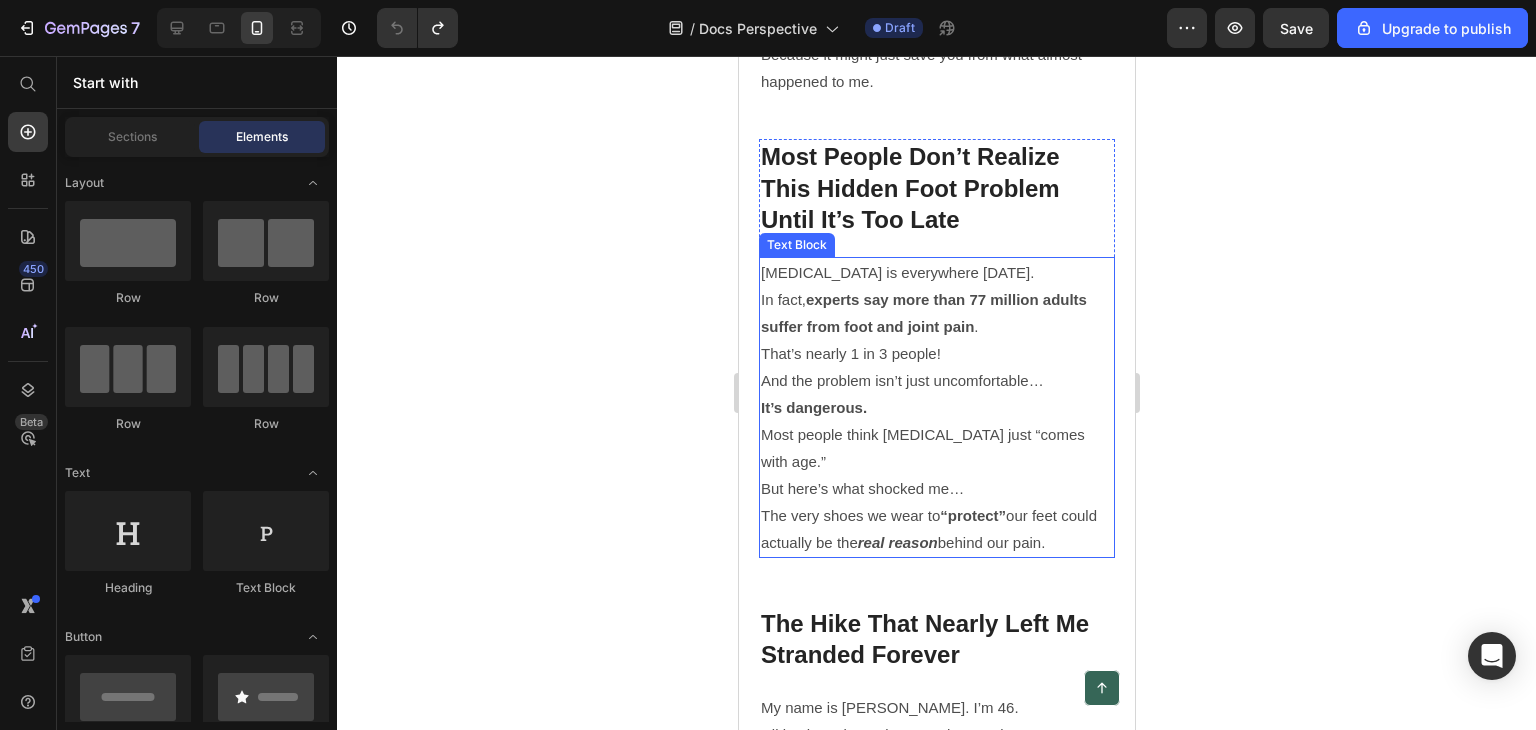 click on "experts say more than 77 million adults suffer from foot and joint pain" at bounding box center [923, 313] 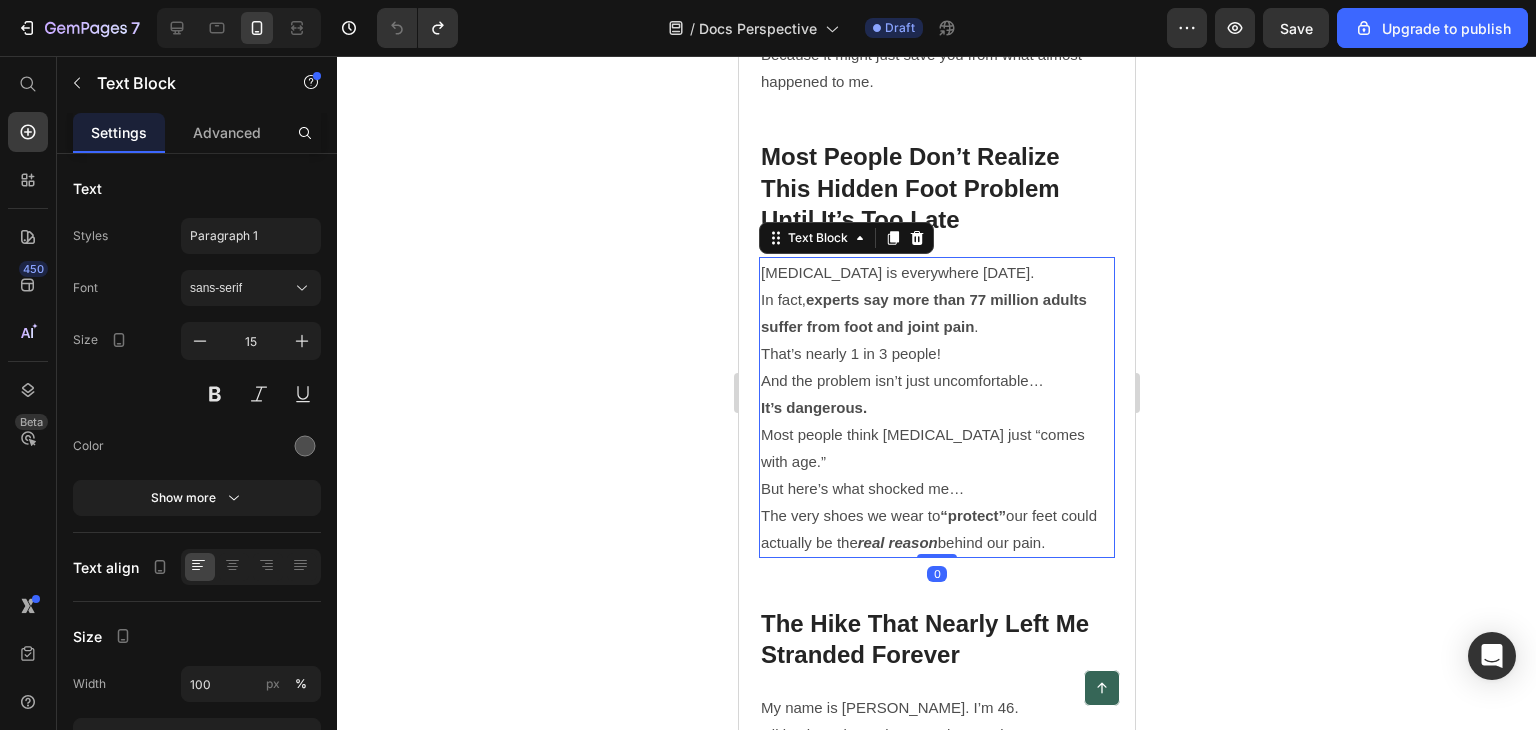 scroll, scrollTop: 600, scrollLeft: 0, axis: vertical 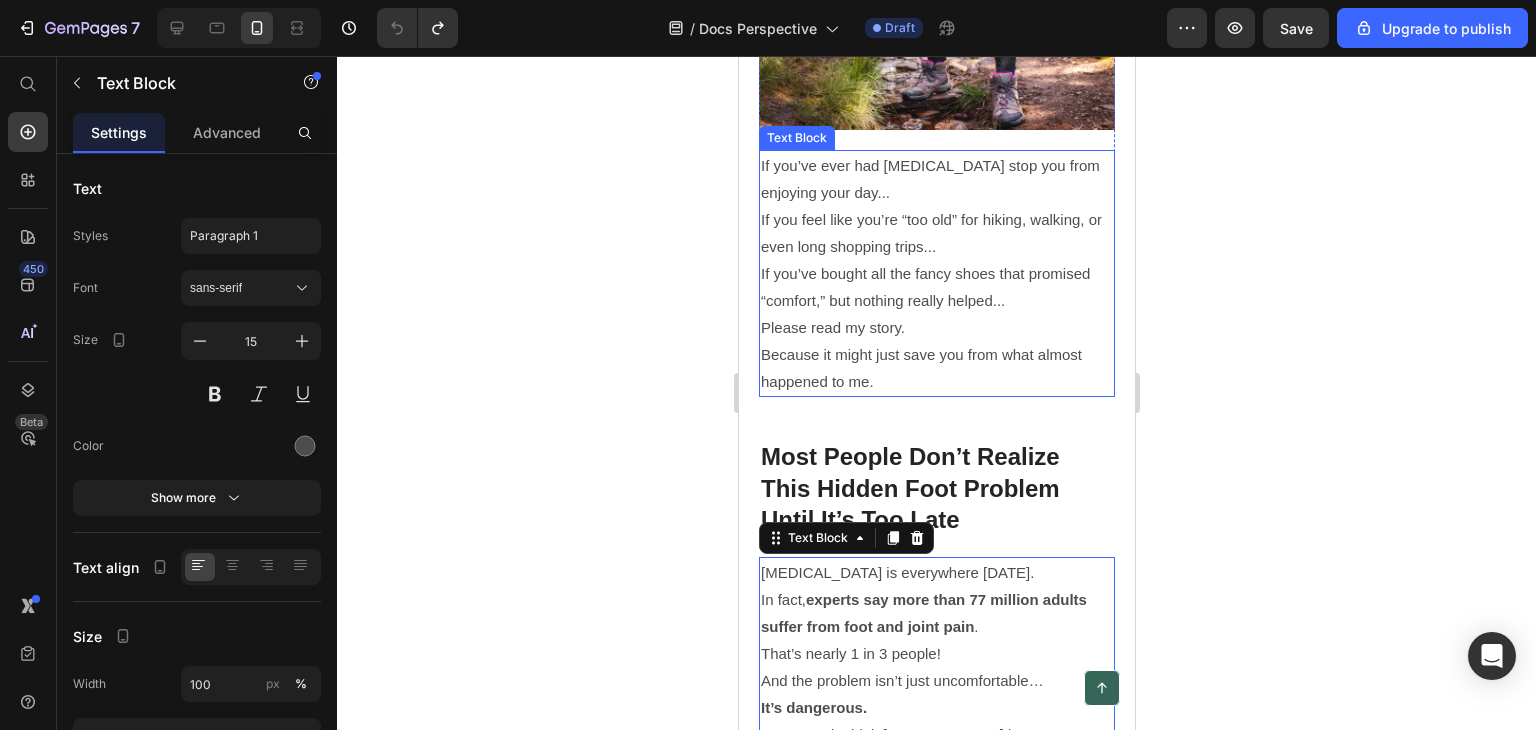 click on "If you’ve bought all the fancy shoes that promised “comfort,” but nothing really helped..." at bounding box center [936, 287] 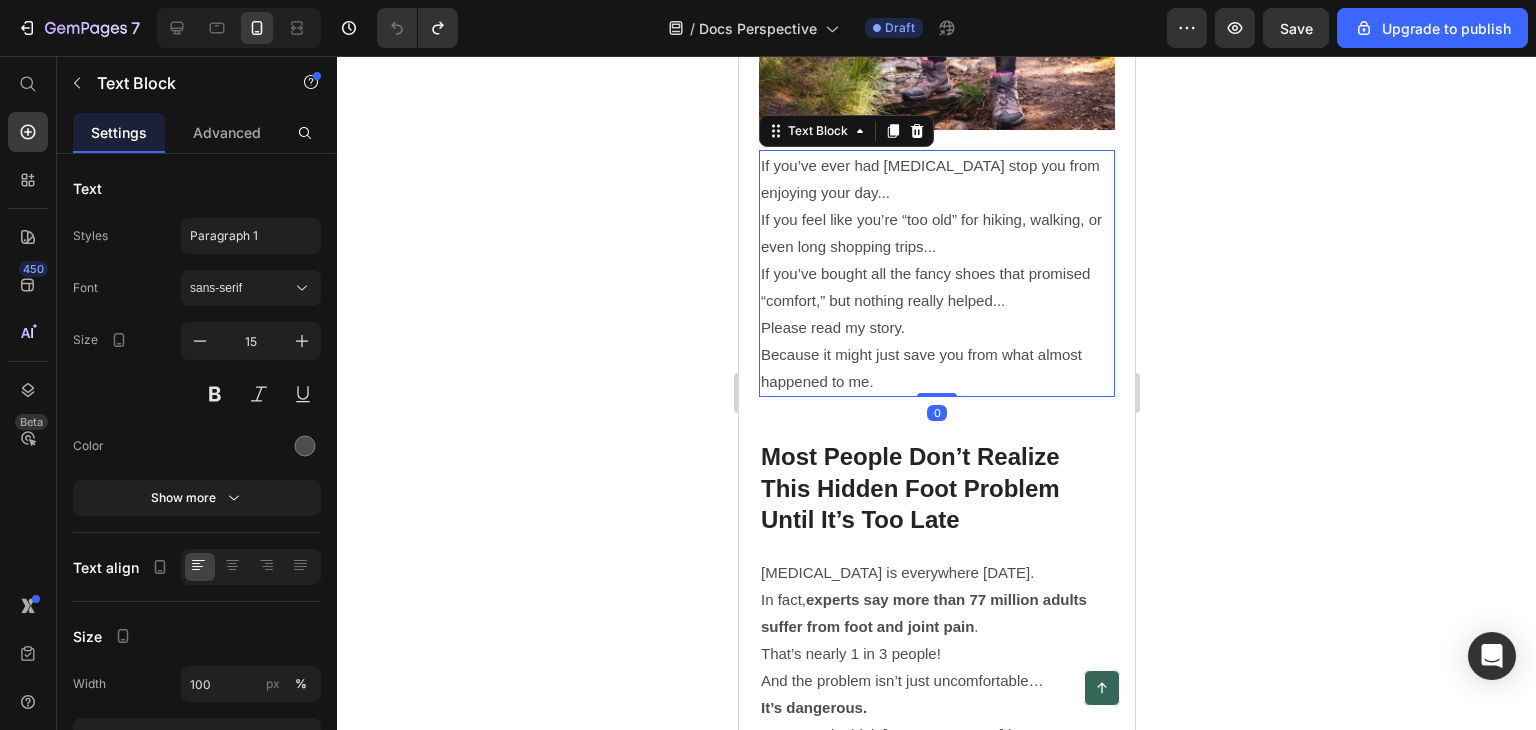 click on "If you’ve ever had foot pain stop you from enjoying your day..." at bounding box center [936, 179] 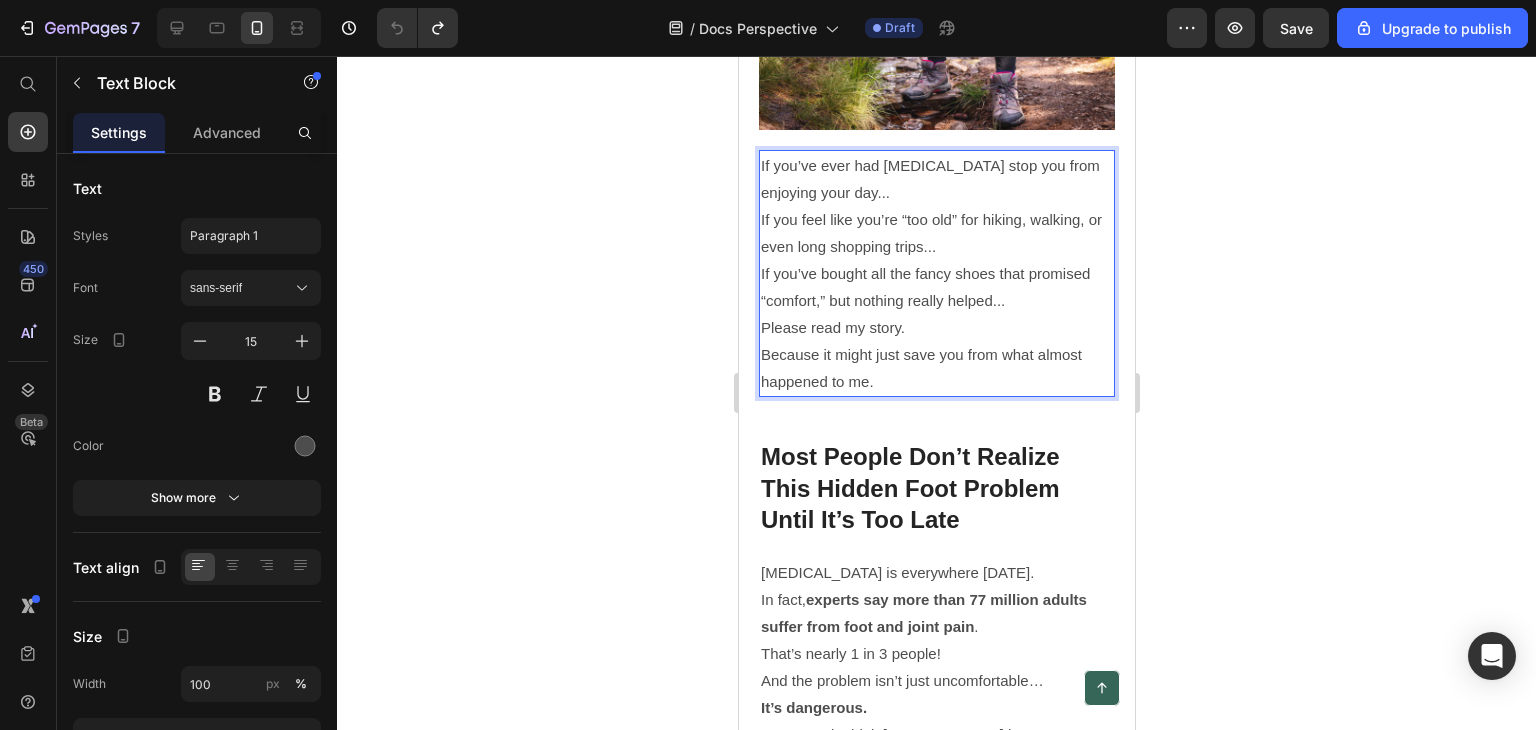 click on "If you’ve ever had foot pain stop you from enjoying your day..." at bounding box center [936, 179] 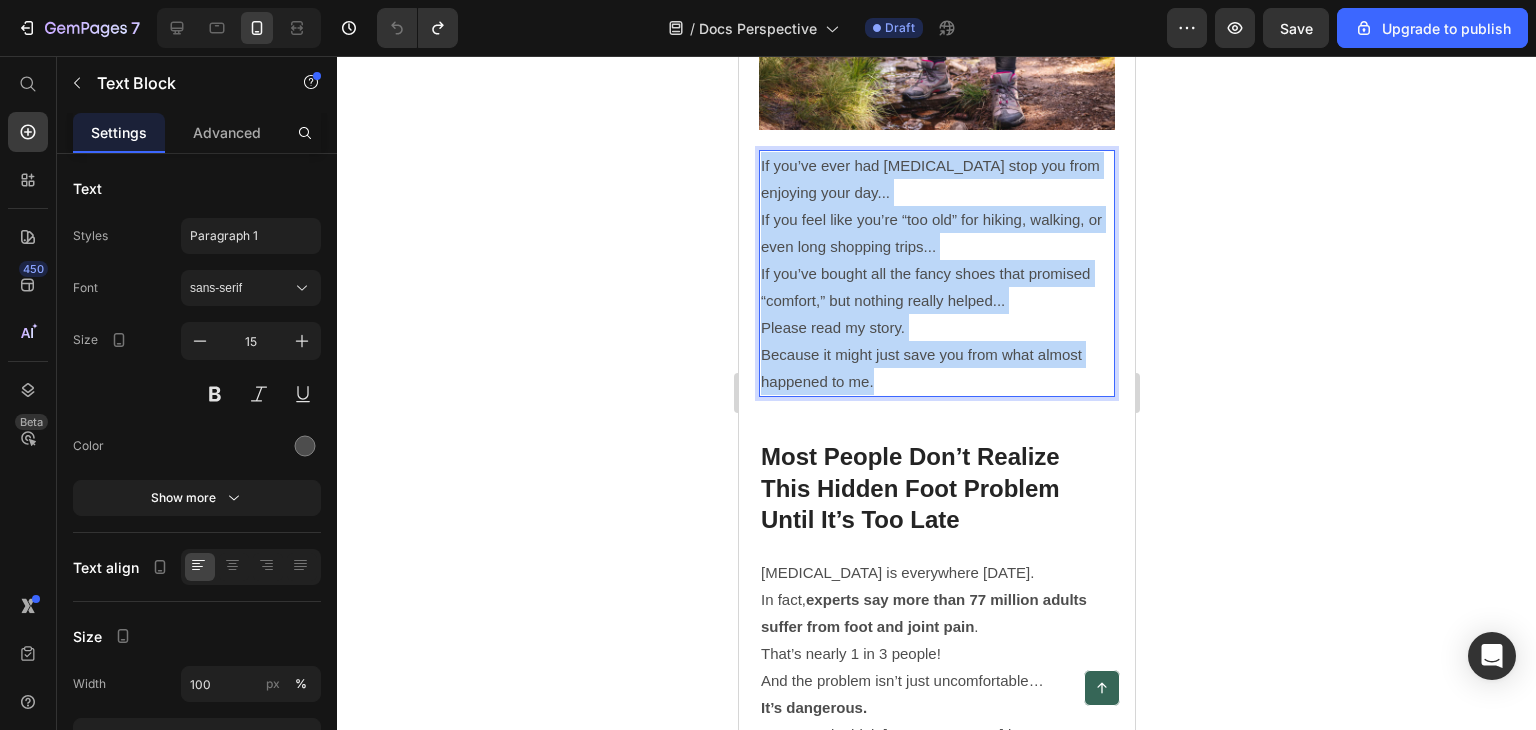 drag, startPoint x: 759, startPoint y: 158, endPoint x: 895, endPoint y: 376, distance: 256.94357 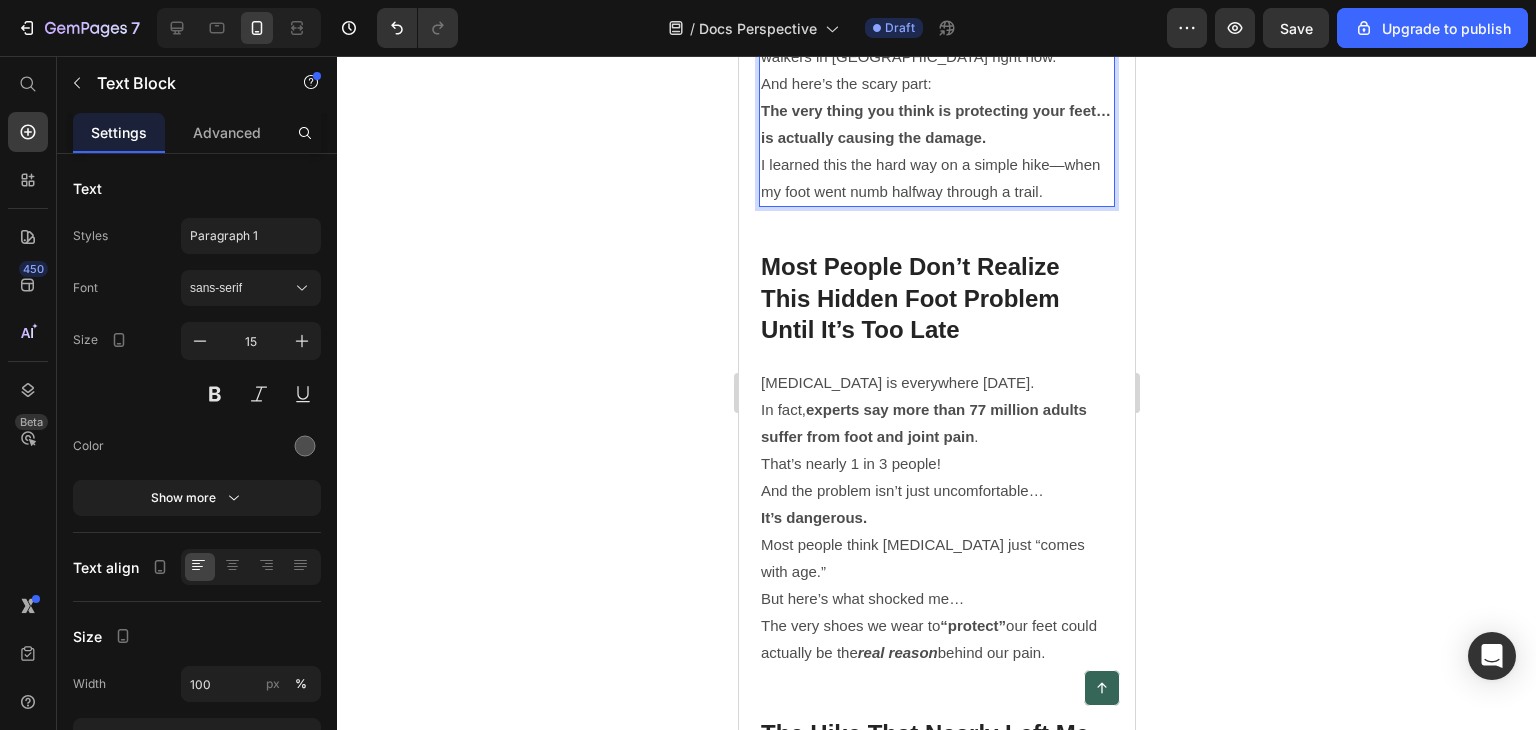 scroll, scrollTop: 900, scrollLeft: 0, axis: vertical 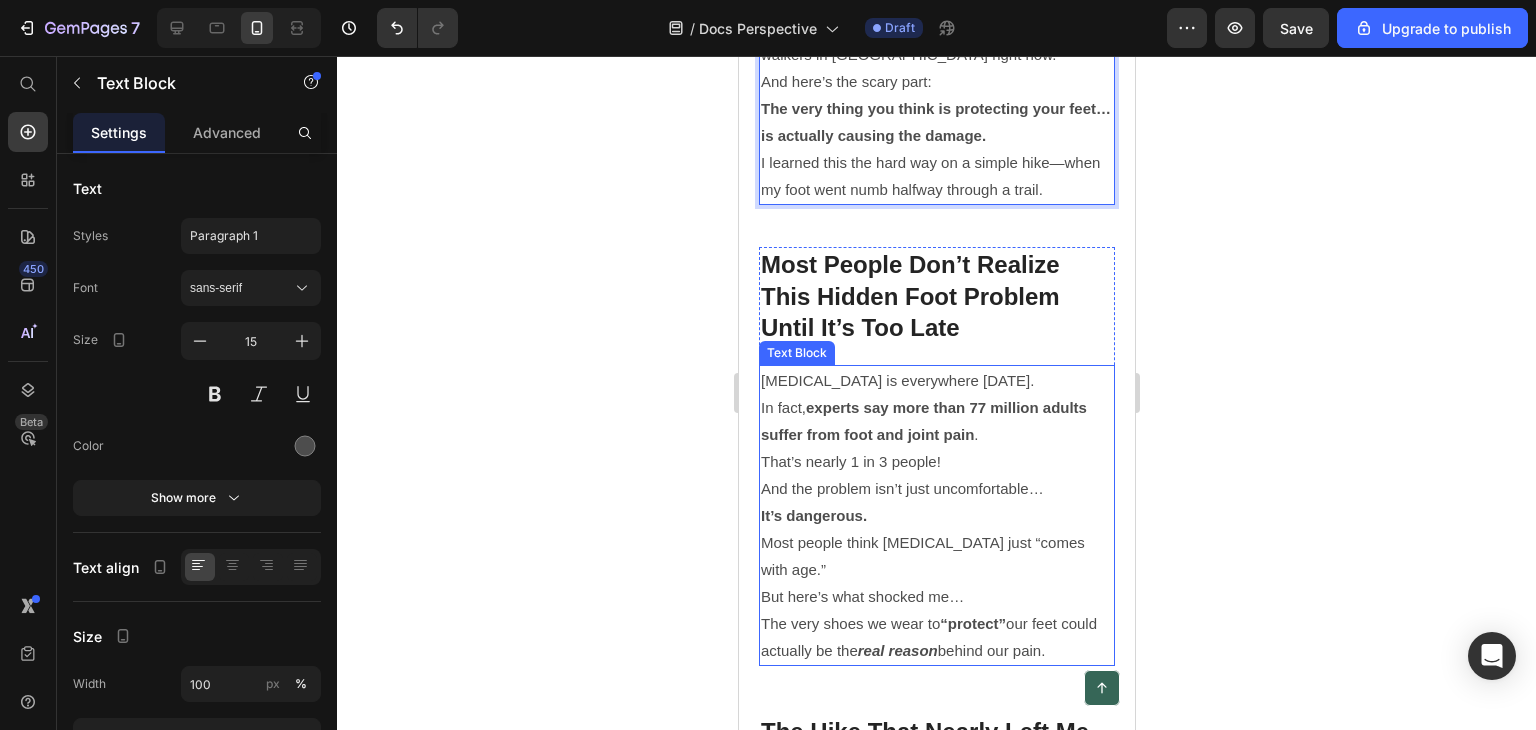 click on "That’s nearly 1 in 3 people!" at bounding box center (936, 461) 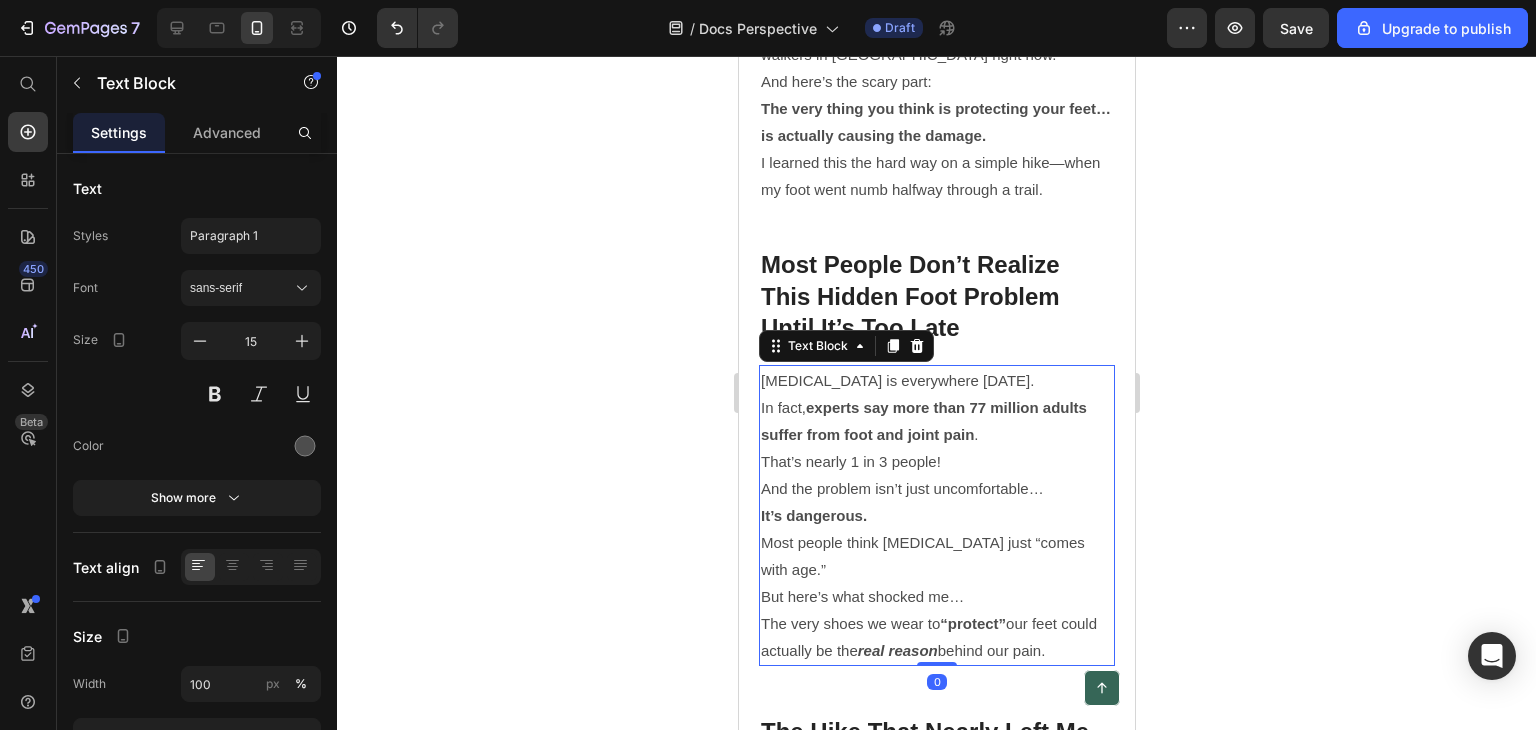 scroll, scrollTop: 1100, scrollLeft: 0, axis: vertical 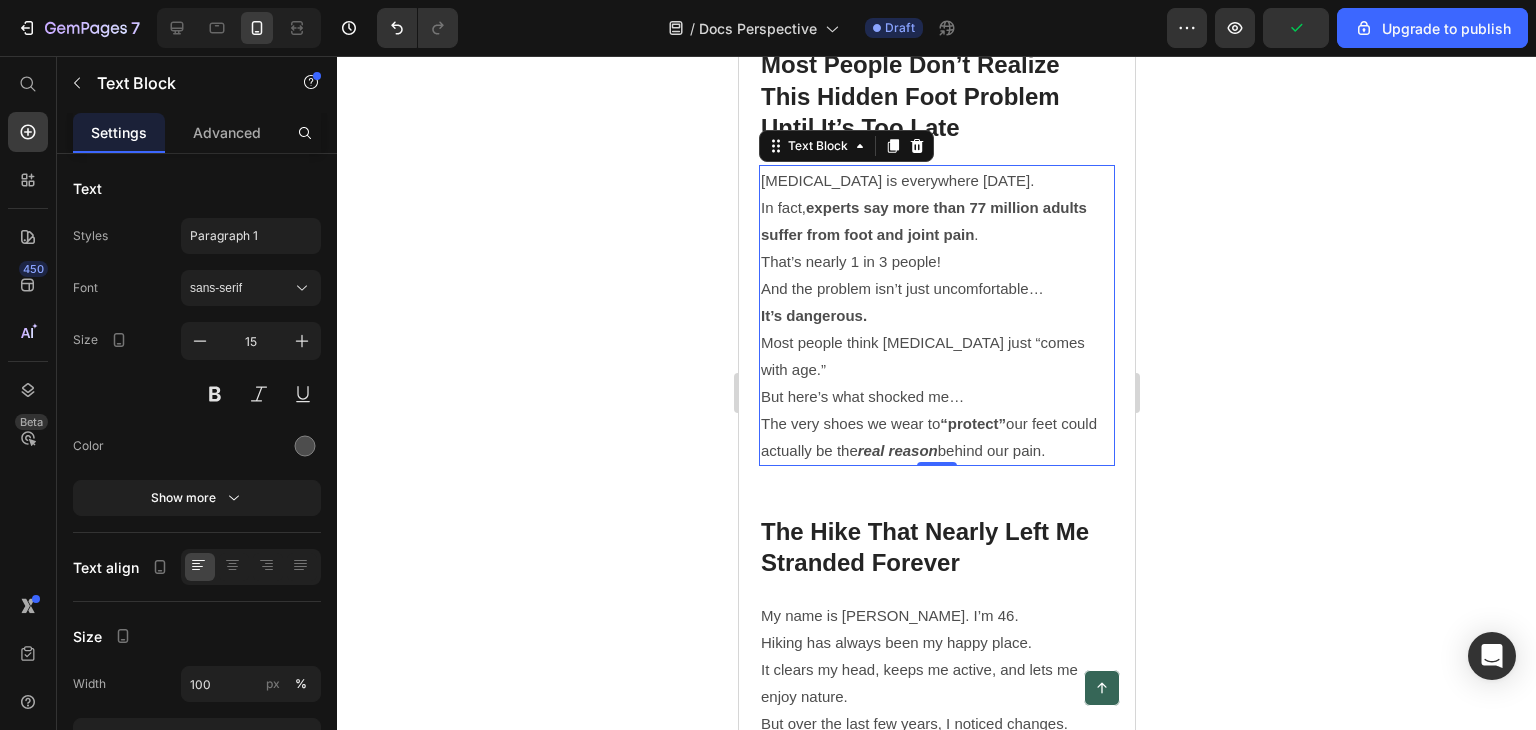 click 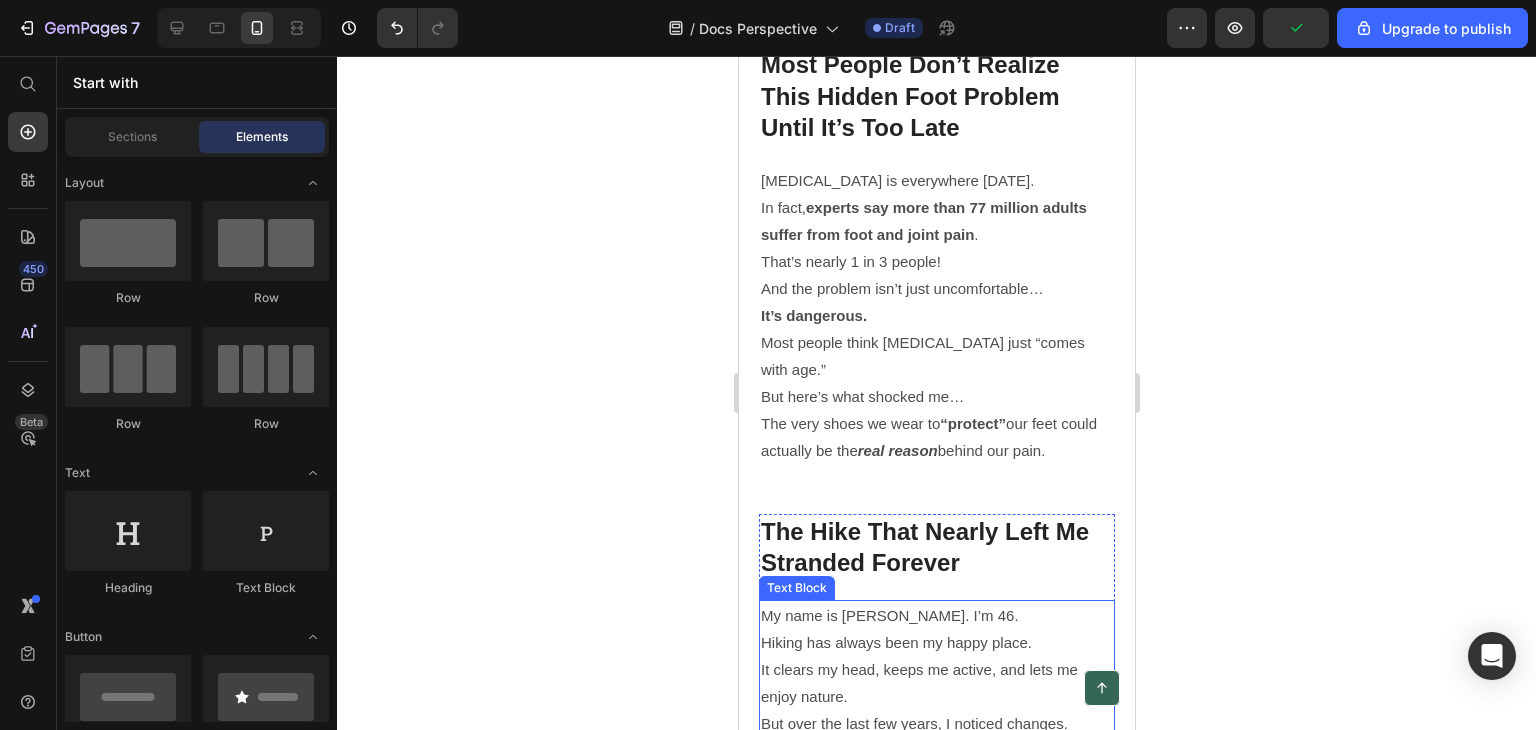 scroll, scrollTop: 1400, scrollLeft: 0, axis: vertical 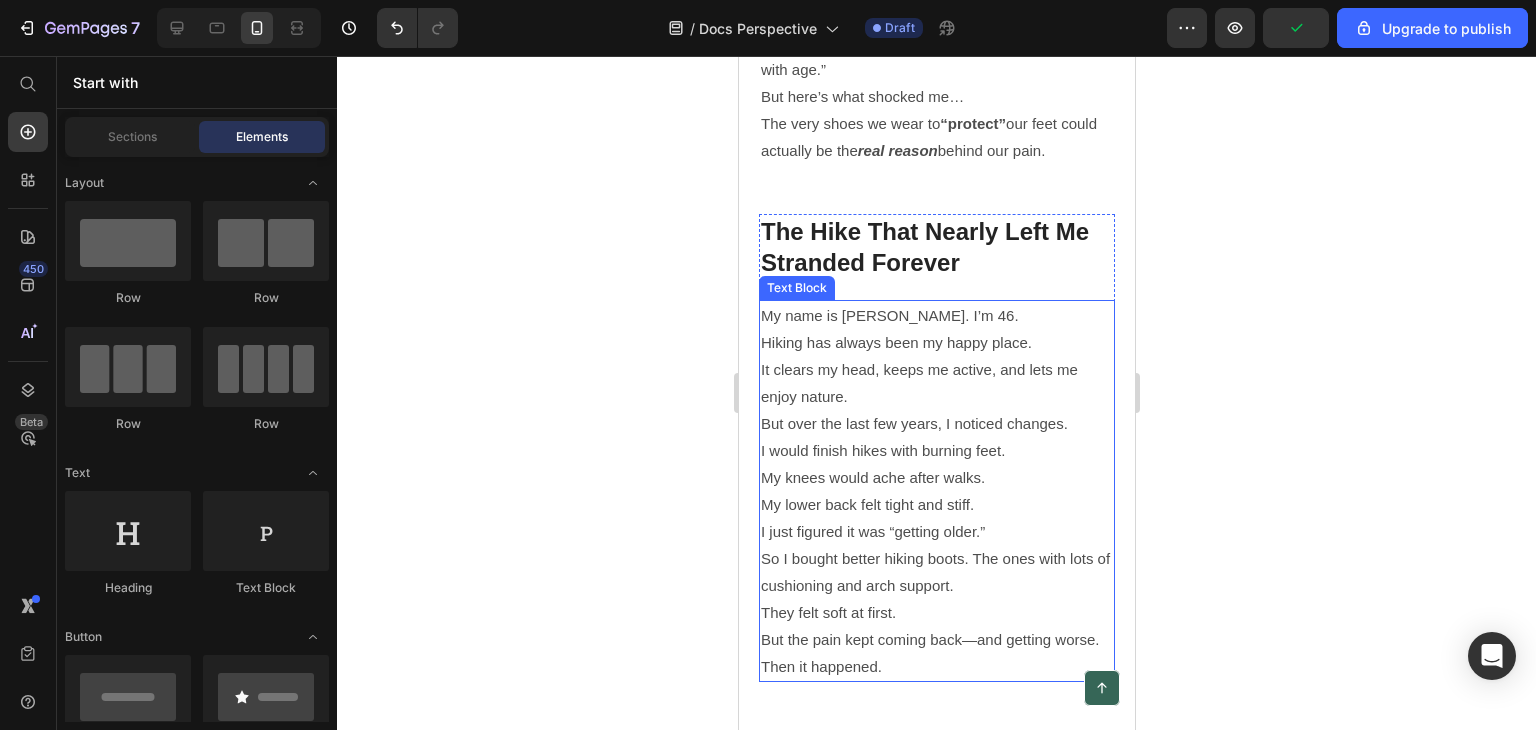 click on "But over the last few years, I noticed changes." at bounding box center [936, 423] 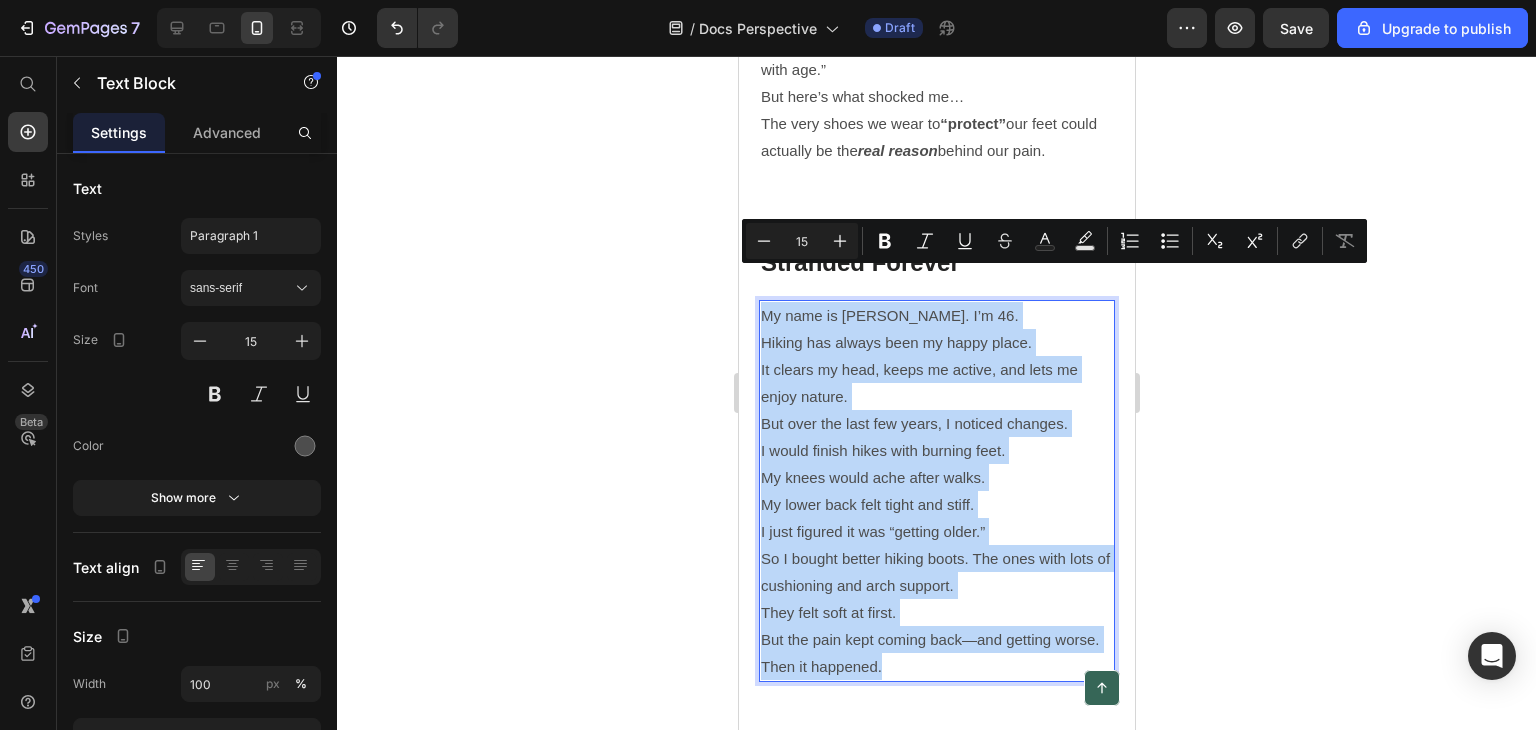 drag, startPoint x: 765, startPoint y: 279, endPoint x: 920, endPoint y: 488, distance: 260.20377 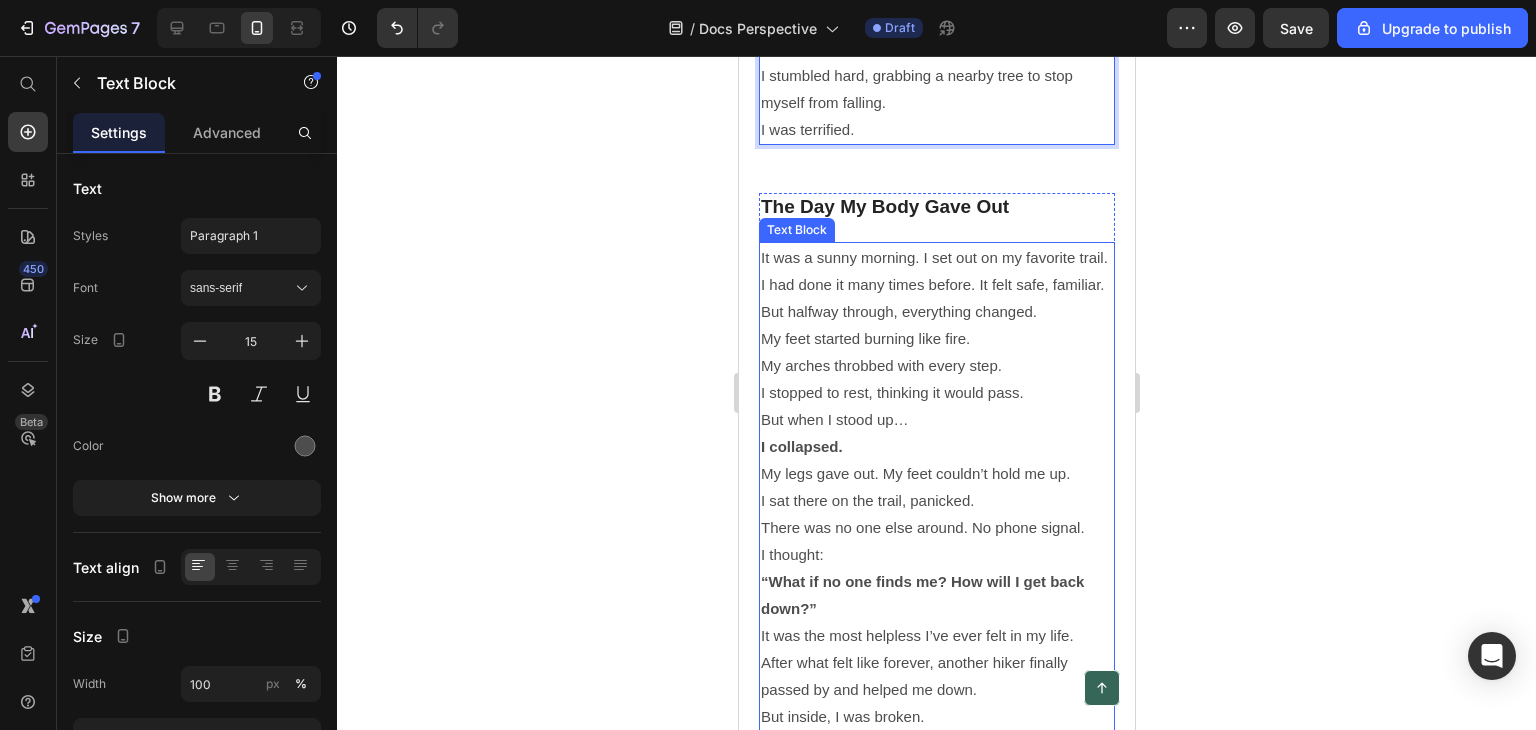 scroll, scrollTop: 2210, scrollLeft: 0, axis: vertical 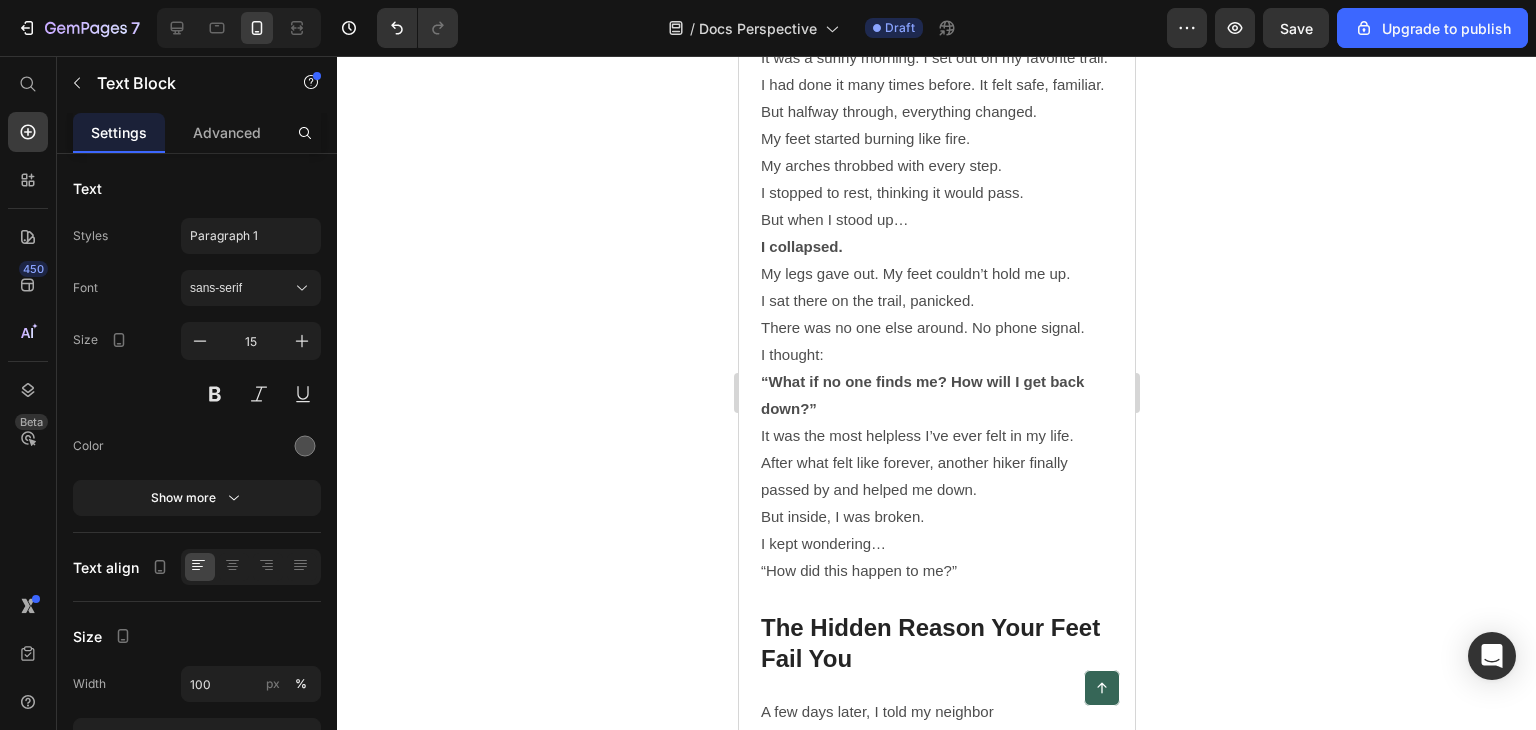 drag, startPoint x: 1449, startPoint y: 191, endPoint x: 1379, endPoint y: 193, distance: 70.028564 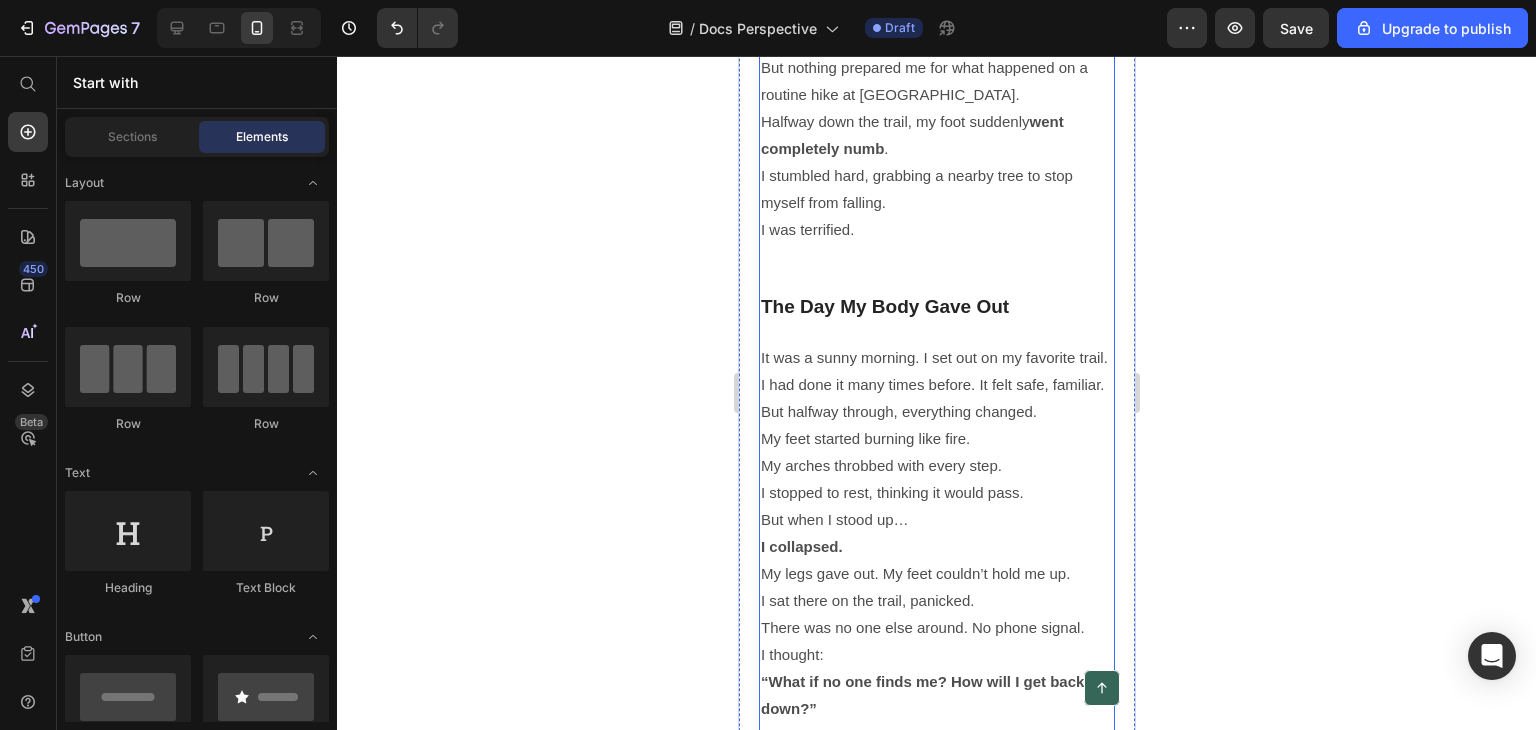 scroll, scrollTop: 2110, scrollLeft: 0, axis: vertical 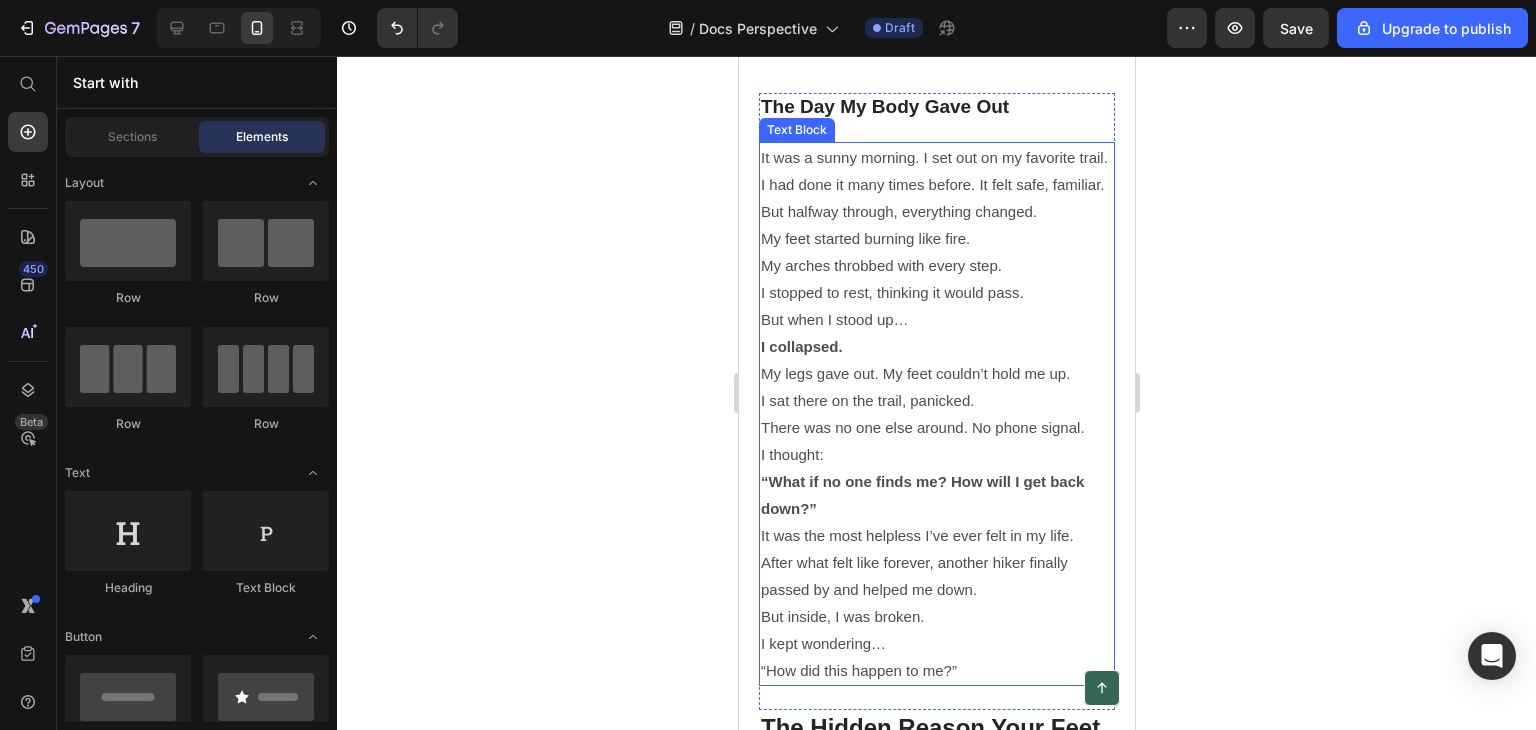 click on "My feet started burning like fire. My arches throbbed with every step. I stopped to rest, thinking it would pass." at bounding box center [936, 265] 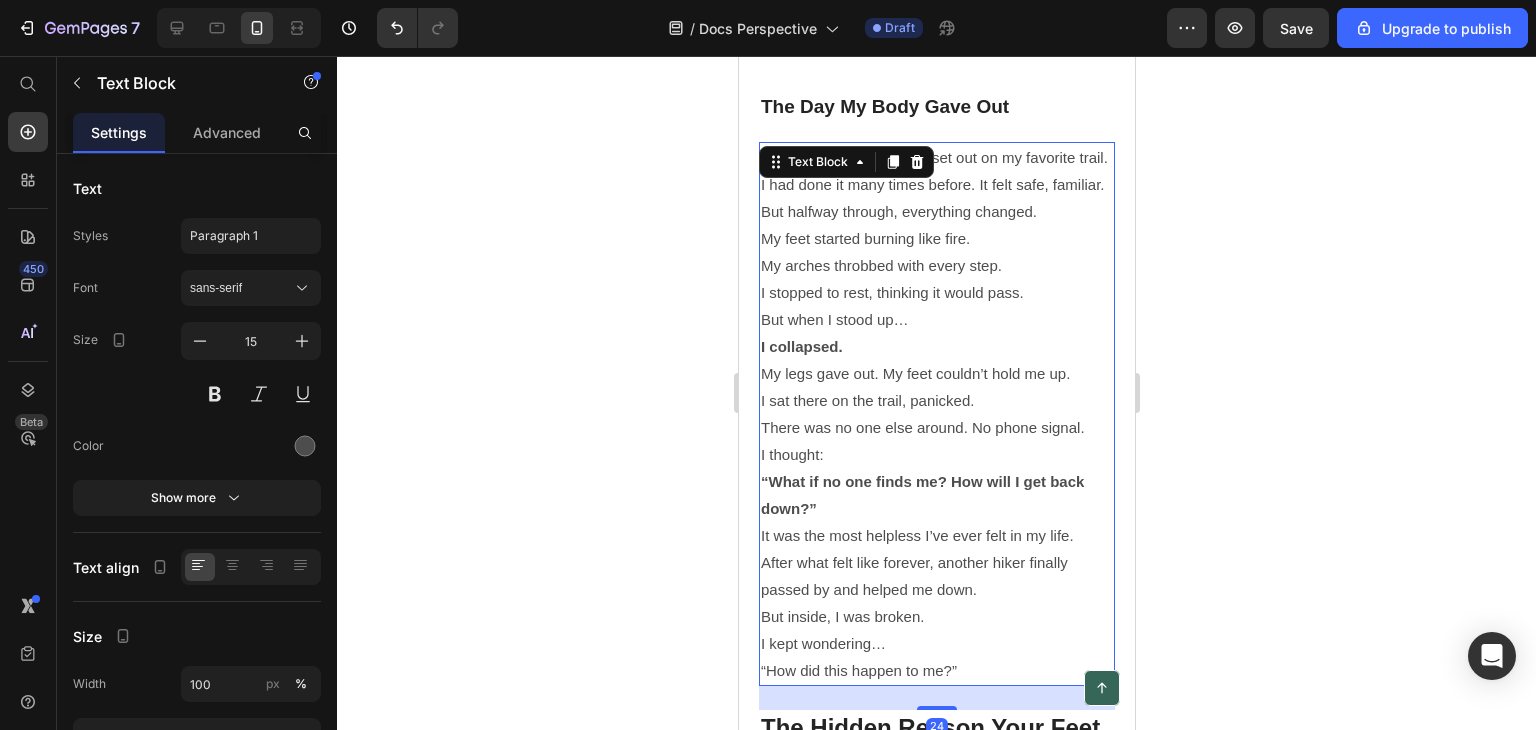 click on "I had done it many times before. It felt safe, familiar." at bounding box center [936, 184] 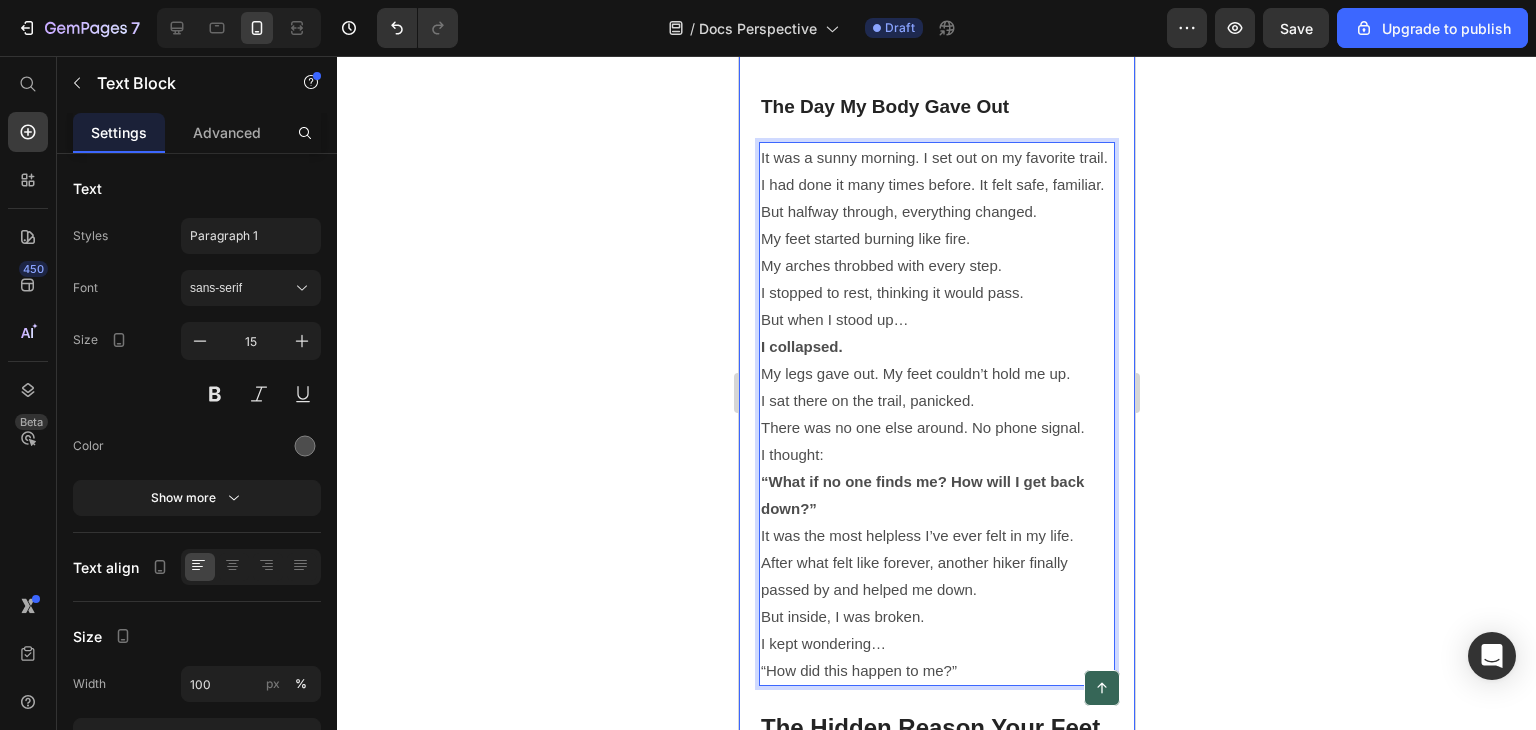 click on "Most People Don’t Realize This Hidden Foot Problem Until It’s Too Late Heading Foot pain is everywhere today. In fact,  experts say more than 77 million adults suffer from foot and joint pain . That’s nearly 1 in 3 people! And the problem isn’t just uncomfortable… It’s dangerous. Most people think foot pain just “comes with age.” But here’s what shocked me… The very shoes we wear to  “protect”  our feet could actually be the  real reason  behind our pain. Text Block Row The Hike That Nearly Left Me Stranded Forever Heading My name is Rachel Lim. I’m 41, and I’ve loved hiking ever since I was a teen. But last year, my hikes started becoming harder. First, it was just tired feet after long walks. Then the burning started—sharp, tingling pain that shot through my toes. Soon, even a short hike left me with numb feet, stiff knees, and back aches. I blamed it on age, bad posture, or maybe the trails being too rough. Halfway down the trail, my foot suddenly  went completely numb . Row" at bounding box center (936, 1254) 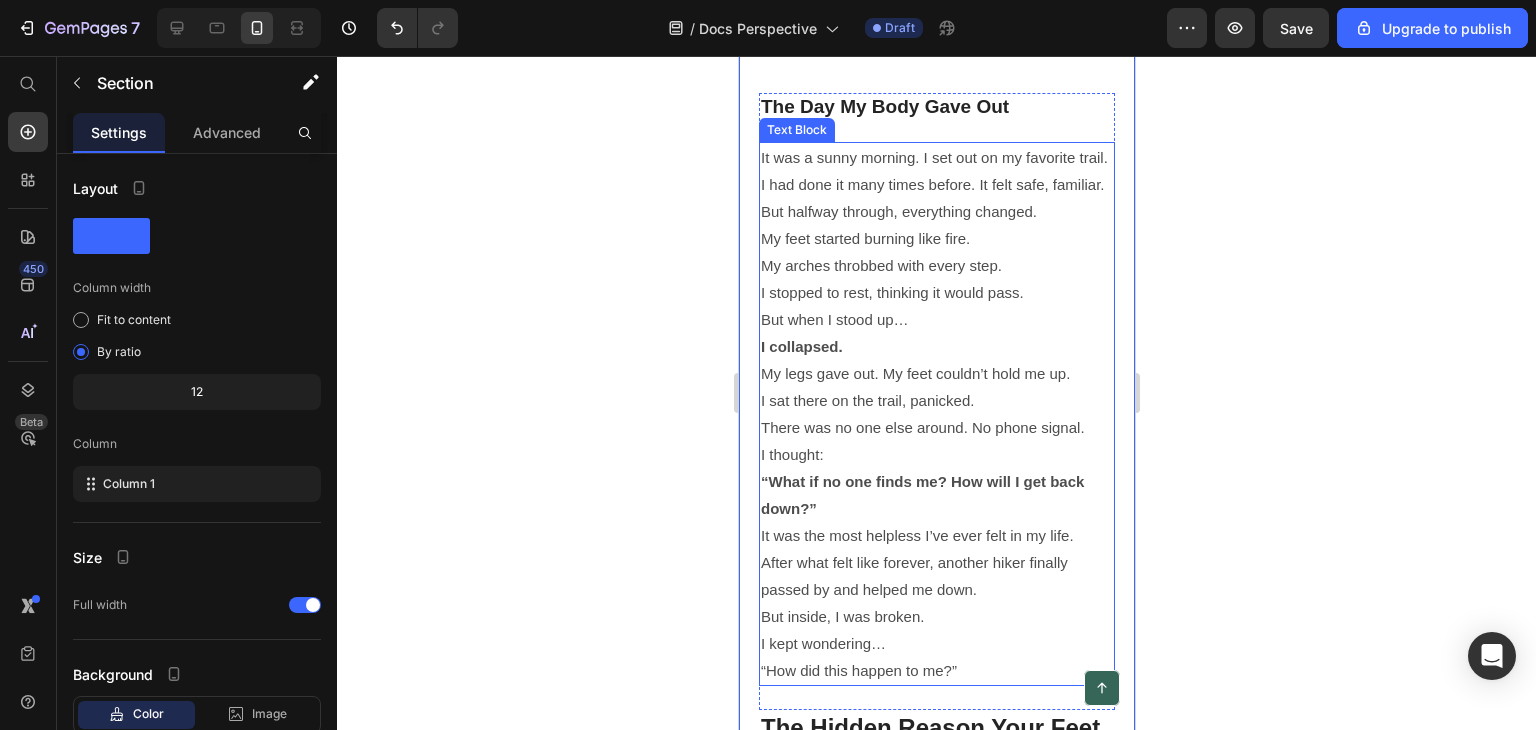 click on "It was a sunny morning. I set out on my favorite trail. I had done it many times before. It felt safe, familiar. But halfway through, everything changed. My feet started burning like fire. My arches throbbed with every step. I stopped to rest, thinking it would pass. But when I stood up… I collapsed. My legs gave out. My feet couldn’t hold me up. I sat there on the trail, panicked. There was no one else around. No phone signal. I thought: “What if no one finds me? How will I get back down?” It was the most helpless I’ve ever felt in my life. After what felt like forever, another hiker finally passed by and helped me down. But inside, I was broken. I kept wondering… “How did this happen to me?” Text Block" at bounding box center (936, 414) 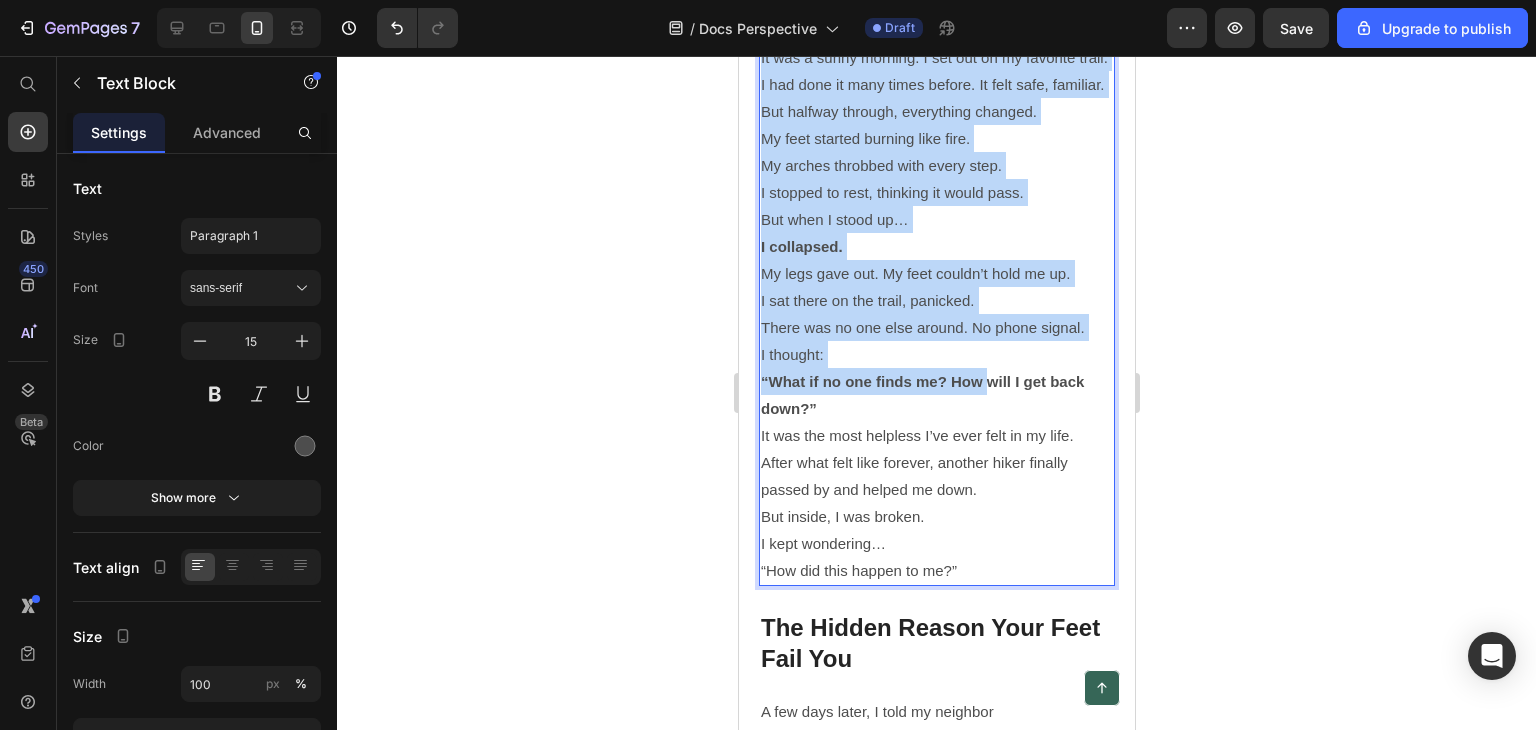 scroll, scrollTop: 2310, scrollLeft: 0, axis: vertical 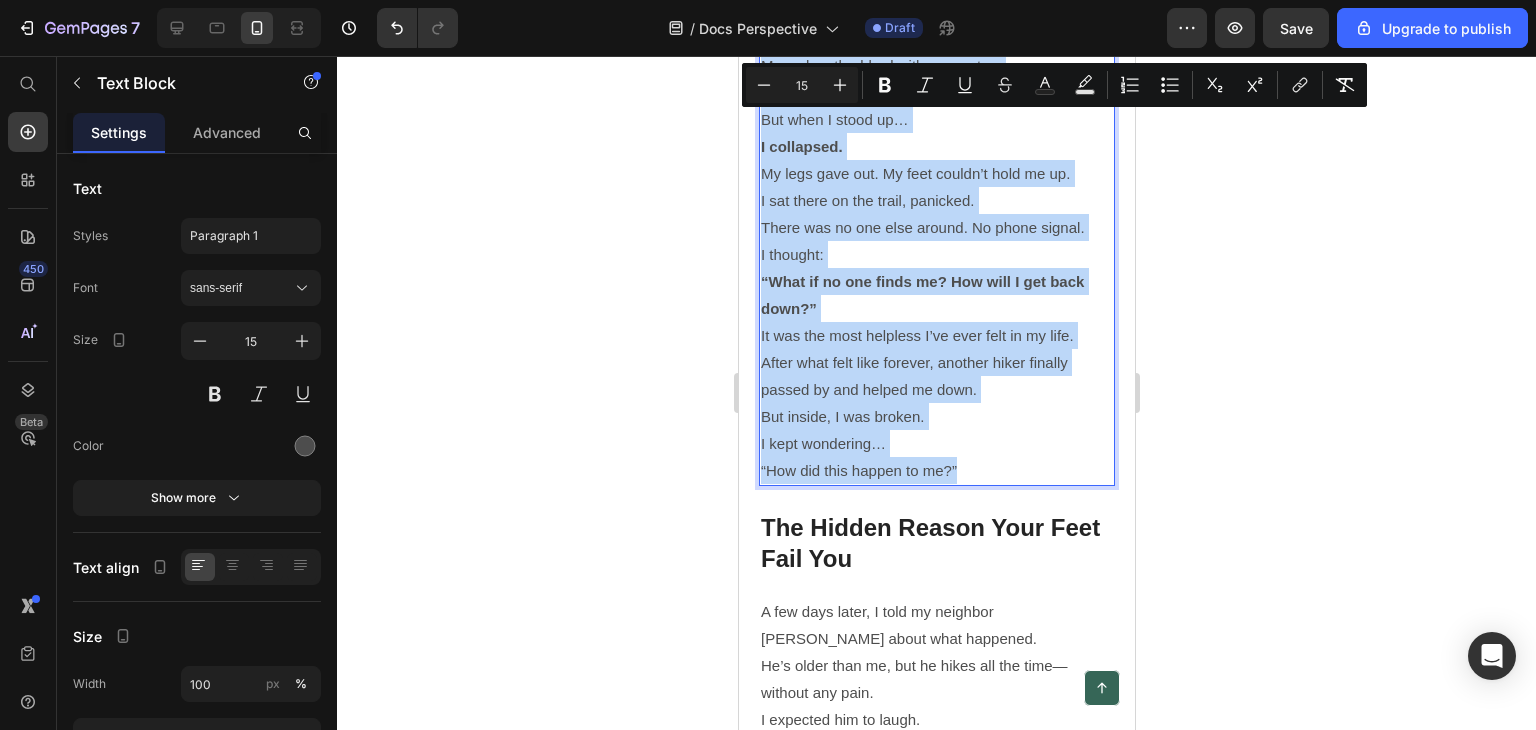 drag, startPoint x: 760, startPoint y: 130, endPoint x: 985, endPoint y: 490, distance: 424.52914 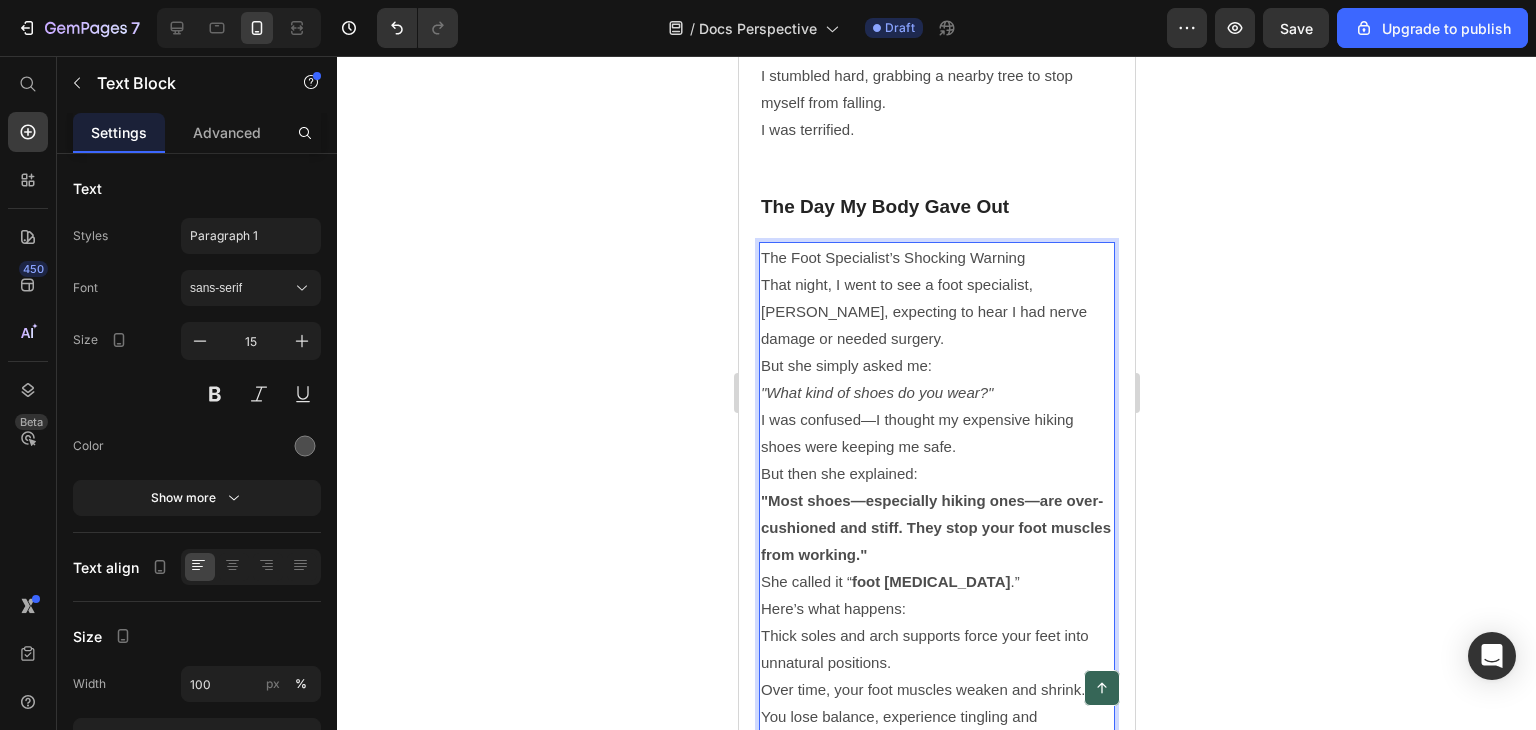 scroll, scrollTop: 1910, scrollLeft: 0, axis: vertical 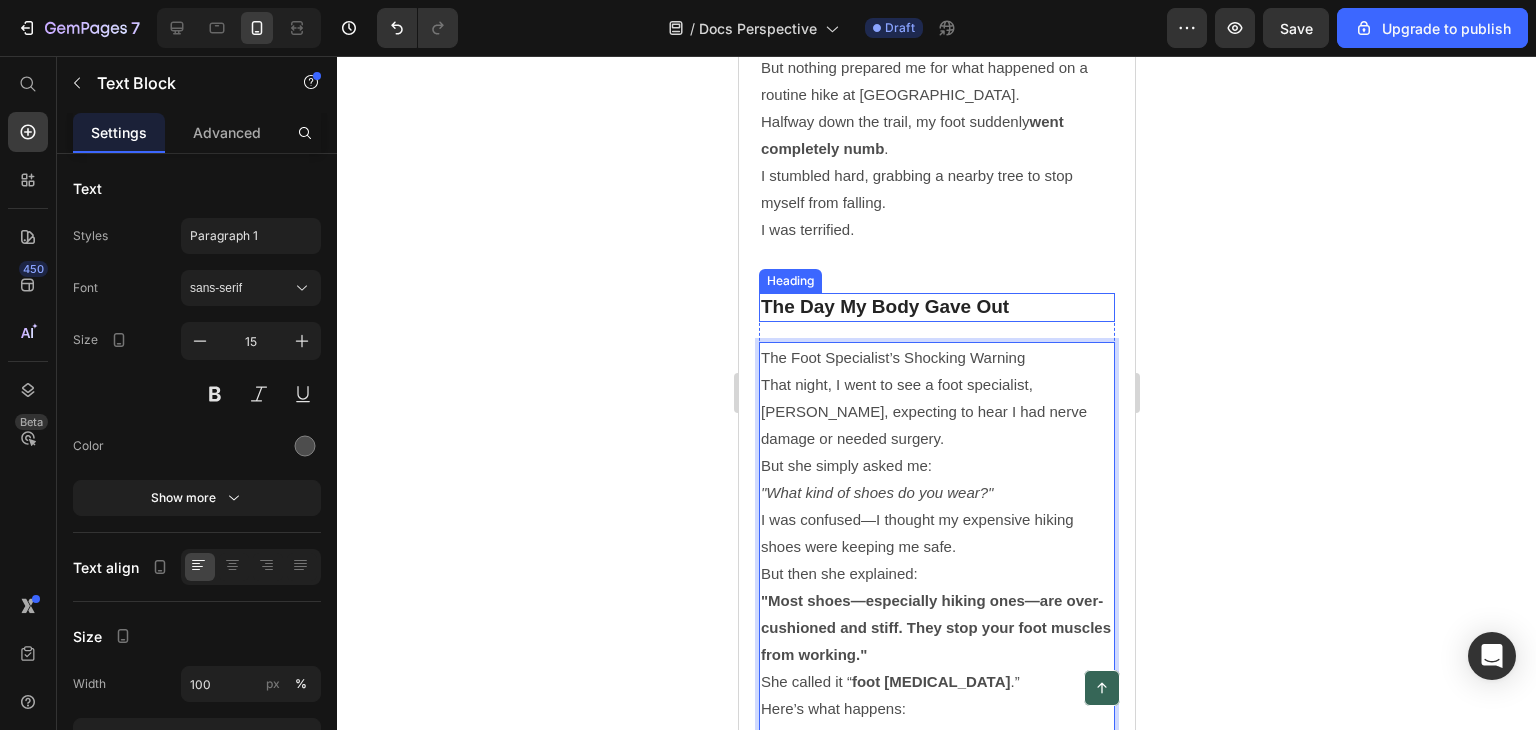 click on "The Day My Body Gave Out" at bounding box center (936, 307) 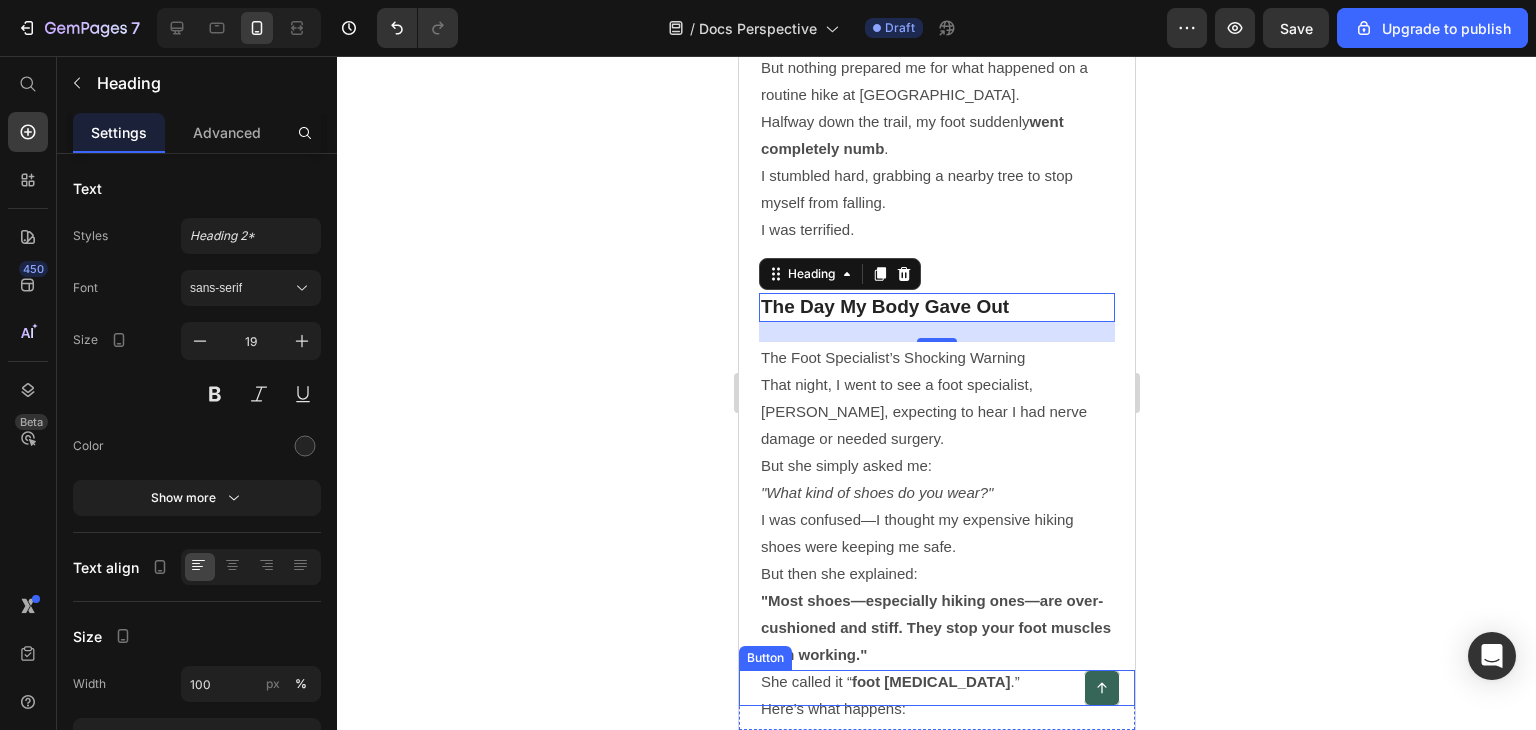 drag, startPoint x: 919, startPoint y: 669, endPoint x: 917, endPoint y: 565, distance: 104.019226 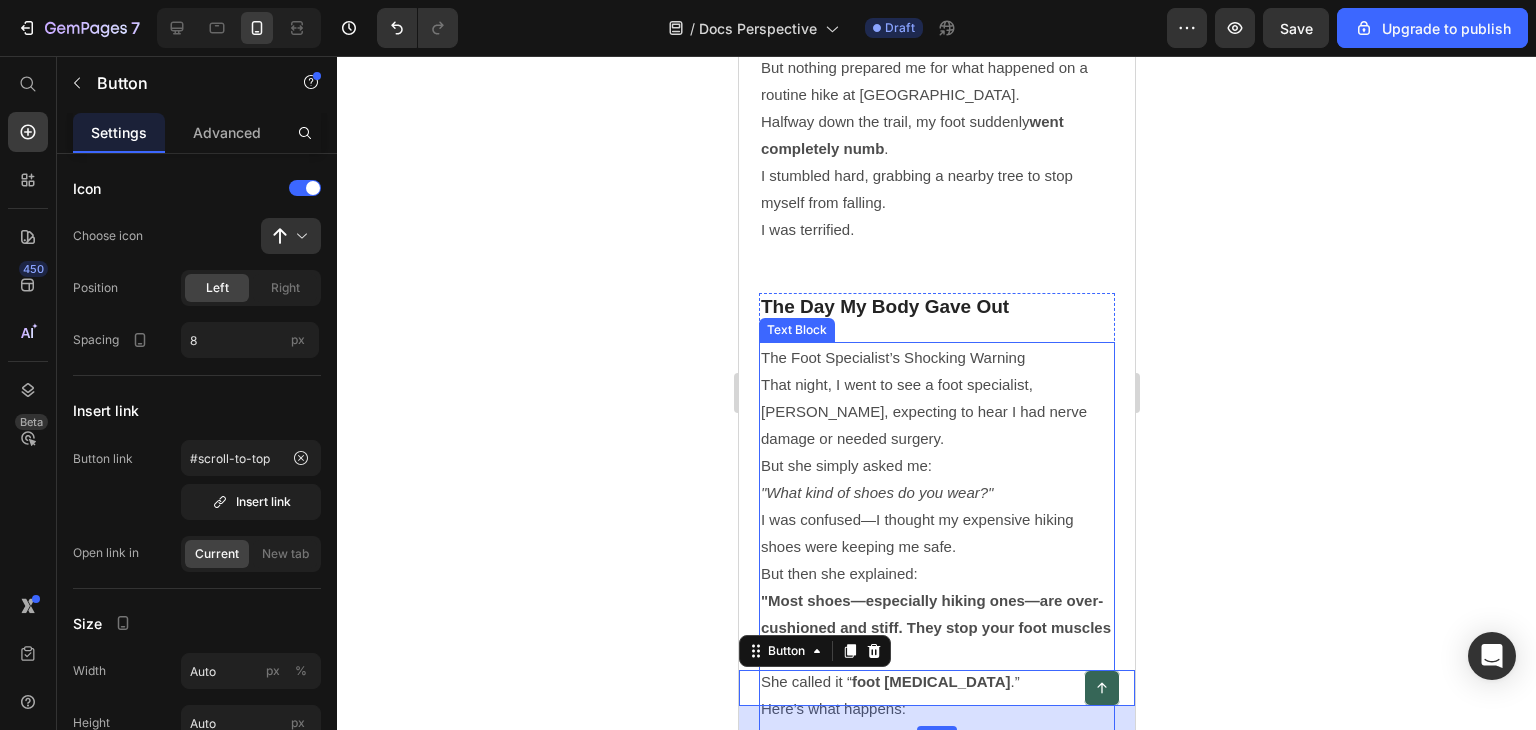 scroll, scrollTop: 1810, scrollLeft: 0, axis: vertical 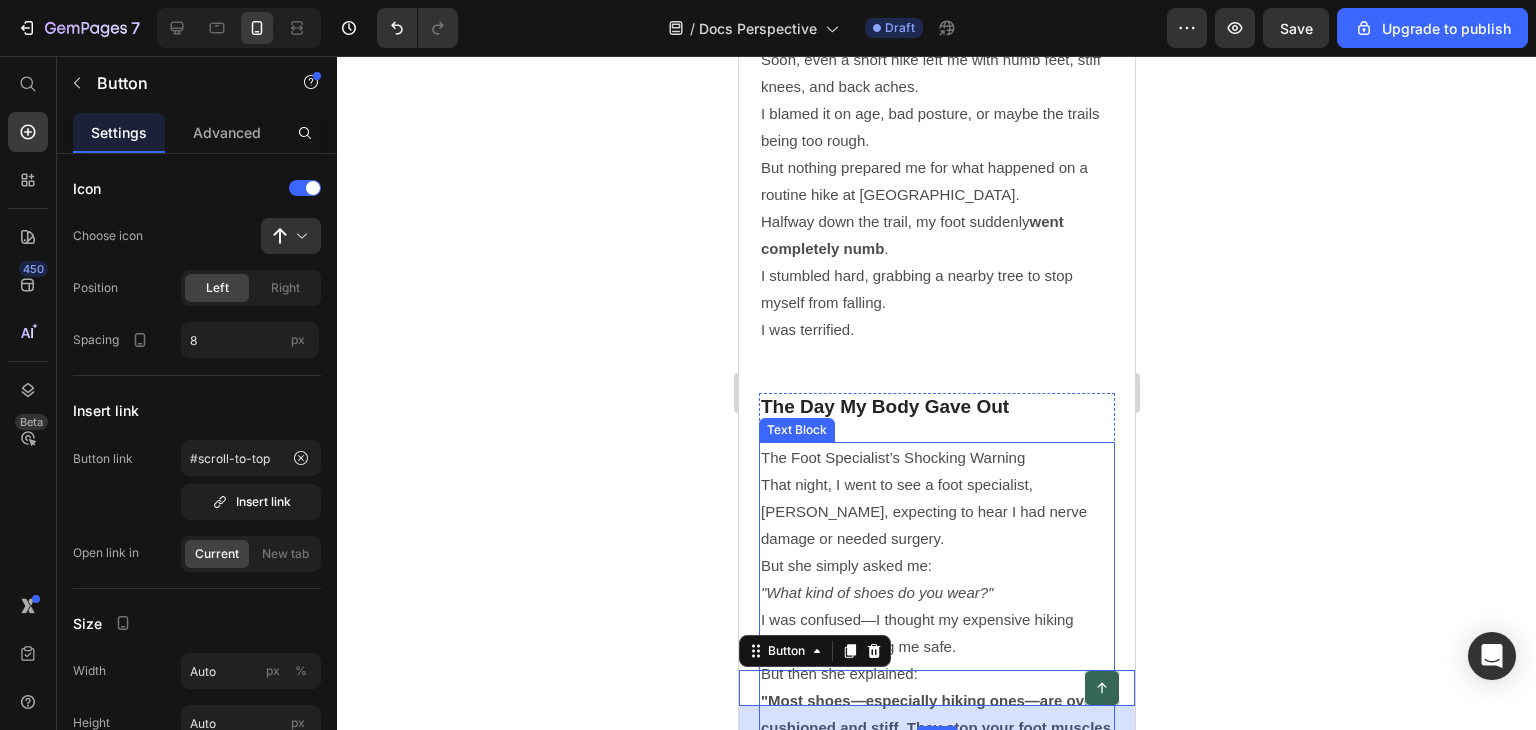 click on "The Foot Specialist’s Shocking Warning" at bounding box center [936, 457] 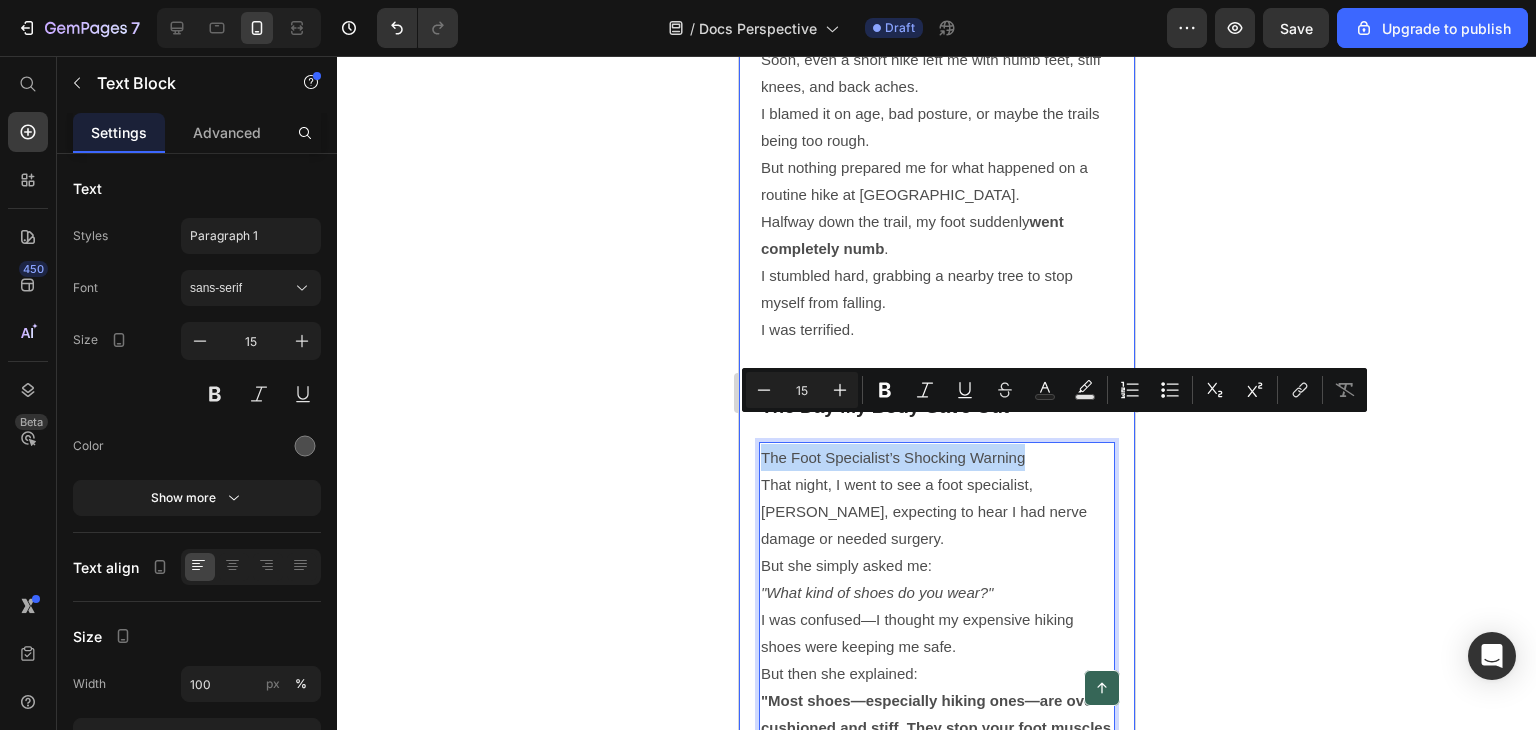 drag, startPoint x: 1033, startPoint y: 428, endPoint x: 778, endPoint y: 426, distance: 255.00784 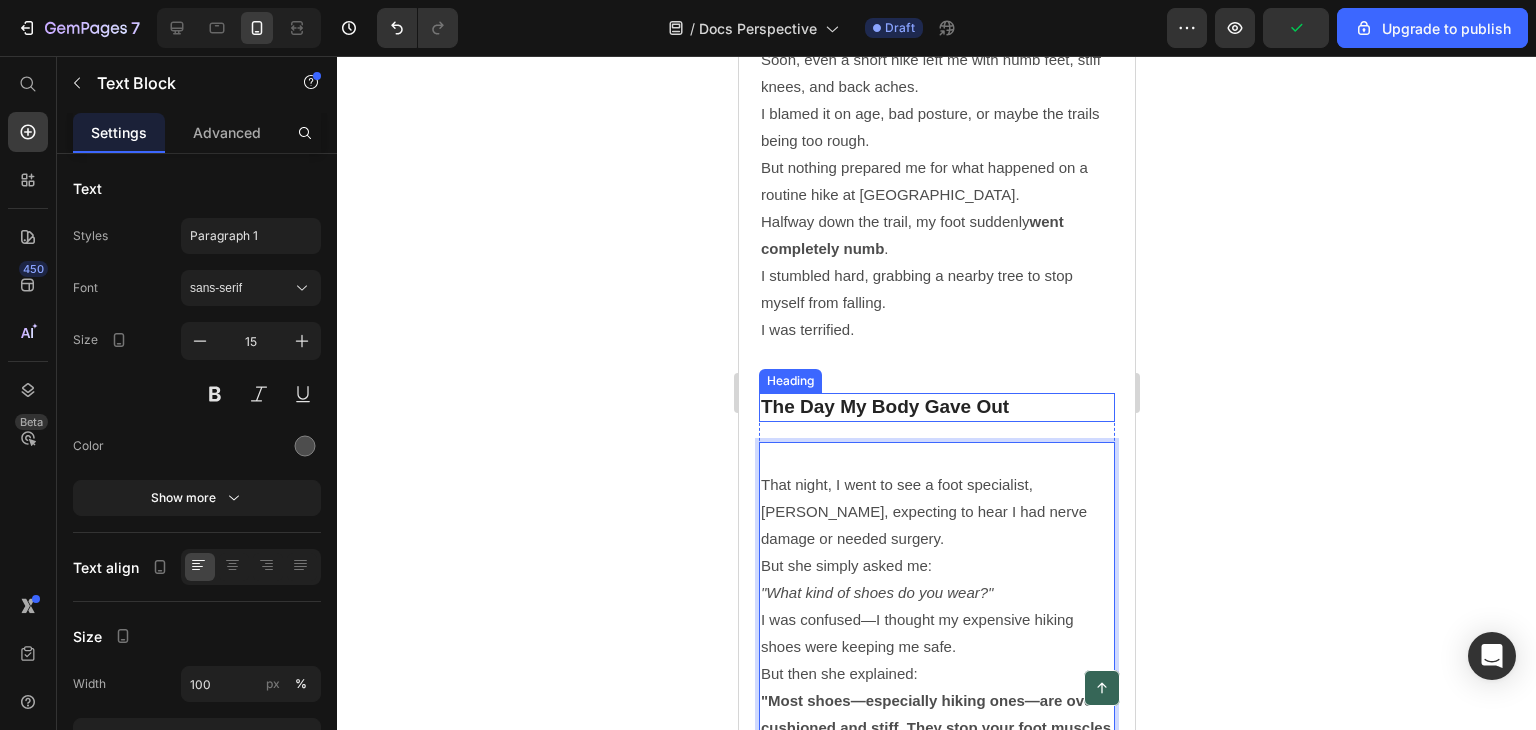 click on "The Day My Body Gave Out" at bounding box center [936, 407] 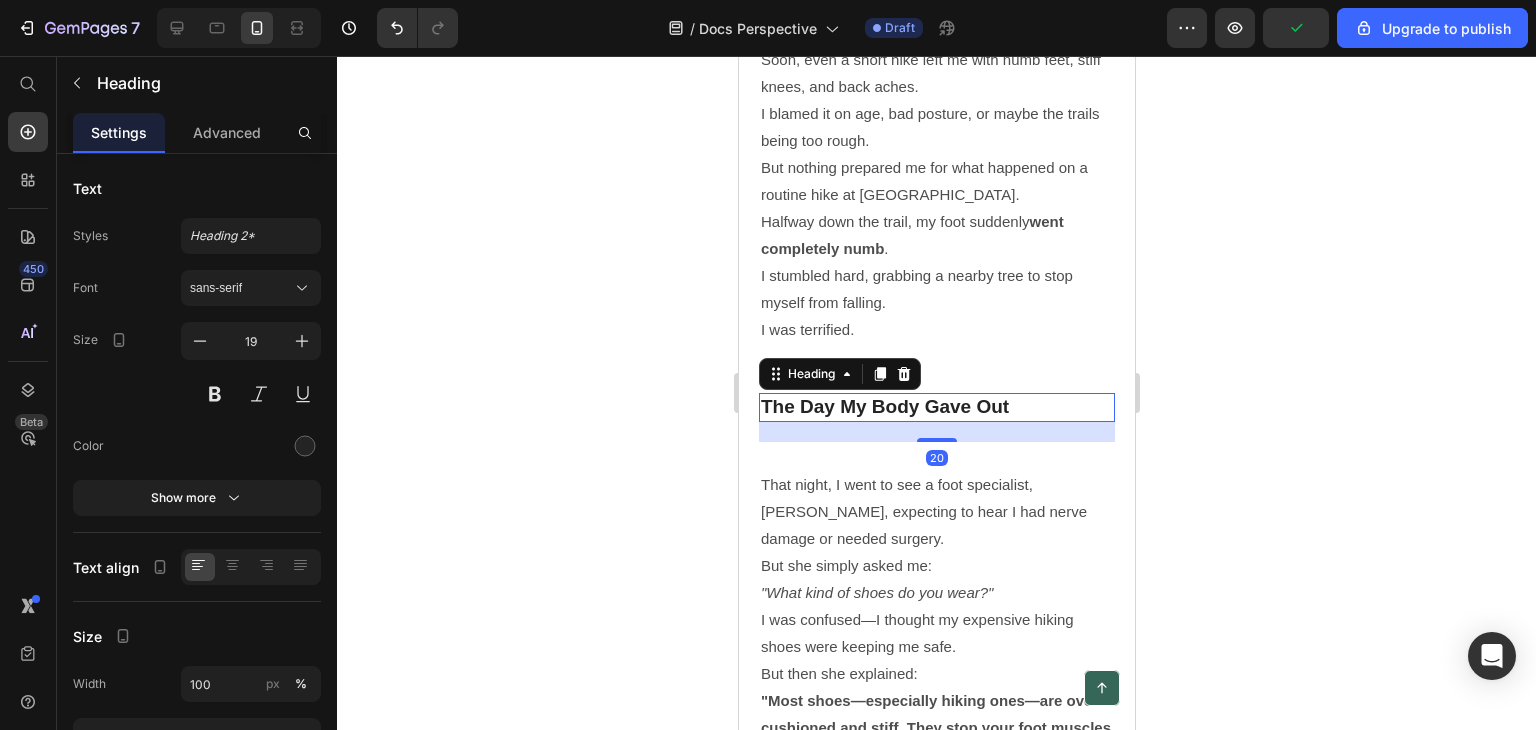 click on "The Day My Body Gave Out" at bounding box center [936, 407] 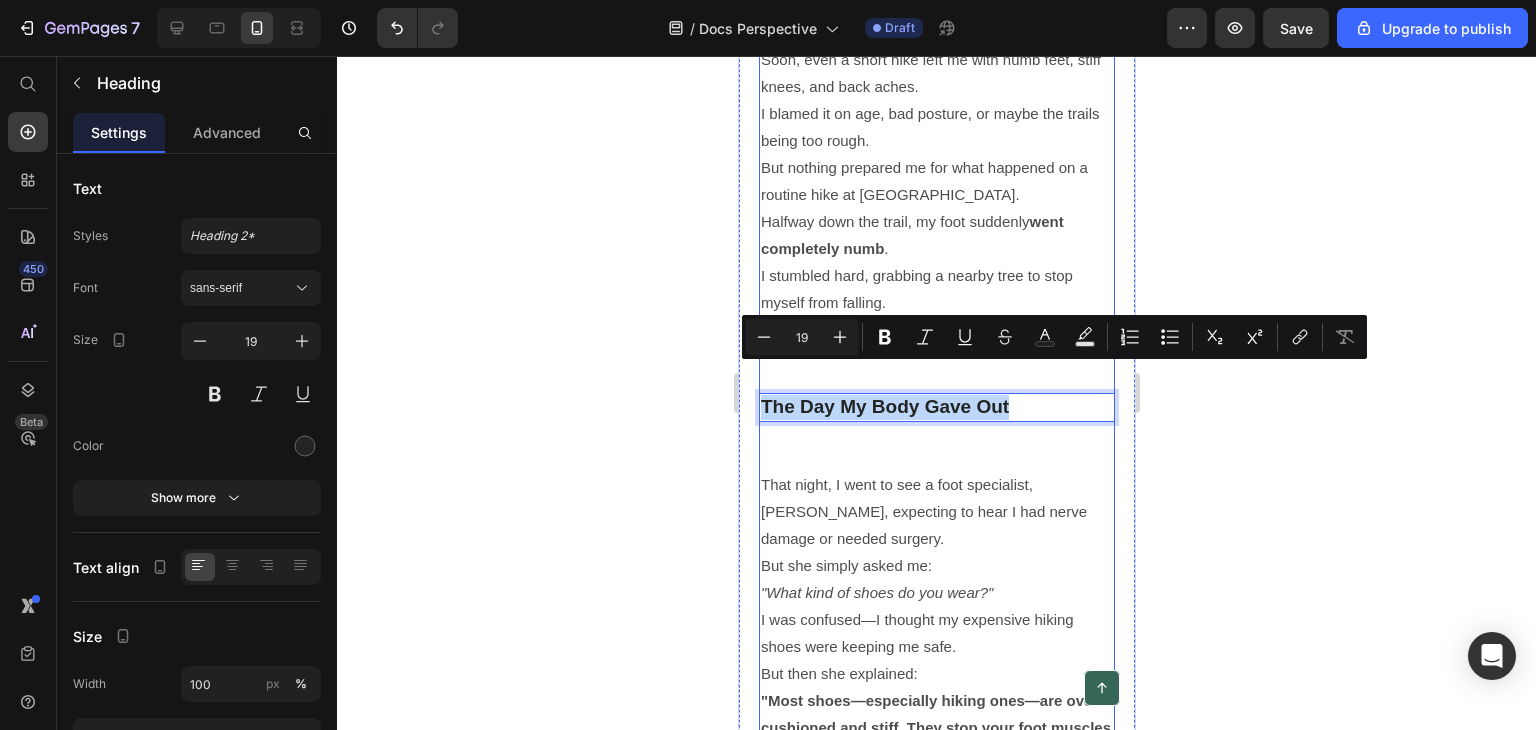 drag, startPoint x: 1006, startPoint y: 372, endPoint x: 757, endPoint y: 361, distance: 249.24286 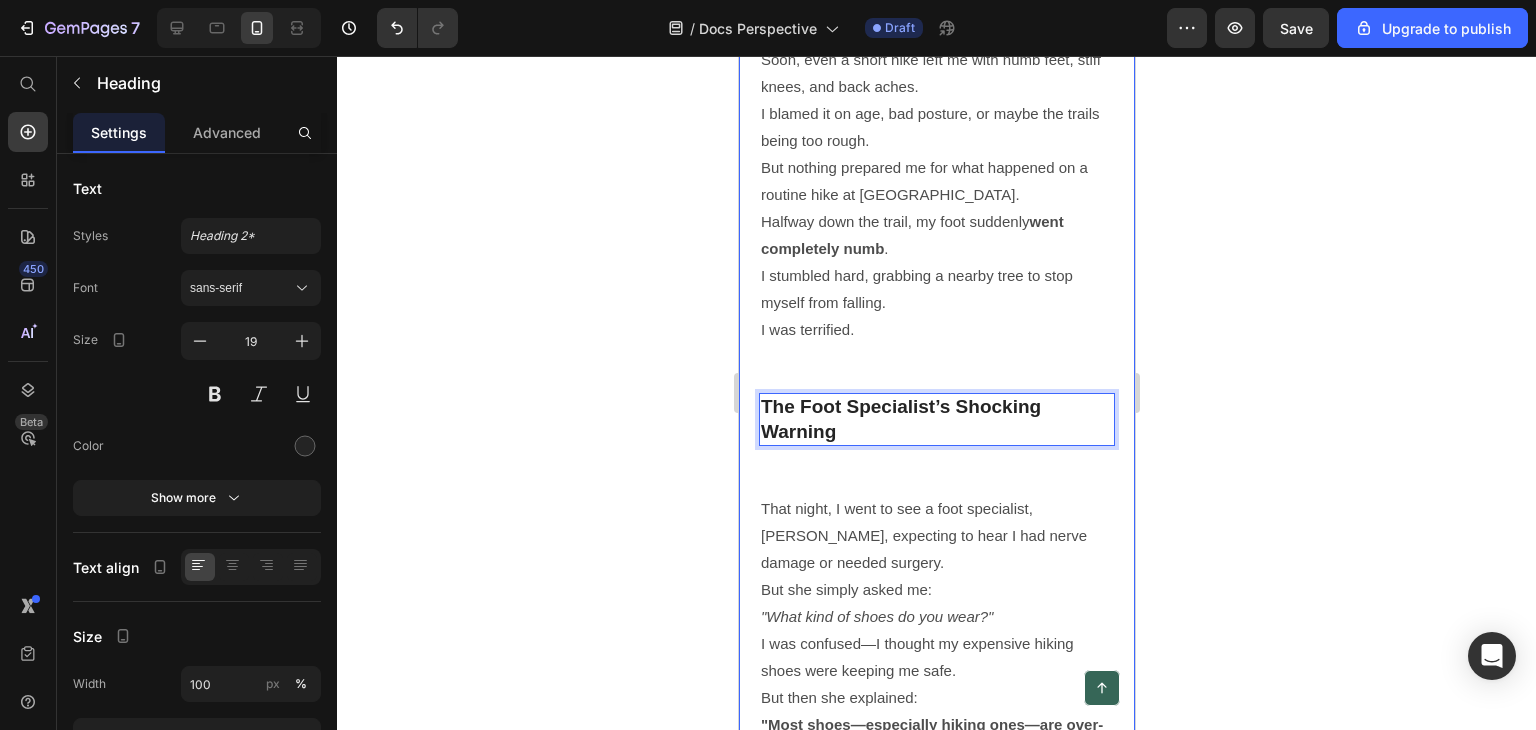 click 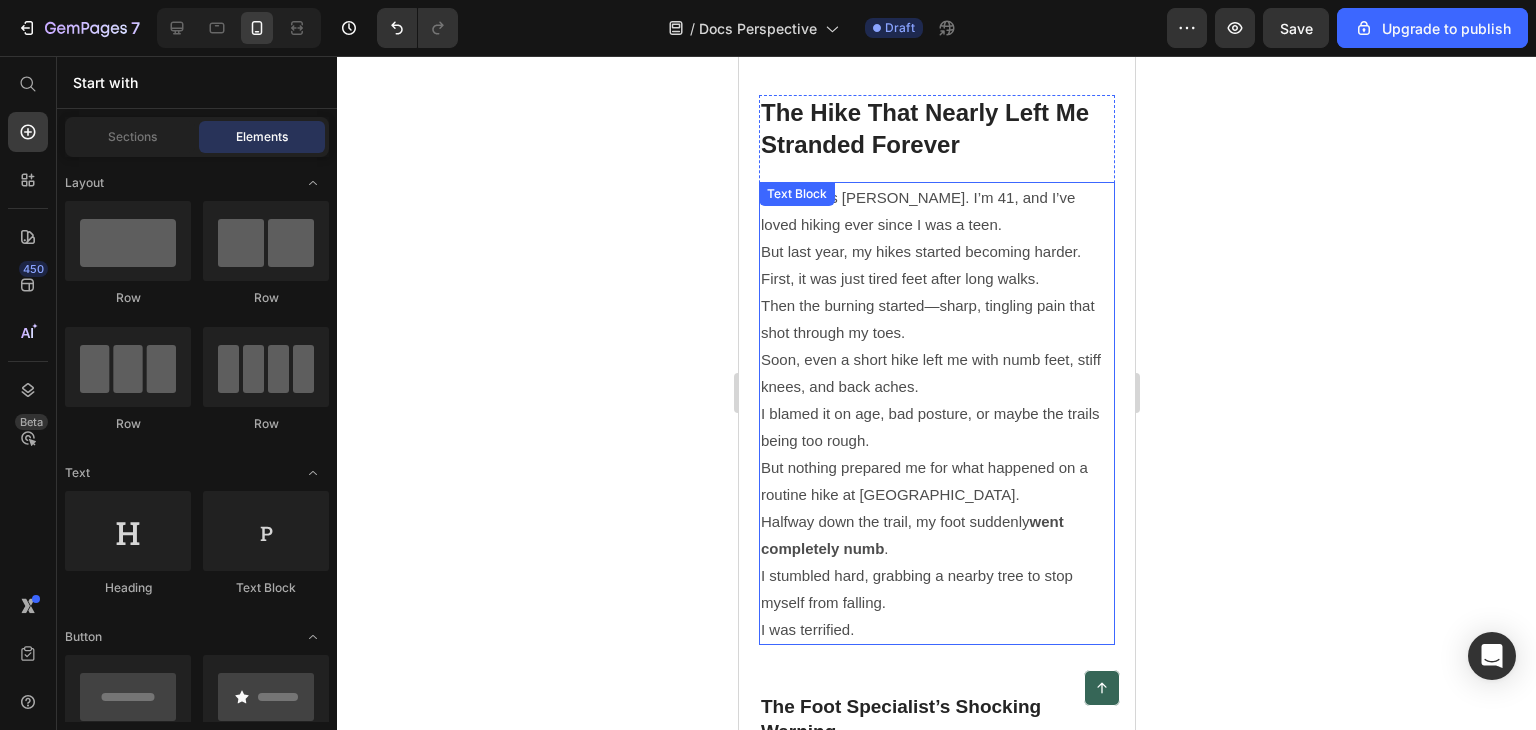 scroll, scrollTop: 1710, scrollLeft: 0, axis: vertical 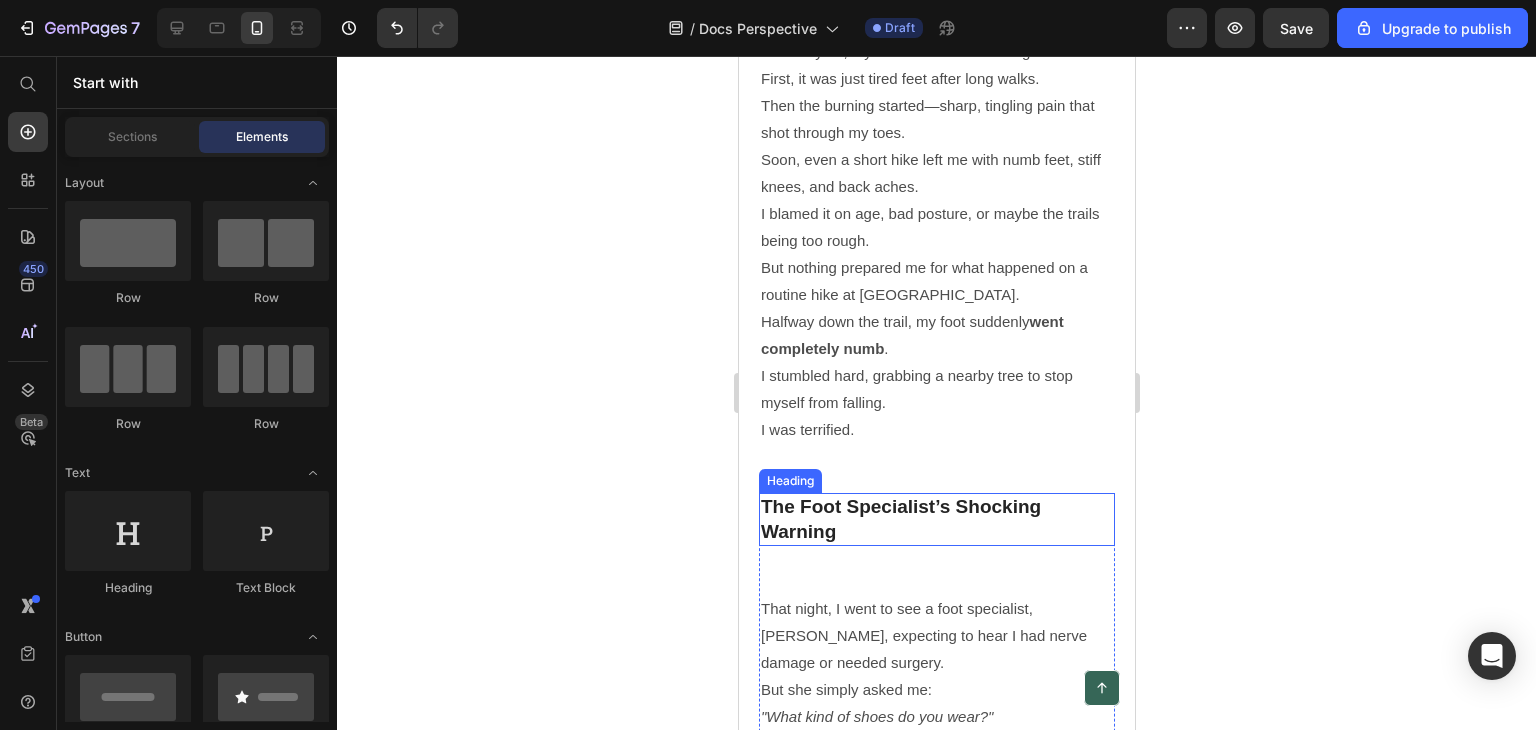 click on "The Foot Specialist’s Shocking Warning" at bounding box center [936, 519] 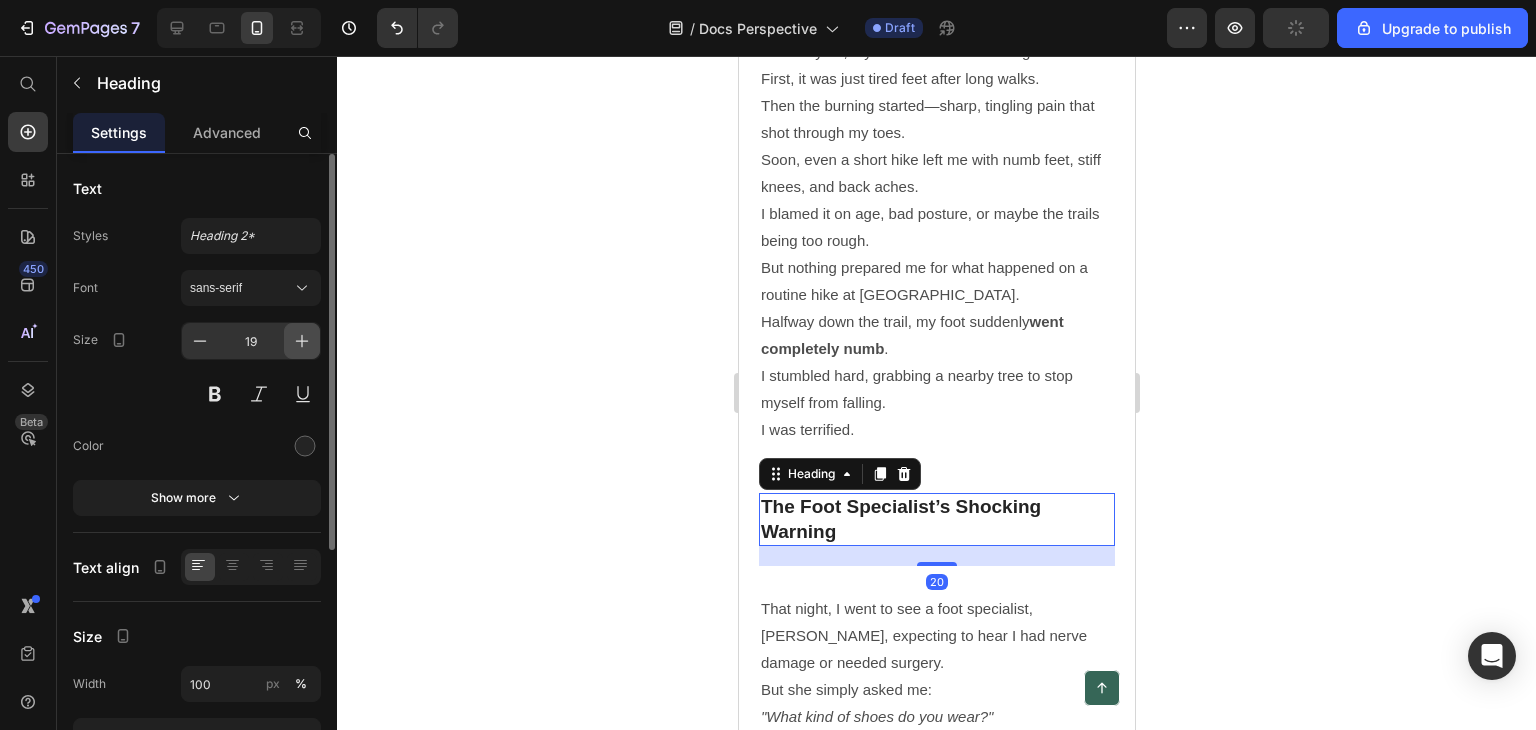 click at bounding box center (302, 341) 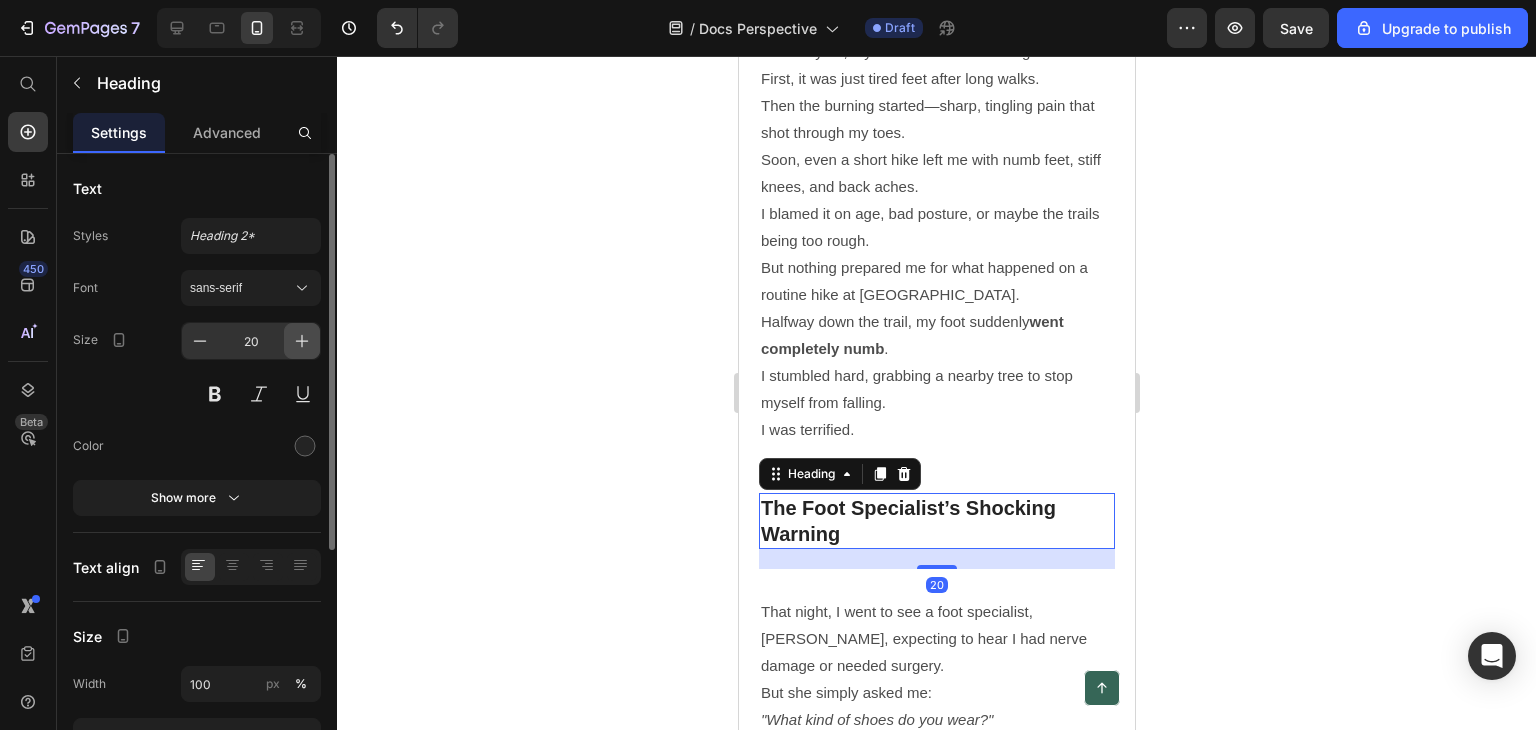 click at bounding box center [302, 341] 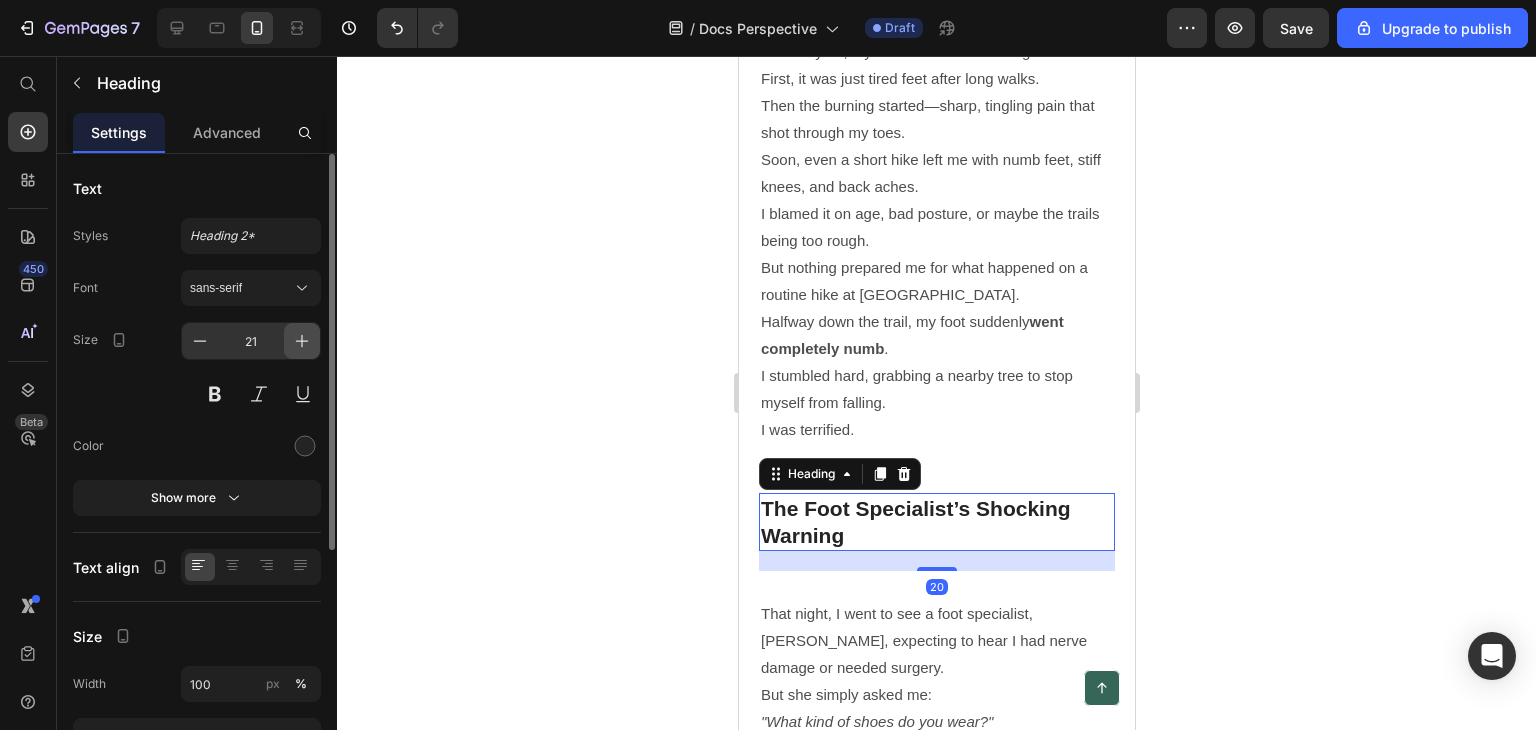 click at bounding box center [302, 341] 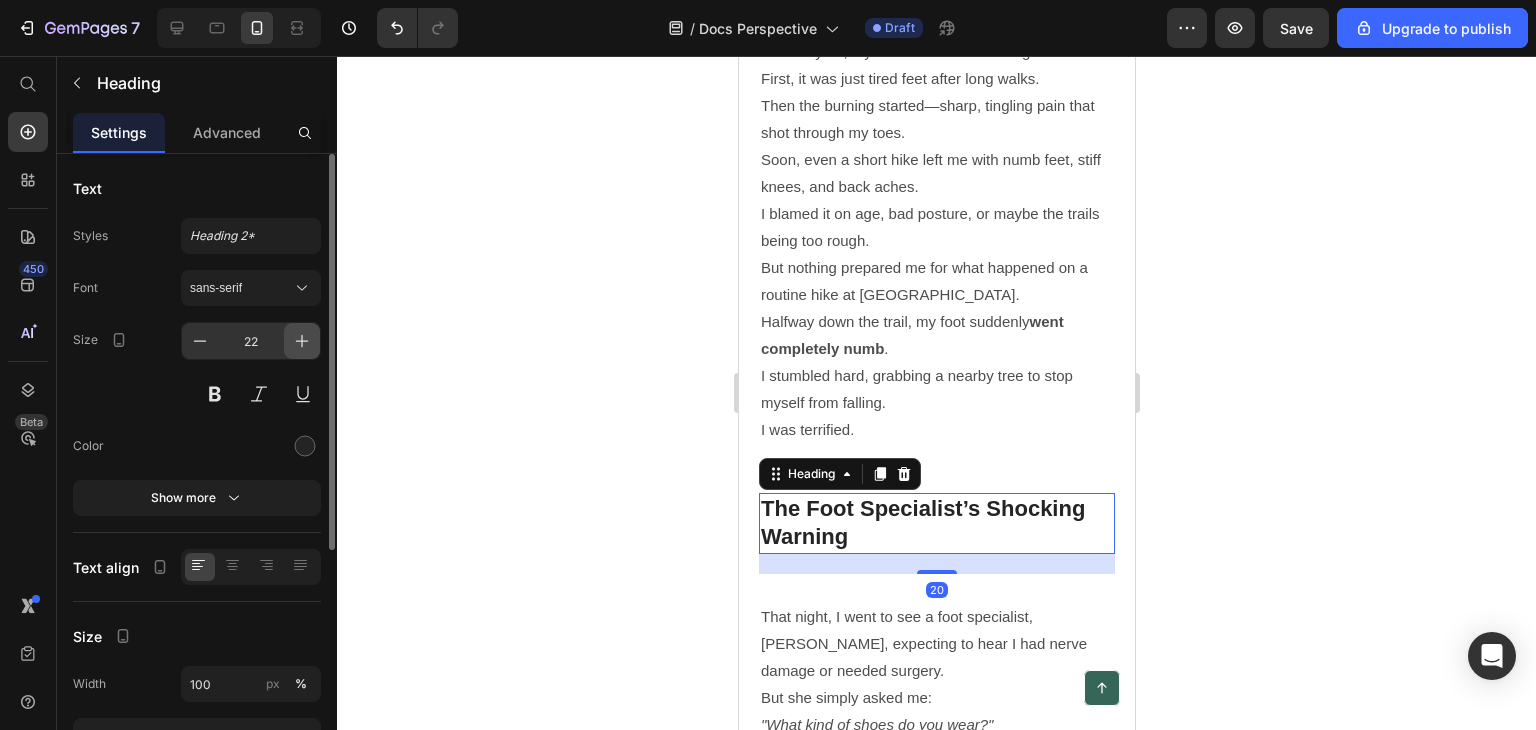 click at bounding box center (302, 341) 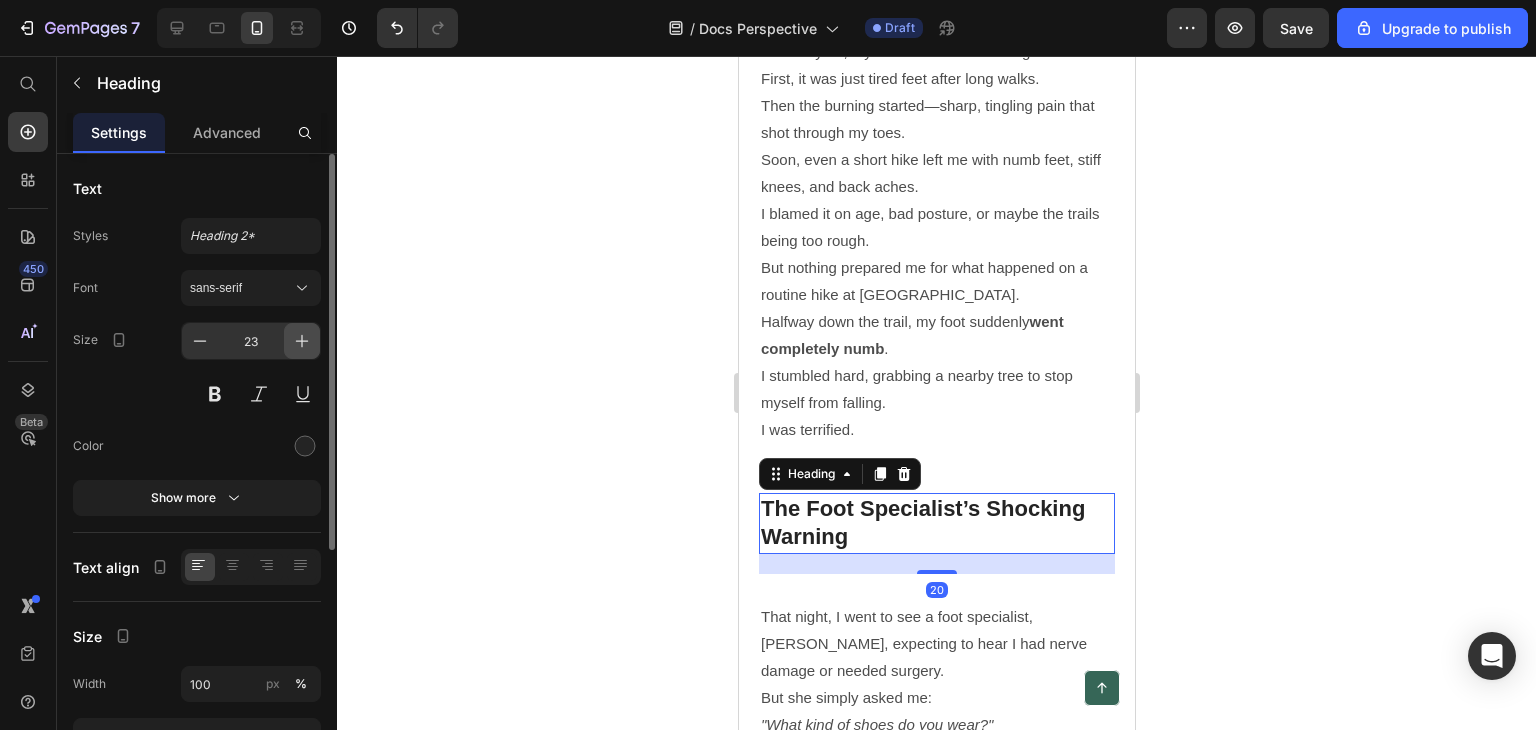 click at bounding box center (302, 341) 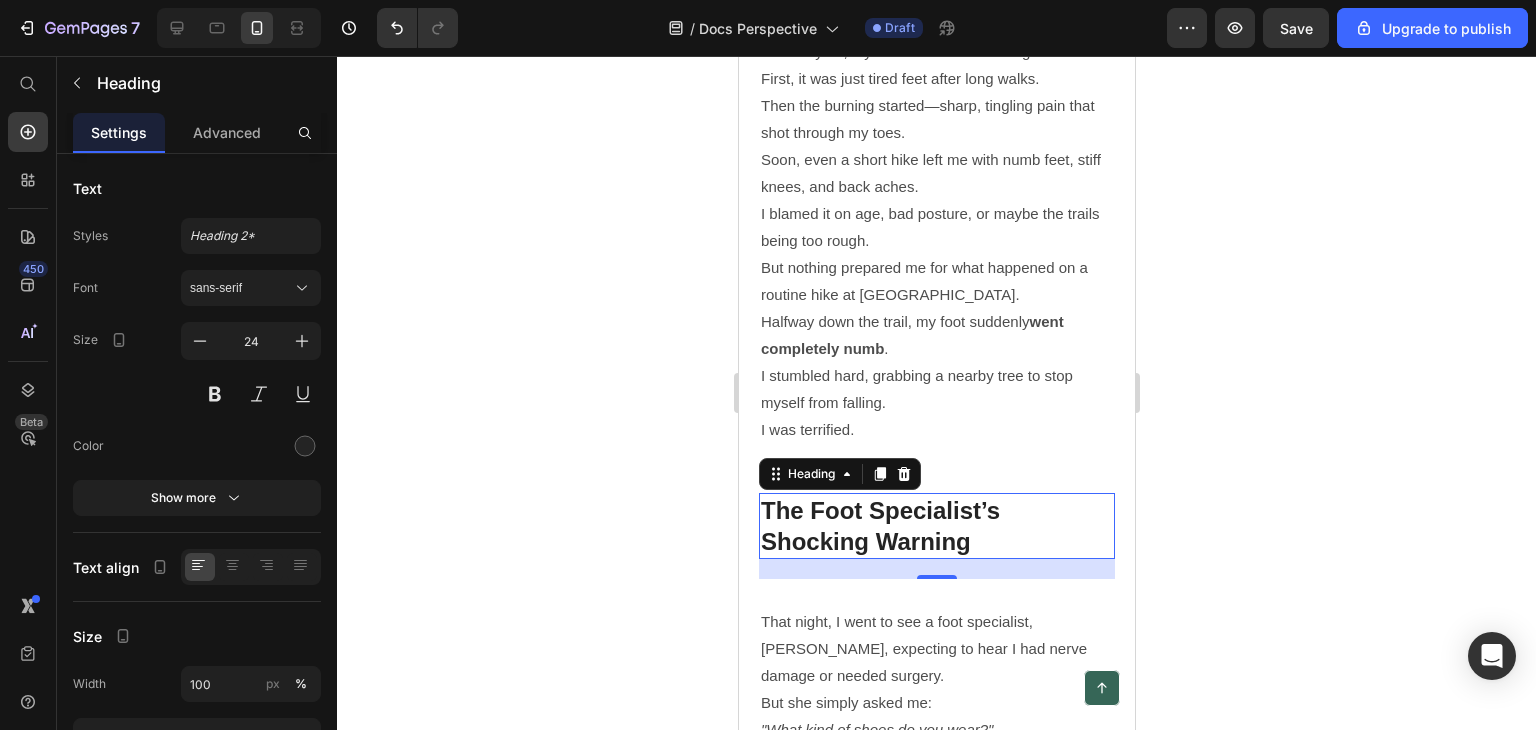 click 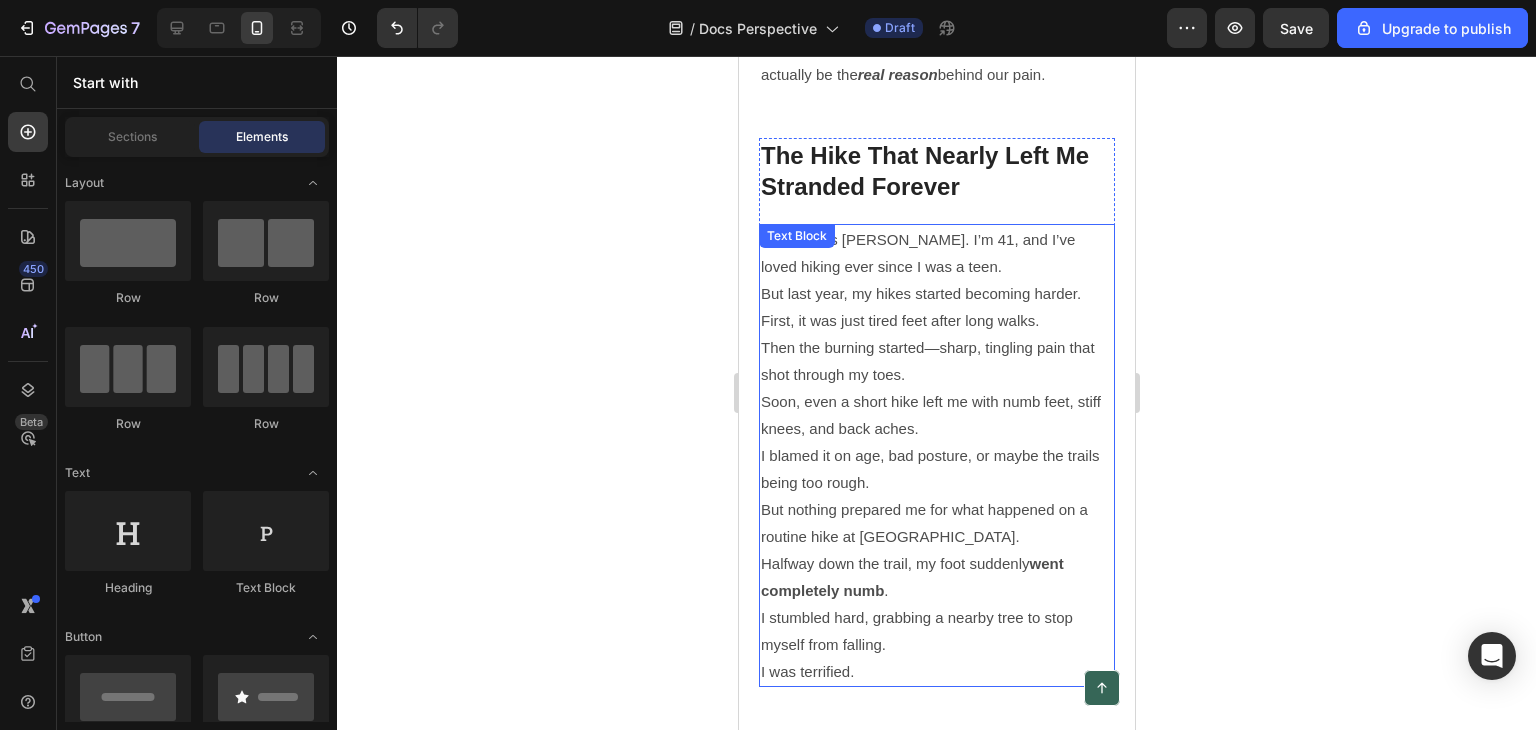 scroll, scrollTop: 1410, scrollLeft: 0, axis: vertical 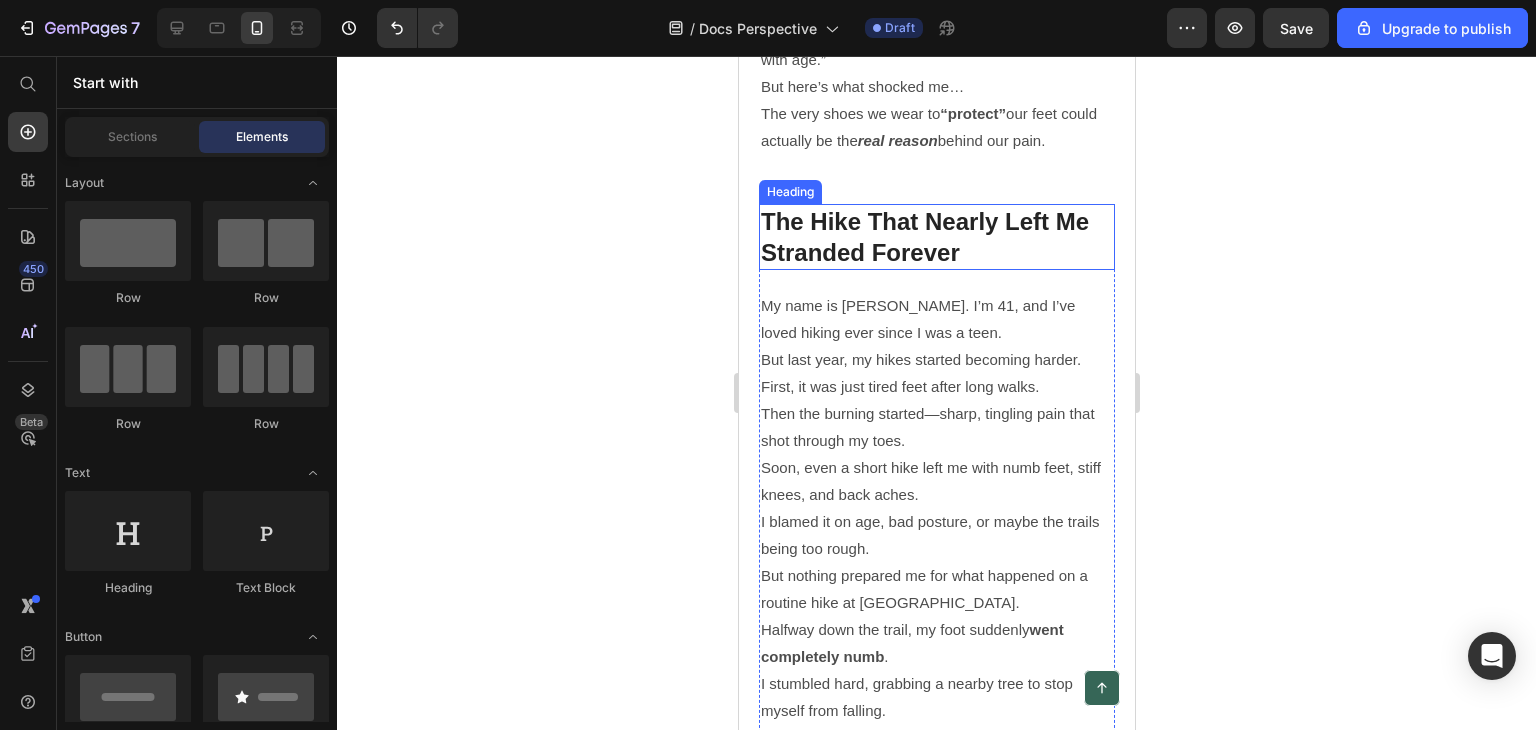 click on "The Hike That Nearly Left Me Stranded Forever" at bounding box center [936, 237] 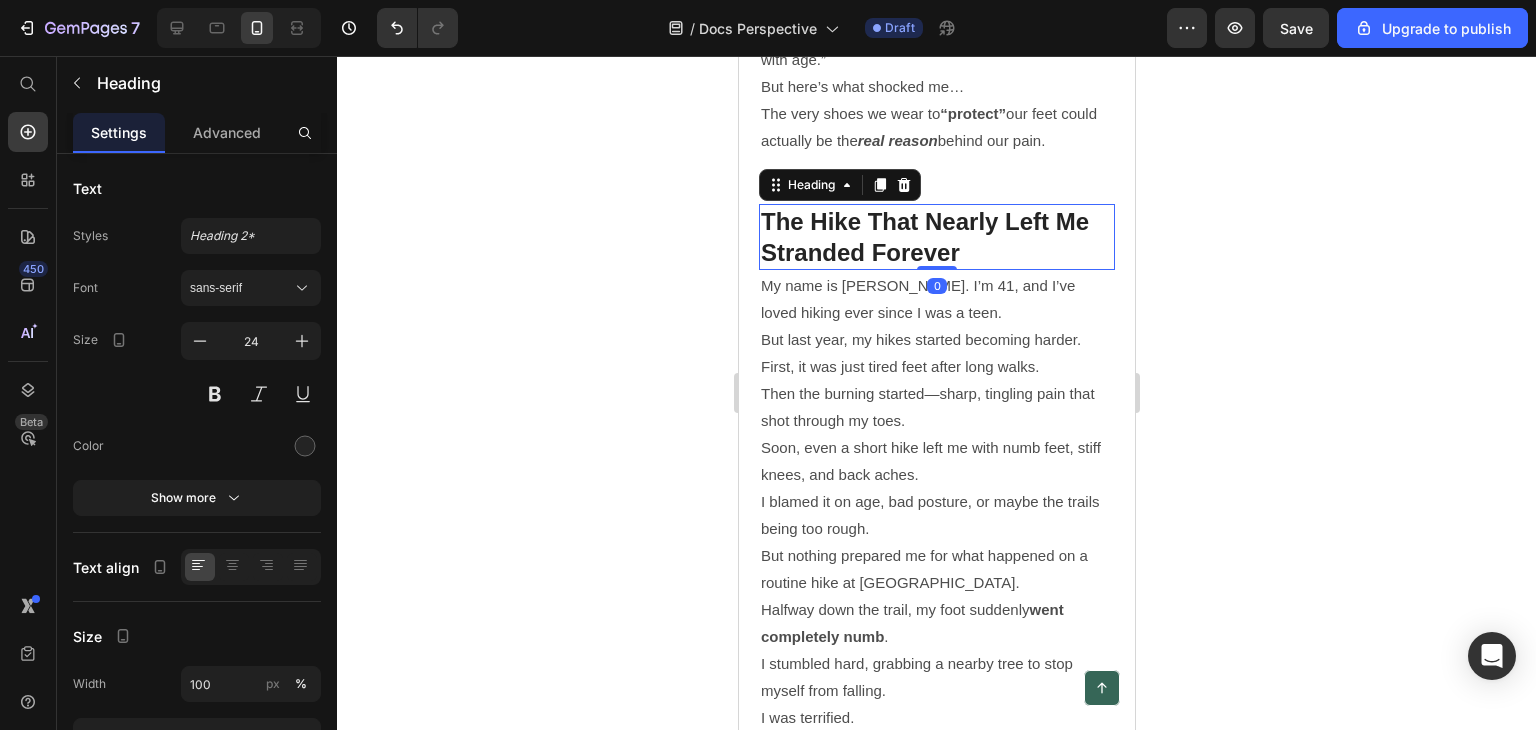 drag, startPoint x: 923, startPoint y: 251, endPoint x: 920, endPoint y: 225, distance: 26.172504 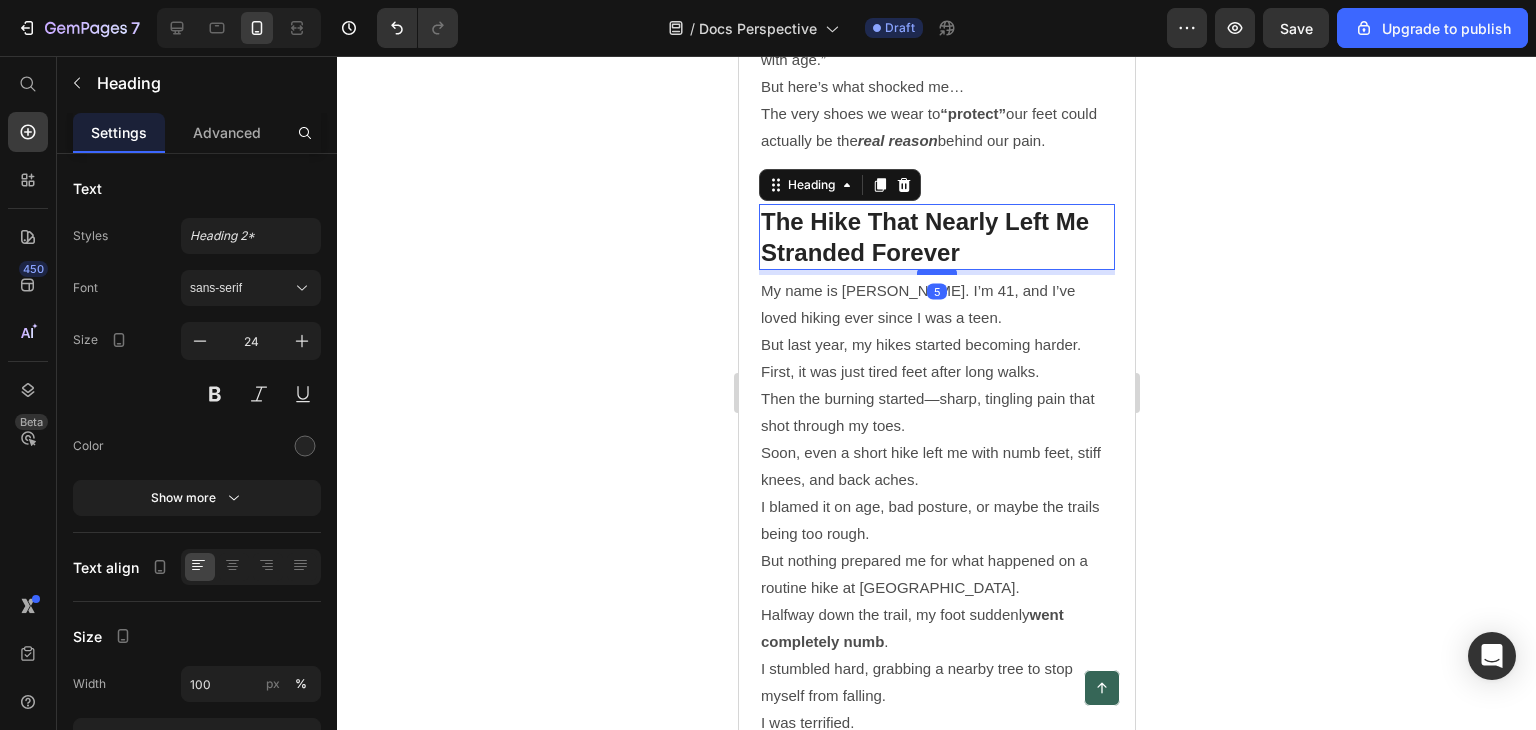 click at bounding box center (936, 272) 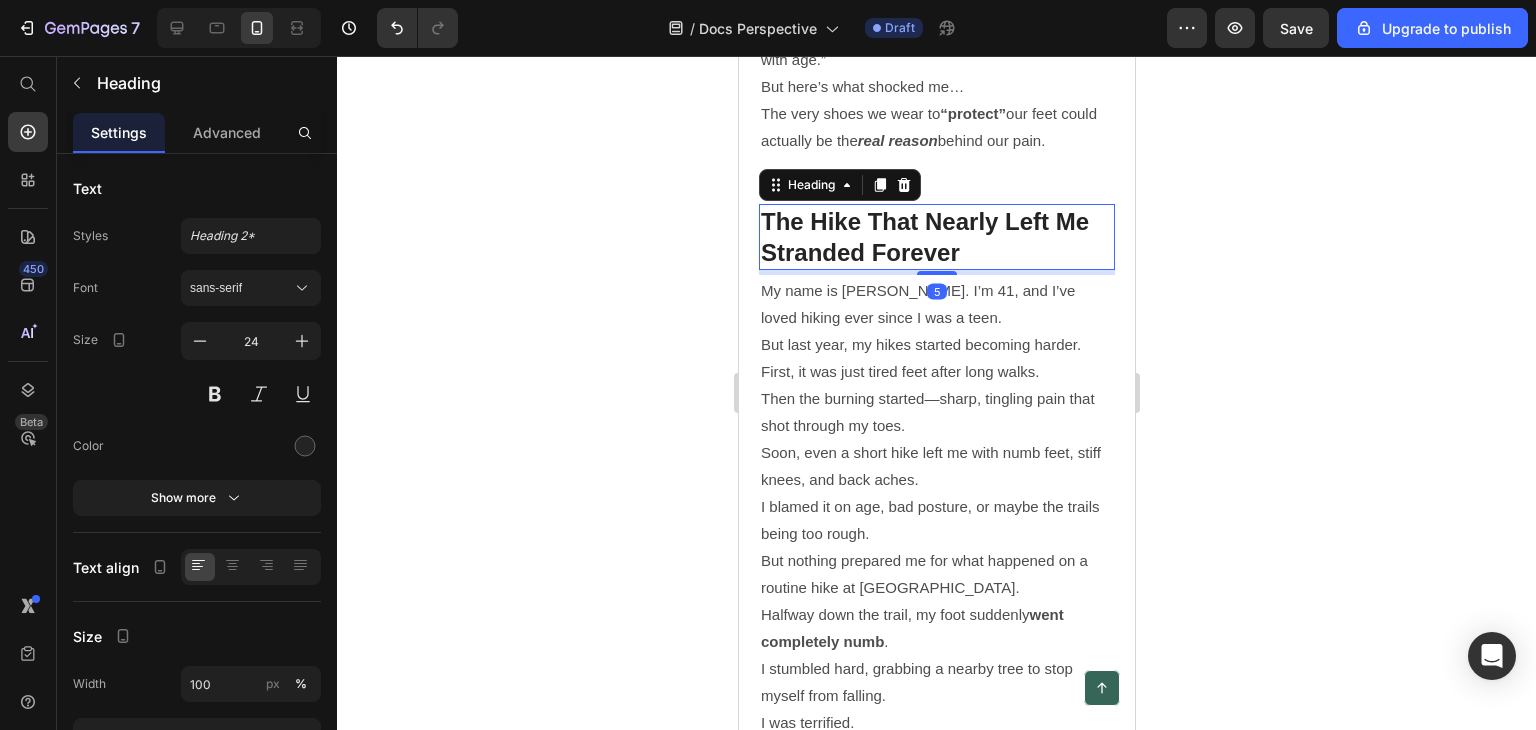 click on "The Hike That Nearly Left Me Stranded Forever" at bounding box center (936, 237) 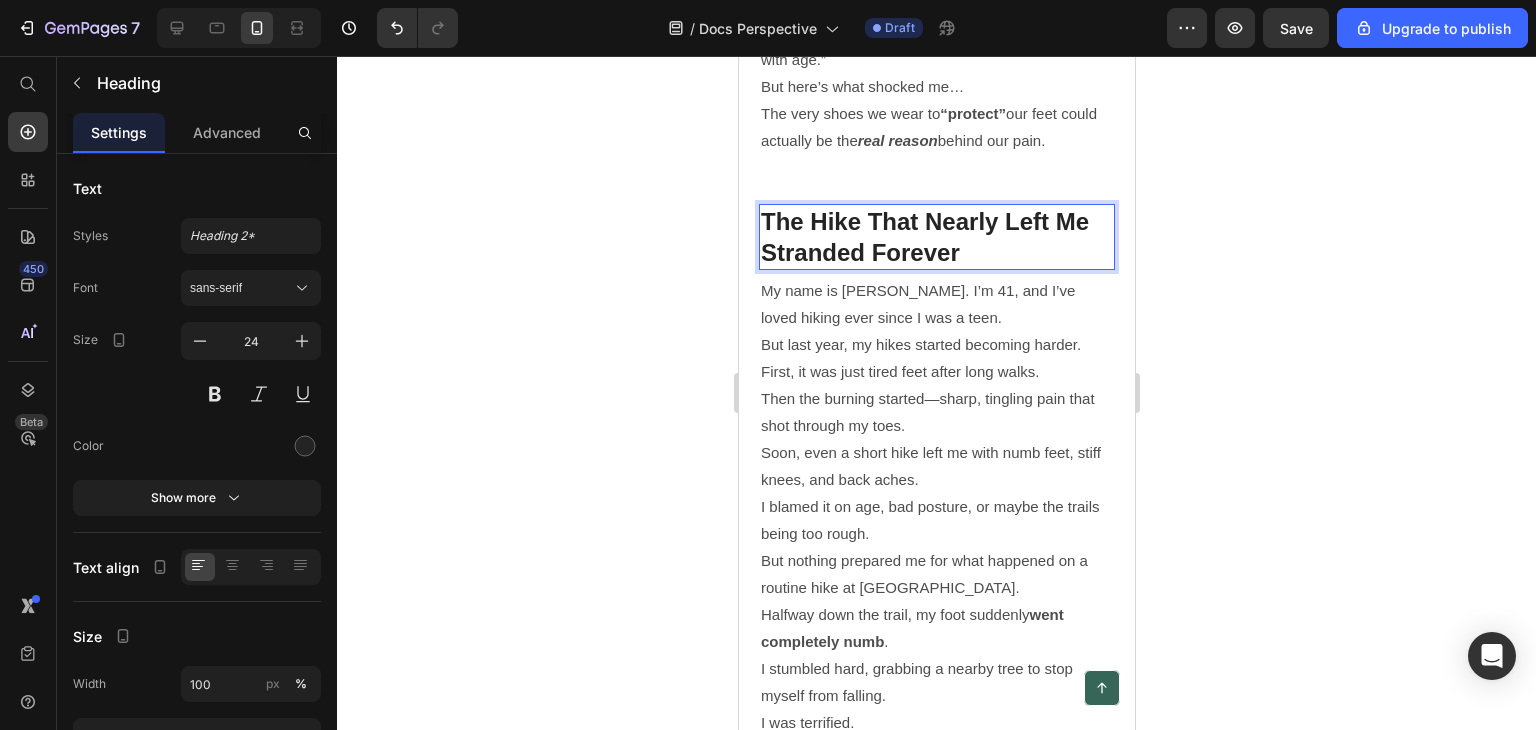 click 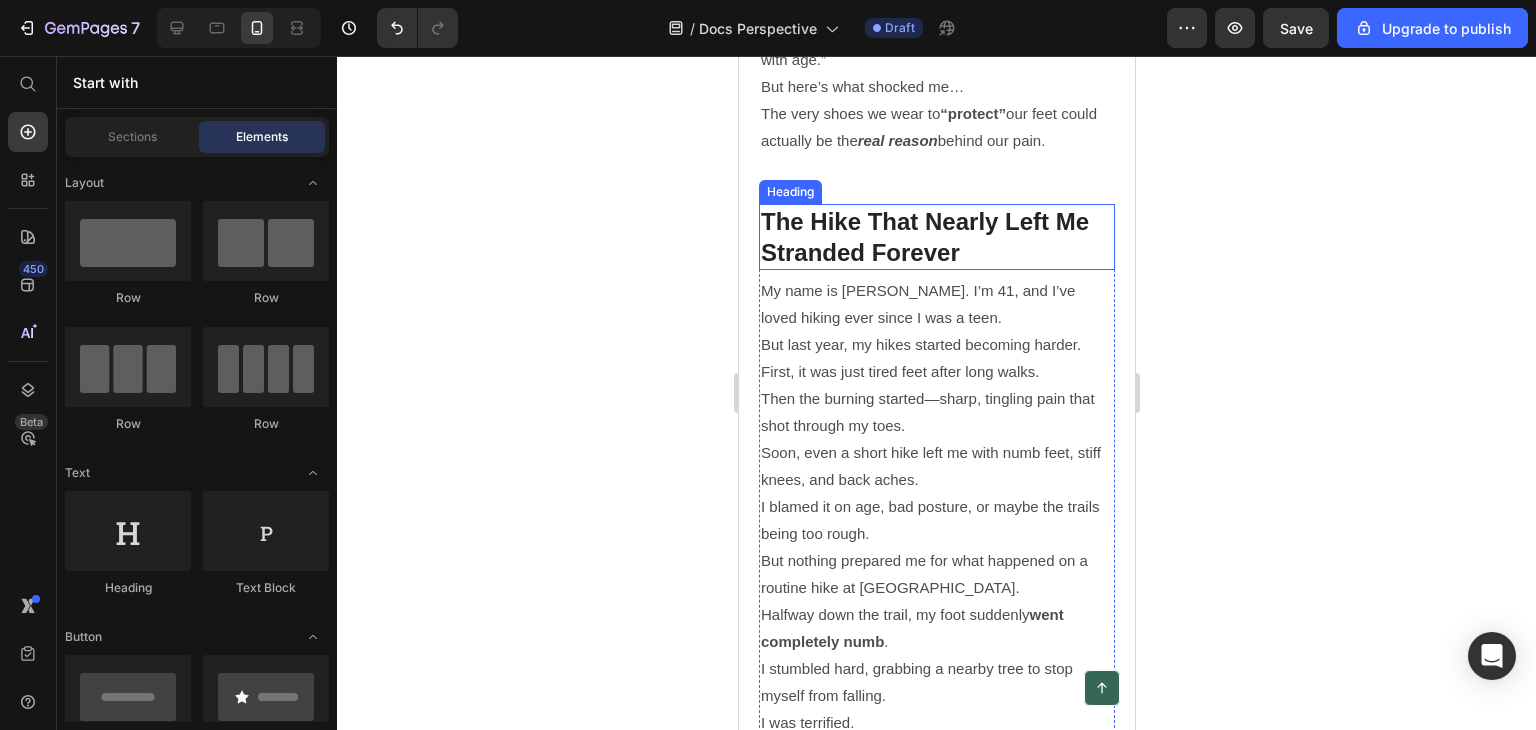 click on "The Hike That Nearly Left Me Stranded Forever" at bounding box center [936, 237] 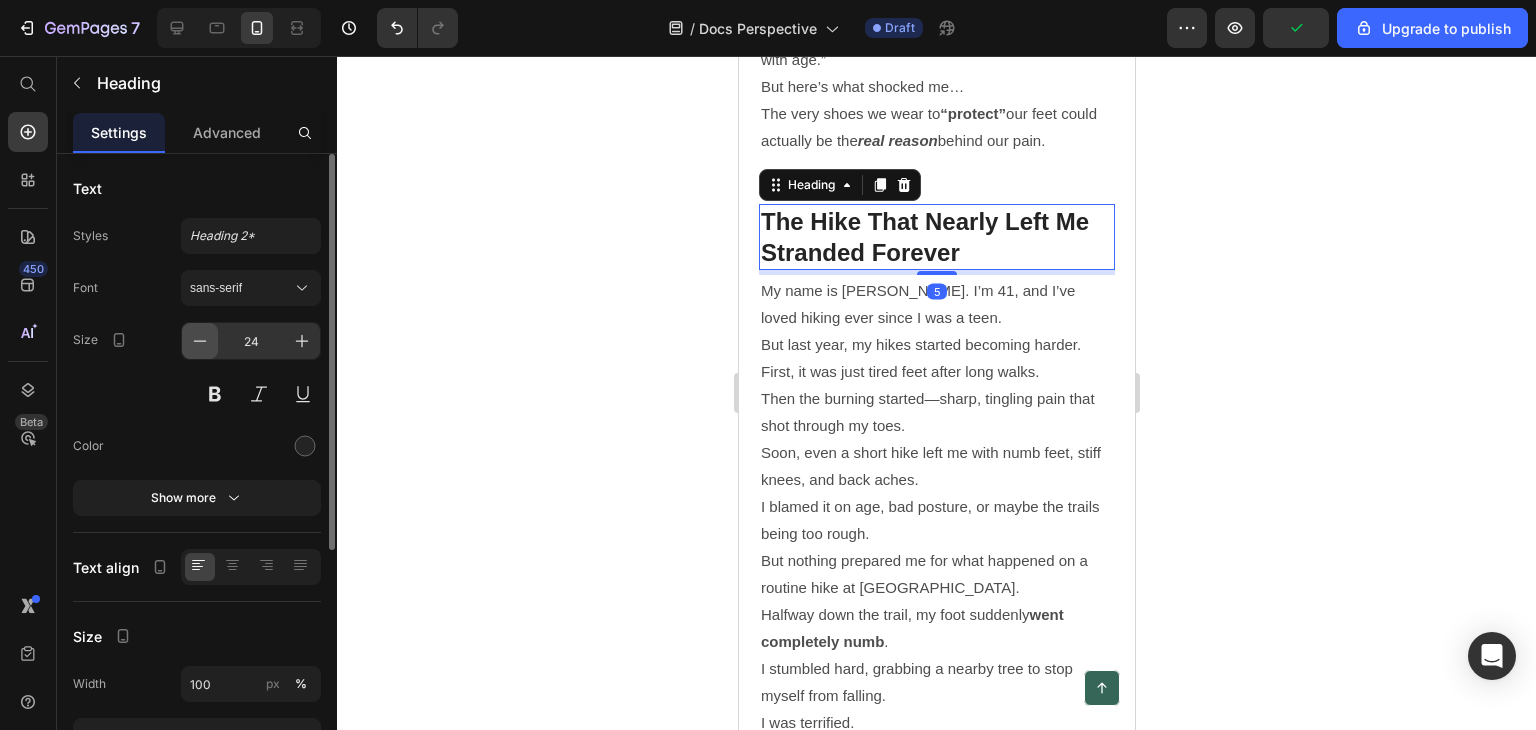 click 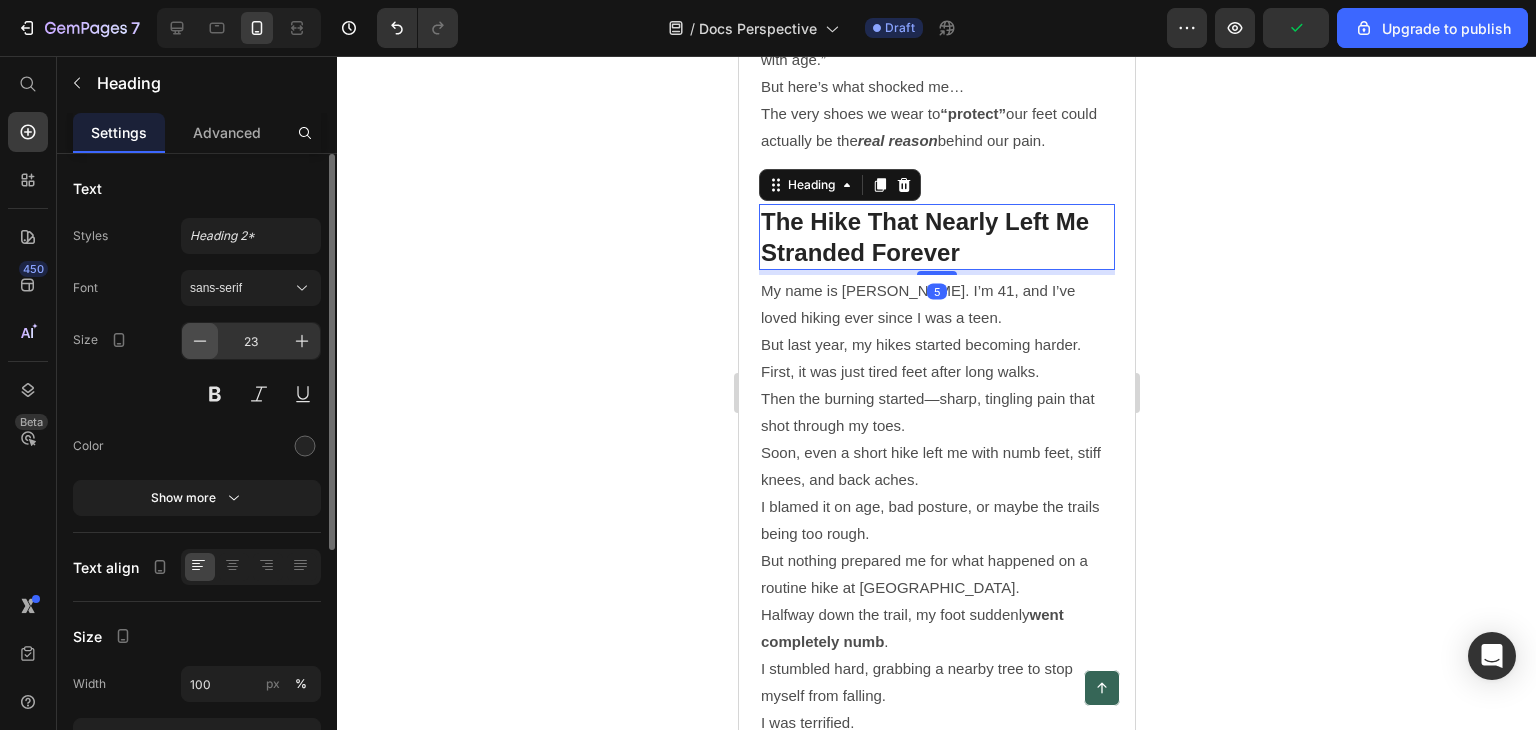 click 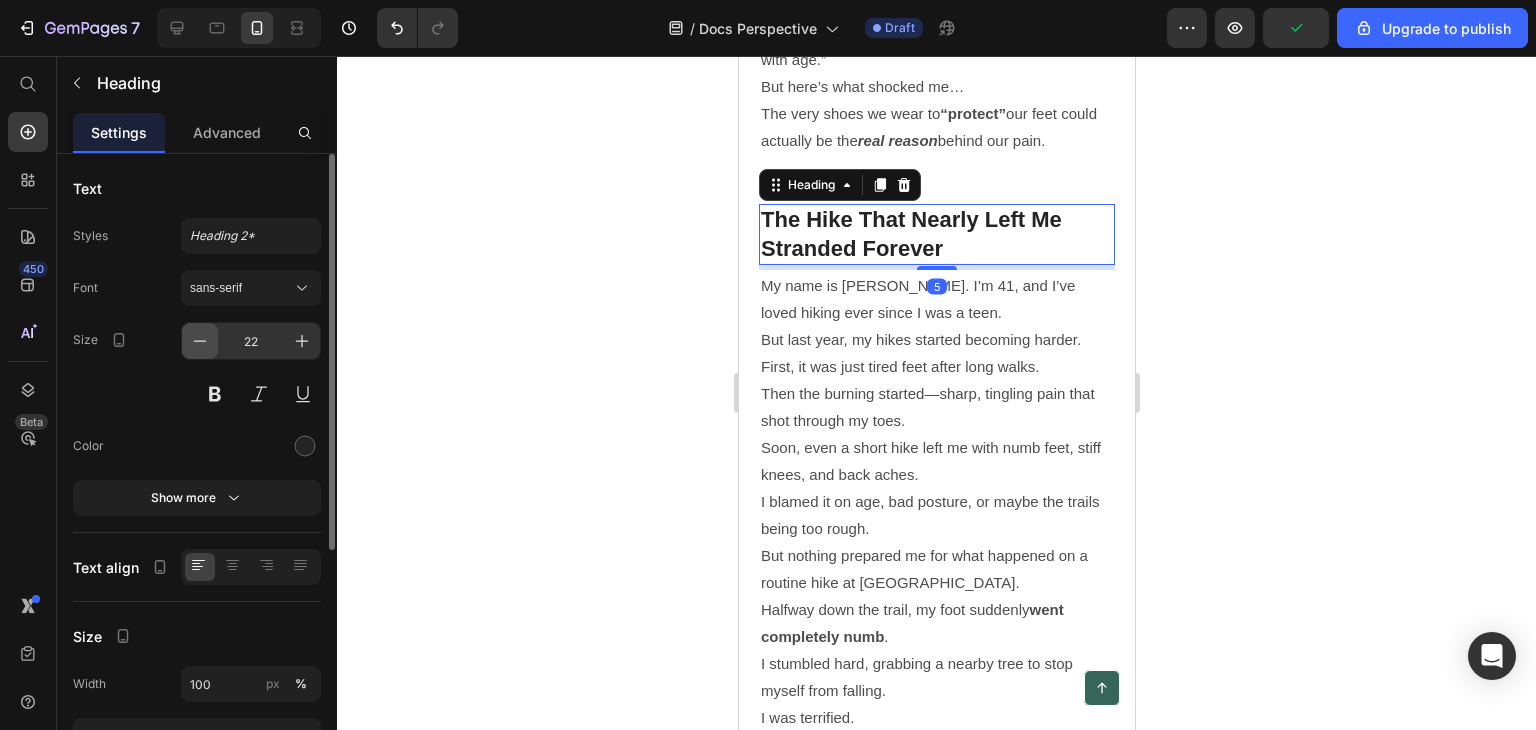 click 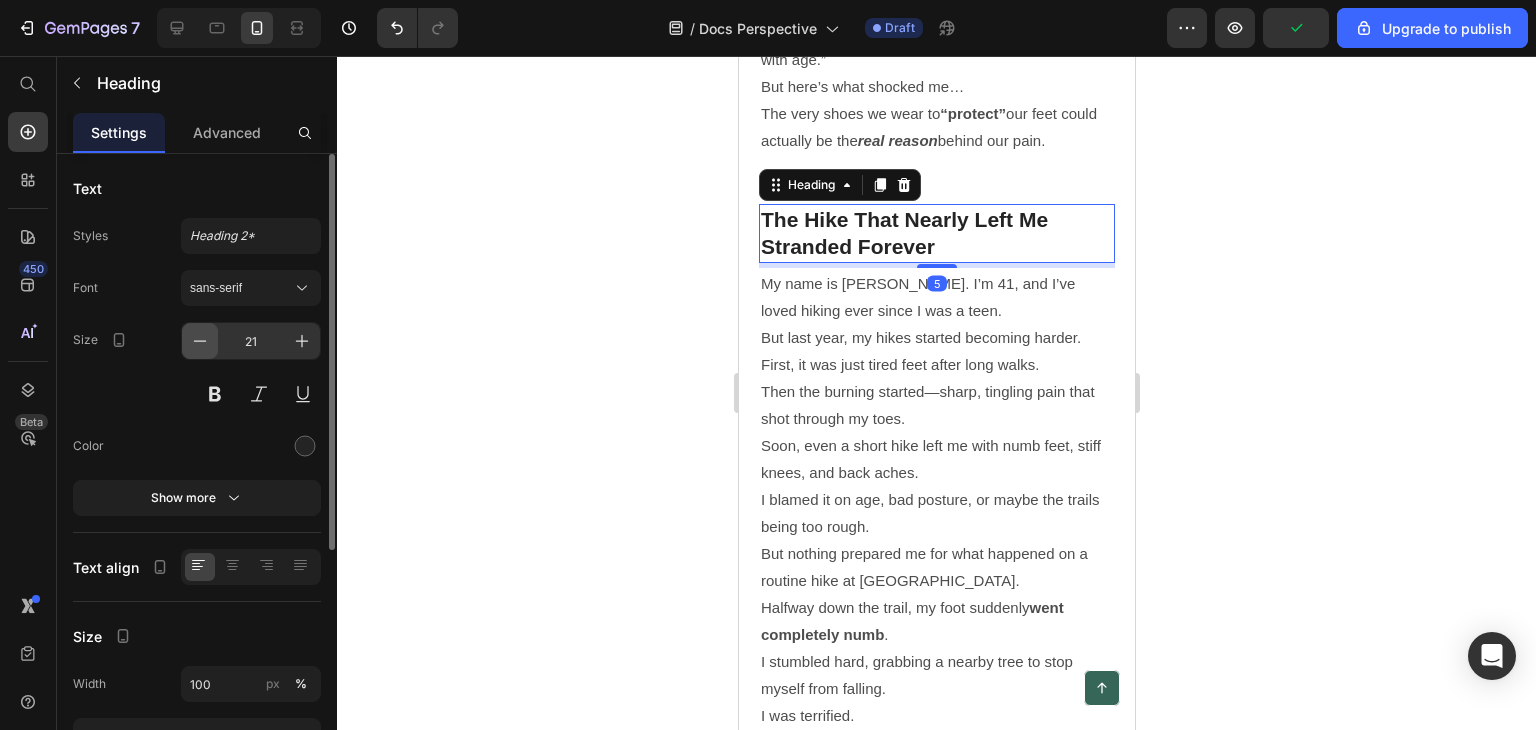 click 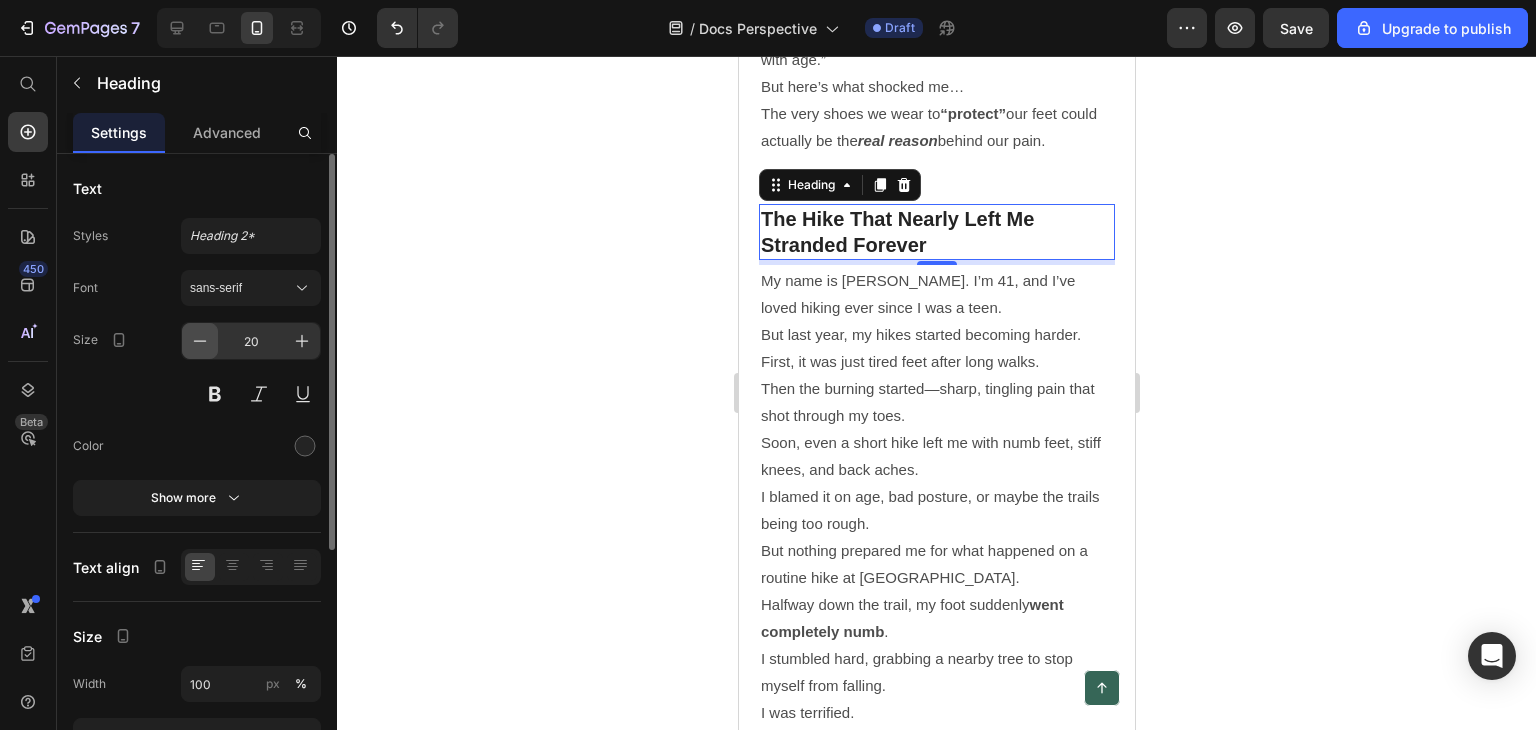 click 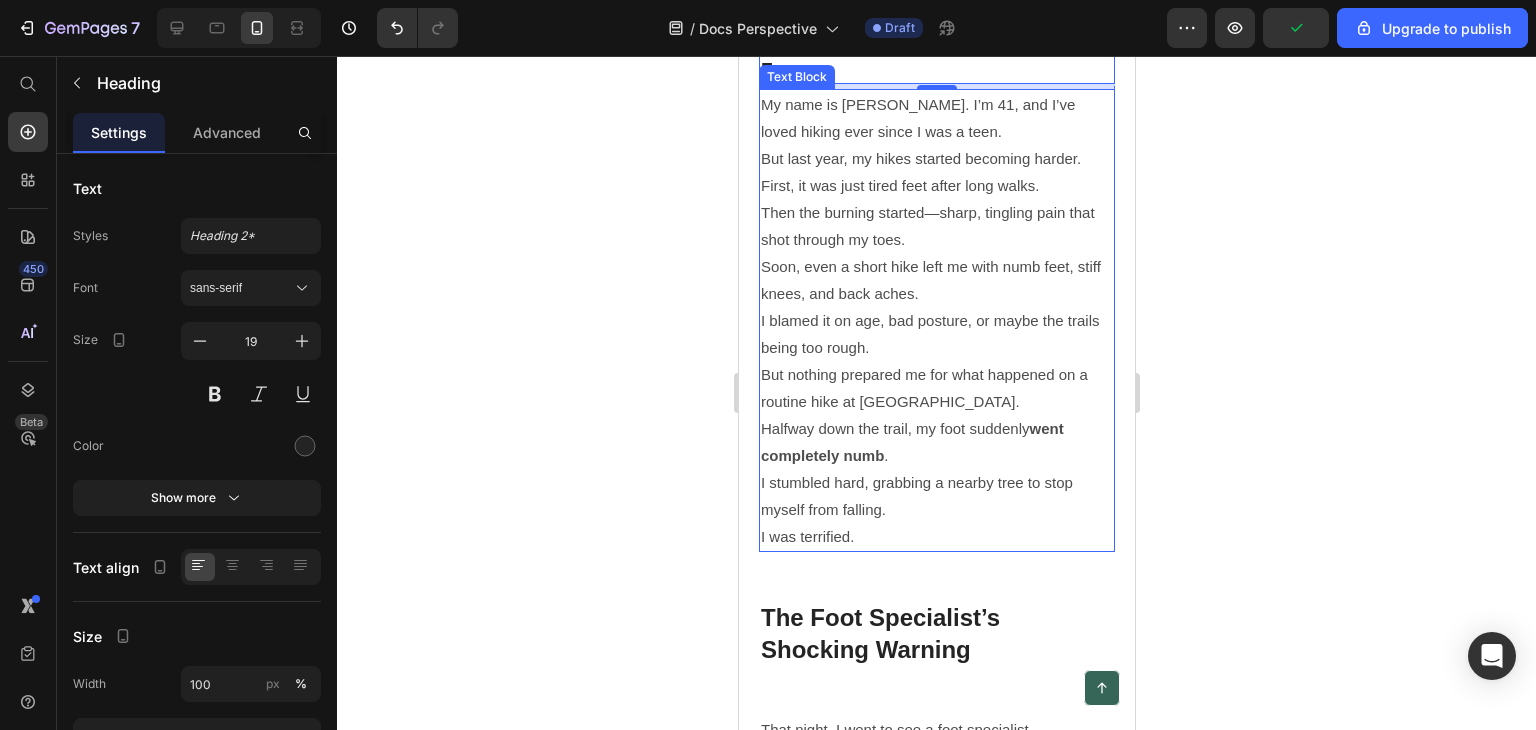 scroll, scrollTop: 1700, scrollLeft: 0, axis: vertical 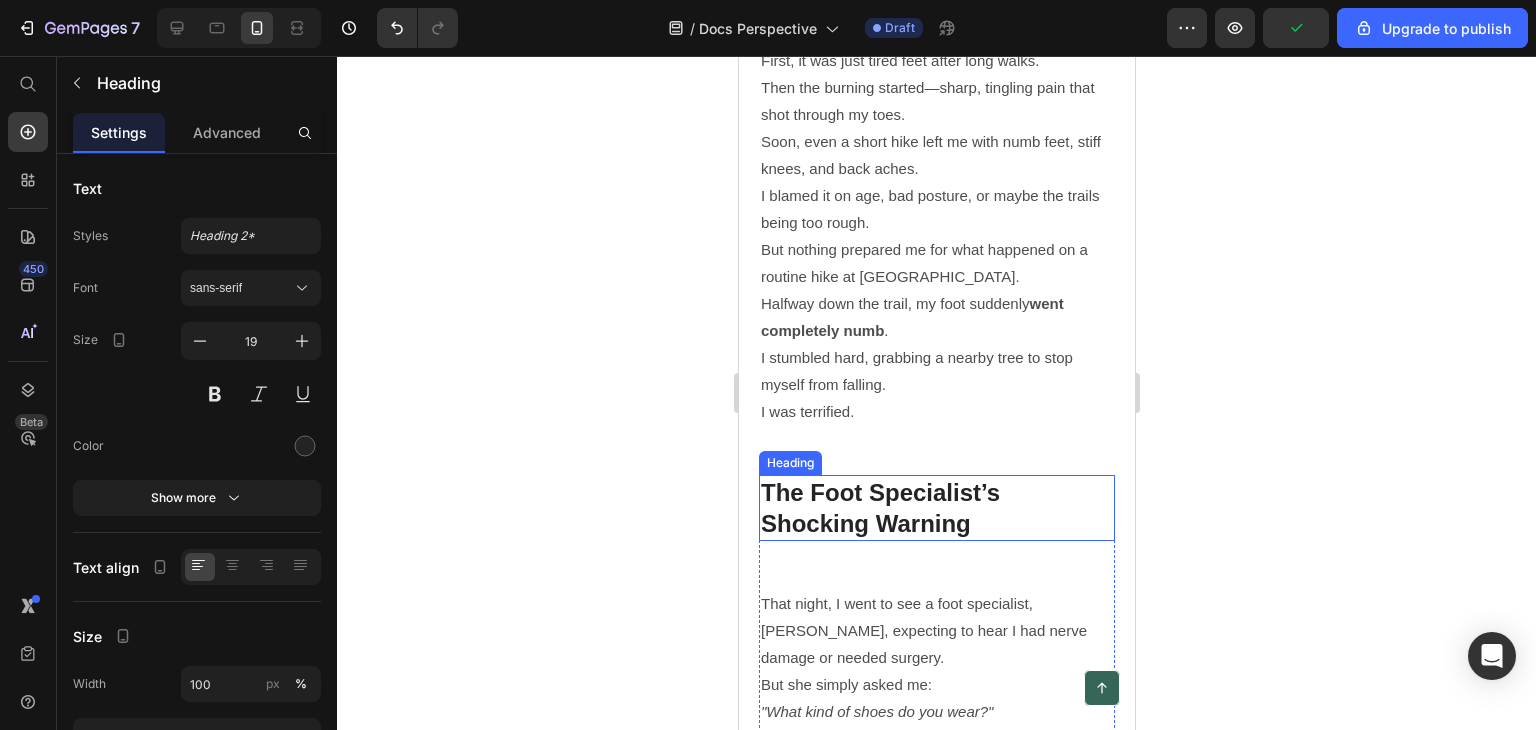 click on "The Foot Specialist’s Shocking Warning" at bounding box center [936, 508] 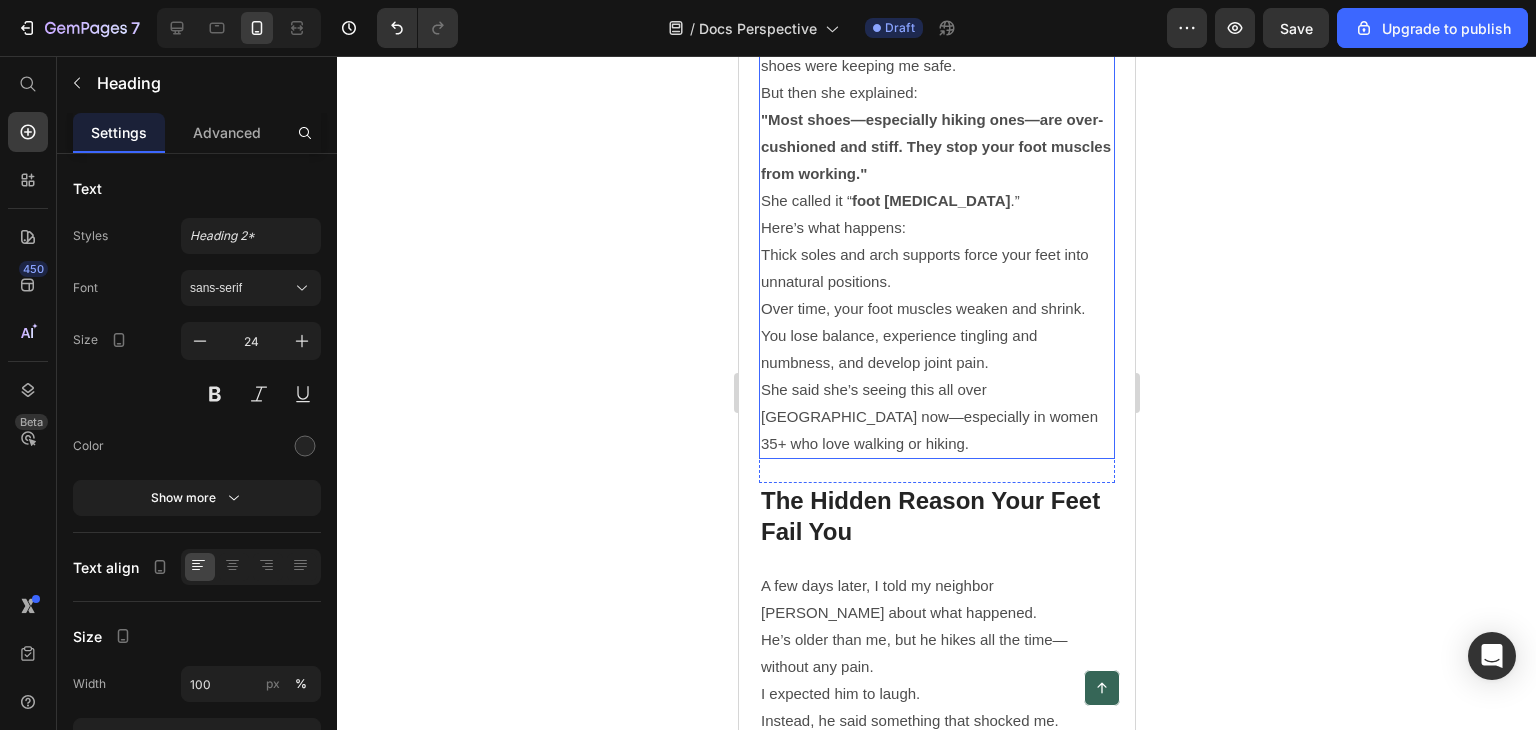 scroll, scrollTop: 2500, scrollLeft: 0, axis: vertical 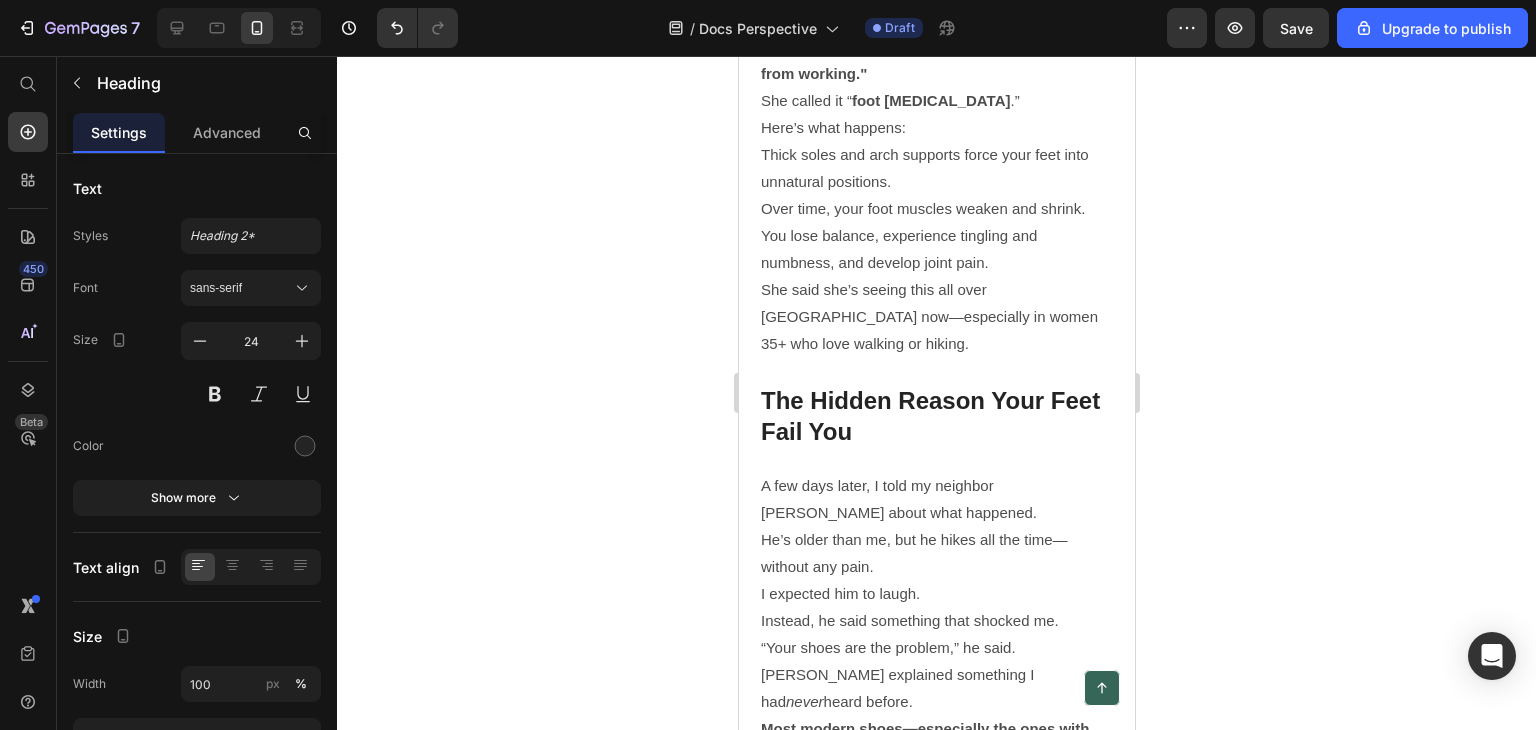 click 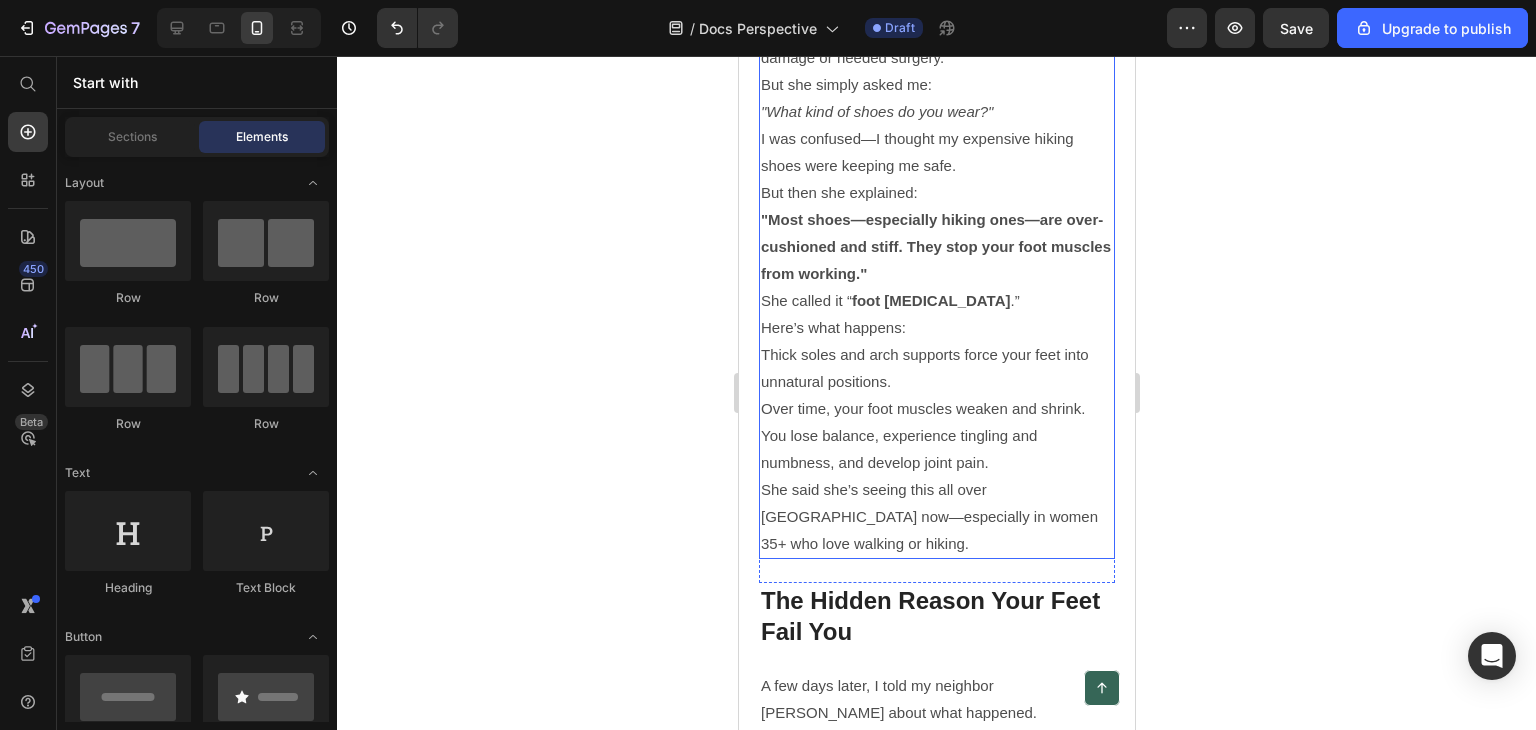 scroll, scrollTop: 2600, scrollLeft: 0, axis: vertical 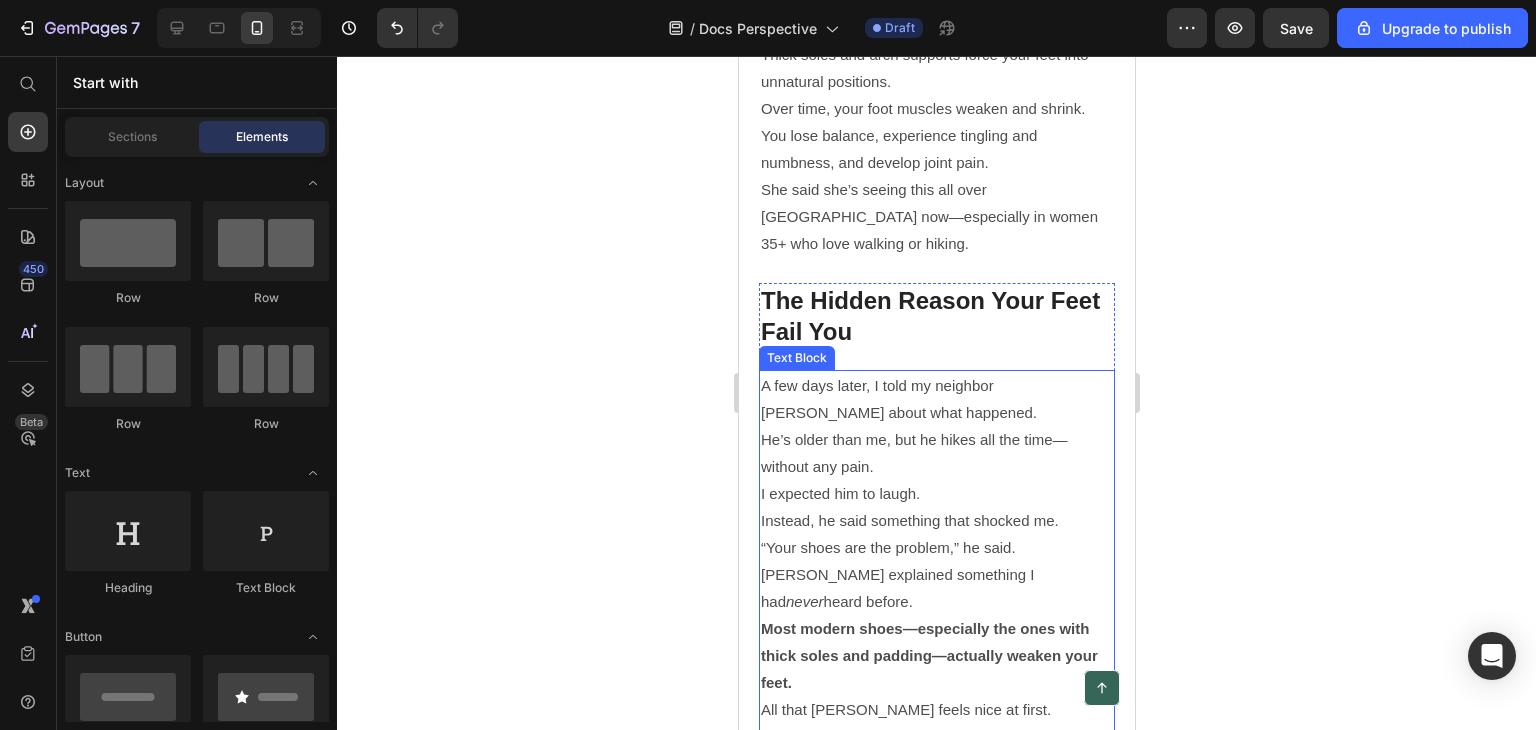click on "He’s older than me, but he hikes all the time—without any pain." at bounding box center [936, 453] 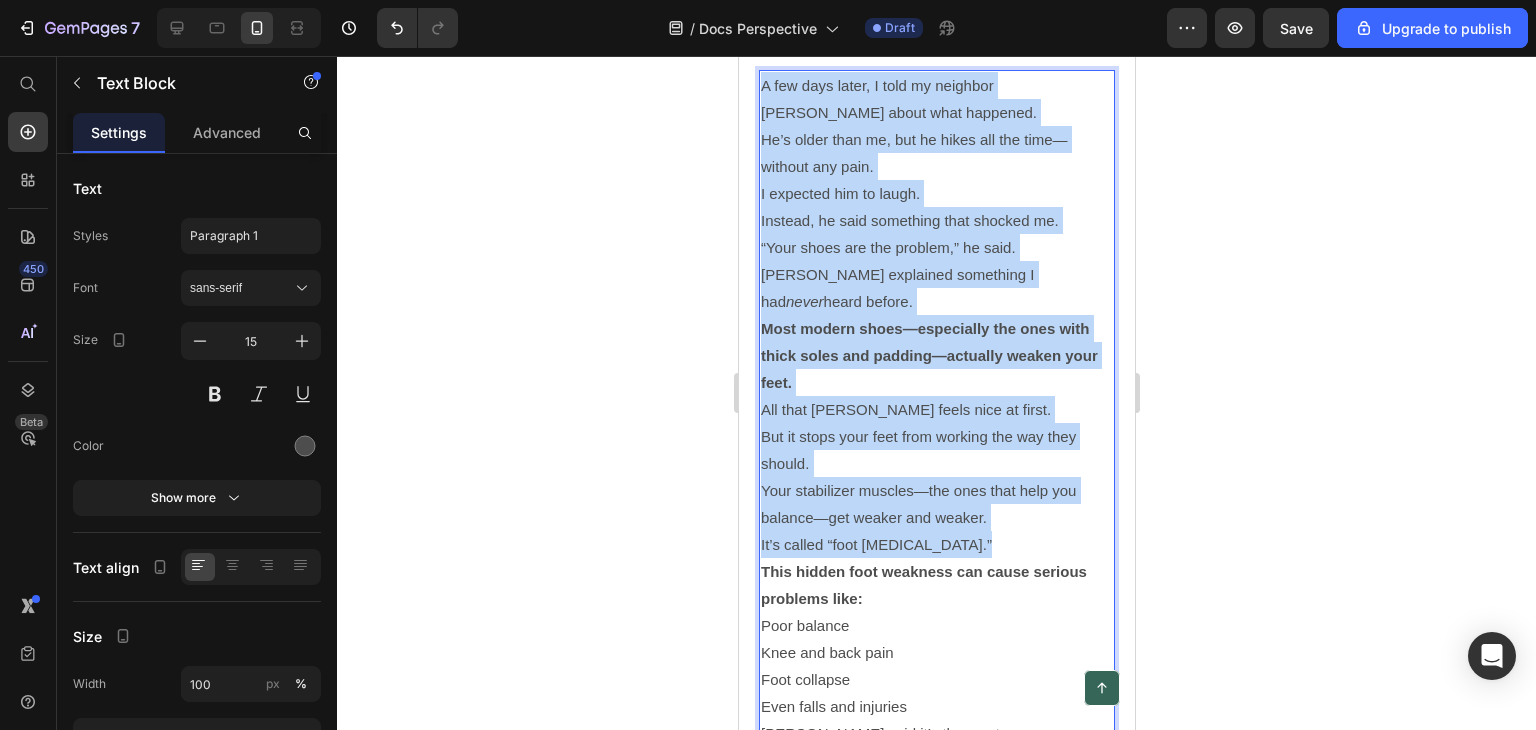scroll, scrollTop: 3100, scrollLeft: 0, axis: vertical 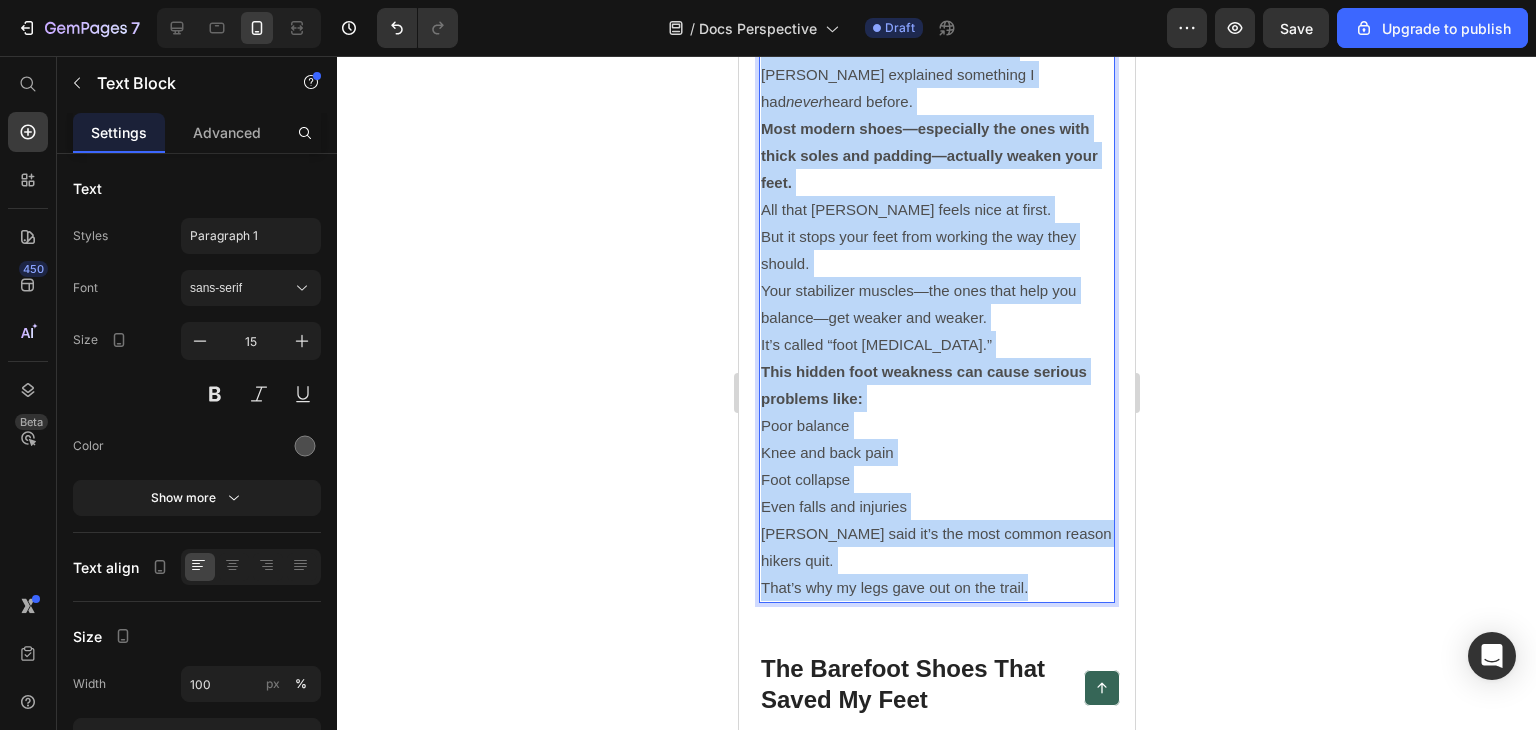 drag, startPoint x: 761, startPoint y: 356, endPoint x: 1039, endPoint y: 509, distance: 317.3216 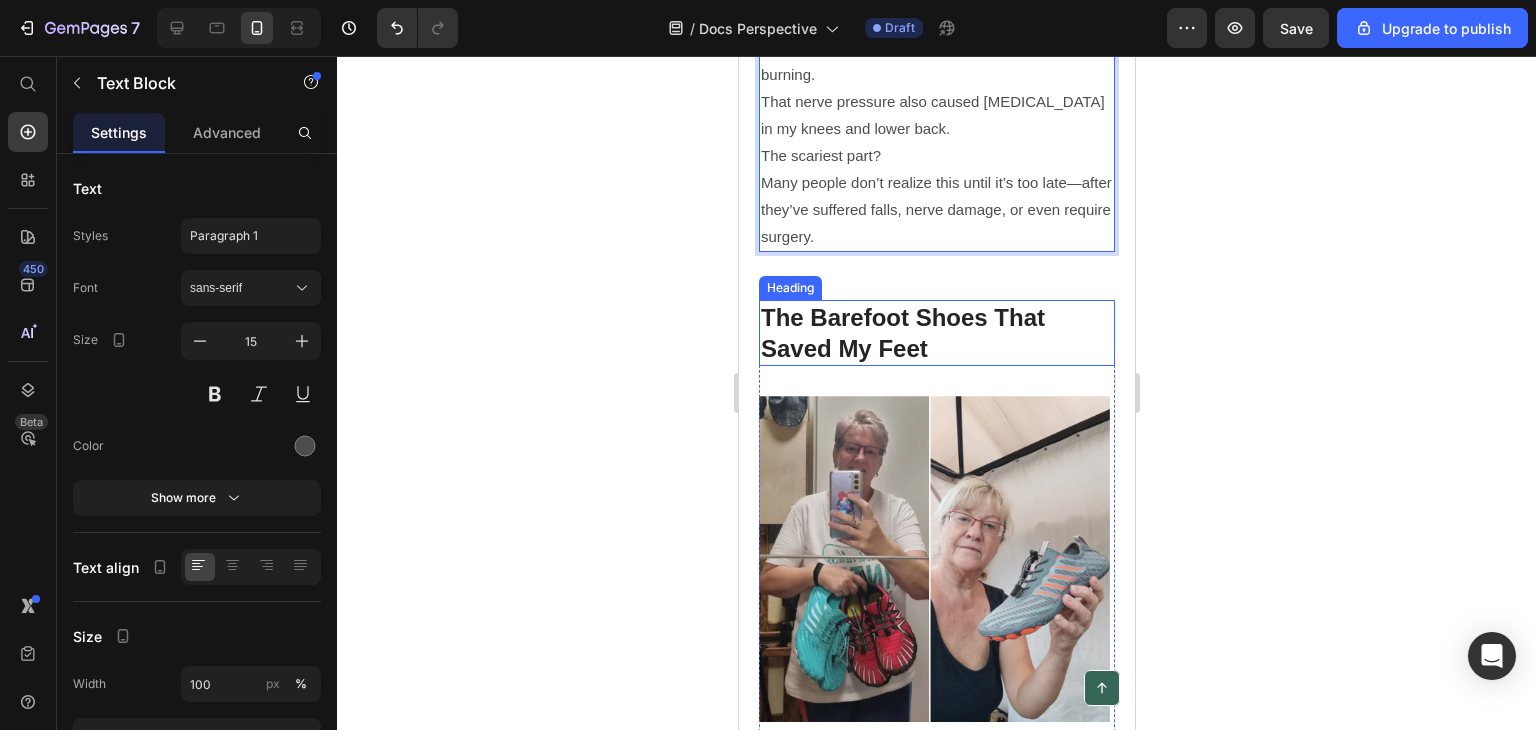 scroll, scrollTop: 2600, scrollLeft: 0, axis: vertical 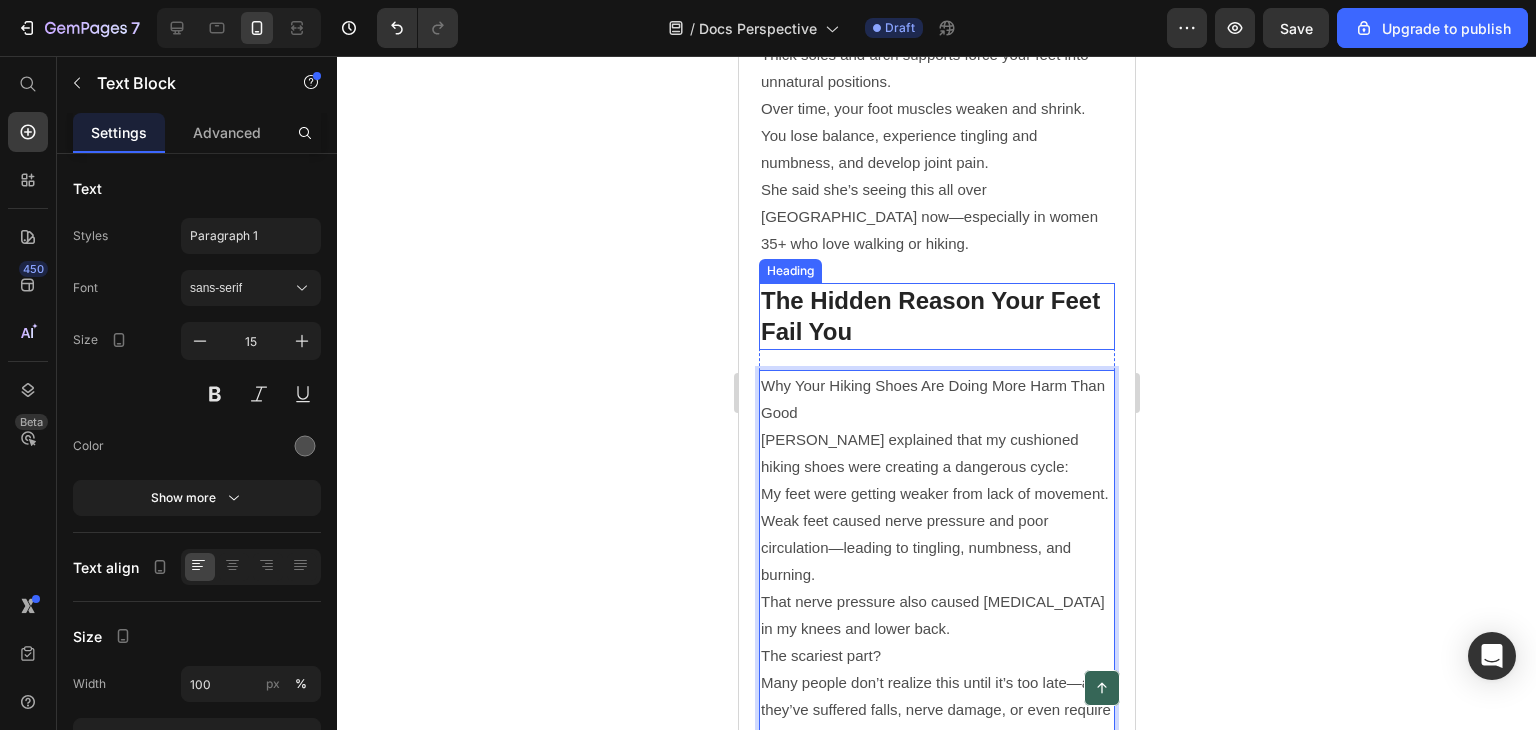click on "The Hidden Reason Your Feet Fail You" at bounding box center (936, 316) 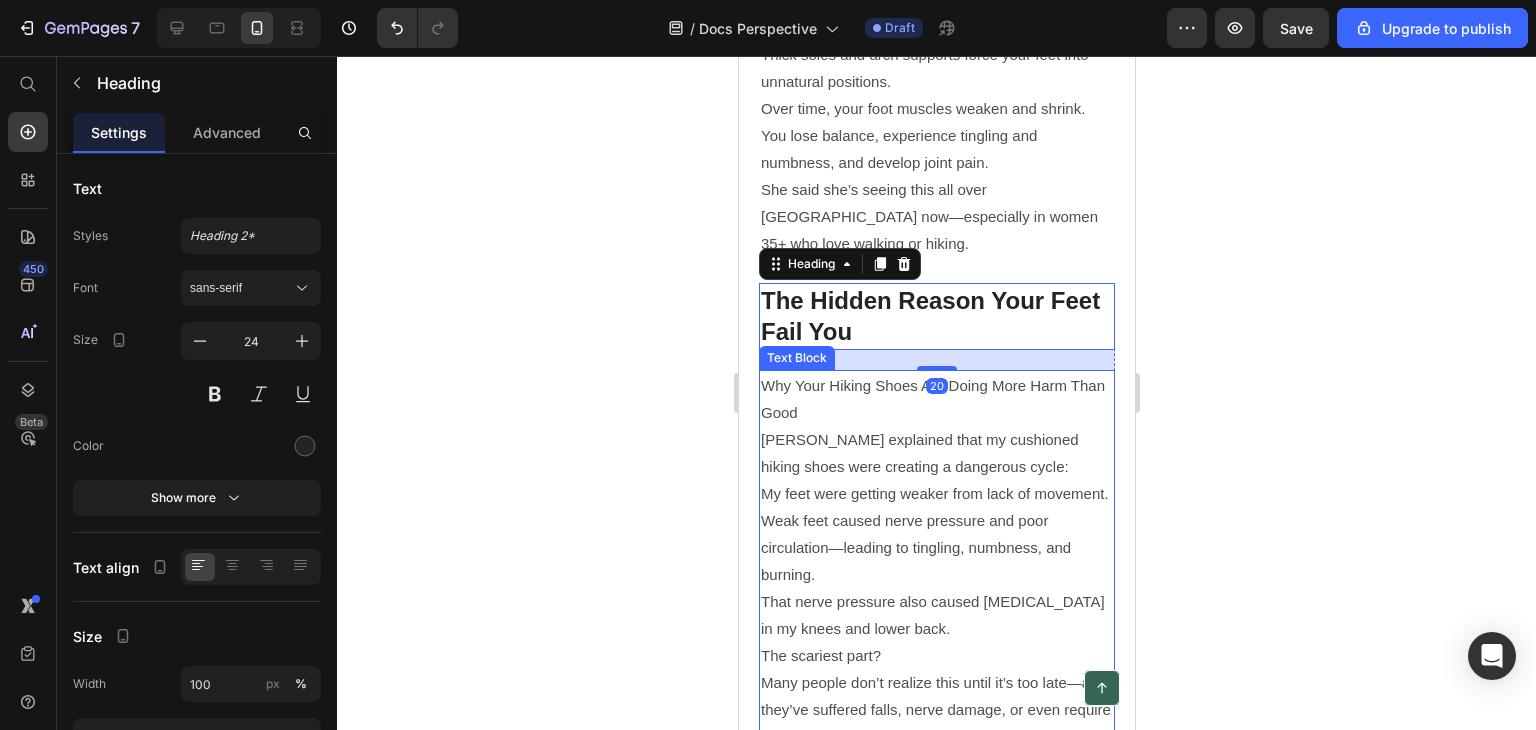 click on "Why Your Hiking Shoes Are Doing More Harm Than Good" at bounding box center [936, 399] 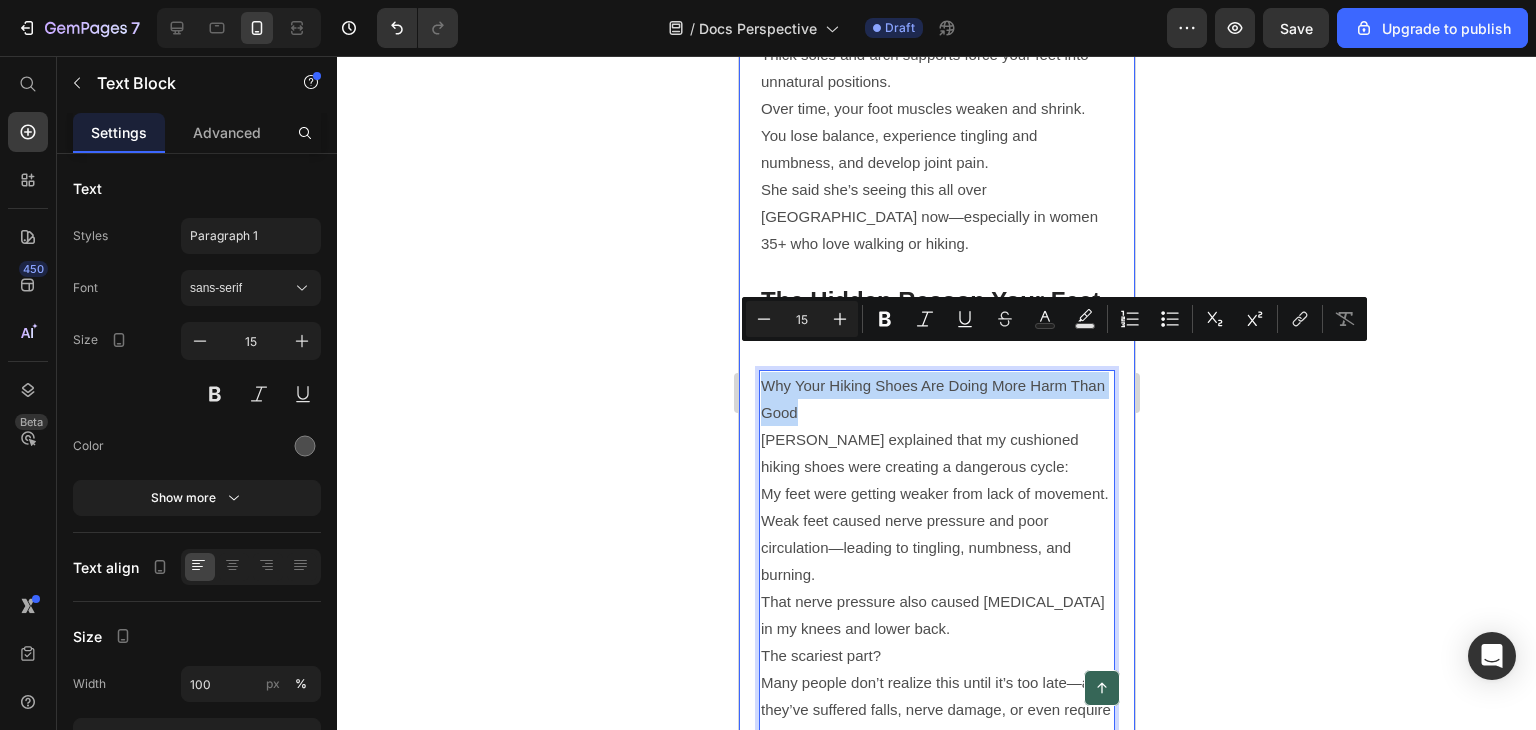 drag, startPoint x: 848, startPoint y: 384, endPoint x: 773, endPoint y: 363, distance: 77.88453 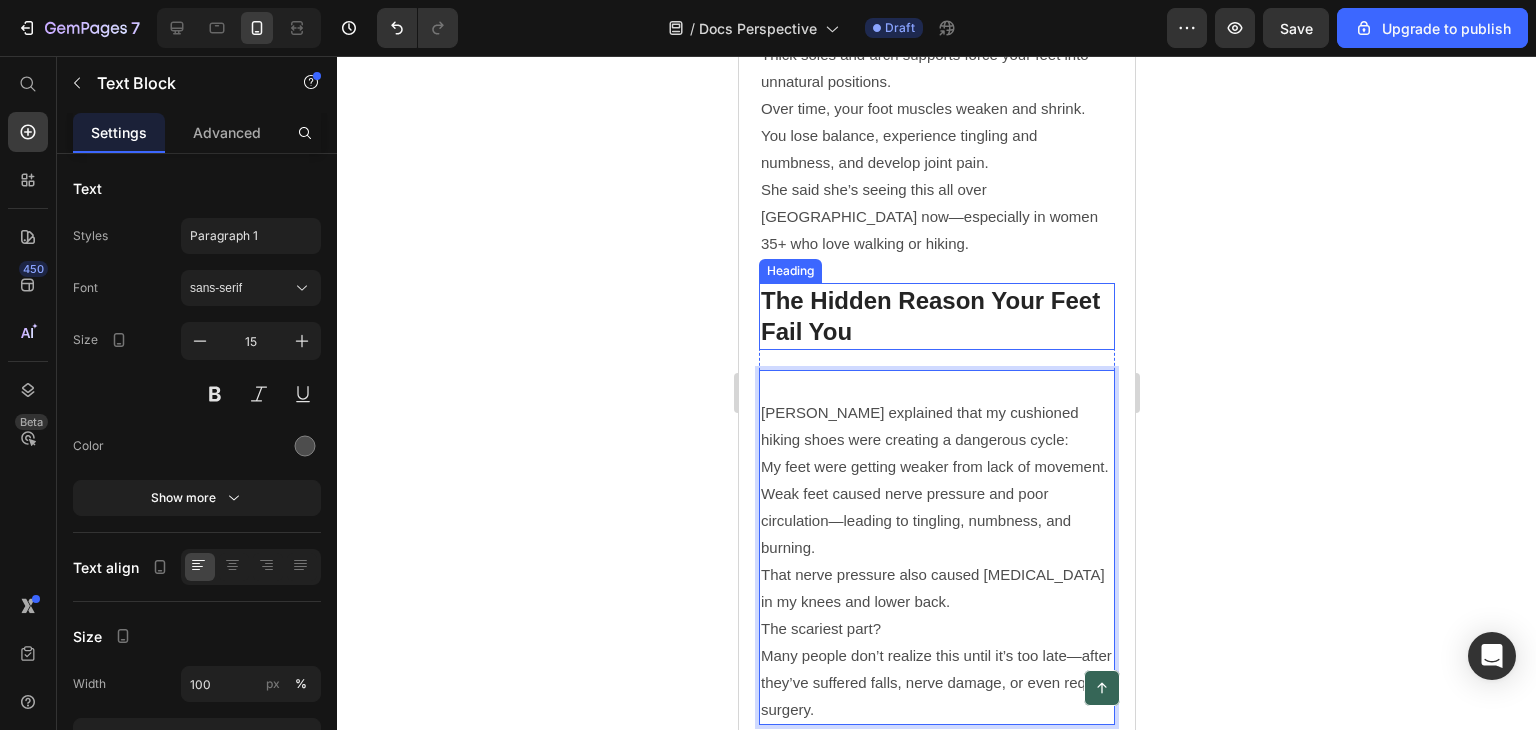 drag, startPoint x: 843, startPoint y: 290, endPoint x: 877, endPoint y: 299, distance: 35.17101 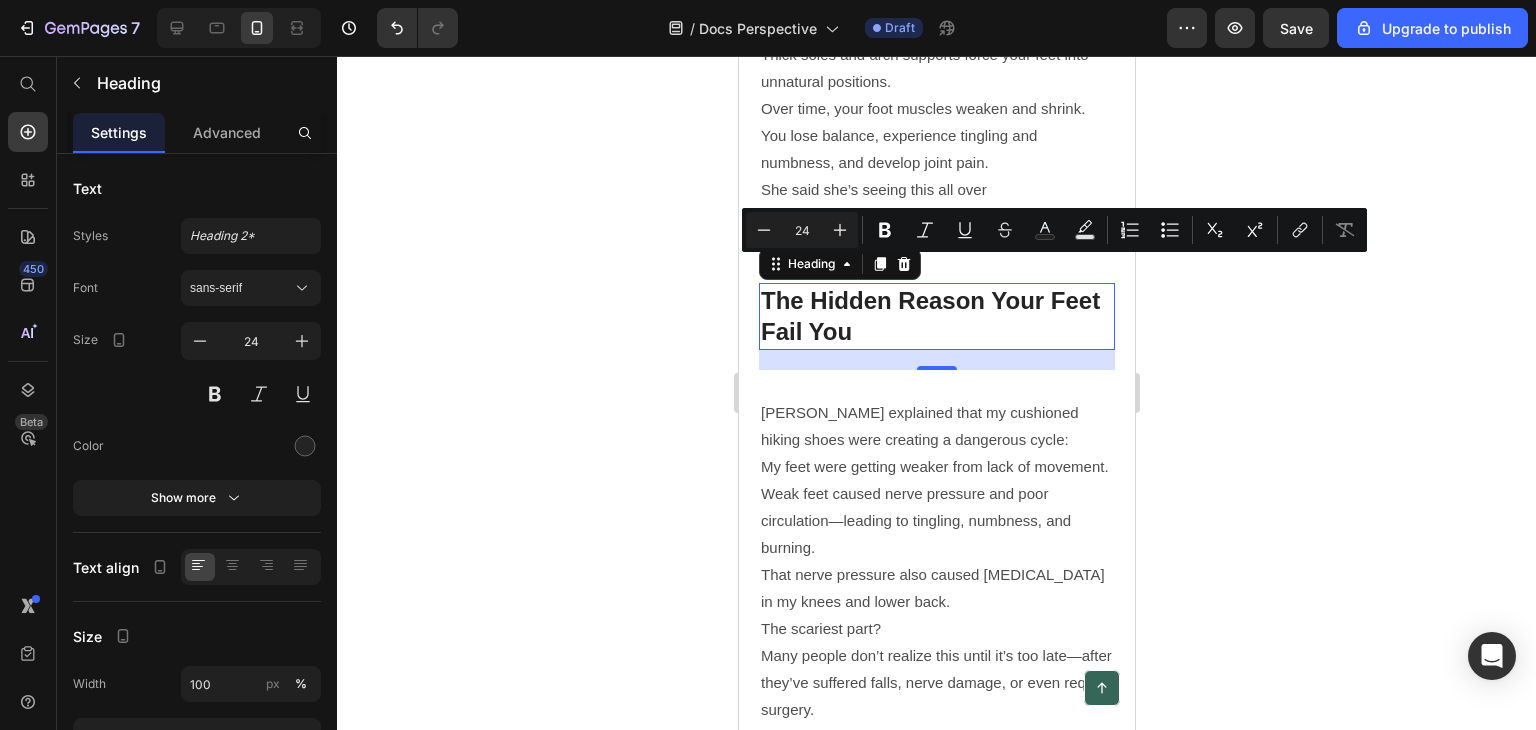 drag, startPoint x: 922, startPoint y: 297, endPoint x: 782, endPoint y: 285, distance: 140.51335 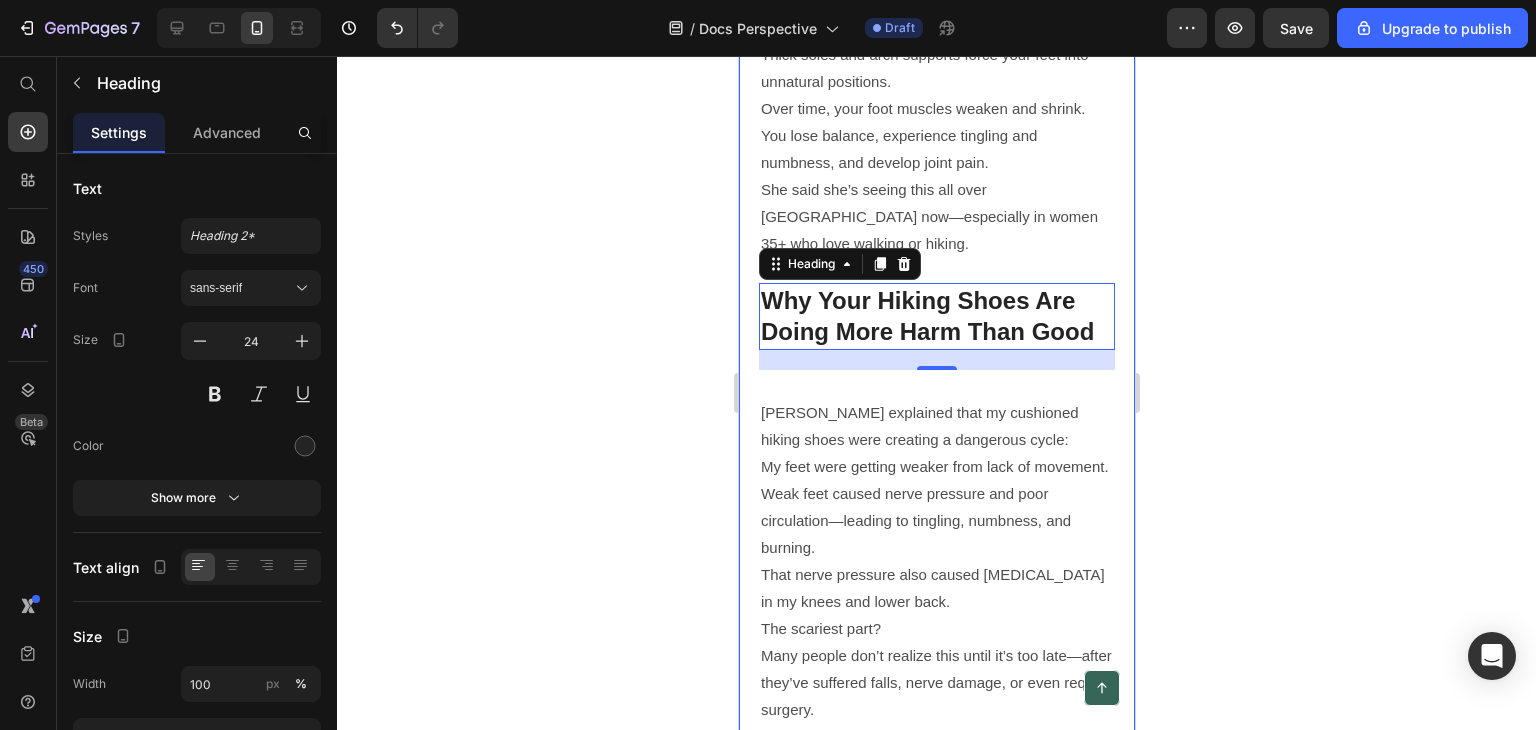 click 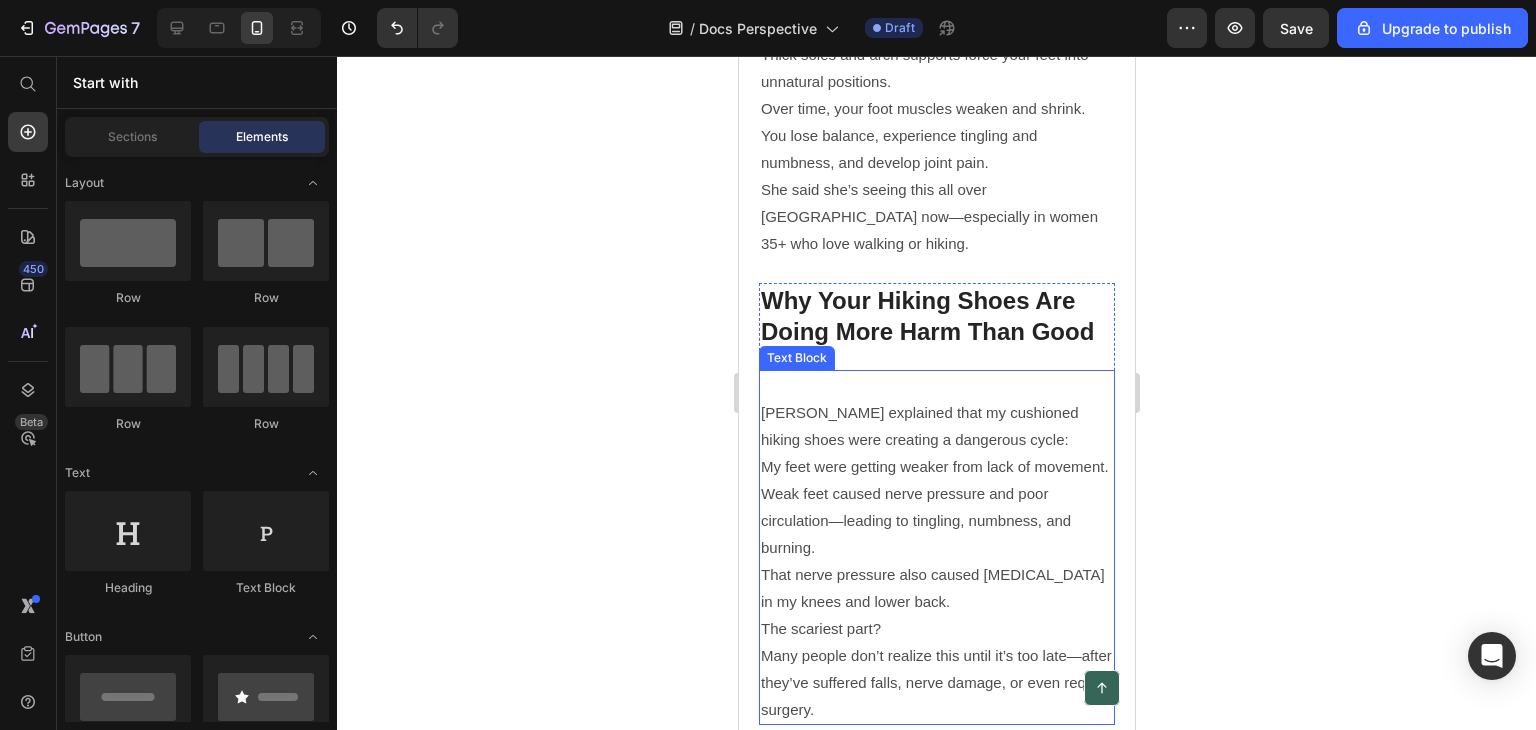 click on "[PERSON_NAME] explained that my cushioned hiking shoes were creating a dangerous cycle:" at bounding box center [936, 426] 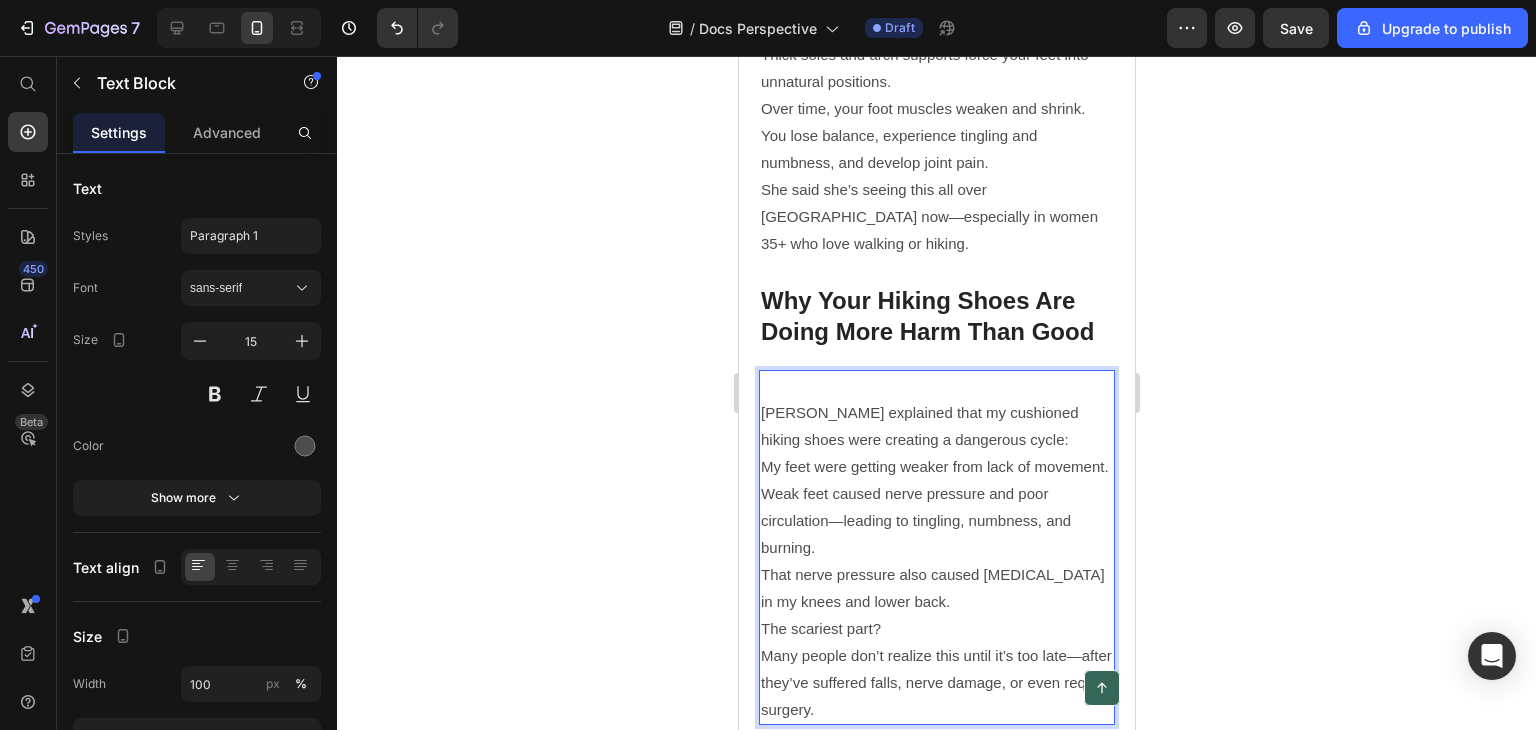 click on "[PERSON_NAME] explained that my cushioned hiking shoes were creating a dangerous cycle:" at bounding box center (936, 426) 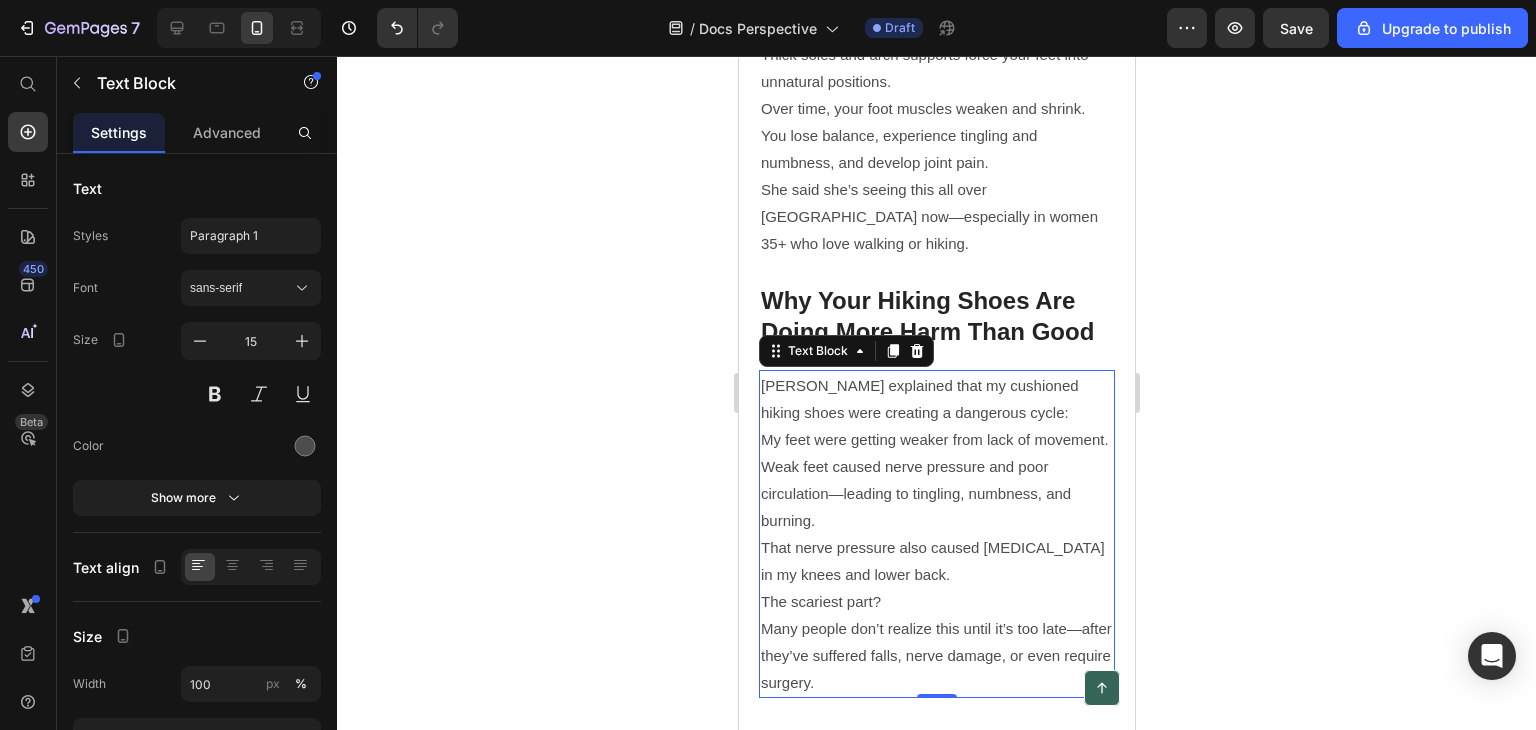 click 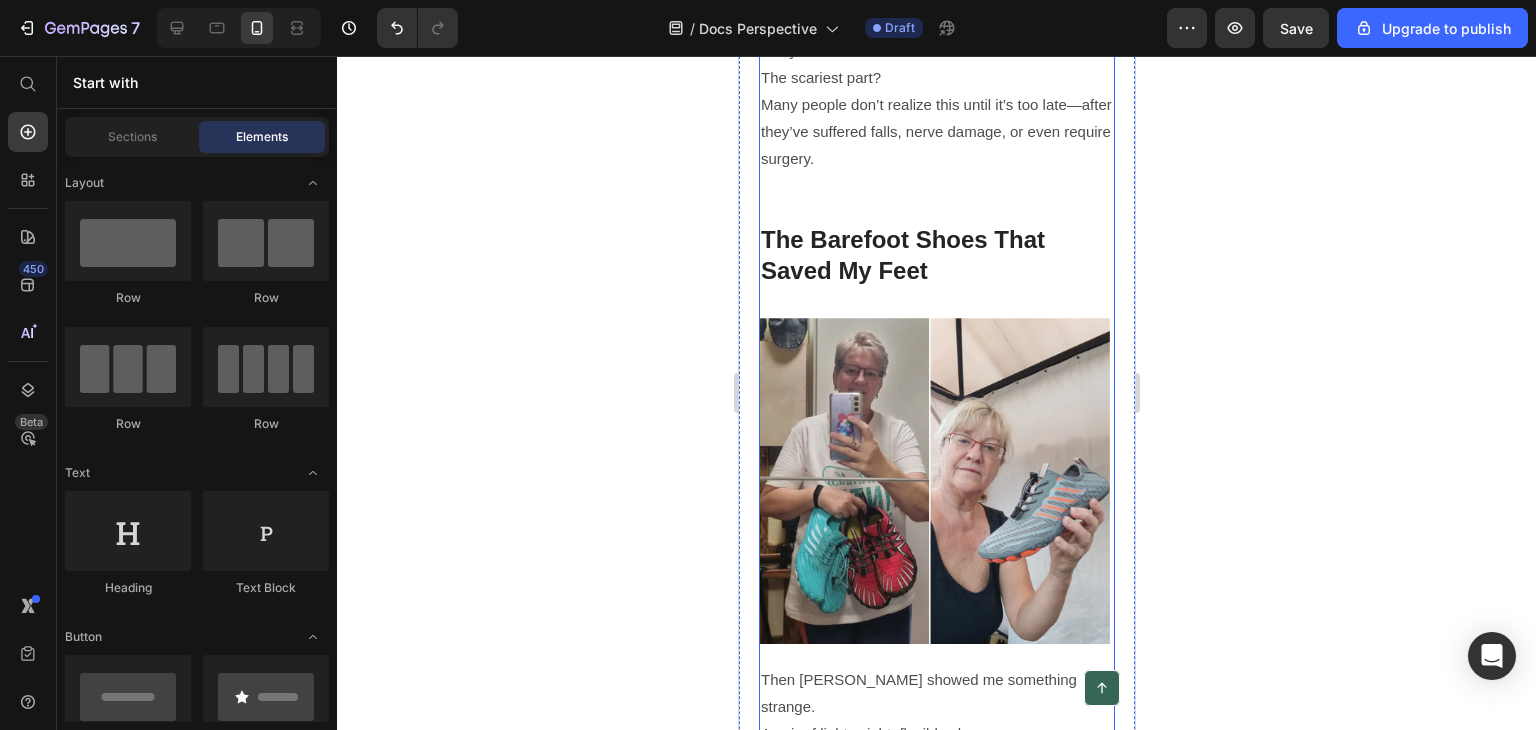 scroll, scrollTop: 3200, scrollLeft: 0, axis: vertical 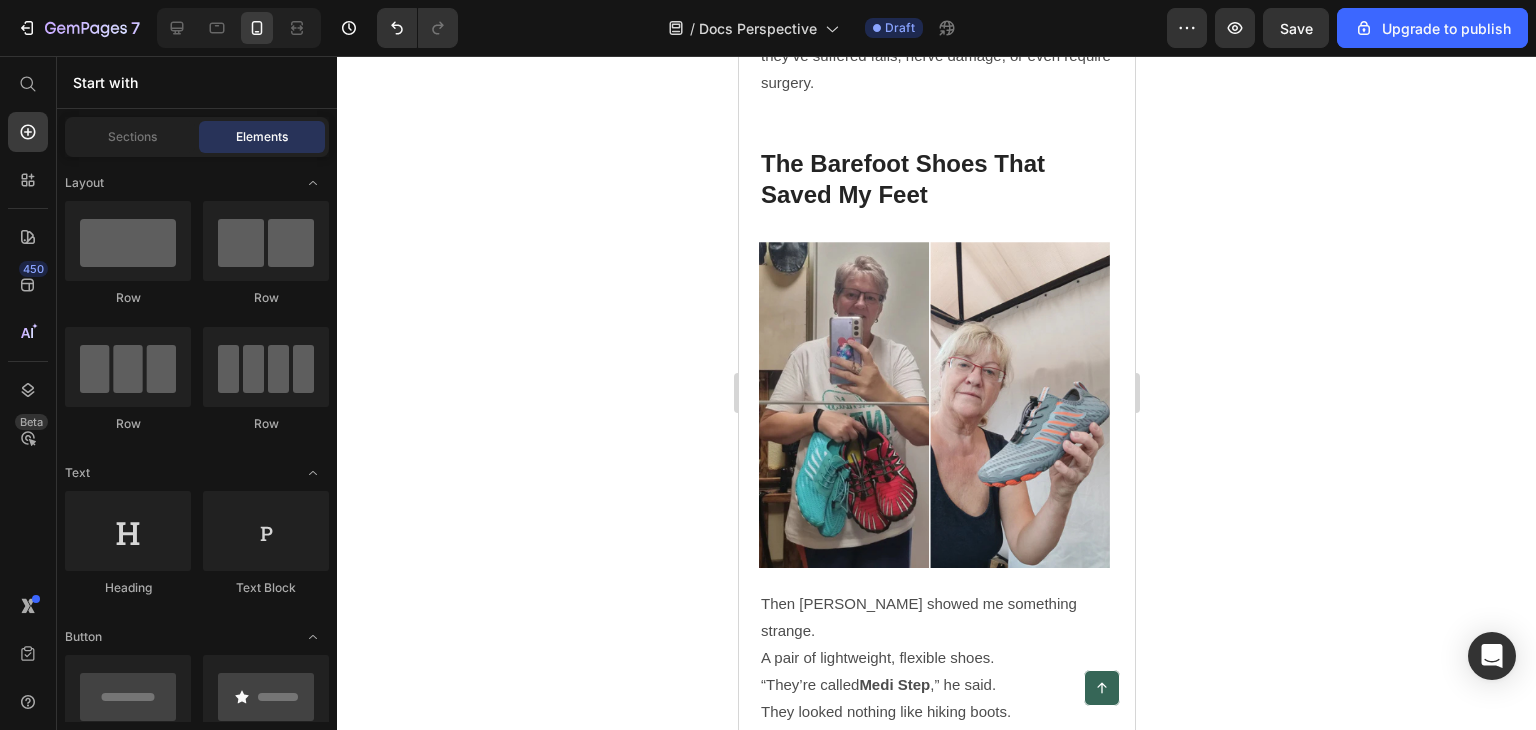 click 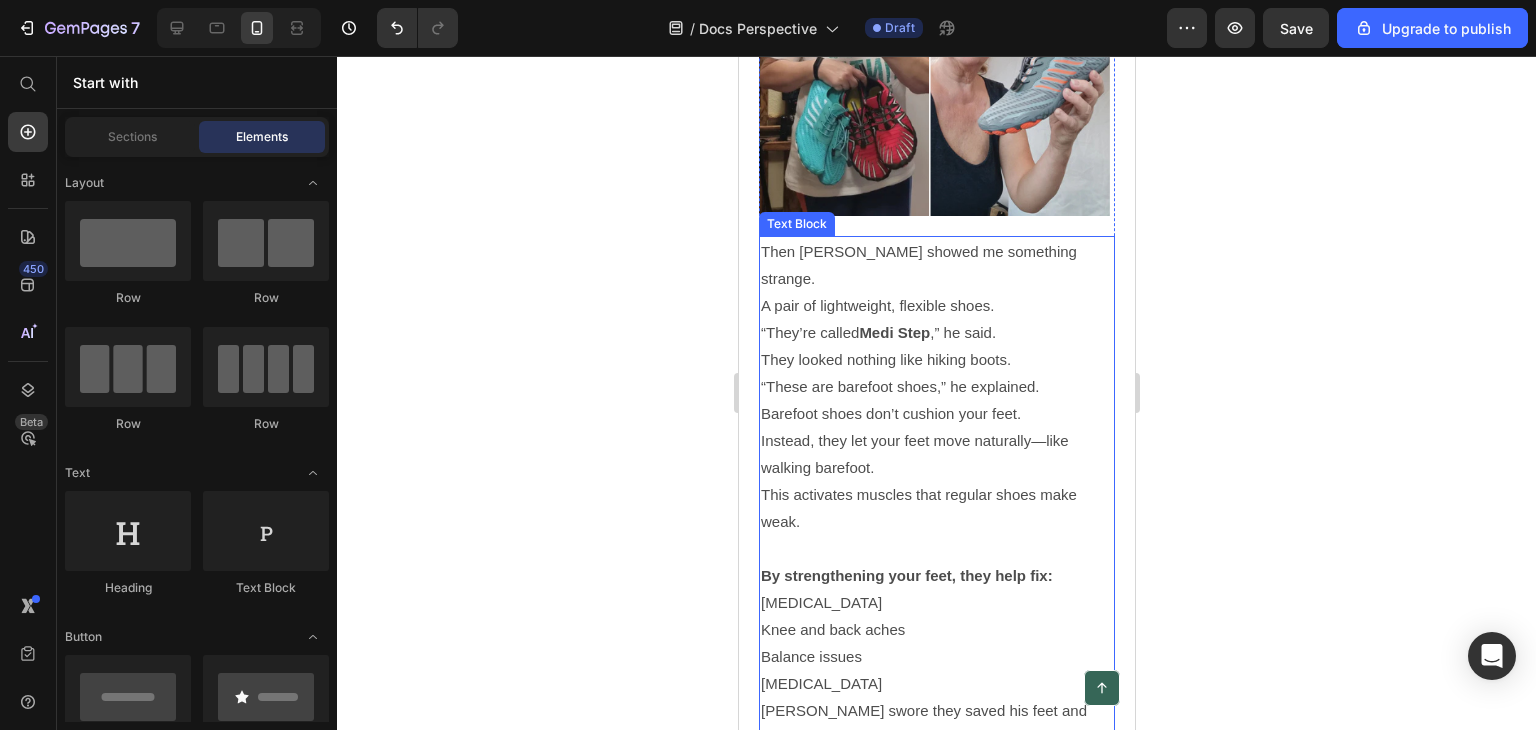 scroll, scrollTop: 3500, scrollLeft: 0, axis: vertical 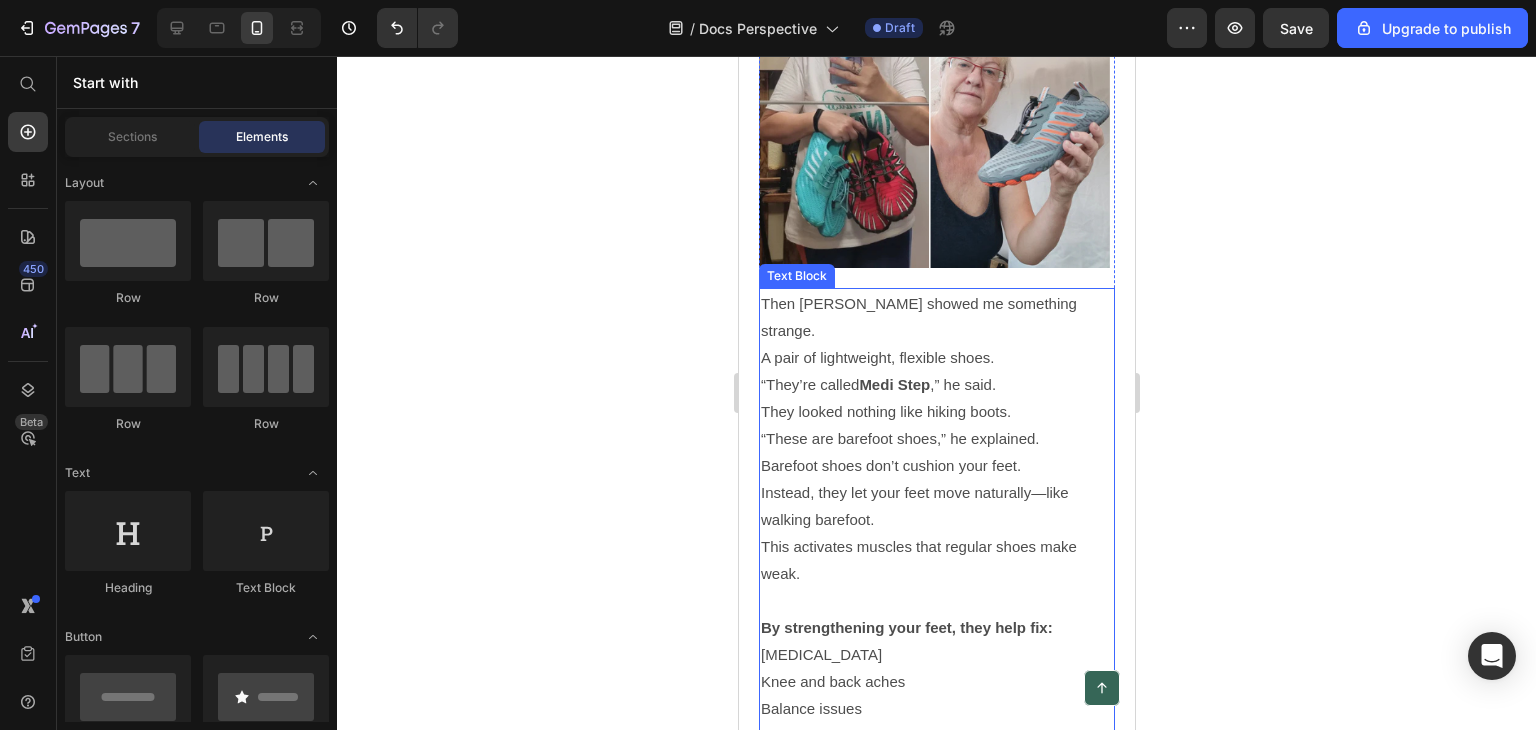 click on "Then Sam showed me something strange." at bounding box center [936, 317] 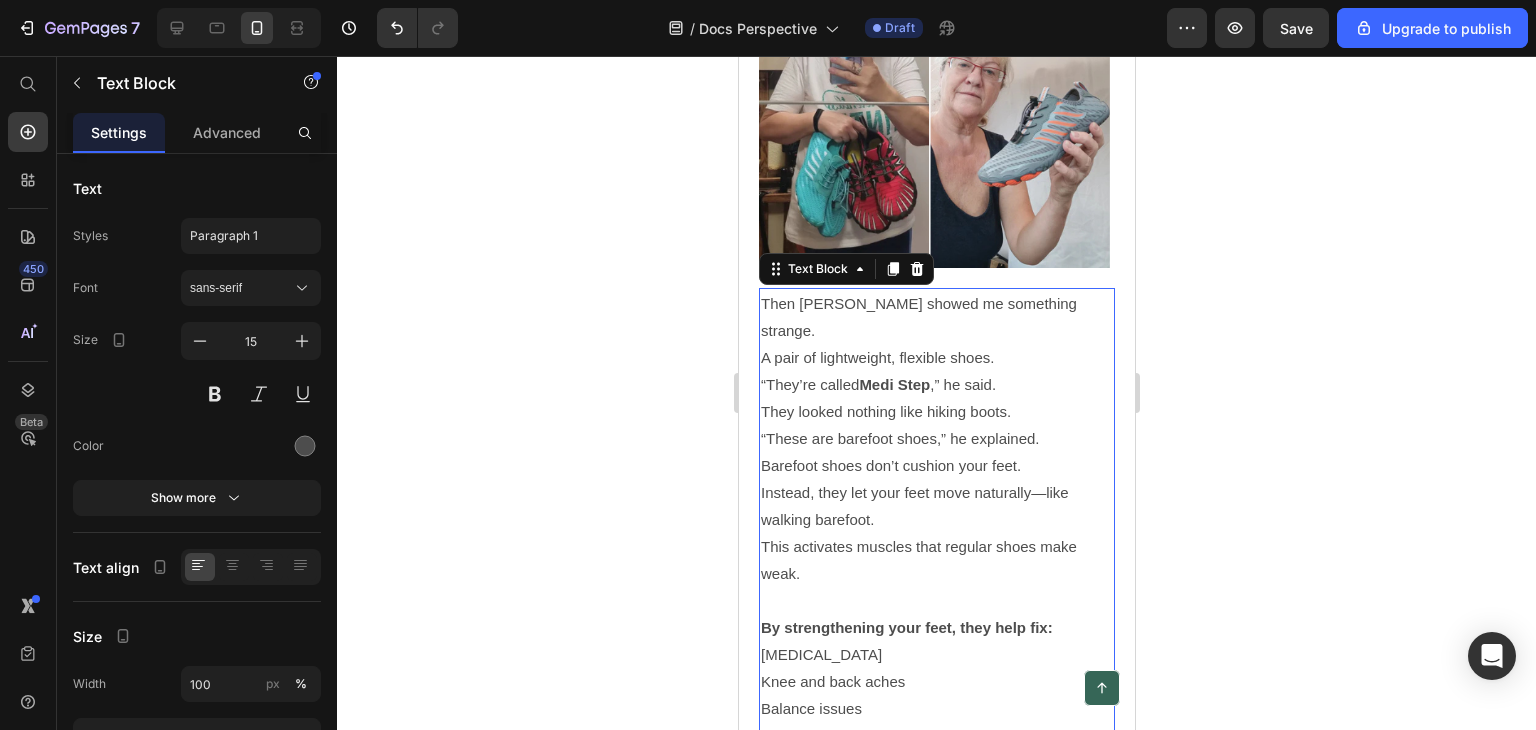 click on "Then Sam showed me something strange." at bounding box center [936, 317] 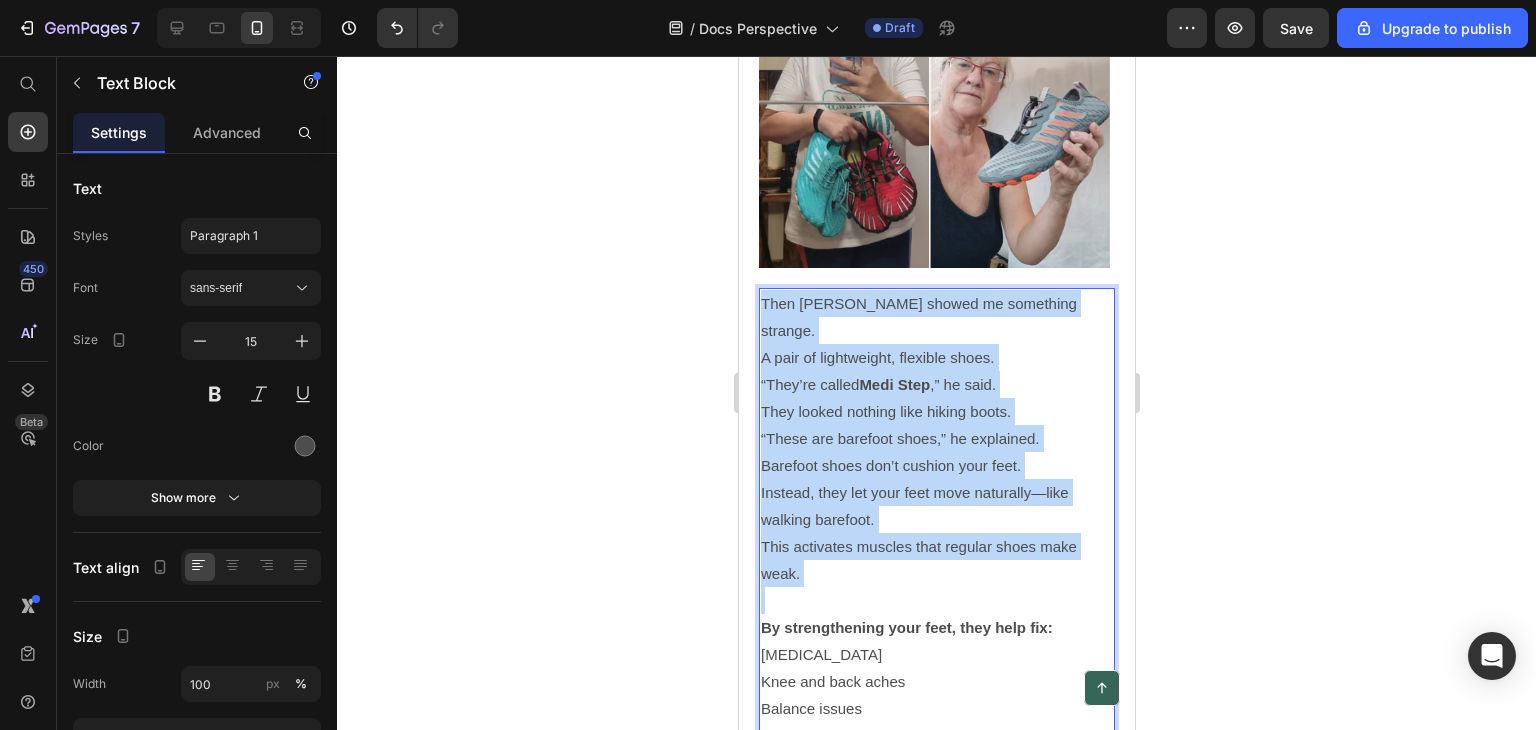 scroll, scrollTop: 3700, scrollLeft: 0, axis: vertical 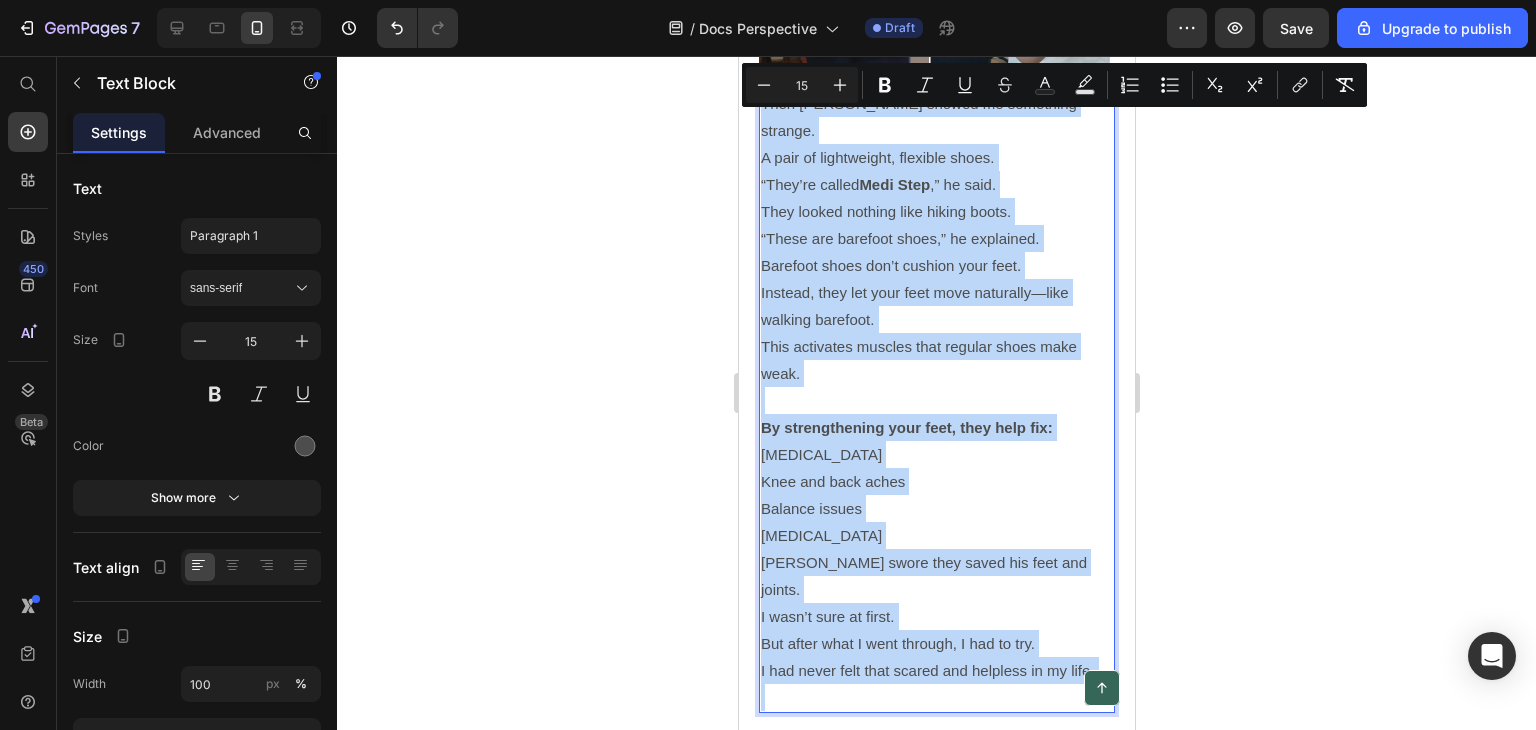 drag, startPoint x: 763, startPoint y: 287, endPoint x: 1087, endPoint y: 615, distance: 461.0423 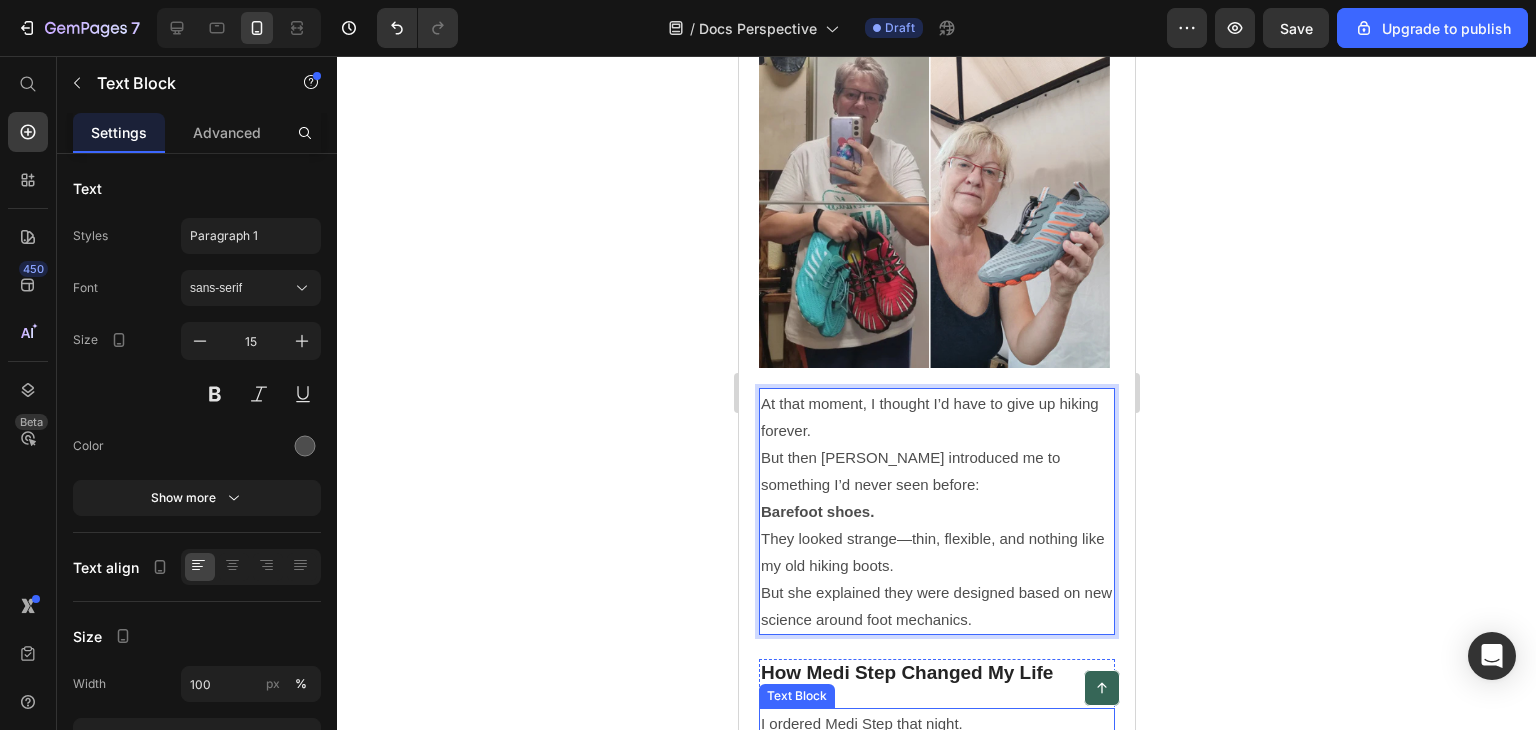 scroll, scrollTop: 3600, scrollLeft: 0, axis: vertical 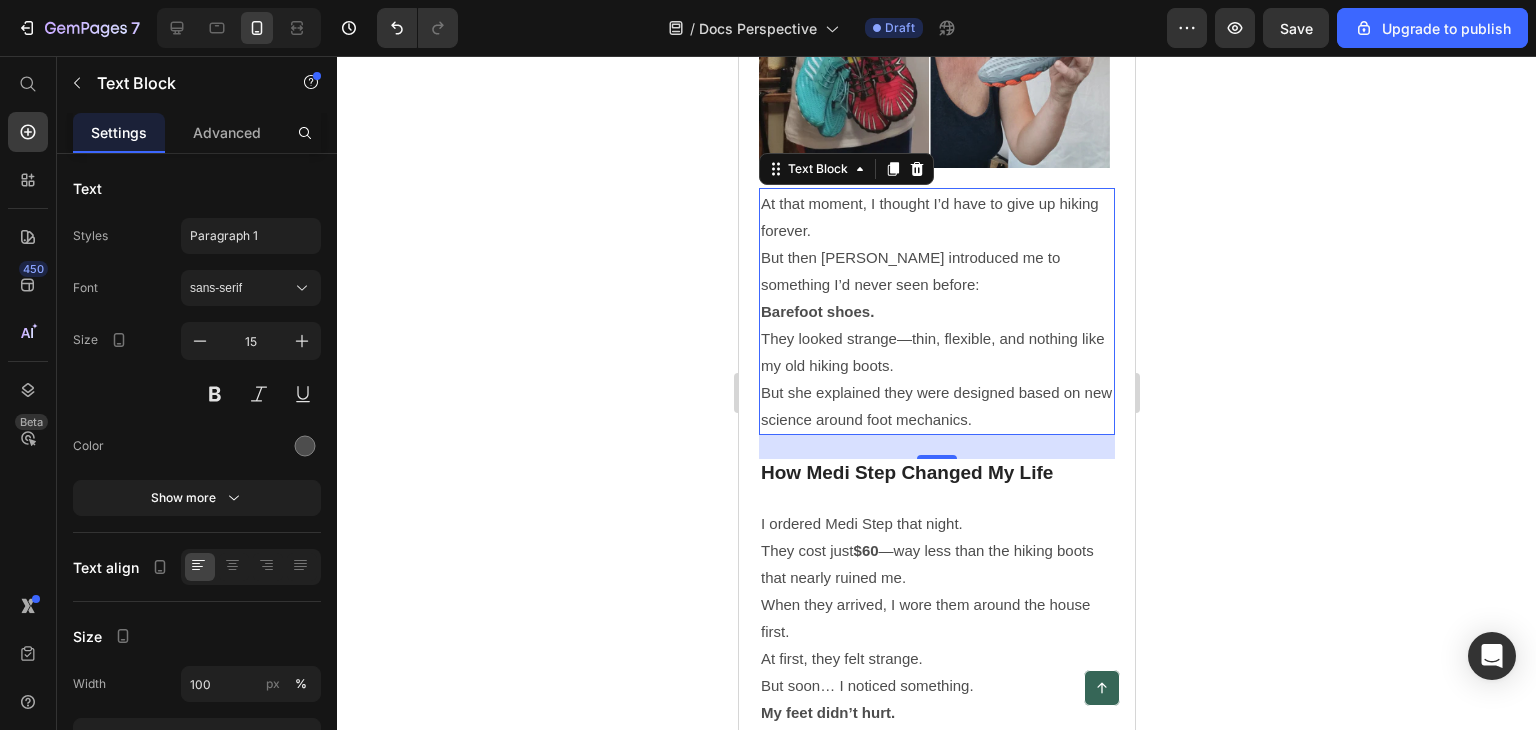 drag, startPoint x: 1357, startPoint y: 333, endPoint x: 1334, endPoint y: 326, distance: 24.04163 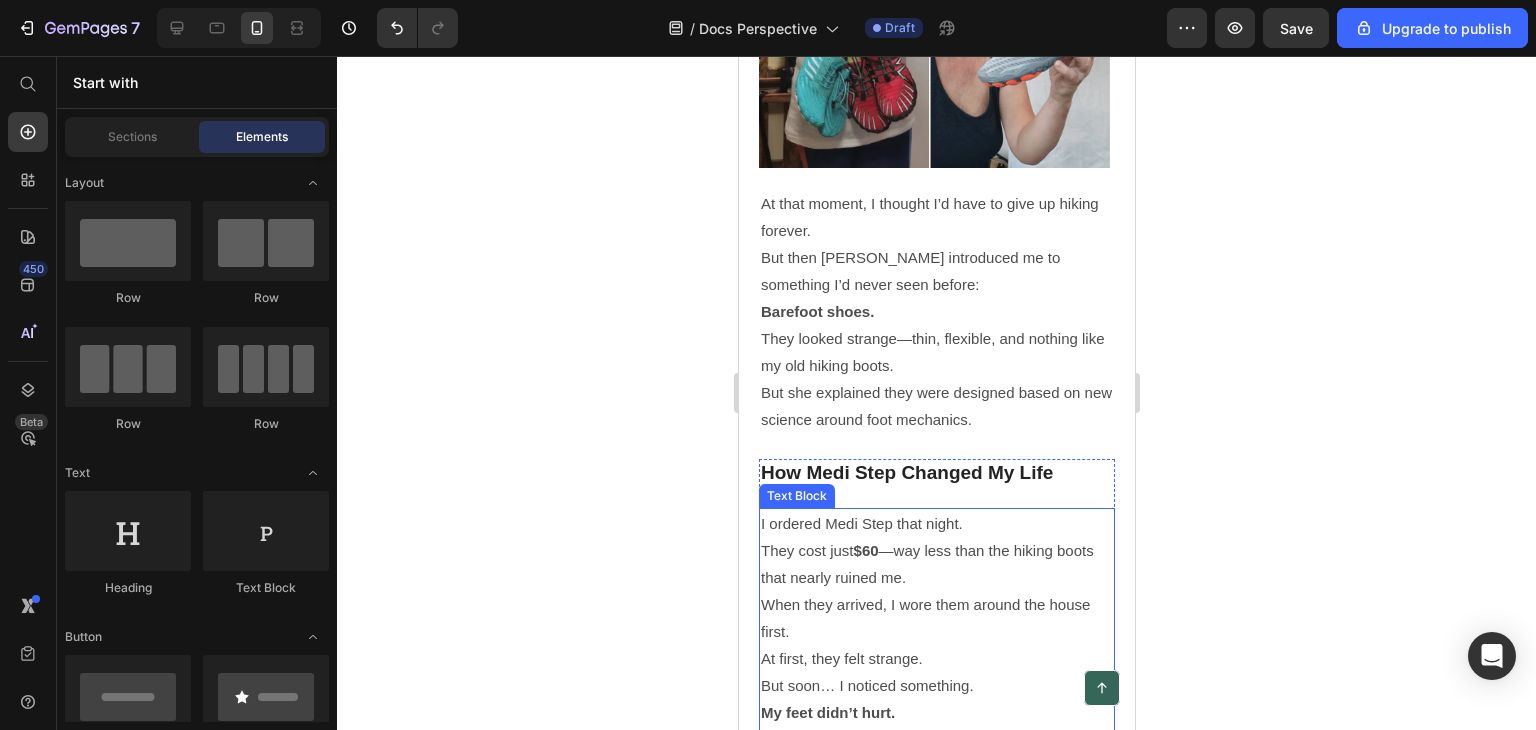scroll, scrollTop: 3800, scrollLeft: 0, axis: vertical 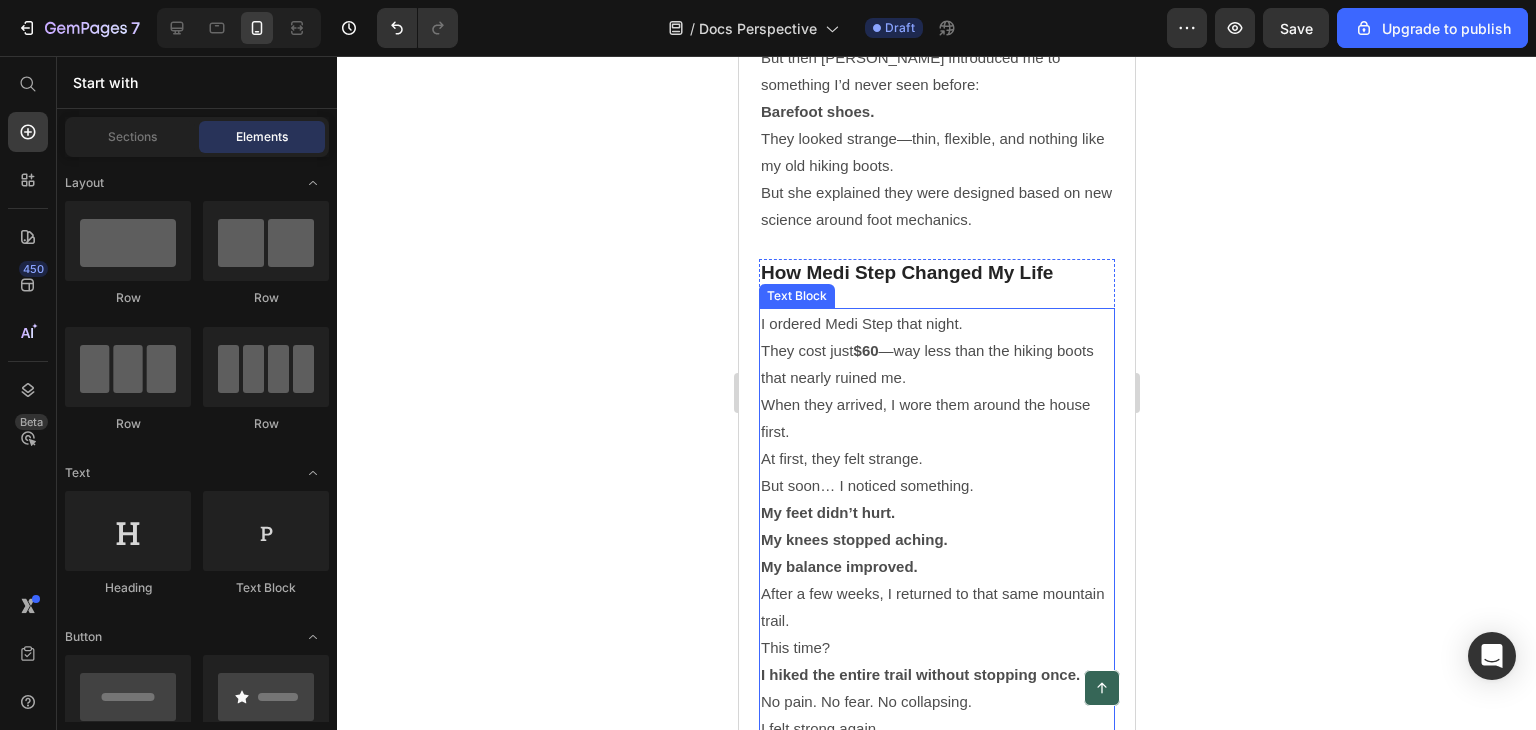 click on "They cost just  $60 —way less than the hiking boots that nearly ruined me." at bounding box center (936, 364) 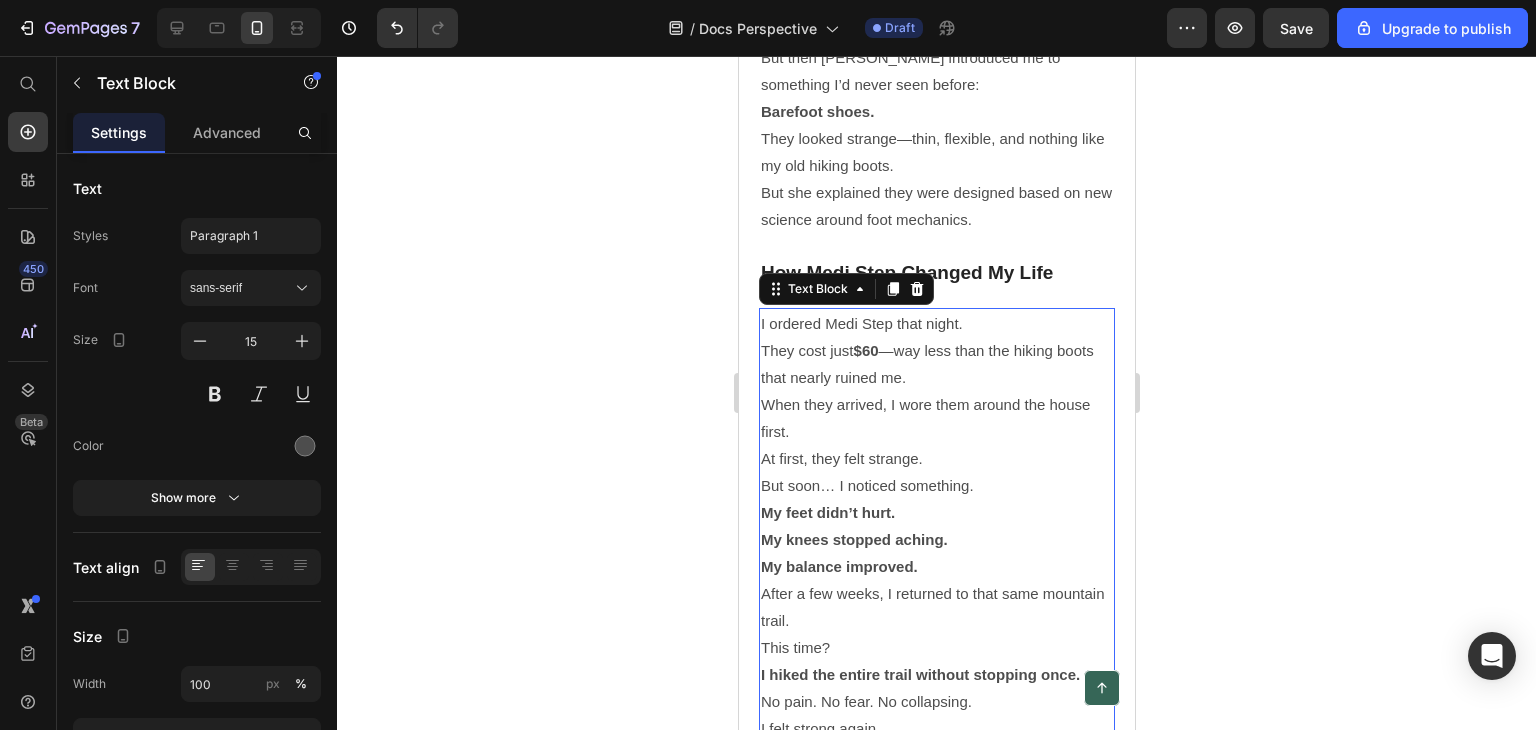 click on "I ordered Medi Step that night." at bounding box center (936, 323) 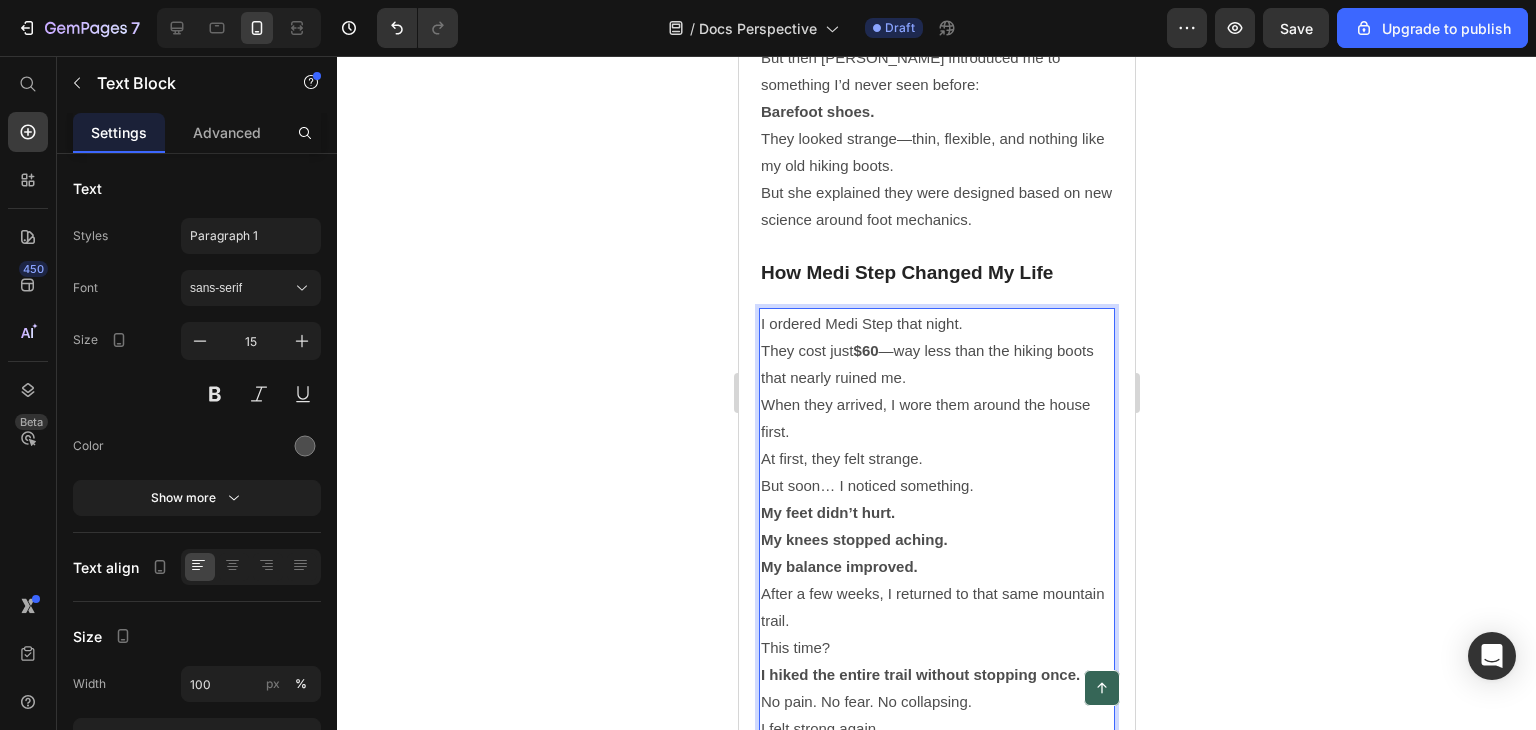 click on "I ordered Medi Step that night." at bounding box center [936, 323] 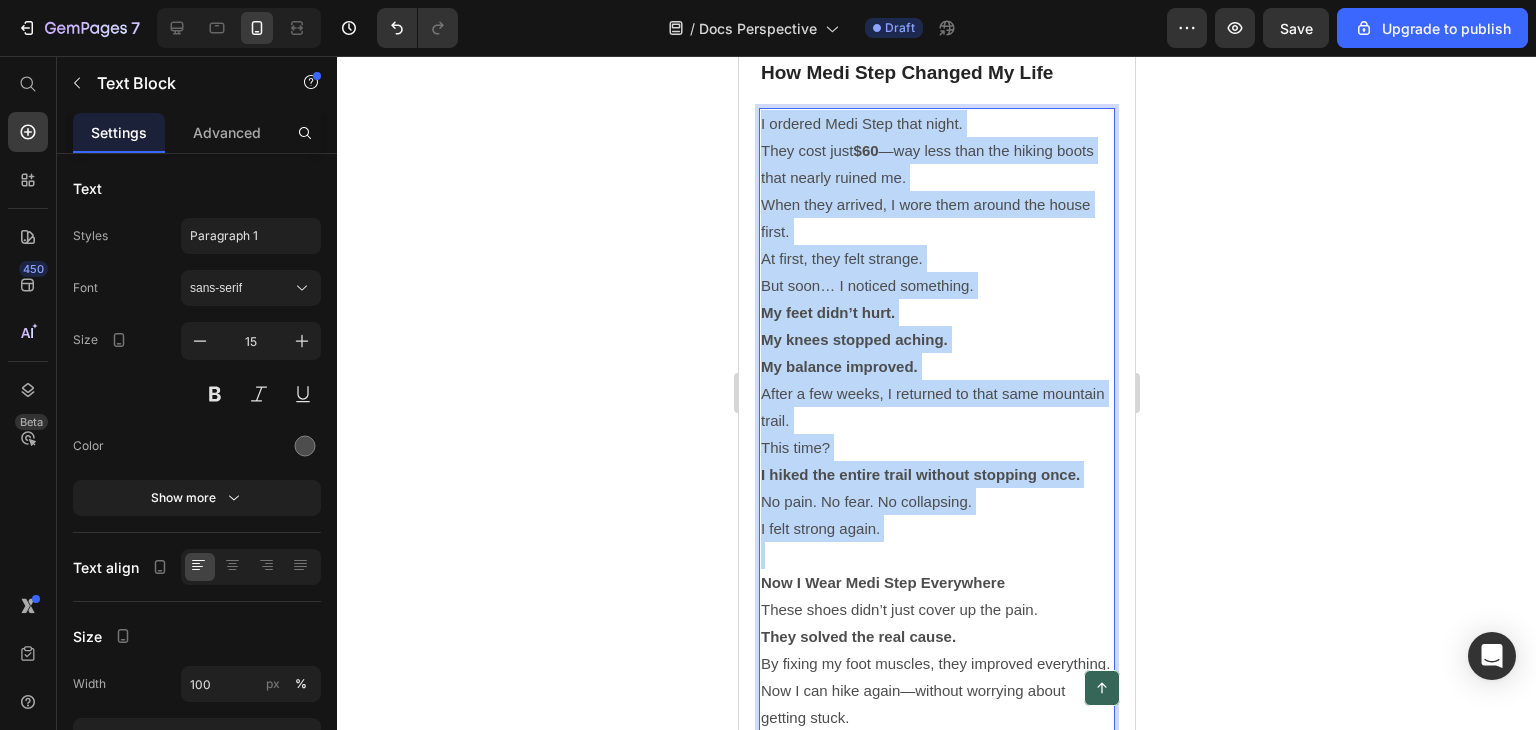 scroll, scrollTop: 4200, scrollLeft: 0, axis: vertical 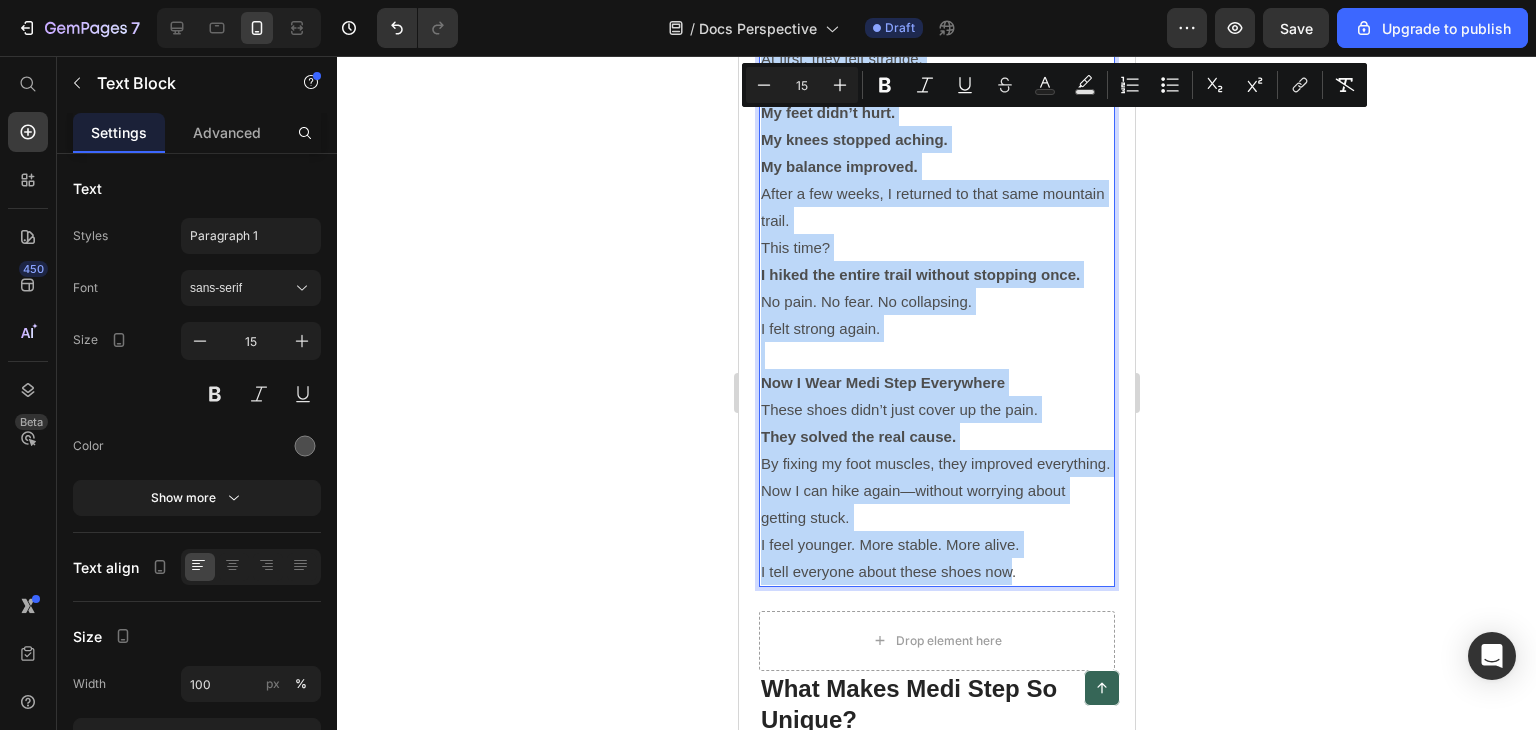drag, startPoint x: 761, startPoint y: 312, endPoint x: 1003, endPoint y: 584, distance: 364.0714 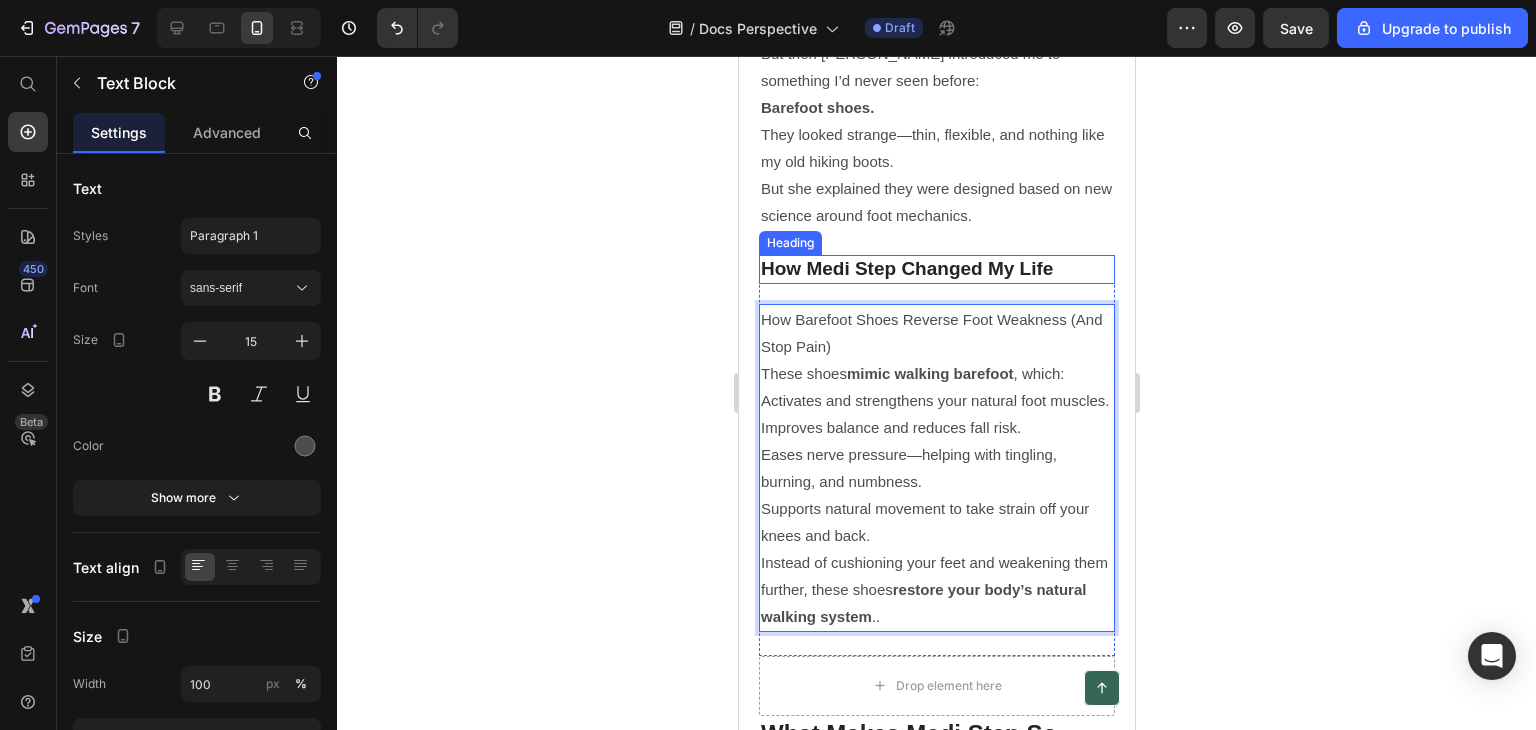 scroll, scrollTop: 3800, scrollLeft: 0, axis: vertical 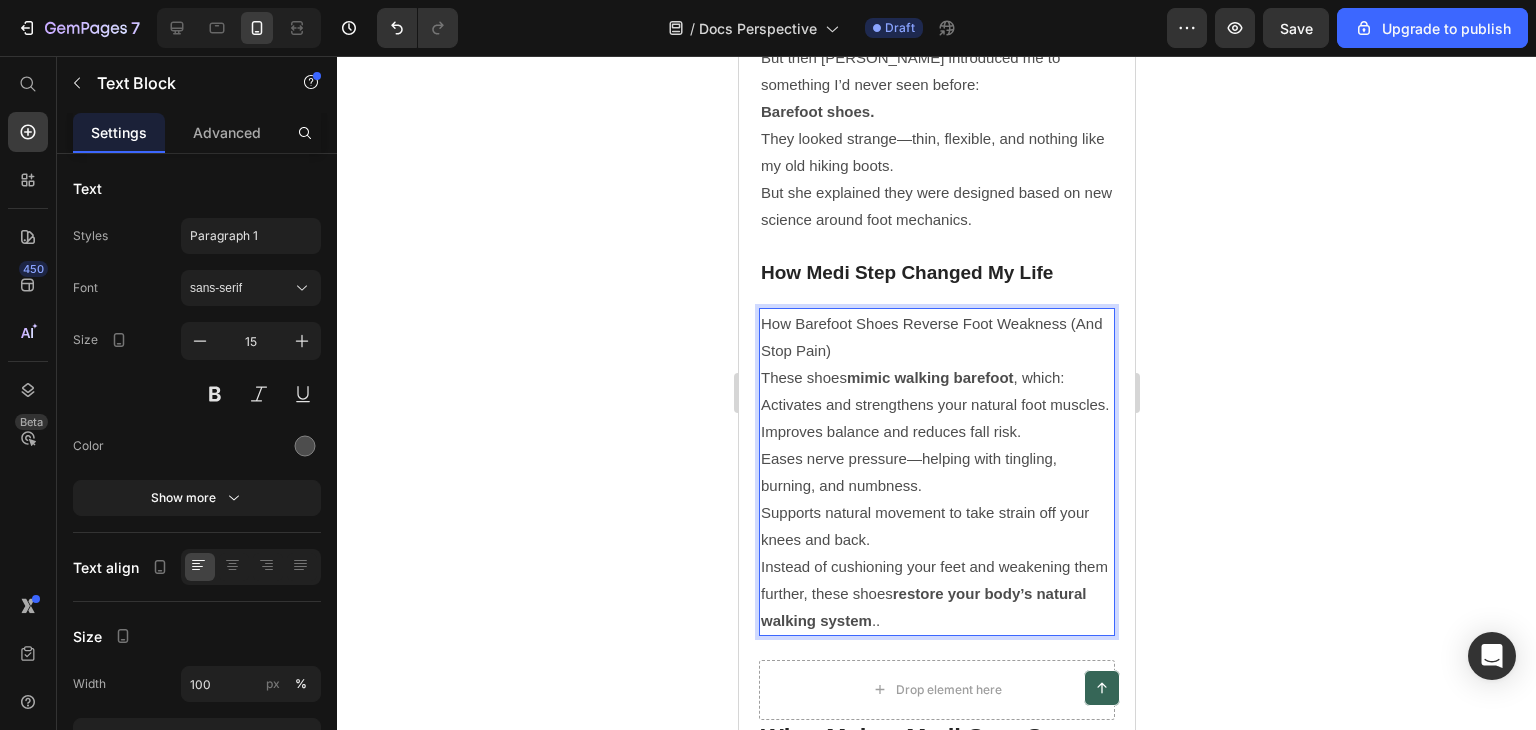 click on "How Barefoot Shoes Reverse Foot Weakness (And Stop Pain)" at bounding box center [936, 337] 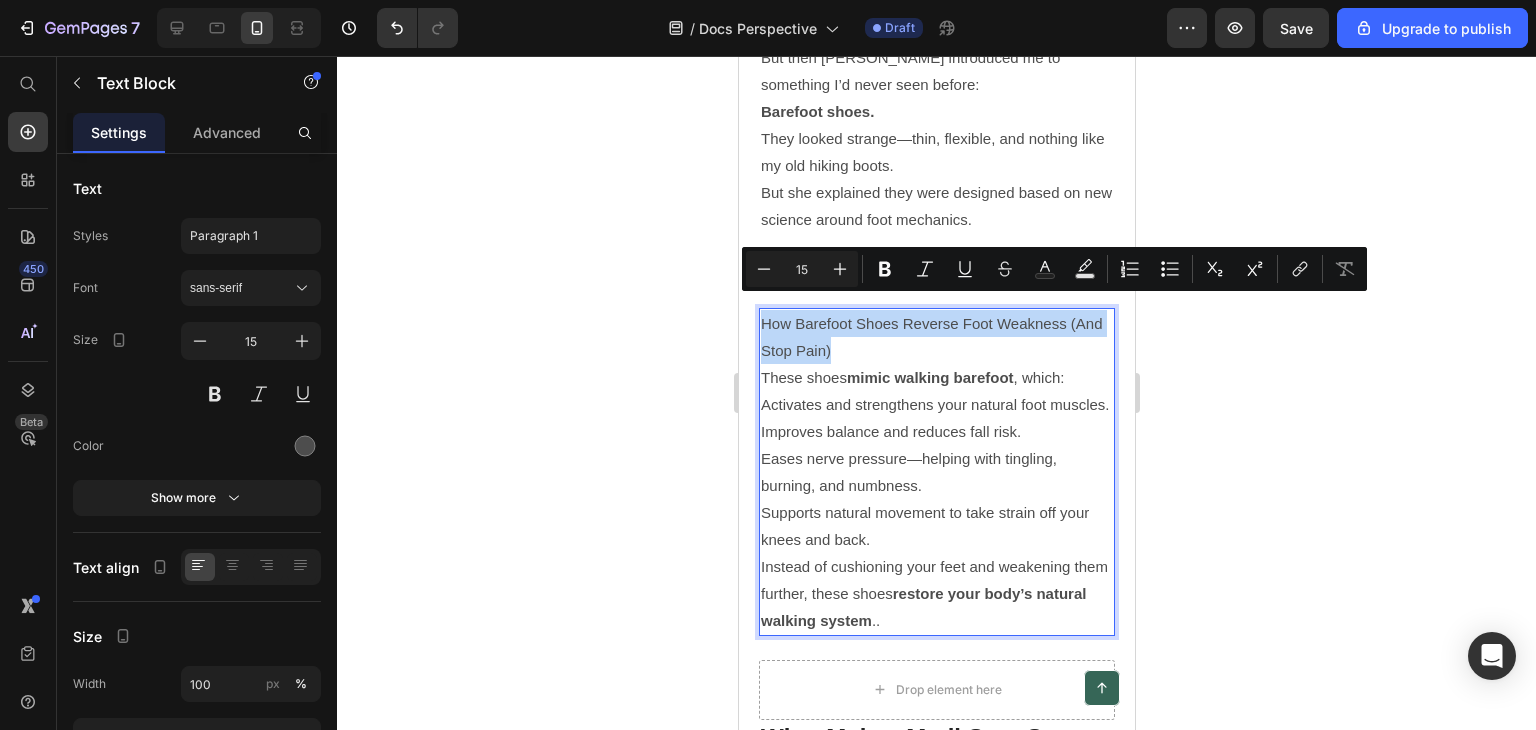 drag, startPoint x: 885, startPoint y: 329, endPoint x: 731, endPoint y: 302, distance: 156.34897 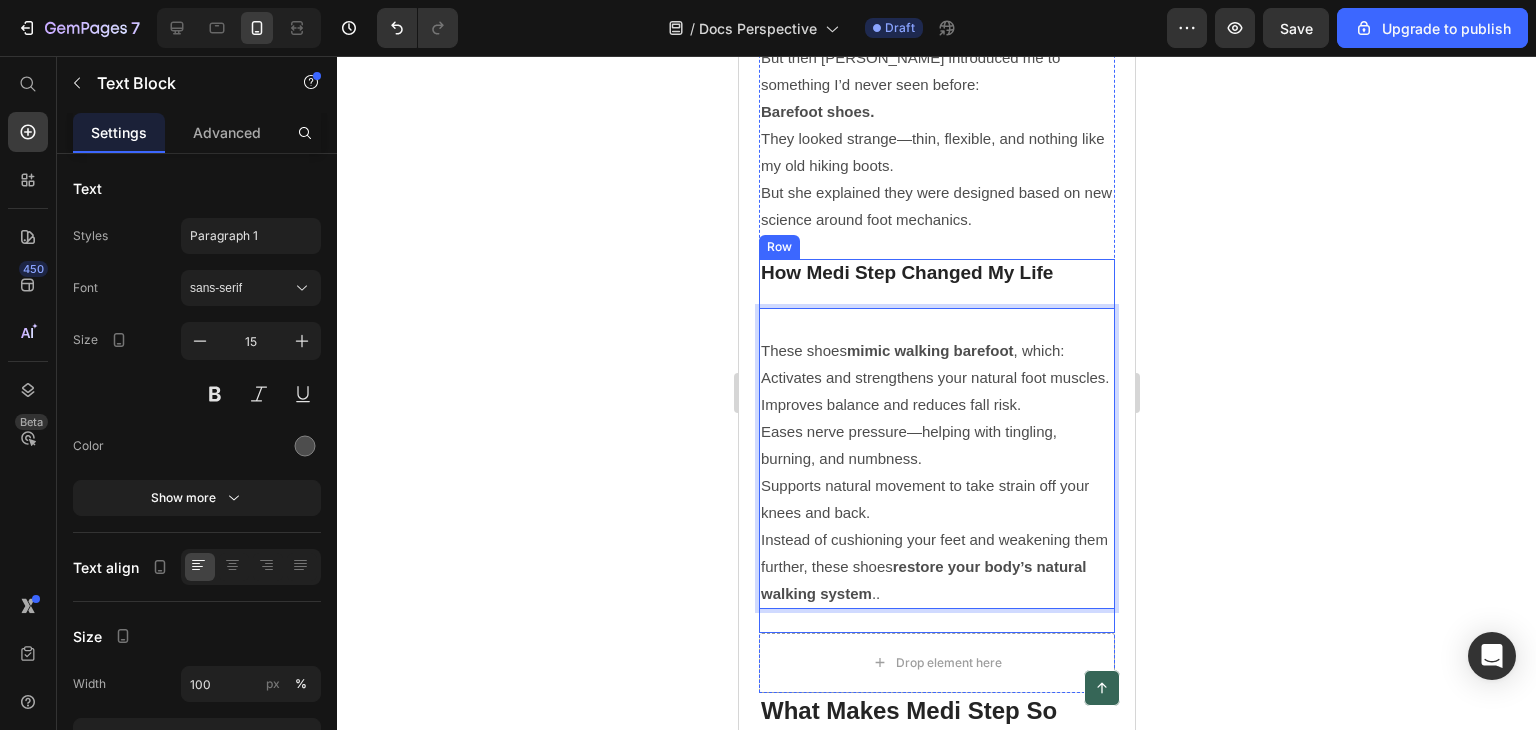 click on "How Medi Step Changed My Life" at bounding box center [936, 273] 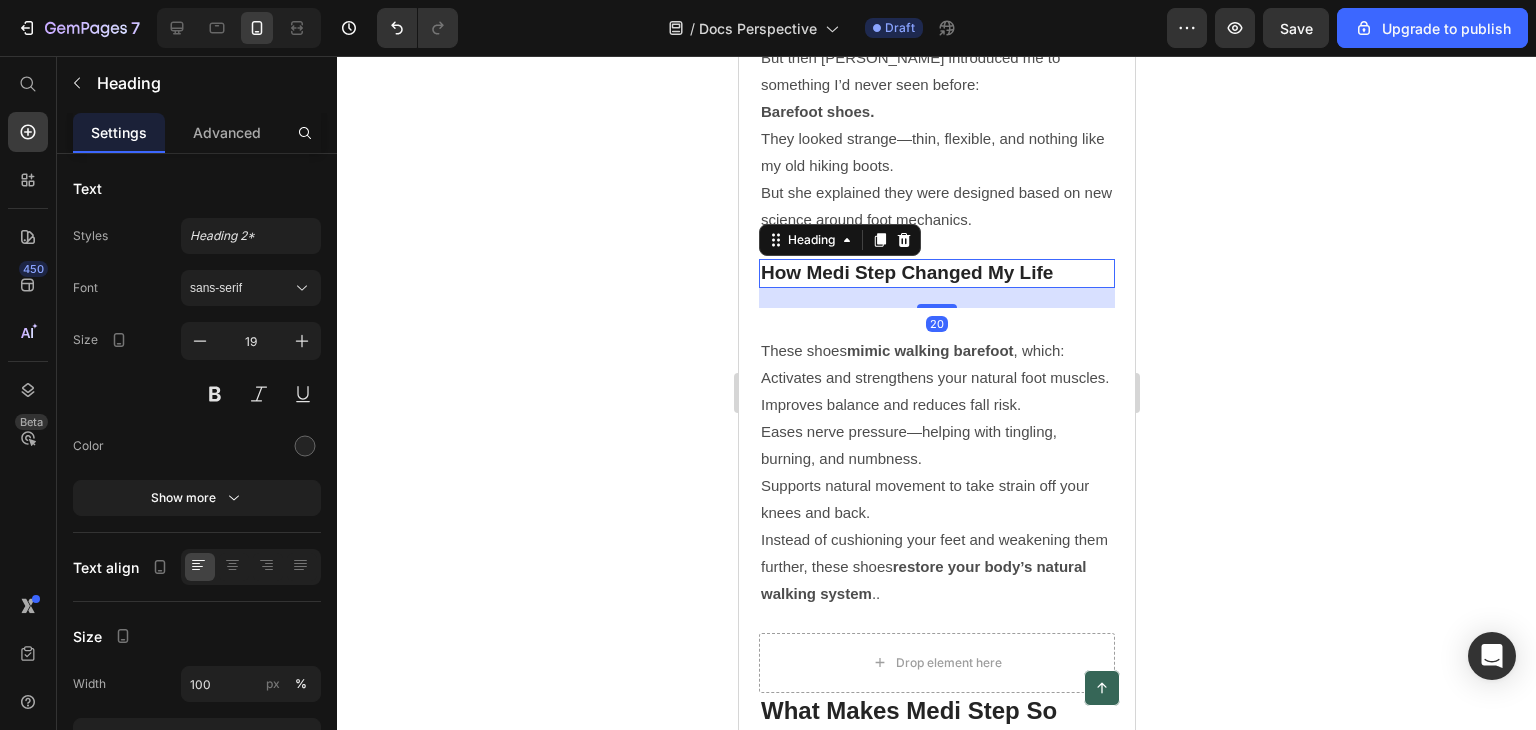 click on "How Medi Step Changed My Life" at bounding box center (936, 273) 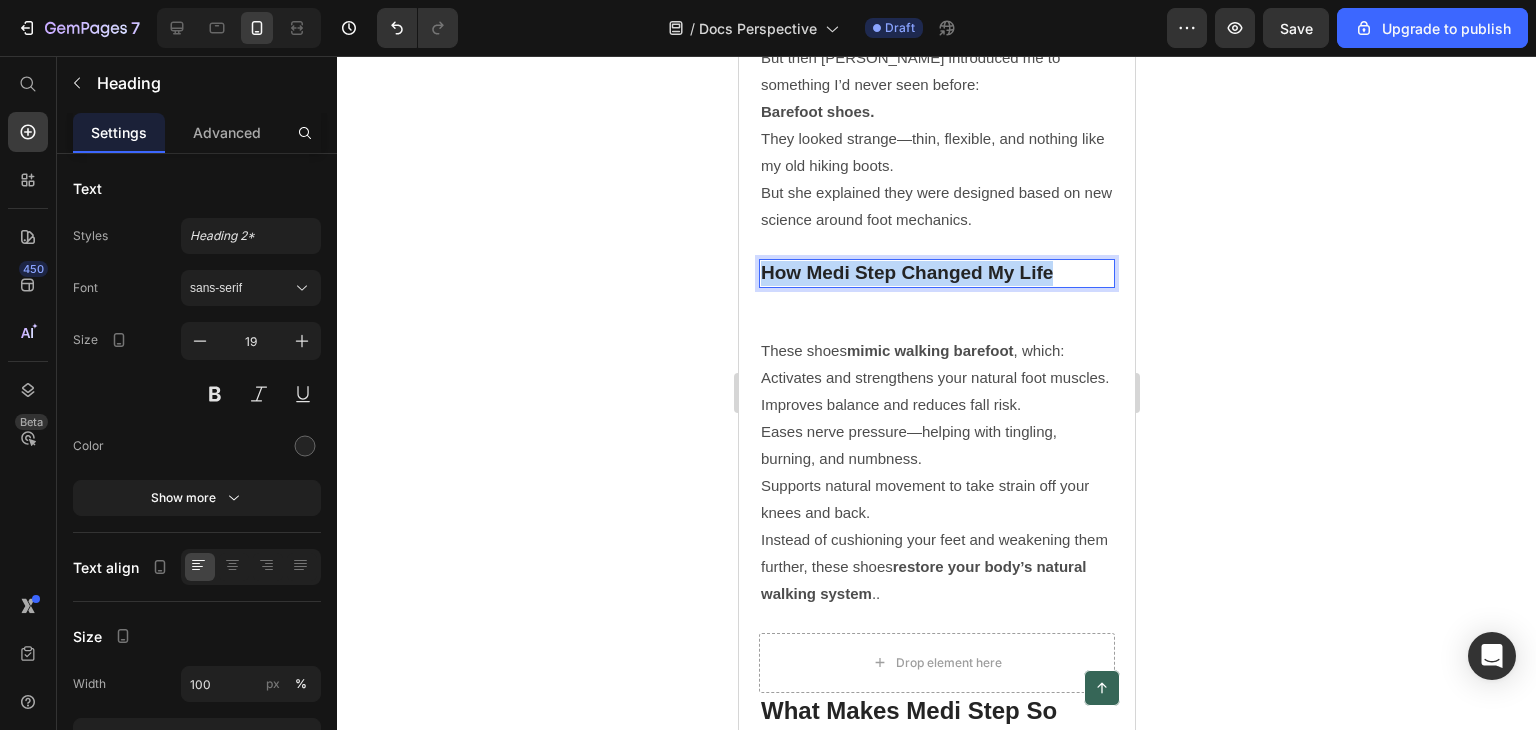 drag, startPoint x: 1030, startPoint y: 256, endPoint x: 758, endPoint y: 250, distance: 272.06616 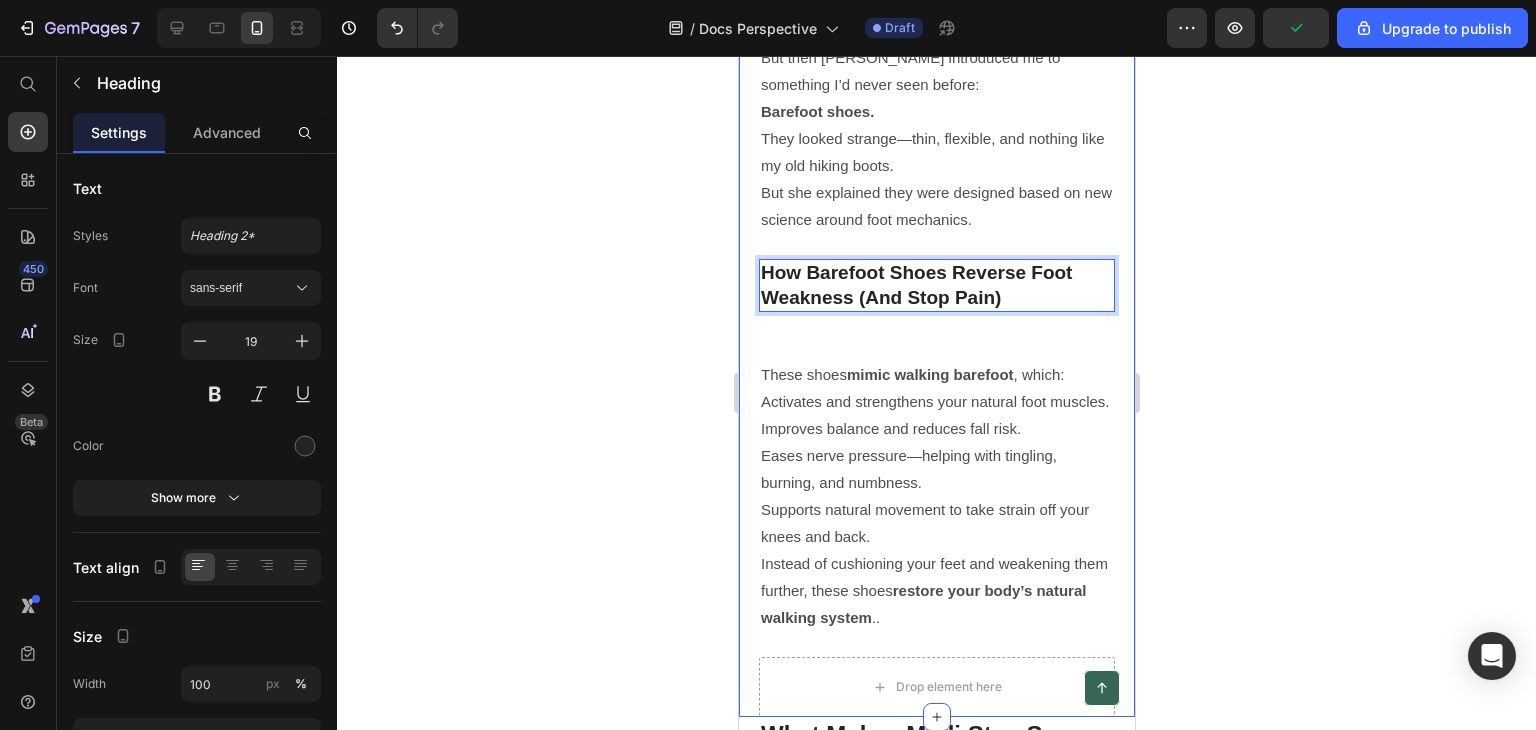 click 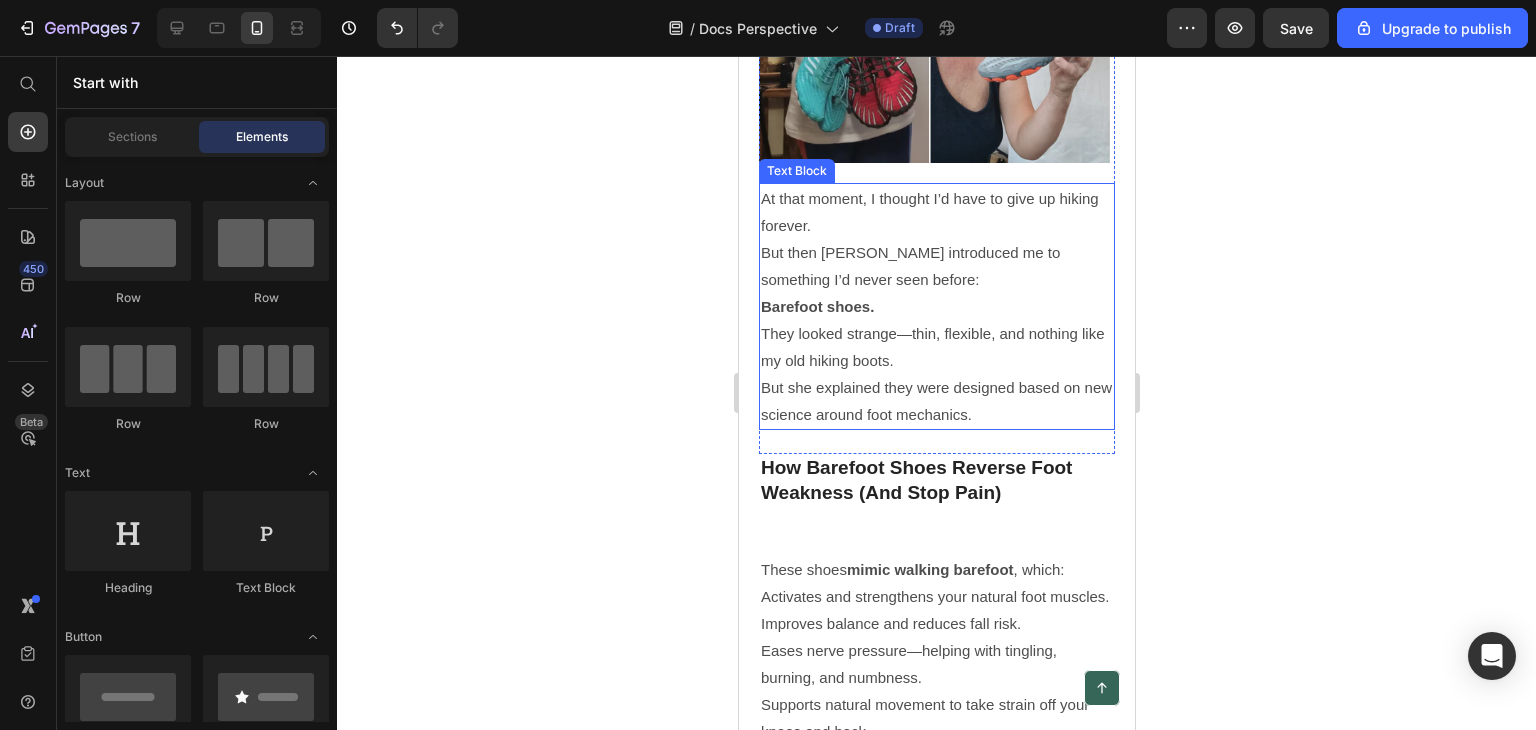 scroll, scrollTop: 3700, scrollLeft: 0, axis: vertical 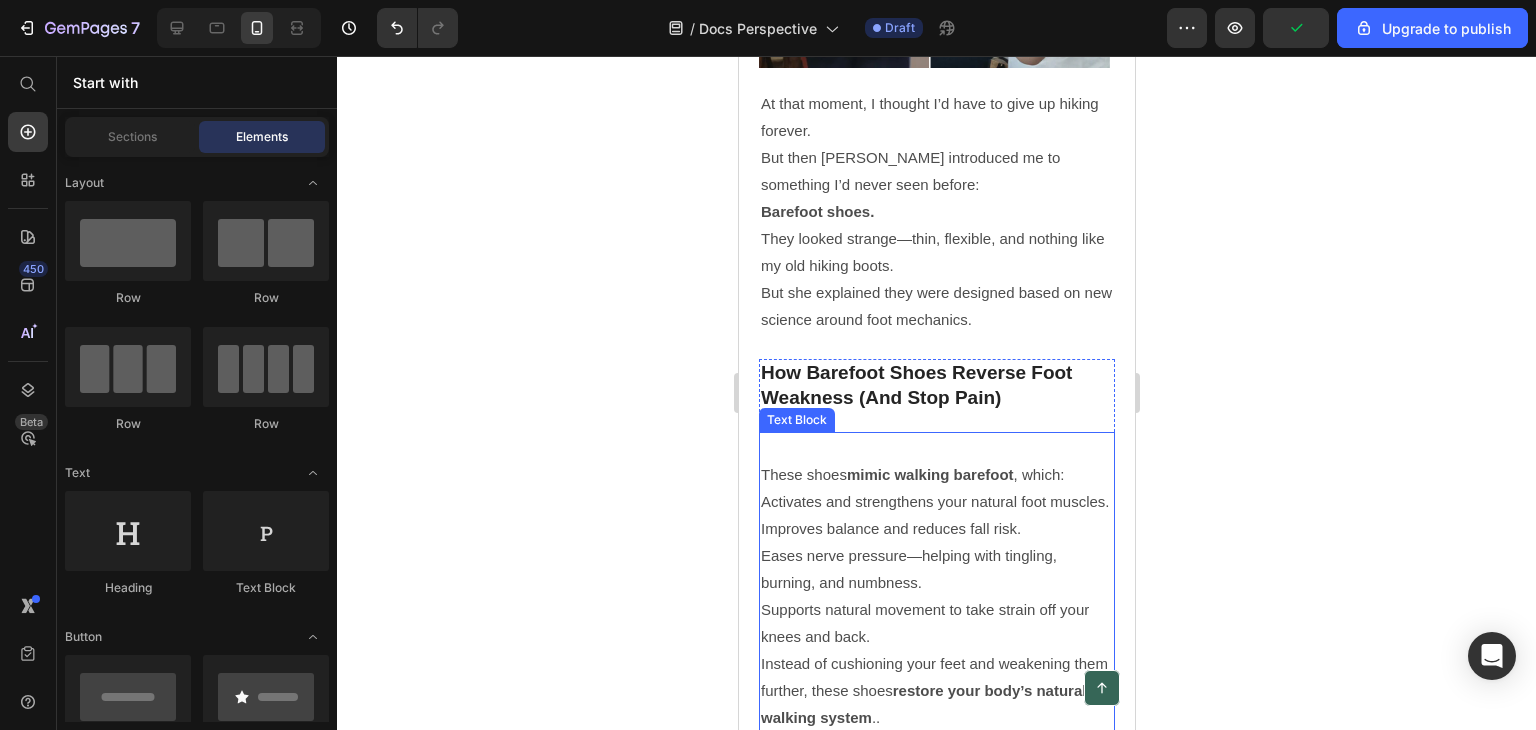 click on "These shoes  mimic walking barefoot , which:" at bounding box center [936, 474] 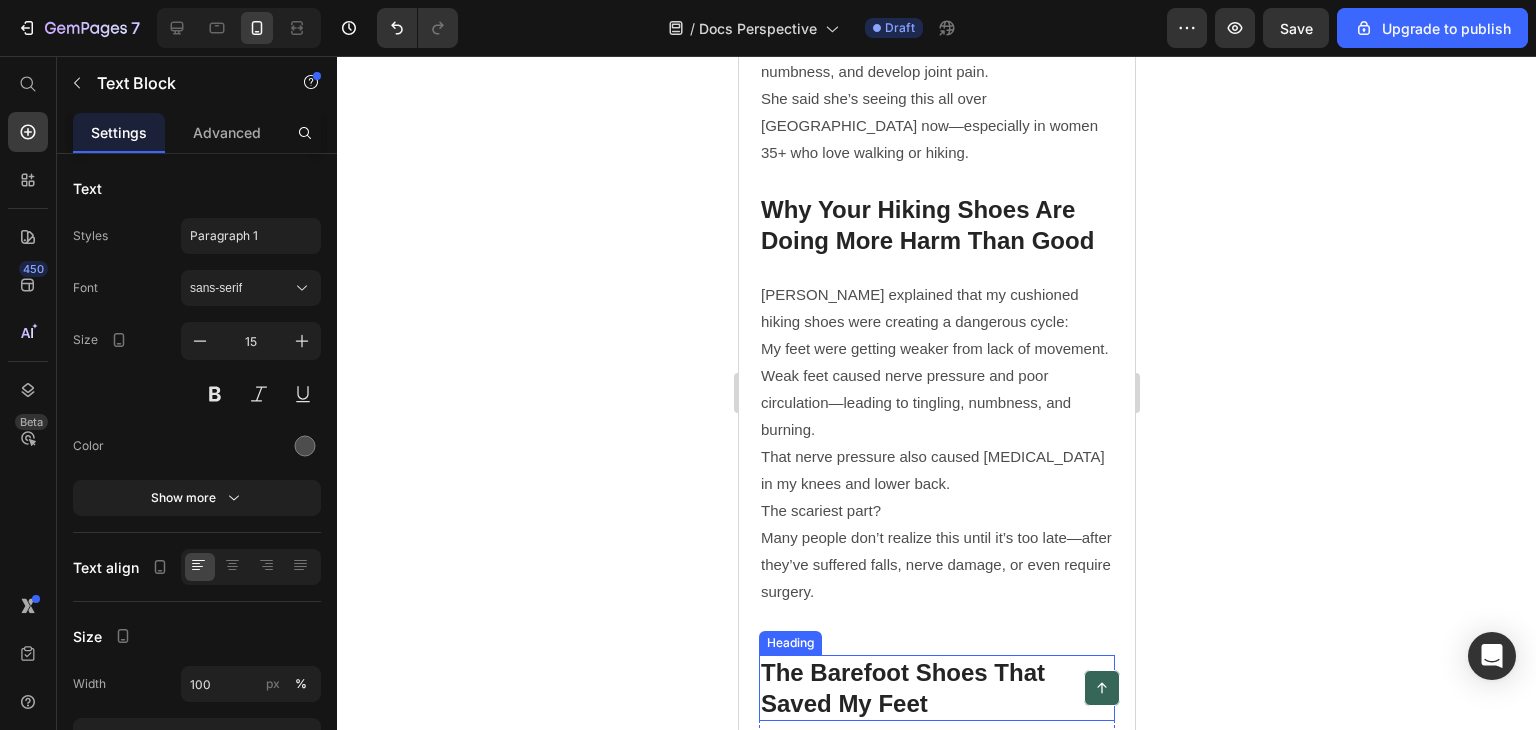 scroll, scrollTop: 2800, scrollLeft: 0, axis: vertical 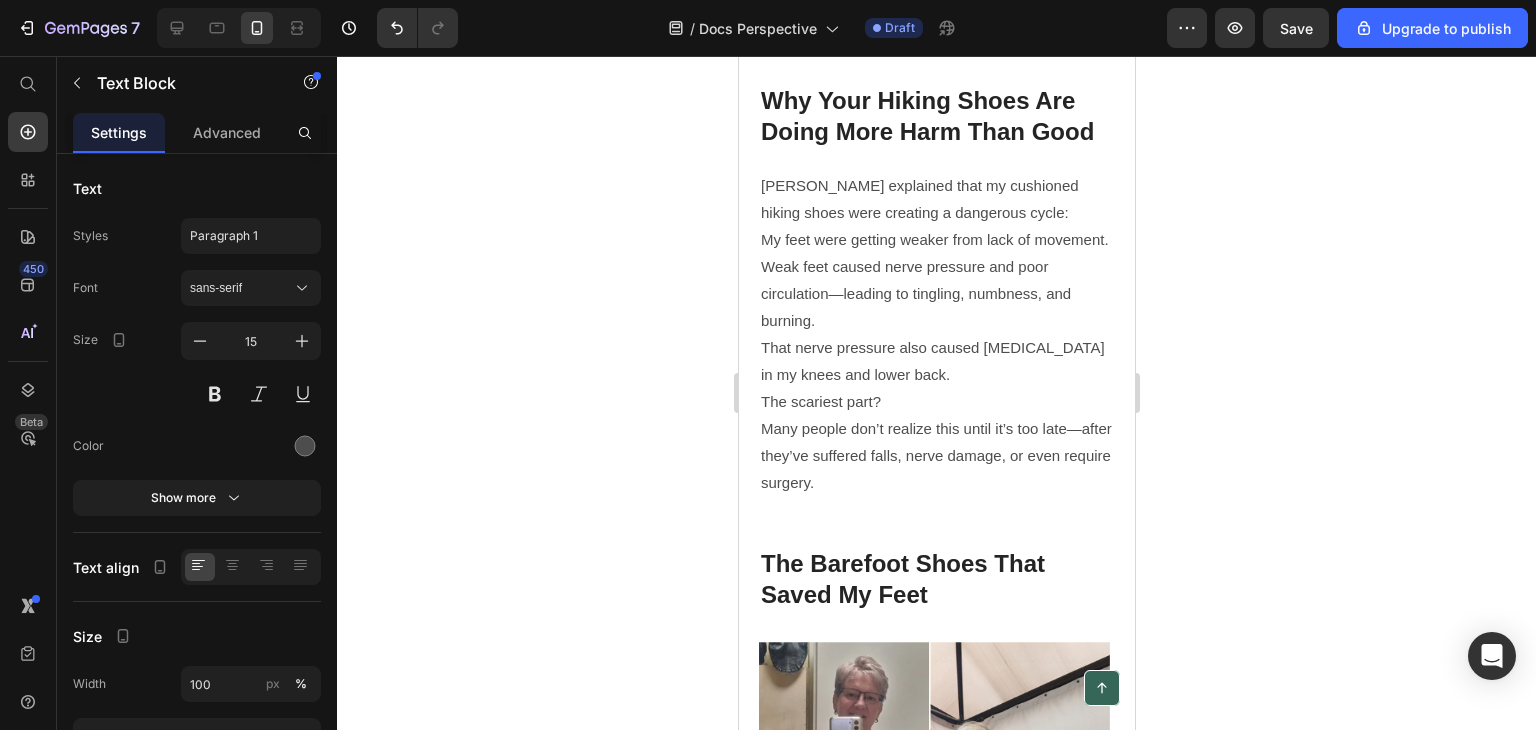 drag, startPoint x: 1440, startPoint y: 244, endPoint x: 1400, endPoint y: 223, distance: 45.17743 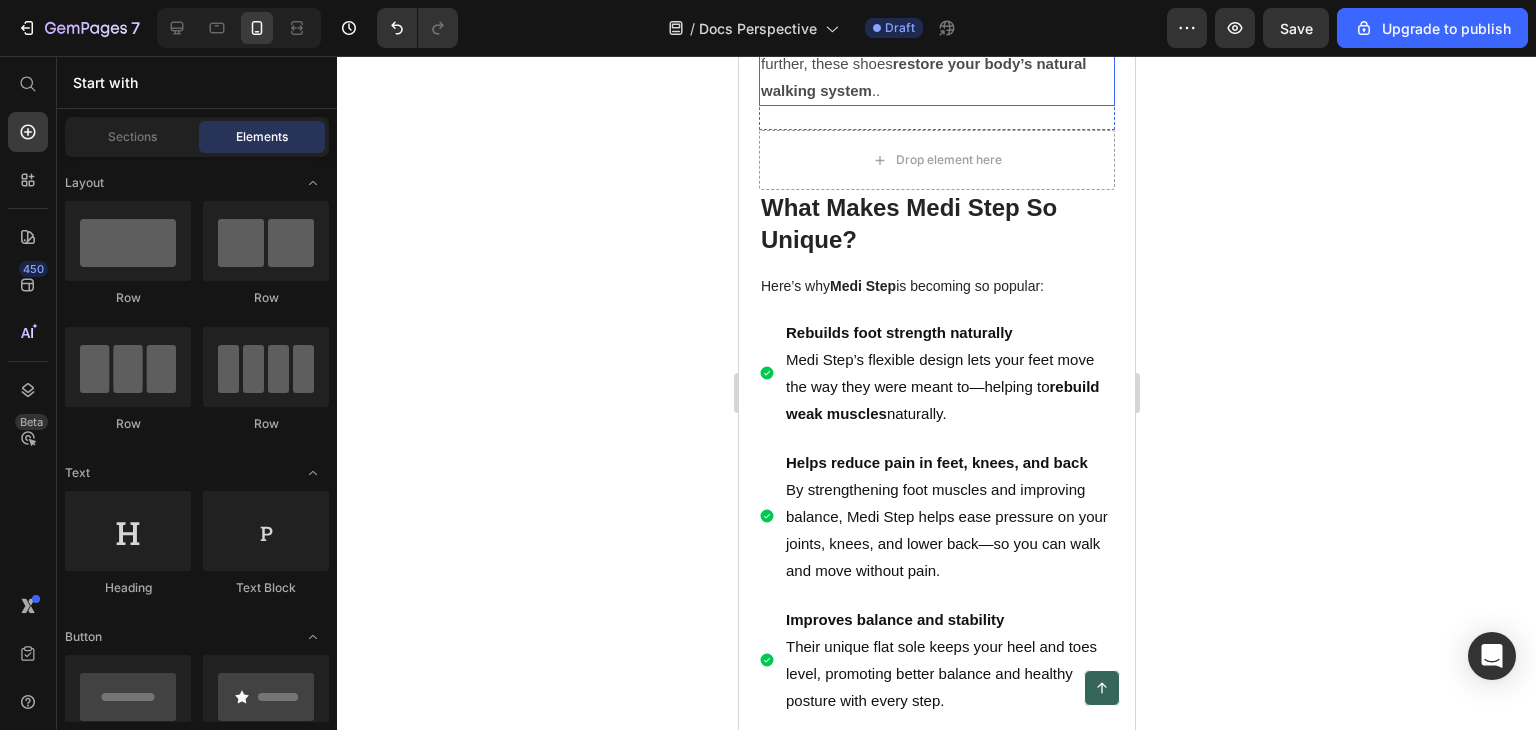scroll, scrollTop: 4200, scrollLeft: 0, axis: vertical 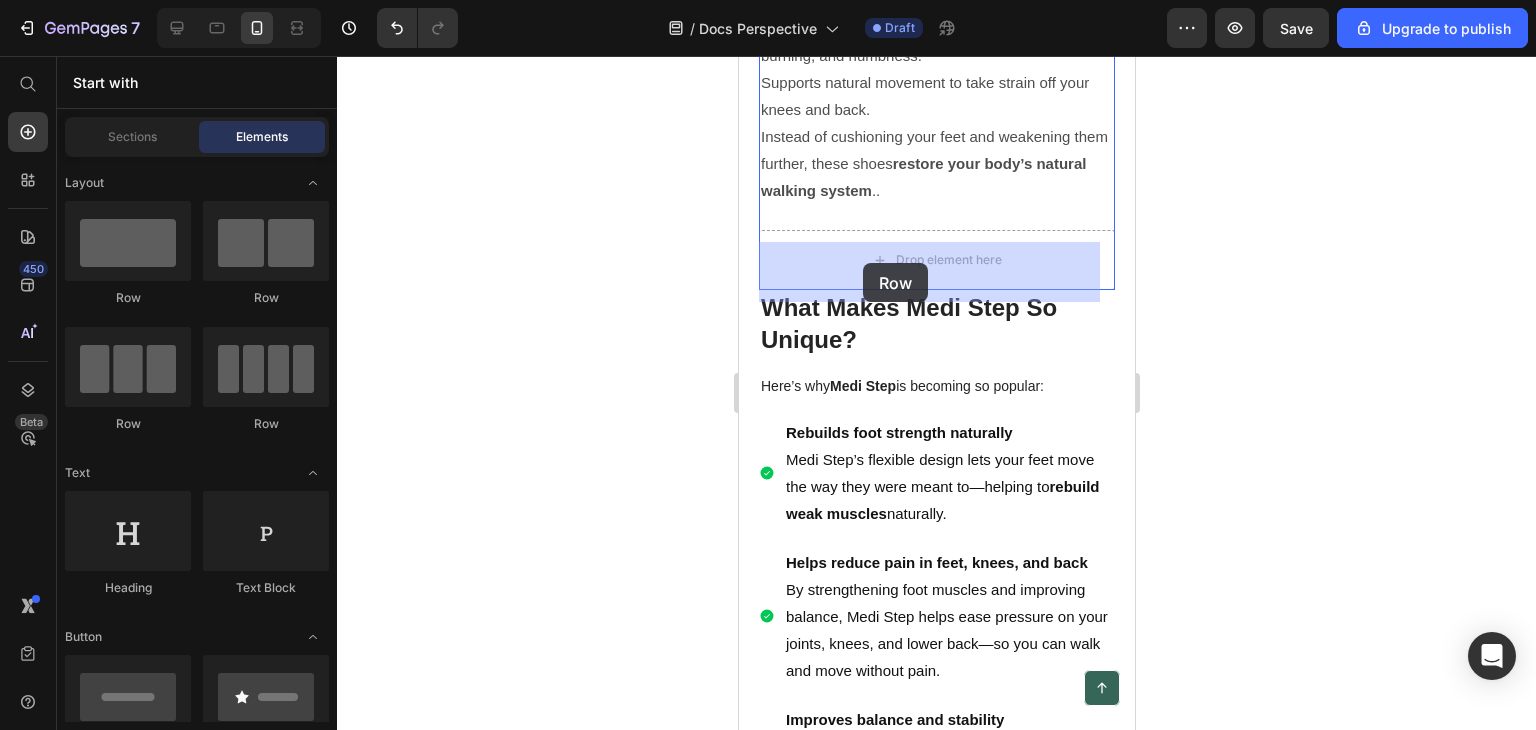 drag, startPoint x: 1201, startPoint y: 301, endPoint x: 862, endPoint y: 263, distance: 341.12314 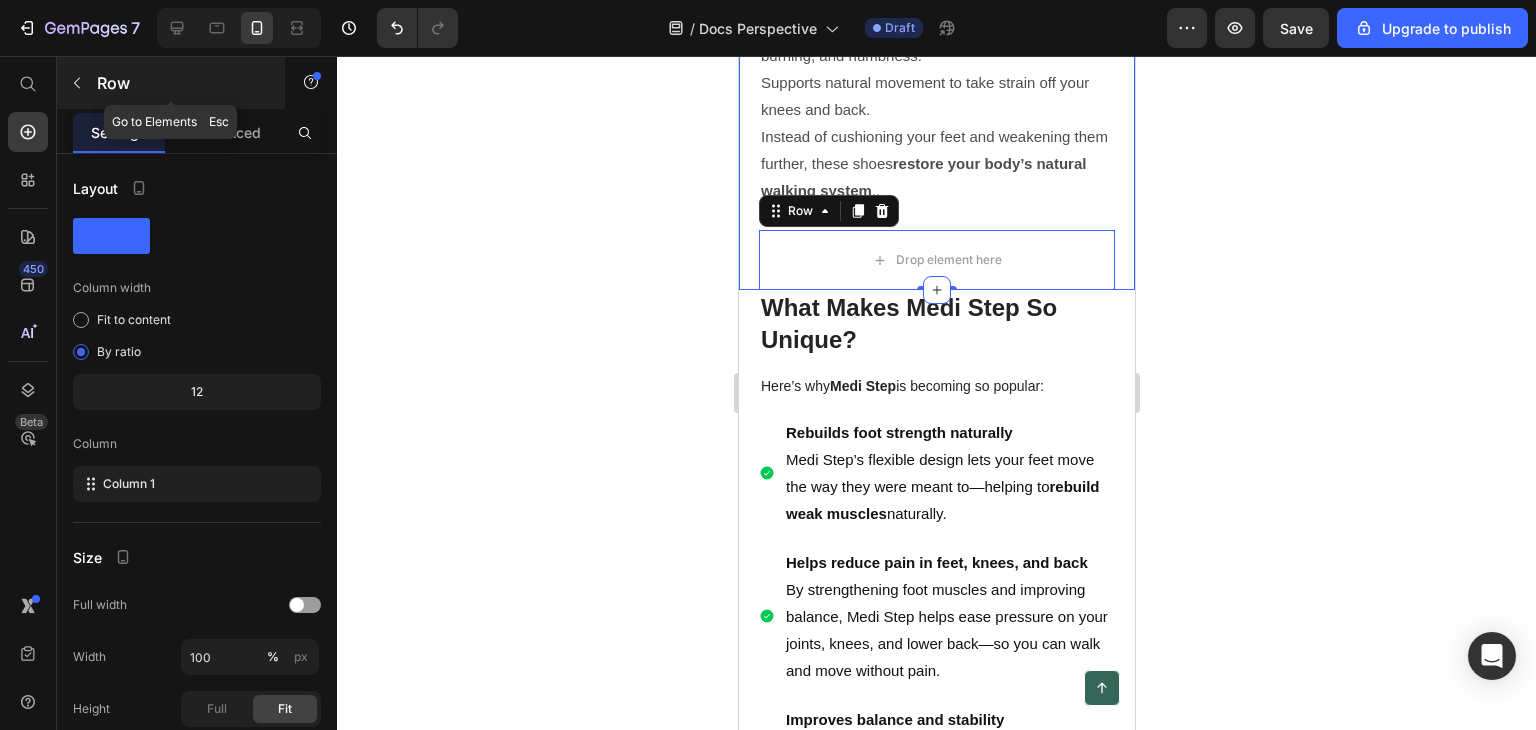 click at bounding box center [77, 83] 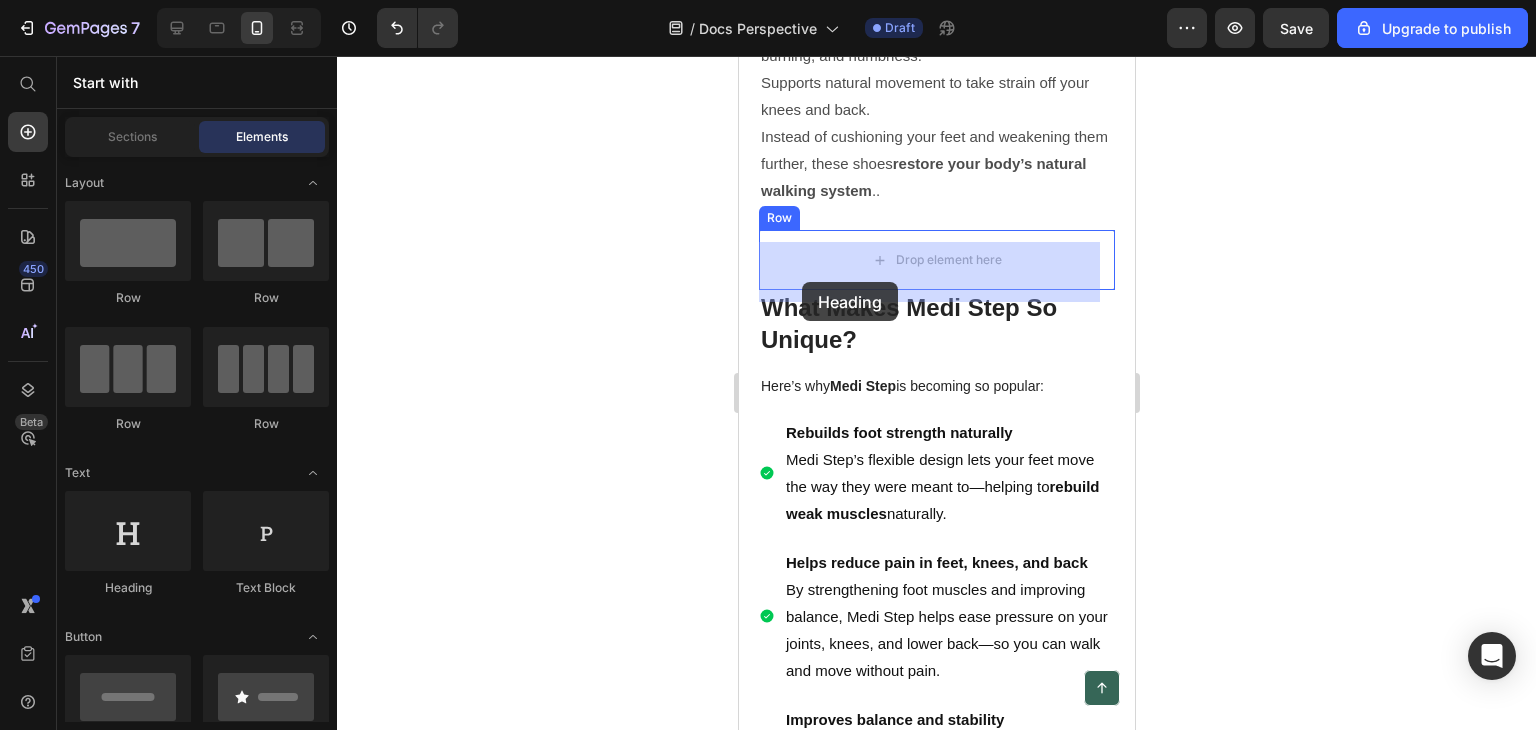 drag, startPoint x: 859, startPoint y: 618, endPoint x: 801, endPoint y: 282, distance: 340.9692 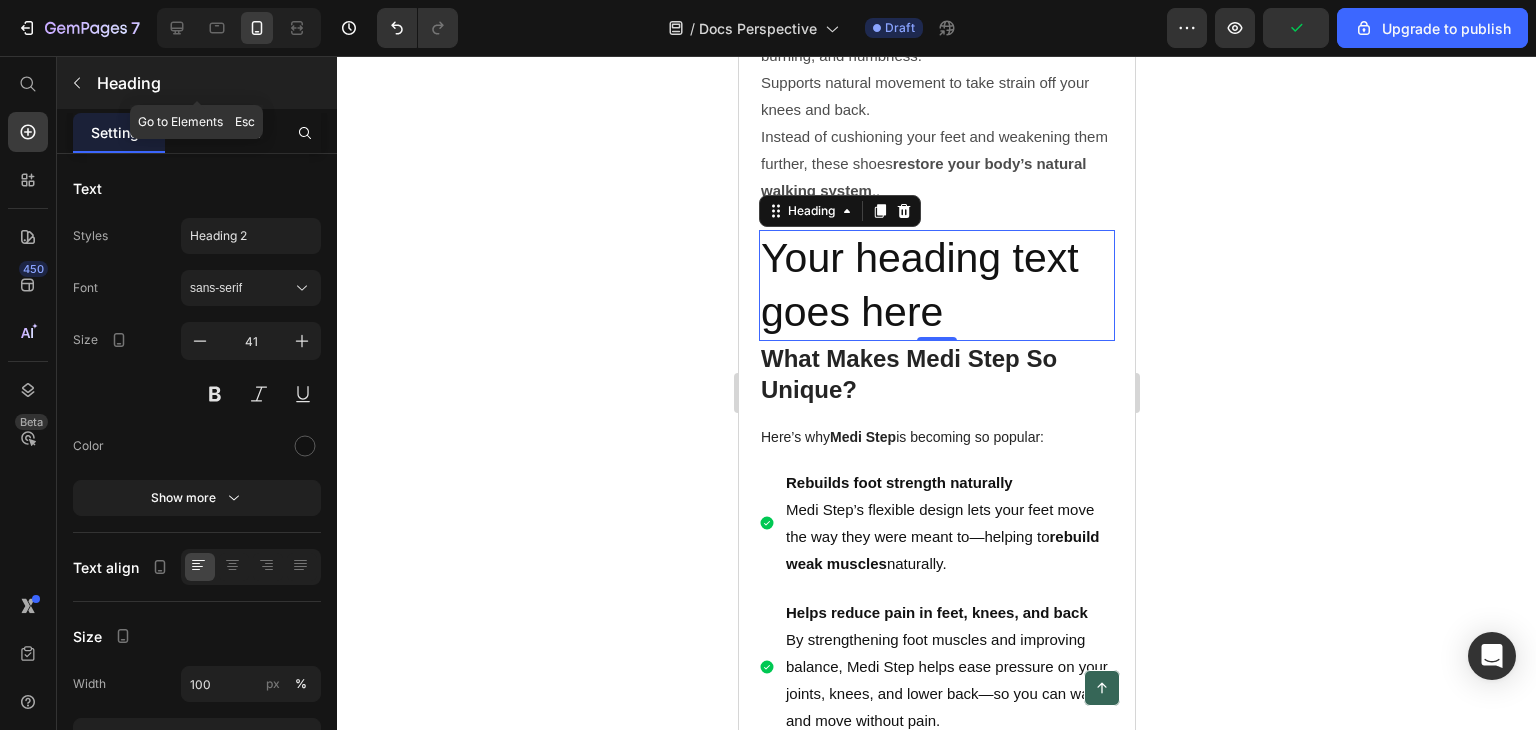 click at bounding box center (77, 83) 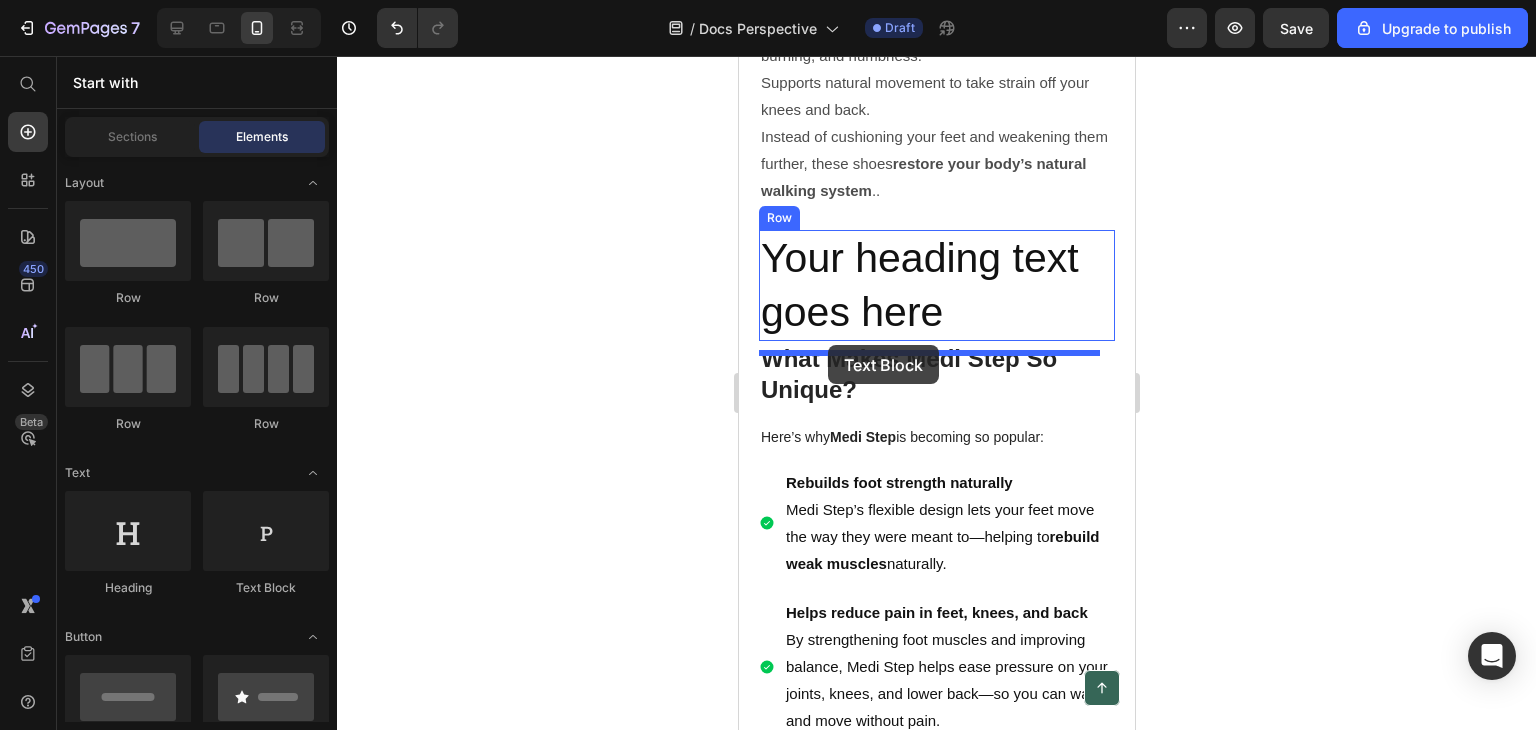 drag, startPoint x: 988, startPoint y: 597, endPoint x: 827, endPoint y: 345, distance: 299.04013 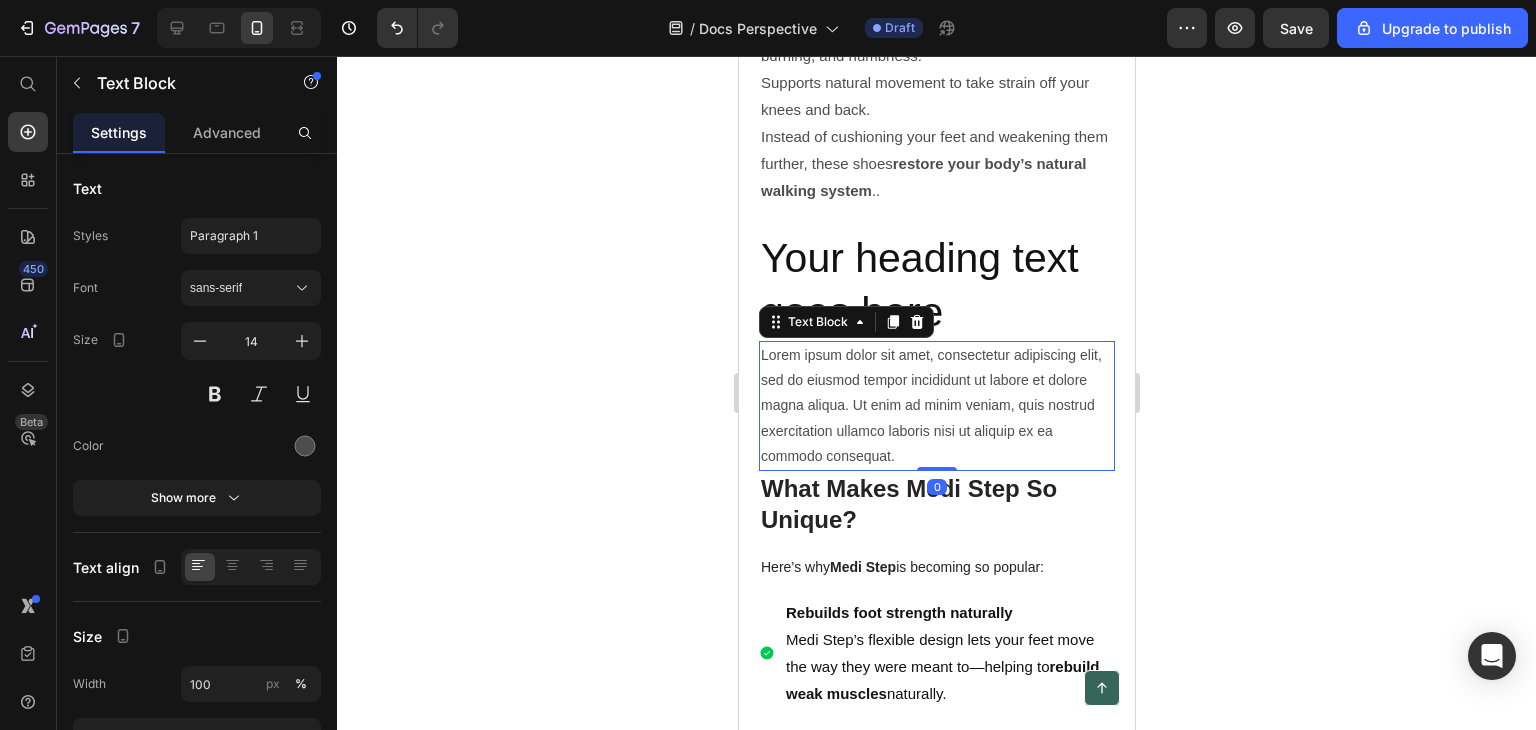 click 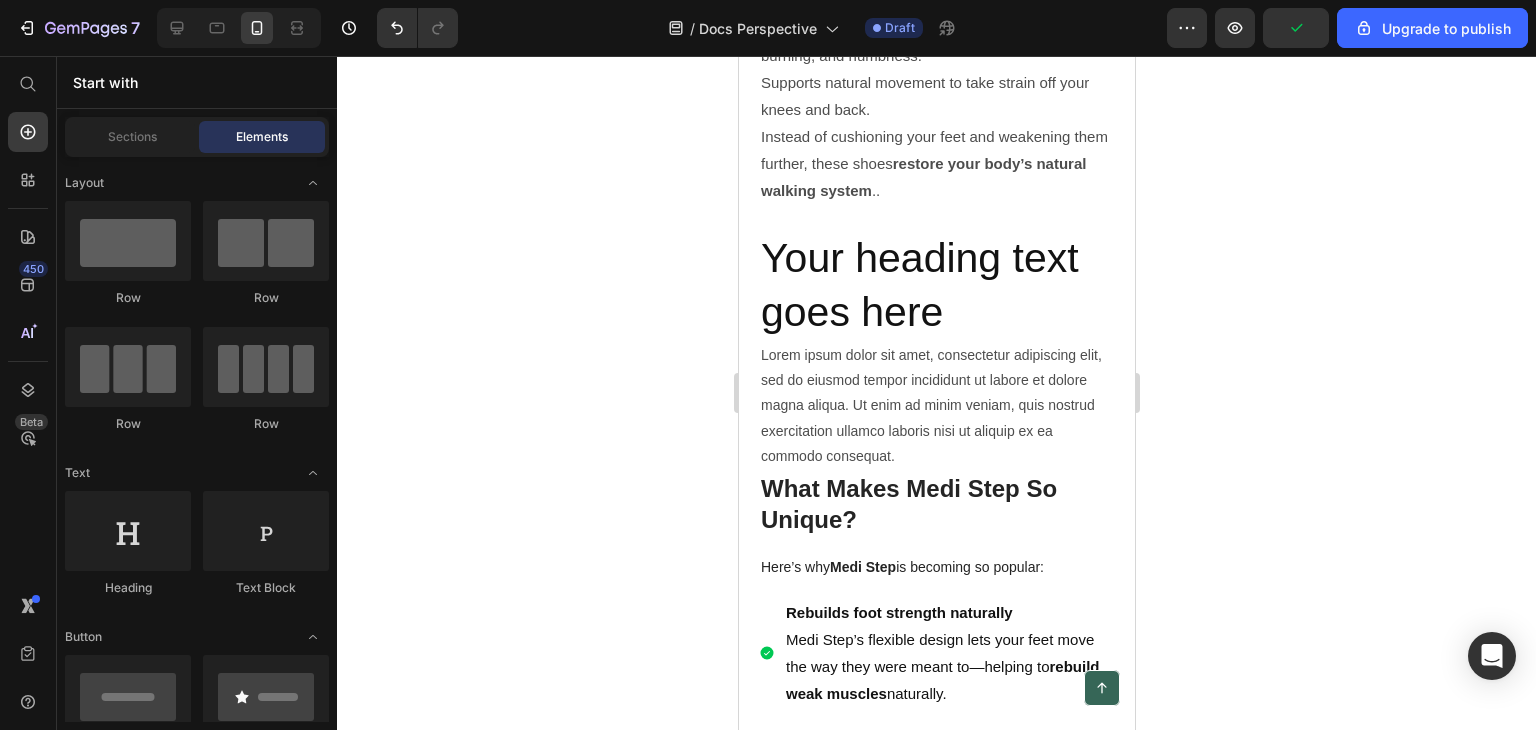 drag, startPoint x: 1368, startPoint y: 220, endPoint x: 1312, endPoint y: 228, distance: 56.568542 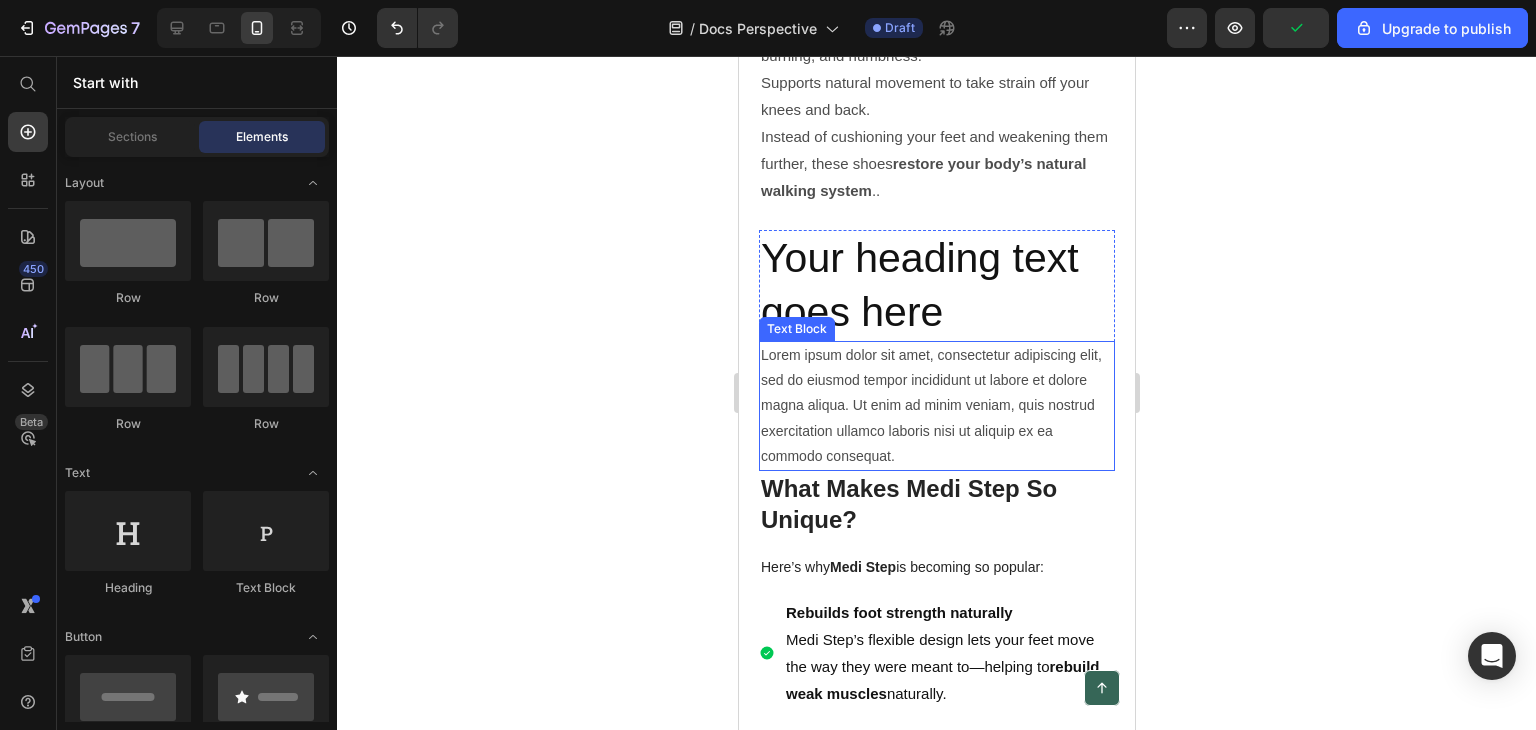 click on "Lorem ipsum dolor sit amet, consectetur adipiscing elit, sed do eiusmod tempor incididunt ut labore et dolore magna aliqua. Ut enim ad minim veniam, quis nostrud exercitation ullamco laboris nisi ut aliquip ex ea commodo consequat." at bounding box center (936, 406) 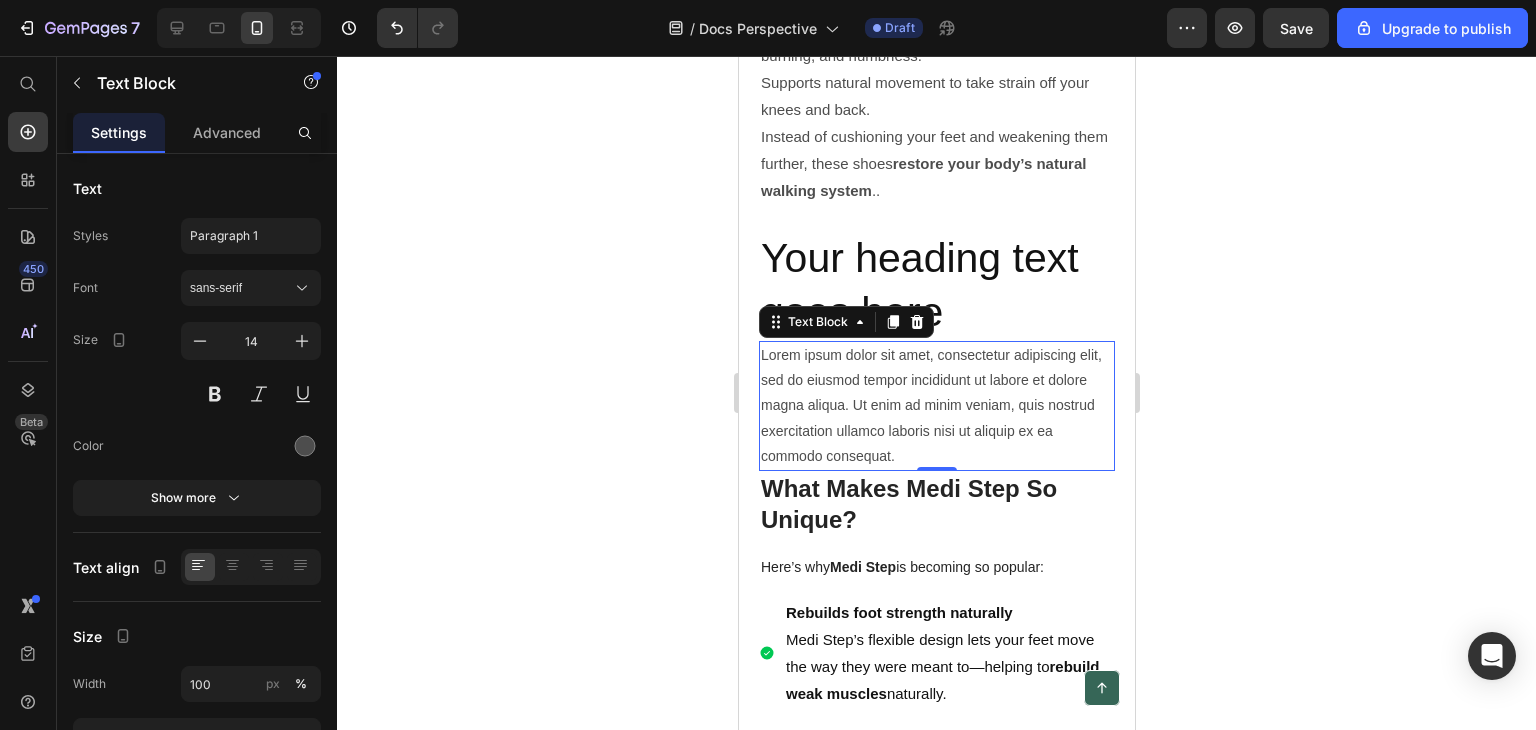click on "Lorem ipsum dolor sit amet, consectetur adipiscing elit, sed do eiusmod tempor incididunt ut labore et dolore magna aliqua. Ut enim ad minim veniam, quis nostrud exercitation ullamco laboris nisi ut aliquip ex ea commodo consequat." at bounding box center [936, 406] 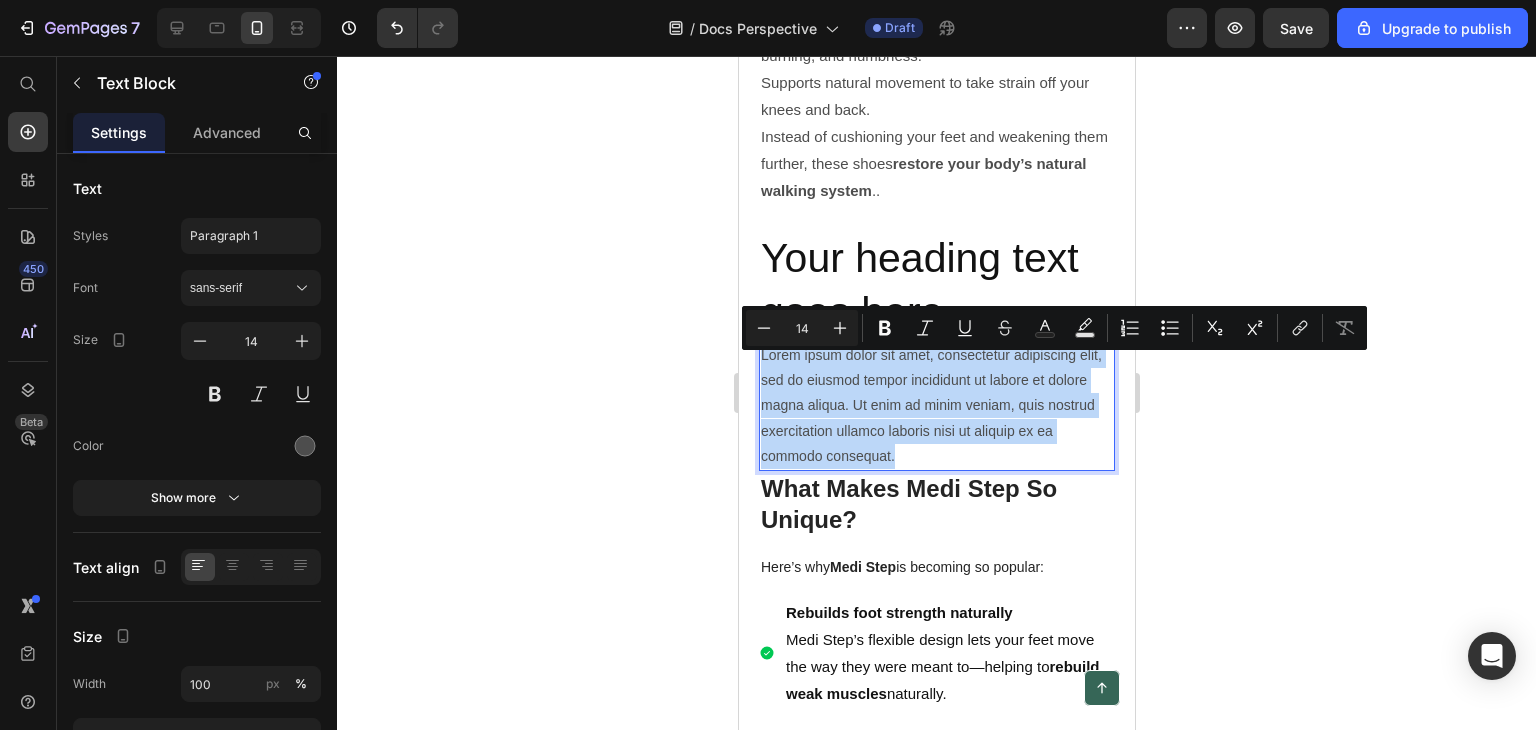 drag, startPoint x: 921, startPoint y: 467, endPoint x: 719, endPoint y: 360, distance: 228.58916 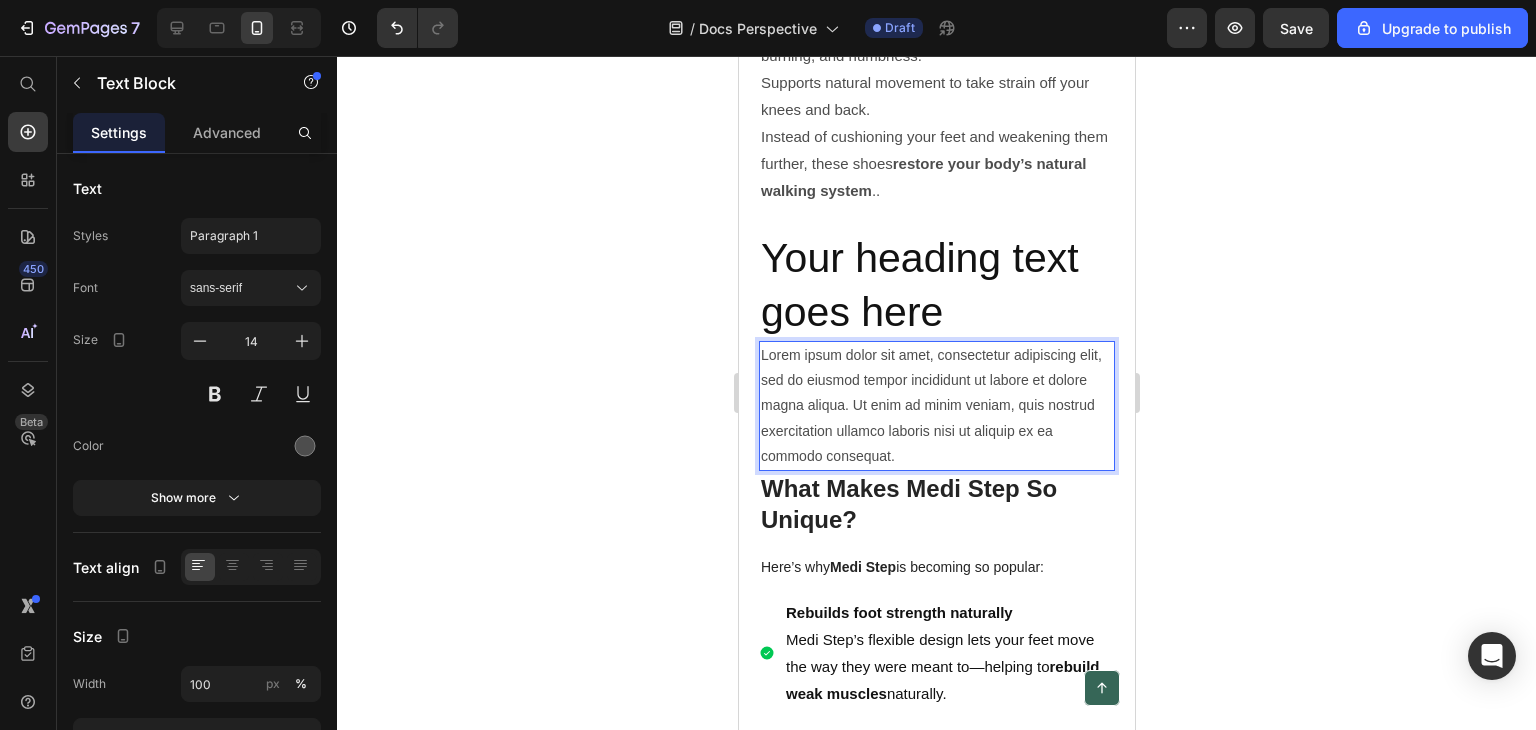 scroll, scrollTop: 4217, scrollLeft: 0, axis: vertical 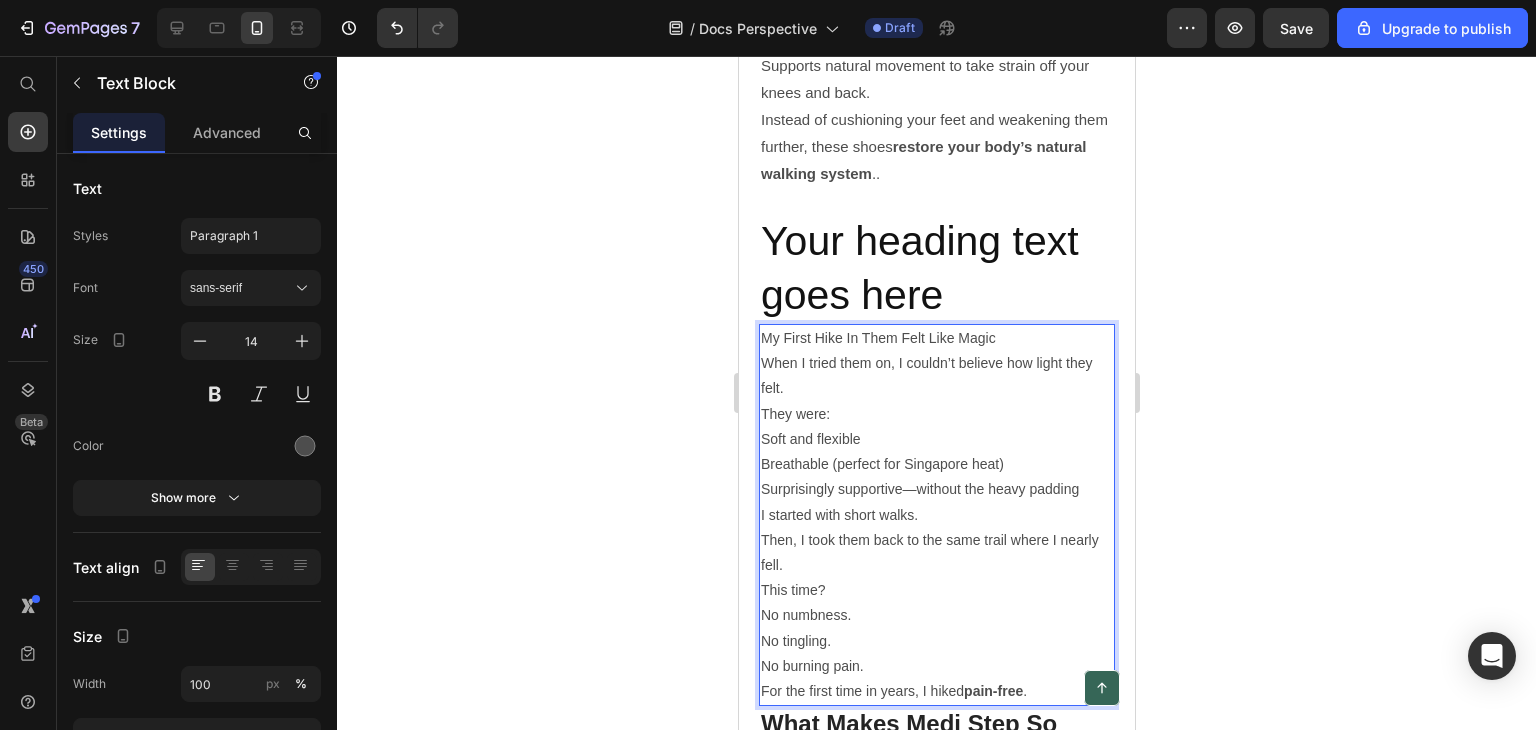 click on "My First Hike In Them Felt Like Magic" at bounding box center [936, 338] 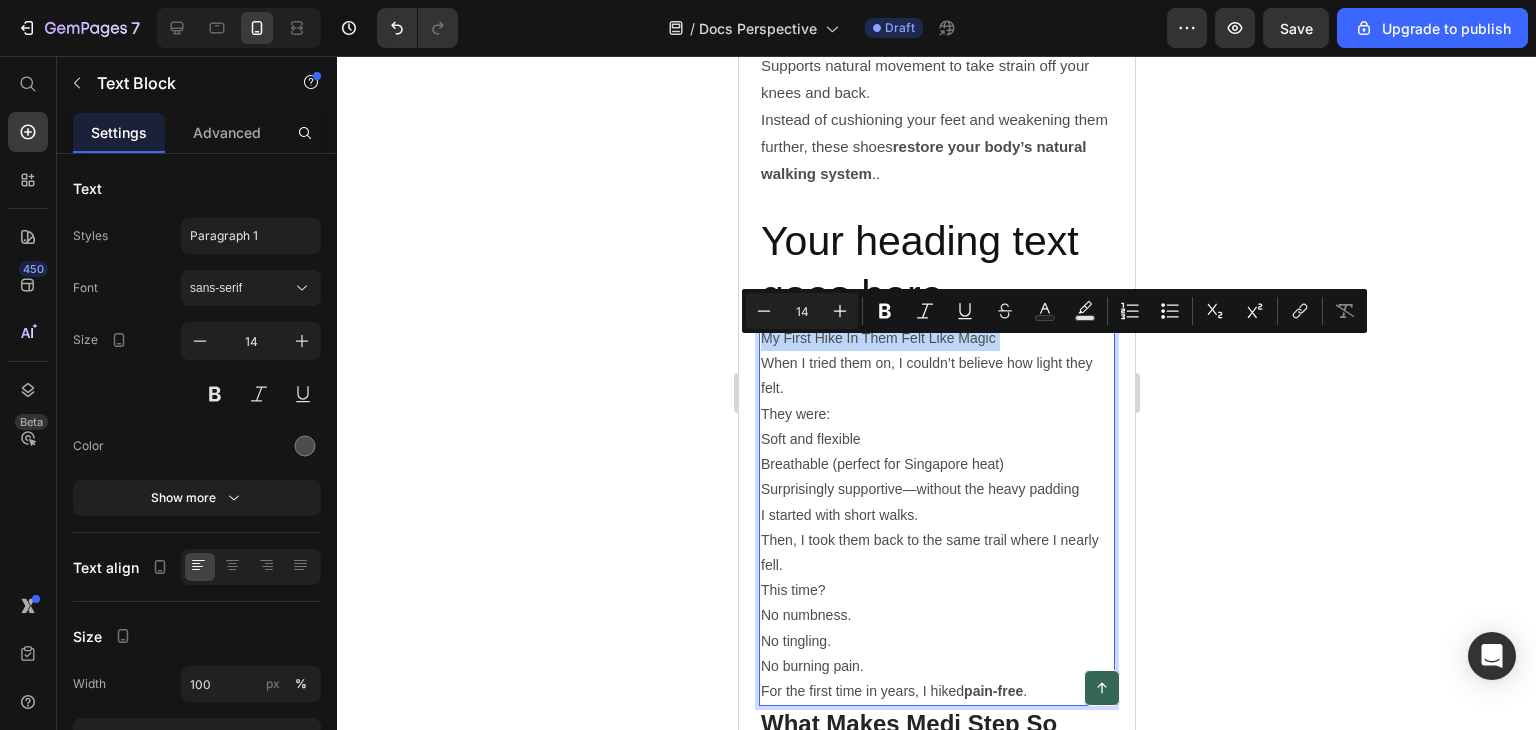 drag, startPoint x: 1035, startPoint y: 347, endPoint x: 722, endPoint y: 353, distance: 313.0575 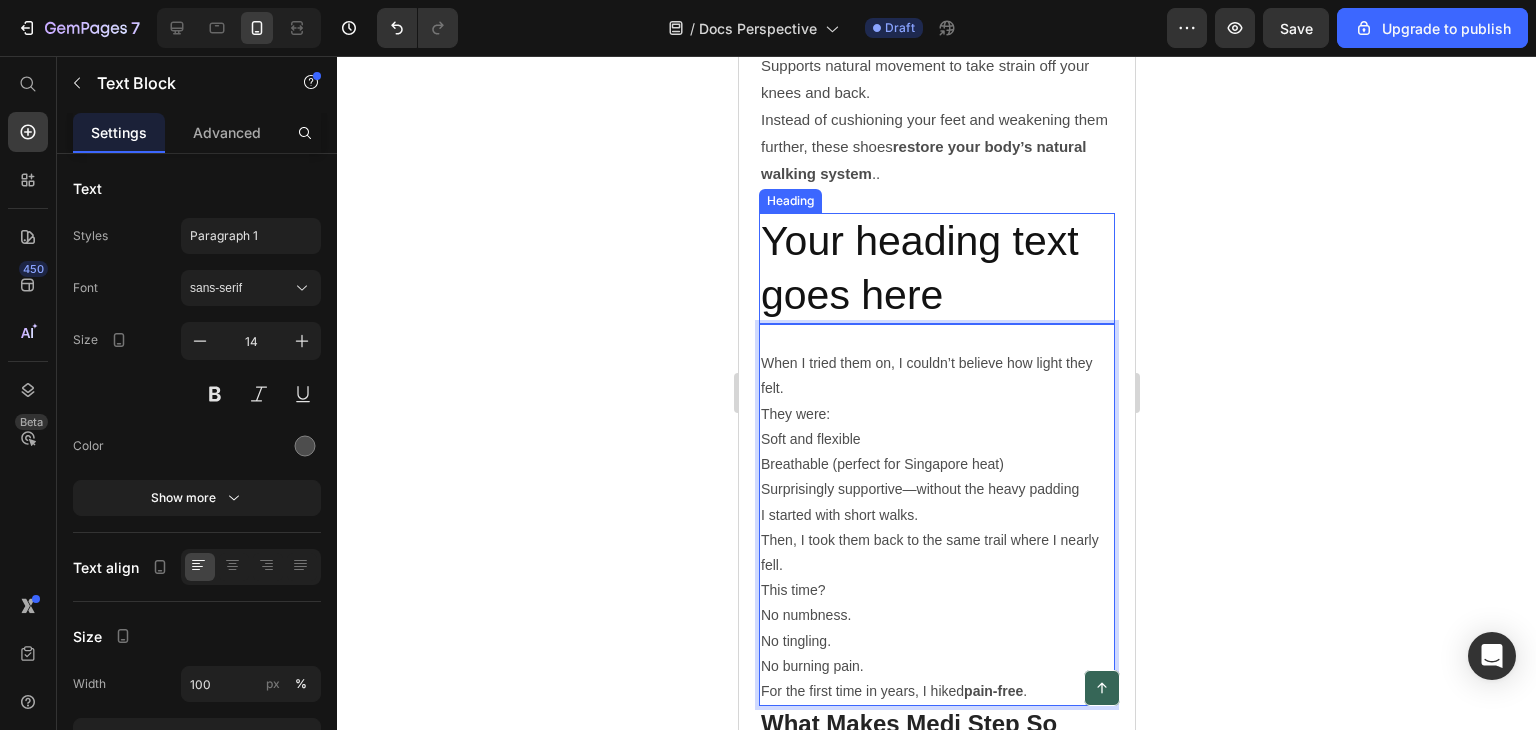 click on "Your heading text goes here" at bounding box center (936, 268) 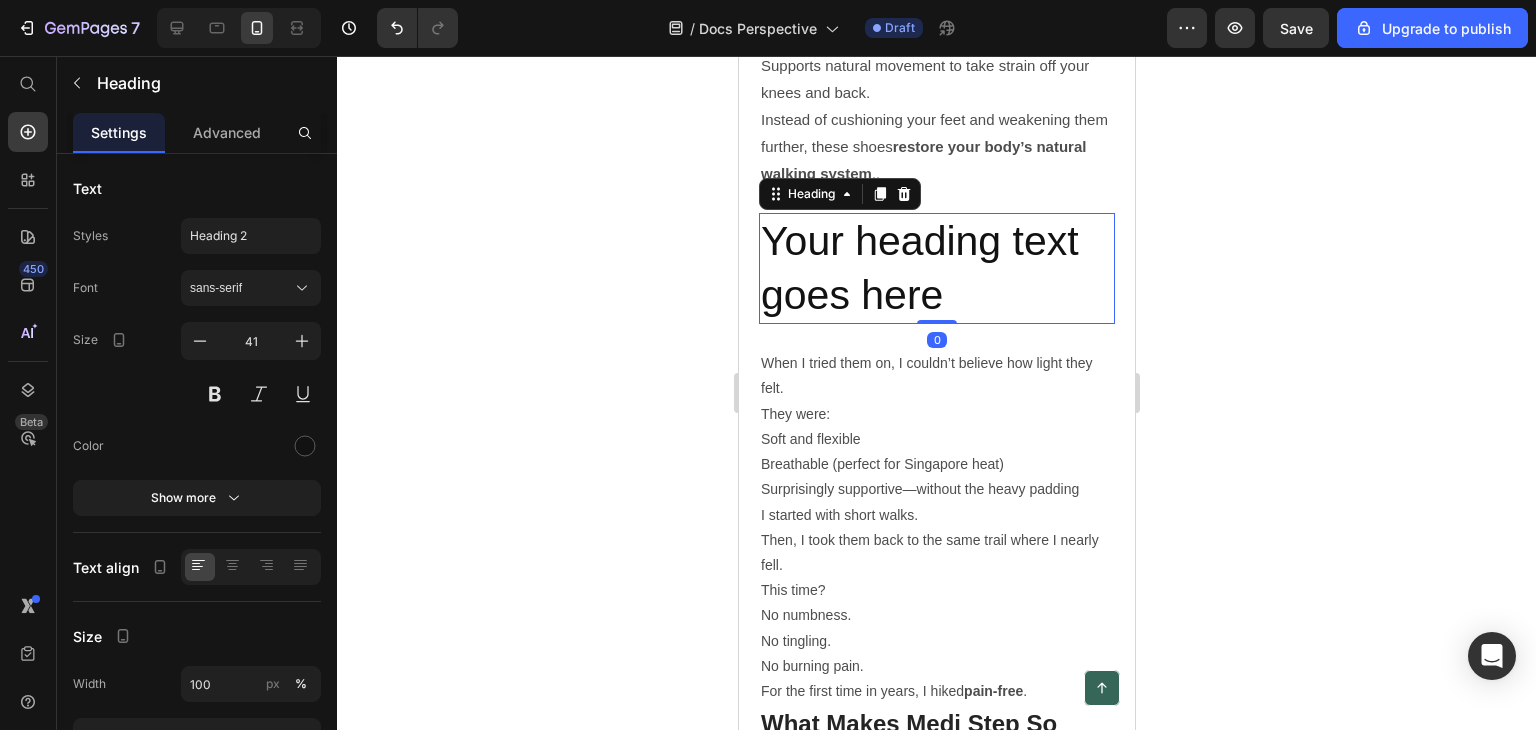 scroll, scrollTop: 0, scrollLeft: 0, axis: both 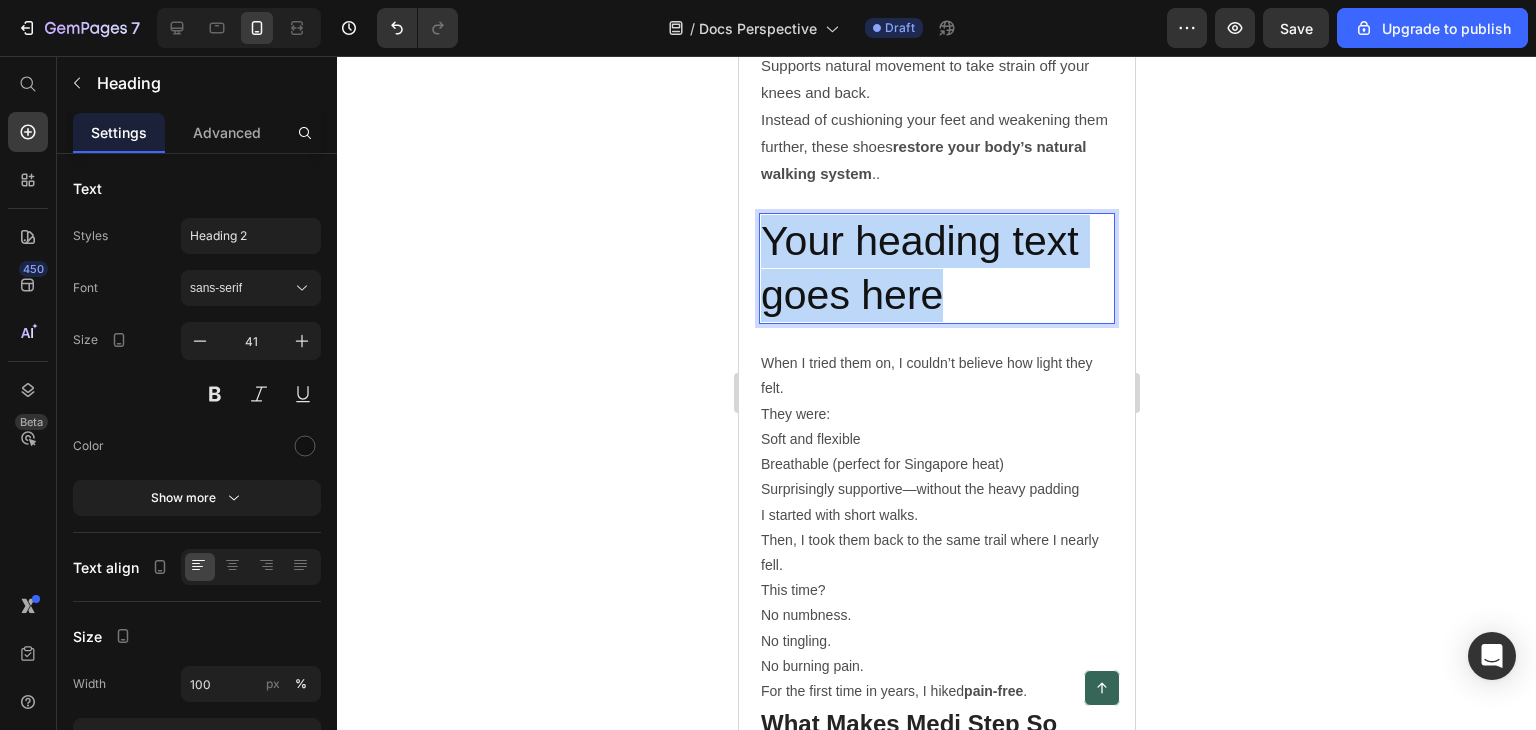 drag, startPoint x: 944, startPoint y: 313, endPoint x: 802, endPoint y: 253, distance: 154.15576 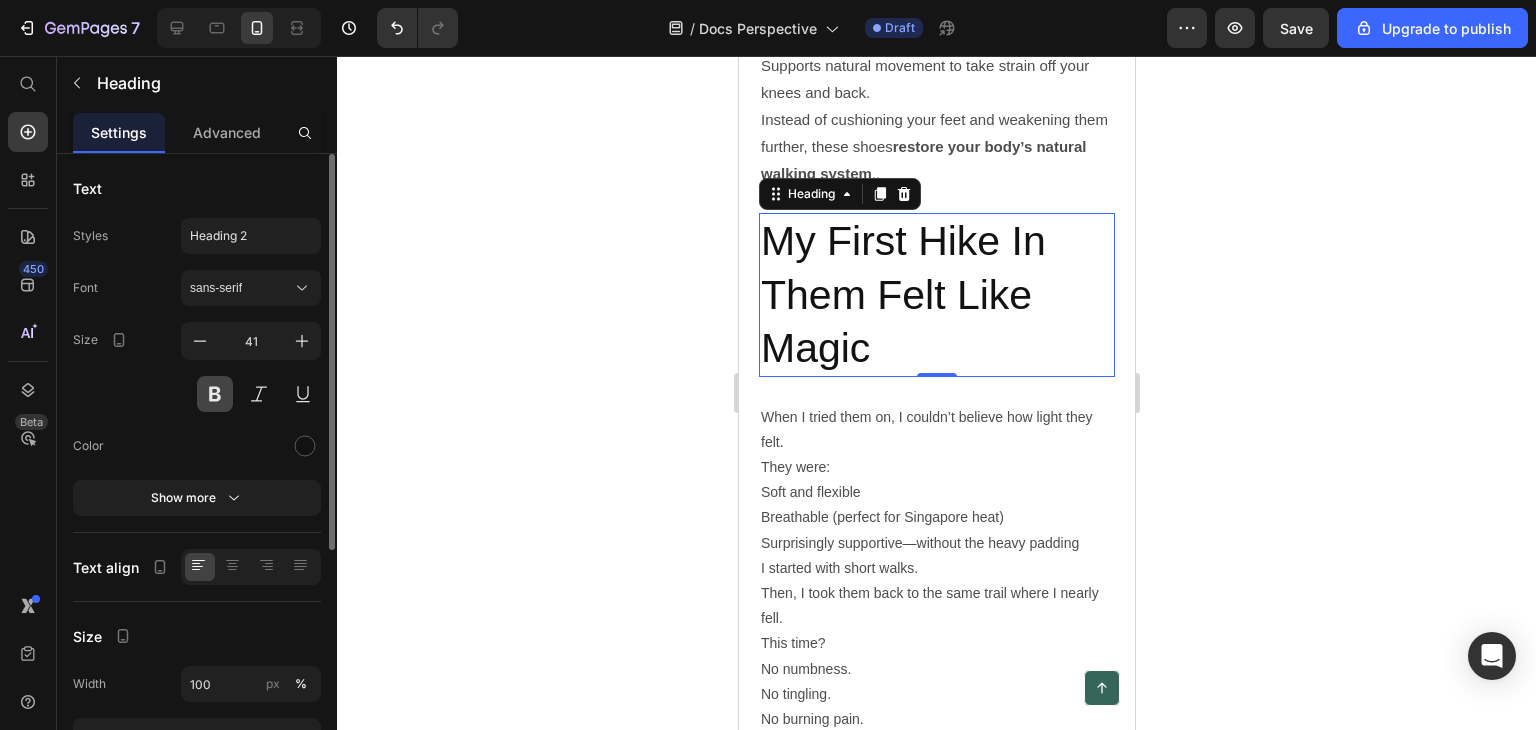 click at bounding box center (215, 394) 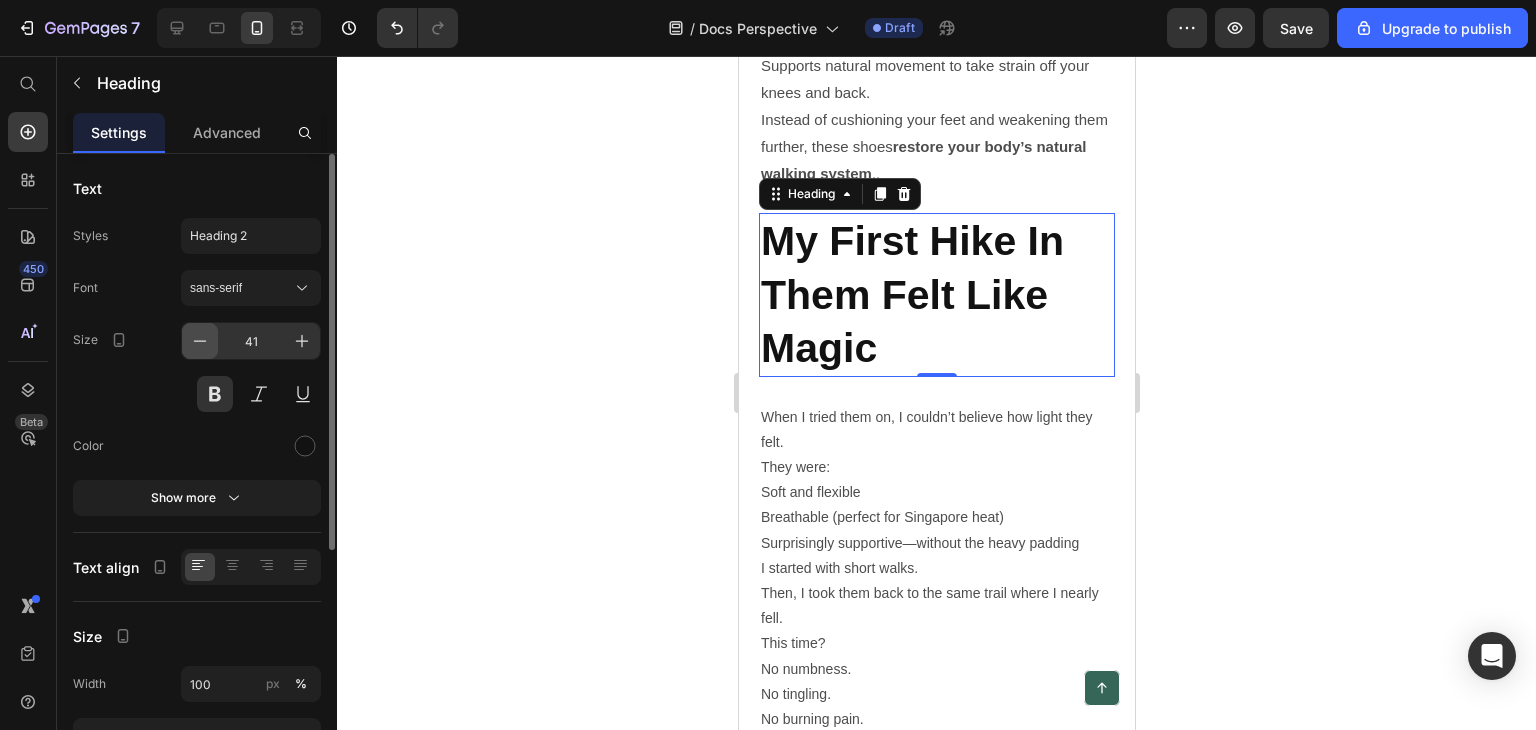 click at bounding box center (200, 341) 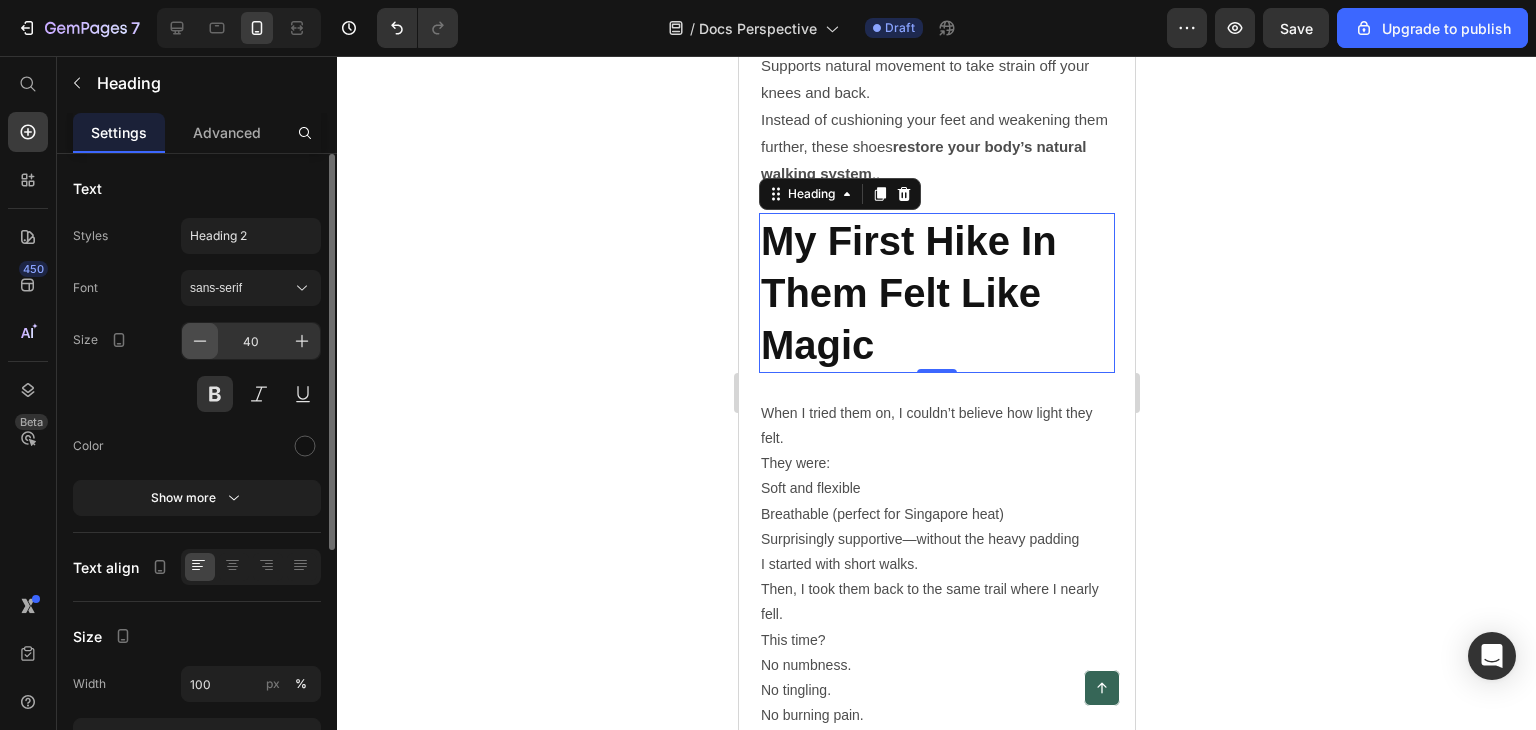 click at bounding box center [200, 341] 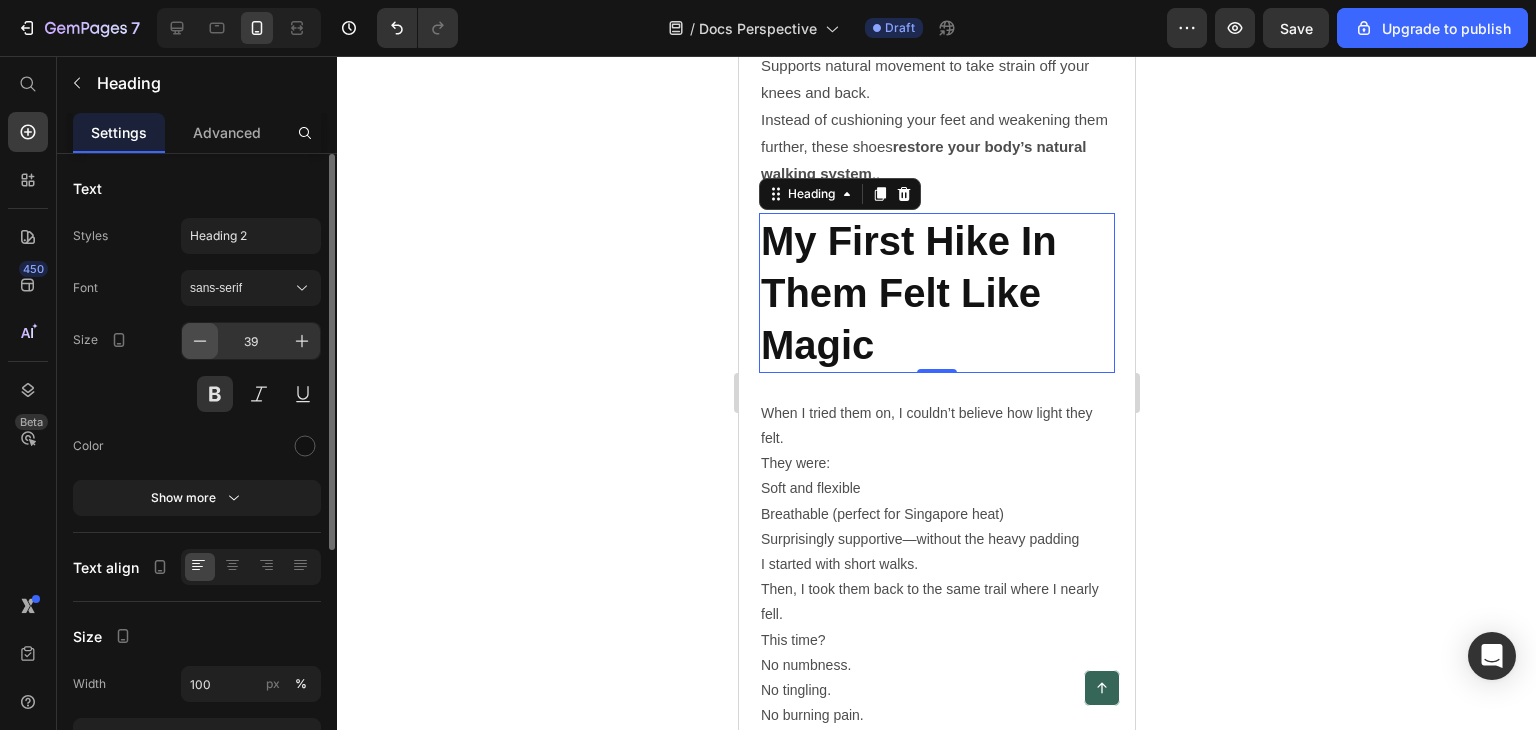 click at bounding box center (200, 341) 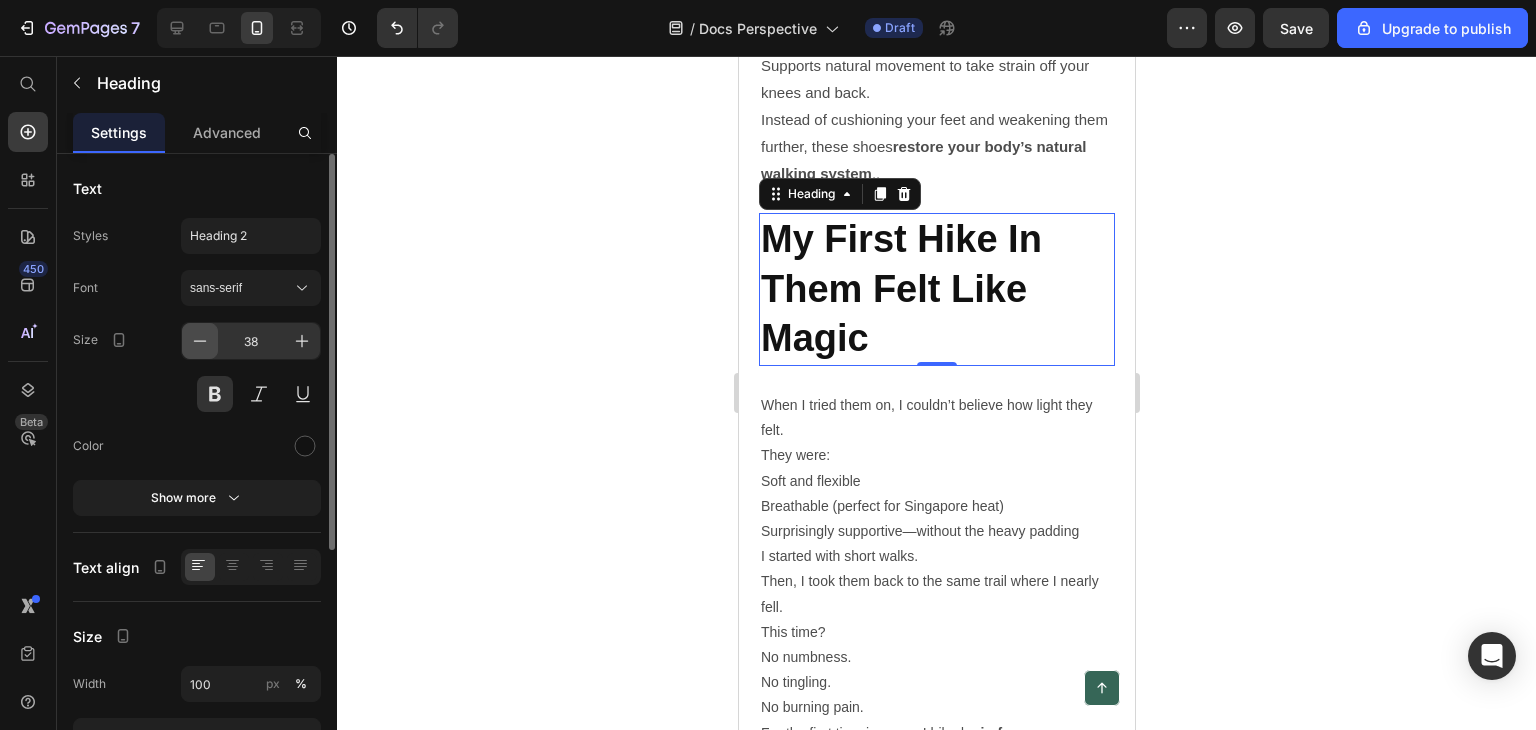 click at bounding box center [200, 341] 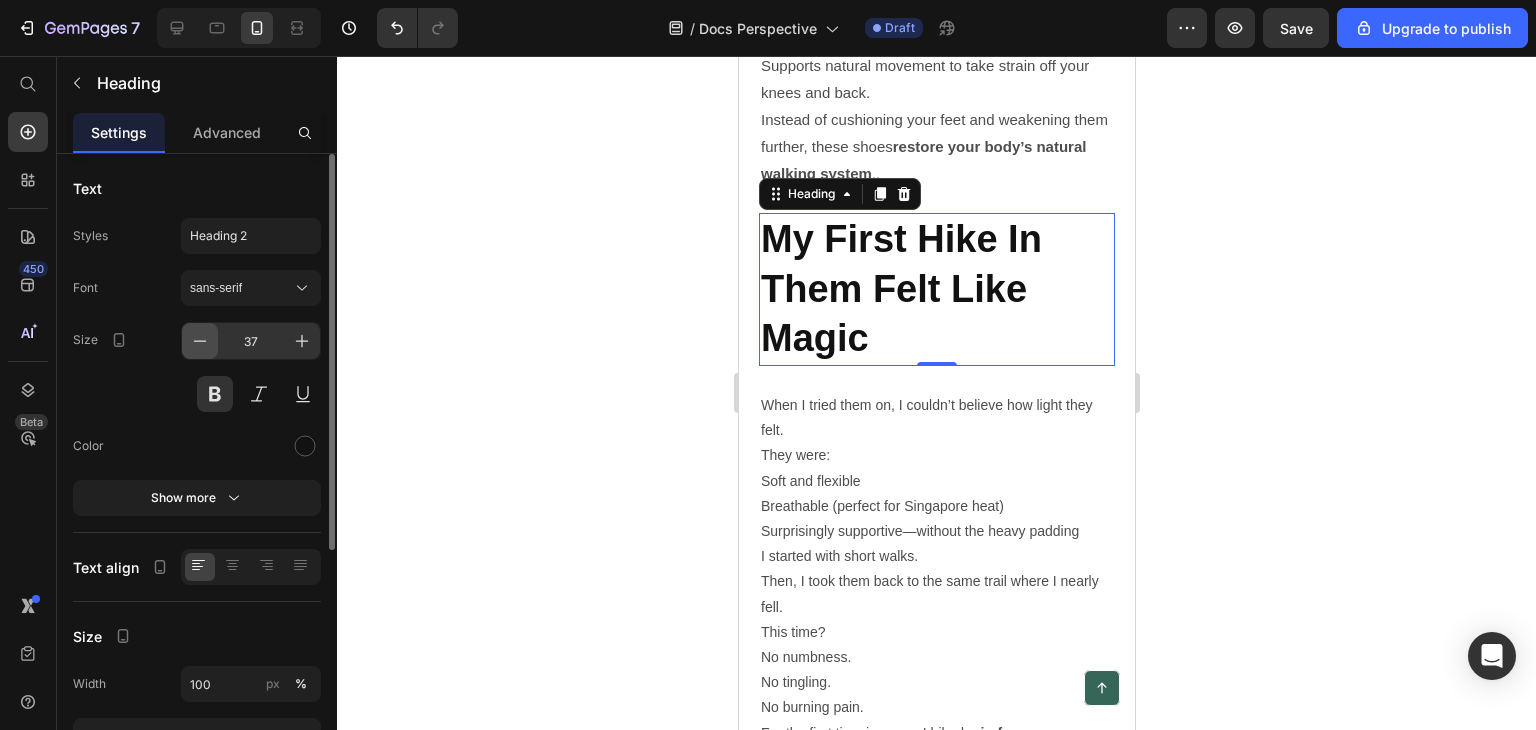 click at bounding box center (200, 341) 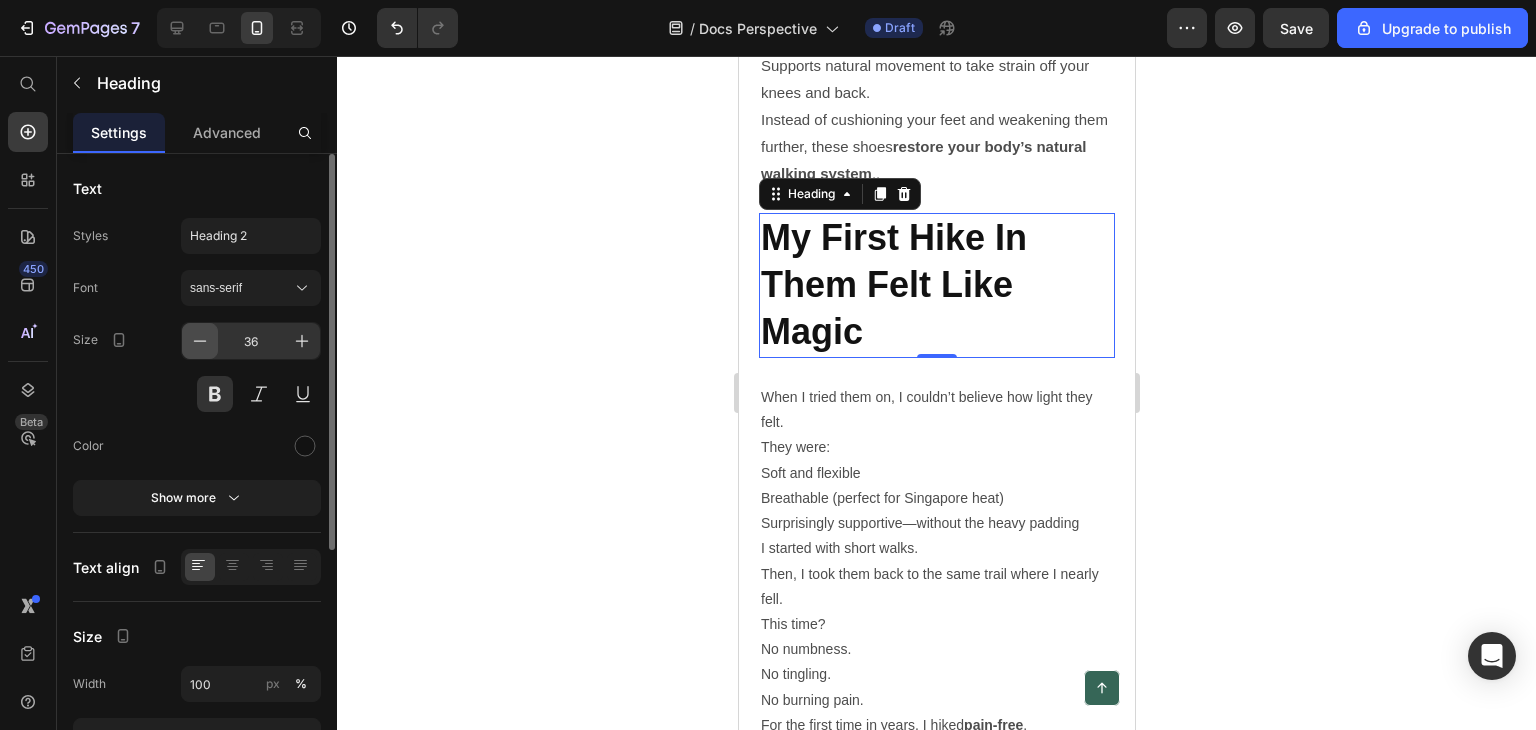 click at bounding box center (200, 341) 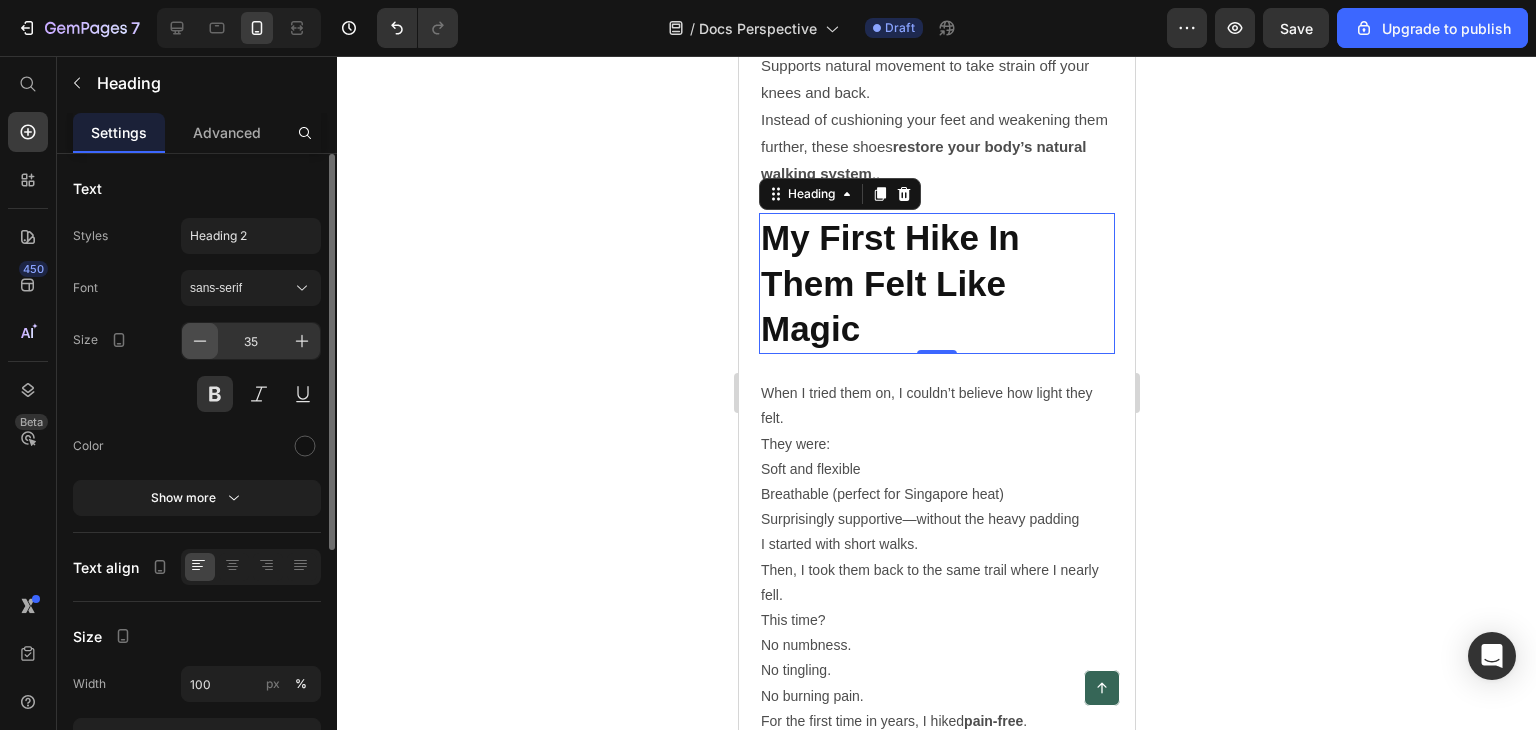 click at bounding box center (200, 341) 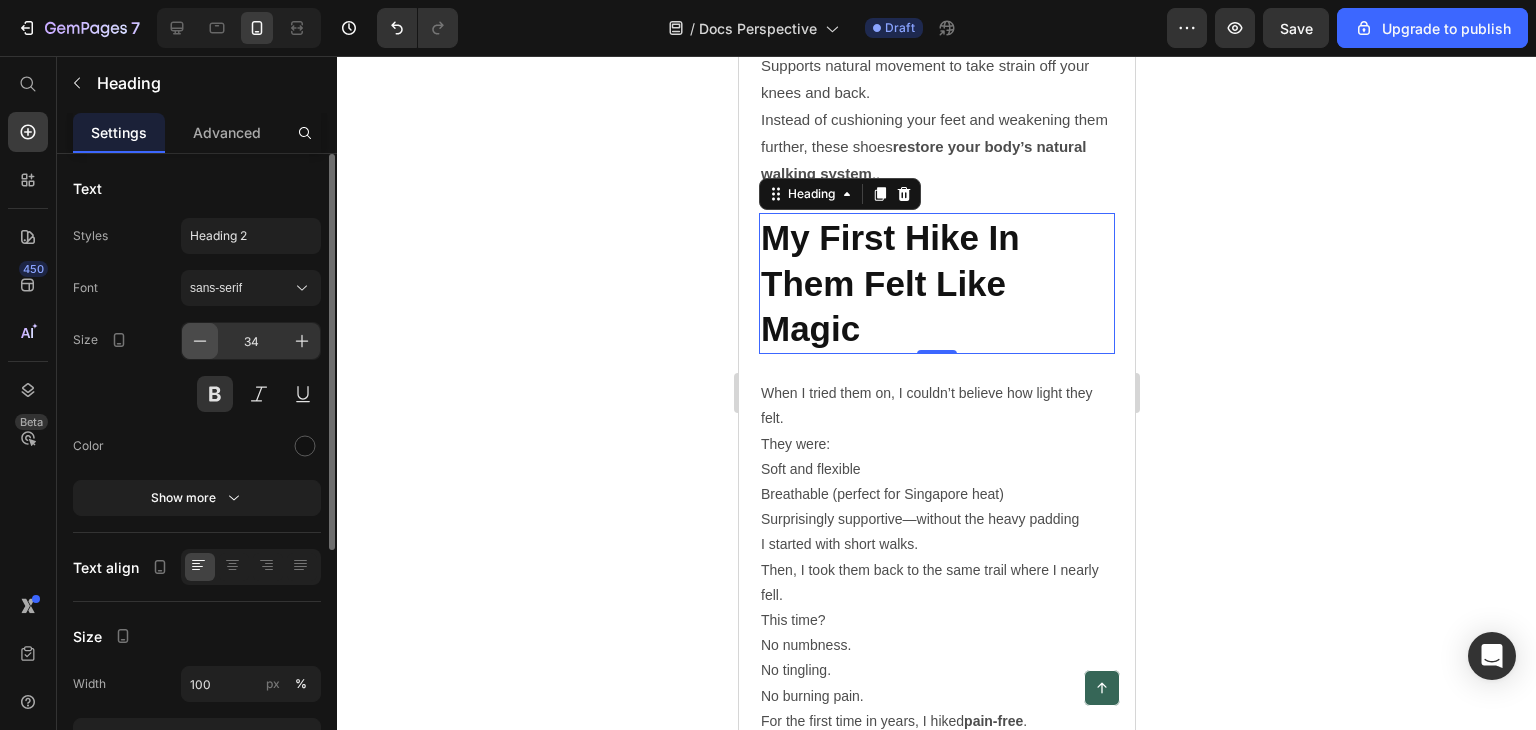 click at bounding box center (200, 341) 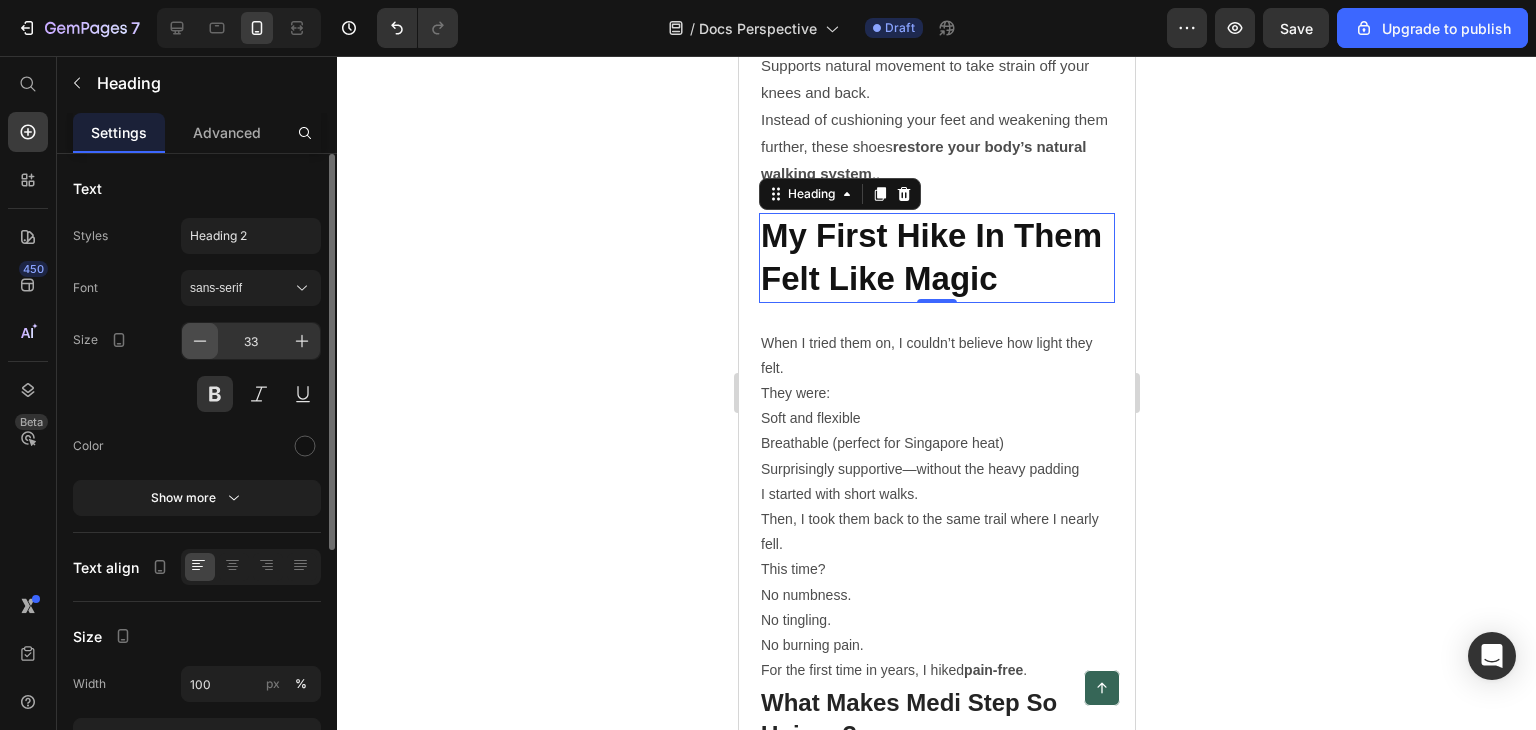 click at bounding box center (200, 341) 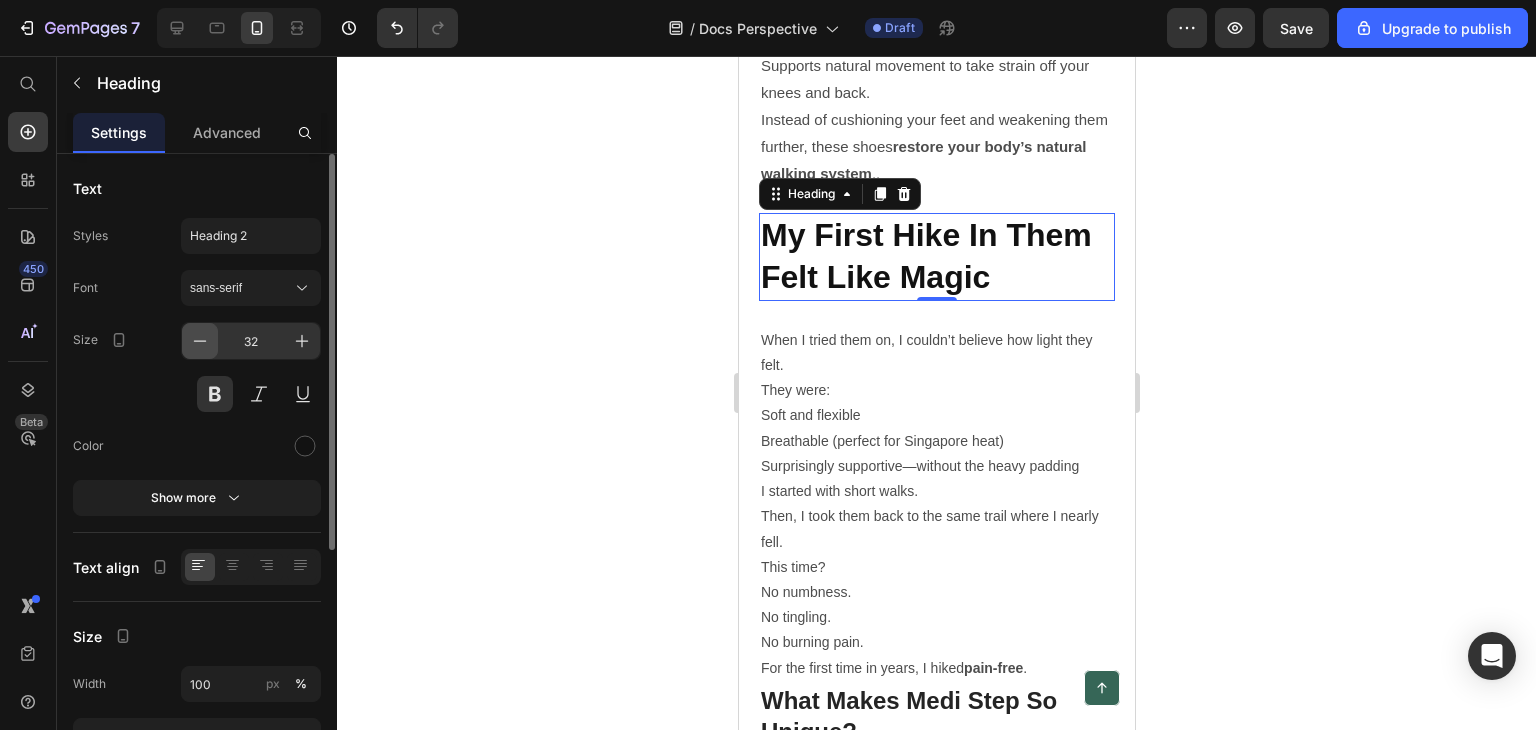 click 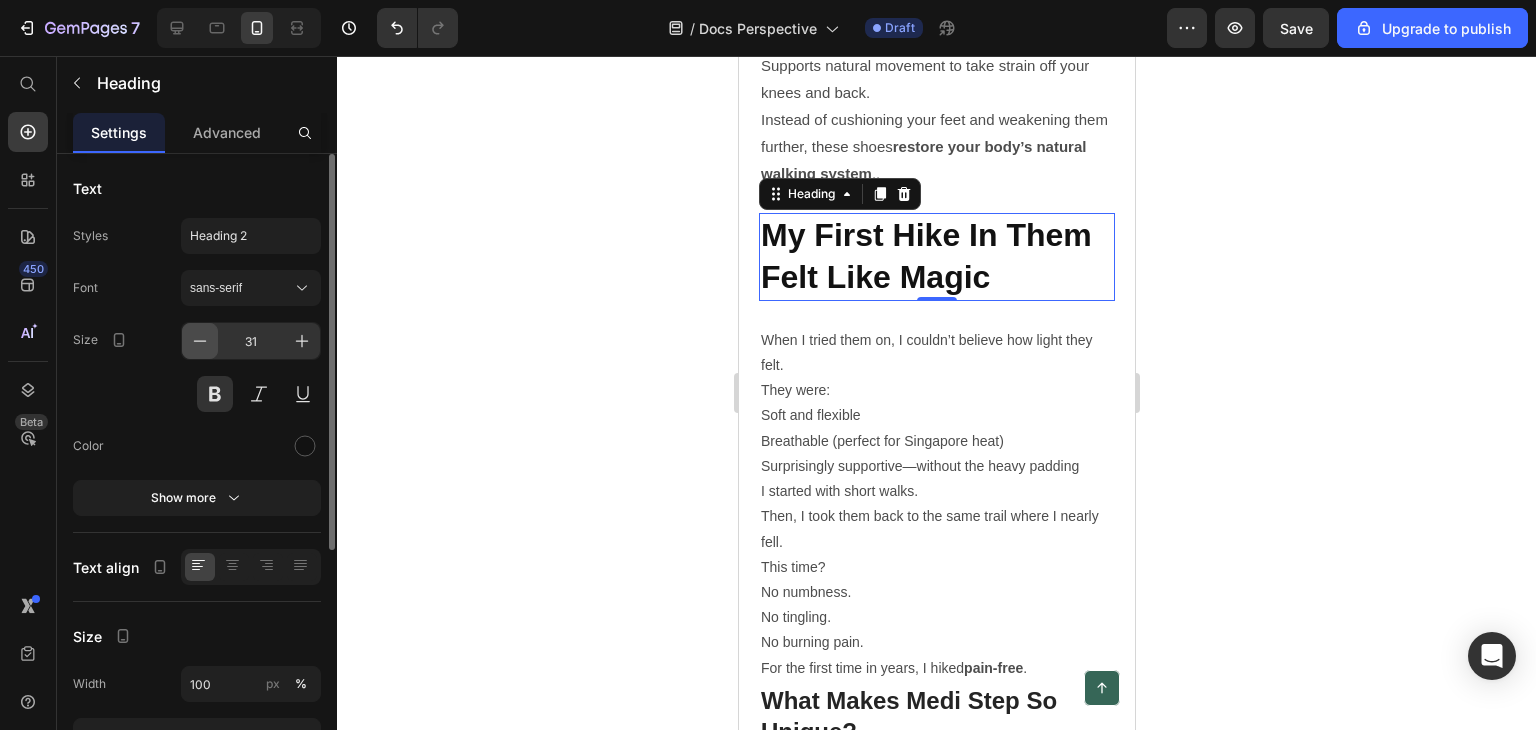 click 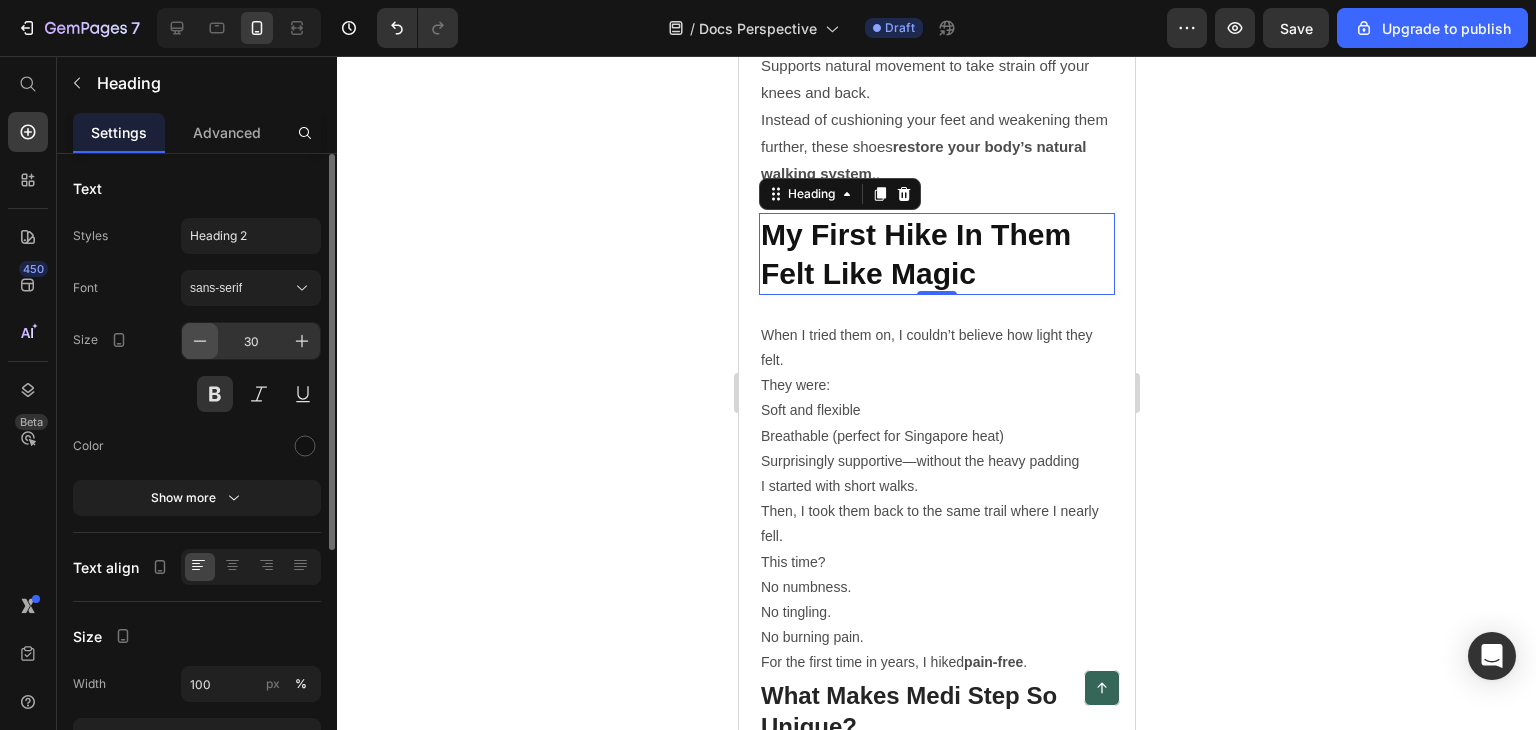 click 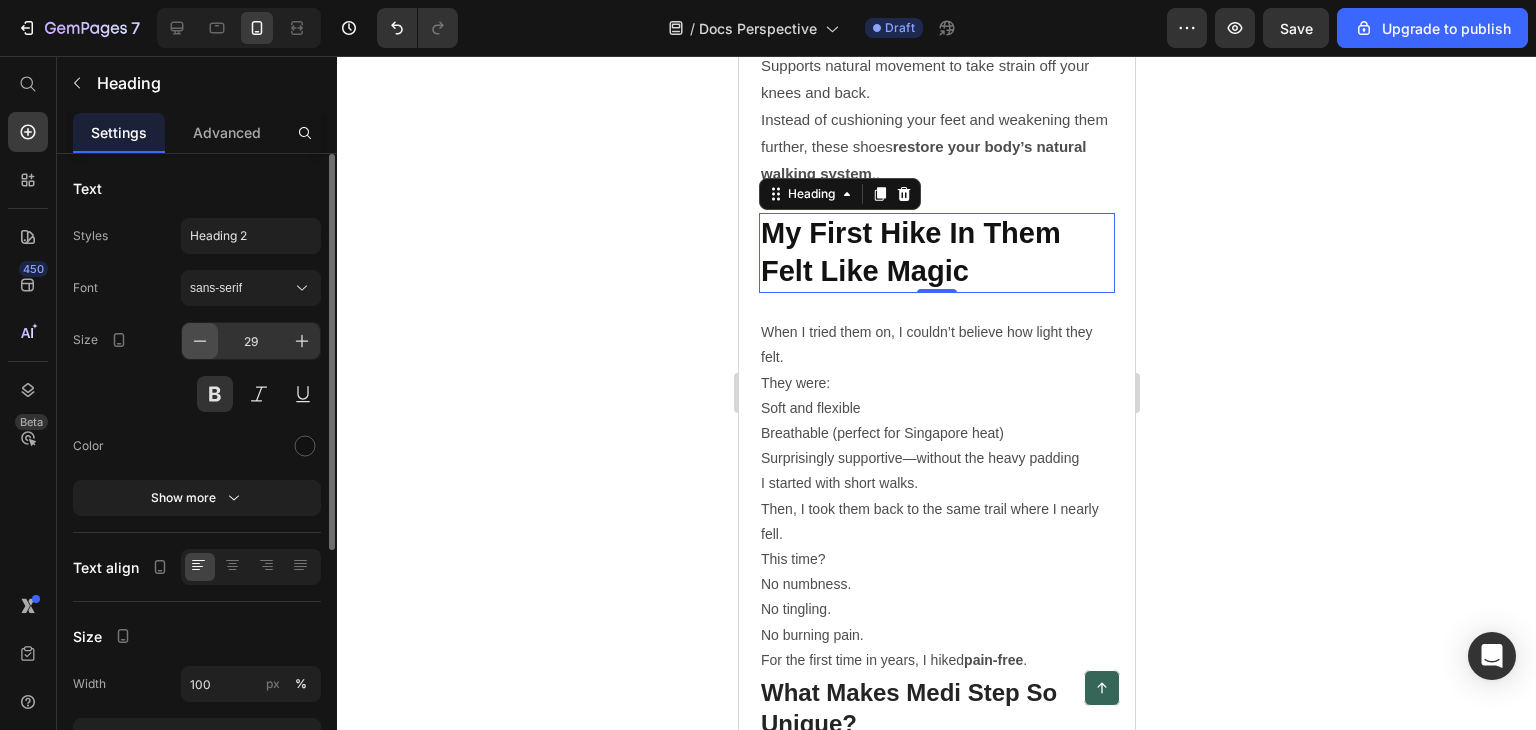 click 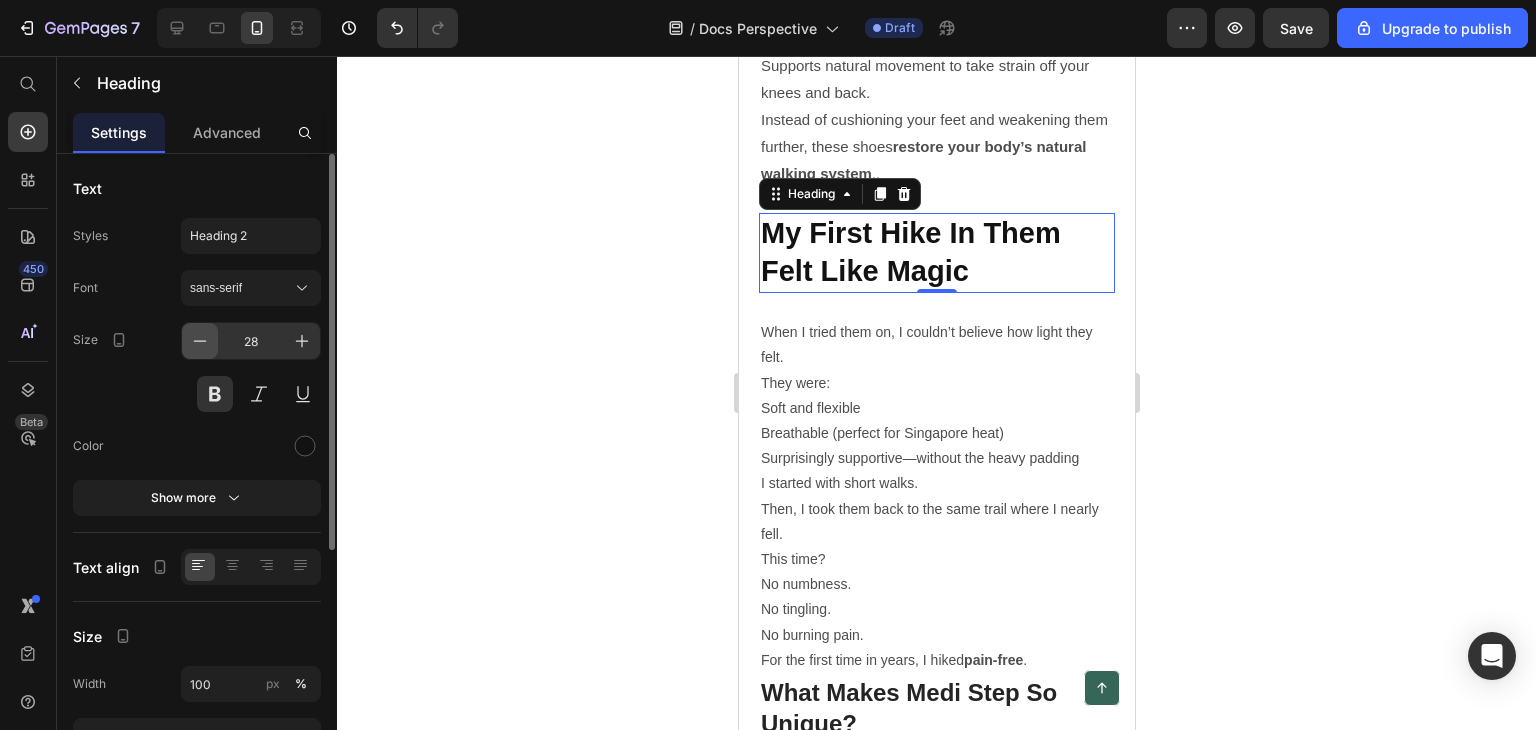 click 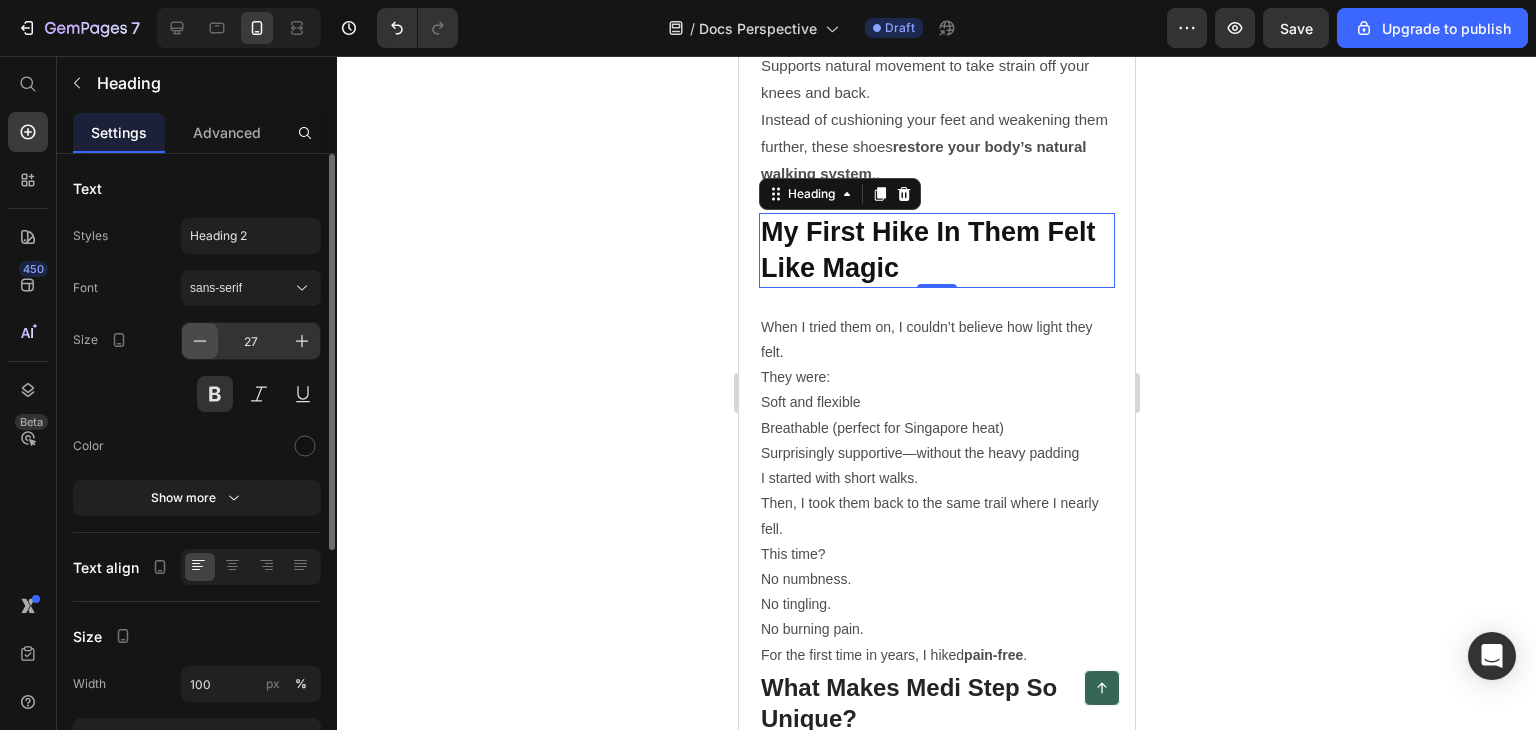 click 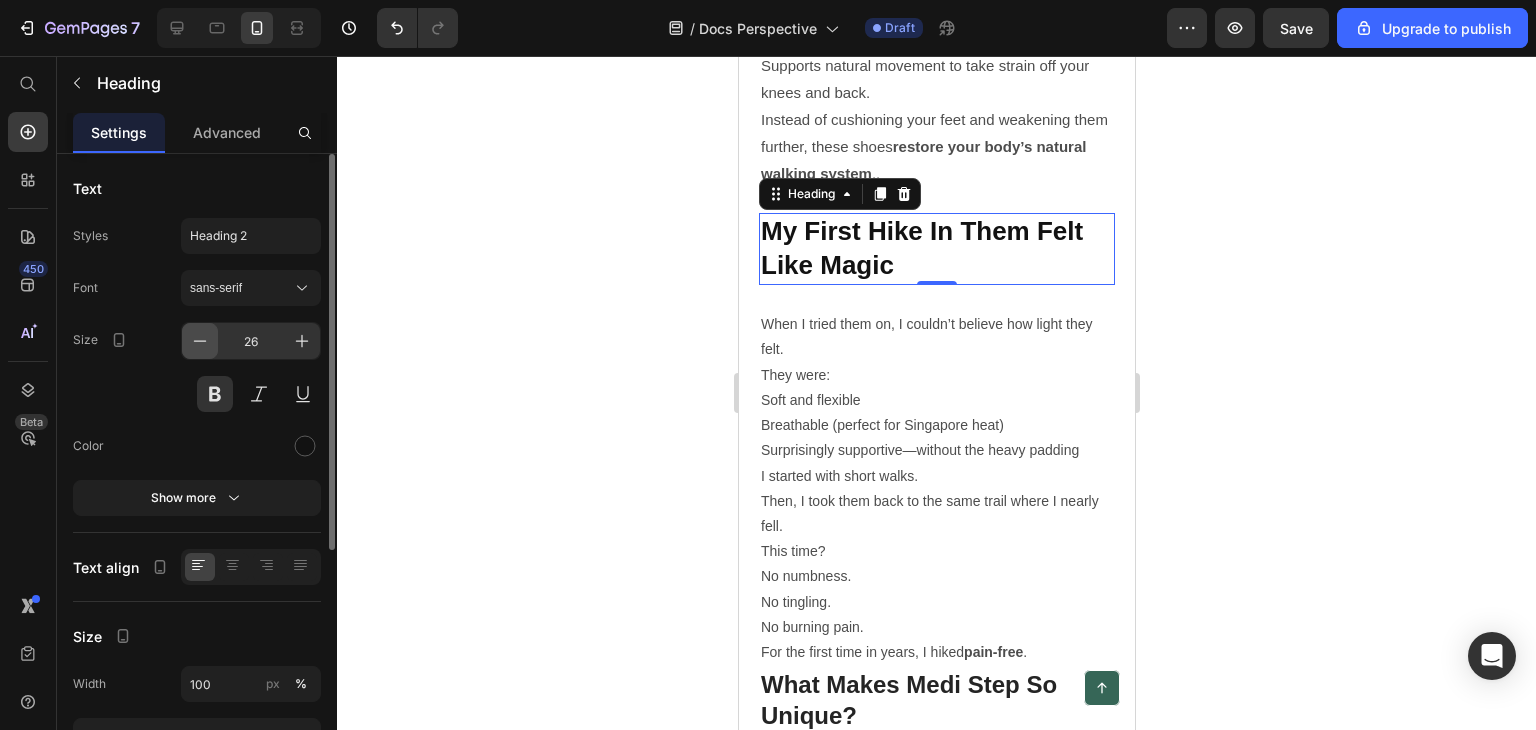 click 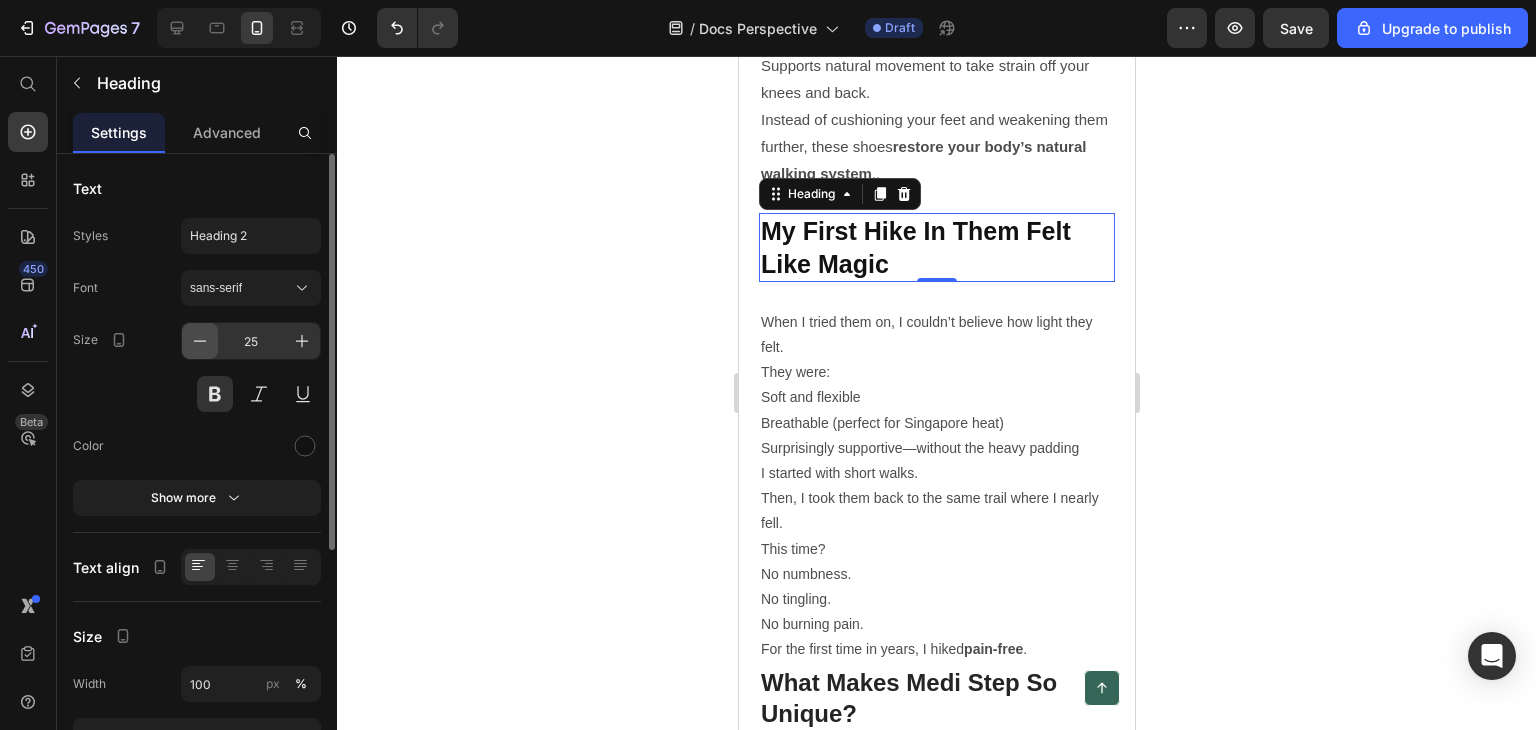 click 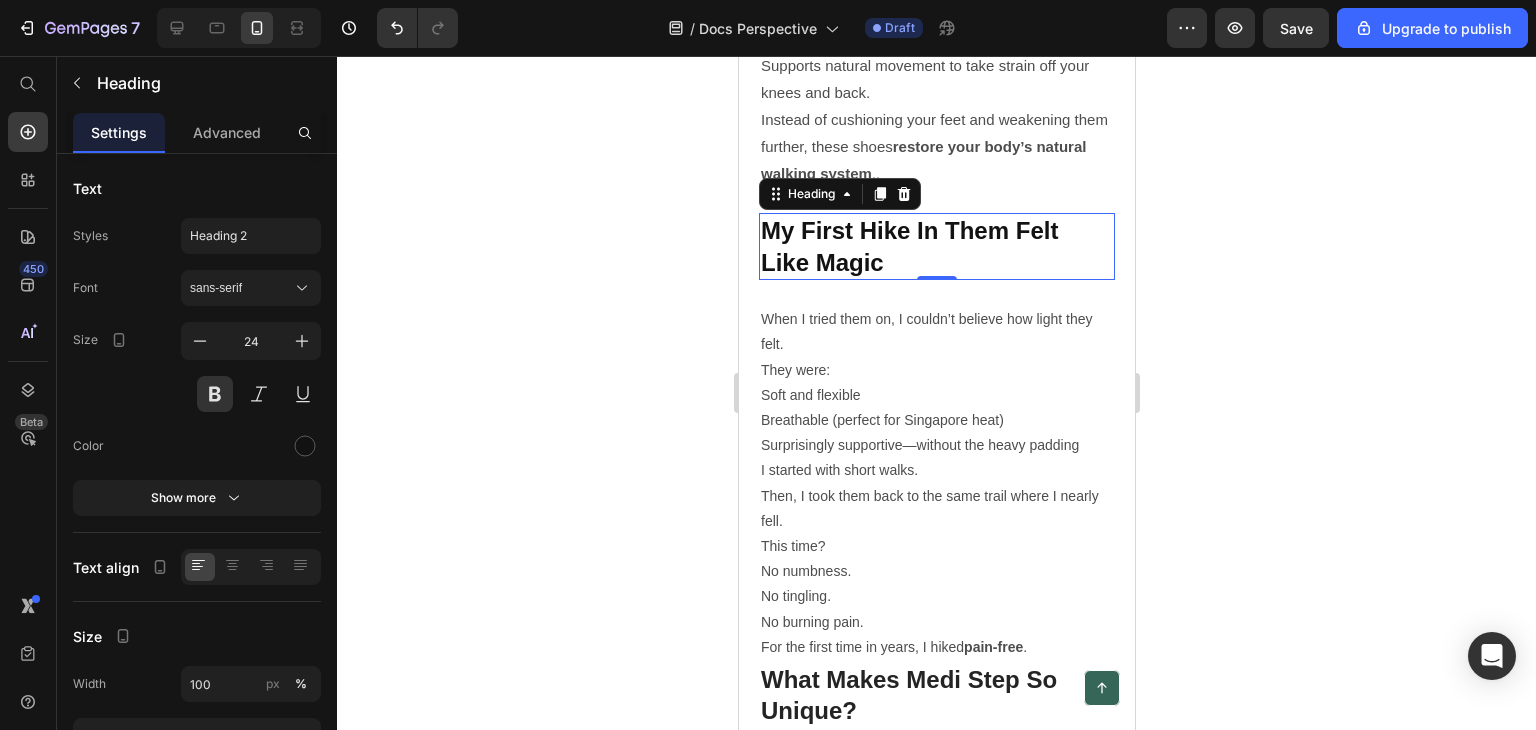 click 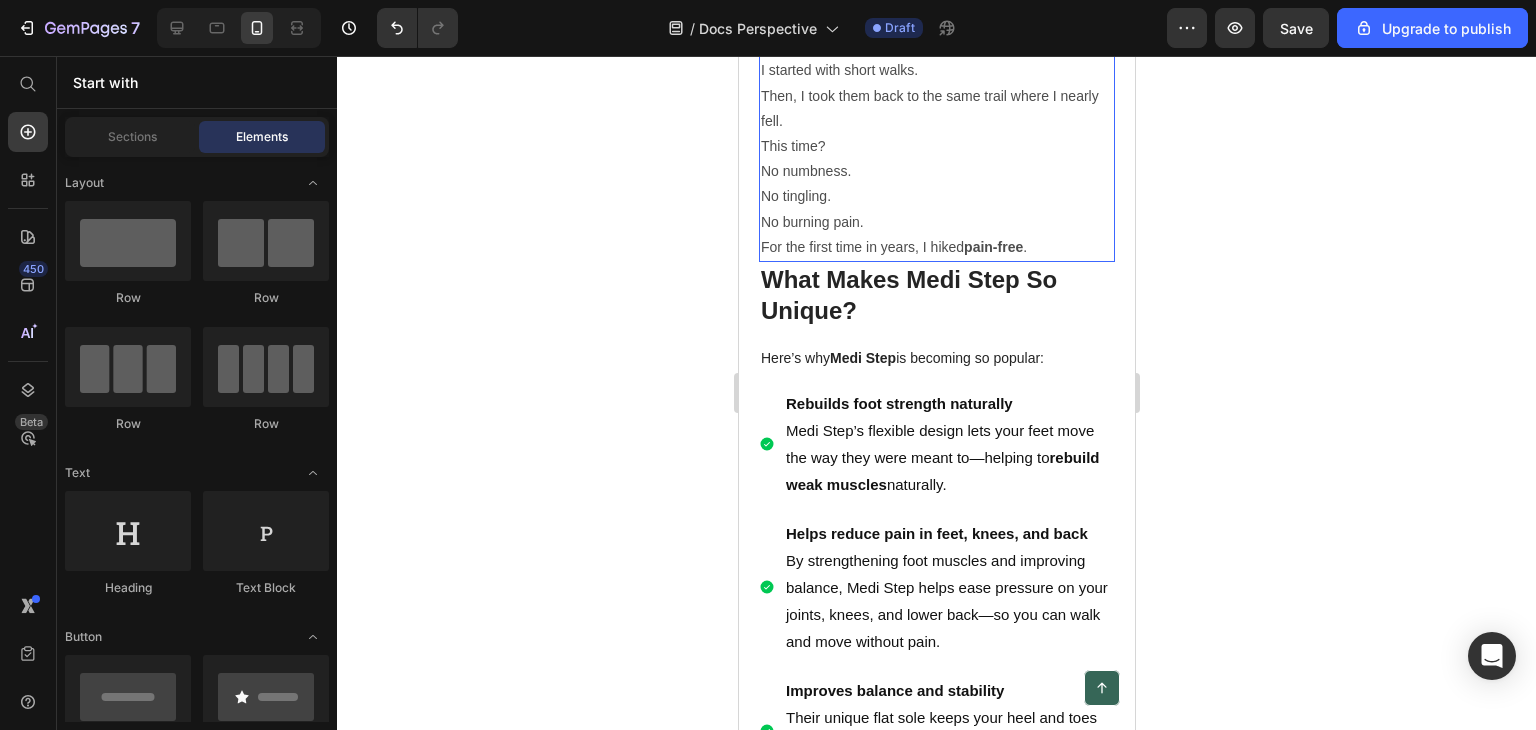 scroll, scrollTop: 4317, scrollLeft: 0, axis: vertical 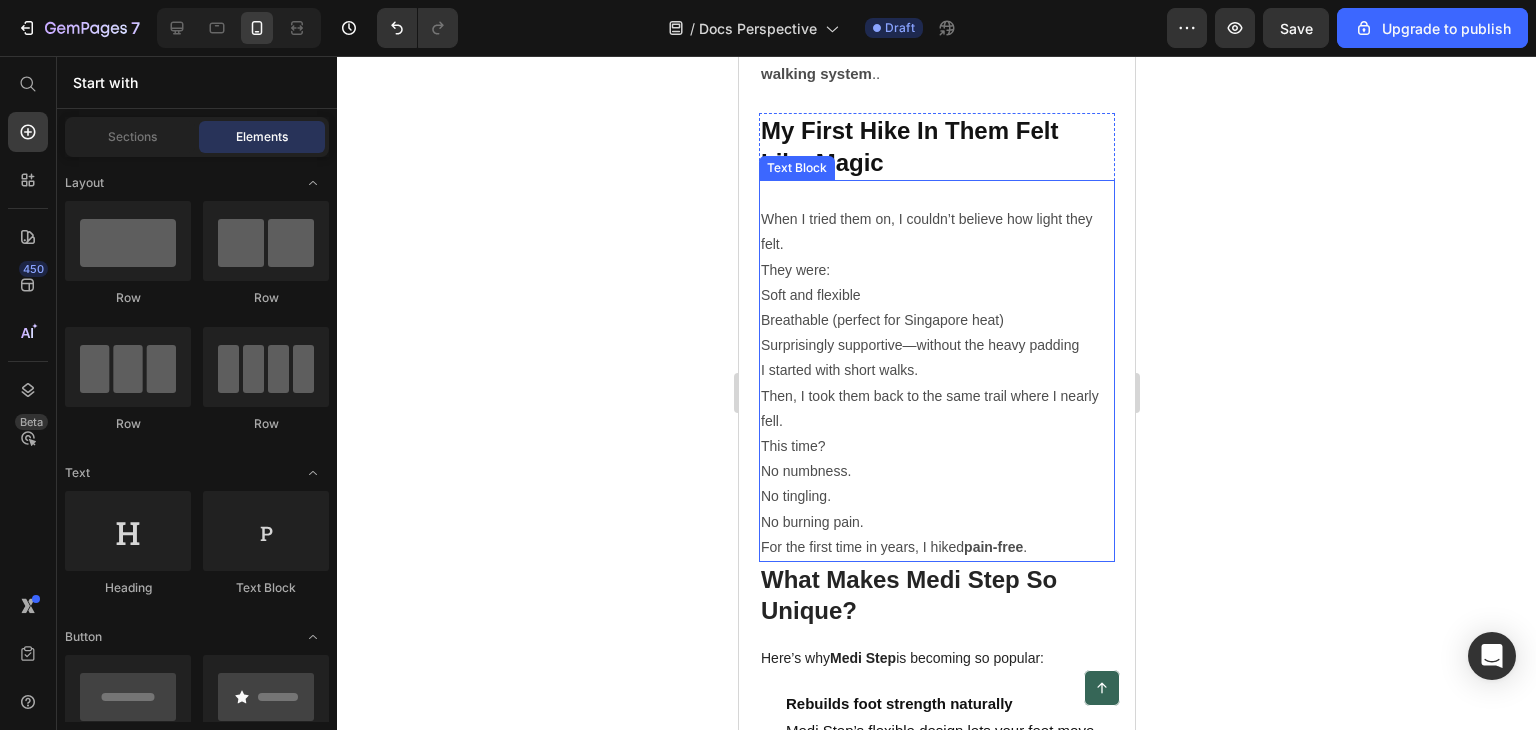 click on "Breathable (perfect for Singapore heat)" at bounding box center (936, 320) 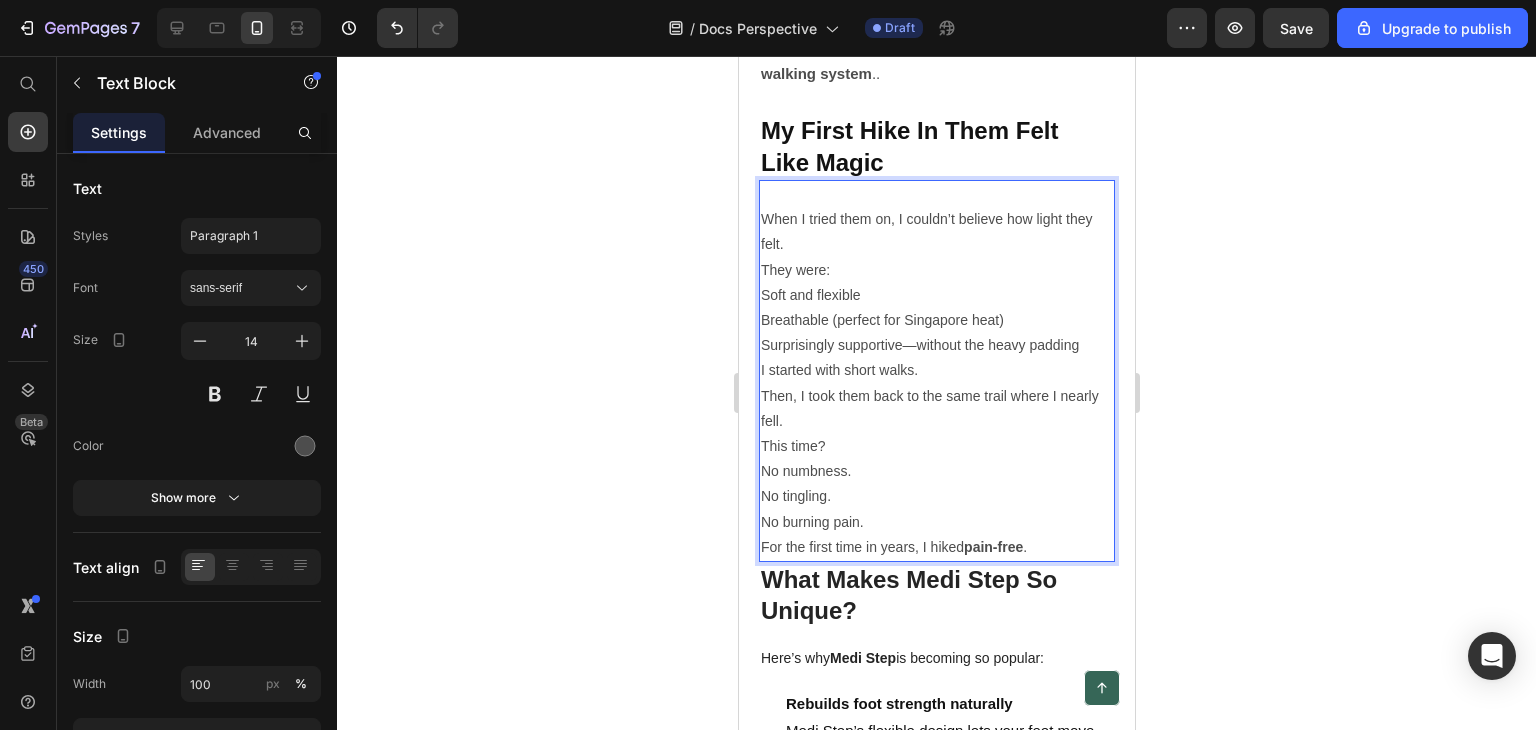 click on "Breathable (perfect for Singapore heat)" at bounding box center [936, 320] 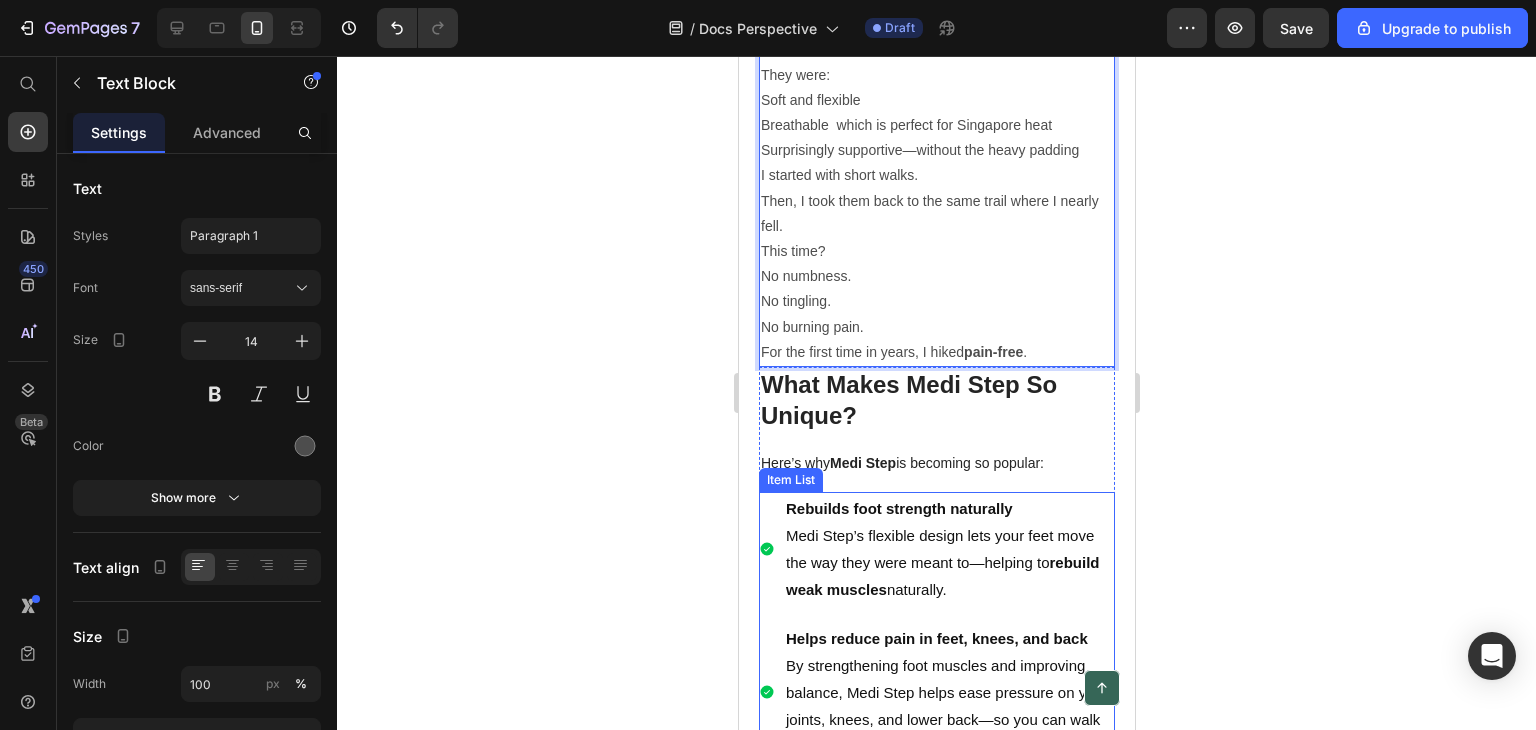 scroll, scrollTop: 4517, scrollLeft: 0, axis: vertical 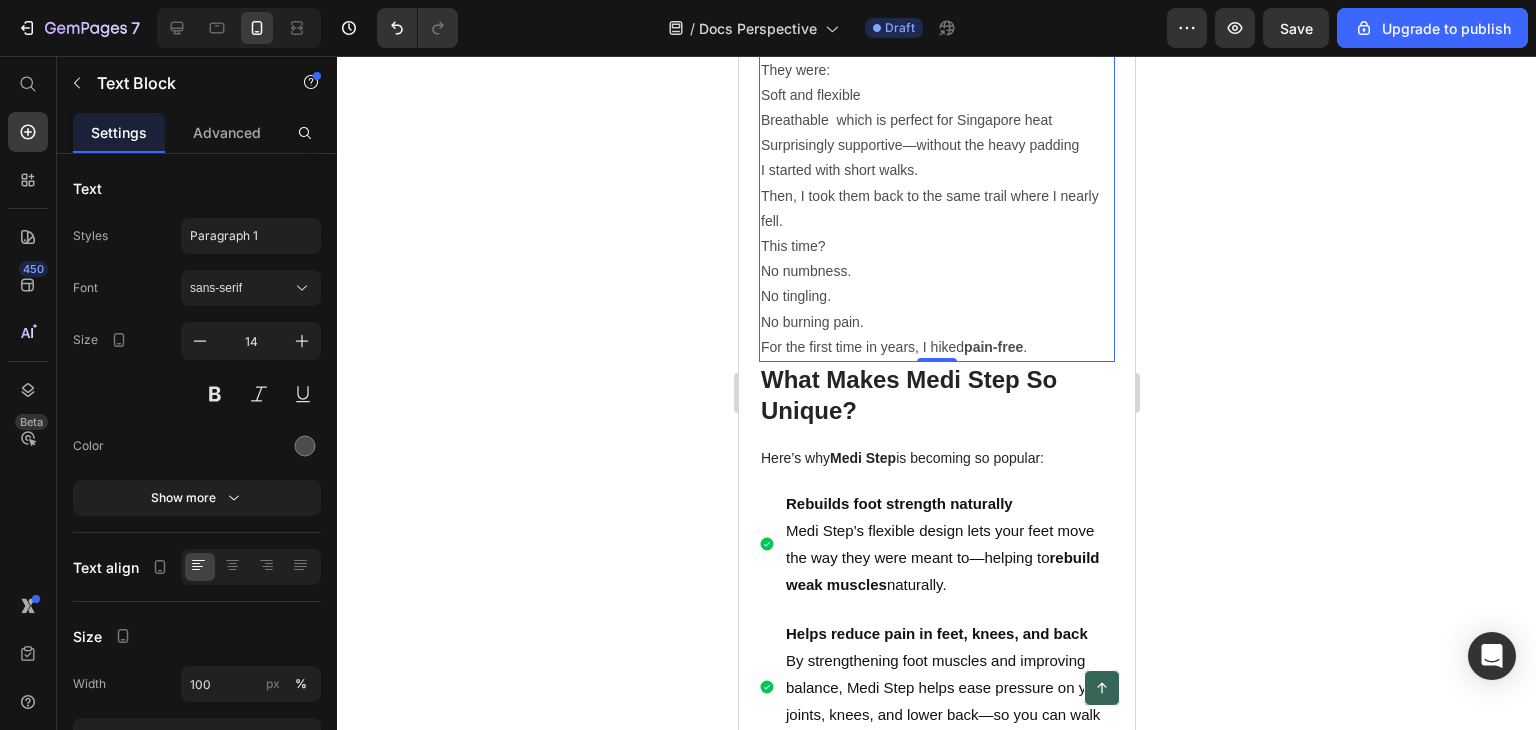 click 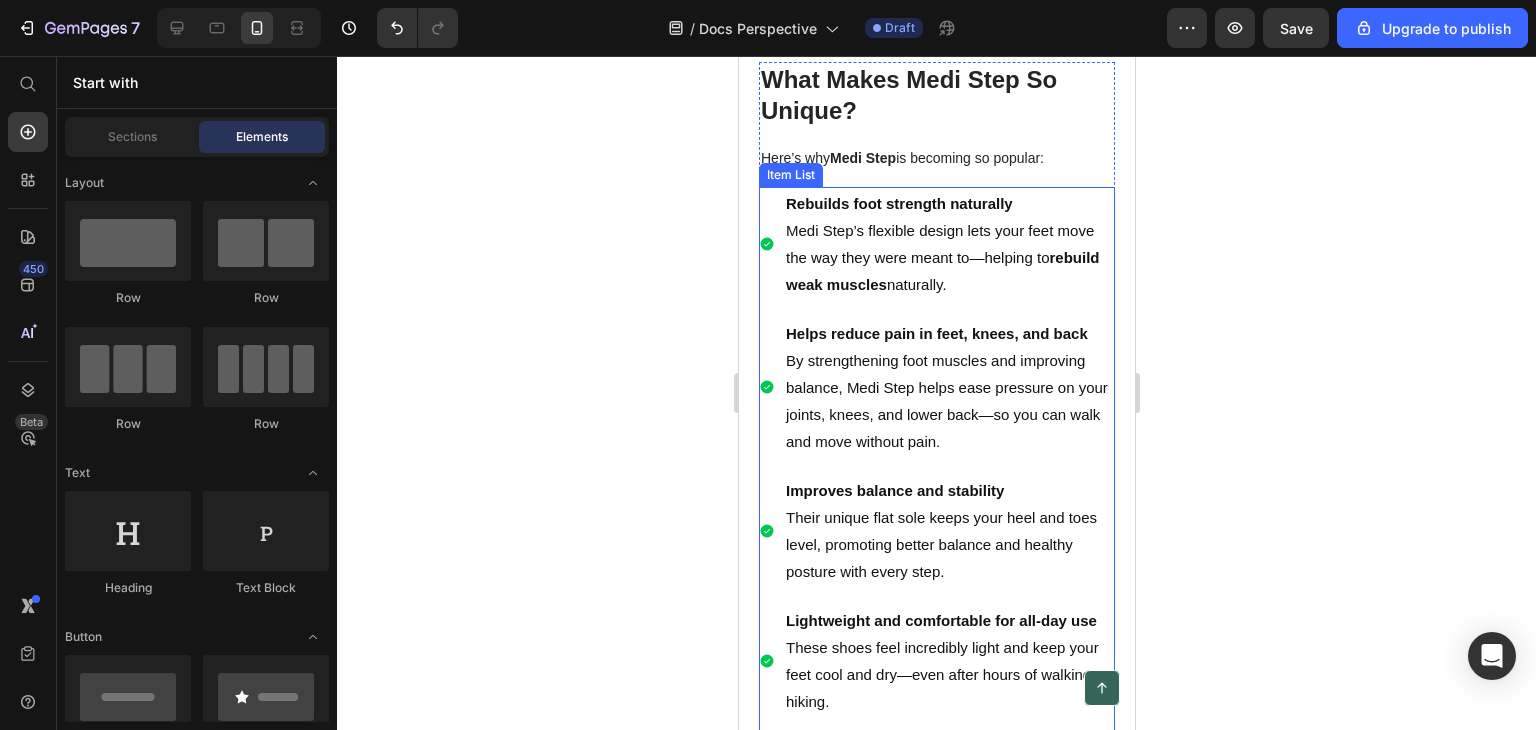 scroll, scrollTop: 4517, scrollLeft: 0, axis: vertical 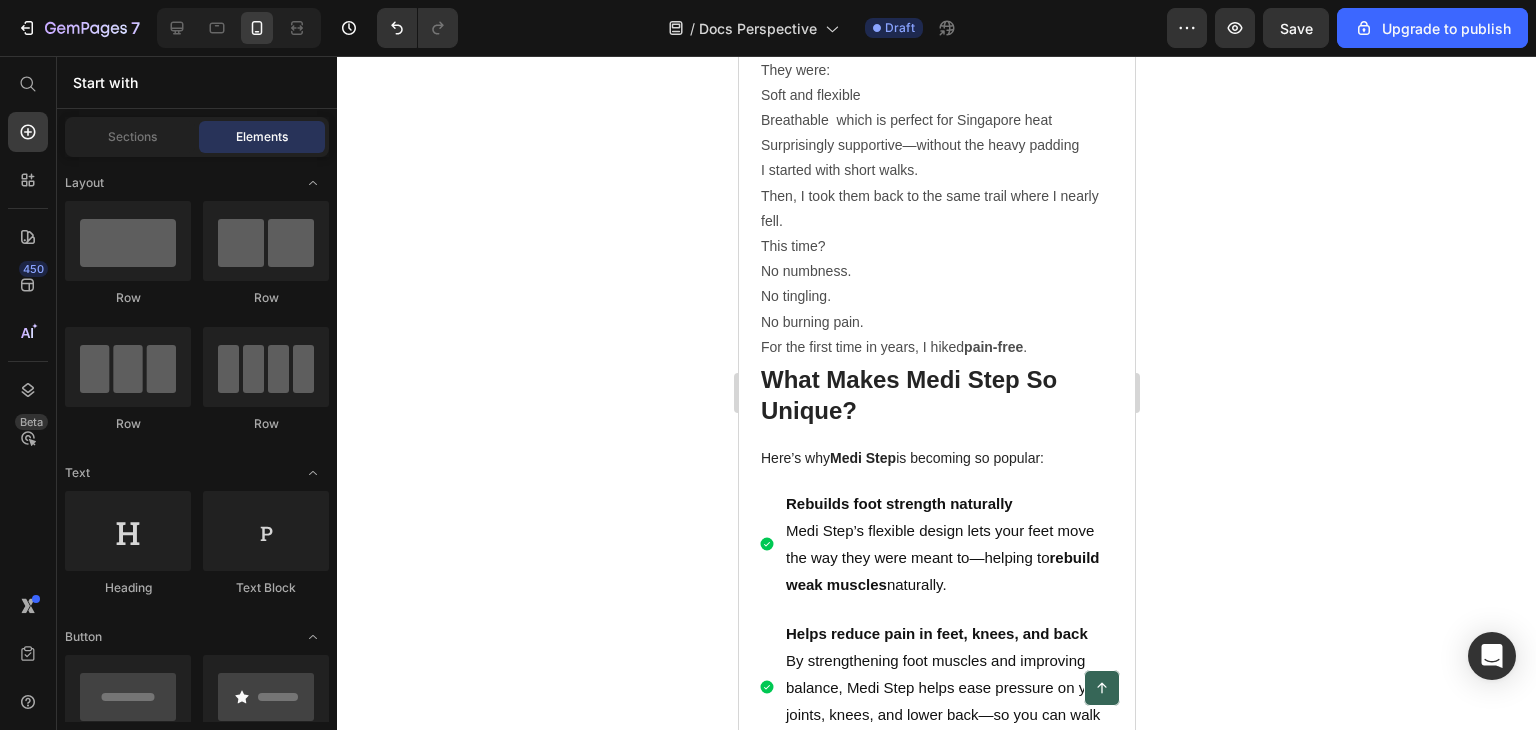 click 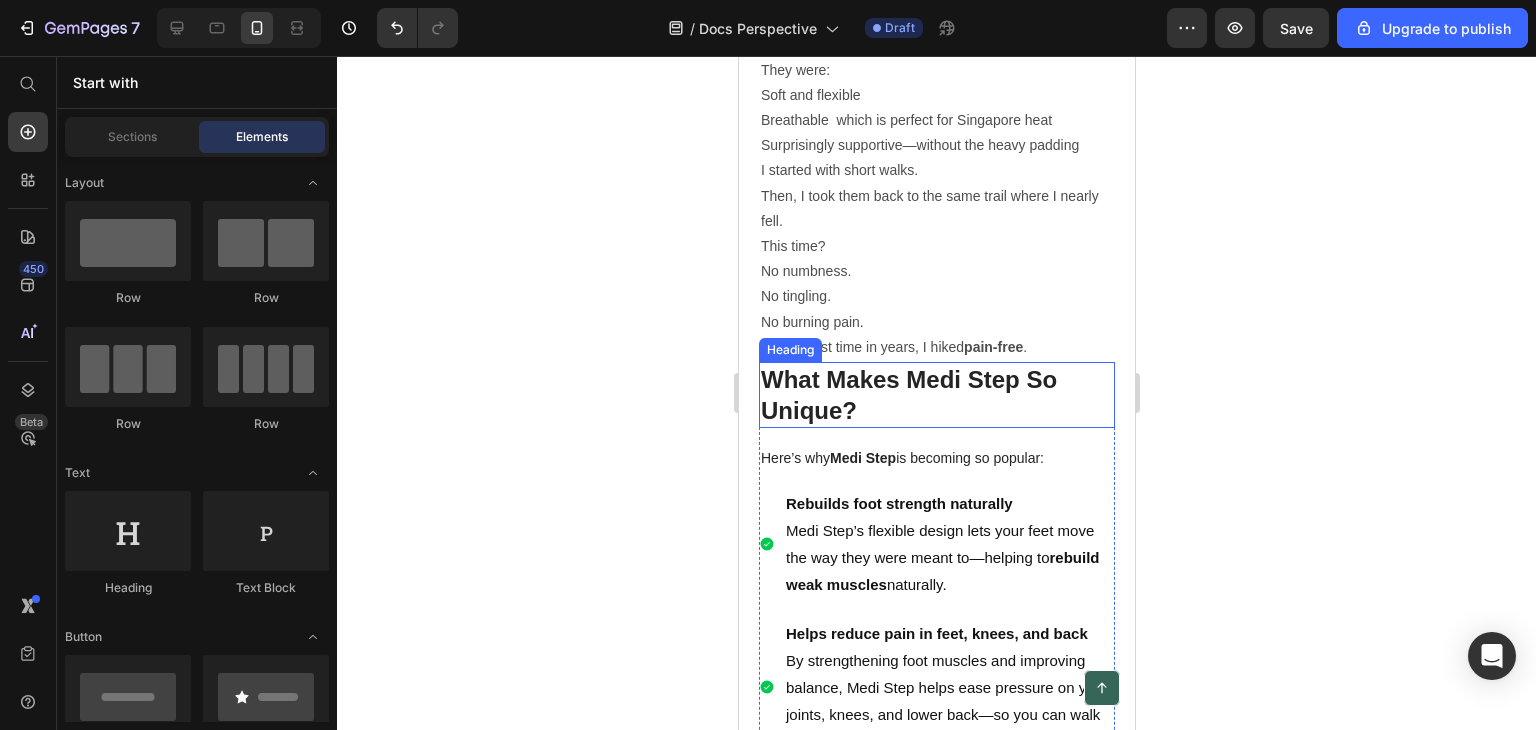 click on "What Makes Medi Step So Unique?" at bounding box center (908, 395) 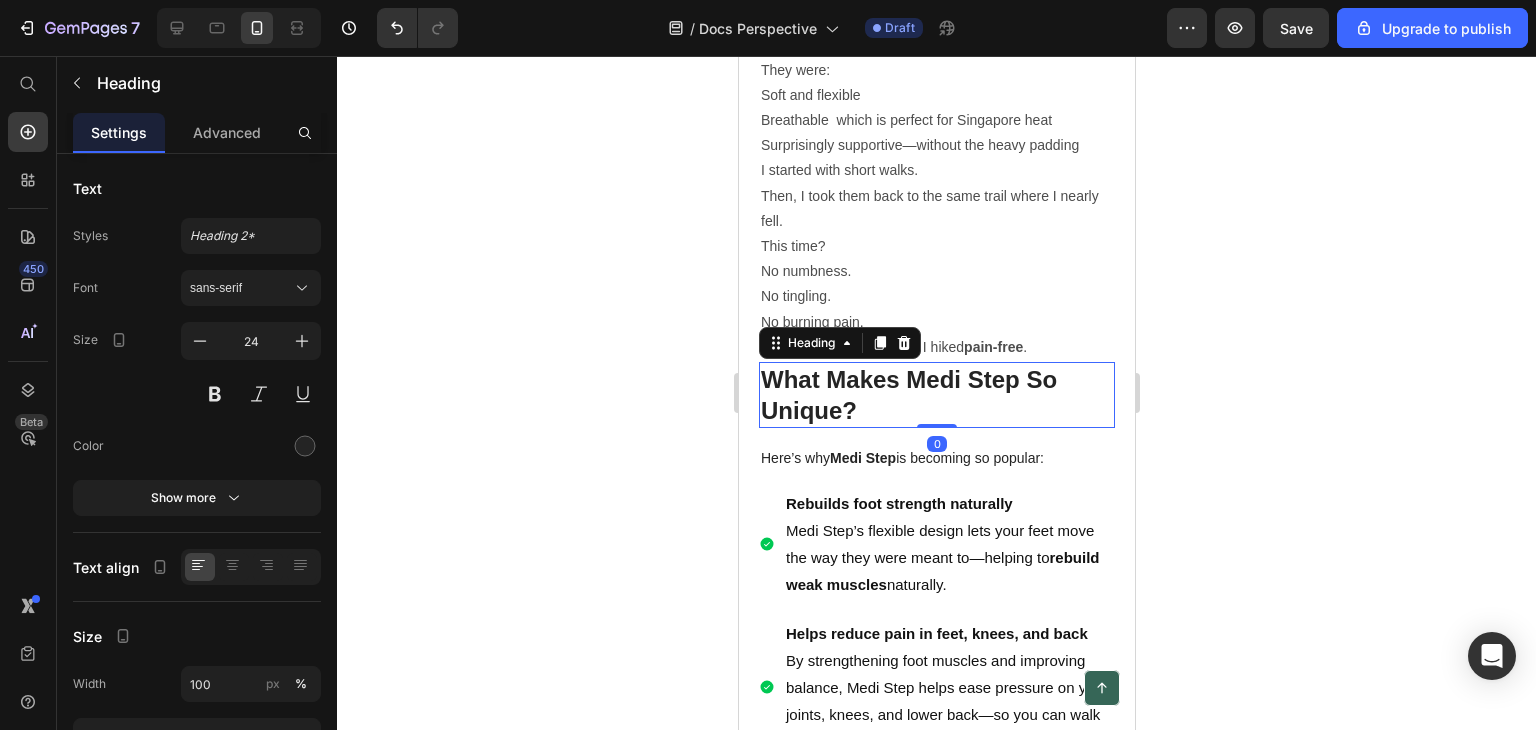 click on "What Makes Medi Step So Unique?" at bounding box center [936, 395] 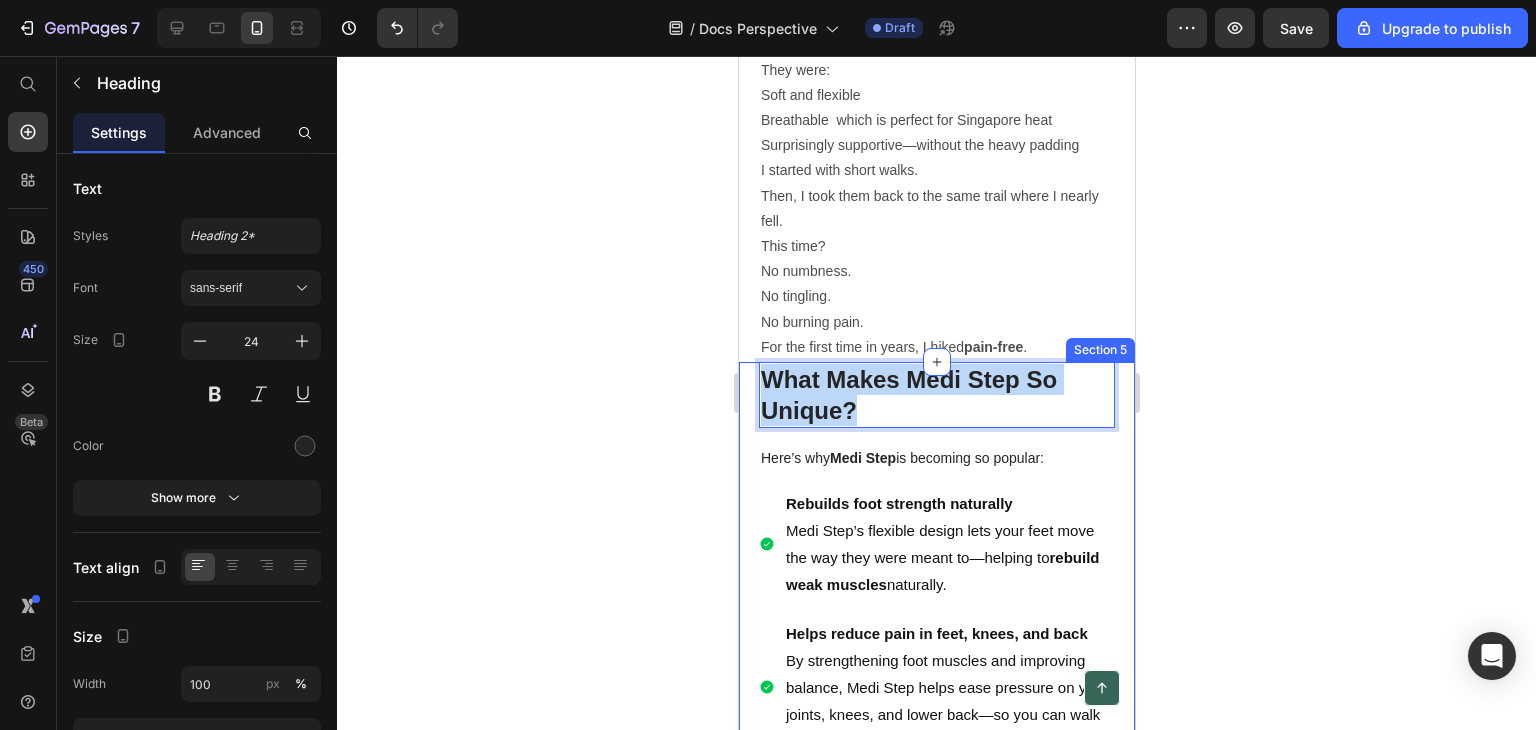 drag, startPoint x: 862, startPoint y: 421, endPoint x: 787, endPoint y: 405, distance: 76.687675 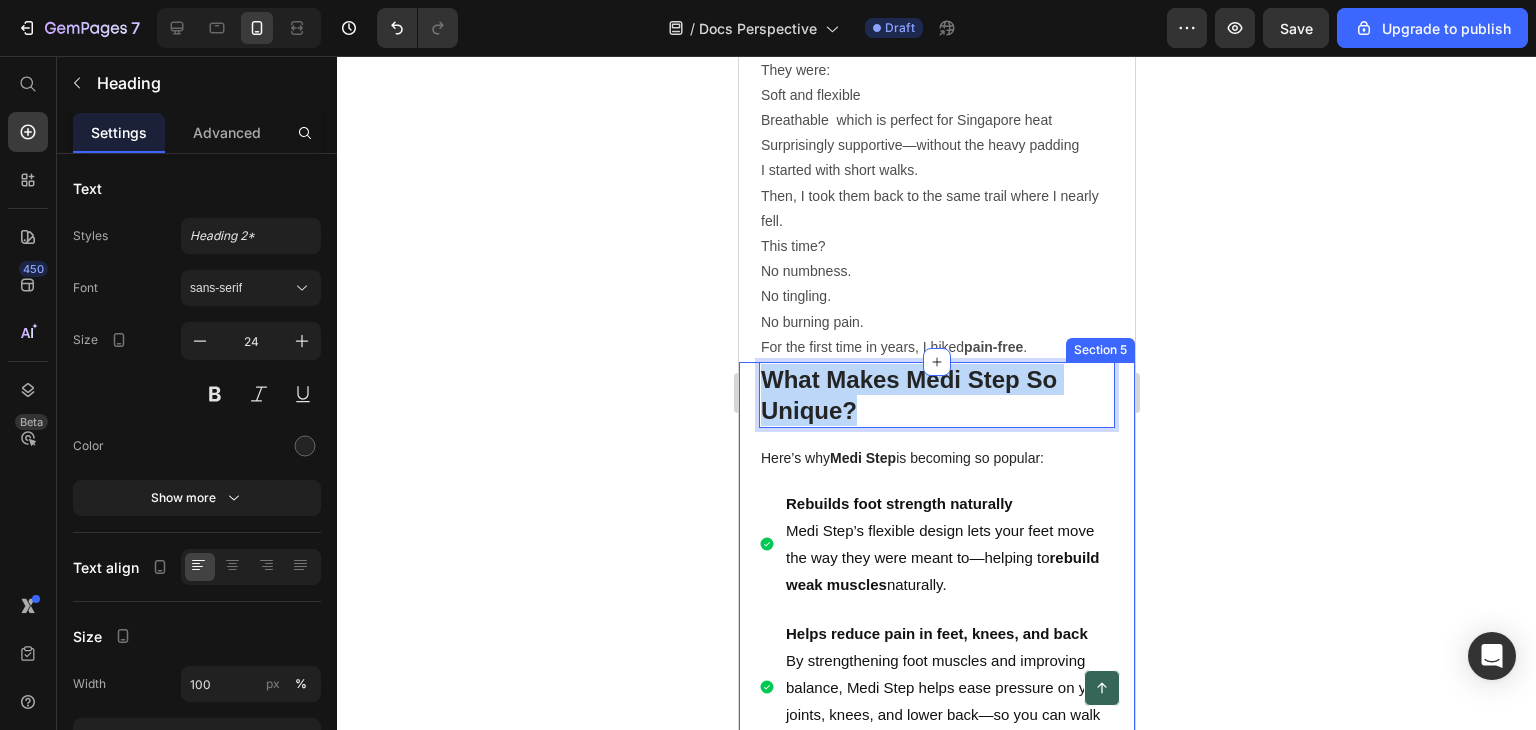 click on "What Makes Medi Step So Unique? Heading   0   Here’s why  Medi Step  is becoming so popular:   Text Block Rebuilds foot strength naturally   ⁠⁠⁠⁠⁠⁠⁠ Medi Step’s flexible design lets your feet move the way they were meant to—helping to  rebuild weak muscles  naturally. Helps reduce pain in feet, knees, and back By strengthening foot muscles and improving balance, Medi Step helps ease pressure on your joints, knees, and lower back—so you can walk and move without pain. Improves balance and stability  ⁠⁠⁠⁠⁠⁠⁠ Their unique flat sole keeps your heel and toes level, promoting better balance and healthy posture with every step. Lightweight and comfortable for all-day use These shoes feel incredibly light and keep your feet cool and dry—even after hours of walking or hiking. Costs only $60  ⁠⁠⁠⁠⁠⁠⁠ For less than the cost of a physical therapy session. Recommended By Foot Health Experts ⁠⁠⁠⁠⁠⁠⁠ Thousands of Happy Customers Item List Image Row Row" at bounding box center (936, 1219) 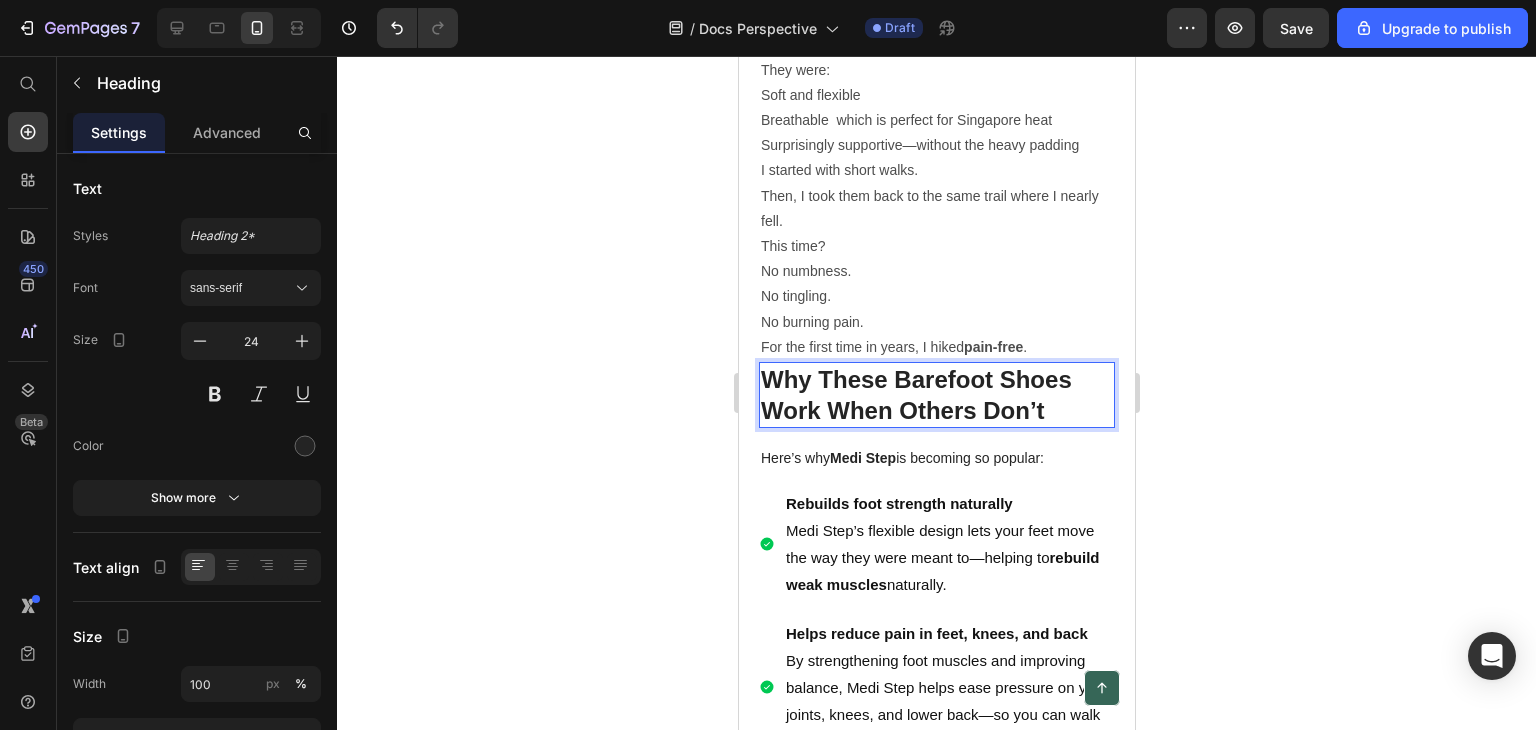 click 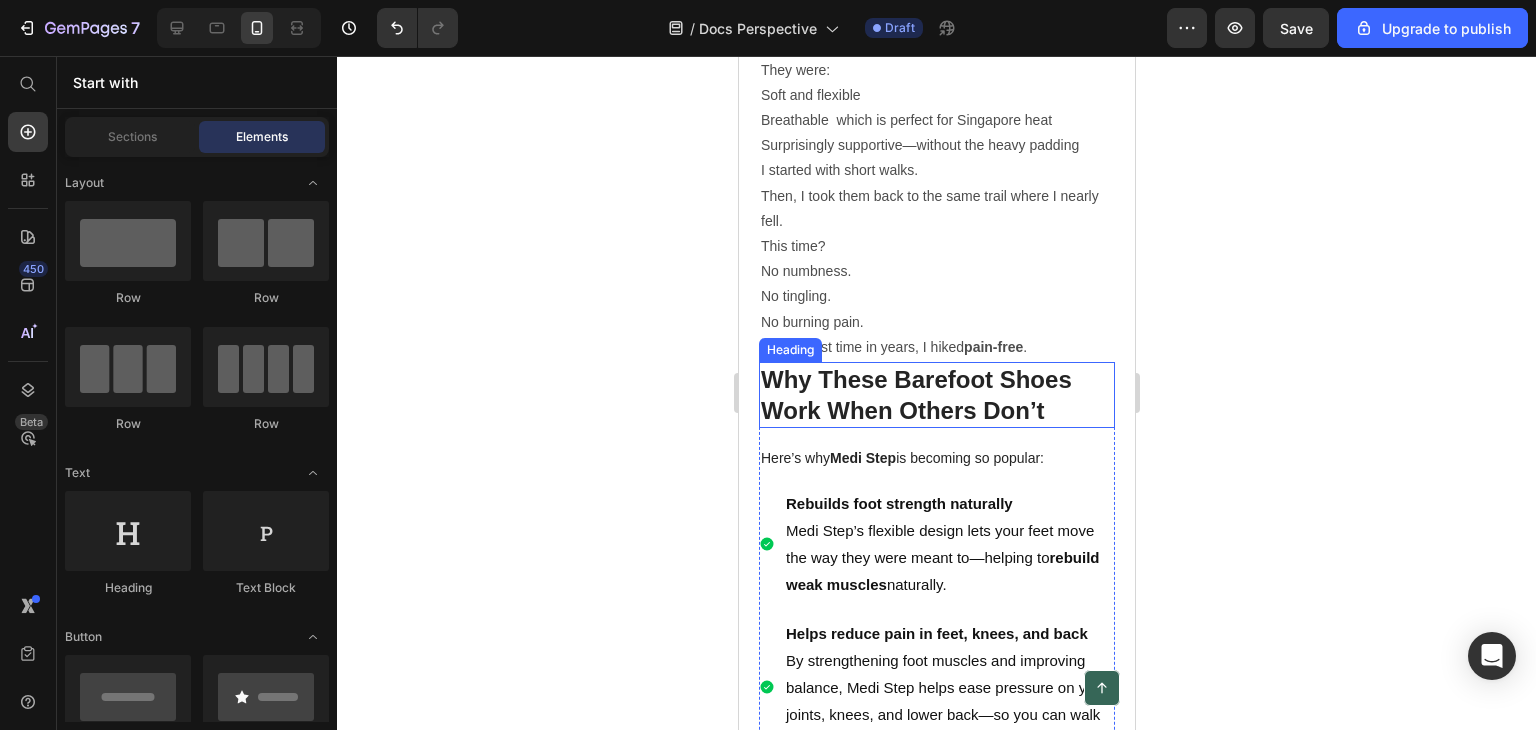 click on "⁠⁠⁠⁠⁠⁠⁠ Why These Barefoot Shoes Work When Others Don’t" at bounding box center (936, 395) 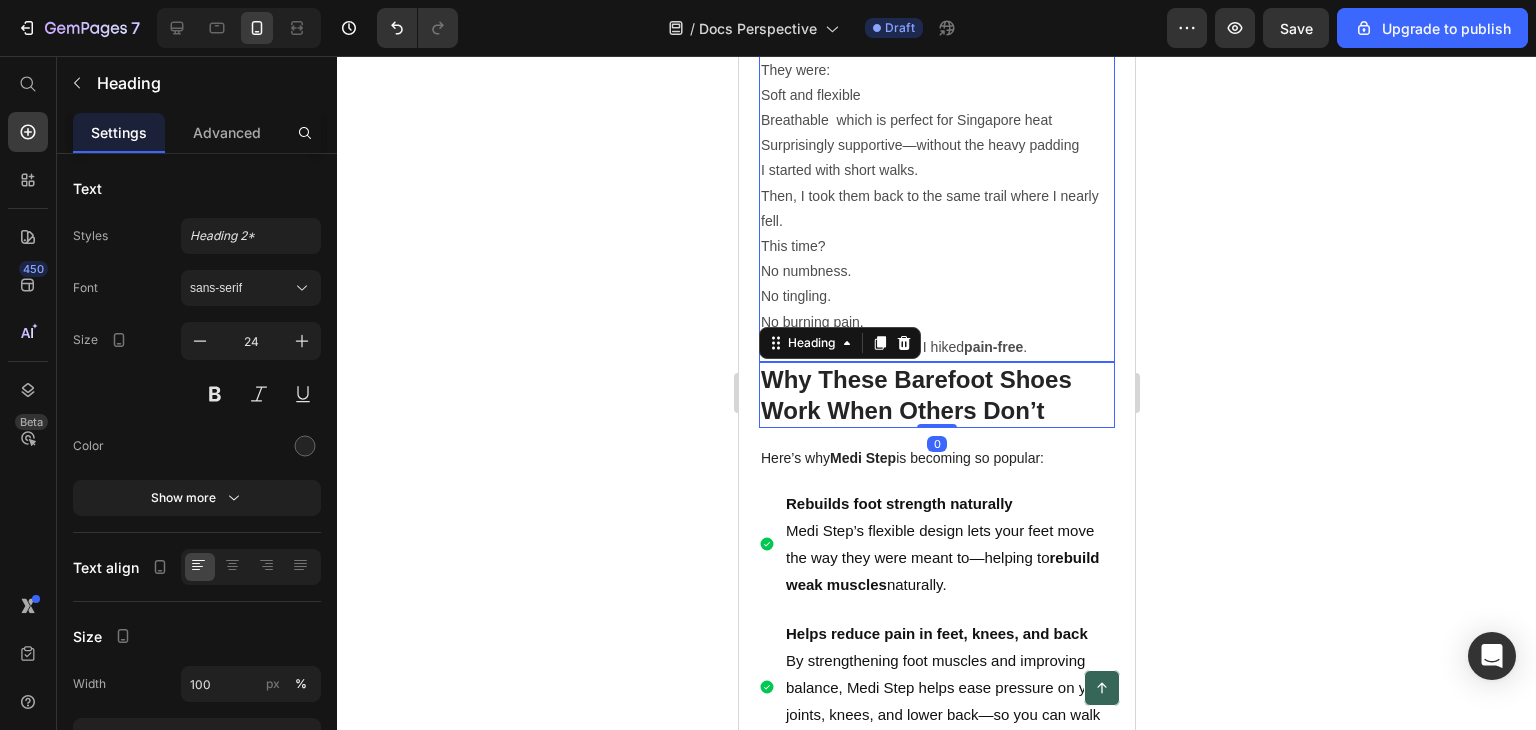 click on "For the first time in years, I hiked  pain-free ." at bounding box center [936, 347] 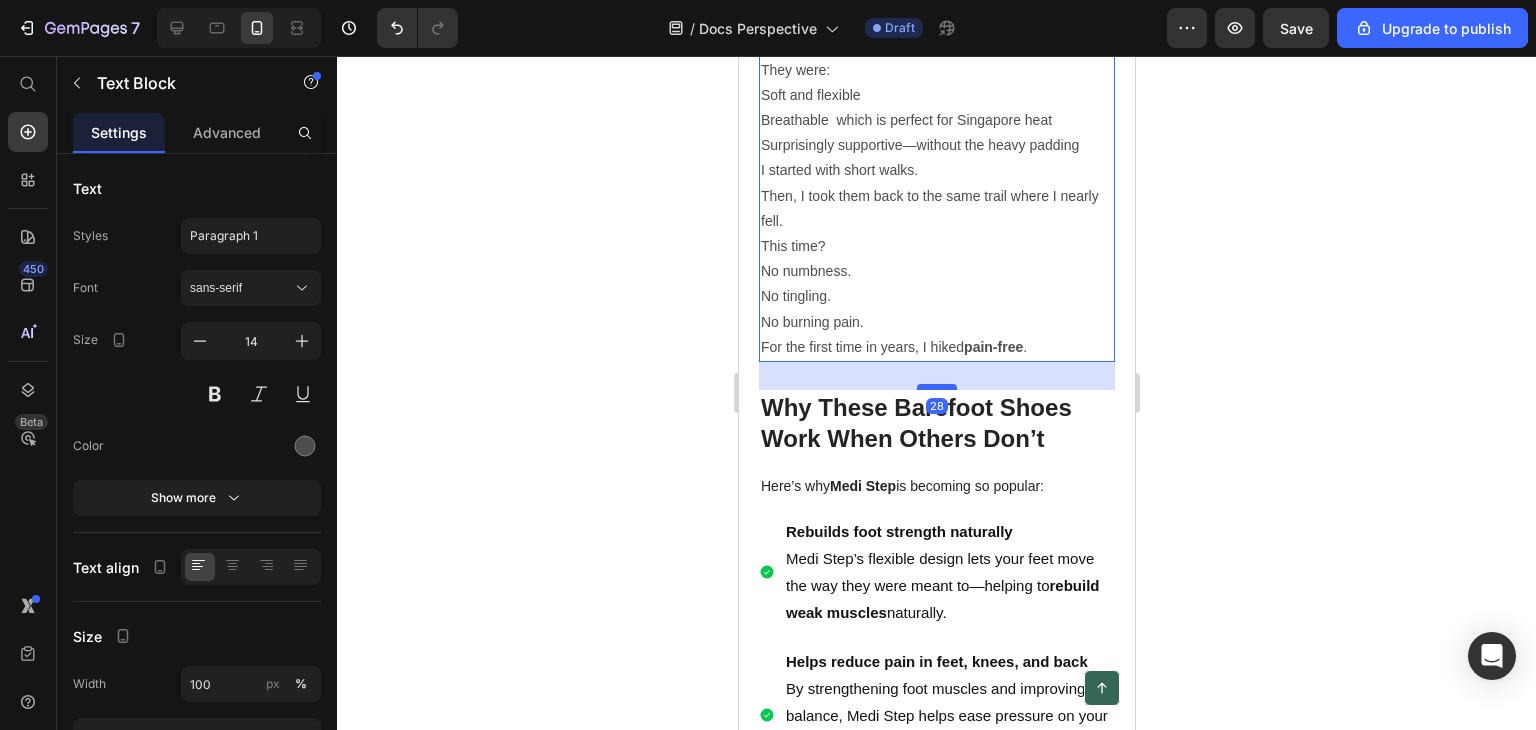 drag, startPoint x: 925, startPoint y: 369, endPoint x: 917, endPoint y: 397, distance: 29.12044 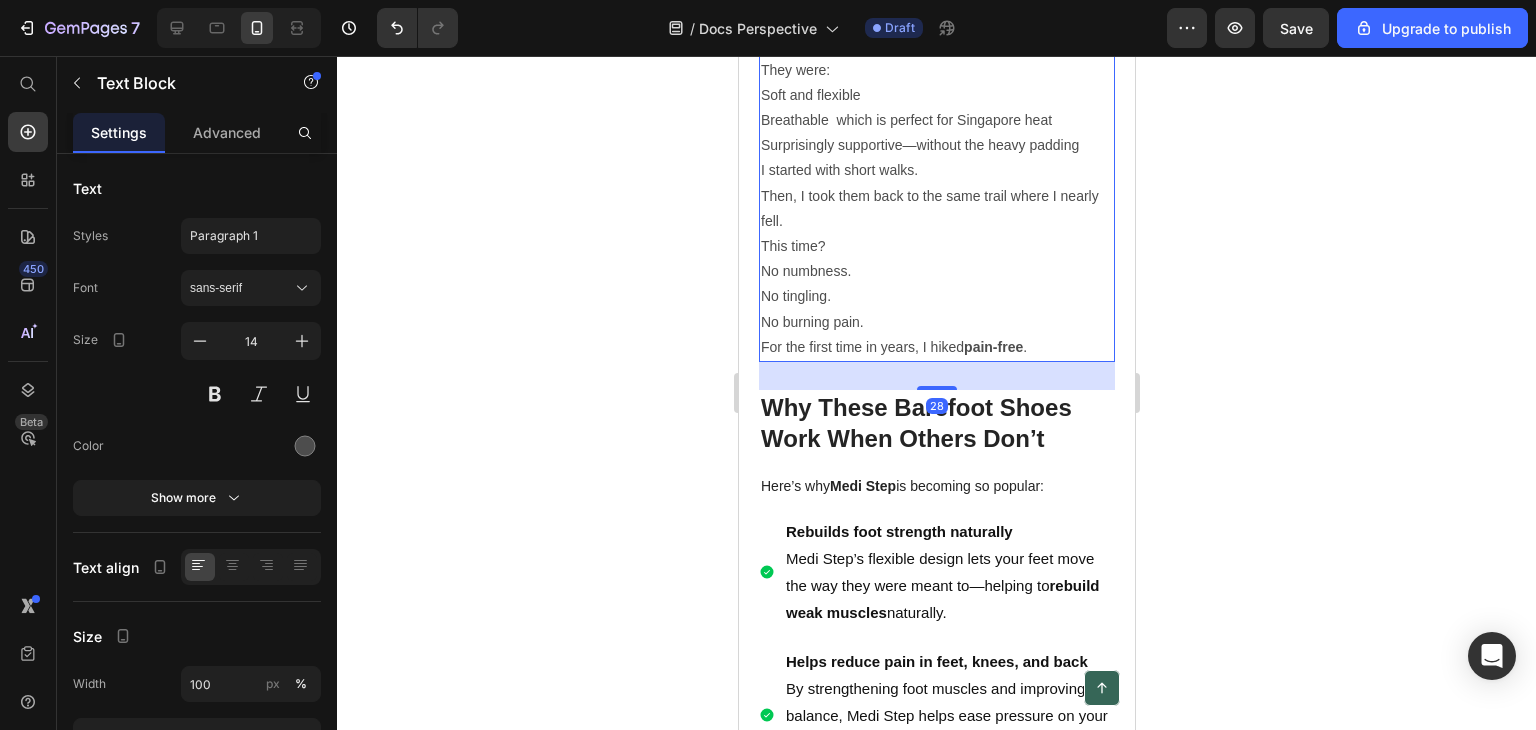 click 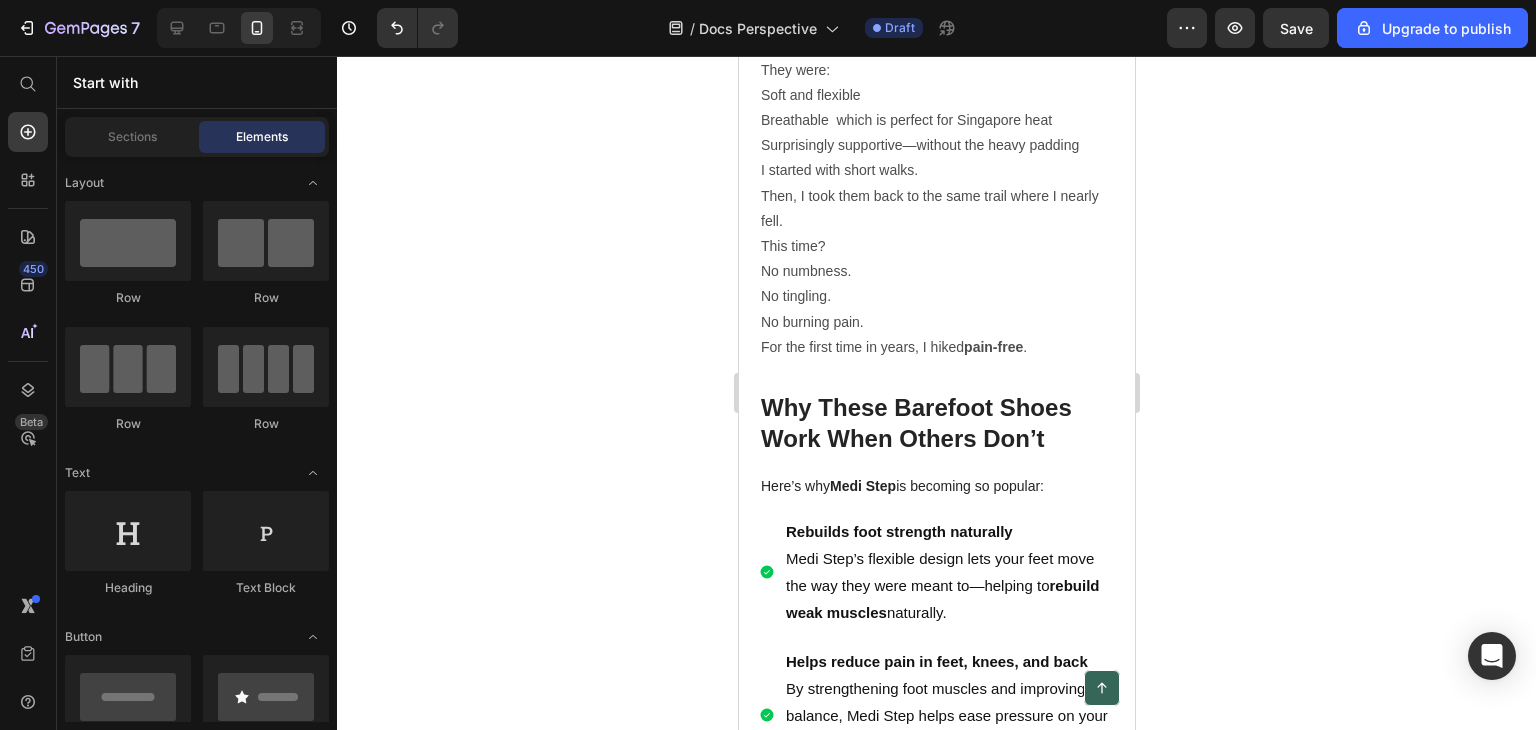 drag, startPoint x: 1535, startPoint y: 345, endPoint x: 1523, endPoint y: 339, distance: 13.416408 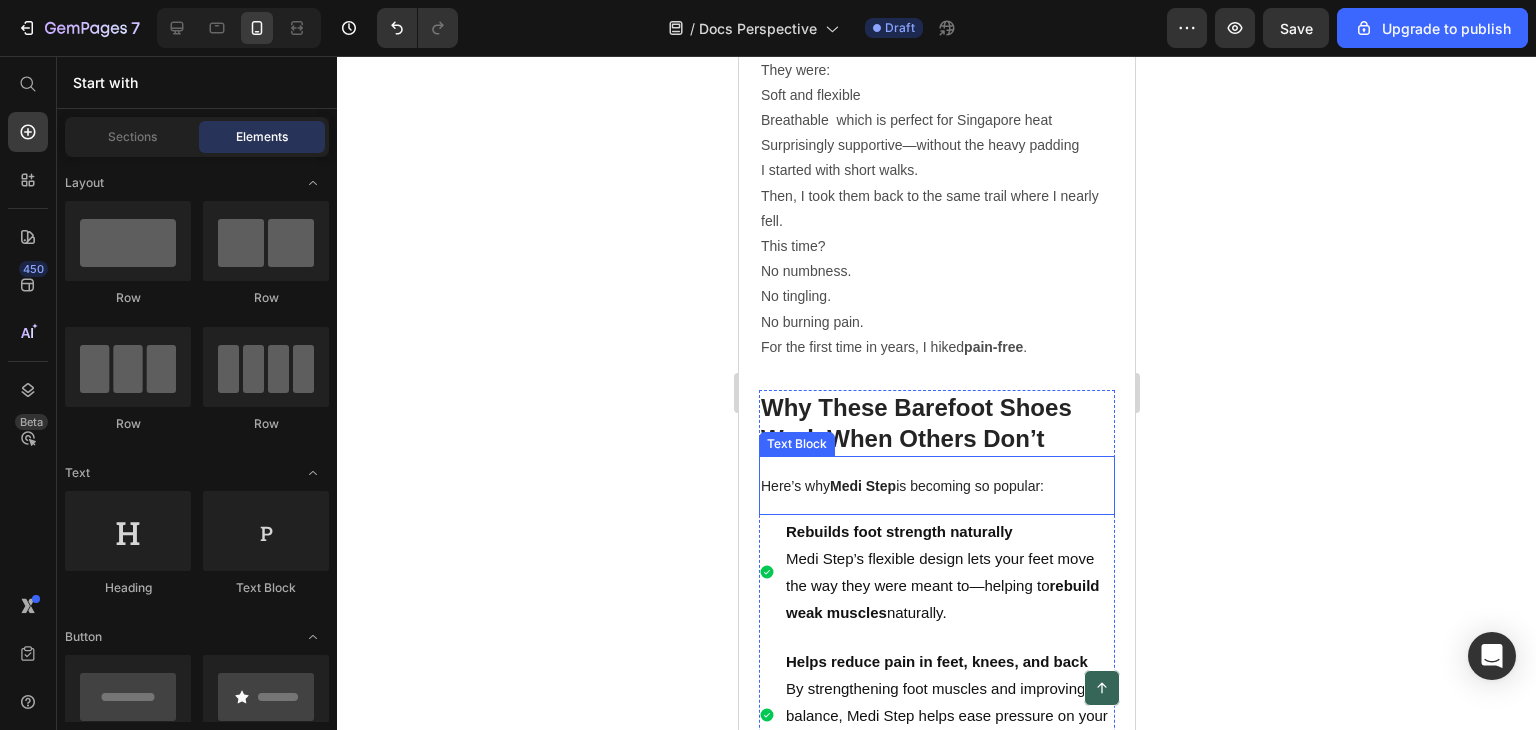 click at bounding box center (936, 504) 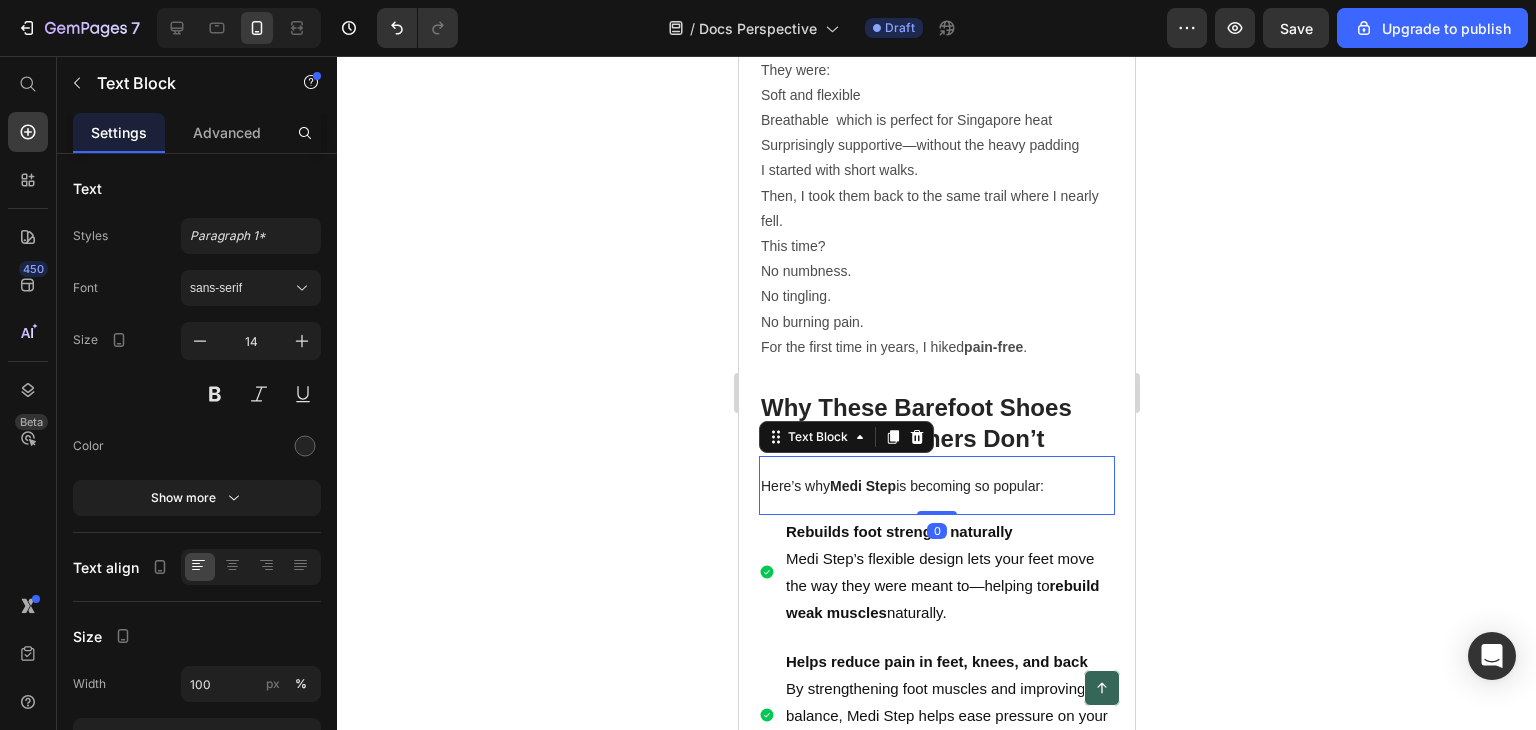 click at bounding box center [936, 467] 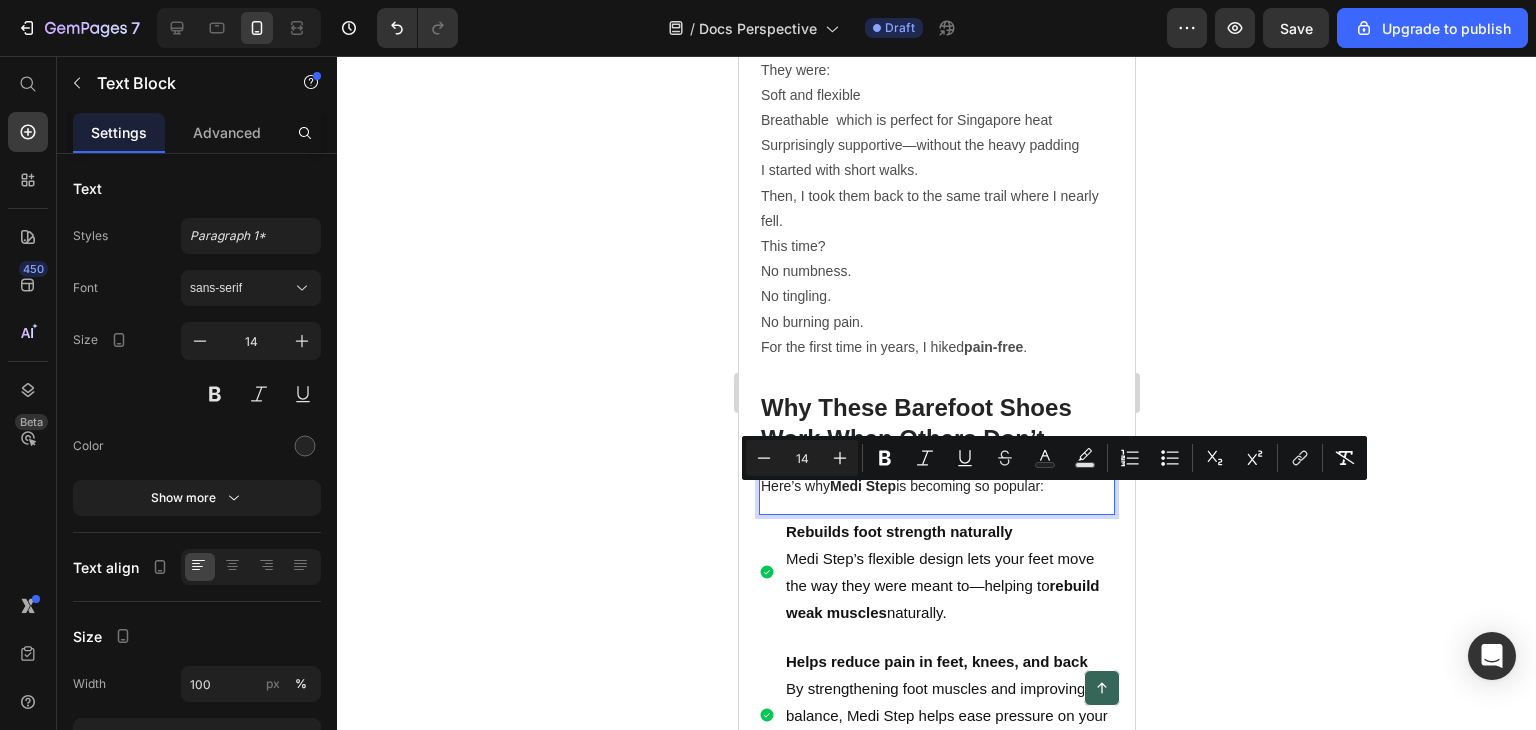 drag, startPoint x: 1069, startPoint y: 489, endPoint x: 818, endPoint y: 483, distance: 251.0717 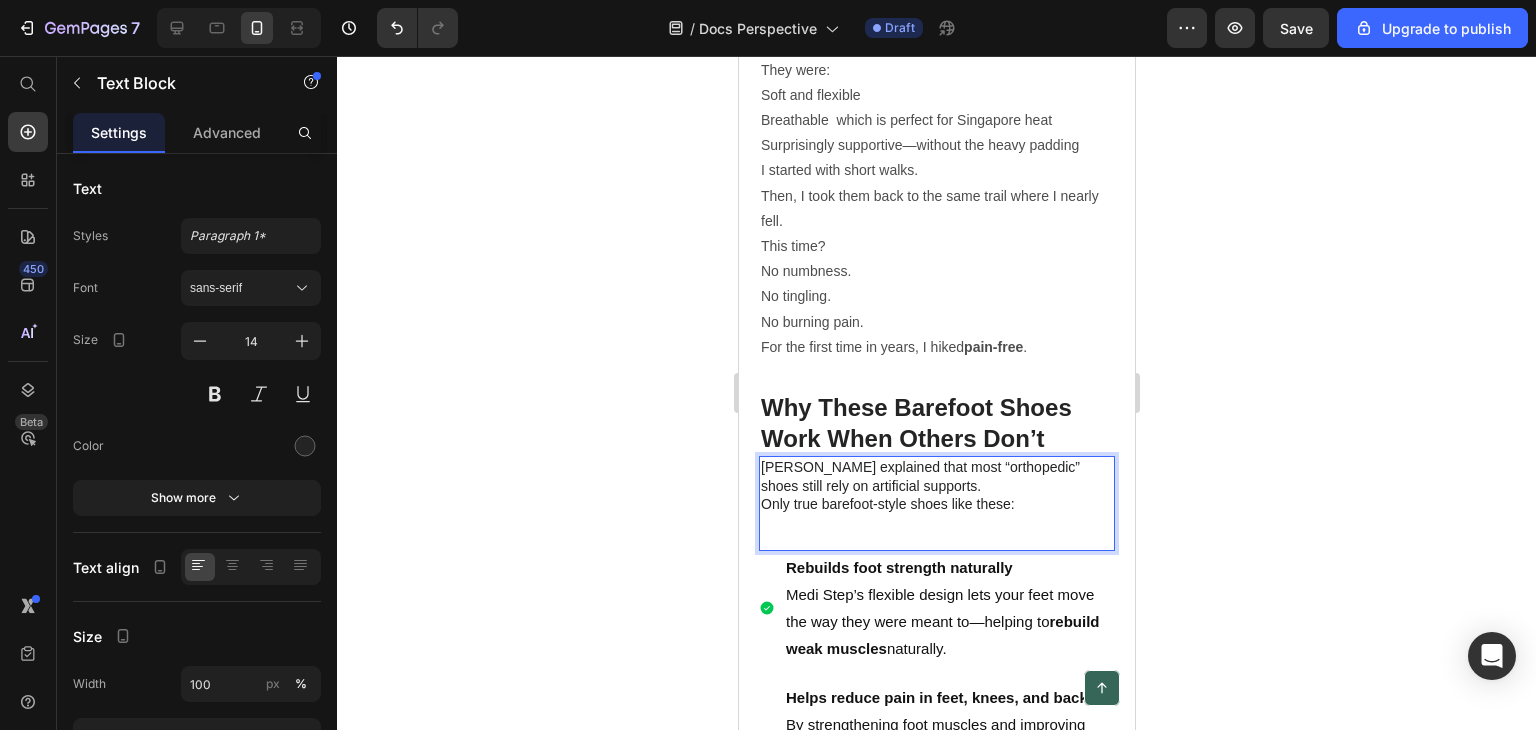 click at bounding box center [936, 522] 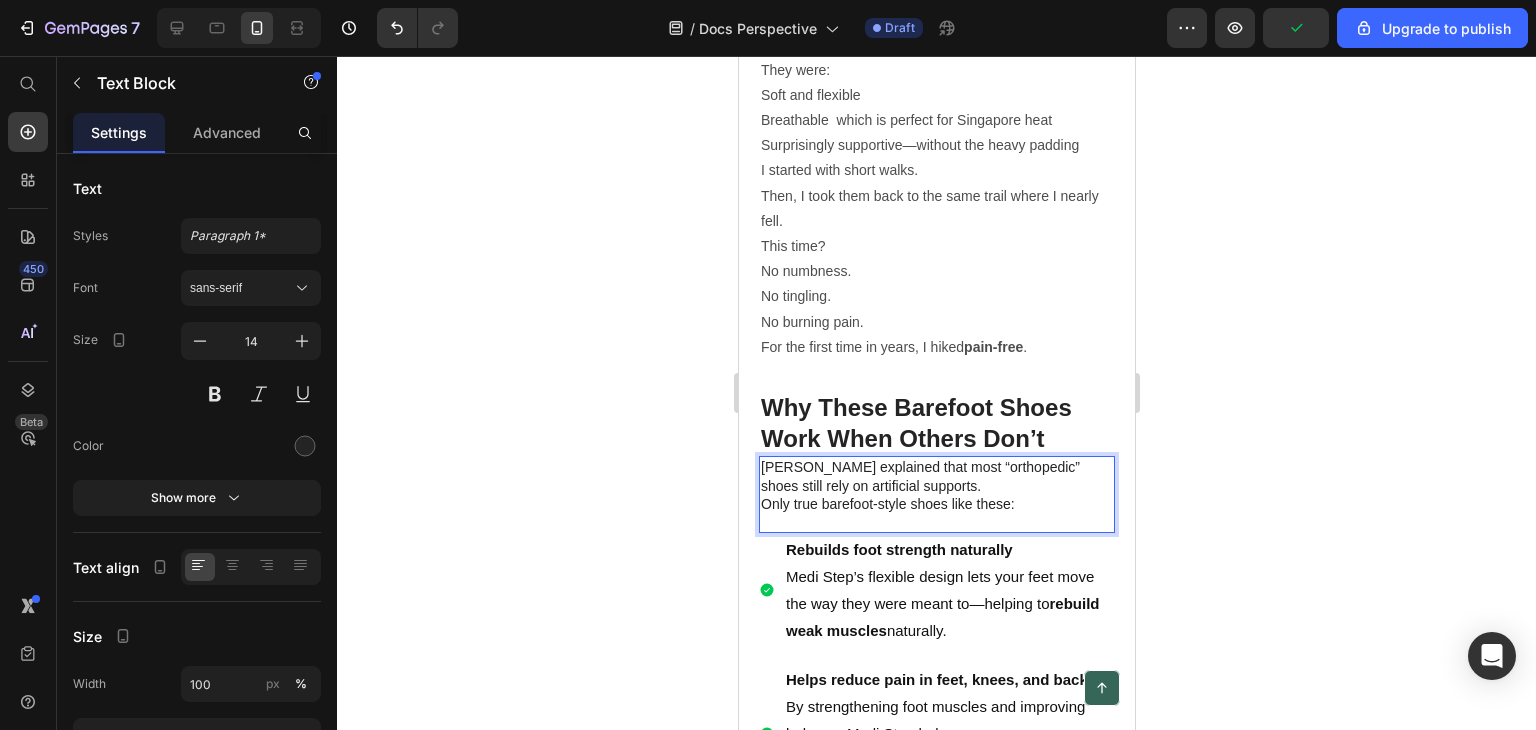click on "Dr. Tan explained that most “orthopedic” shoes still rely on artificial supports." at bounding box center [936, 476] 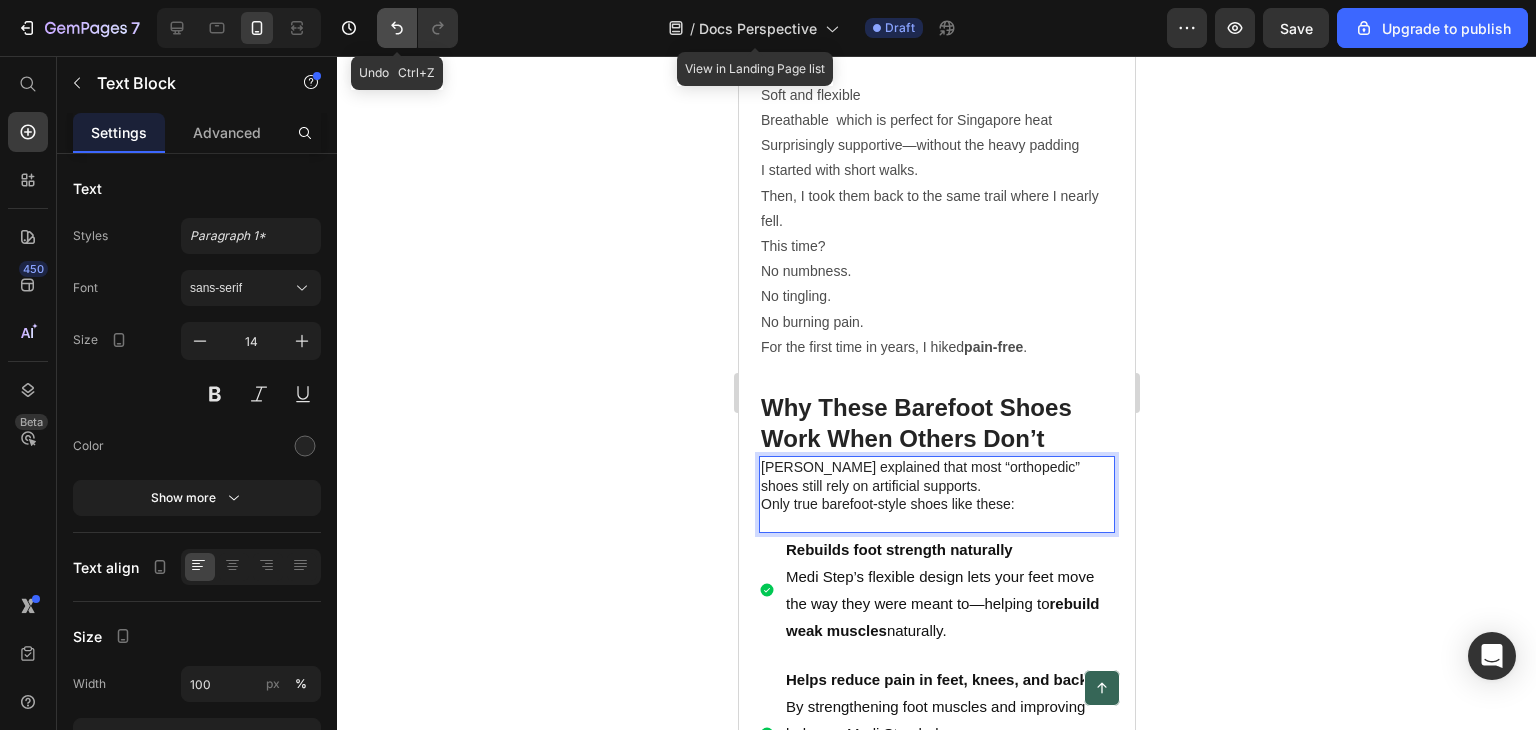 click 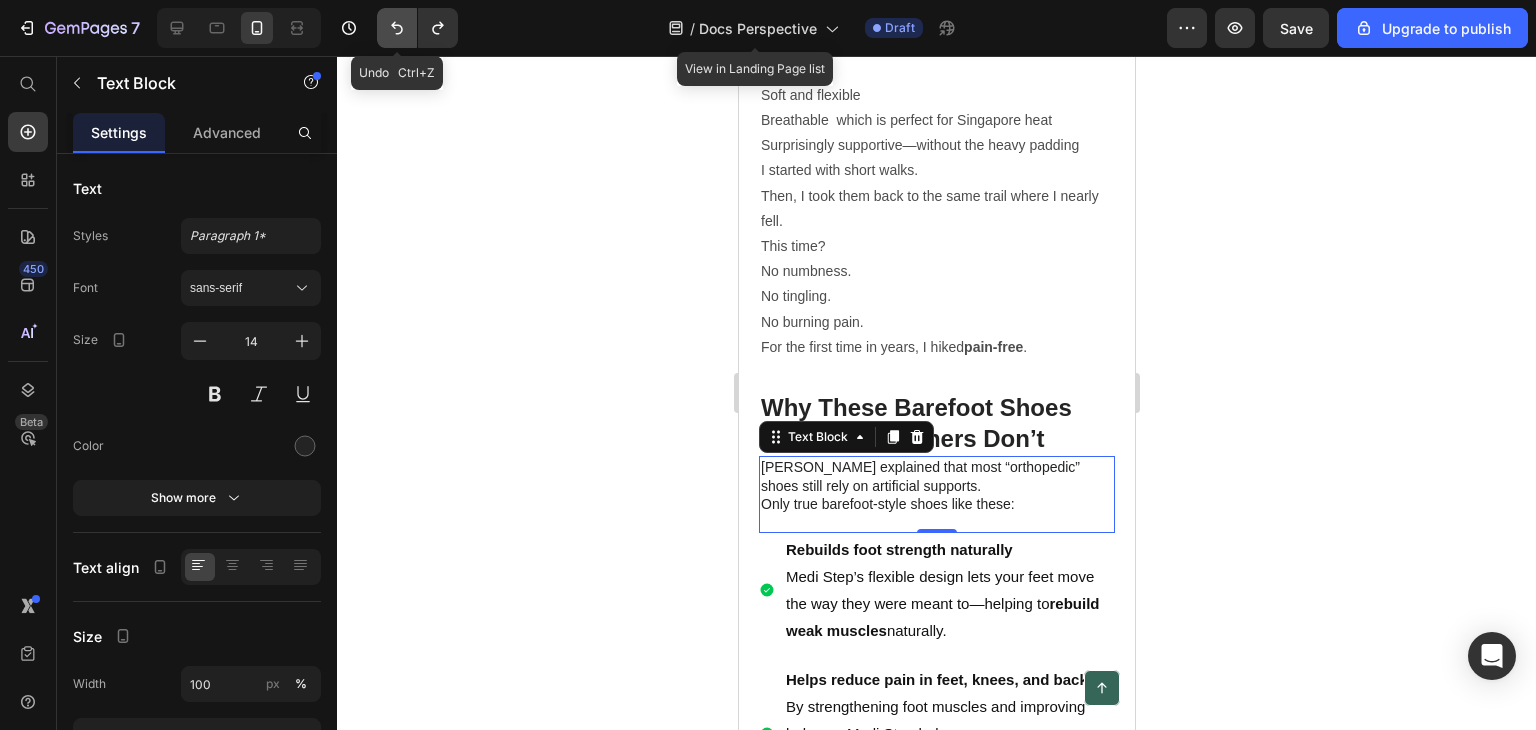 click 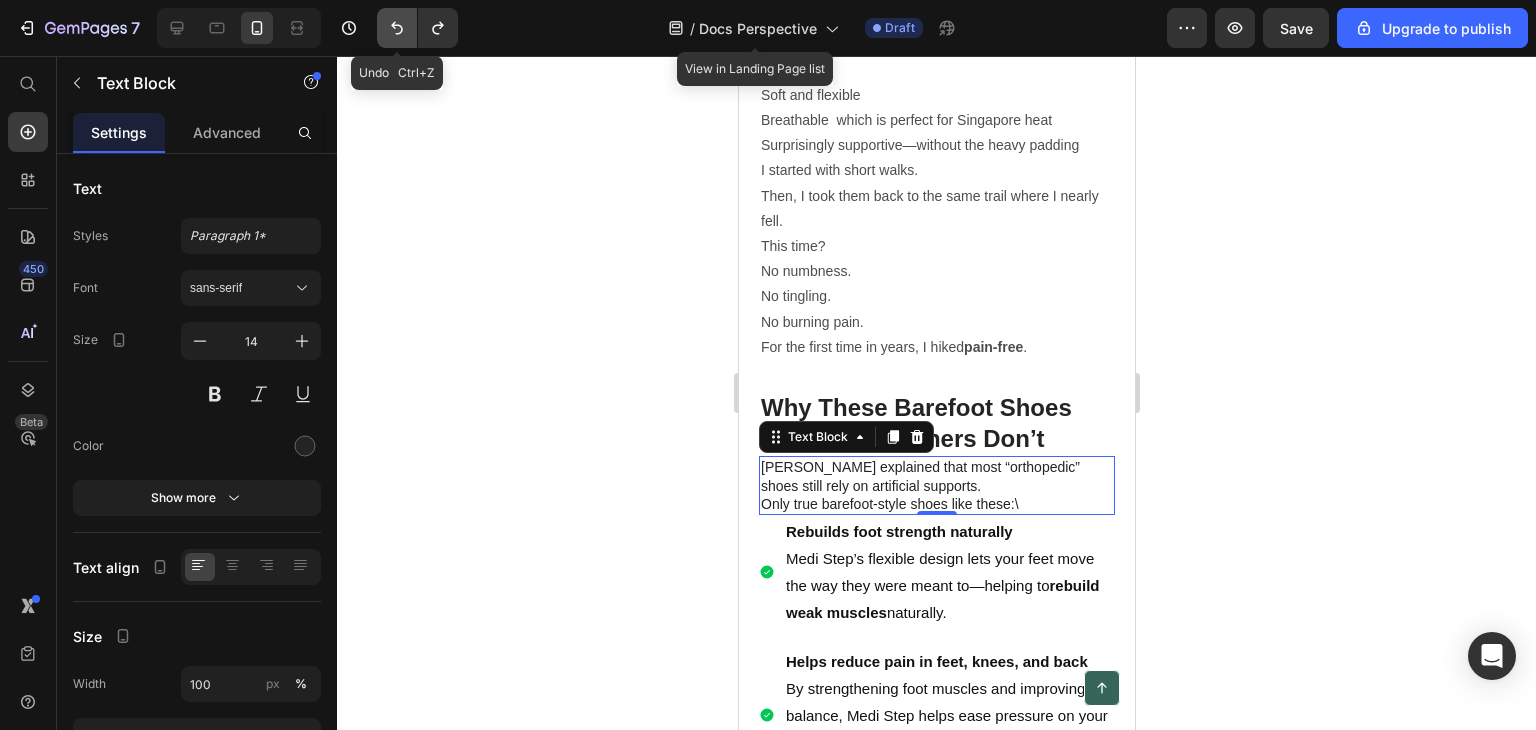click 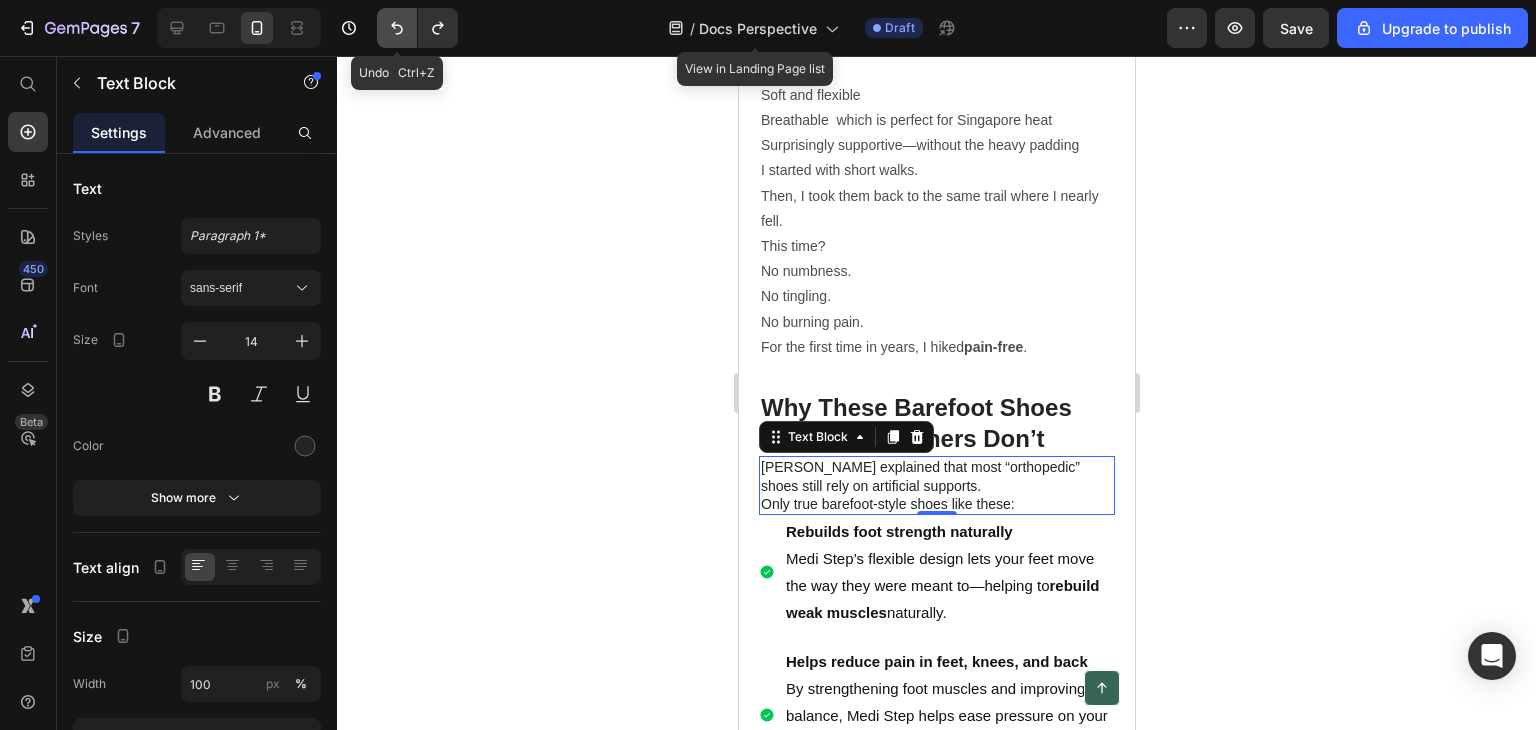 click 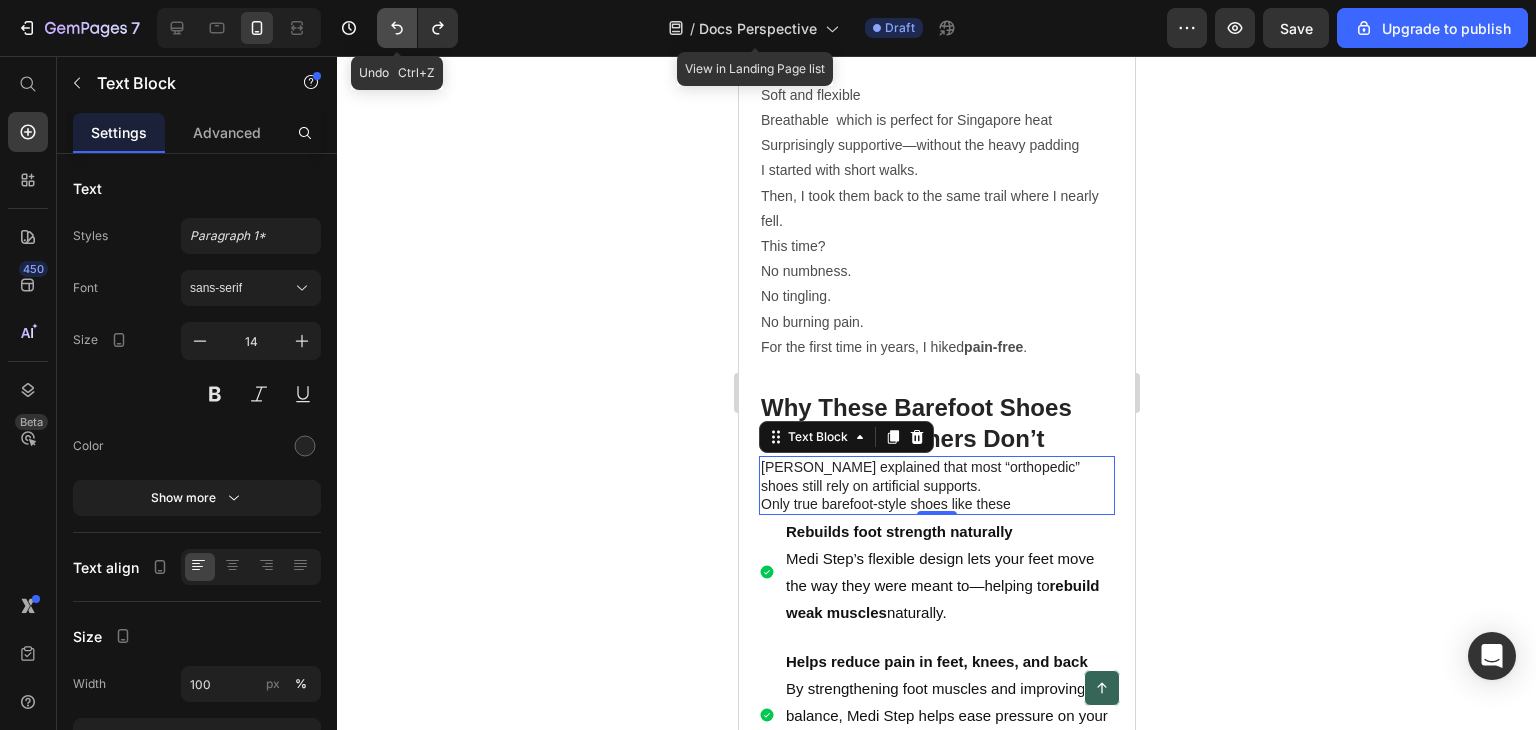 click 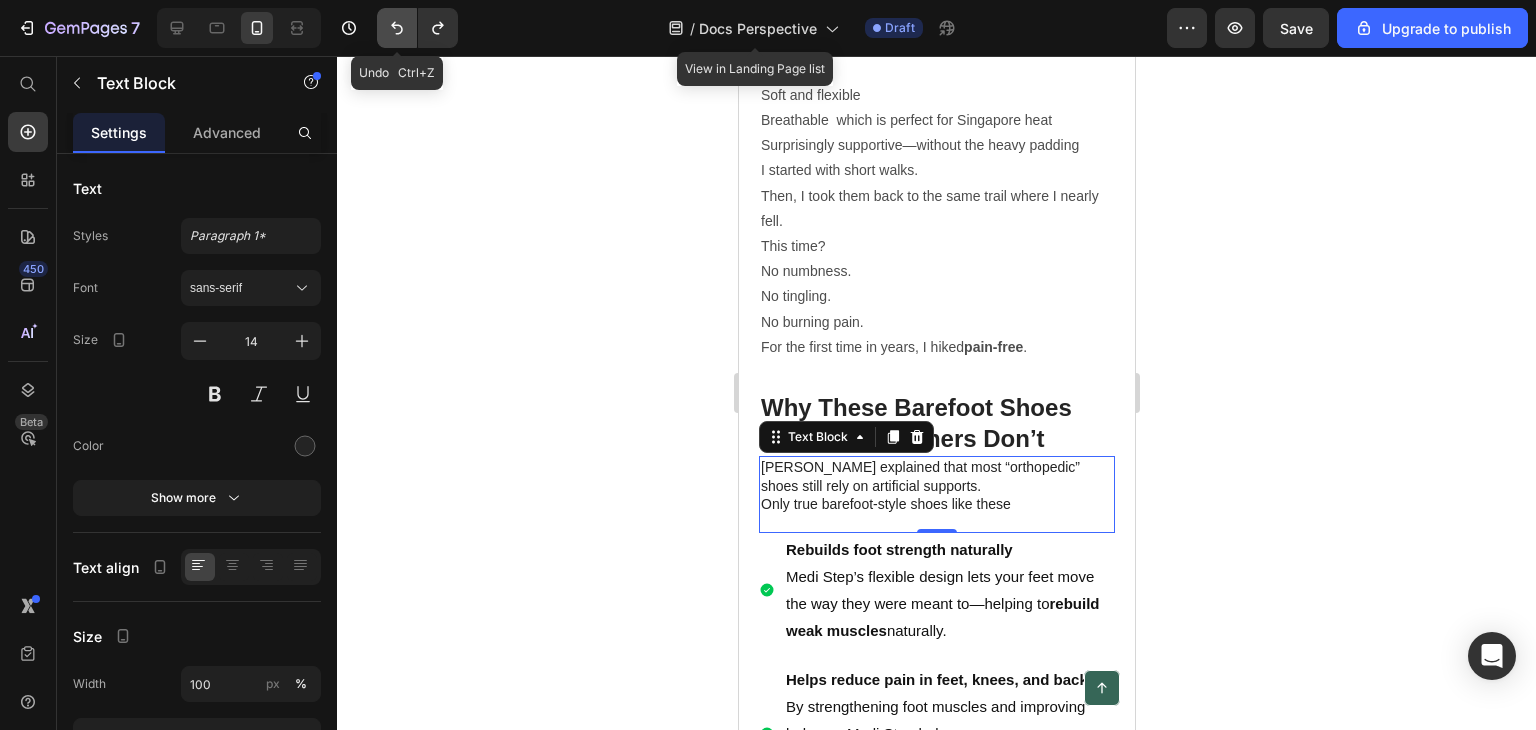click 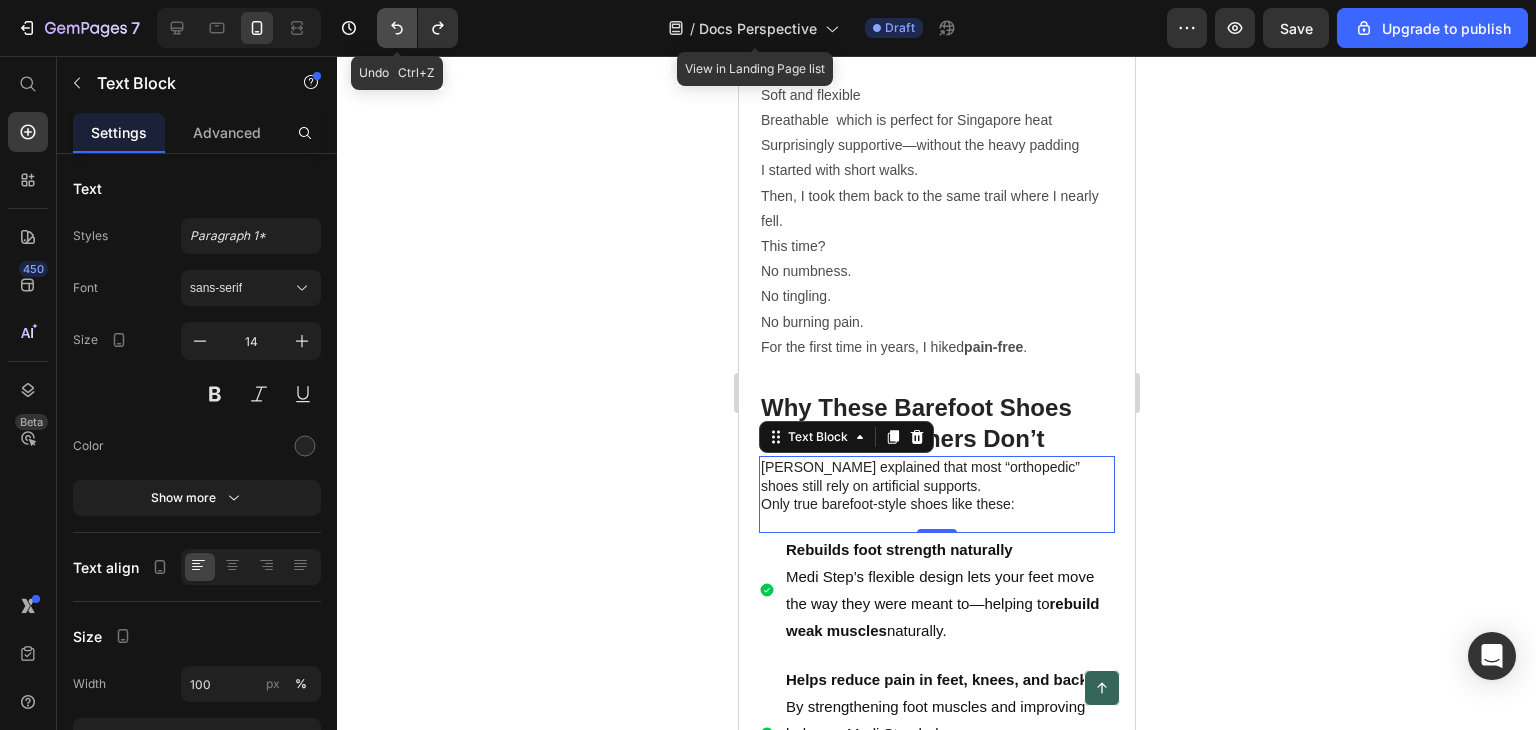 click 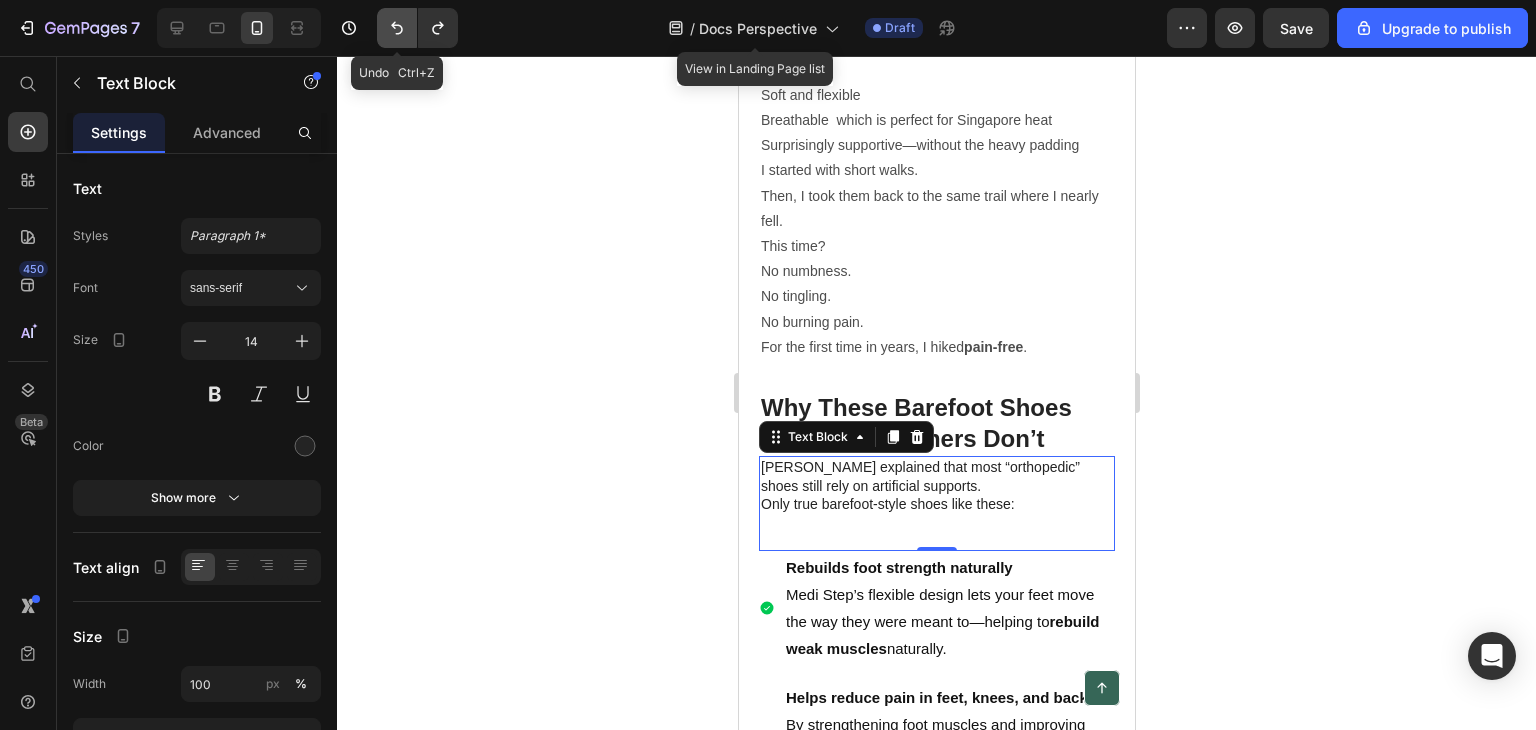 click 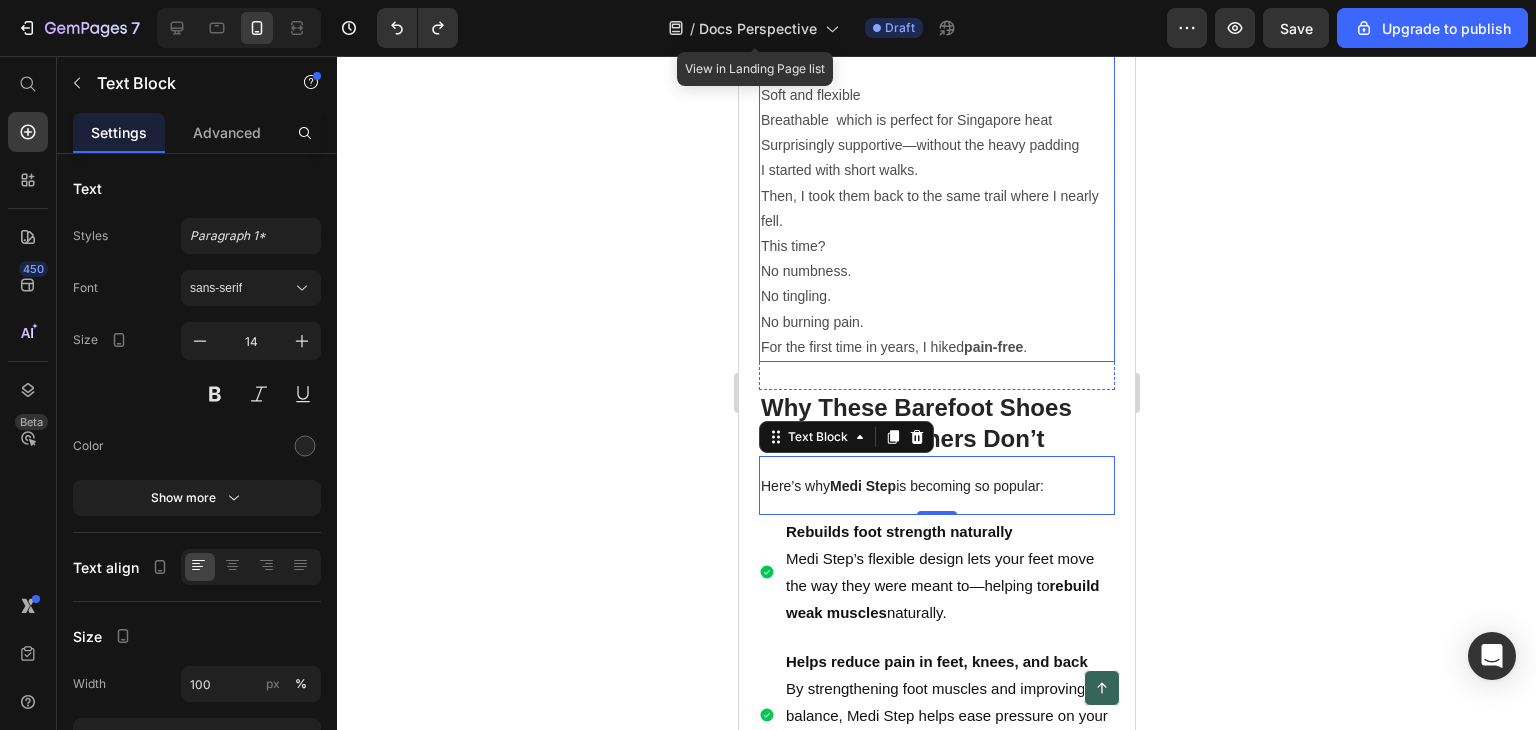 click on "This time? No numbness. No tingling. No burning pain." at bounding box center [936, 284] 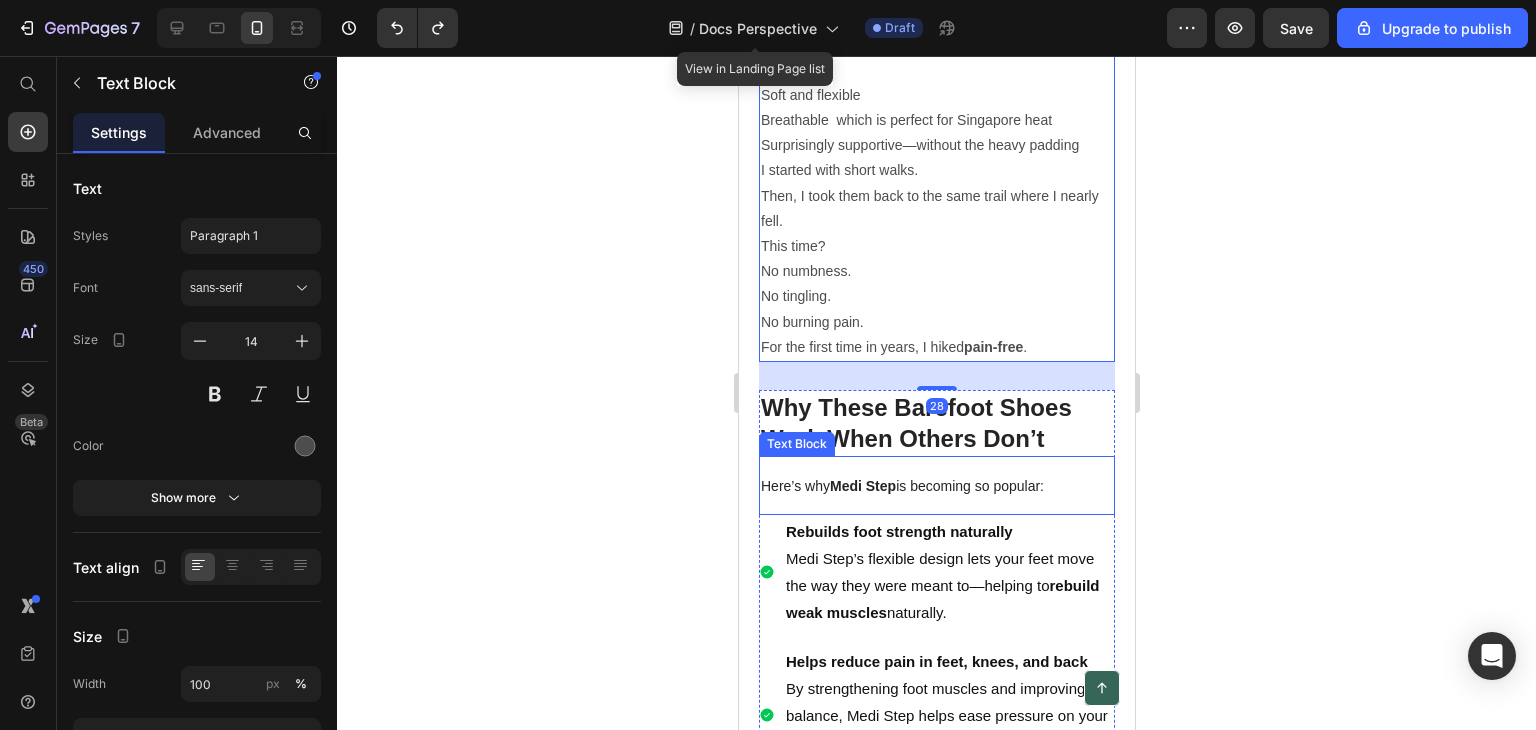 click on "Medi Step" at bounding box center (862, 486) 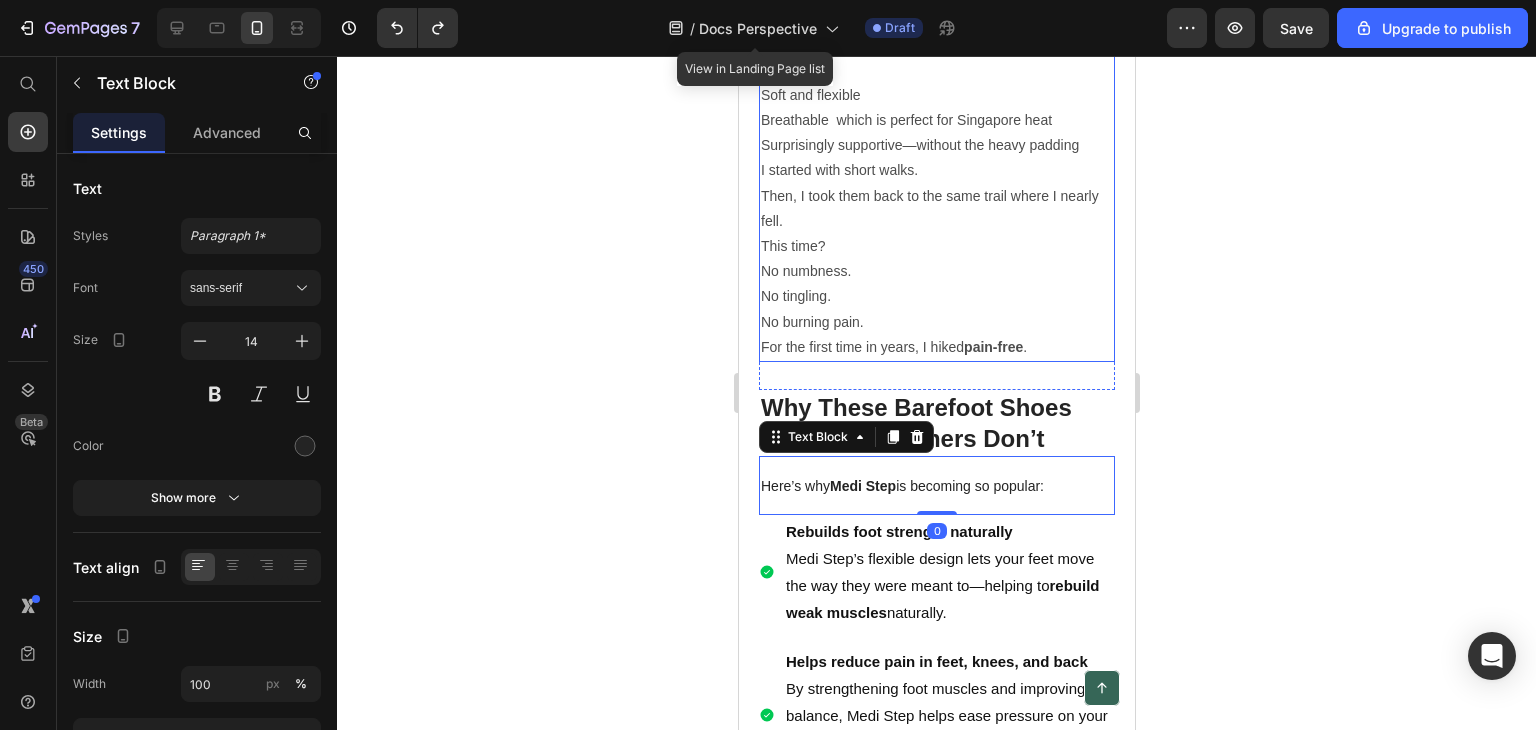 click on "This time? No numbness. No tingling. No burning pain." at bounding box center (936, 284) 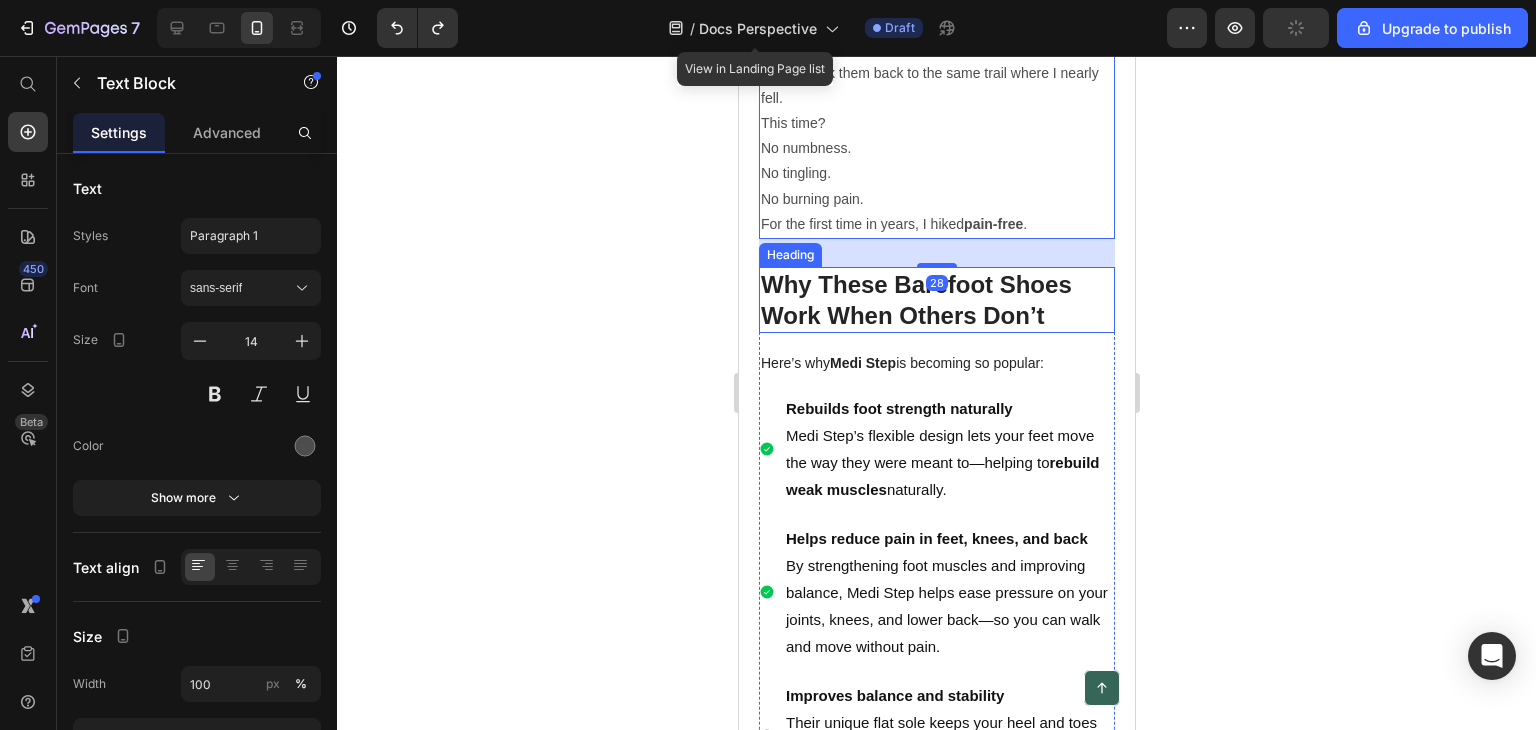 scroll, scrollTop: 4617, scrollLeft: 0, axis: vertical 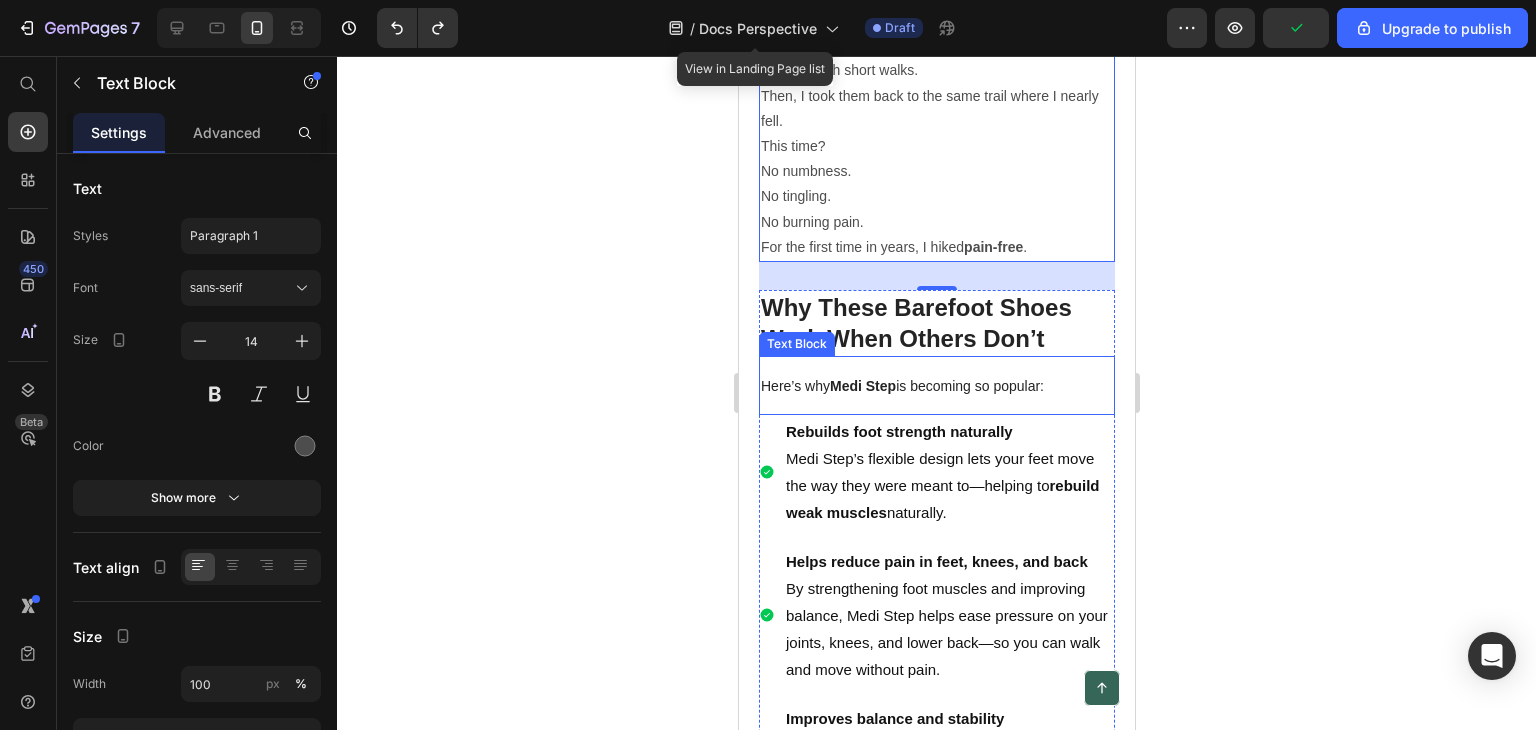 click on "Here’s why  Medi Step  is becoming so popular:" at bounding box center (936, 385) 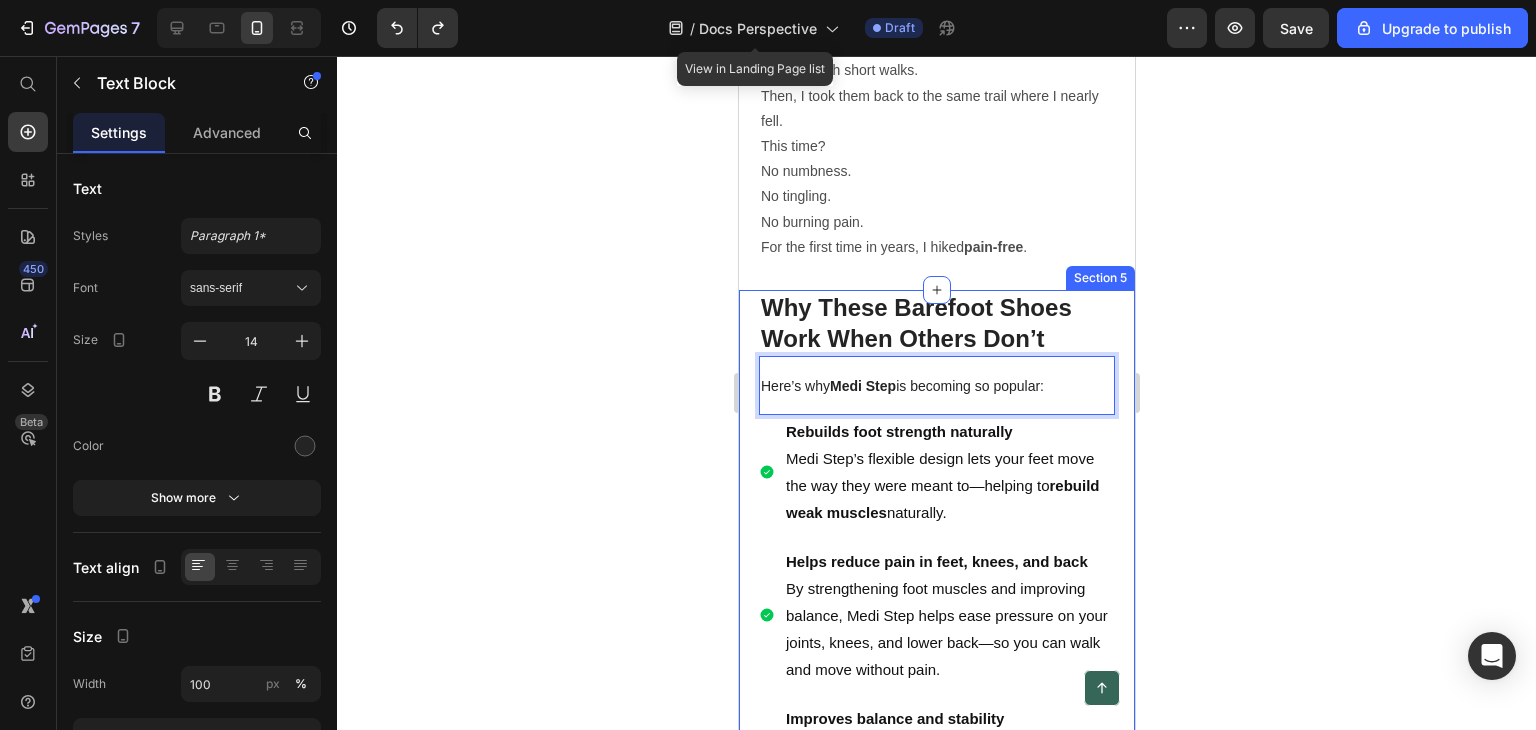 drag, startPoint x: 1057, startPoint y: 393, endPoint x: 784, endPoint y: 386, distance: 273.08972 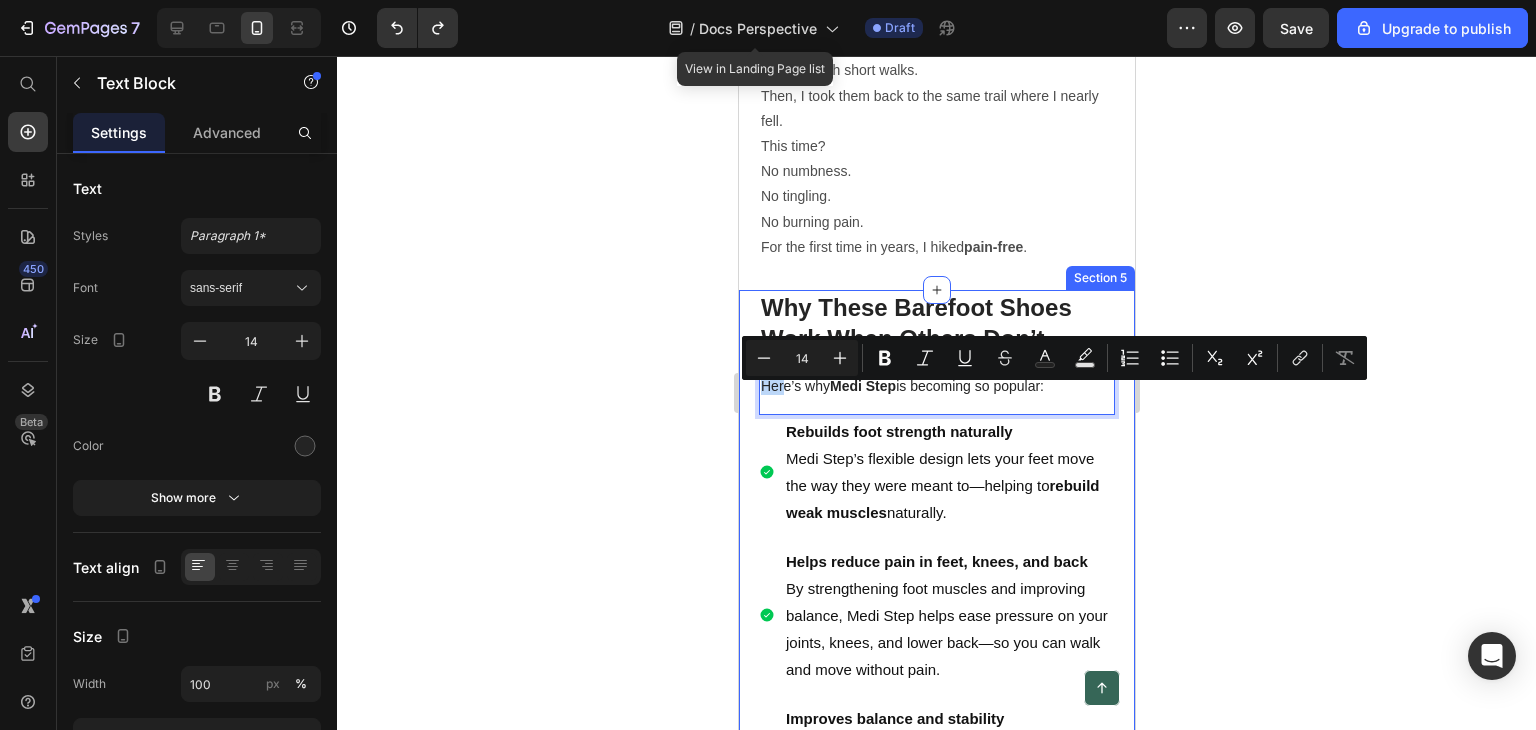 drag, startPoint x: 784, startPoint y: 390, endPoint x: 771, endPoint y: 393, distance: 13.341664 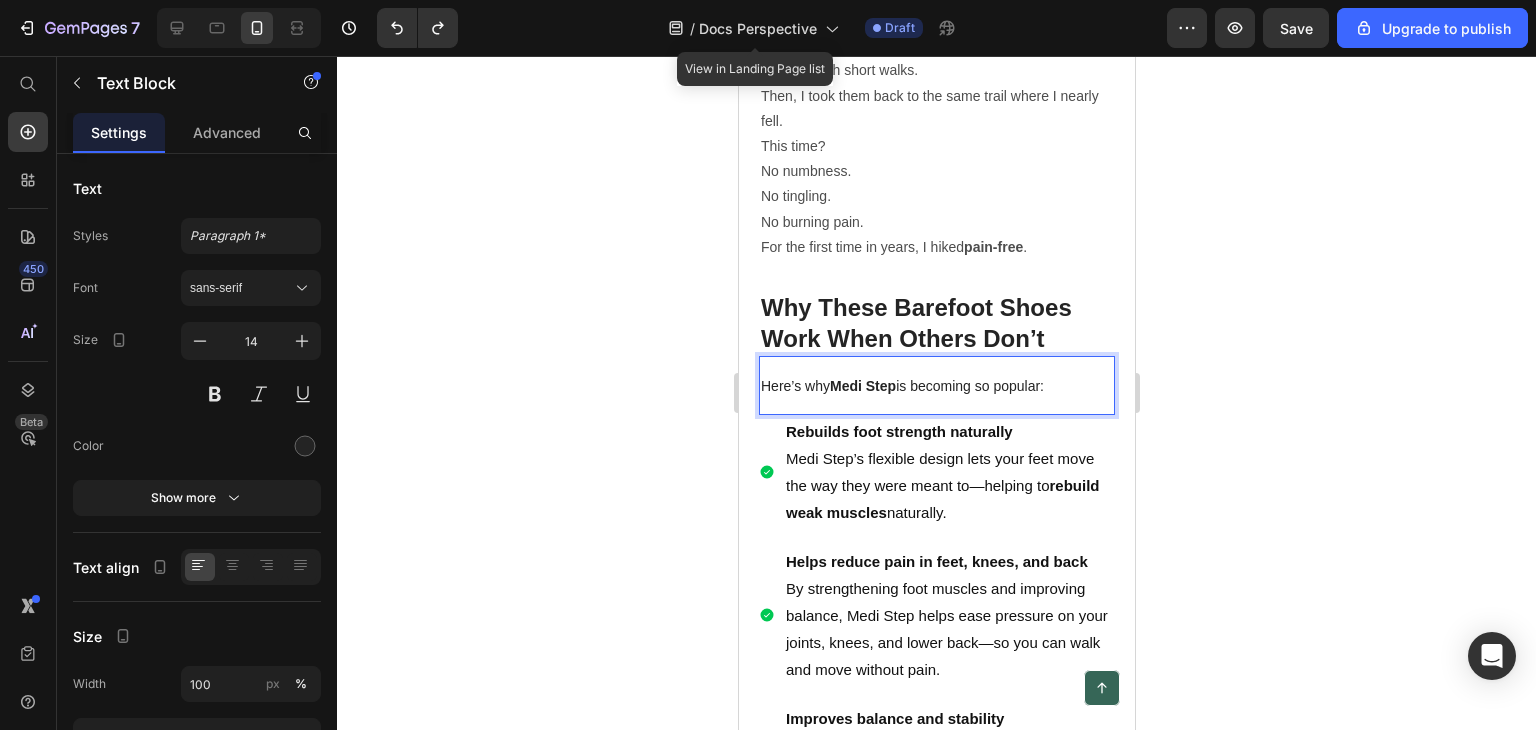 click on "Here’s why  Medi Step  is becoming so popular:" at bounding box center [936, 386] 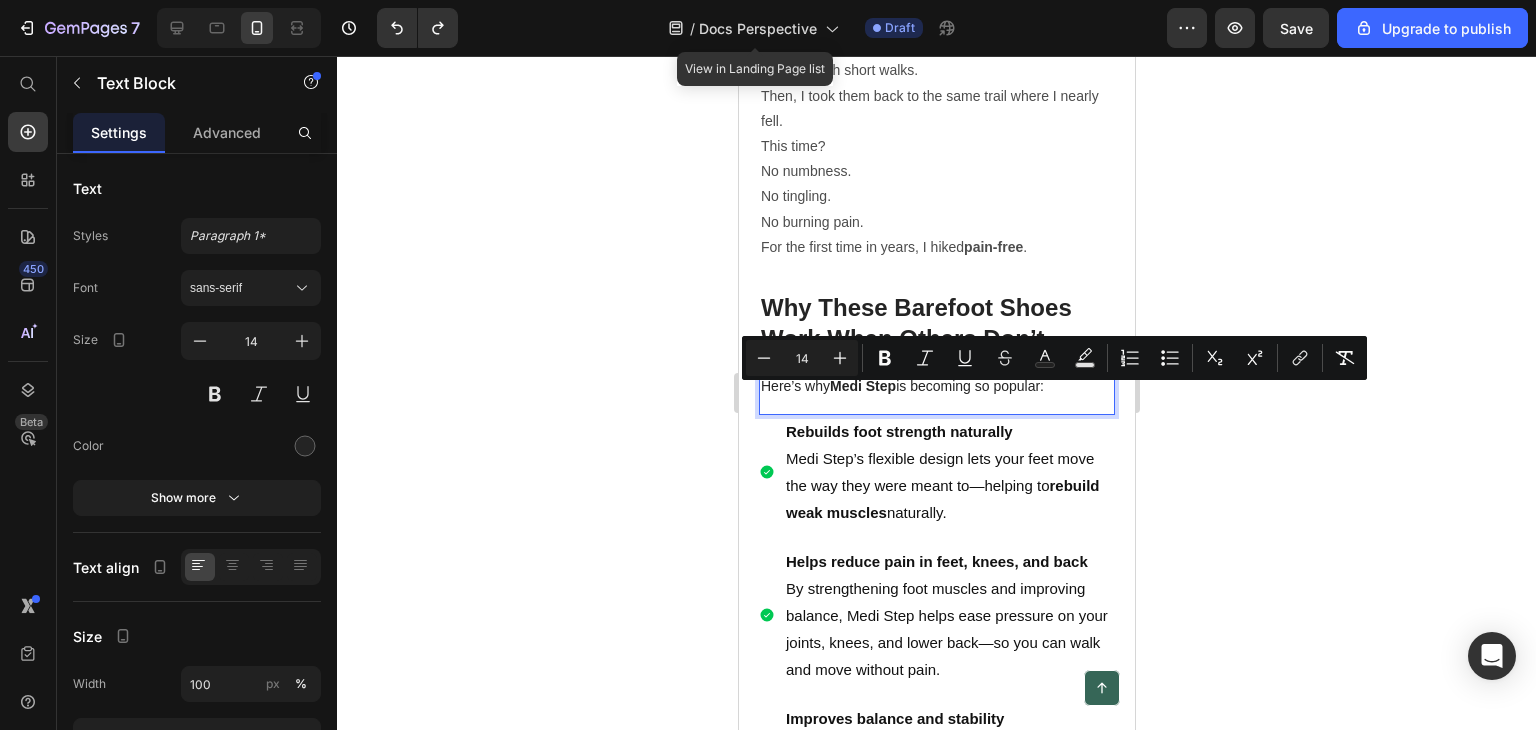 drag, startPoint x: 1046, startPoint y: 397, endPoint x: 763, endPoint y: 396, distance: 283.00177 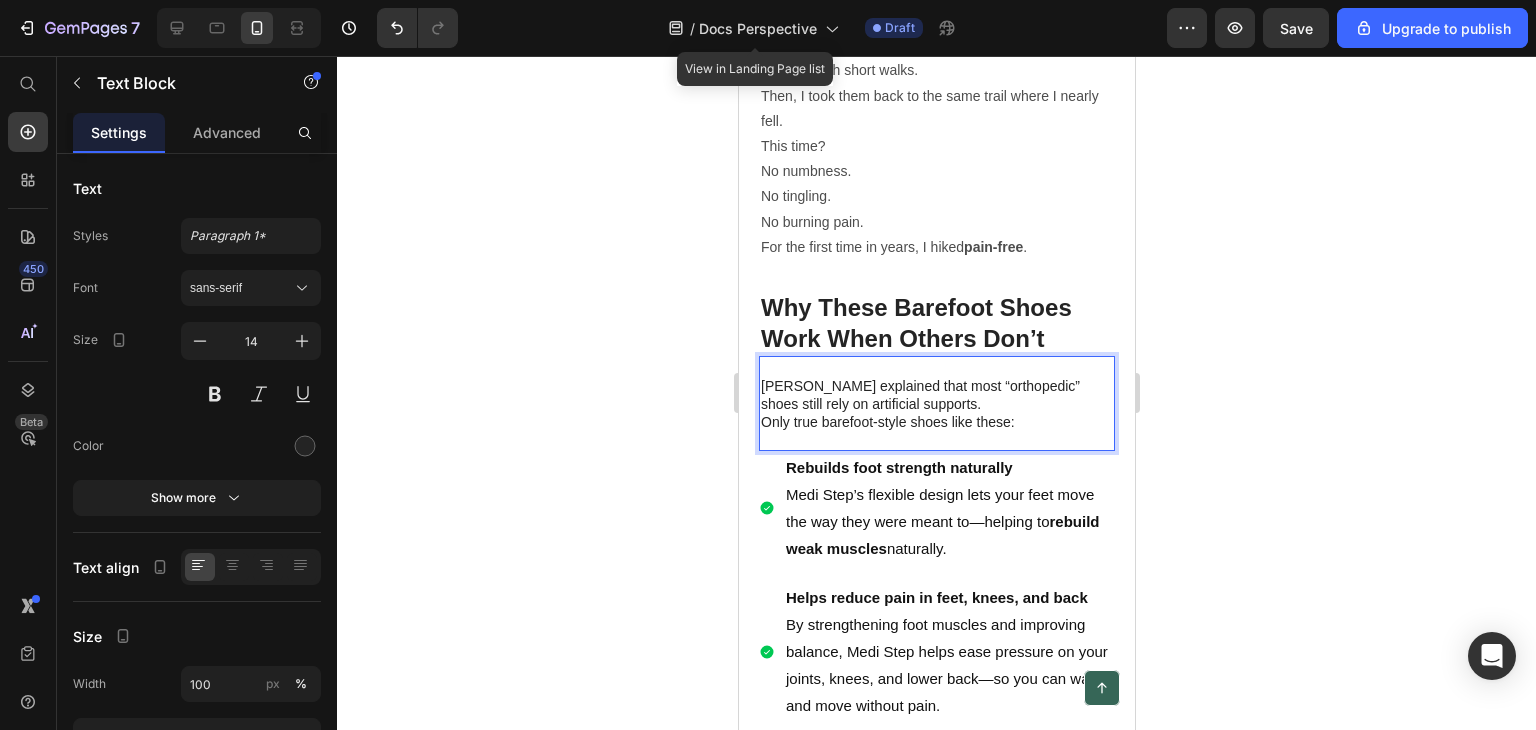 click on "Only true barefoot-style shoes like these:" at bounding box center [936, 422] 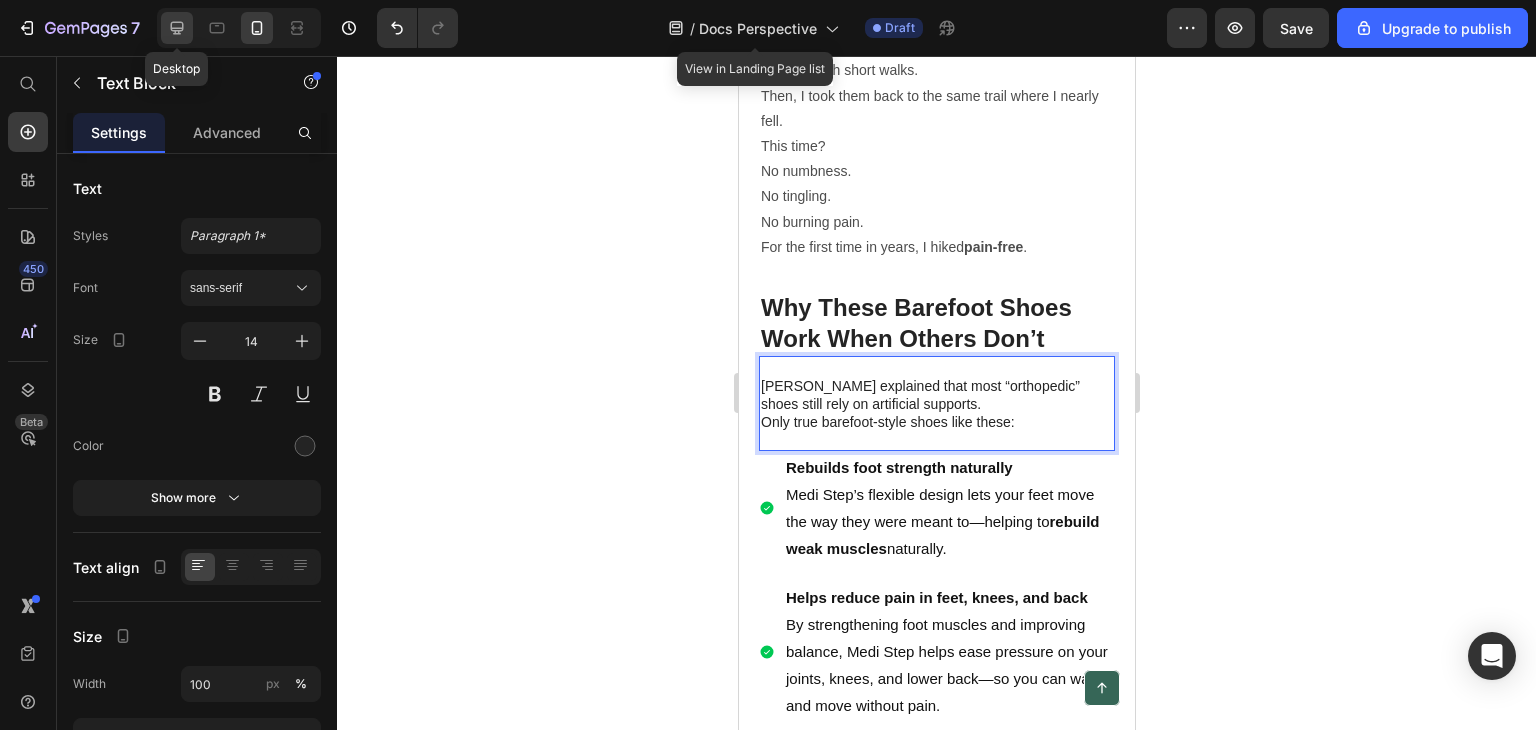 click 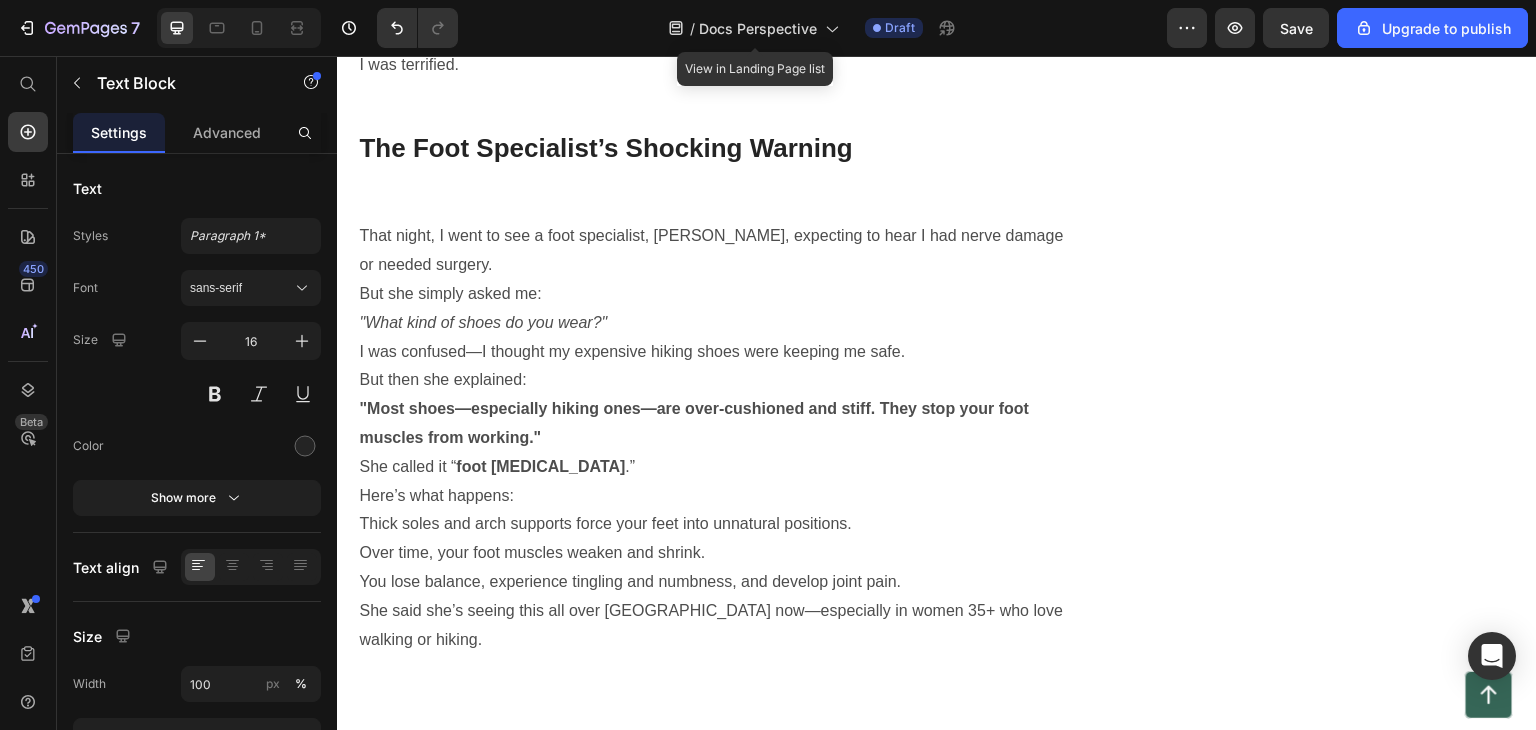 scroll, scrollTop: 1725, scrollLeft: 0, axis: vertical 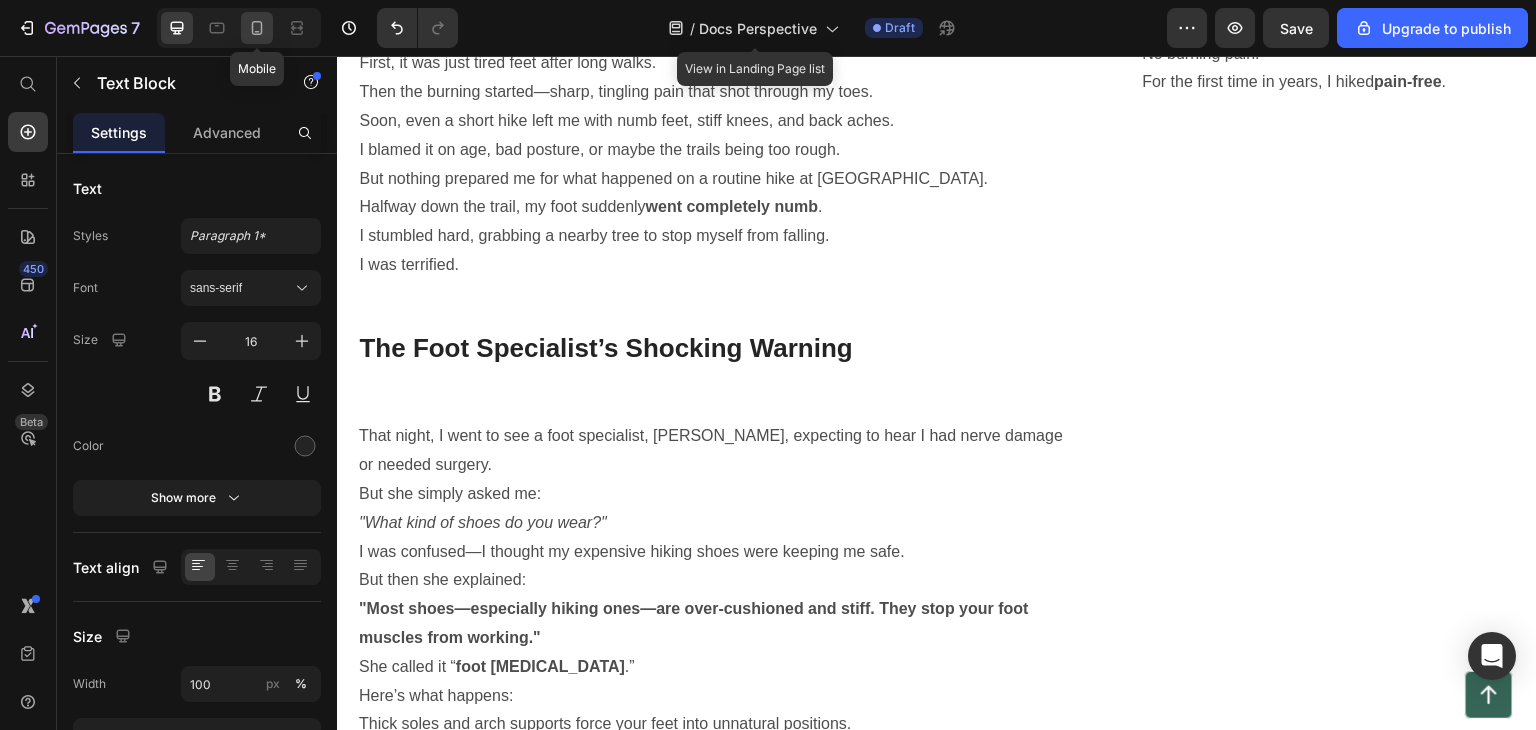 click 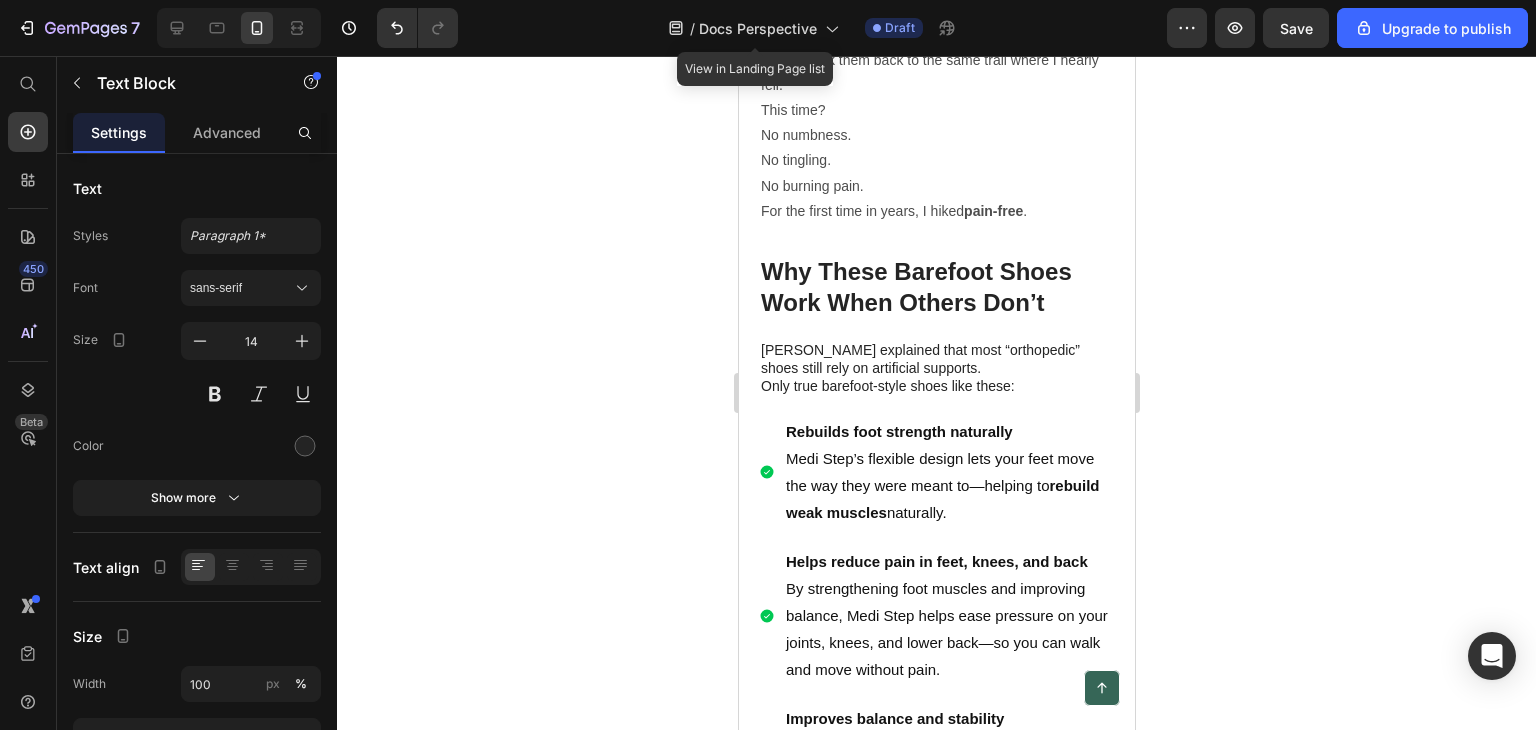 scroll, scrollTop: 4753, scrollLeft: 0, axis: vertical 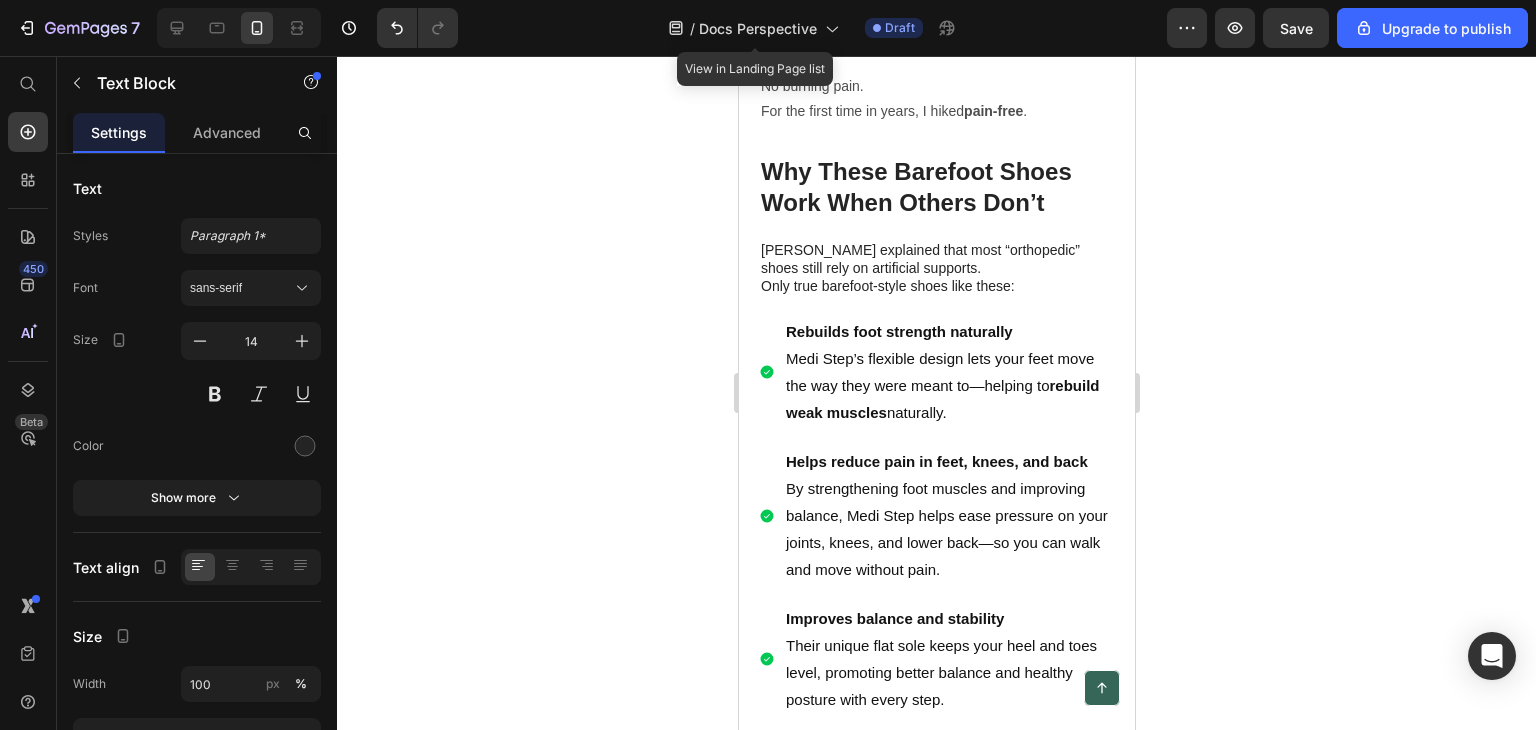 click on "Dr. Tan explained that most “orthopedic” shoes still rely on artificial supports." at bounding box center (936, 259) 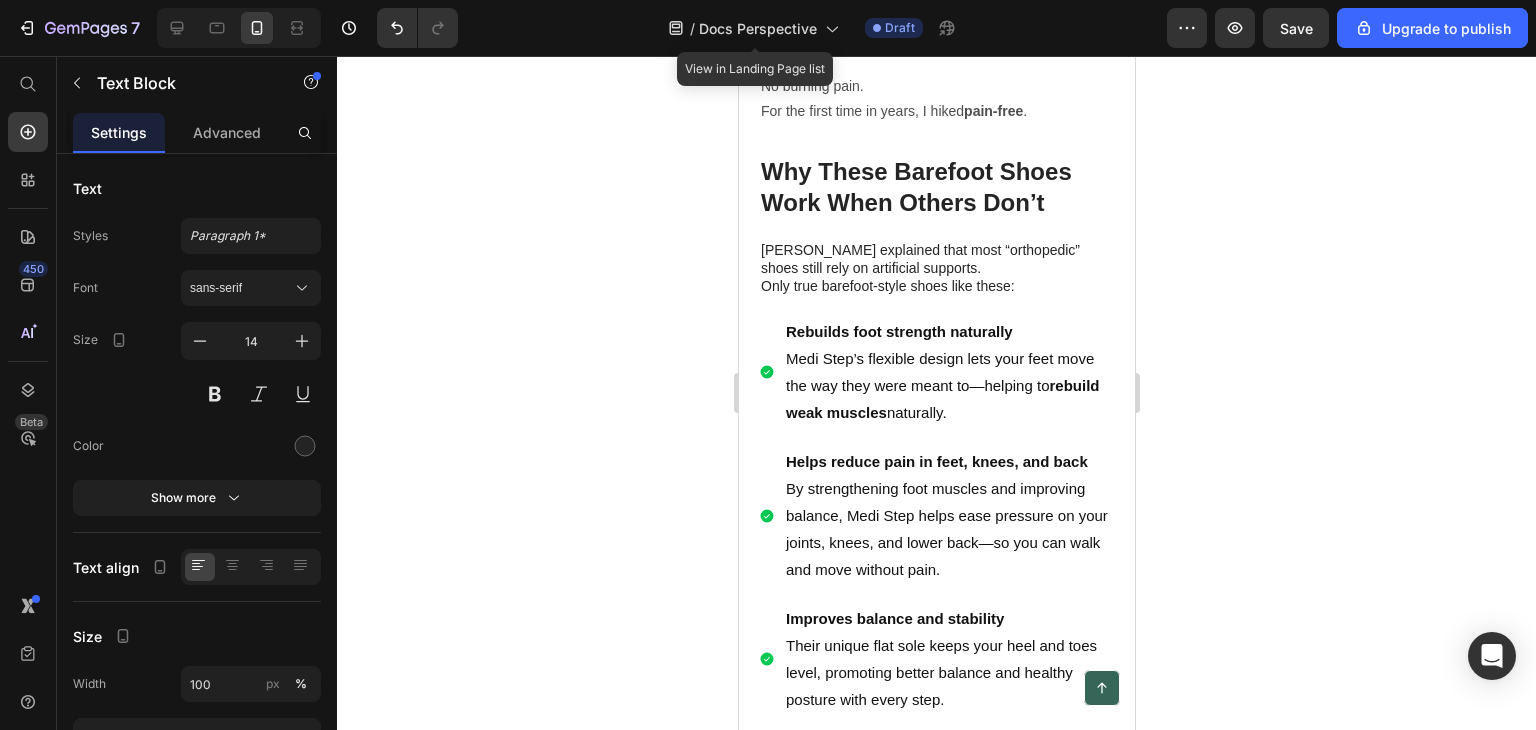 click on "Only true barefoot-style shoes like these:" at bounding box center [936, 286] 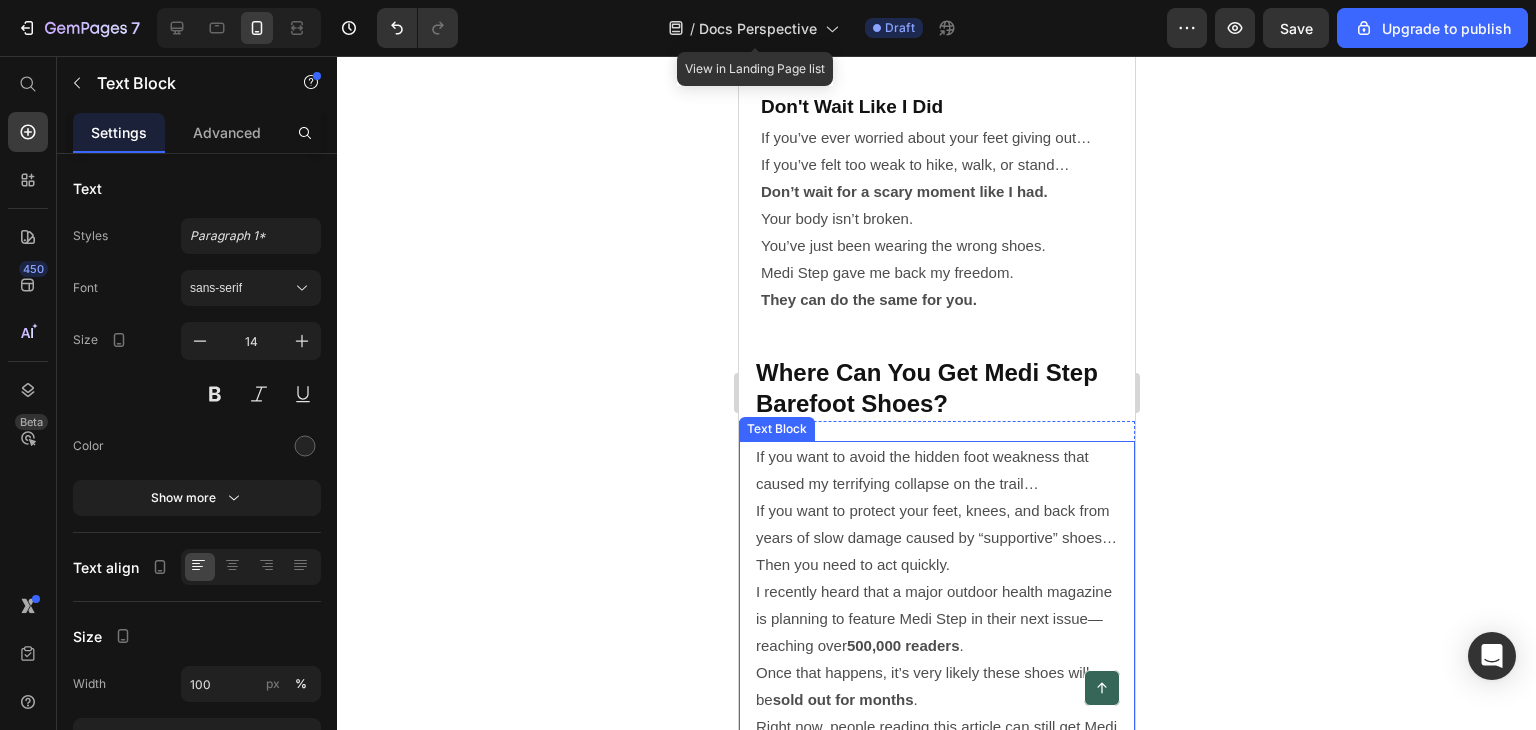scroll, scrollTop: 6353, scrollLeft: 0, axis: vertical 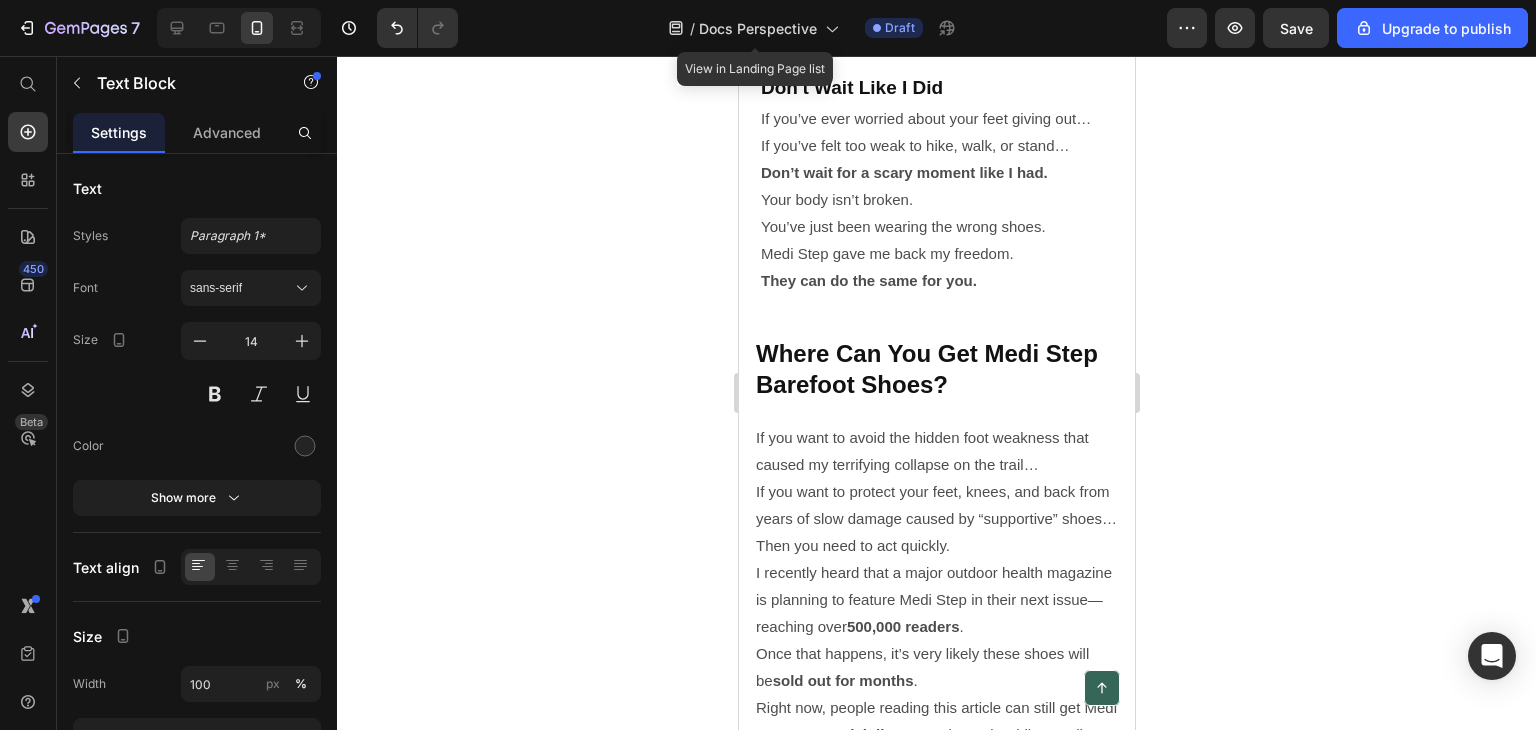 drag, startPoint x: 1320, startPoint y: 409, endPoint x: 1260, endPoint y: 391, distance: 62.641838 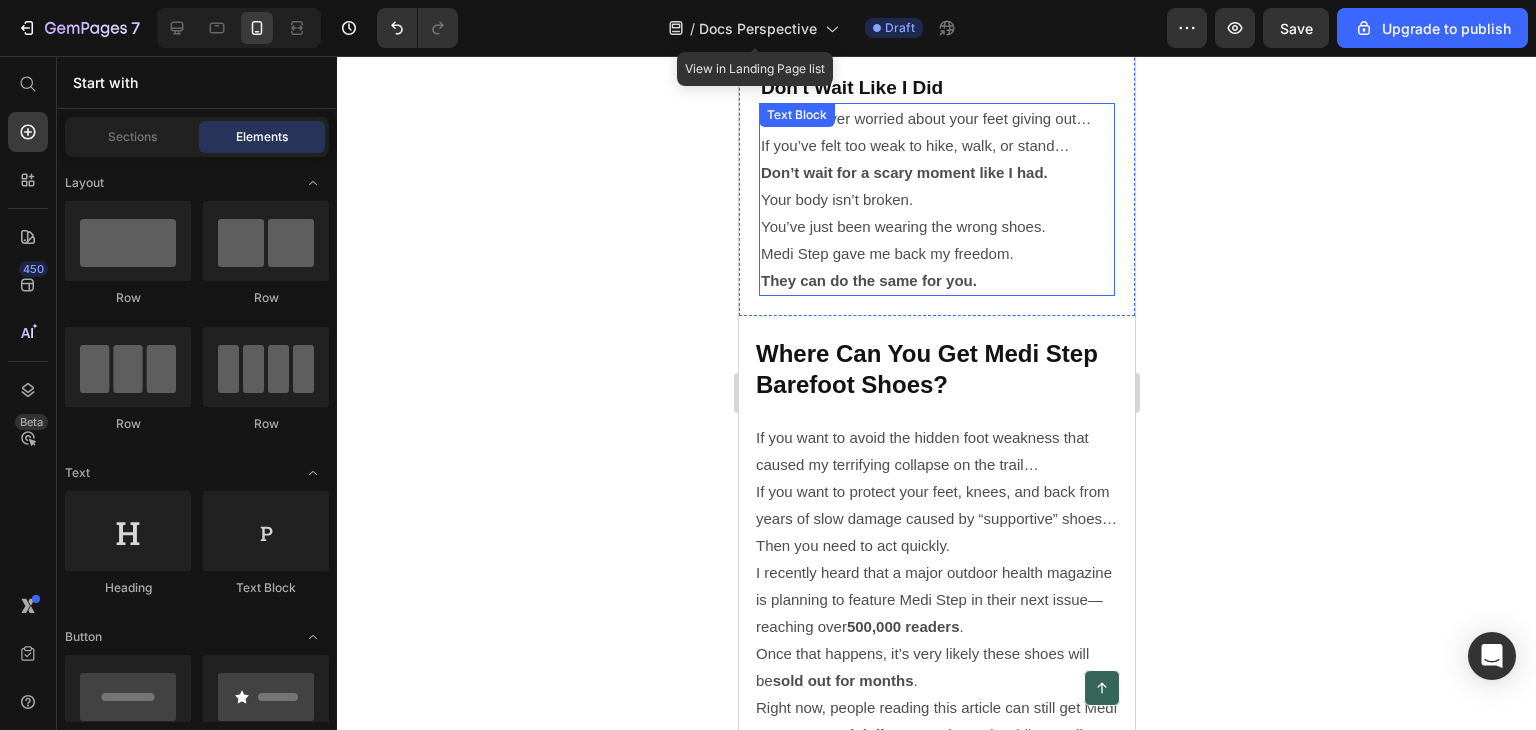 scroll, scrollTop: 6053, scrollLeft: 0, axis: vertical 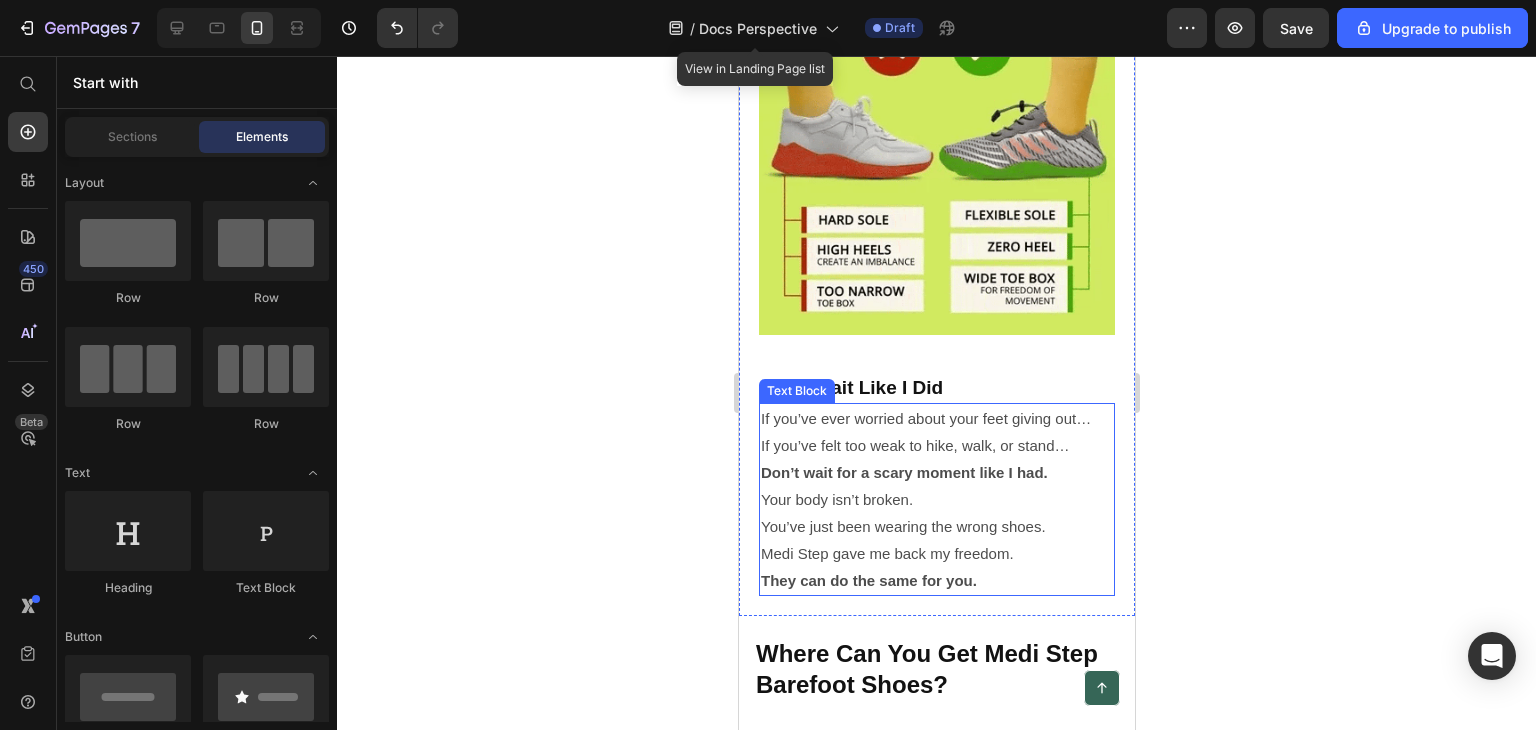 click on "Don’t wait for a scary moment like I had." at bounding box center [903, 472] 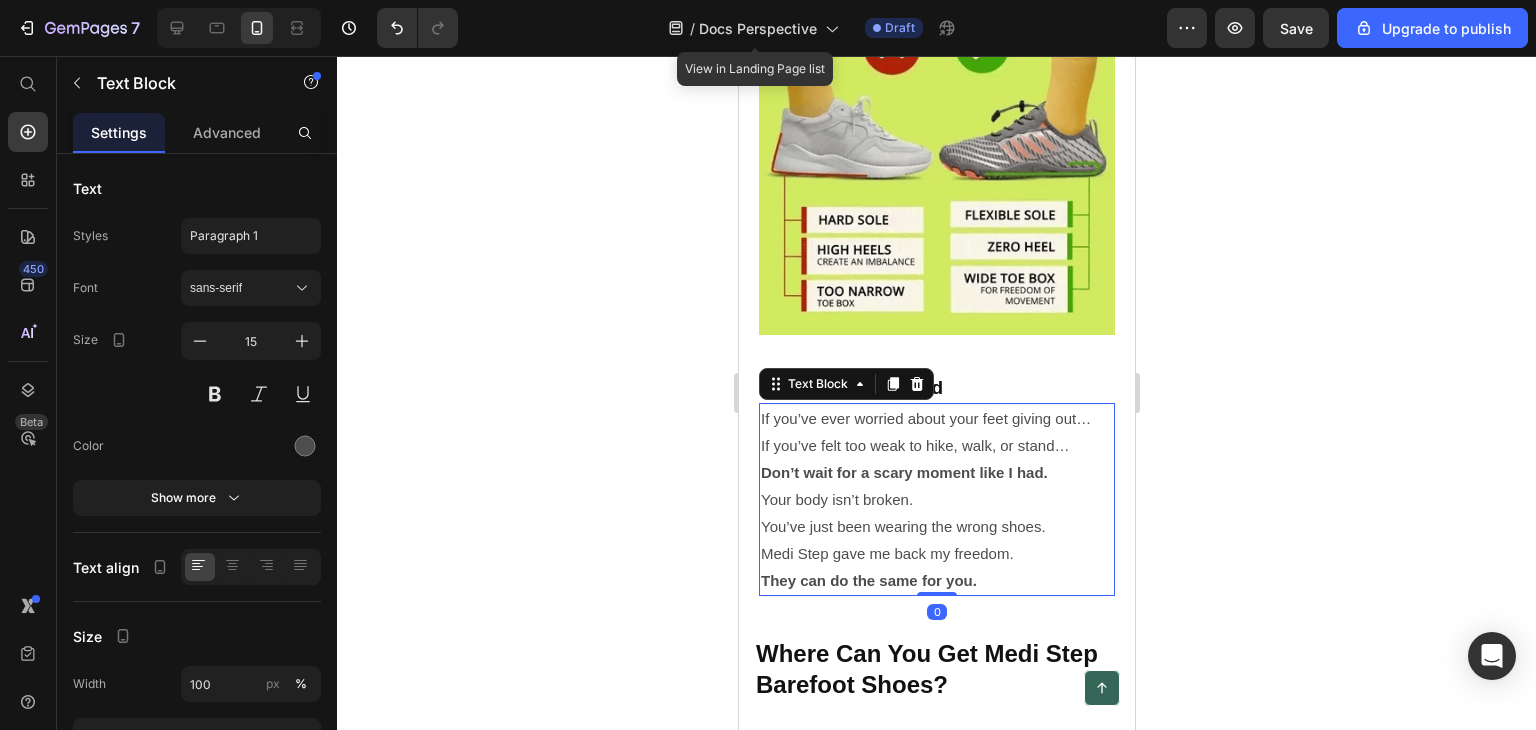 click on "They can do the same for you." at bounding box center [936, 580] 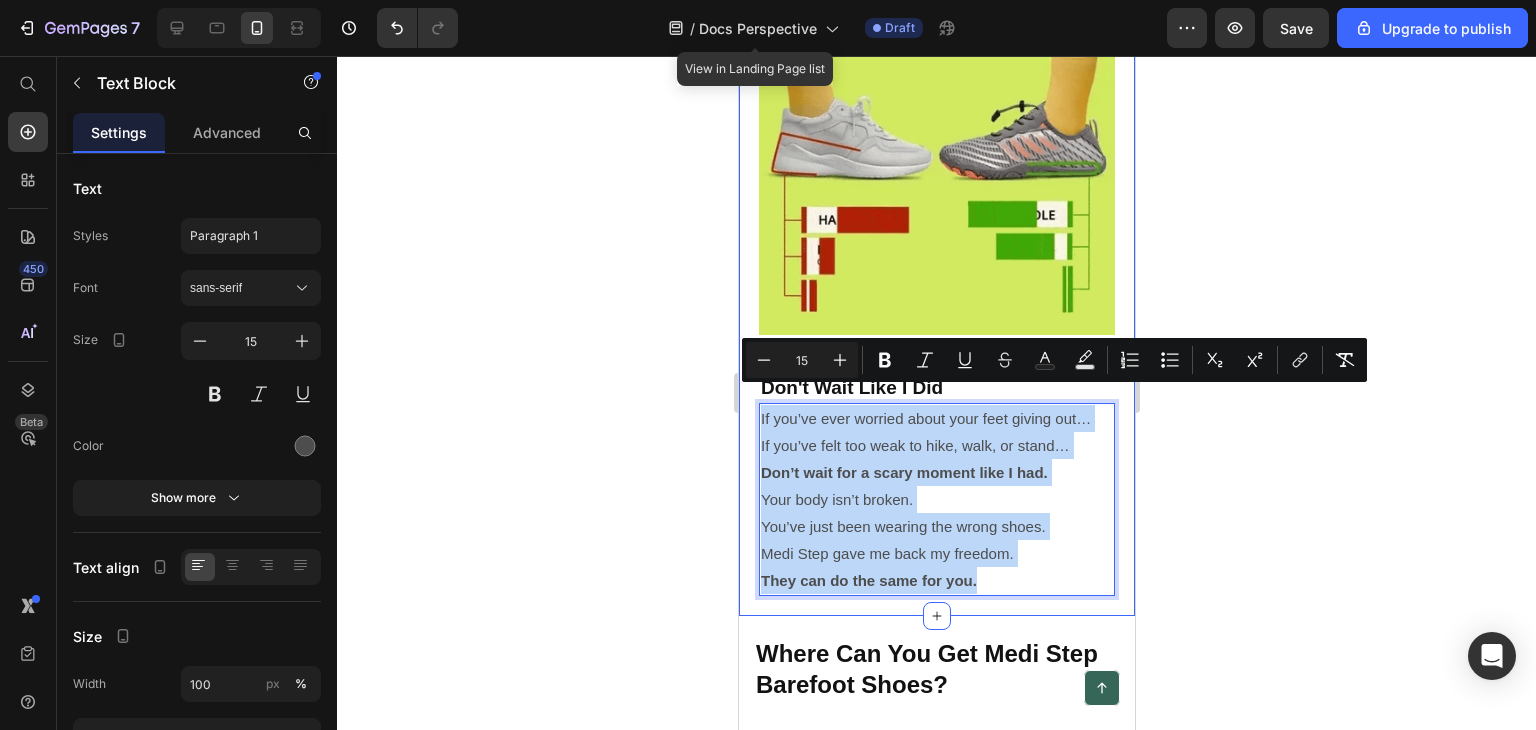 drag, startPoint x: 984, startPoint y: 558, endPoint x: 757, endPoint y: 399, distance: 277.14618 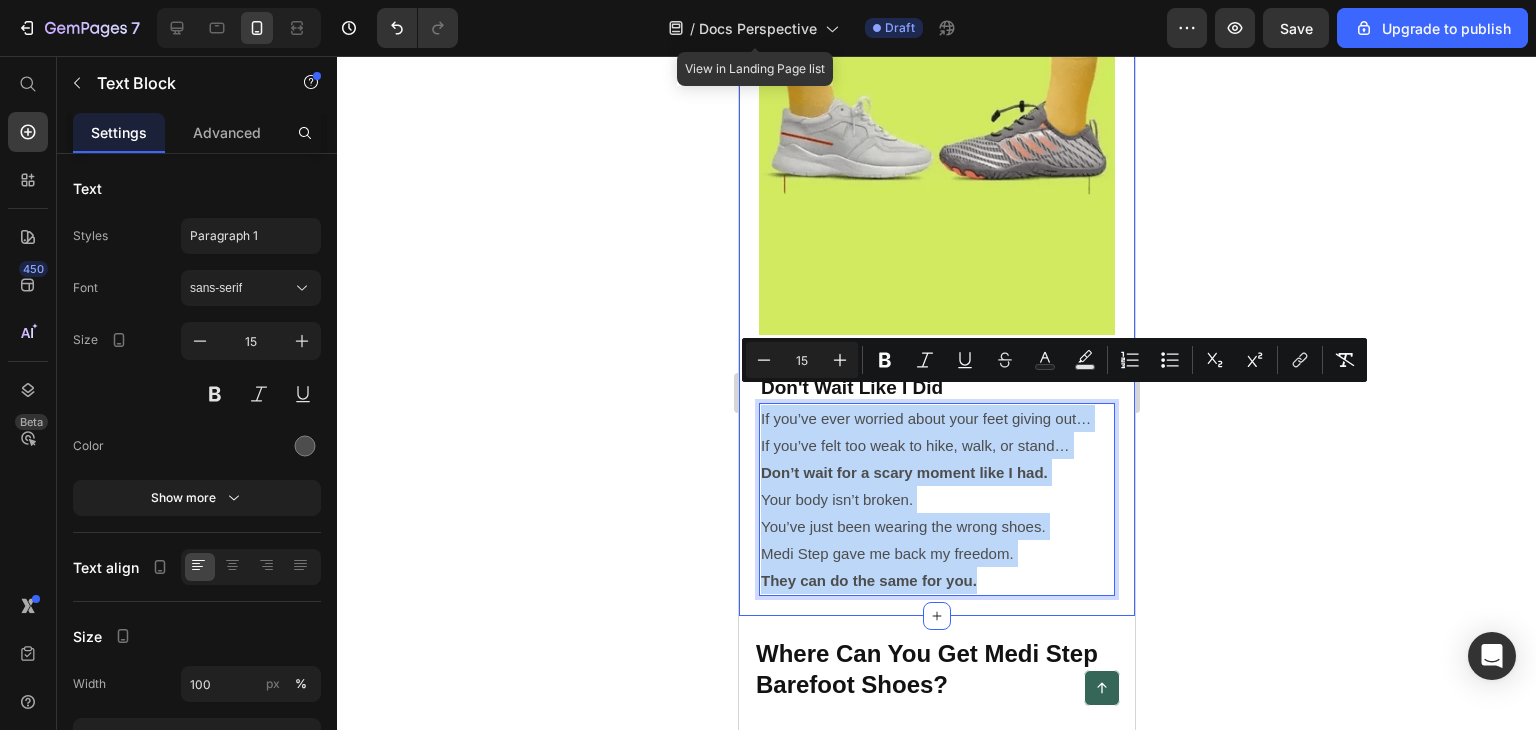 click on "Why These Barefoot Shoes Work When Others Don’t Heading Dr. Tan explained that most “orthopedic” shoes still rely on artificial supports. Only true barefoot-style shoes offer these: Text Block Rebuilds foot strength naturally   ⁠⁠⁠⁠⁠⁠⁠ Medi Step’s flexible design lets your feet move the way they were meant to—helping to  rebuild weak muscles  naturally. Helps reduce pain in feet, knees, and back By strengthening foot muscles and improving balance, Medi Step helps ease pressure on your joints, knees, and lower back—so you can walk and move without pain. Improves balance and stability  ⁠⁠⁠⁠⁠⁠⁠ Their unique flat sole keeps your heel and toes level, promoting better balance and healthy posture with every step. Lightweight and comfortable for all-day use These shoes feel incredibly light and keep your feet cool and dry—even after hours of walking or hiking. Costs only $60  ⁠⁠⁠⁠⁠⁠⁠ For less than the cost of a physical therapy session. ⁠⁠⁠⁠⁠⁠⁠" at bounding box center (936, -259) 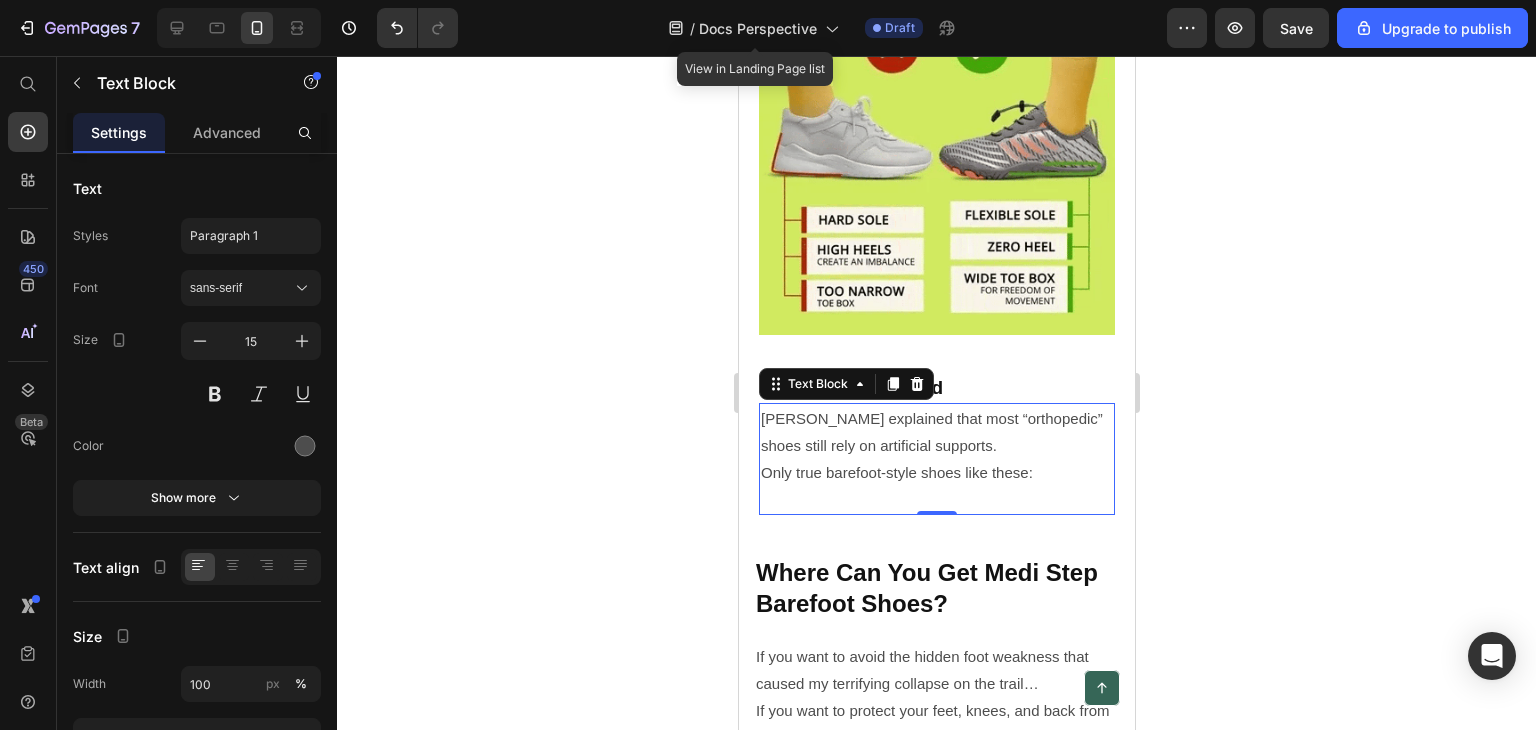 click 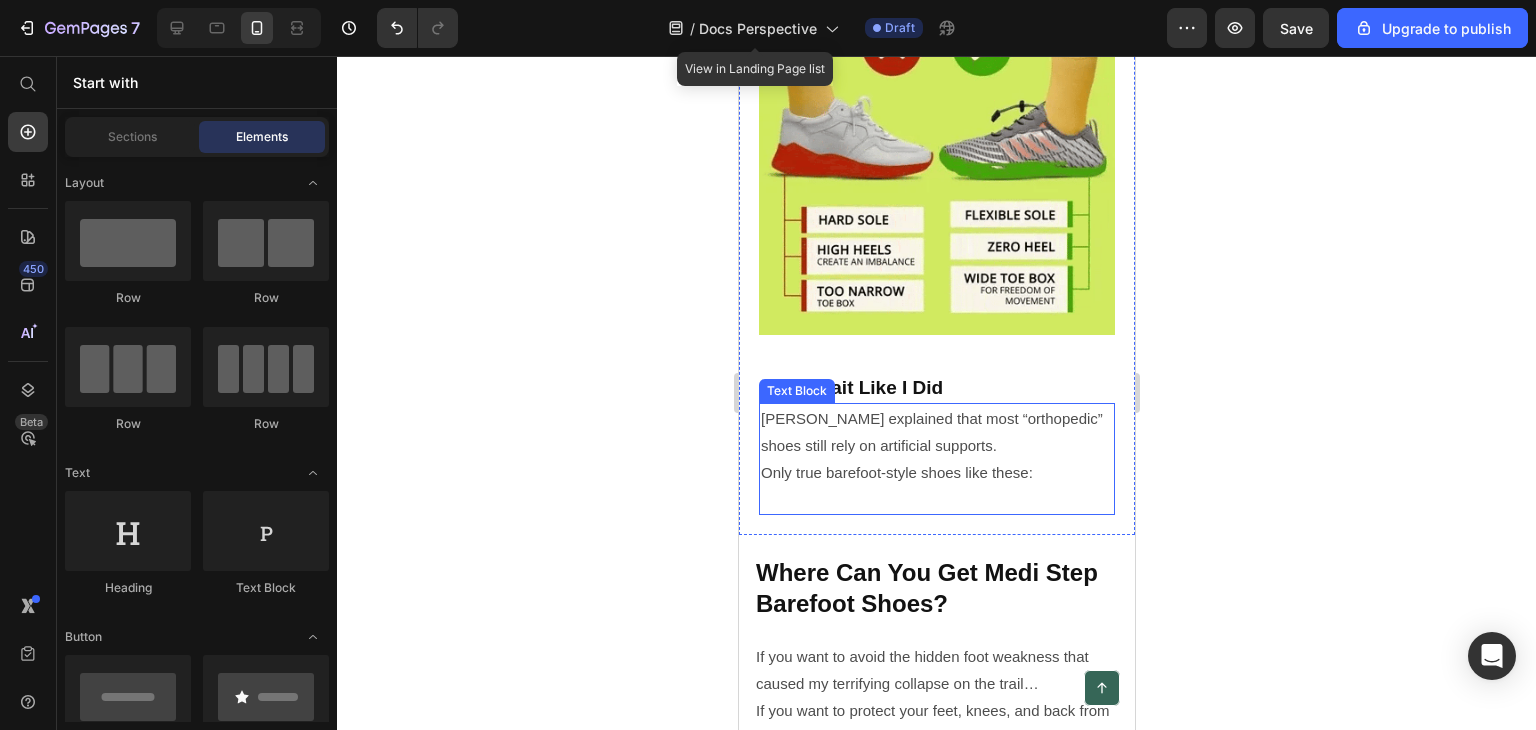 click on "Only true barefoot-style shoes like these:" at bounding box center [936, 472] 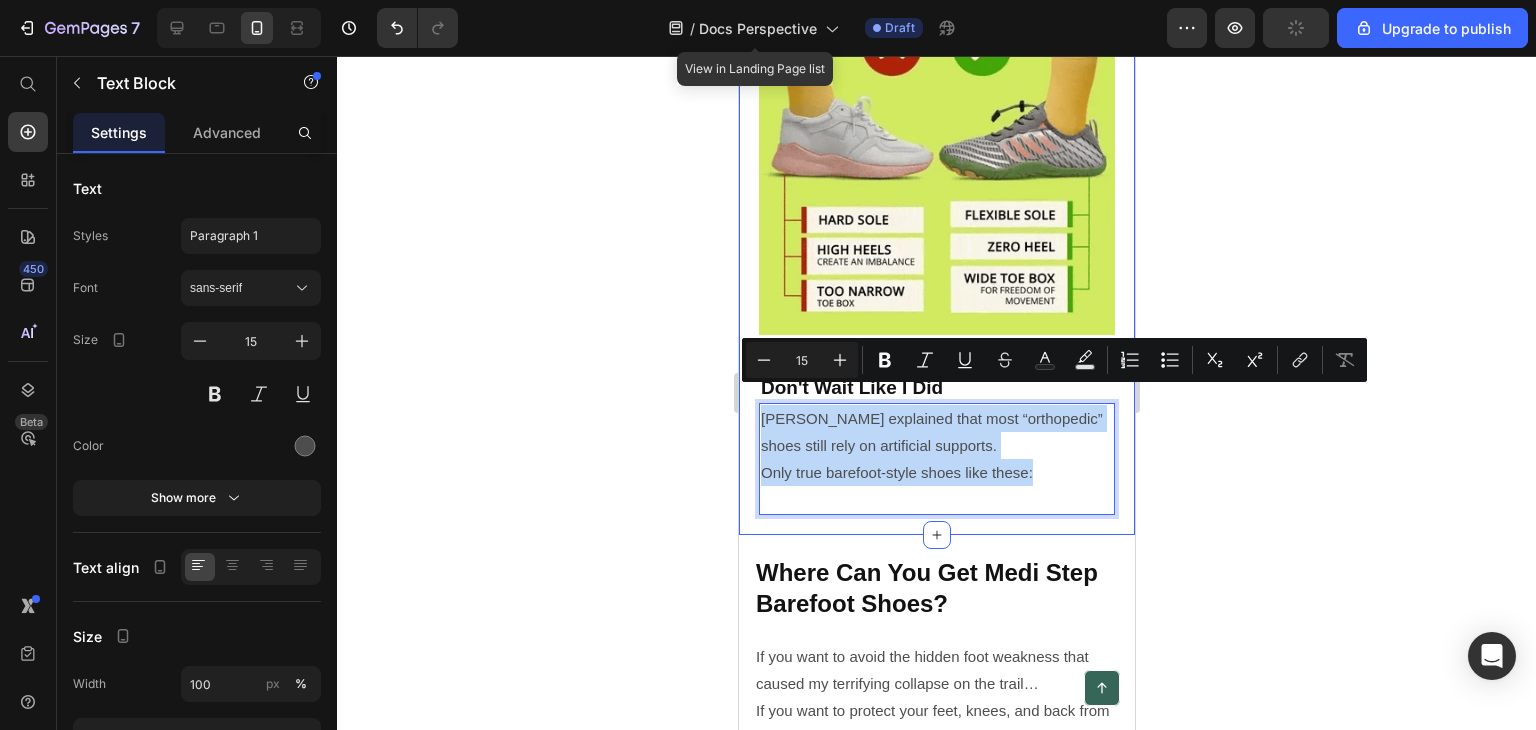 drag, startPoint x: 1052, startPoint y: 448, endPoint x: 796, endPoint y: 405, distance: 259.5862 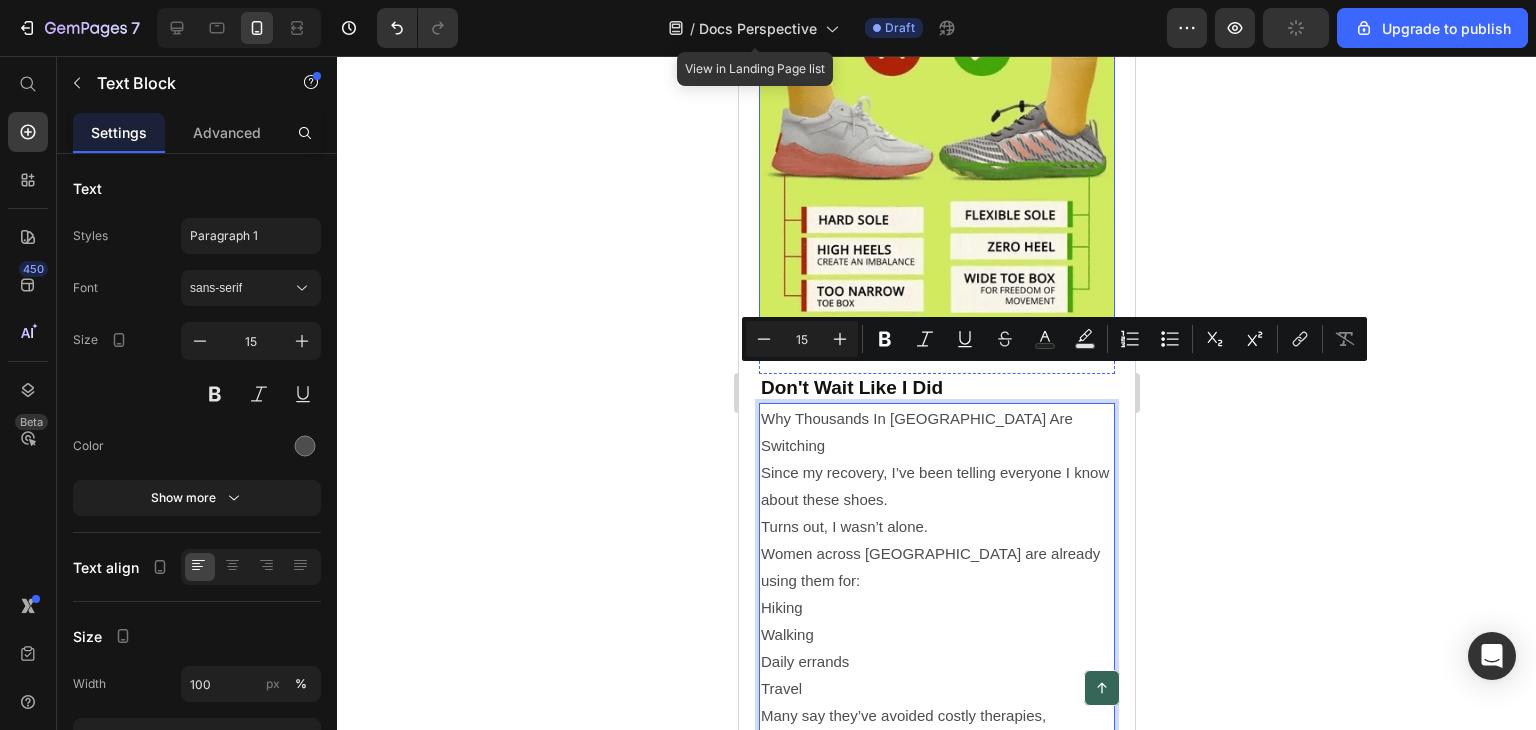 scroll, scrollTop: 6075, scrollLeft: 0, axis: vertical 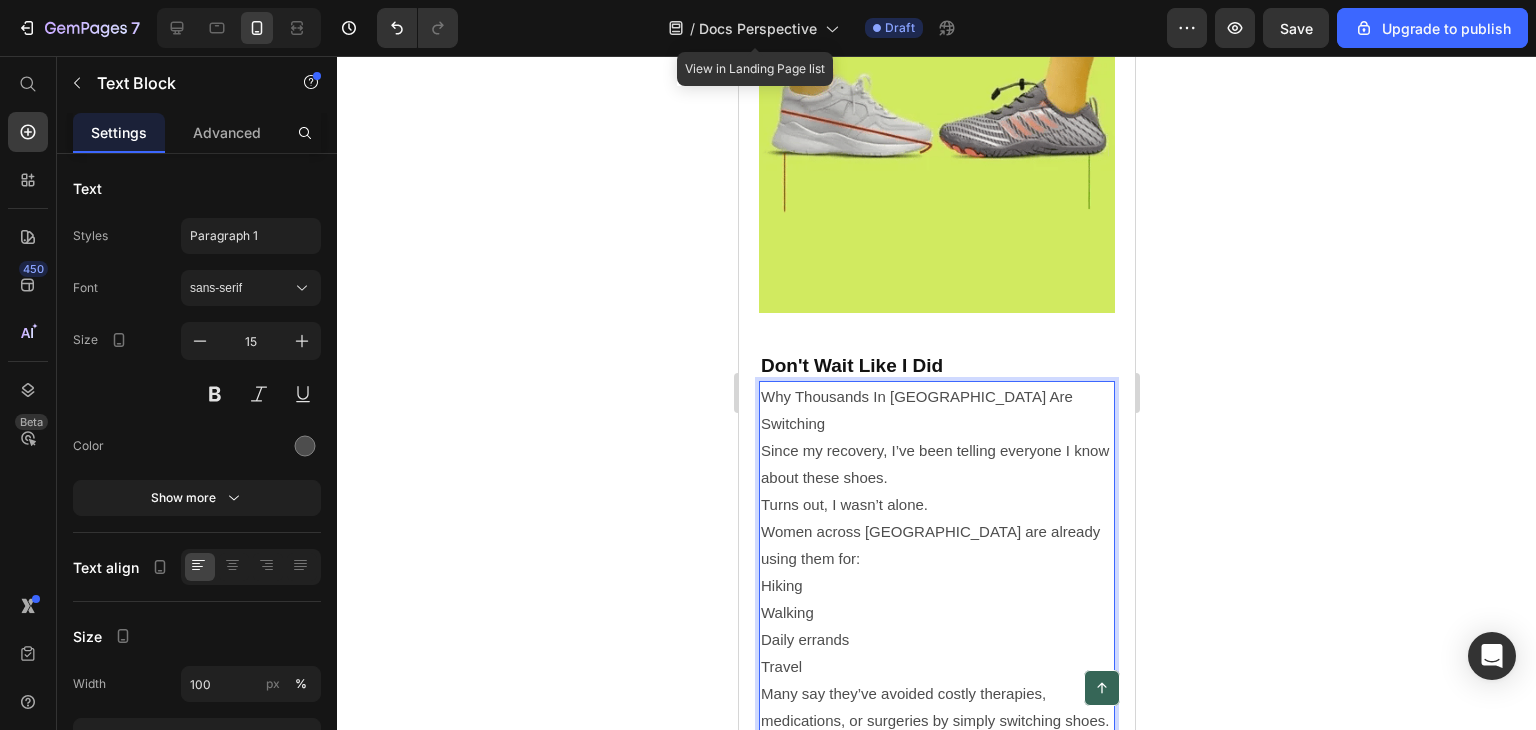 click on "Why Thousands In Singapore Are Switching" at bounding box center [936, 410] 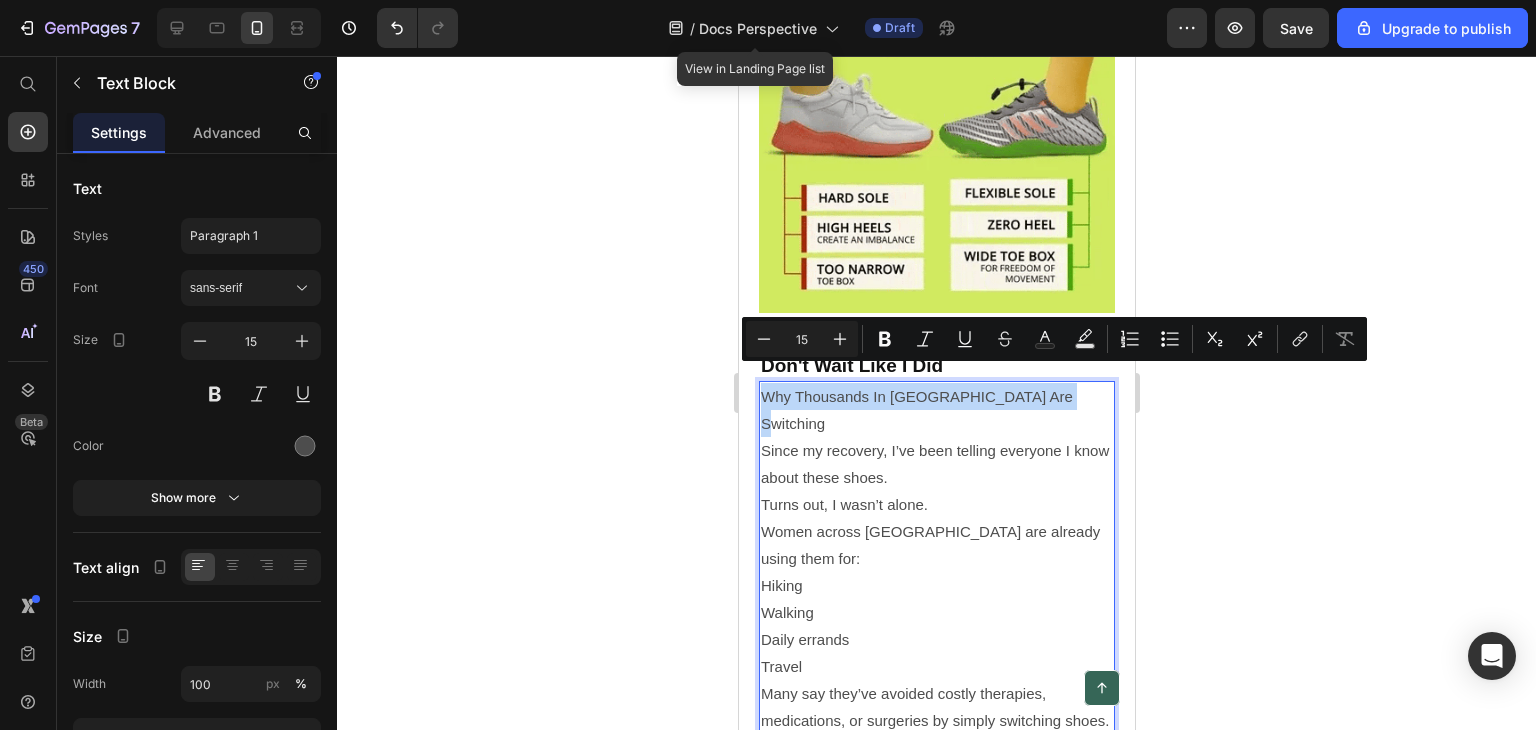 drag, startPoint x: 1044, startPoint y: 364, endPoint x: 731, endPoint y: 376, distance: 313.22995 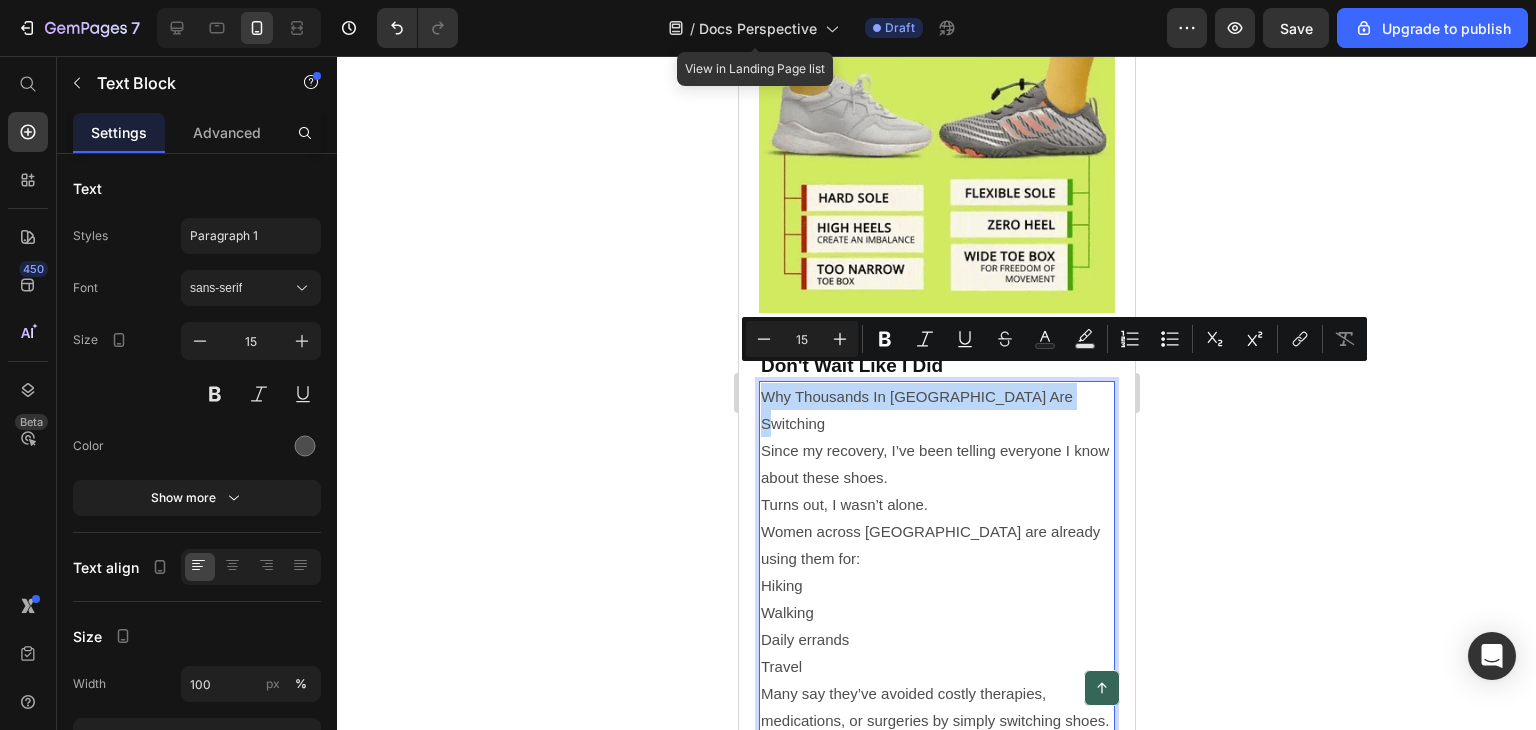 click on "Mobile  ( 396 px) iPhone 13 Mini iPhone 13 Pro iPhone 11 Pro Max iPhone 15 Pro Max Pixel 7 Galaxy S8+ Galaxy S20 Ultra iPad Mini iPad Air iPad Pro Header
Button Sticky Why These Barefoot Shoes Work When Others Don’t Heading Dr. Tan explained that most “orthopedic” shoes still rely on artificial supports. Only true barefoot-style shoes offer these: Text Block Rebuilds foot strength naturally   ⁠⁠⁠⁠⁠⁠⁠ Medi Step’s flexible design lets your feet move the way they were meant to—helping to  rebuild weak muscles  naturally. Helps reduce pain in feet, knees, and back By strengthening foot muscles and improving balance, Medi Step helps ease pressure on your joints, knees, and lower back—so you can walk and move without pain. Improves balance and stability  ⁠⁠⁠⁠⁠⁠⁠ Their unique flat sole keeps your heel and toes level, promoting better balance and healthy posture with every step. Lightweight and comfortable for all-day use Costs only $60  ⁠⁠⁠⁠⁠⁠⁠" at bounding box center [936, -1353] 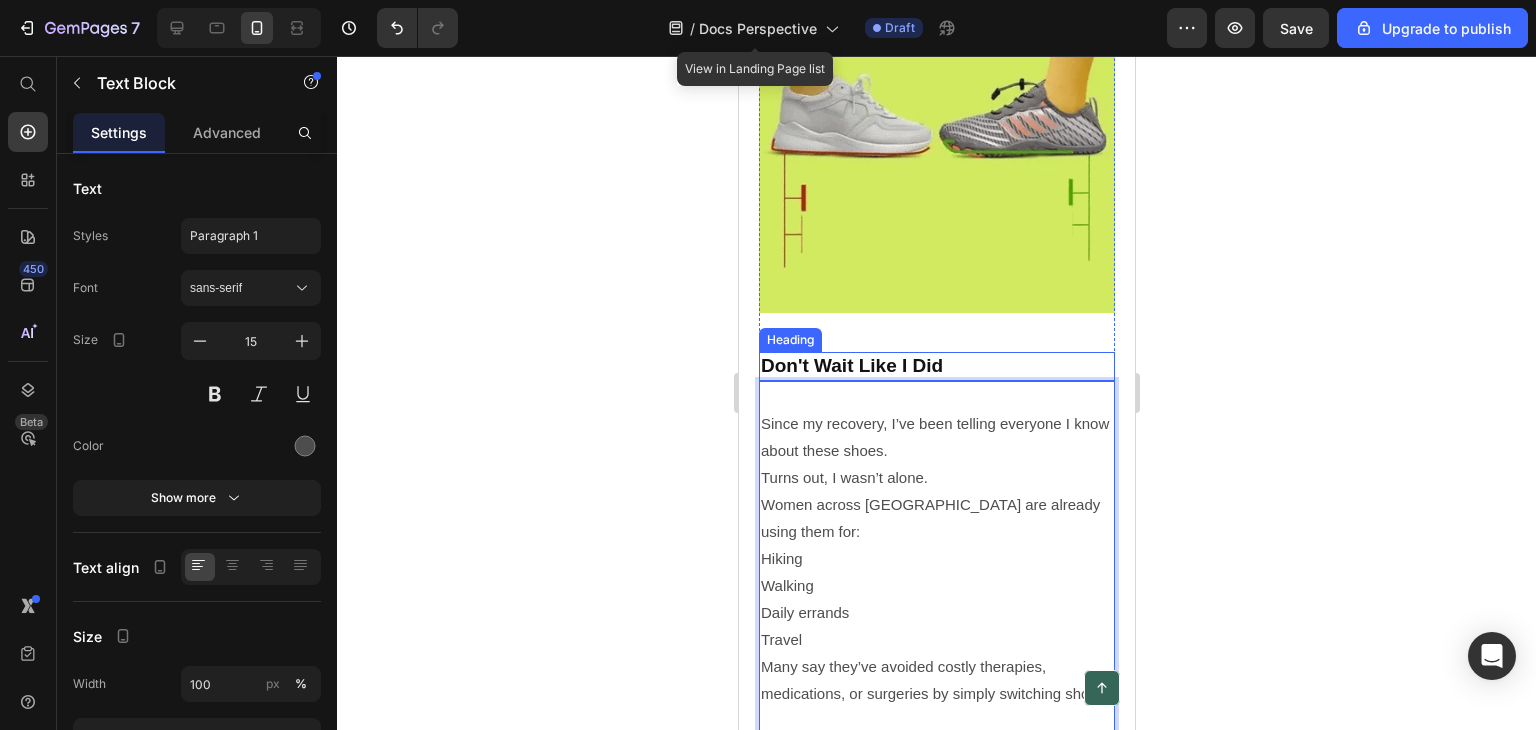 click on "Don't Wait Like I Did" at bounding box center (936, 366) 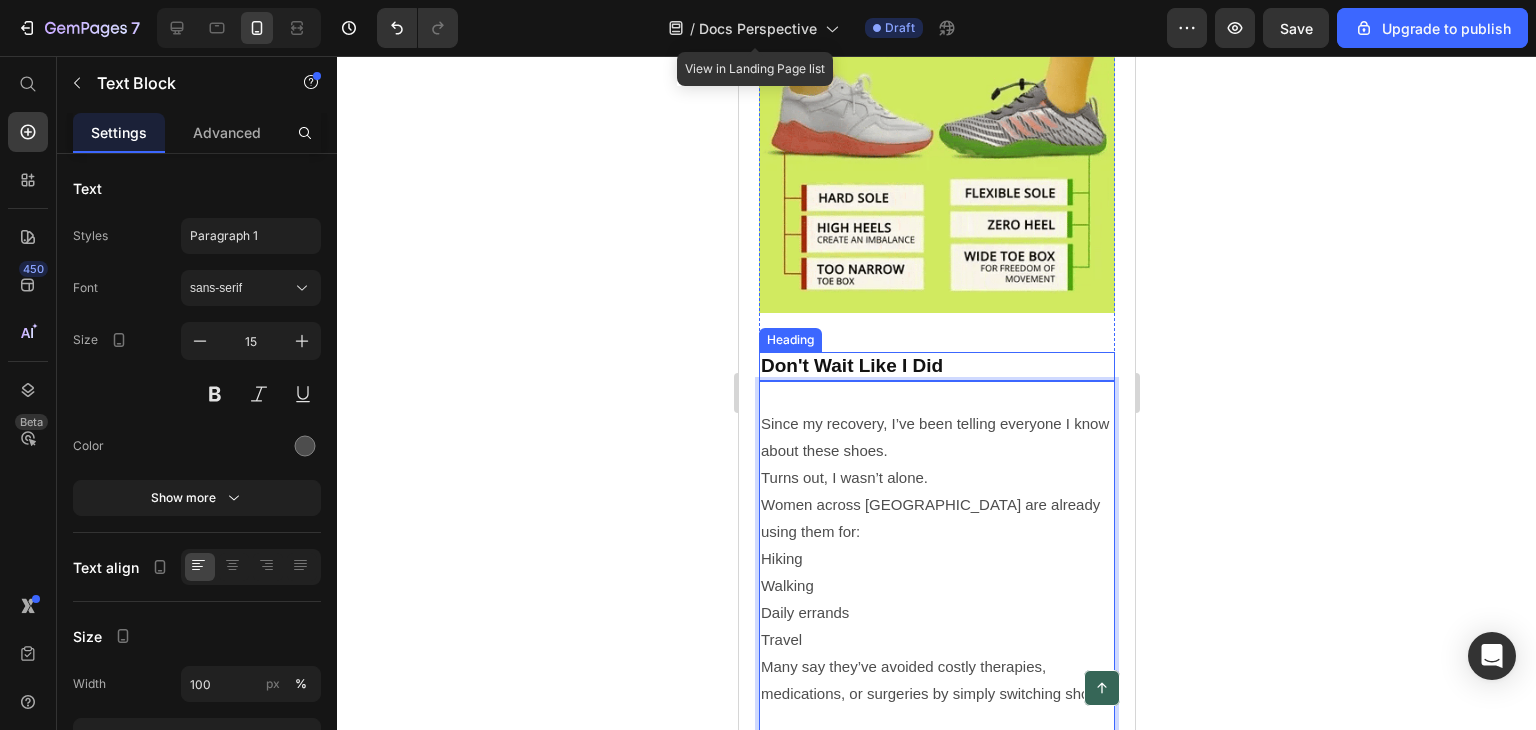 scroll, scrollTop: 0, scrollLeft: 0, axis: both 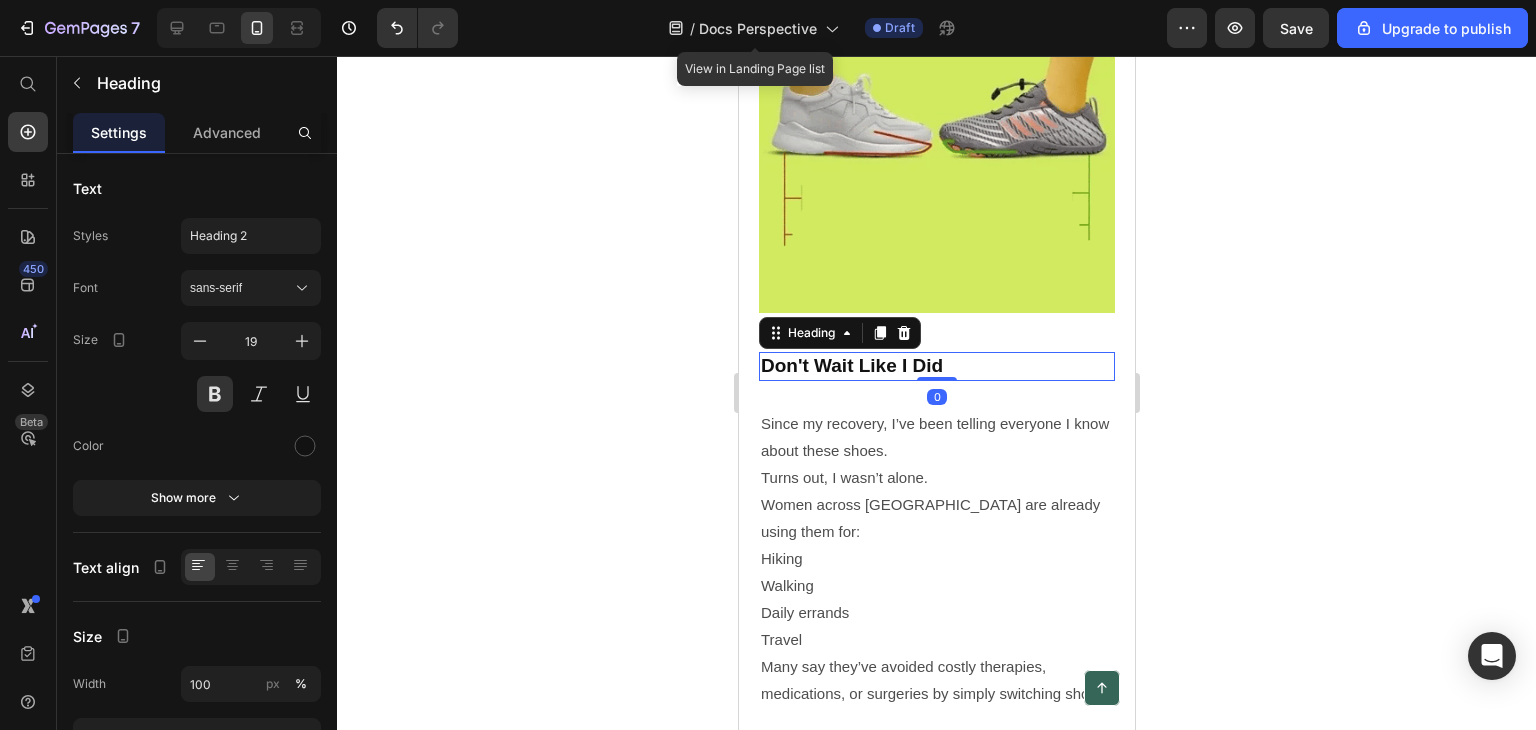 click on "Don't Wait Like I Did" at bounding box center (936, 366) 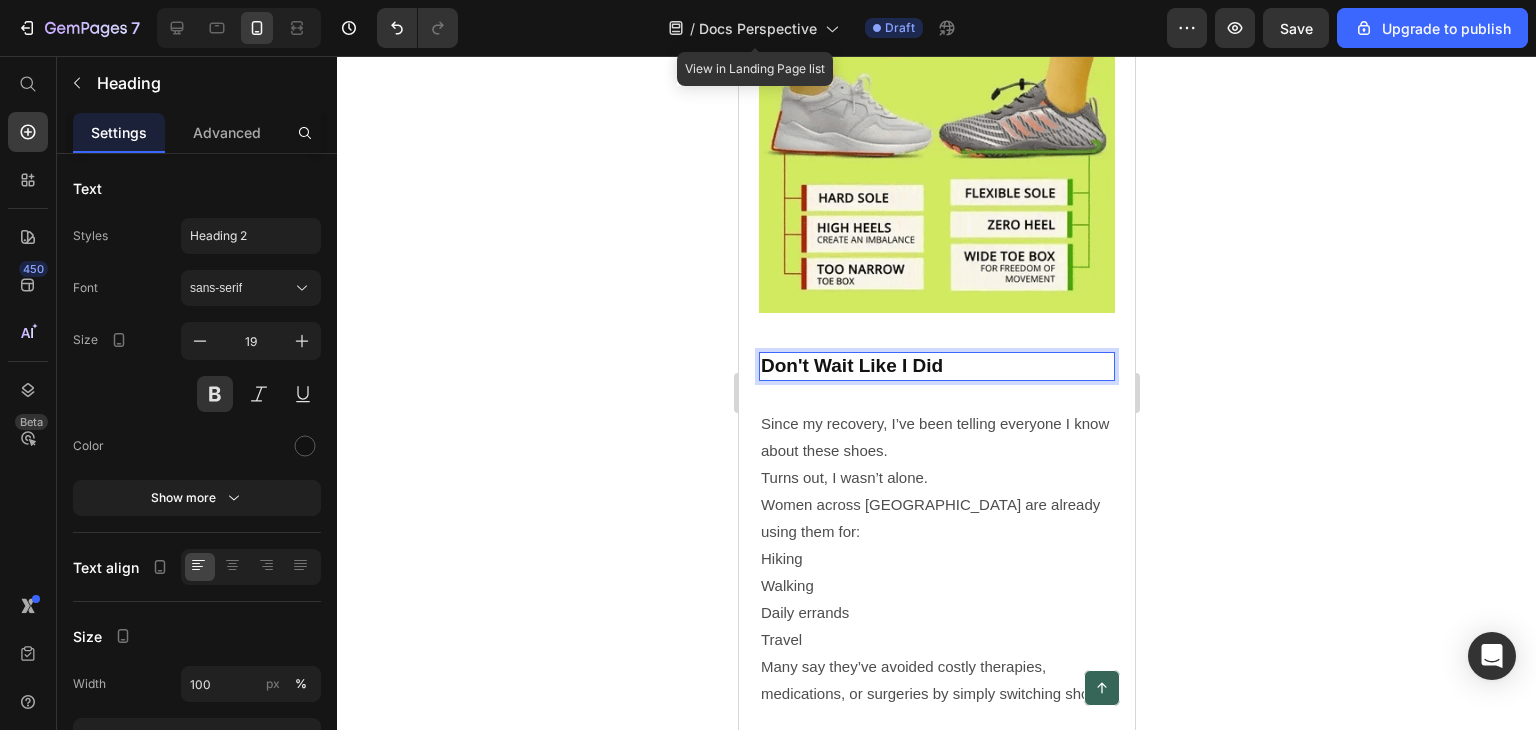 click on "Don't Wait Like I Did" at bounding box center [936, 366] 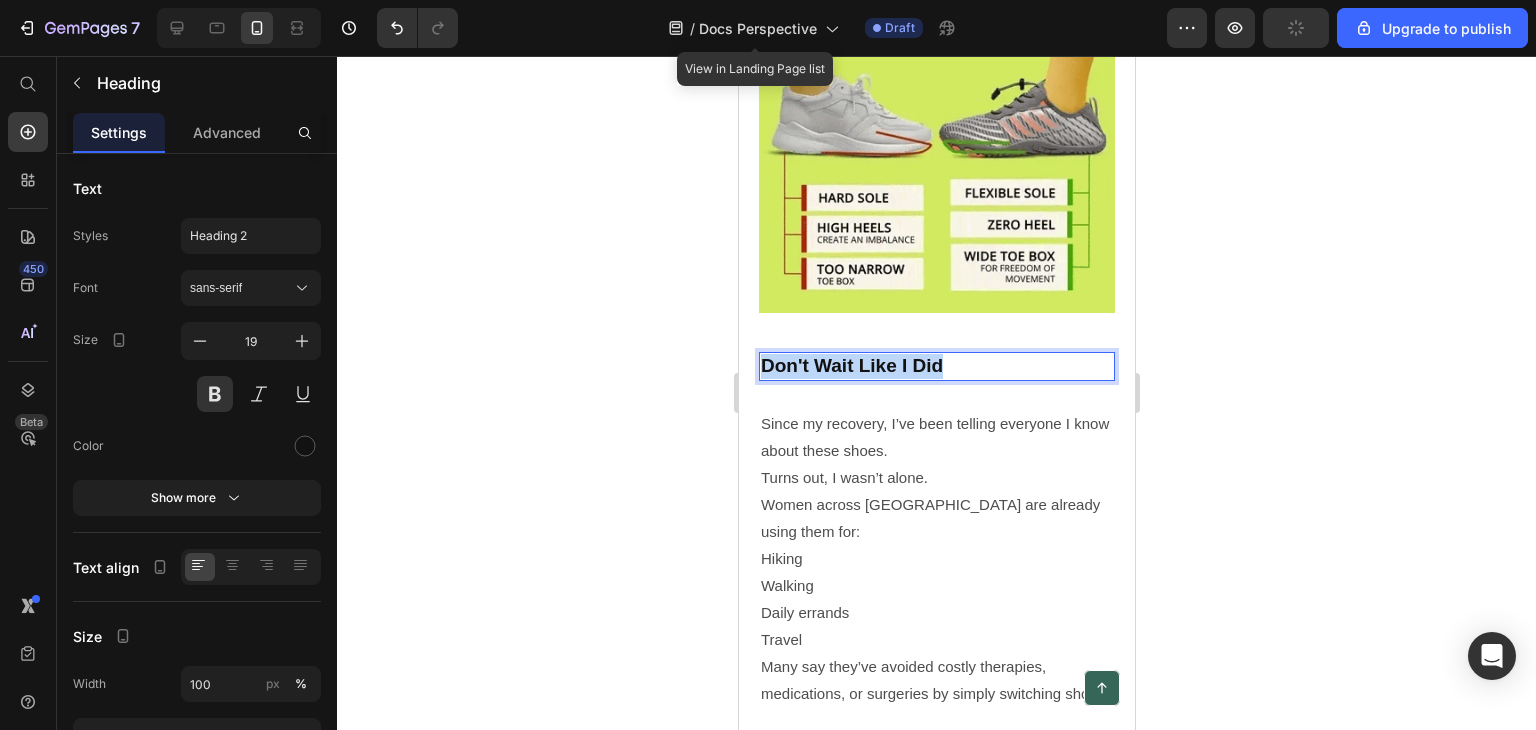 drag, startPoint x: 941, startPoint y: 344, endPoint x: 756, endPoint y: 333, distance: 185.32674 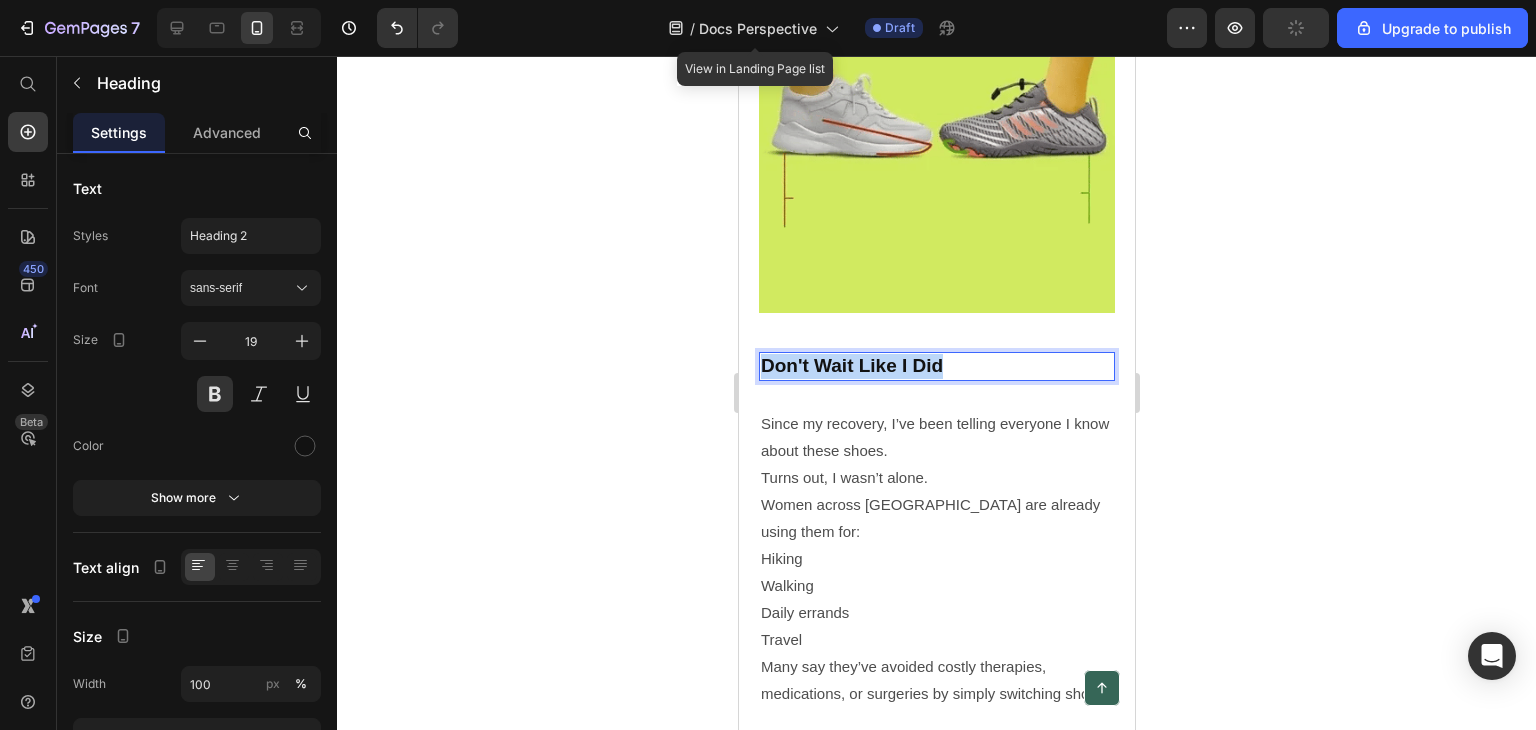 click on "Mobile  ( 396 px) iPhone 13 Mini iPhone 13 Pro iPhone 11 Pro Max iPhone 15 Pro Max Pixel 7 Galaxy S8+ Galaxy S20 Ultra iPad Mini iPad Air iPad Pro Header
Button Sticky Why These Barefoot Shoes Work When Others Don’t Heading Dr. Tan explained that most “orthopedic” shoes still rely on artificial supports. Only true barefoot-style shoes offer these: Text Block Rebuilds foot strength naturally   ⁠⁠⁠⁠⁠⁠⁠ Medi Step’s flexible design lets your feet move the way they were meant to—helping to  rebuild weak muscles  naturally. Helps reduce pain in feet, knees, and back By strengthening foot muscles and improving balance, Medi Step helps ease pressure on your joints, knees, and lower back—so you can walk and move without pain. Improves balance and stability  ⁠⁠⁠⁠⁠⁠⁠ Their unique flat sole keeps your heel and toes level, promoting better balance and healthy posture with every step. Lightweight and comfortable for all-day use Costs only $60  ⁠⁠⁠⁠⁠⁠⁠" at bounding box center [936, -1366] 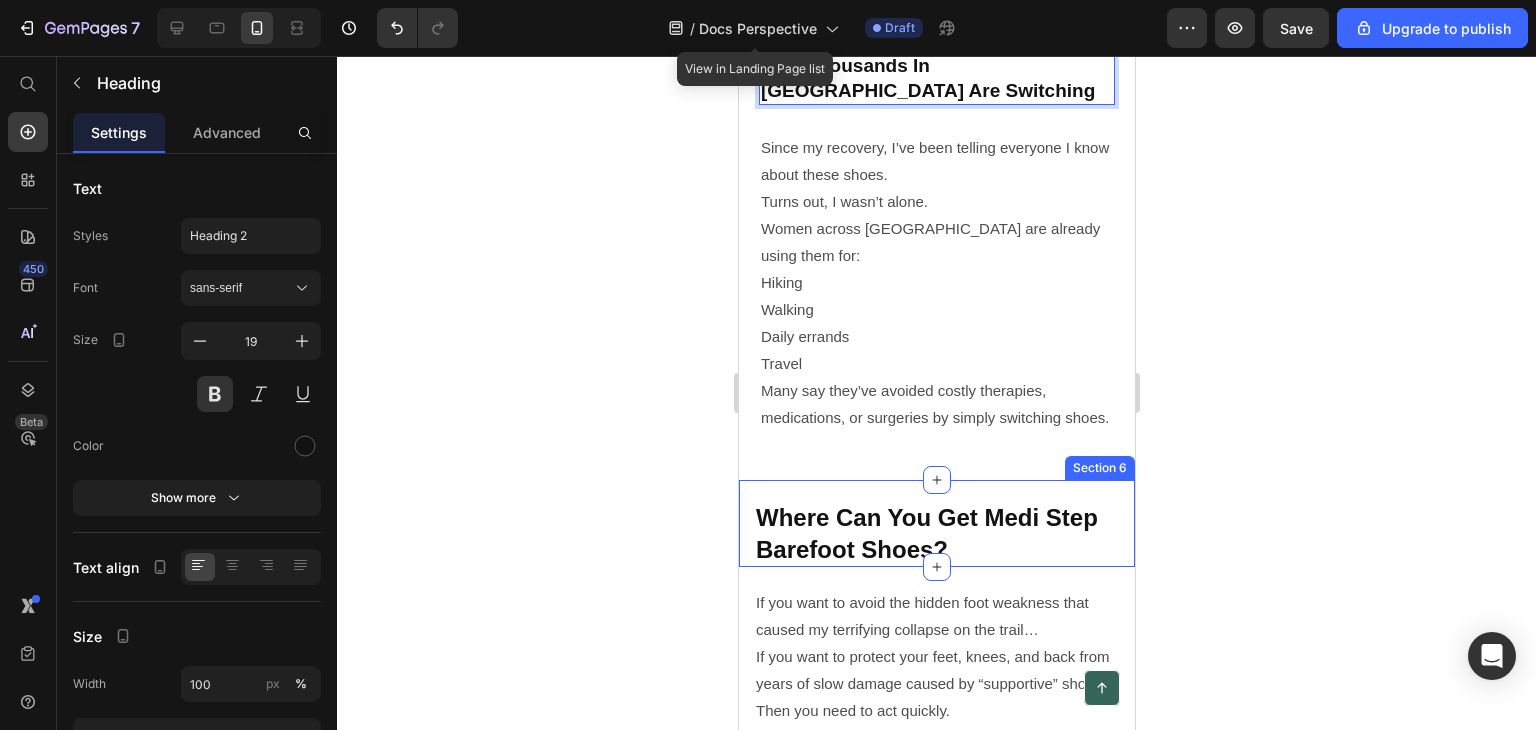 scroll, scrollTop: 6475, scrollLeft: 0, axis: vertical 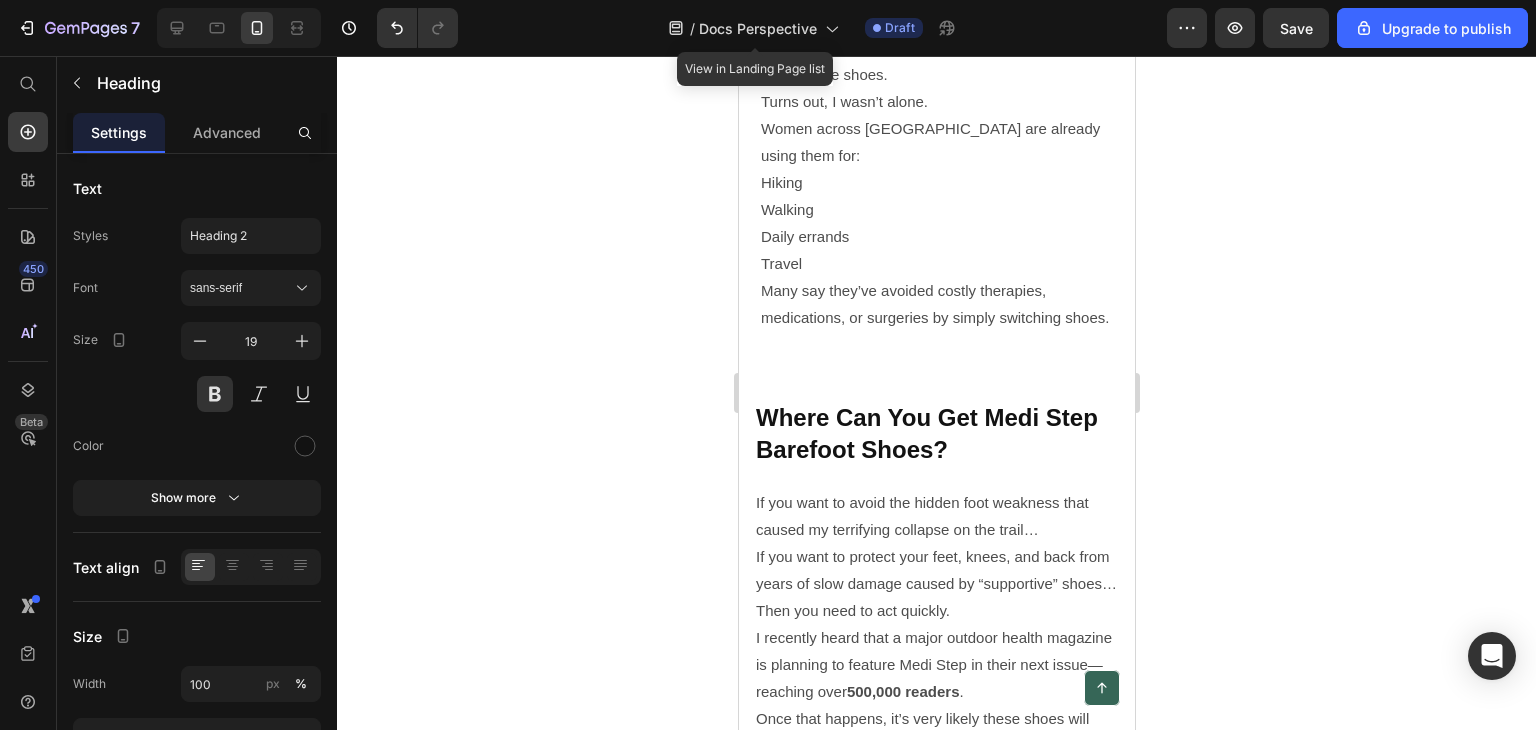 click 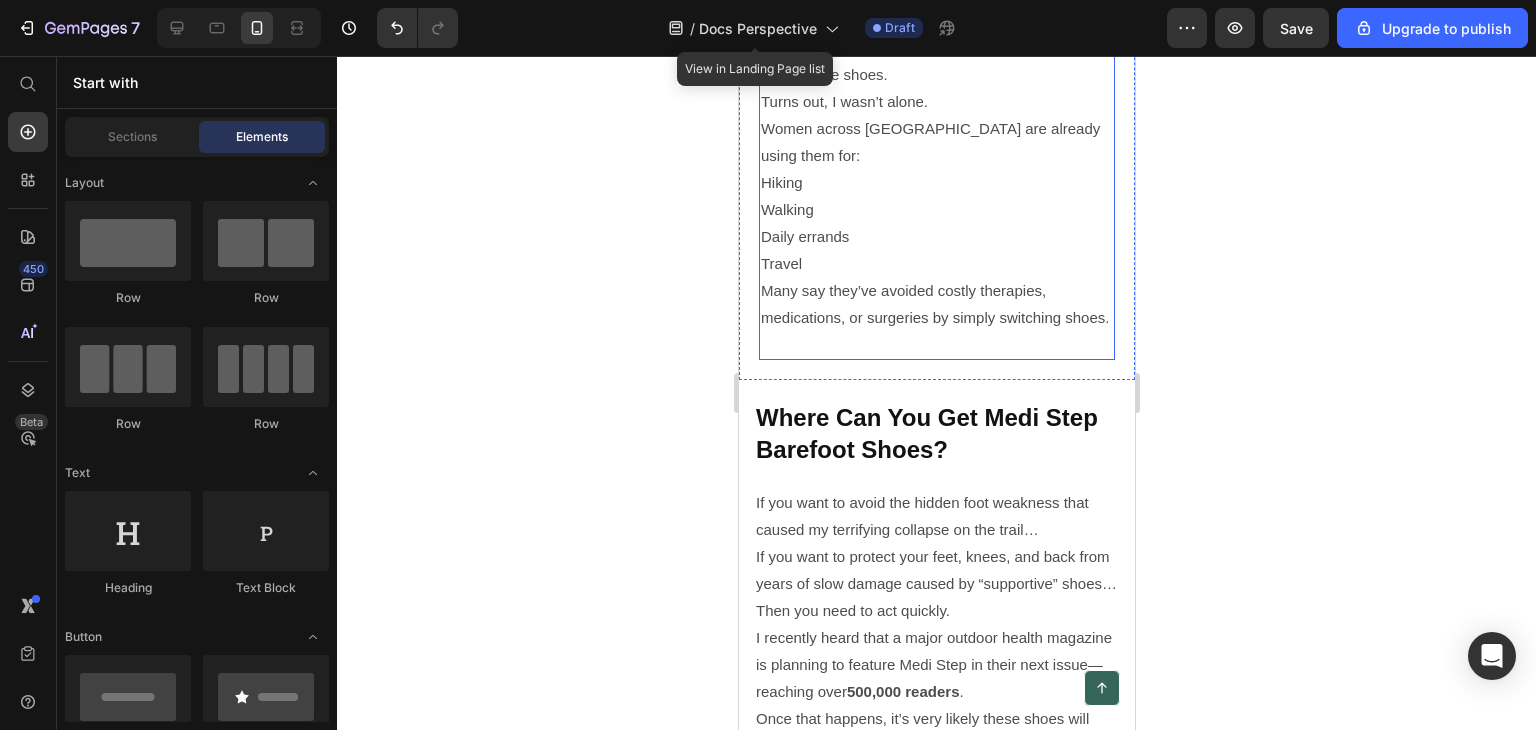 scroll, scrollTop: 6775, scrollLeft: 0, axis: vertical 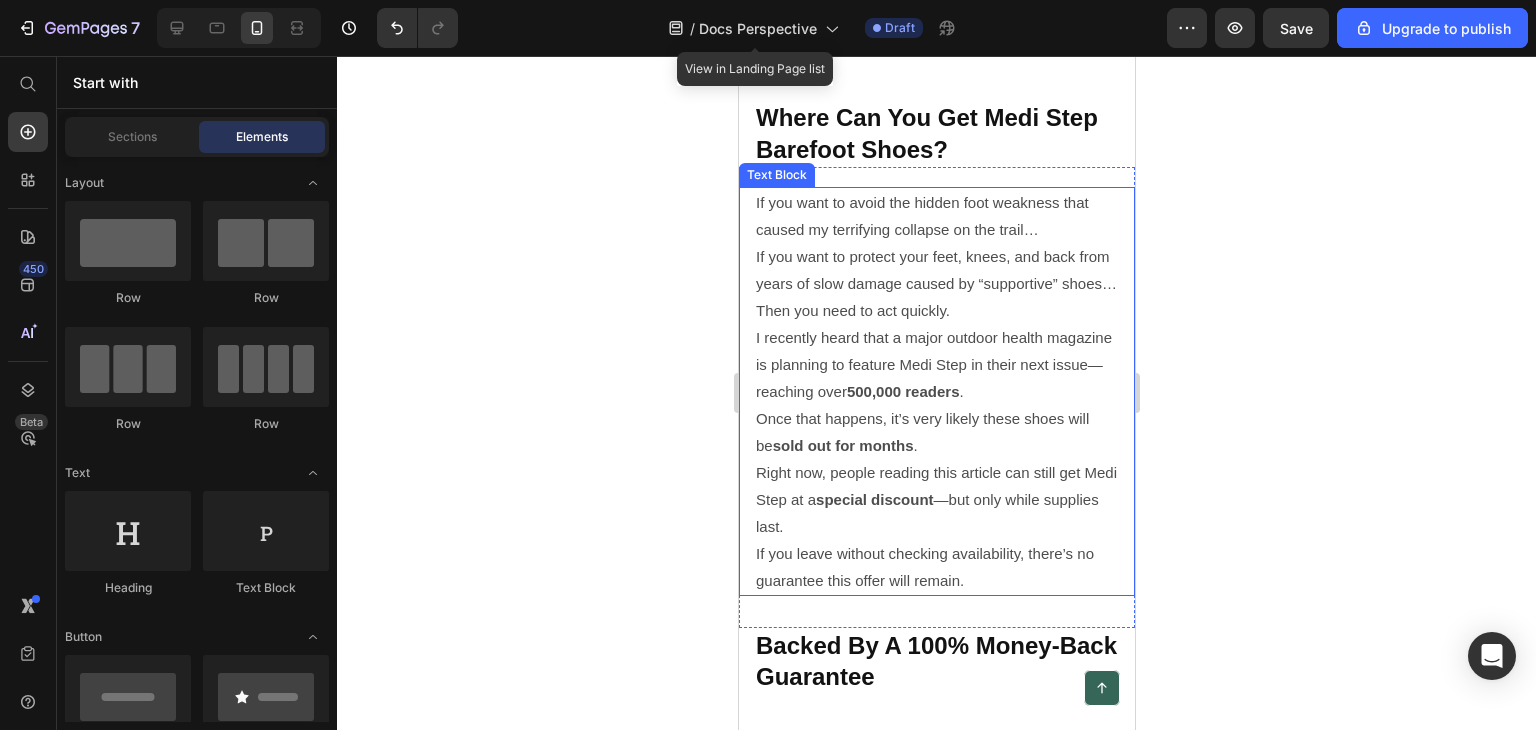 click on "Then you need to act quickly." at bounding box center [936, 310] 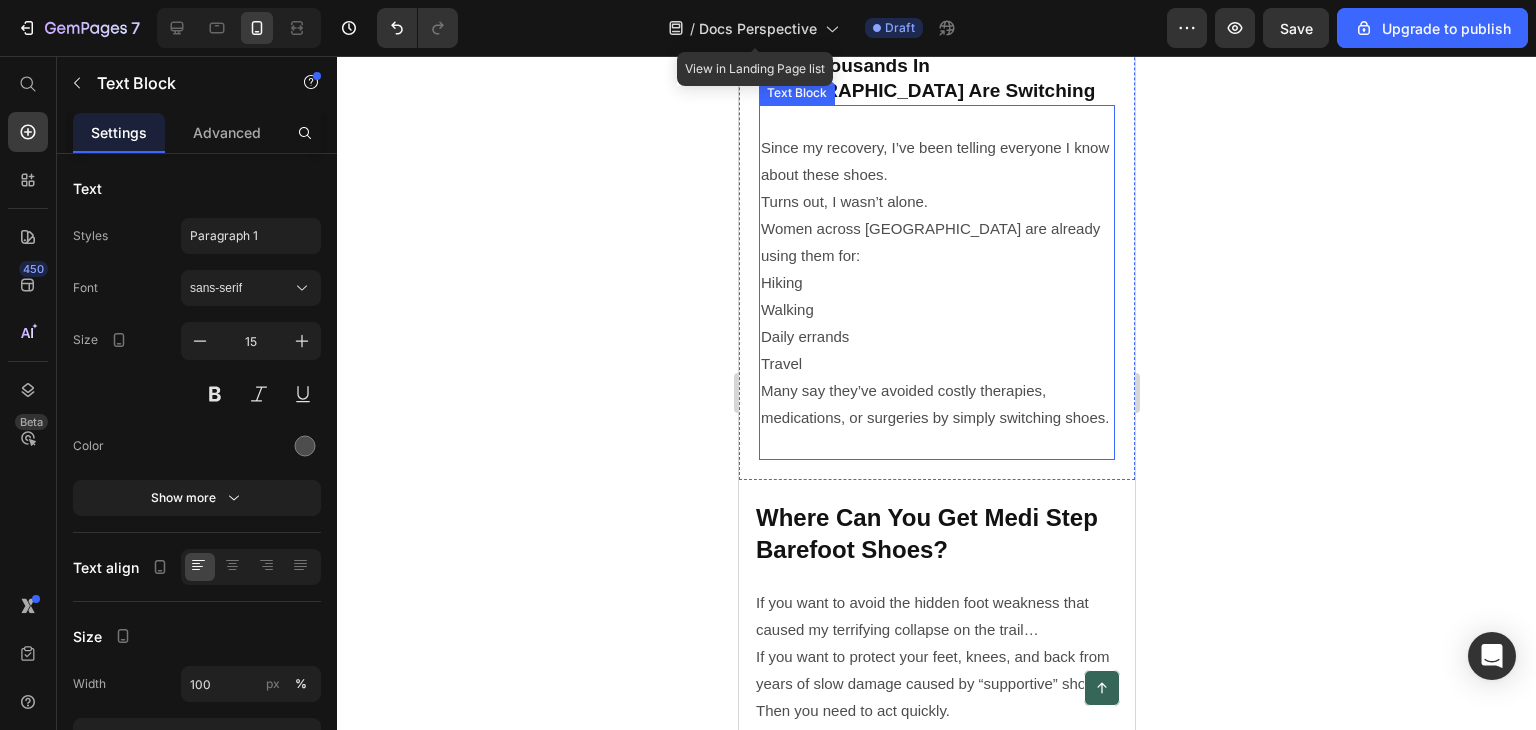 scroll, scrollTop: 6475, scrollLeft: 0, axis: vertical 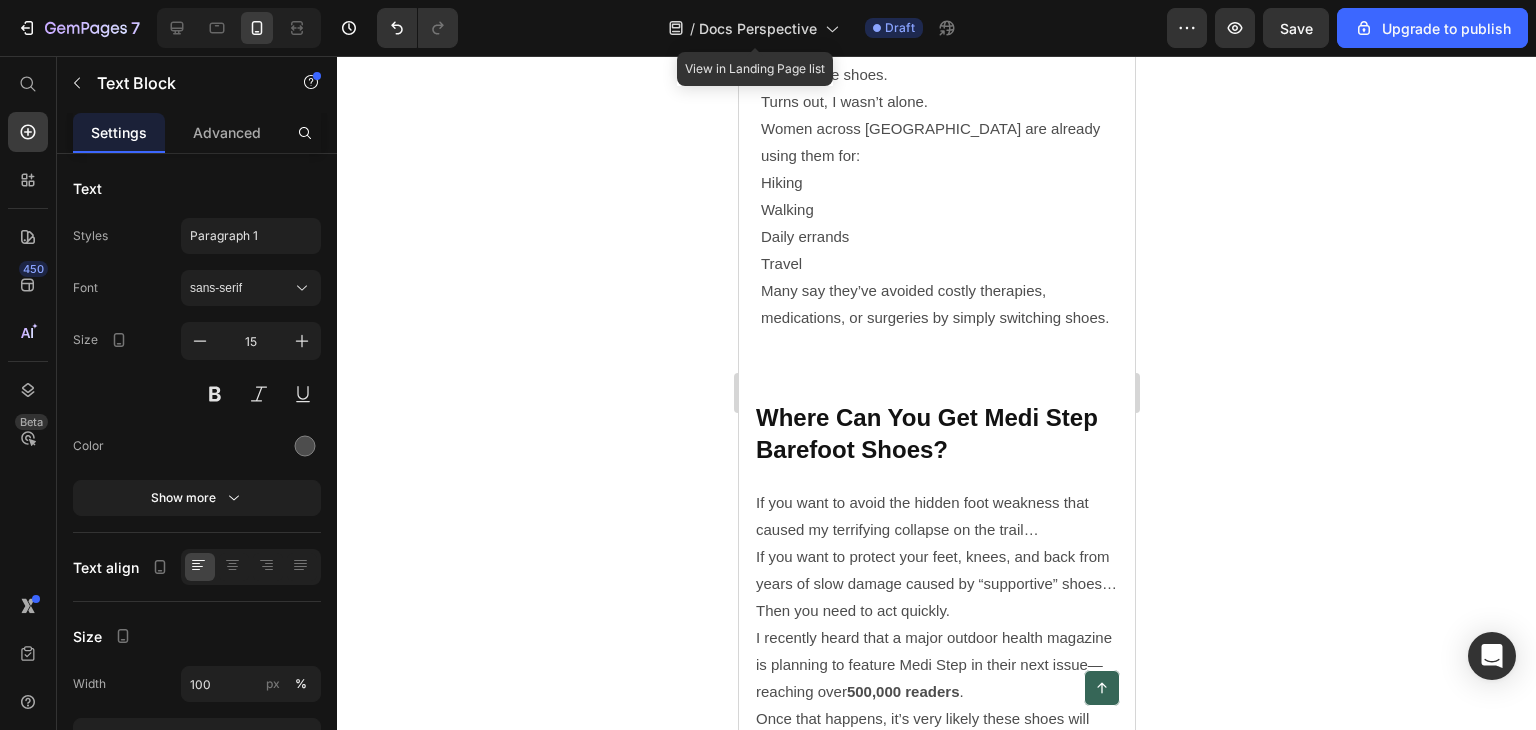 click 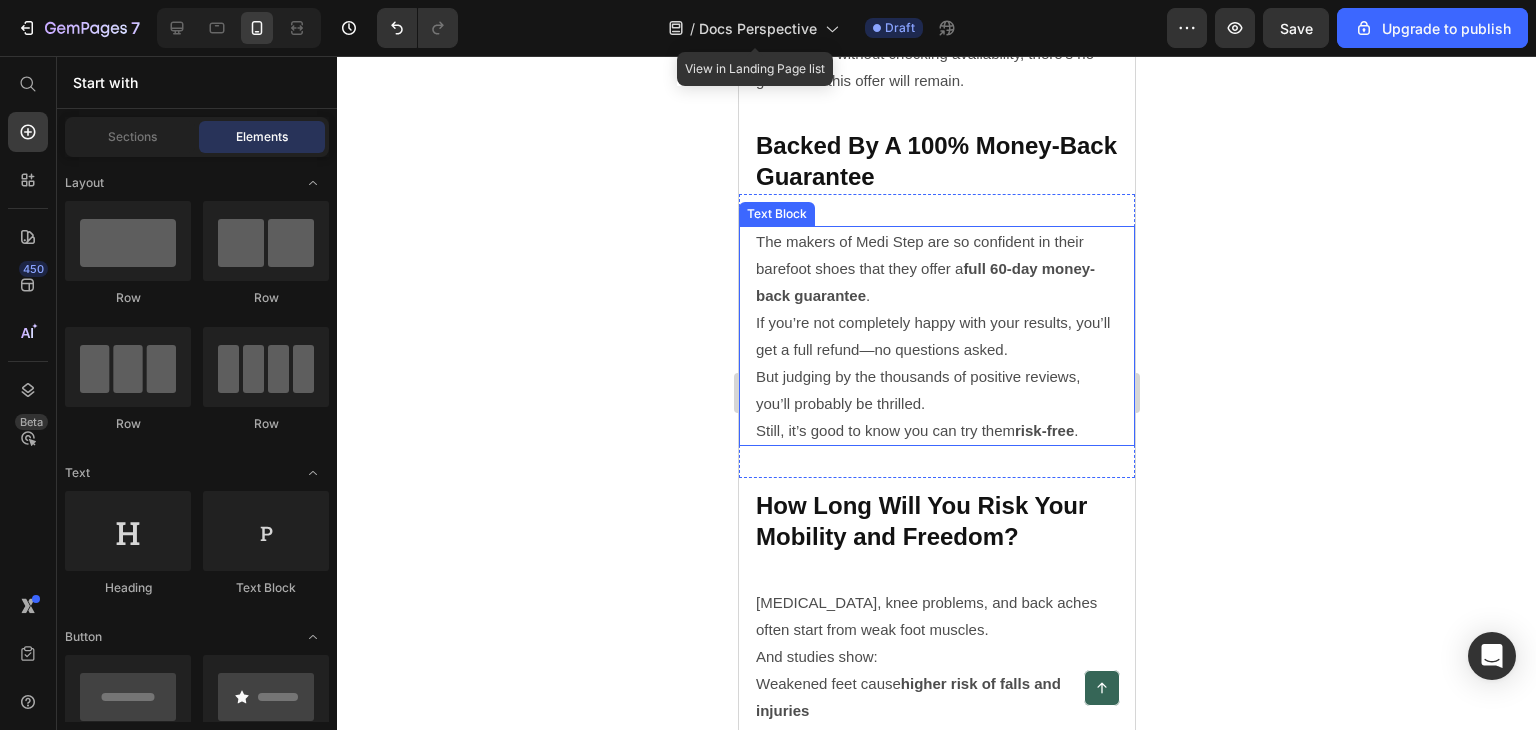 scroll, scrollTop: 7475, scrollLeft: 0, axis: vertical 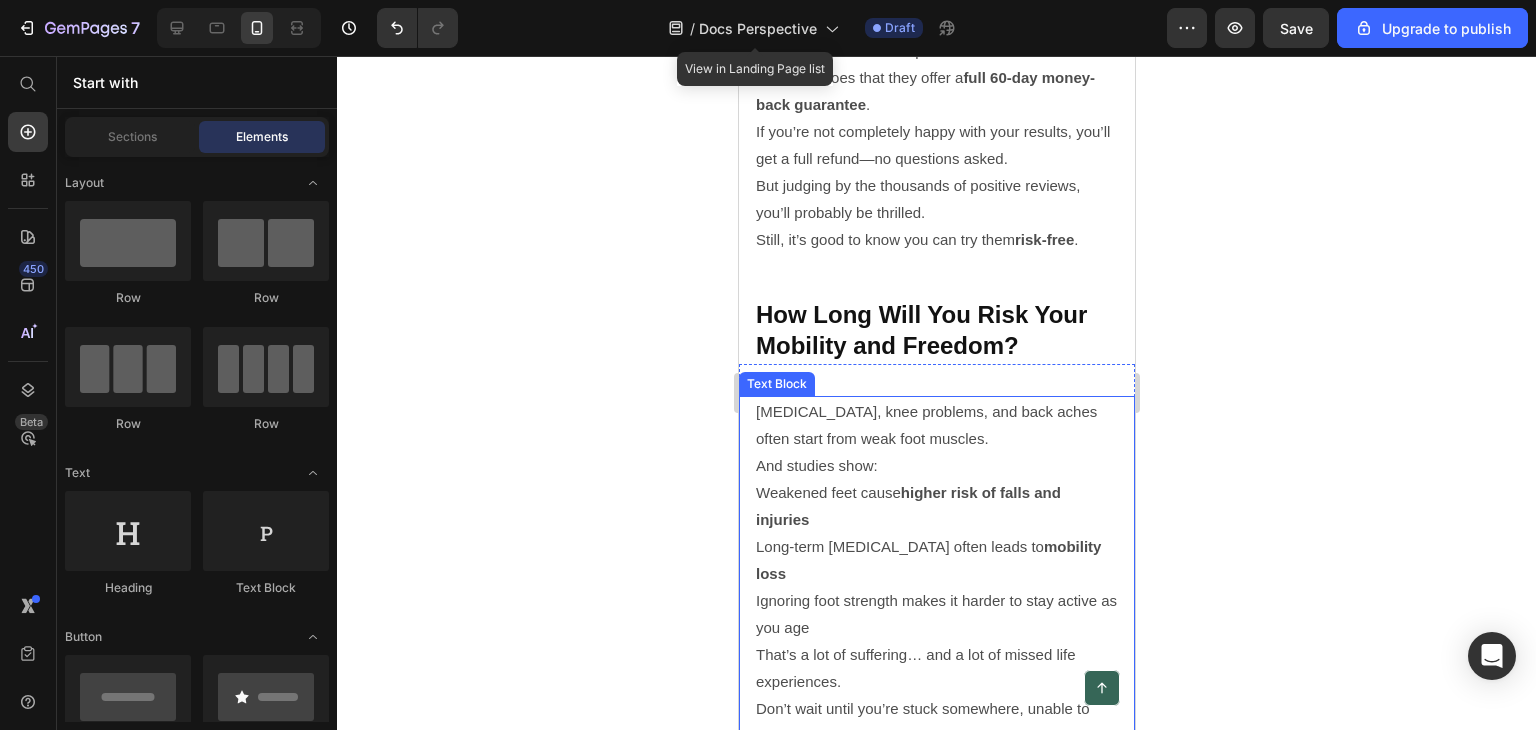 click on "And studies show:" at bounding box center [936, 465] 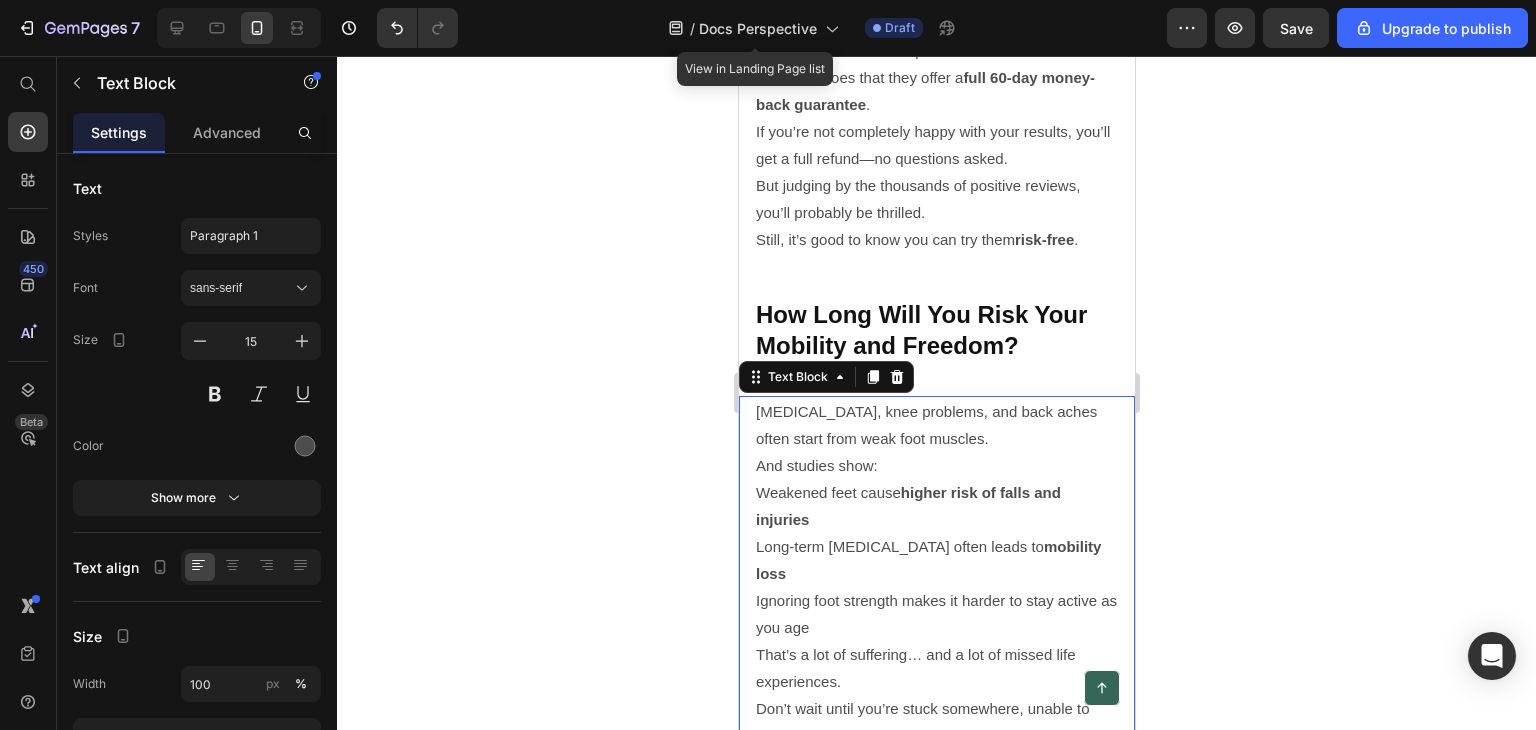 click on "Foot pain, knee problems, and back aches often start from weak foot muscles." at bounding box center (936, 425) 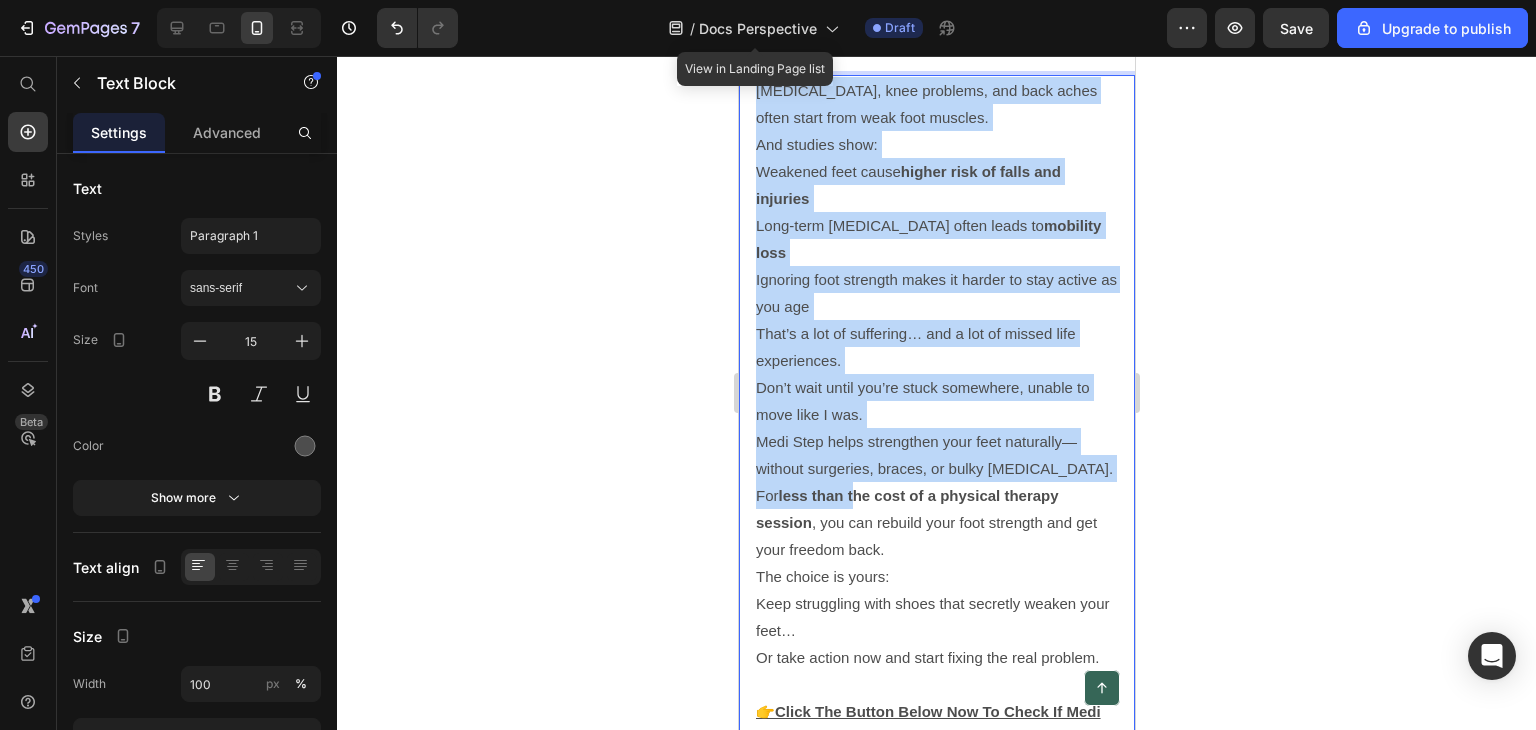 scroll, scrollTop: 7875, scrollLeft: 0, axis: vertical 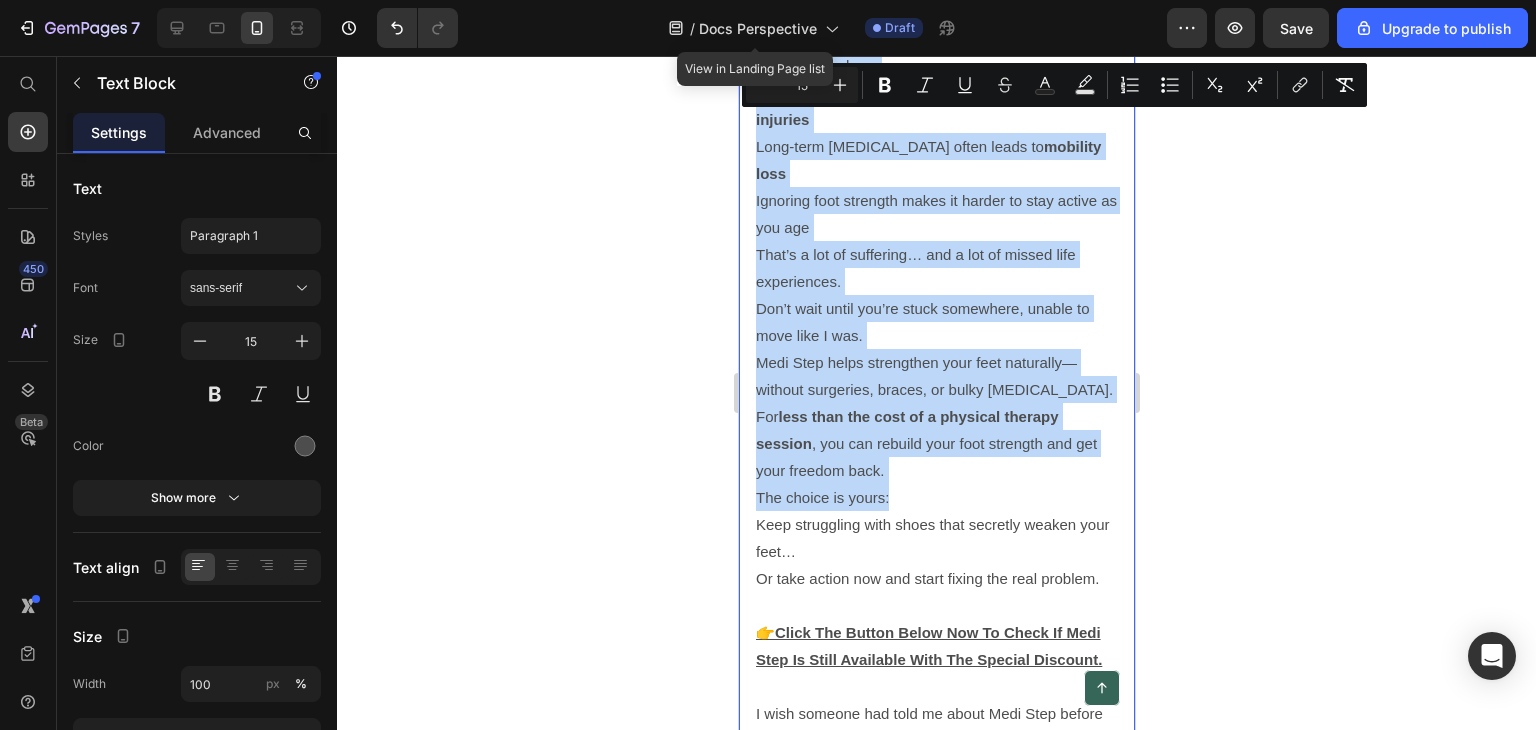 drag, startPoint x: 757, startPoint y: 437, endPoint x: 957, endPoint y: 491, distance: 207.16177 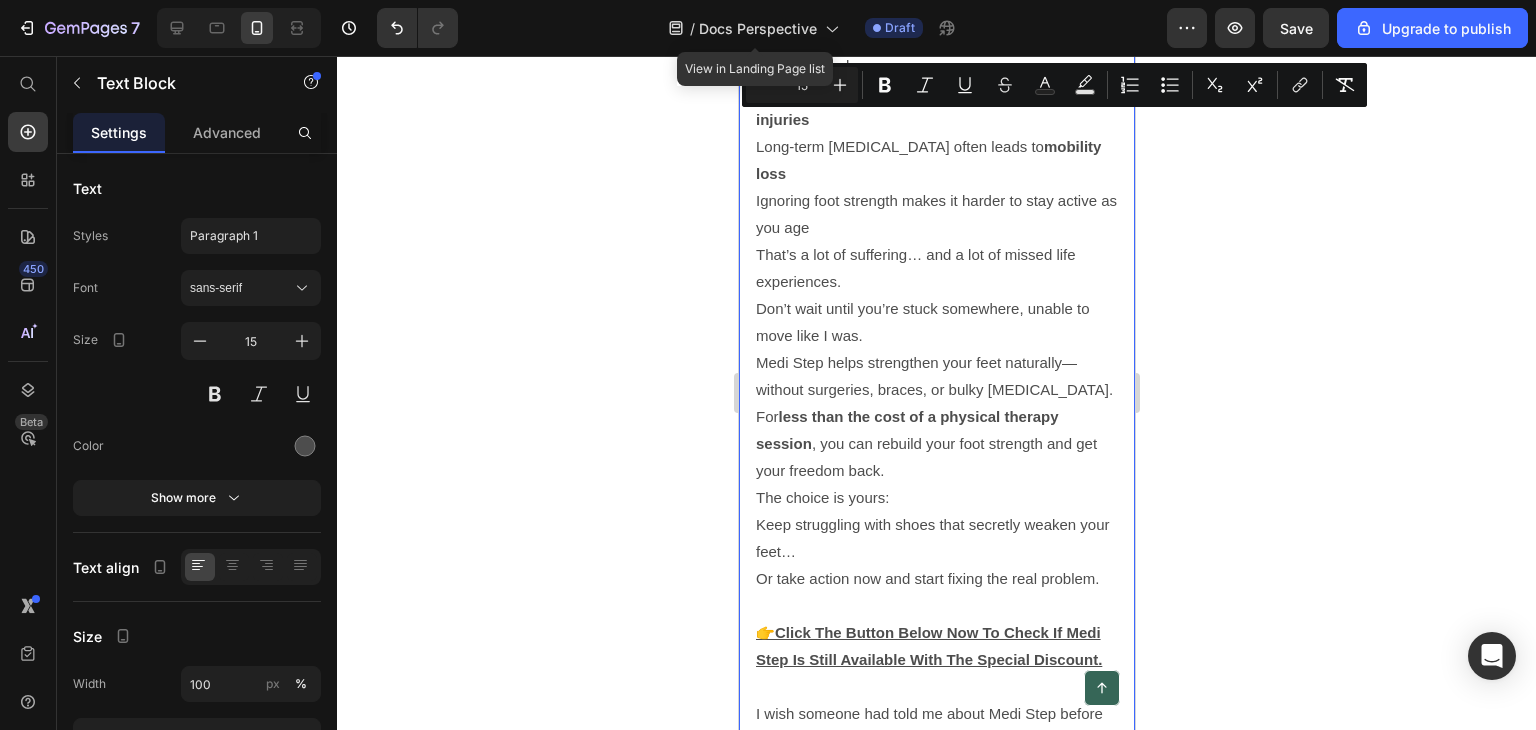 click on "The choice is yours: Keep struggling with shoes that secretly weaken your feet… Or take action now and start fixing the real problem." at bounding box center (936, 538) 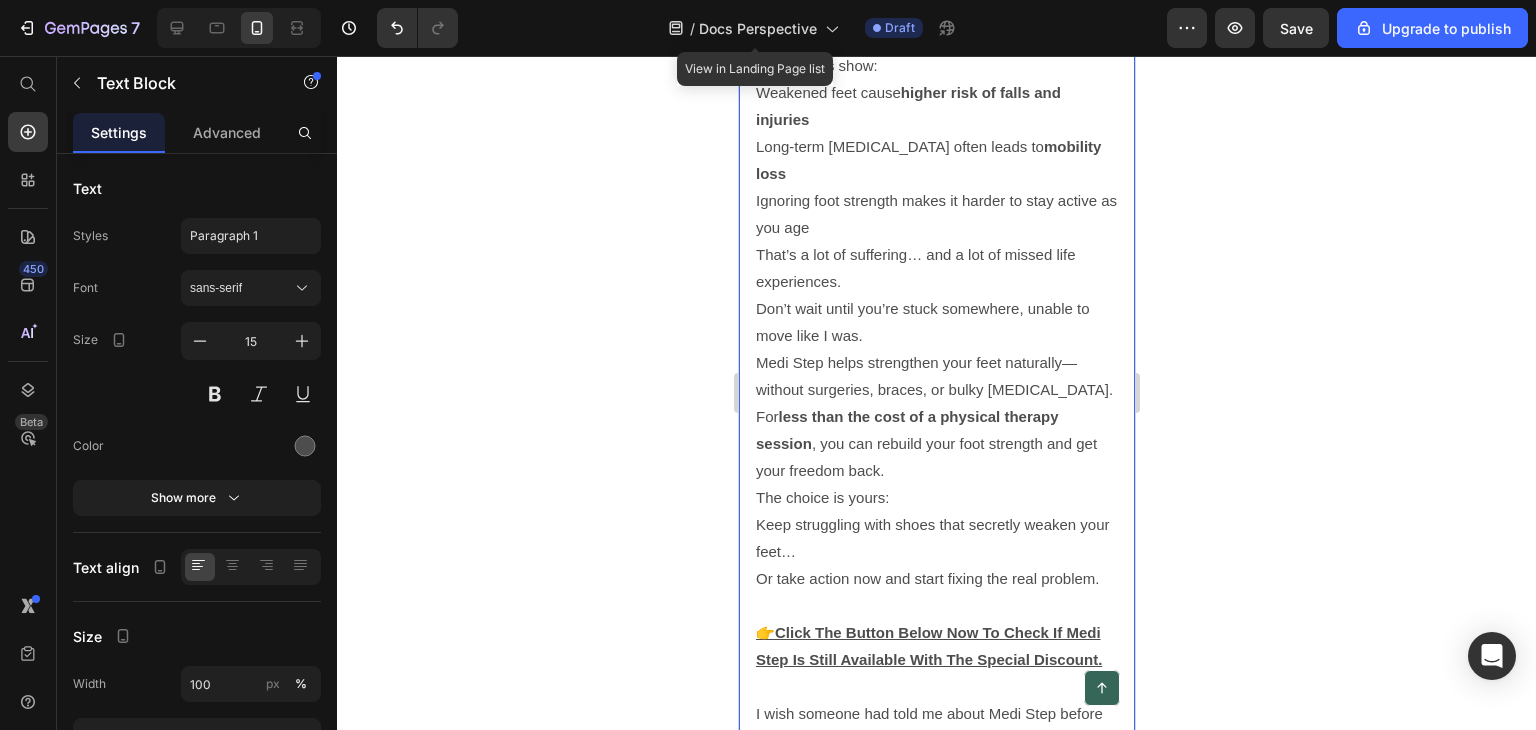 click on "For  less than the cost of a physical therapy session , you can rebuild your foot strength and get your freedom back." at bounding box center (936, 443) 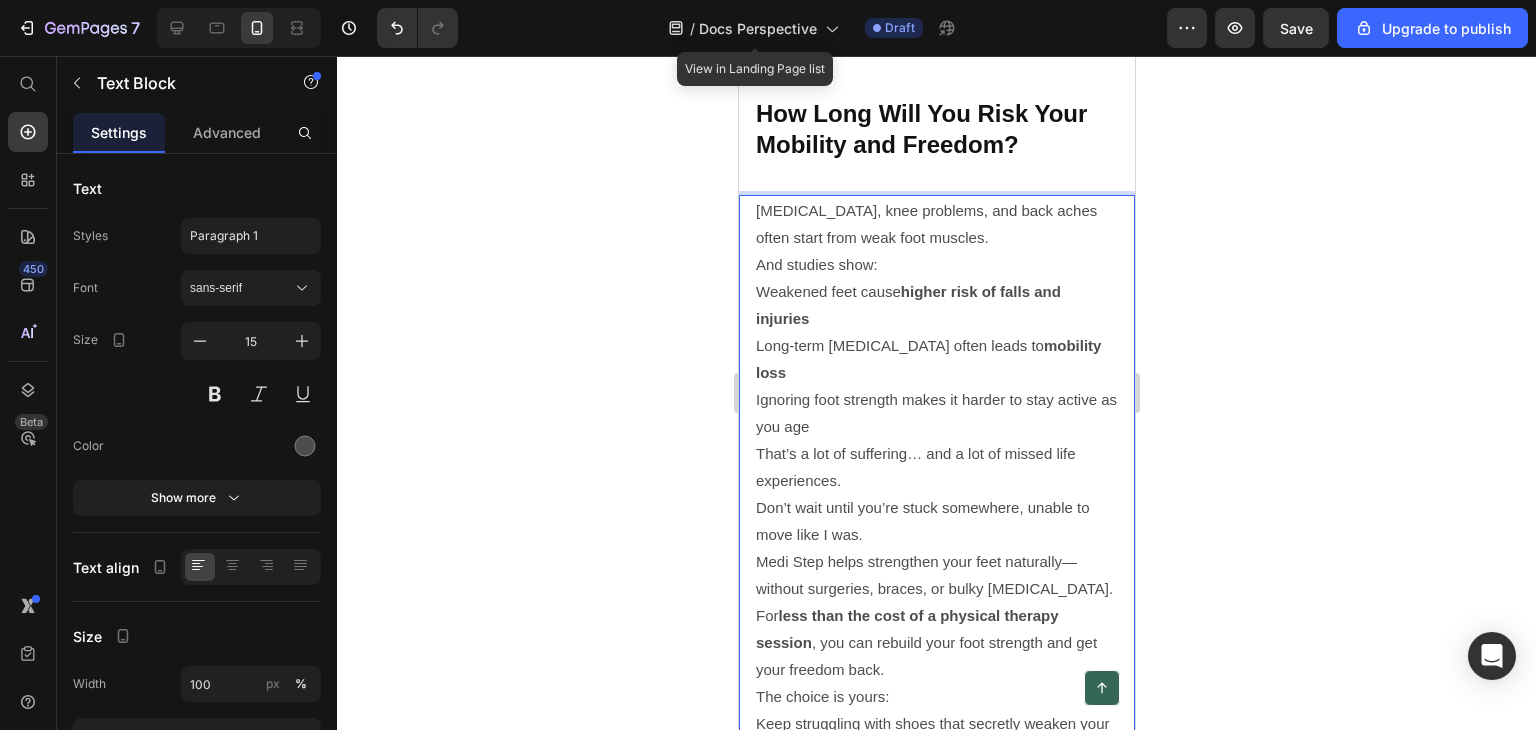 scroll, scrollTop: 7675, scrollLeft: 0, axis: vertical 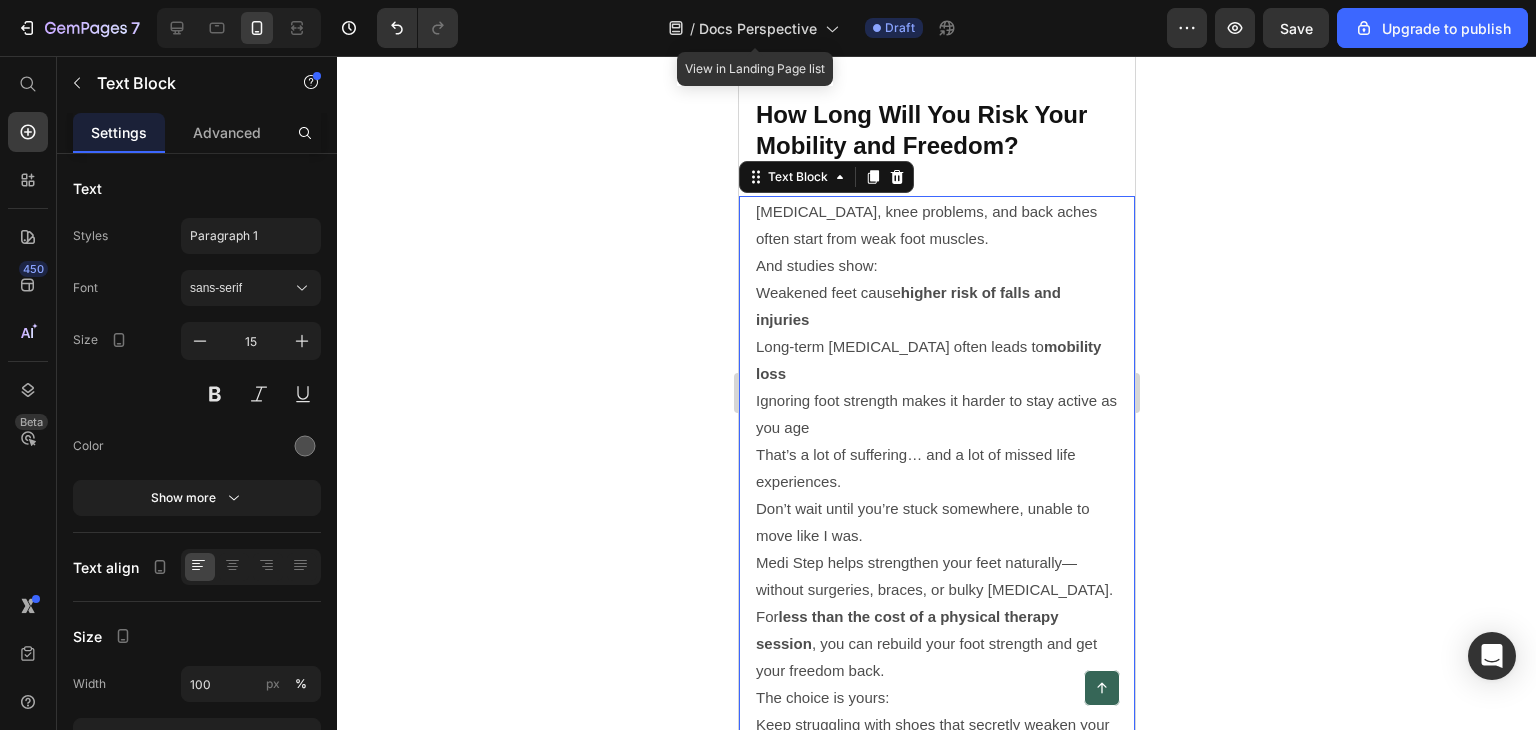drag, startPoint x: 748, startPoint y: 233, endPoint x: 864, endPoint y: 254, distance: 117.88554 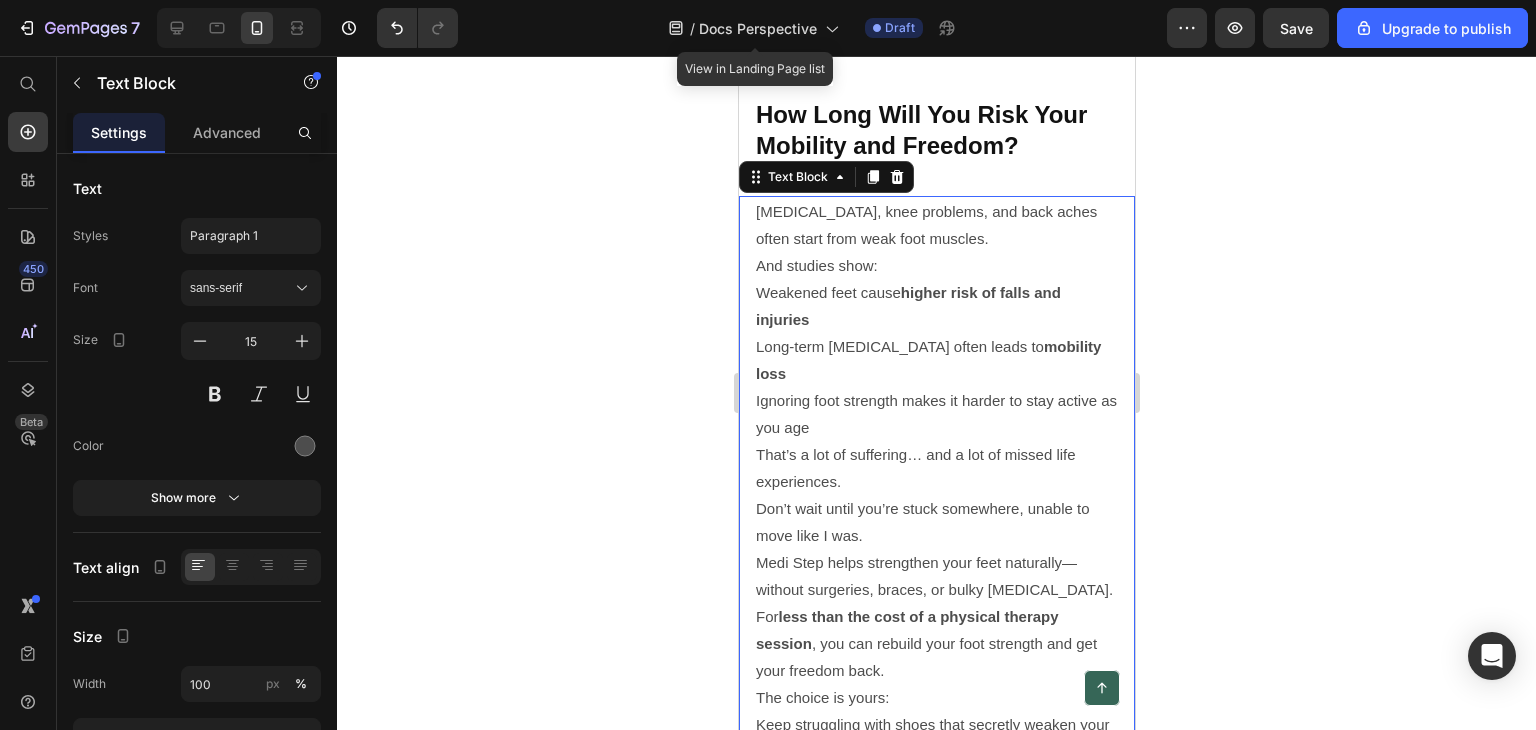 click on "Foot pain, knee problems, and back aches often start from weak foot muscles. And studies show: Weakened feet cause  higher risk of falls and injuries Long-term foot pain often leads to  mobility loss Ignoring foot strength makes it harder to stay active as you age That’s a lot of suffering… and a lot of missed life experiences. Don’t wait until you’re stuck somewhere, unable to move like I was. Medi Step helps strengthen your feet naturally—without surgeries, braces, or bulky orthotics. For  less than the cost of a physical therapy session , you can rebuild your foot strength and get your freedom back. The choice is yours: Keep struggling with shoes that secretly weaken your feet… Or take action now and start fixing the real problem. 👉  Click The Button Below Now To Check If Medi Step Is Still Available With The Special Discount. I wish someone had told me about Medi Step before my terrifying hike. Don’t wait until it’s too late." at bounding box center (936, 616) 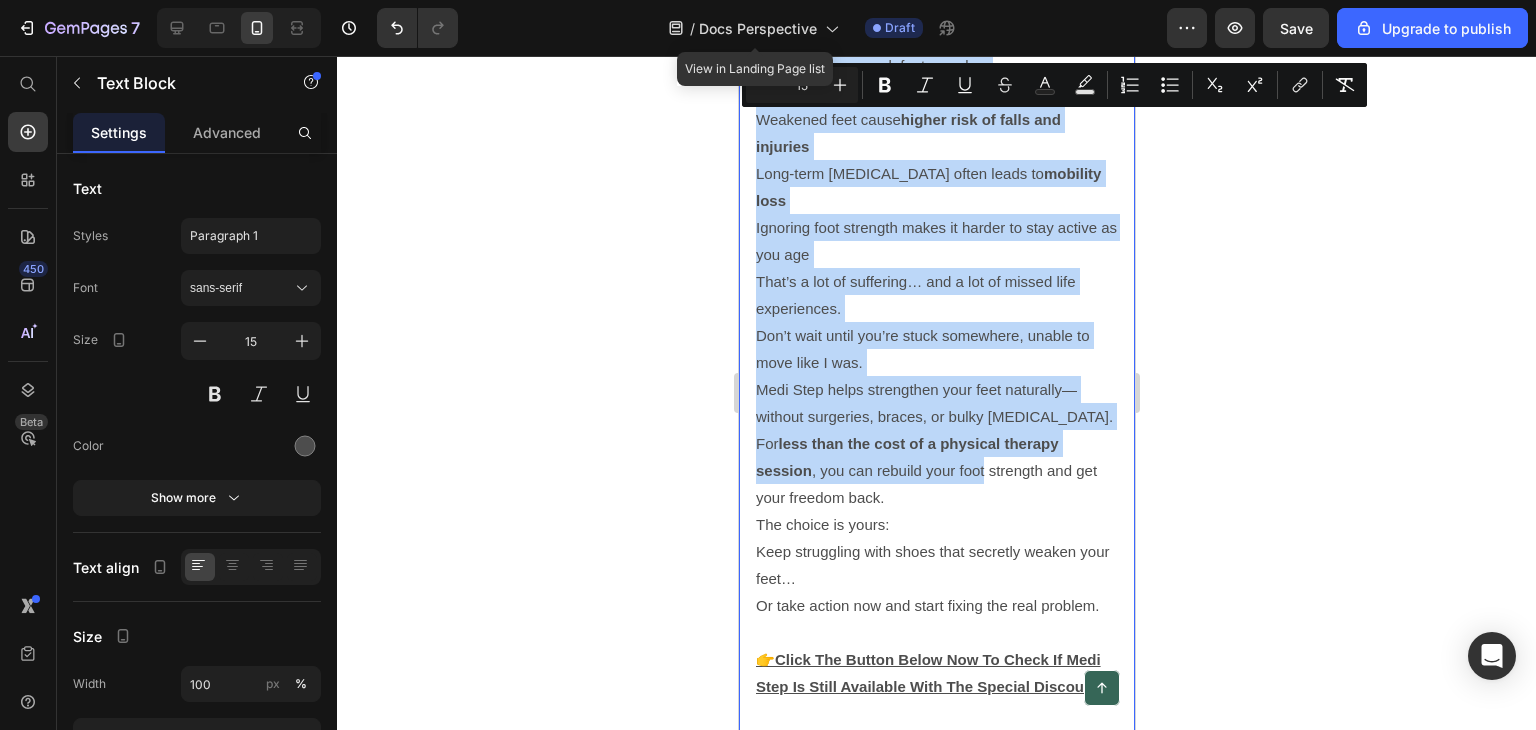 scroll, scrollTop: 7975, scrollLeft: 0, axis: vertical 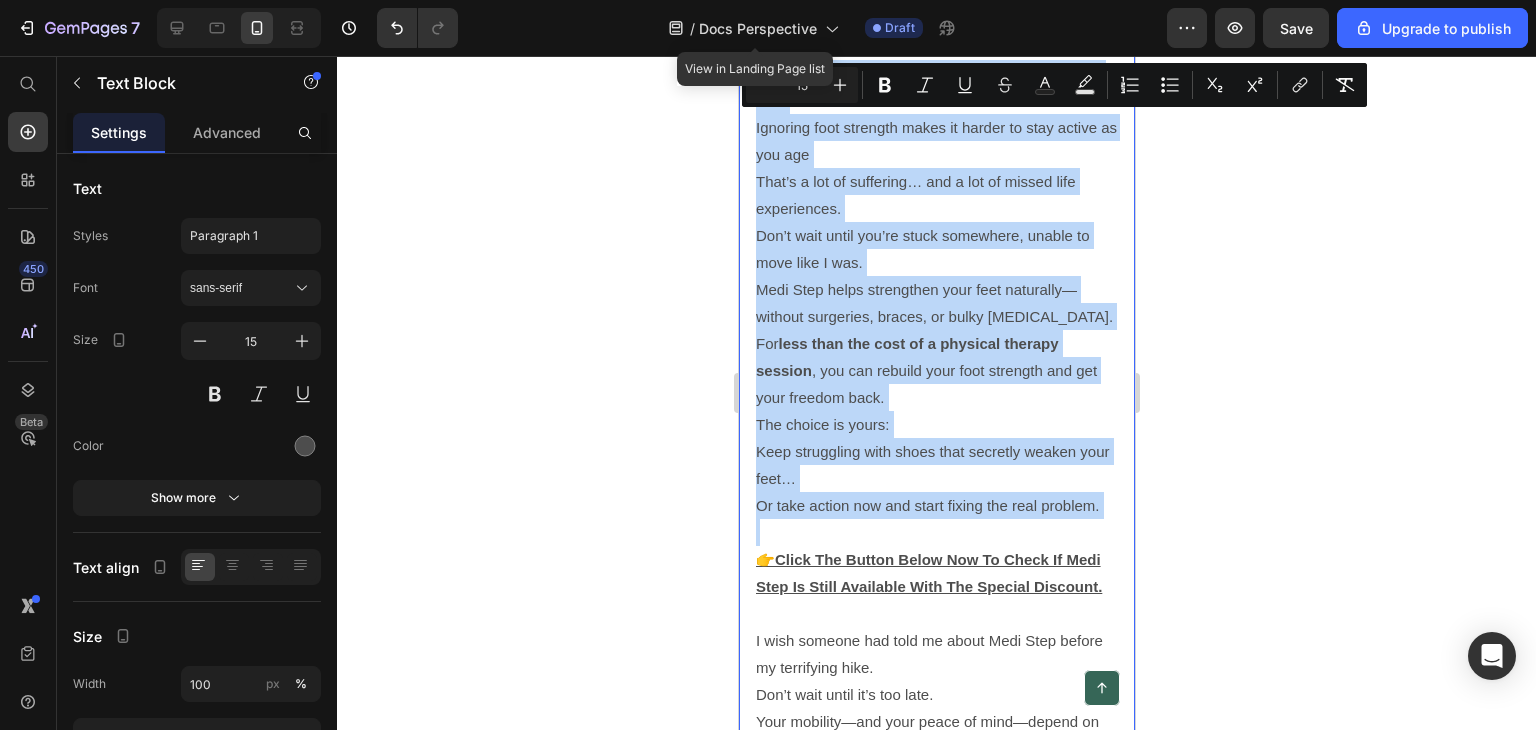 drag, startPoint x: 757, startPoint y: 244, endPoint x: 1101, endPoint y: 481, distance: 417.73795 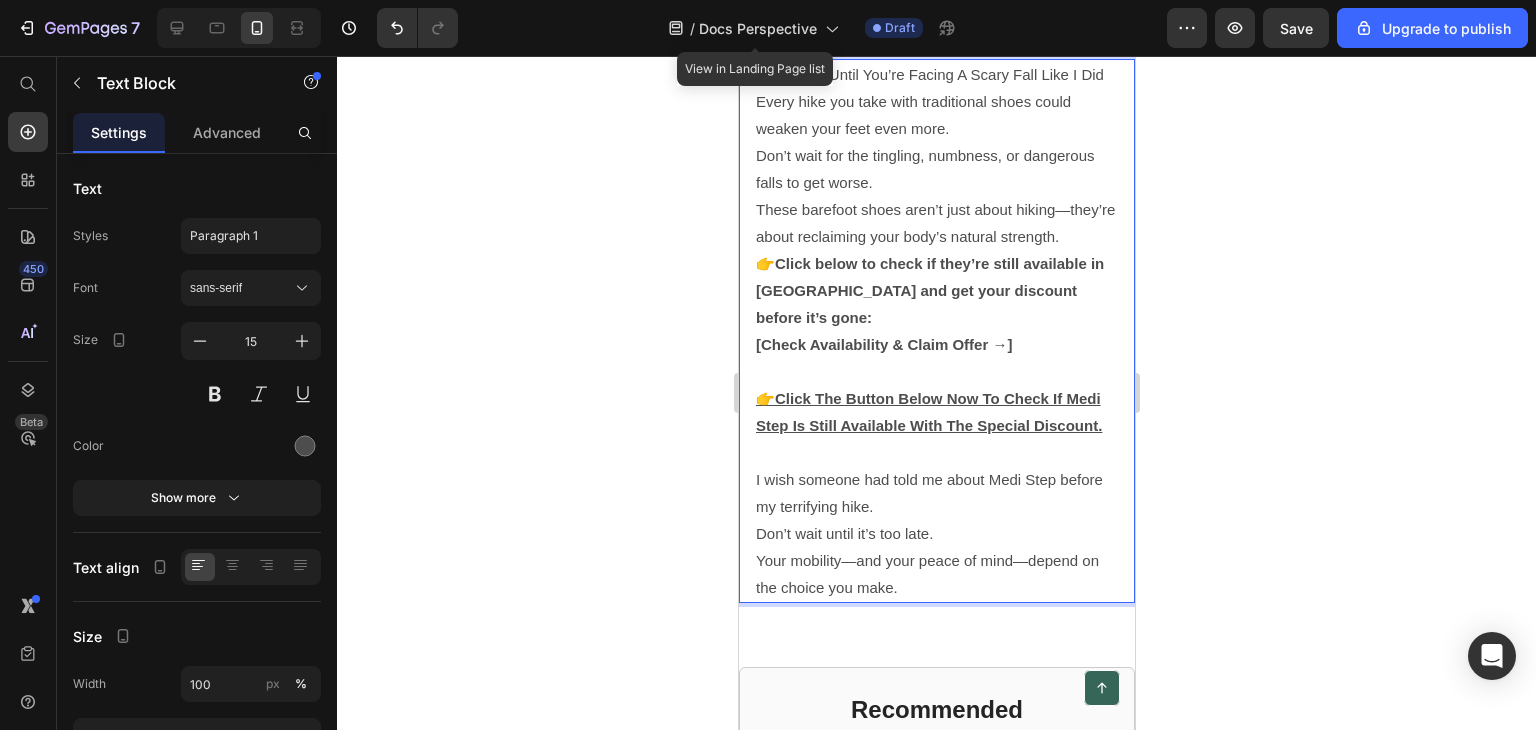 scroll, scrollTop: 7675, scrollLeft: 0, axis: vertical 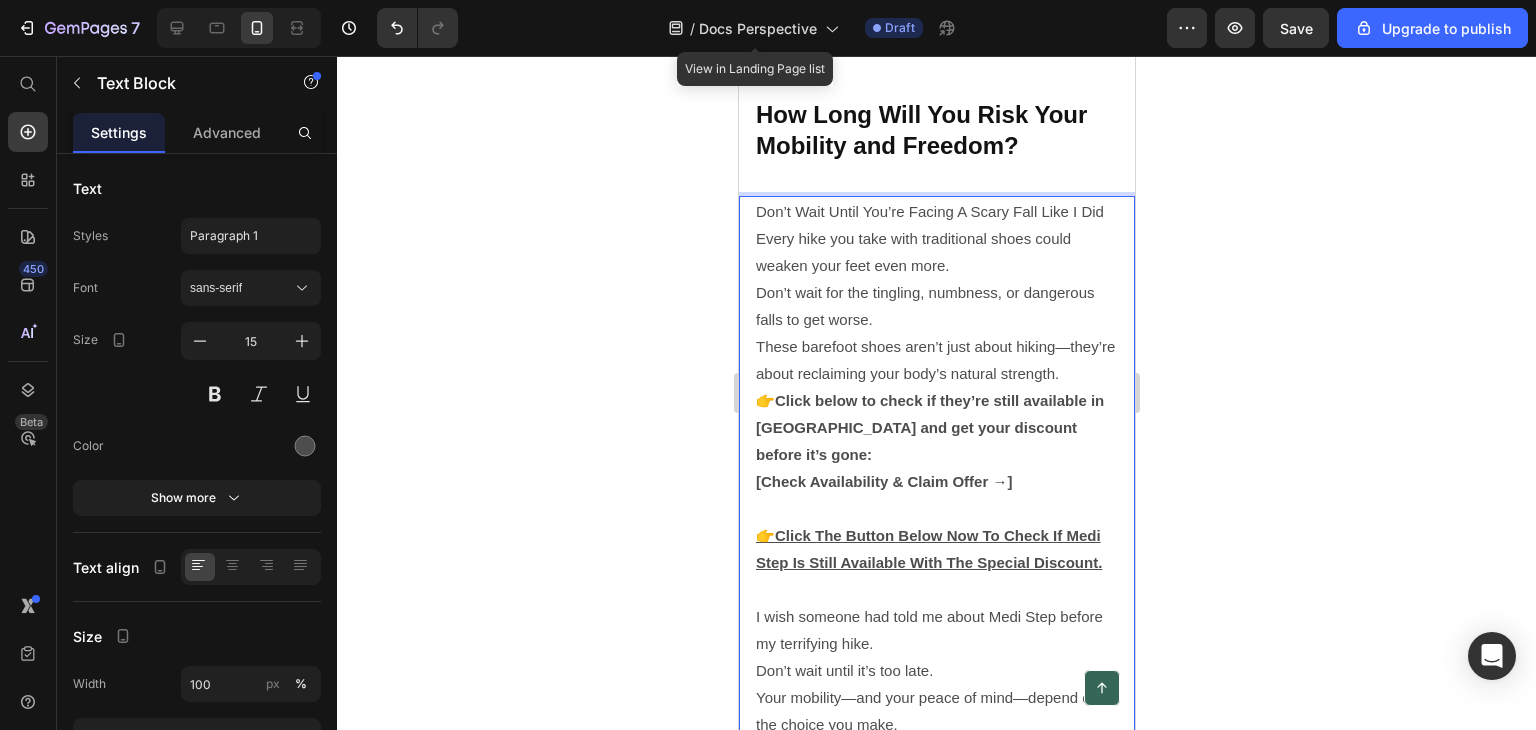 click on "Don’t Wait Until You’re Facing A Scary Fall Like I Did Every hike you take with traditional shoes could weaken your feet even more. Don’t wait for the tingling, numbness, or dangerous falls to get worse. These barefoot shoes aren’t just about hiking—they’re about reclaiming your body’s natural strength. 👉  Click below to check if they’re still available in Singapore and get your discount before it’s gone: [Check Availability & Claim Offer →] 👉  Click The Button Below Now To Check If Medi Step Is Still Available With The Special Discount. I wish someone had told me about Medi Step before my terrifying hike. Don’t wait until it’s too late. Your mobility—and your peace of mind—depend on the choice you make." at bounding box center (936, 468) 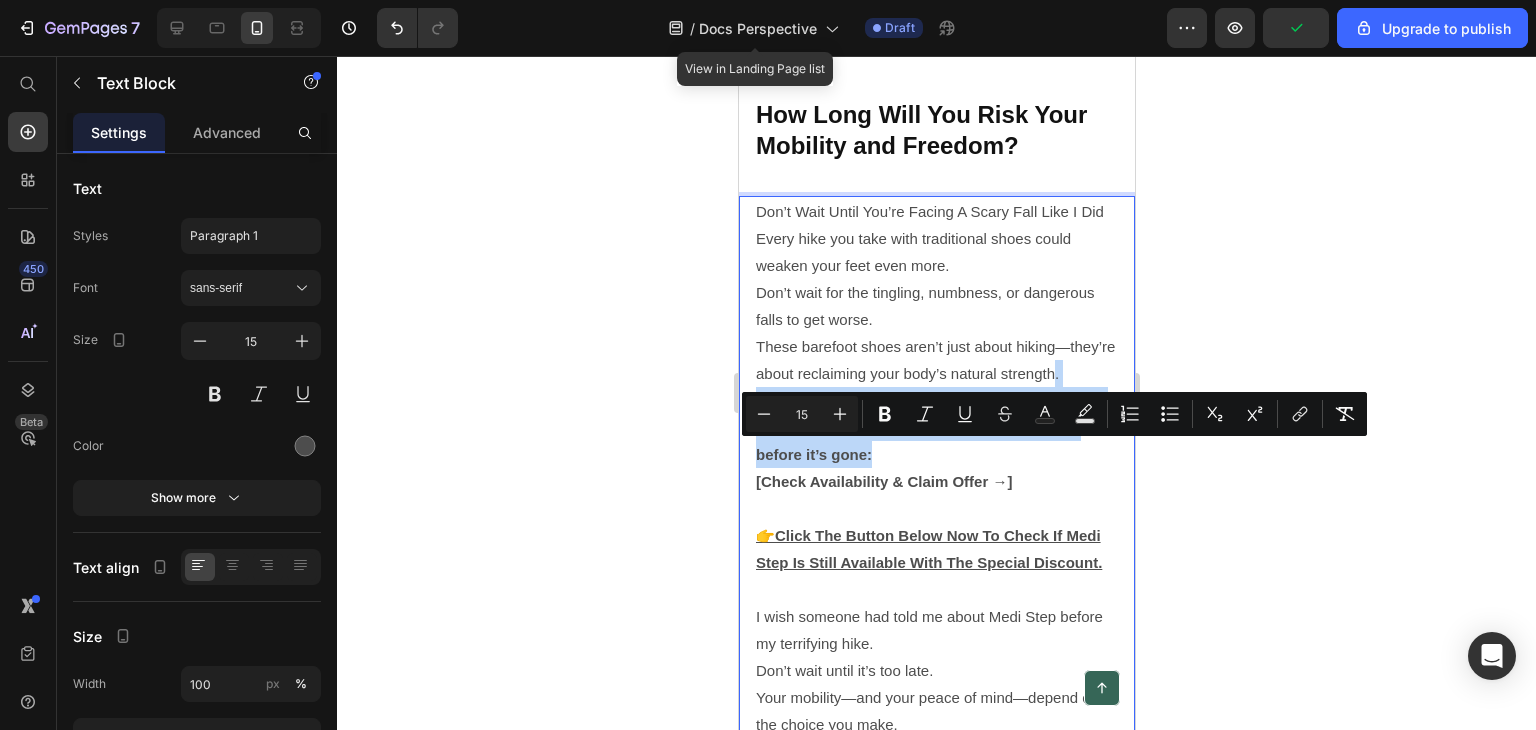 drag, startPoint x: 752, startPoint y: 479, endPoint x: 1028, endPoint y: 534, distance: 281.42673 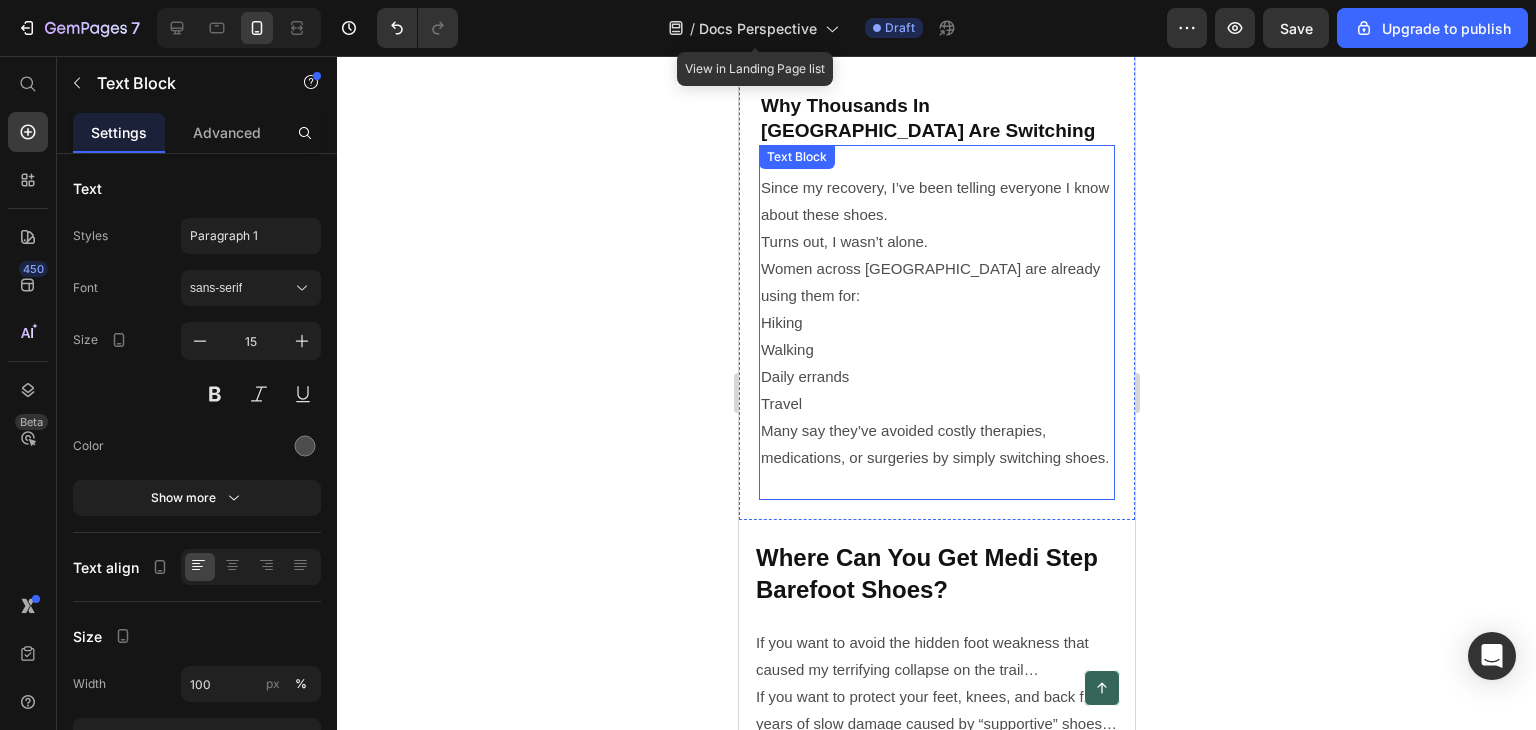 scroll, scrollTop: 6275, scrollLeft: 0, axis: vertical 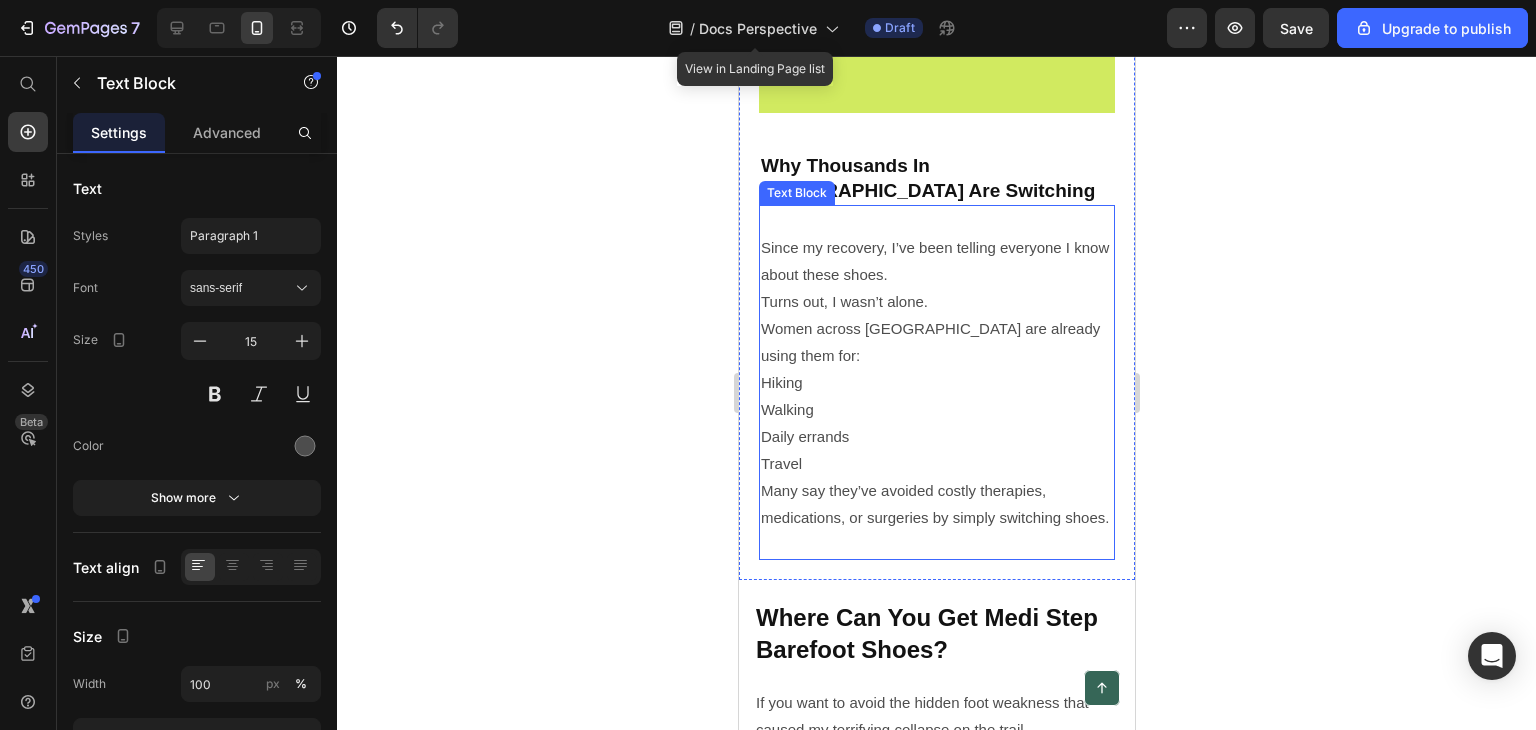 click on "Hiking" at bounding box center (936, 382) 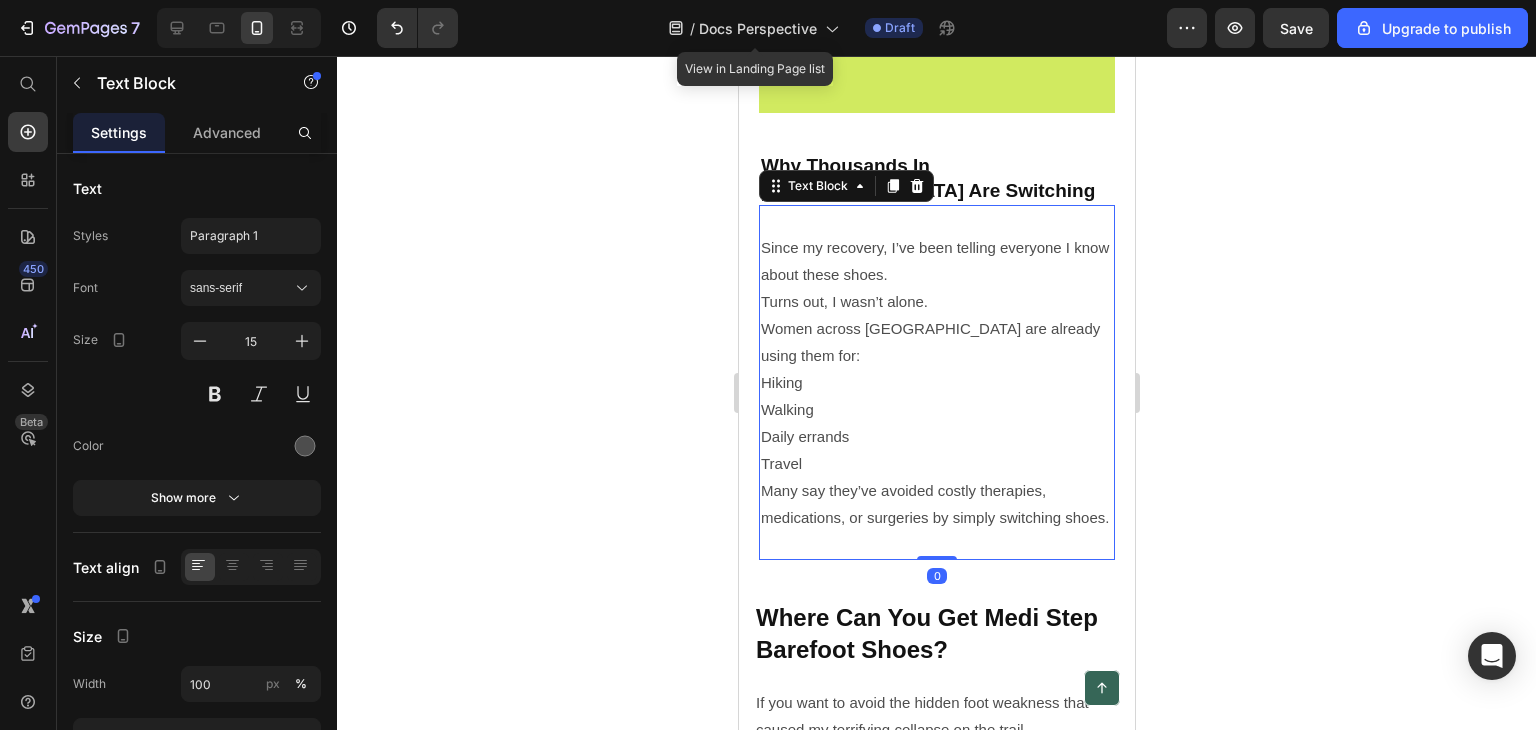 click on "Hiking" at bounding box center (936, 382) 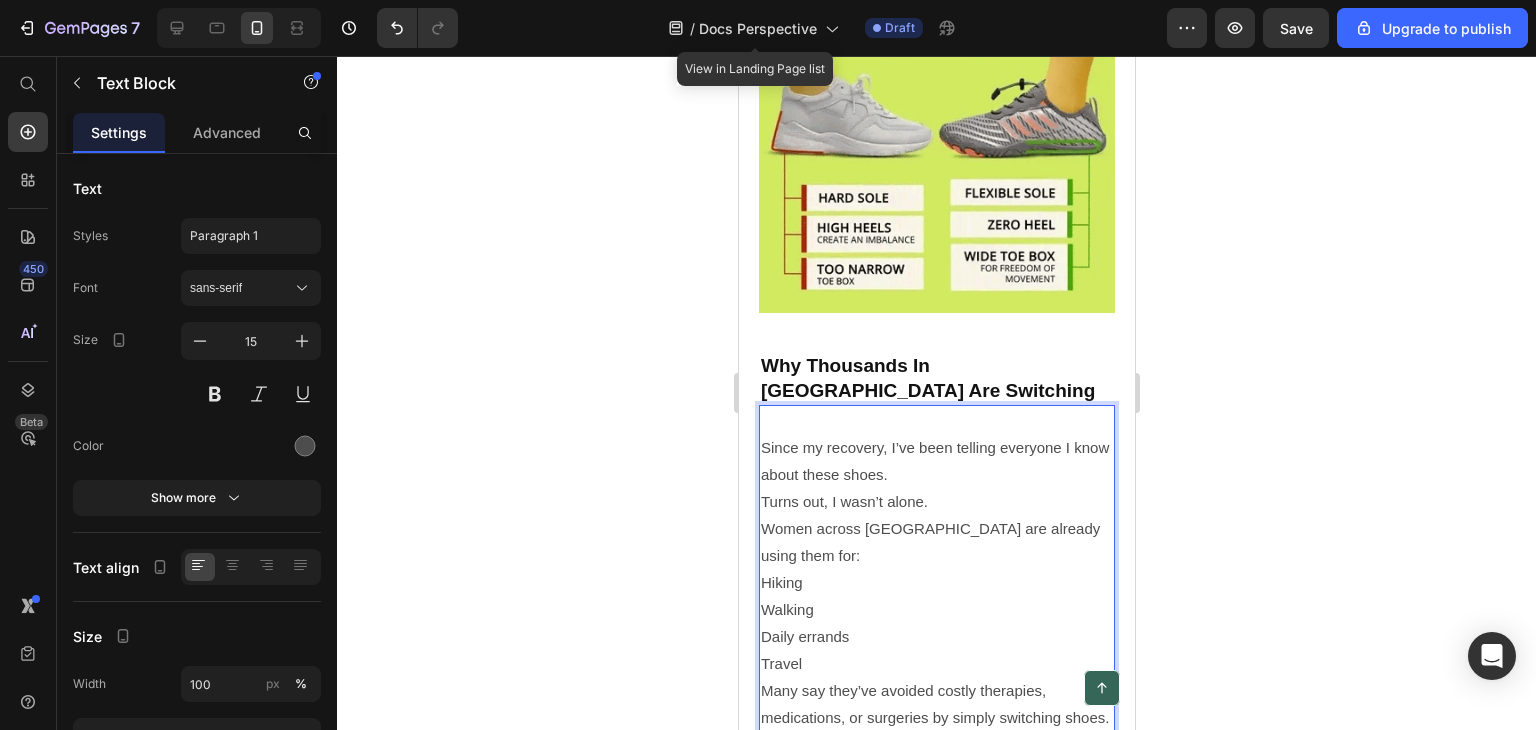 scroll, scrollTop: 5975, scrollLeft: 0, axis: vertical 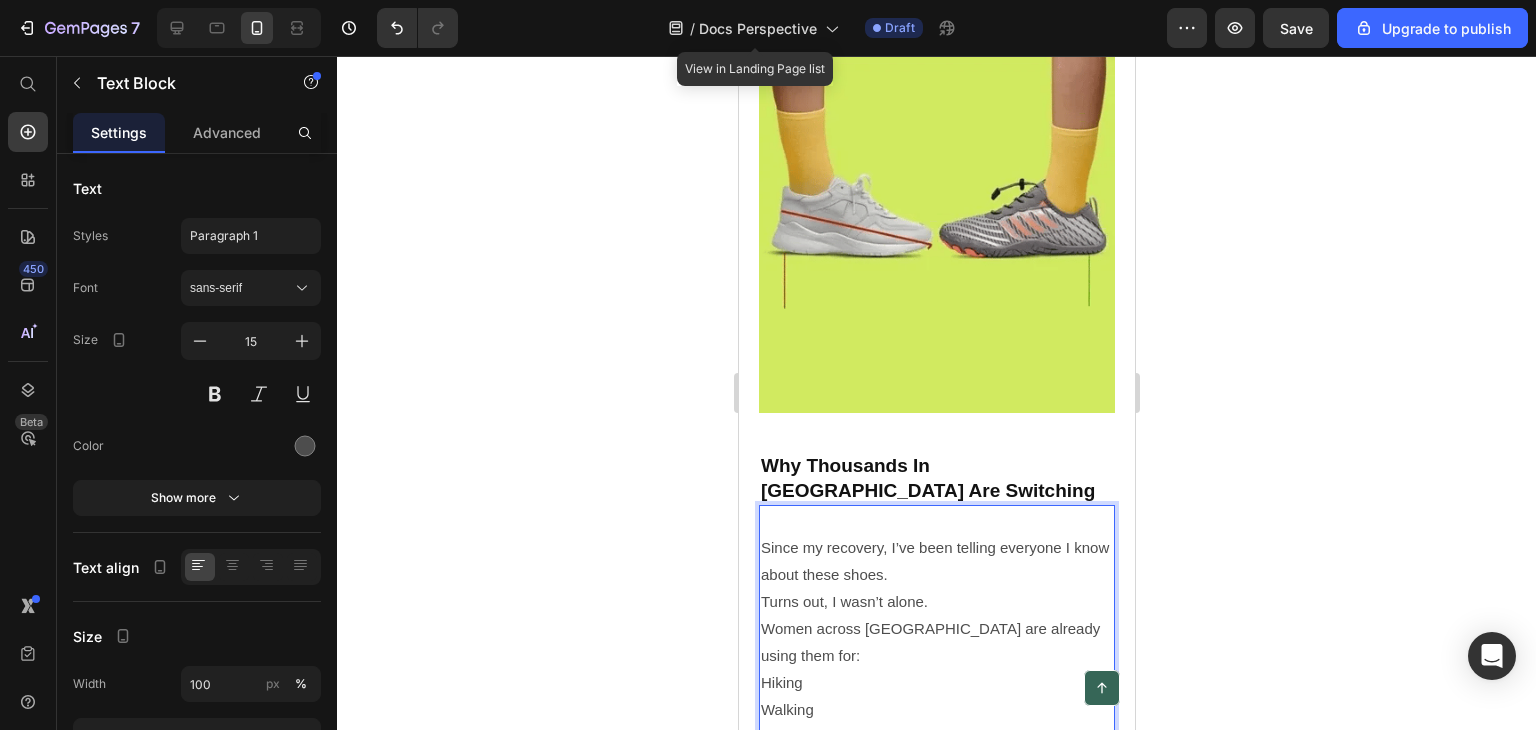 click on "Since my recovery, I’ve been telling everyone I know about these shoes." at bounding box center [936, 561] 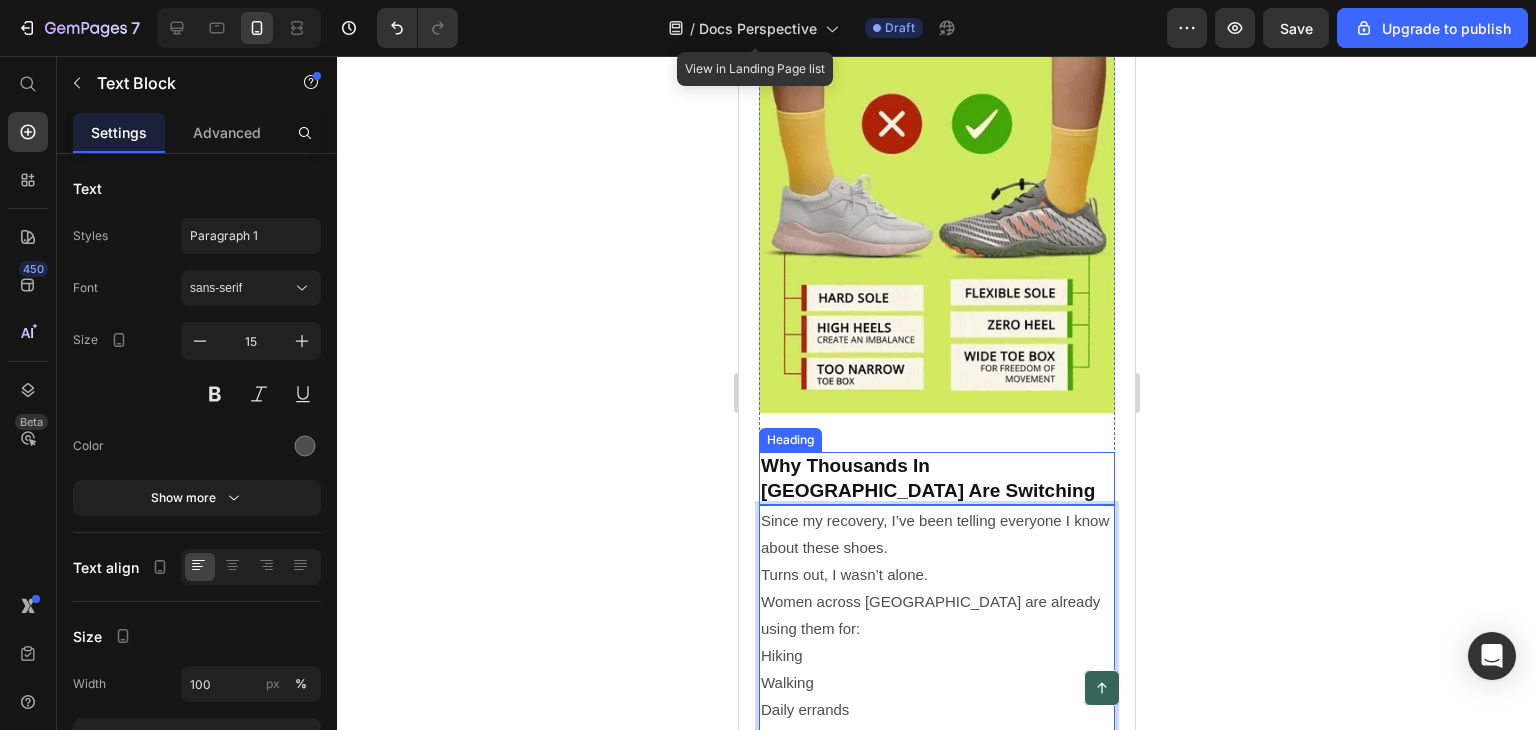 click on "Why Thousands In Singapore Are Switching" at bounding box center (936, 478) 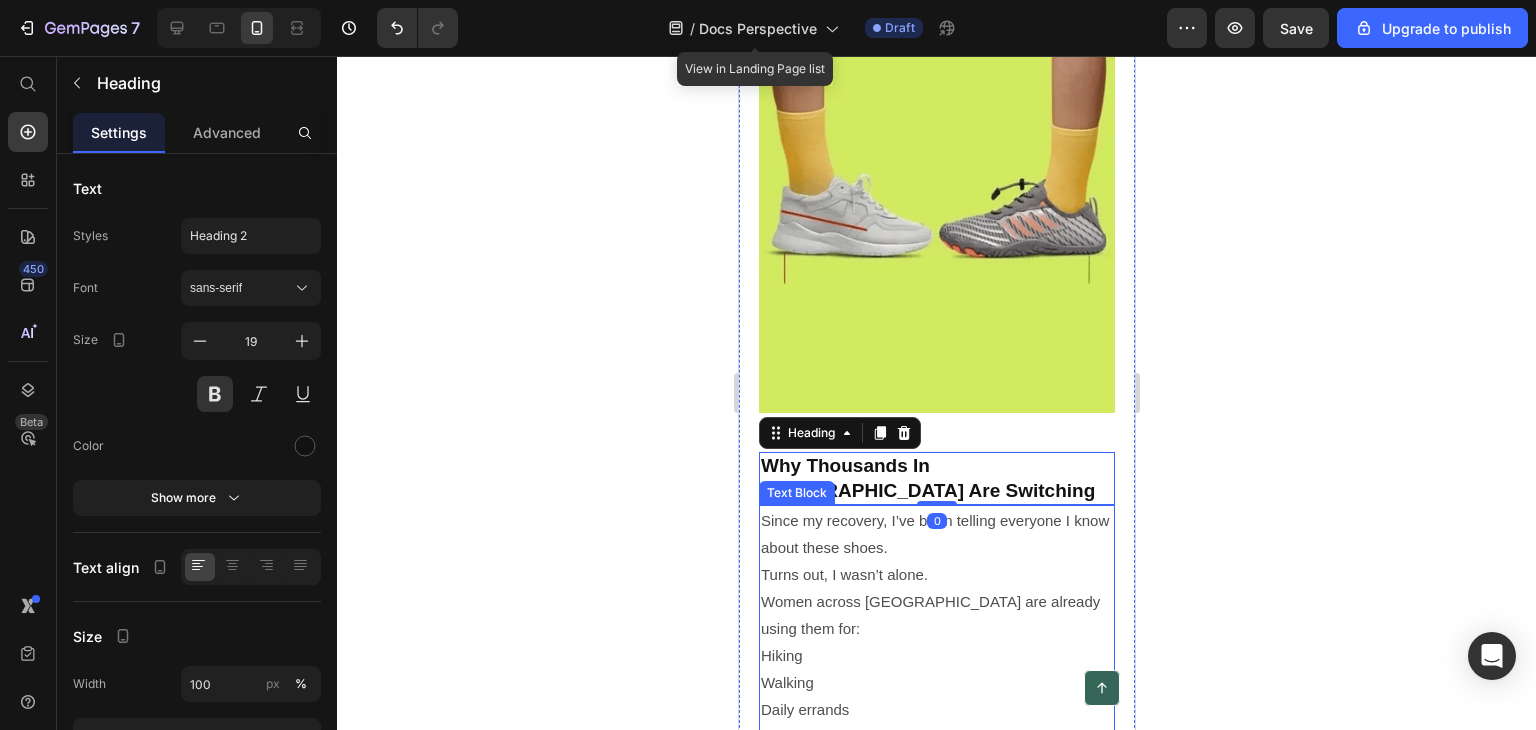 click on "Since my recovery, I’ve been telling everyone I know about these shoes. Turns out, I wasn’t alone. Women across Singapore are already using them for: Hiking Walking Daily errands Travel Many say they’ve avoided costly therapies, medications, or surgeries by simply switching shoes." at bounding box center [936, 669] 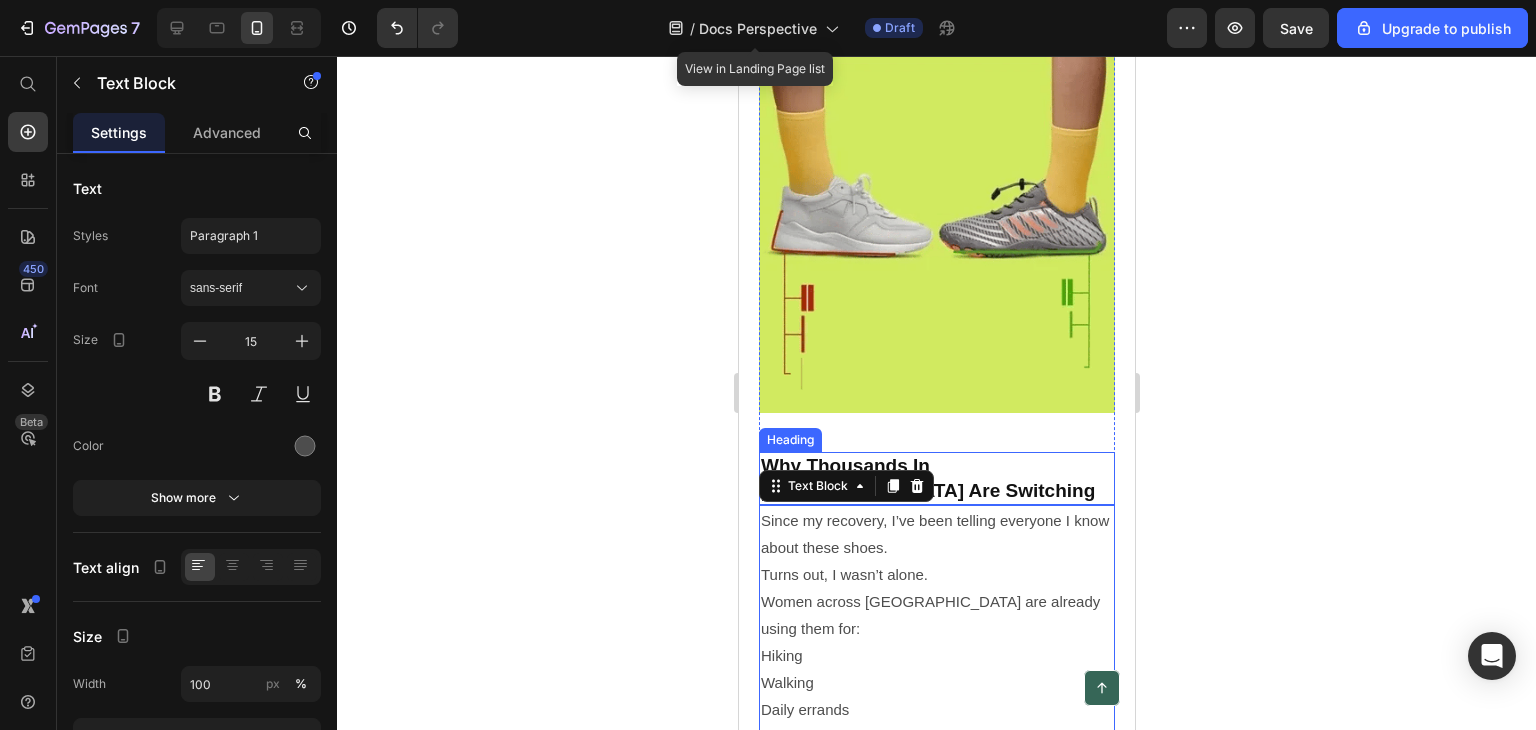 click on "Why Thousands In Singapore Are Switching" at bounding box center [936, 478] 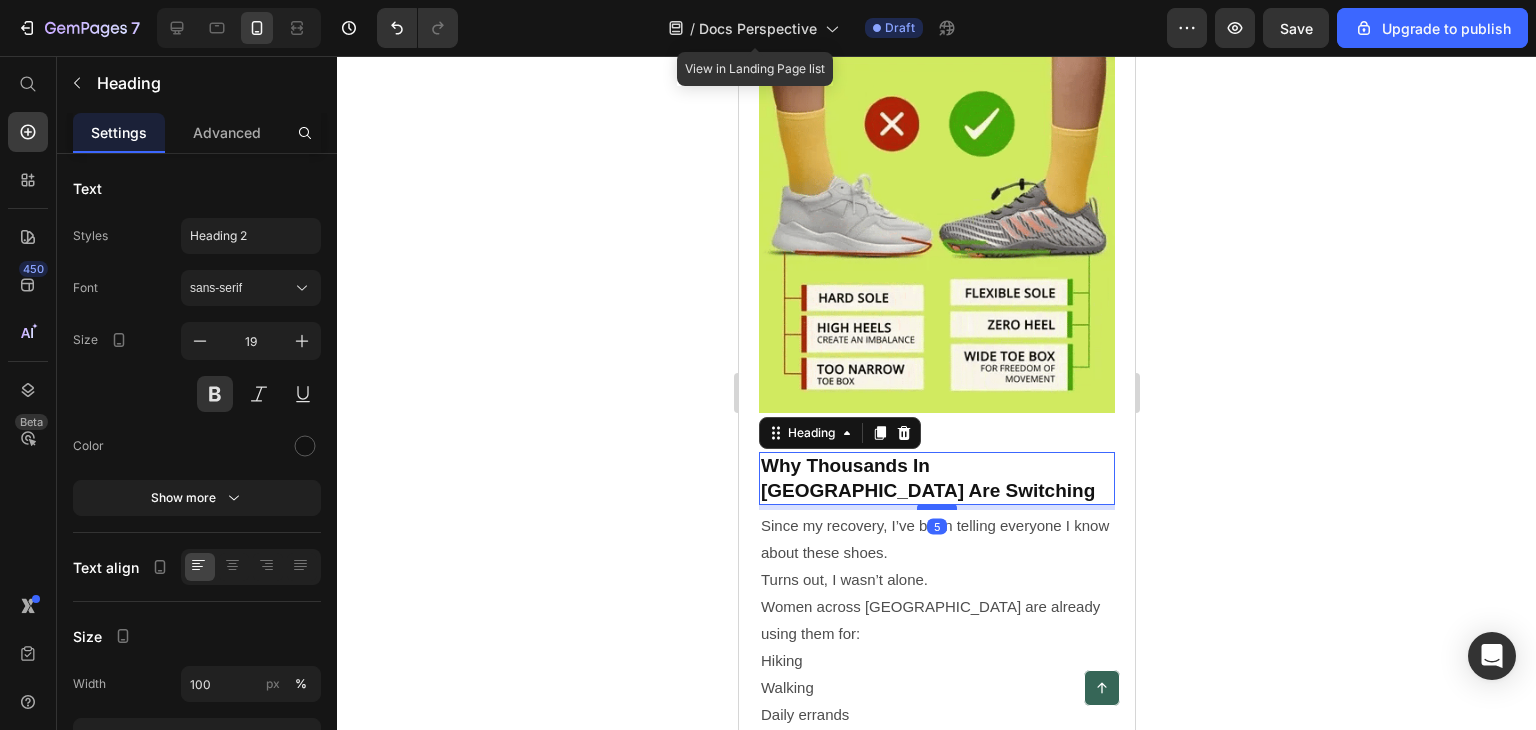 click at bounding box center (936, 507) 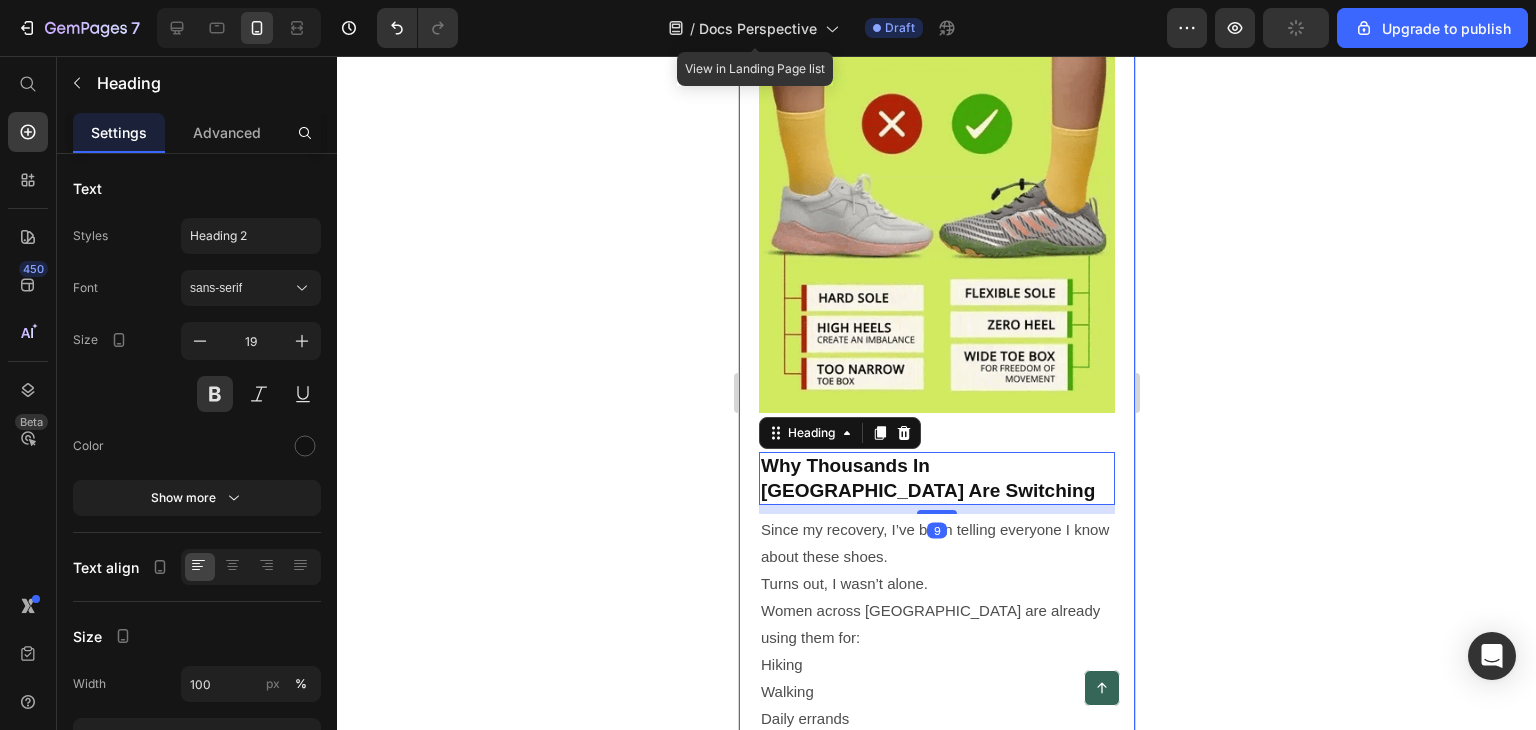 click 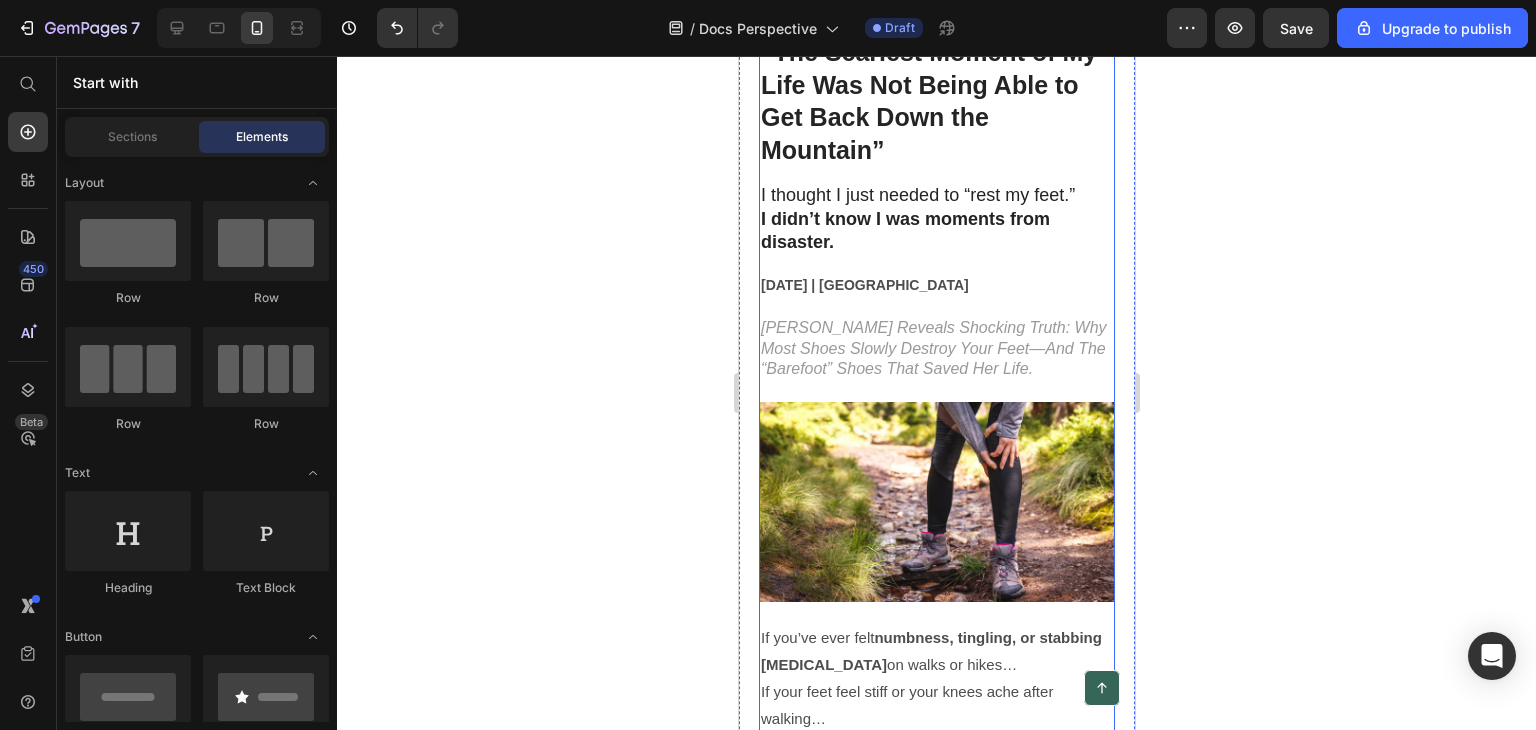 scroll, scrollTop: 0, scrollLeft: 0, axis: both 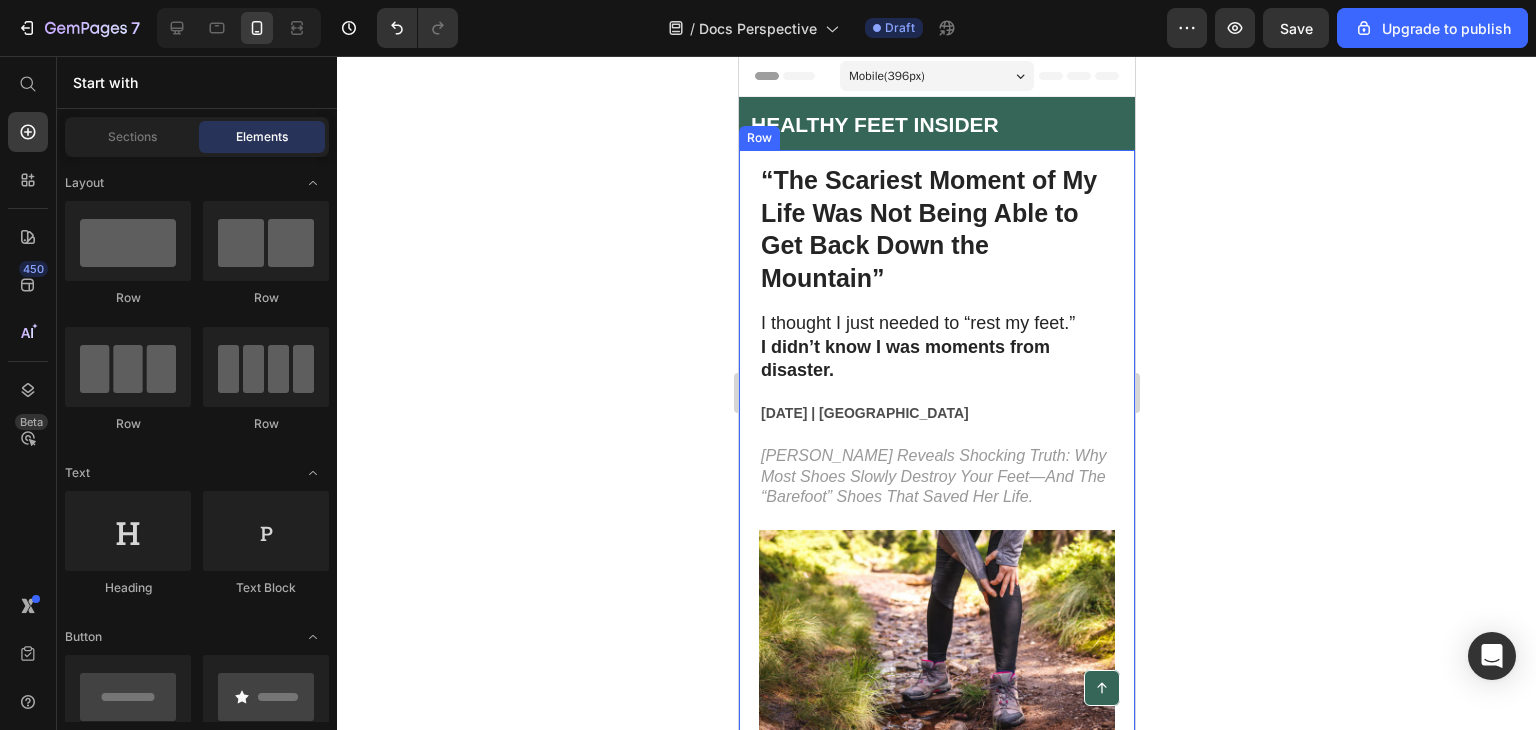 click 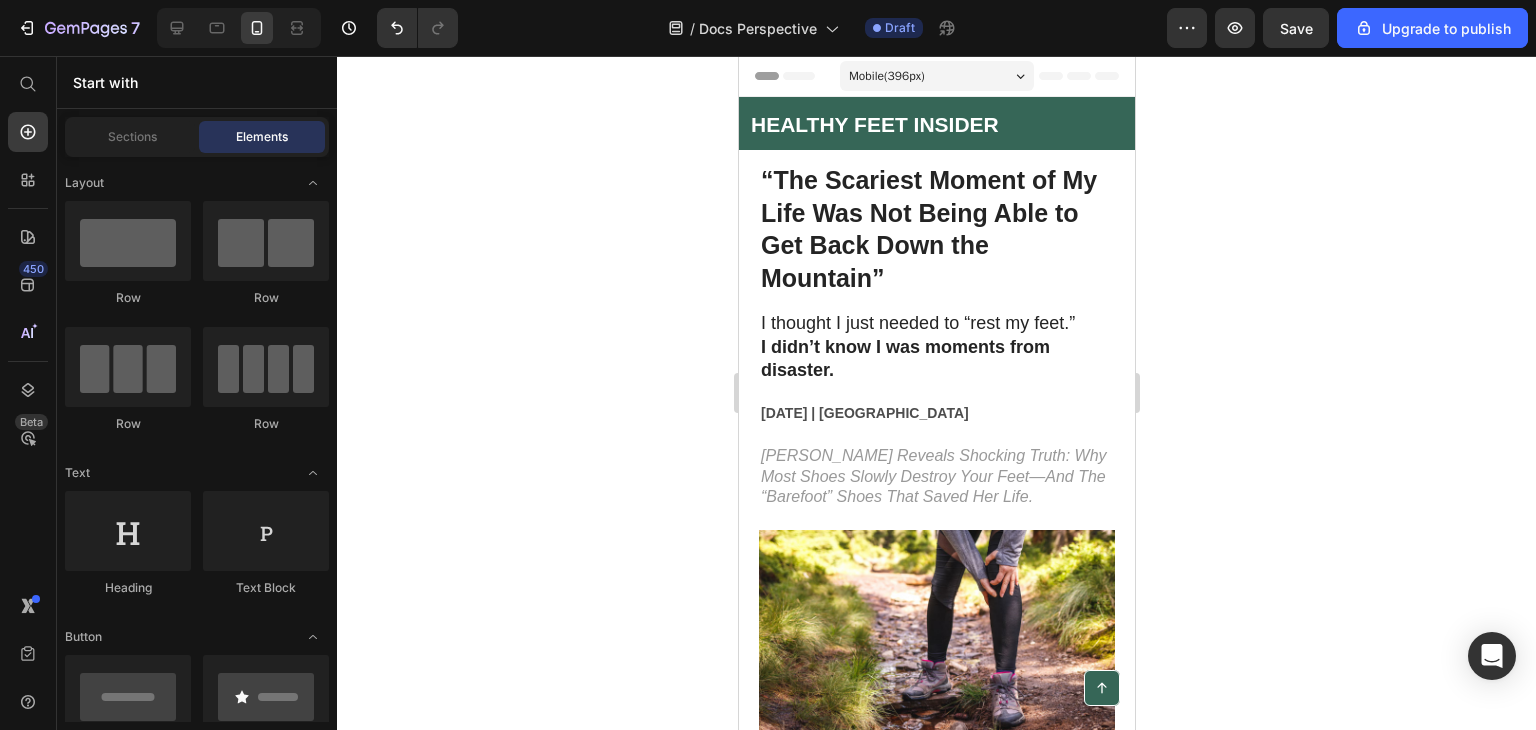 click 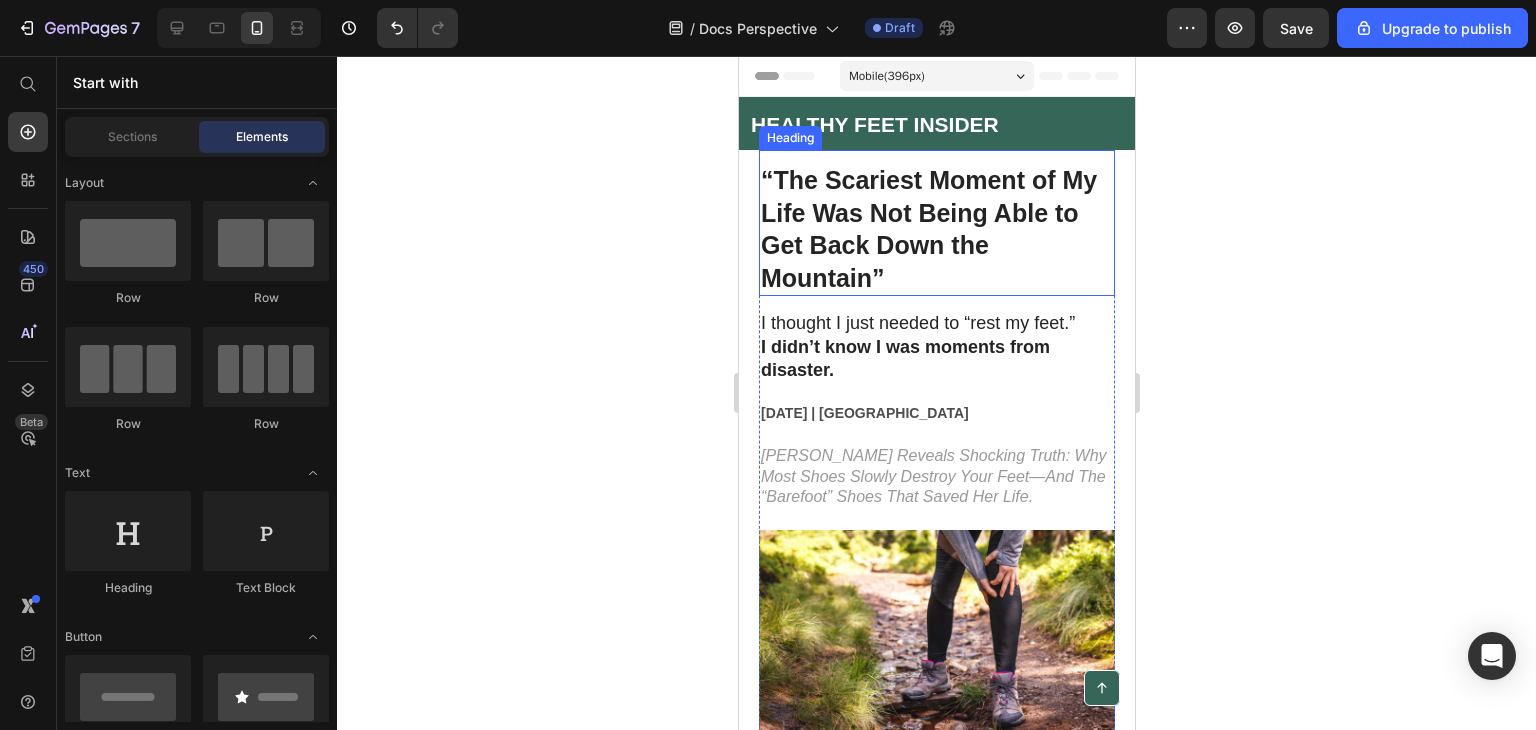 click on "“The Scariest Moment of My Life Was Not Being Able to Get Back Down the Mountain”" at bounding box center (936, 229) 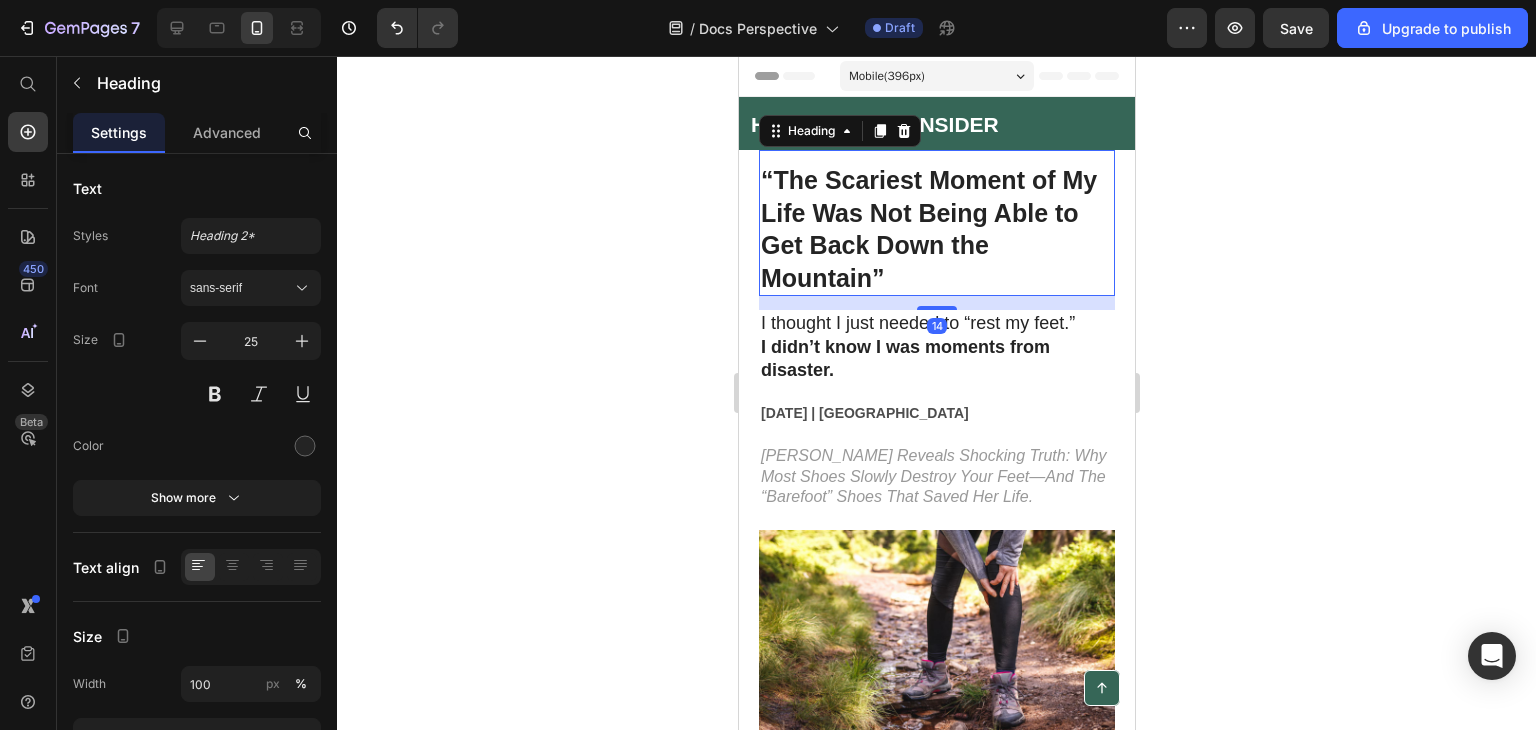 click on "“The Scariest Moment of My Life Was Not Being Able to Get Back Down the Mountain”" at bounding box center [936, 229] 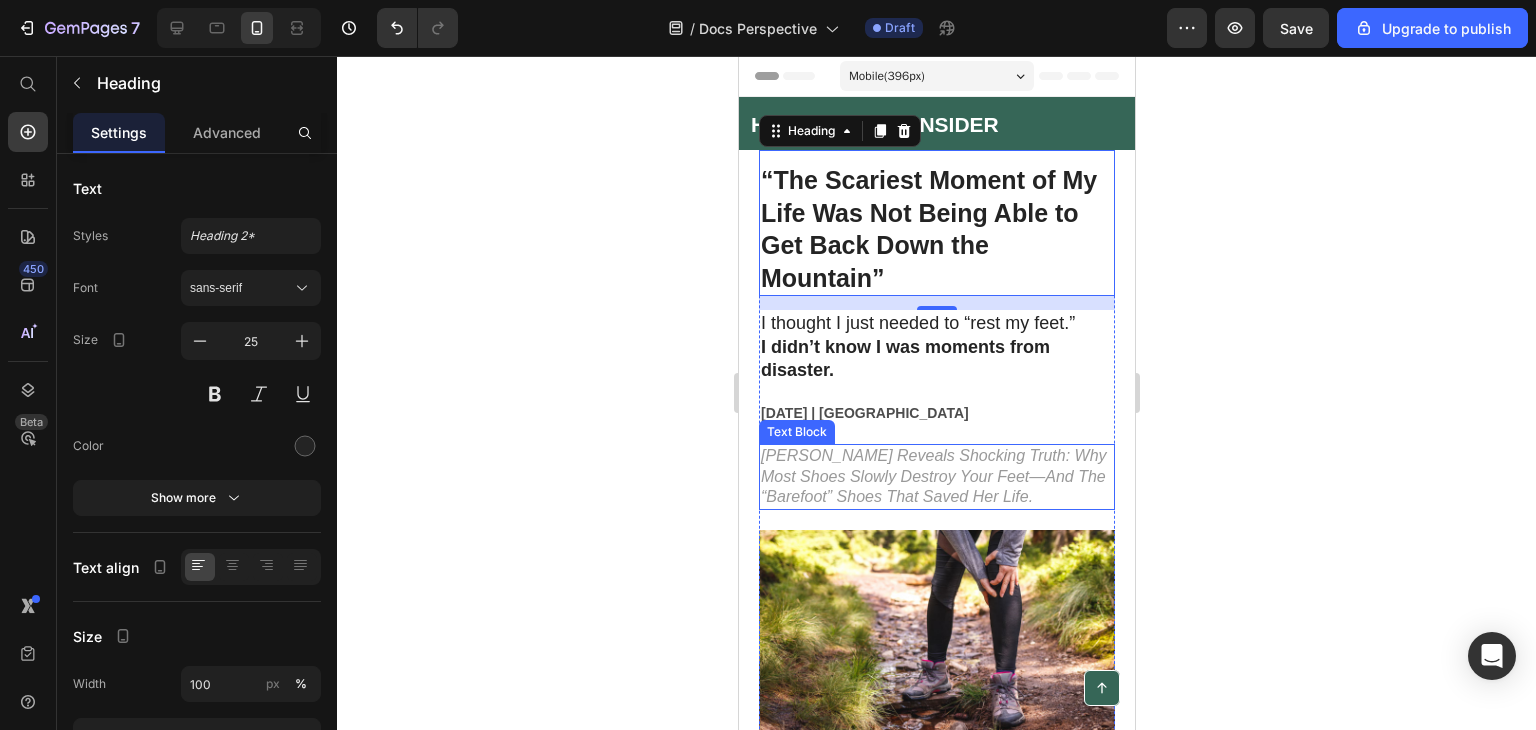 scroll, scrollTop: 200, scrollLeft: 0, axis: vertical 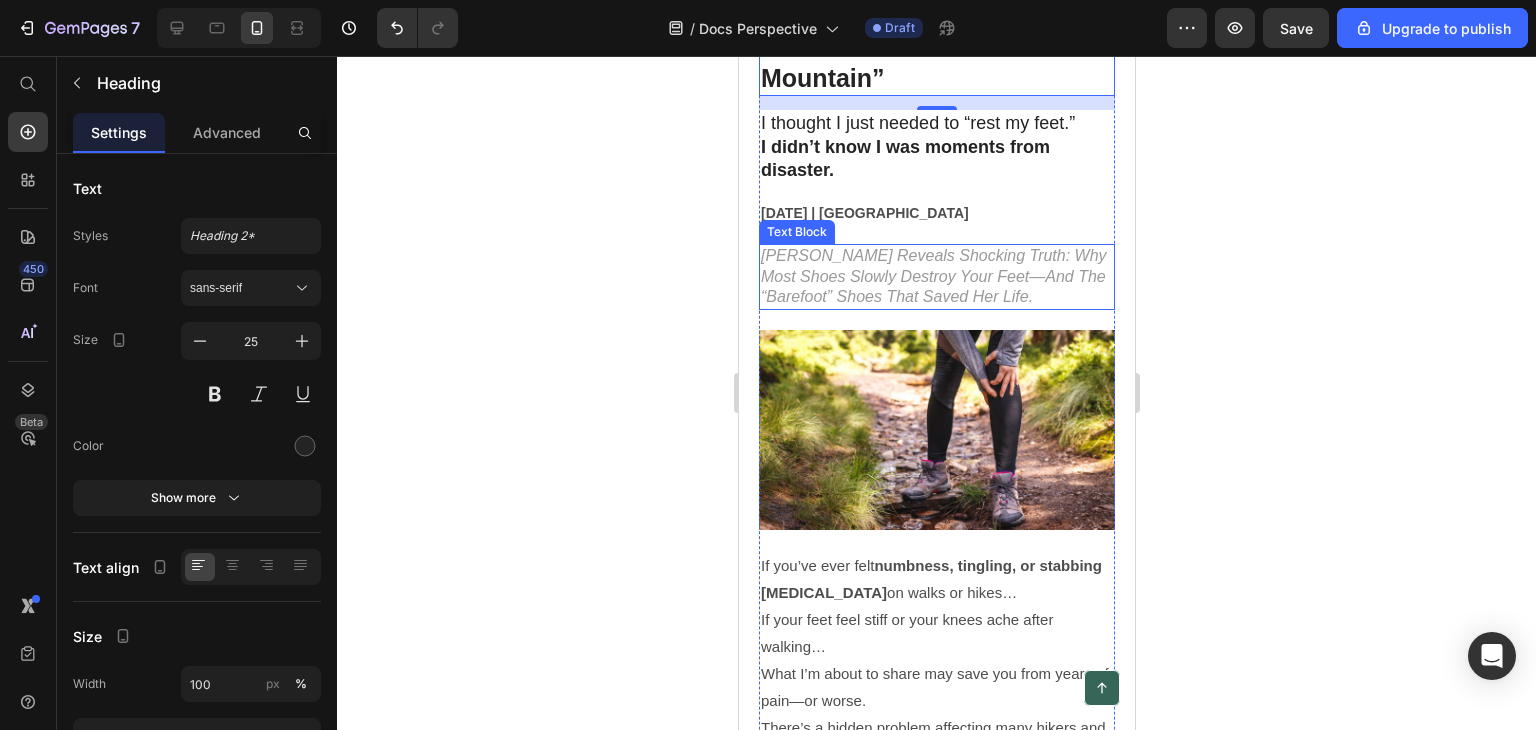 click on "Hiker Reveals Shocking Truth: Why Most Shoes Slowly Destroy Your Feet—And The “Barefoot” Shoes That Saved Her Life." at bounding box center [936, 277] 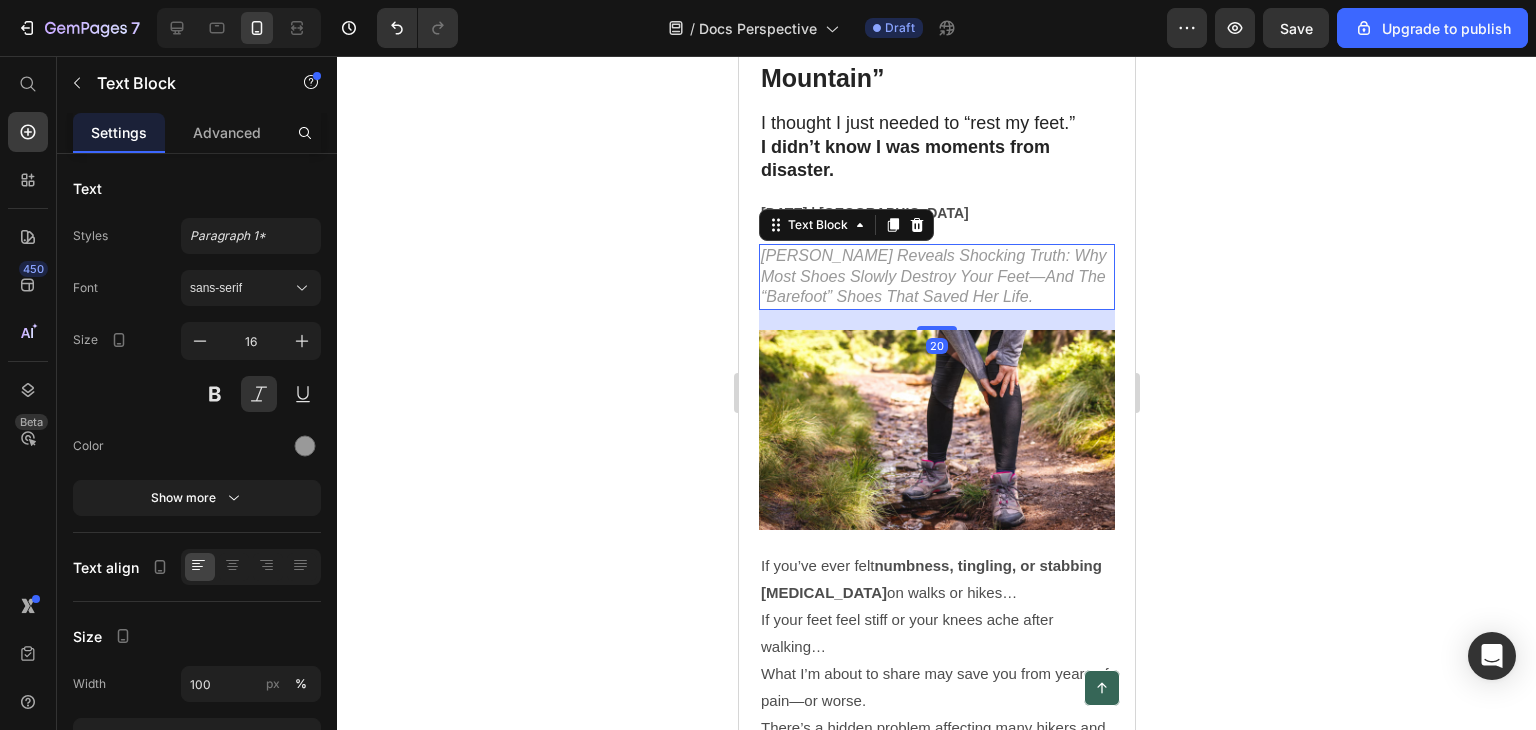 click on "Hiker Reveals Shocking Truth: Why Most Shoes Slowly Destroy Your Feet—And The “Barefoot” Shoes That Saved Her Life." at bounding box center (936, 277) 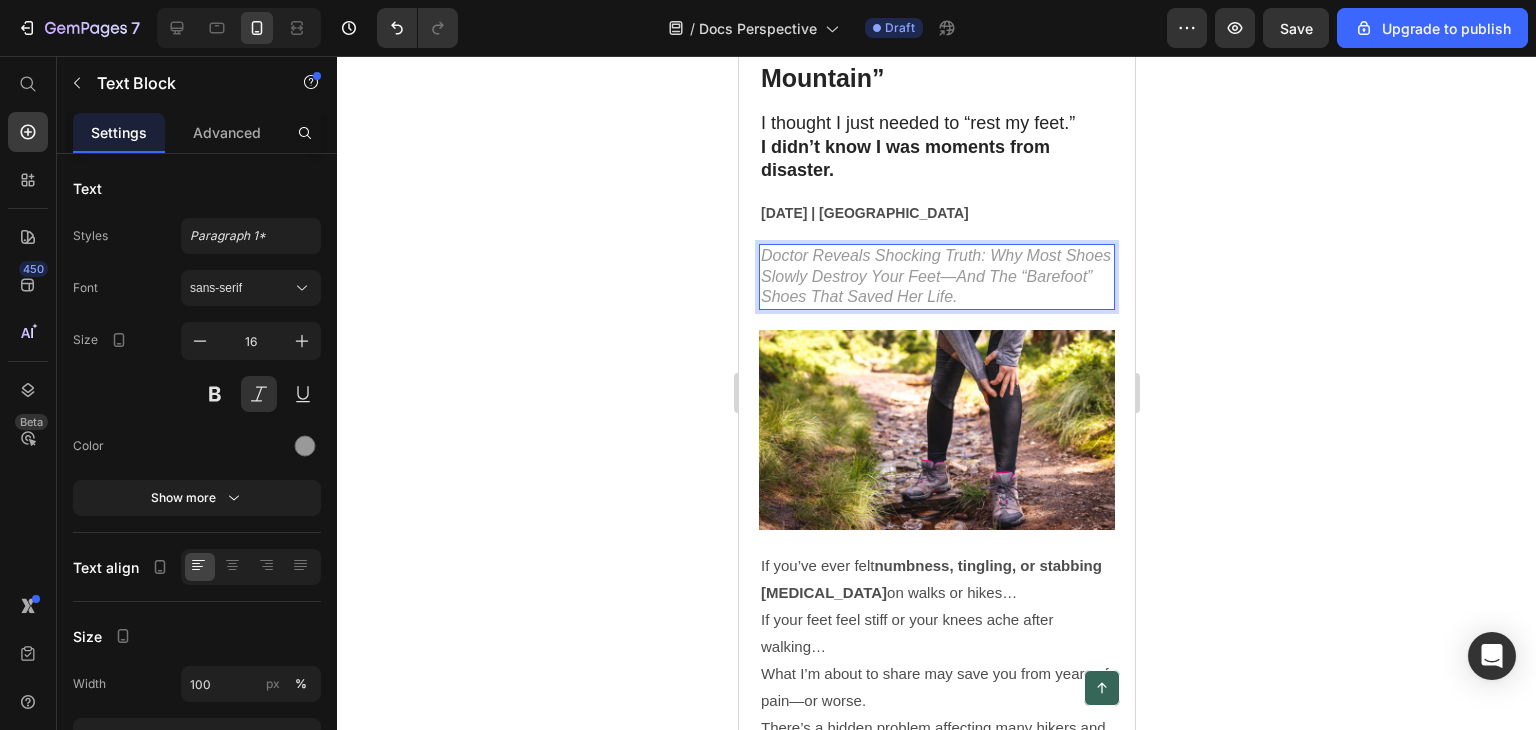 click 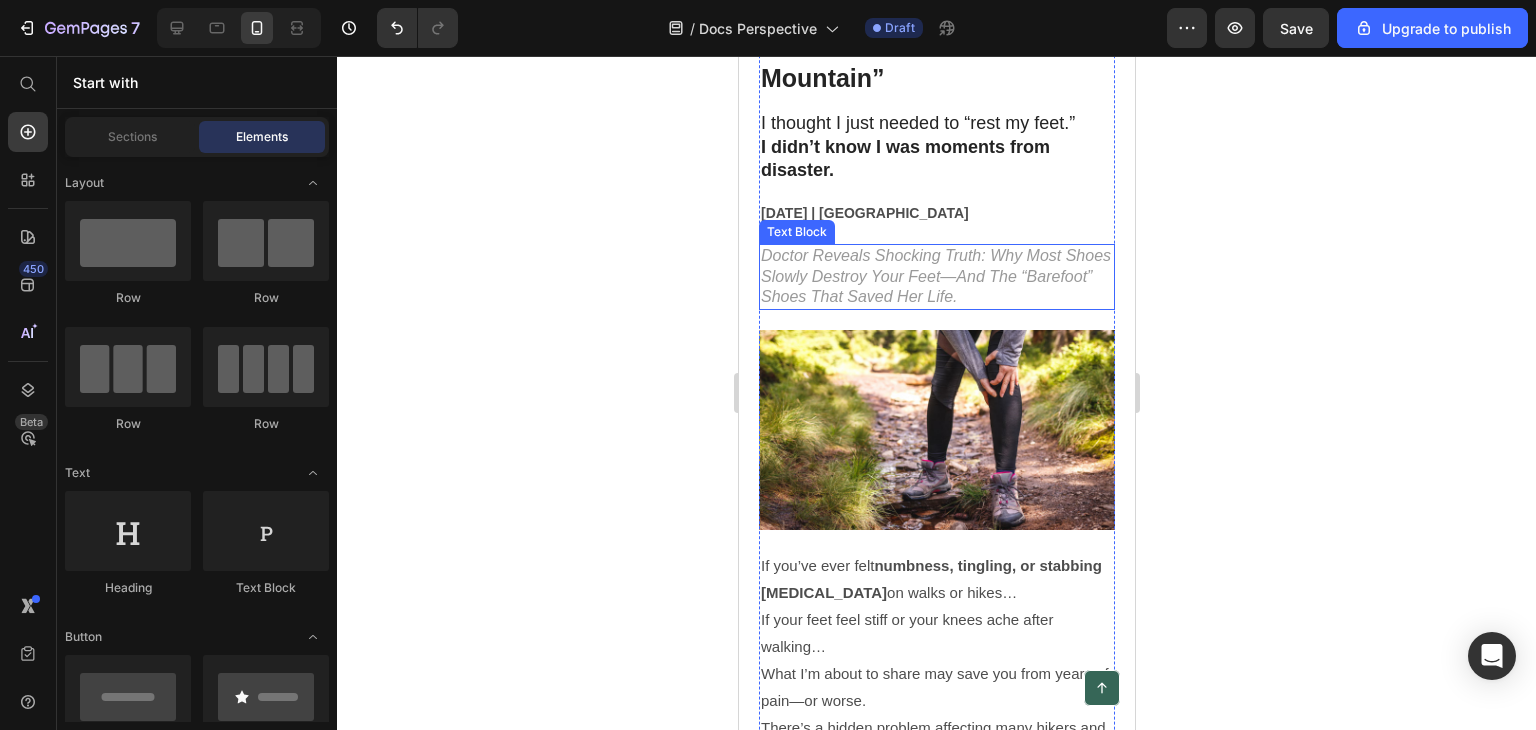 click on "Doctor Reveals Shocking Truth: Why Most Shoes Slowly Destroy Your Feet—And The “Barefoot” Shoes That Saved Her Life." at bounding box center [936, 277] 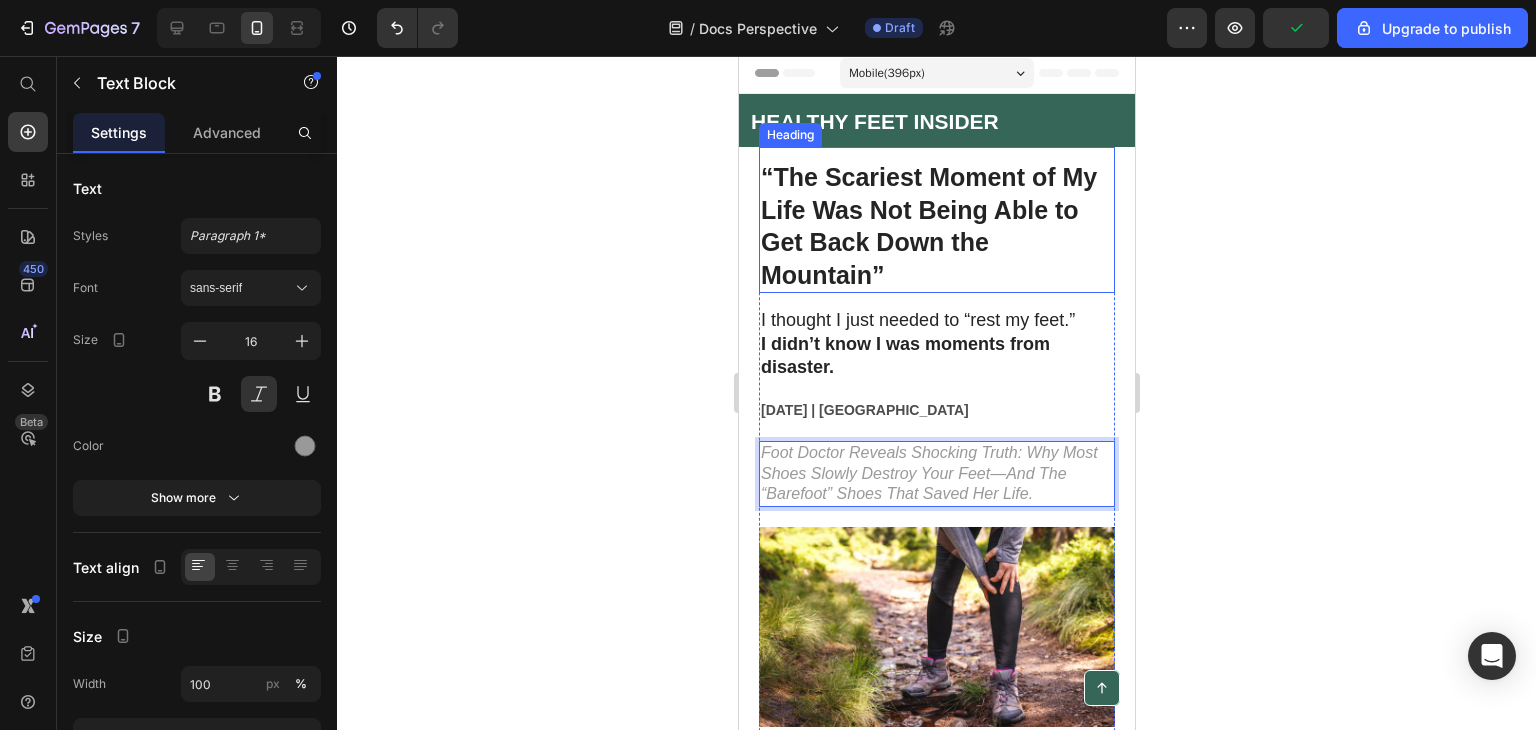 scroll, scrollTop: 0, scrollLeft: 0, axis: both 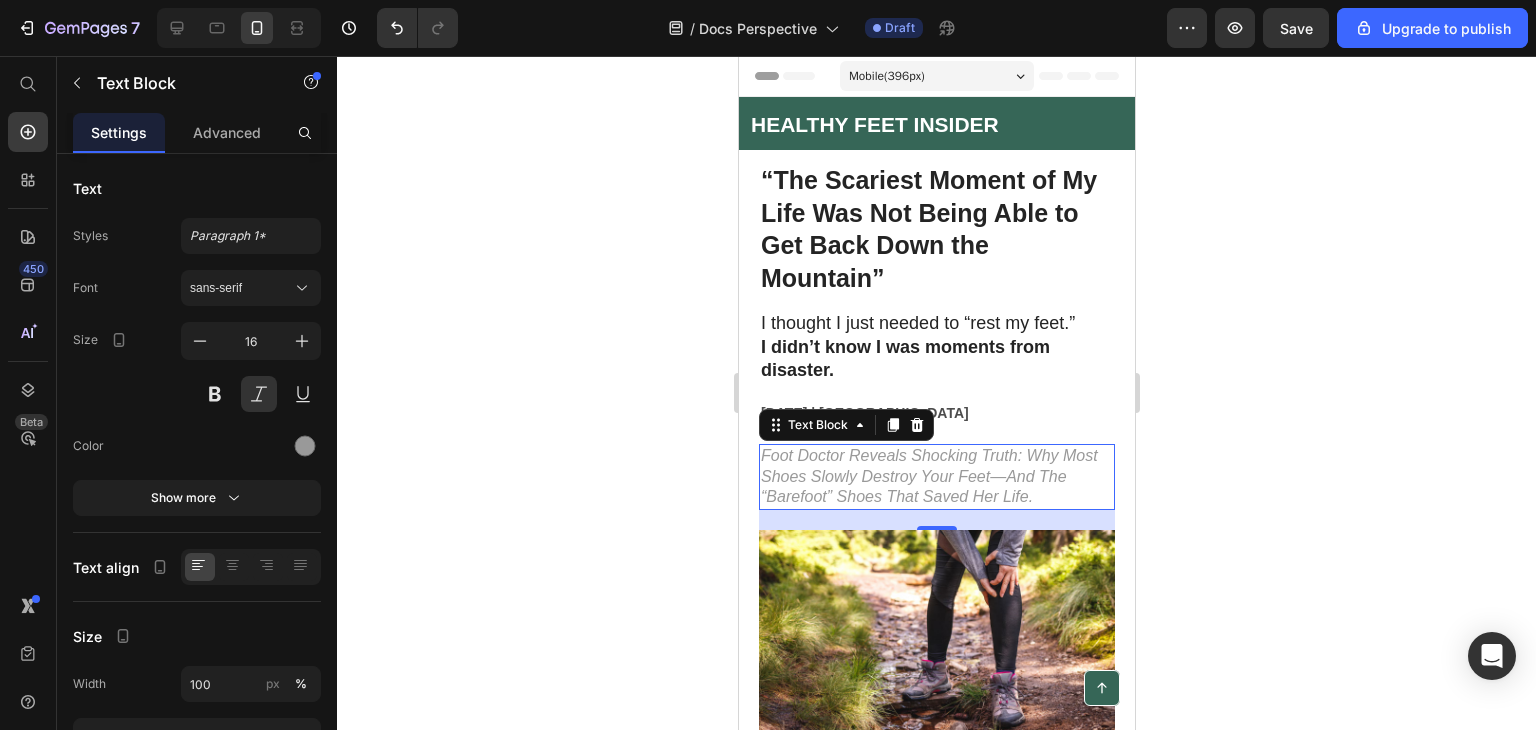 click 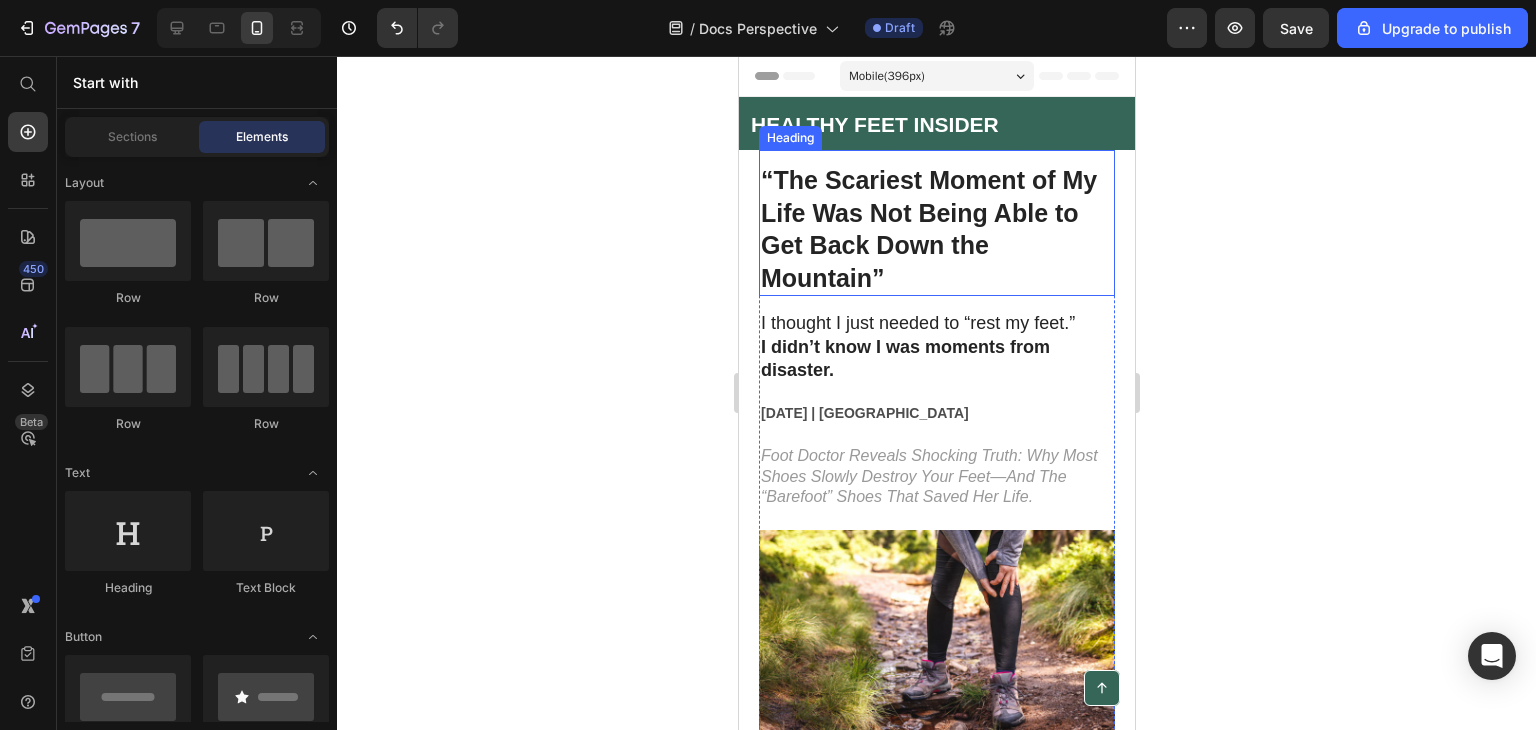 click on "“The Scariest Moment of My Life Was Not Being Able to Get Back Down the Mountain”" at bounding box center [936, 229] 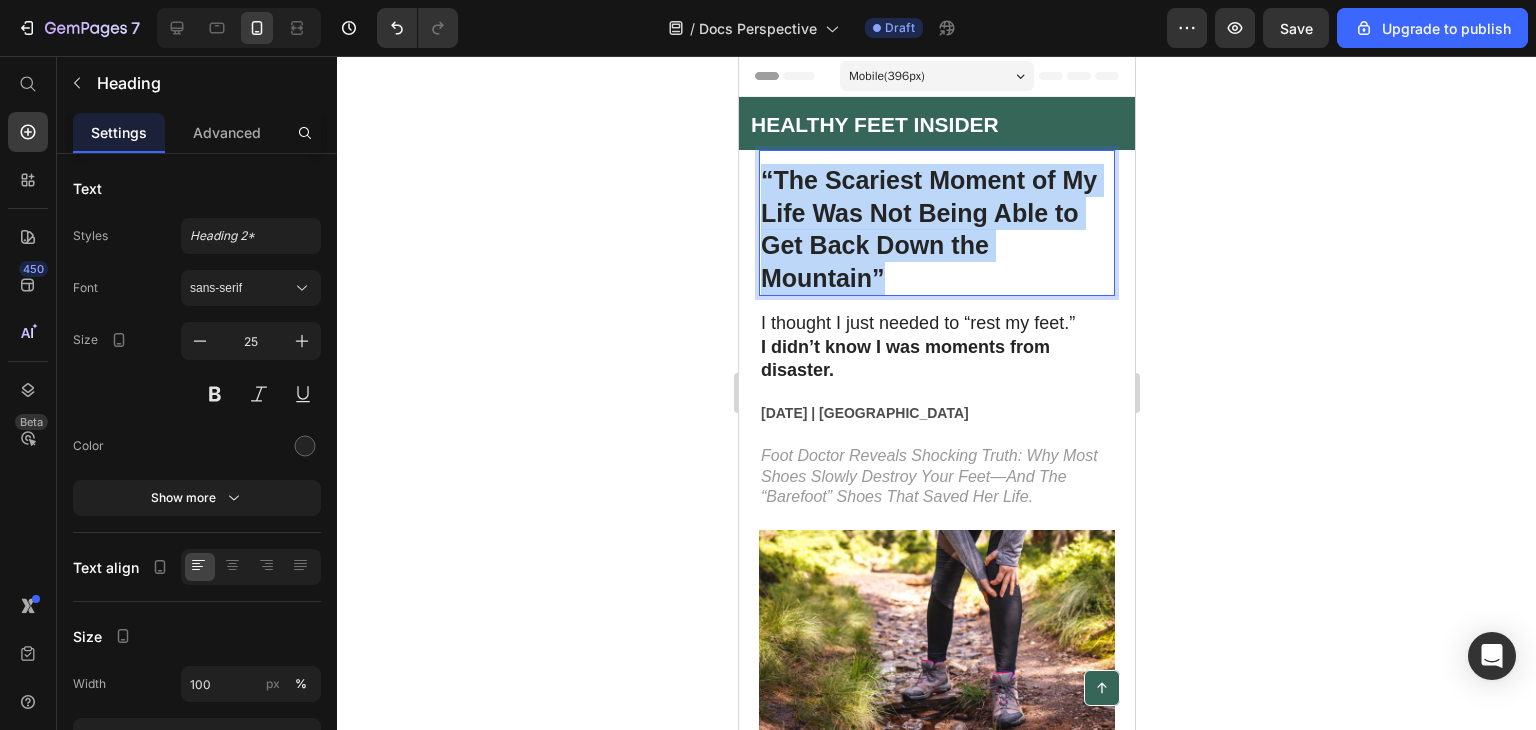 drag, startPoint x: 766, startPoint y: 173, endPoint x: 940, endPoint y: 269, distance: 198.72594 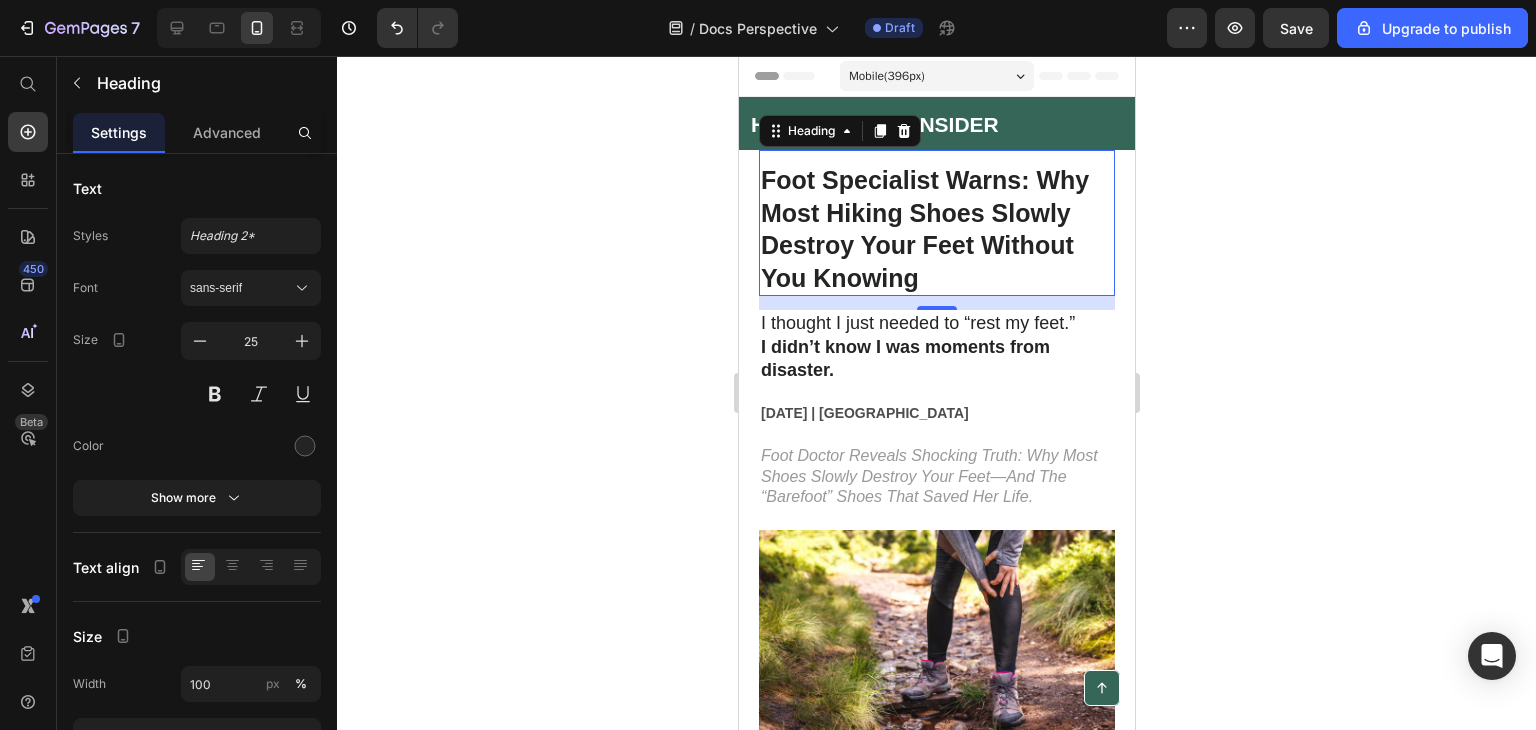 click 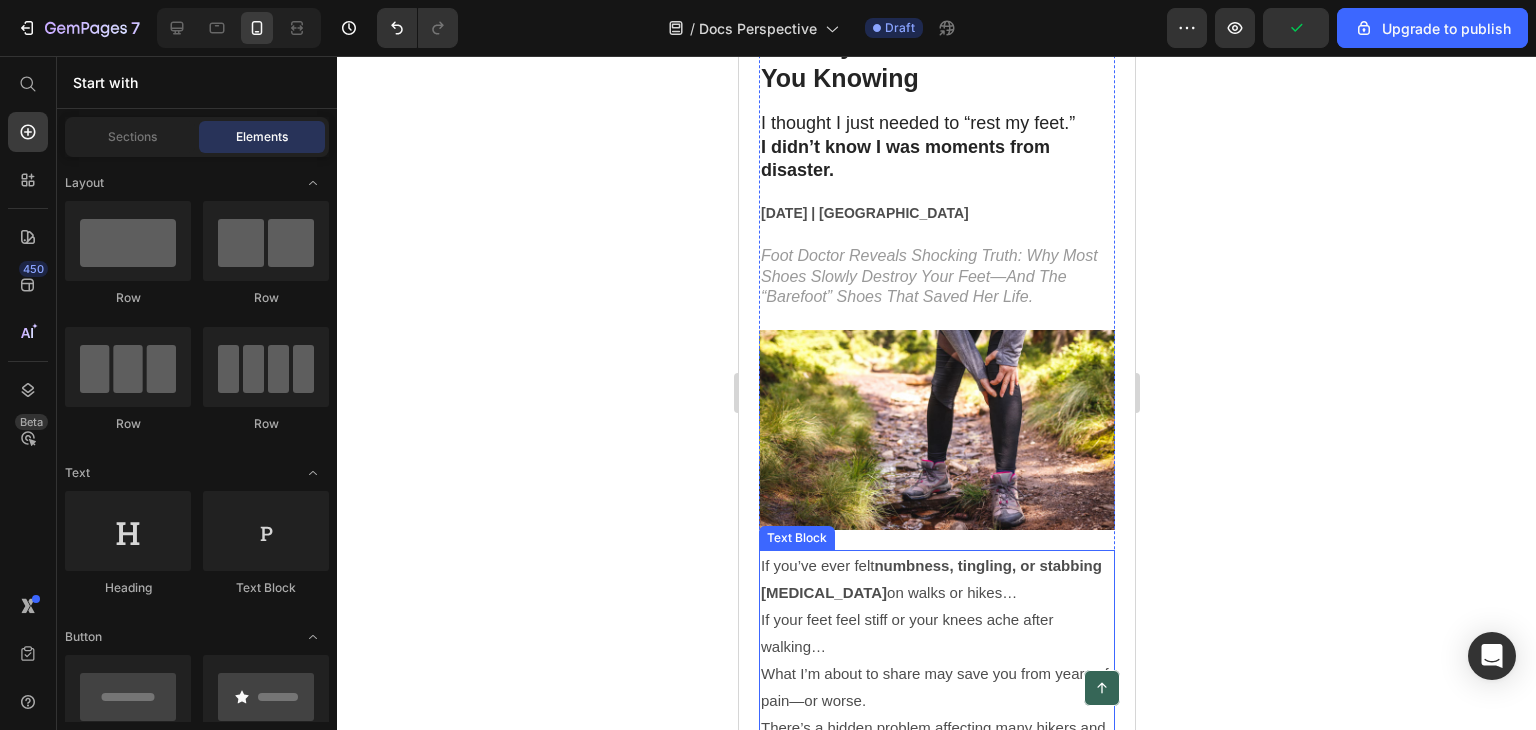scroll, scrollTop: 300, scrollLeft: 0, axis: vertical 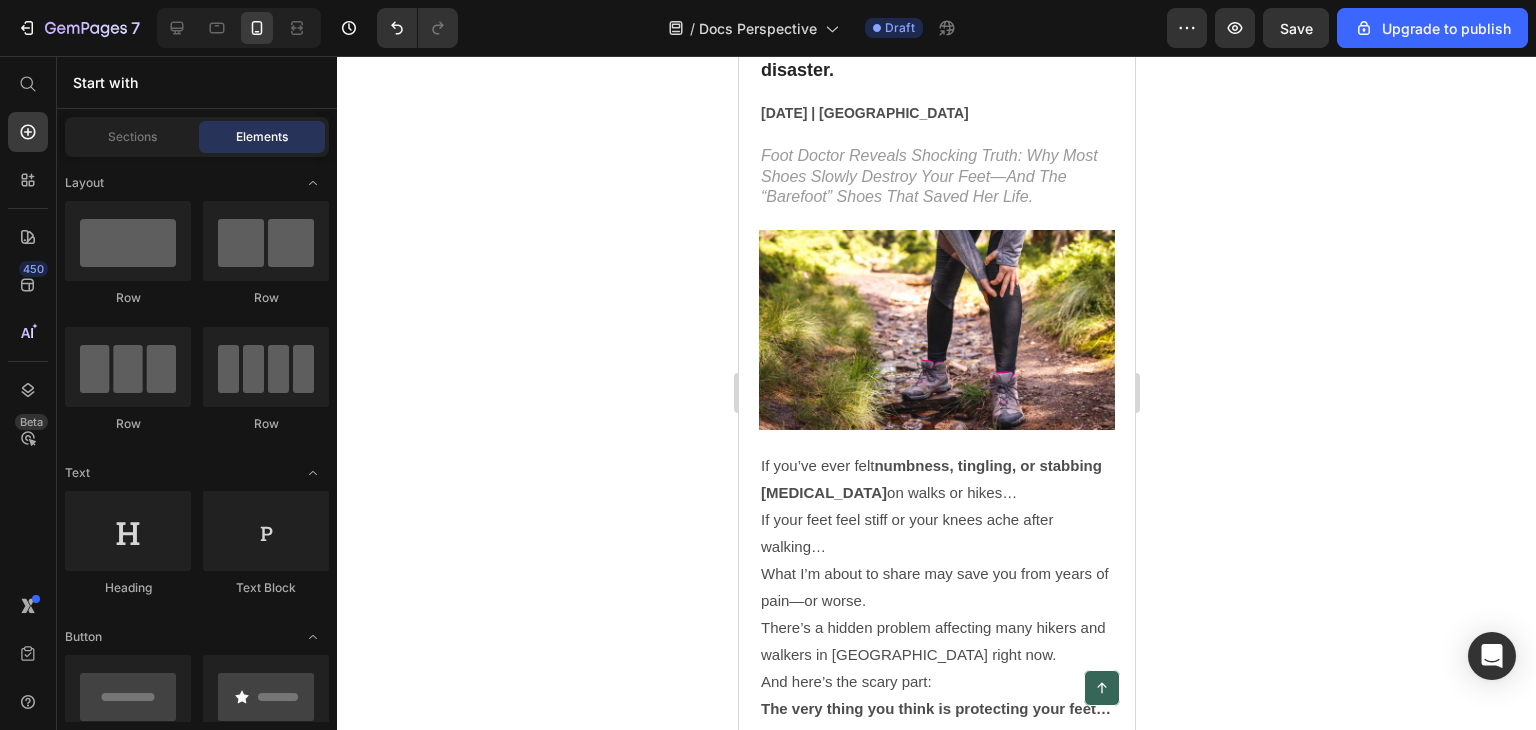 drag, startPoint x: 1382, startPoint y: 259, endPoint x: 1348, endPoint y: 261, distance: 34.058773 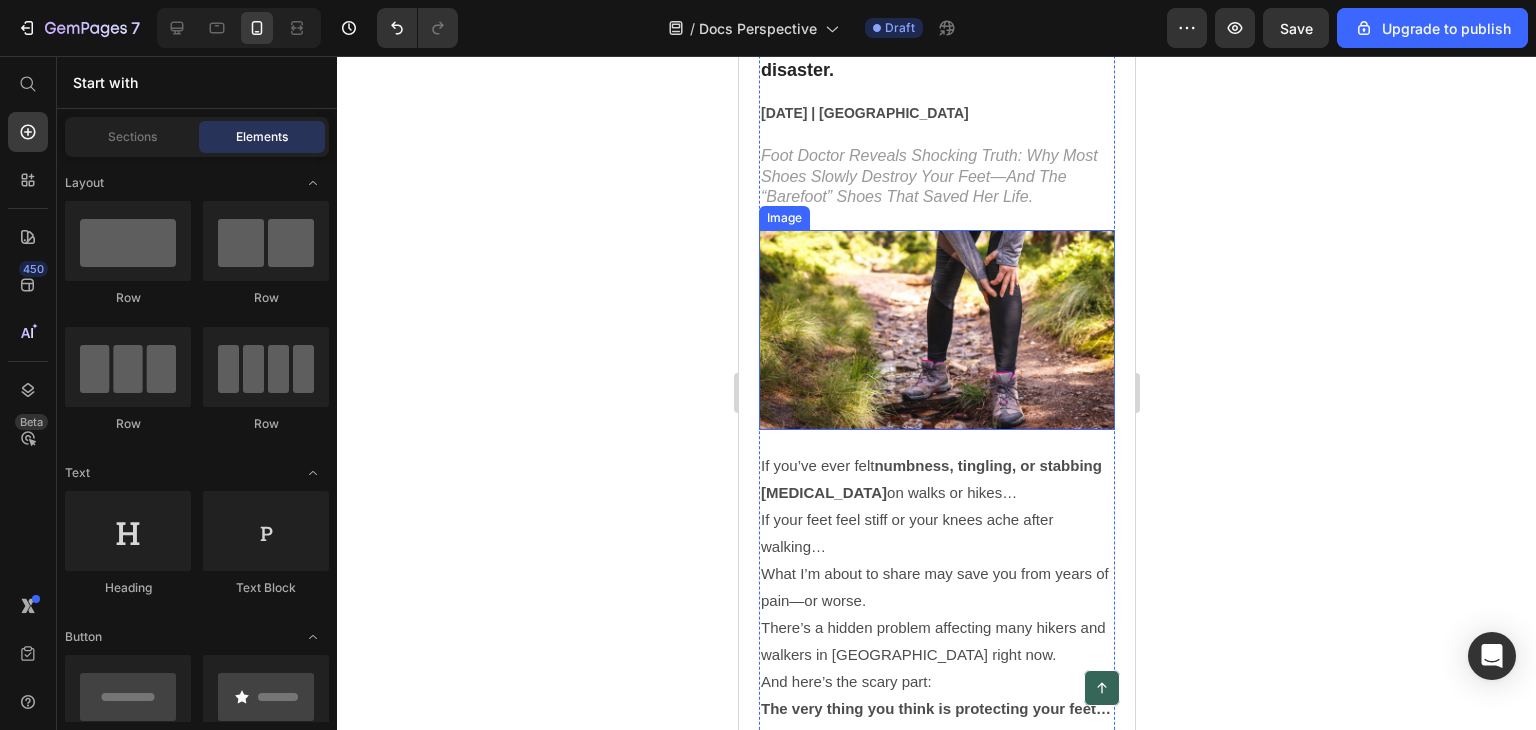 scroll, scrollTop: 100, scrollLeft: 0, axis: vertical 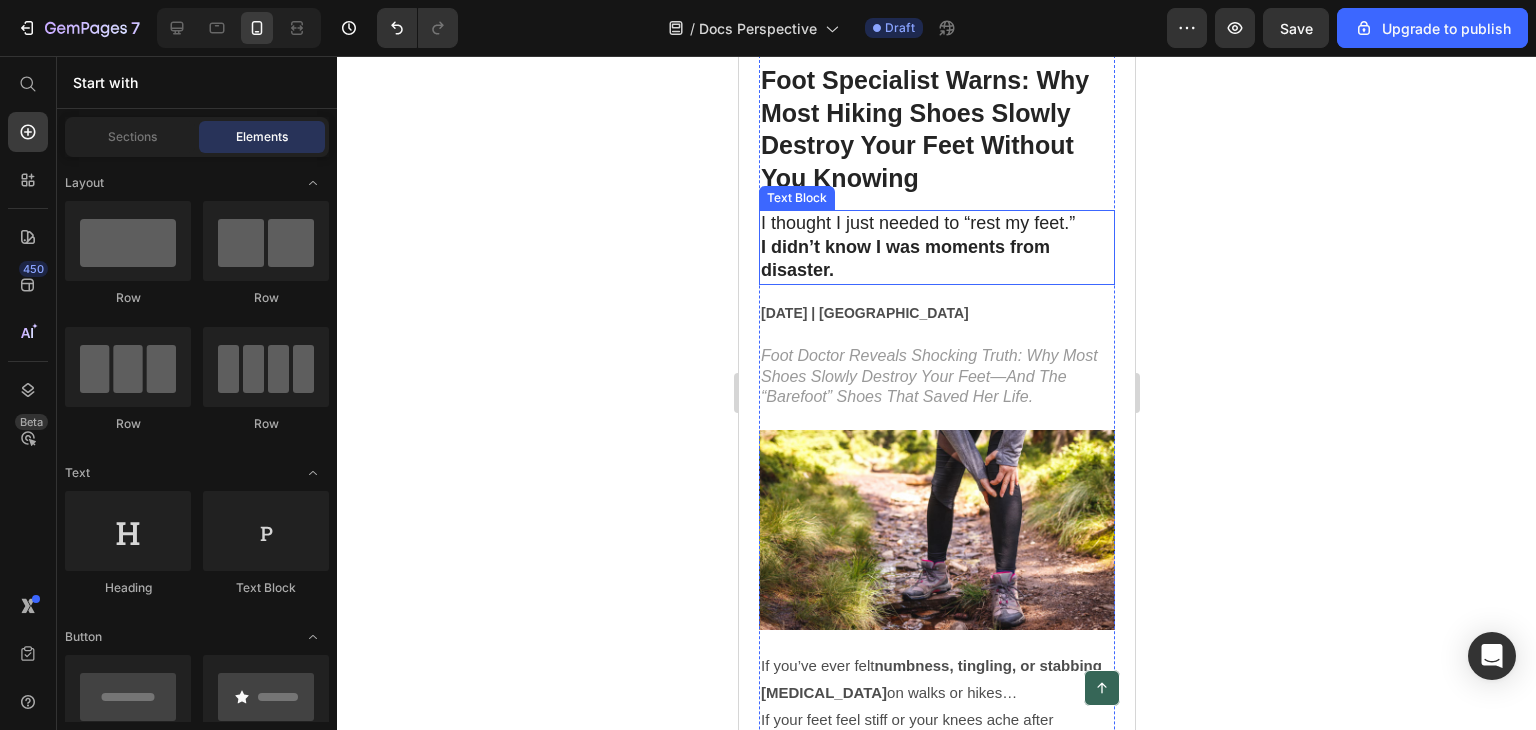 click on "I didn’t know I was moments from disaster." at bounding box center [904, 258] 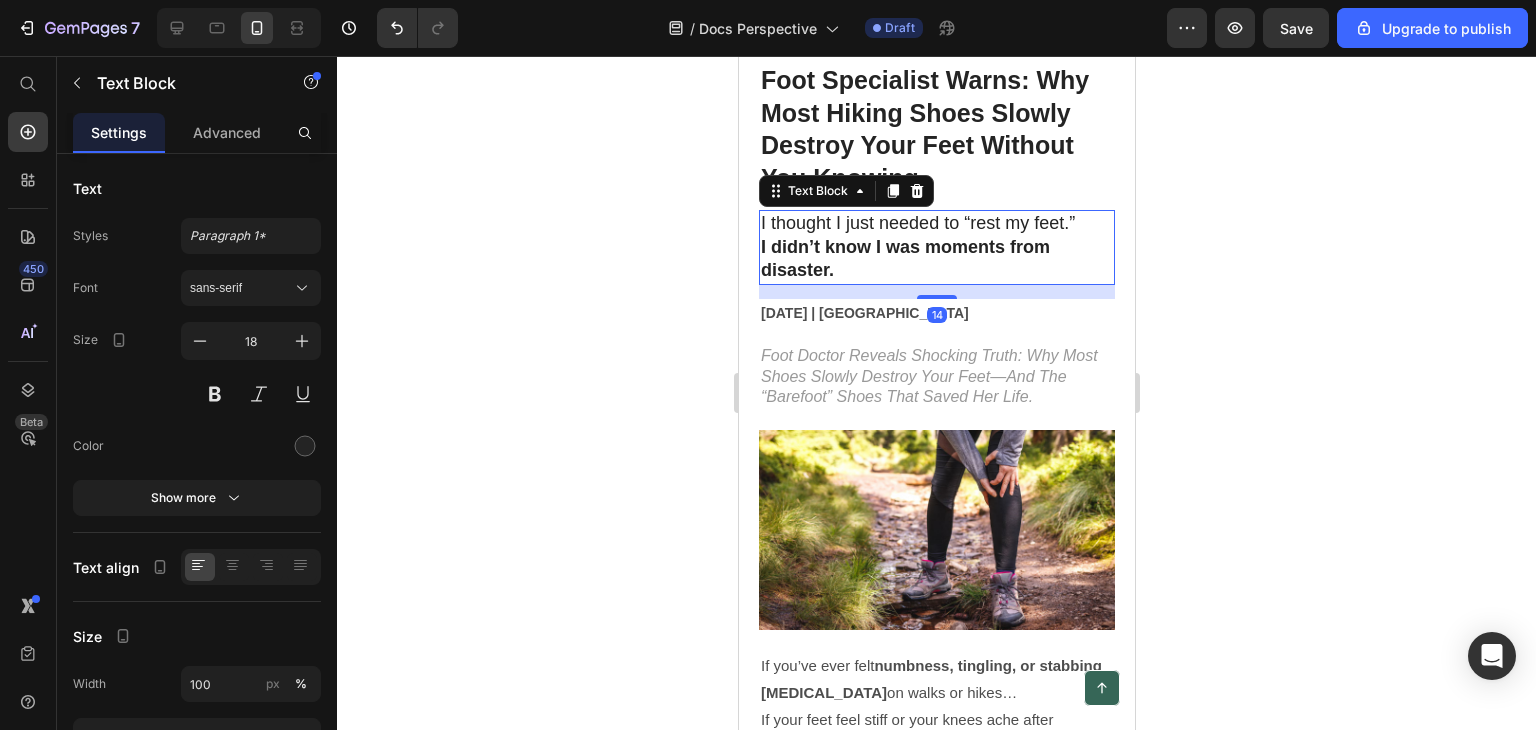 click on "I thought I just needed to “rest my feet.”" at bounding box center [936, 223] 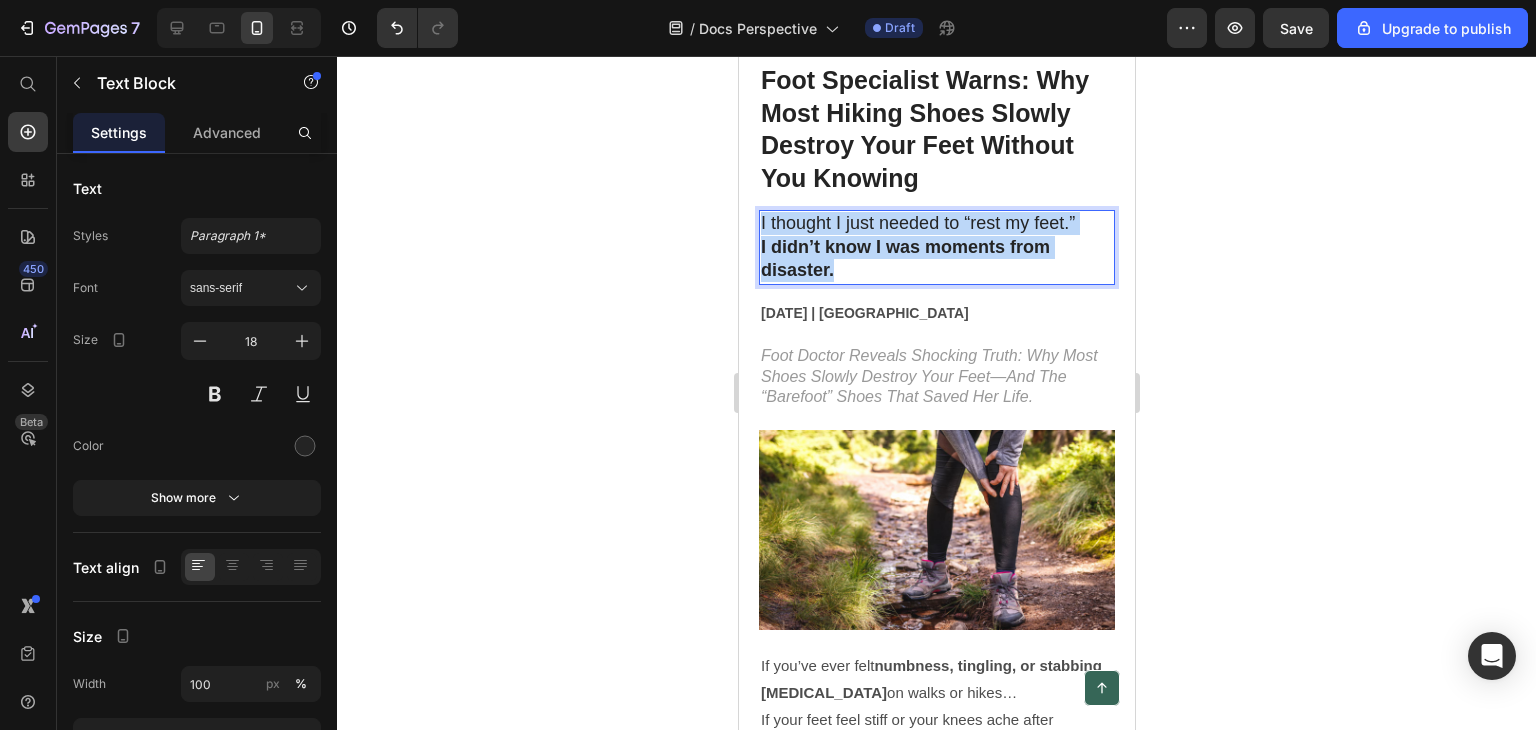 drag, startPoint x: 761, startPoint y: 225, endPoint x: 871, endPoint y: 270, distance: 118.84864 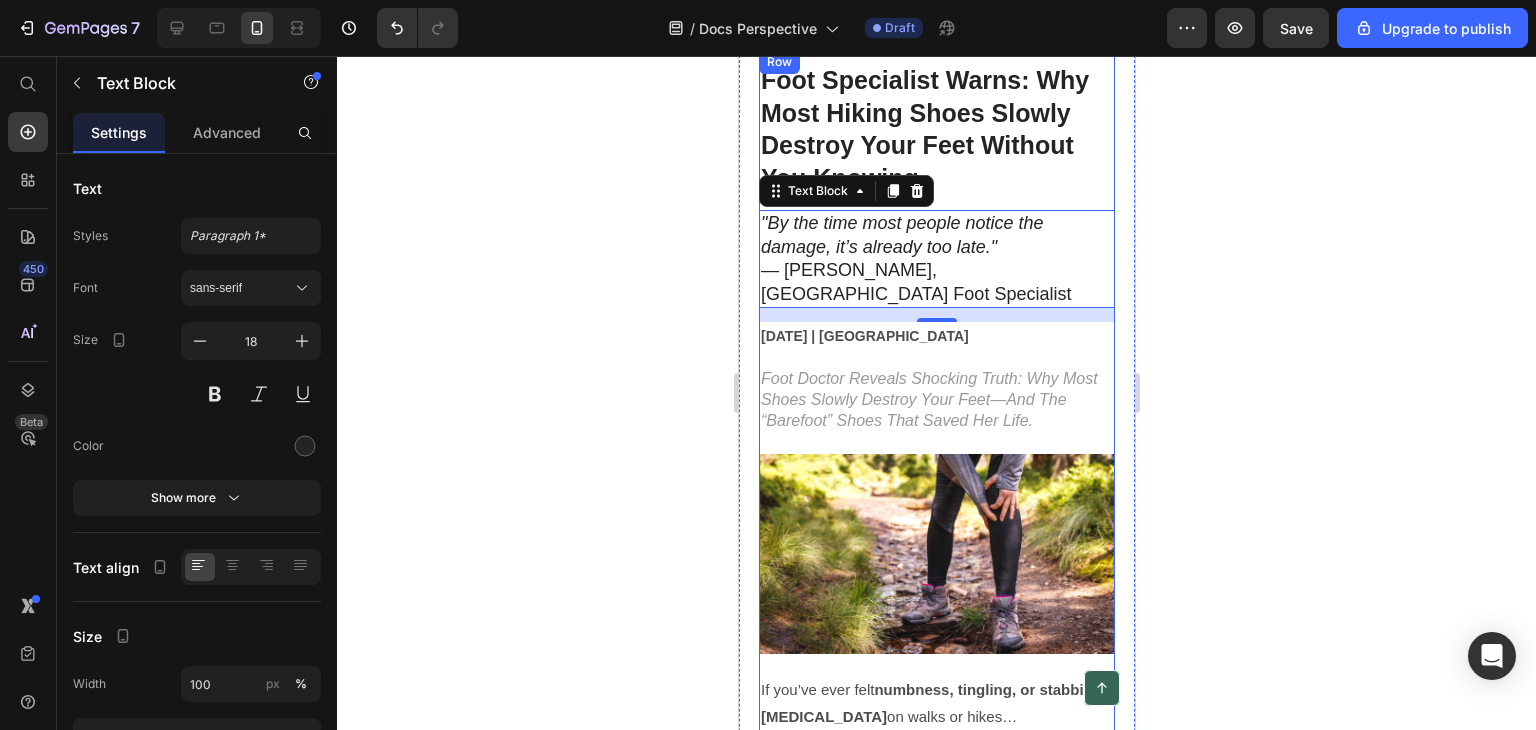 click 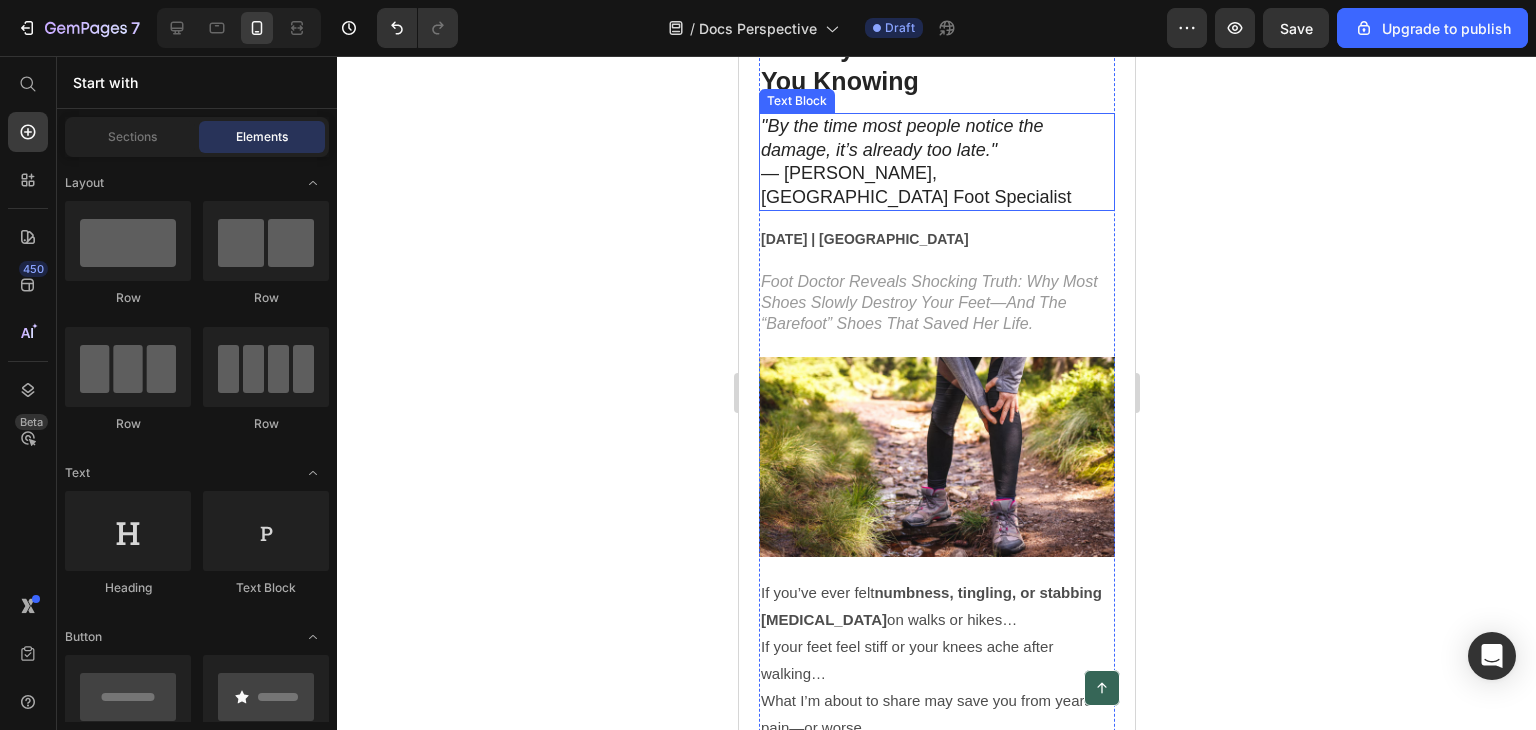 scroll, scrollTop: 200, scrollLeft: 0, axis: vertical 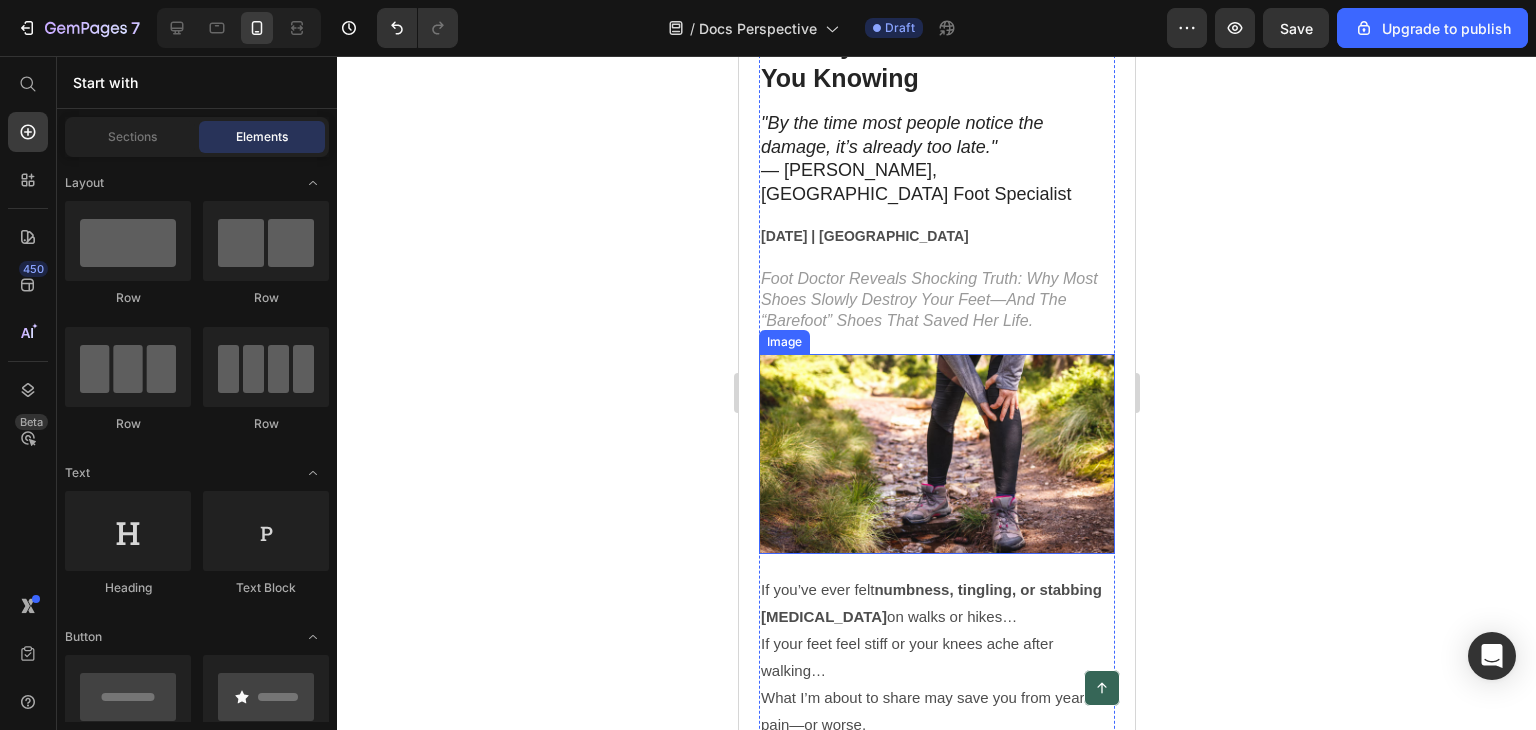 click at bounding box center (936, 454) 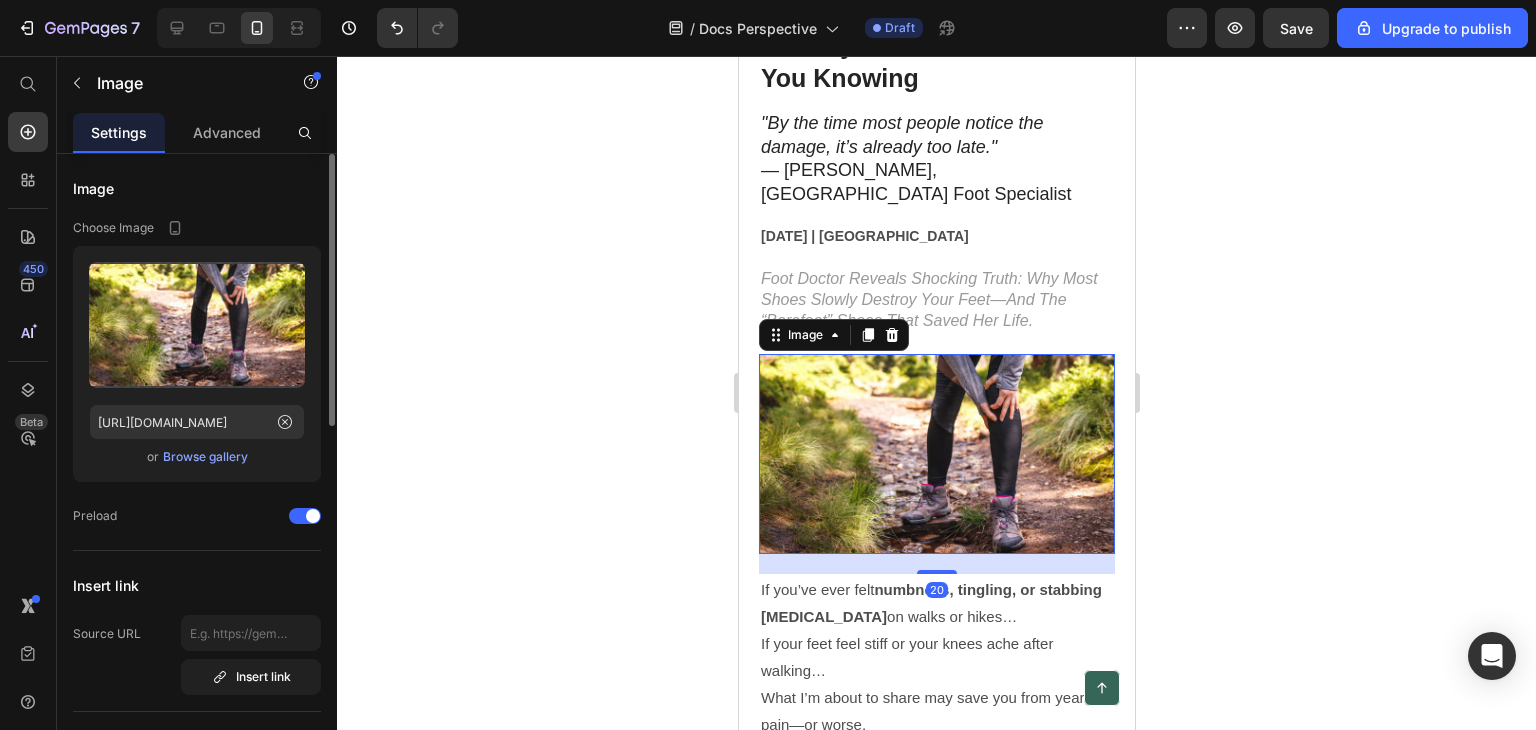 click on "Browse gallery" at bounding box center (205, 457) 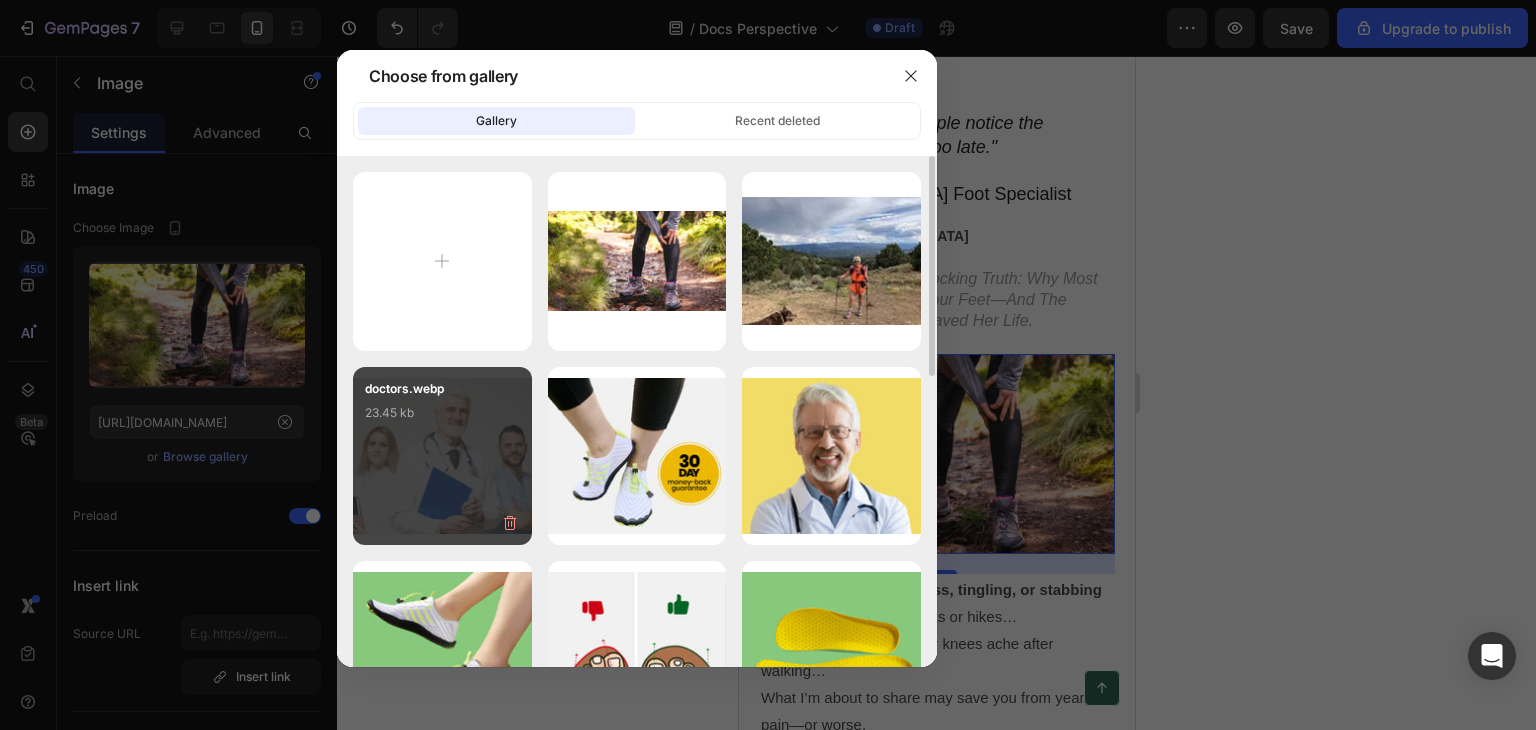 click on "doctors.webp 23.45 kb" at bounding box center (442, 419) 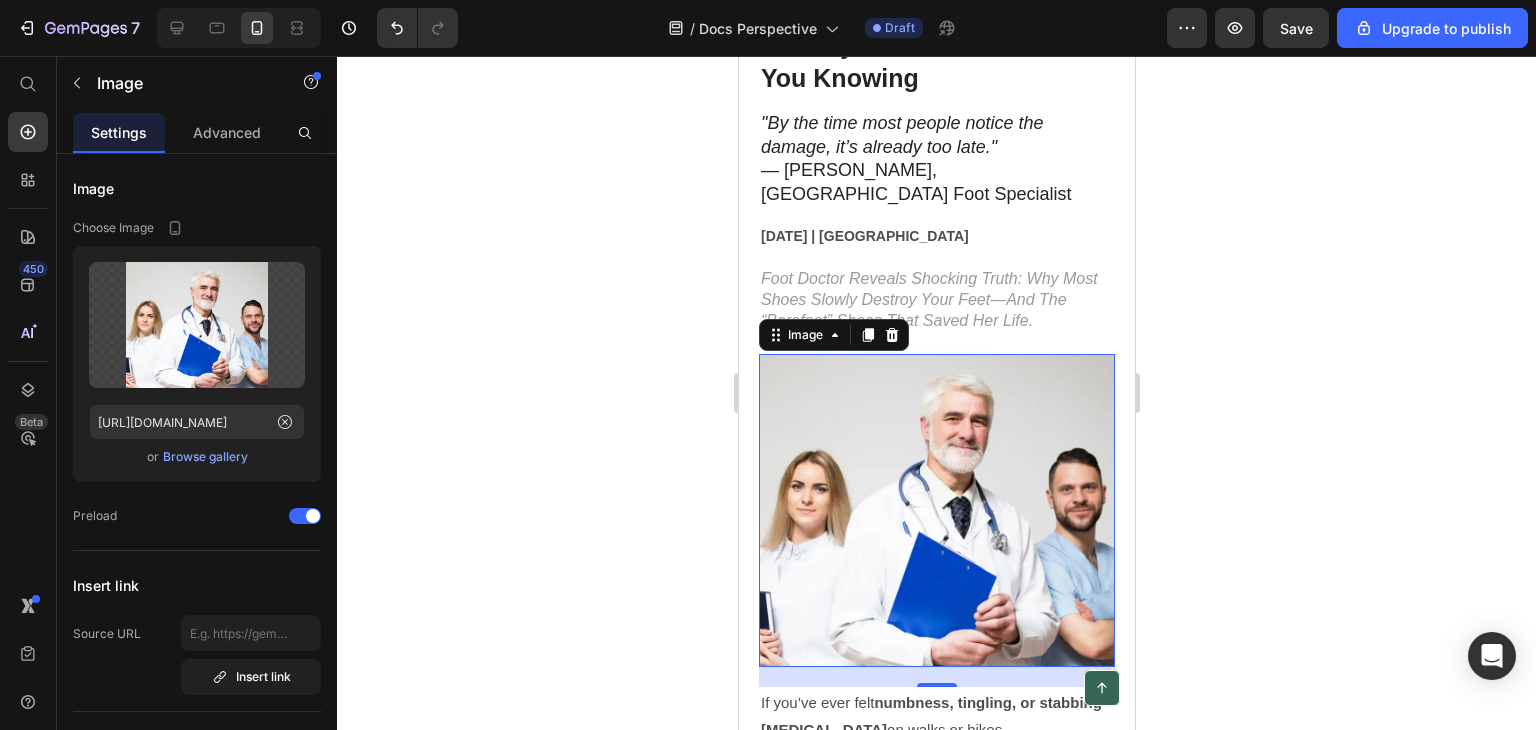 click 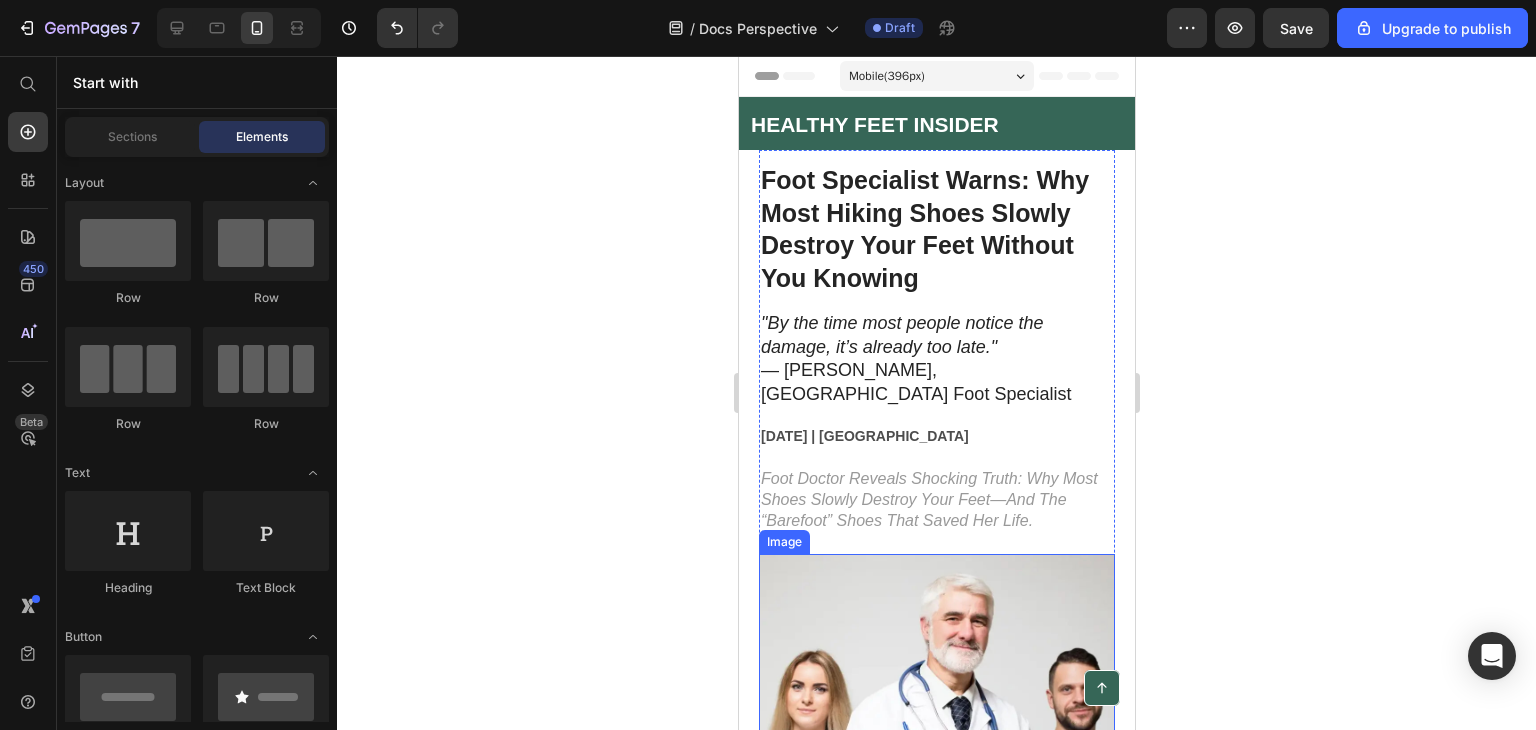 scroll, scrollTop: 200, scrollLeft: 0, axis: vertical 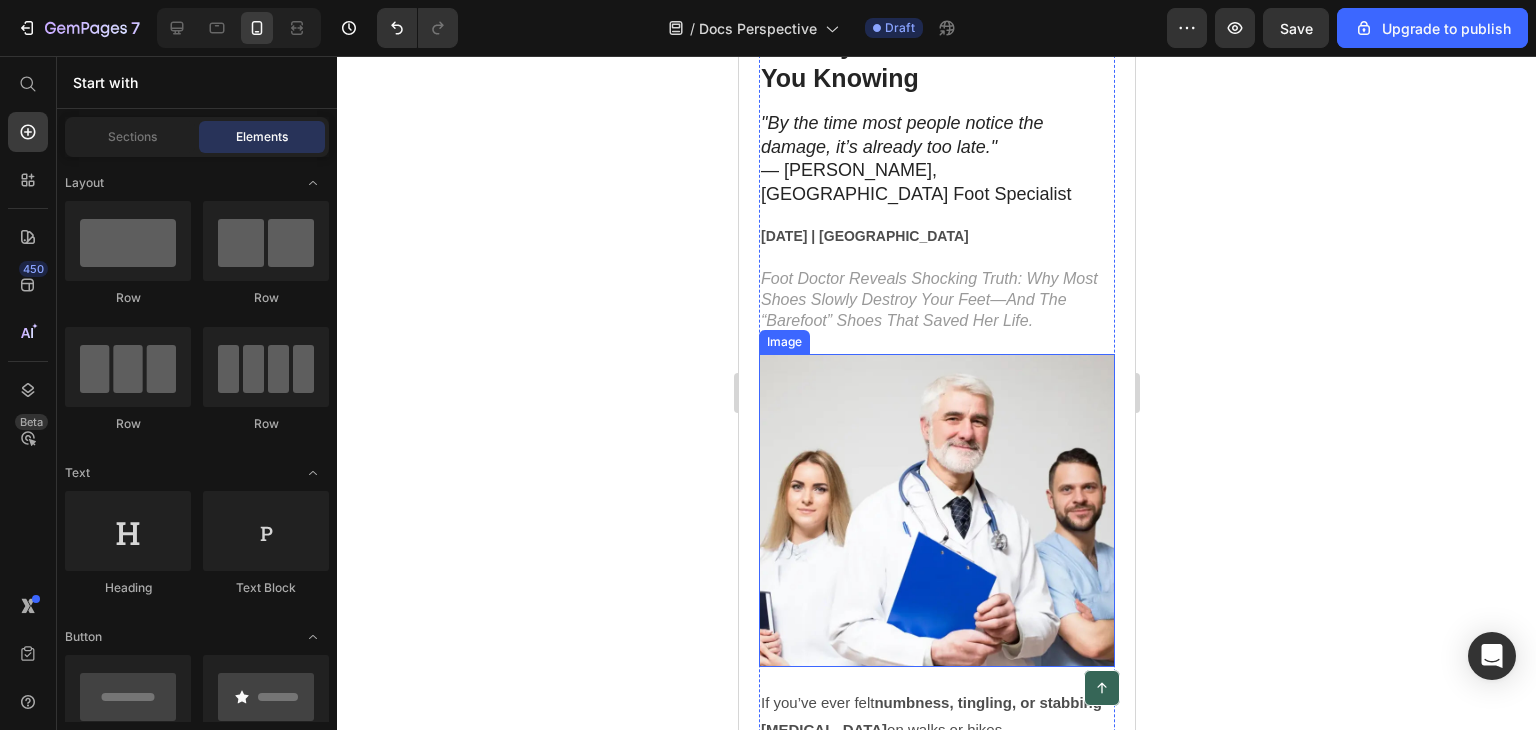 click at bounding box center (936, 510) 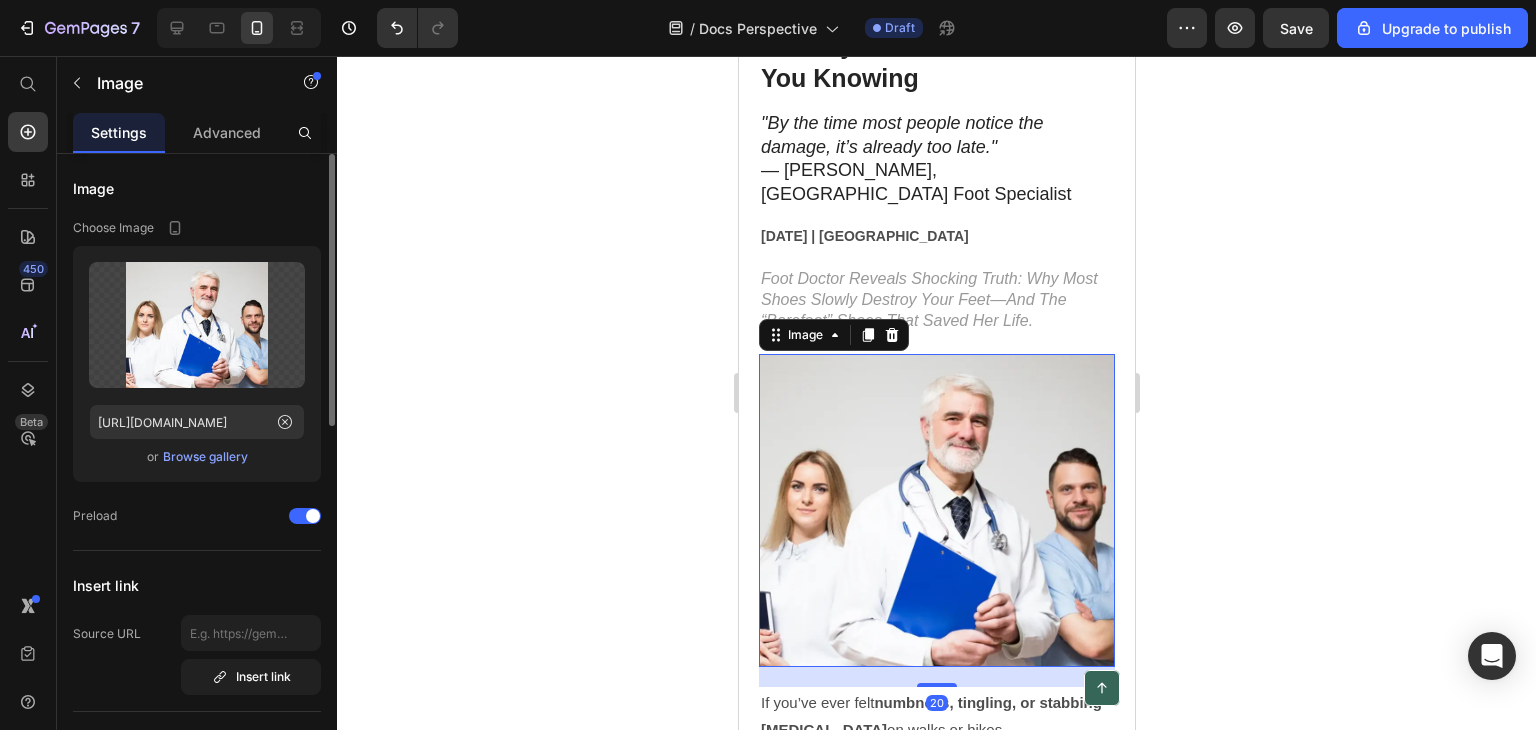 click on "Browse gallery" at bounding box center [205, 457] 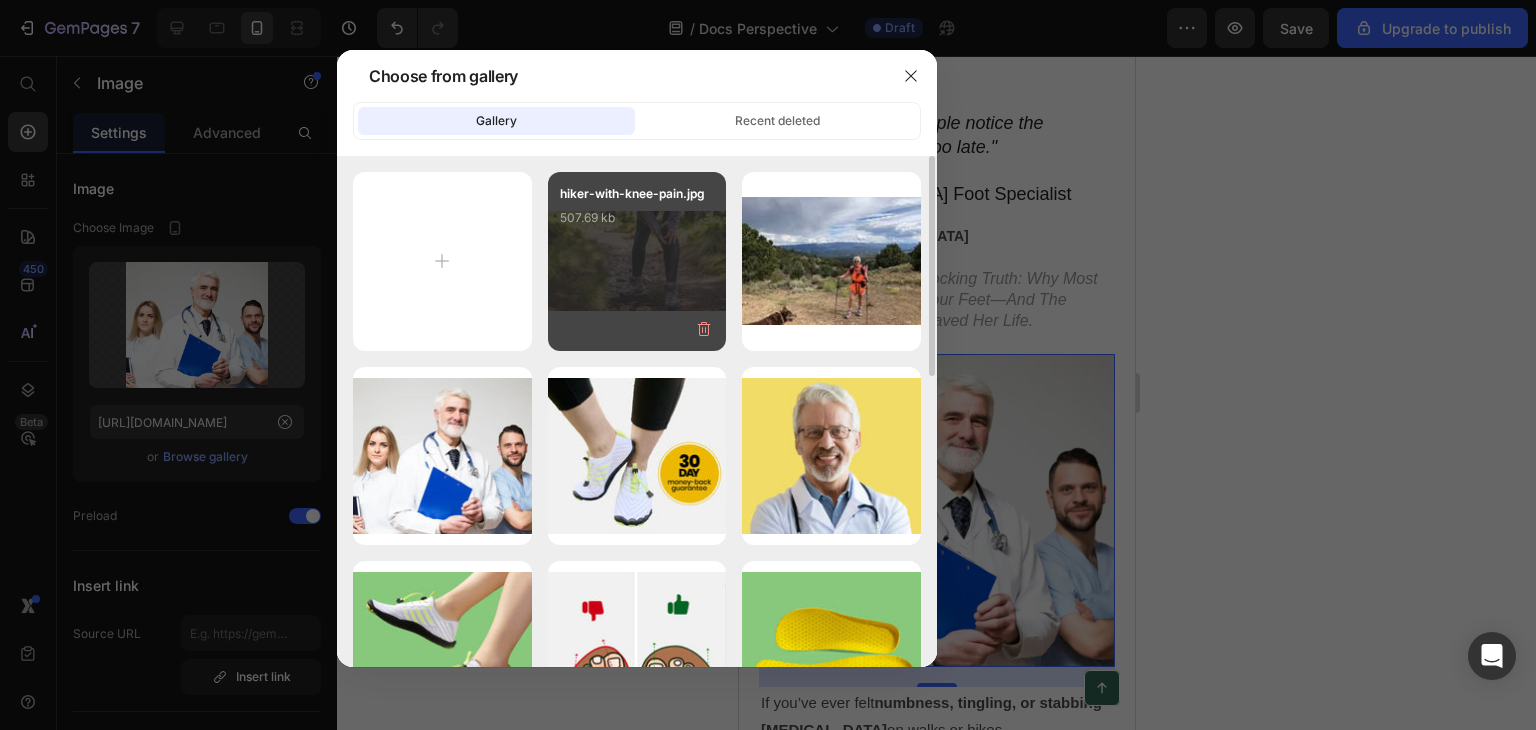 drag, startPoint x: 649, startPoint y: 262, endPoint x: 680, endPoint y: 243, distance: 36.359318 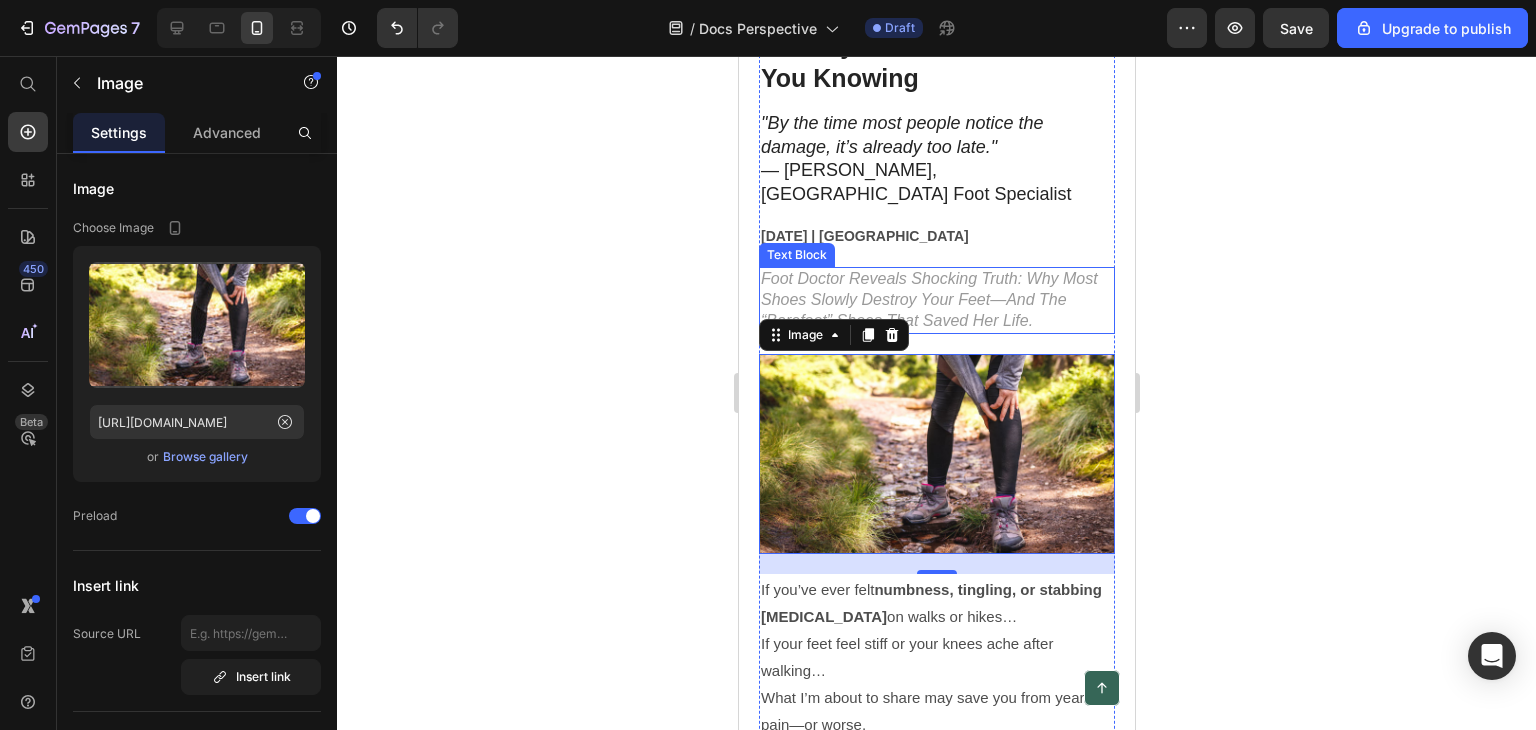 scroll, scrollTop: 0, scrollLeft: 0, axis: both 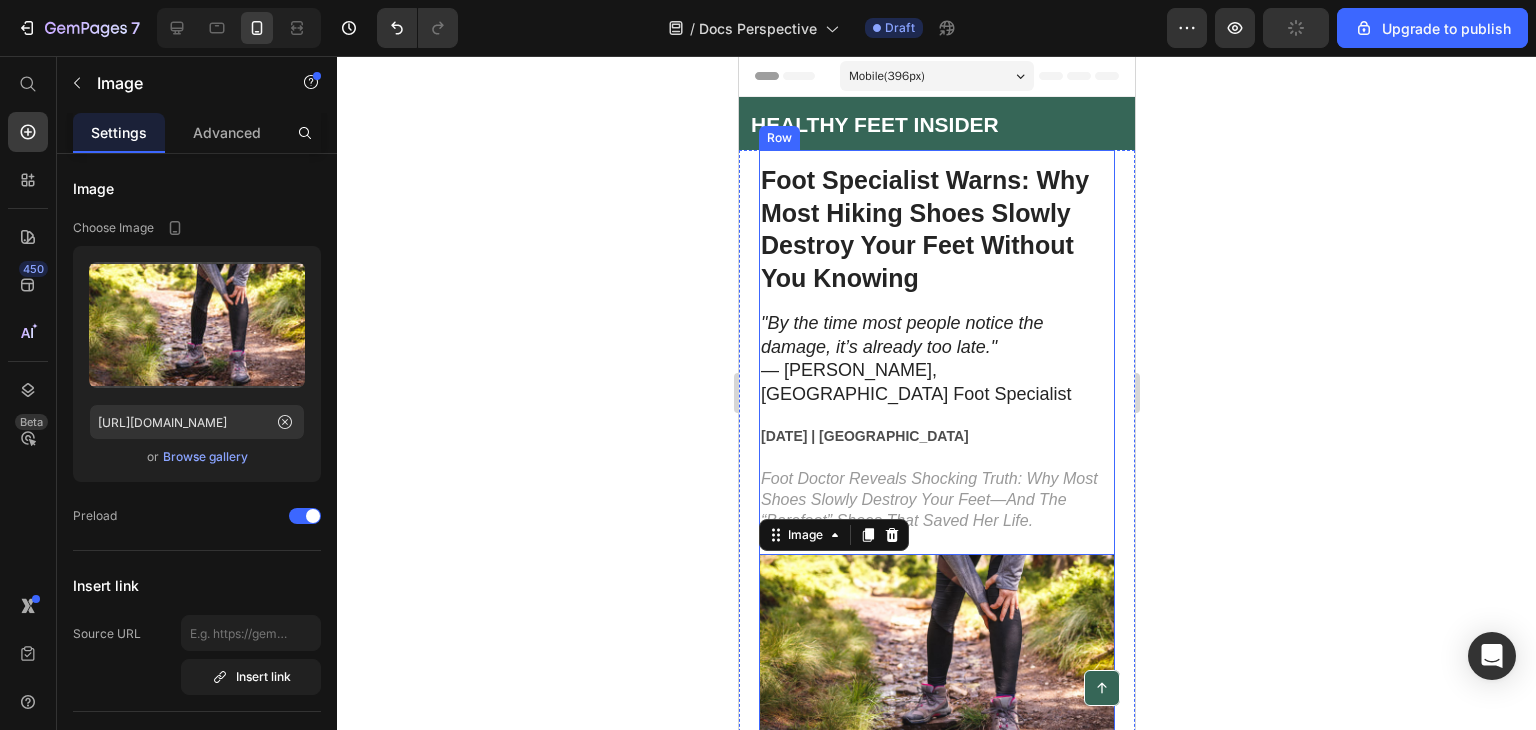 click 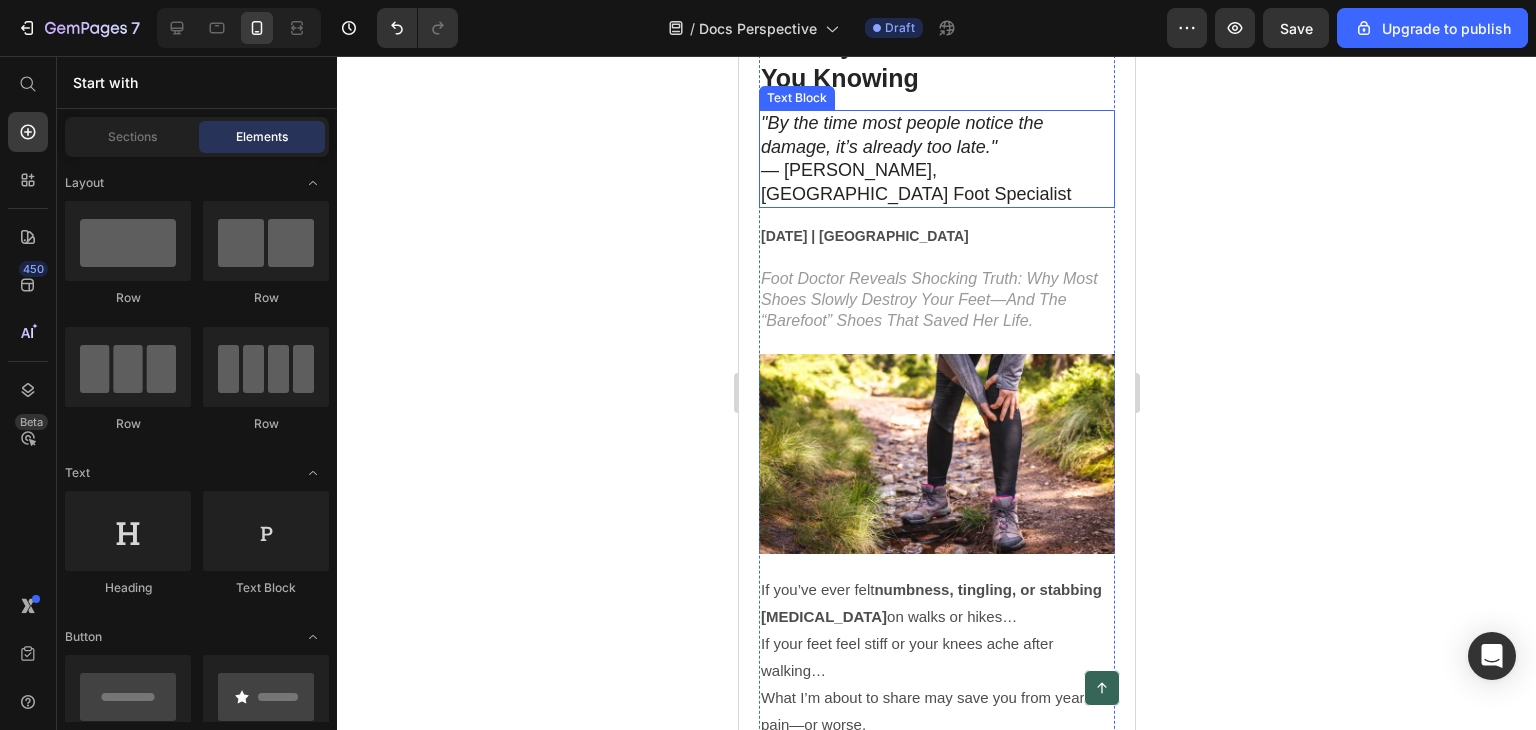 scroll, scrollTop: 0, scrollLeft: 0, axis: both 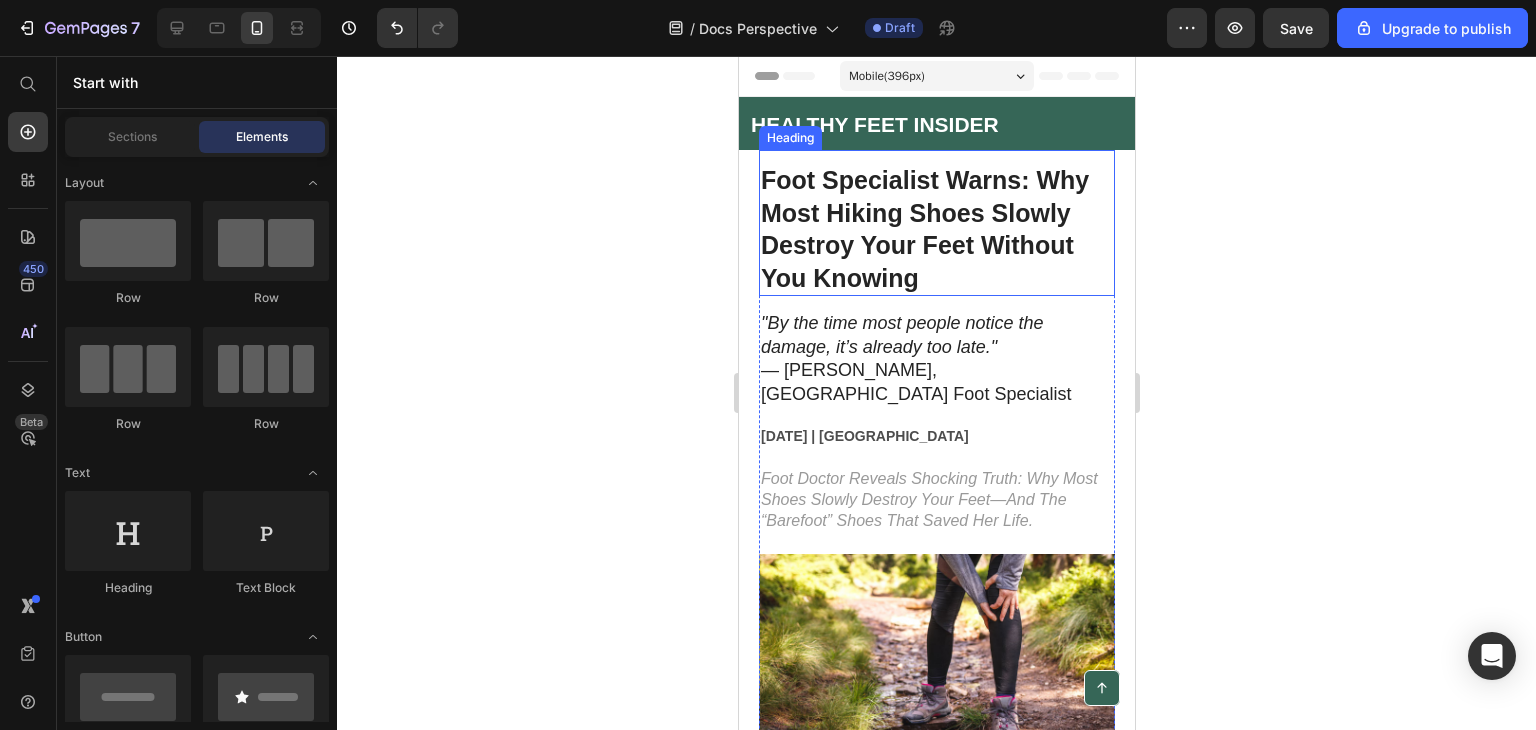 click on "Foot Specialist Warns: Why Most Hiking Shoes Slowly Destroy Your Feet Without You Knowing" at bounding box center [936, 229] 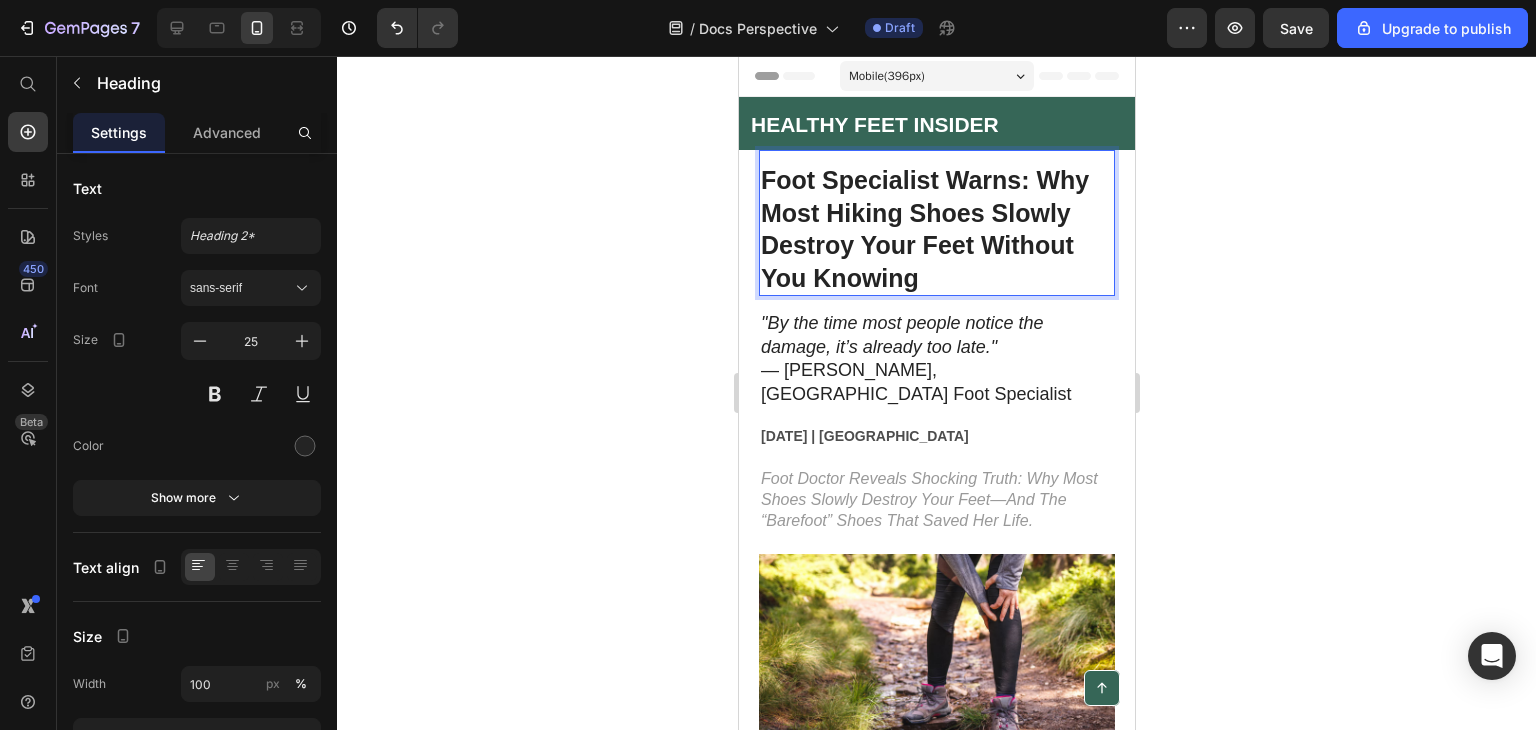click on "Foot Specialist Warns: Why Most Hiking Shoes Slowly Destroy Your Feet Without You Knowing" at bounding box center [936, 229] 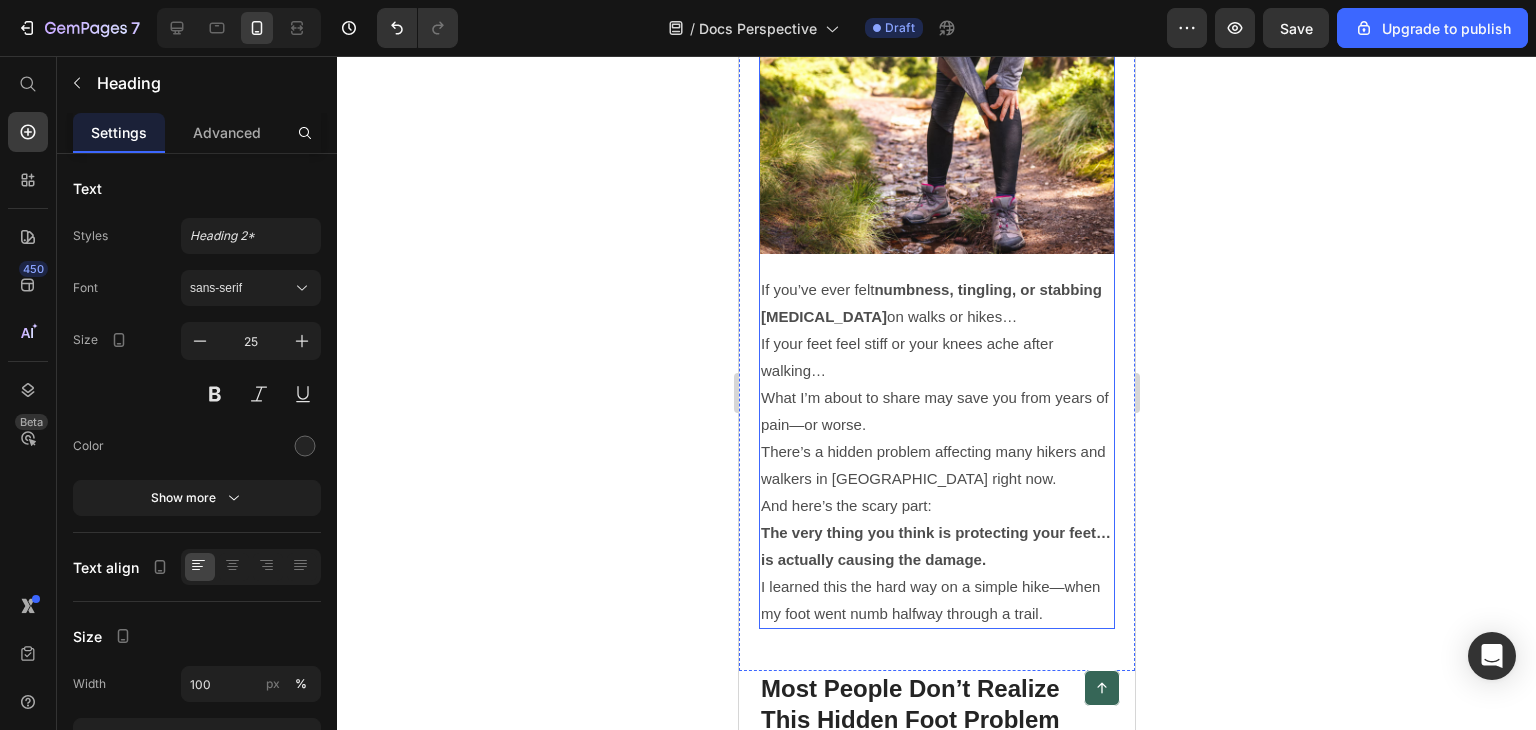 scroll, scrollTop: 900, scrollLeft: 0, axis: vertical 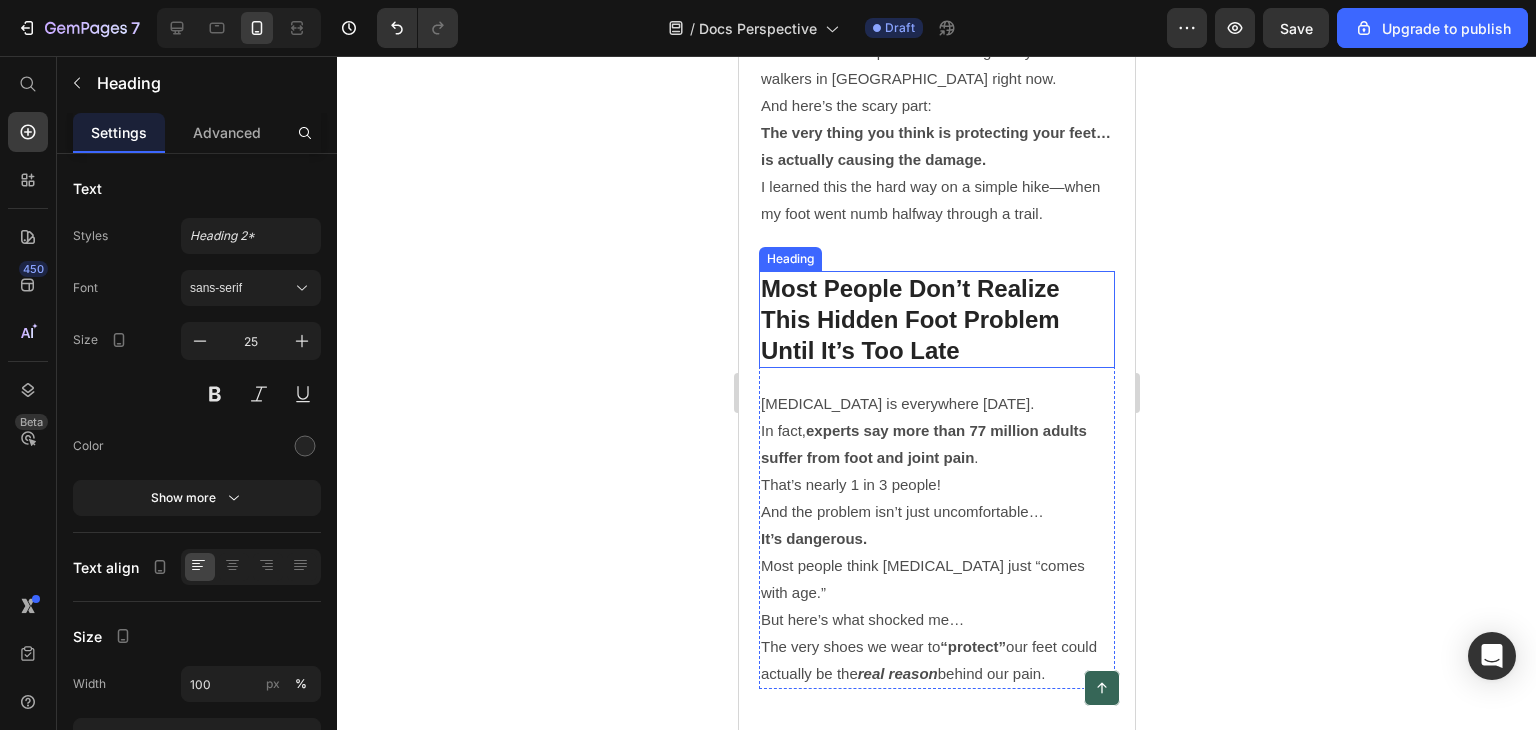 click on "Most People Don’t Realize This Hidden Foot Problem Until It’s Too Late" at bounding box center [936, 320] 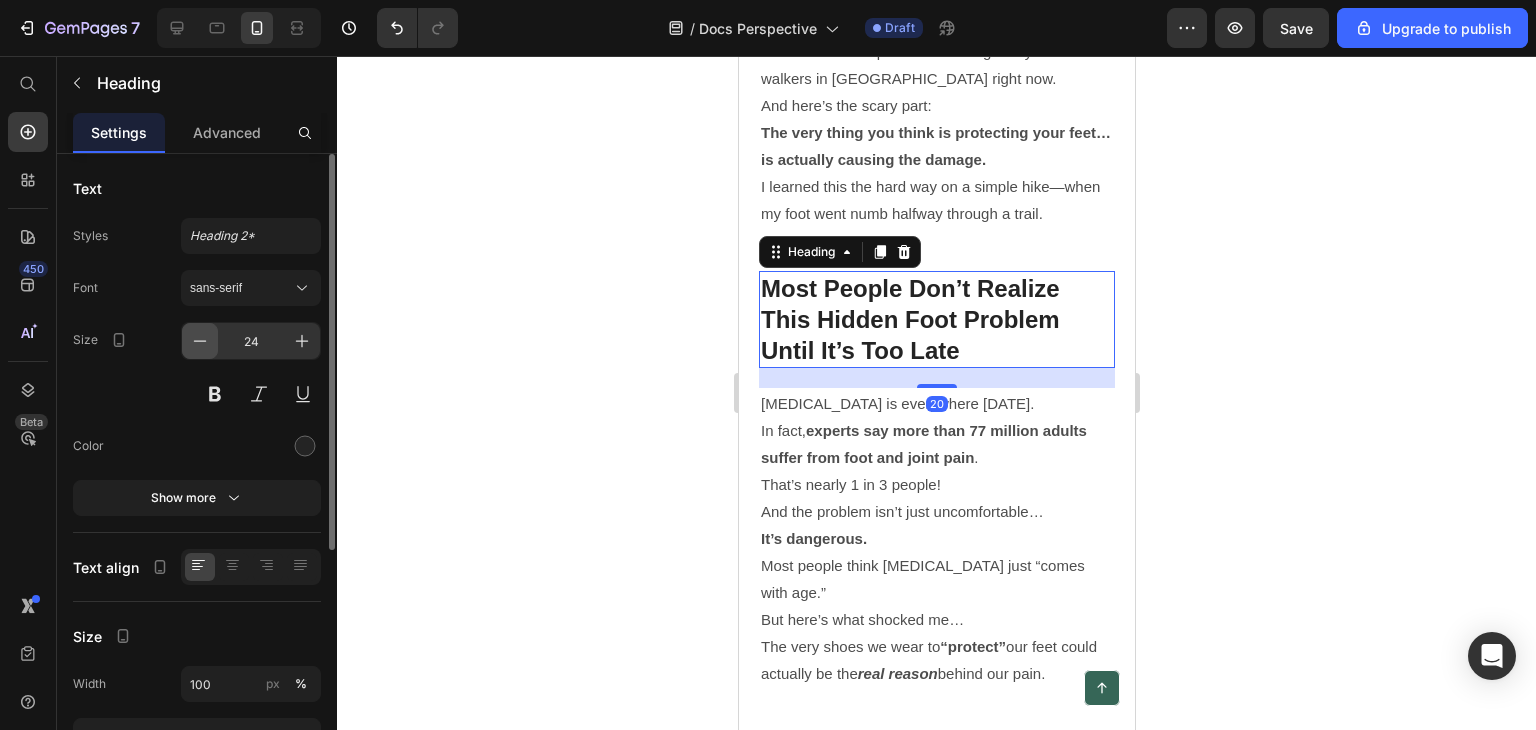 click 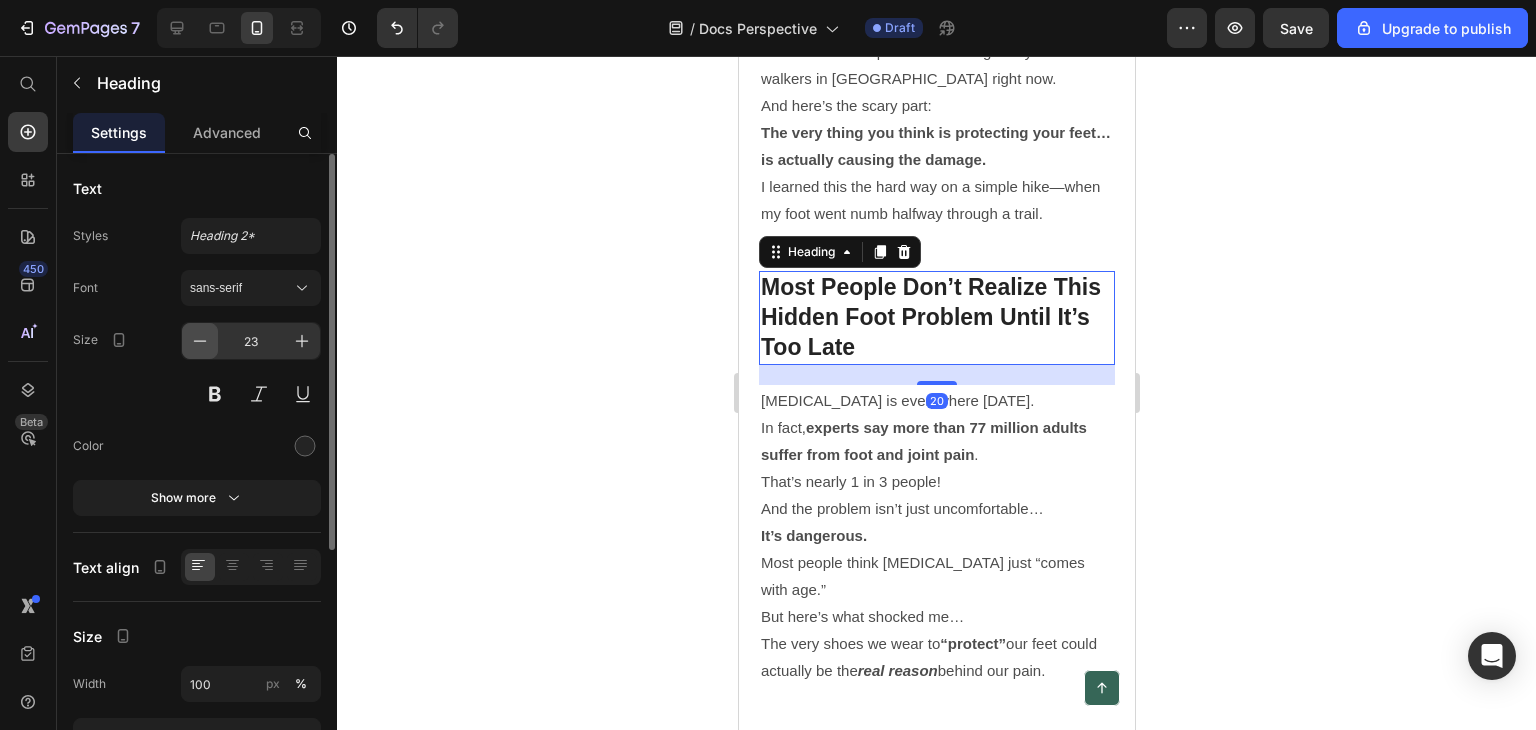 click 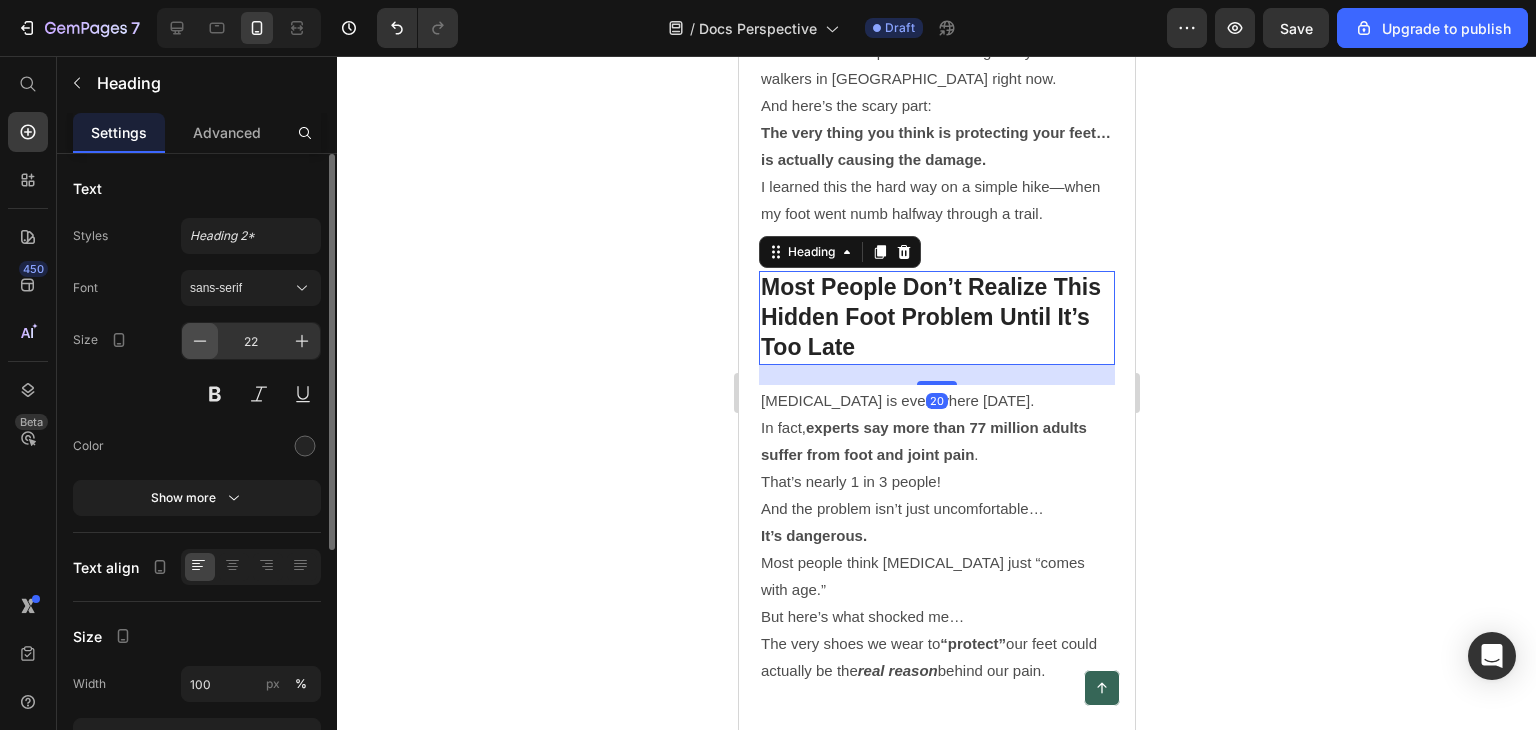 click 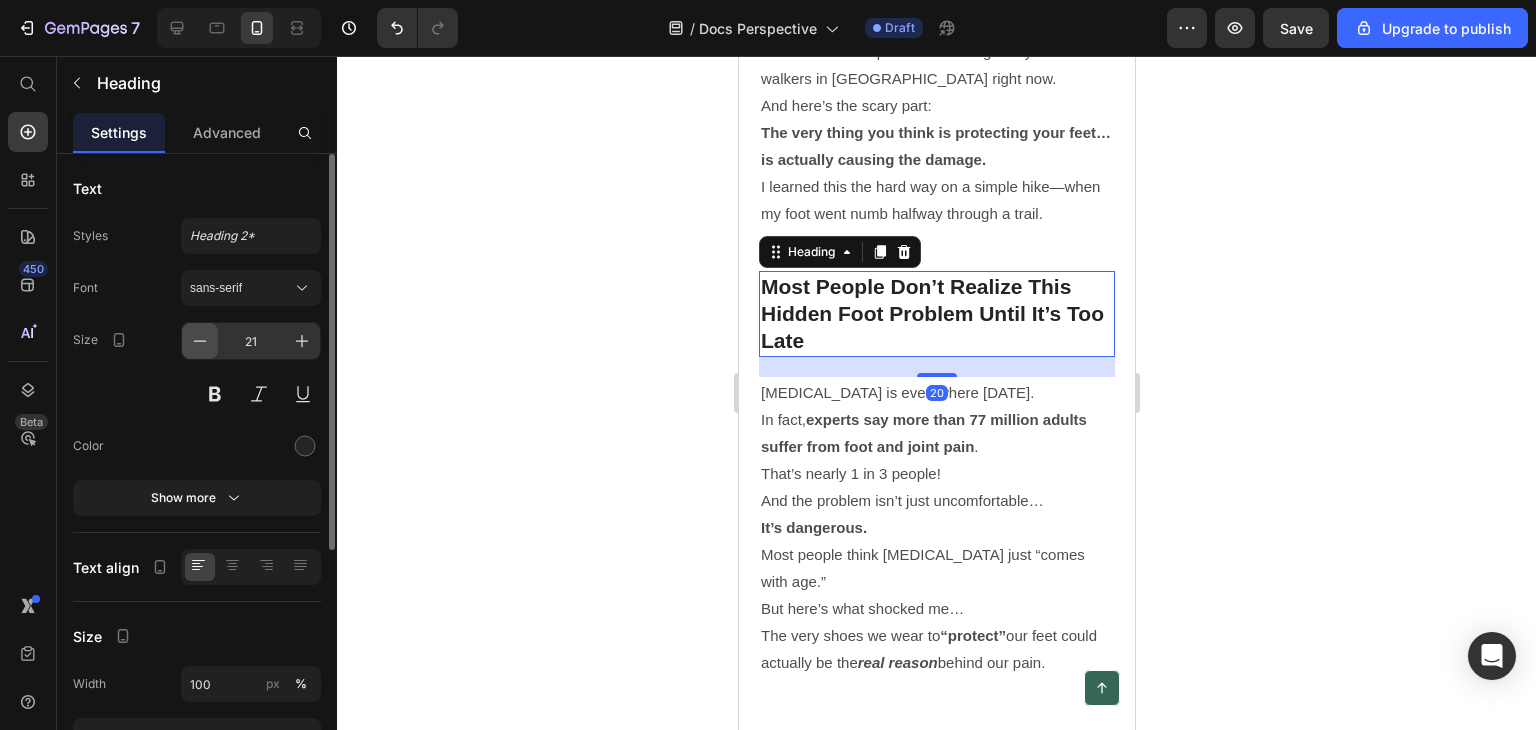 click 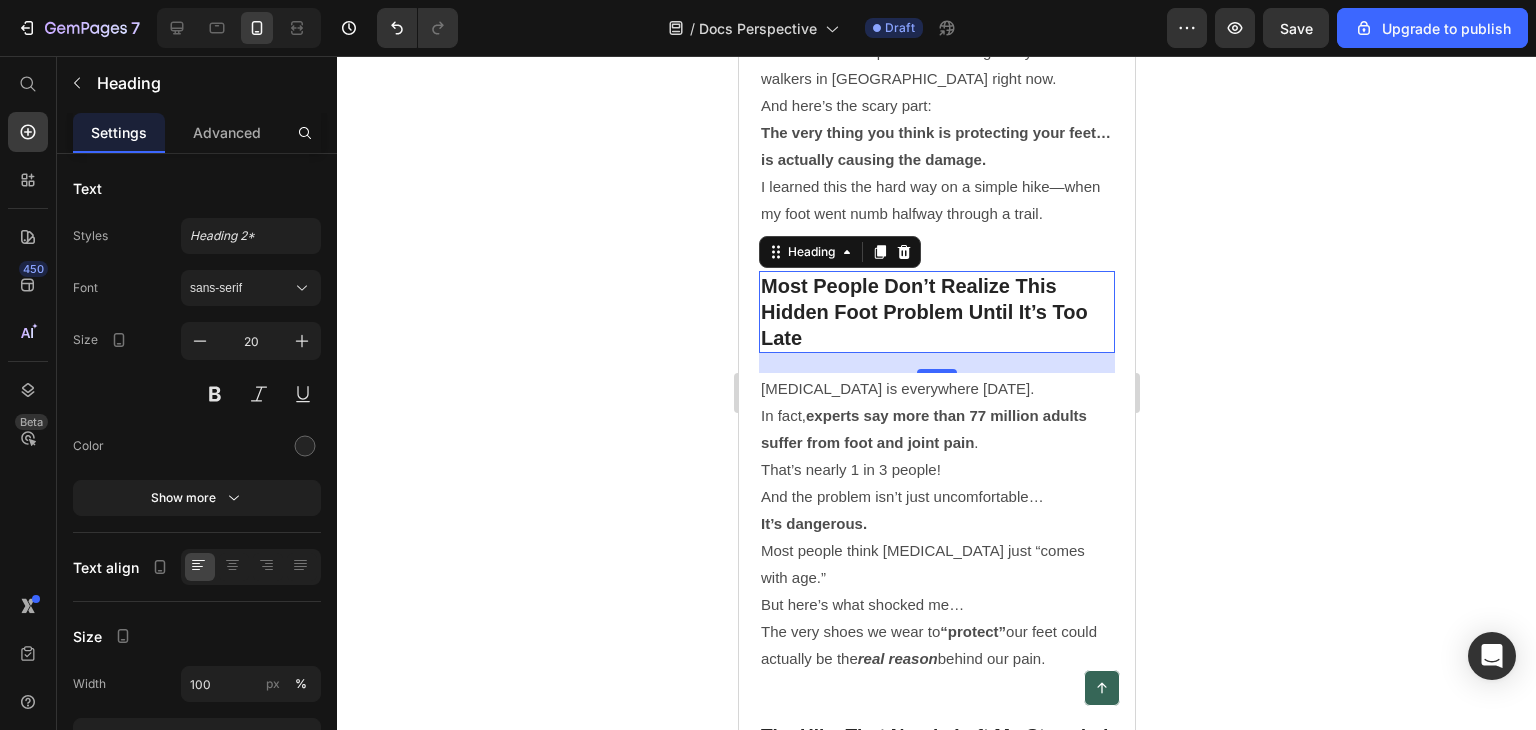 click 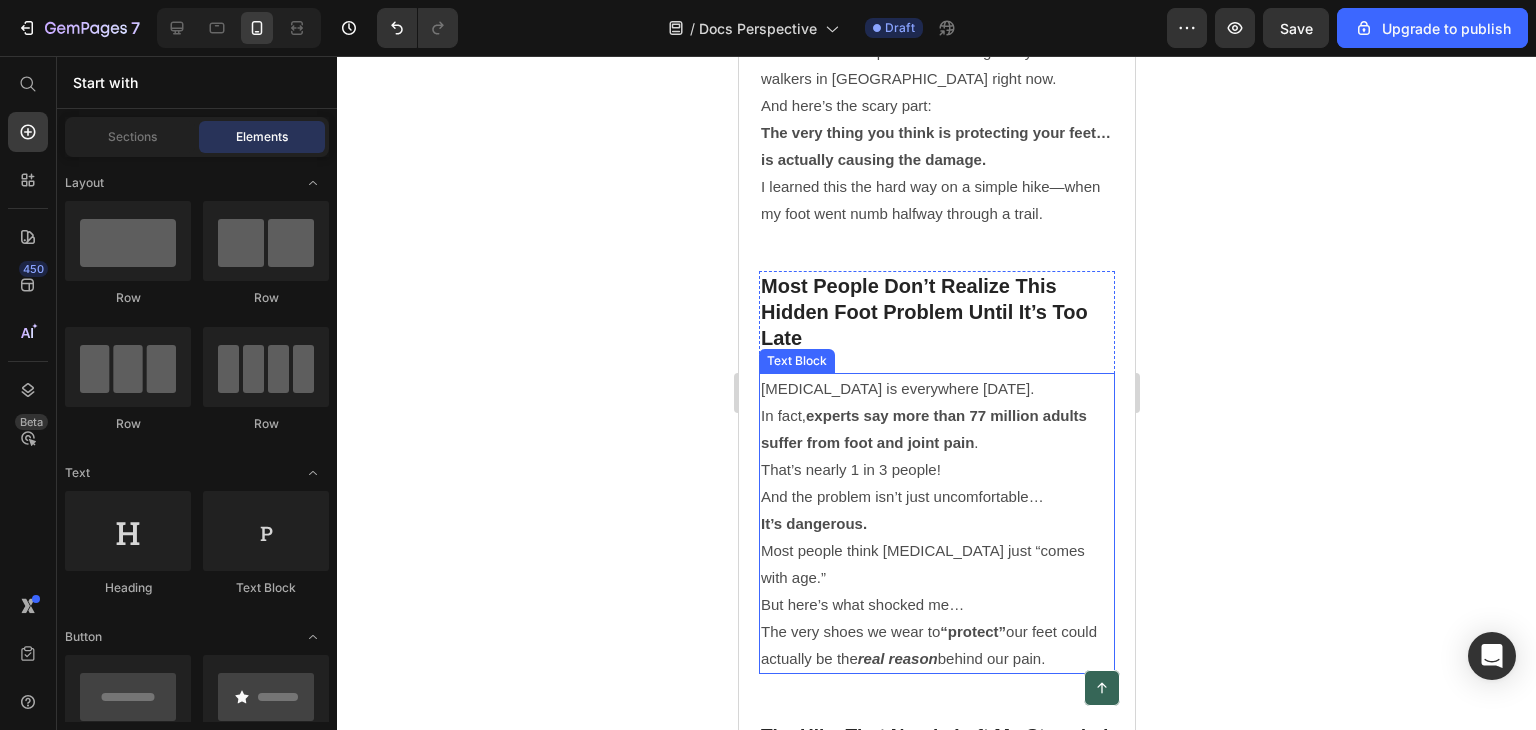 scroll, scrollTop: 1200, scrollLeft: 0, axis: vertical 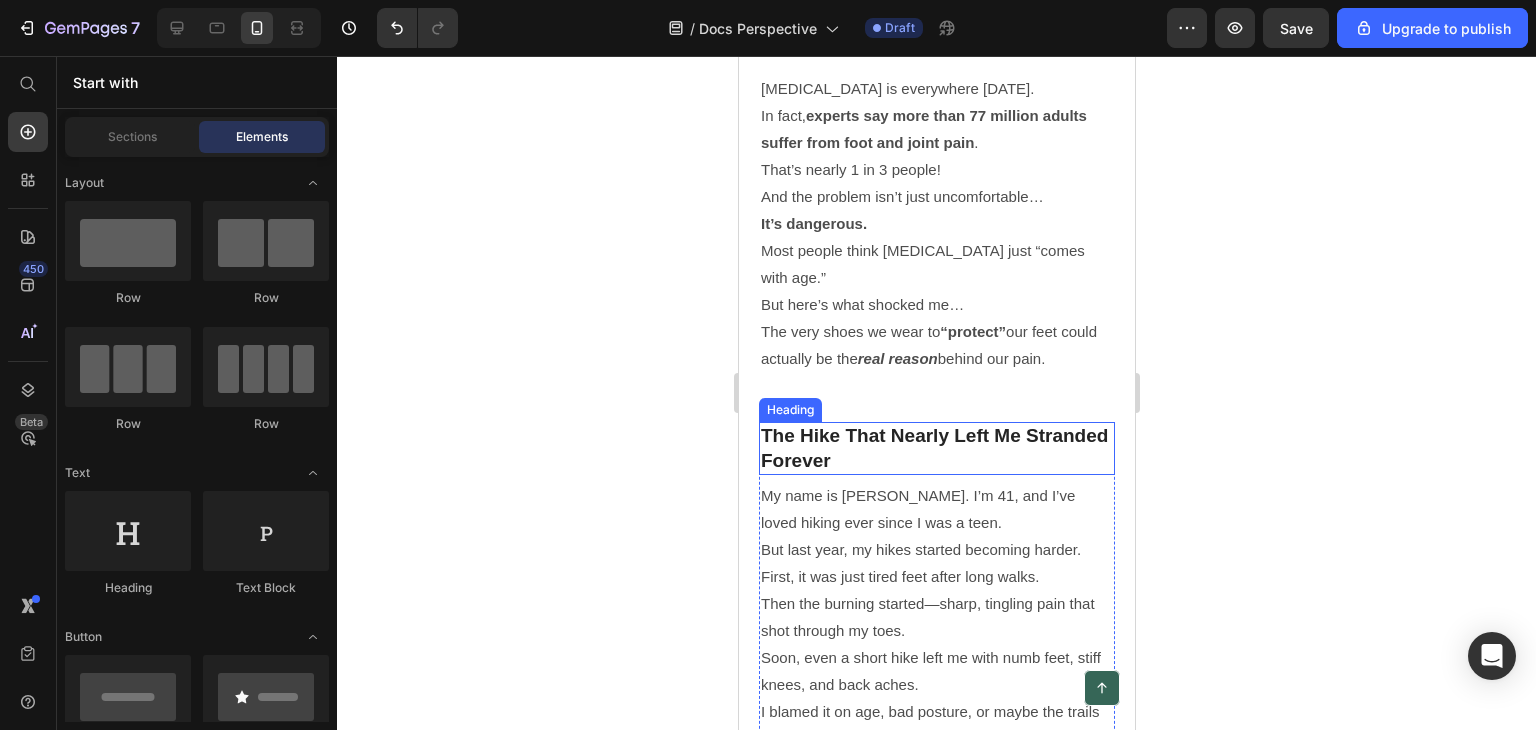 drag, startPoint x: 881, startPoint y: 409, endPoint x: 883, endPoint y: 399, distance: 10.198039 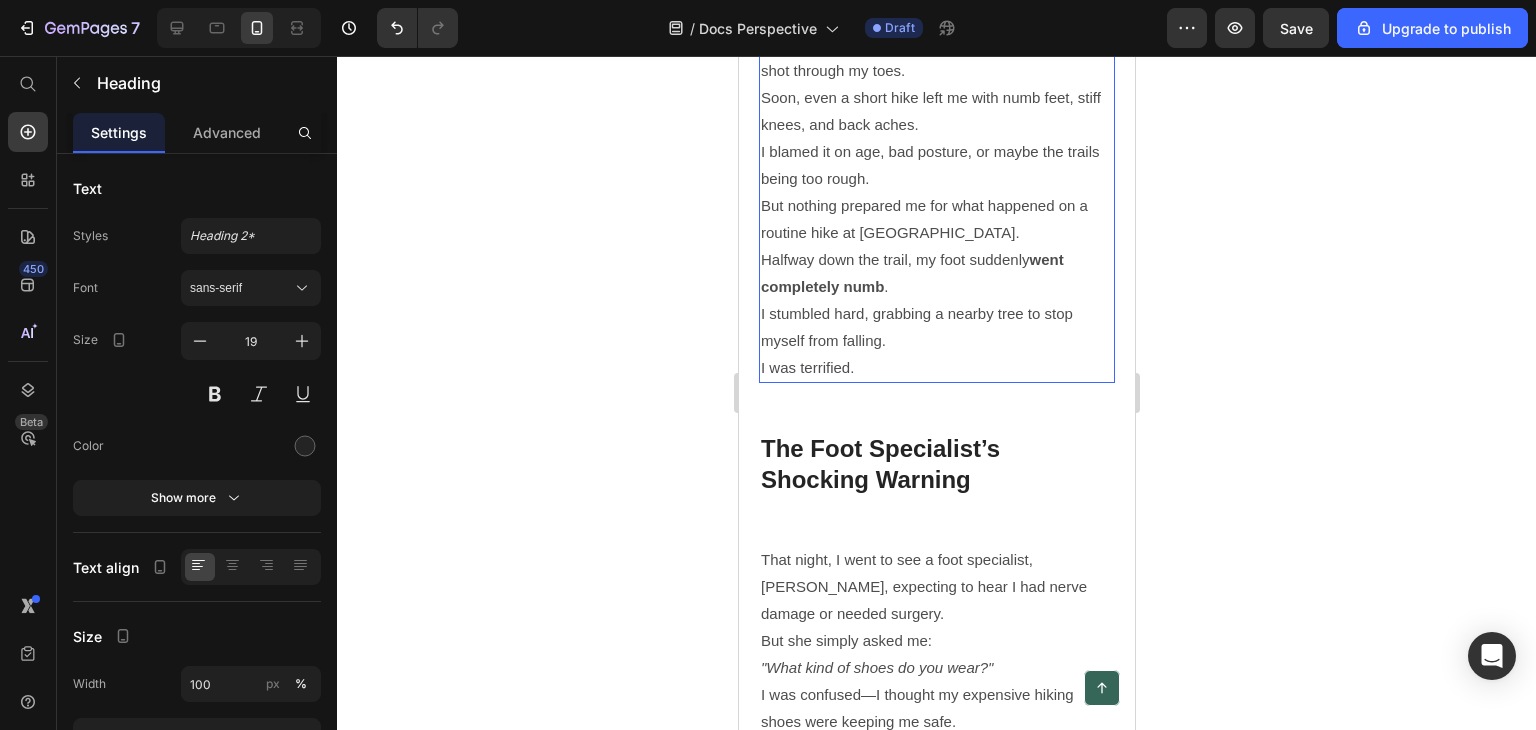 scroll, scrollTop: 1800, scrollLeft: 0, axis: vertical 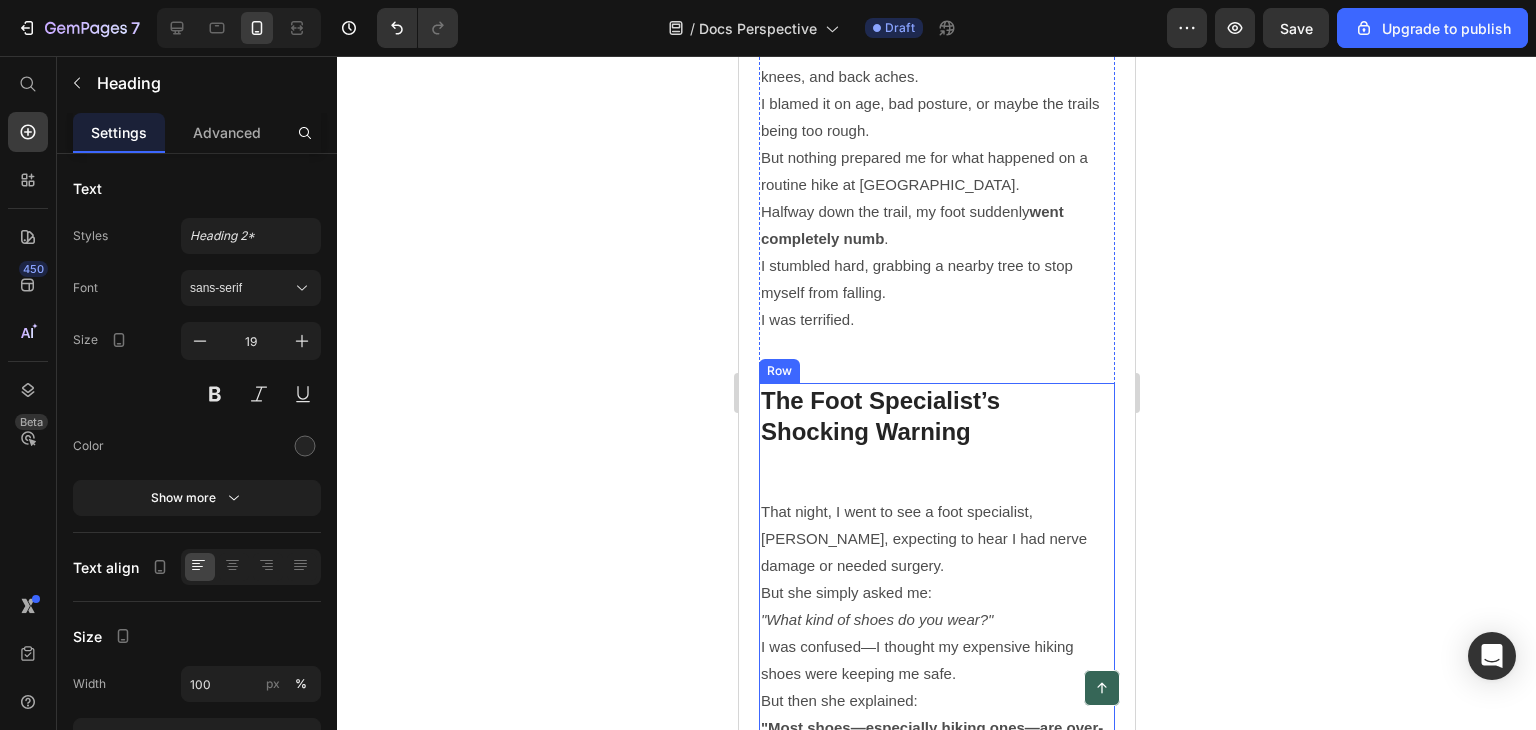 drag, startPoint x: 842, startPoint y: 422, endPoint x: 845, endPoint y: 397, distance: 25.179358 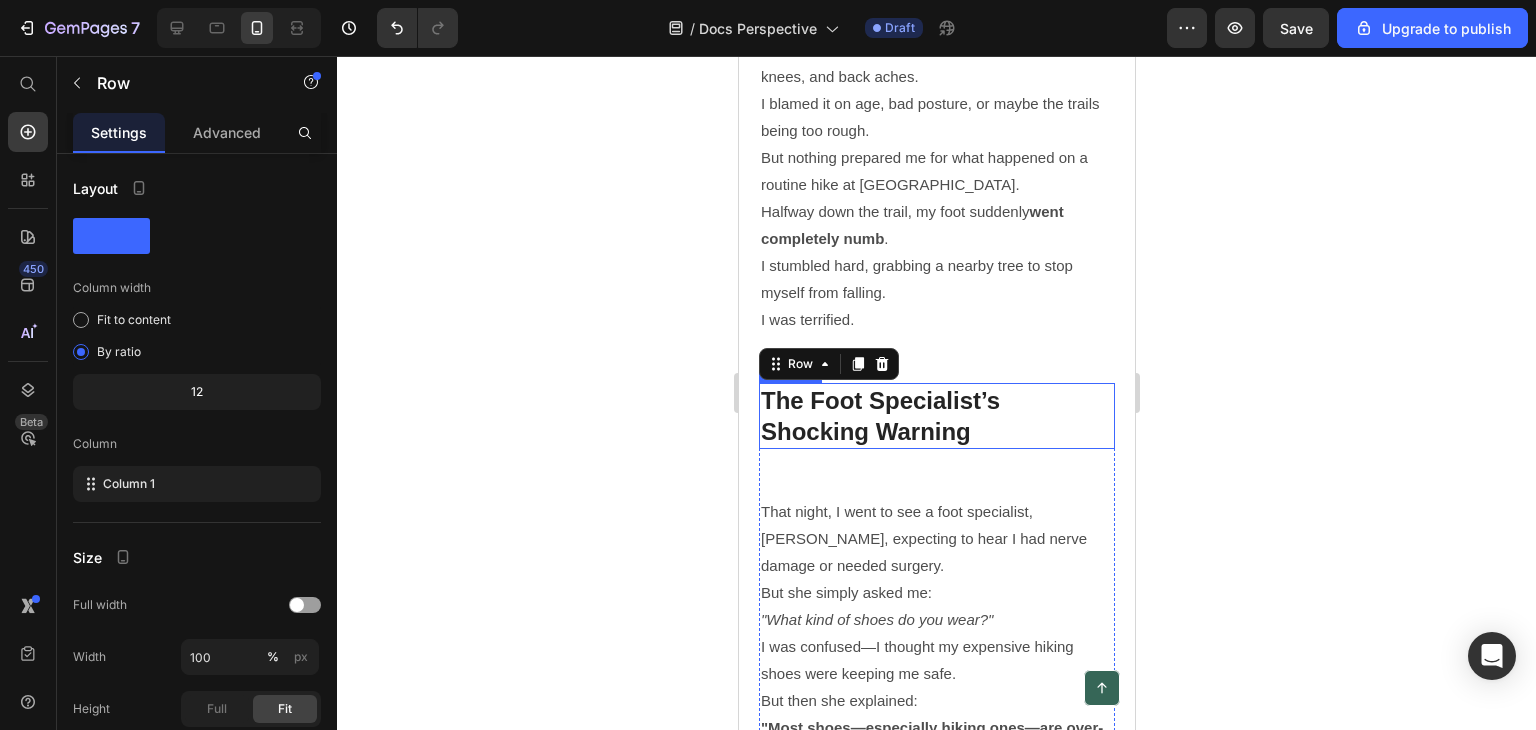 click on "The Foot Specialist’s Shocking Warning" at bounding box center (936, 416) 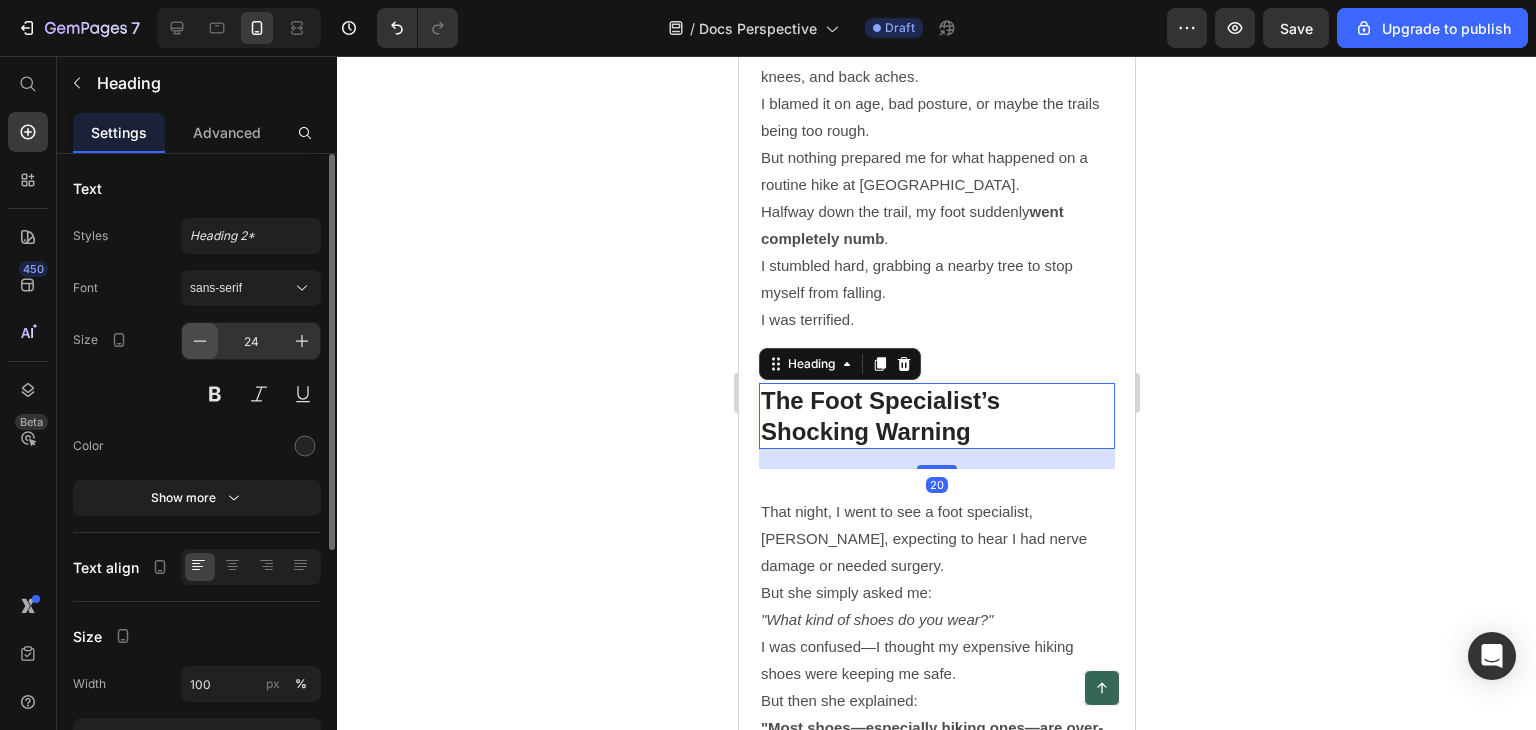 click 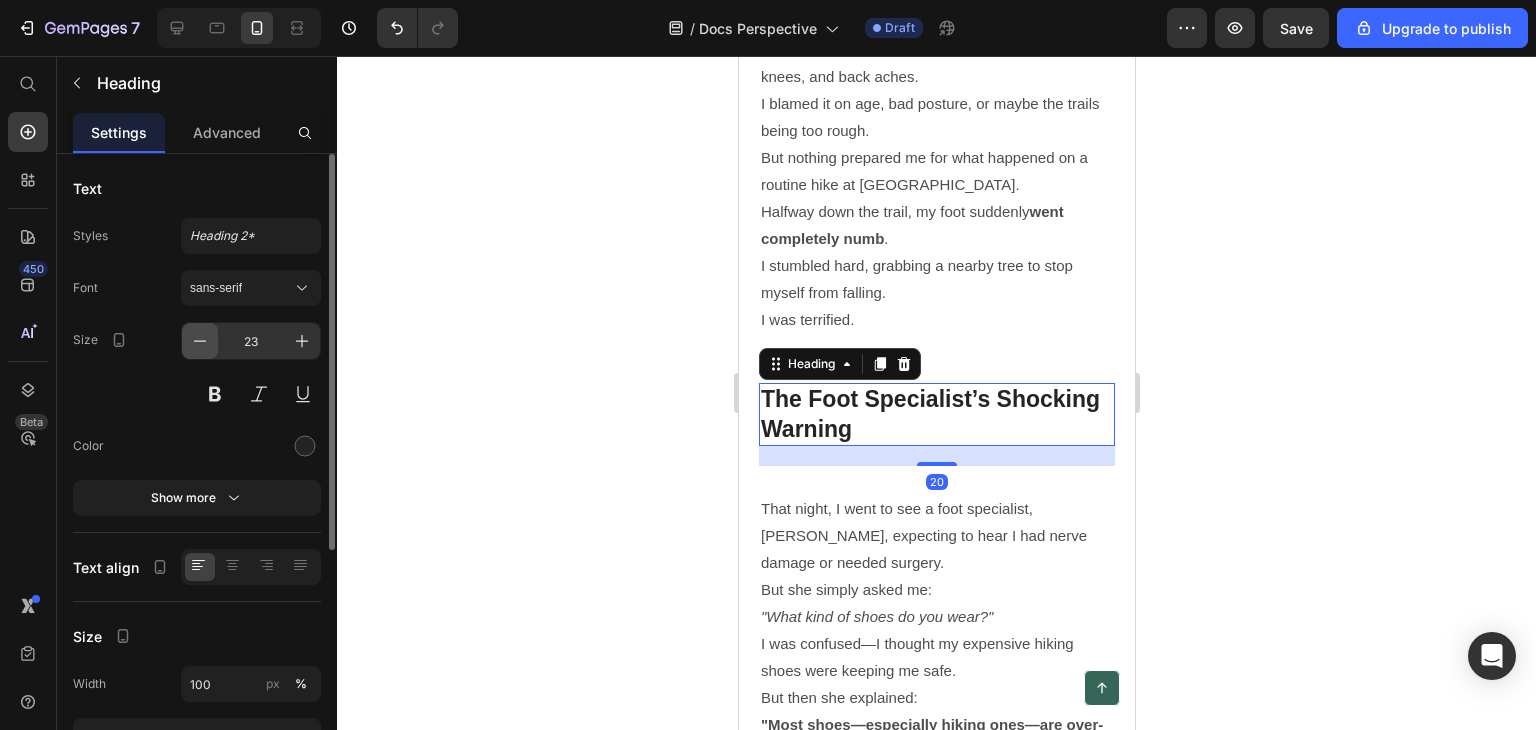 click 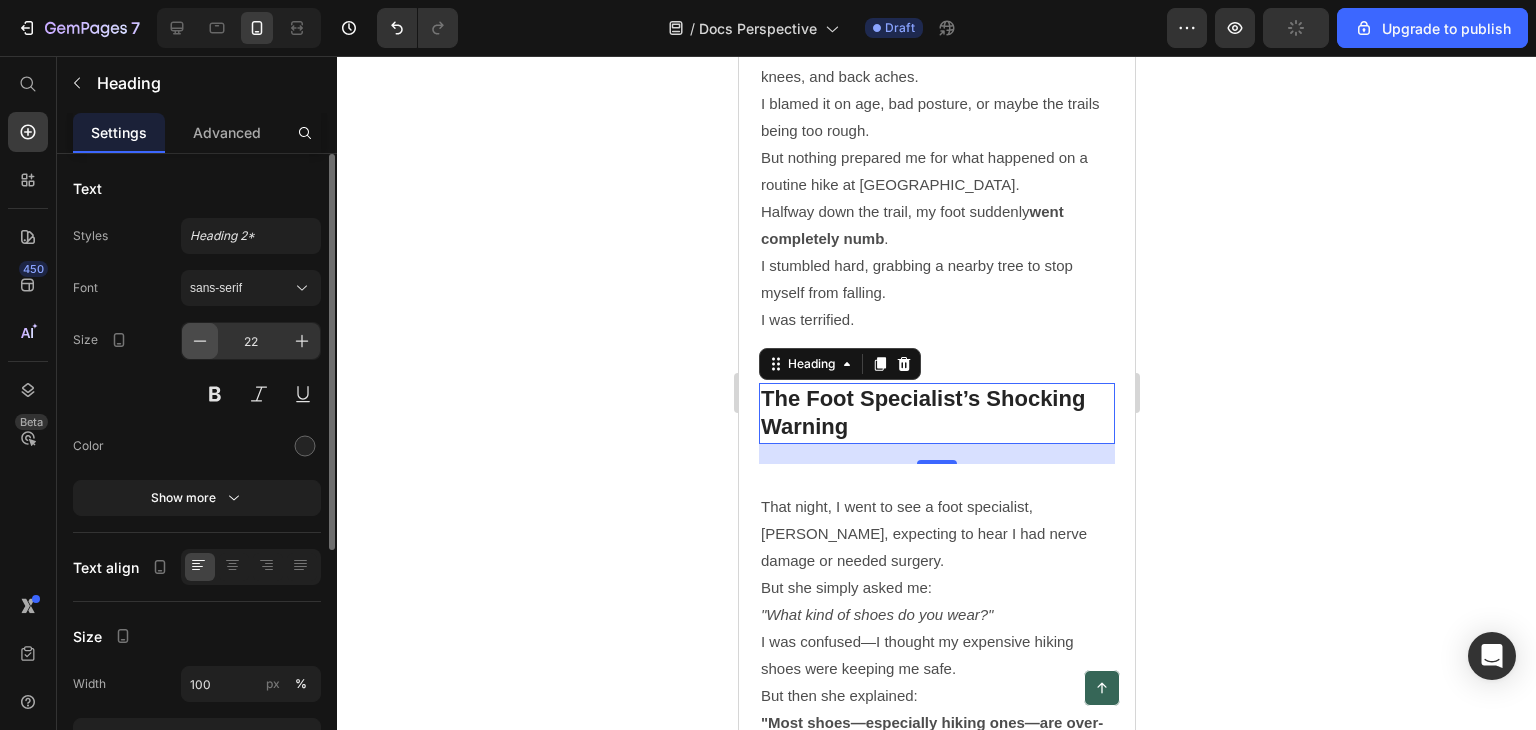 click 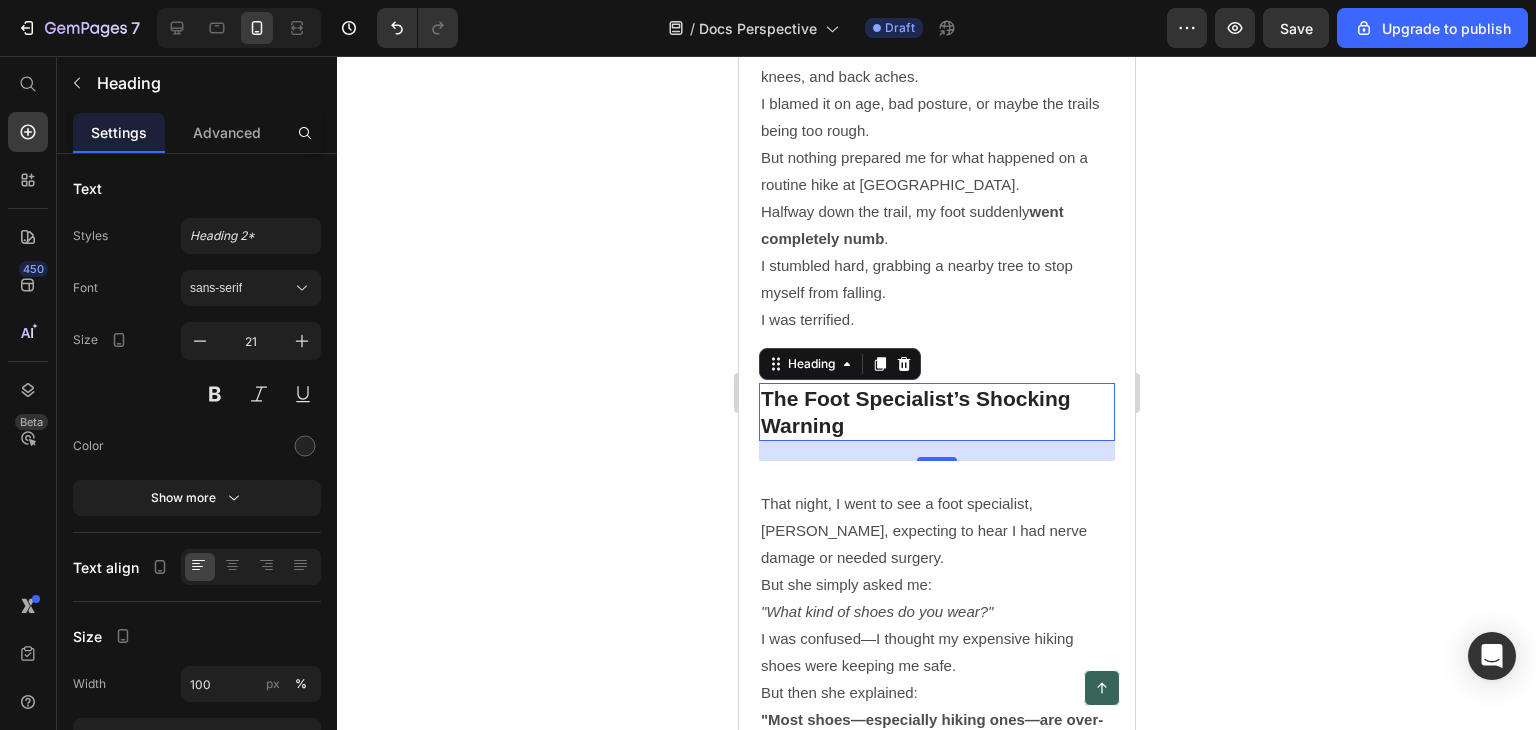 drag, startPoint x: 507, startPoint y: 297, endPoint x: 523, endPoint y: 293, distance: 16.492422 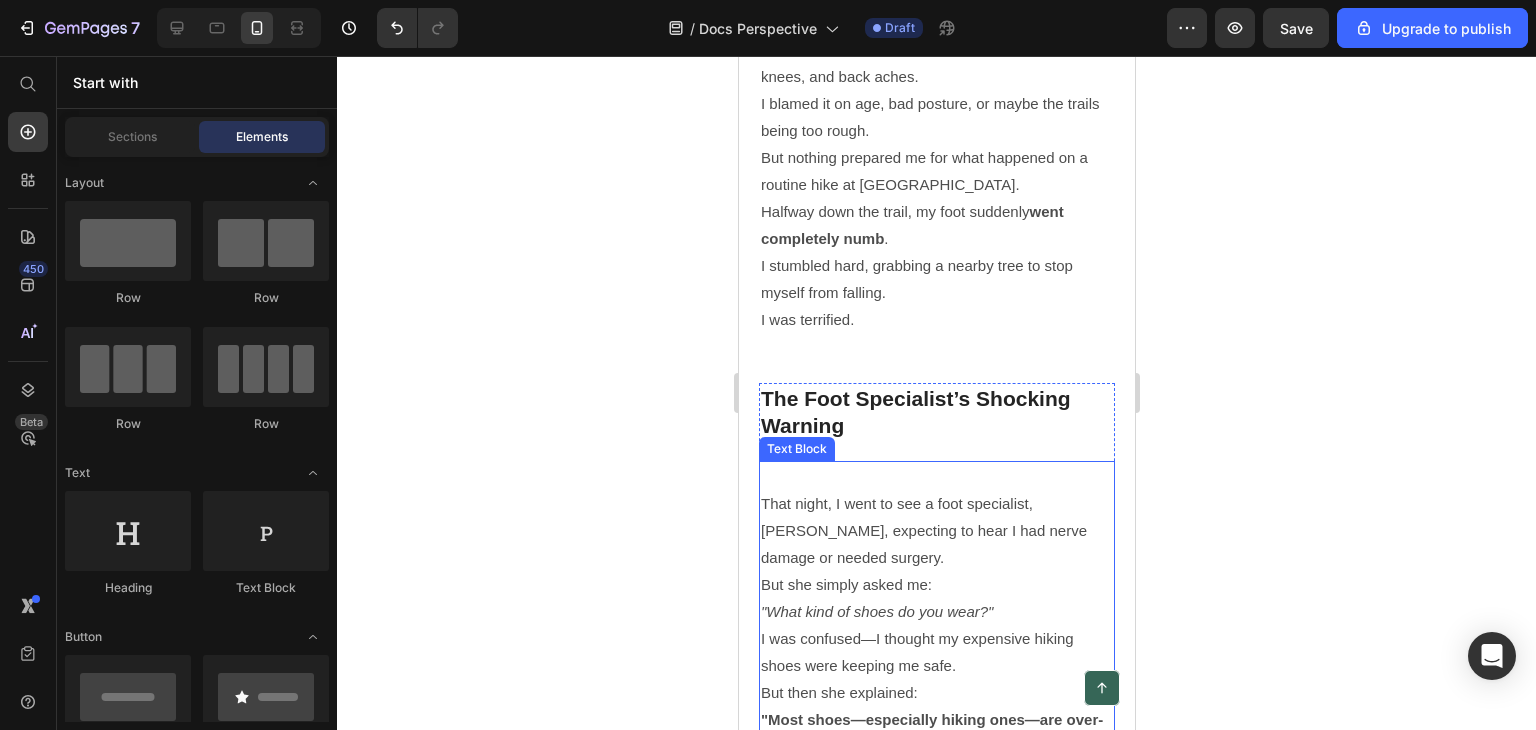 click at bounding box center (936, 476) 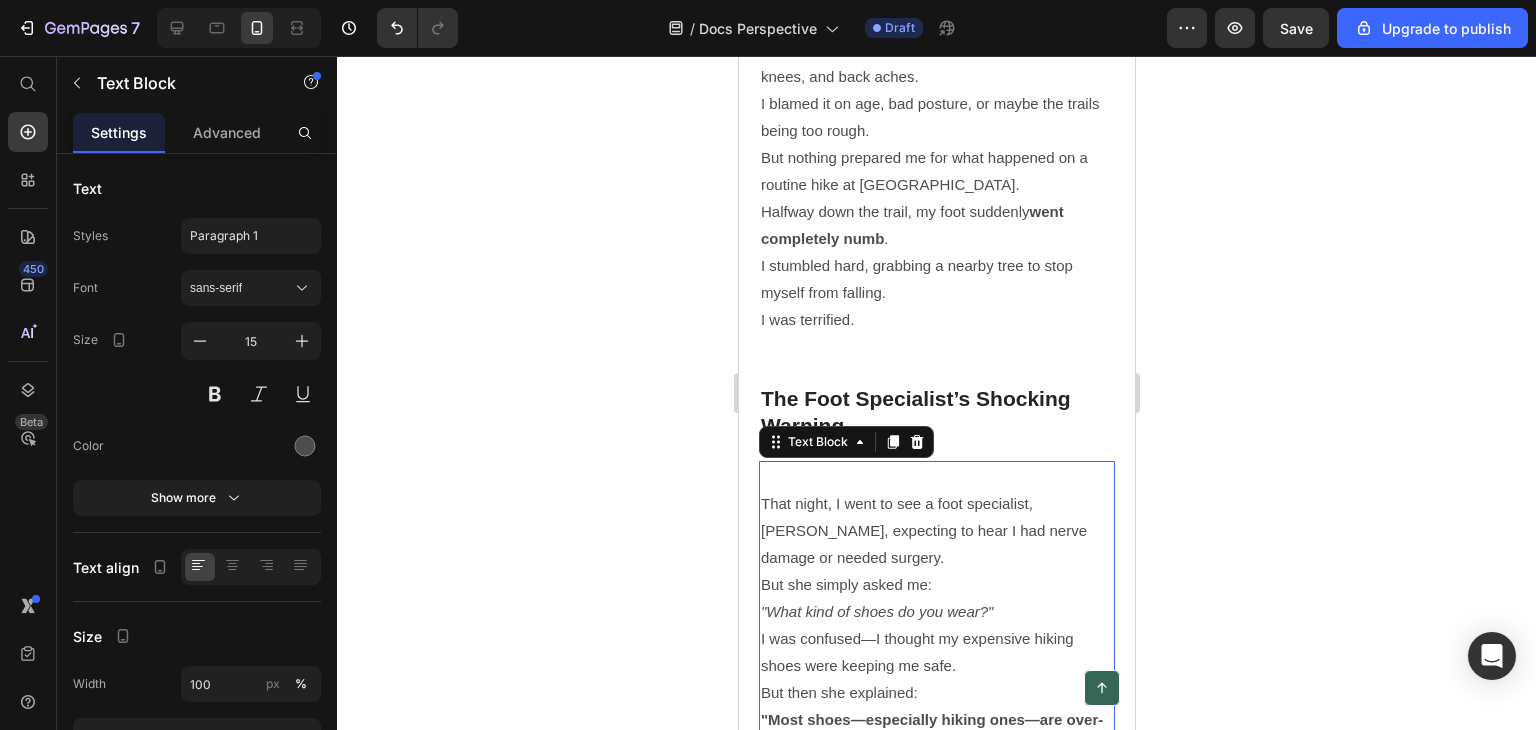 click on "That night, I went to see a foot specialist, [PERSON_NAME], expecting to hear I had nerve damage or needed surgery." at bounding box center (936, 530) 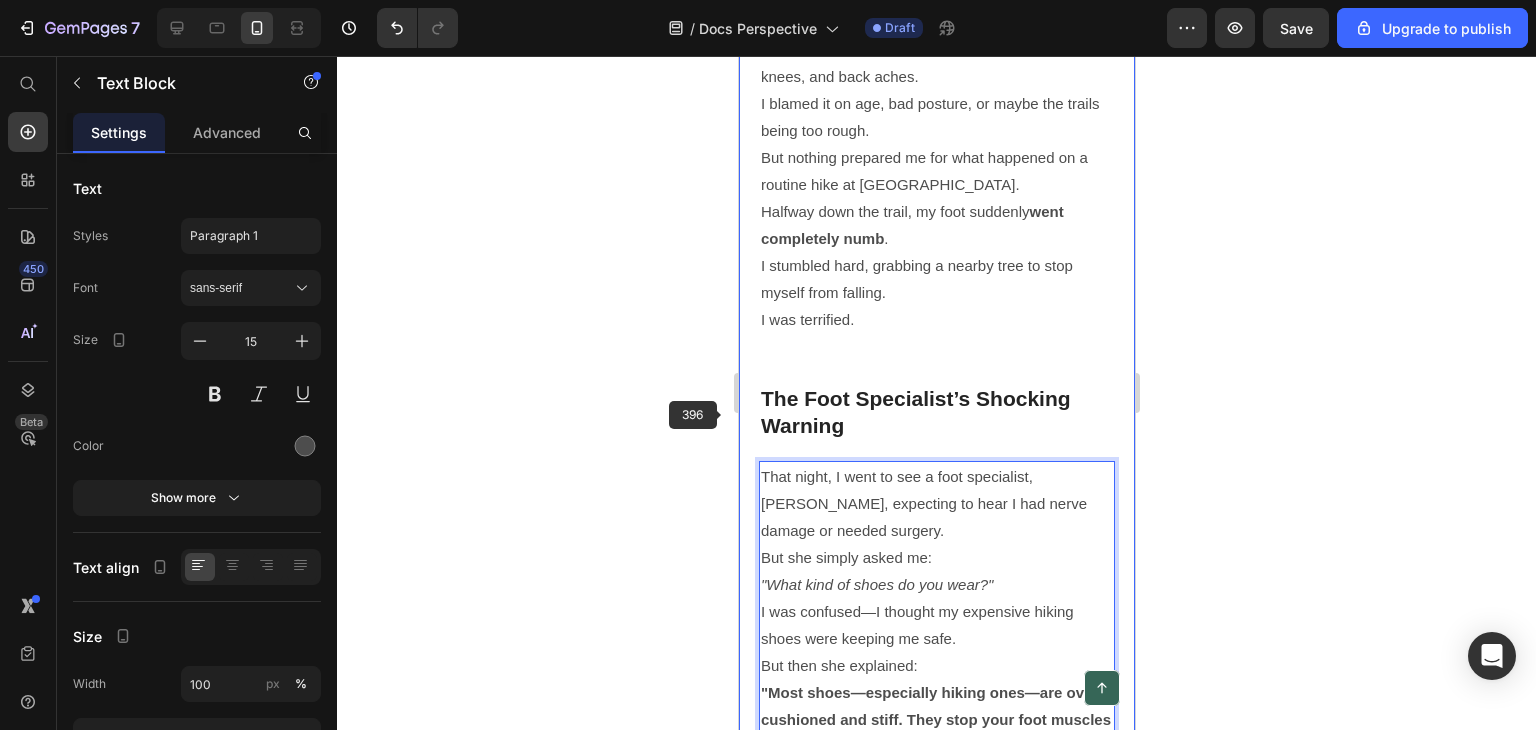 click 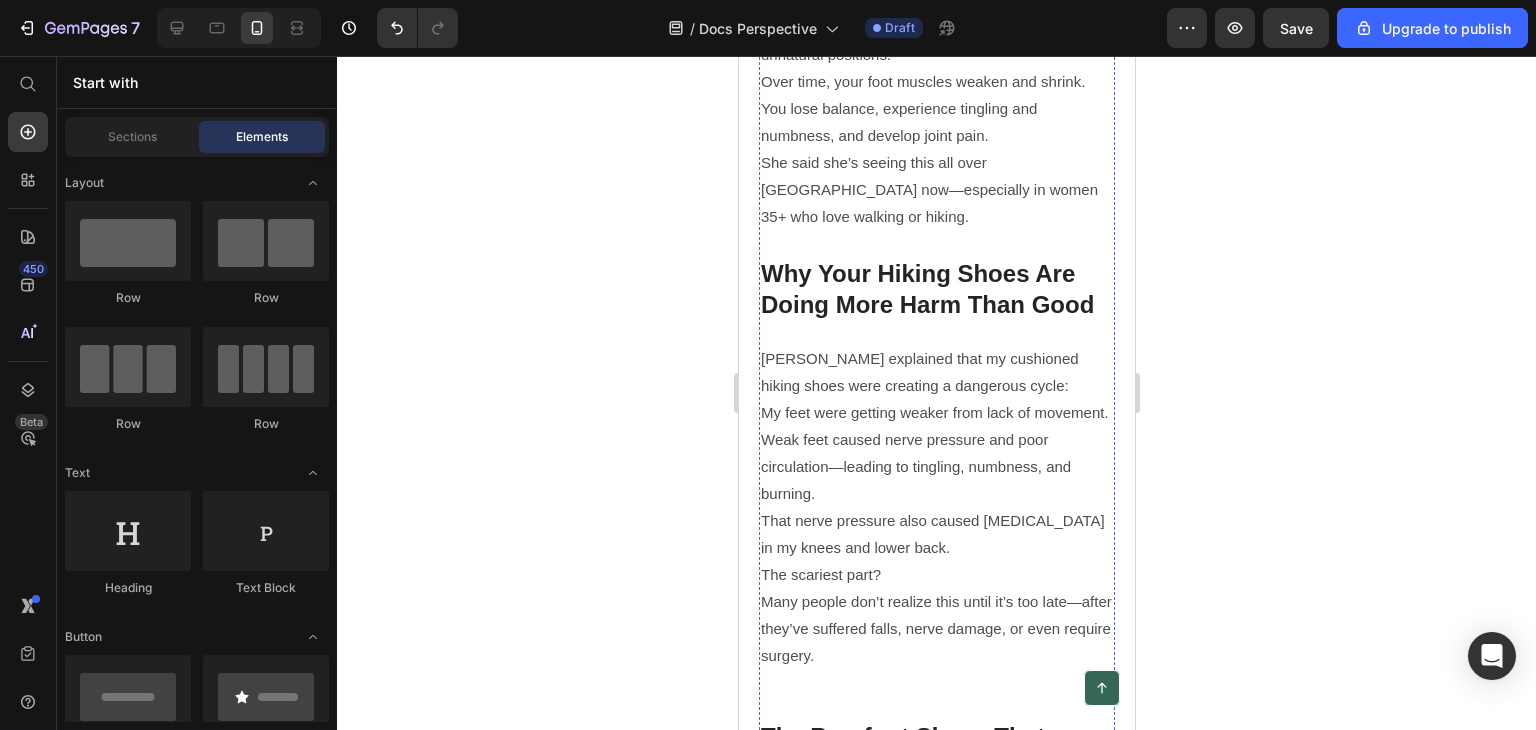 scroll, scrollTop: 2400, scrollLeft: 0, axis: vertical 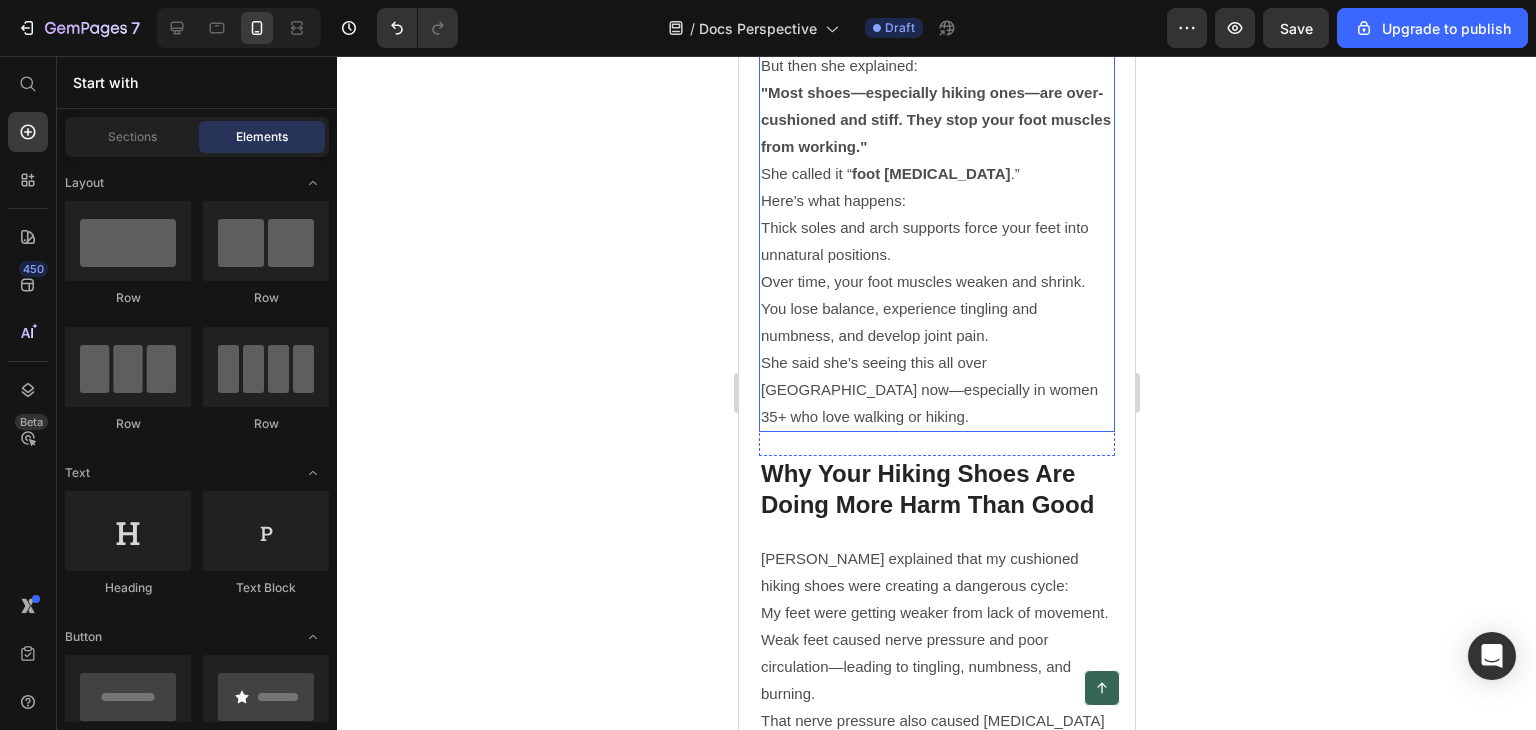 click on "She said she’s seeing this all over [GEOGRAPHIC_DATA] now—especially in women 35+ who love walking or hiking." at bounding box center [936, 389] 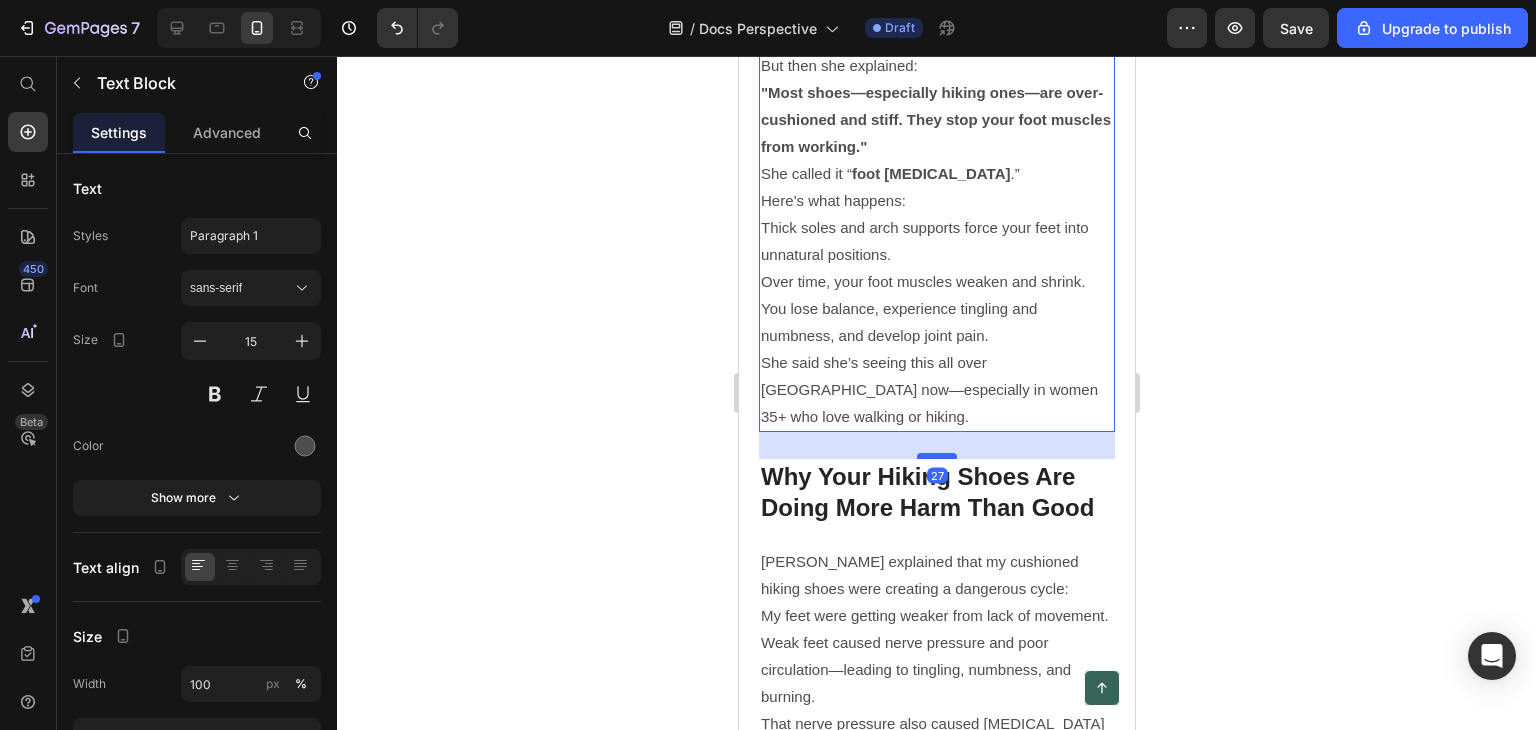 click on "27" at bounding box center (936, 432) 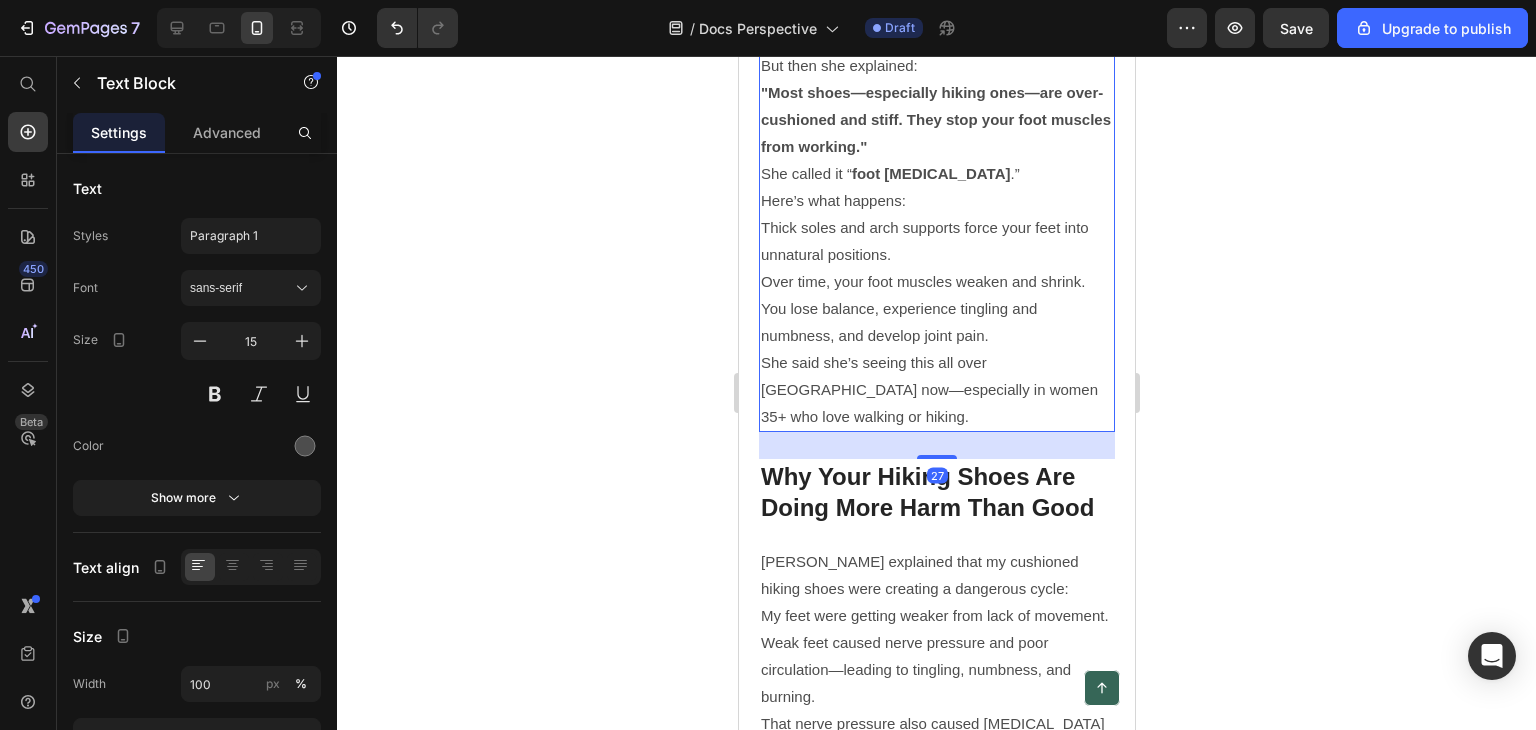 drag, startPoint x: 480, startPoint y: 358, endPoint x: 496, endPoint y: 353, distance: 16.763054 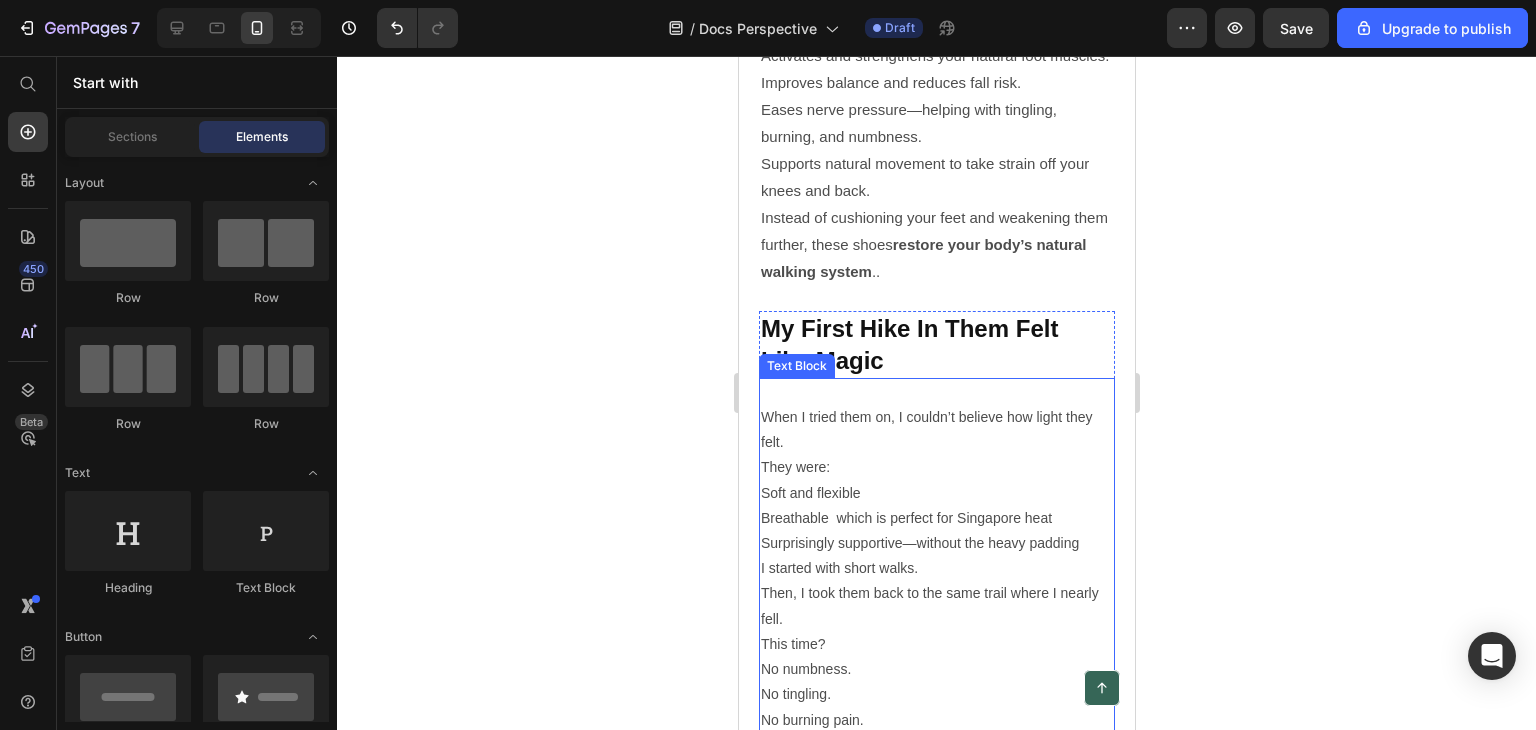 scroll, scrollTop: 4100, scrollLeft: 0, axis: vertical 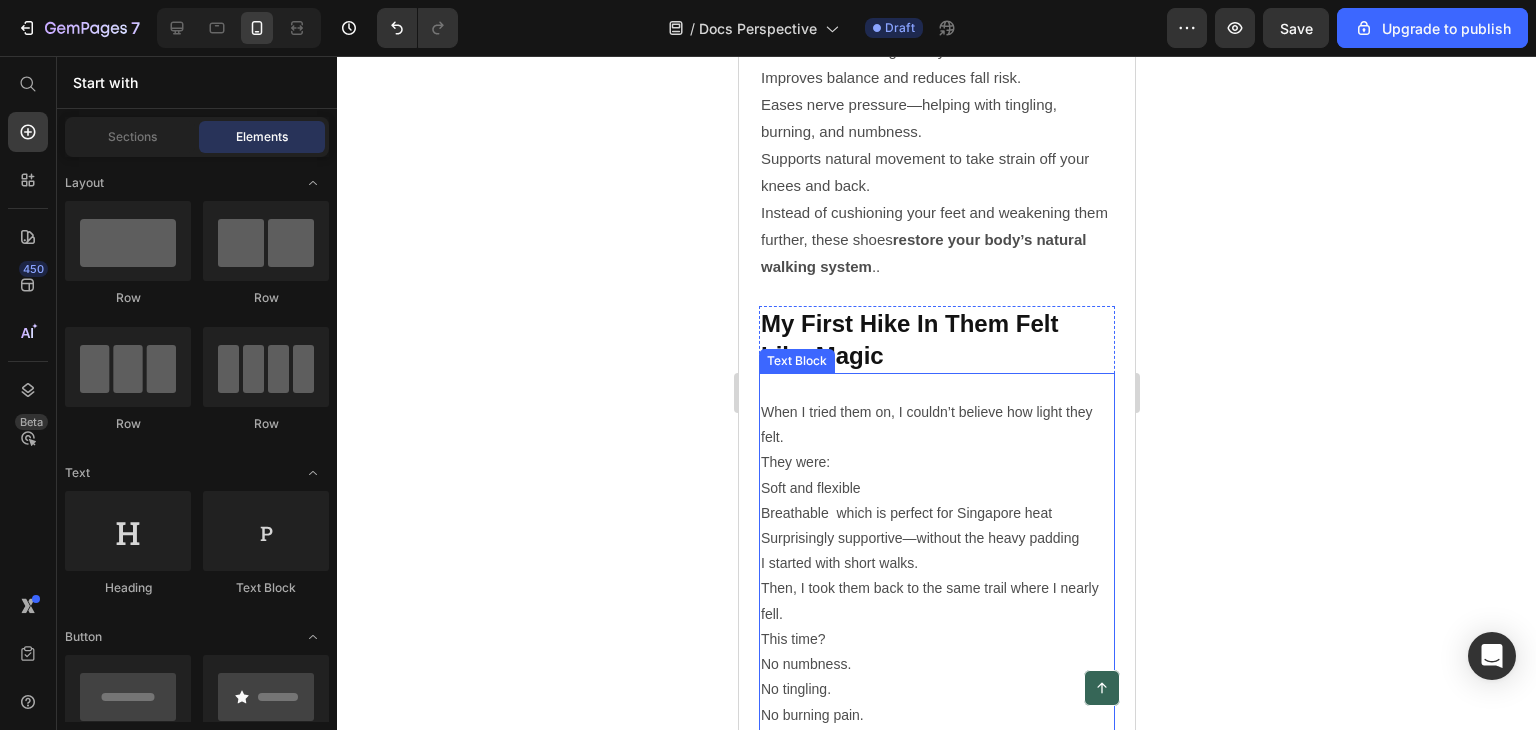 click on "Breathable  which is perfect for Singapore heat" at bounding box center [936, 513] 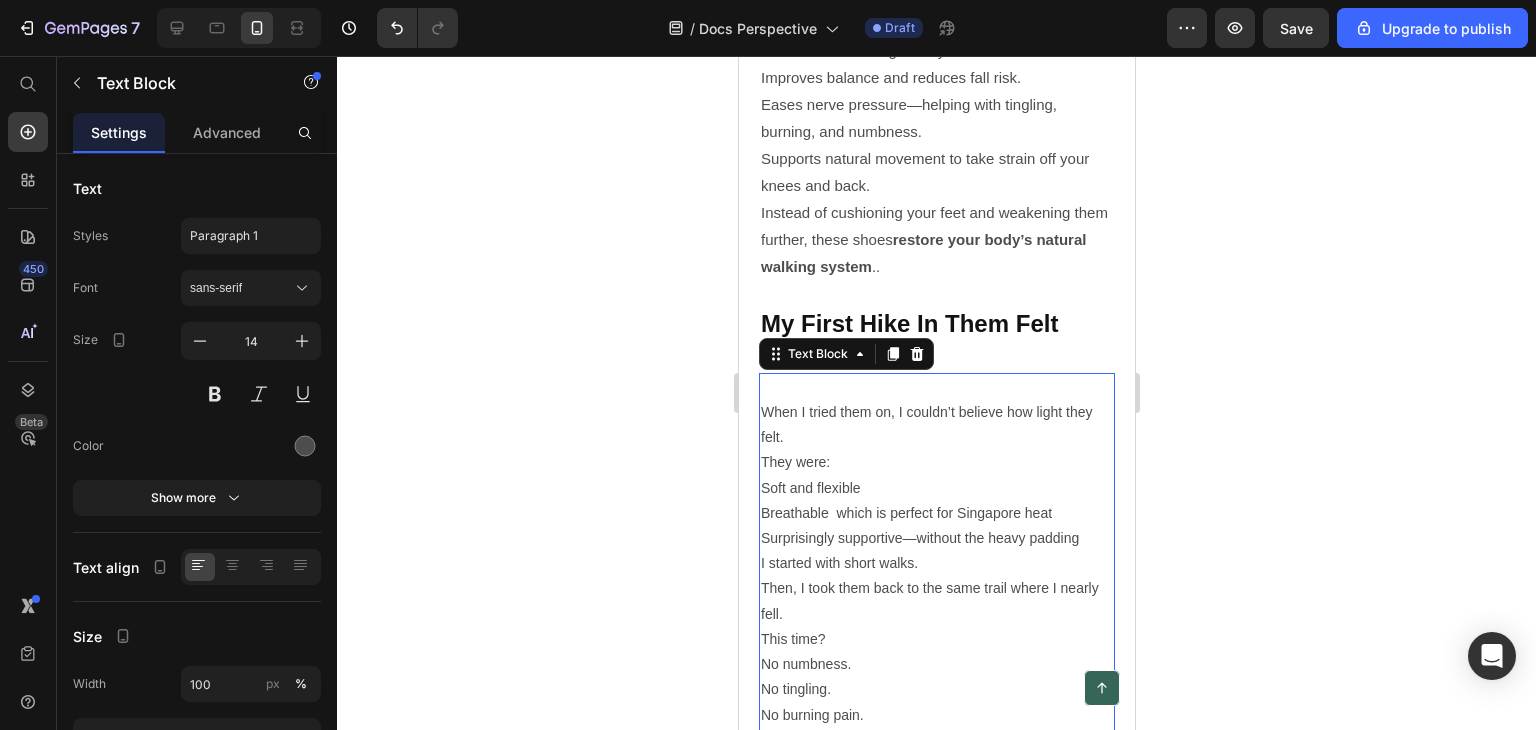 click on "Breathable  which is perfect for Singapore heat" at bounding box center [936, 513] 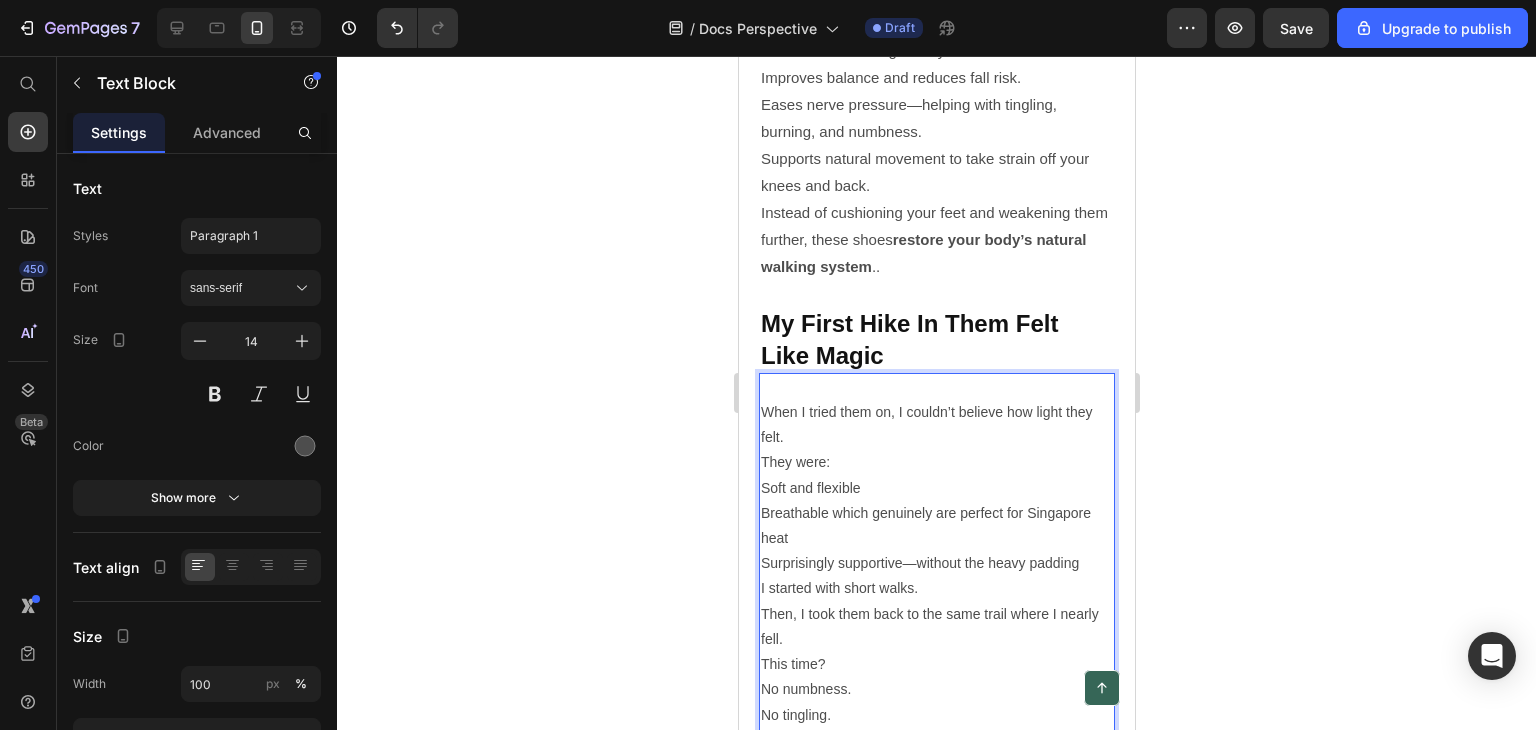 click on "Breathable which genuinely are perfect for Singapore heat" at bounding box center (936, 526) 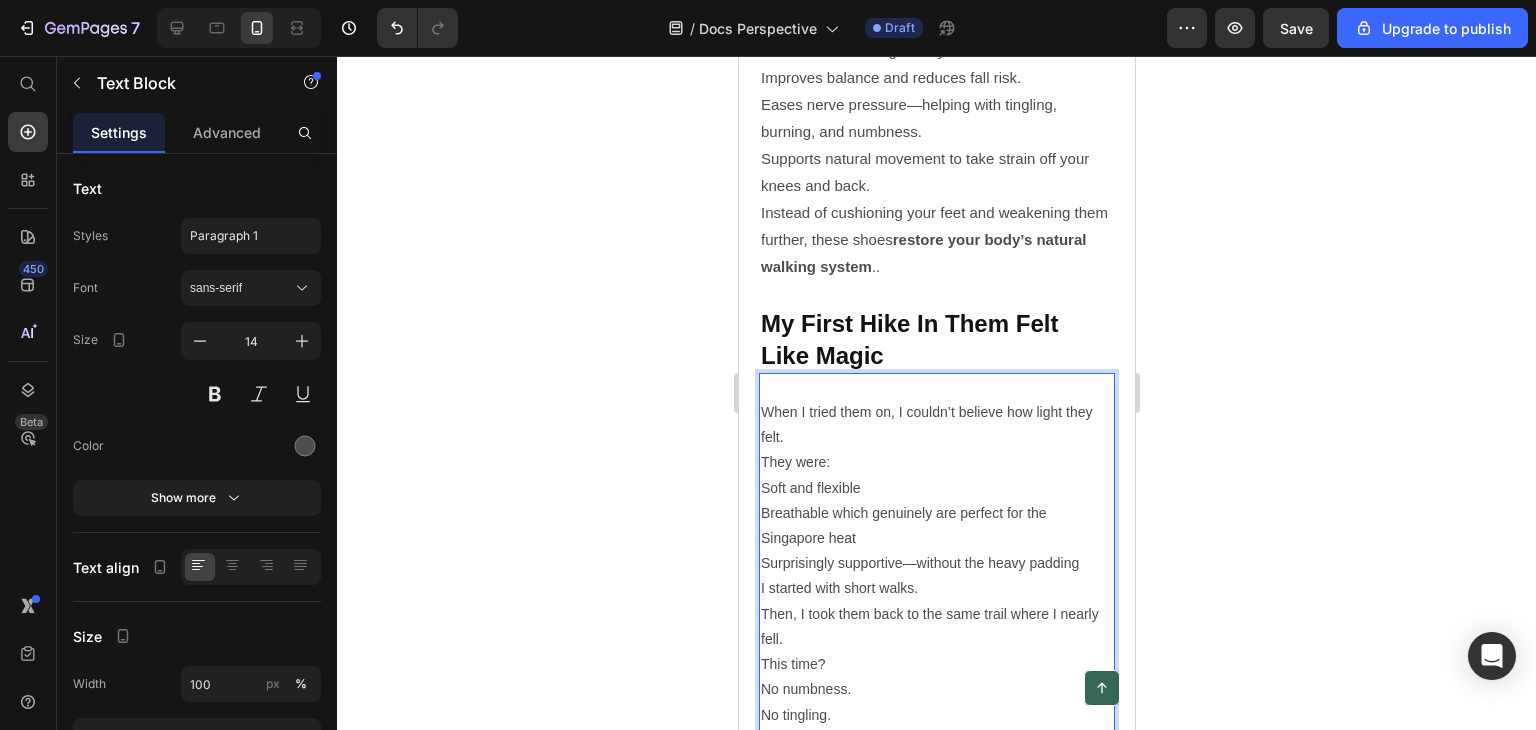 click on "Surprisingly supportive—without the heavy padding" at bounding box center [936, 563] 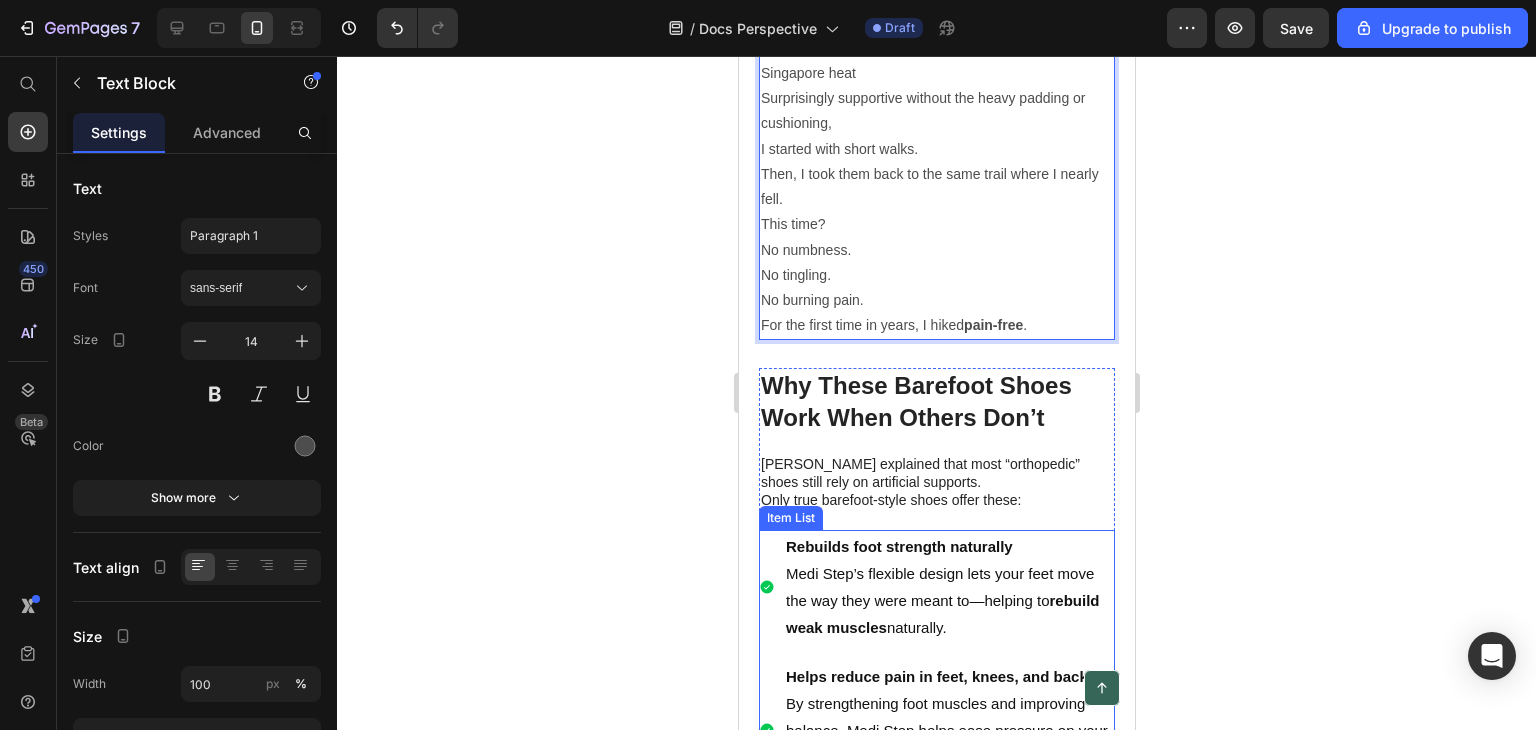 scroll, scrollTop: 4500, scrollLeft: 0, axis: vertical 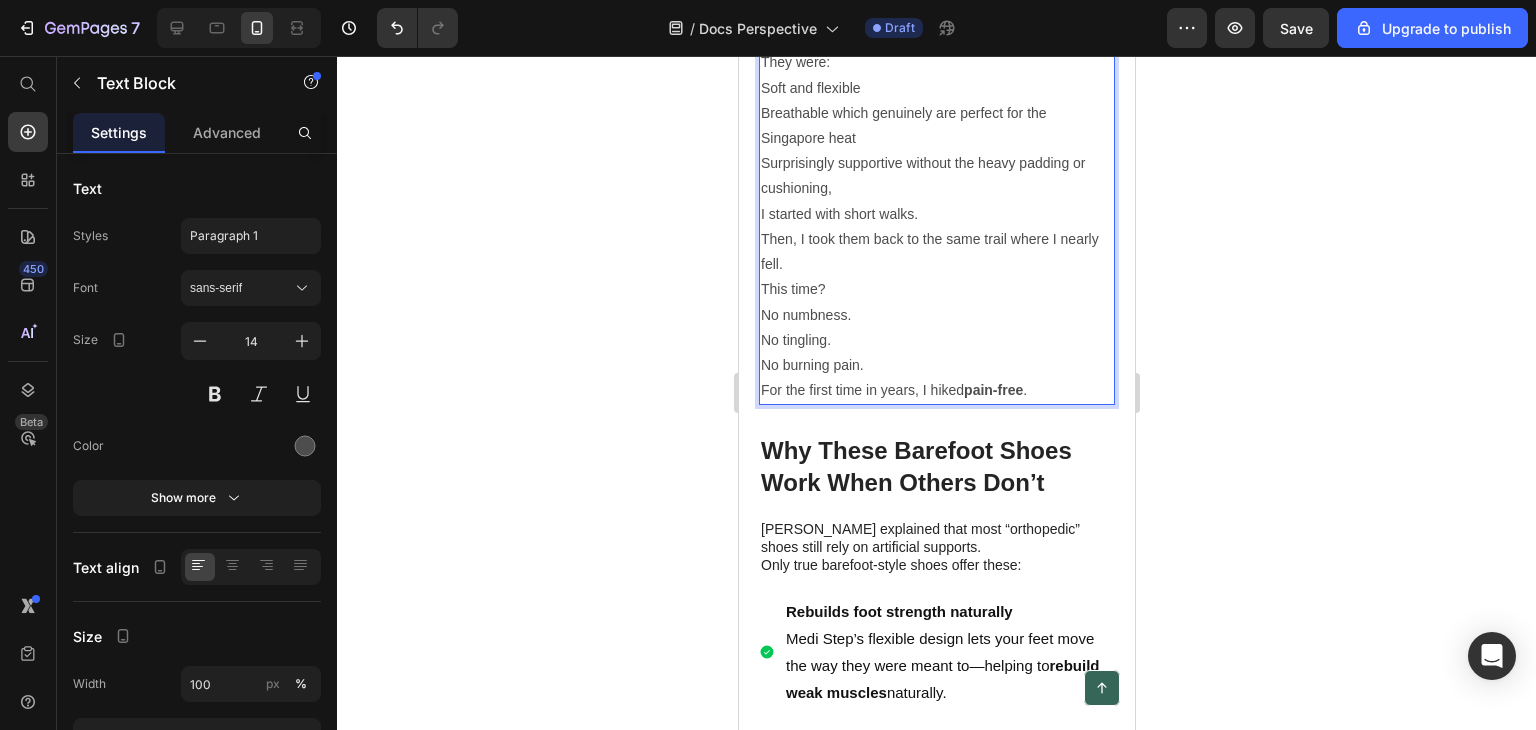 click on "This time? No numbness. No tingling. No burning pain." at bounding box center (936, 327) 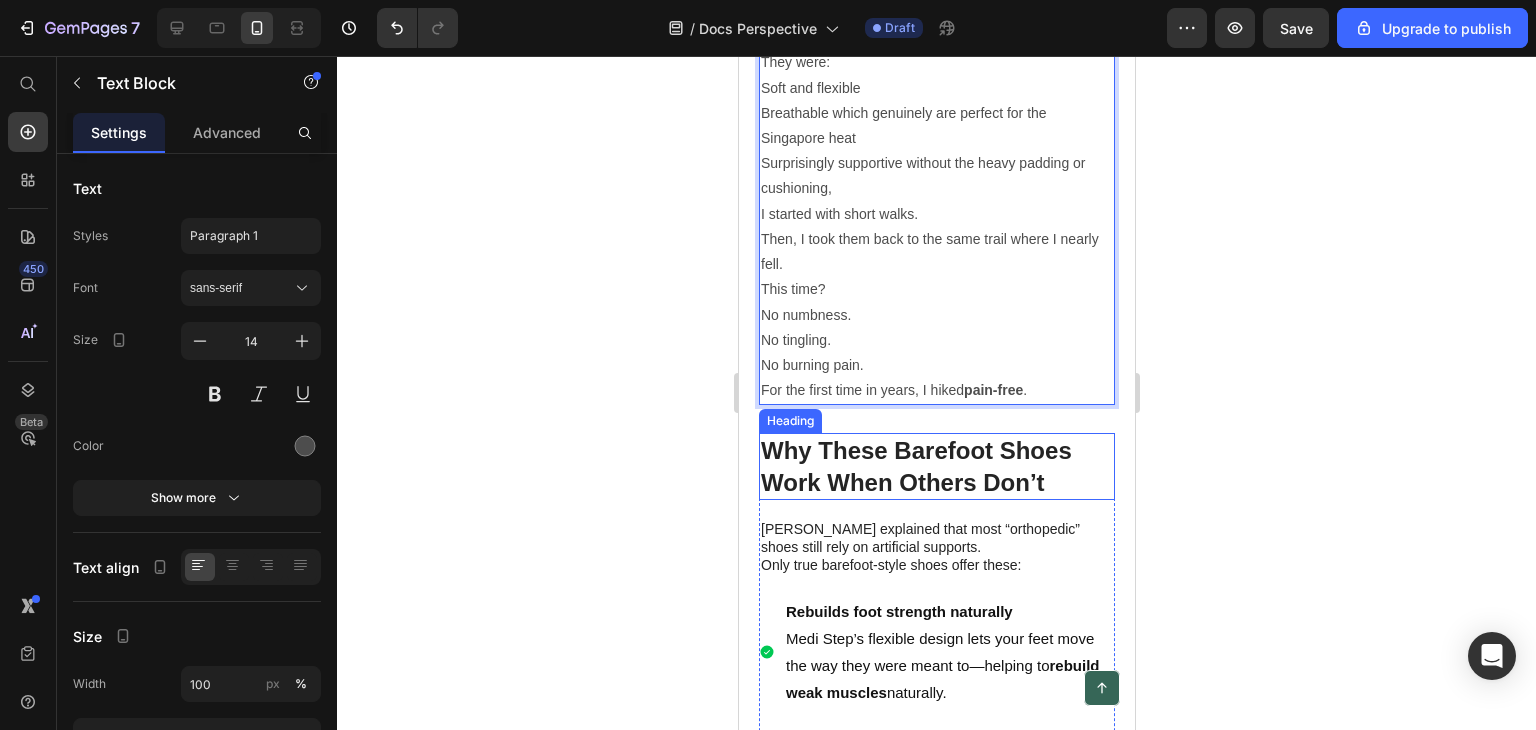 scroll, scrollTop: 4700, scrollLeft: 0, axis: vertical 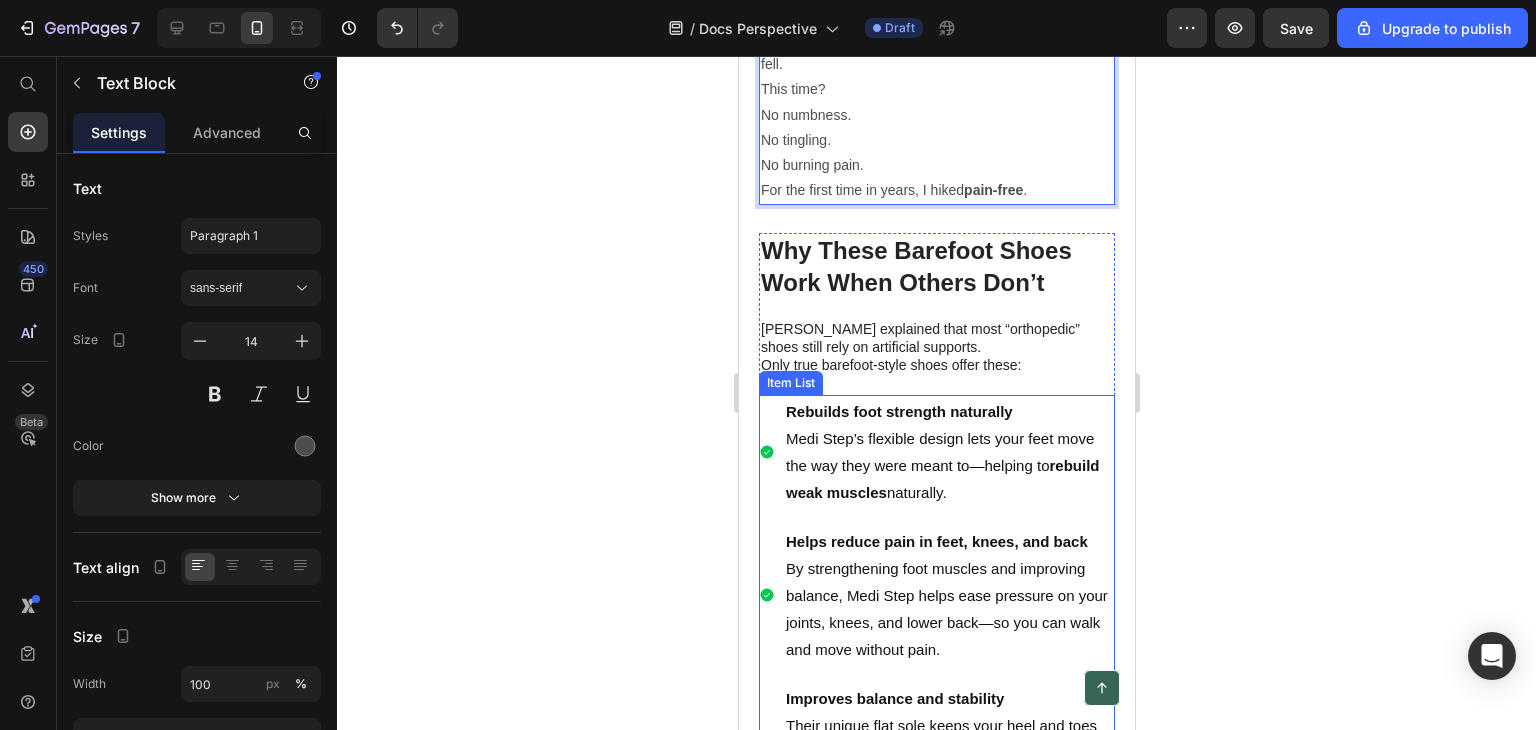 click on "⁠⁠⁠⁠⁠⁠⁠ Medi Step’s flexible design lets your feet move the way they were meant to—helping to  rebuild weak muscles  naturally." at bounding box center (948, 465) 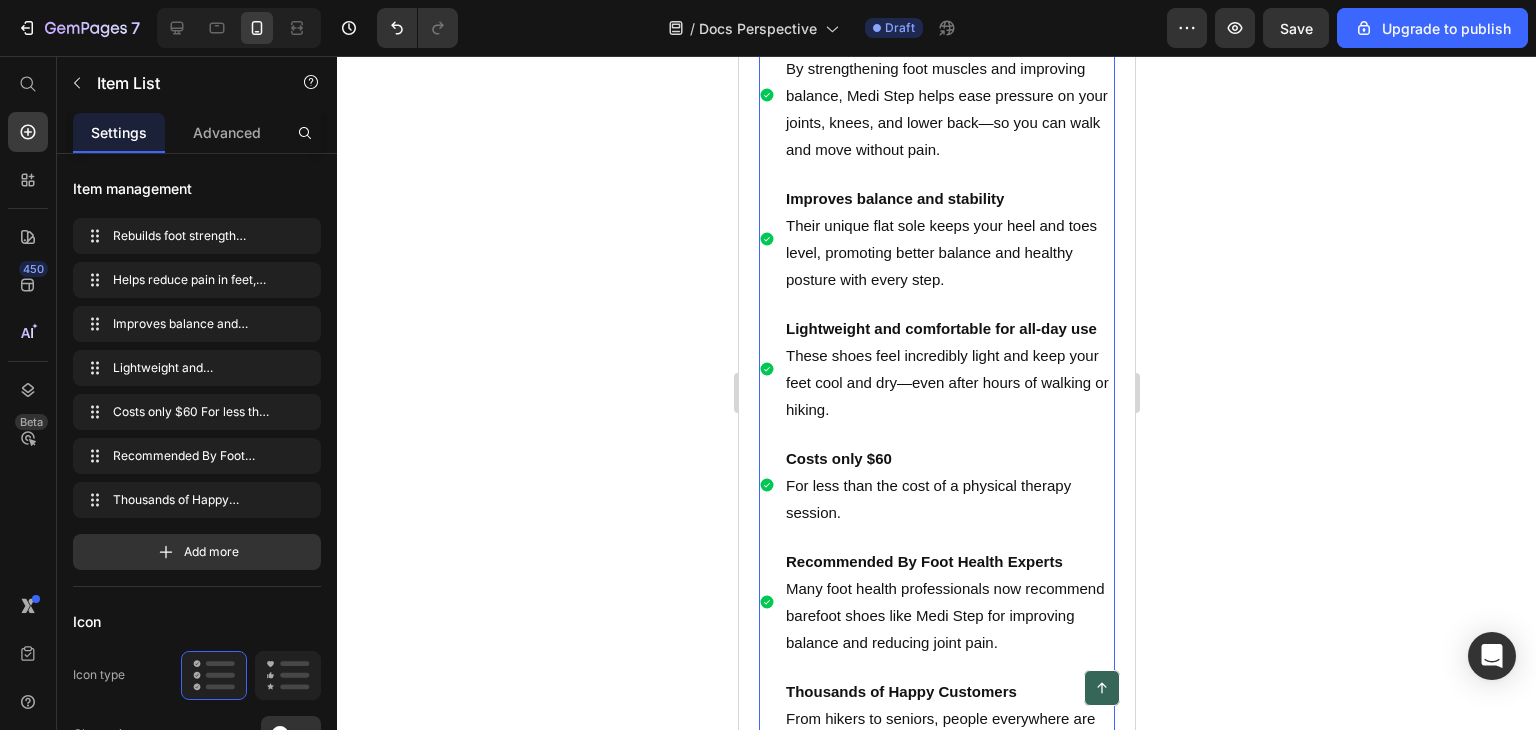 scroll, scrollTop: 4700, scrollLeft: 0, axis: vertical 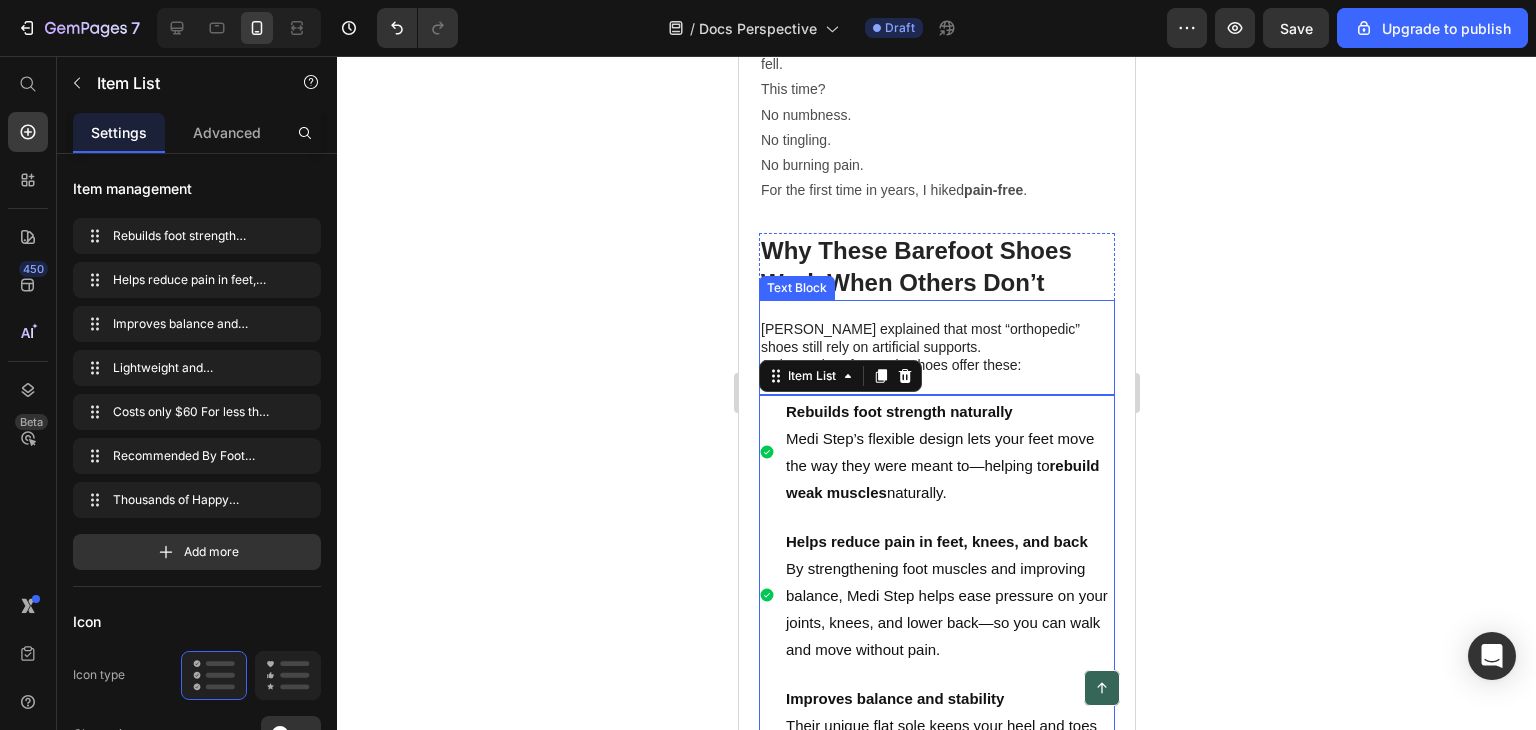 click on "Dr. Tan explained that most “orthopedic” shoes still rely on artificial supports." at bounding box center [936, 338] 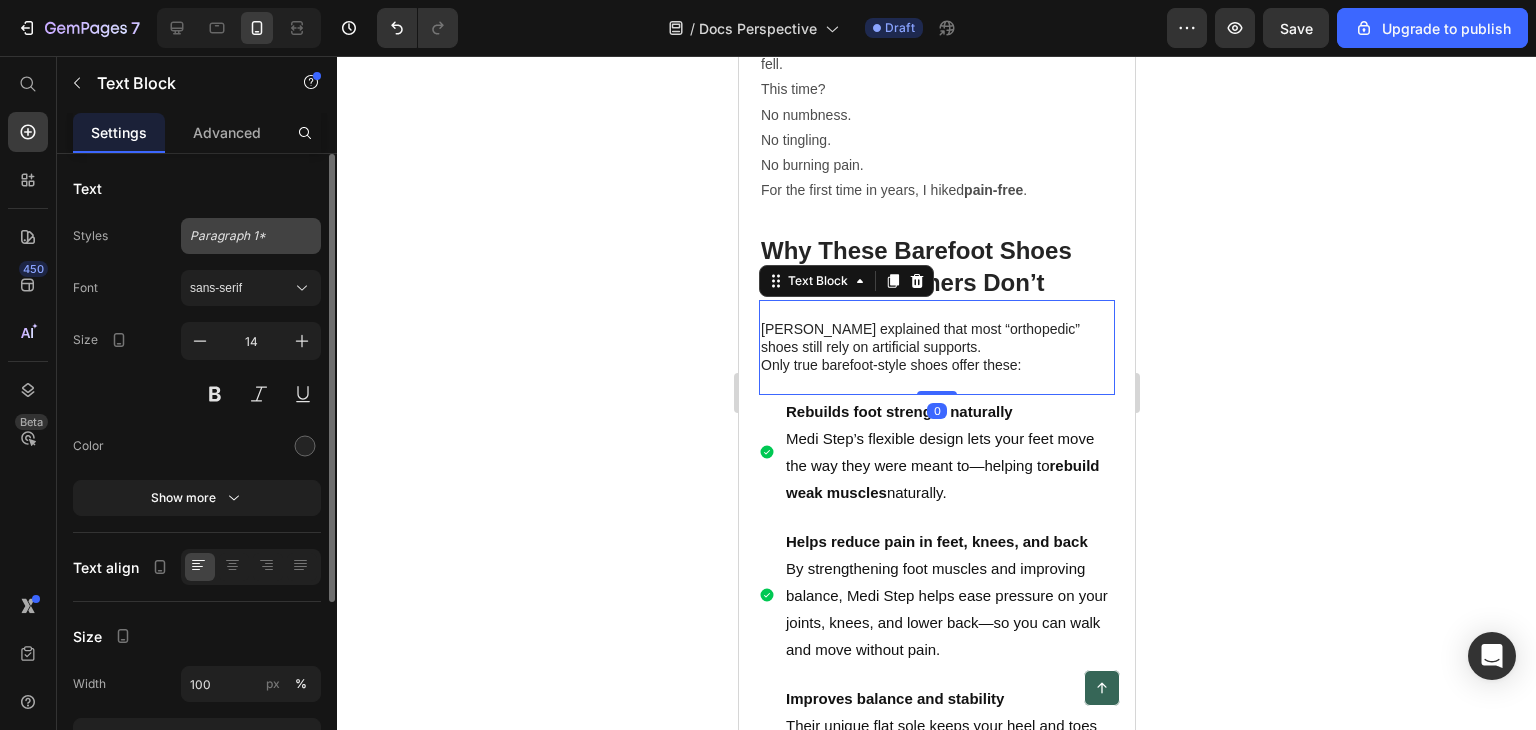 click on "Paragraph 1*" at bounding box center [239, 236] 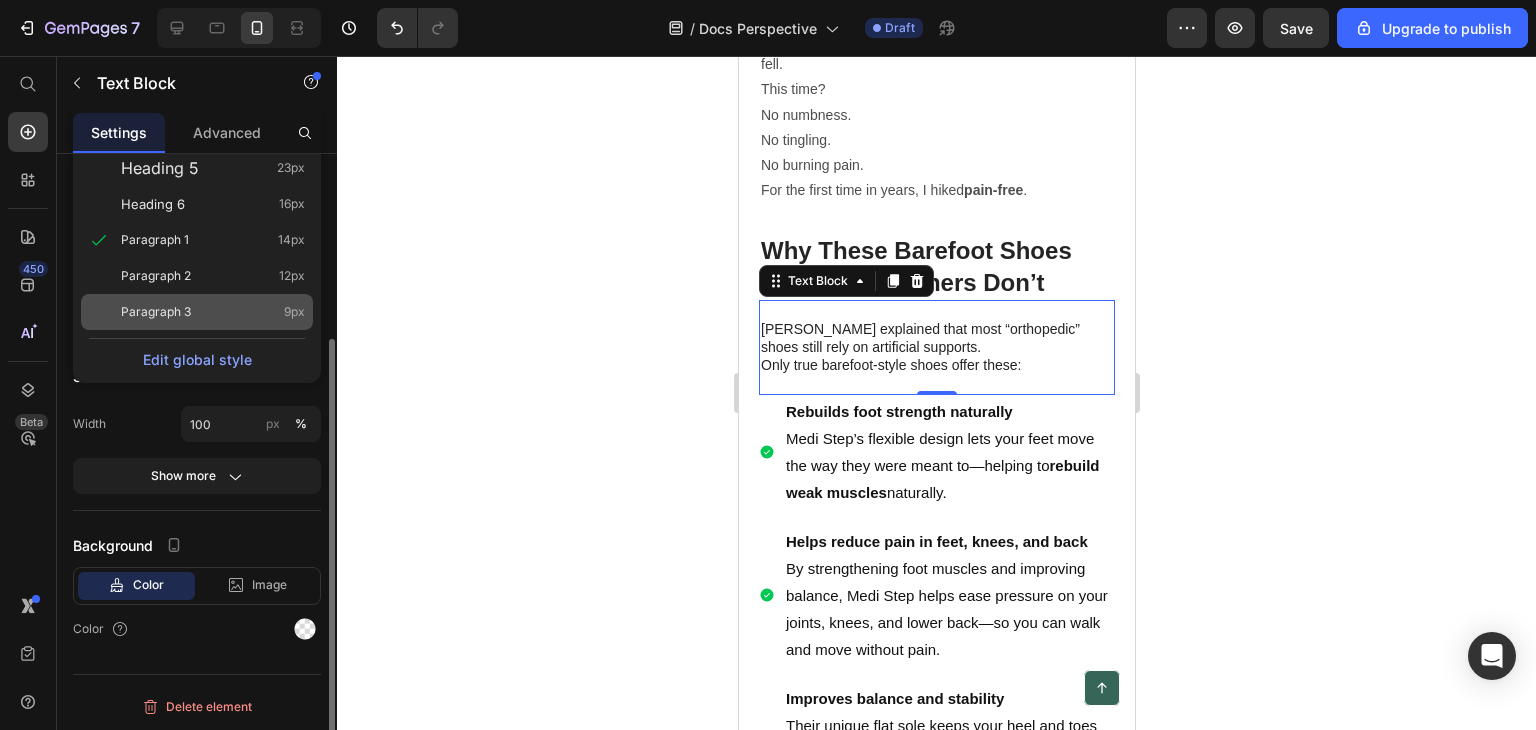 scroll, scrollTop: 160, scrollLeft: 0, axis: vertical 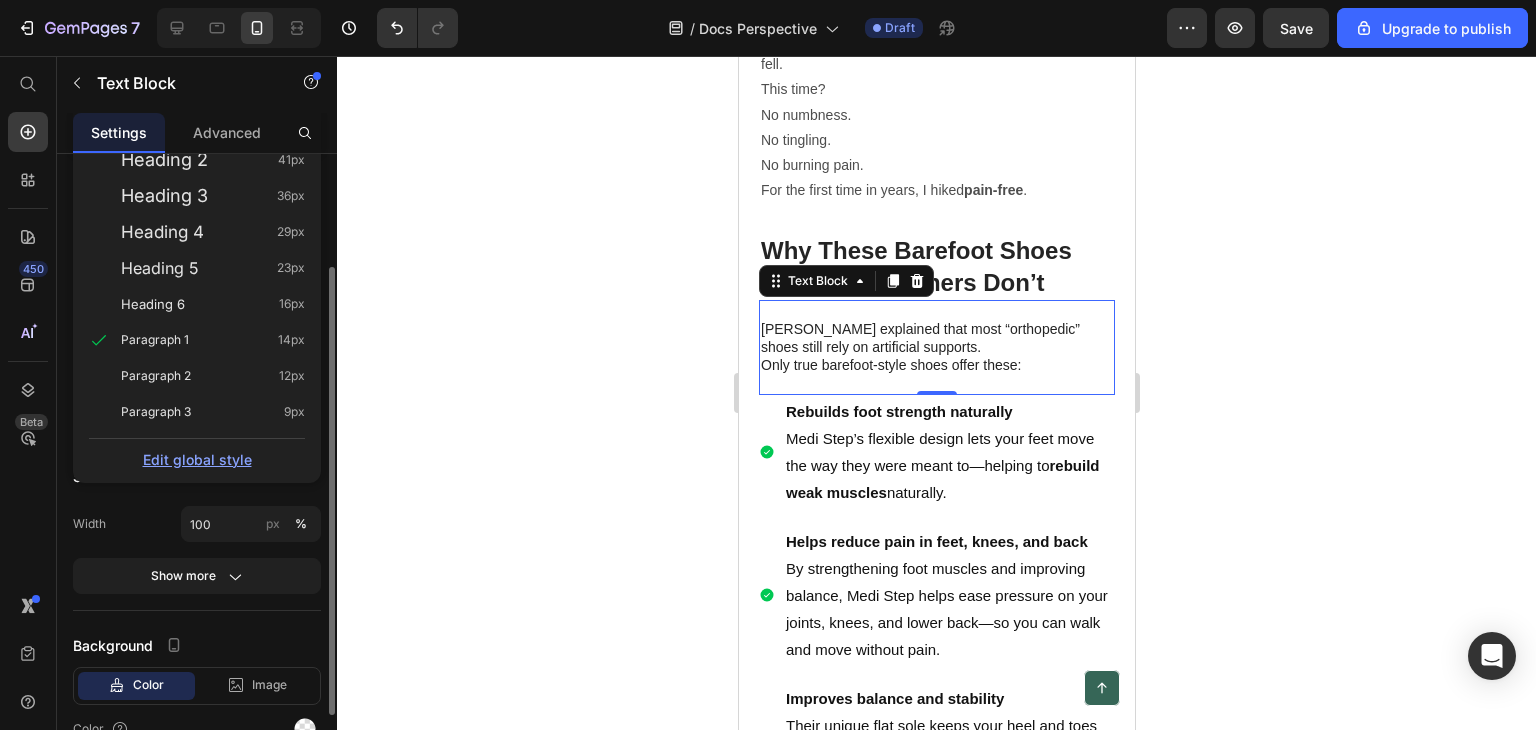 click on "Edit global style" at bounding box center [197, 459] 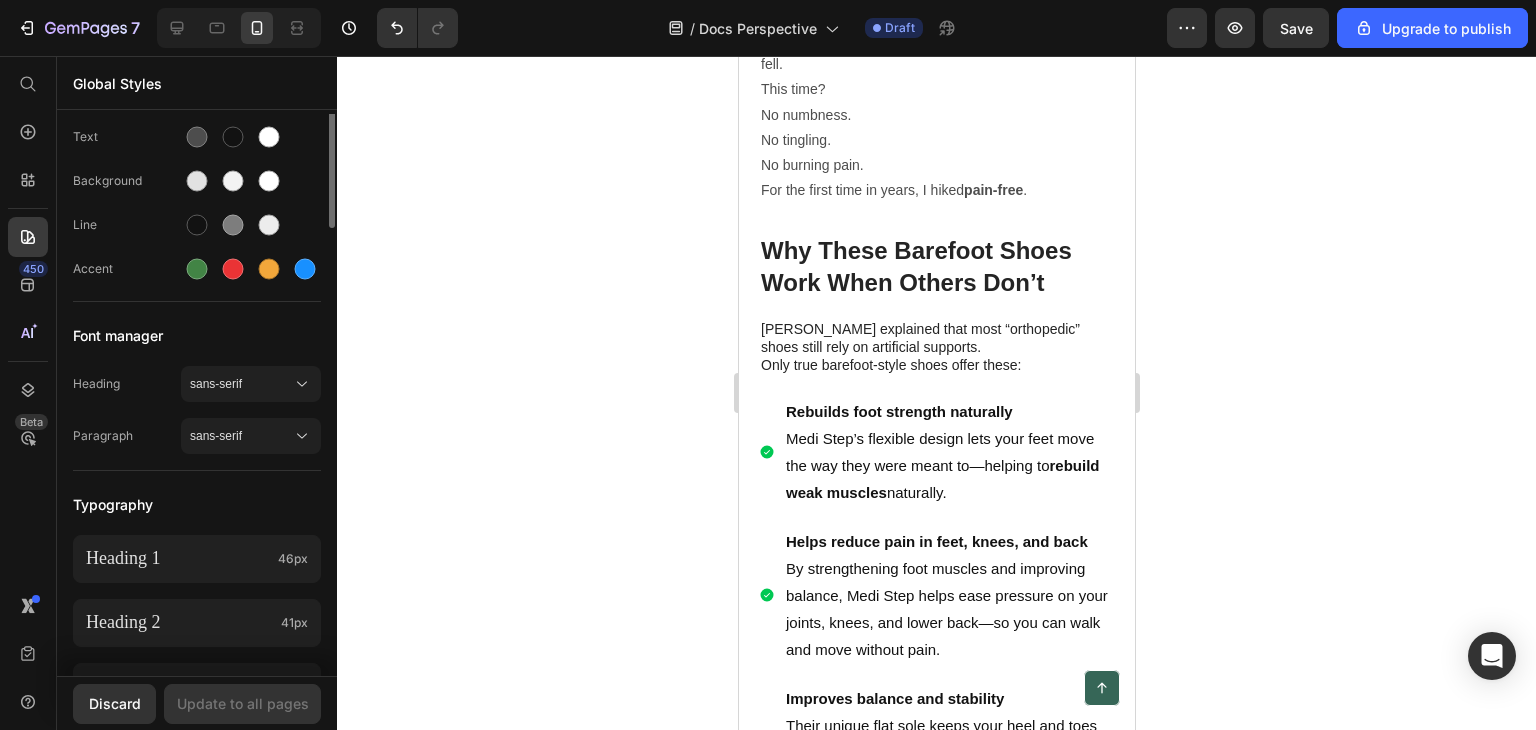 scroll, scrollTop: 0, scrollLeft: 0, axis: both 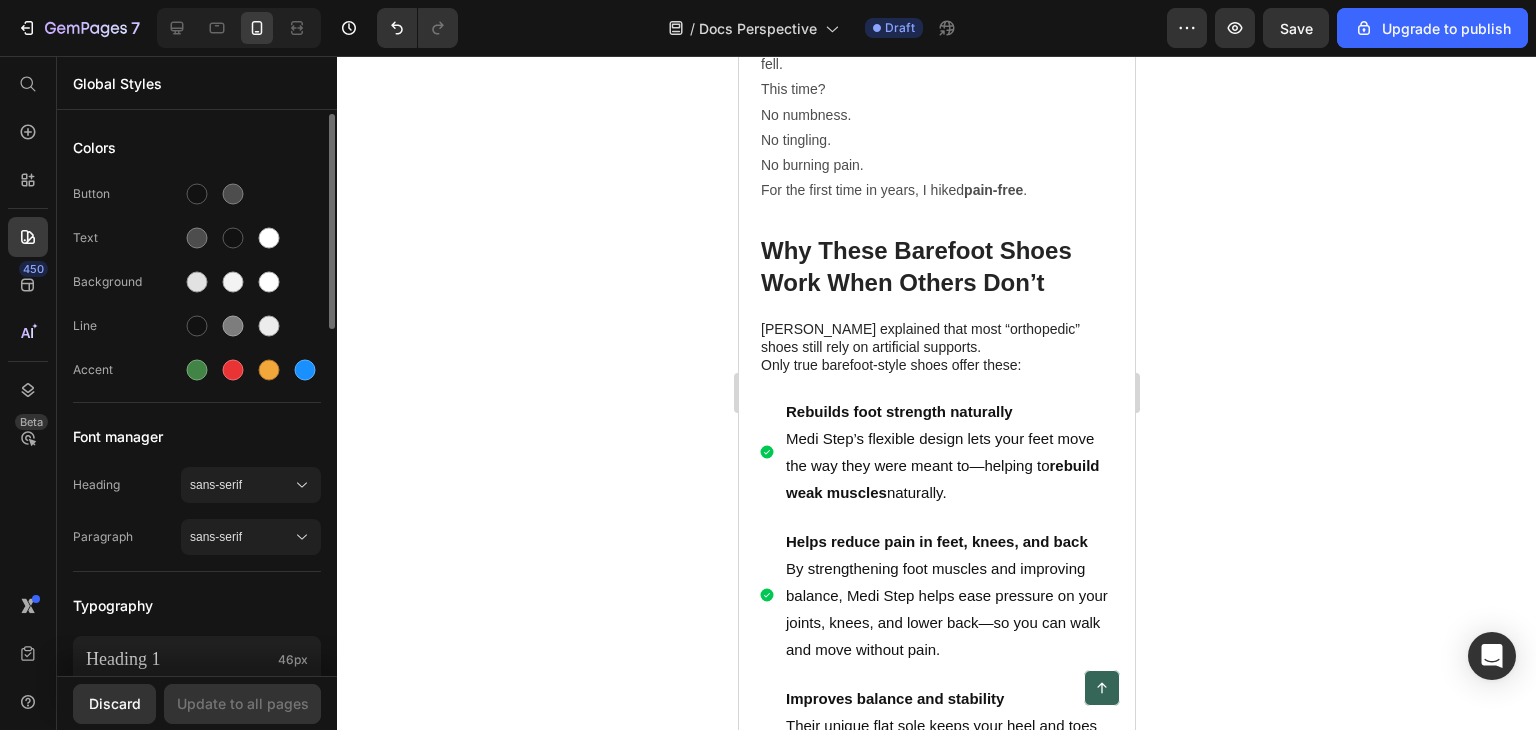 click 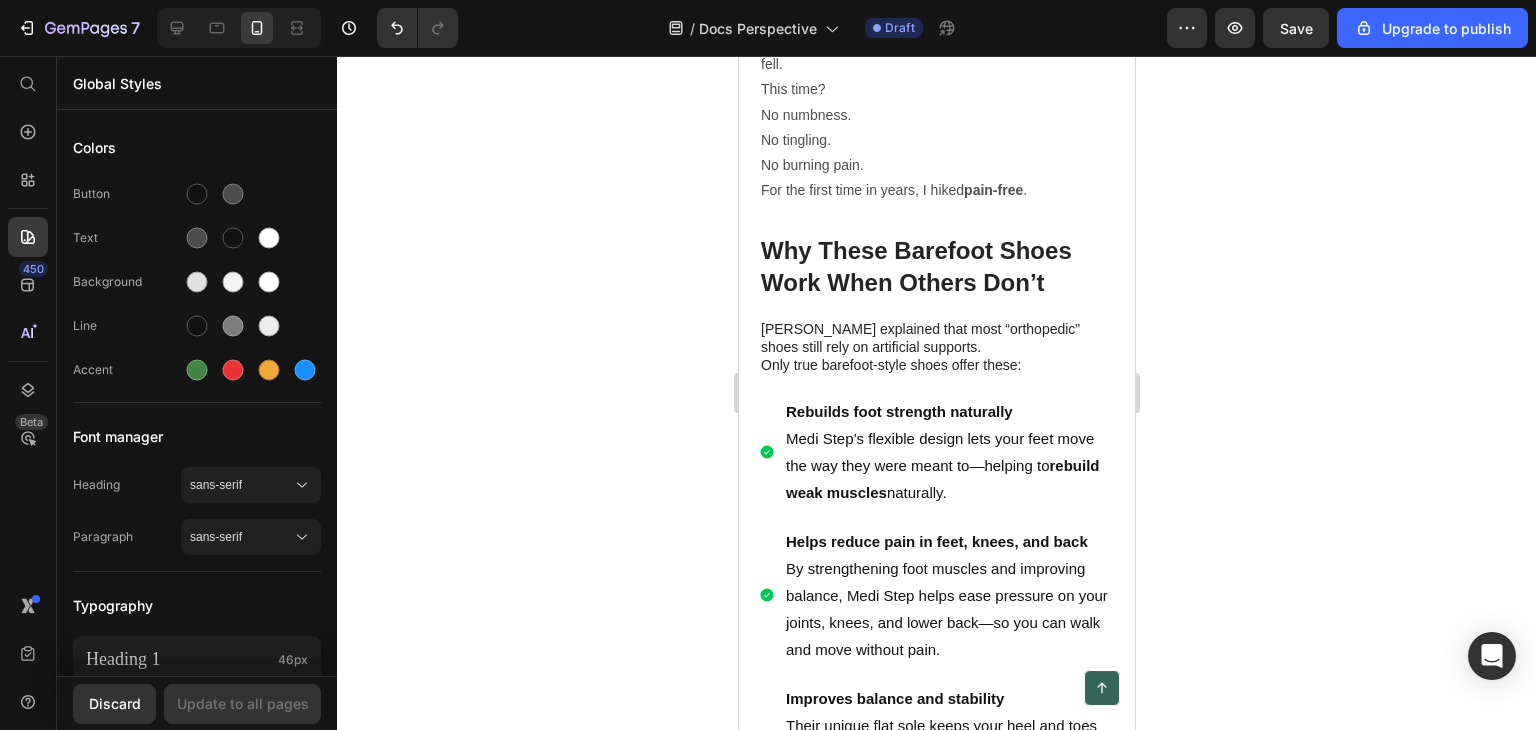 click 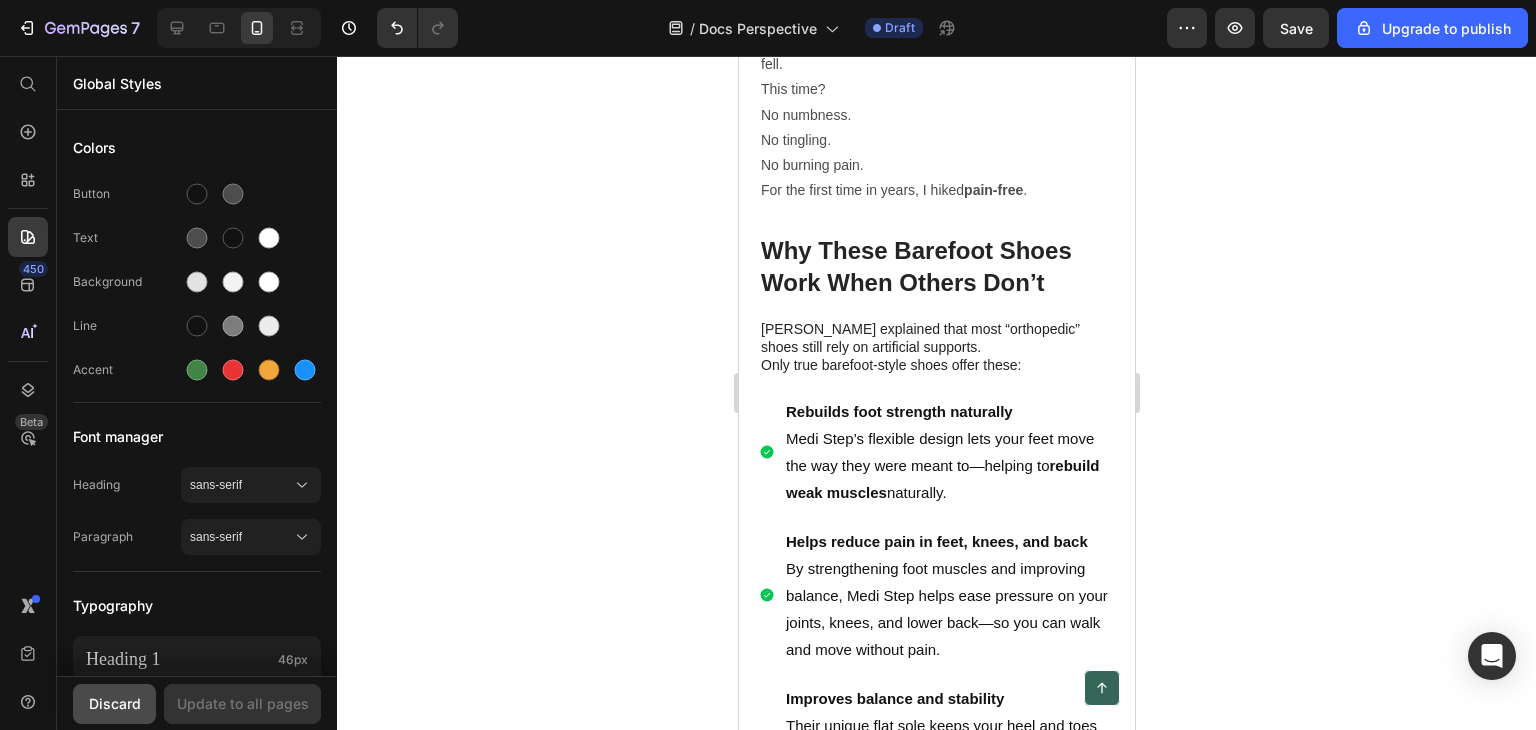 click on "Discard" at bounding box center (115, 703) 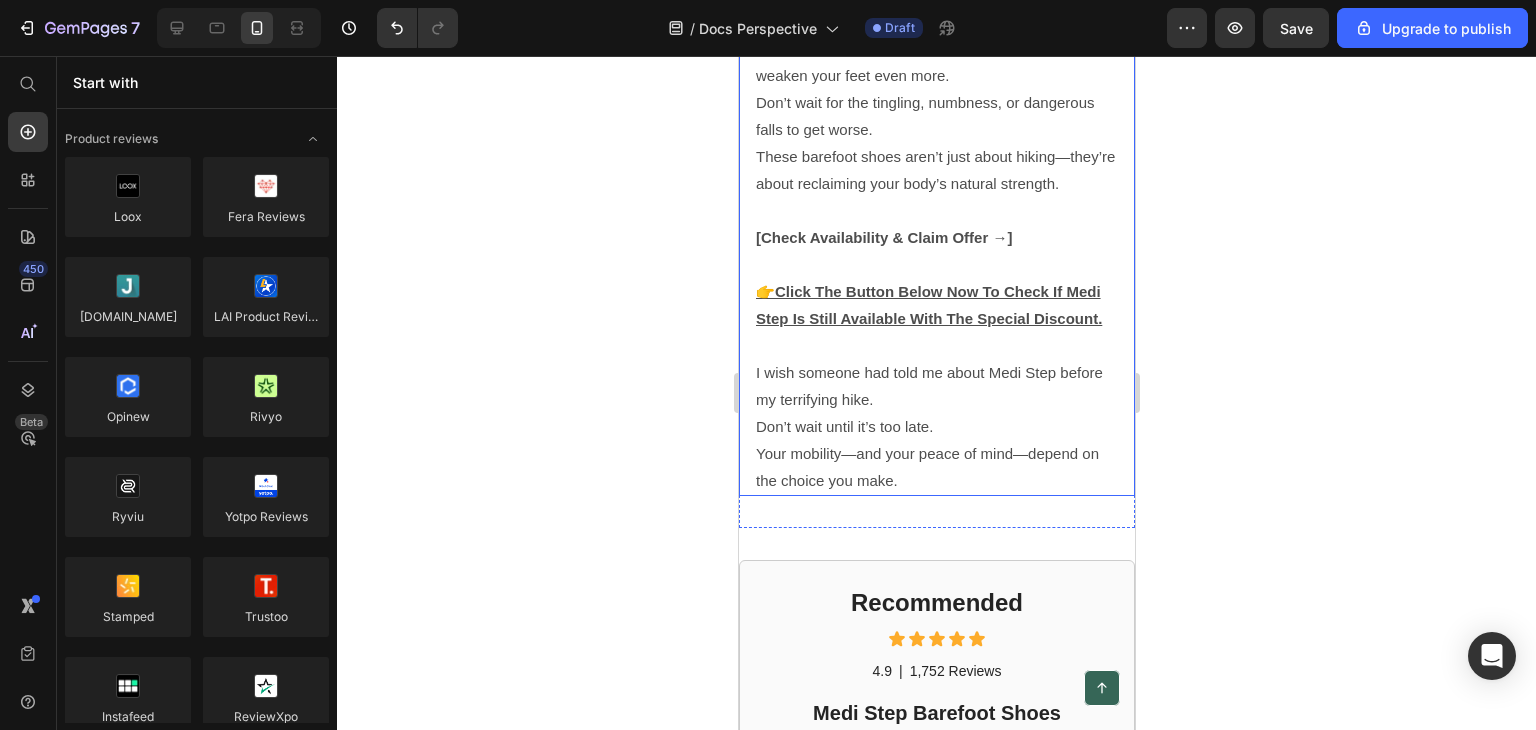 scroll, scrollTop: 8100, scrollLeft: 0, axis: vertical 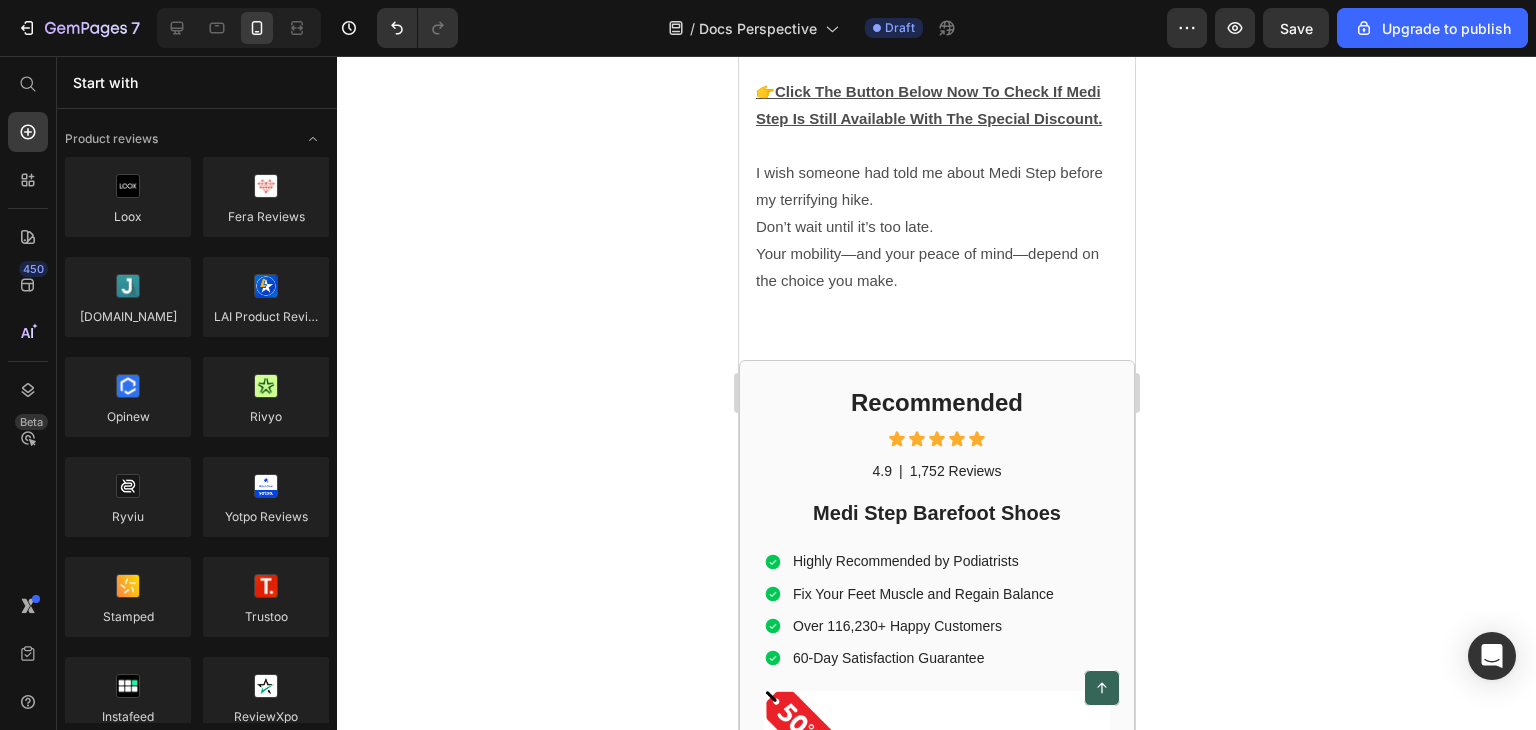 drag, startPoint x: 1308, startPoint y: 157, endPoint x: 1287, endPoint y: 163, distance: 21.84033 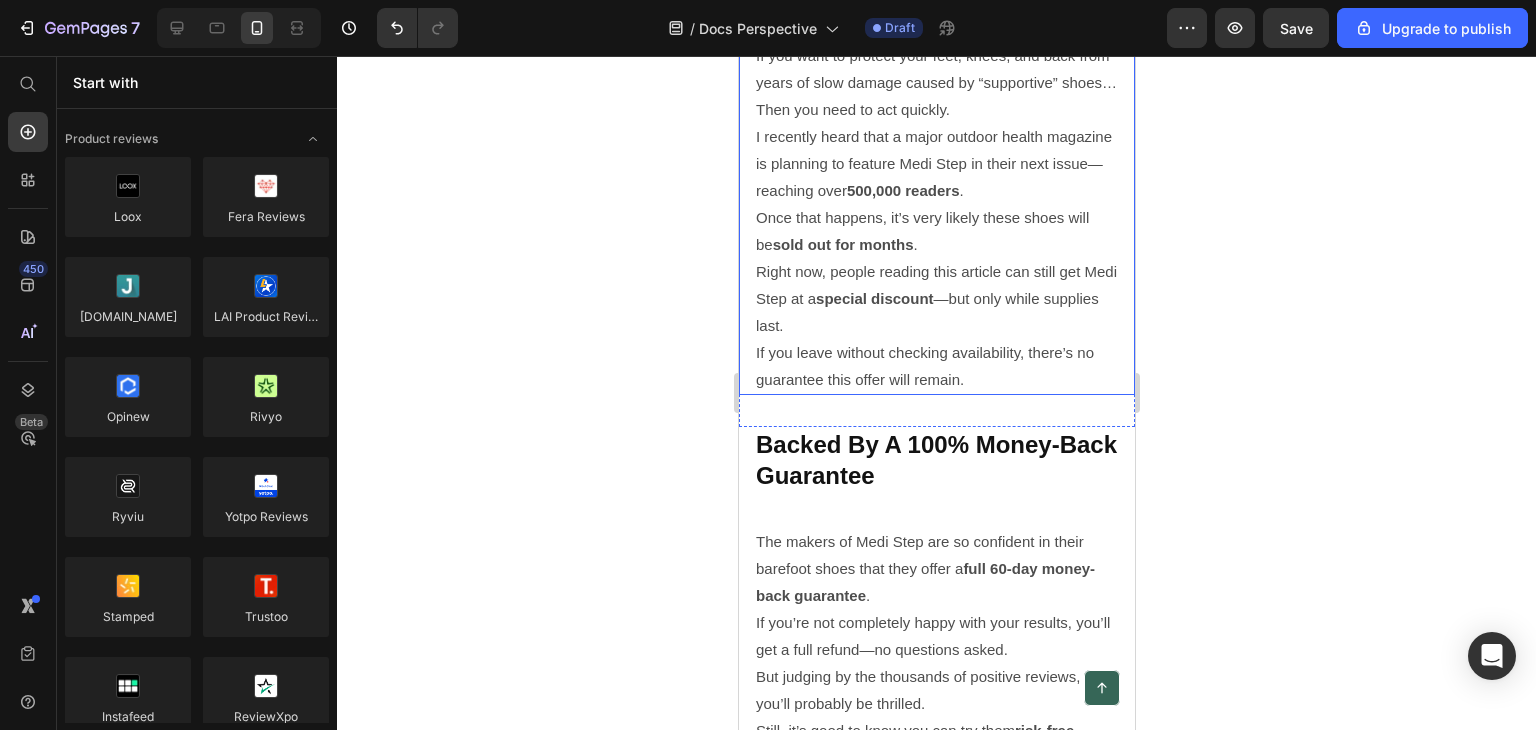 scroll, scrollTop: 7000, scrollLeft: 0, axis: vertical 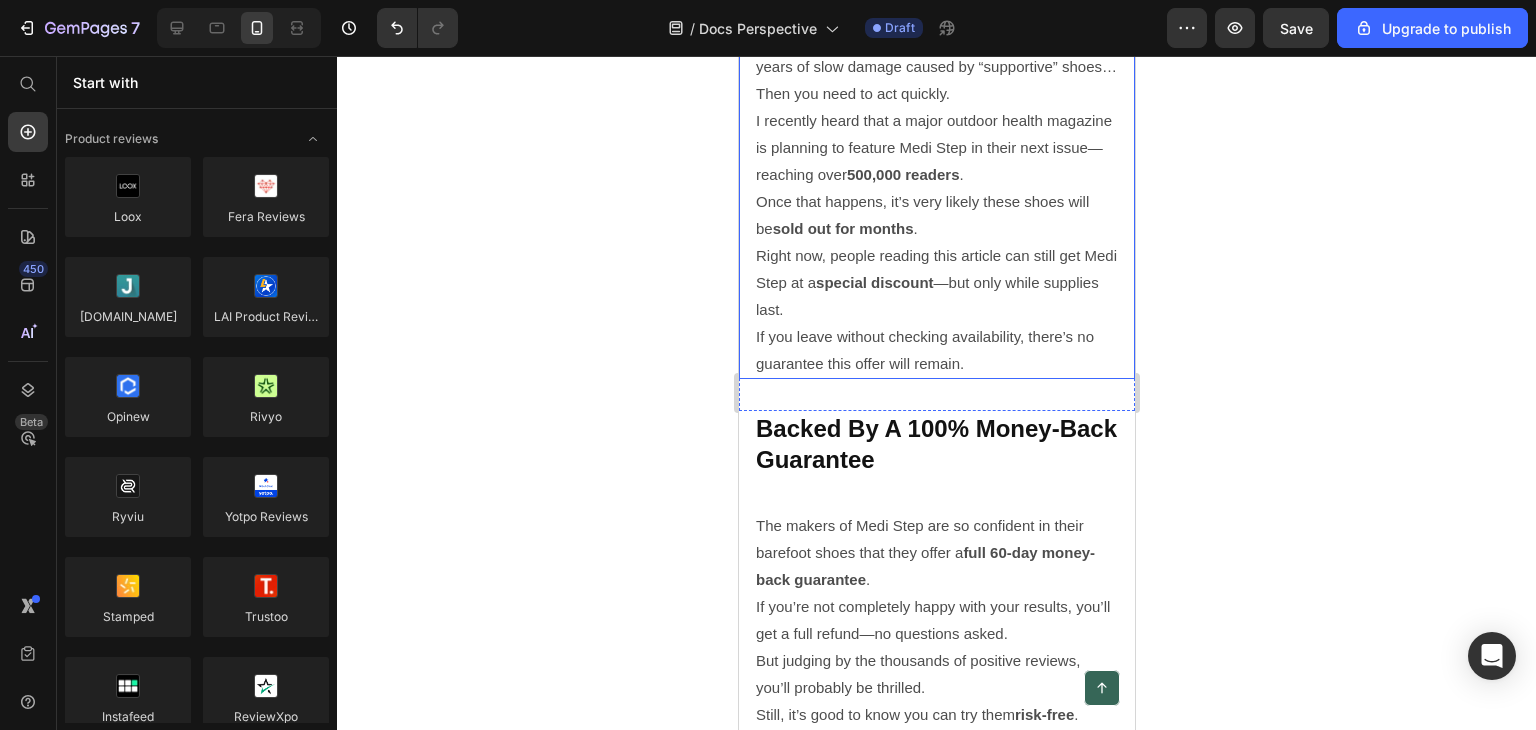 click on "Once that happens, it’s very likely these shoes will be  sold out for months ." at bounding box center [936, 215] 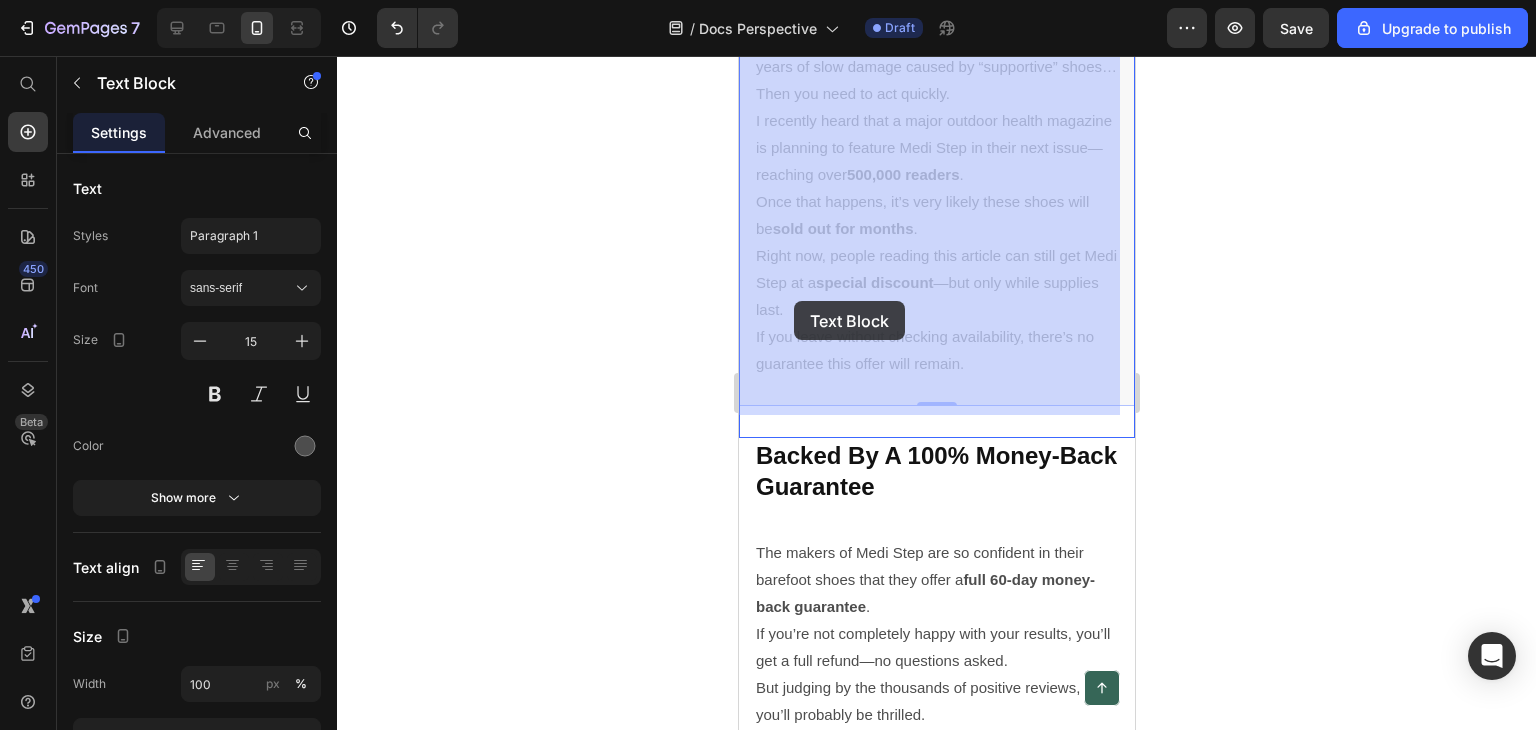 drag, startPoint x: 756, startPoint y: 287, endPoint x: 796, endPoint y: 301, distance: 42.379242 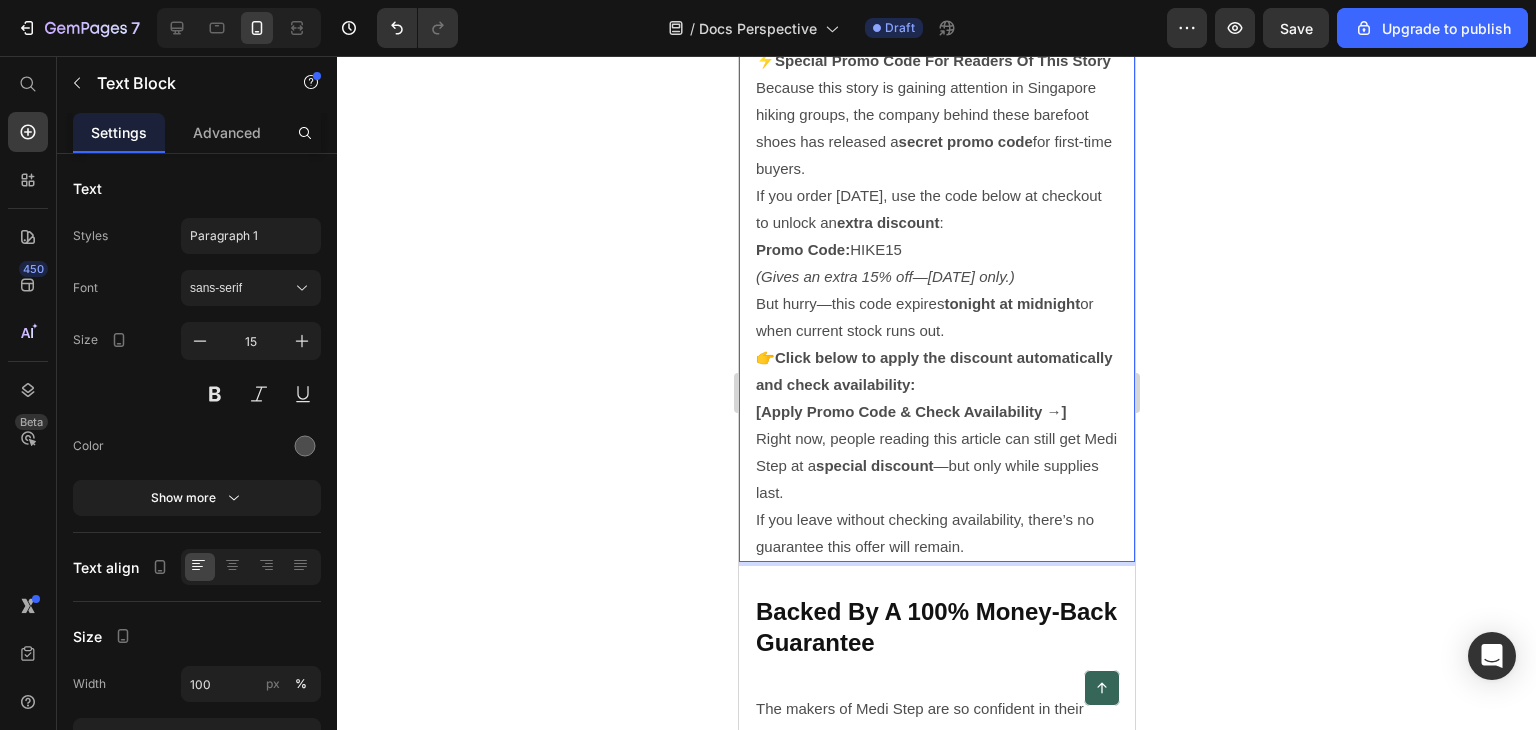 scroll, scrollTop: 7200, scrollLeft: 0, axis: vertical 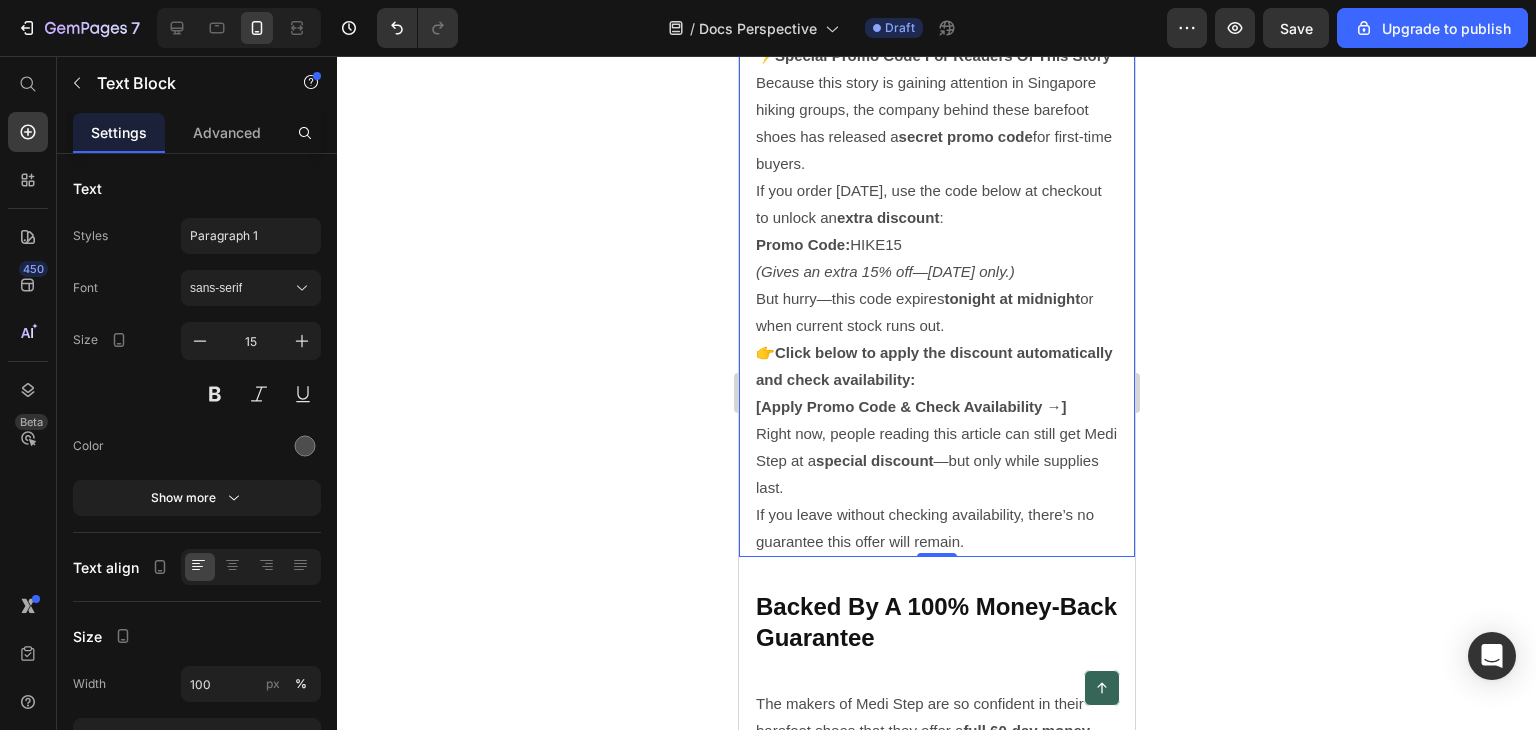 click on "If you want to avoid the hidden foot weakness that caused my terrifying collapse on the trail… If you want to protect your feet, knees, and back from years of slow damage caused by “supportive” shoes… Then you need to act quickly. I recently heard that a major outdoor health magazine is planning to feature Medi Step in their next issue—reaching over  500,000 readers . Once that happens, it’s very likely these shoes will be  sold out for months . ⚡  Special Promo Code For Readers Of This Story Because this story is gaining attention in Singapore hiking groups, the company behind these barefoot shoes has released a  secret promo code  for first-time buyers. If you order today, use the code below at checkout to unlock an  extra discount : Promo Code:  HIKE15 (Gives an extra 15% off—today only.) But hurry—this code expires  tonight at midnight  or when current stock runs out. 👉  Click below to apply the discount automatically and check availability: [Apply Promo Code & Check Availability →]" at bounding box center (936, 163) 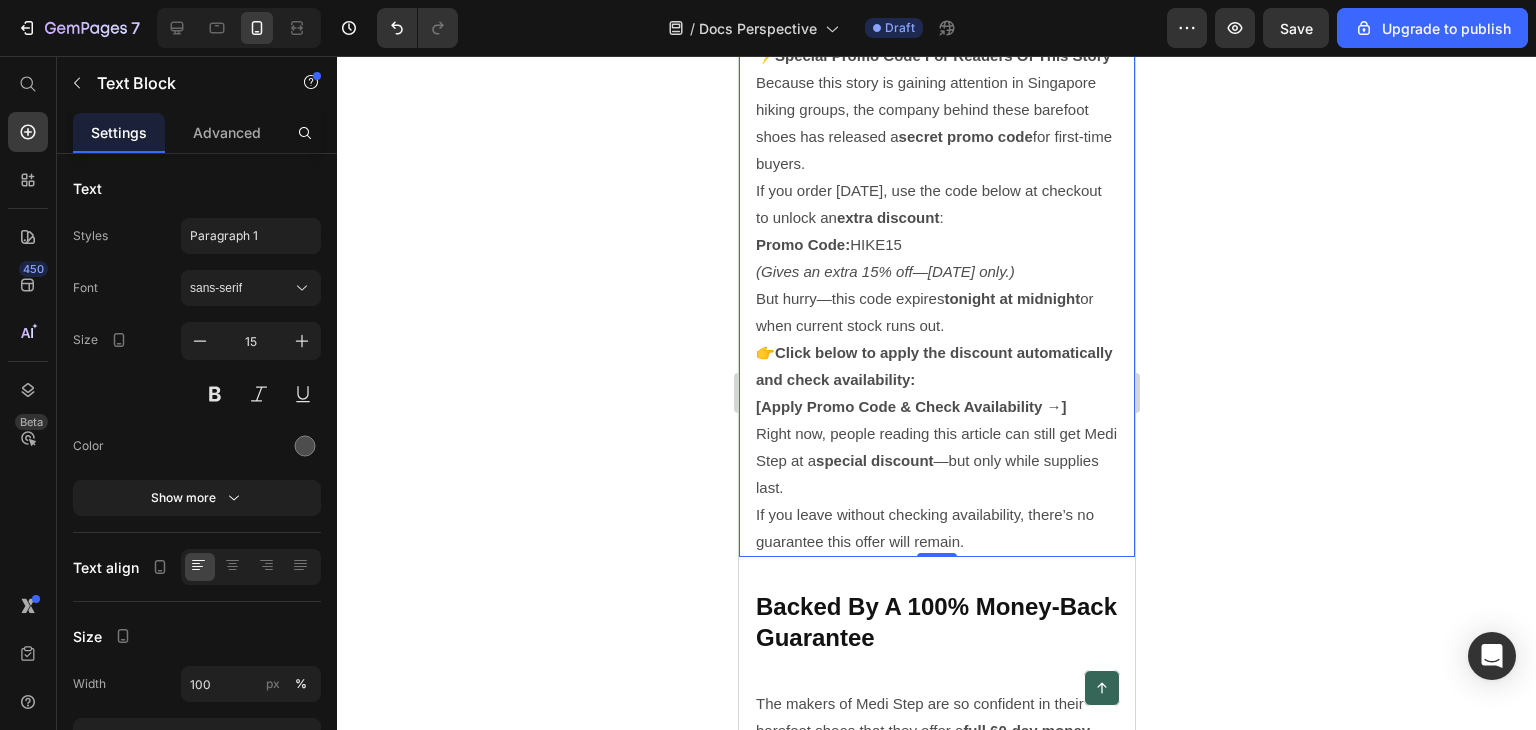 click on "Right now, people reading this article can still get Medi Step at a  special discount —but only while supplies last." at bounding box center (936, 460) 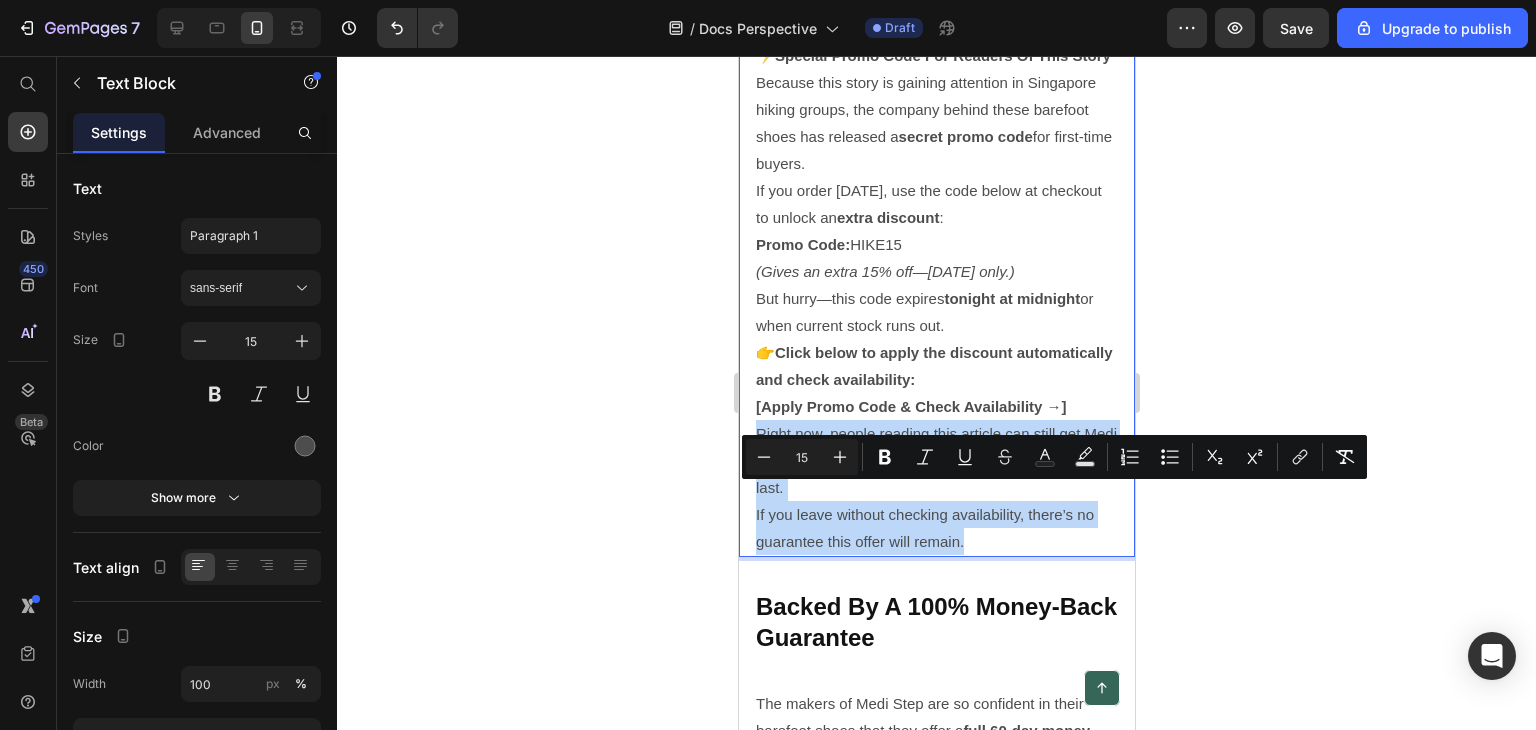 drag, startPoint x: 757, startPoint y: 493, endPoint x: 994, endPoint y: 612, distance: 265.19803 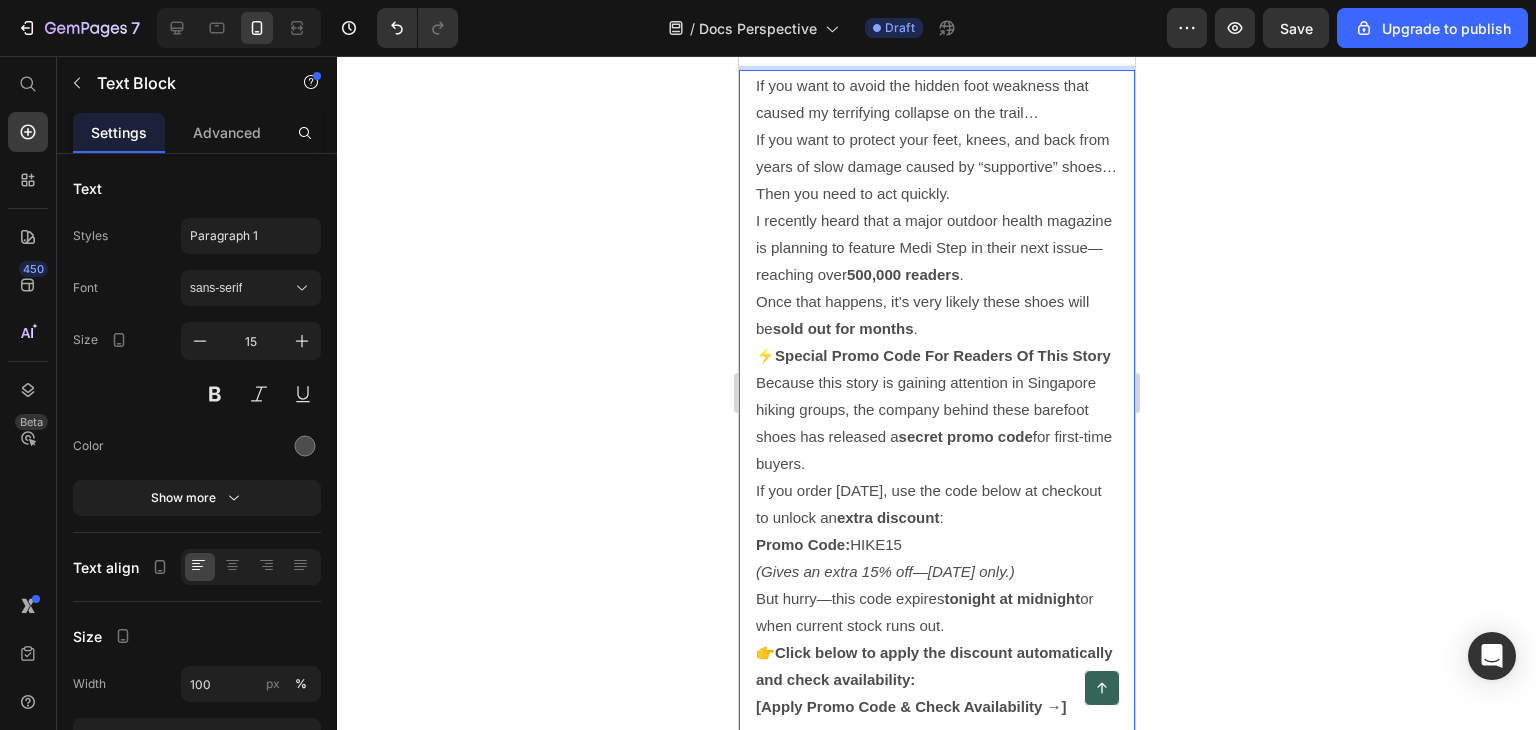 scroll, scrollTop: 6700, scrollLeft: 0, axis: vertical 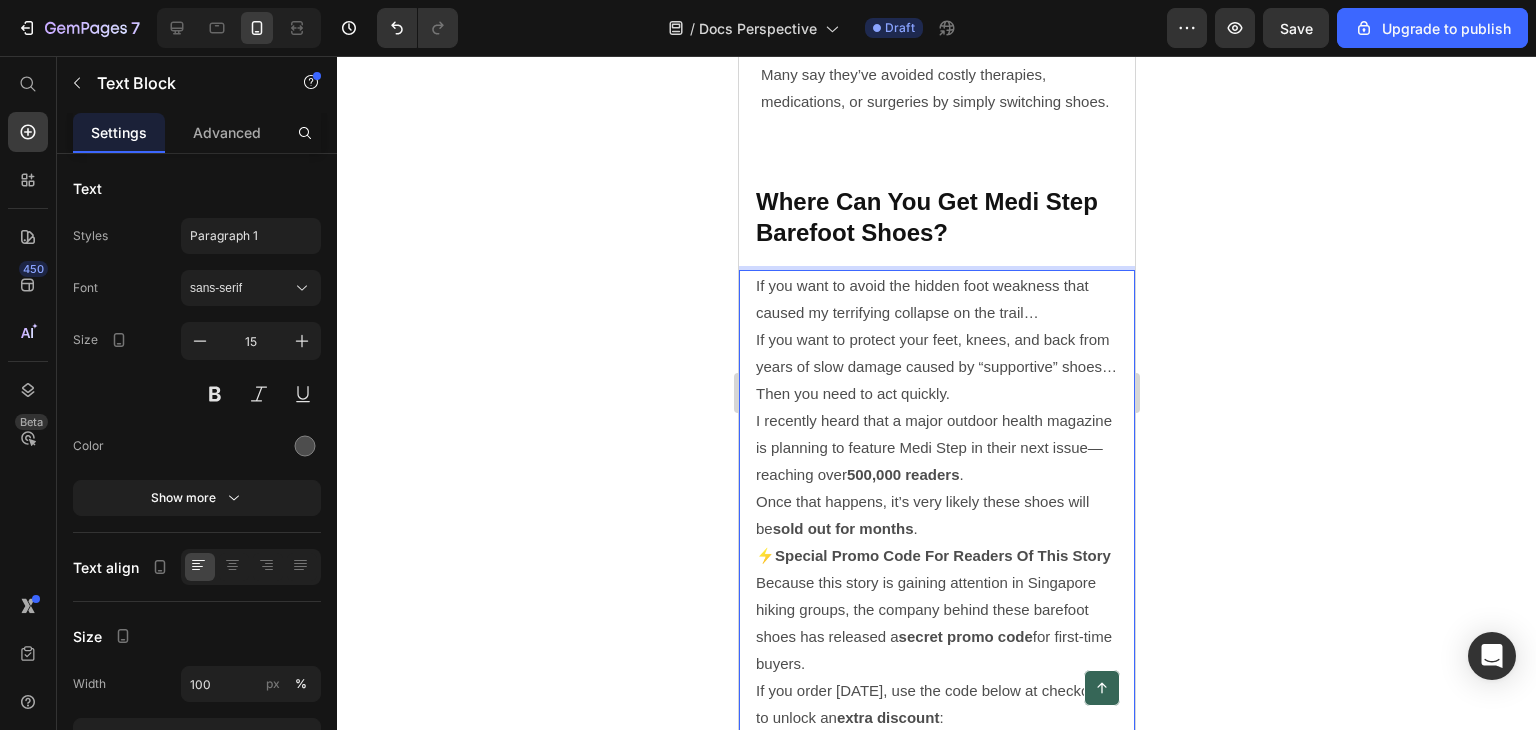 click on "Once that happens, it’s very likely these shoes will be  sold out for months ." at bounding box center [936, 515] 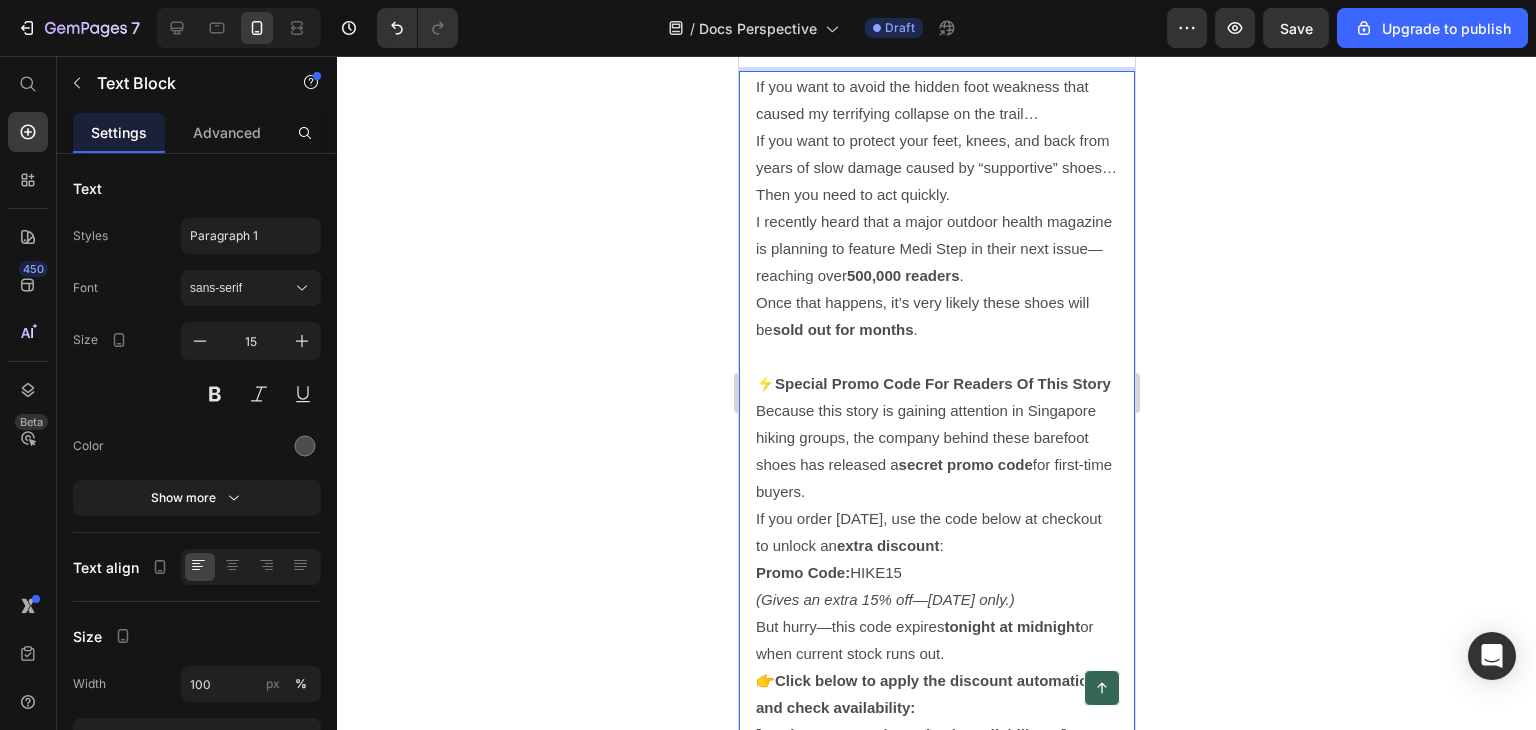 scroll, scrollTop: 6900, scrollLeft: 0, axis: vertical 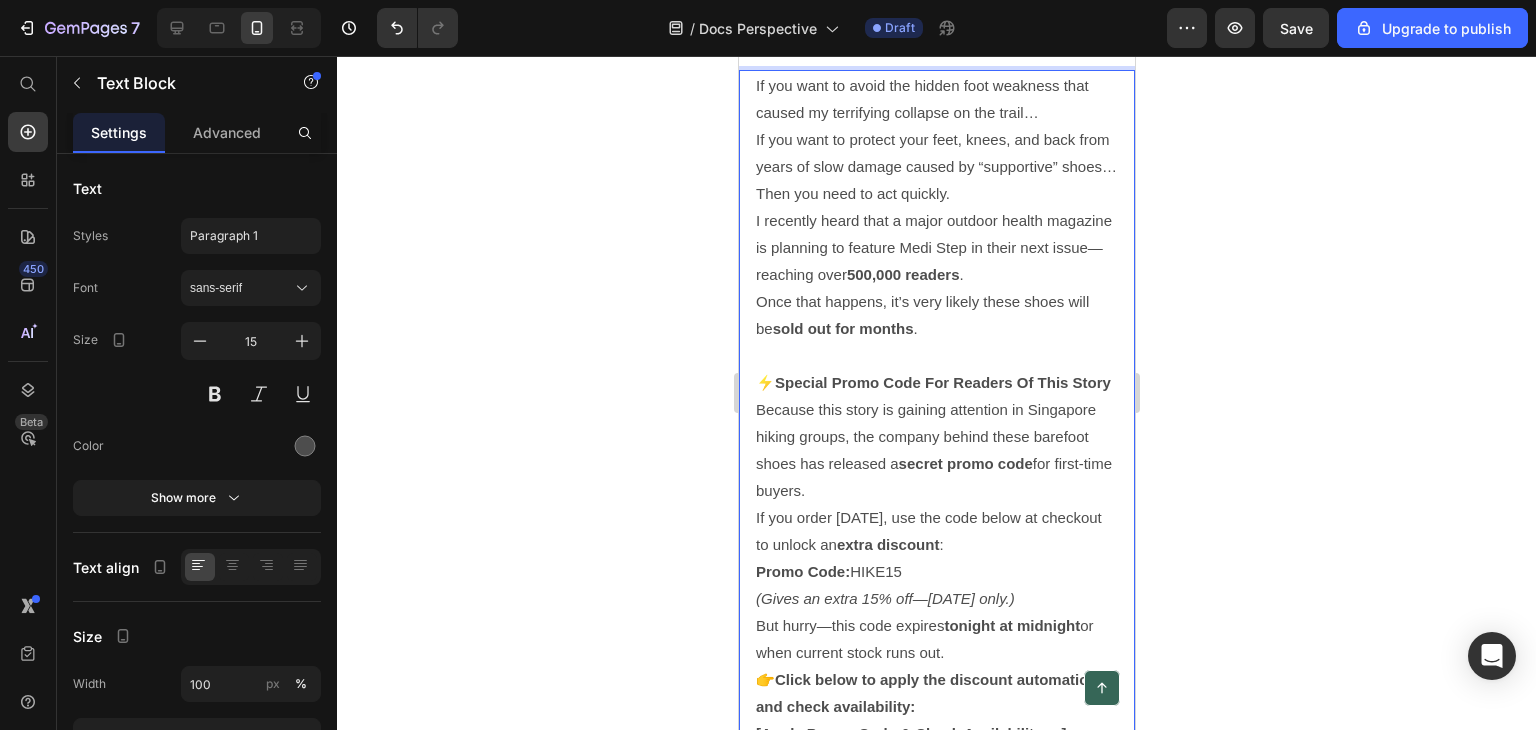click on "⚡  Special Promo Code For Readers Of This Story" at bounding box center (936, 382) 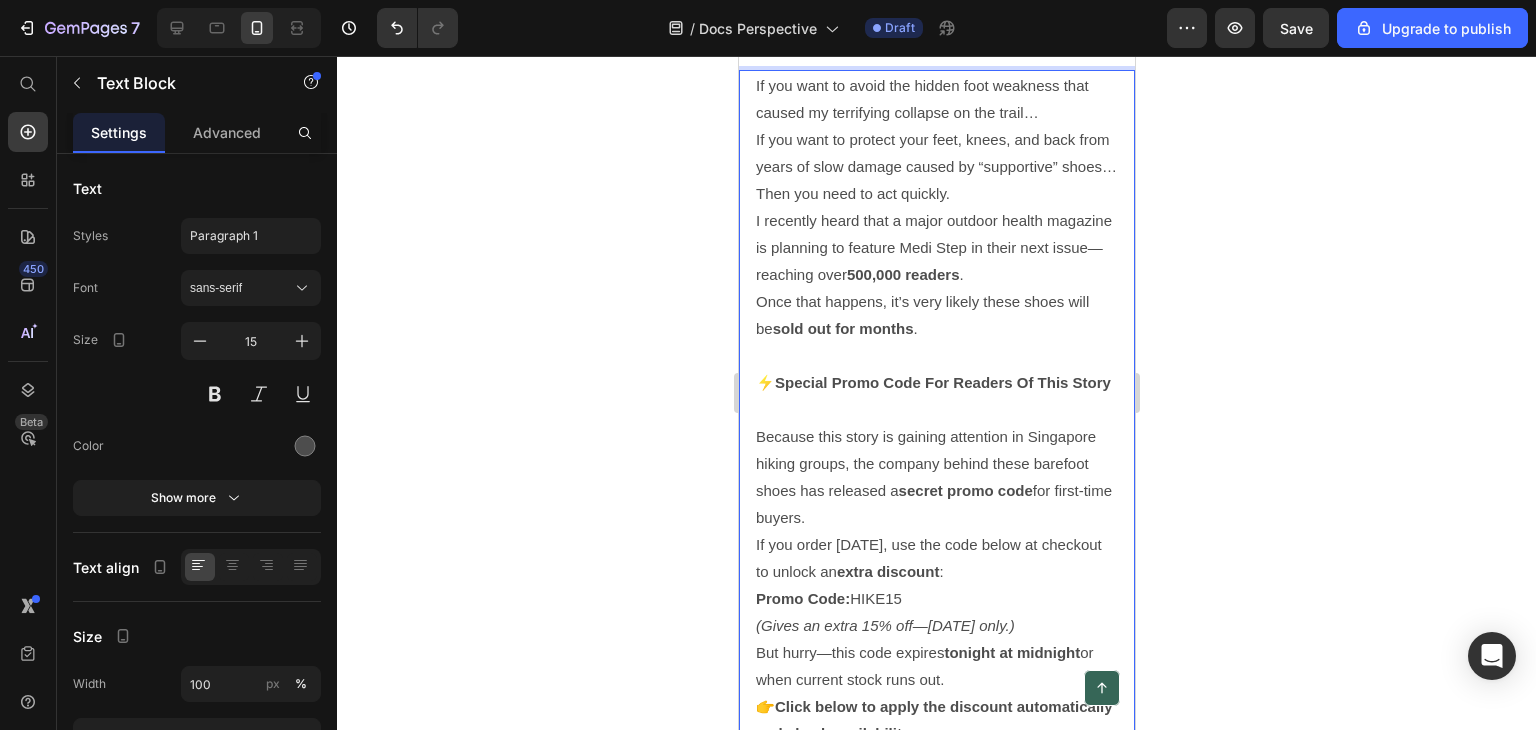 scroll, scrollTop: 7000, scrollLeft: 0, axis: vertical 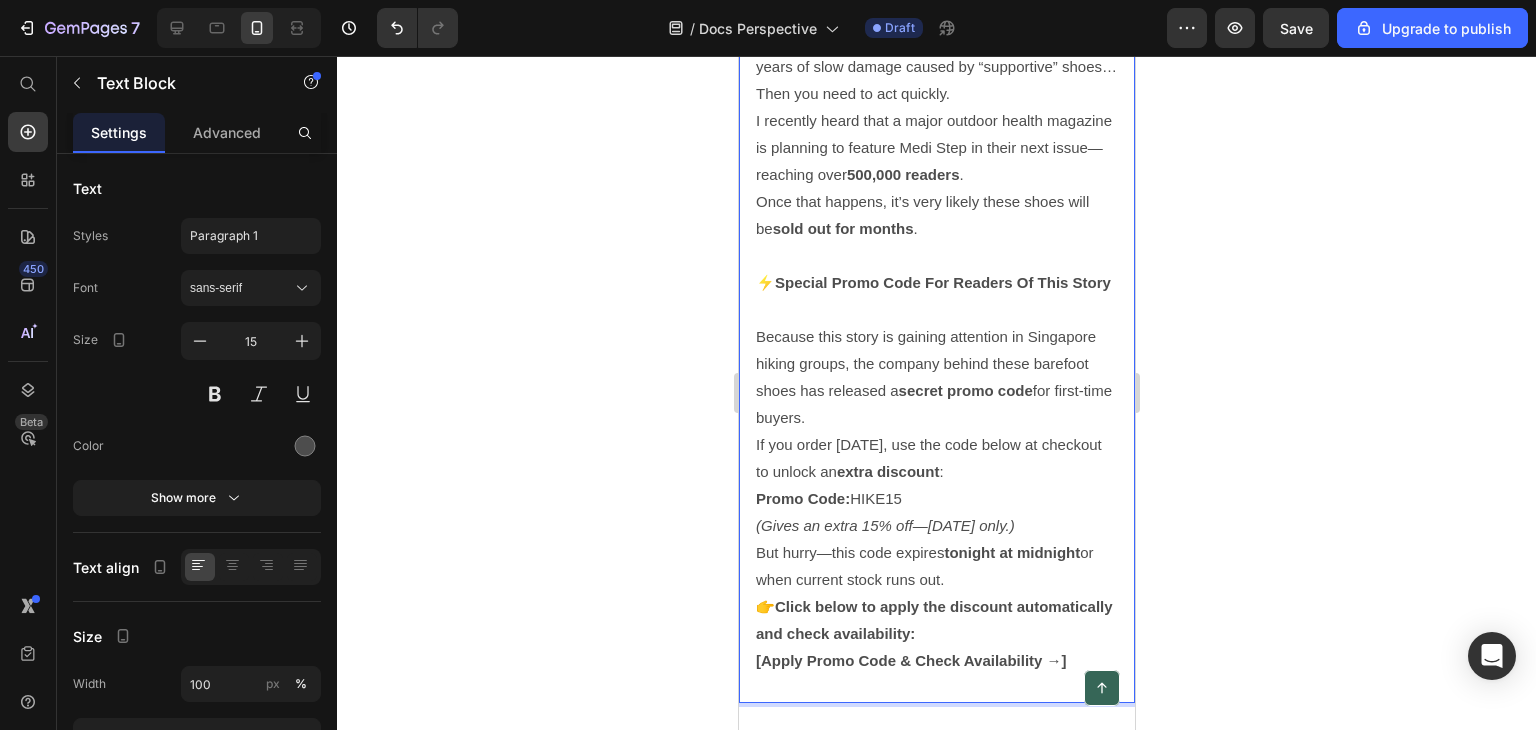 click on "(Gives an extra 15% off—today only.)" at bounding box center [884, 525] 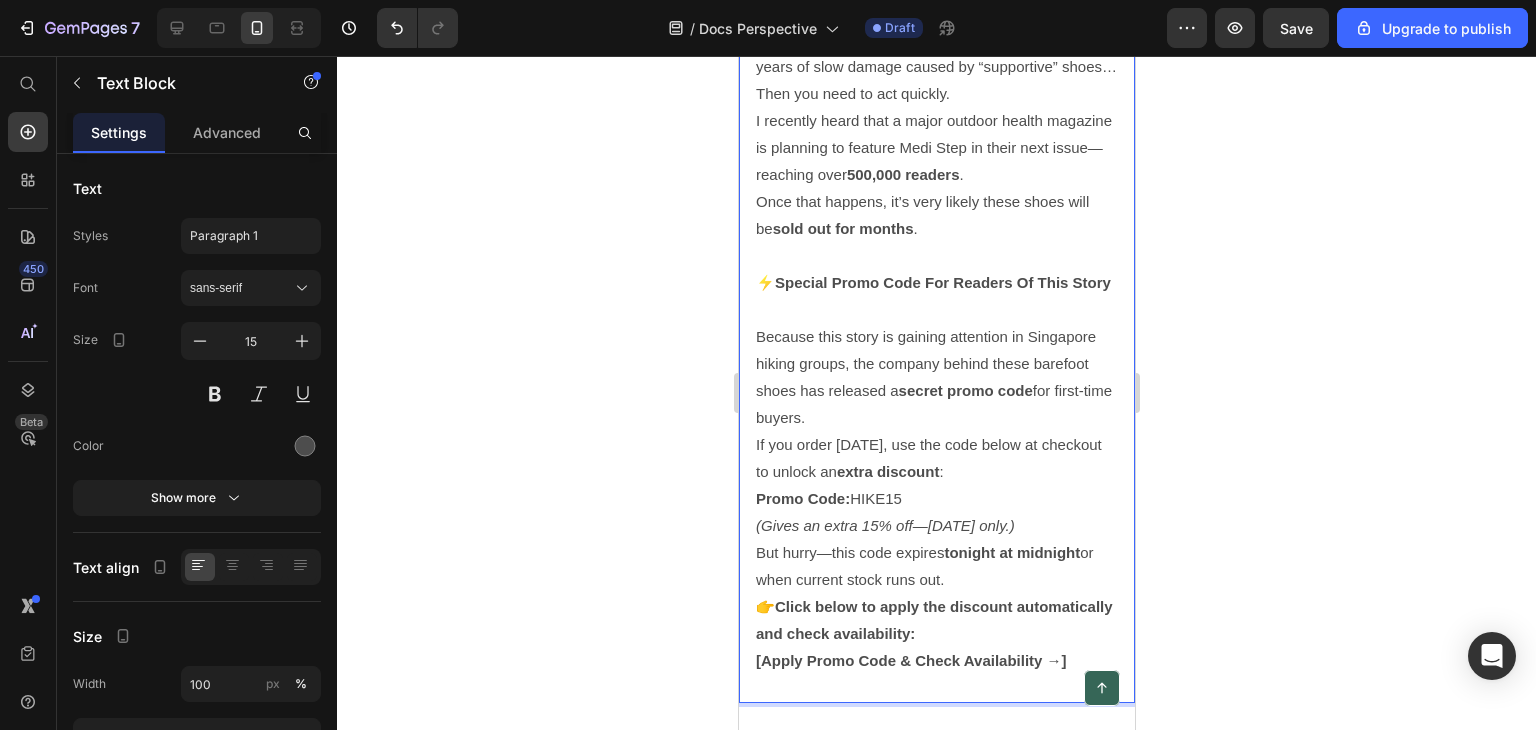 click on "Promo Code:  HIKE15 (Gives an extra 15% off—today only.)" at bounding box center (936, 512) 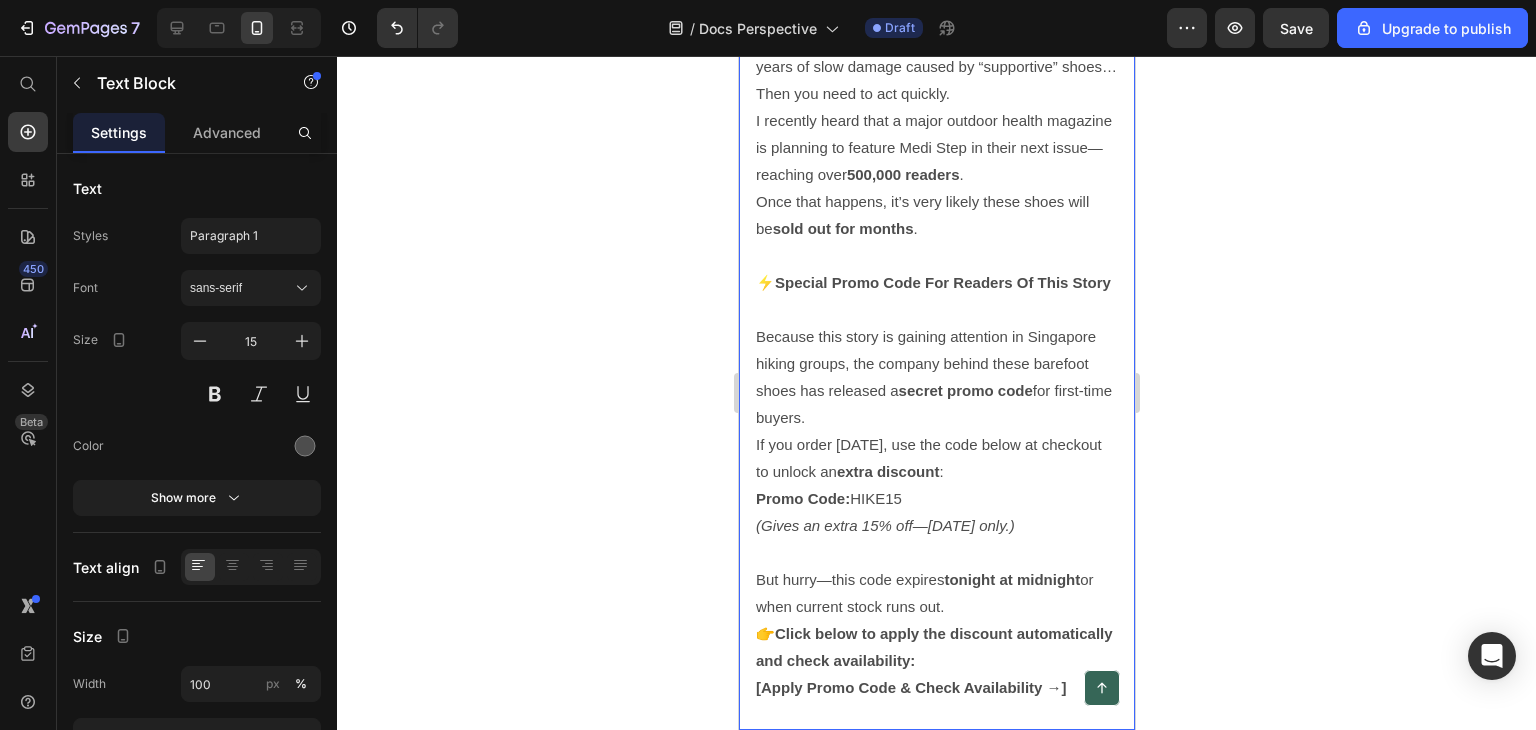 scroll, scrollTop: 7100, scrollLeft: 0, axis: vertical 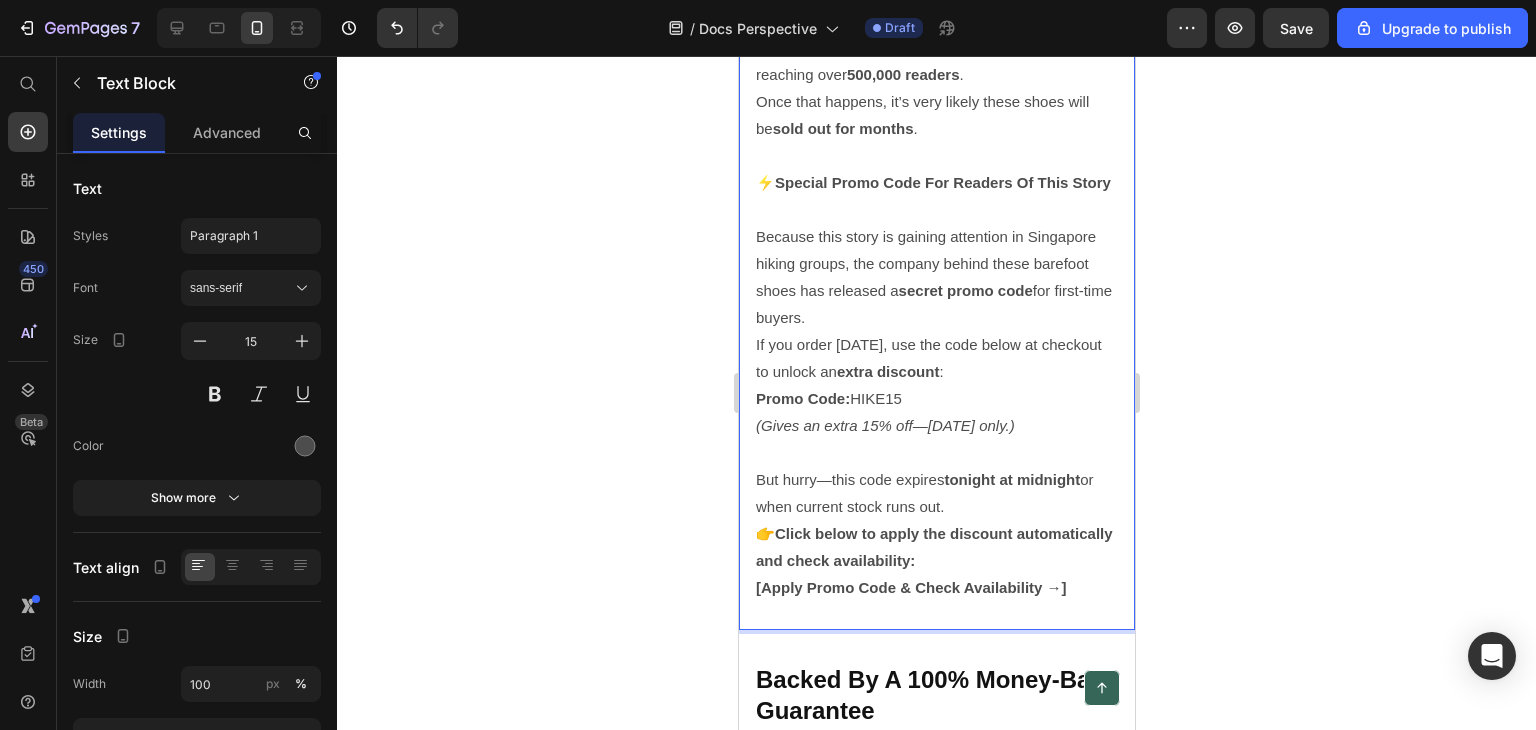 click on "If you order today, use the code below at checkout to unlock an  extra discount :" at bounding box center [936, 358] 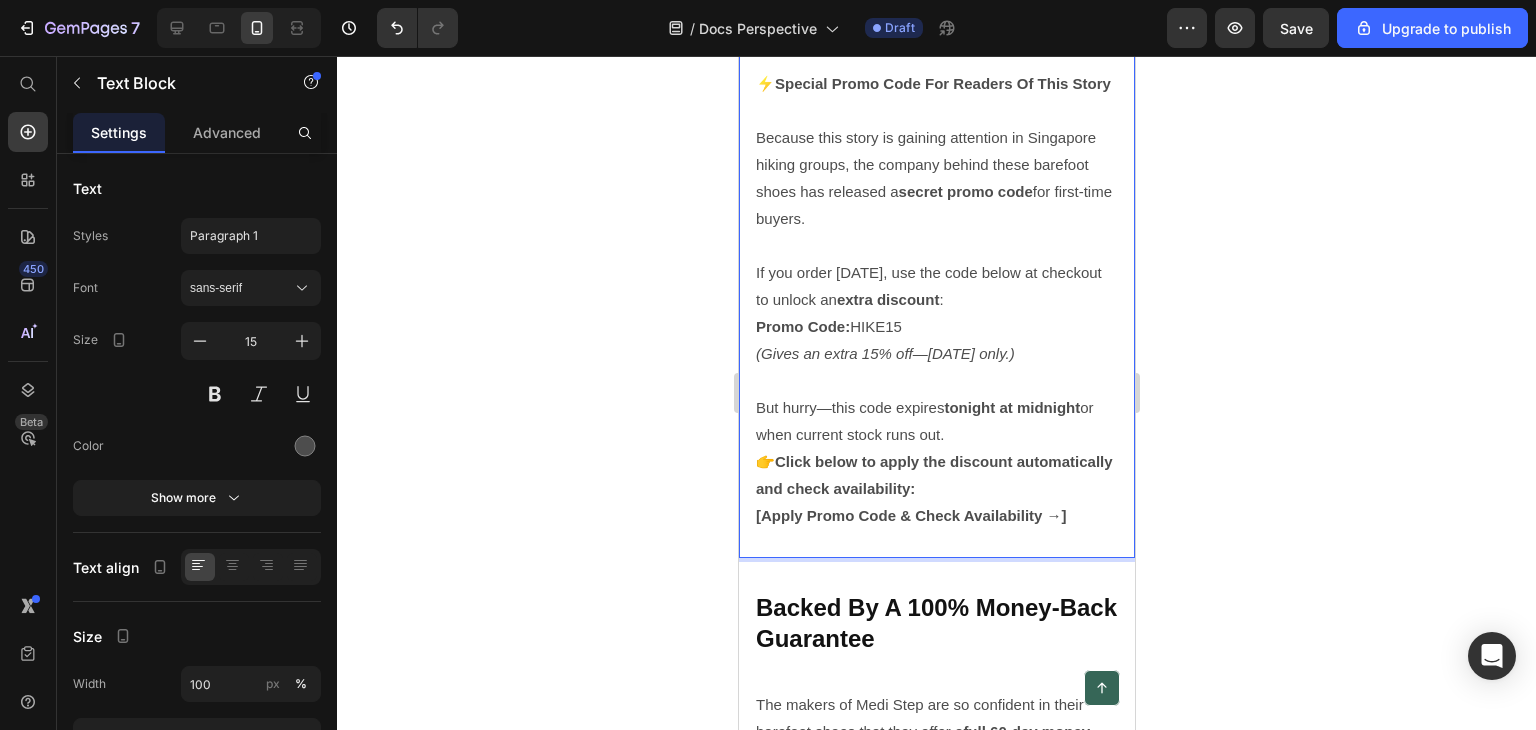 scroll, scrollTop: 7200, scrollLeft: 0, axis: vertical 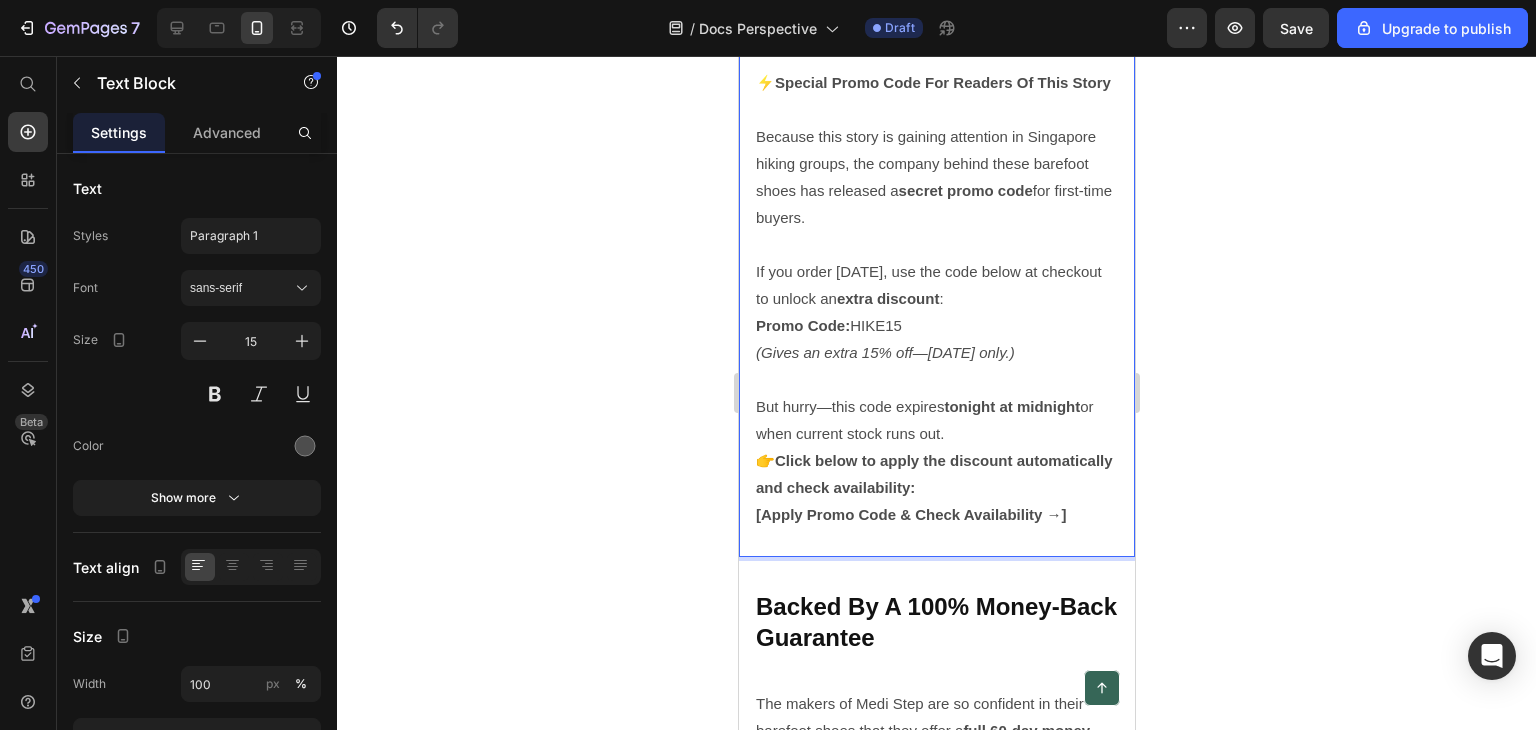 click on "If you order today, use the code below at checkout to unlock an  extra discount :" at bounding box center (936, 285) 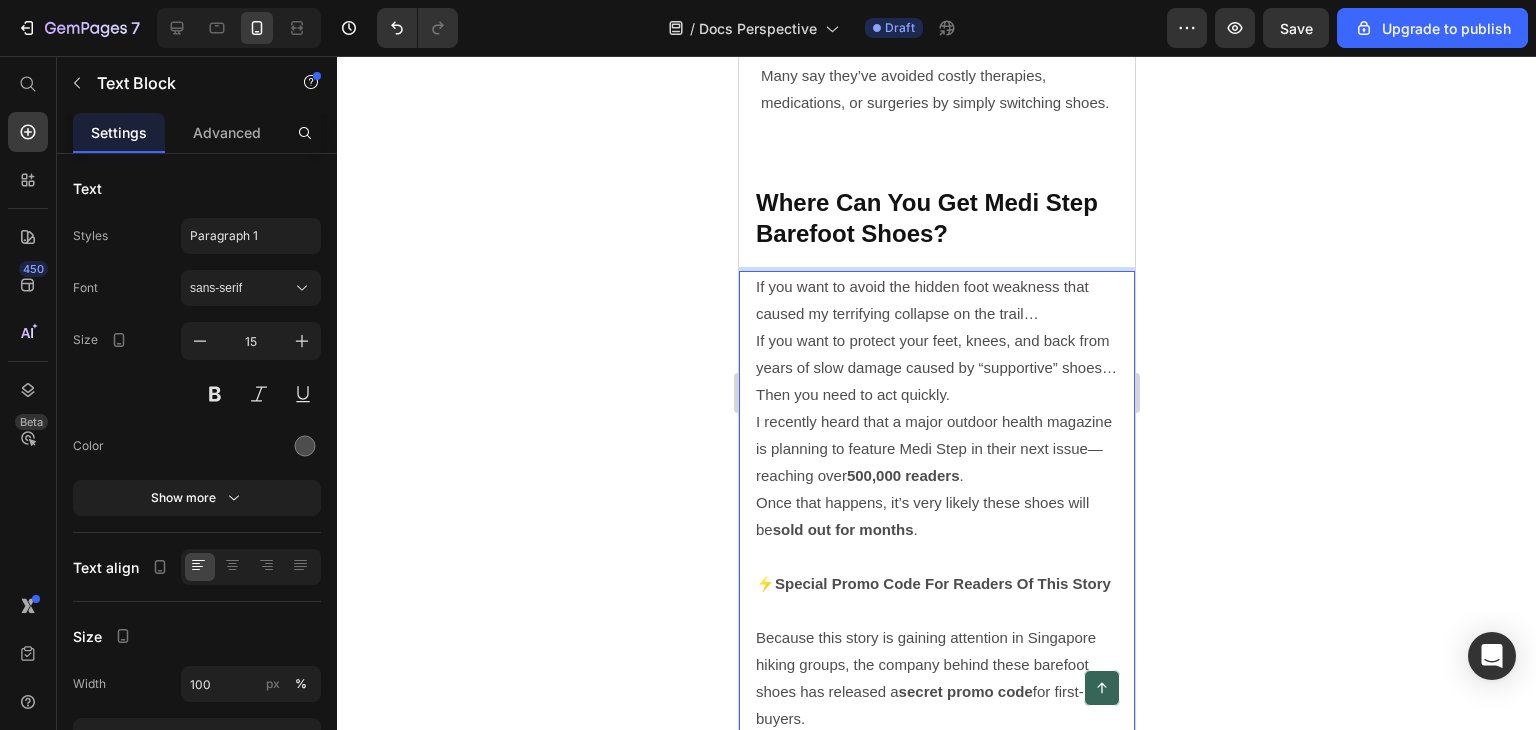 scroll, scrollTop: 6700, scrollLeft: 0, axis: vertical 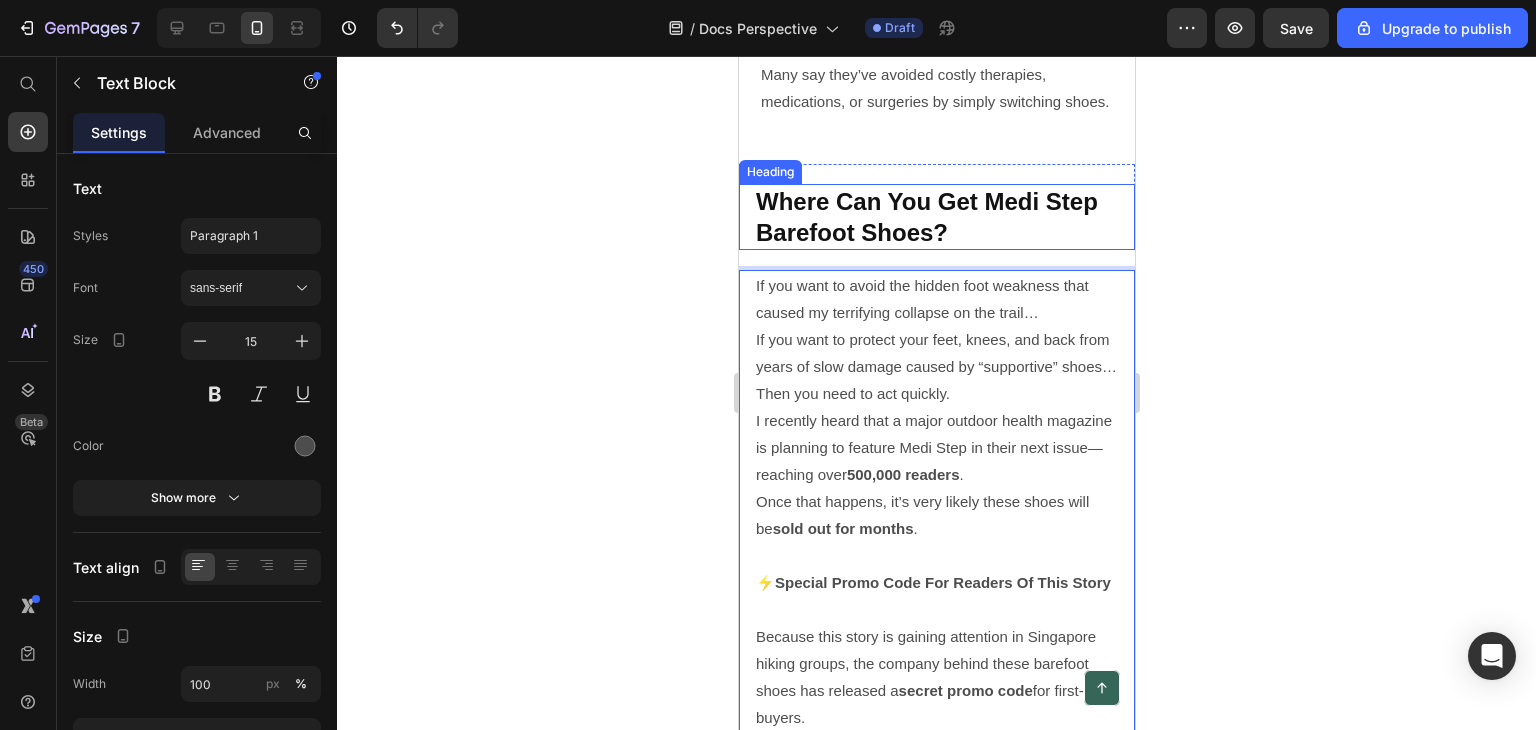 drag, startPoint x: 1011, startPoint y: 209, endPoint x: 1025, endPoint y: 209, distance: 14 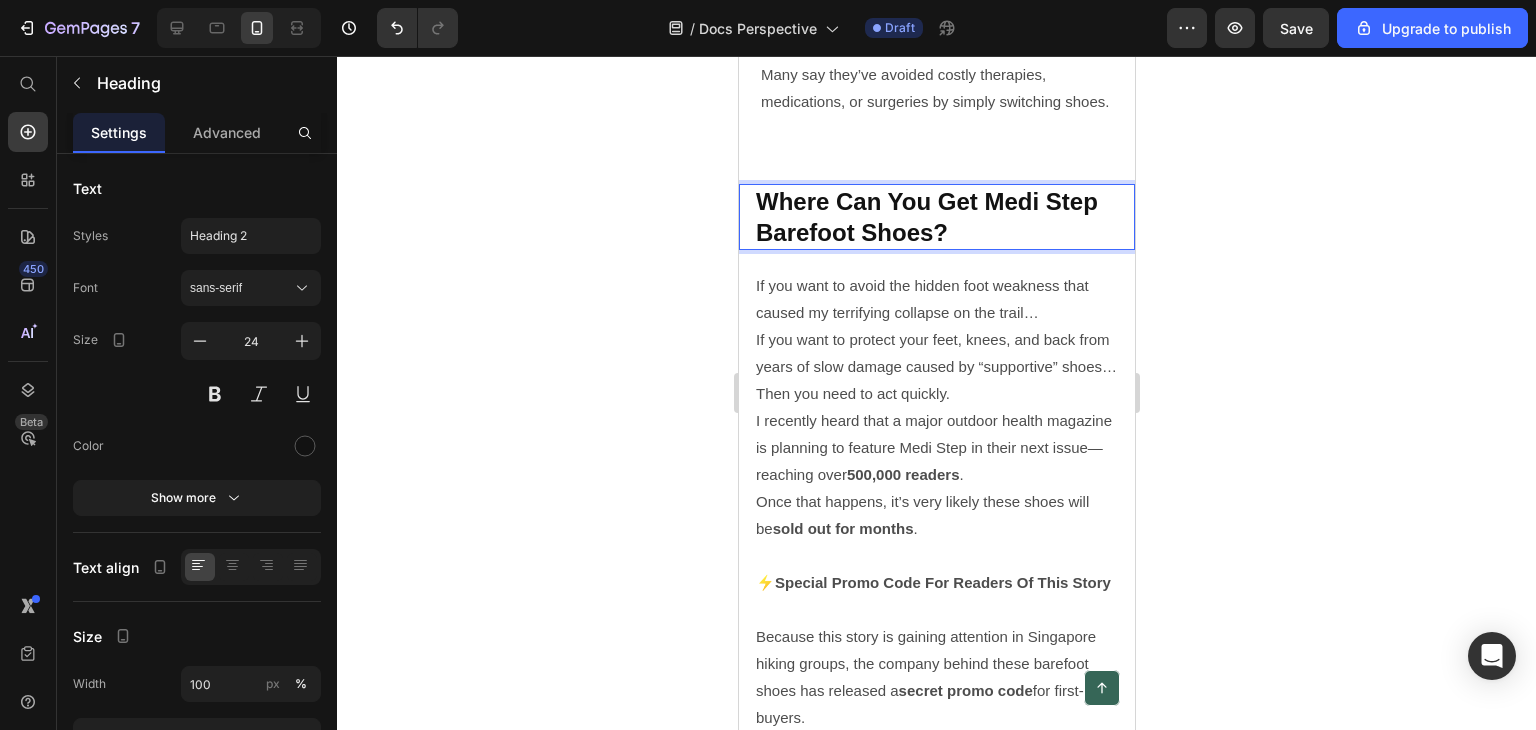 click on "Where Can You Get Medi Step Barefoot Shoes?" at bounding box center [926, 217] 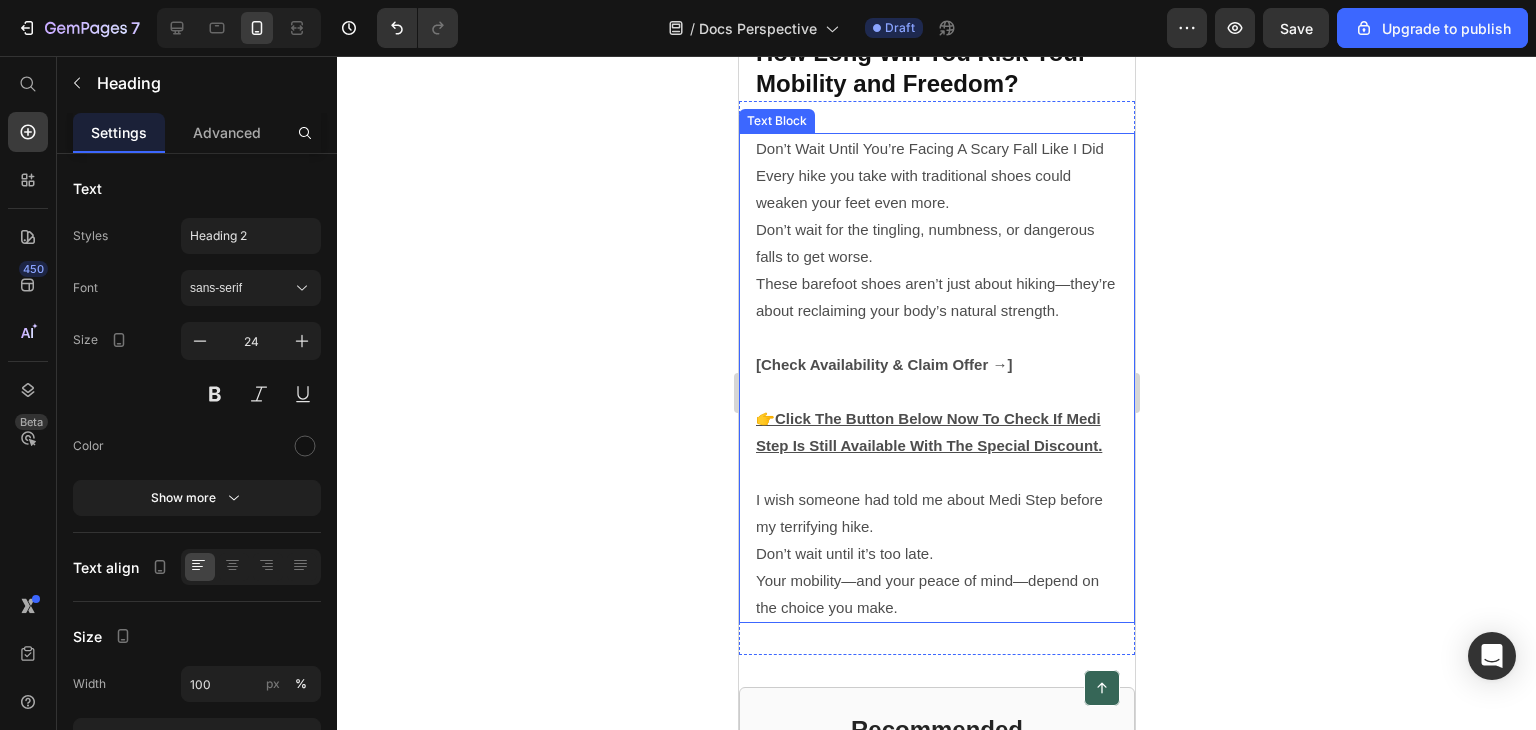 scroll, scrollTop: 8200, scrollLeft: 0, axis: vertical 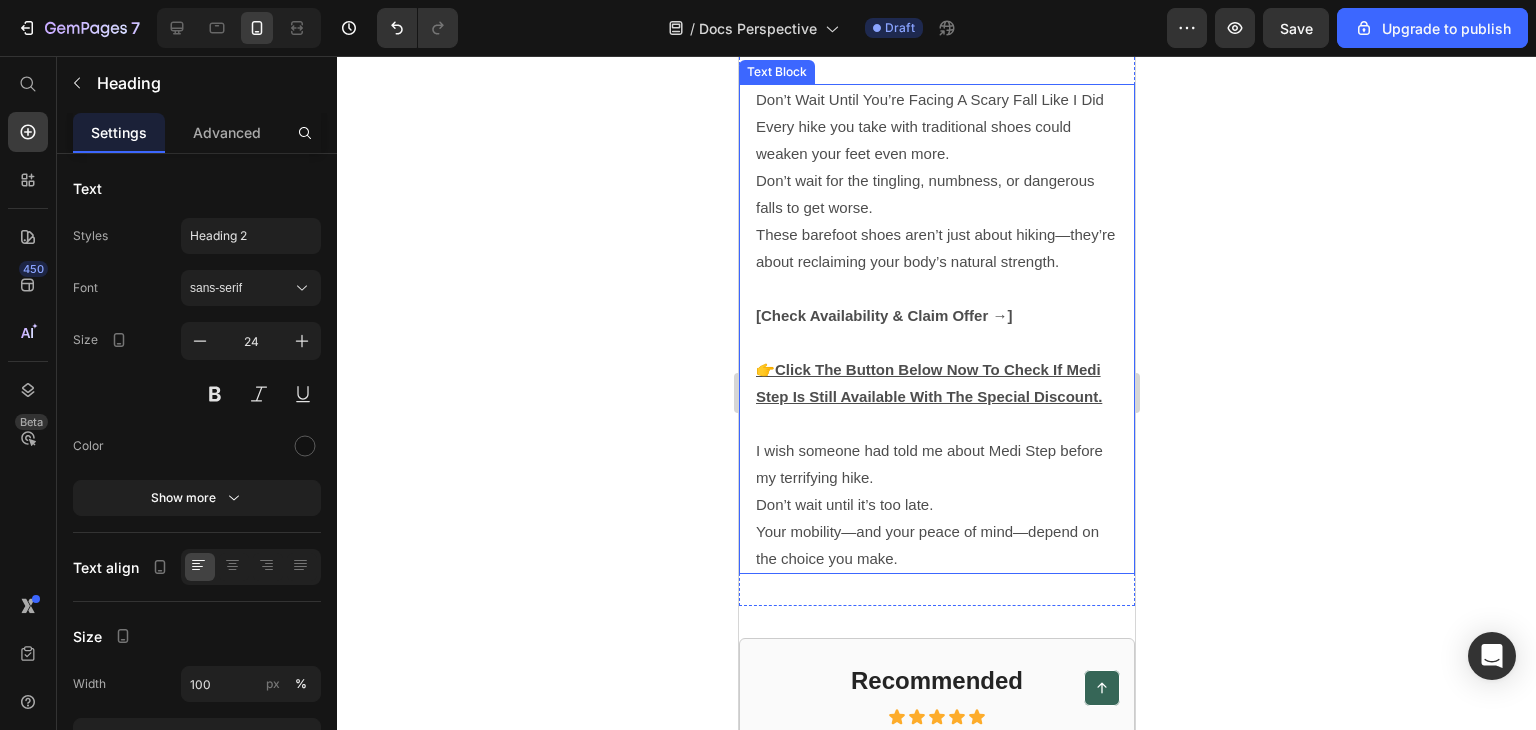 click on "[Check Availability & Claim Offer →]" at bounding box center [936, 315] 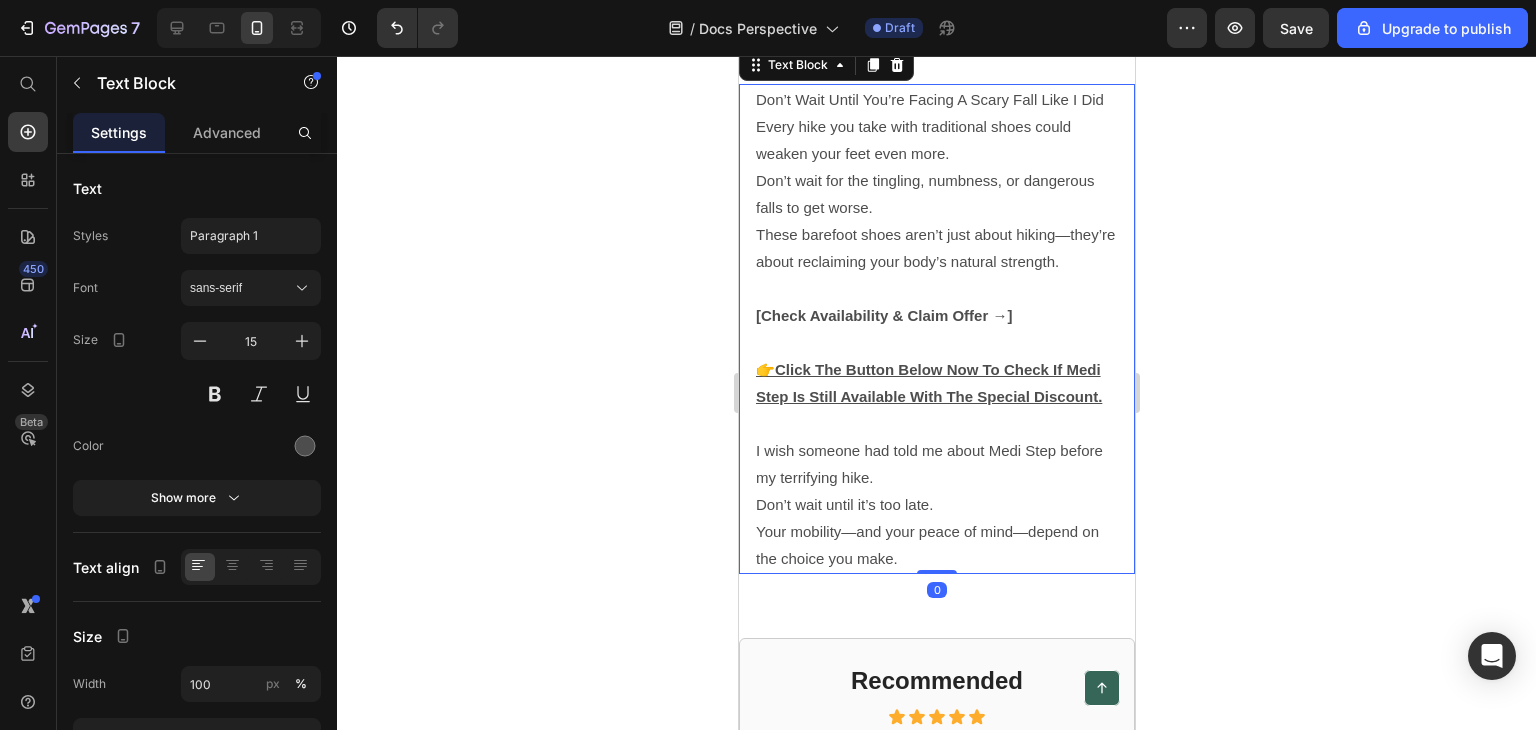 click on "[Check Availability & Claim Offer →]" at bounding box center [936, 315] 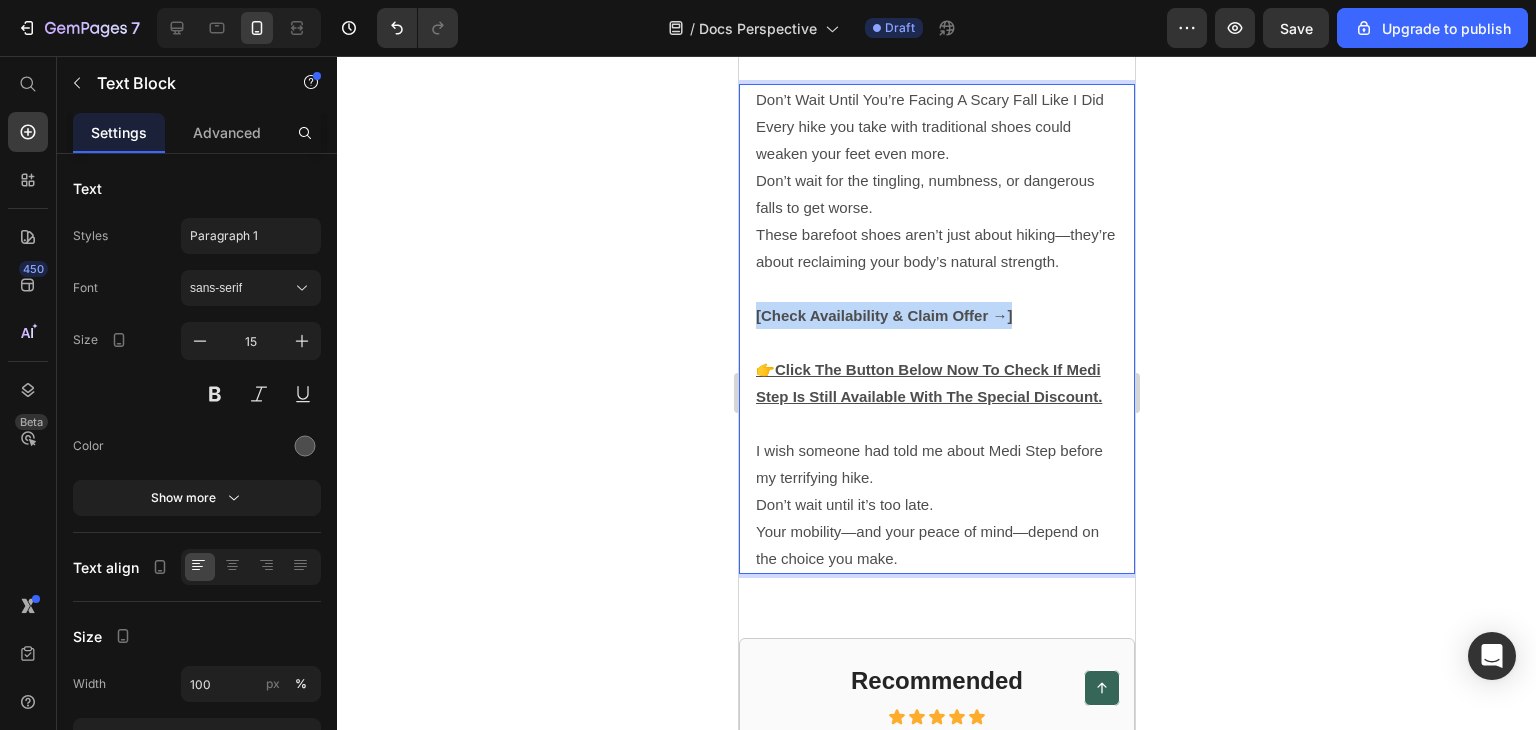 drag, startPoint x: 1021, startPoint y: 423, endPoint x: 748, endPoint y: 417, distance: 273.06592 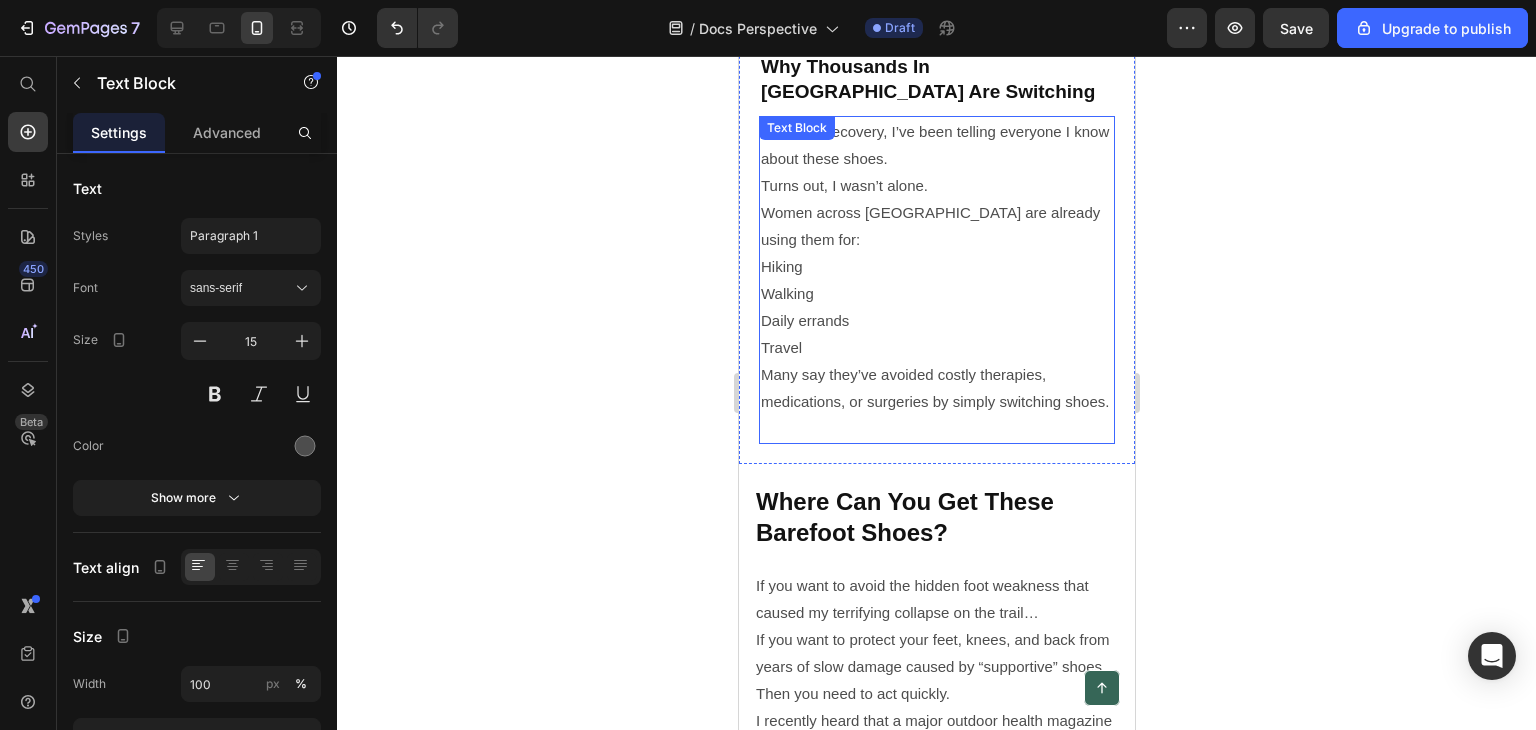 scroll, scrollTop: 6600, scrollLeft: 0, axis: vertical 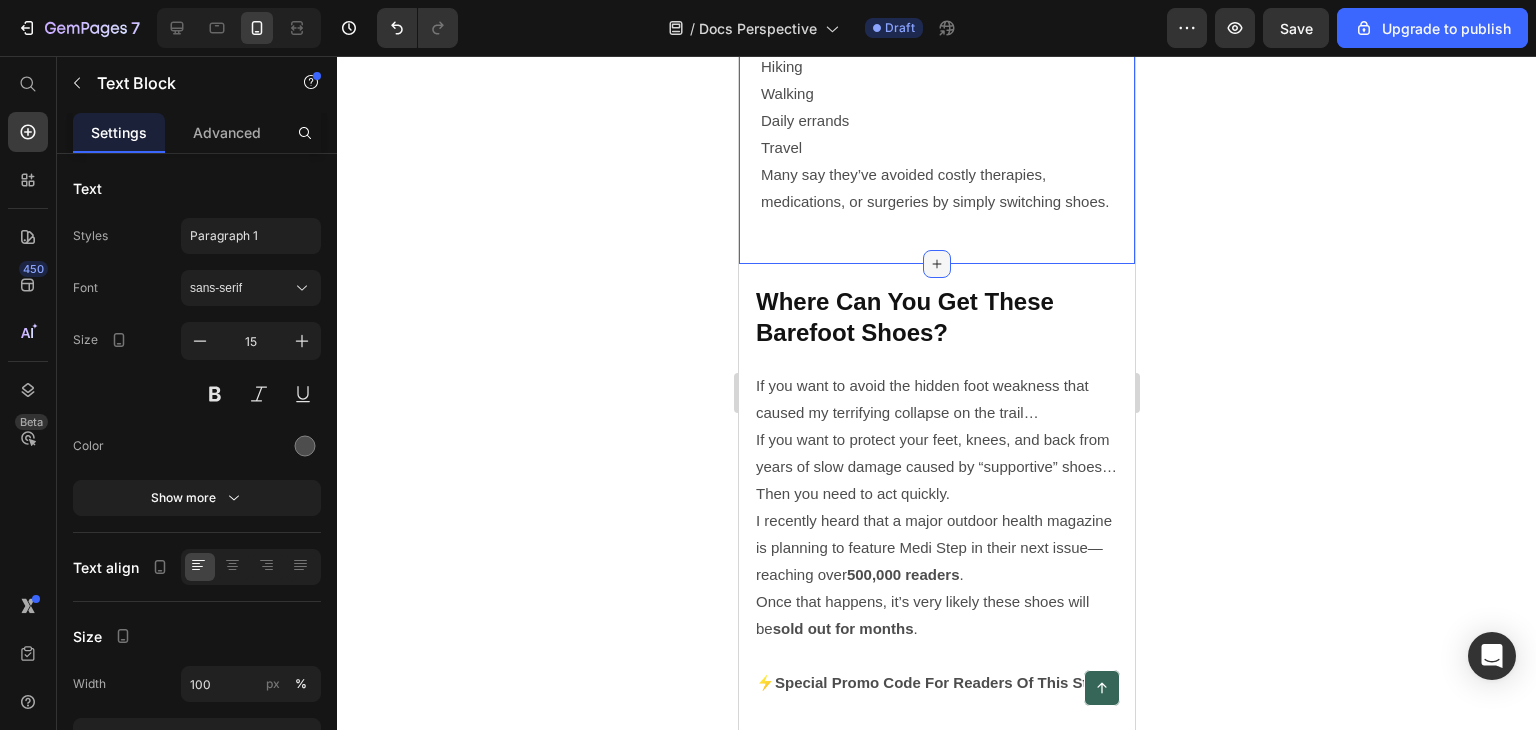 click 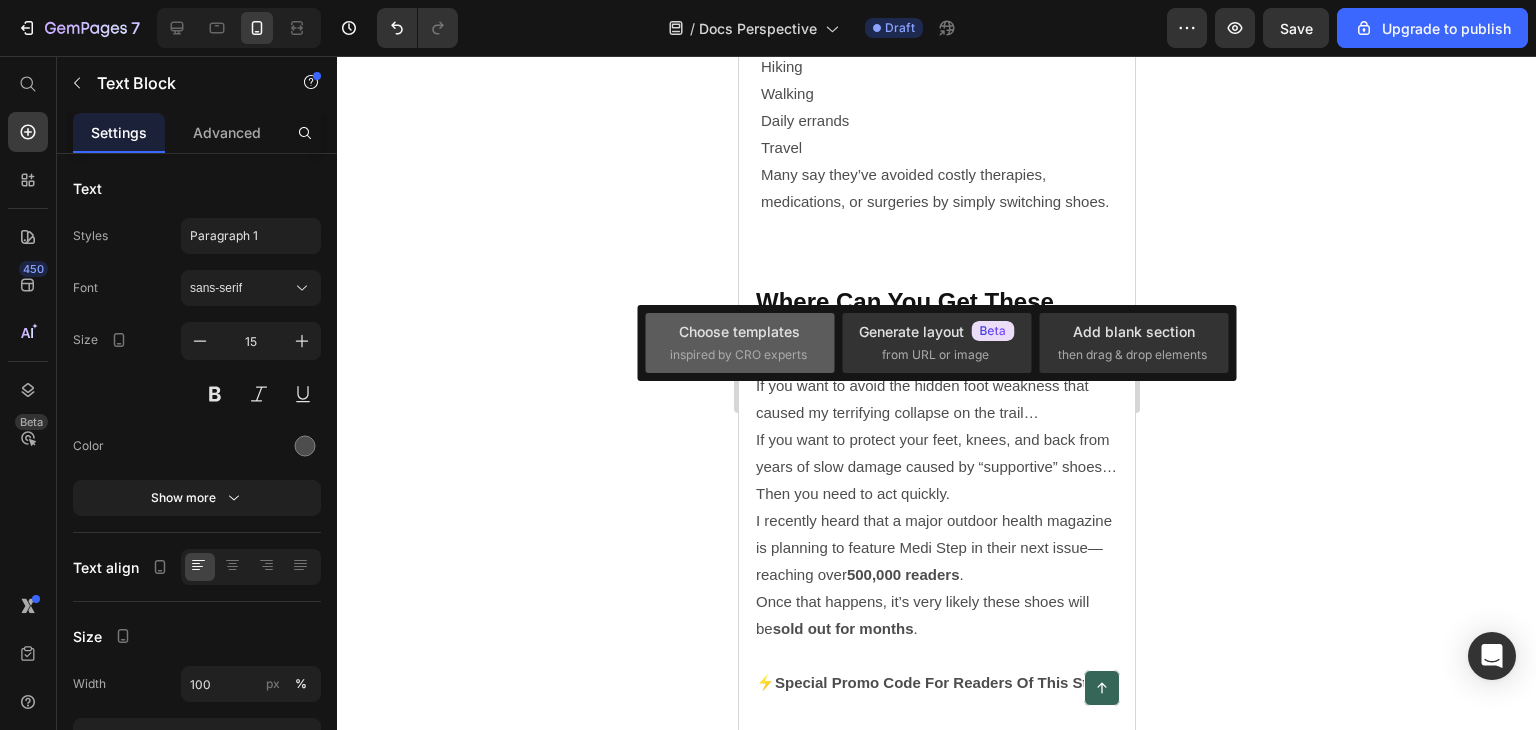 click on "Choose templates" at bounding box center (739, 331) 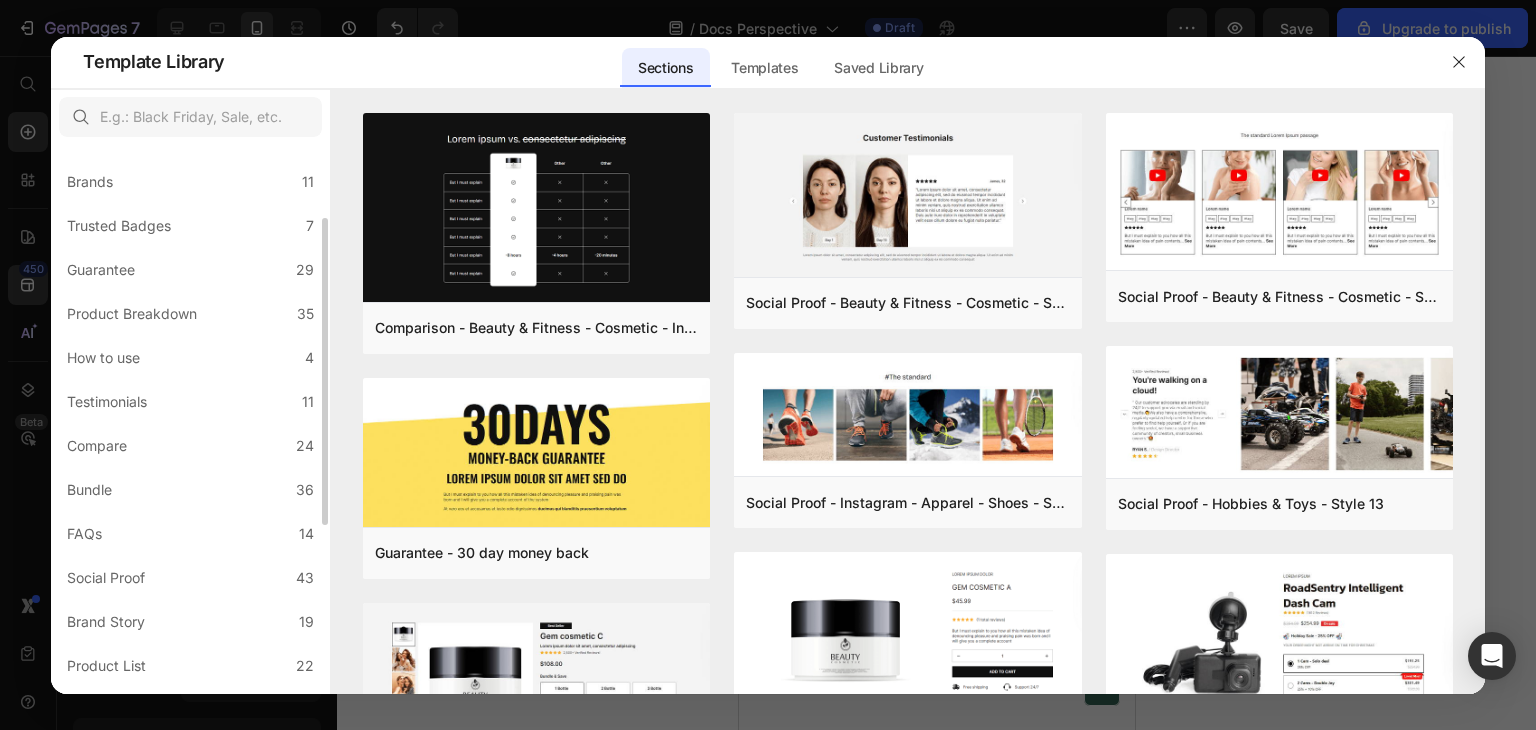 scroll, scrollTop: 0, scrollLeft: 0, axis: both 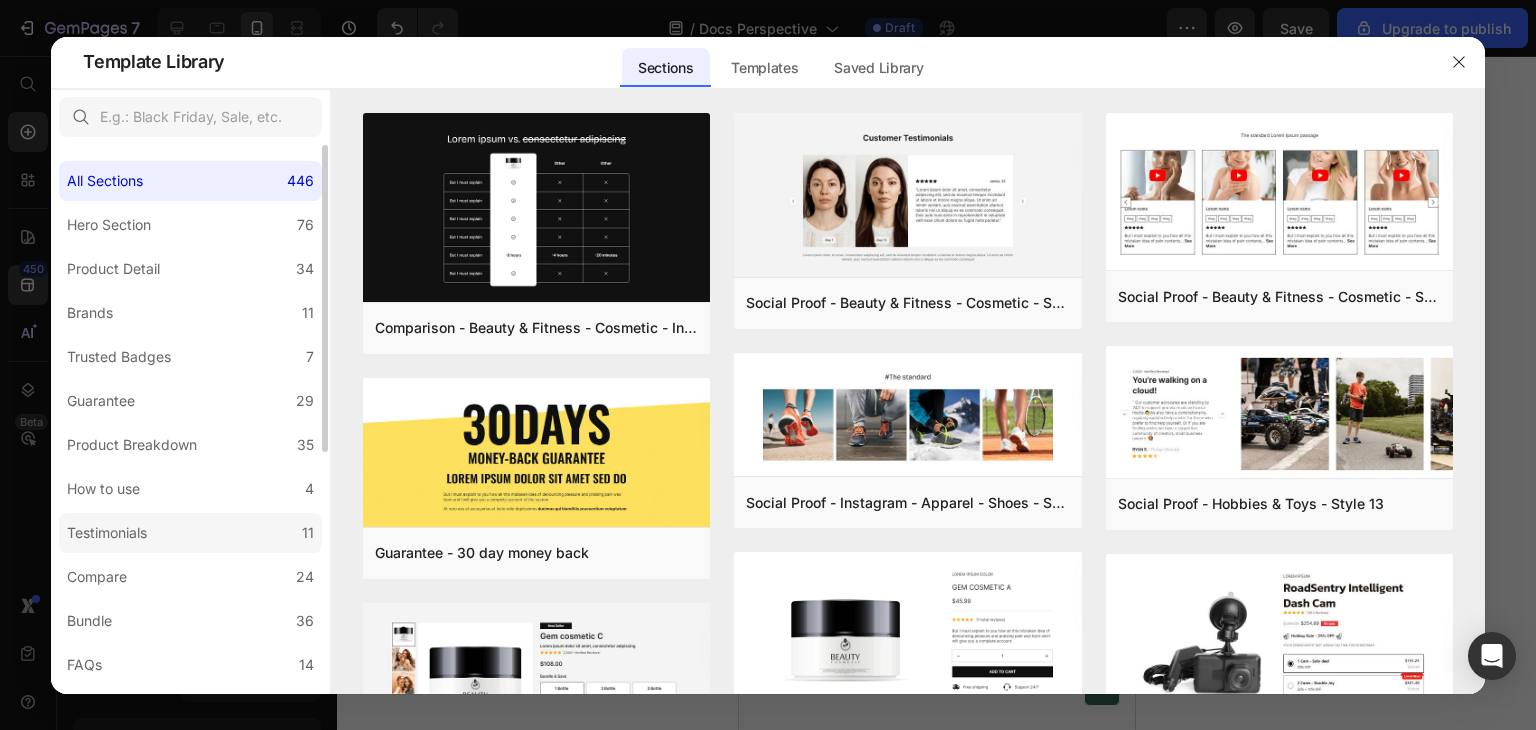 click on "Testimonials" at bounding box center [107, 533] 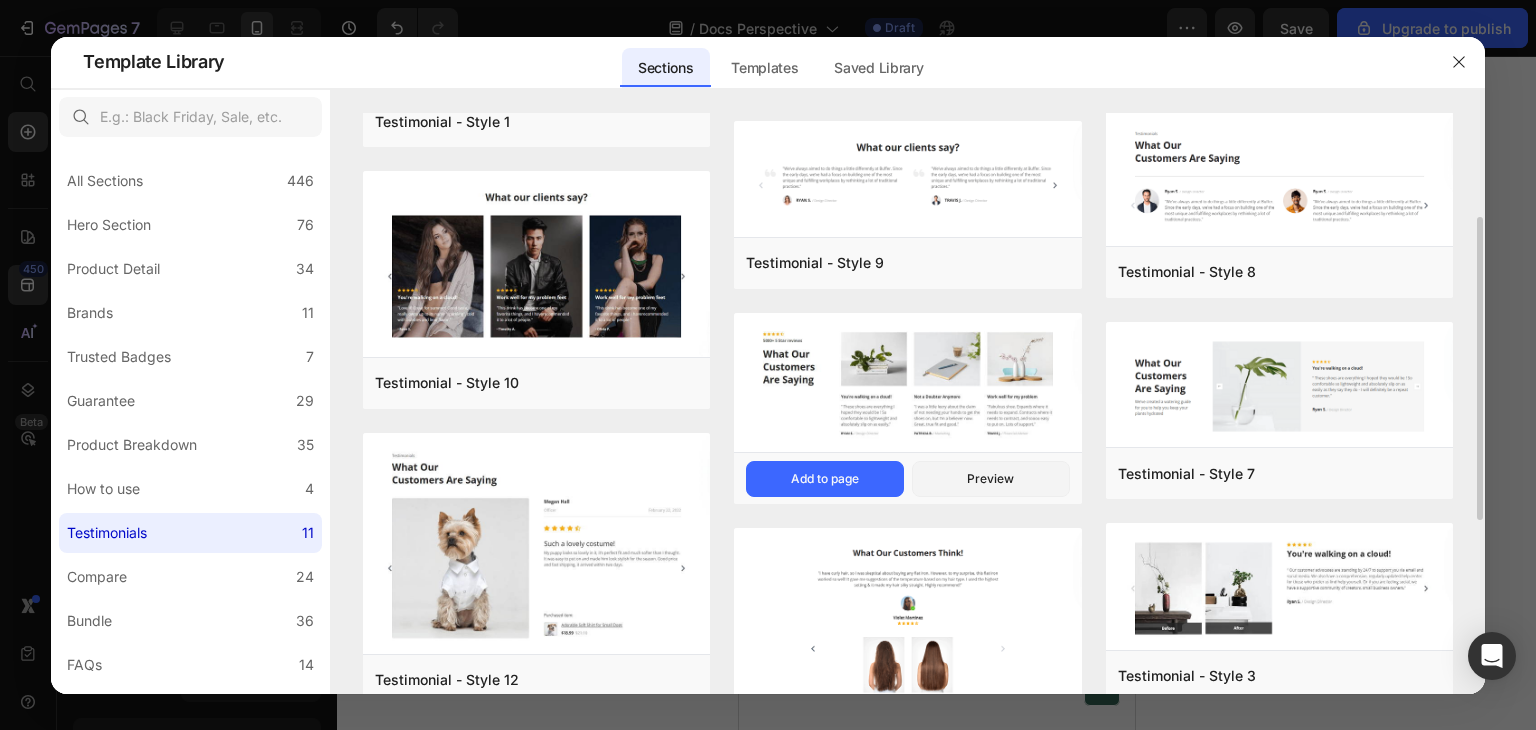 scroll, scrollTop: 300, scrollLeft: 0, axis: vertical 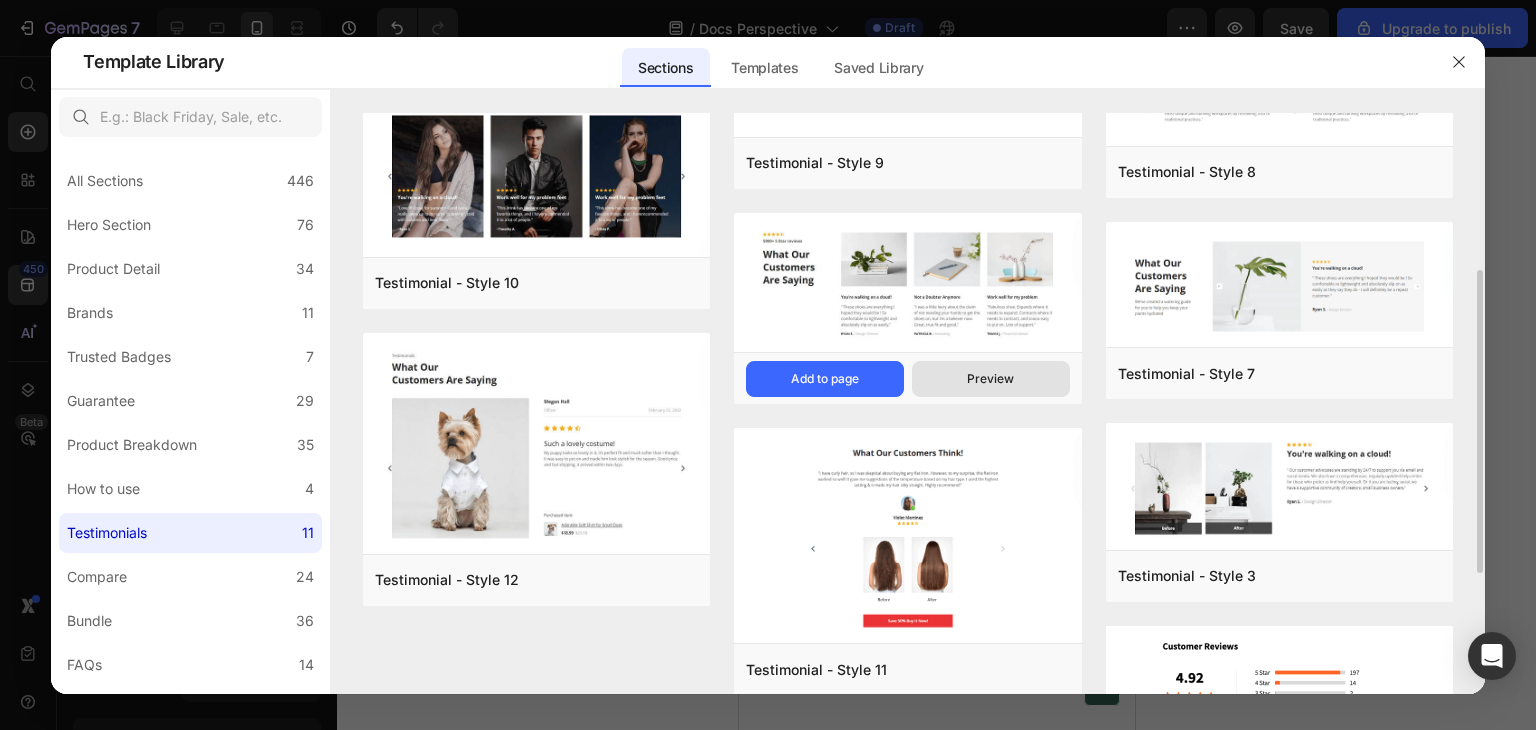 click on "Preview" at bounding box center (990, 379) 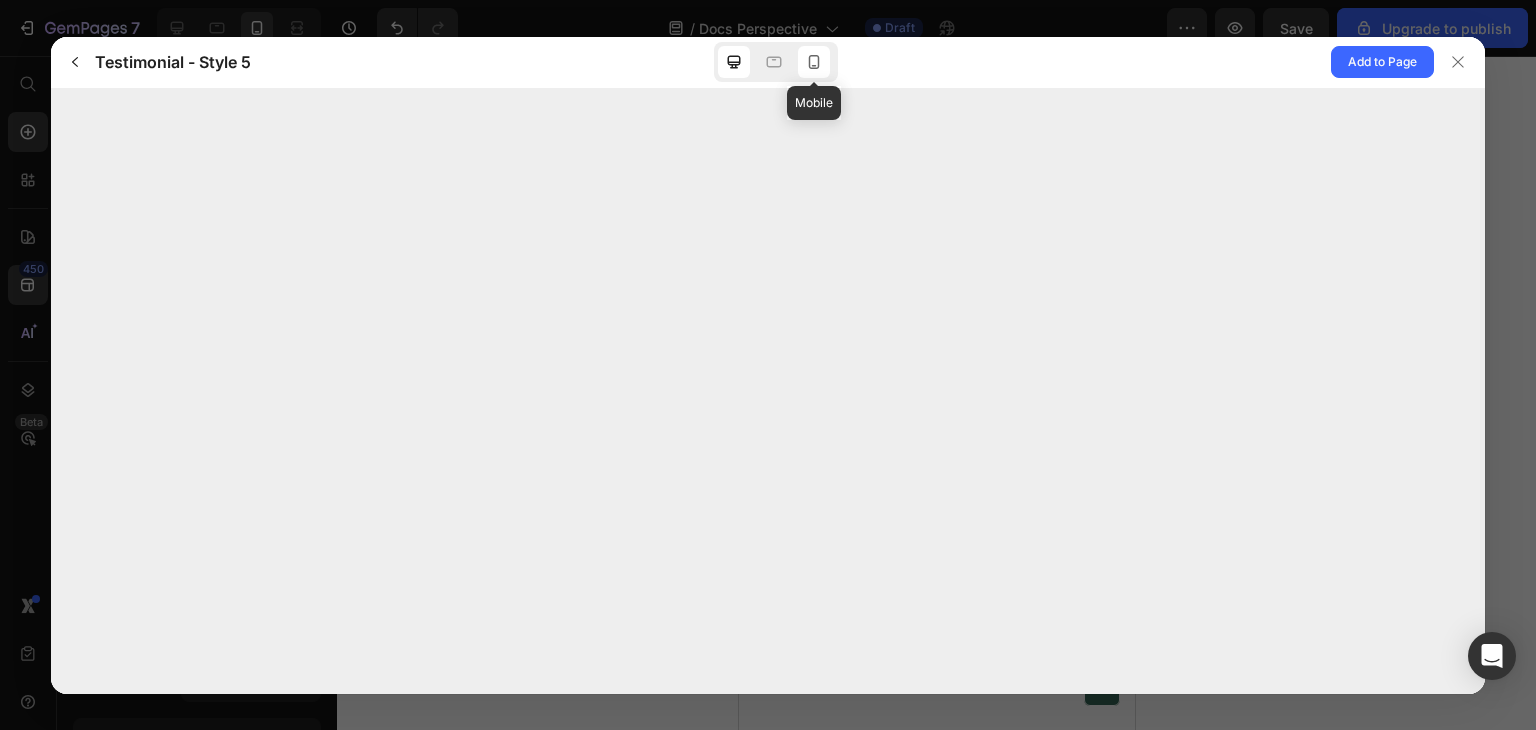 click 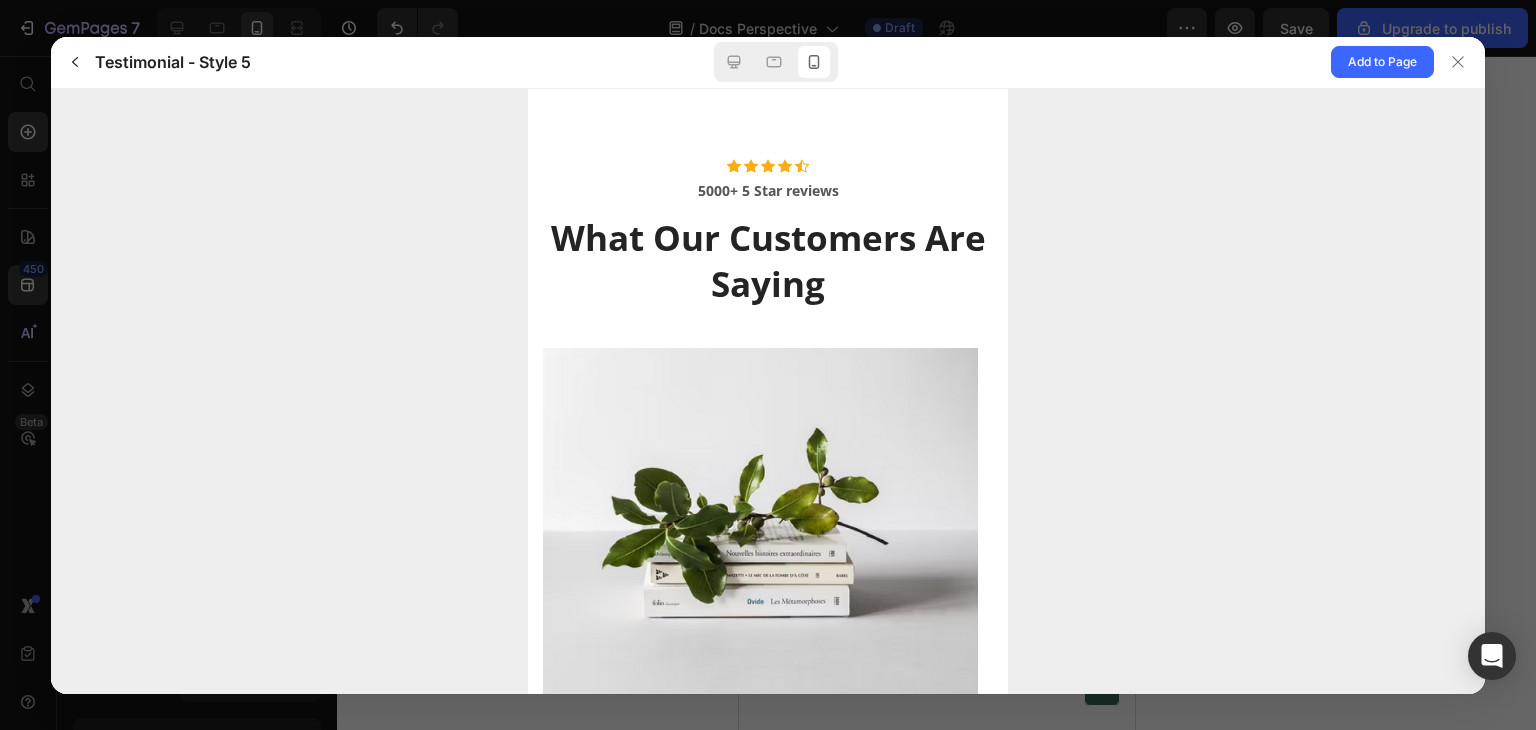 scroll, scrollTop: 292, scrollLeft: 0, axis: vertical 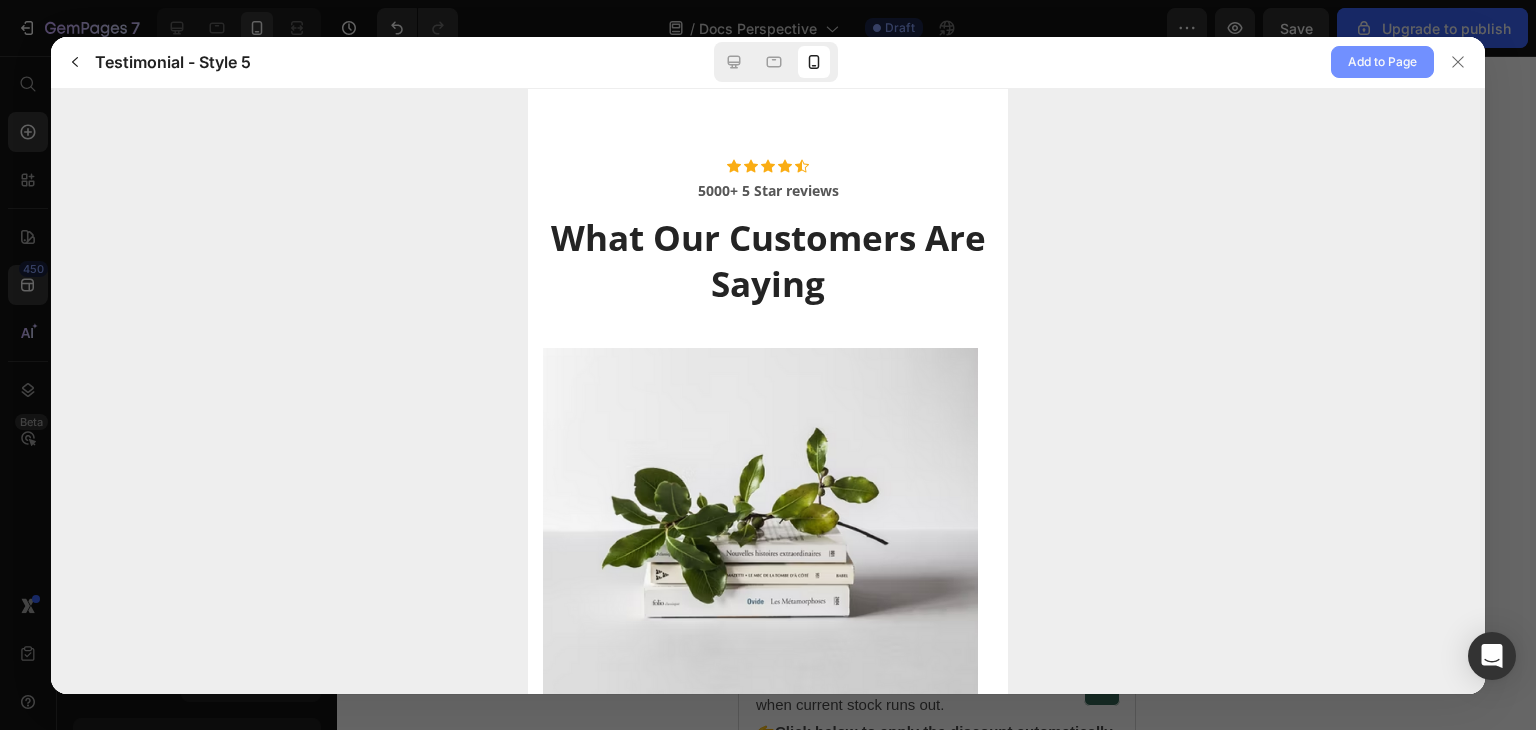 click on "Add to Page" 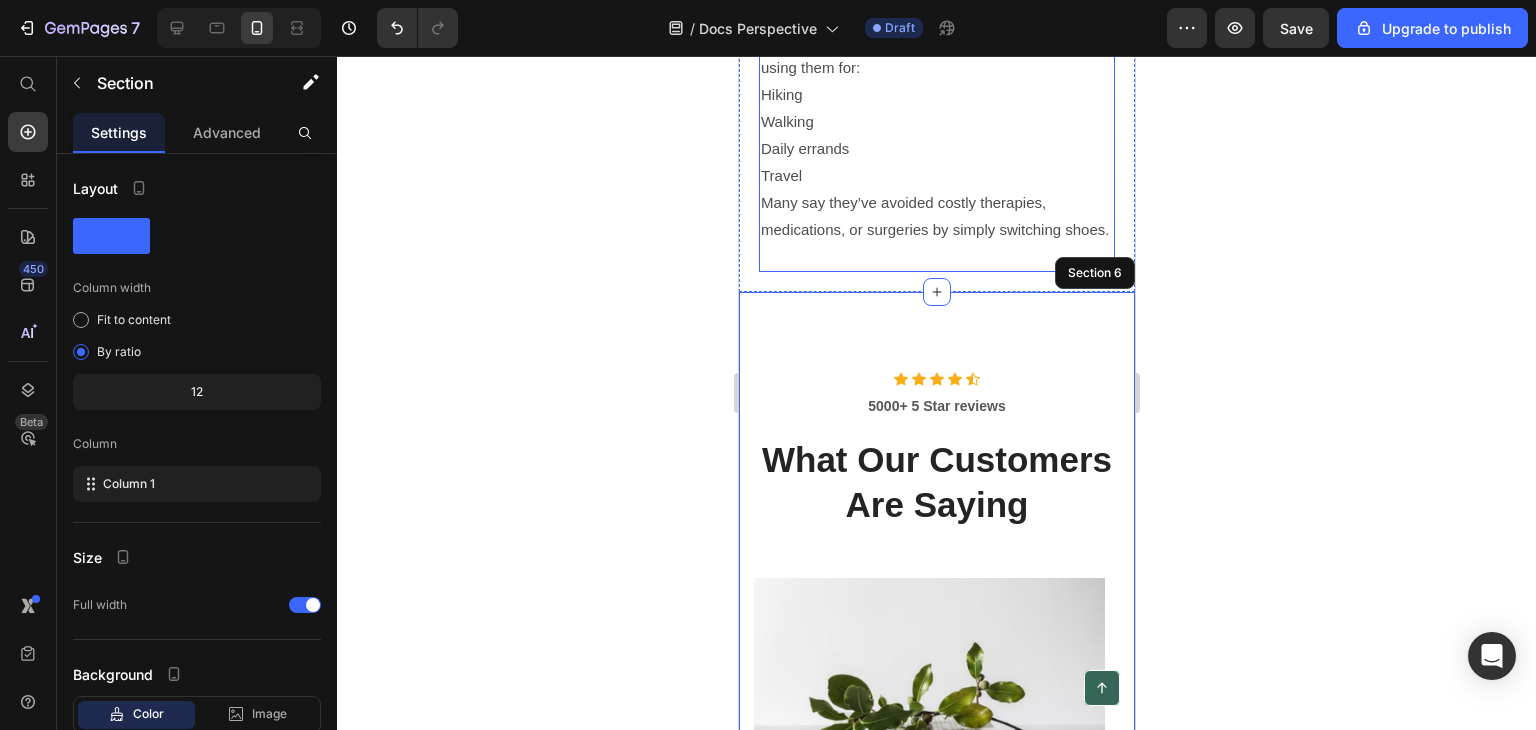 scroll, scrollTop: 6316, scrollLeft: 0, axis: vertical 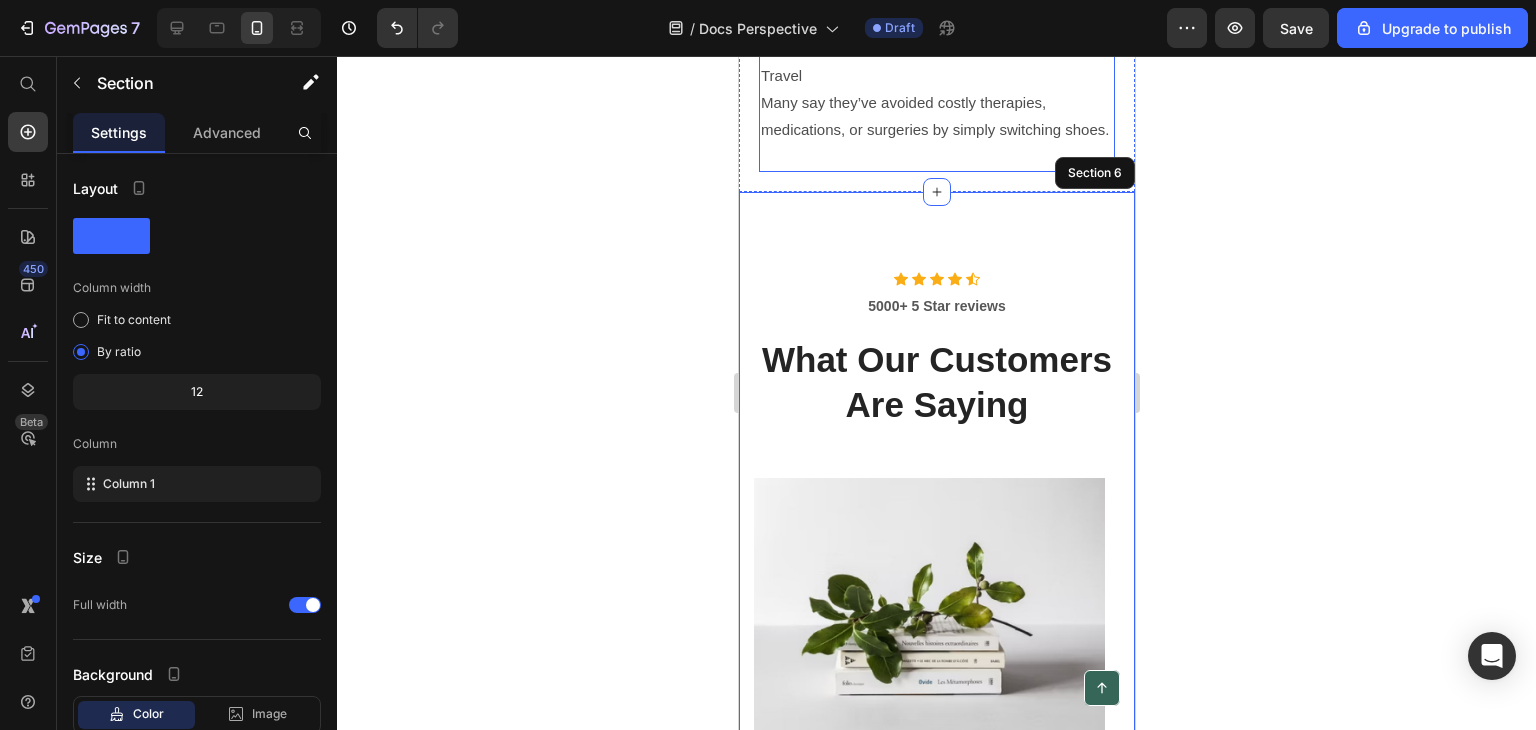 click on "Walking" at bounding box center [936, 21] 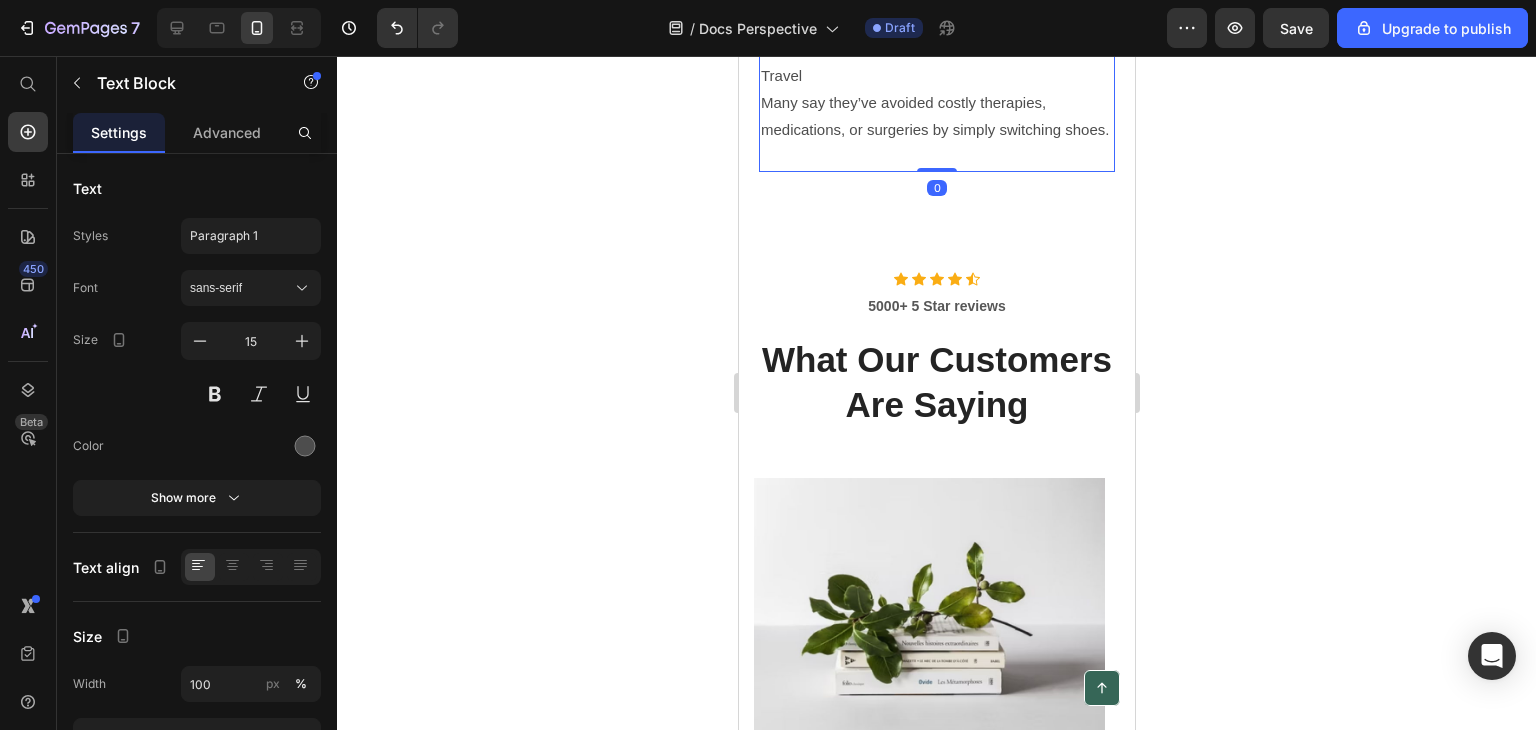 click on "Hiking" at bounding box center (936, -6) 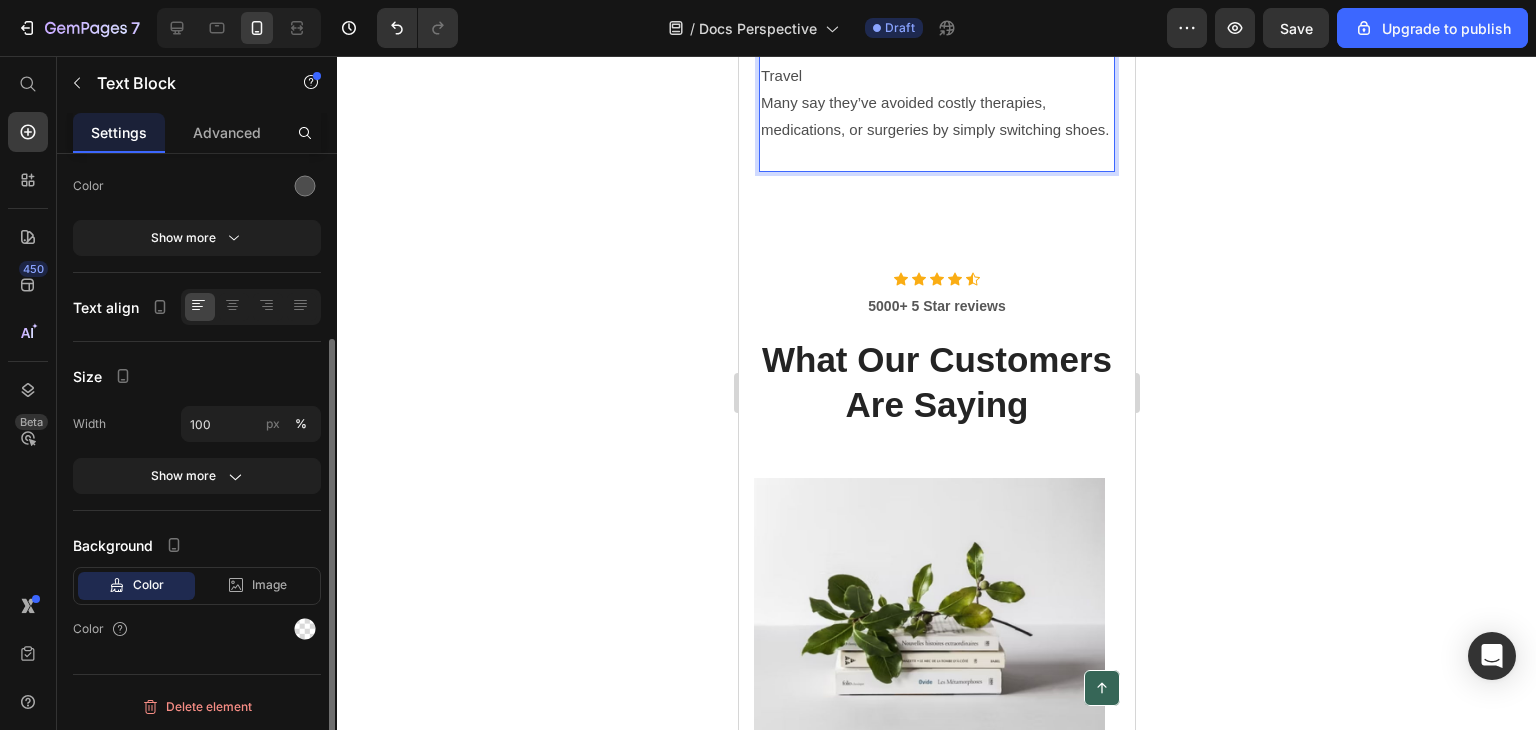 scroll, scrollTop: 0, scrollLeft: 0, axis: both 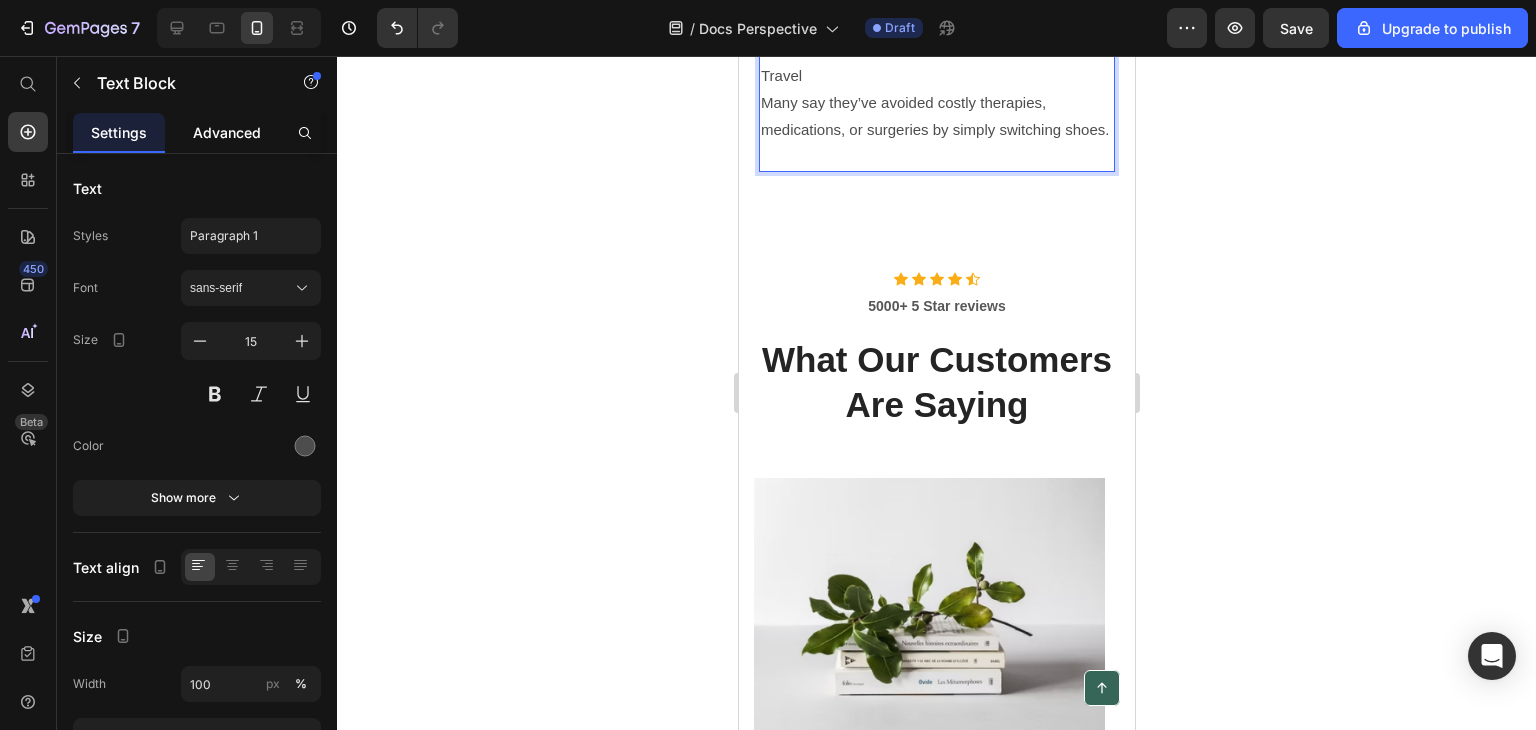 click on "Advanced" at bounding box center [227, 132] 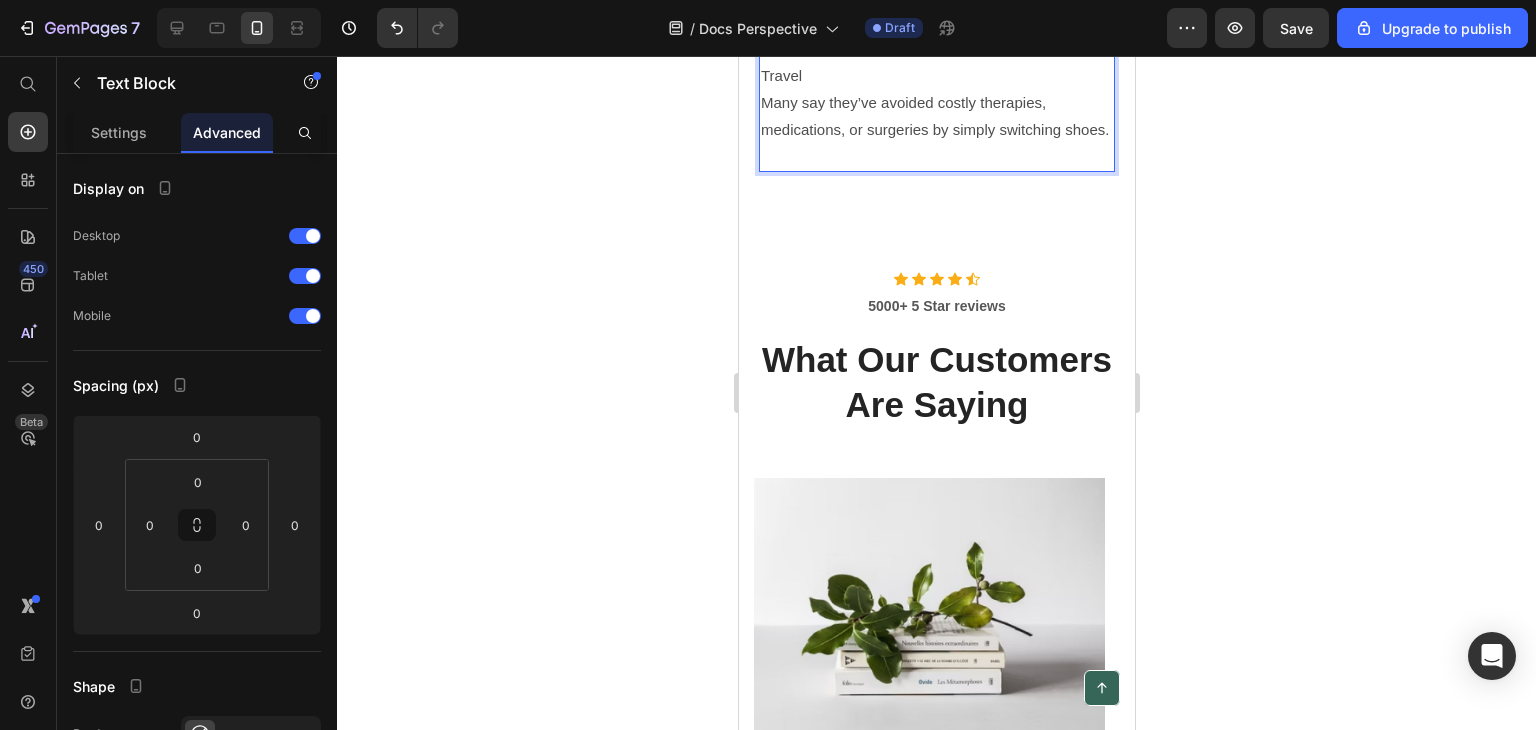 click on "Since my recovery, I’ve been telling everyone I know about these shoes. Turns out, I wasn’t alone. Women across Singapore are already using them for: Hiking Walking Daily errands Travel Many say they’ve avoided costly therapies, medications, or surgeries by simply switching shoes." at bounding box center [936, 8] 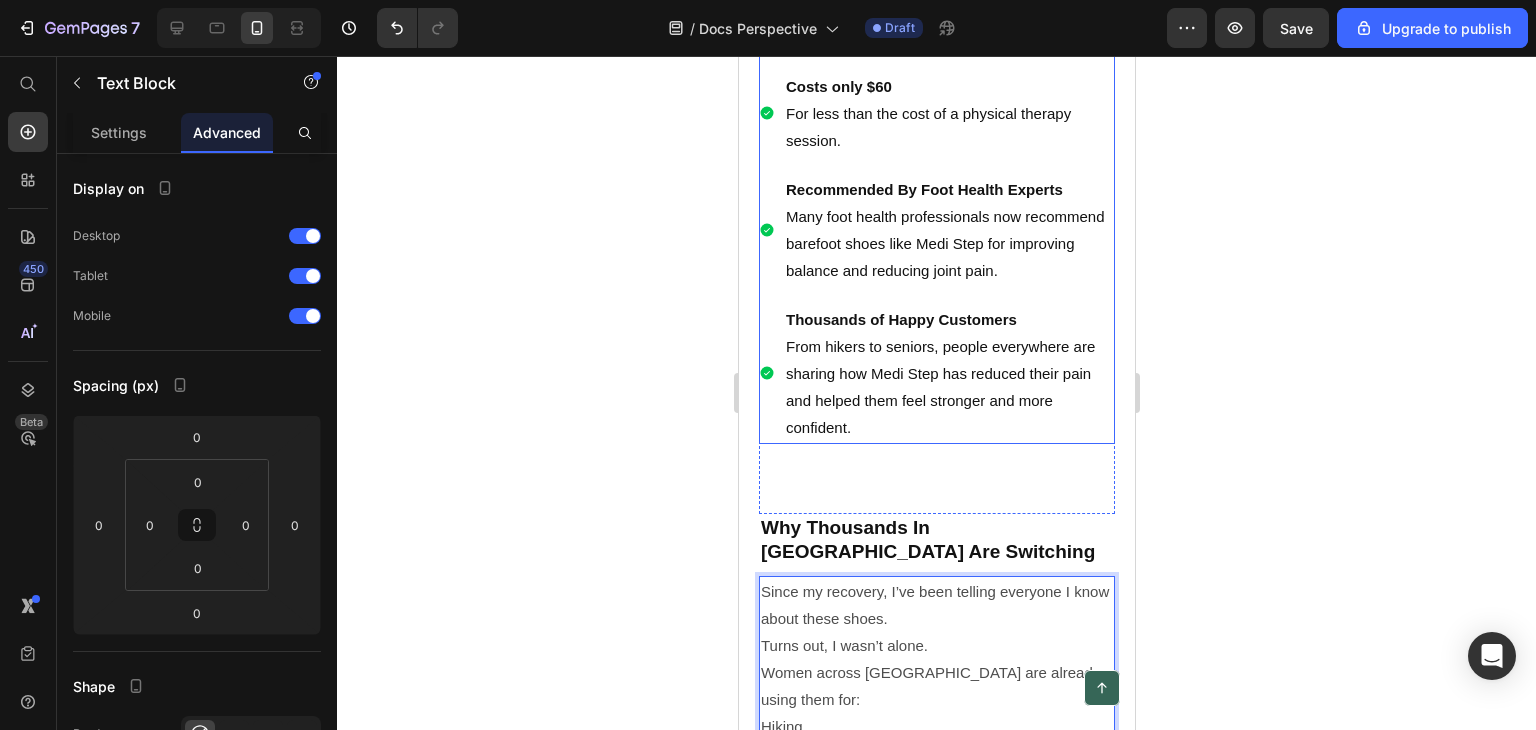 scroll, scrollTop: 4916, scrollLeft: 0, axis: vertical 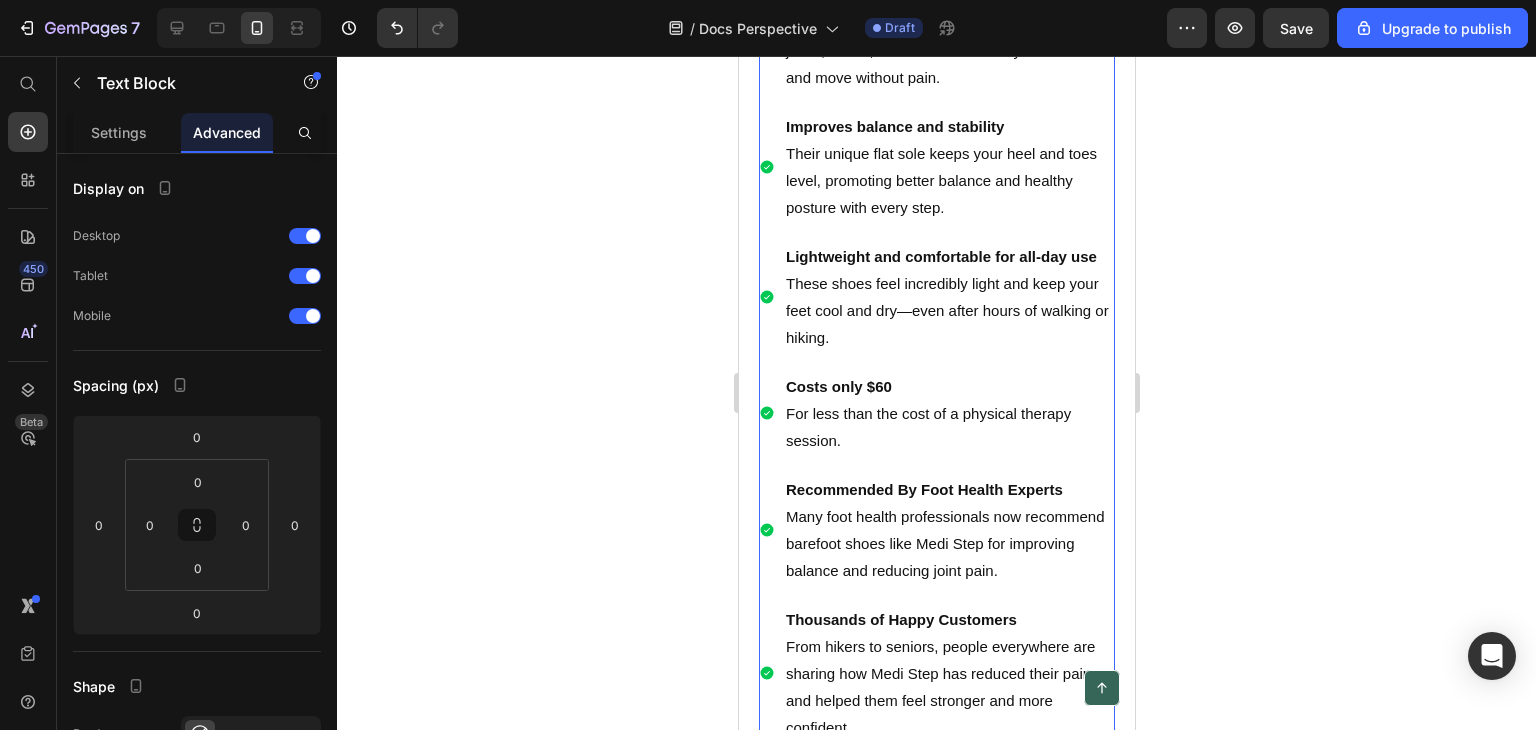 click on "Rebuilds foot strength naturally   ⁠⁠⁠⁠⁠⁠⁠ Medi Step’s flexible design lets your feet move the way they were meant to—helping to  rebuild weak muscles  naturally." at bounding box center (936, -120) 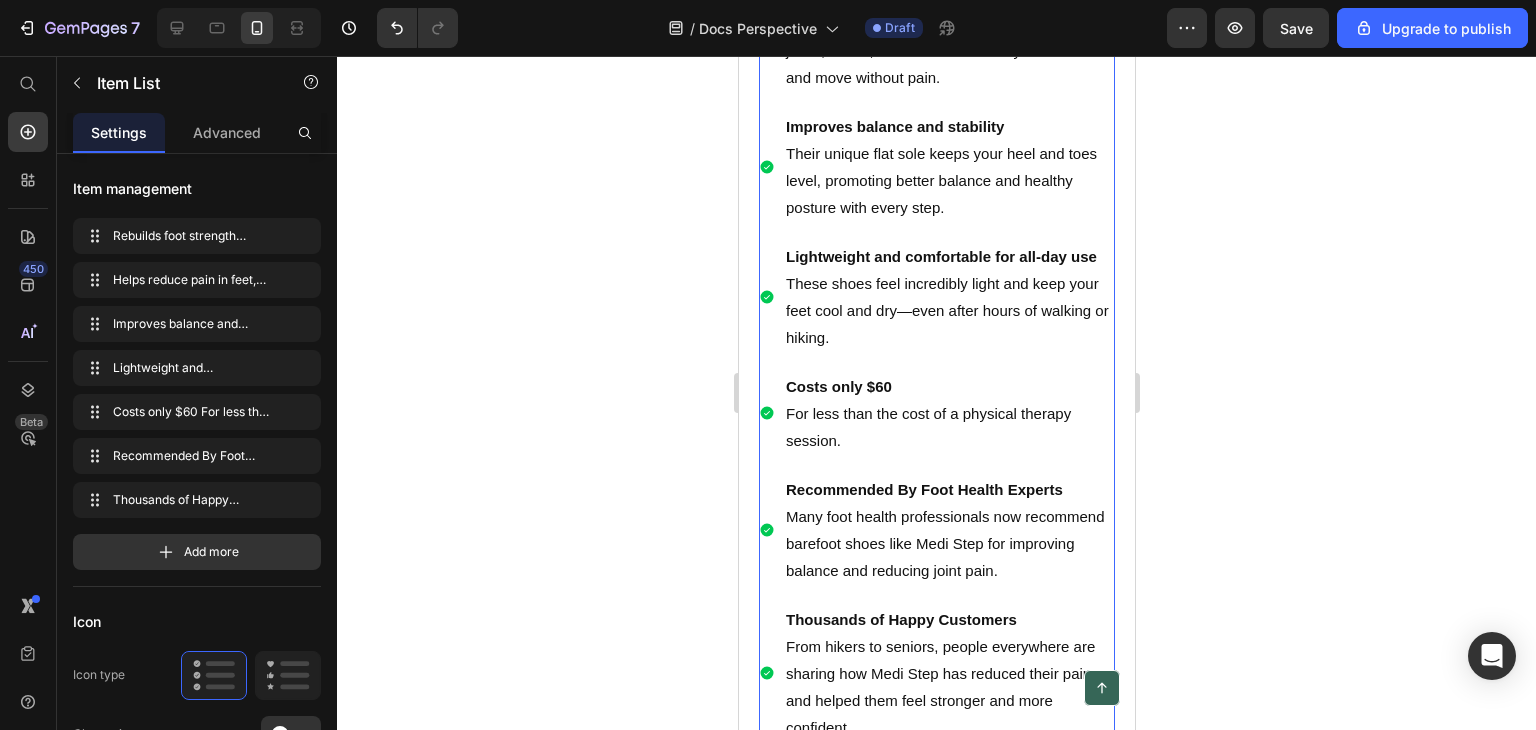 click 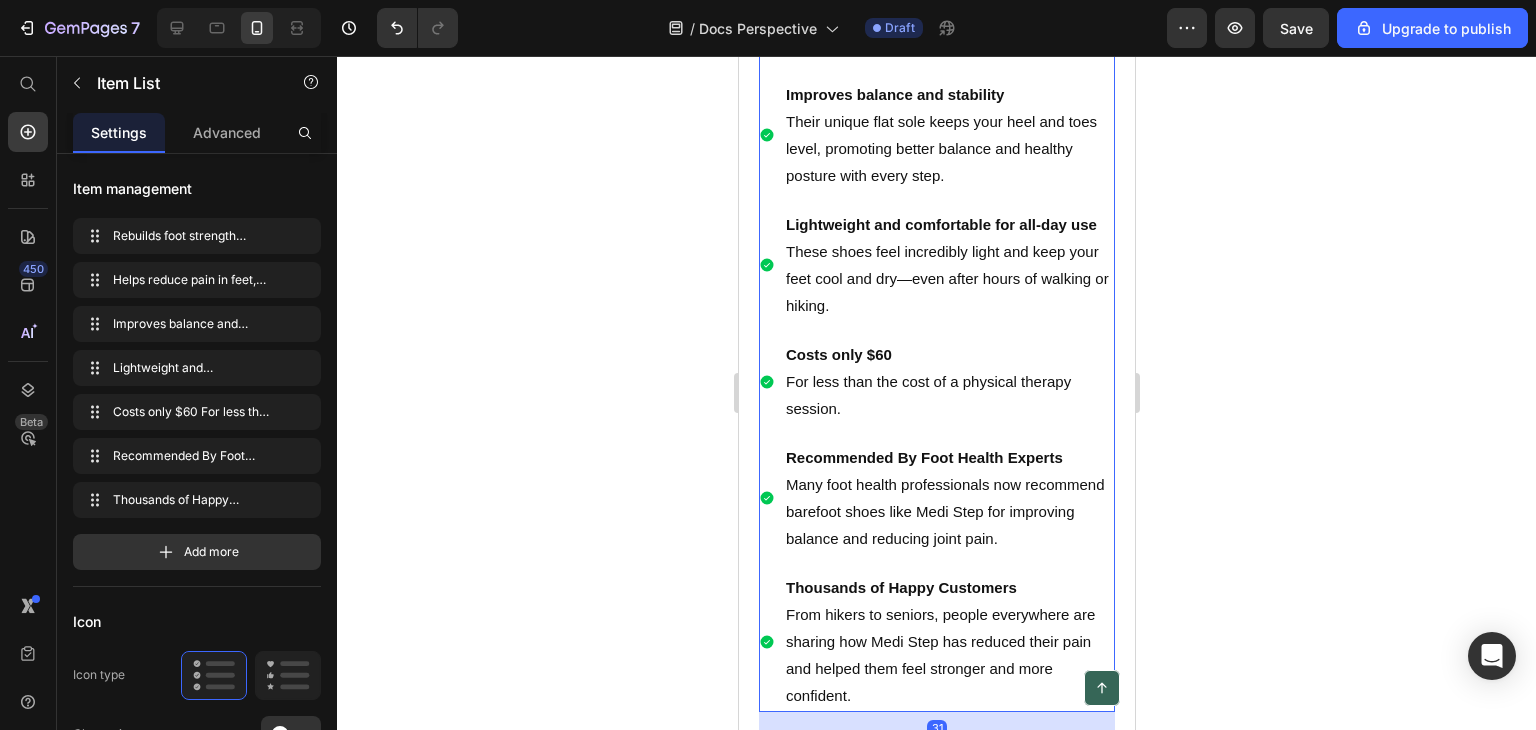 scroll, scrollTop: 6329, scrollLeft: 0, axis: vertical 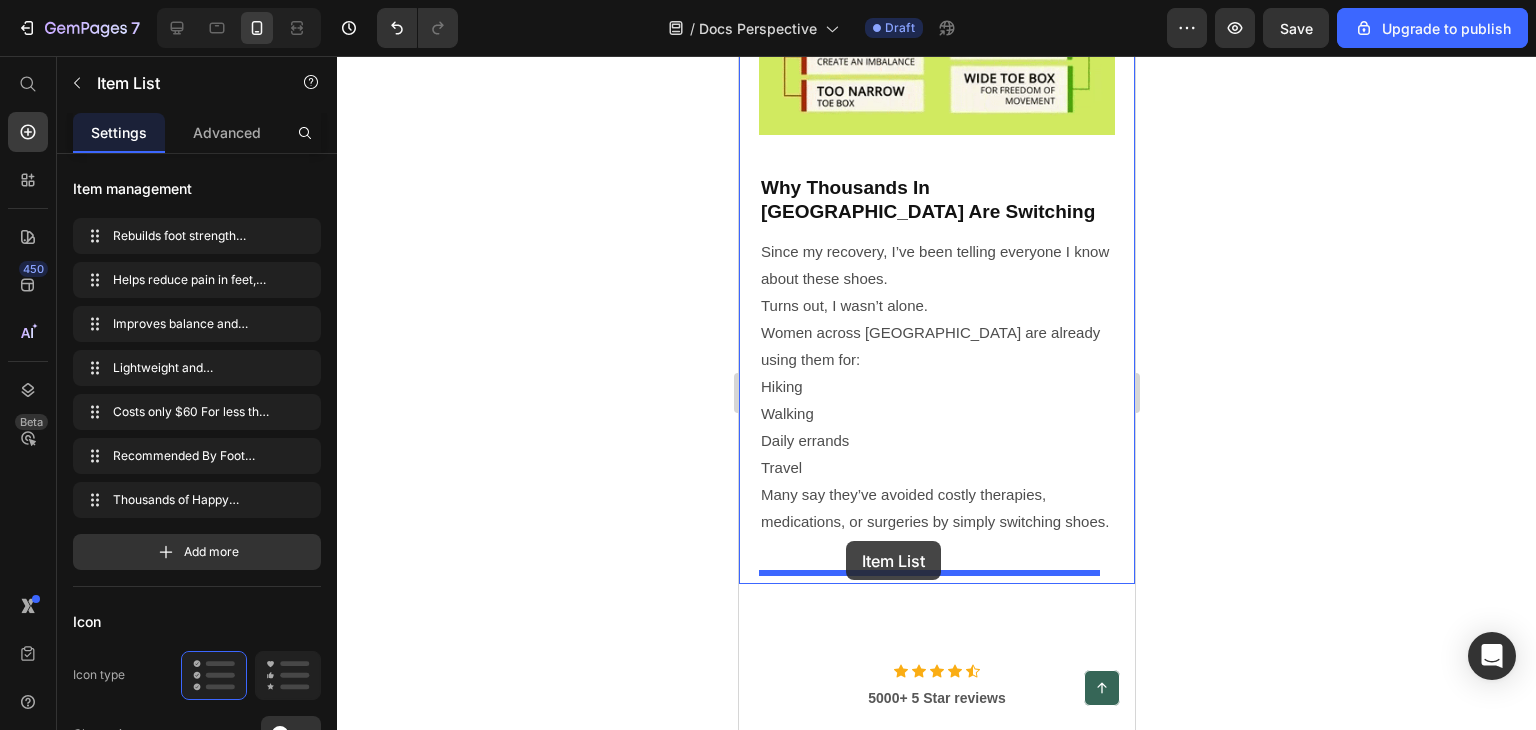 drag, startPoint x: 771, startPoint y: 253, endPoint x: 845, endPoint y: 541, distance: 297.355 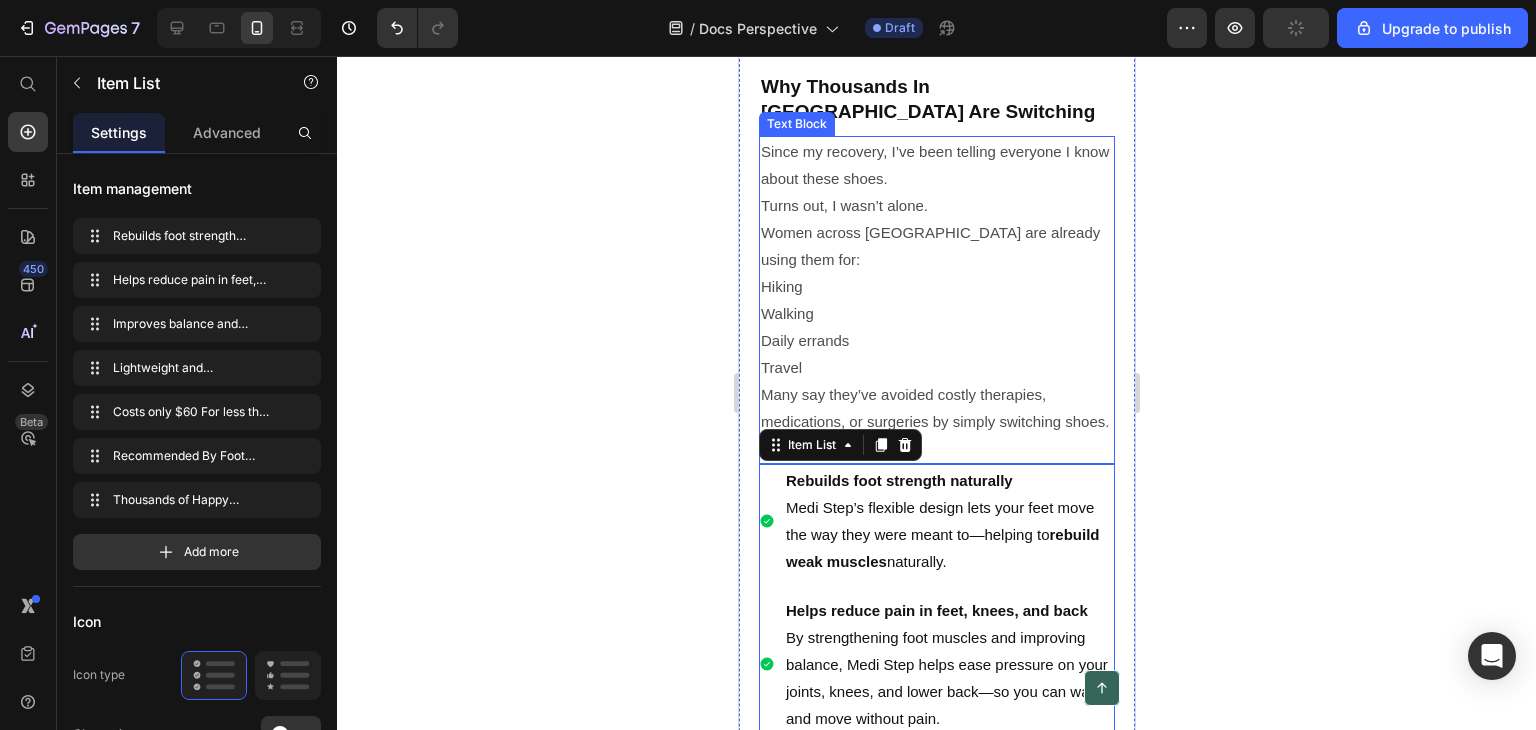 scroll, scrollTop: 6480, scrollLeft: 0, axis: vertical 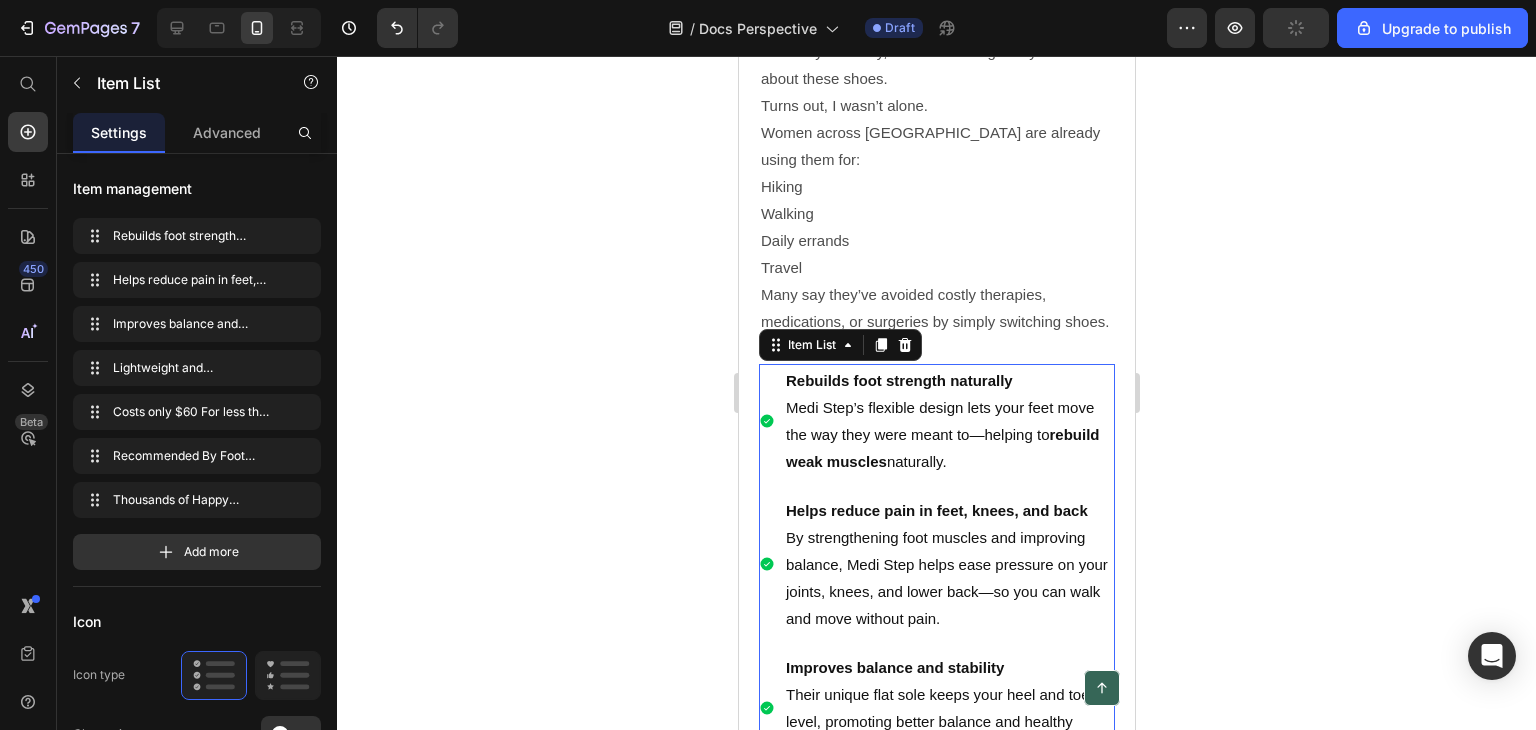 click on "Rebuilds foot strength naturally" at bounding box center [898, 380] 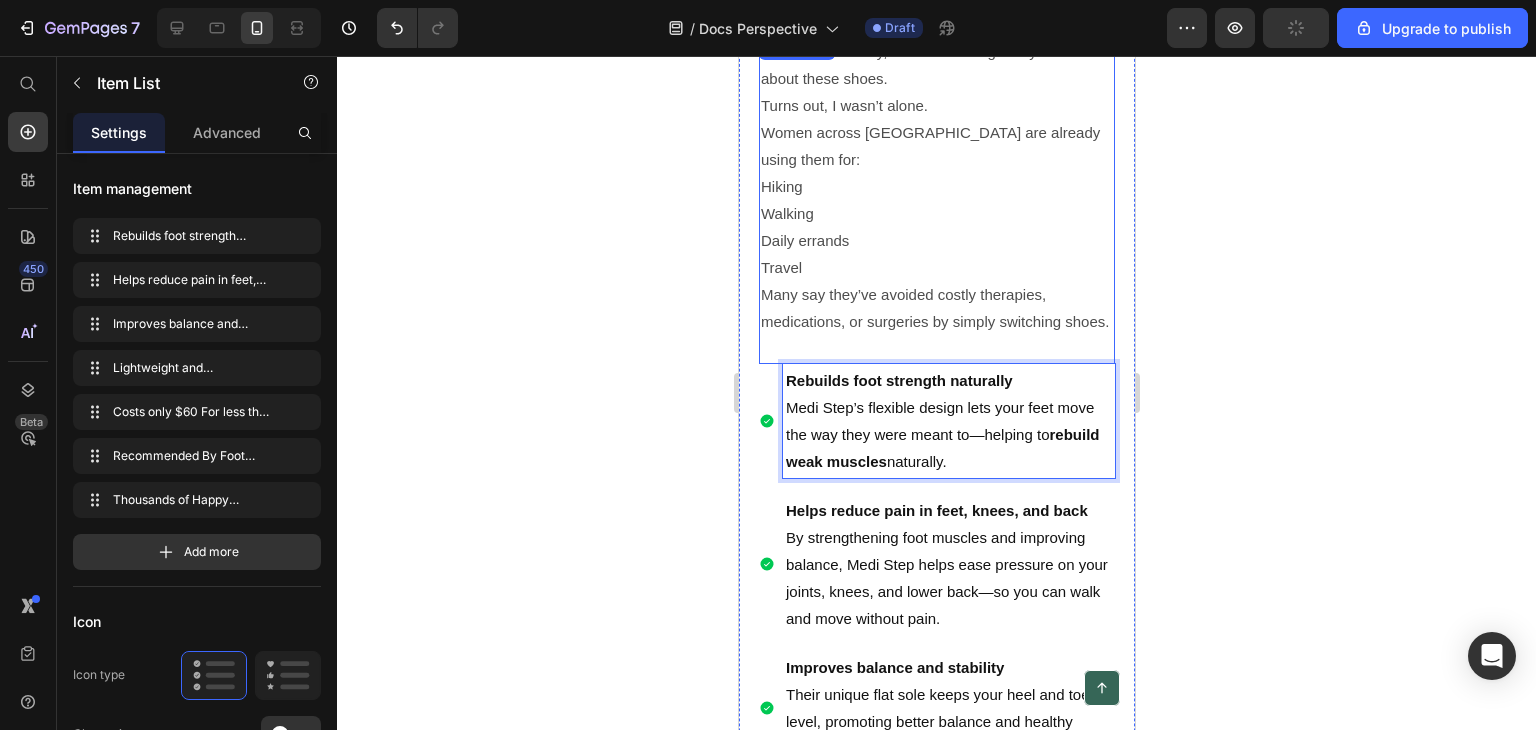 click on "Hiking" at bounding box center [936, 186] 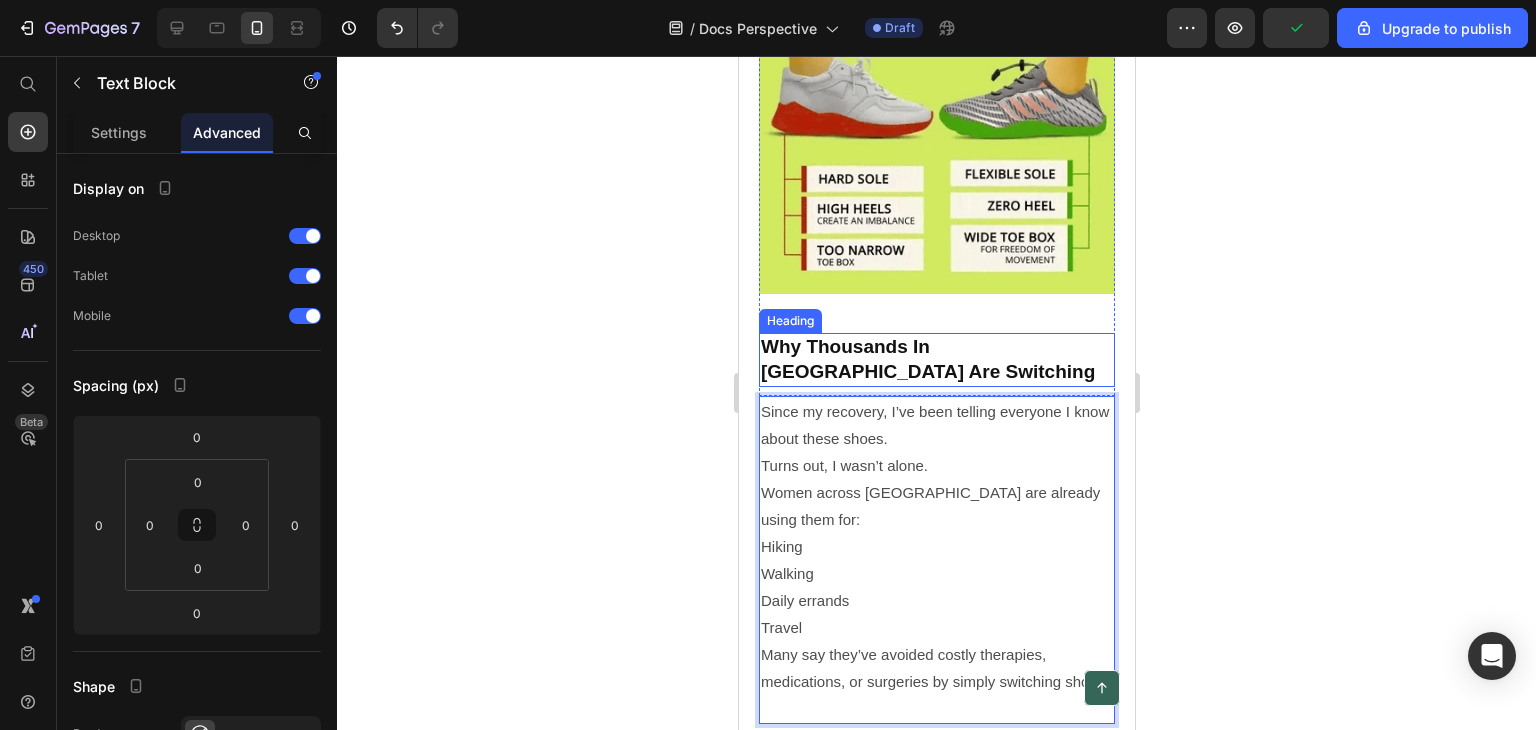 scroll, scrollTop: 6320, scrollLeft: 0, axis: vertical 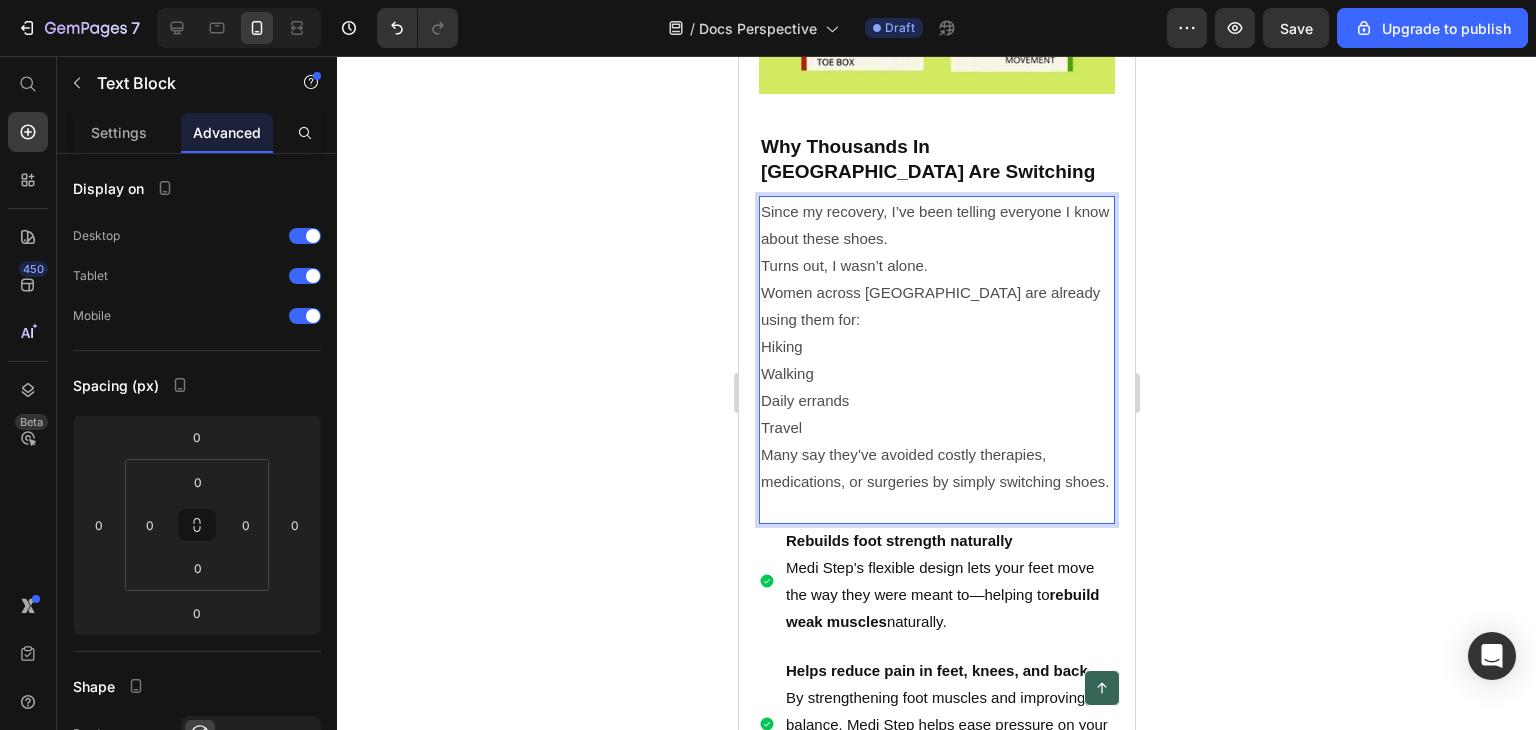 click on "Hiking" at bounding box center (936, 346) 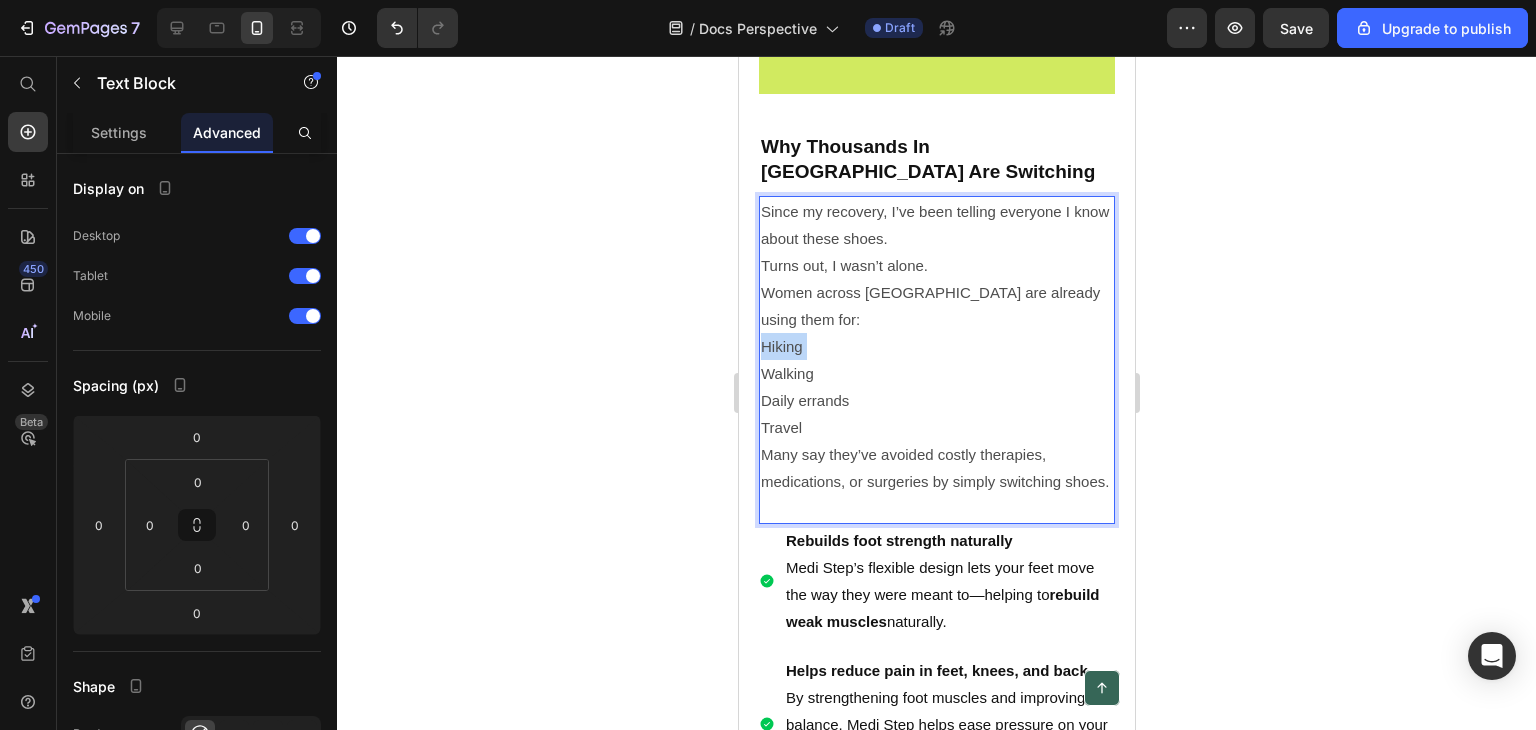 drag, startPoint x: 762, startPoint y: 329, endPoint x: 818, endPoint y: 329, distance: 56 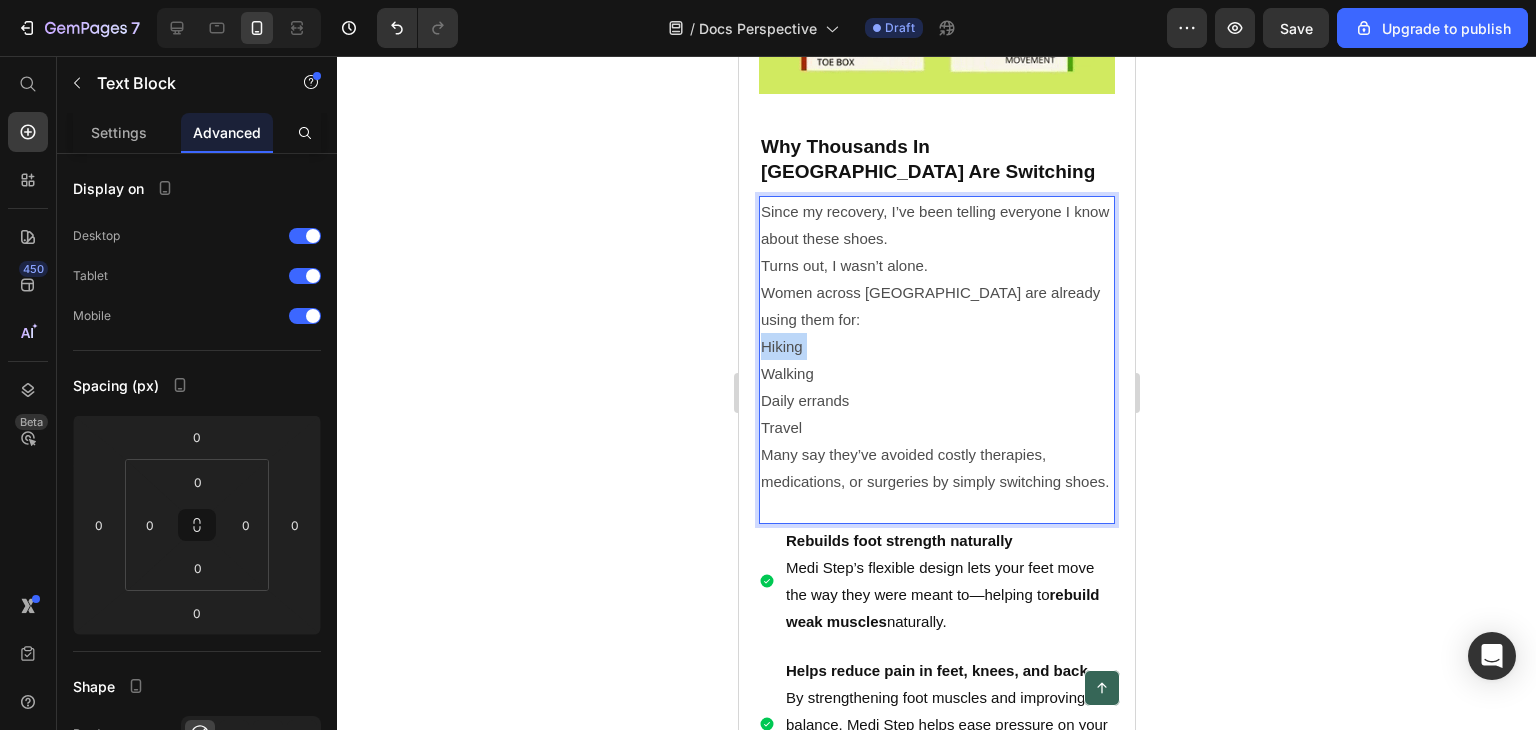 click on "Hiking" at bounding box center (936, 346) 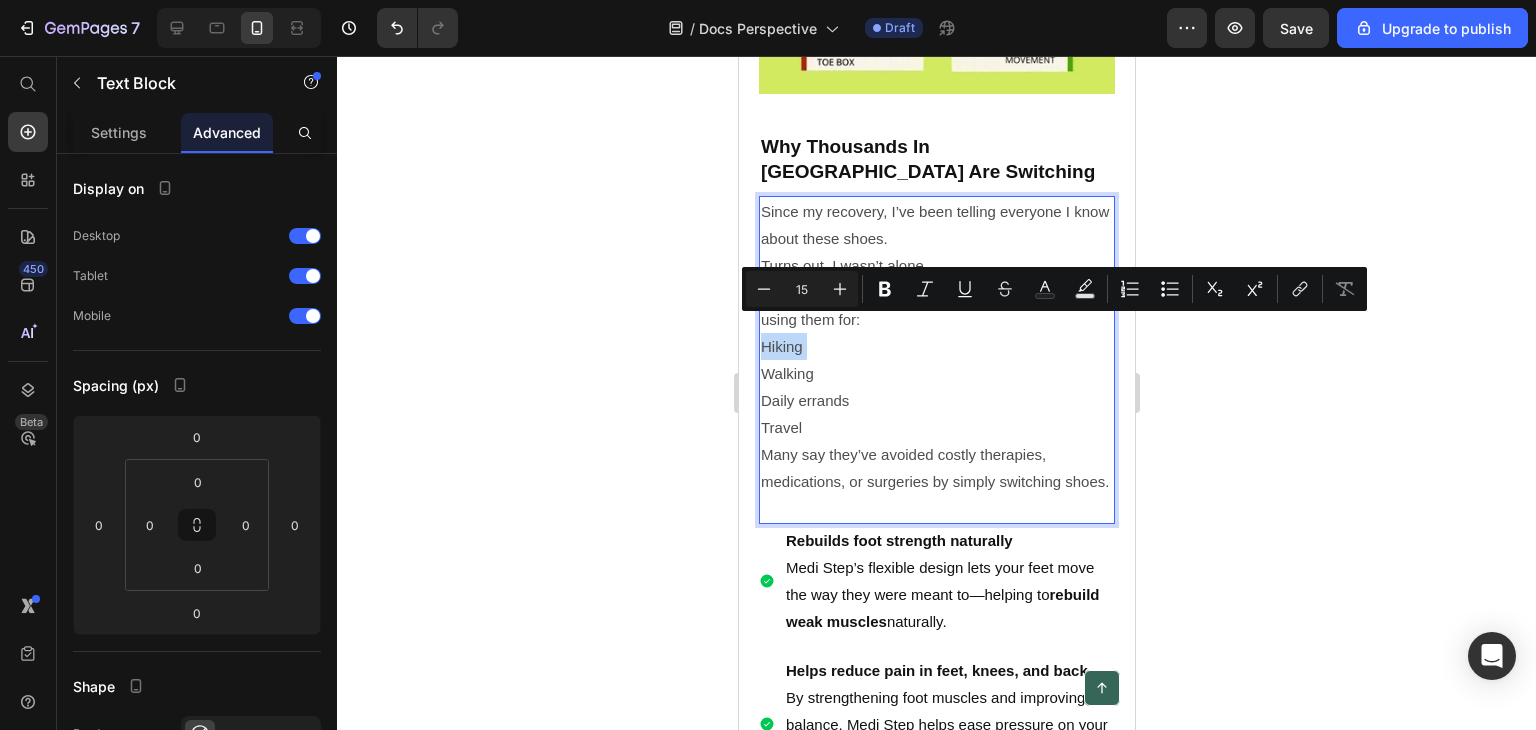 copy on "Hiking" 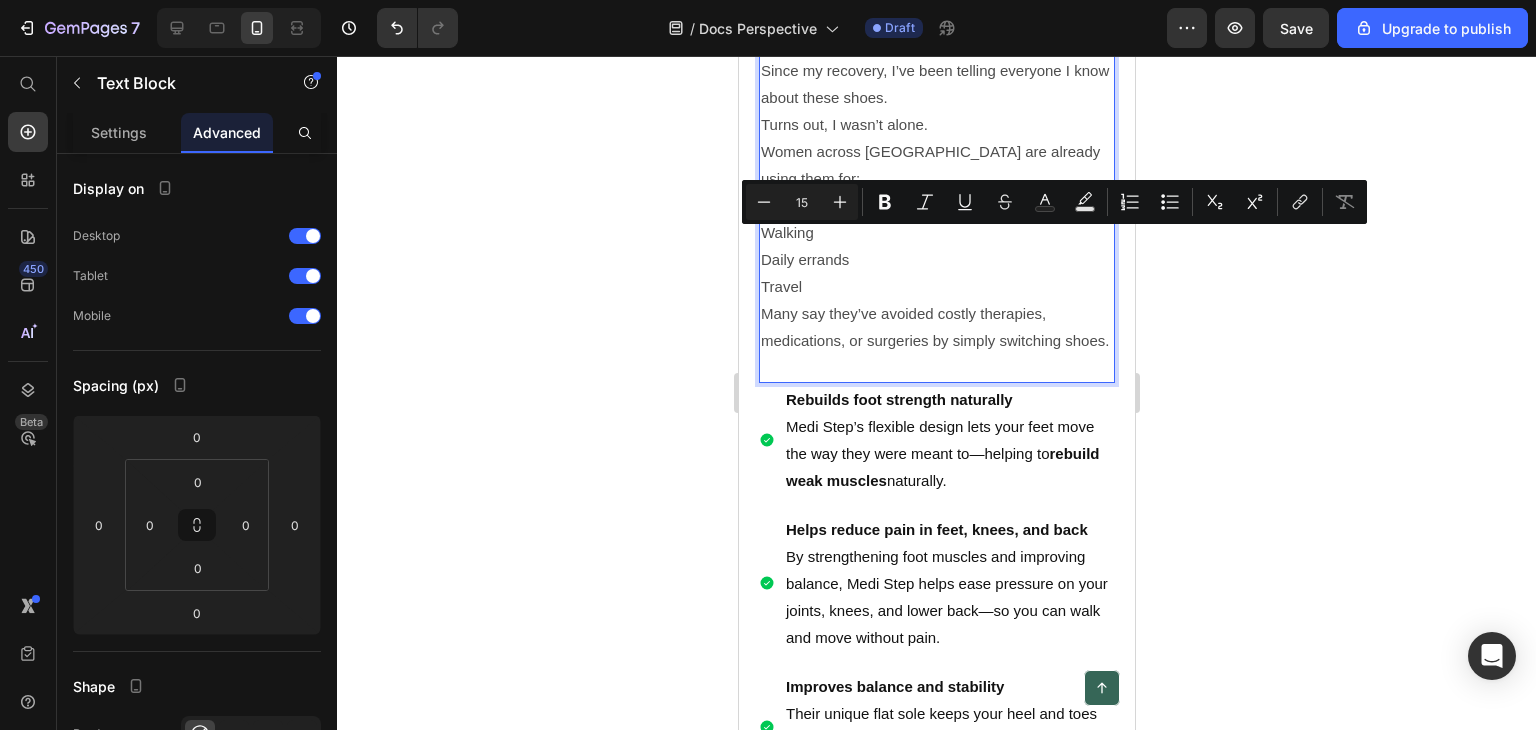 scroll, scrollTop: 6520, scrollLeft: 0, axis: vertical 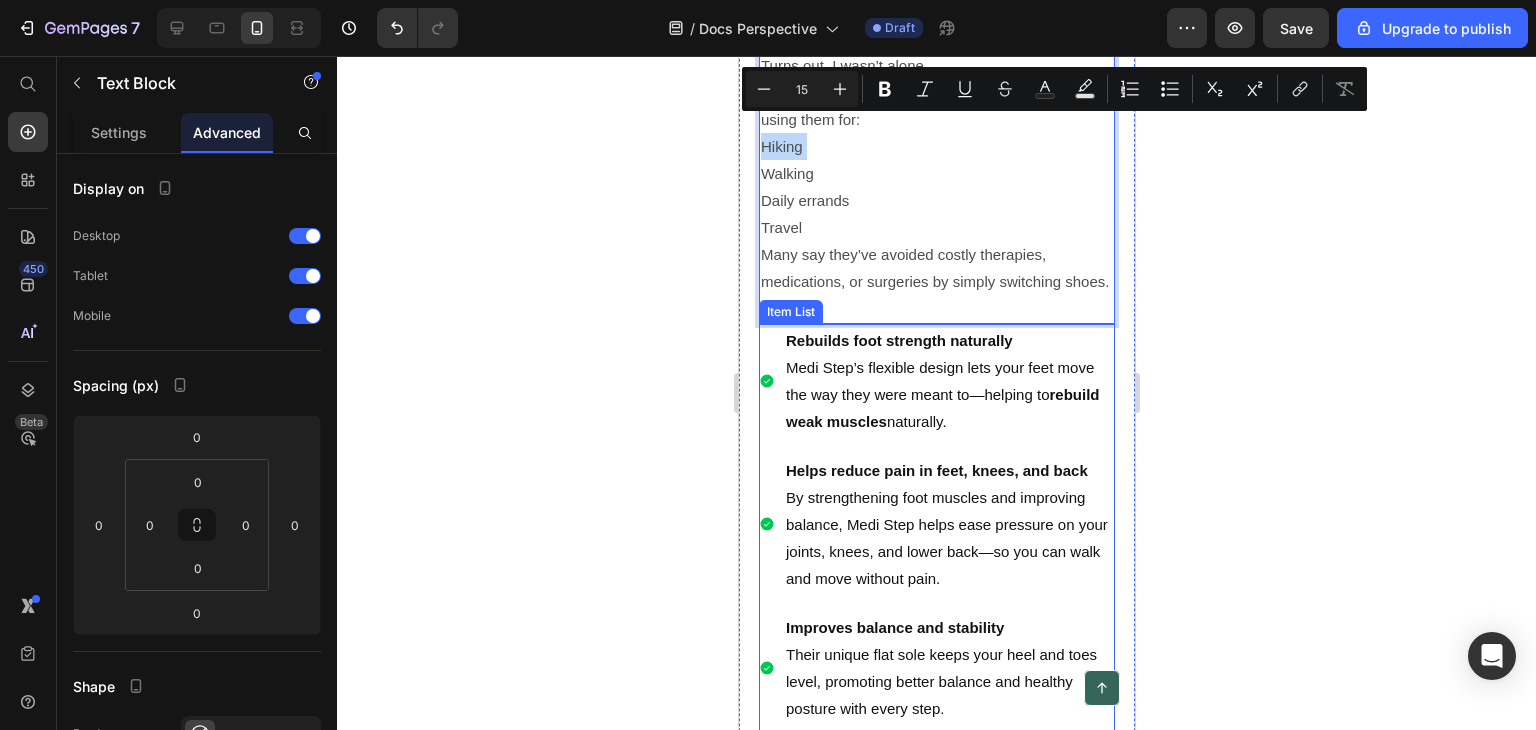 click on "Medi Step’s flexible design lets your feet move the way they were meant to—helping to  rebuild weak muscles  naturally." at bounding box center [948, 394] 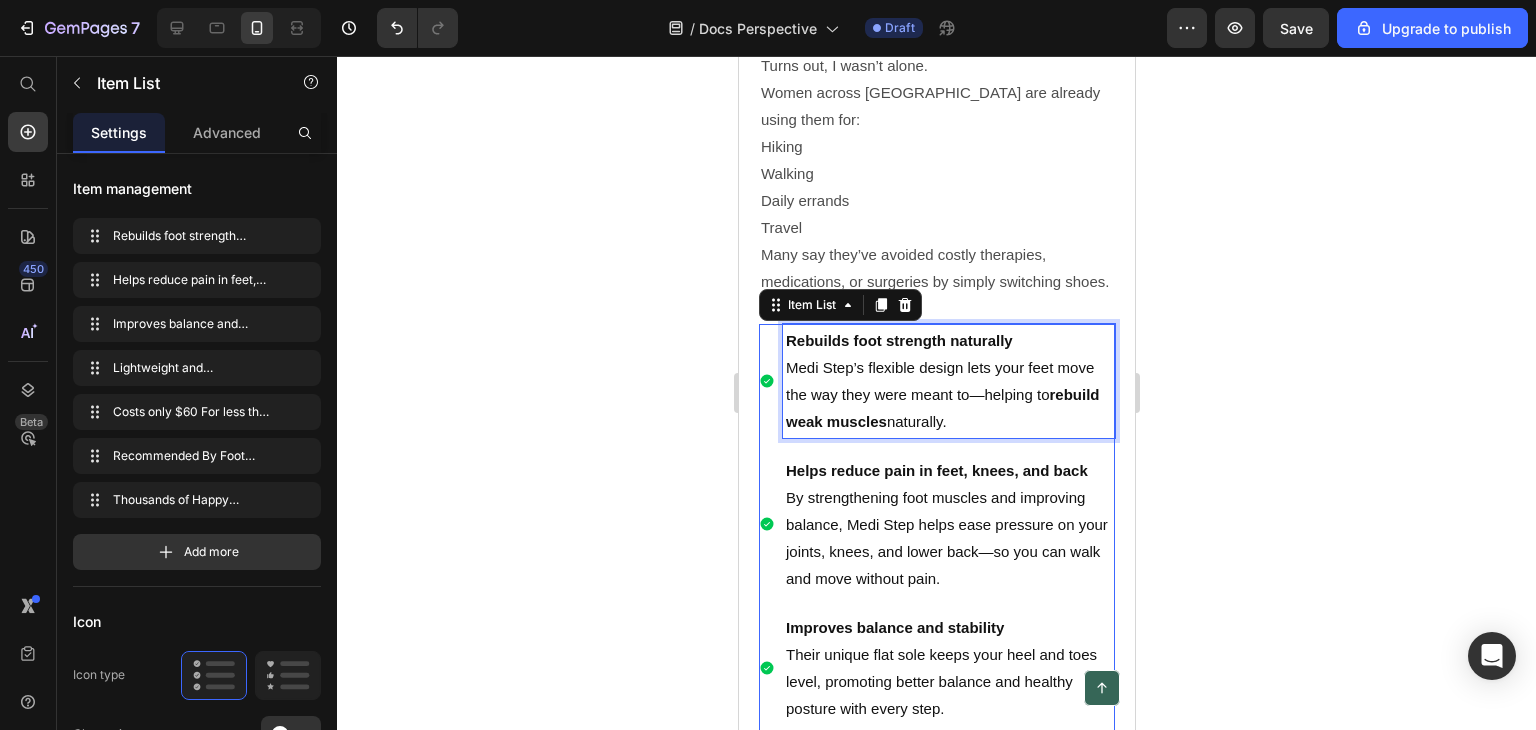 click on "Medi Step’s flexible design lets your feet move the way they were meant to—helping to  rebuild weak muscles  naturally." at bounding box center (948, 394) 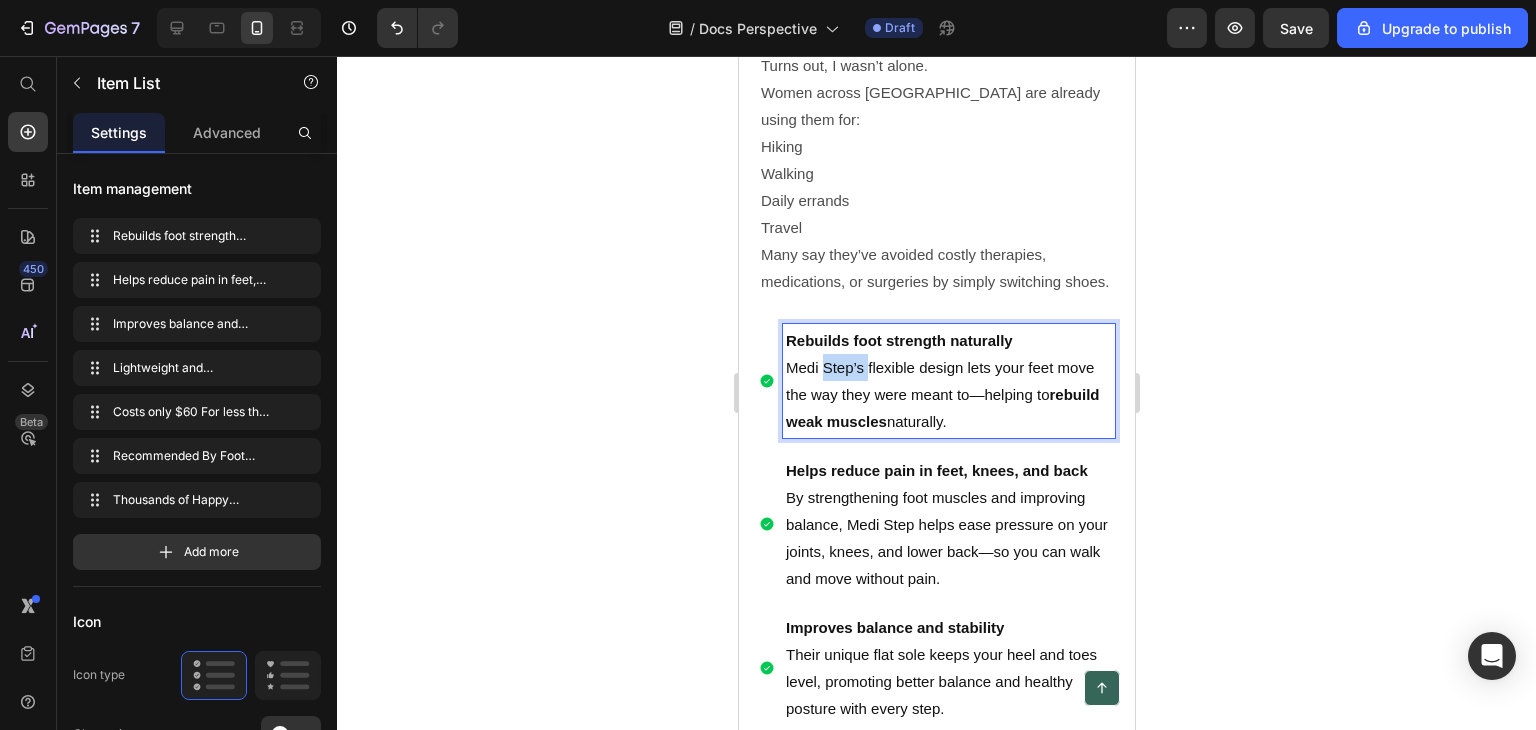 click on "Medi Step’s flexible design lets your feet move the way they were meant to—helping to  rebuild weak muscles  naturally." at bounding box center [948, 394] 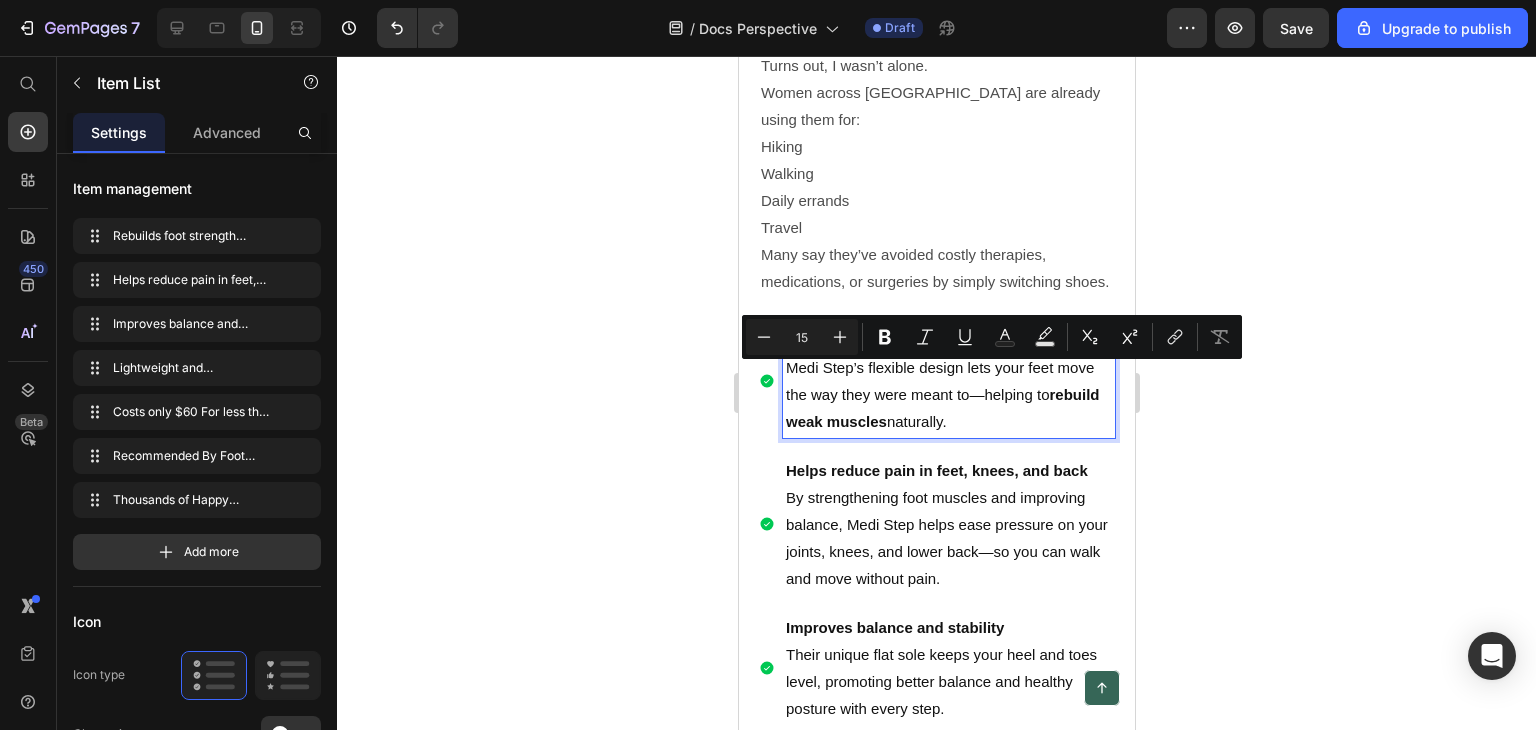click on "Medi Step’s flexible design lets your feet move the way they were meant to—helping to  rebuild weak muscles  naturally." at bounding box center (948, 394) 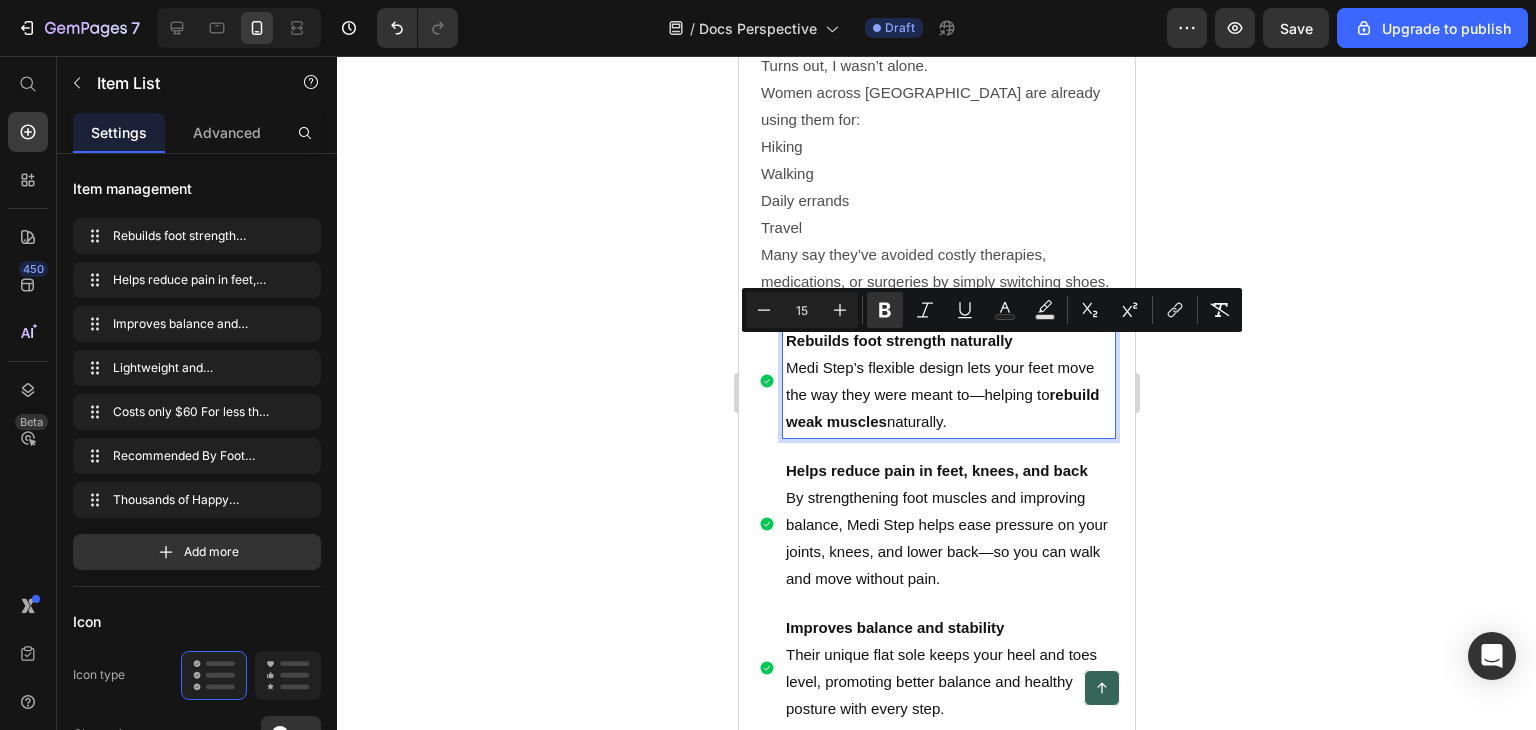 drag, startPoint x: 784, startPoint y: 351, endPoint x: 1006, endPoint y: 426, distance: 234.32669 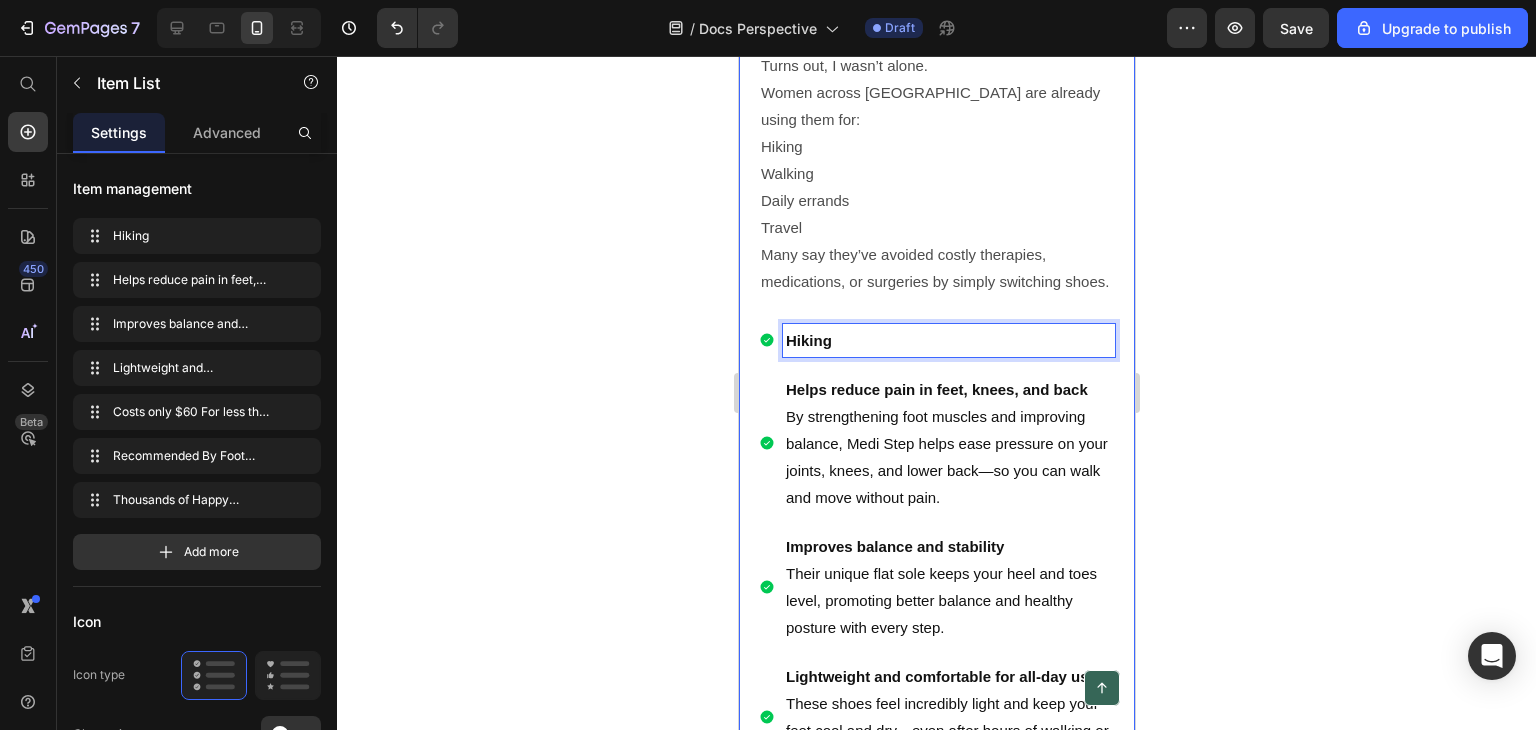 scroll, scrollTop: 6420, scrollLeft: 0, axis: vertical 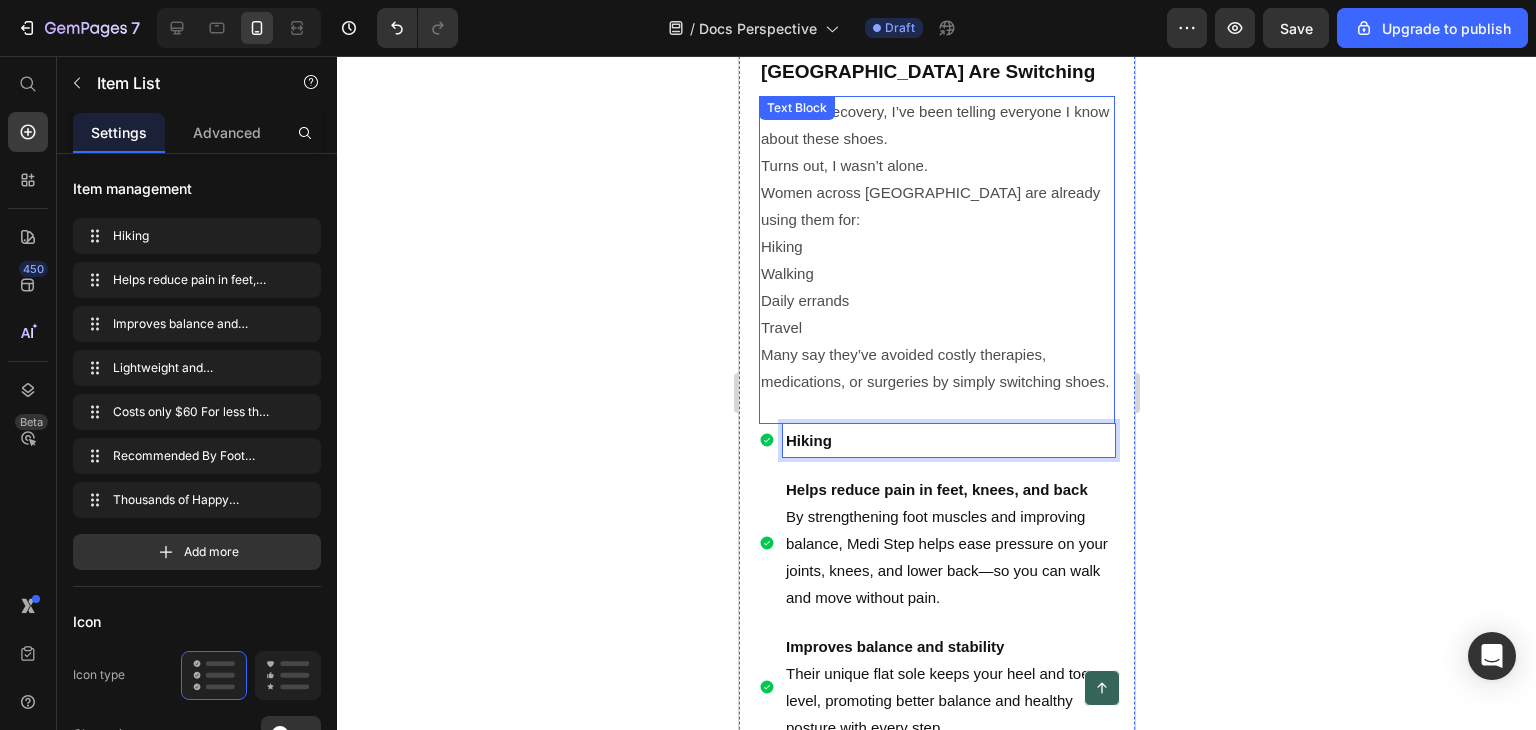 click on "Walking" at bounding box center [936, 273] 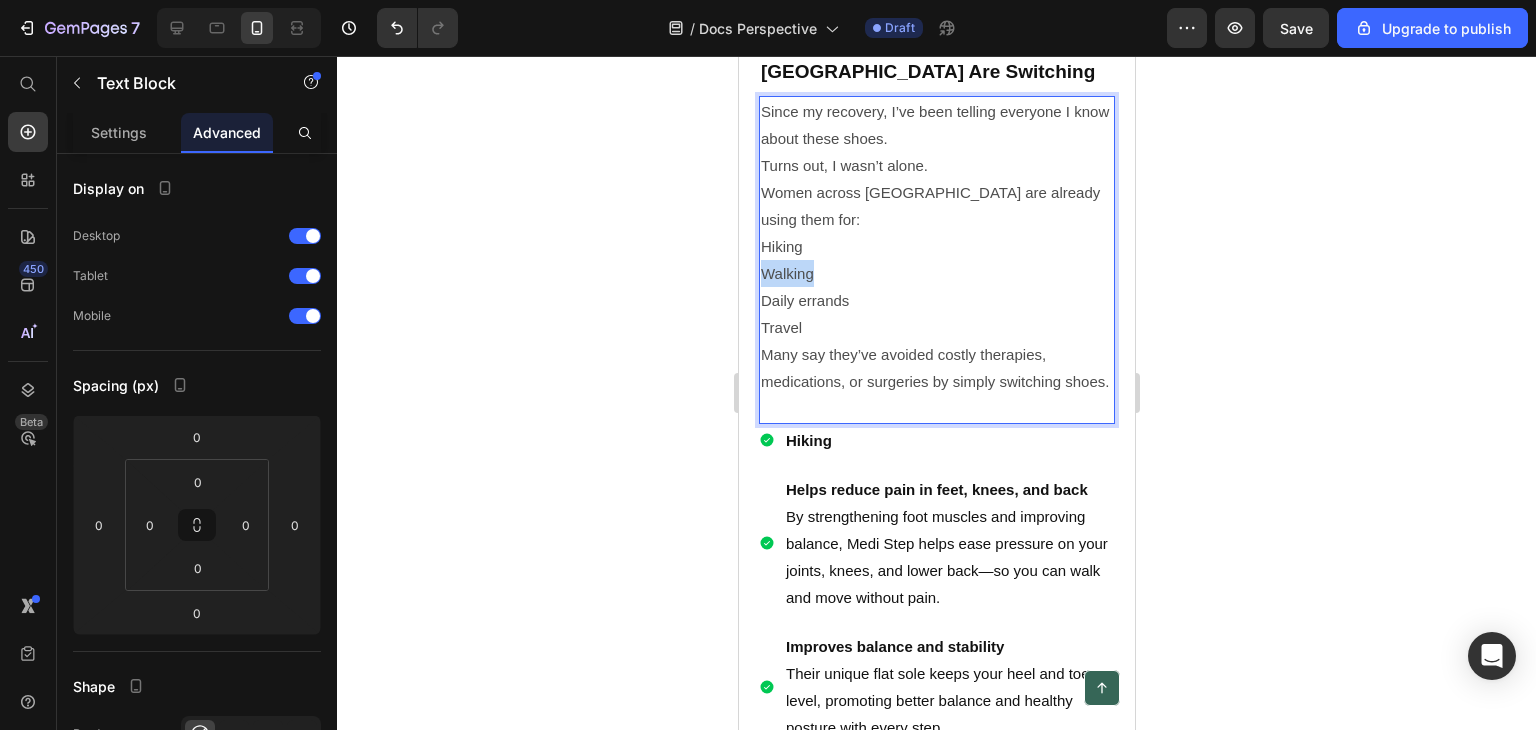 drag, startPoint x: 773, startPoint y: 261, endPoint x: 833, endPoint y: 260, distance: 60.00833 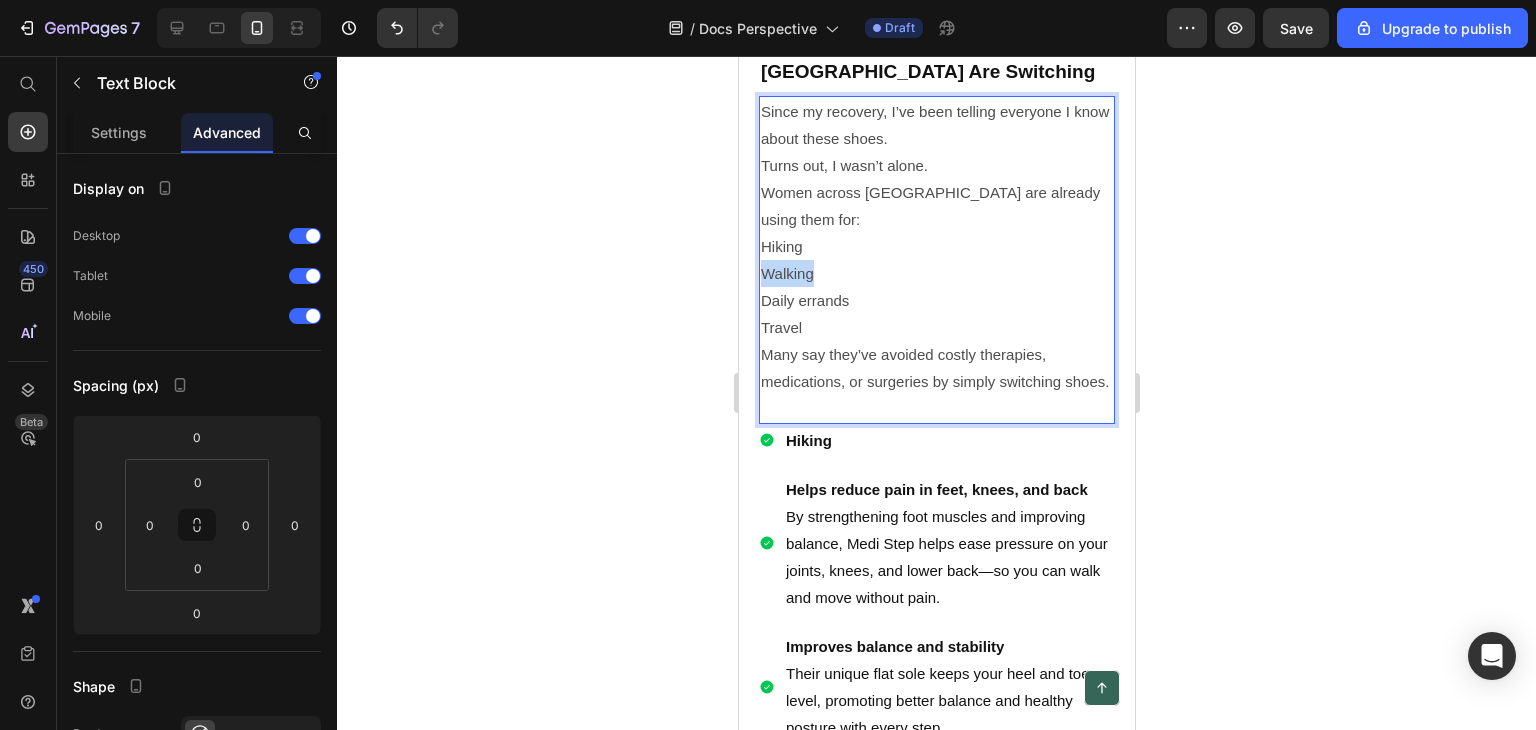 click on "Walking" at bounding box center (936, 273) 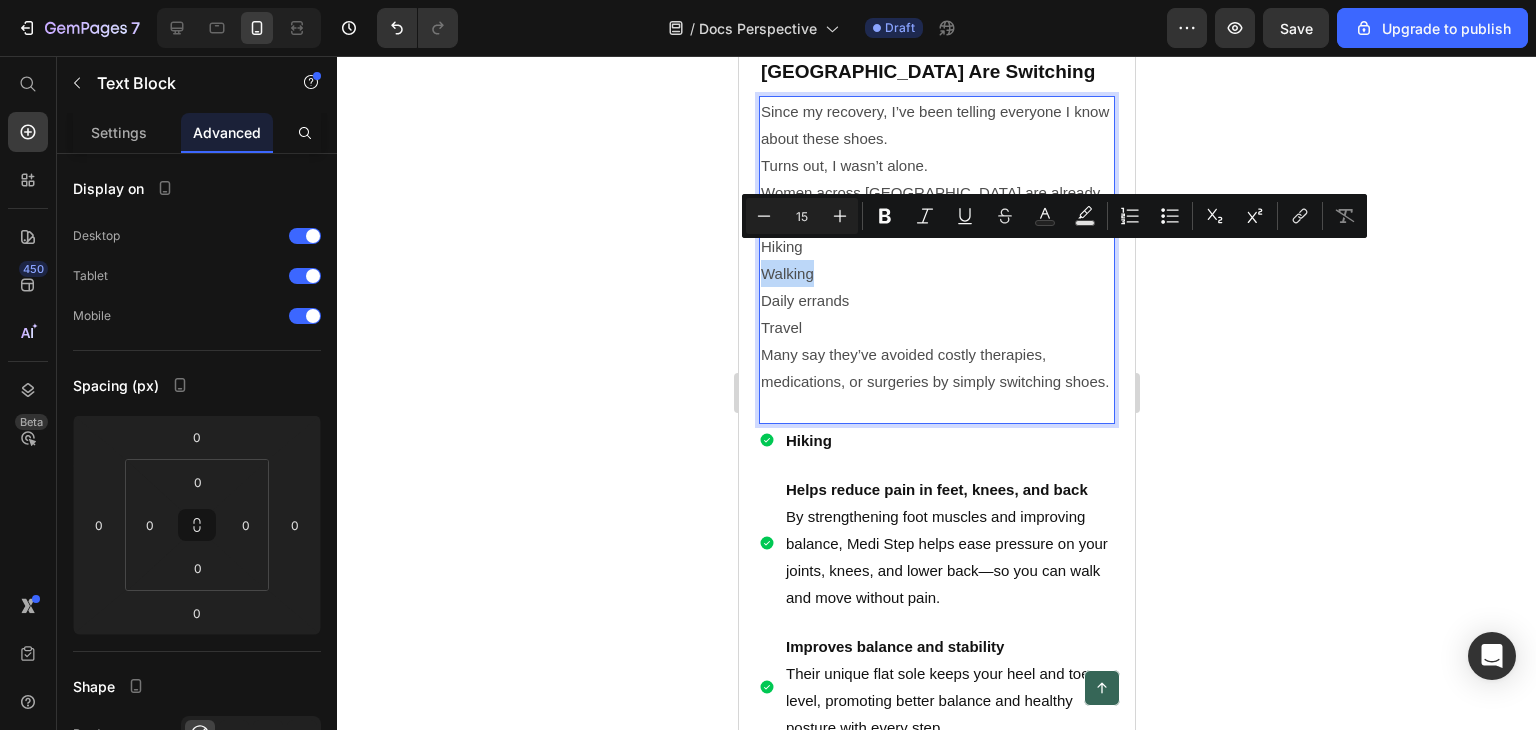 copy on "Walking" 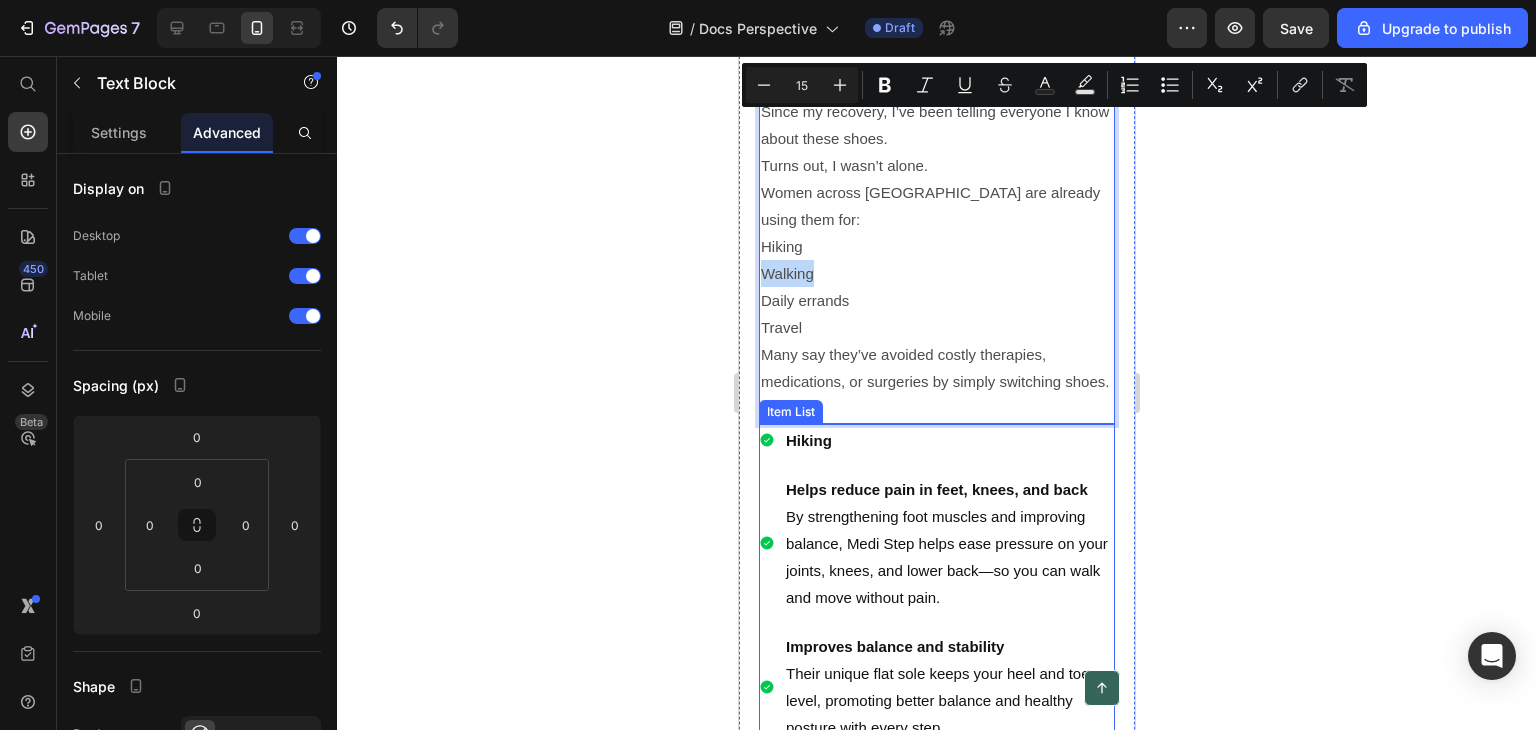 scroll, scrollTop: 6620, scrollLeft: 0, axis: vertical 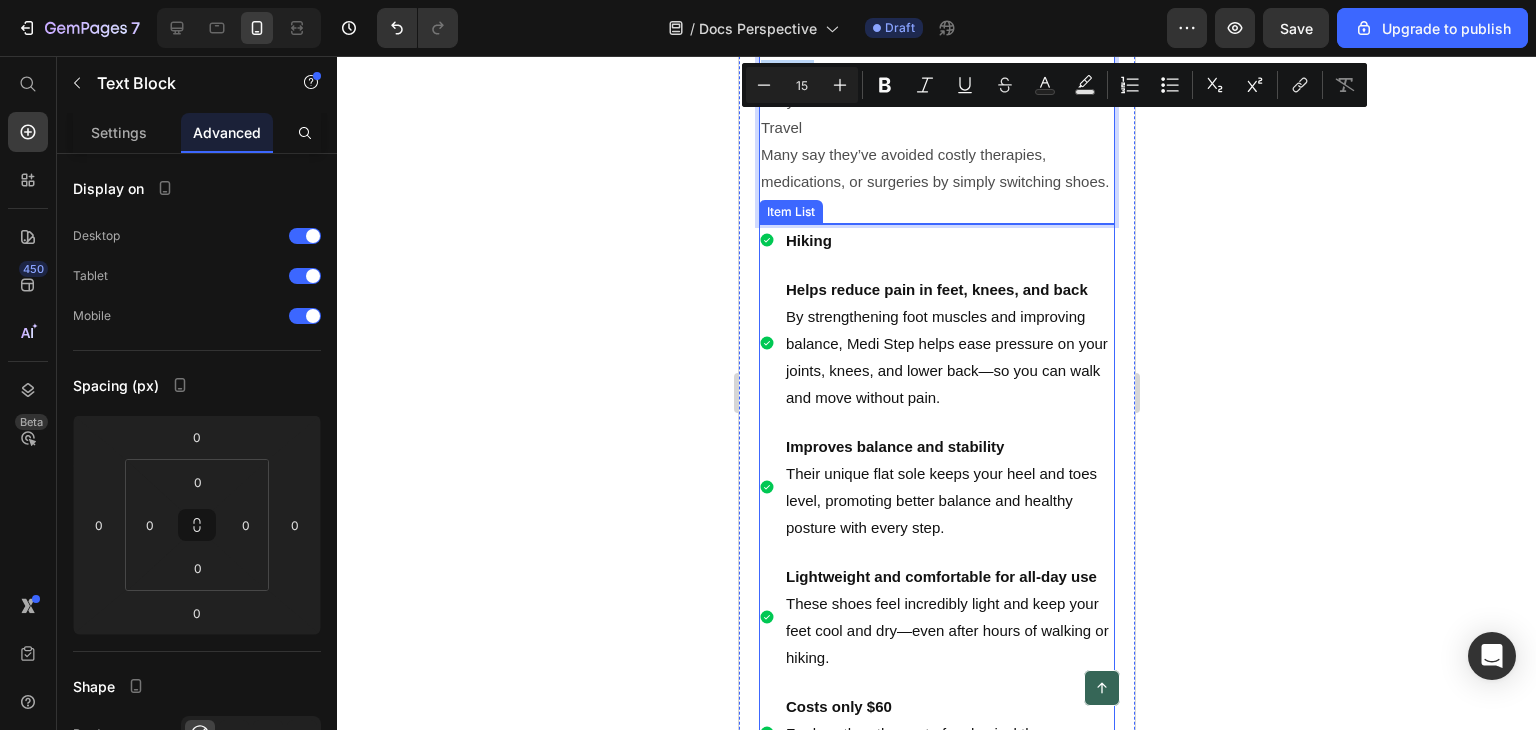 click on "Helps reduce pain in feet, knees, and back" at bounding box center [936, 289] 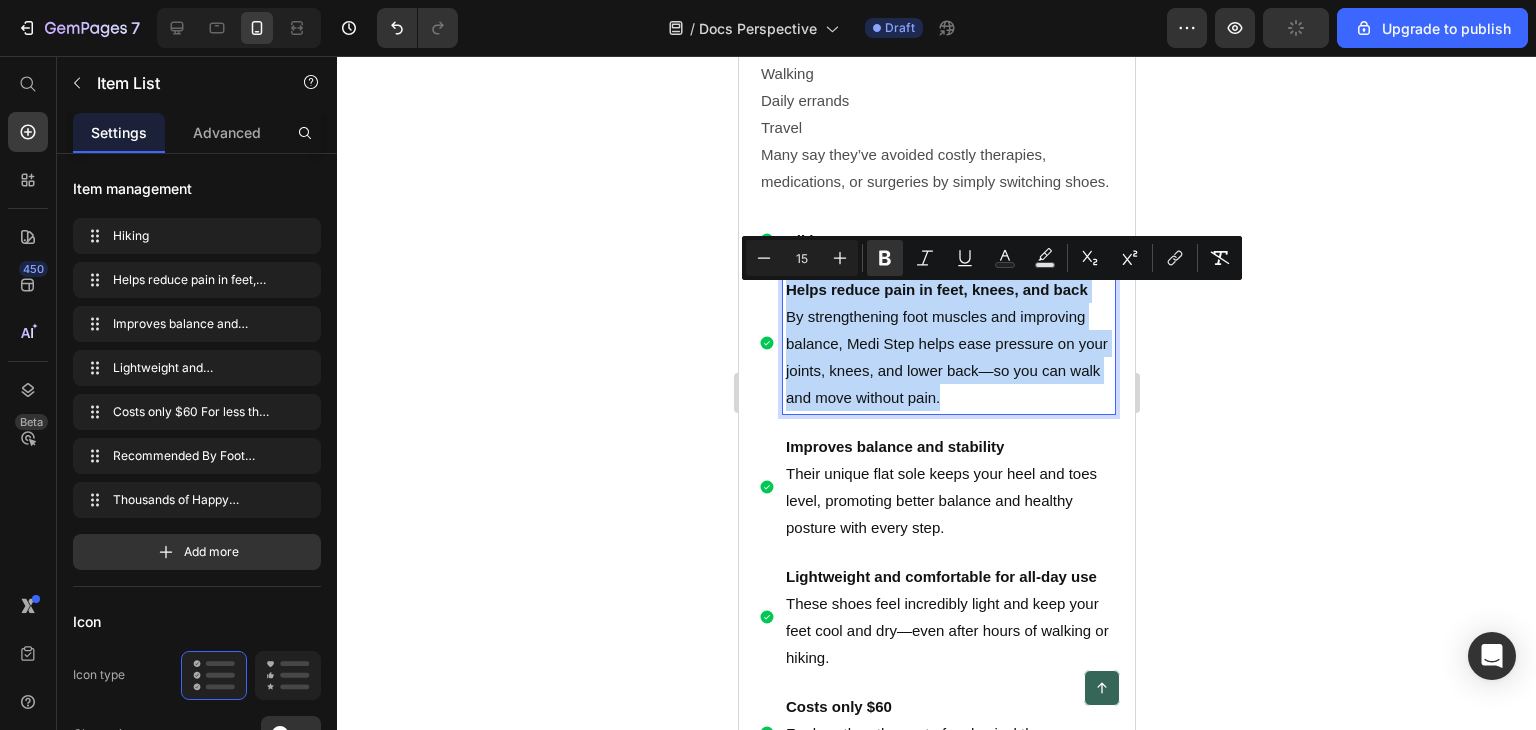 drag, startPoint x: 785, startPoint y: 292, endPoint x: 1045, endPoint y: 425, distance: 292.04282 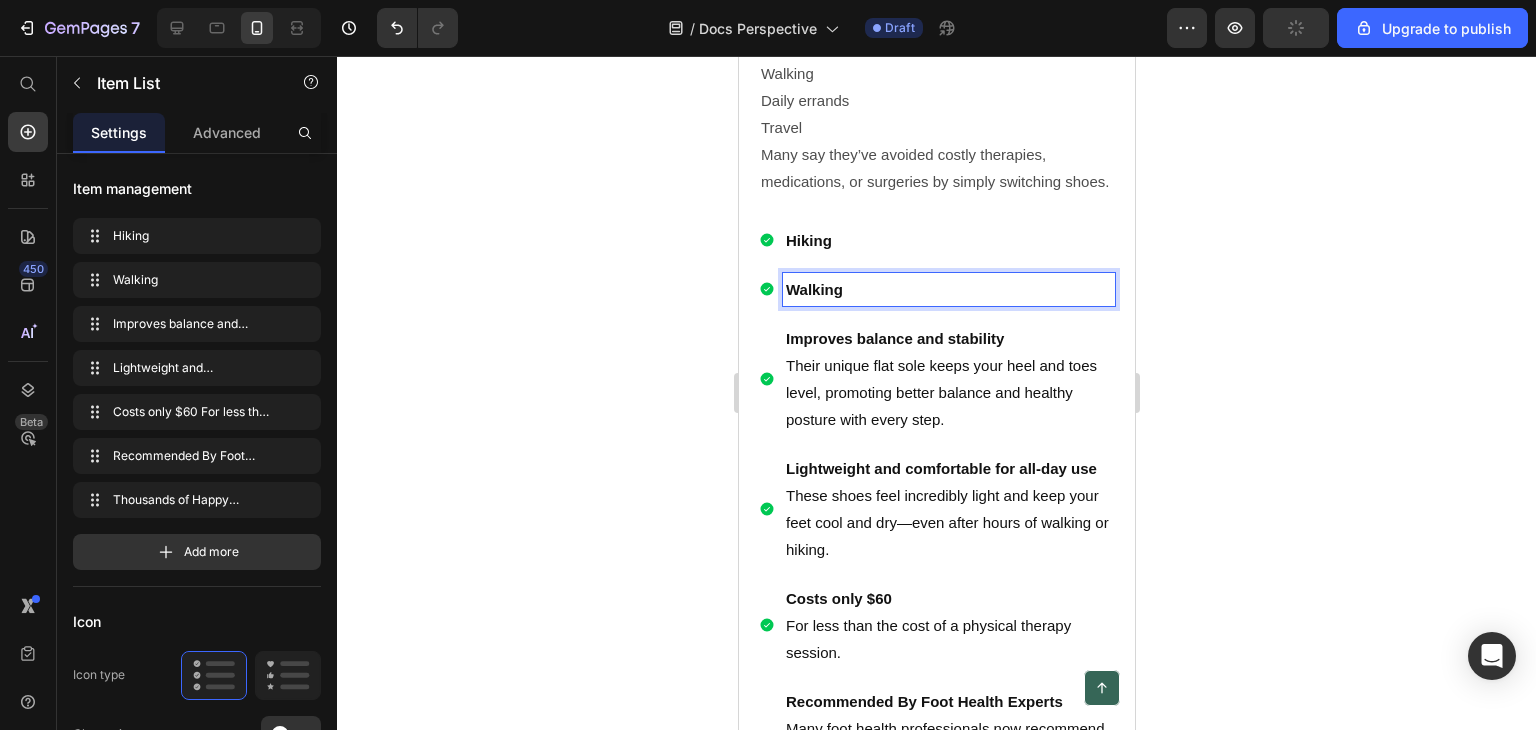 scroll, scrollTop: 6420, scrollLeft: 0, axis: vertical 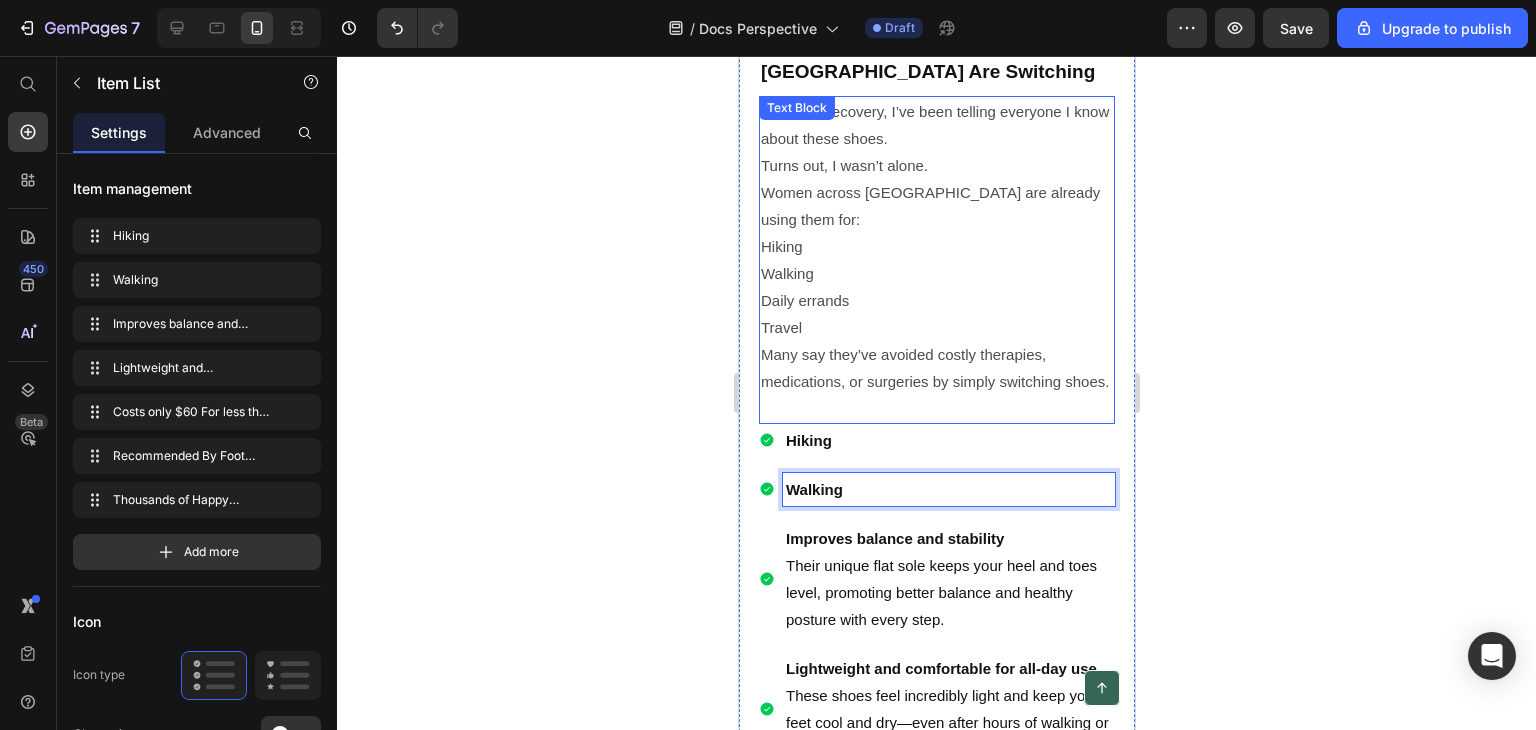 click on "Daily errands" at bounding box center (936, 300) 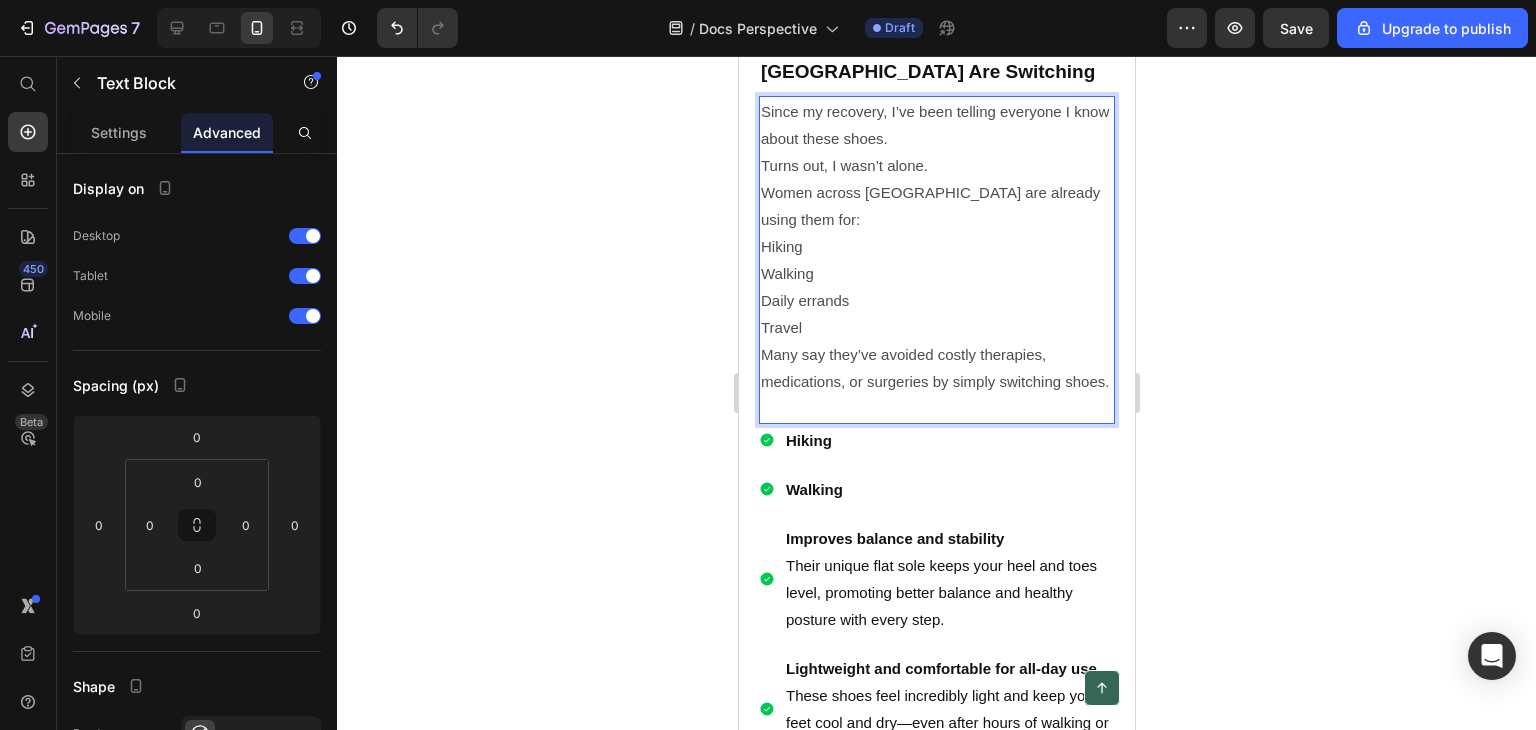 click on "Daily errands" at bounding box center (936, 300) 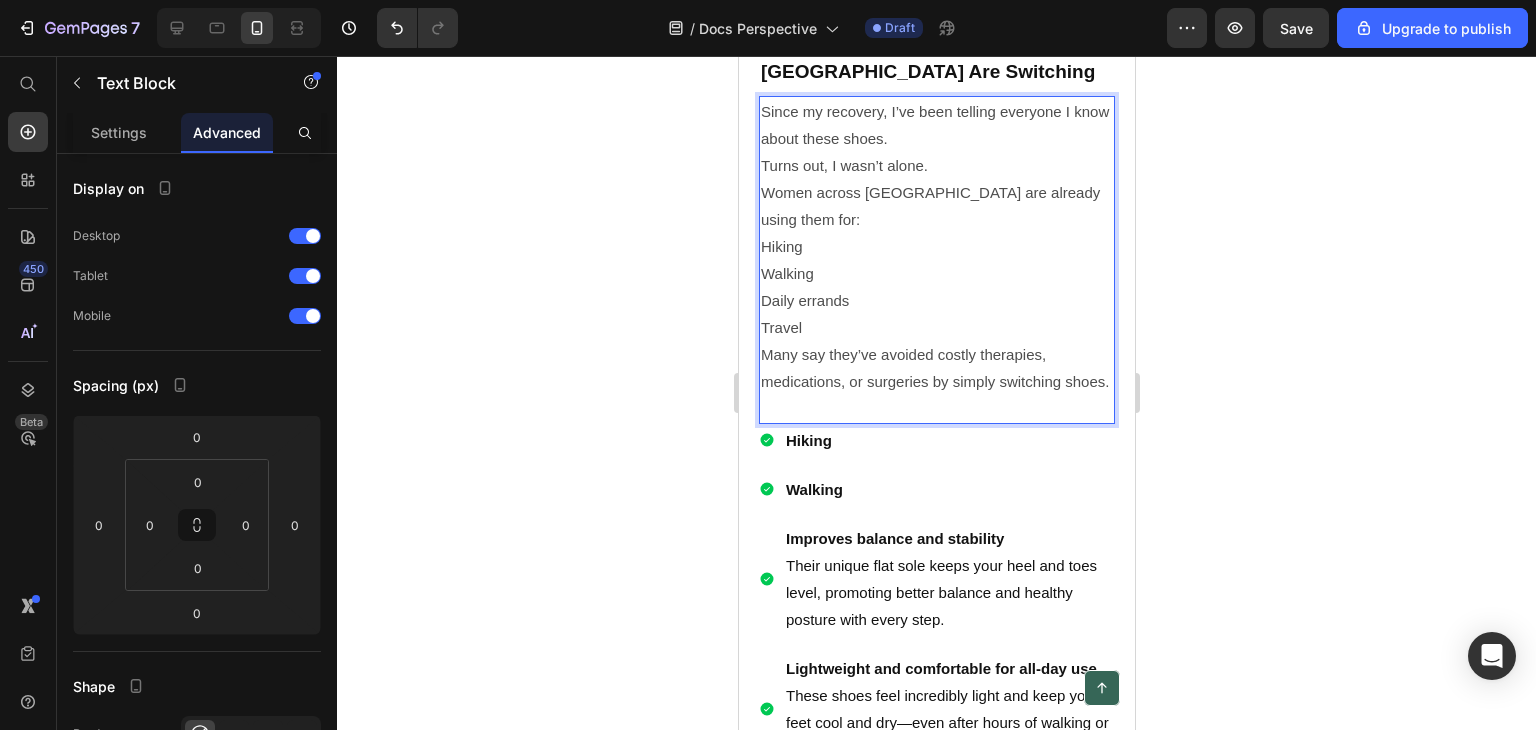 click on "Daily errands" at bounding box center [936, 300] 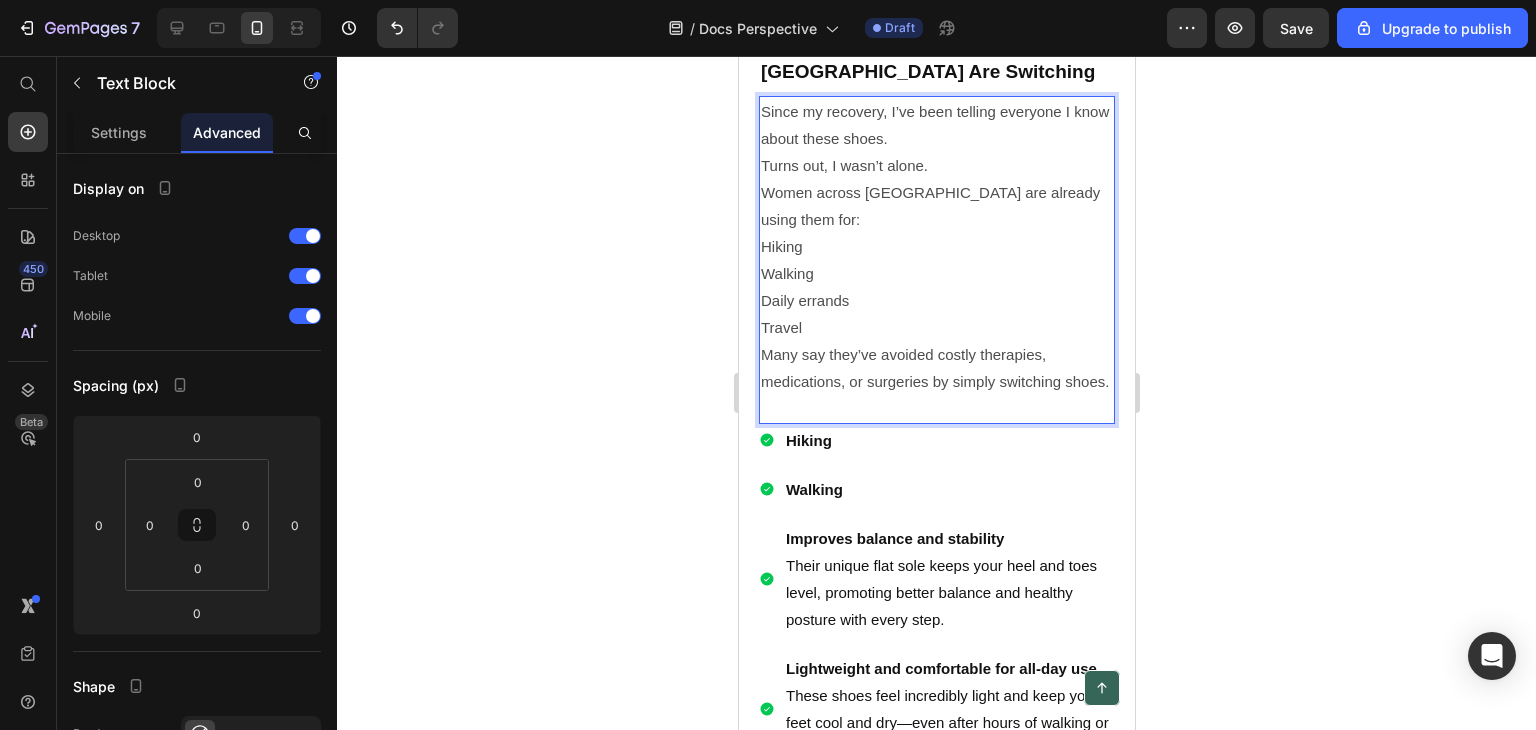 click on "Daily errands" at bounding box center [936, 300] 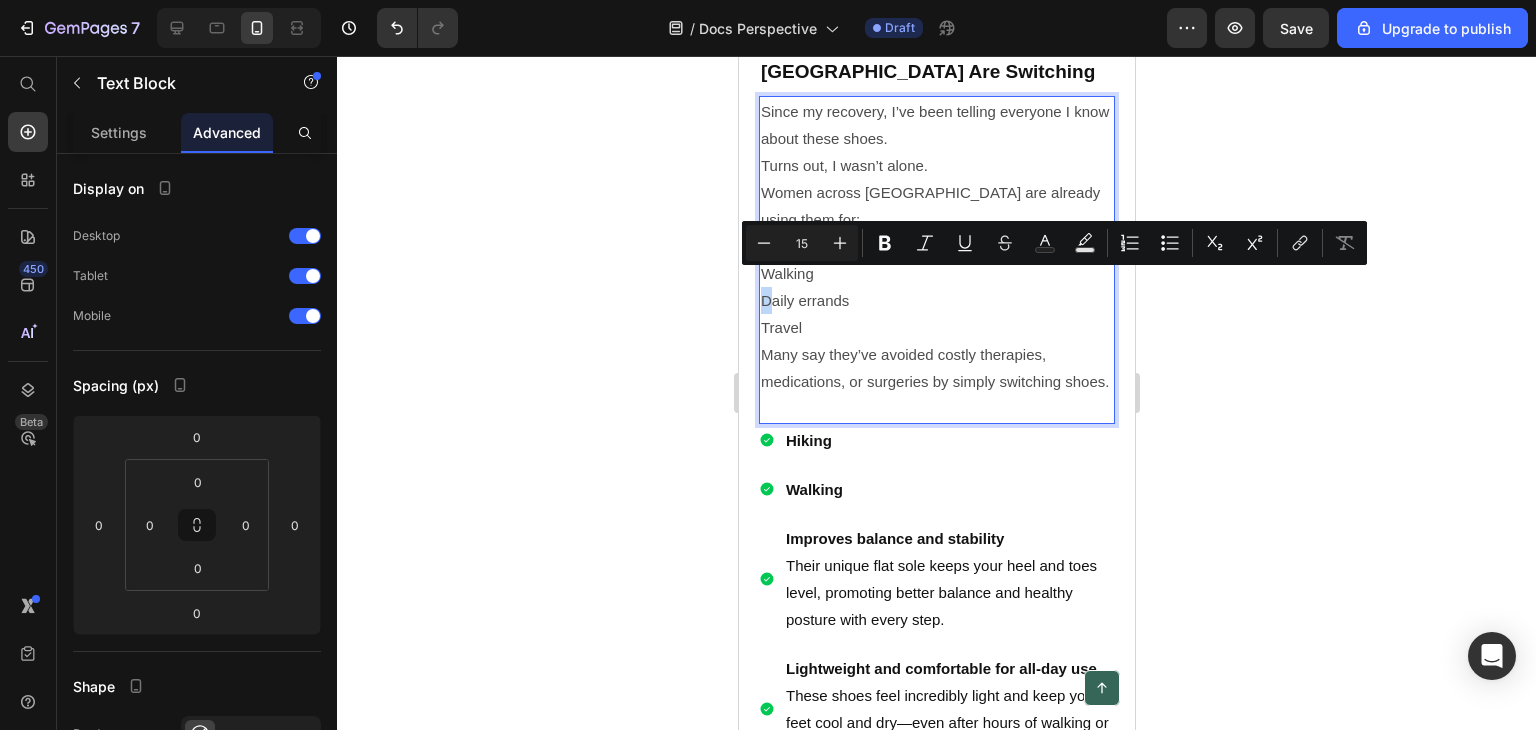 click on "Daily errands" at bounding box center (936, 300) 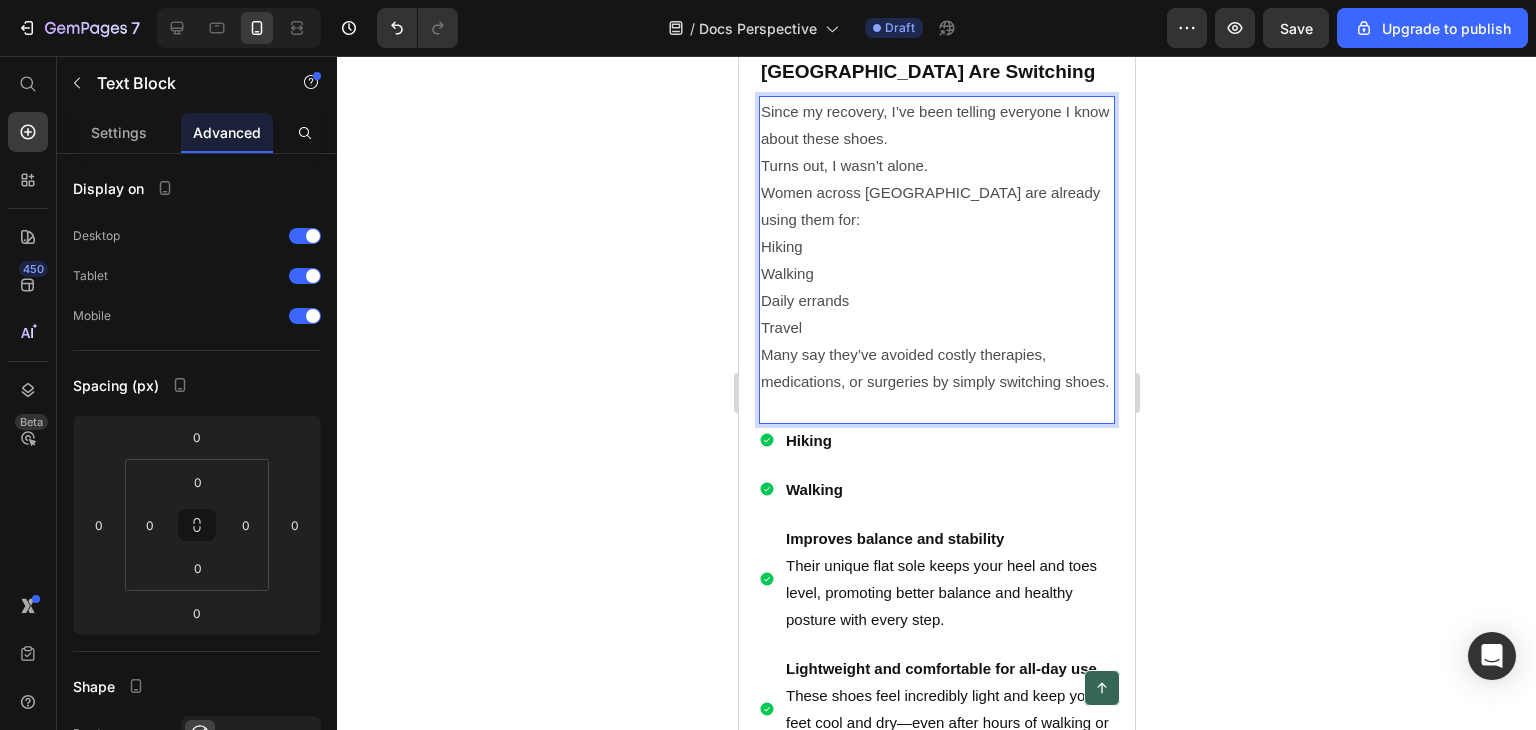 click on "Daily errands" at bounding box center [936, 300] 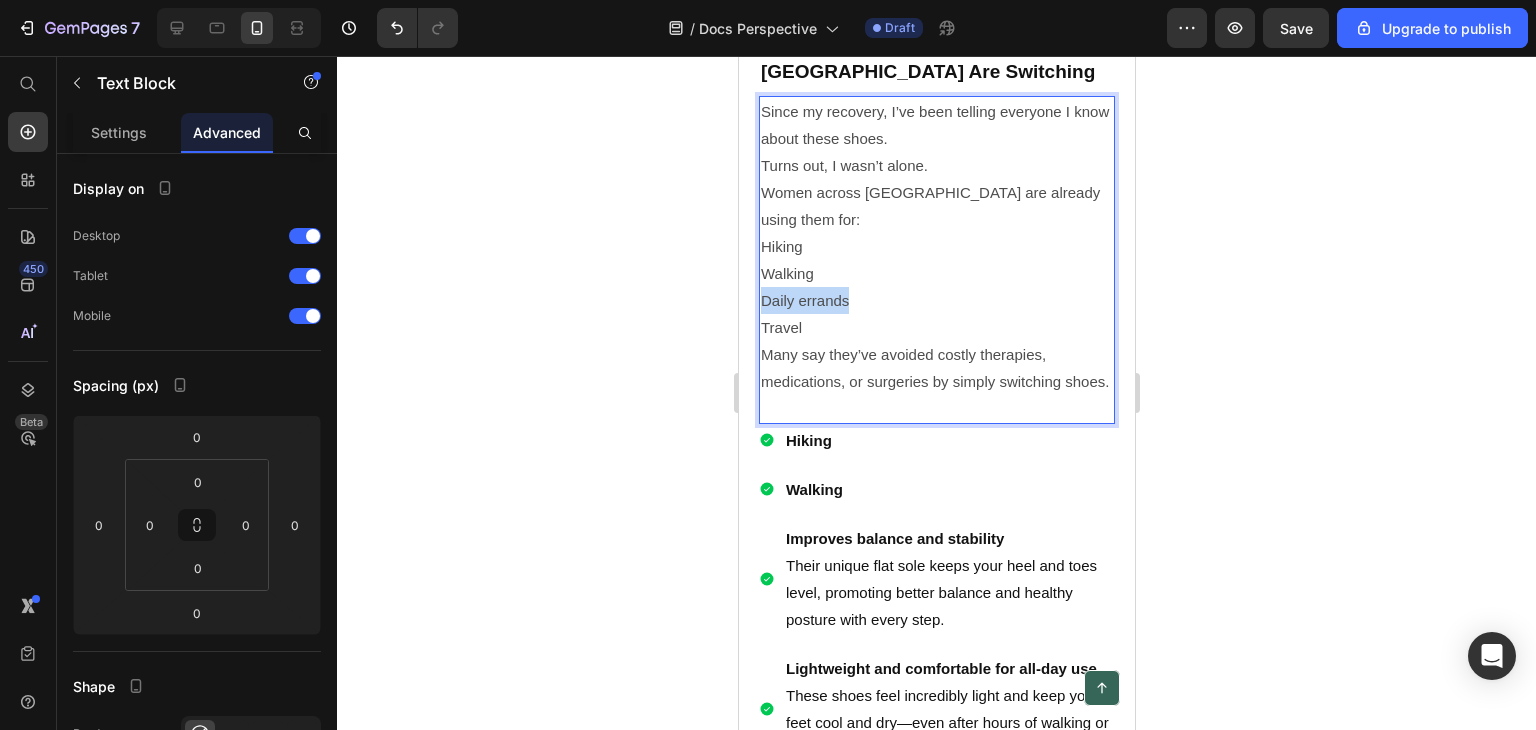 drag, startPoint x: 853, startPoint y: 285, endPoint x: 757, endPoint y: 285, distance: 96 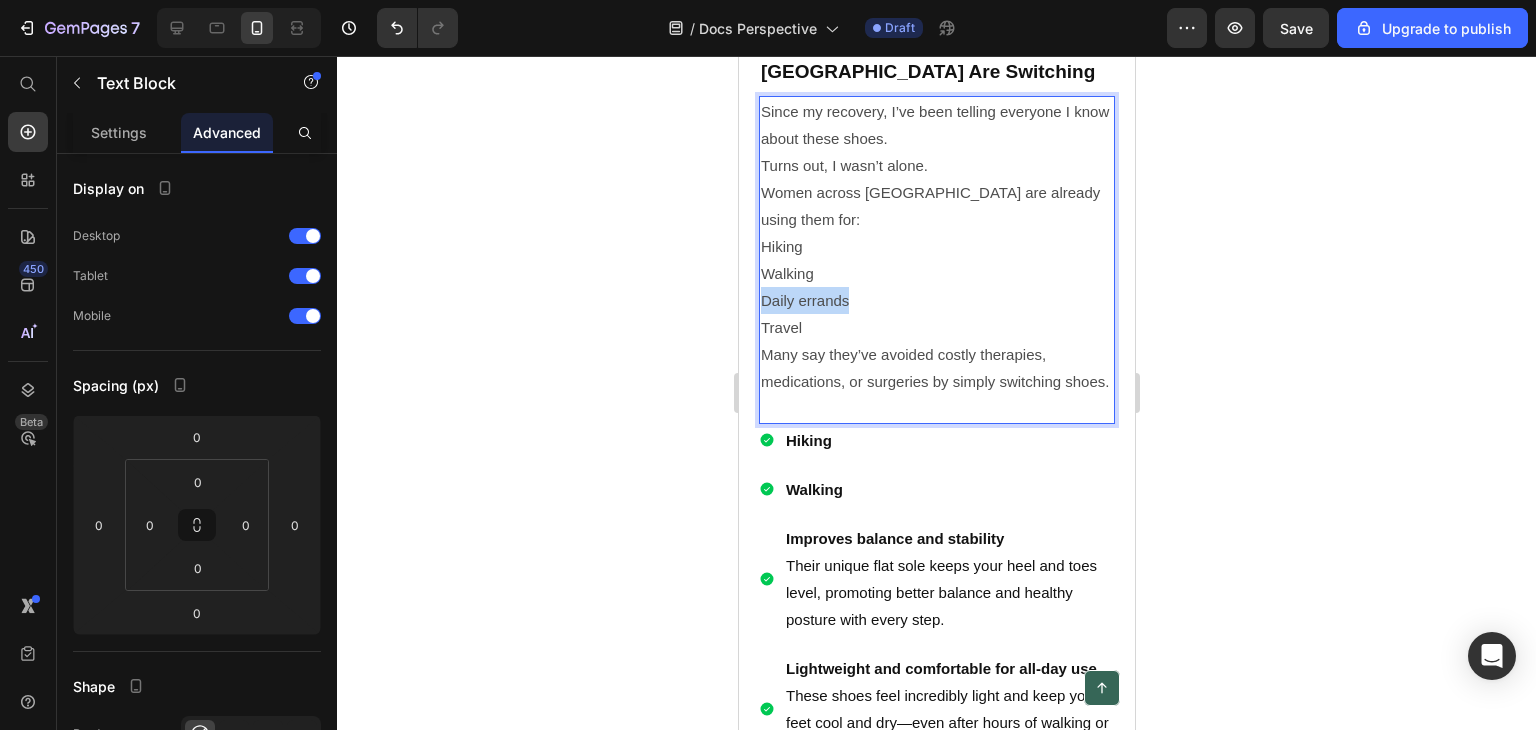 click on "Since my recovery, I’ve been telling everyone I know about these shoes. Turns out, I wasn’t alone. Women across Singapore are already using them for: Hiking Walking Daily errands Travel Many say they’ve avoided costly therapies, medications, or surgeries by simply switching shoes." at bounding box center (936, 260) 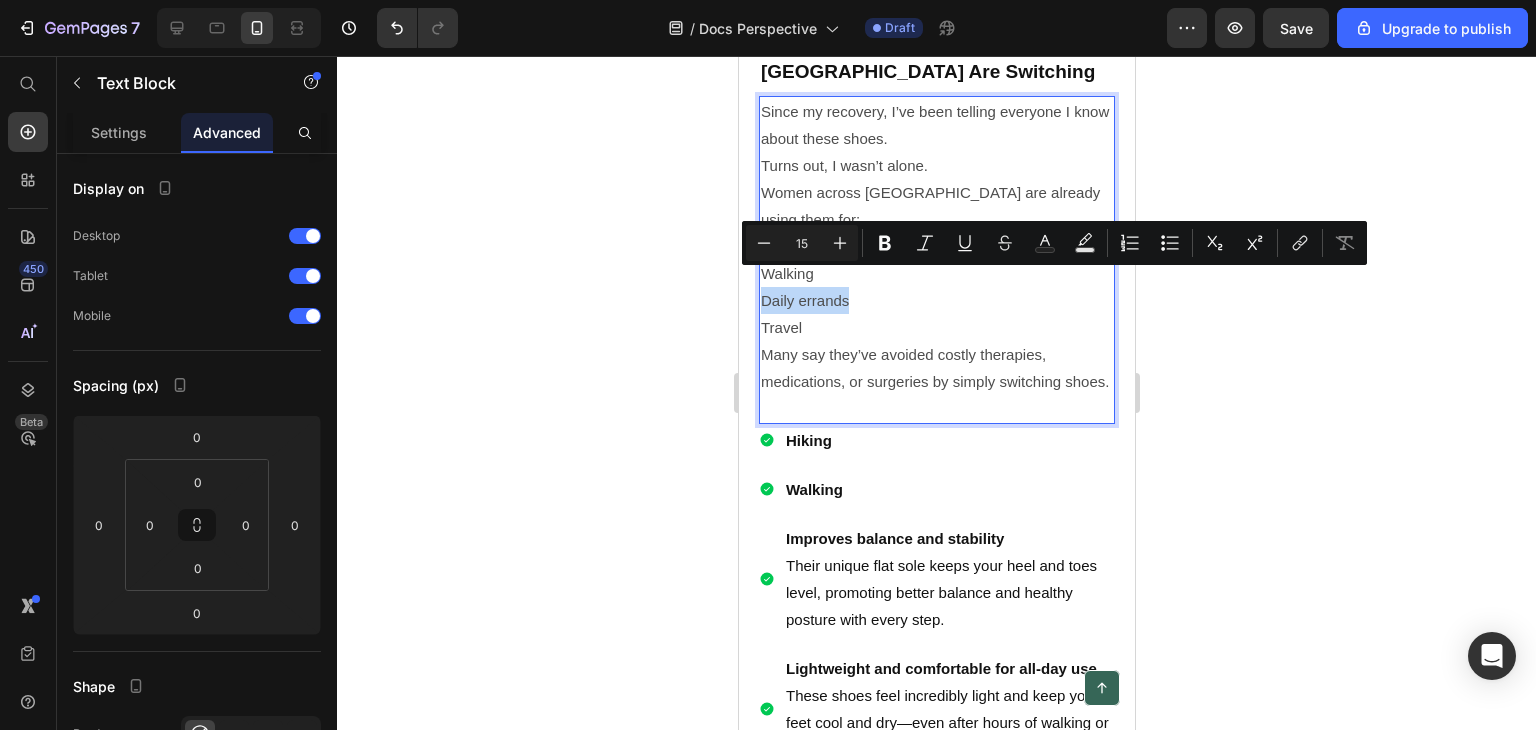 copy on "Daily errands" 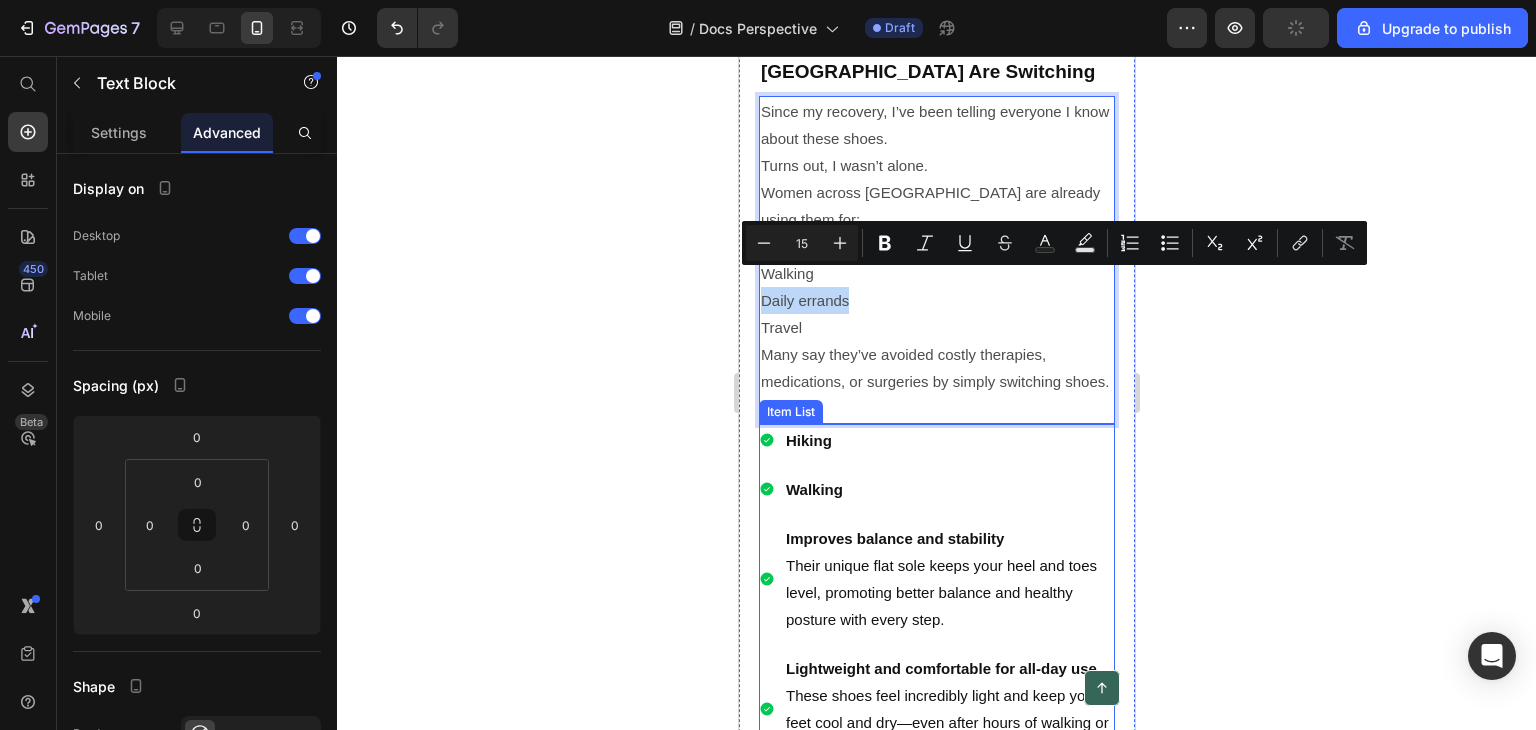 click on "Improves balance and stability" at bounding box center [894, 538] 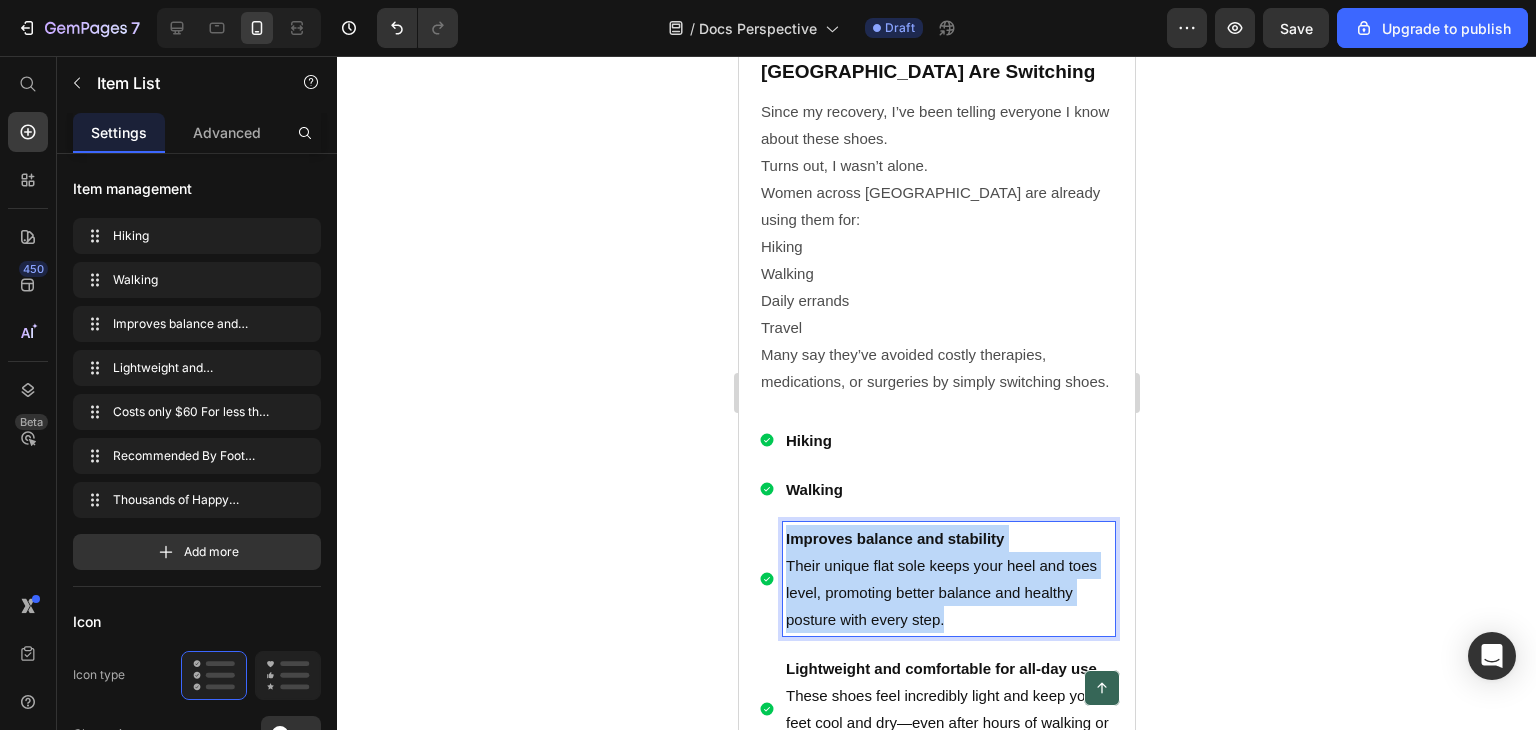 drag, startPoint x: 786, startPoint y: 540, endPoint x: 985, endPoint y: 621, distance: 214.85344 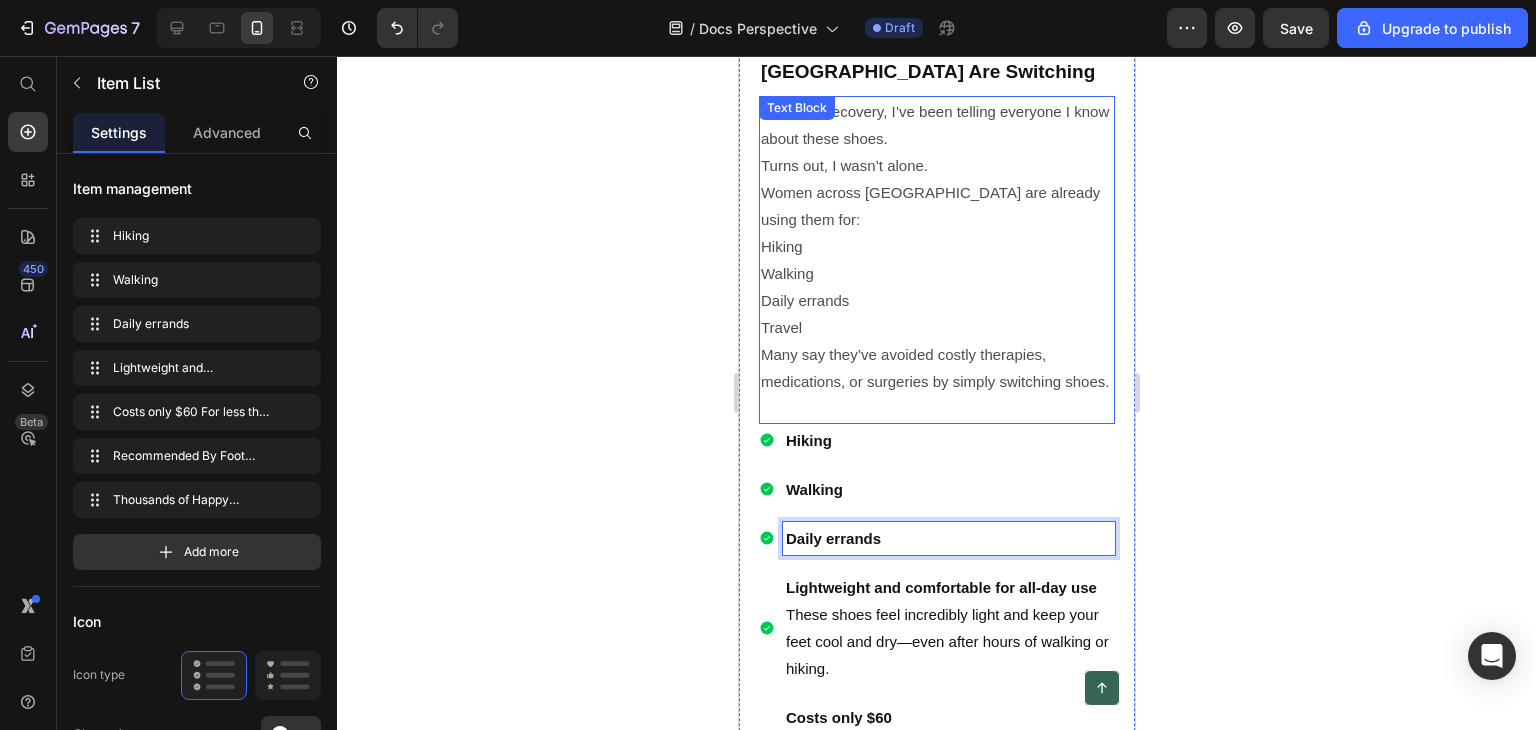 click on "Travel" at bounding box center (936, 327) 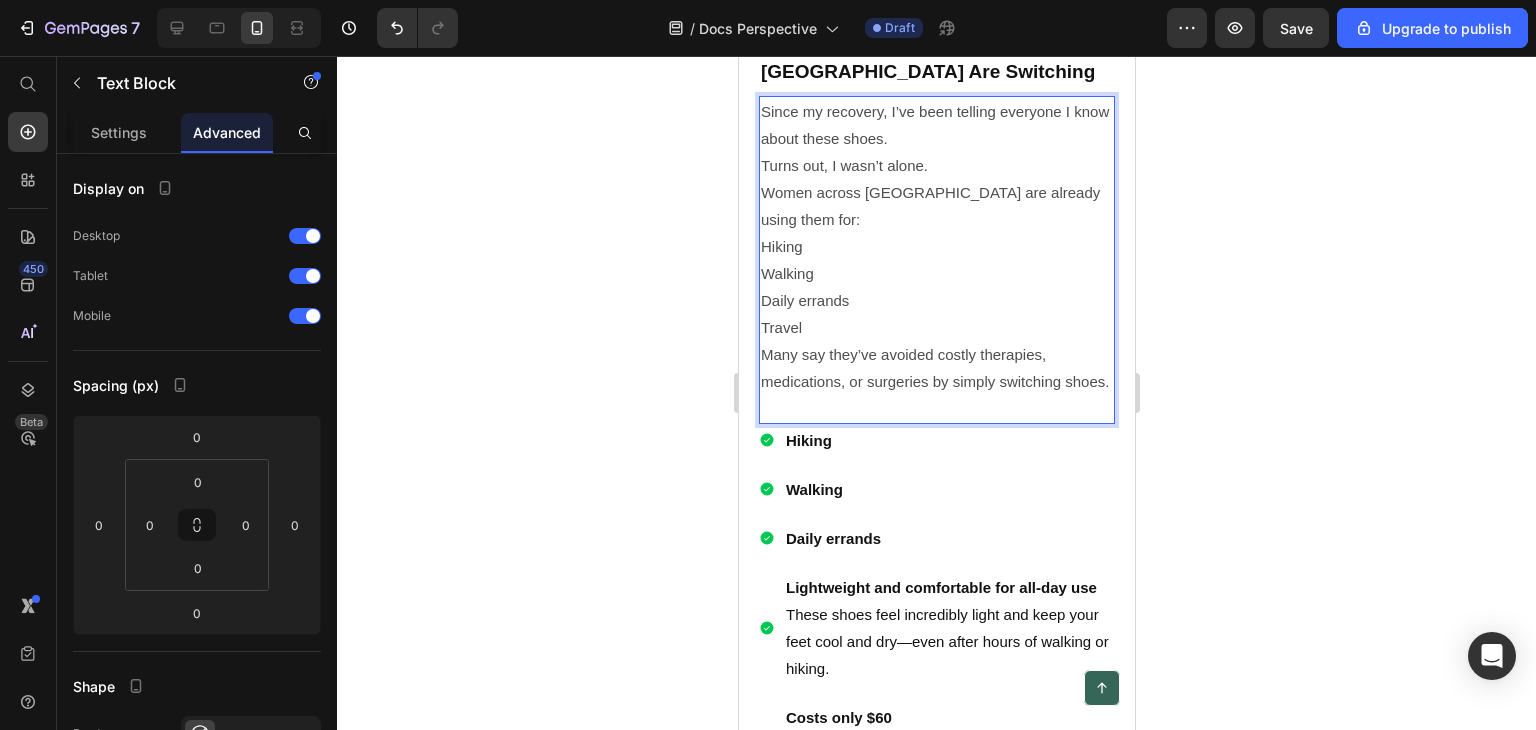 click on "Travel" at bounding box center [936, 327] 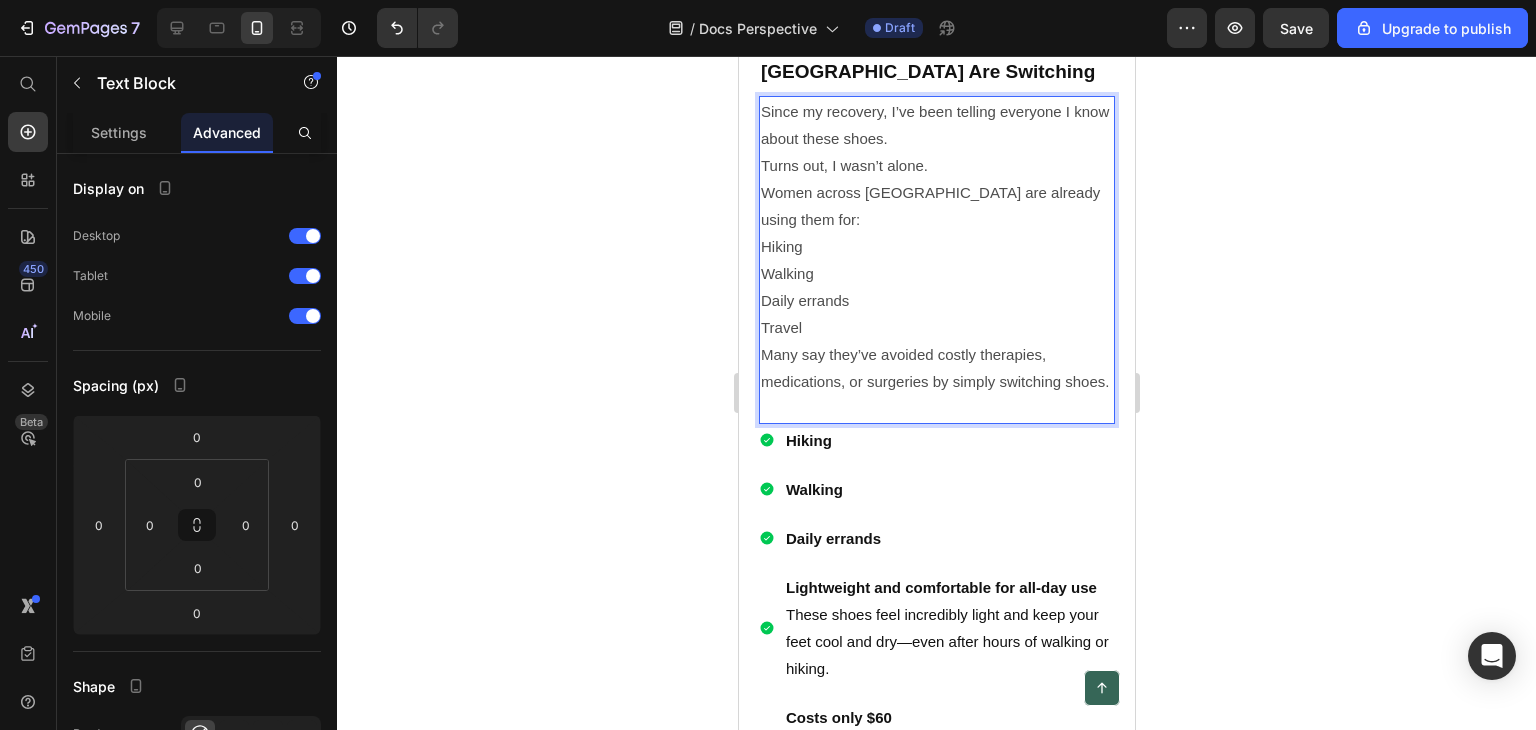 click on "Travel" at bounding box center [936, 327] 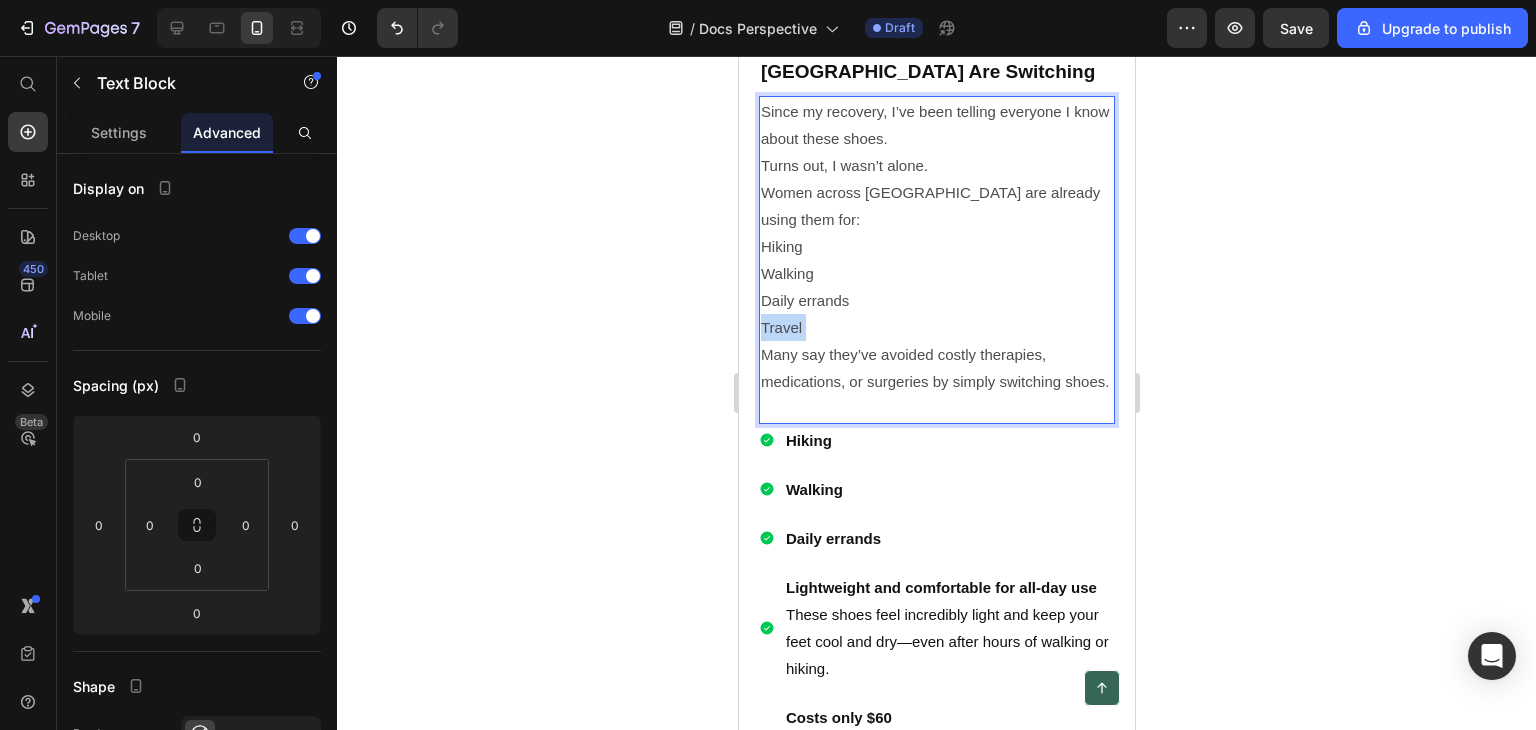 drag, startPoint x: 797, startPoint y: 309, endPoint x: 809, endPoint y: 309, distance: 12 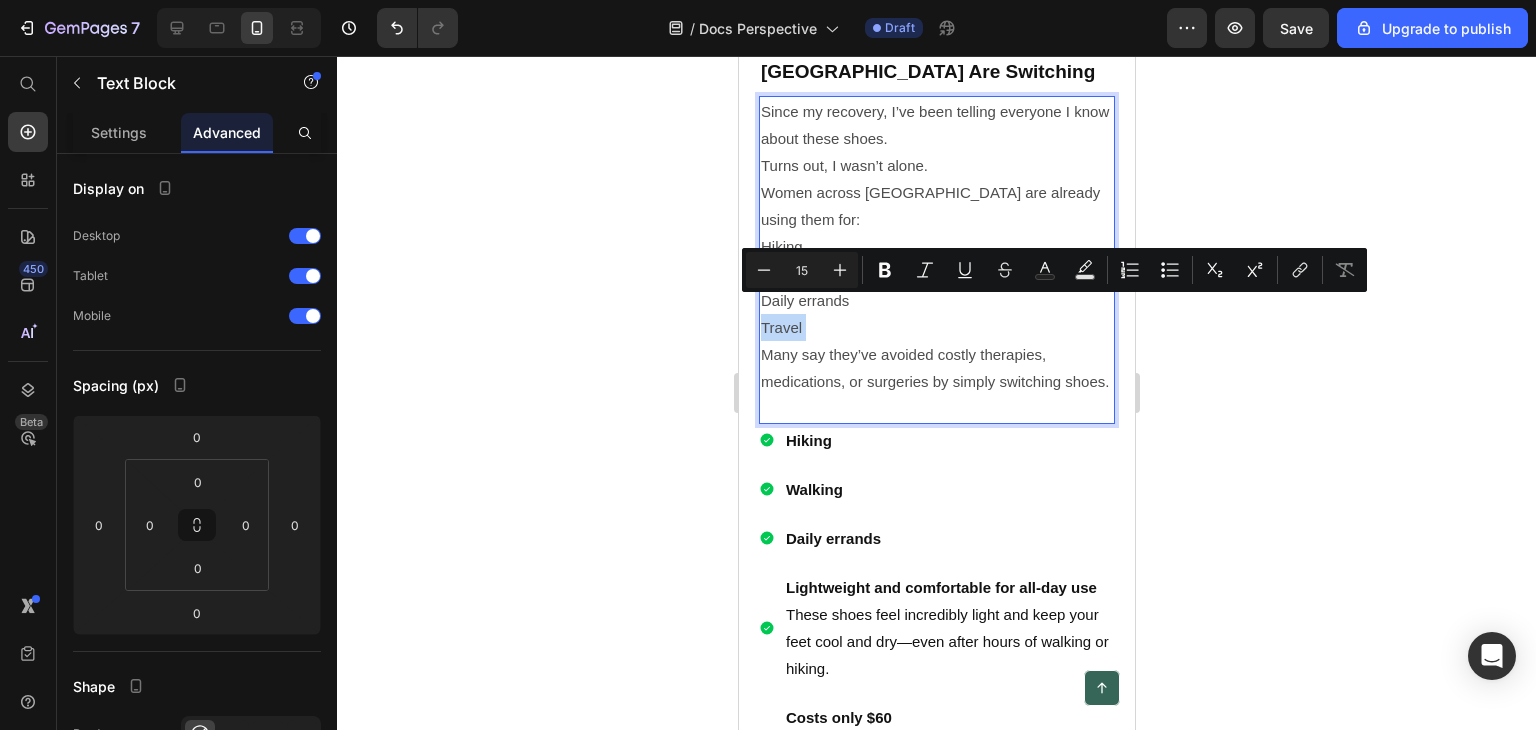 copy on "Travel" 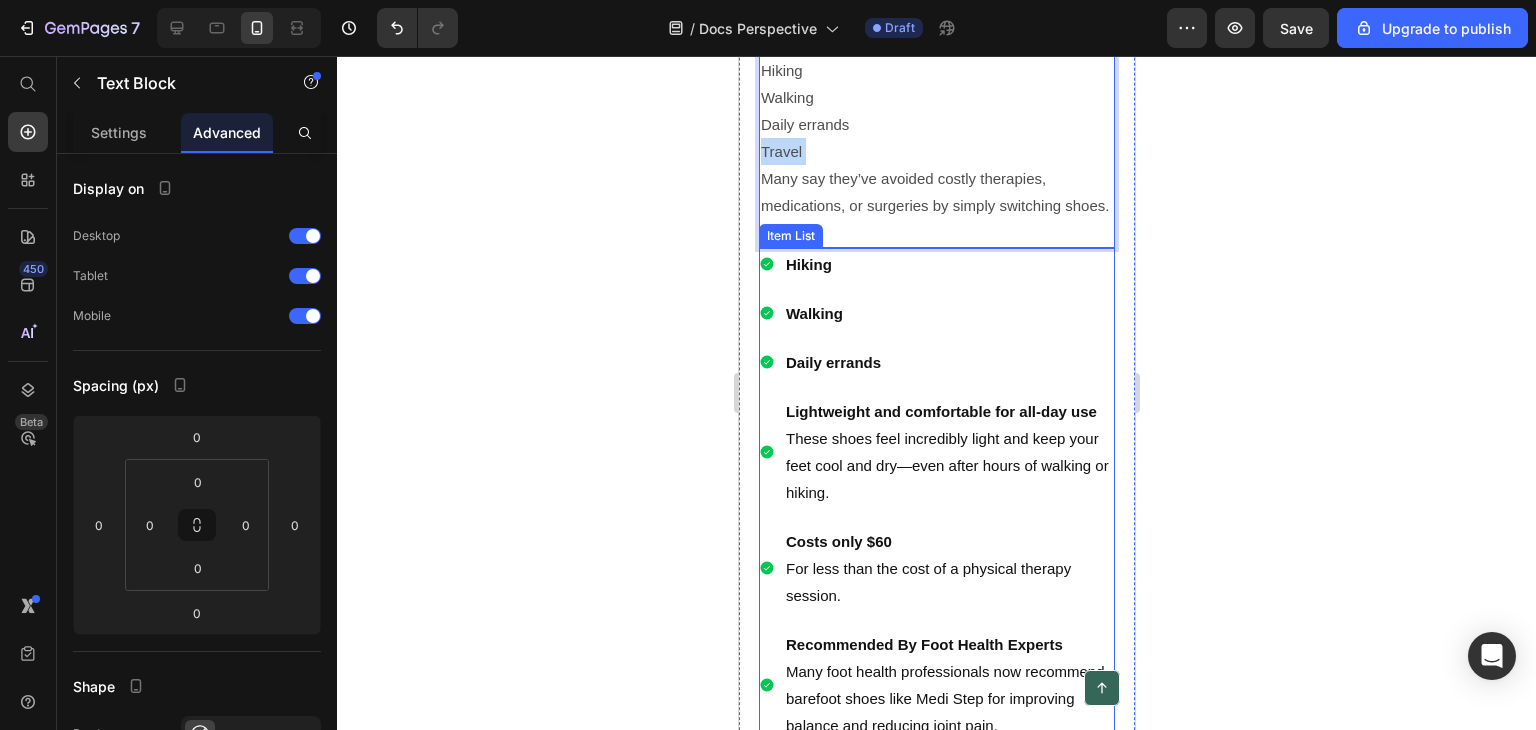 scroll, scrollTop: 6720, scrollLeft: 0, axis: vertical 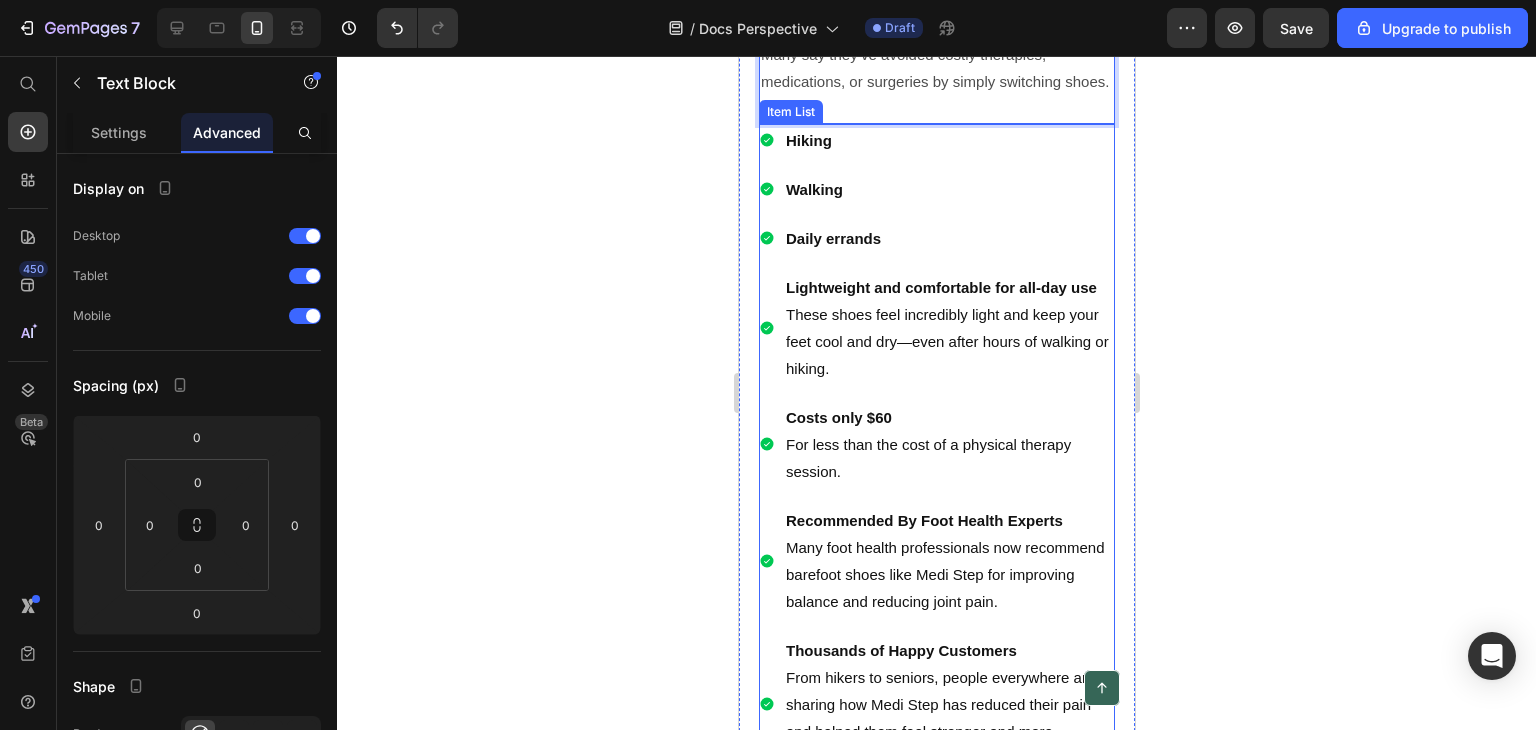 click on "Lightweight and comfortable for all-day use" at bounding box center (940, 287) 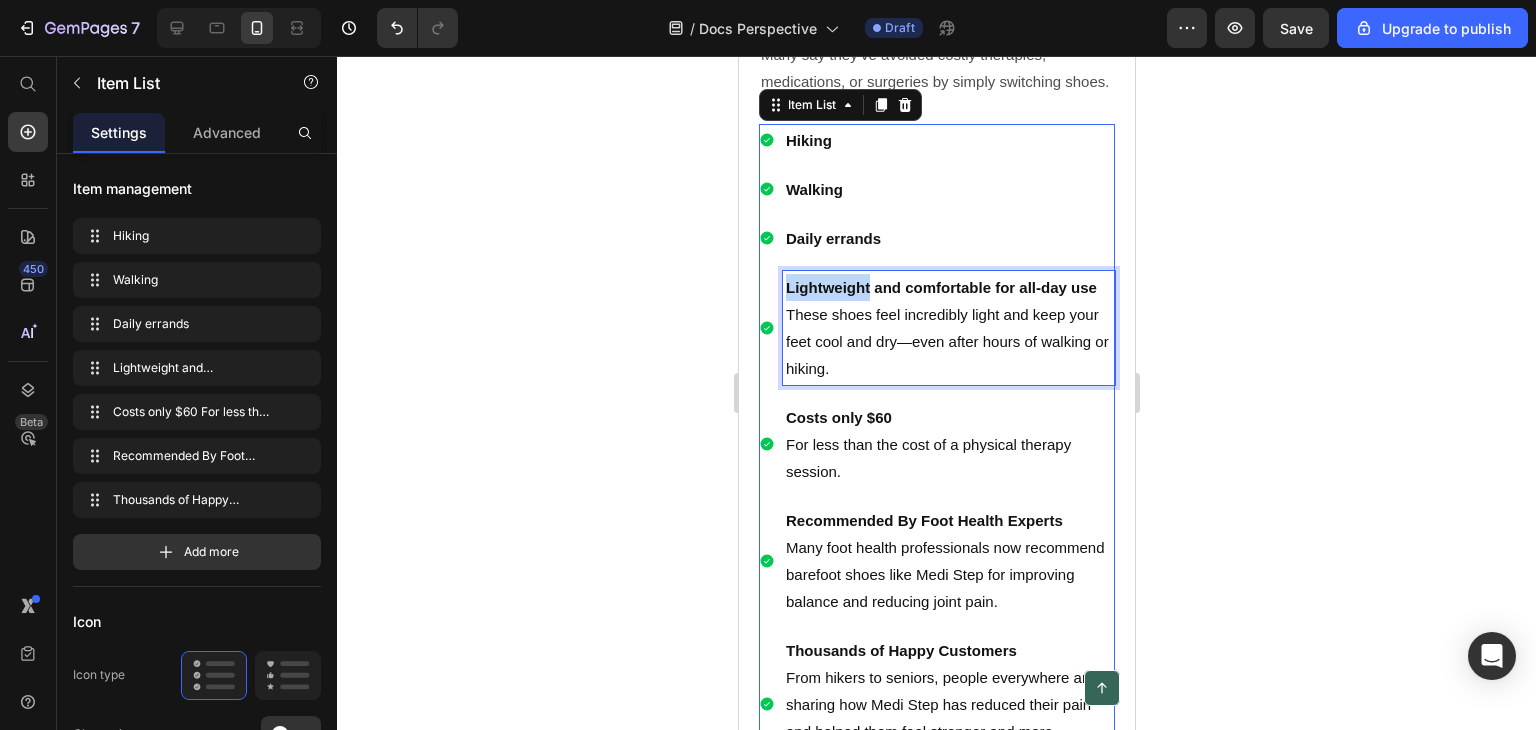 click on "Lightweight and comfortable for all-day use" at bounding box center (940, 287) 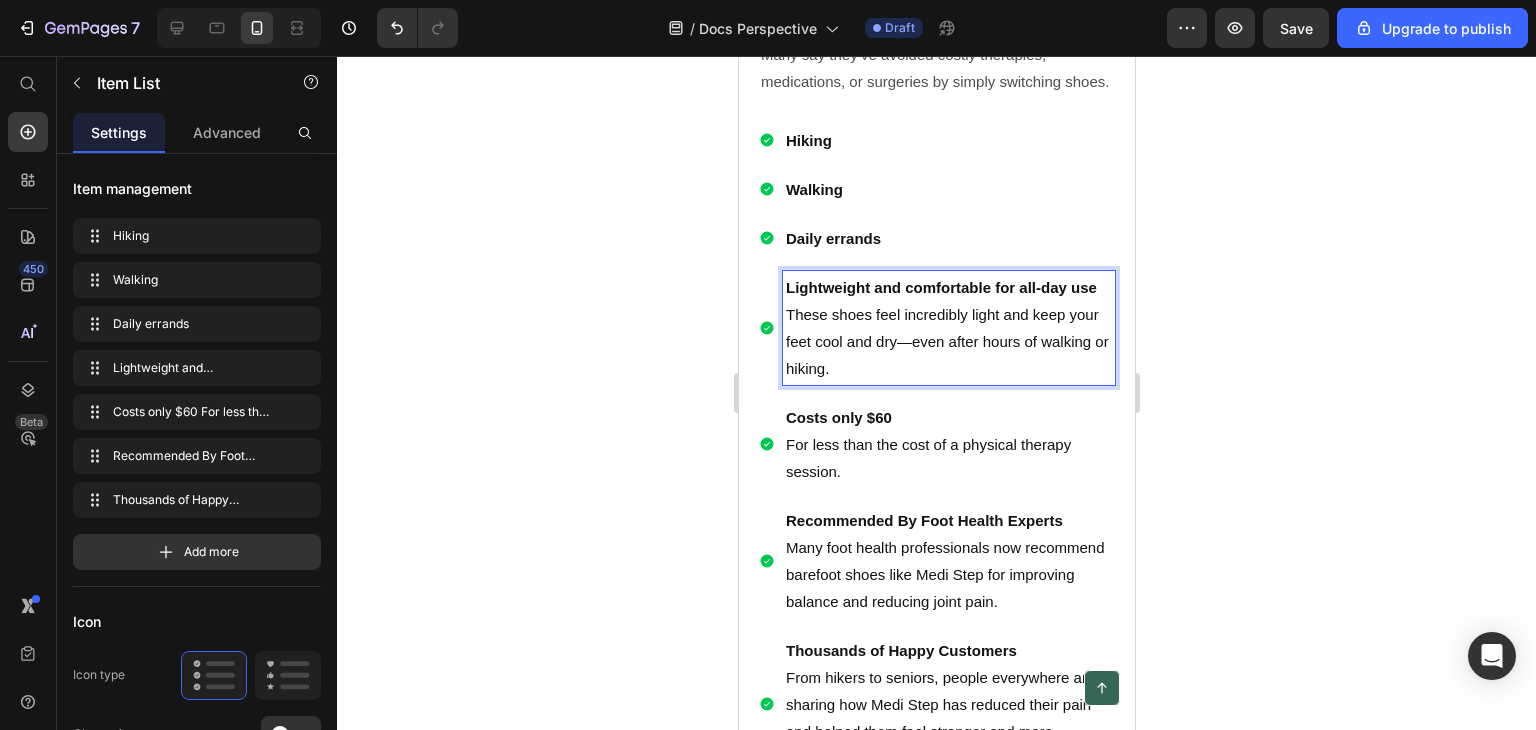 drag, startPoint x: 851, startPoint y: 305, endPoint x: 929, endPoint y: 376, distance: 105.47511 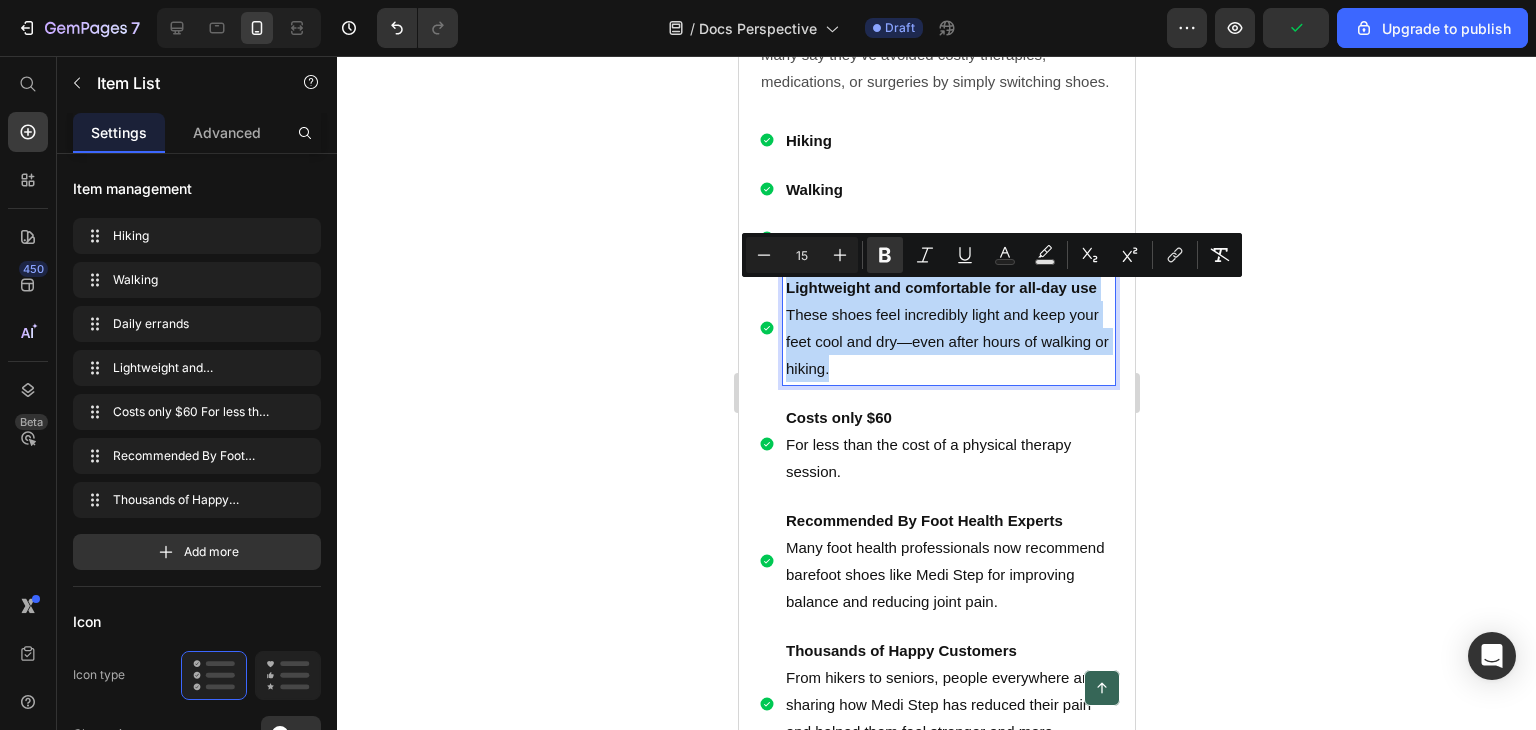 drag, startPoint x: 788, startPoint y: 293, endPoint x: 971, endPoint y: 392, distance: 208.06248 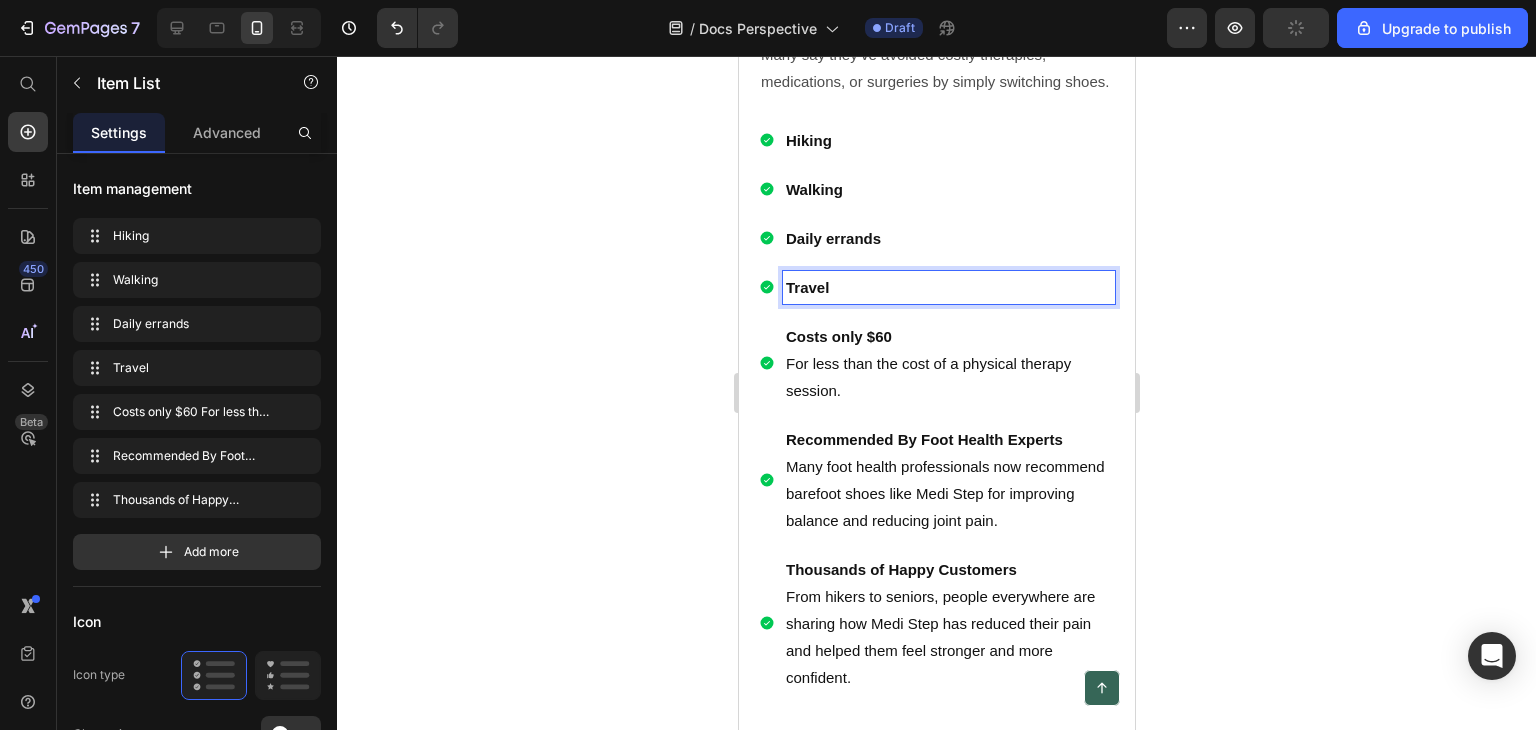 scroll, scrollTop: 6820, scrollLeft: 0, axis: vertical 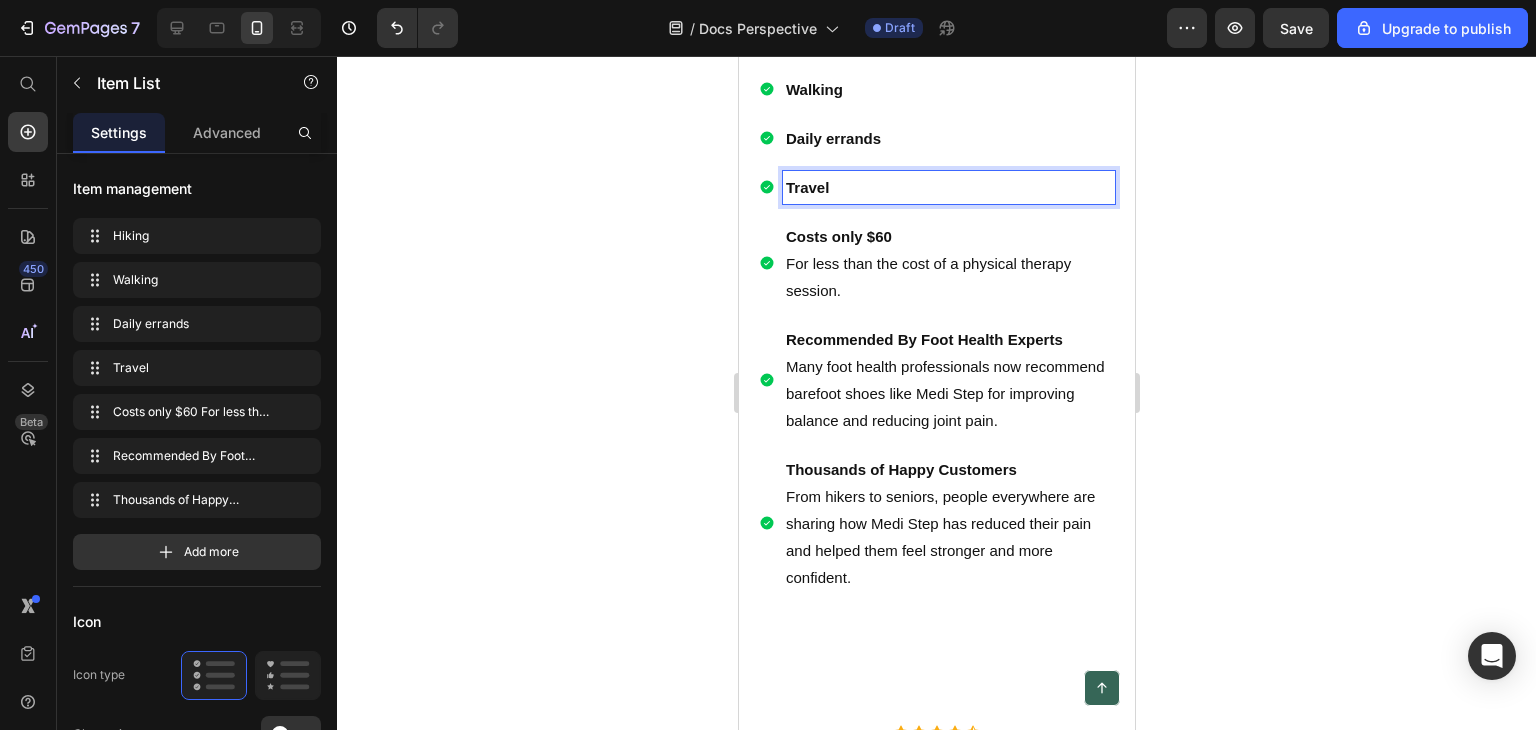 click on "Costs only $60  For less than the cost of a physical therapy session." at bounding box center [936, 263] 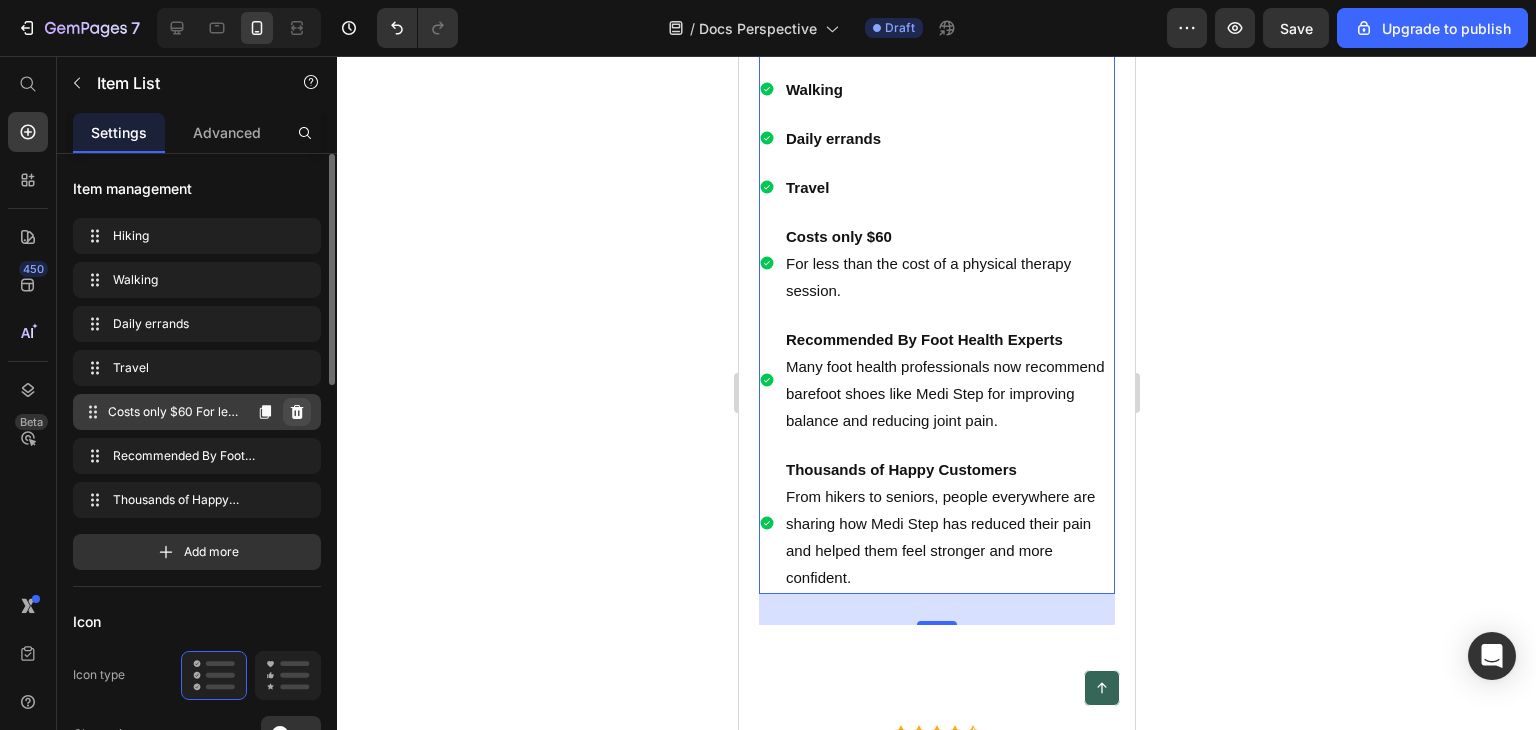 click 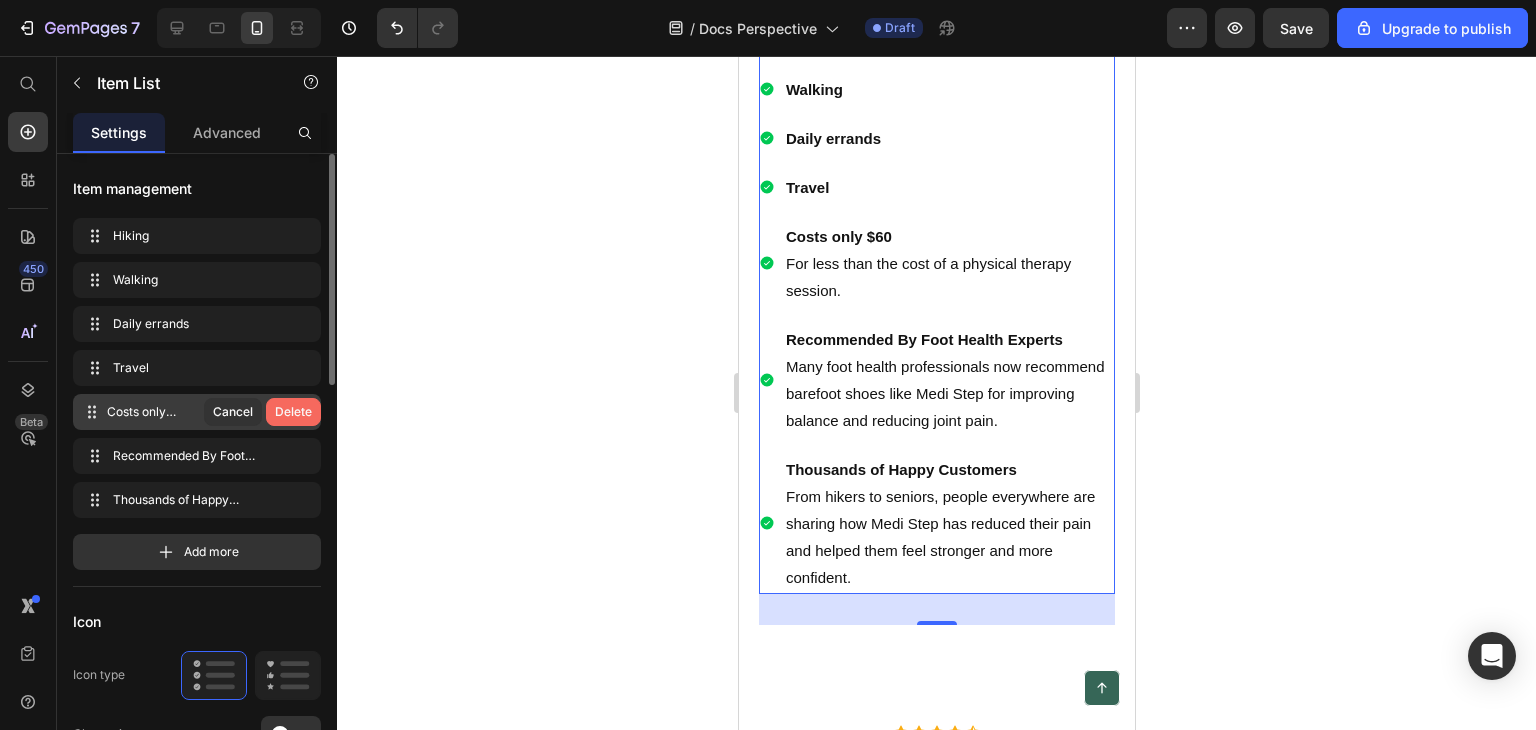 click on "Delete" at bounding box center [293, 412] 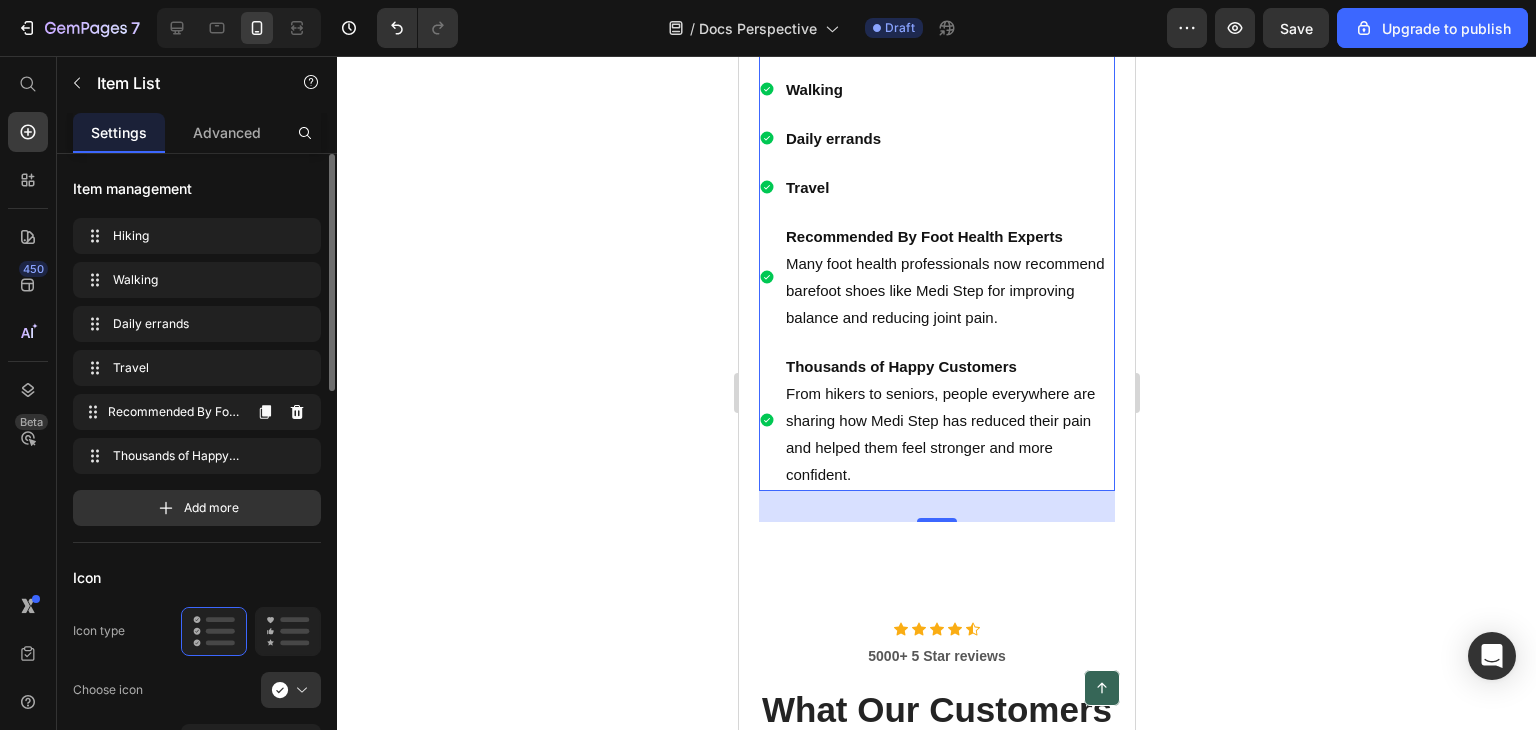 click 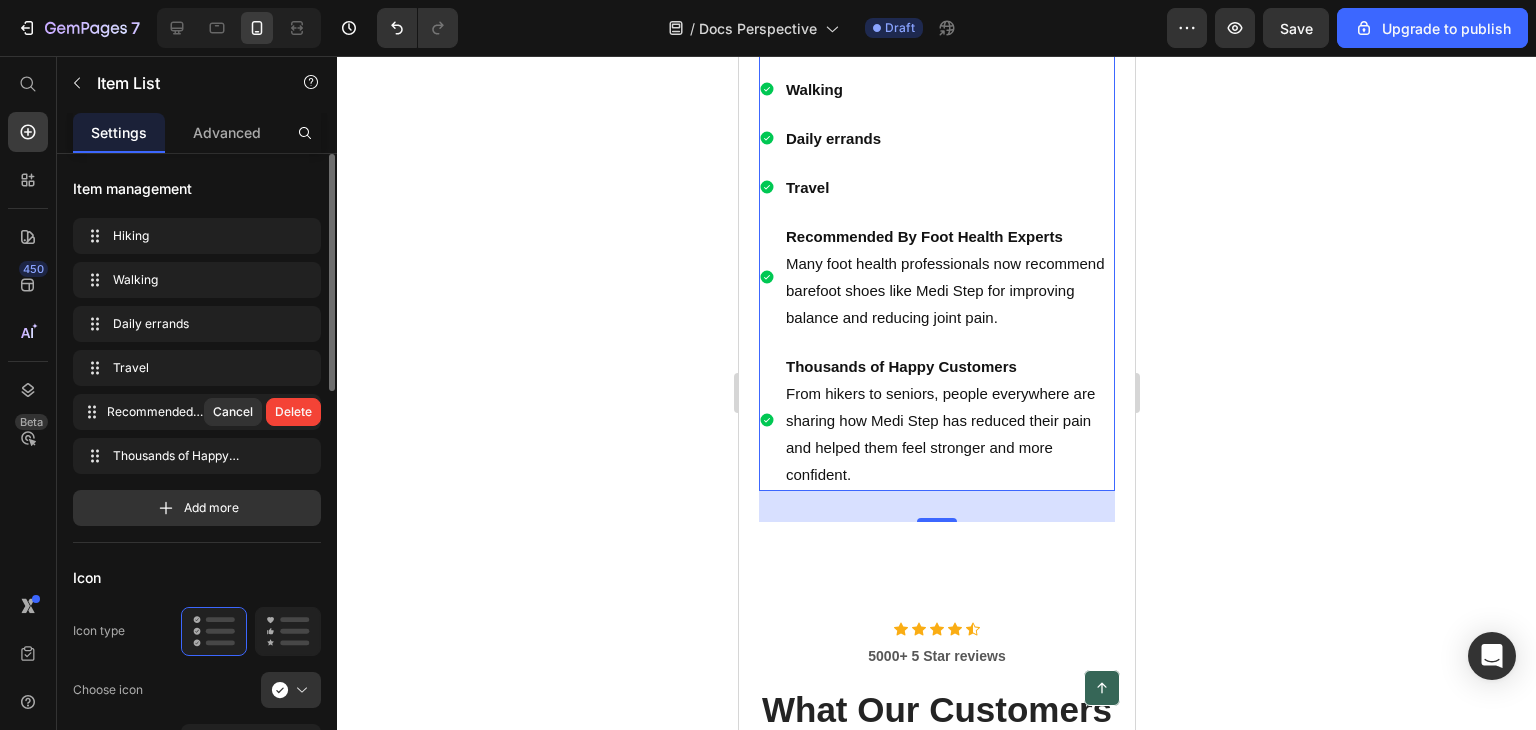 click on "Delete" at bounding box center (293, 412) 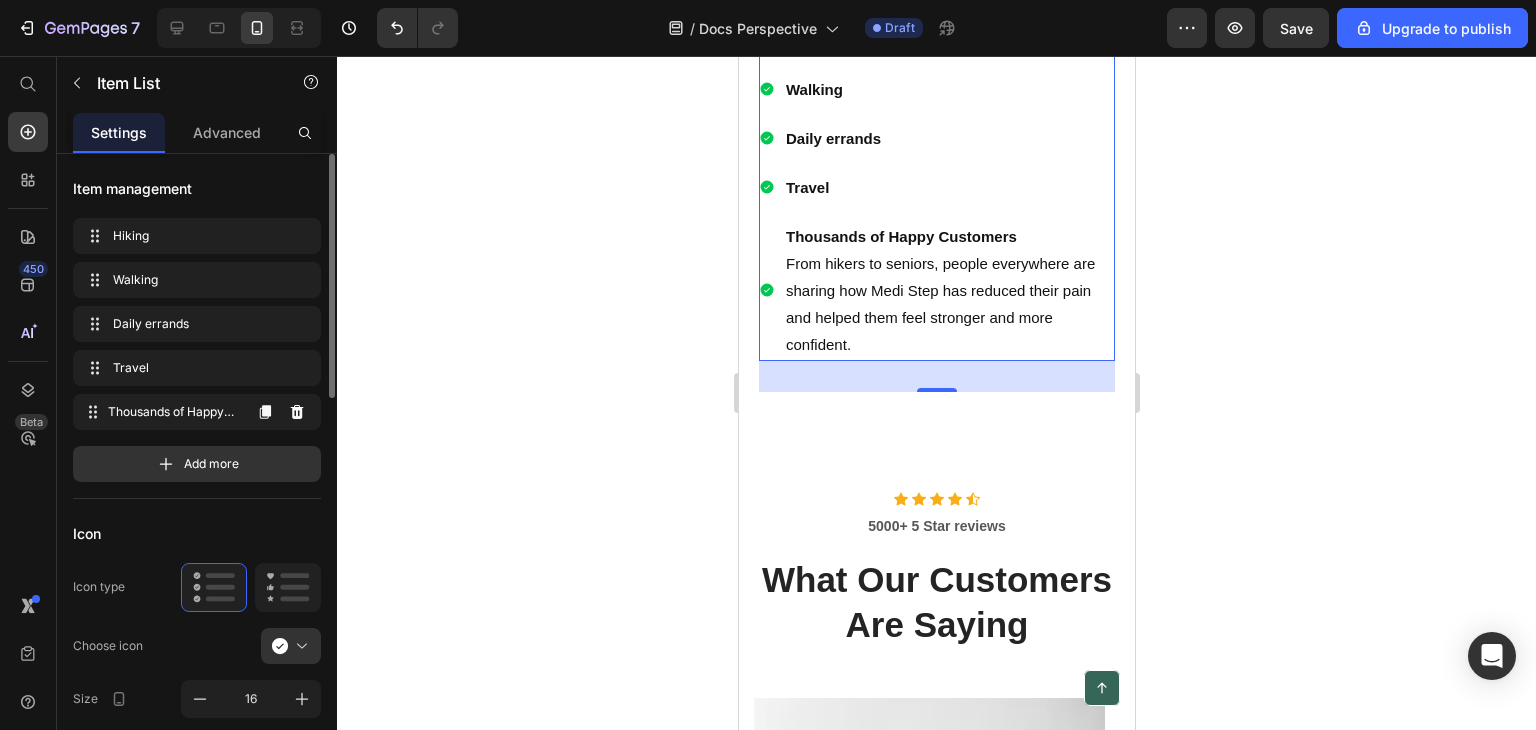 click 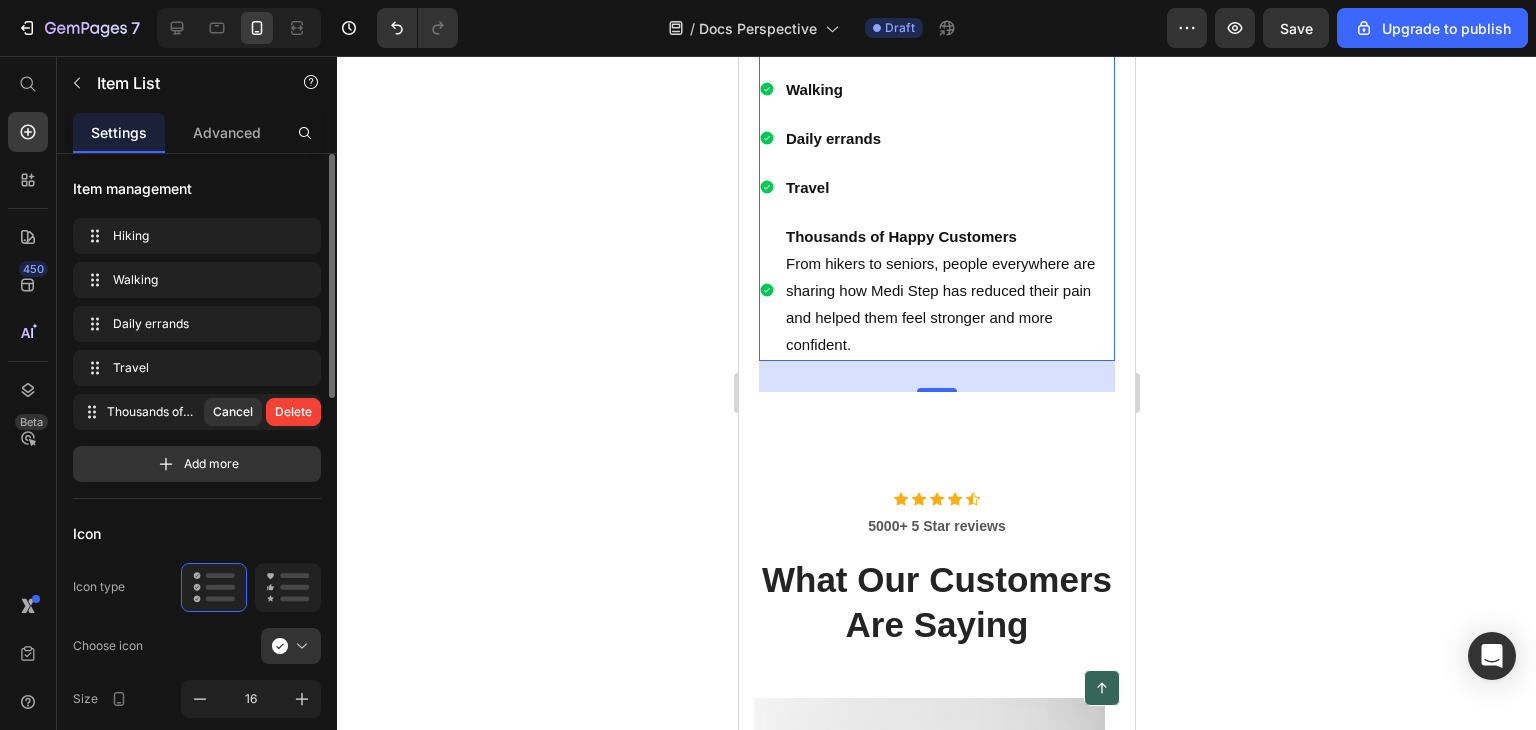 click on "Delete" at bounding box center [293, 412] 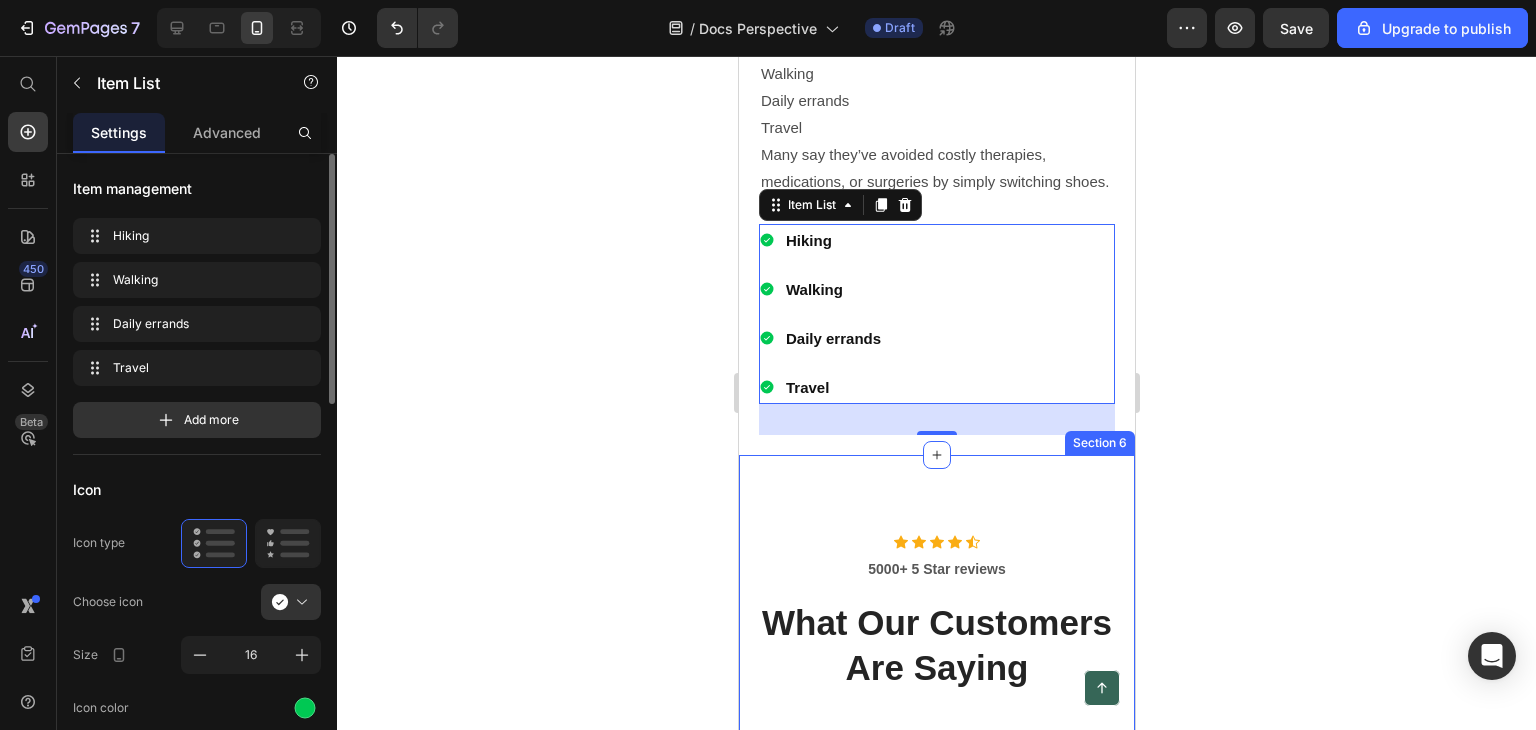 scroll, scrollTop: 6520, scrollLeft: 0, axis: vertical 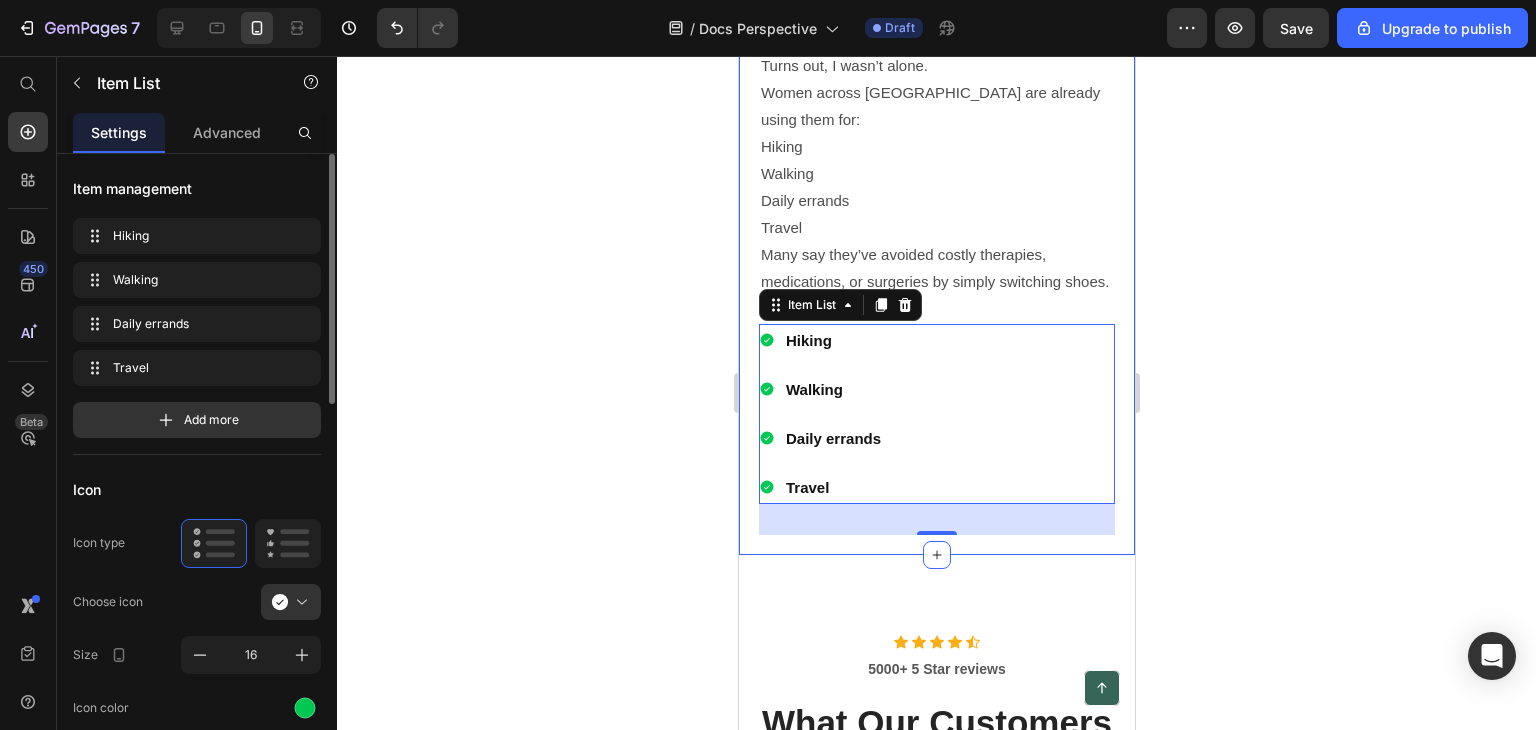 click 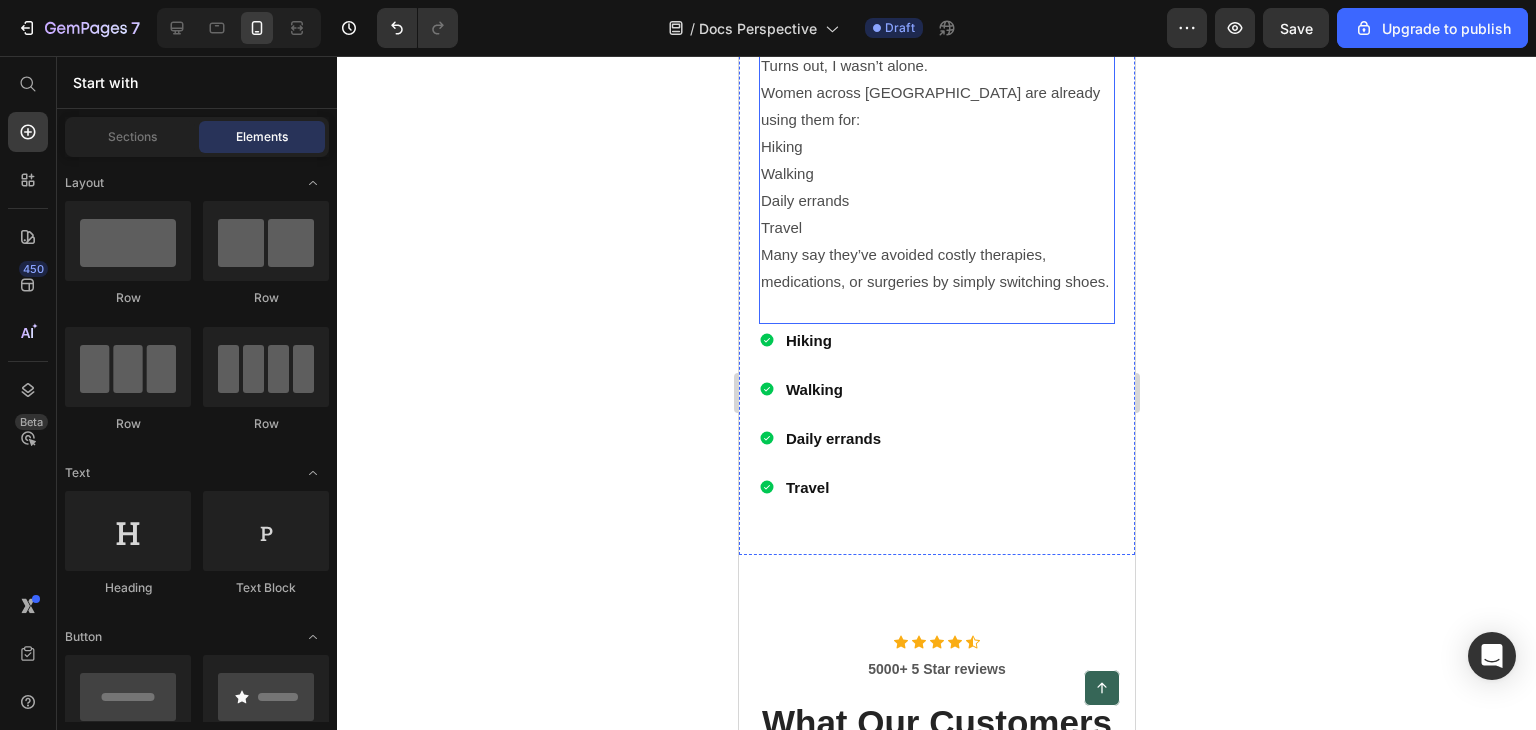 click on "Many say they’ve avoided costly therapies, medications, or surgeries by simply switching shoes." at bounding box center (936, 268) 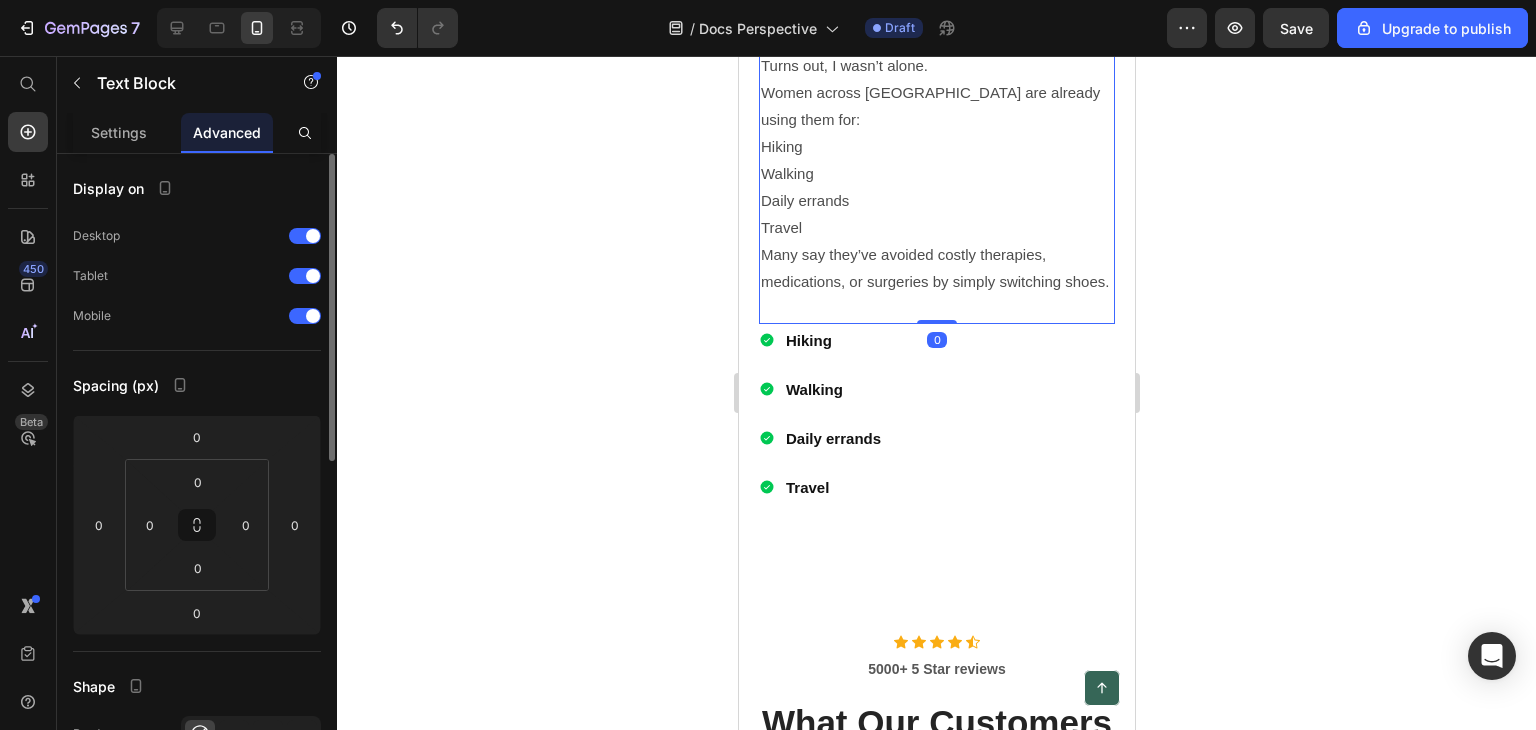 scroll, scrollTop: 6320, scrollLeft: 0, axis: vertical 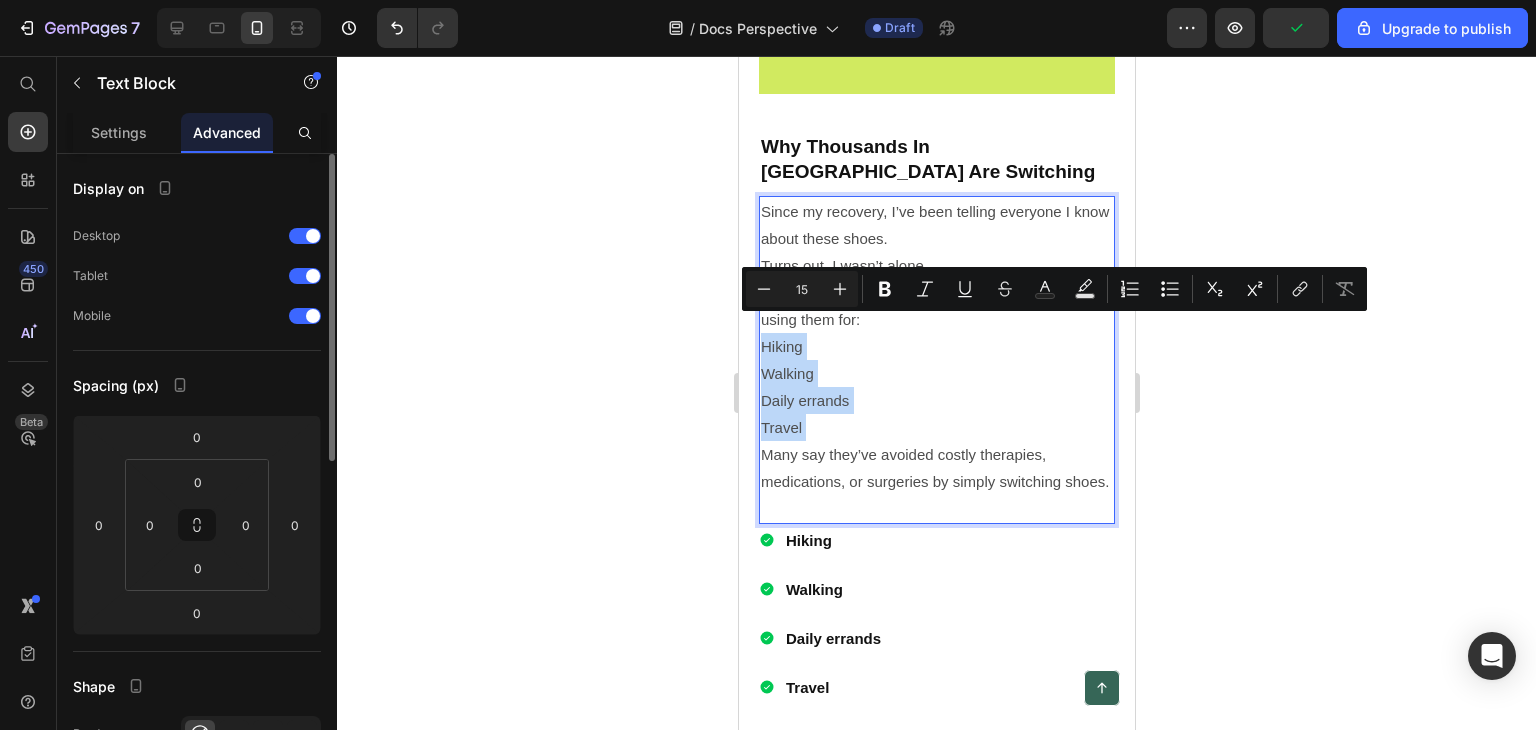 drag, startPoint x: 761, startPoint y: 321, endPoint x: 840, endPoint y: 408, distance: 117.51595 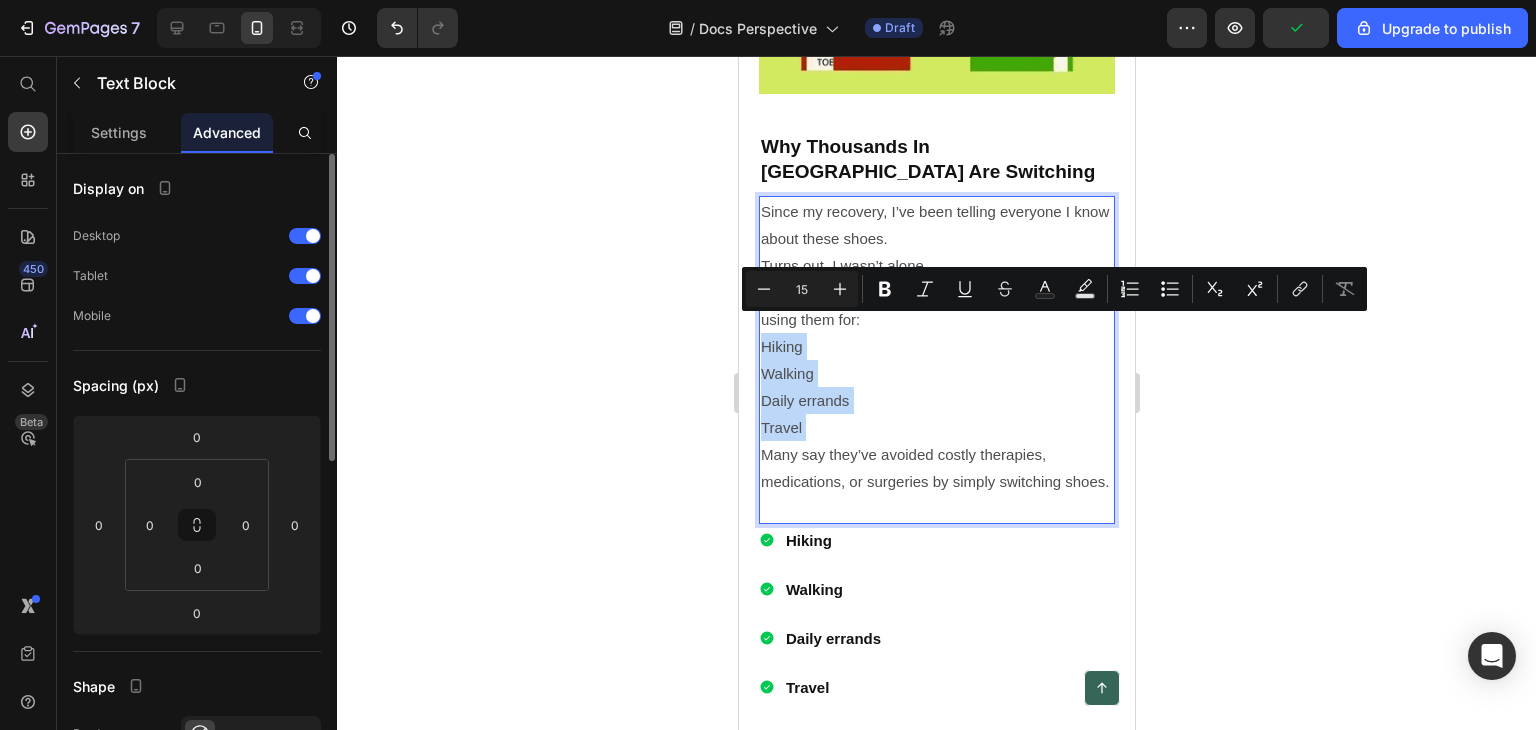 click on "Since my recovery, I’ve been telling everyone I know about these shoes. Turns out, I wasn’t alone. Women across Singapore are already using them for: Hiking Walking Daily errands Travel Many say they’ve avoided costly therapies, medications, or surgeries by simply switching shoes." at bounding box center (936, 360) 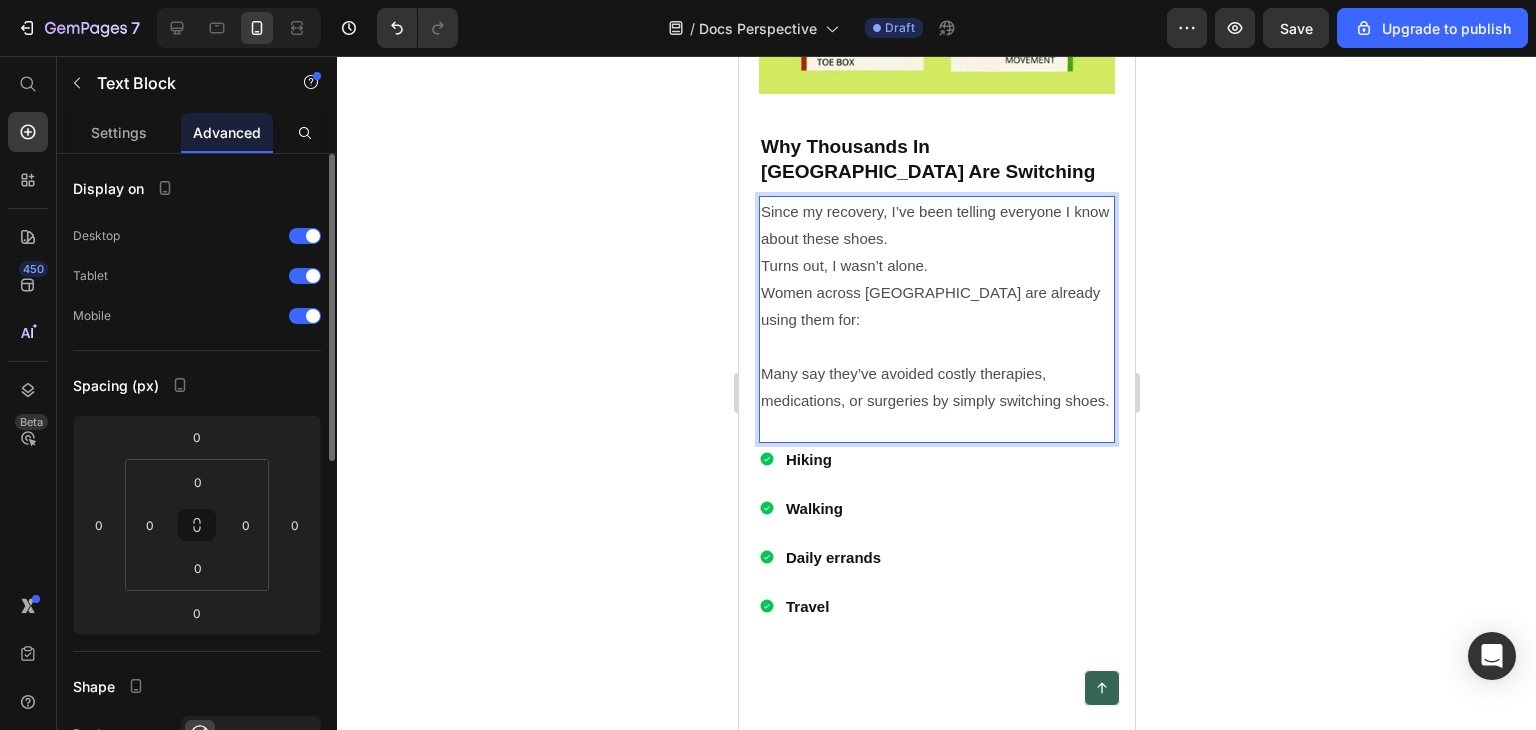 click on "Many say they’ve avoided costly therapies, medications, or surgeries by simply switching shoes." at bounding box center (936, 387) 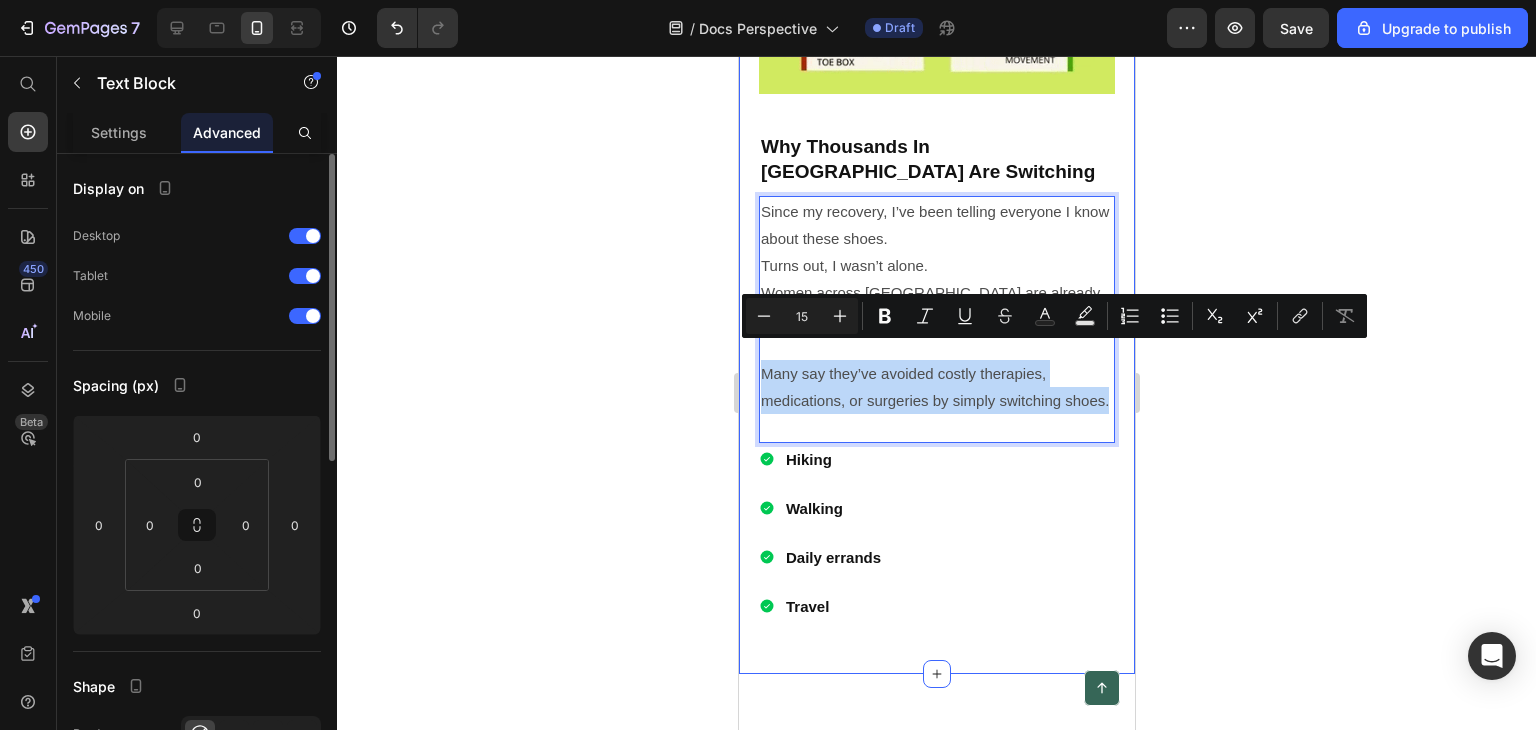 drag, startPoint x: 822, startPoint y: 406, endPoint x: 747, endPoint y: 353, distance: 91.836815 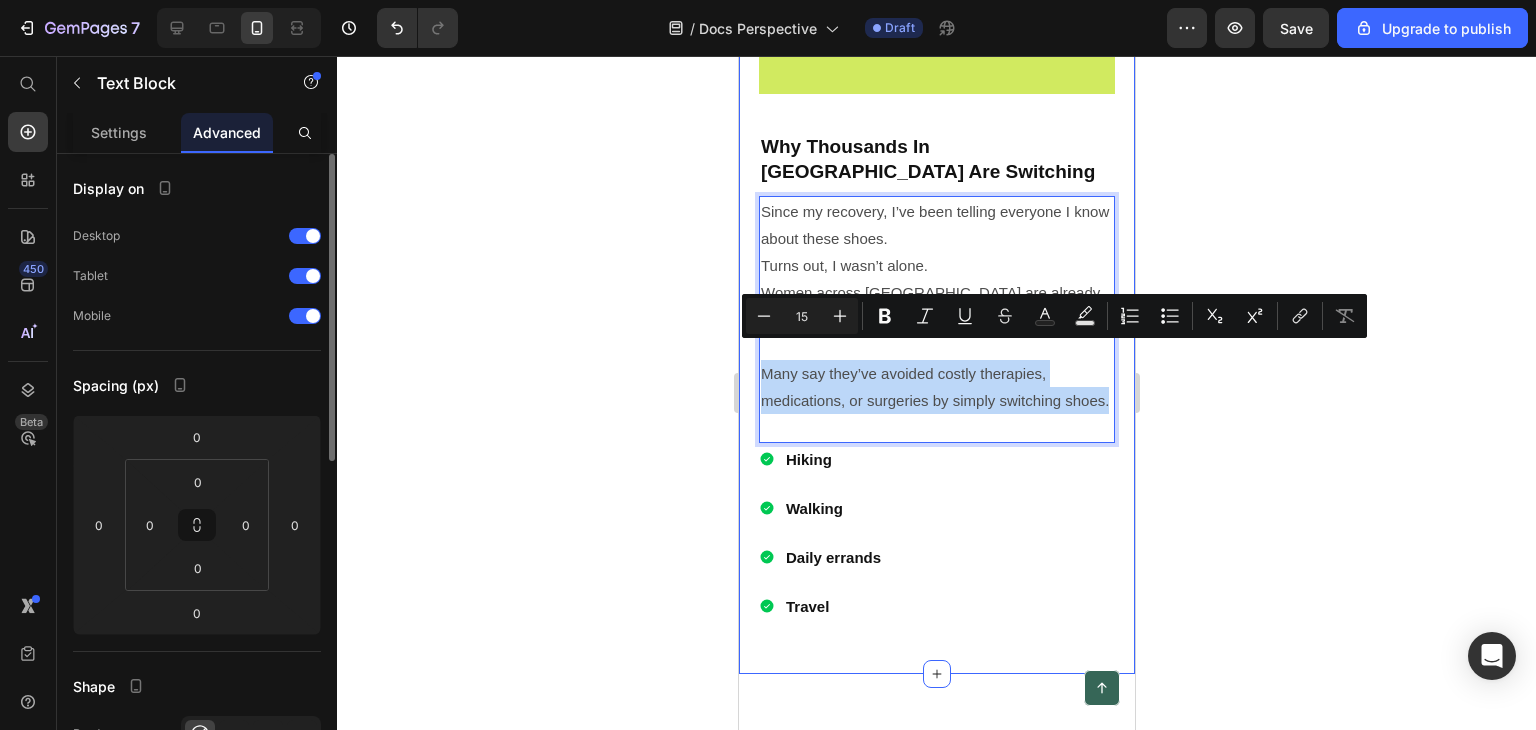 click on "Why These Barefoot Shoes Work When Others Don’t Heading   Dr. Tan explained that most “orthopedic” shoes still rely on artificial supports. Only true barefoot-style shoes offer these:   Text Block Rebuilds foot strength naturally   ⁠⁠⁠⁠⁠⁠⁠ Medi Step’s flexible design lets your feet move the way they were meant to—helping to  rebuild weak muscles  naturally. Helps reduce pain in feet, knees, and back By strengthening foot muscles and improving balance, Medi Step helps ease pressure on your joints, knees, and lower back—so you can walk and move without pain. Improves balance and stability  ⁠⁠⁠⁠⁠⁠⁠ Their unique flat sole keeps your heel and toes level, promoting better balance and healthy posture with every step. Lightweight and comfortable for all-day use These shoes feel incredibly light and keep your feet cool and dry—even after hours of walking or hiking. Costs only $60  ⁠⁠⁠⁠⁠⁠⁠ For less than the cost of a physical therapy session. Item List Image" at bounding box center [936, -351] 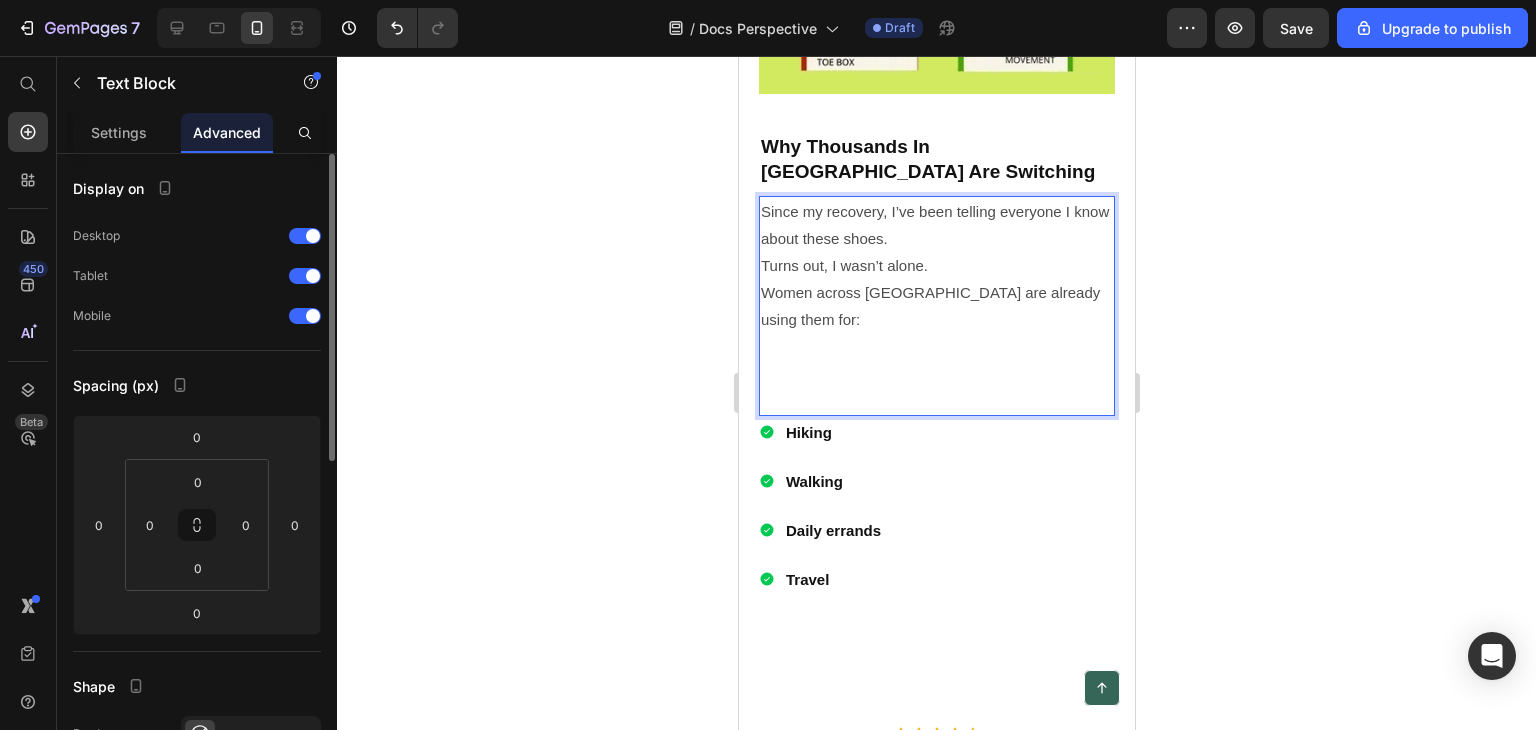click at bounding box center [936, 400] 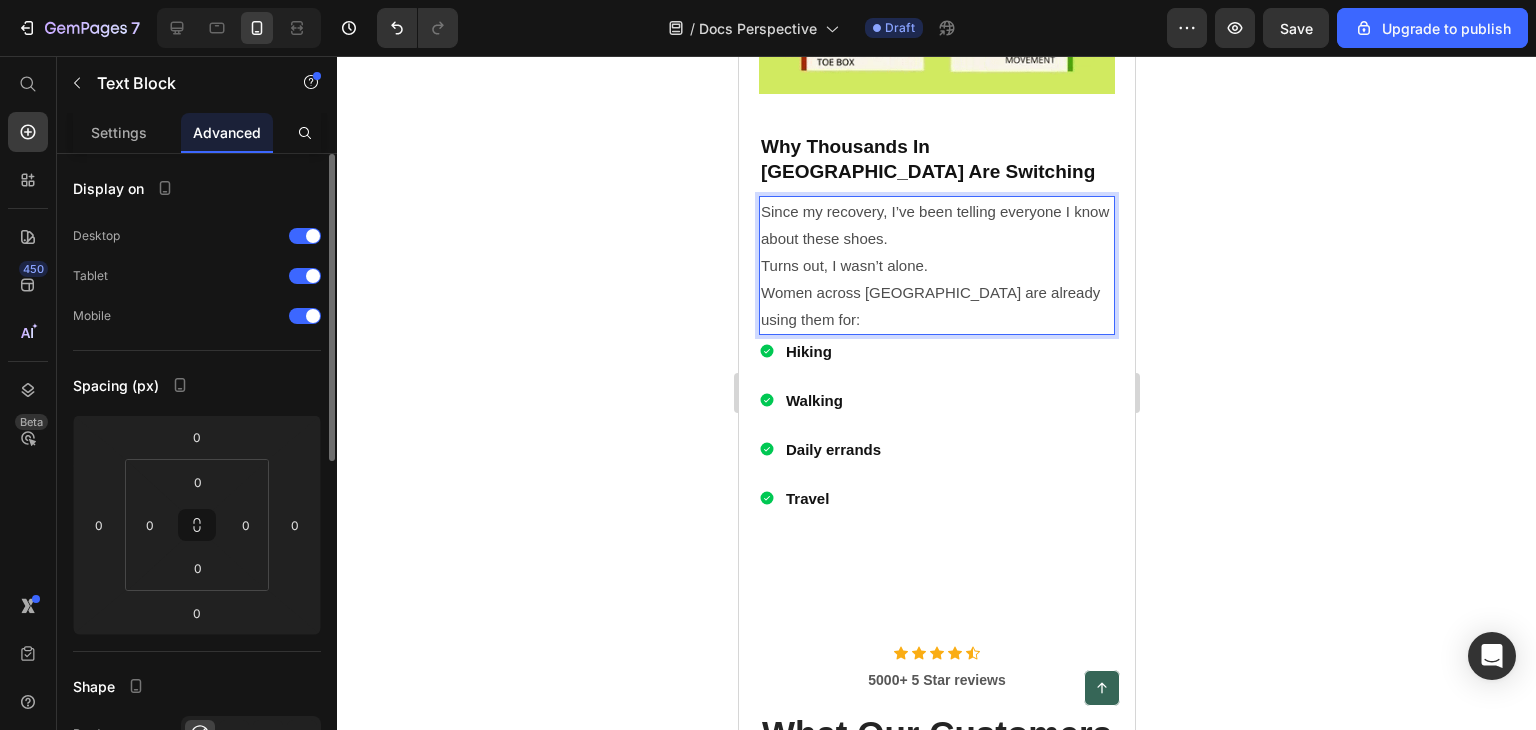 click 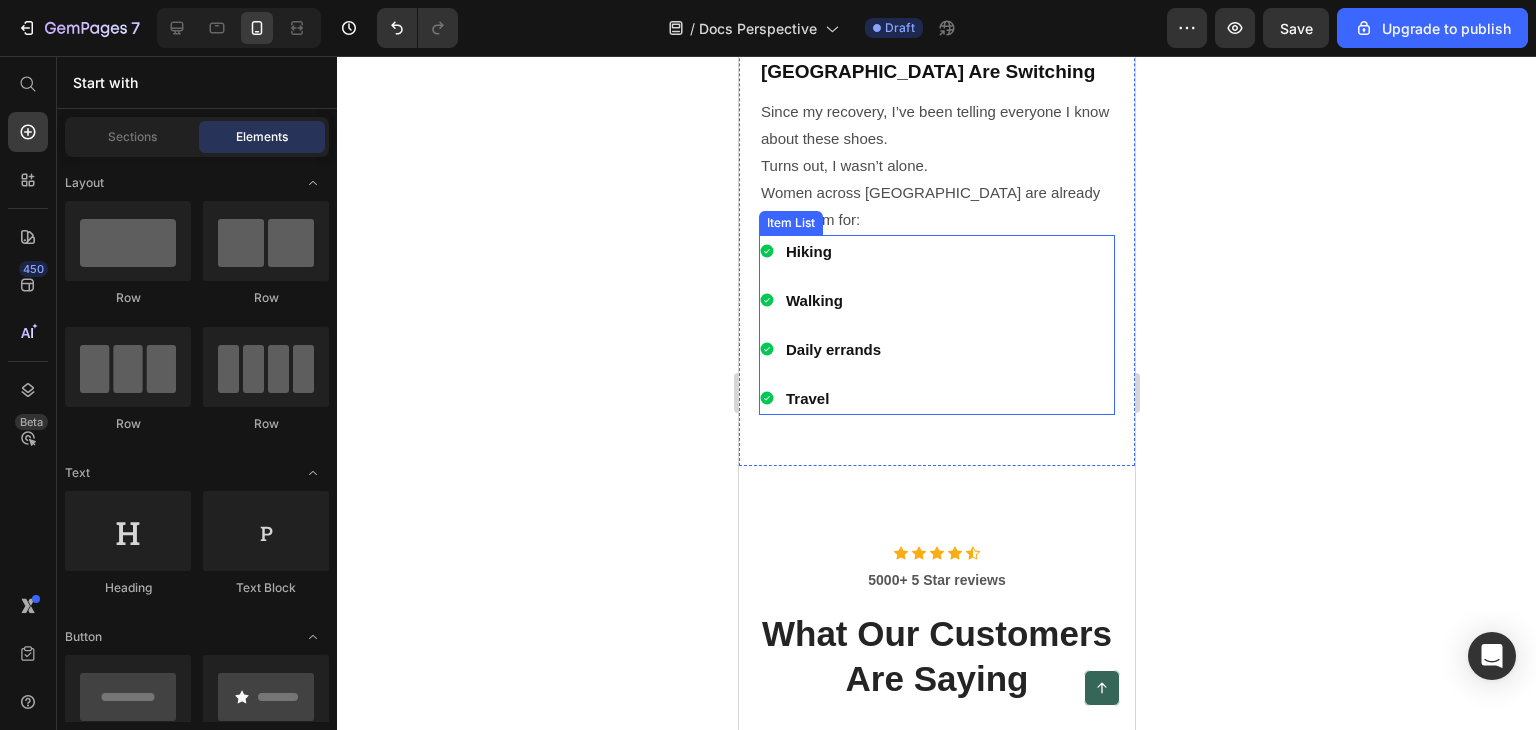 scroll, scrollTop: 6620, scrollLeft: 0, axis: vertical 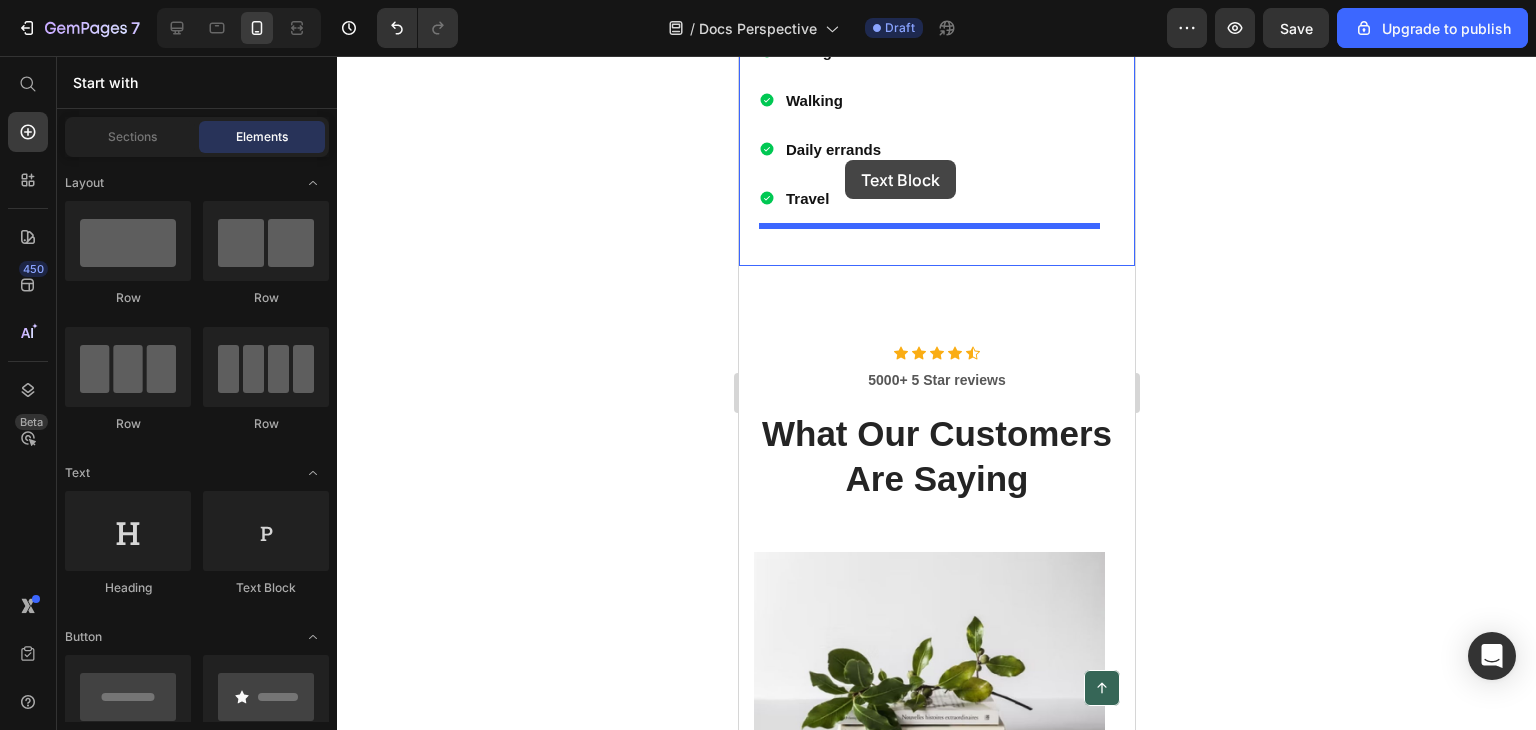 drag, startPoint x: 998, startPoint y: 600, endPoint x: 844, endPoint y: 160, distance: 466.17163 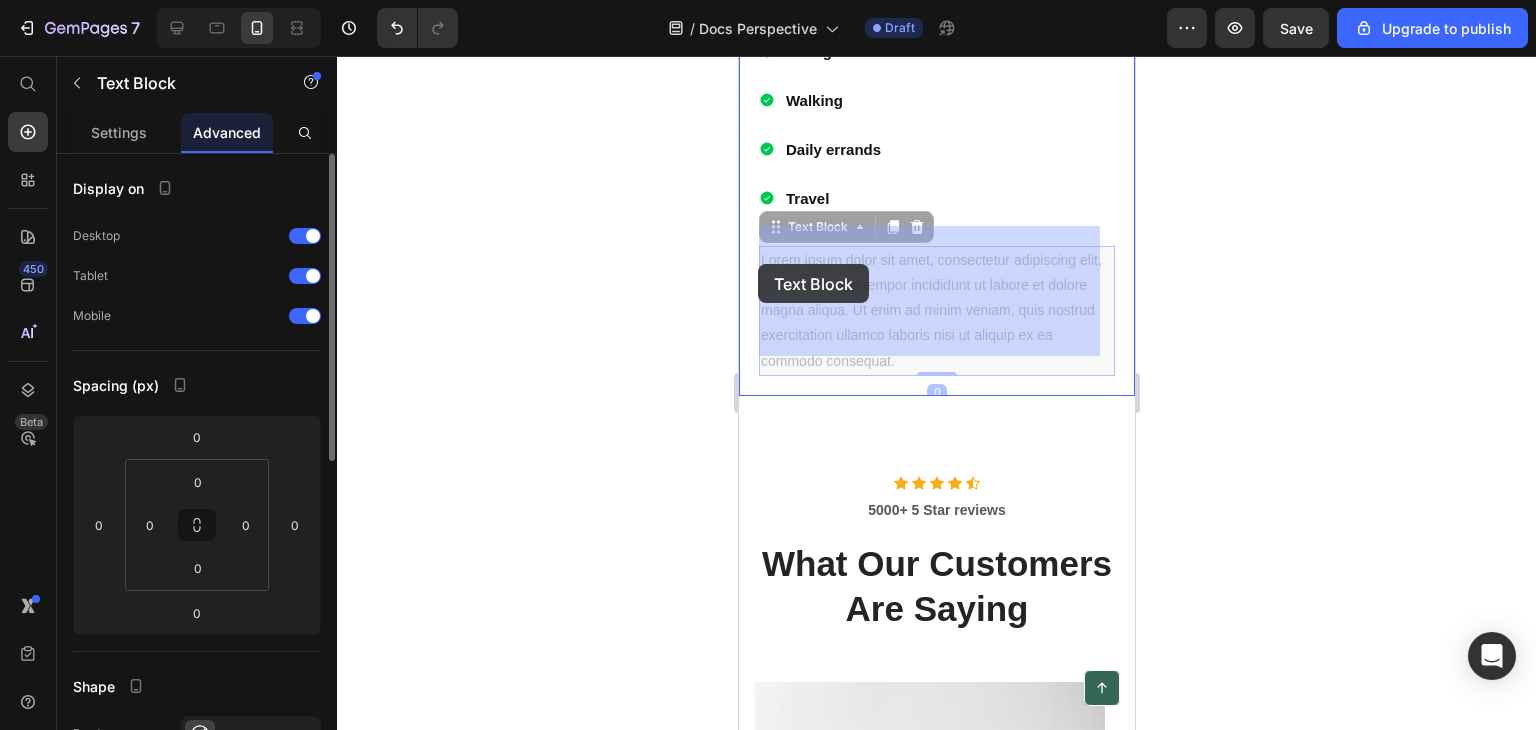 drag, startPoint x: 943, startPoint y: 329, endPoint x: 757, endPoint y: 264, distance: 197.03046 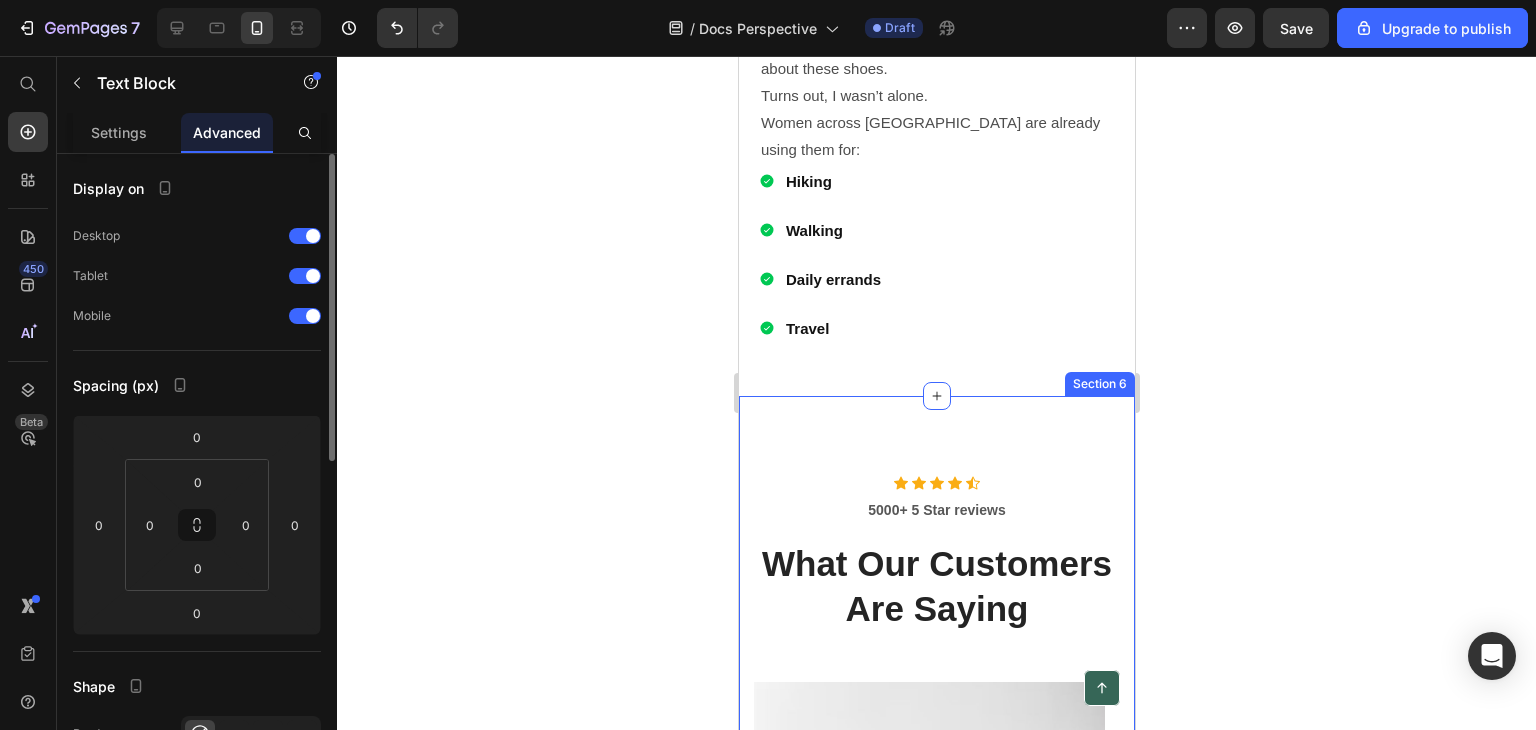 scroll, scrollTop: 6749, scrollLeft: 0, axis: vertical 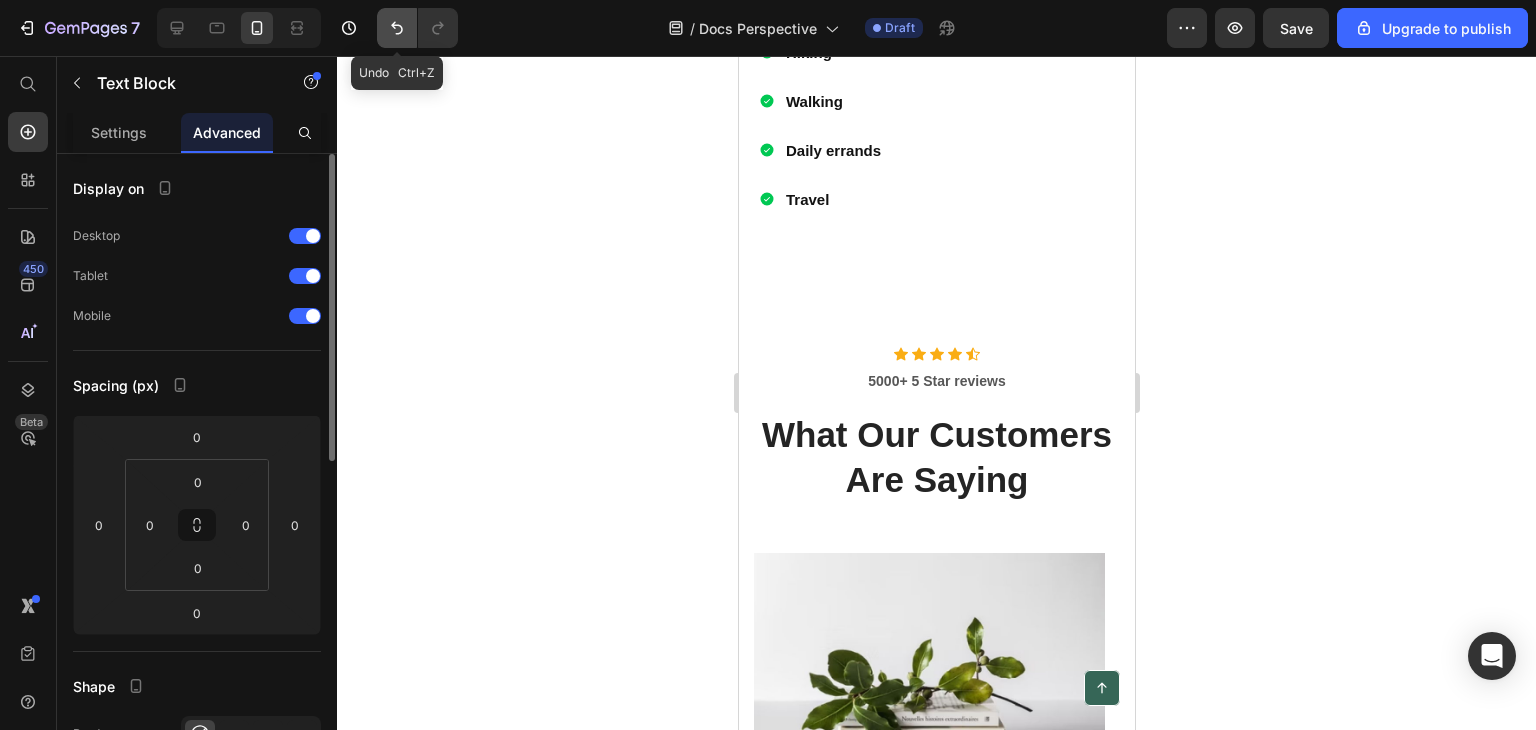 drag, startPoint x: 398, startPoint y: 11, endPoint x: 48, endPoint y: 65, distance: 354.1412 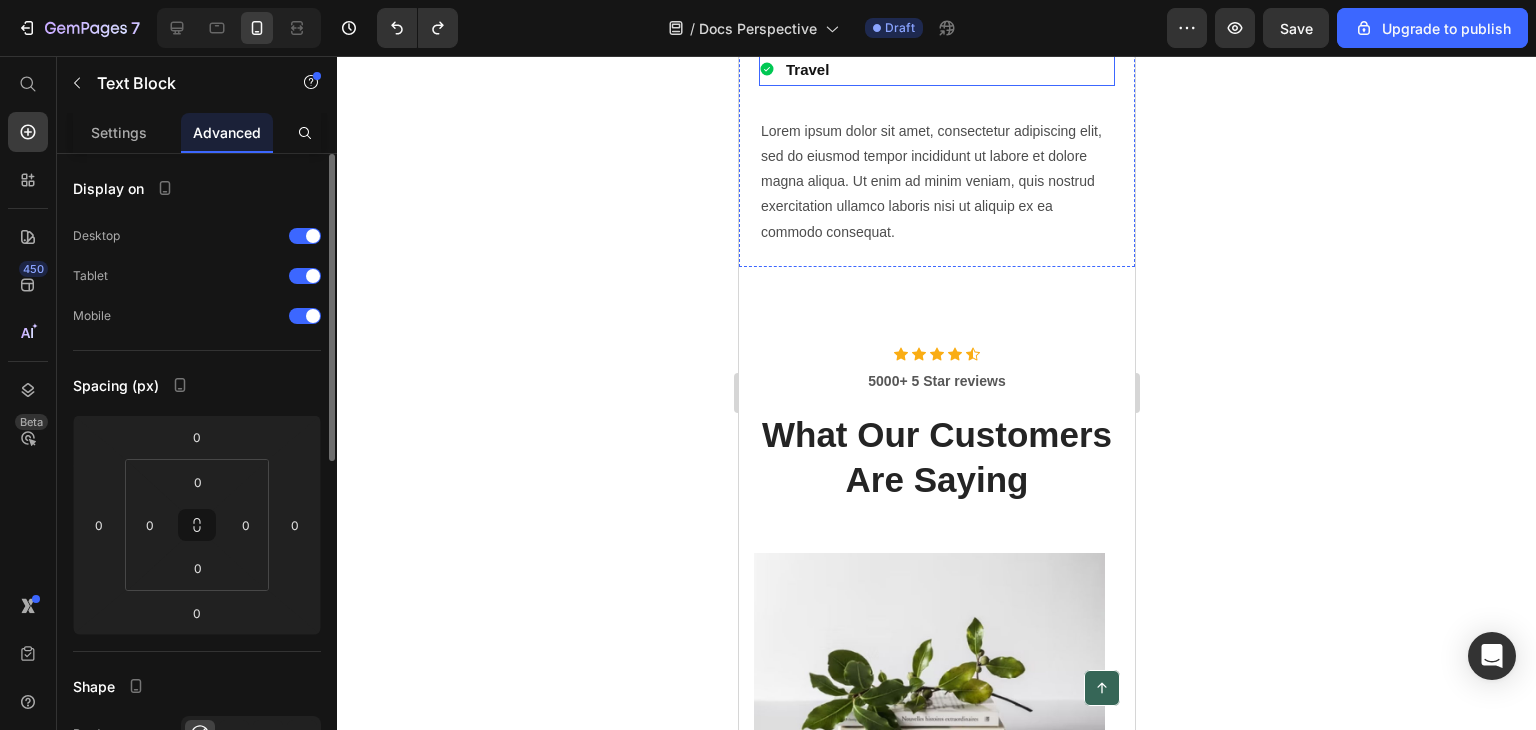 scroll, scrollTop: 6620, scrollLeft: 0, axis: vertical 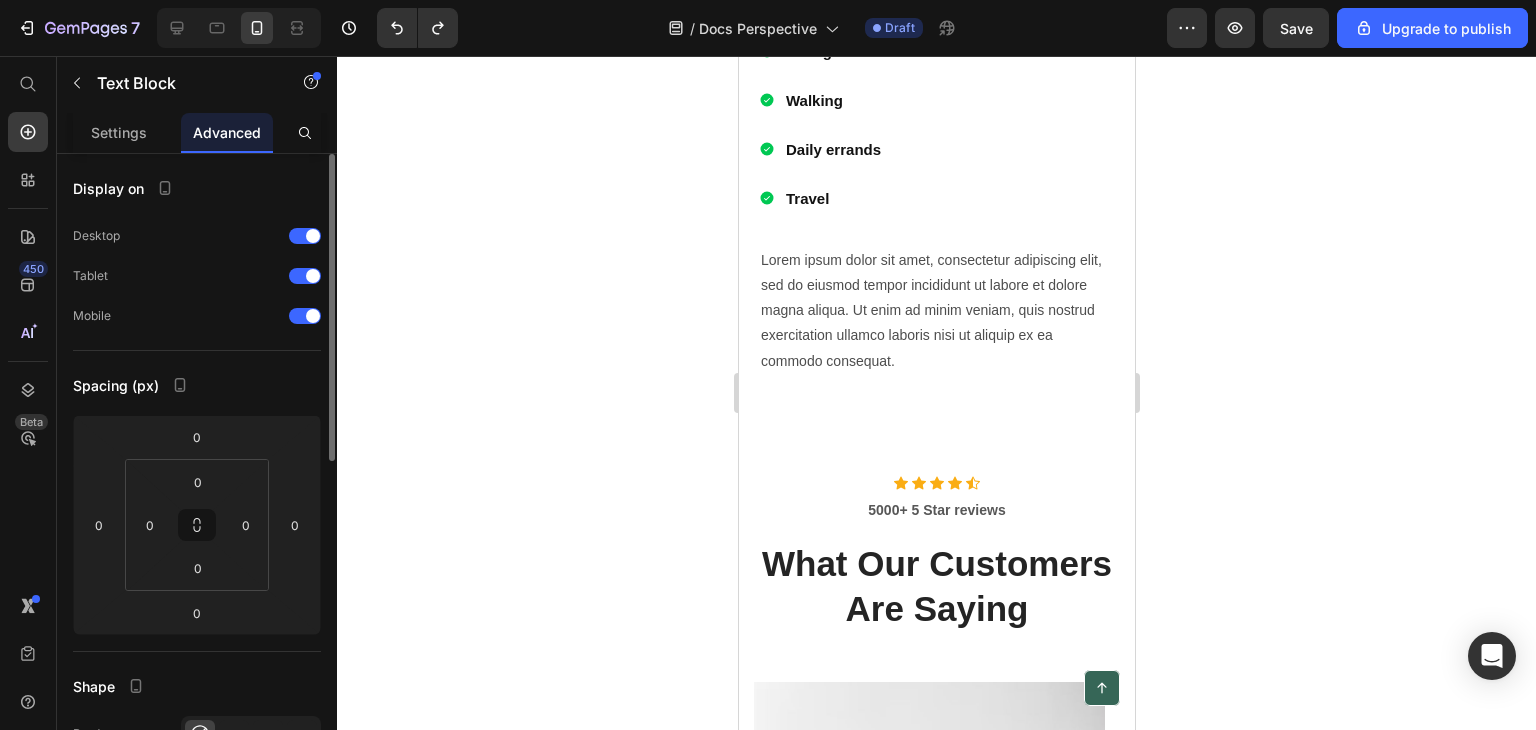 click on "Lorem ipsum dolor sit amet, consectetur adipiscing elit, sed do eiusmod tempor incididunt ut labore et dolore magna aliqua. Ut enim ad minim veniam, quis nostrud exercitation ullamco laboris nisi ut aliquip ex ea commodo consequat." at bounding box center [936, 311] 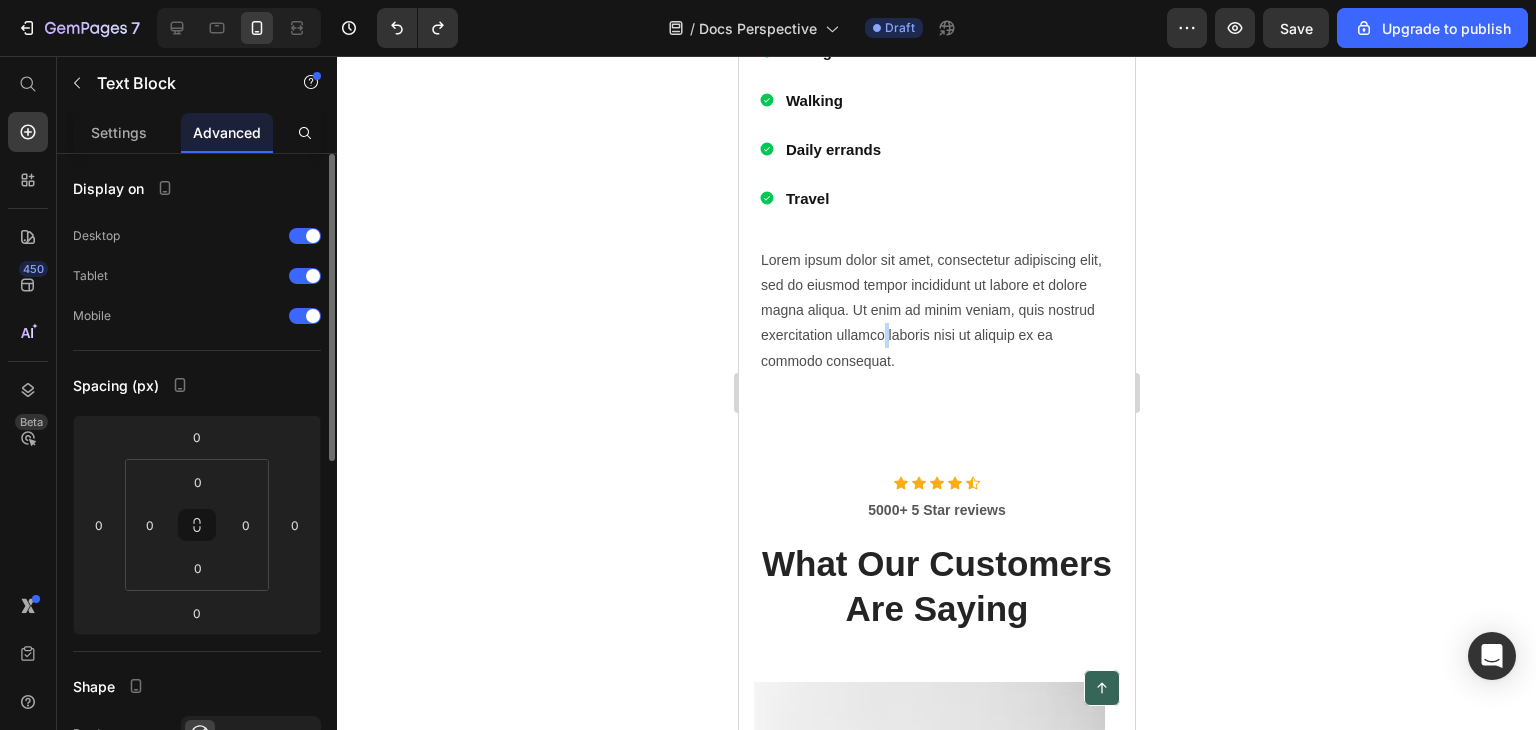 click on "Lorem ipsum dolor sit amet, consectetur adipiscing elit, sed do eiusmod tempor incididunt ut labore et dolore magna aliqua. Ut enim ad minim veniam, quis nostrud exercitation ullamco laboris nisi ut aliquip ex ea commodo consequat." at bounding box center [936, 311] 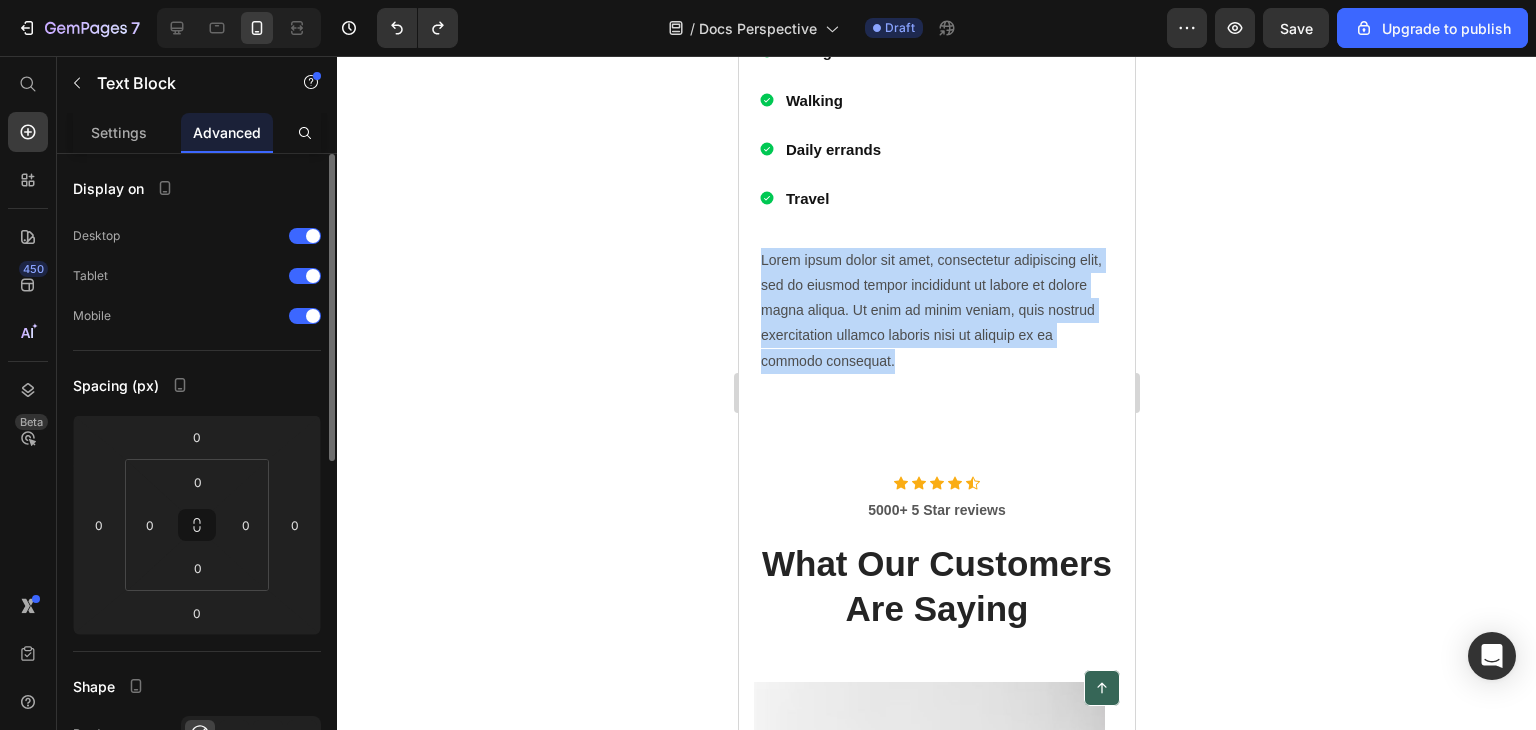 click on "Lorem ipsum dolor sit amet, consectetur adipiscing elit, sed do eiusmod tempor incididunt ut labore et dolore magna aliqua. Ut enim ad minim veniam, quis nostrud exercitation ullamco laboris nisi ut aliquip ex ea commodo consequat." at bounding box center (936, 311) 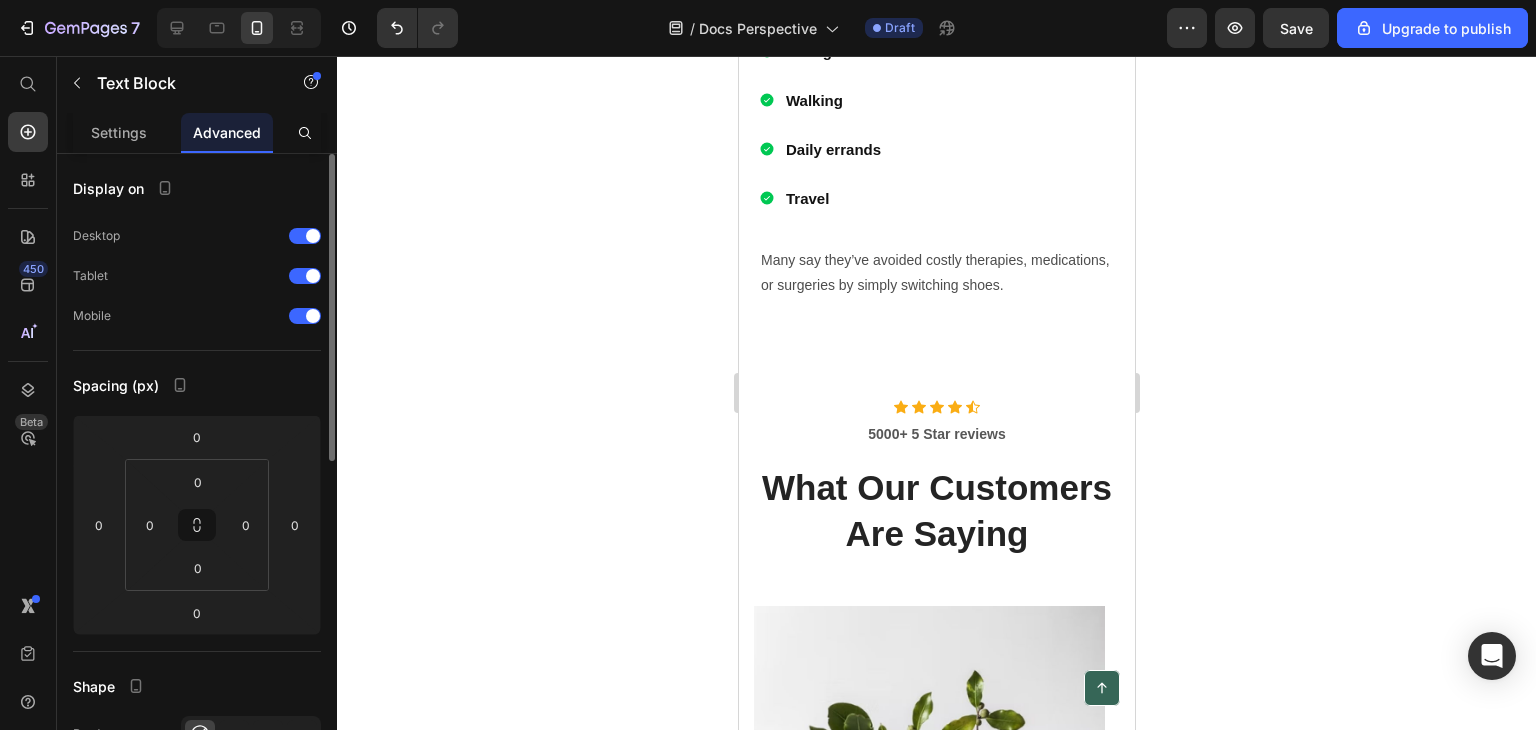 click 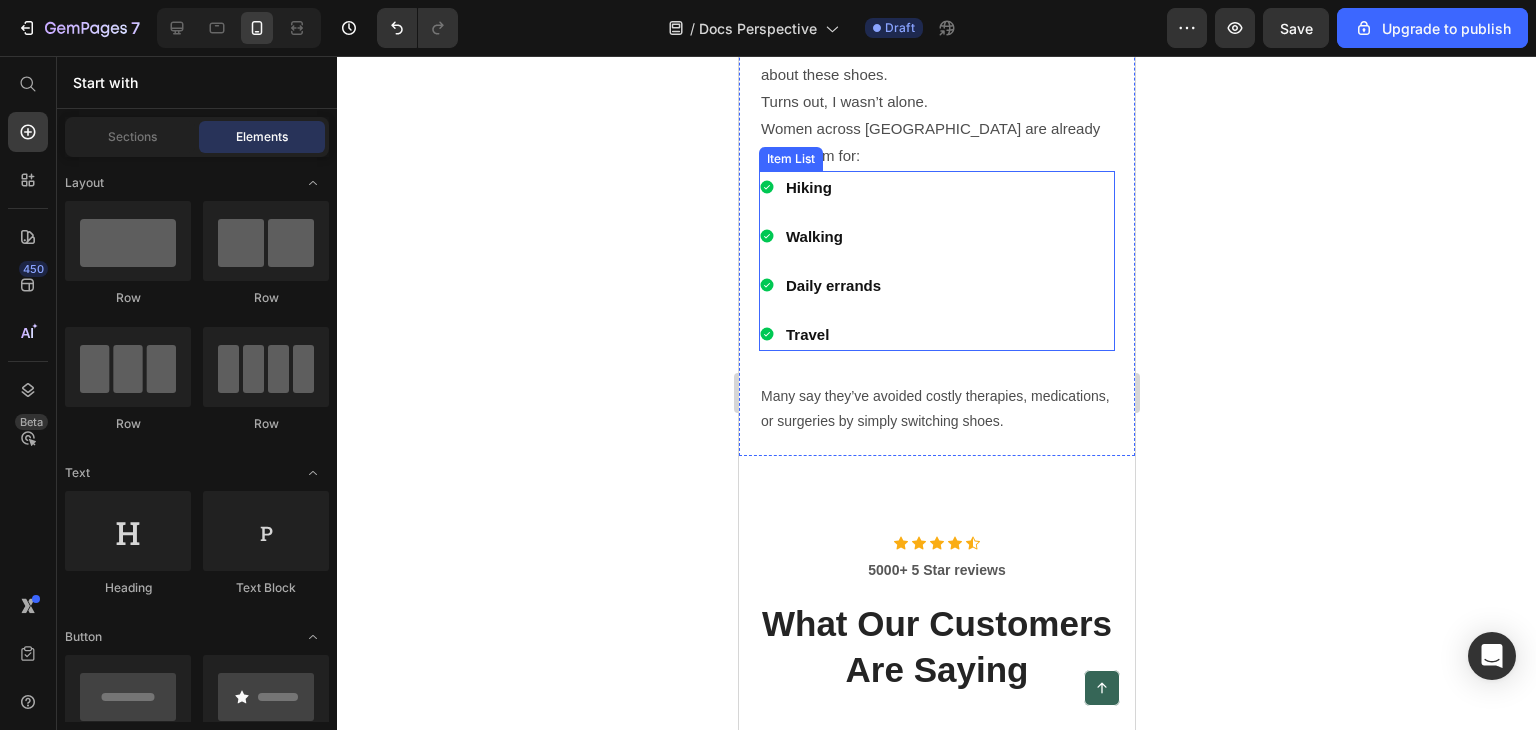 scroll, scrollTop: 6420, scrollLeft: 0, axis: vertical 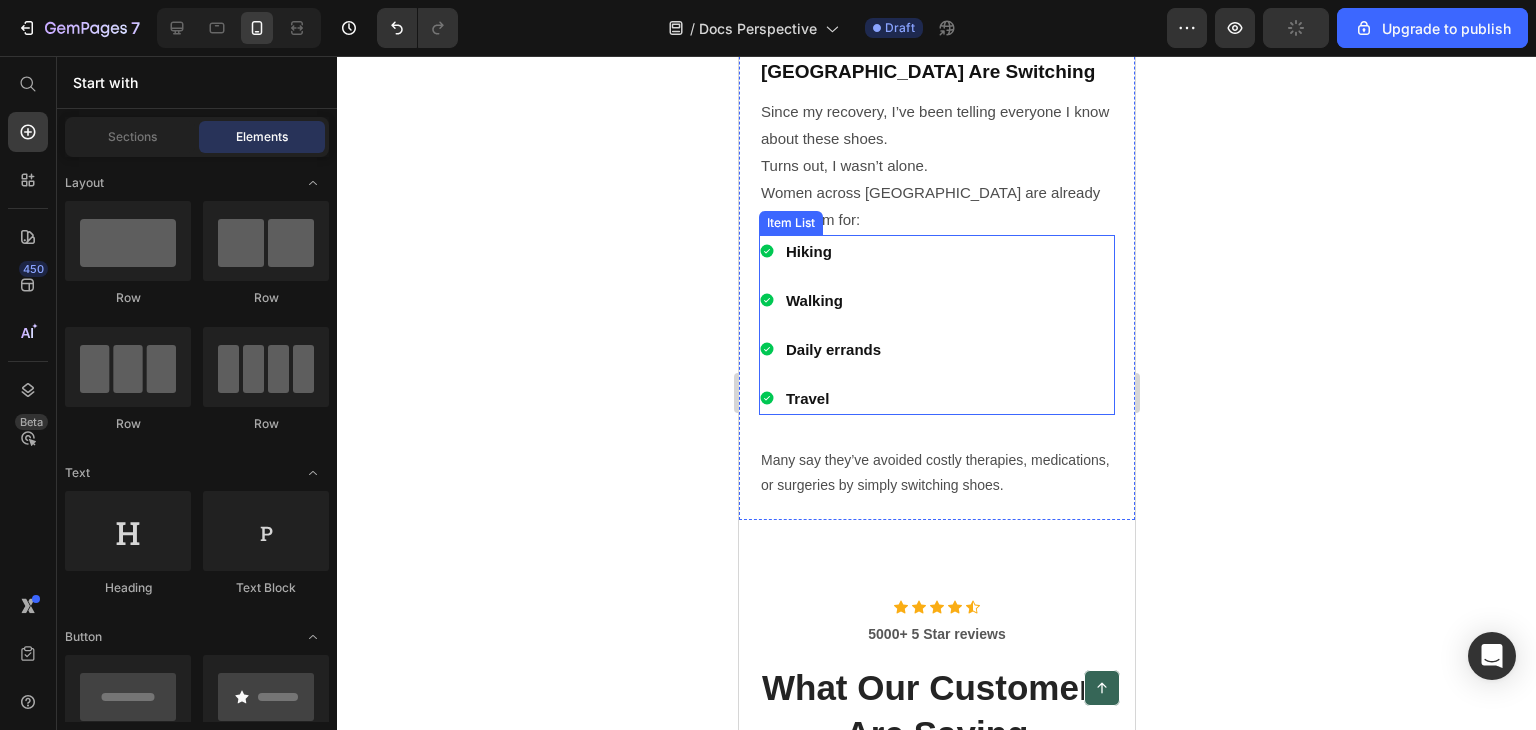 click 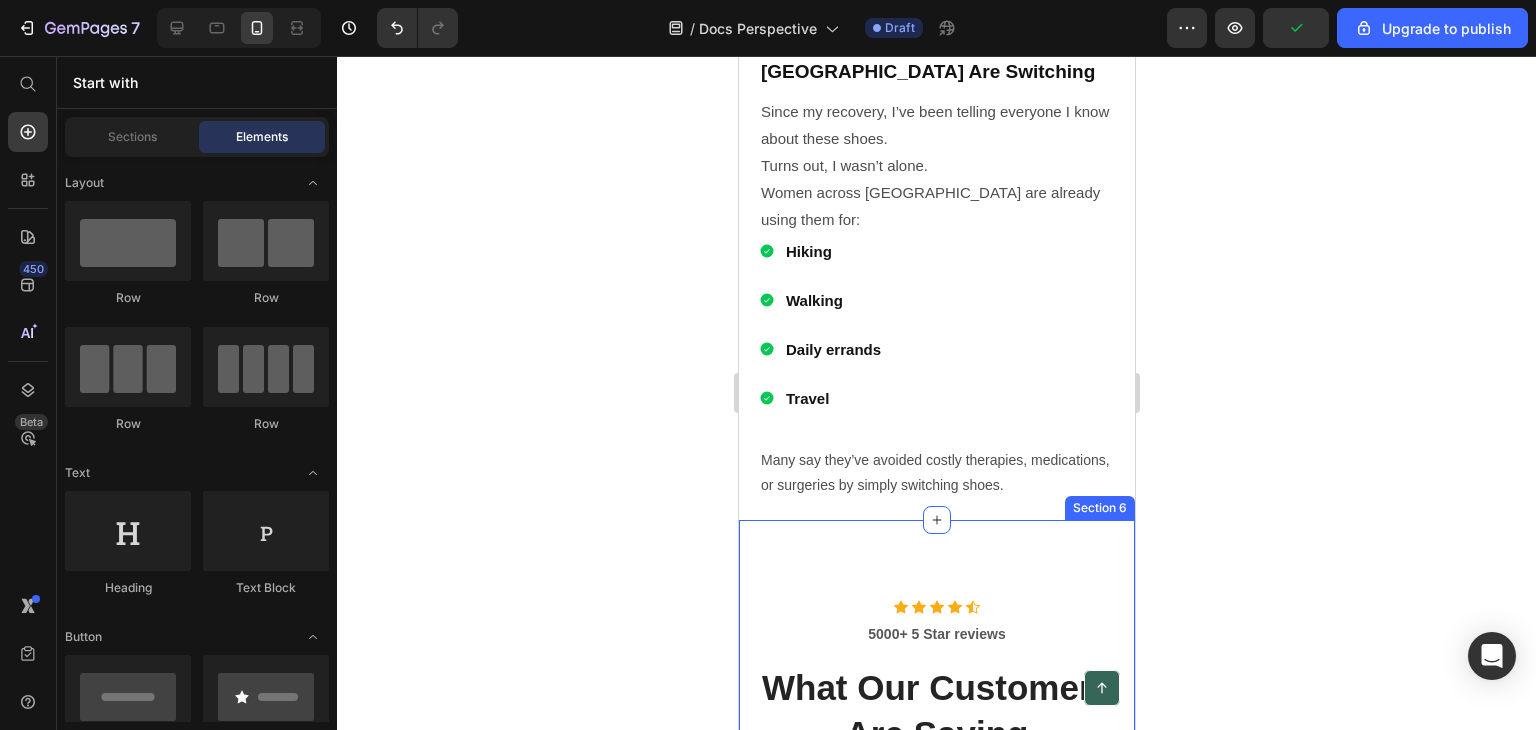 click 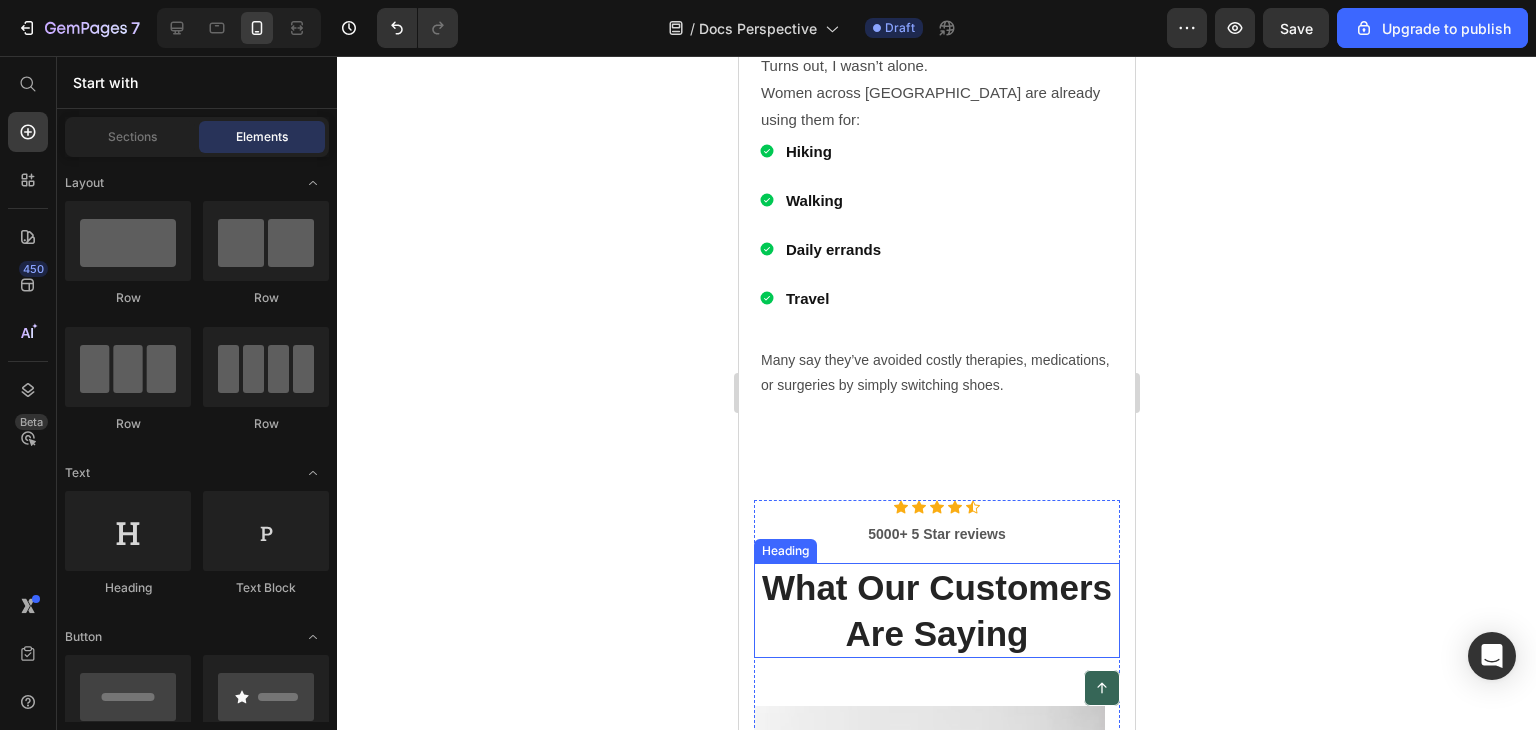 scroll, scrollTop: 6720, scrollLeft: 0, axis: vertical 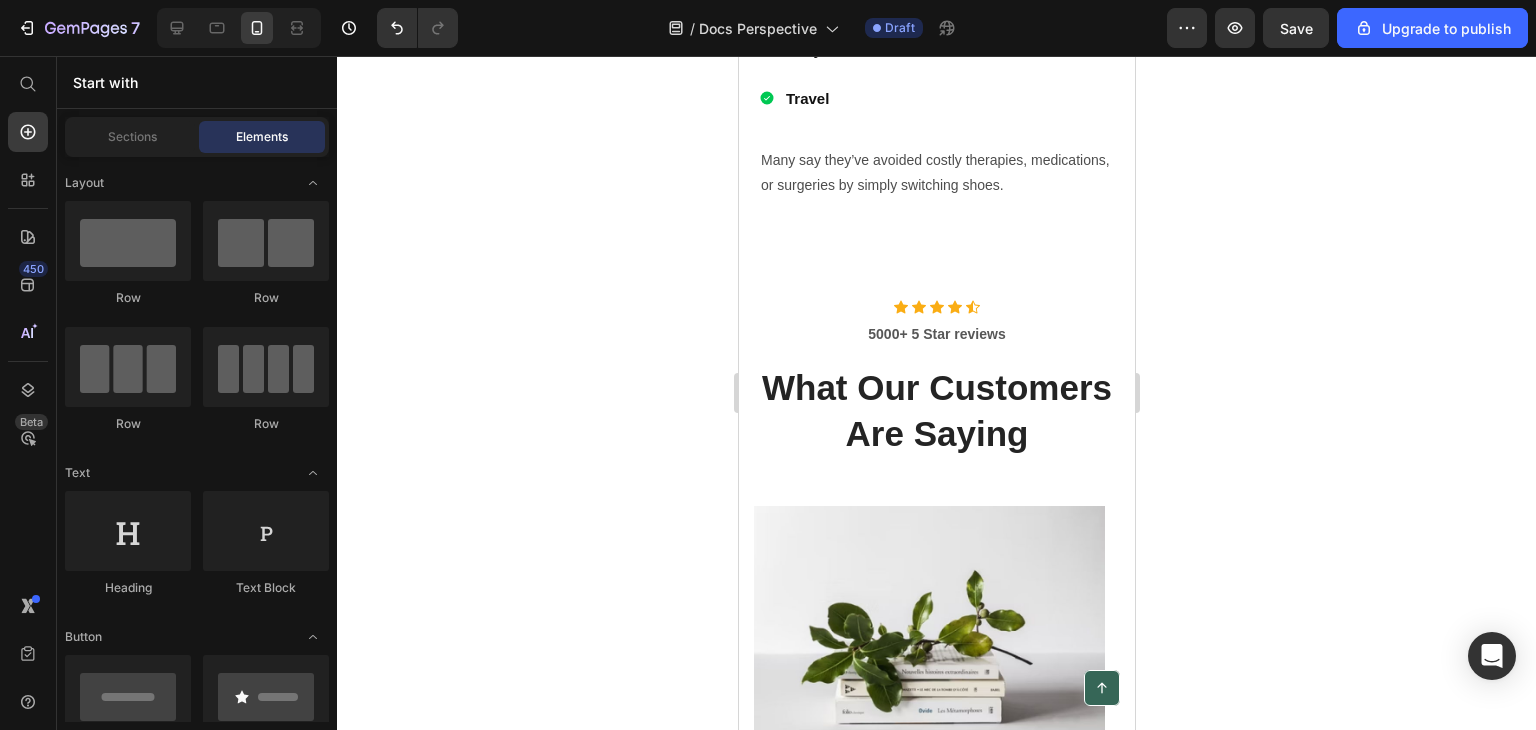 click 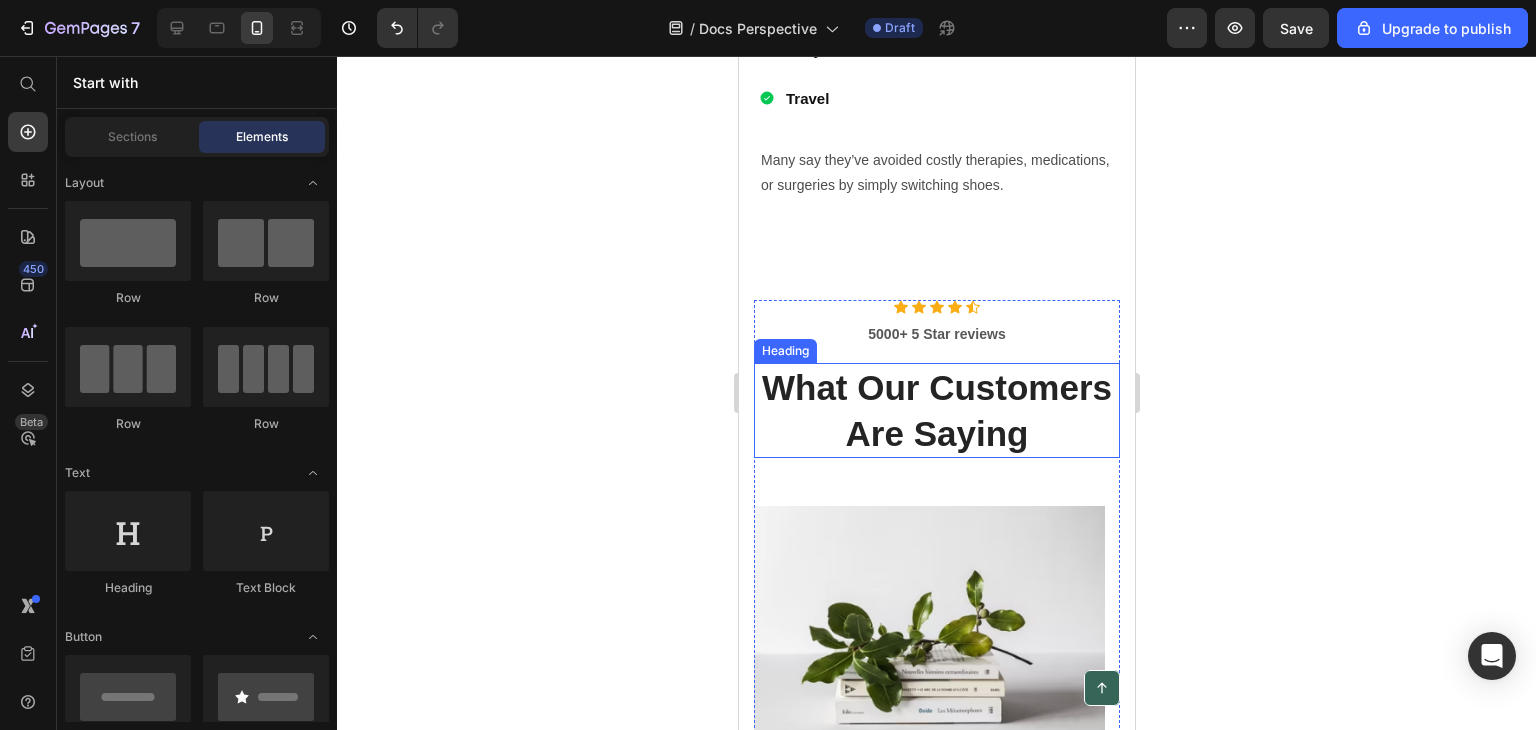 drag, startPoint x: 845, startPoint y: 407, endPoint x: 871, endPoint y: 392, distance: 30.016663 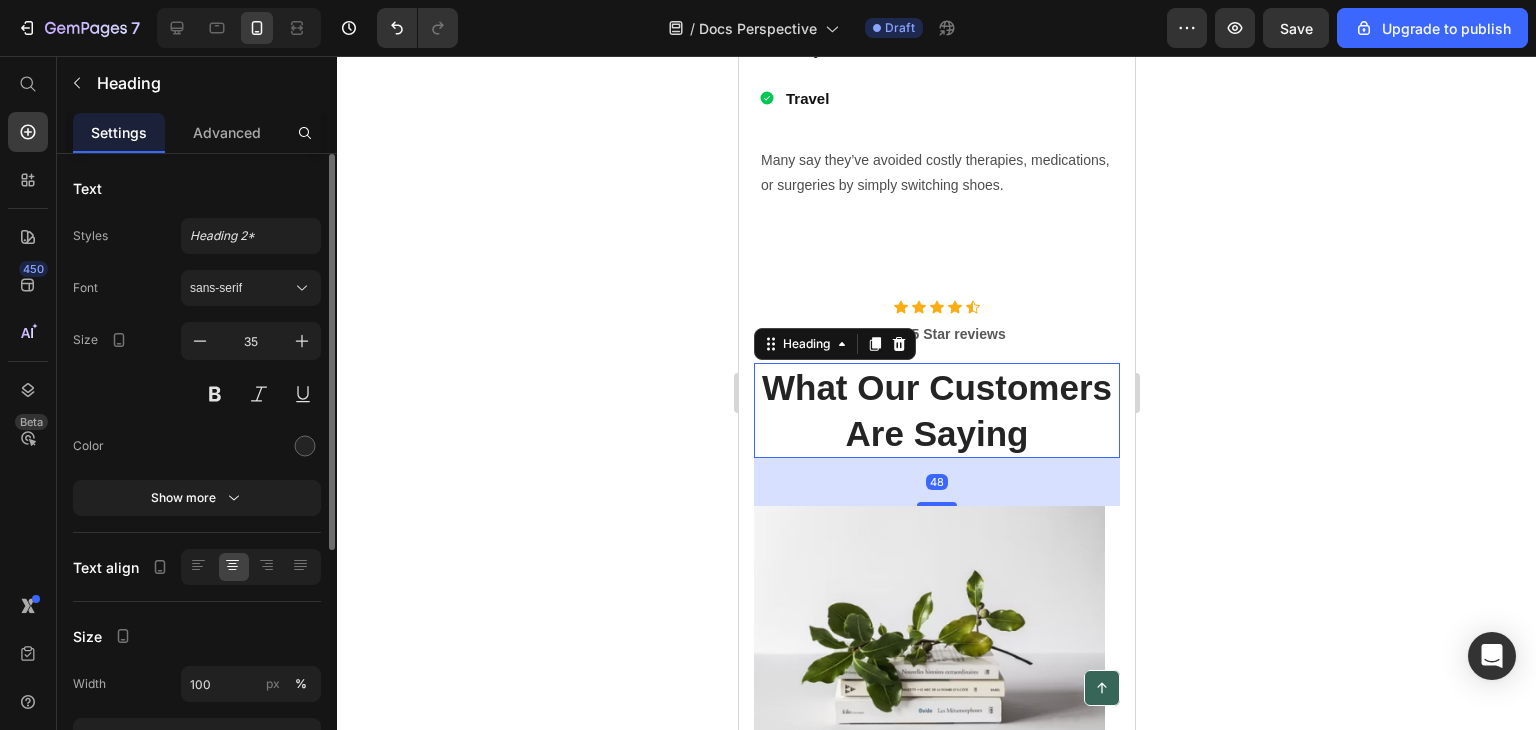 click on "What Our Customers Are Saying" at bounding box center [936, 410] 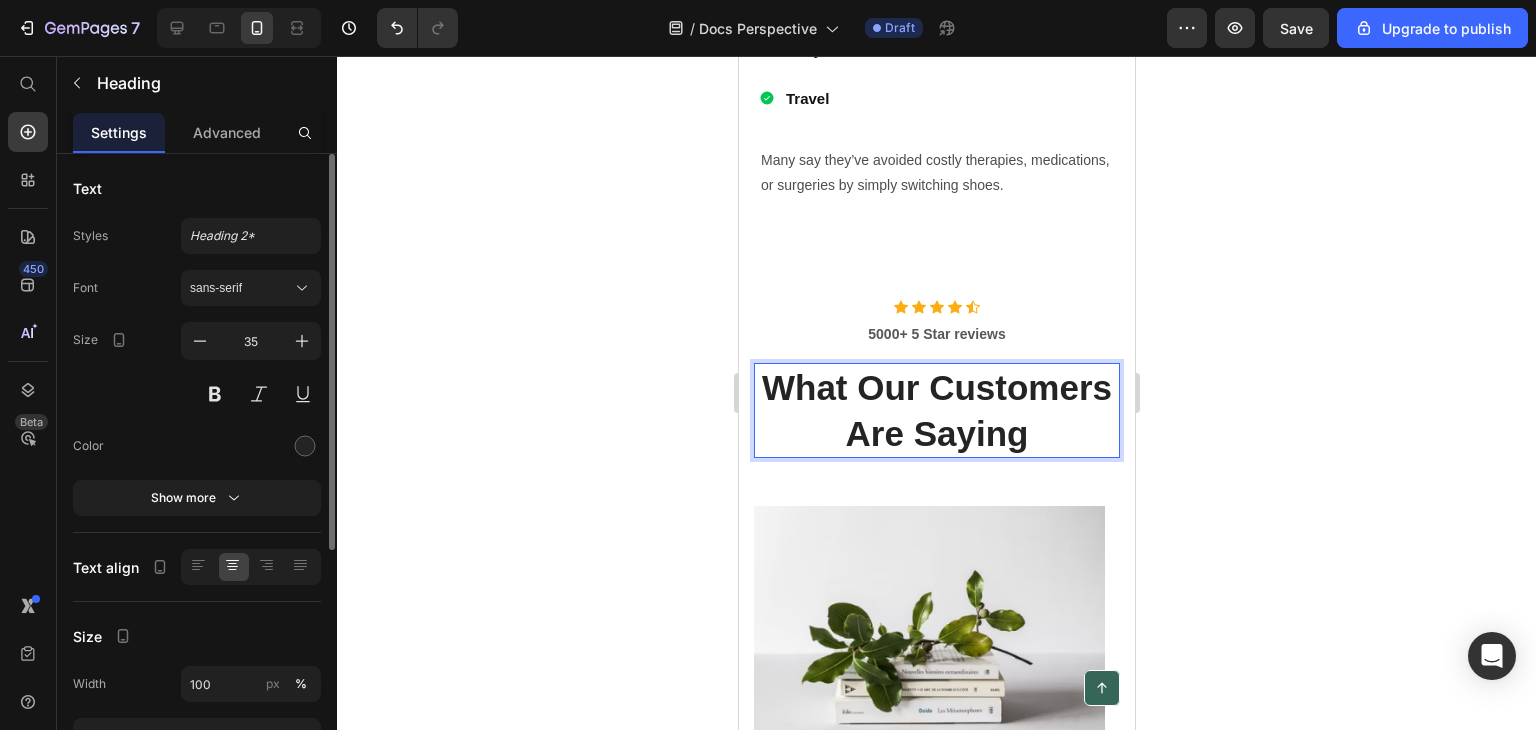 click on "What Our Customers Are Saying" at bounding box center (936, 410) 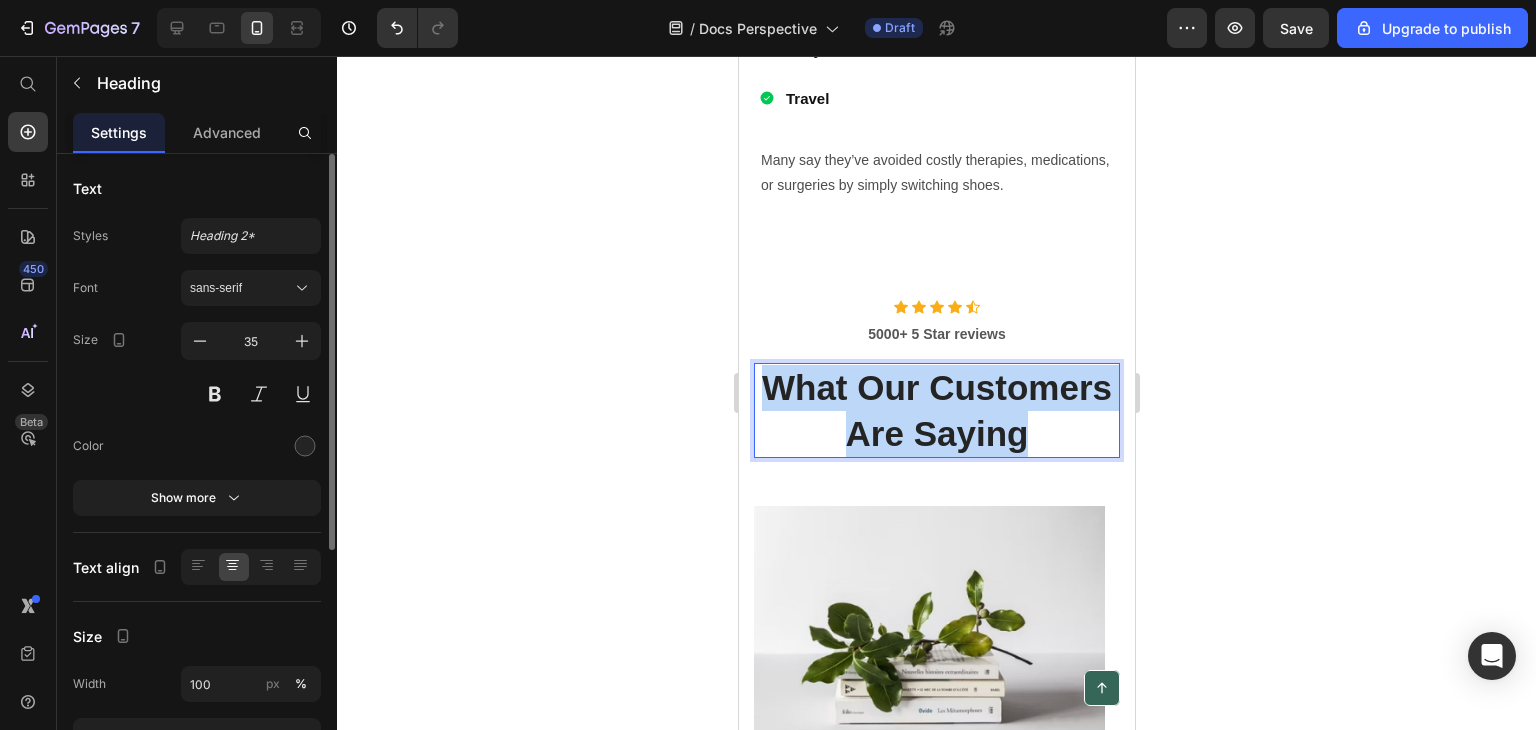 drag, startPoint x: 994, startPoint y: 457, endPoint x: 838, endPoint y: 361, distance: 183.17204 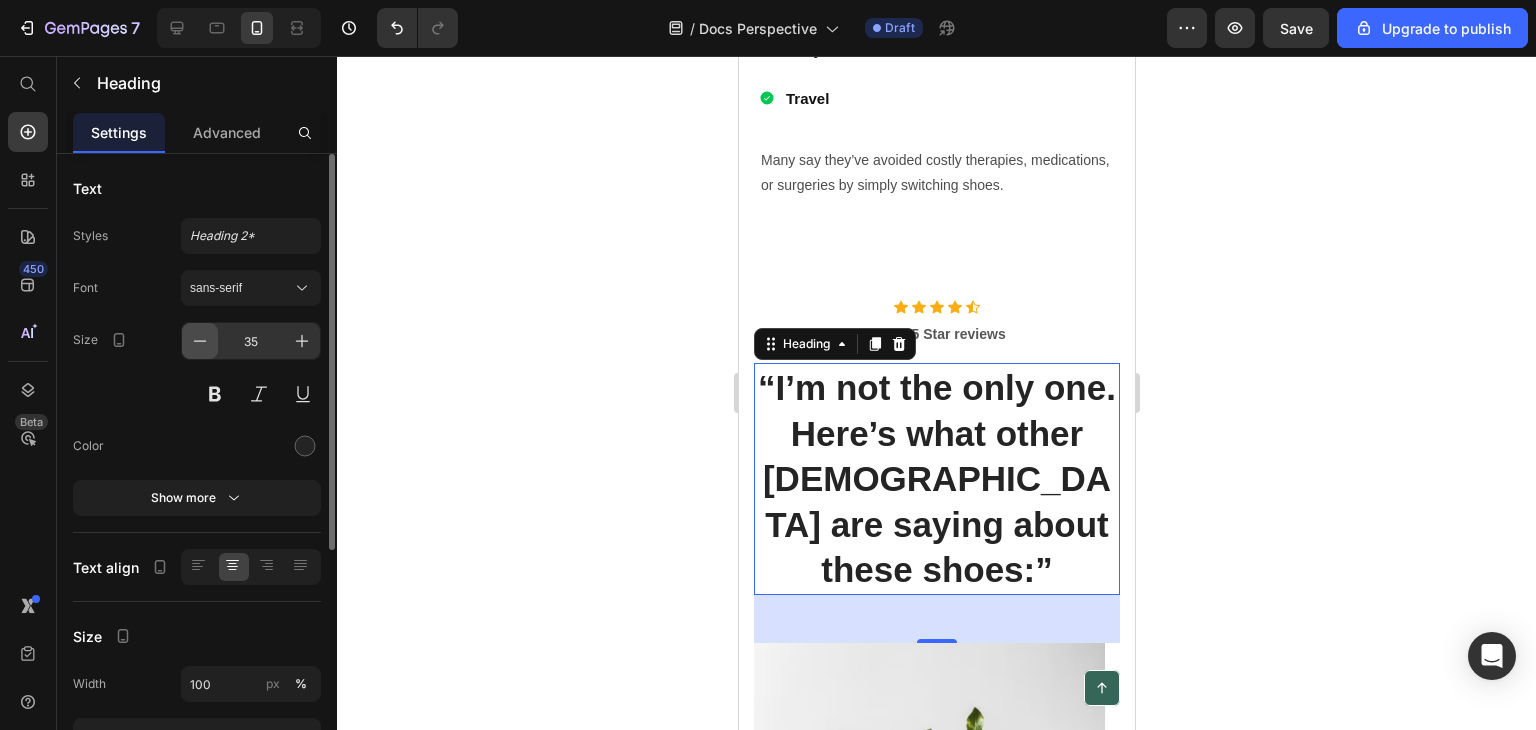 click 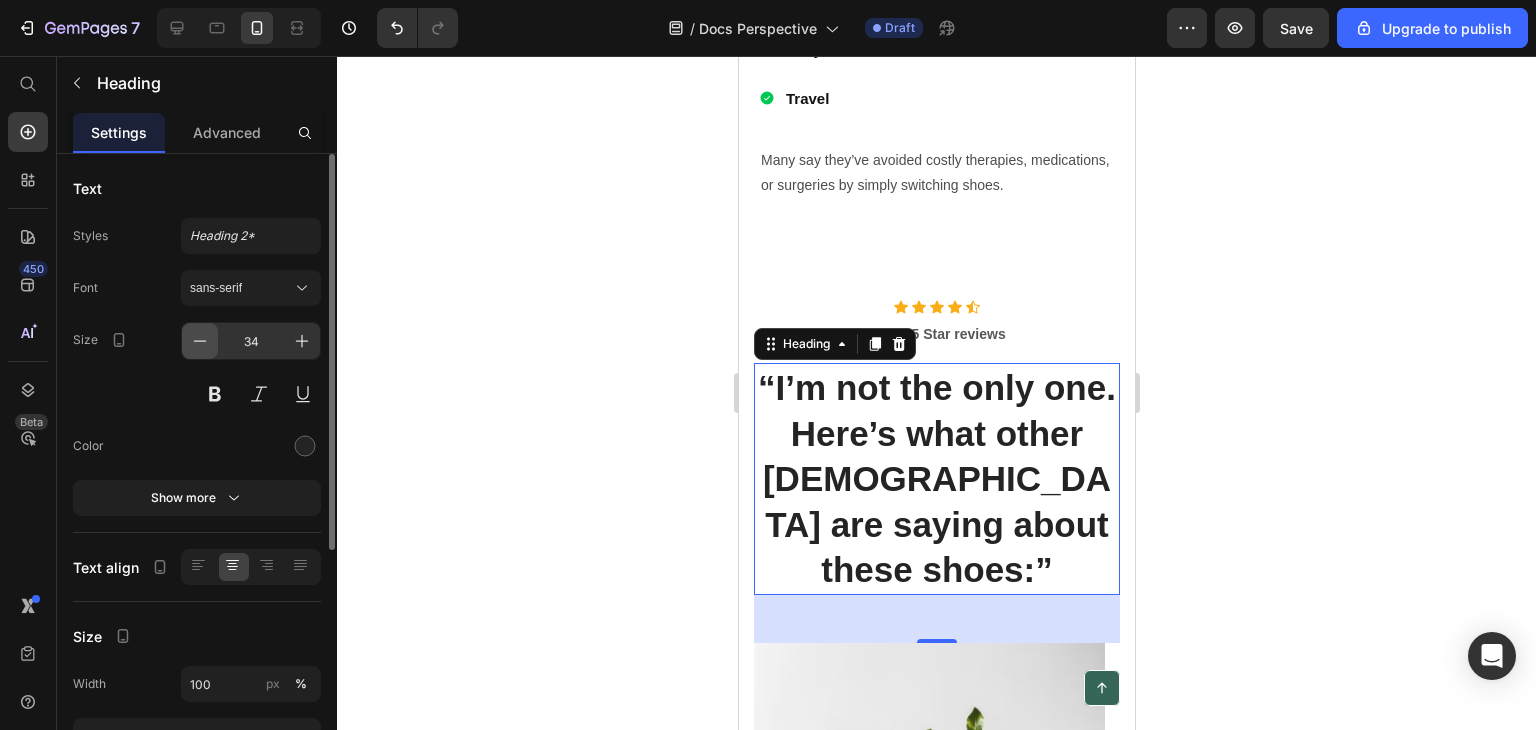 click 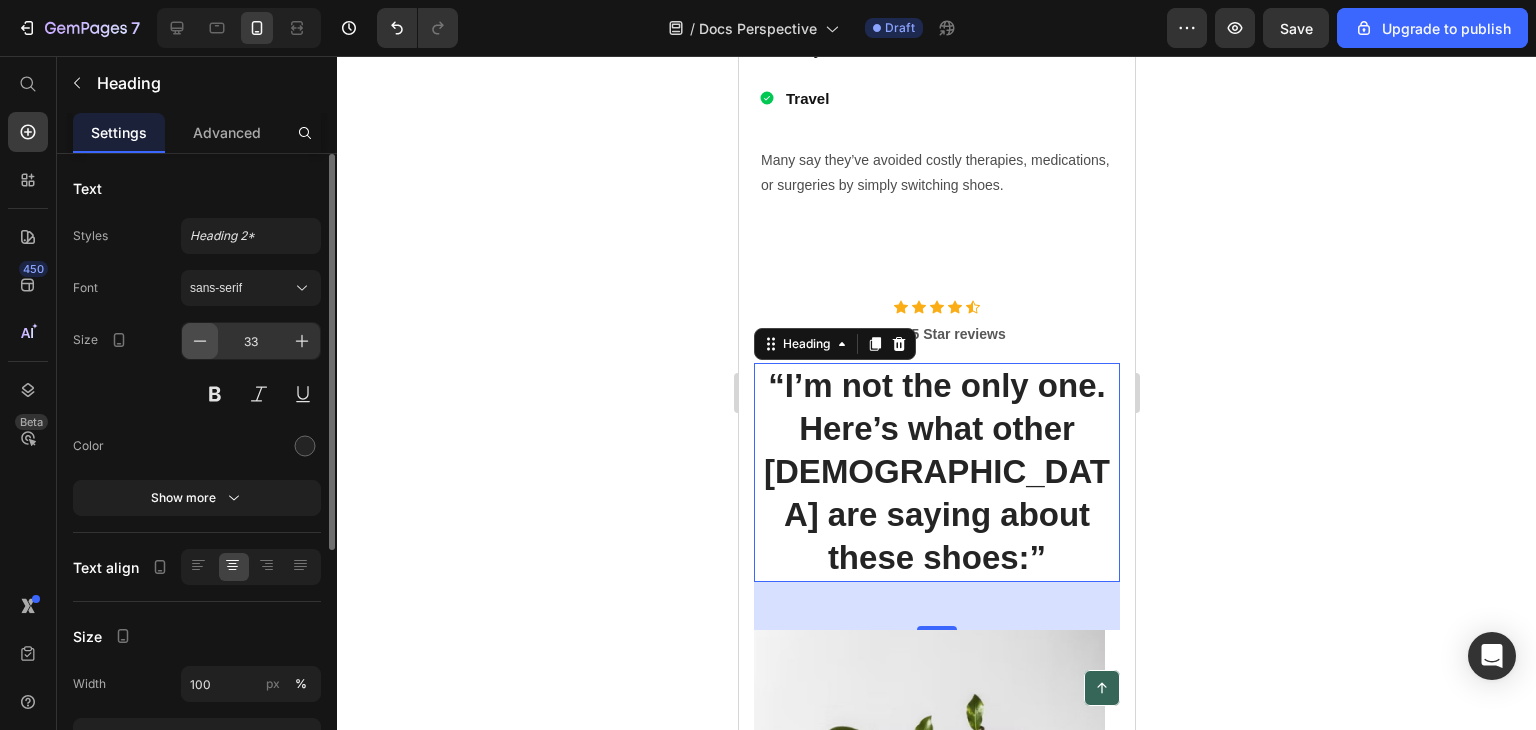 click 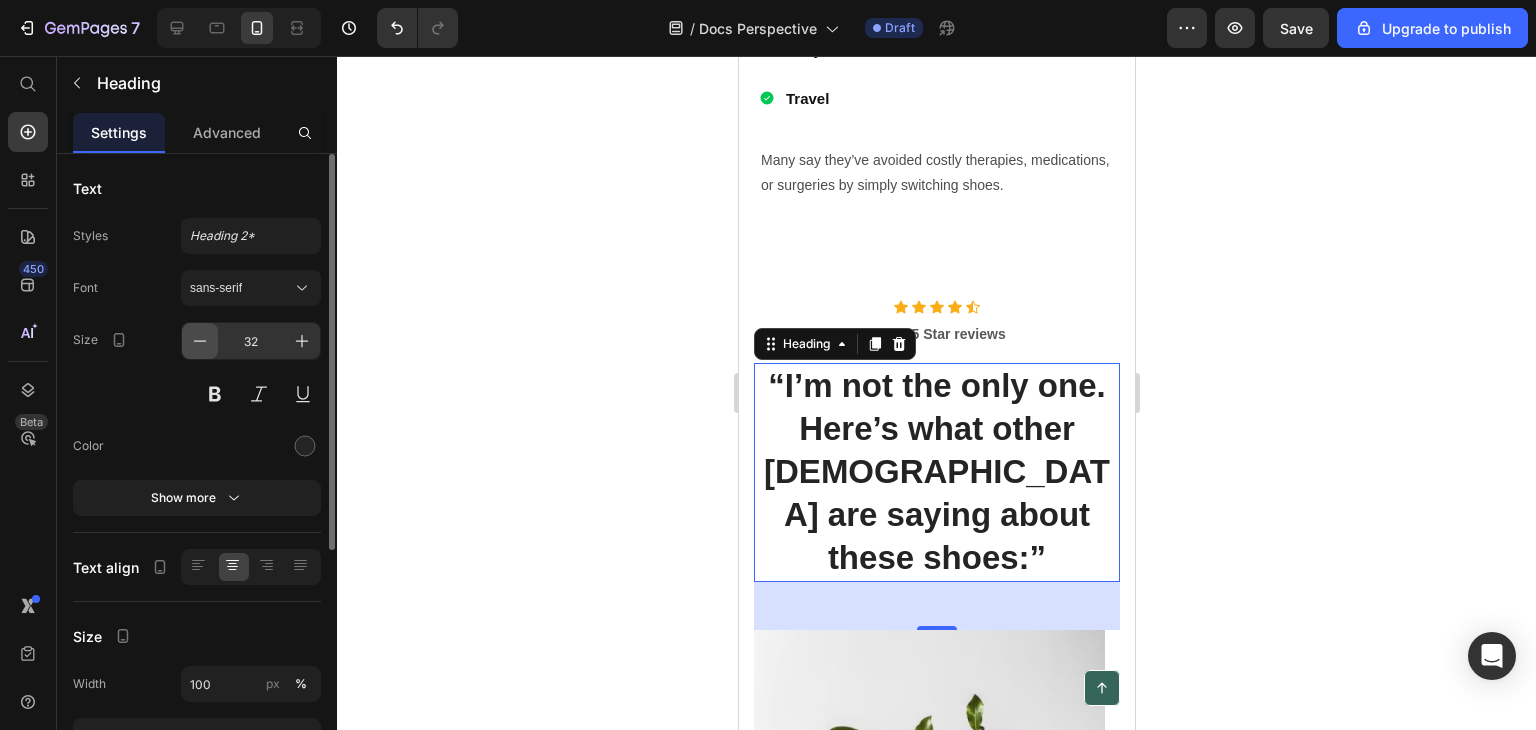 click 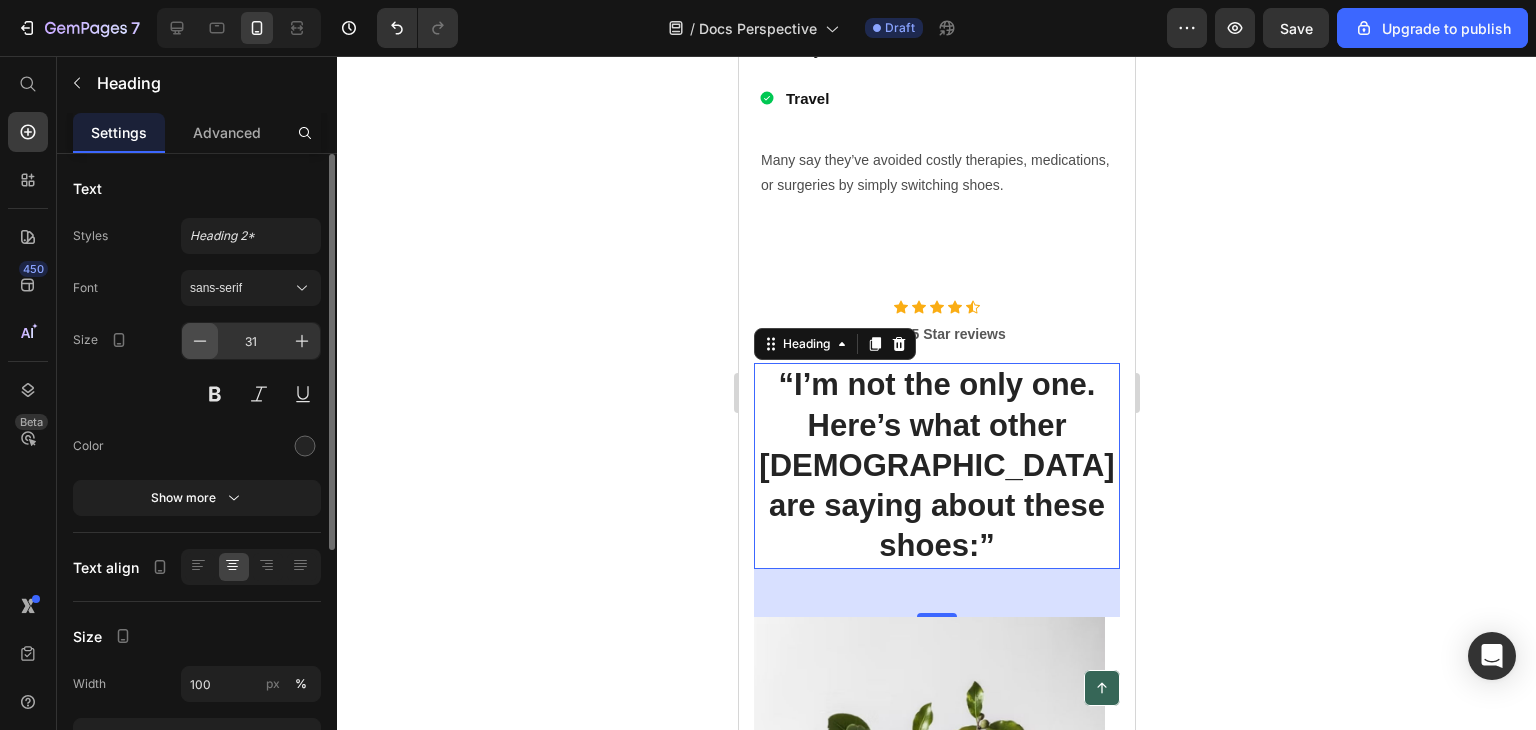 click 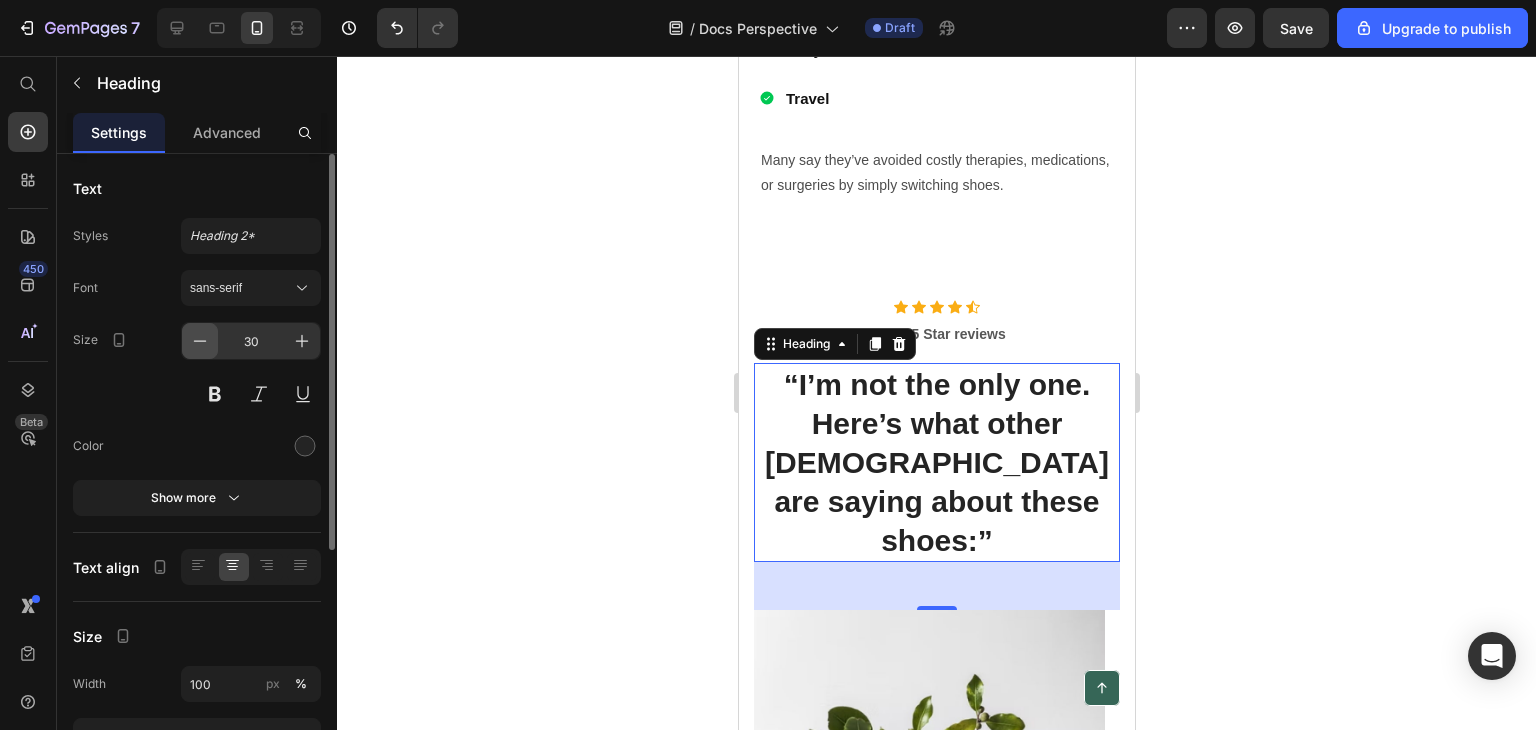 click 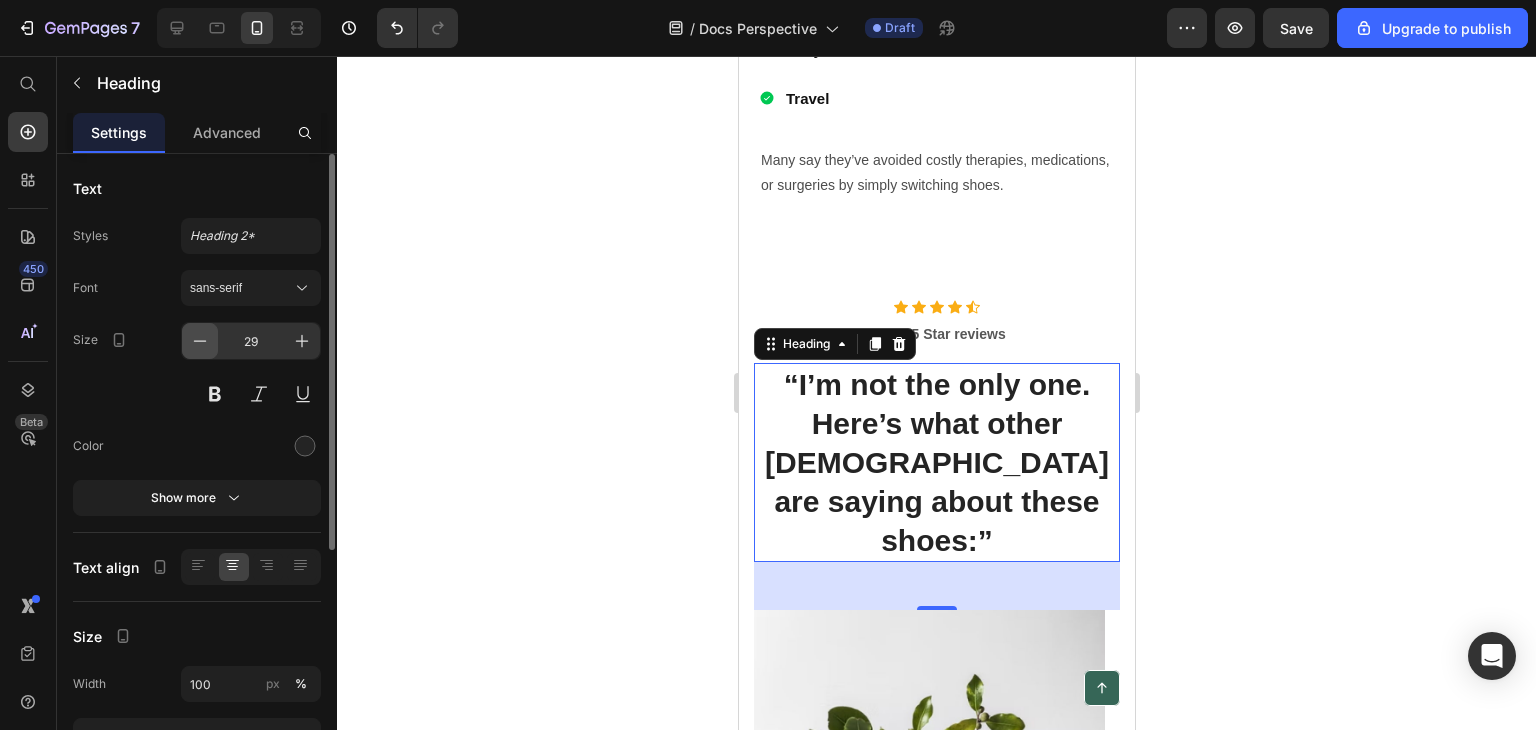click 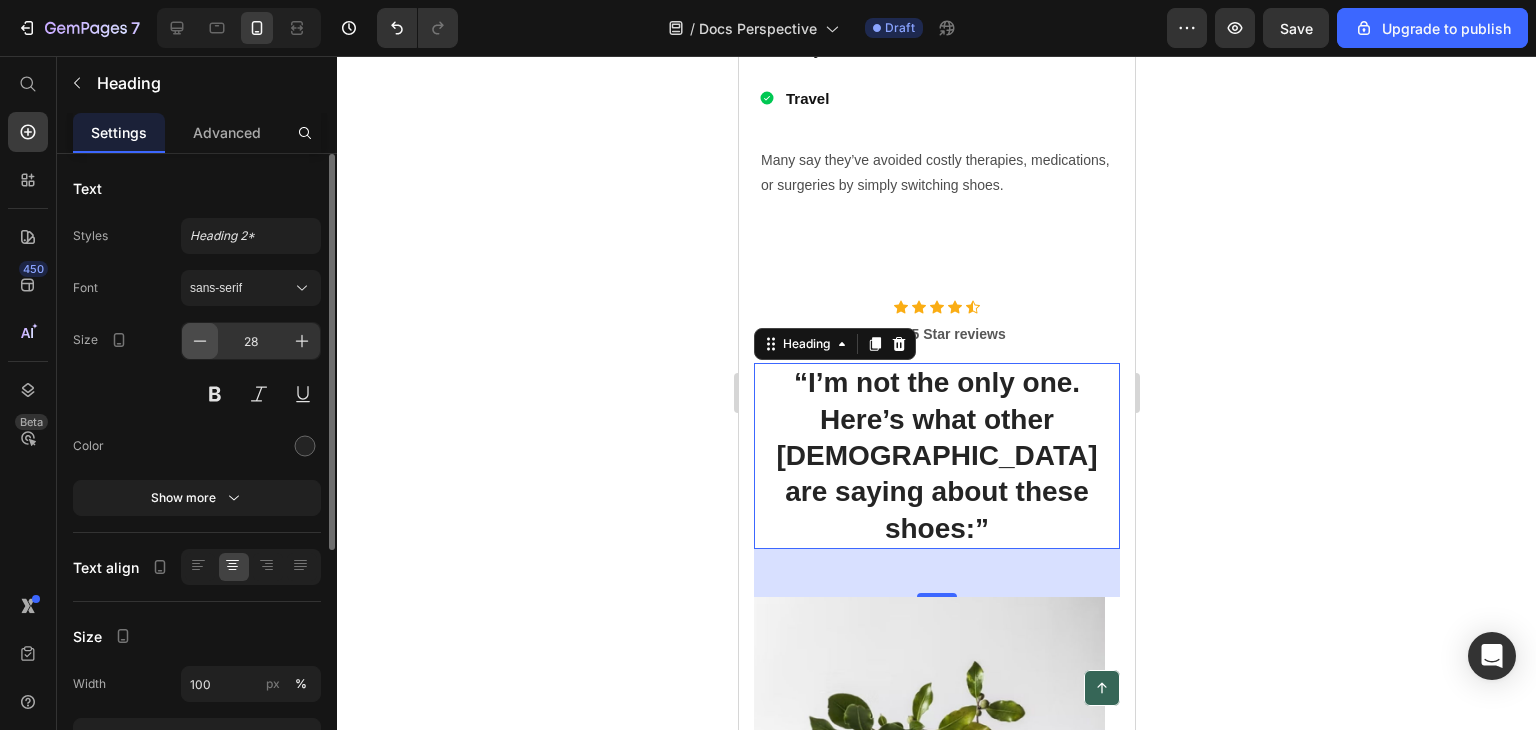 click 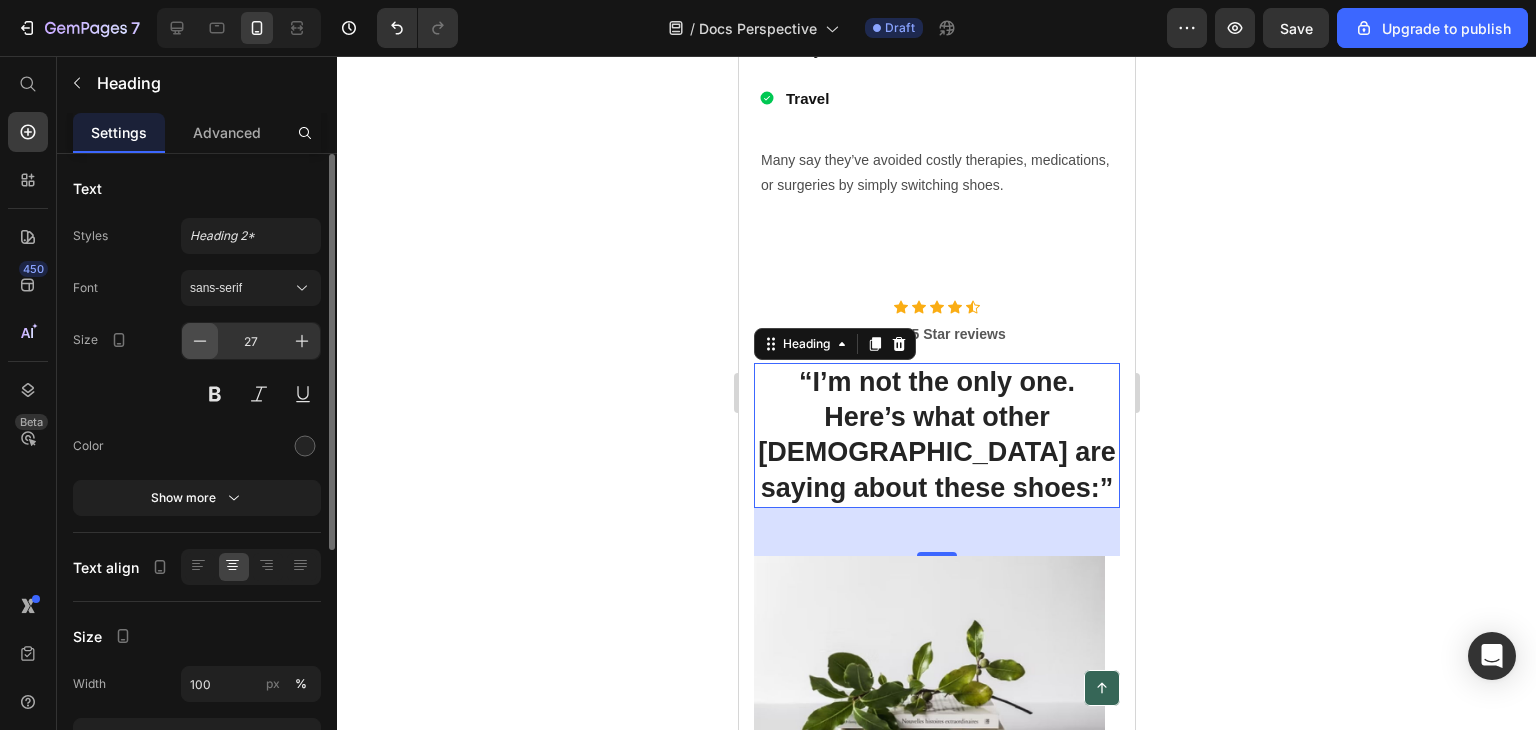 click 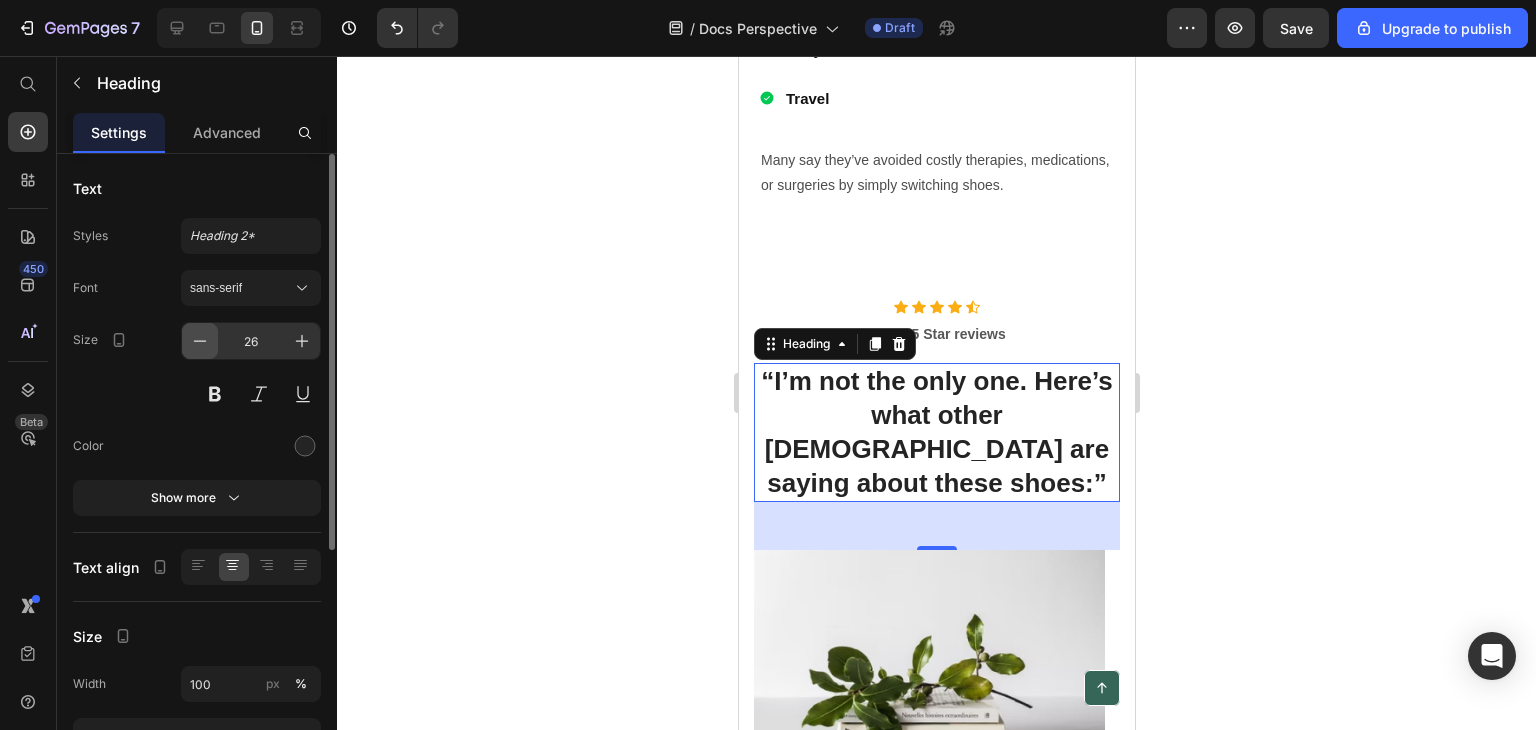 click 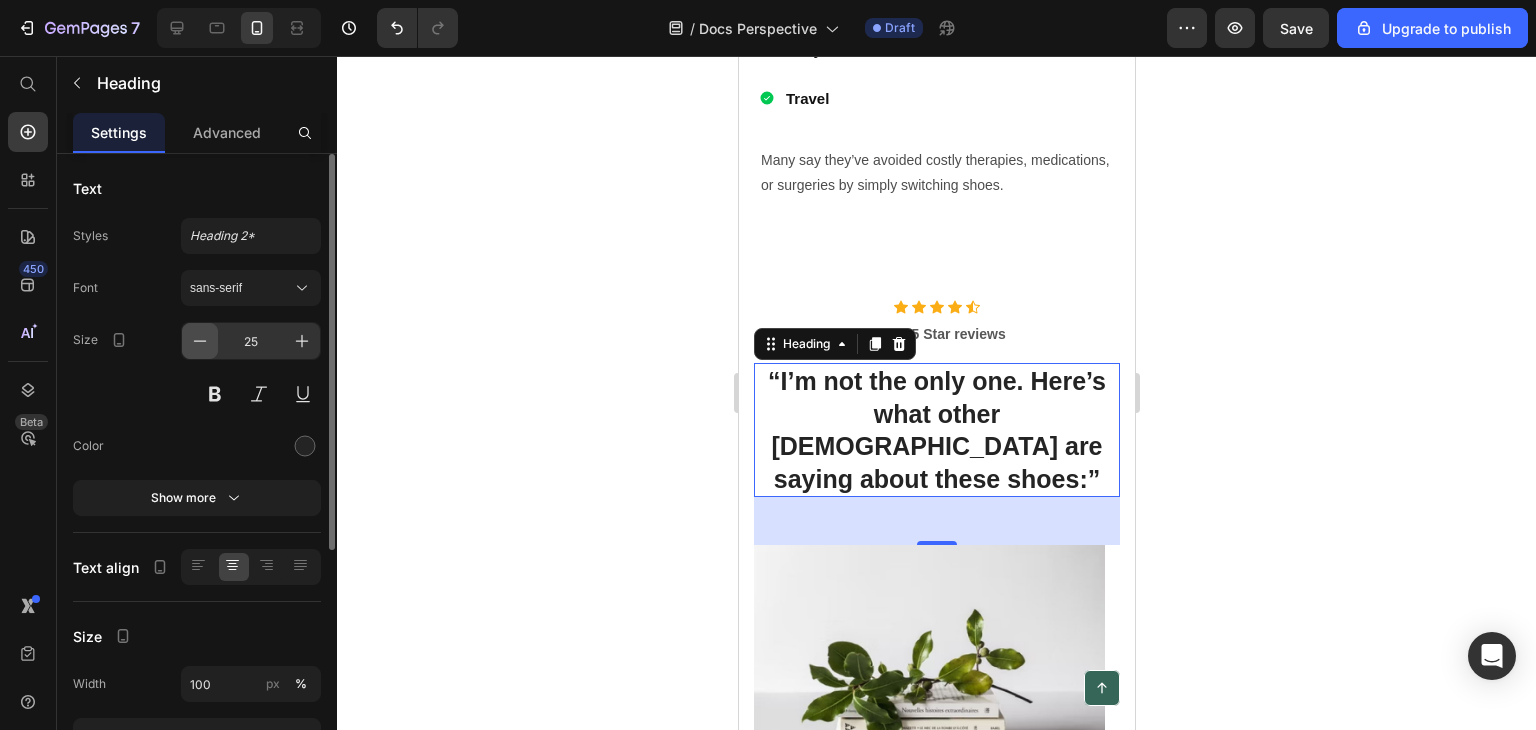 click 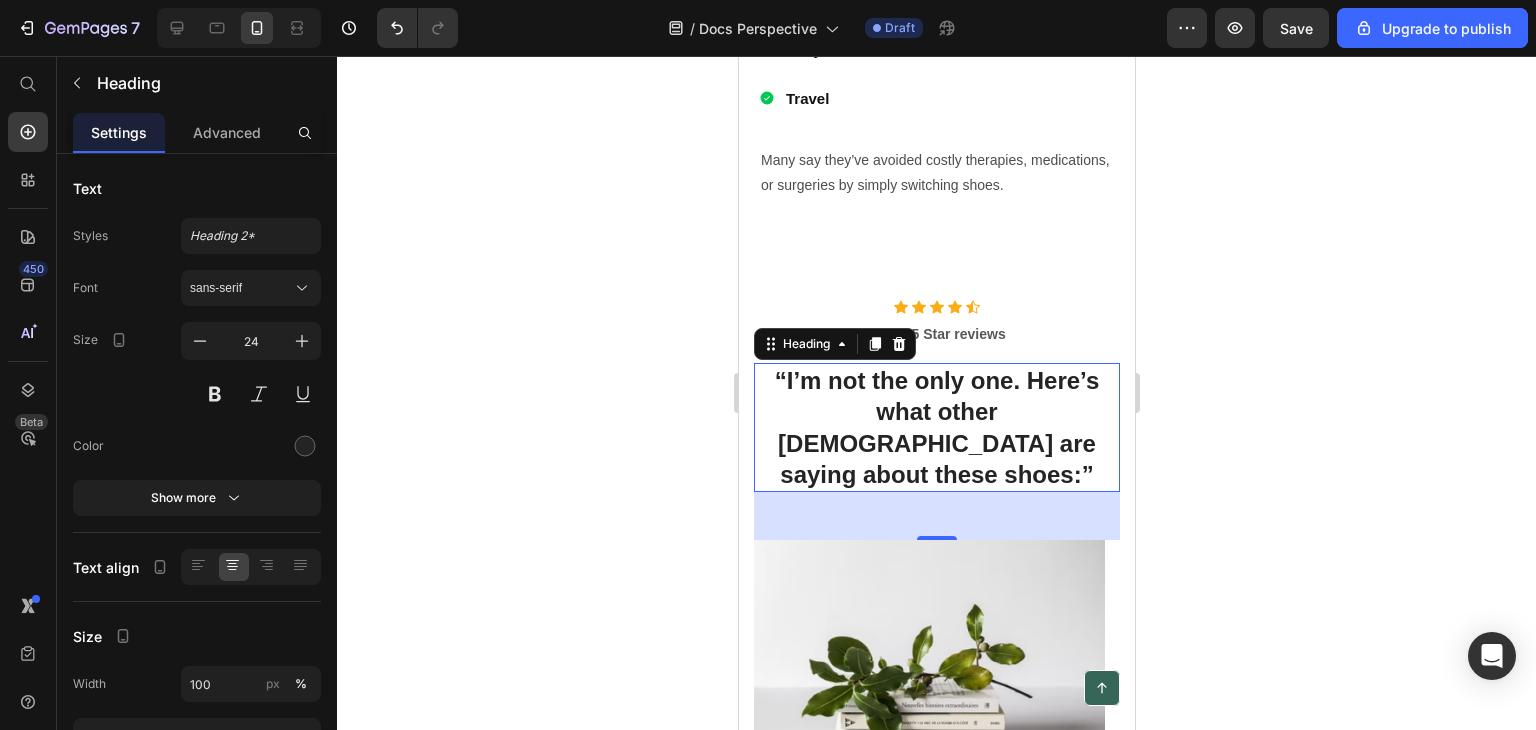 click 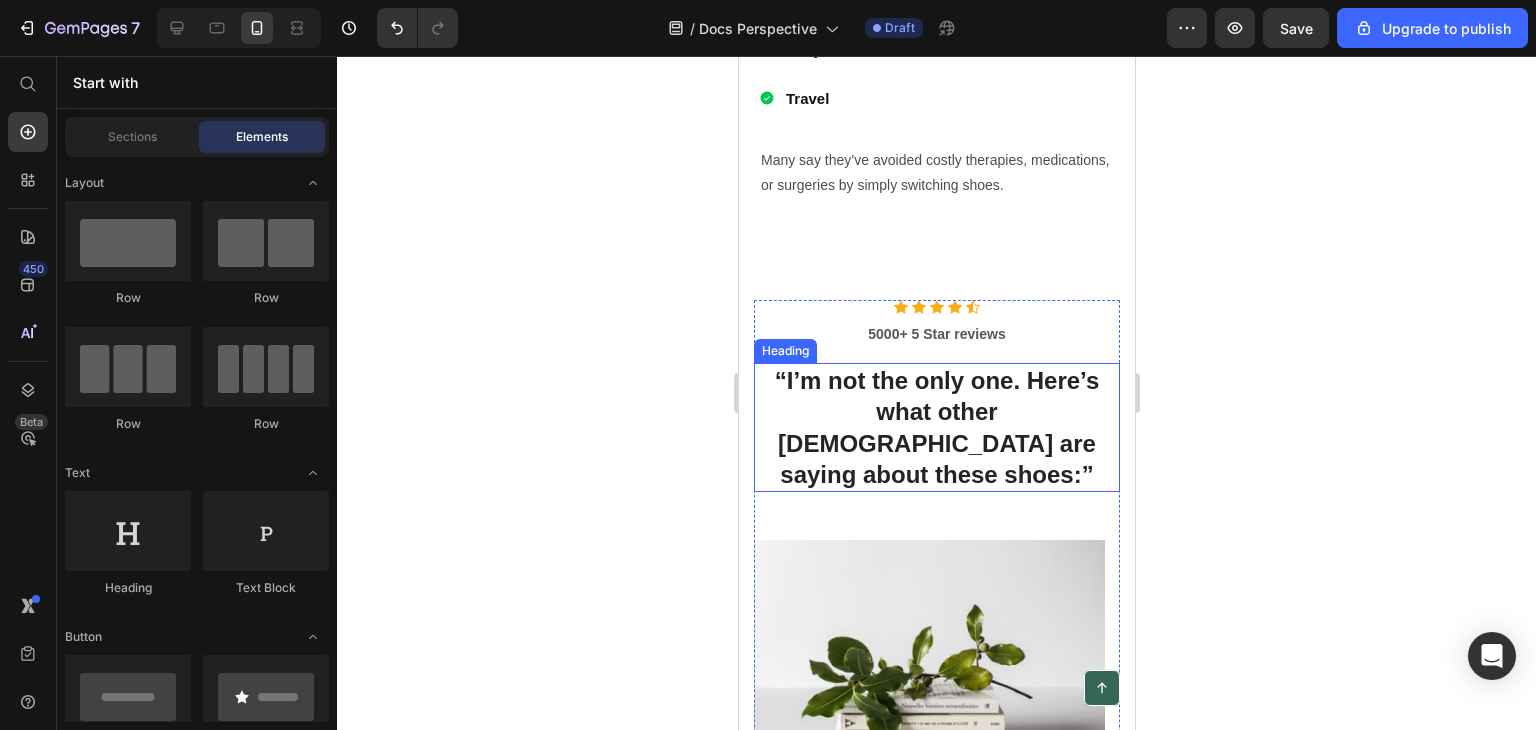 click on "“I’m not the only one. Here’s what other Singaporeans are saying about these shoes:”" at bounding box center [936, 427] 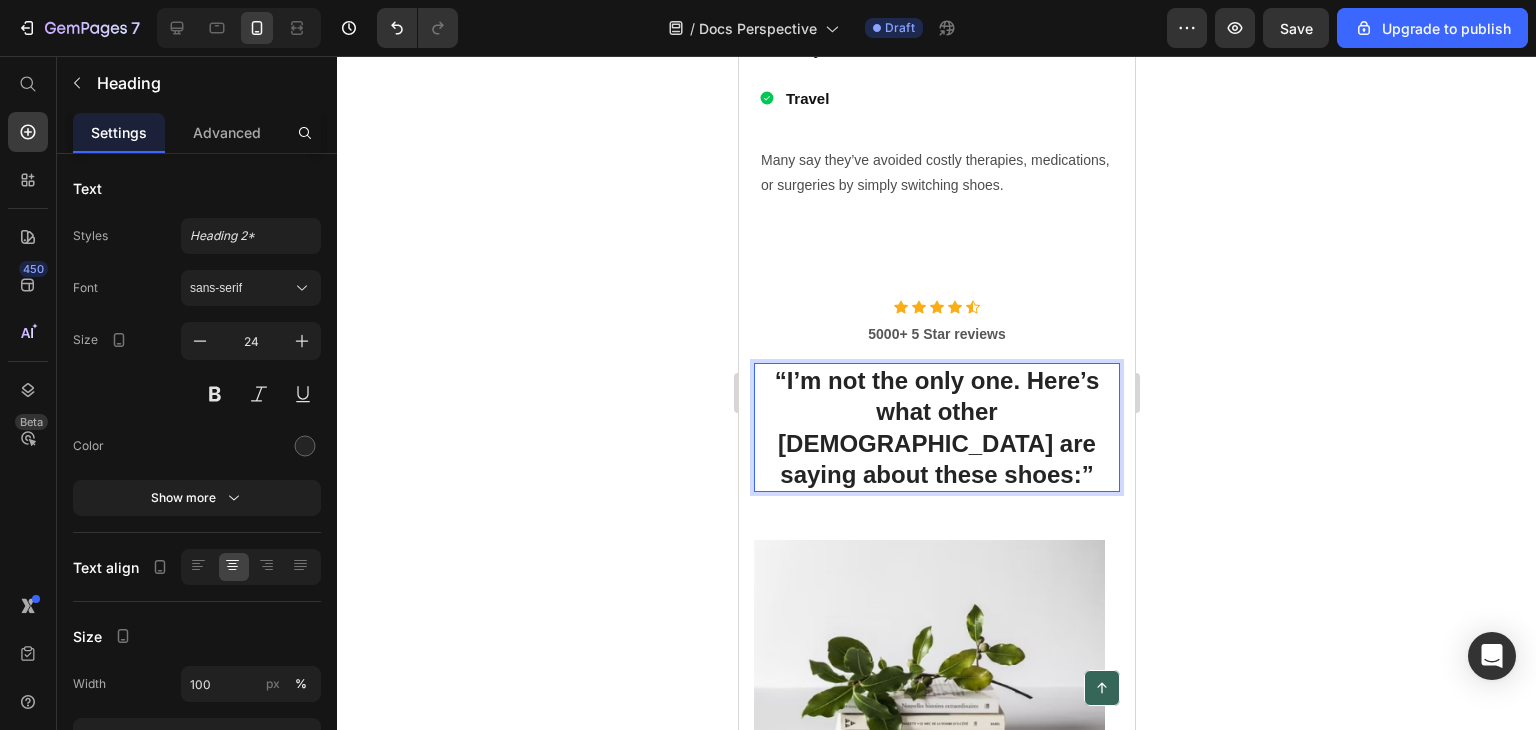 click on "“I’m not the only one. Here’s what other Singaporeans are saying about these shoes:”" at bounding box center (936, 427) 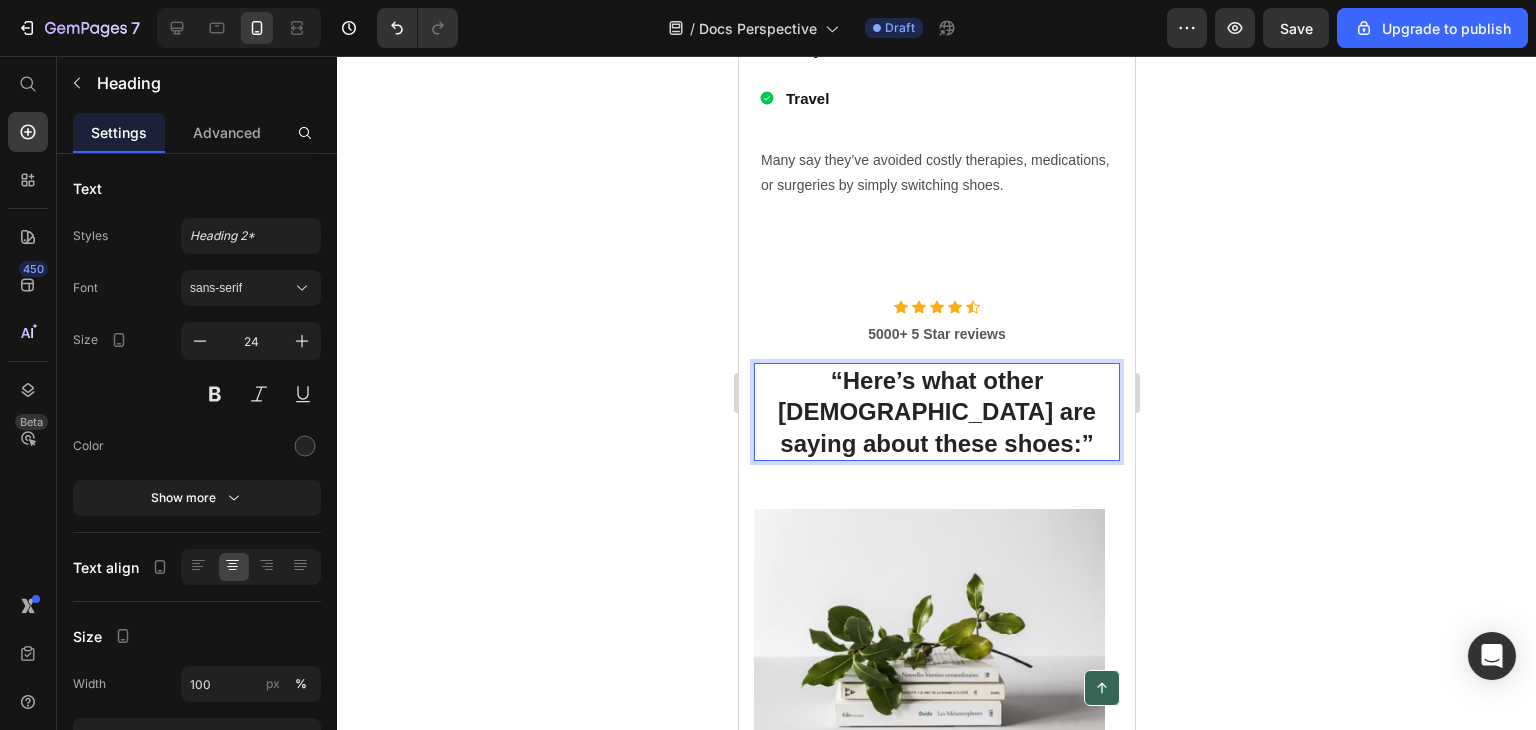 drag, startPoint x: 590, startPoint y: 288, endPoint x: 597, endPoint y: 276, distance: 13.892444 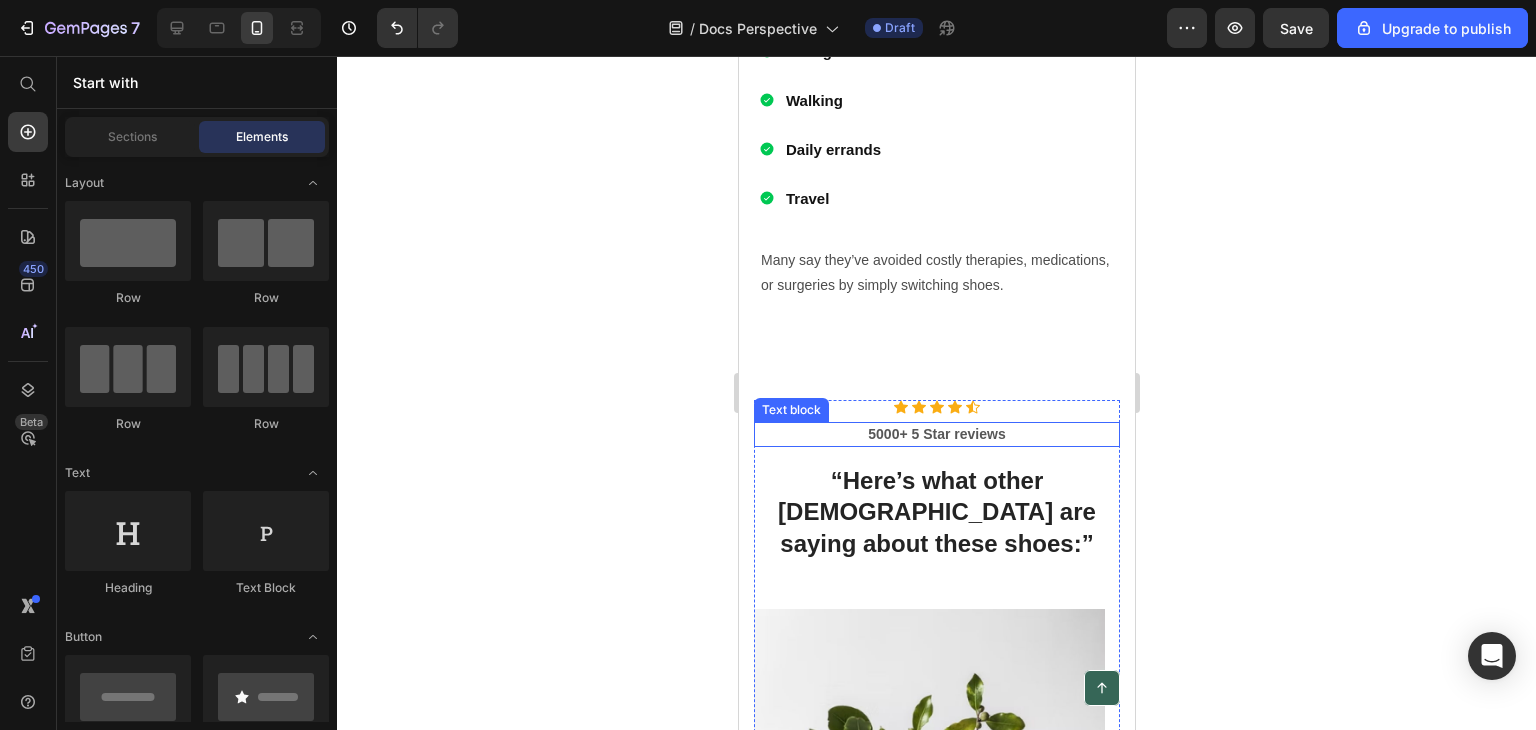 scroll, scrollTop: 6720, scrollLeft: 0, axis: vertical 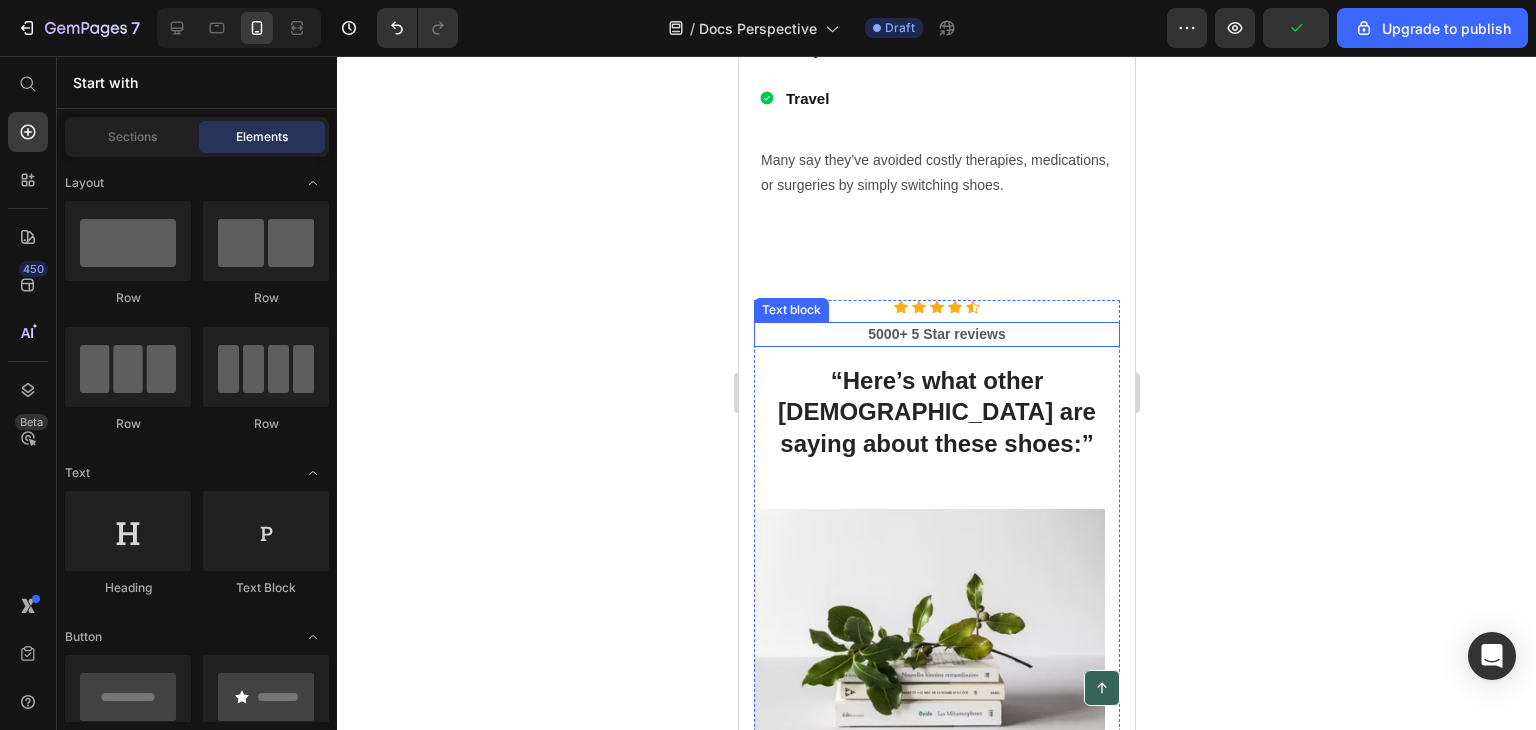 click on "5000+ 5 Star reviews" at bounding box center [936, 334] 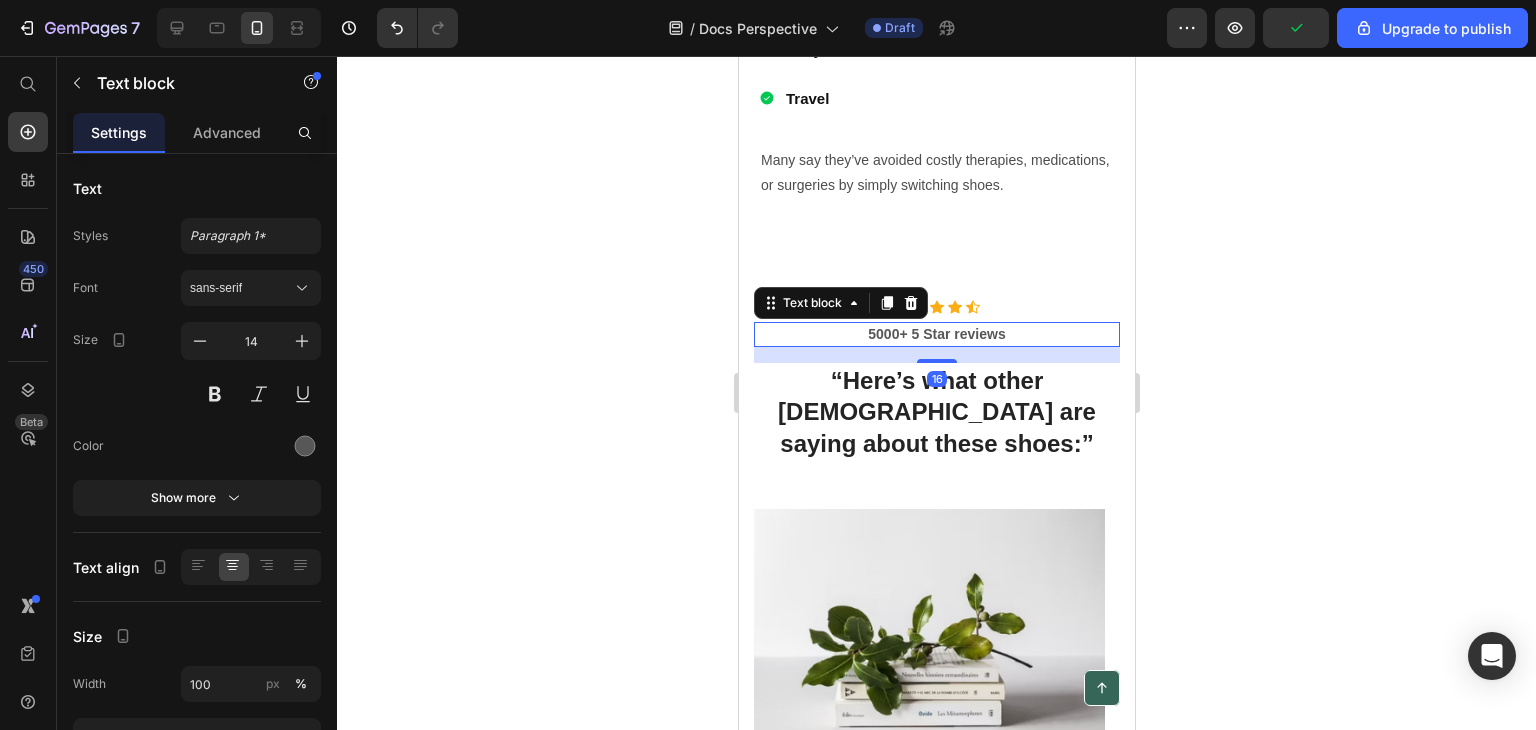 click on "5000+ 5 Star reviews" at bounding box center (936, 334) 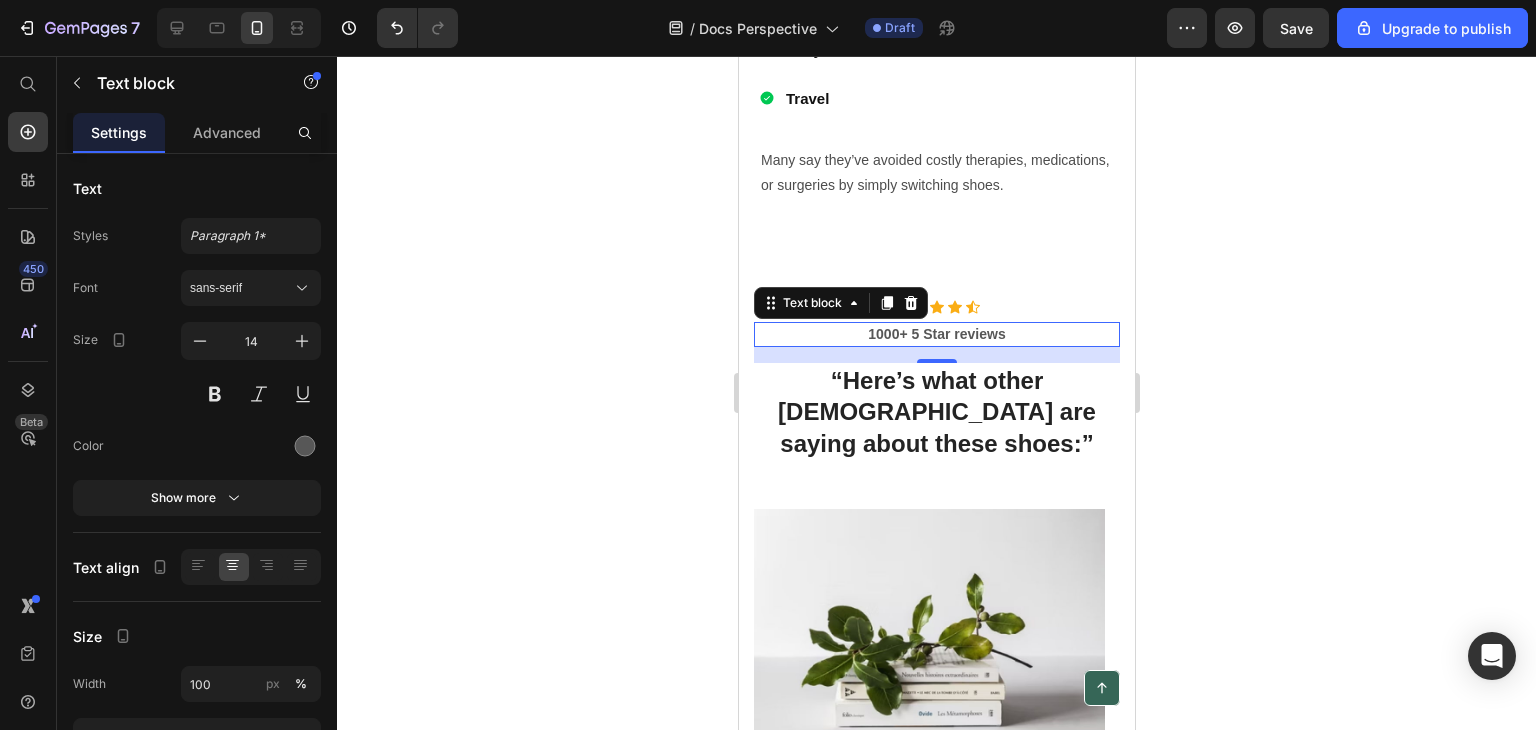 click 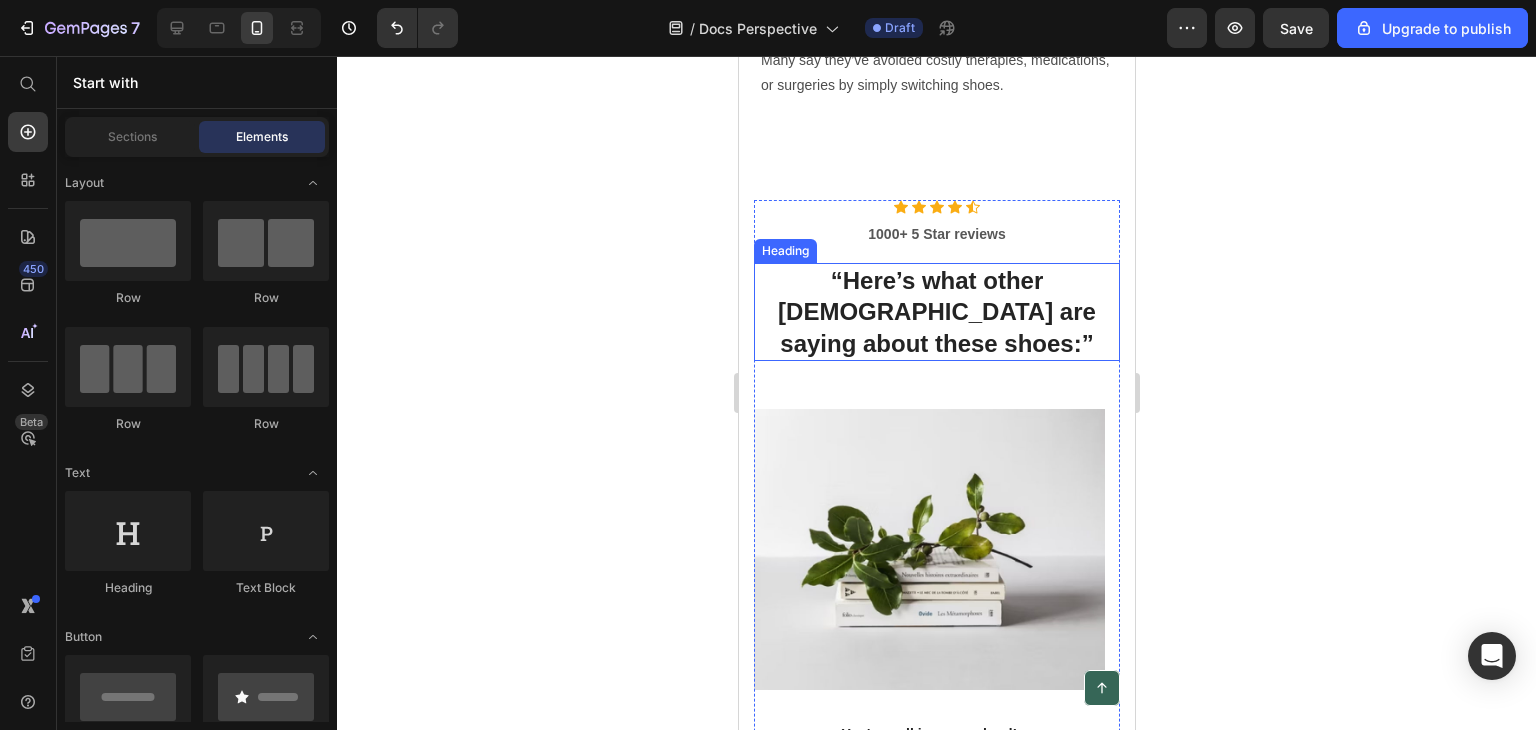scroll, scrollTop: 7020, scrollLeft: 0, axis: vertical 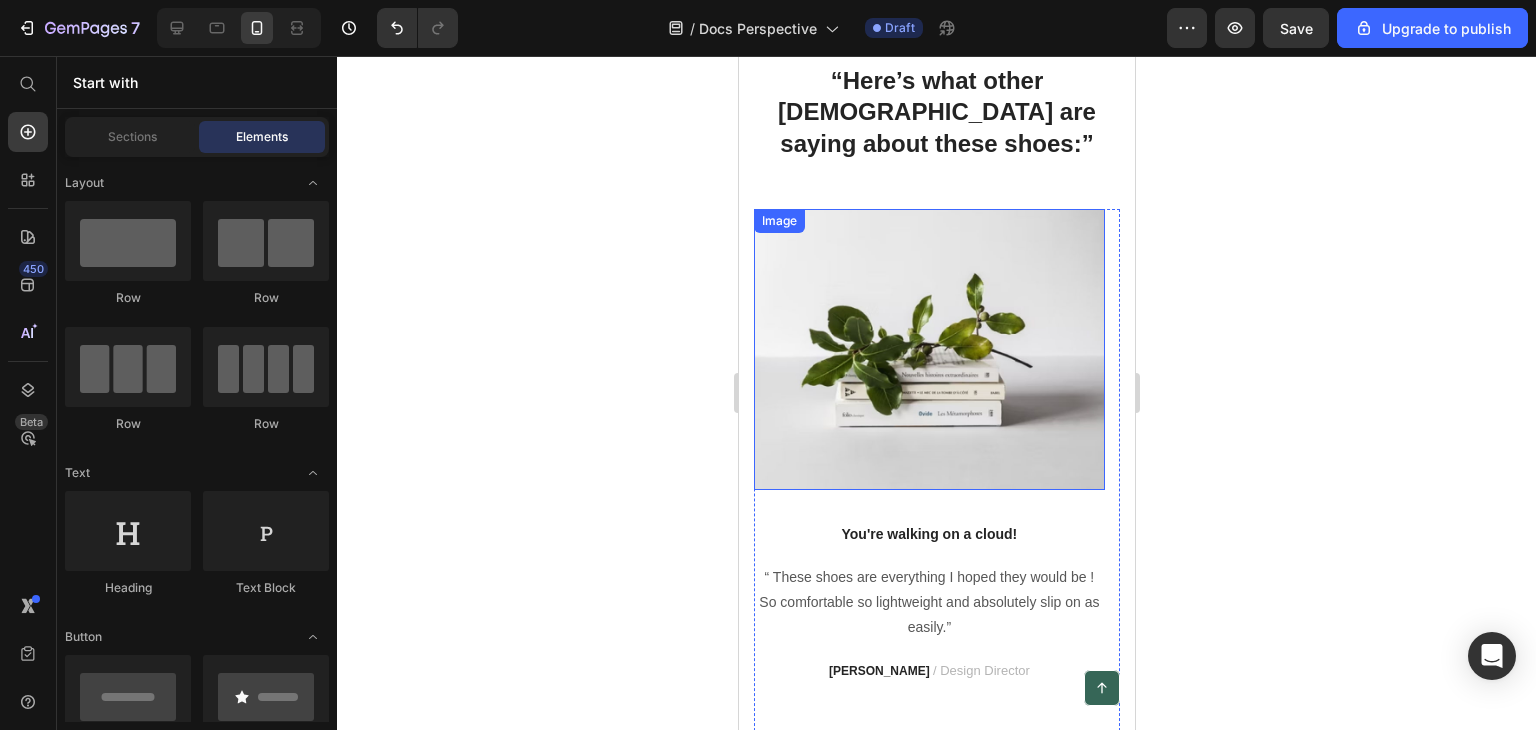click at bounding box center [928, 349] 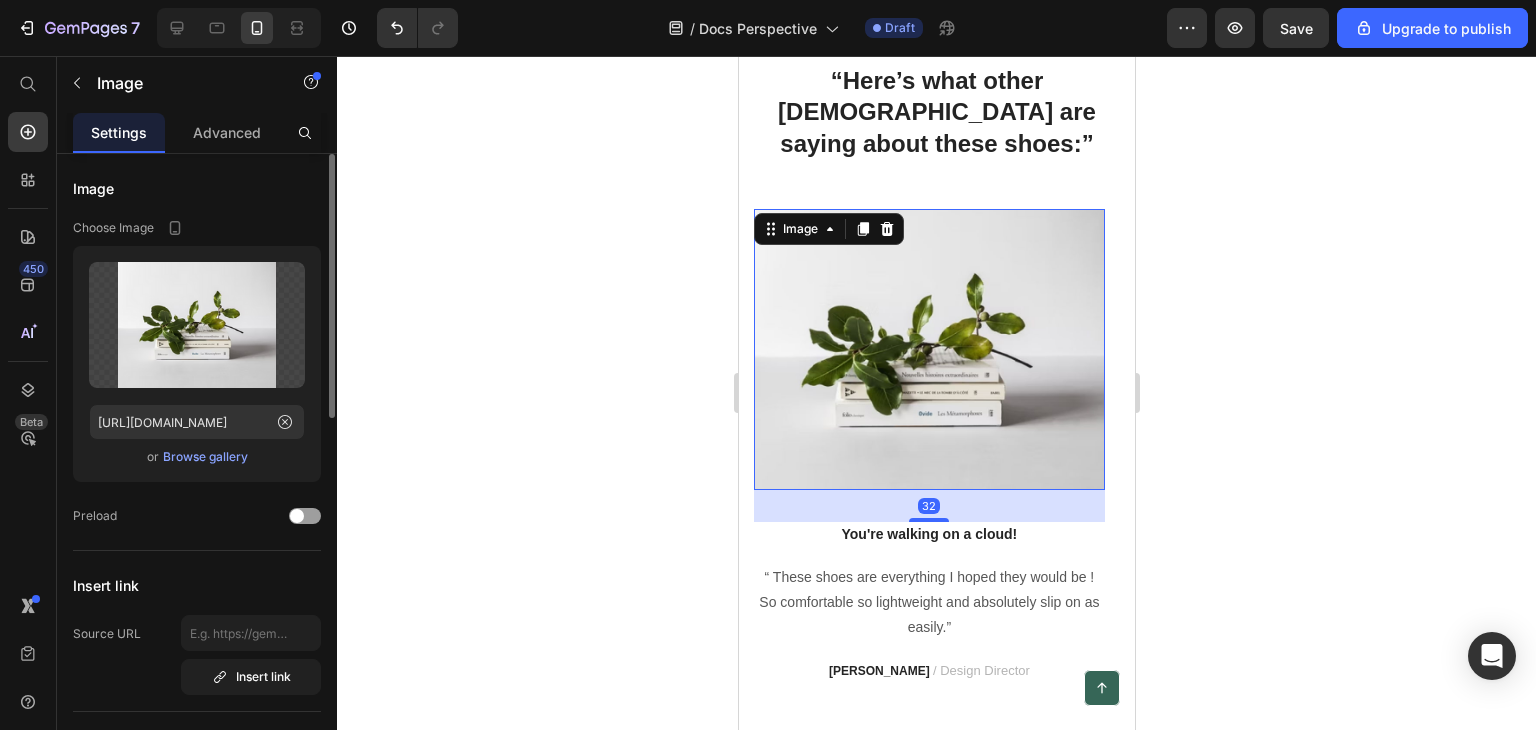 click on "Browse gallery" at bounding box center (205, 457) 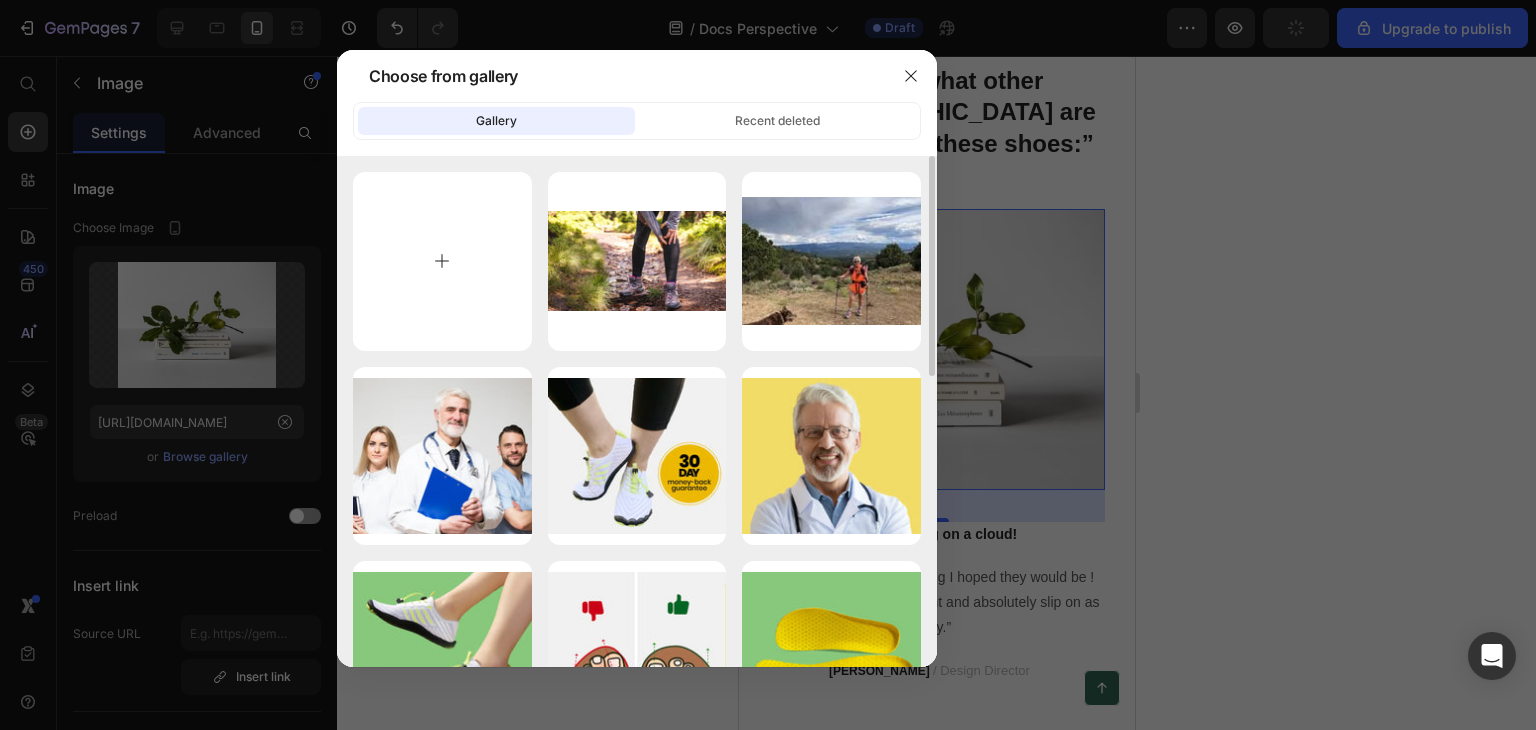 click at bounding box center (442, 261) 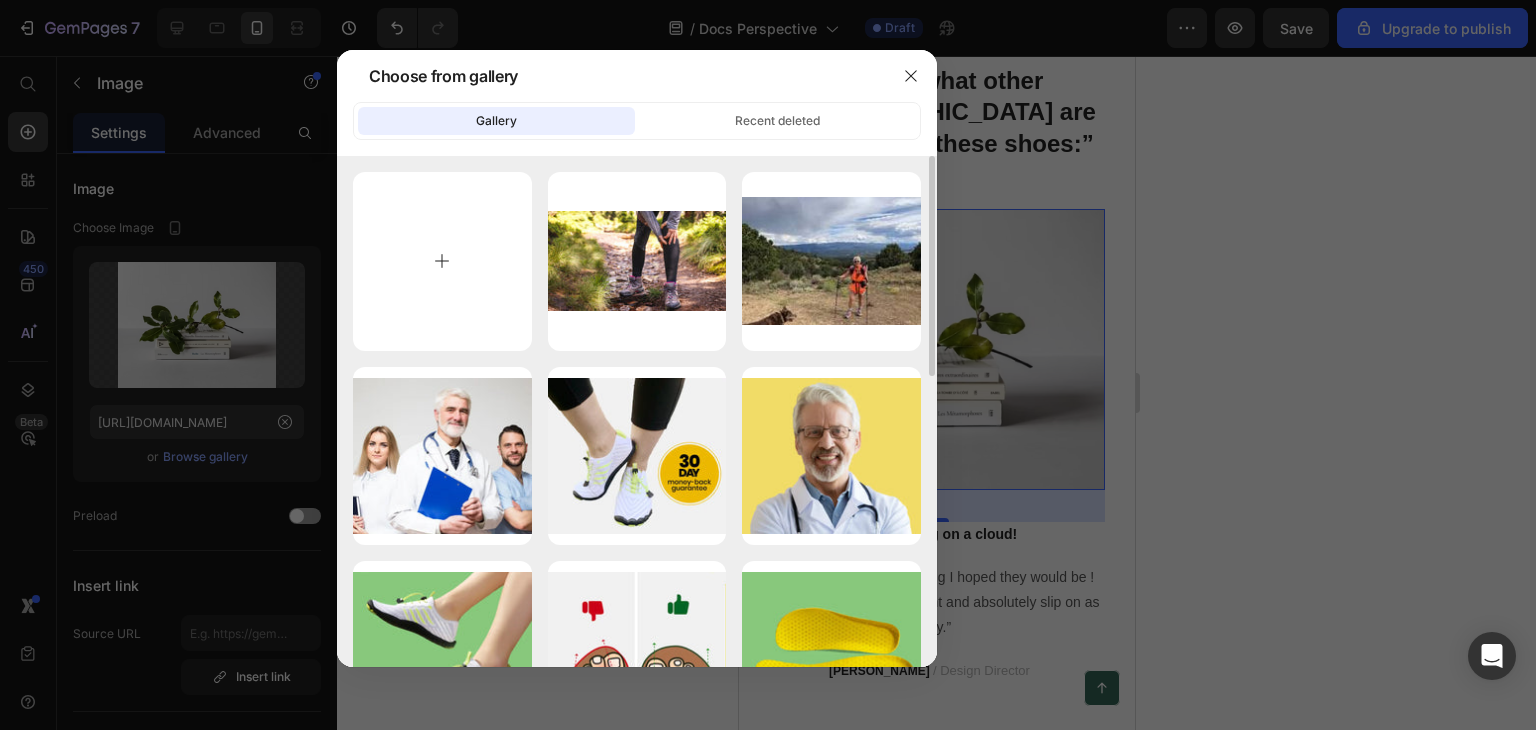 type on "C:\fakepath\customer-photo-1.jpg" 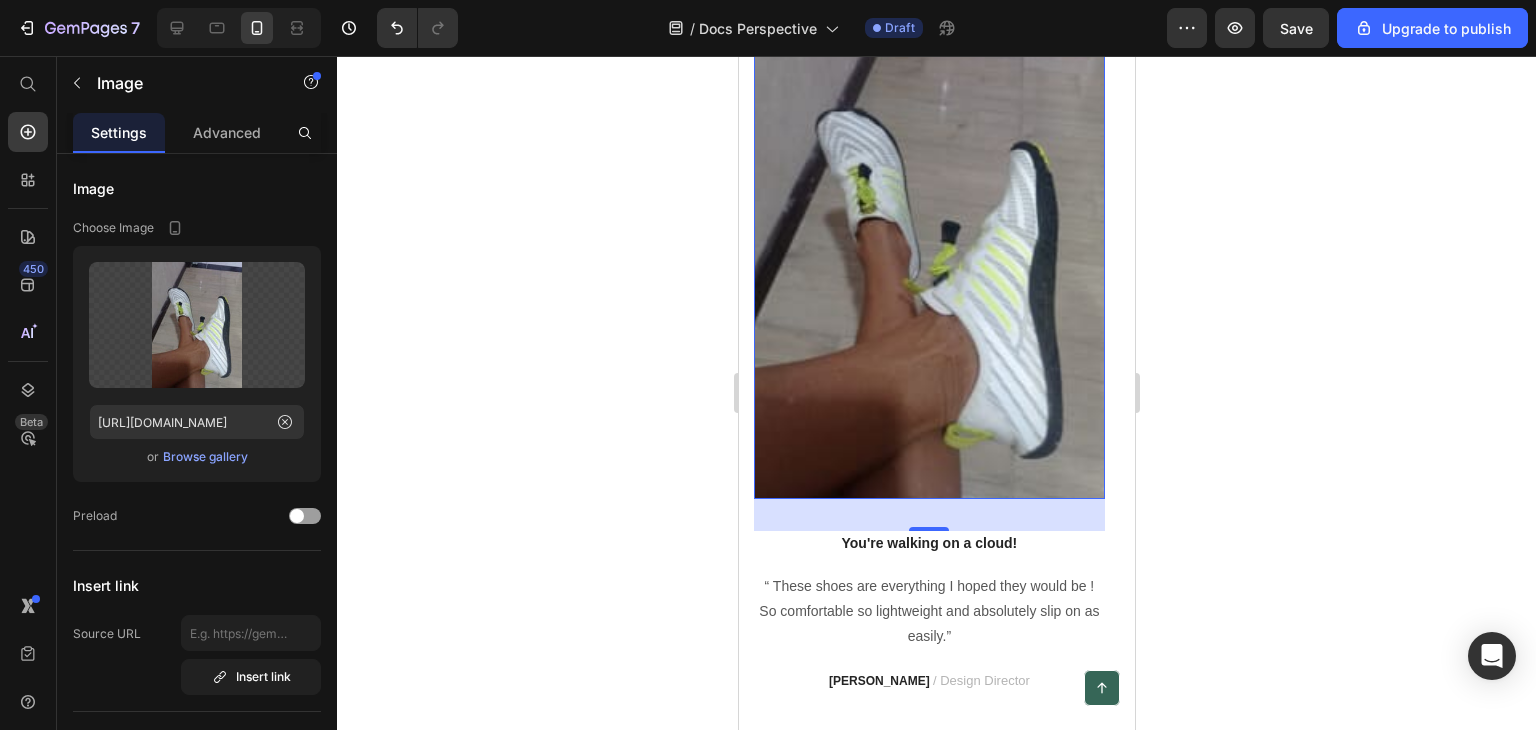 scroll, scrollTop: 7020, scrollLeft: 0, axis: vertical 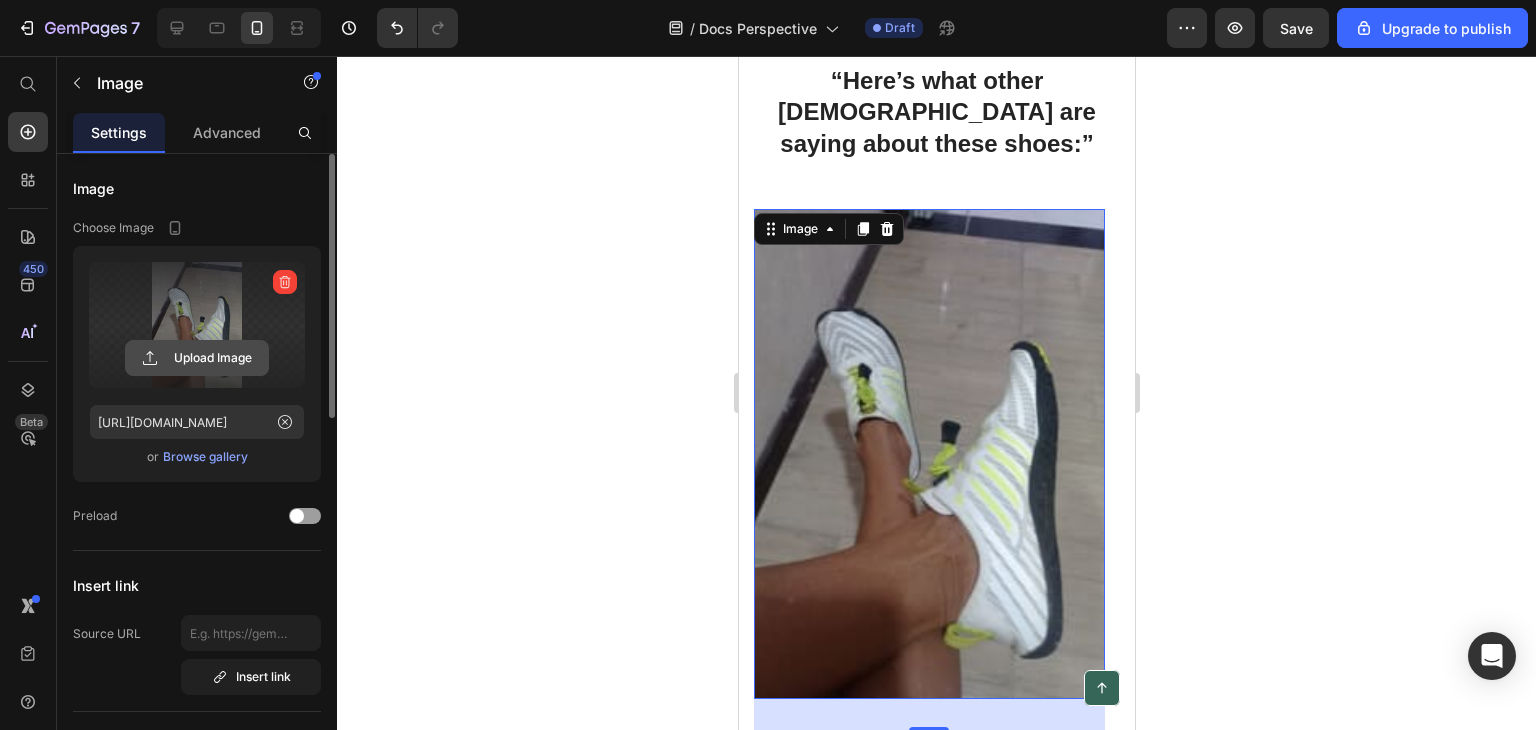 click 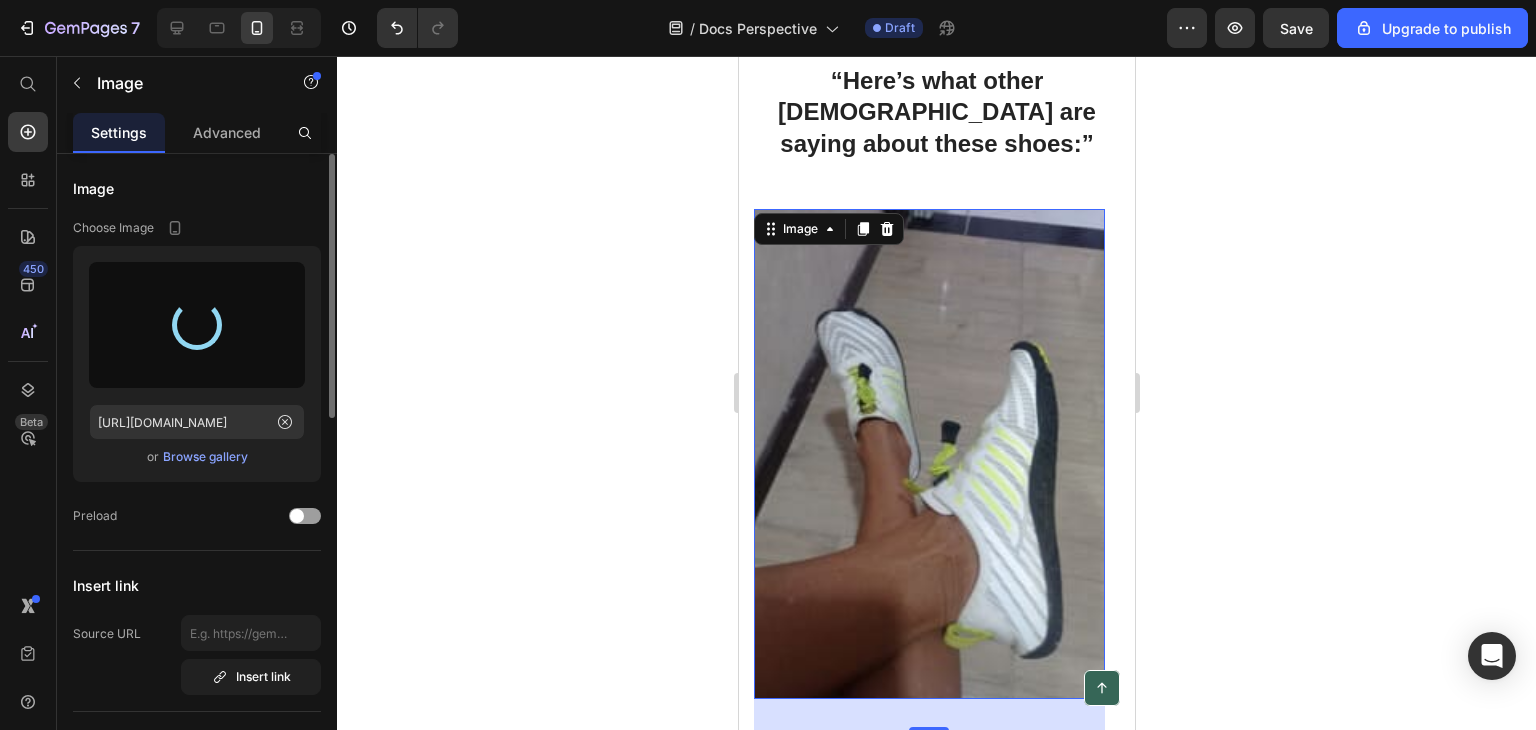 type on "https://cdn.shopify.com/s/files/1/0739/6576/4835/files/gempages_570771865417548672-c84a2faf-bfa8-4345-87e8-d3fca685bd46.jpg" 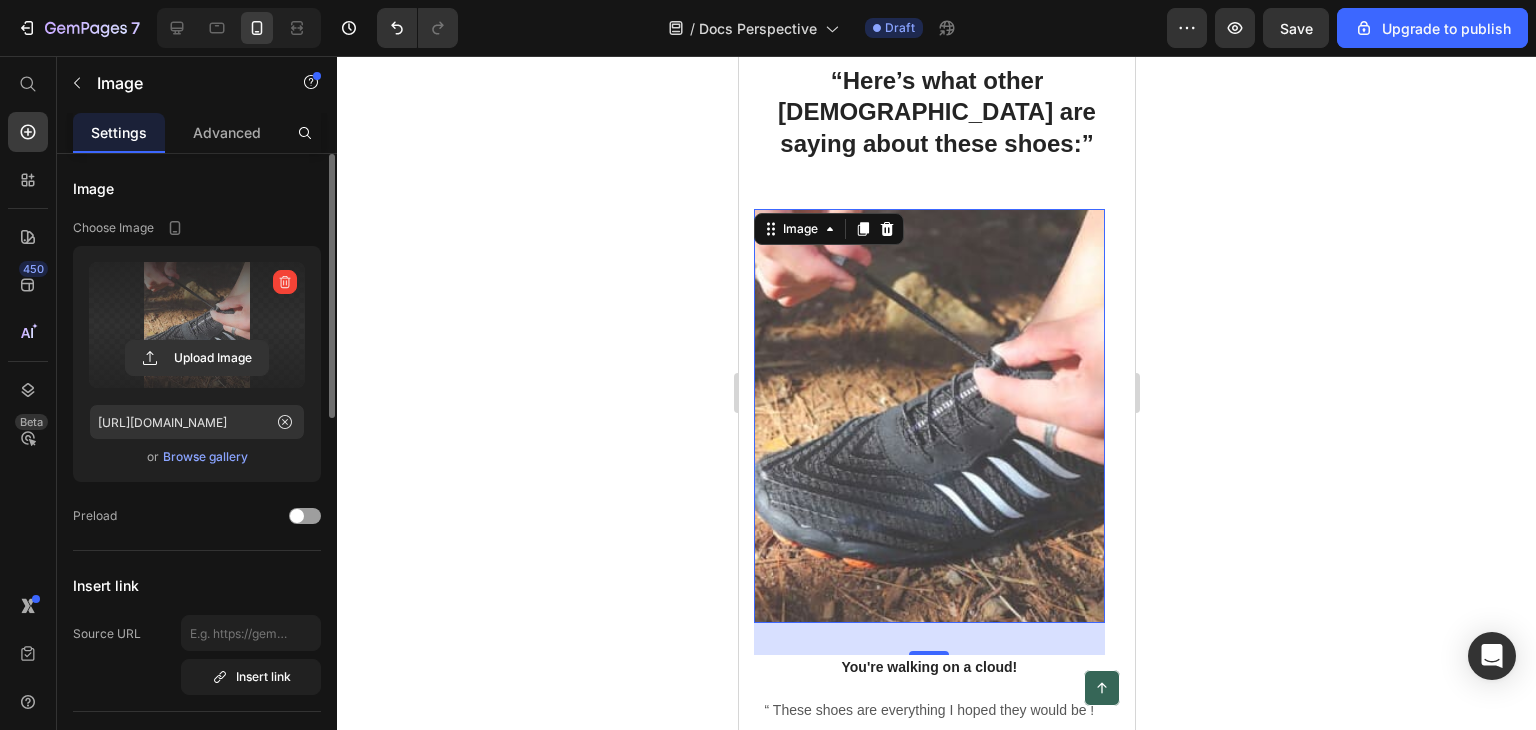 drag, startPoint x: 451, startPoint y: 159, endPoint x: 512, endPoint y: 175, distance: 63.06346 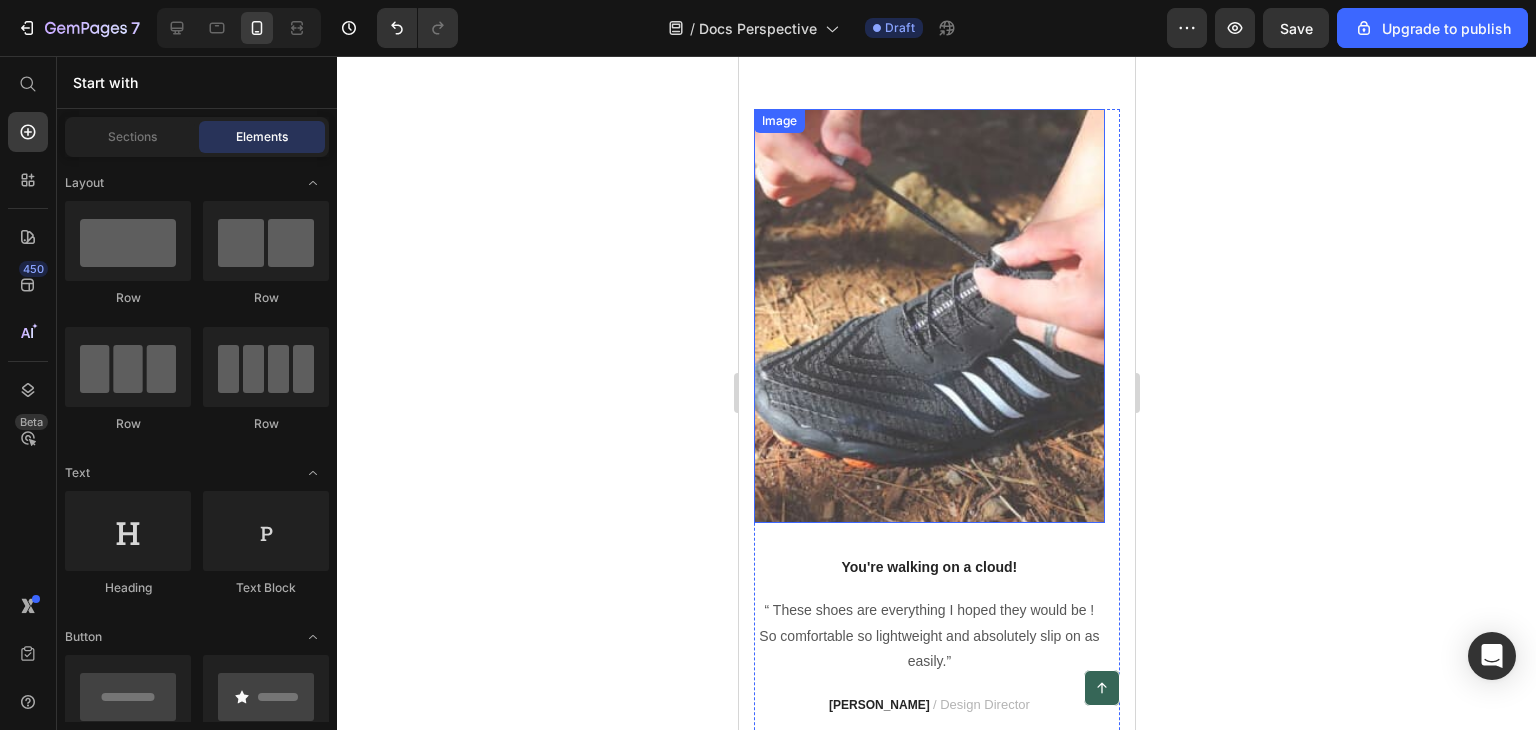 scroll, scrollTop: 7320, scrollLeft: 0, axis: vertical 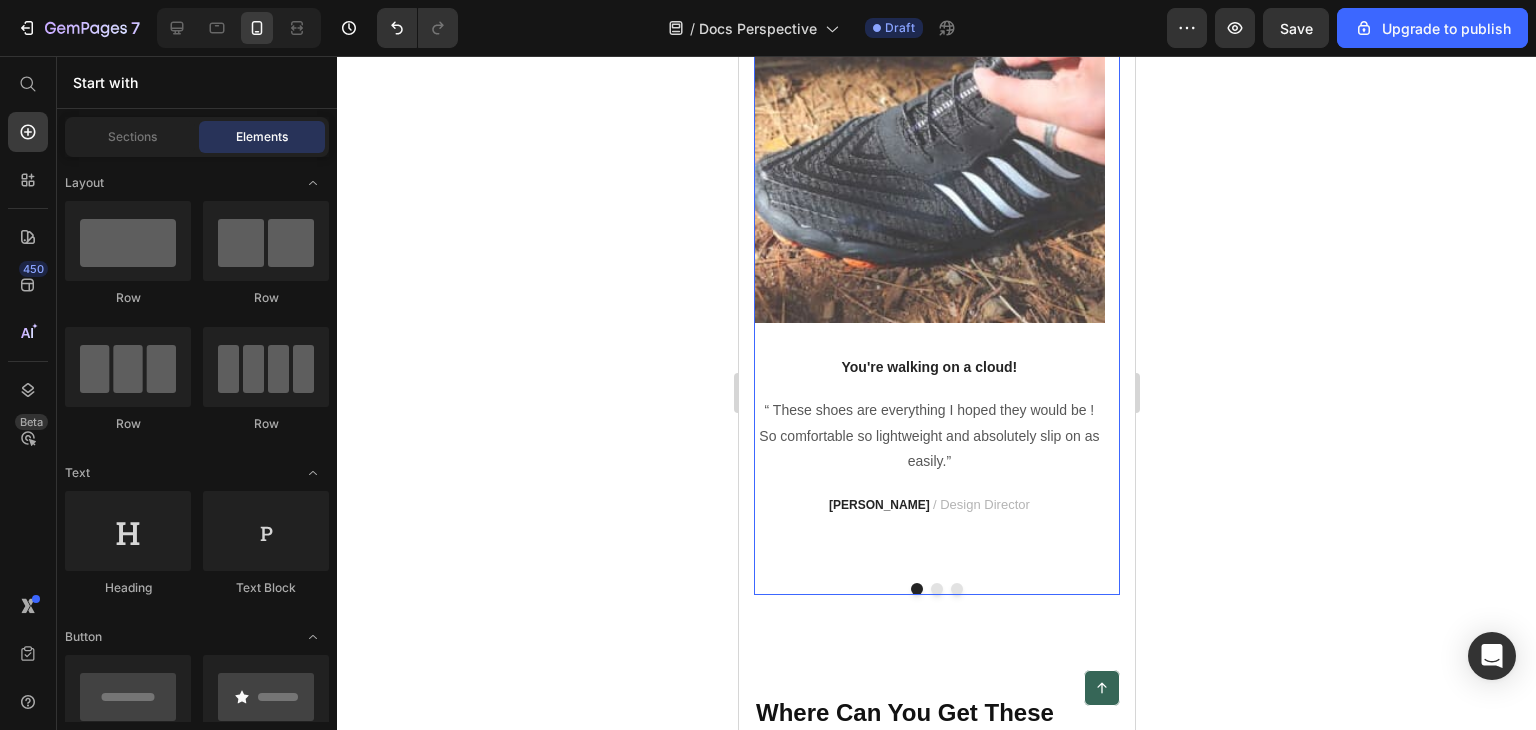 click on "Image You're walking on a cloud! Text block “ These shoes are everything I hoped they would be ! So comfortable so lightweight and absolutely slip on as easily.” Text block RYAN S.   / Design Director Text block Image Not a Doubter Anymore Text block "I was a little leery about the claim of not needing your hands to get the shoes on, but I’m a believer now. Great, true fit and good." Text block PATRICIA B.   / Marketing Text block Image Work well for my problem Text block "Fabulous shoe. Expands where it needs to expand. Contracts where it needs to contract, and soooo easy to put on. Lots of support." Text block TRAVIS J.   / Financial Advisor Text block" at bounding box center [936, 252] 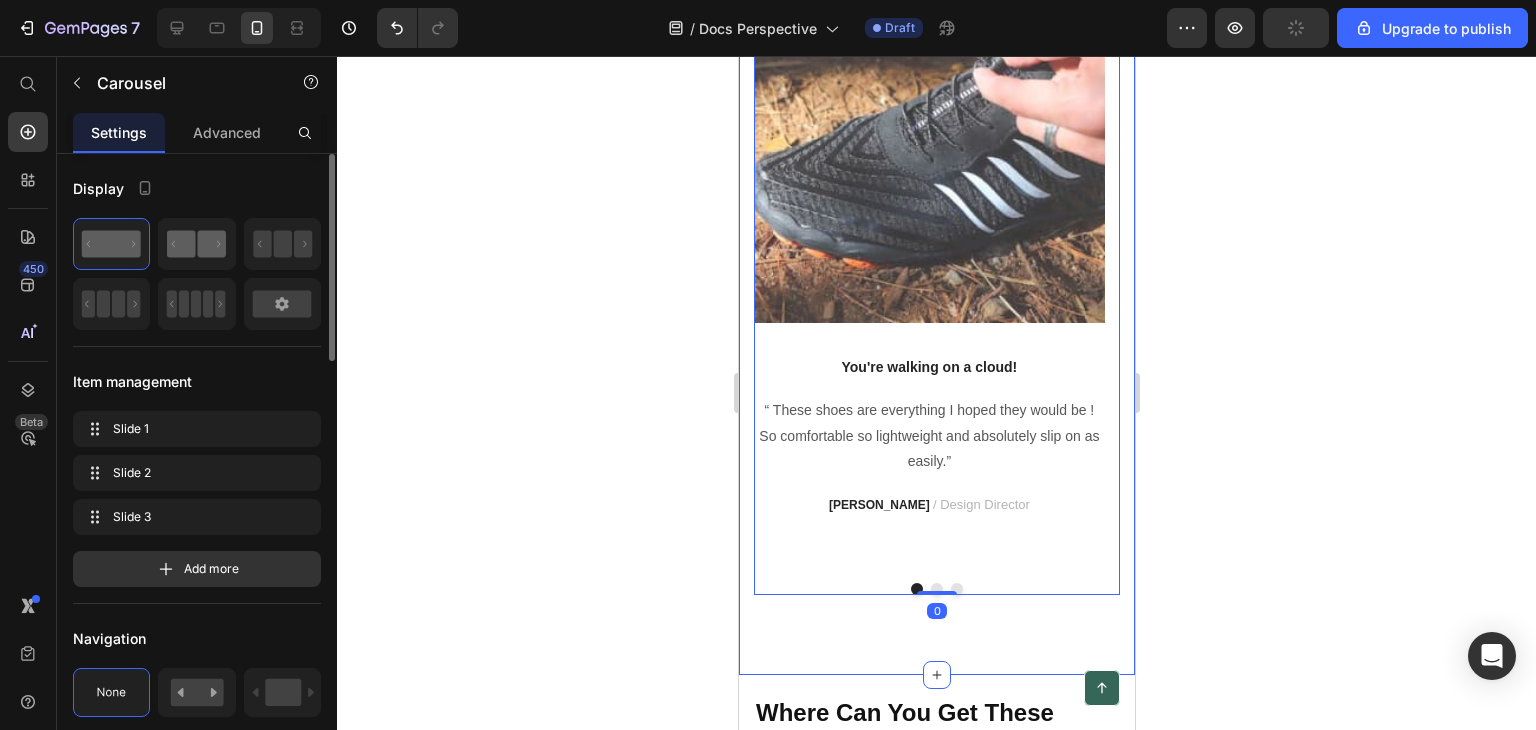 click 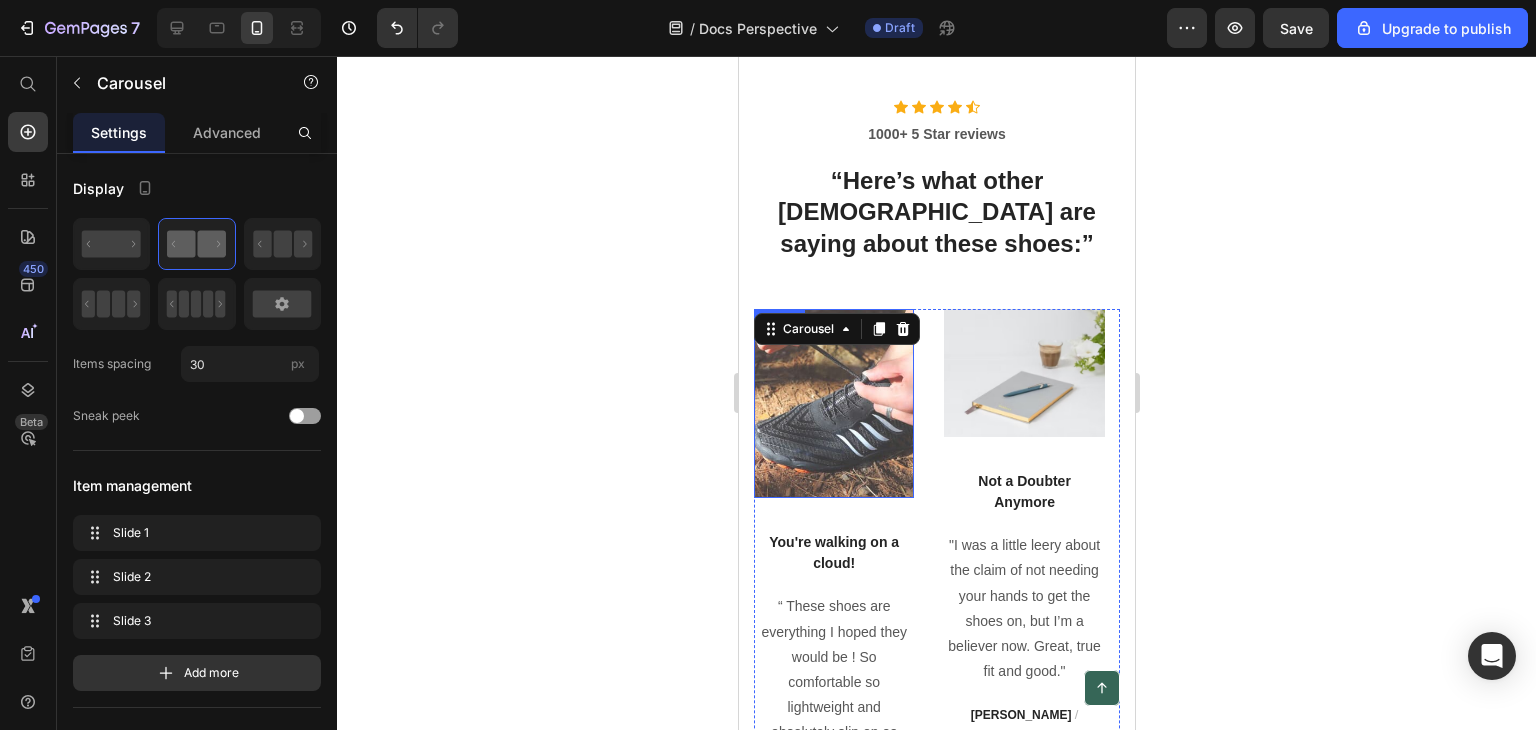 scroll, scrollTop: 7020, scrollLeft: 0, axis: vertical 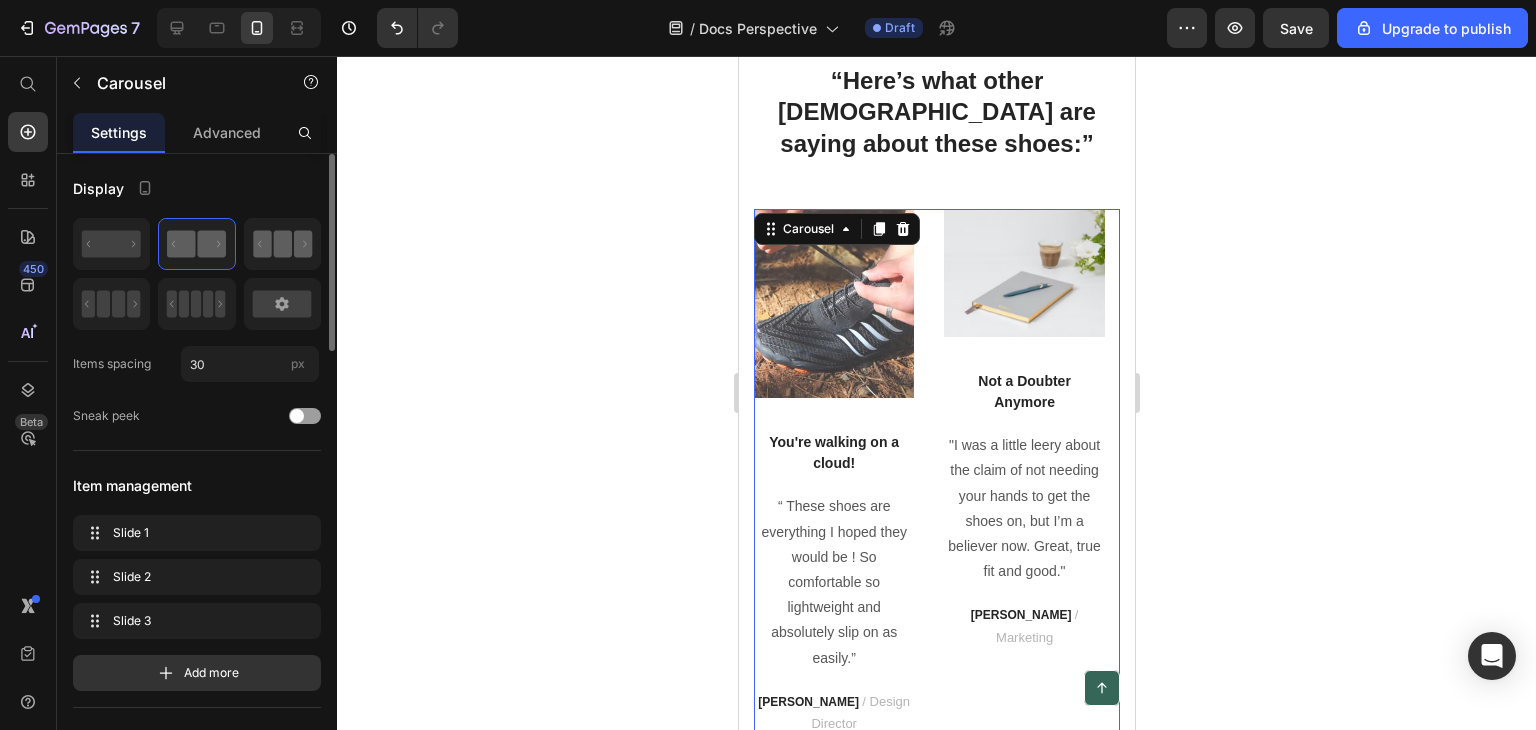 click 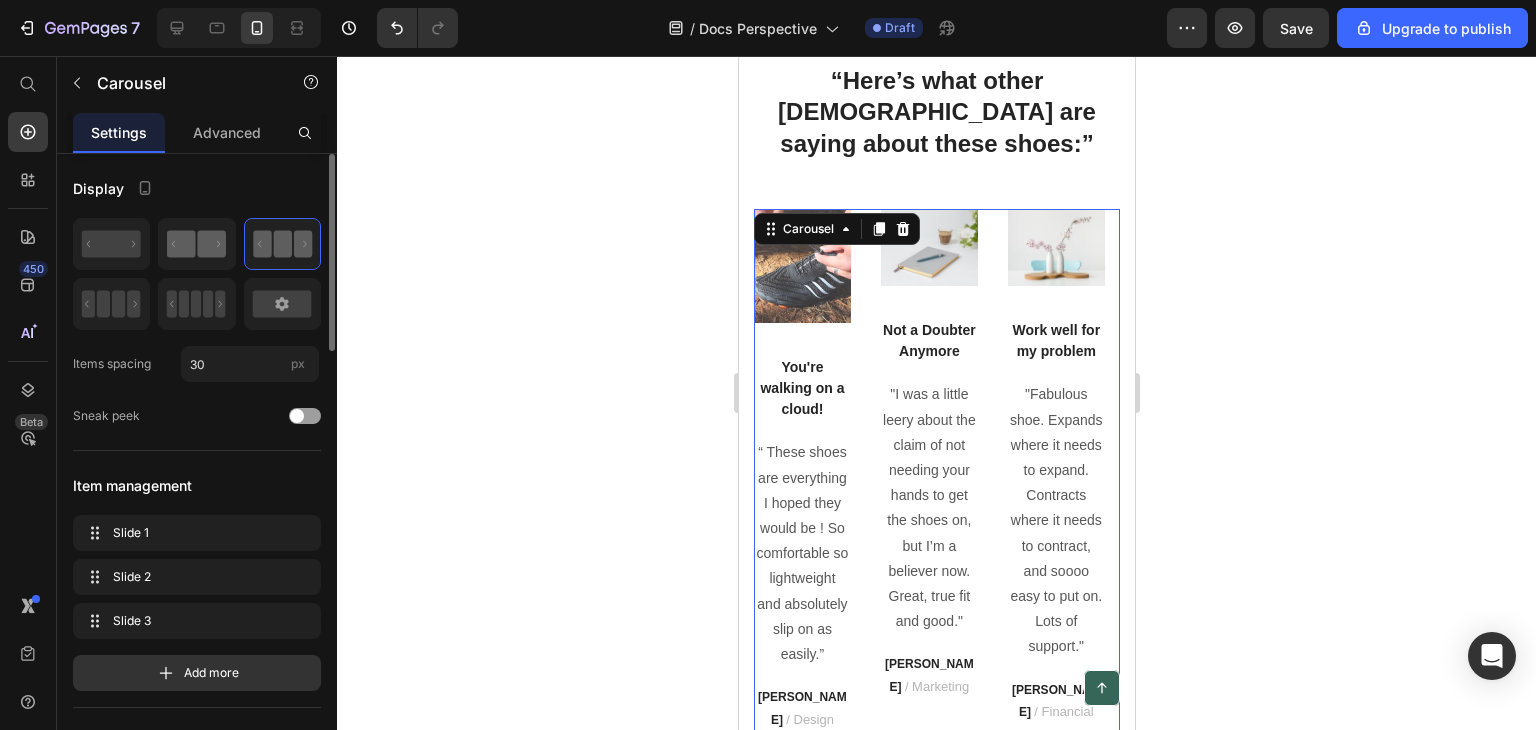 click 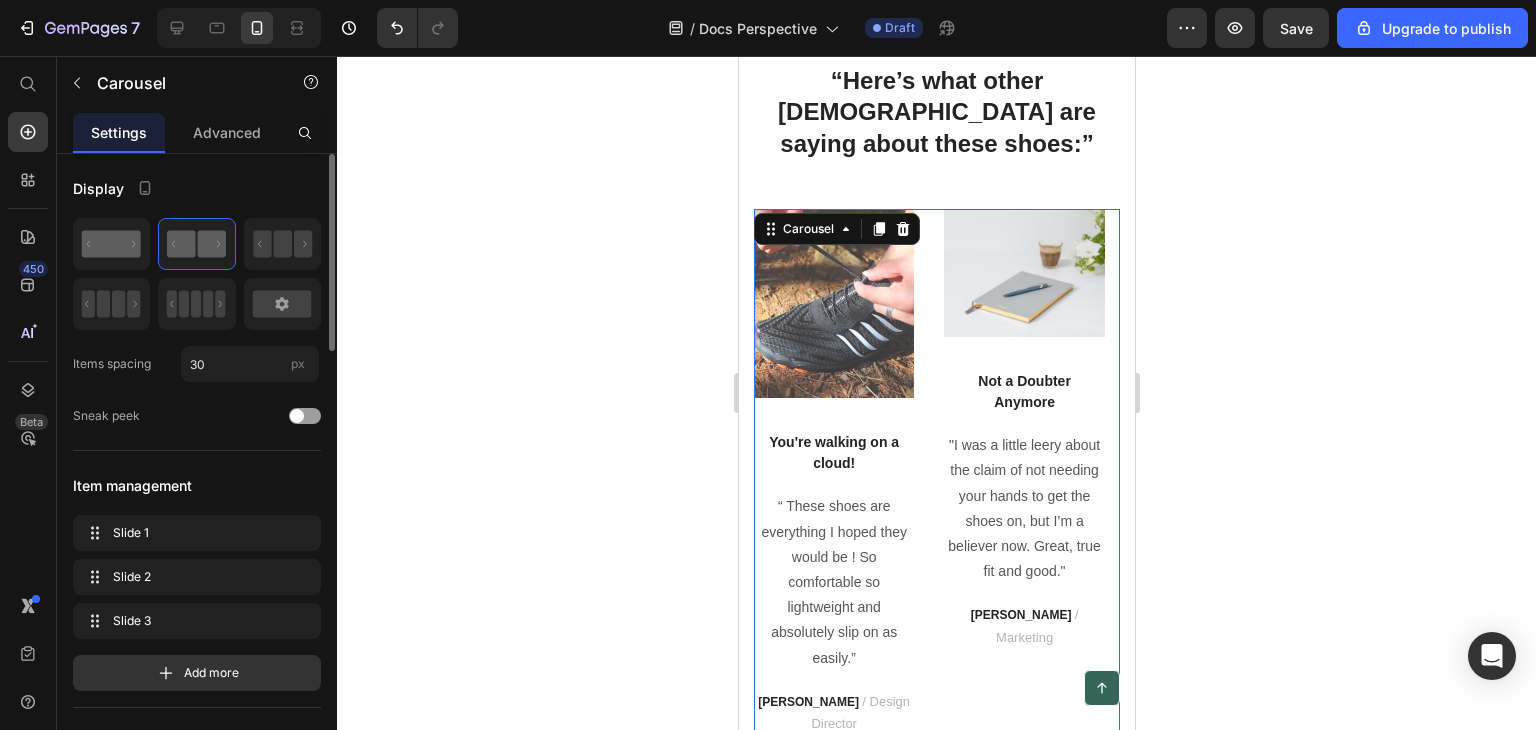 click 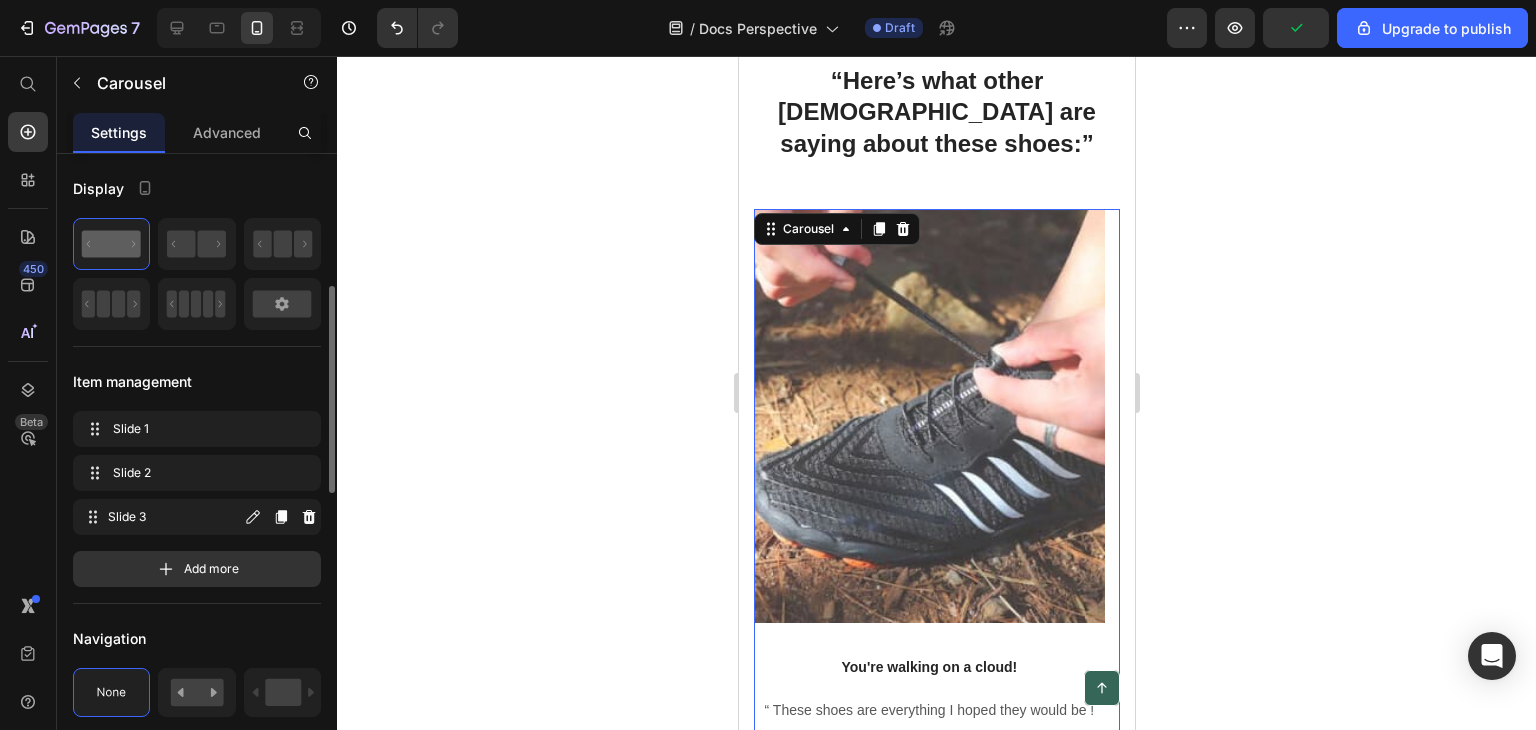 scroll, scrollTop: 100, scrollLeft: 0, axis: vertical 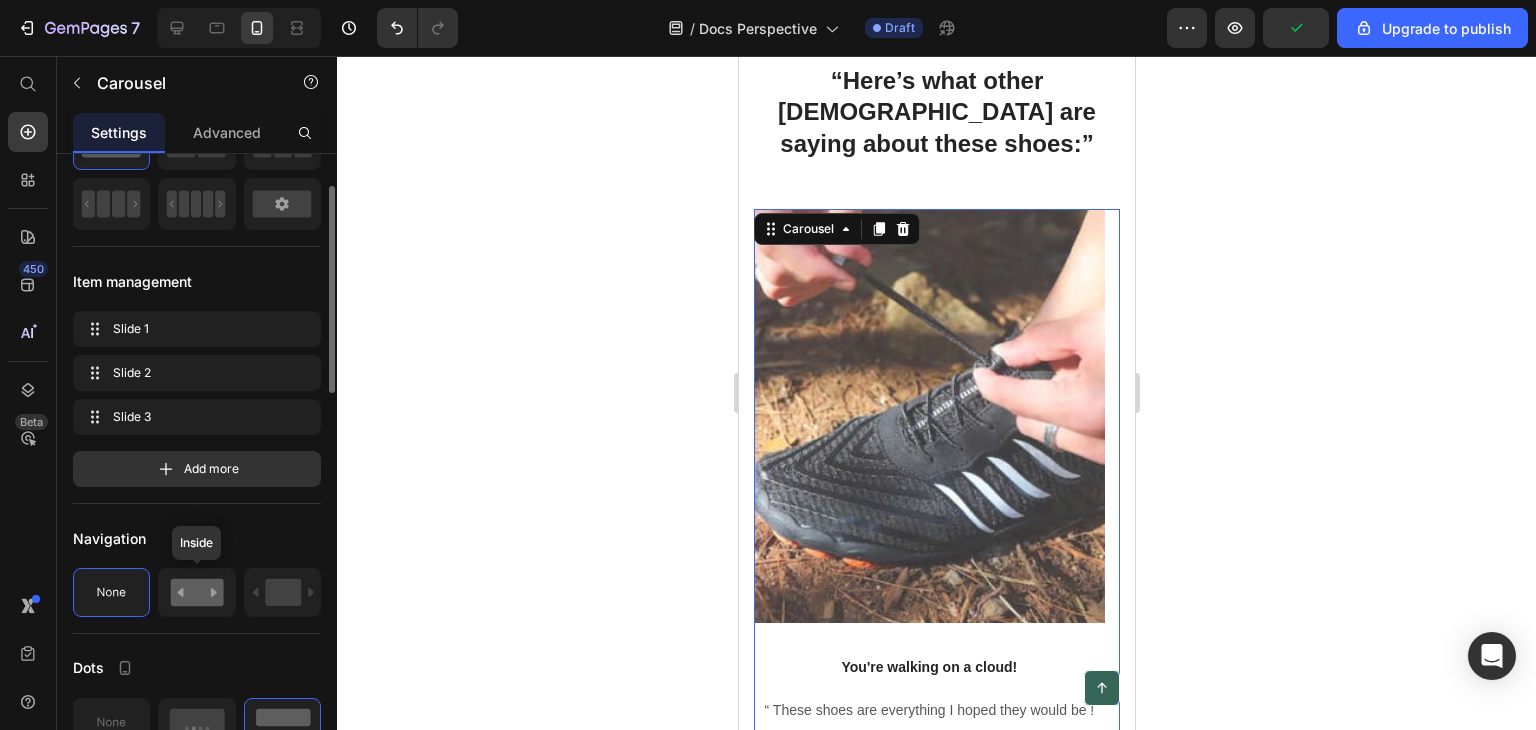 click 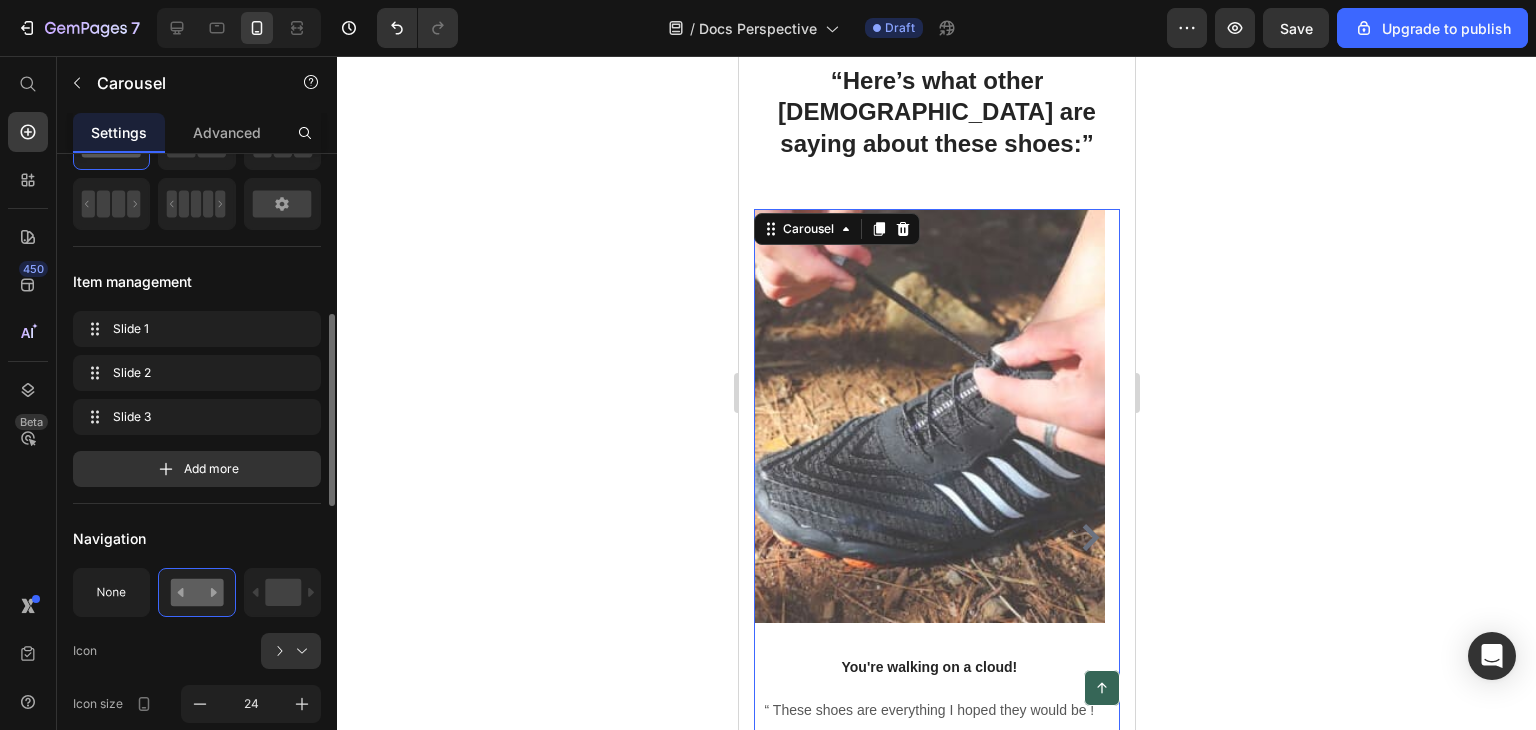 scroll, scrollTop: 200, scrollLeft: 0, axis: vertical 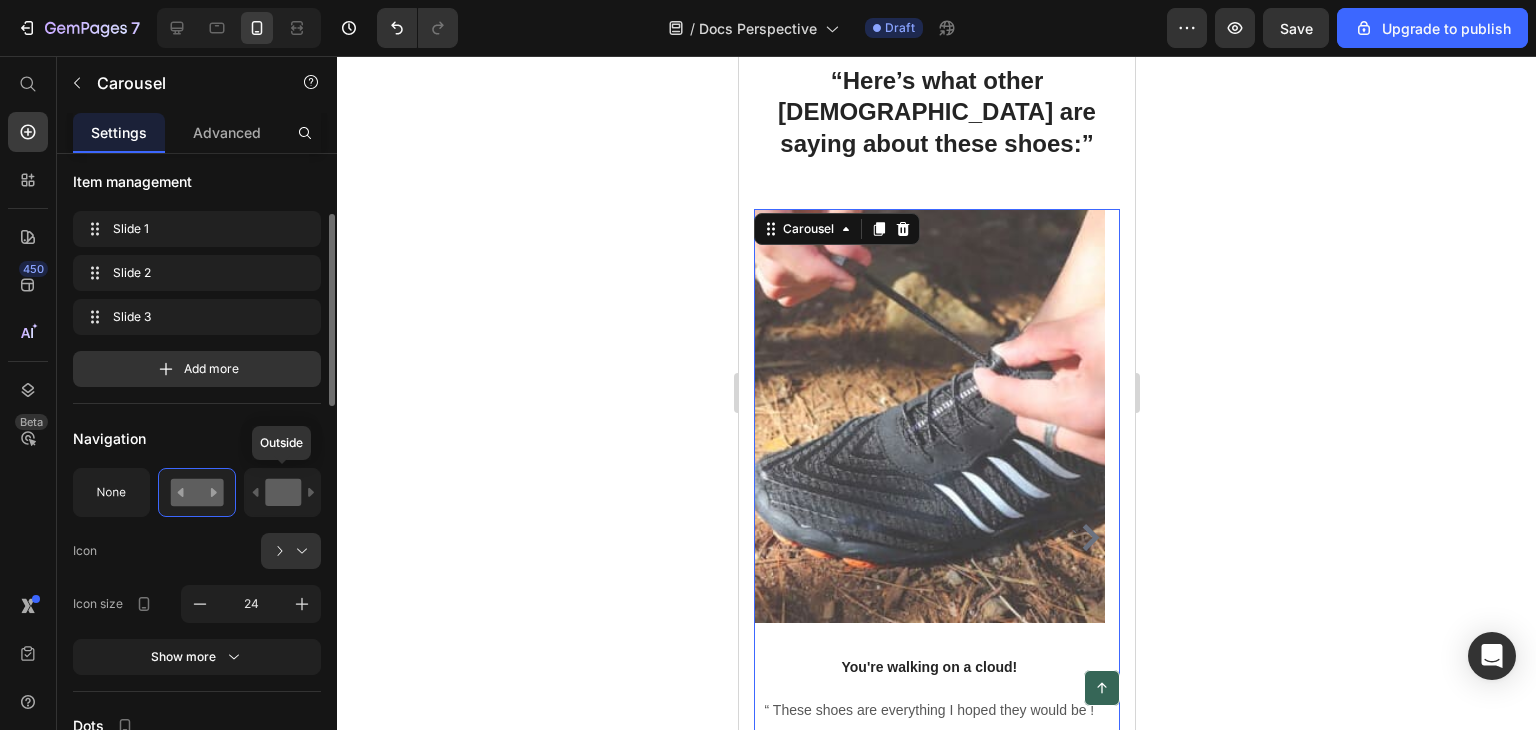click 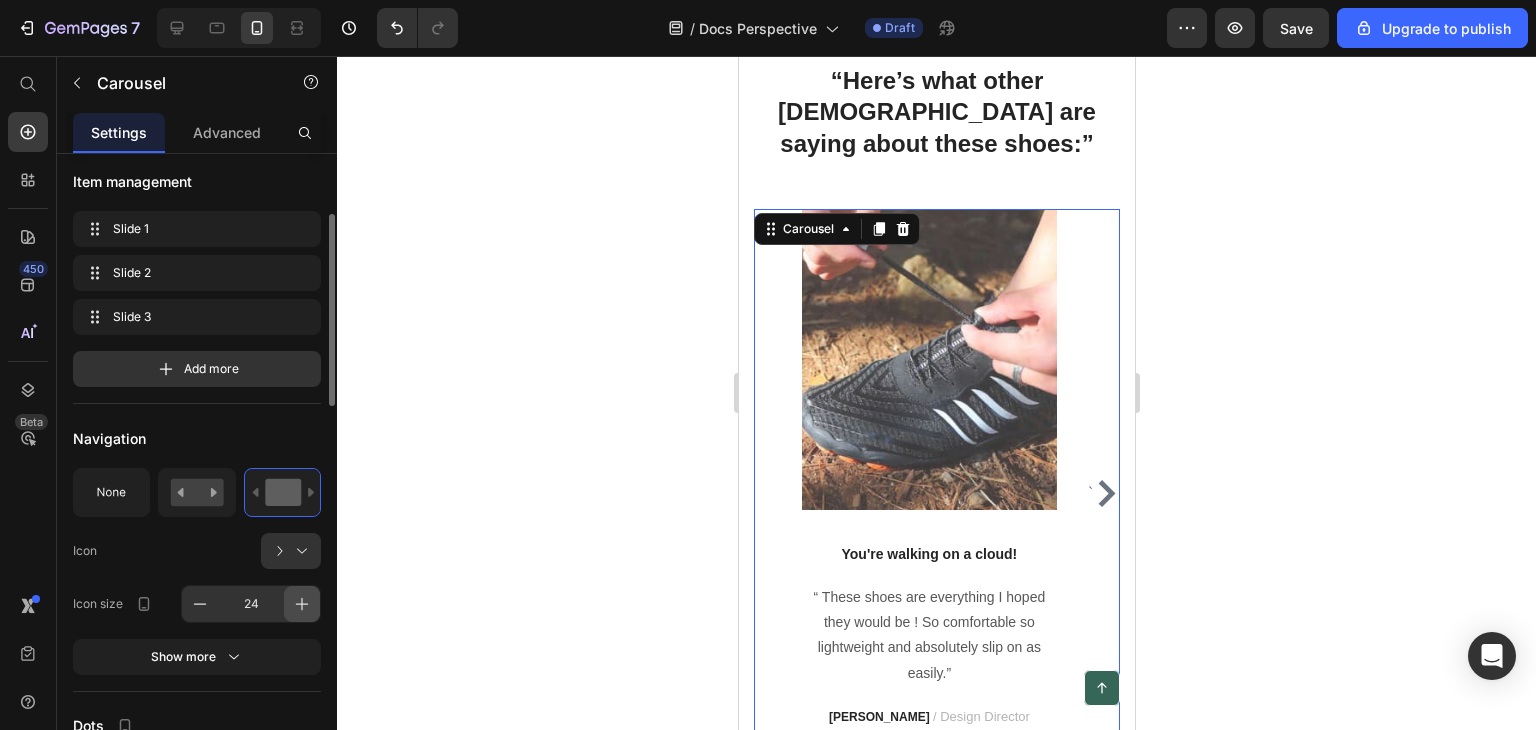 scroll, scrollTop: 400, scrollLeft: 0, axis: vertical 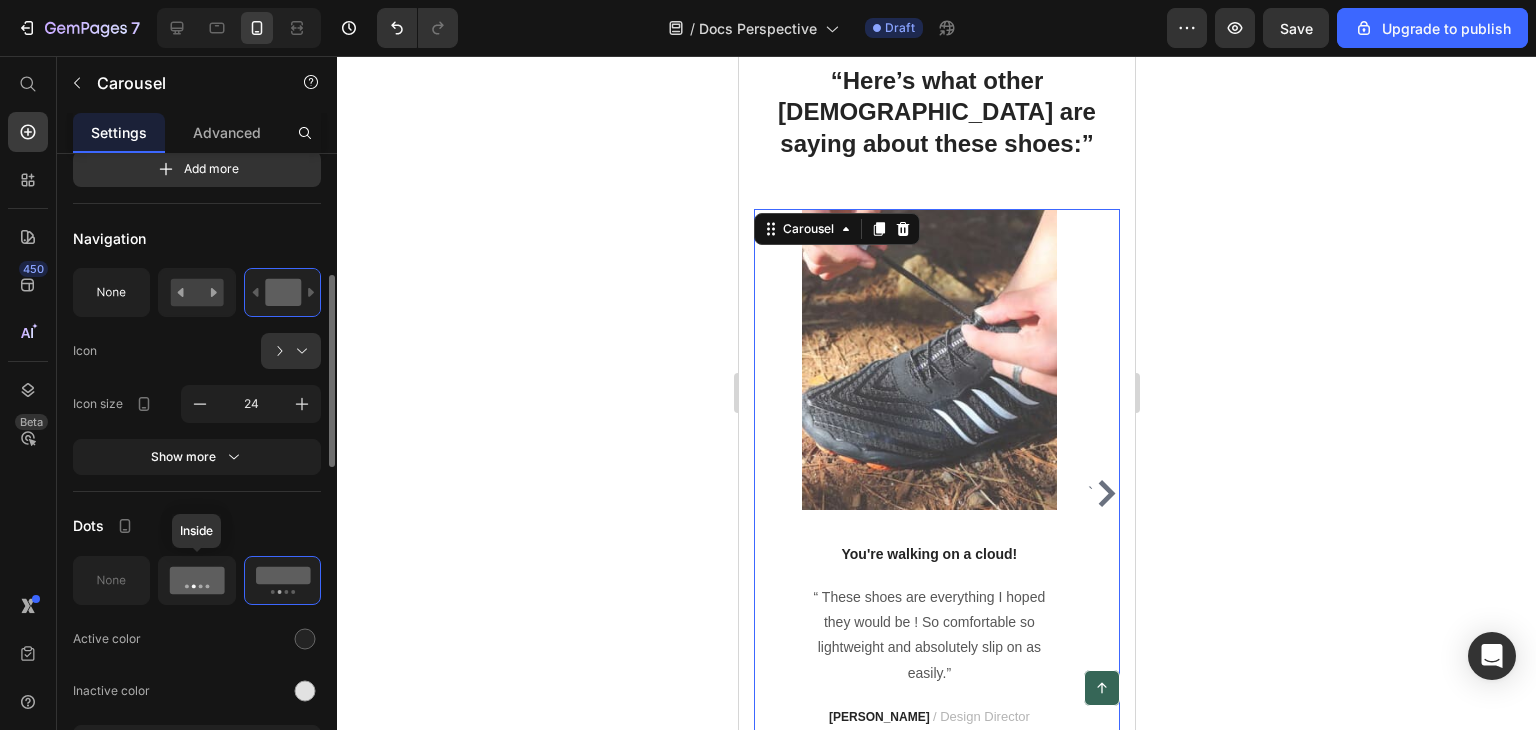 click 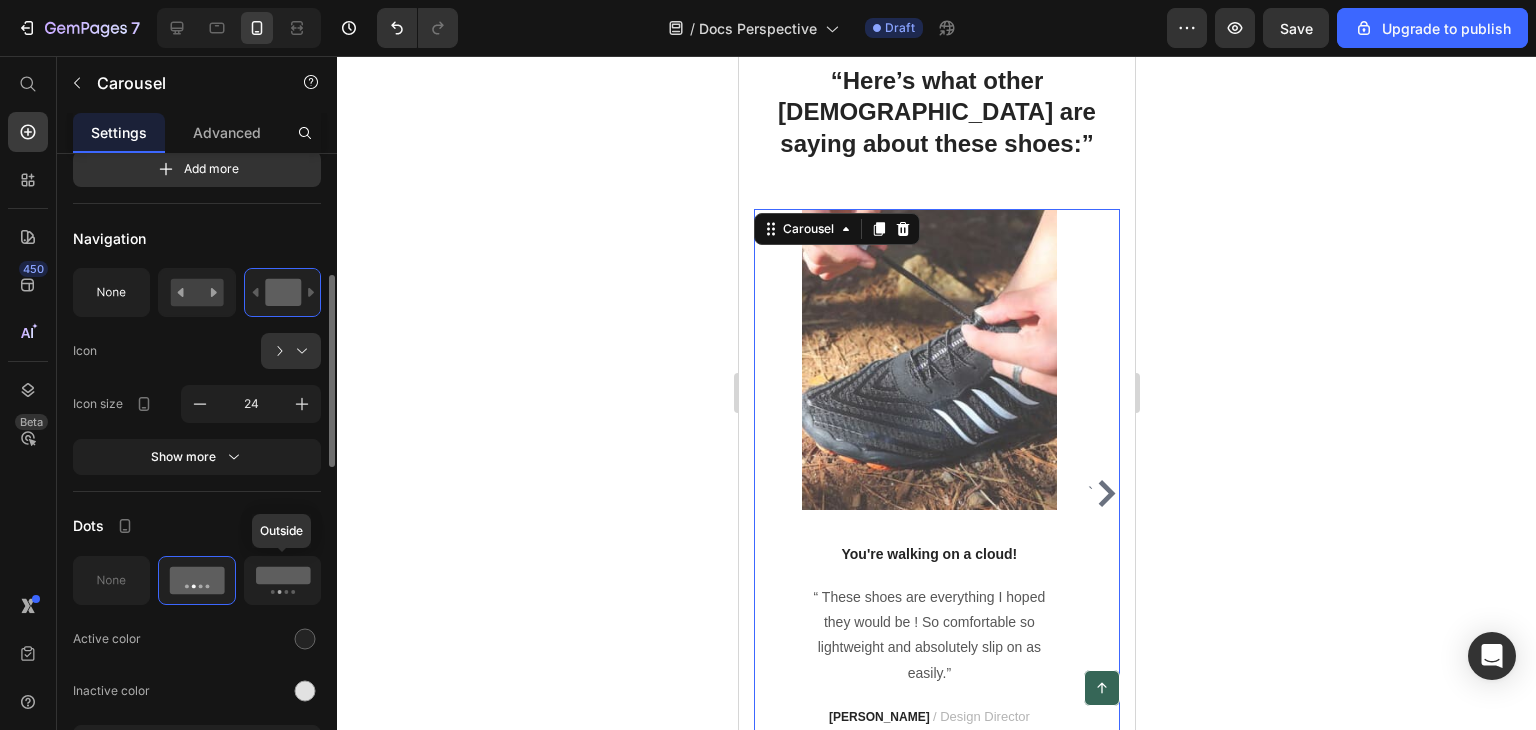 click 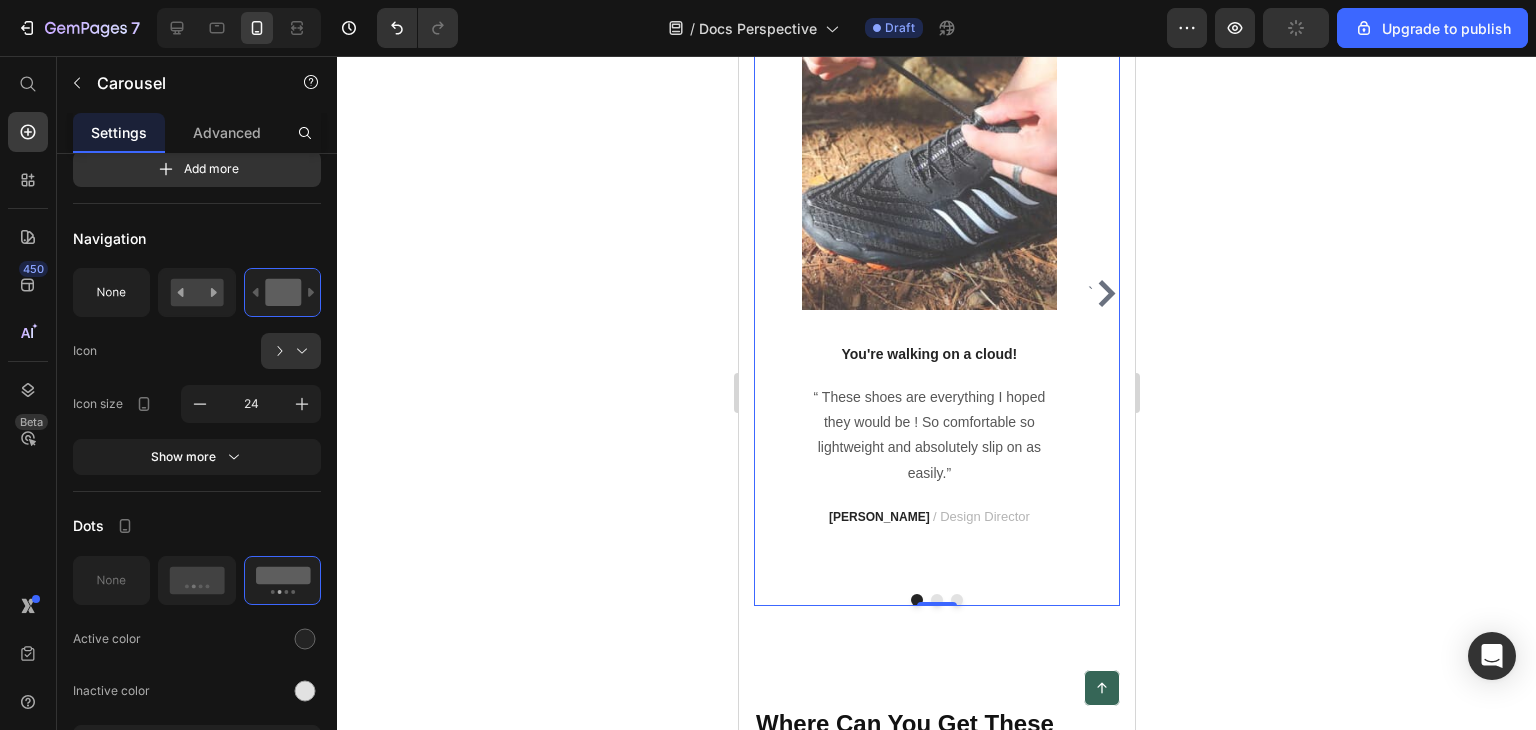 scroll, scrollTop: 7120, scrollLeft: 0, axis: vertical 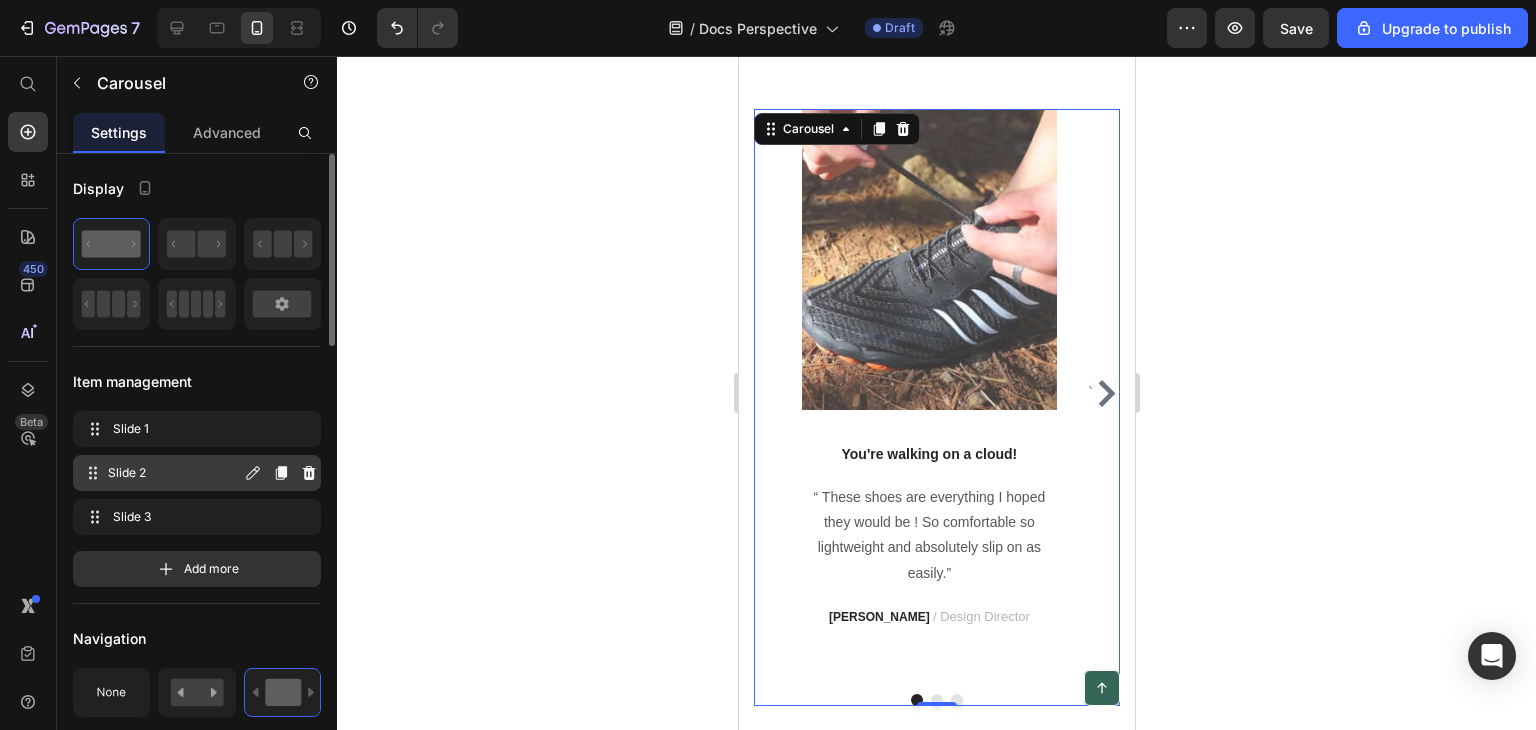 click on "Slide 2" at bounding box center (174, 473) 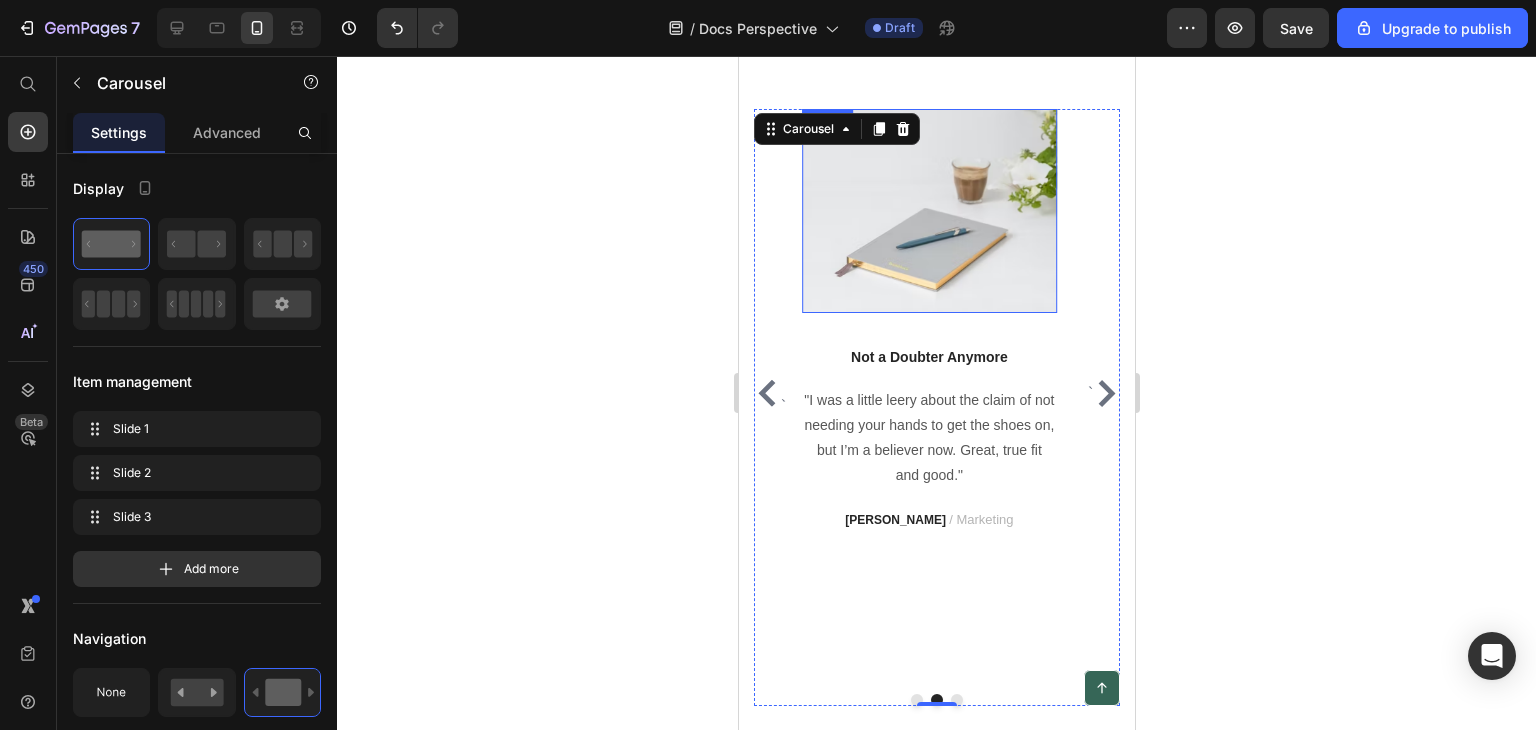click at bounding box center [928, 211] 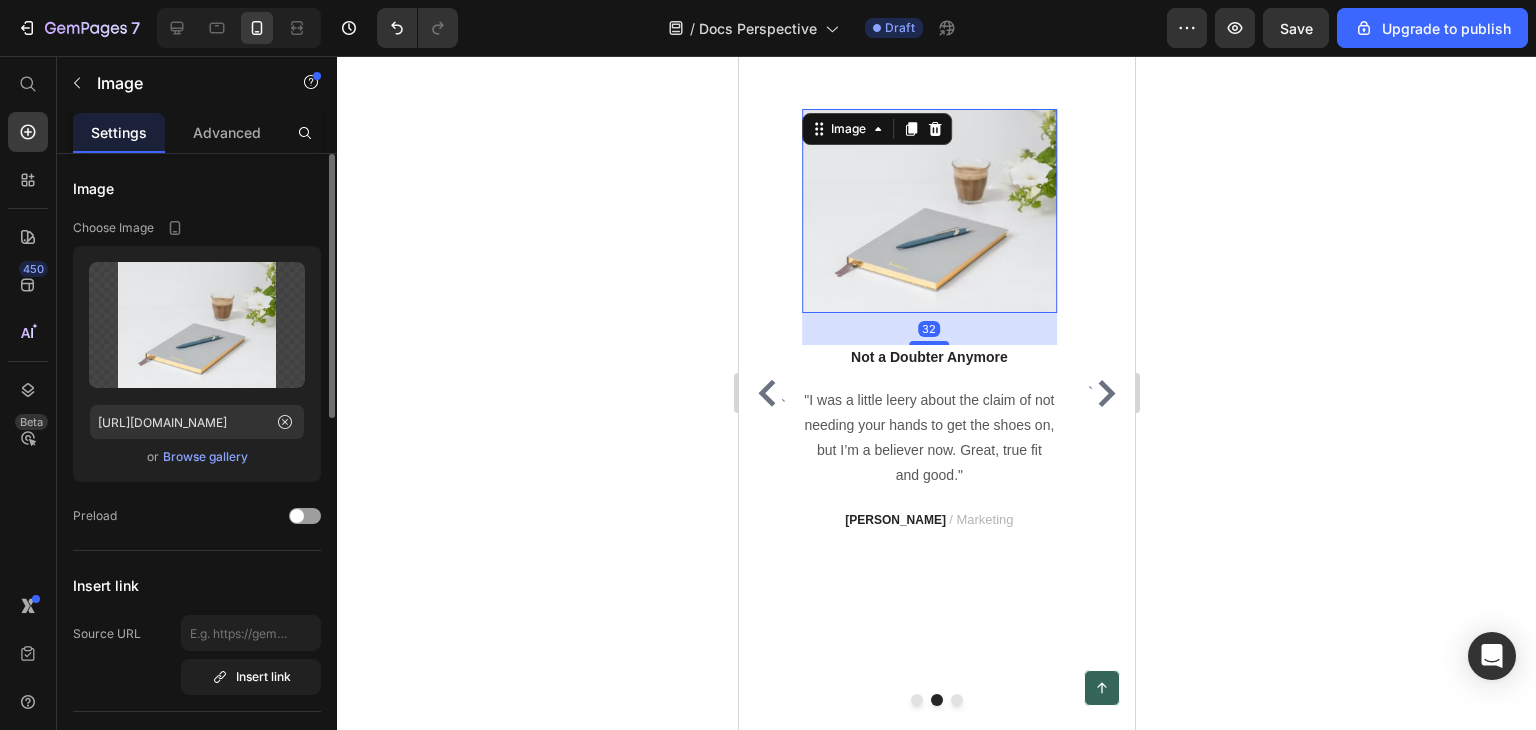 click on "Browse gallery" at bounding box center [205, 457] 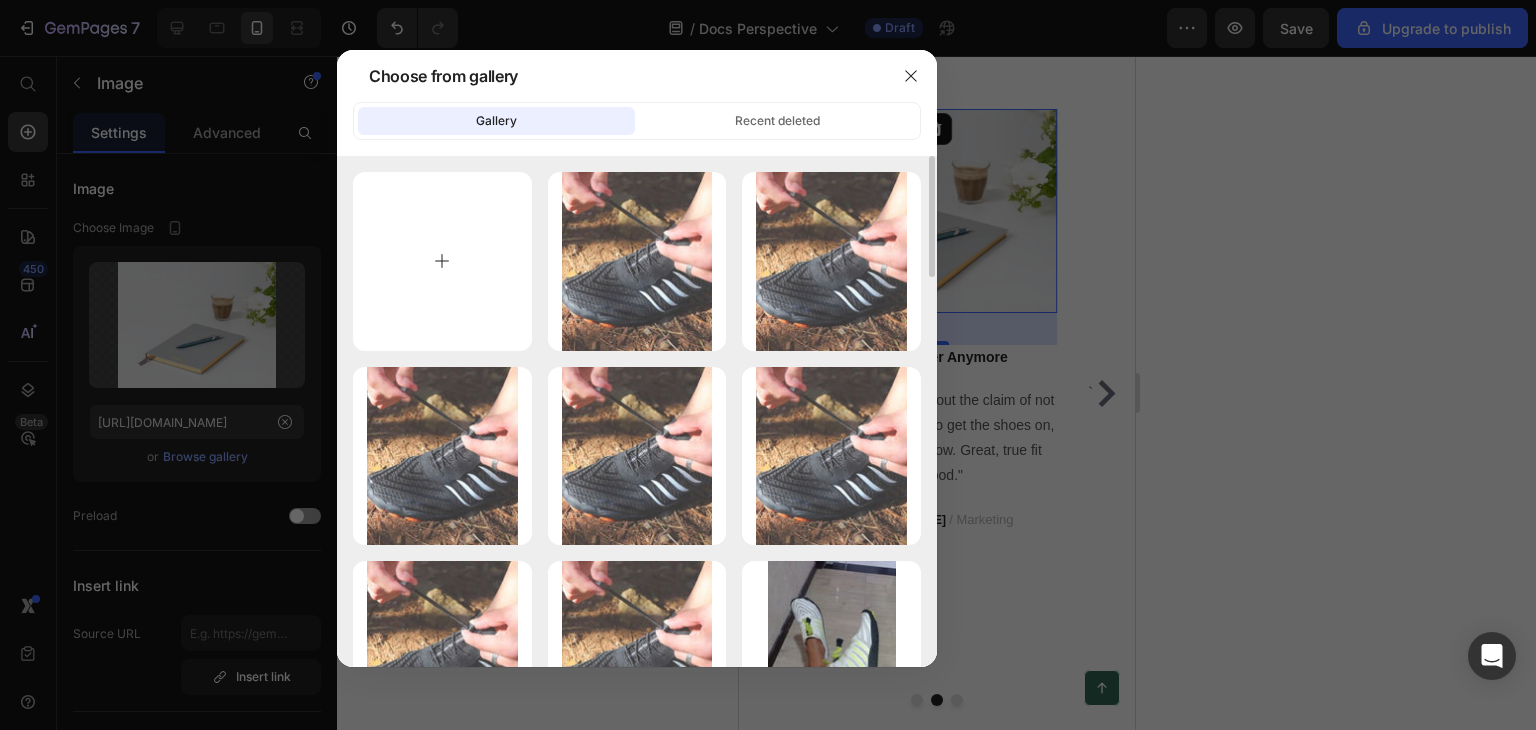 click at bounding box center (442, 261) 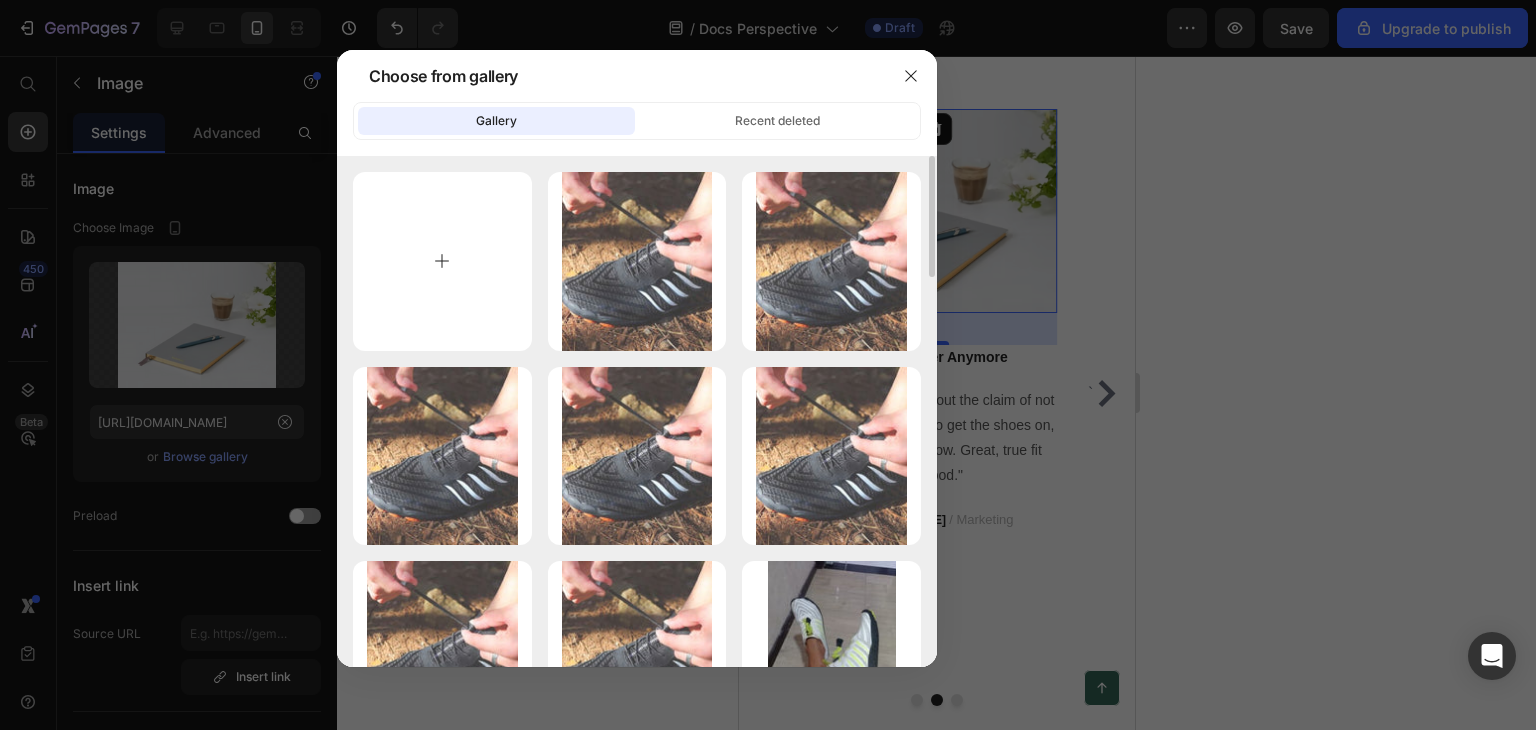 type on "C:\fakepath\testimonial-image-3.jpg" 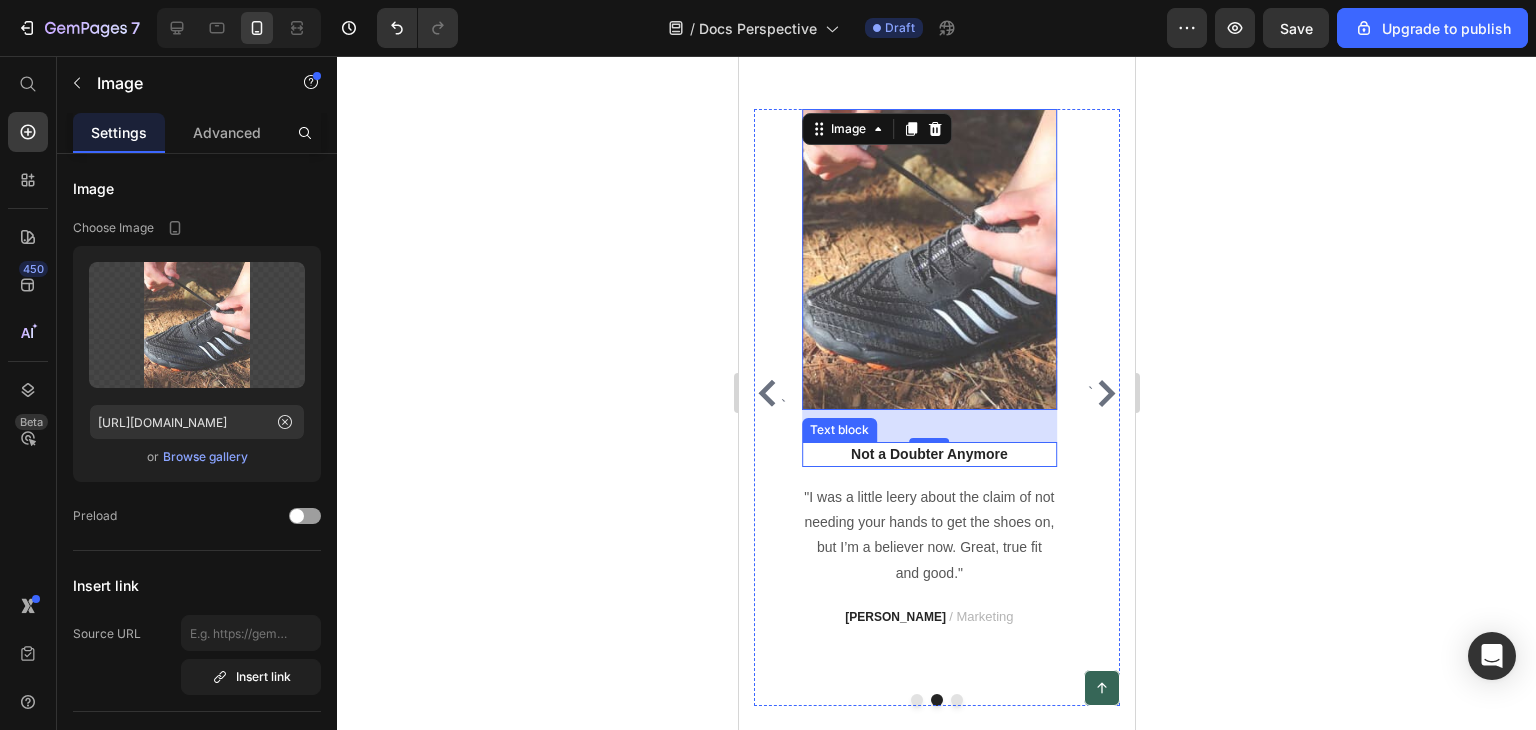scroll, scrollTop: 7220, scrollLeft: 0, axis: vertical 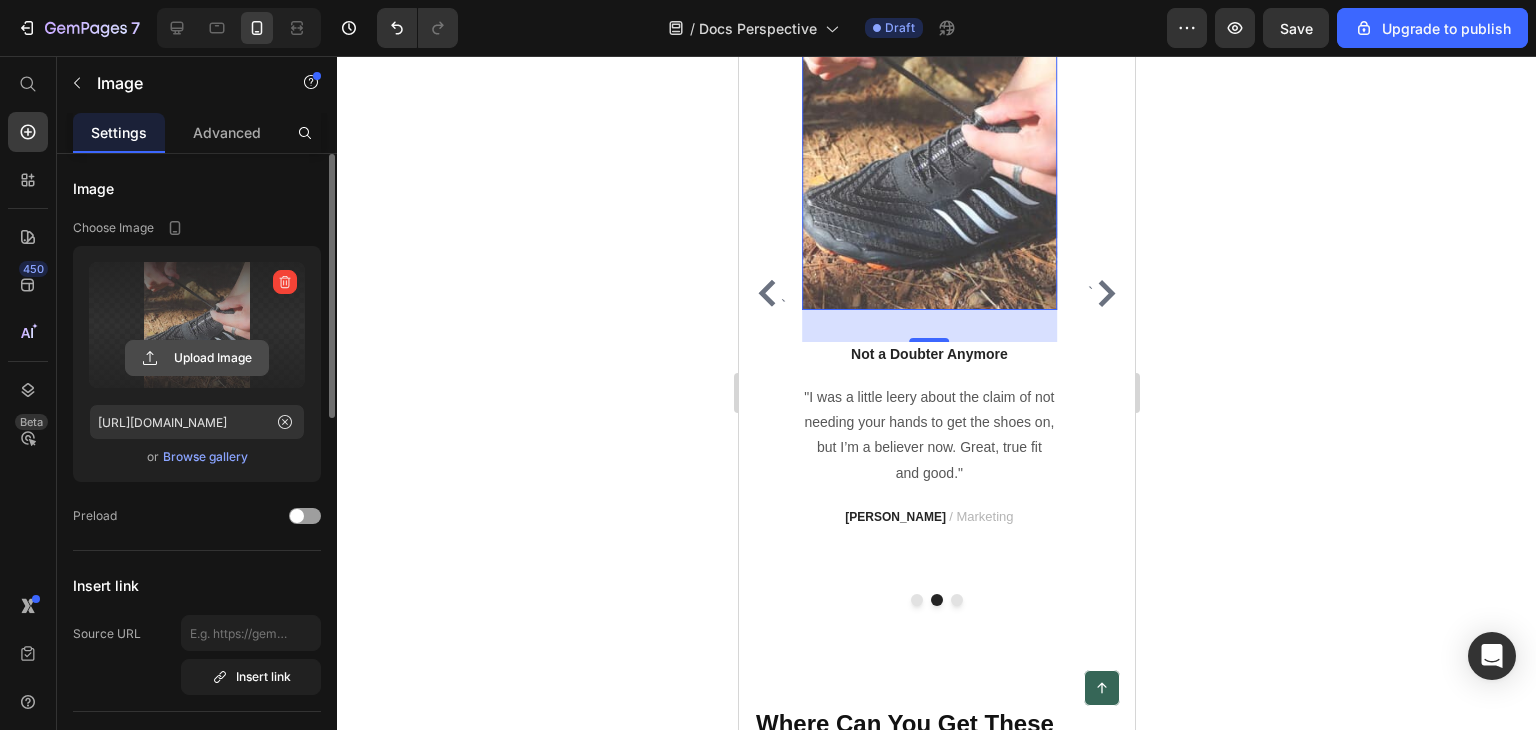 click 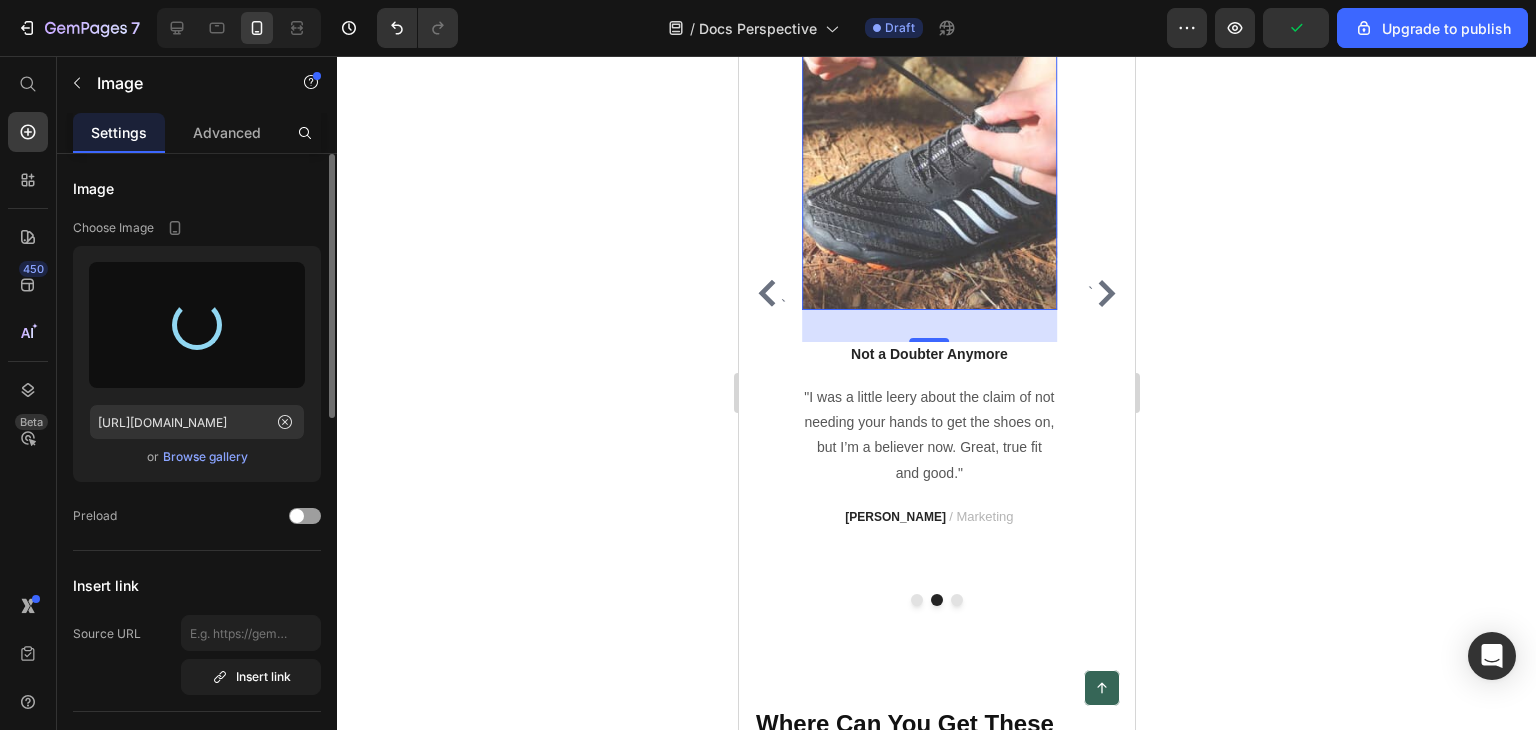 type on "https://cdn.shopify.com/s/files/1/0739/6576/4835/files/gempages_570771865417548672-cbeb6a71-3ffa-4b47-b2b3-f6f388089794.jpg" 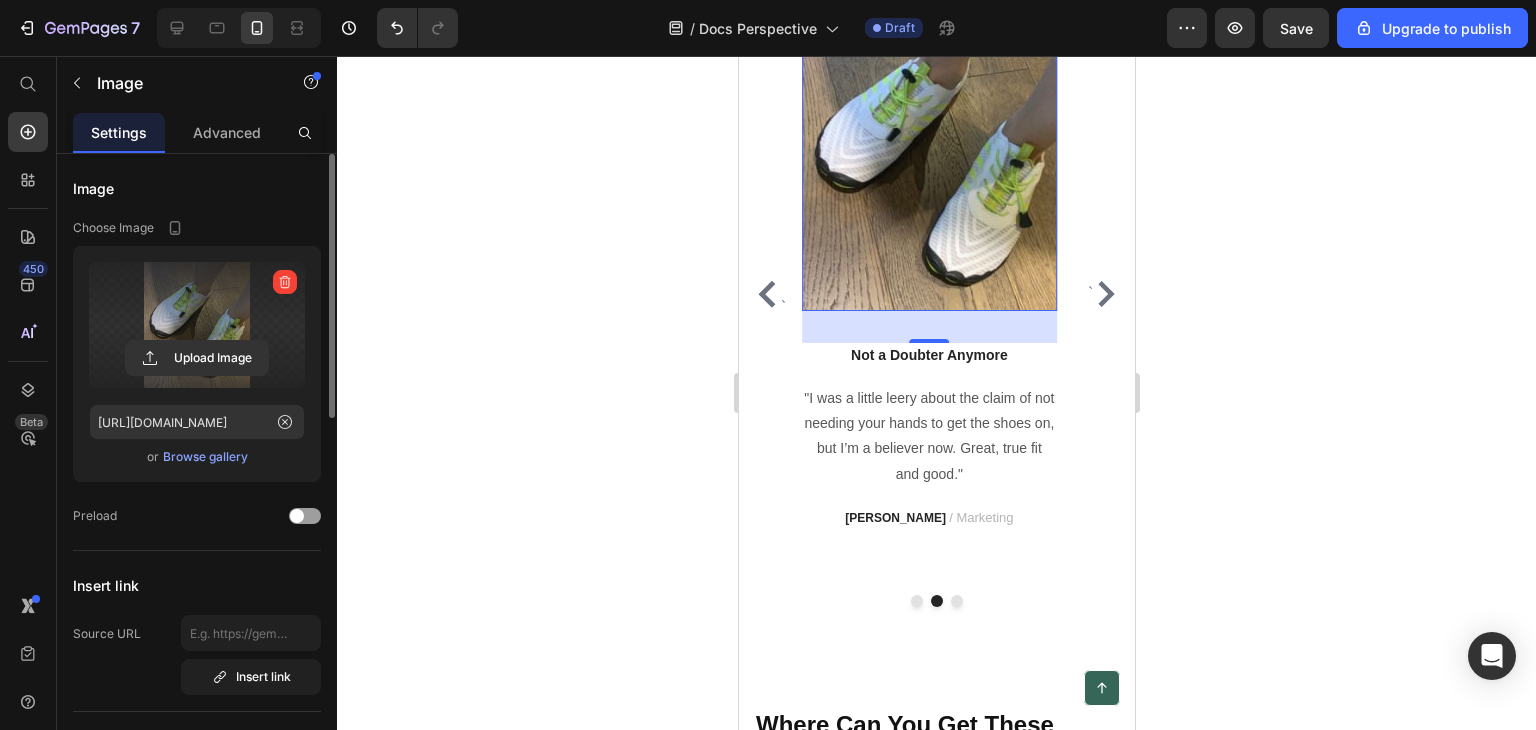 scroll, scrollTop: 6920, scrollLeft: 0, axis: vertical 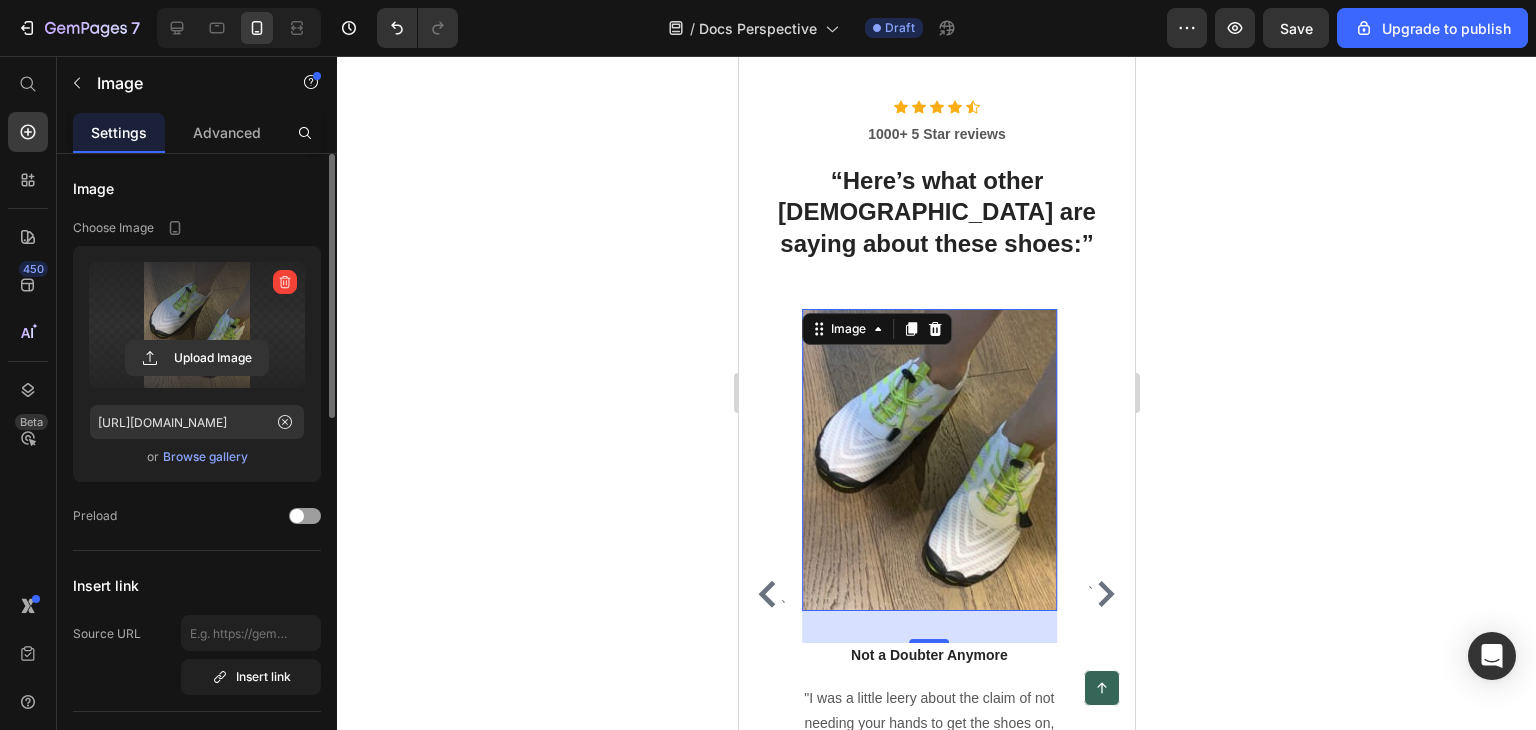 click 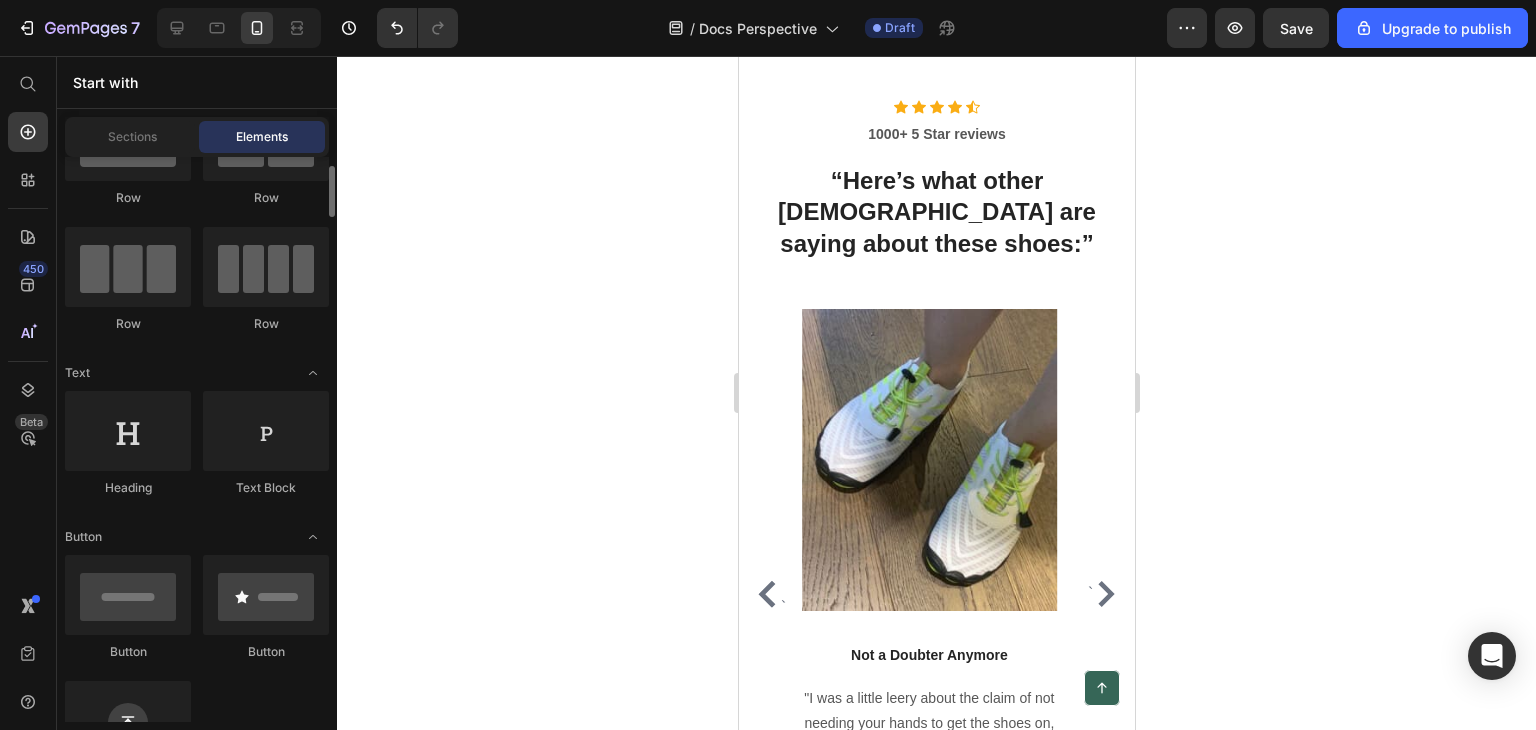 scroll, scrollTop: 0, scrollLeft: 0, axis: both 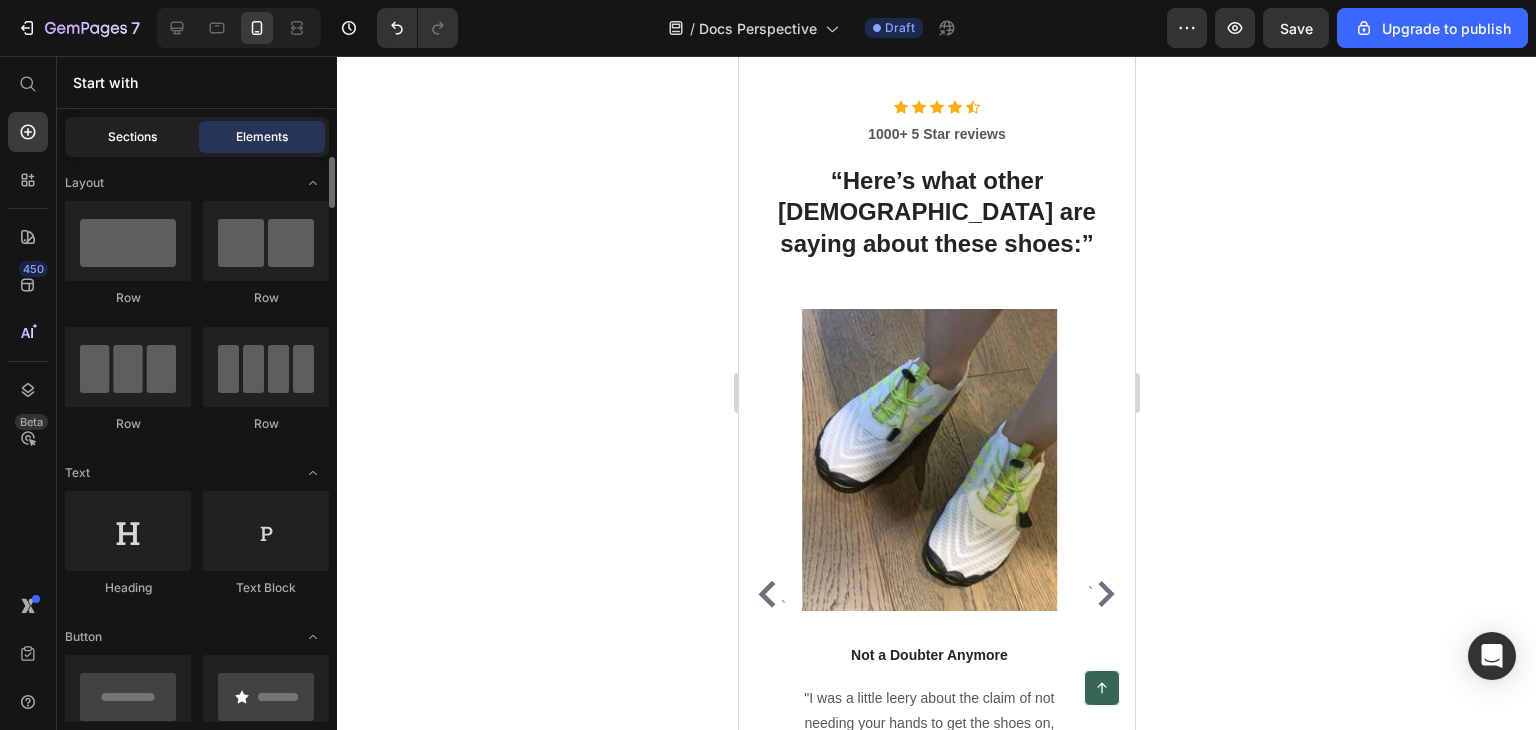 click on "Sections" 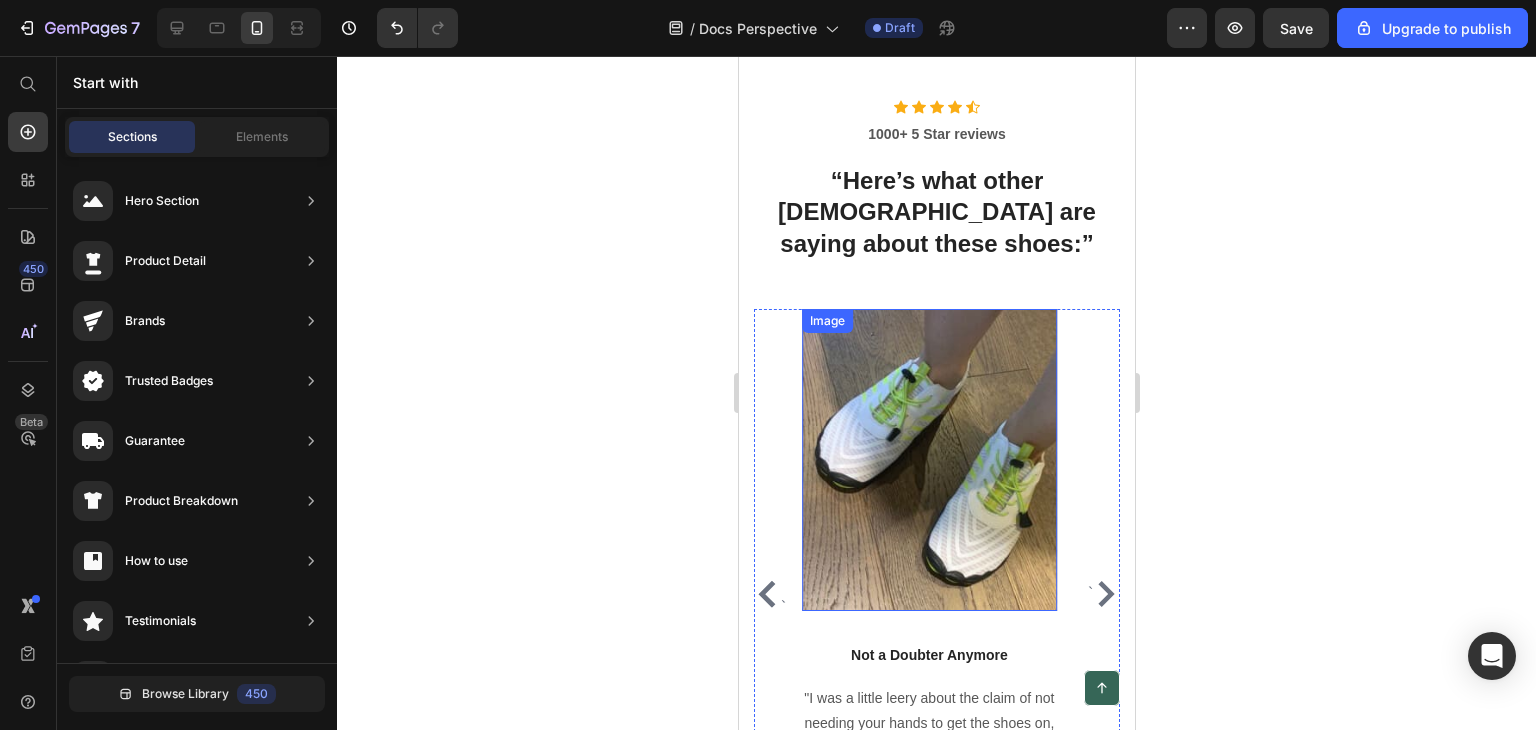 click at bounding box center [928, 460] 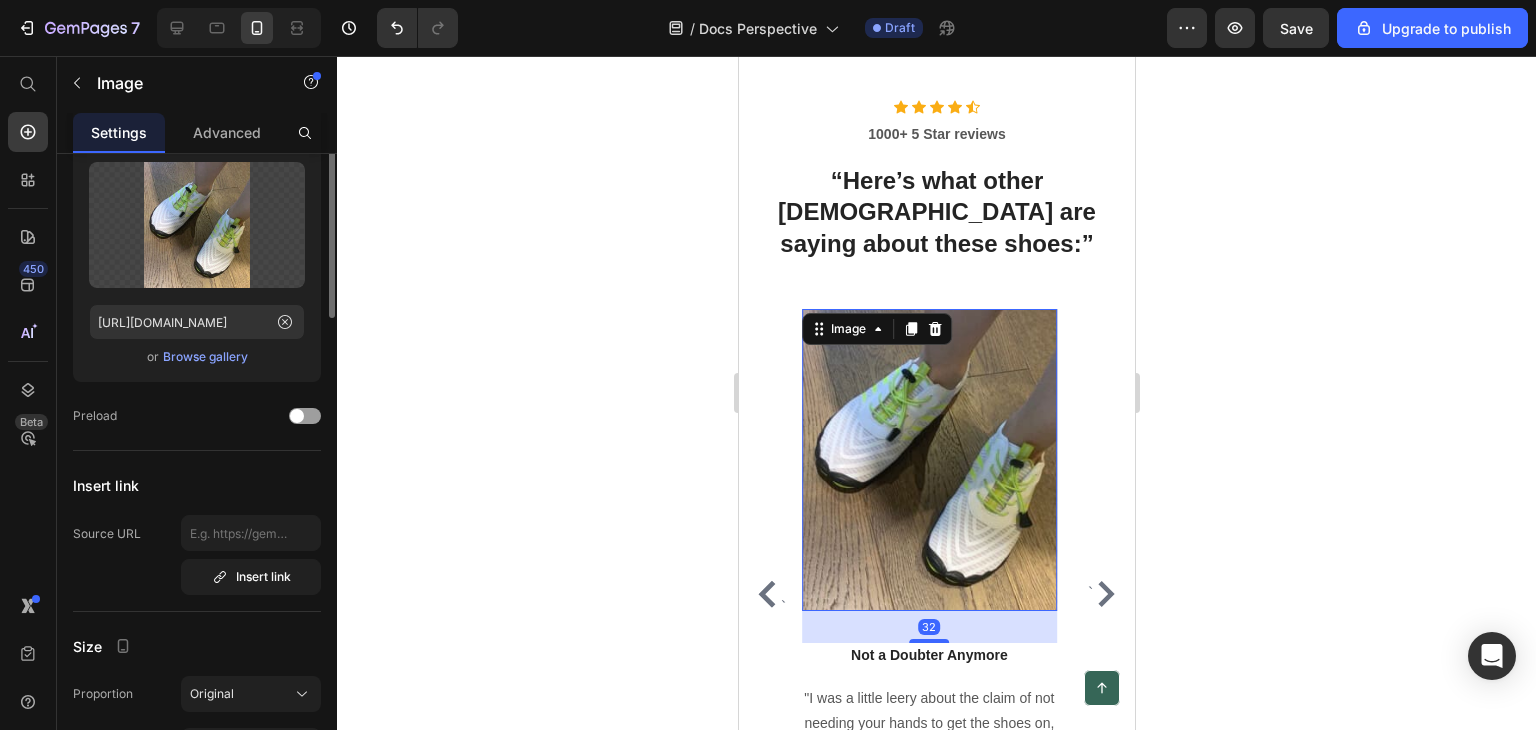 scroll, scrollTop: 0, scrollLeft: 0, axis: both 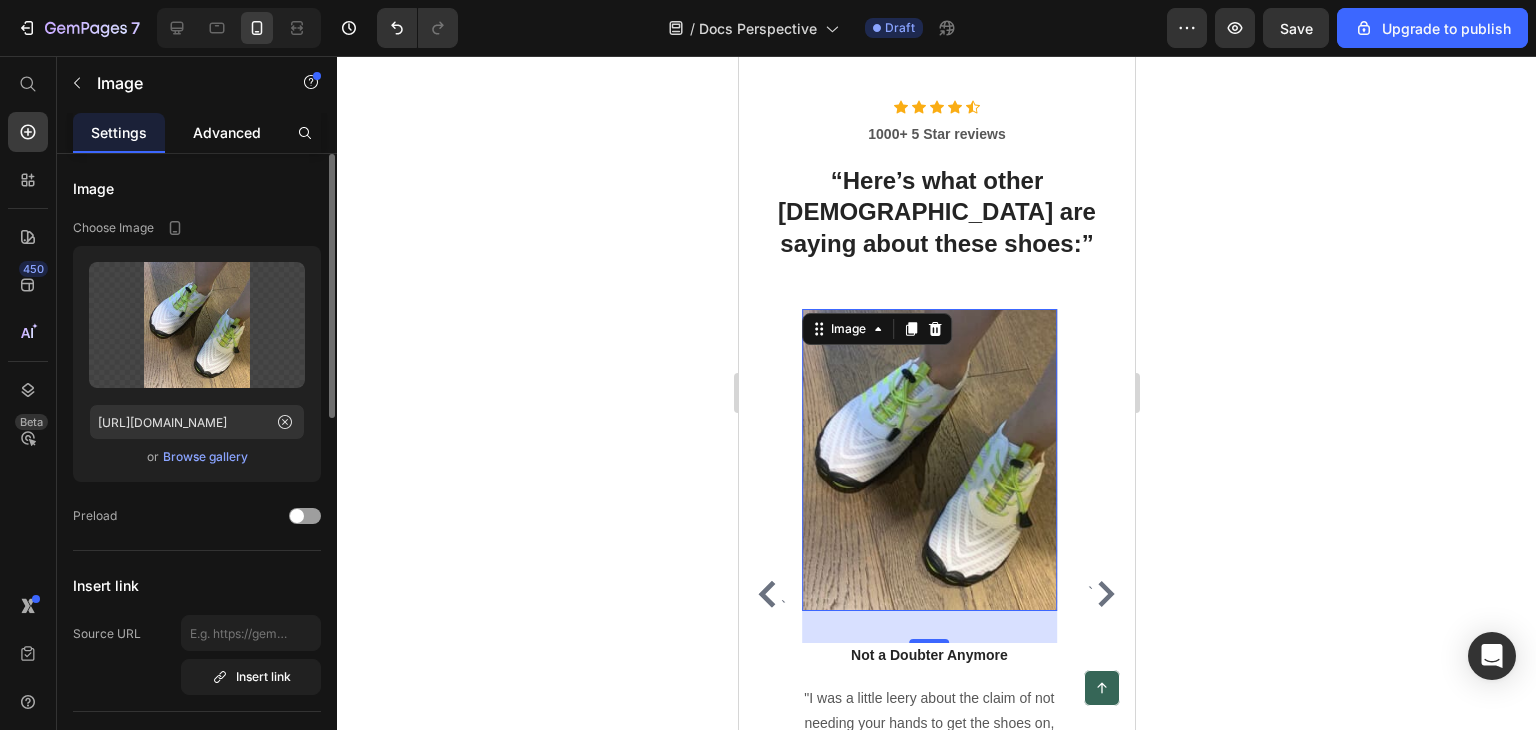 click on "Advanced" at bounding box center (227, 132) 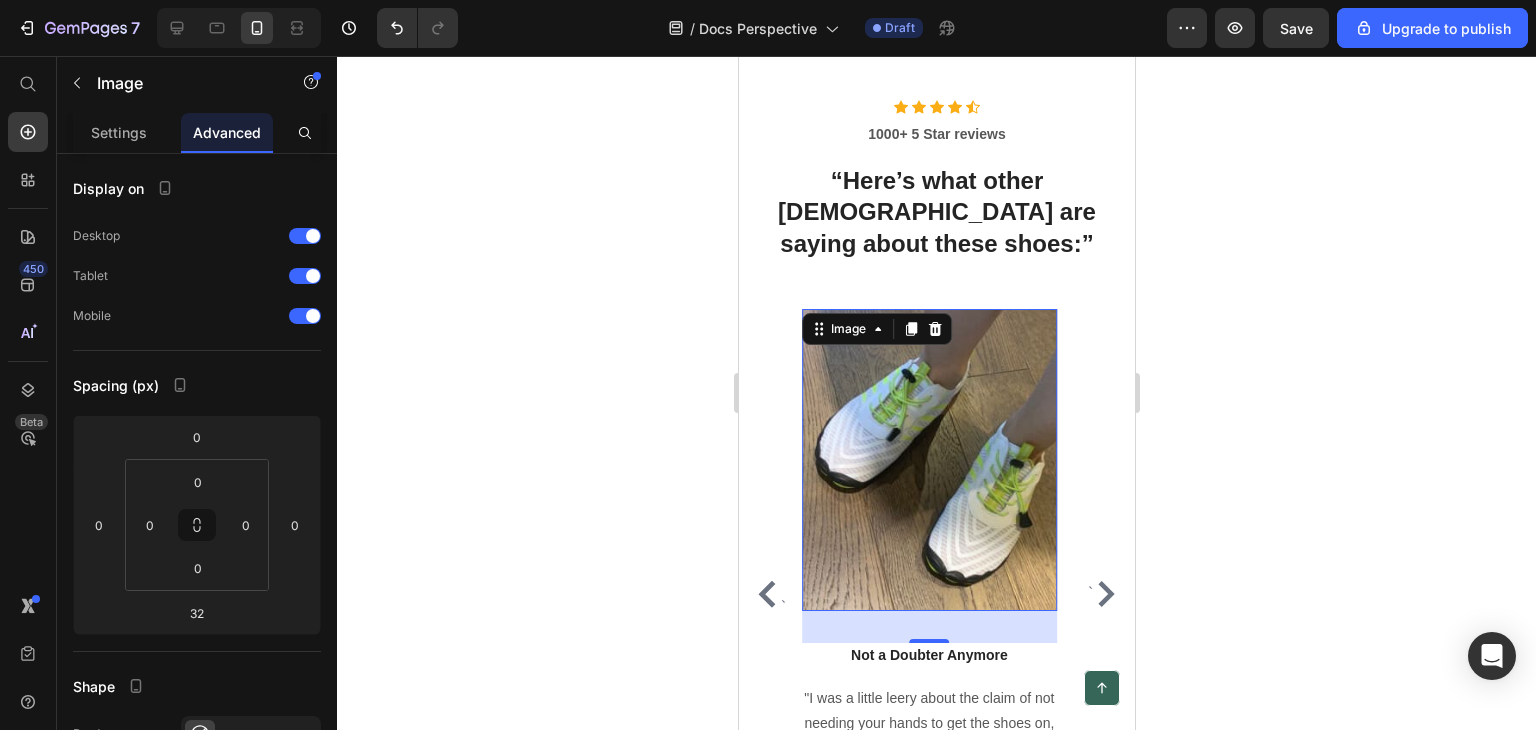 click at bounding box center (928, 460) 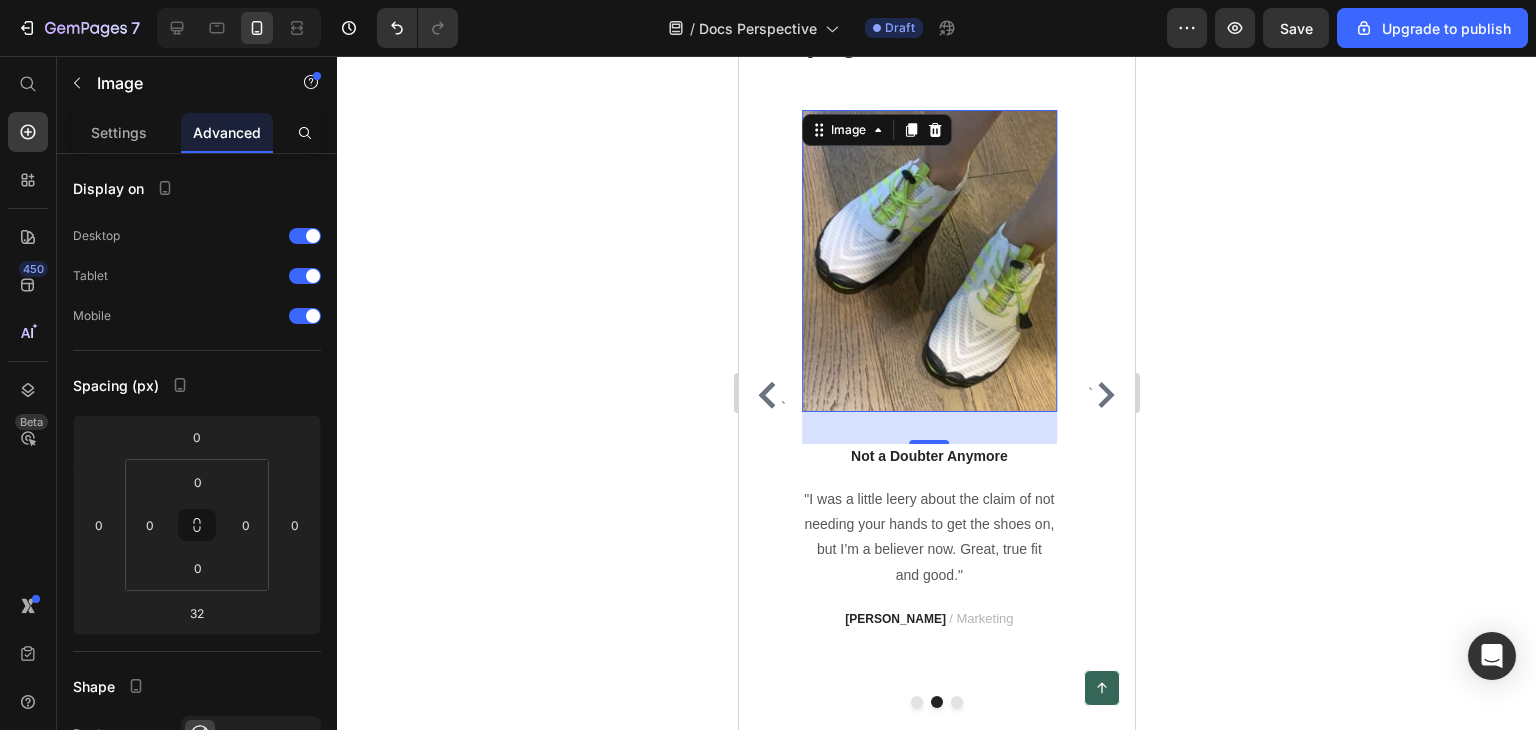 scroll, scrollTop: 7120, scrollLeft: 0, axis: vertical 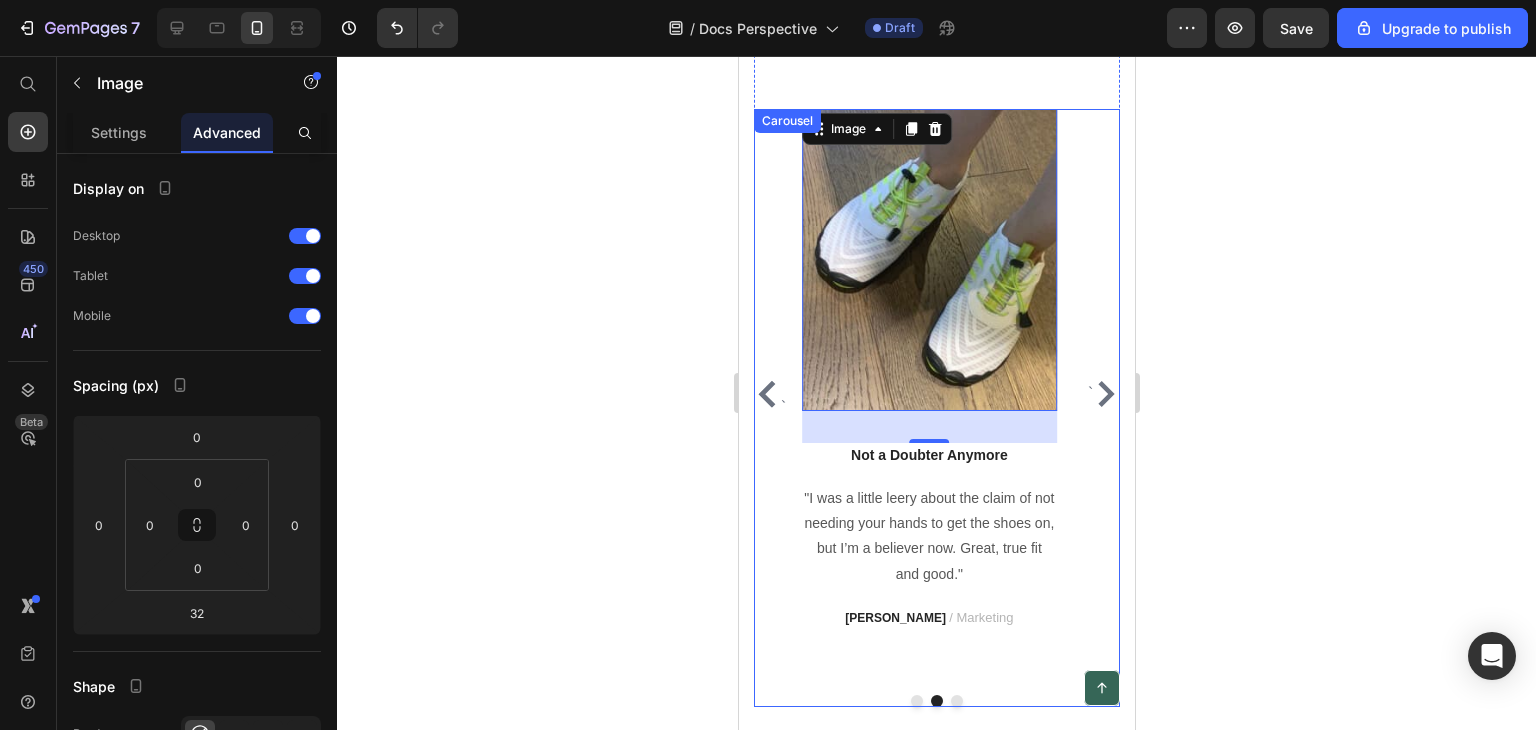 click 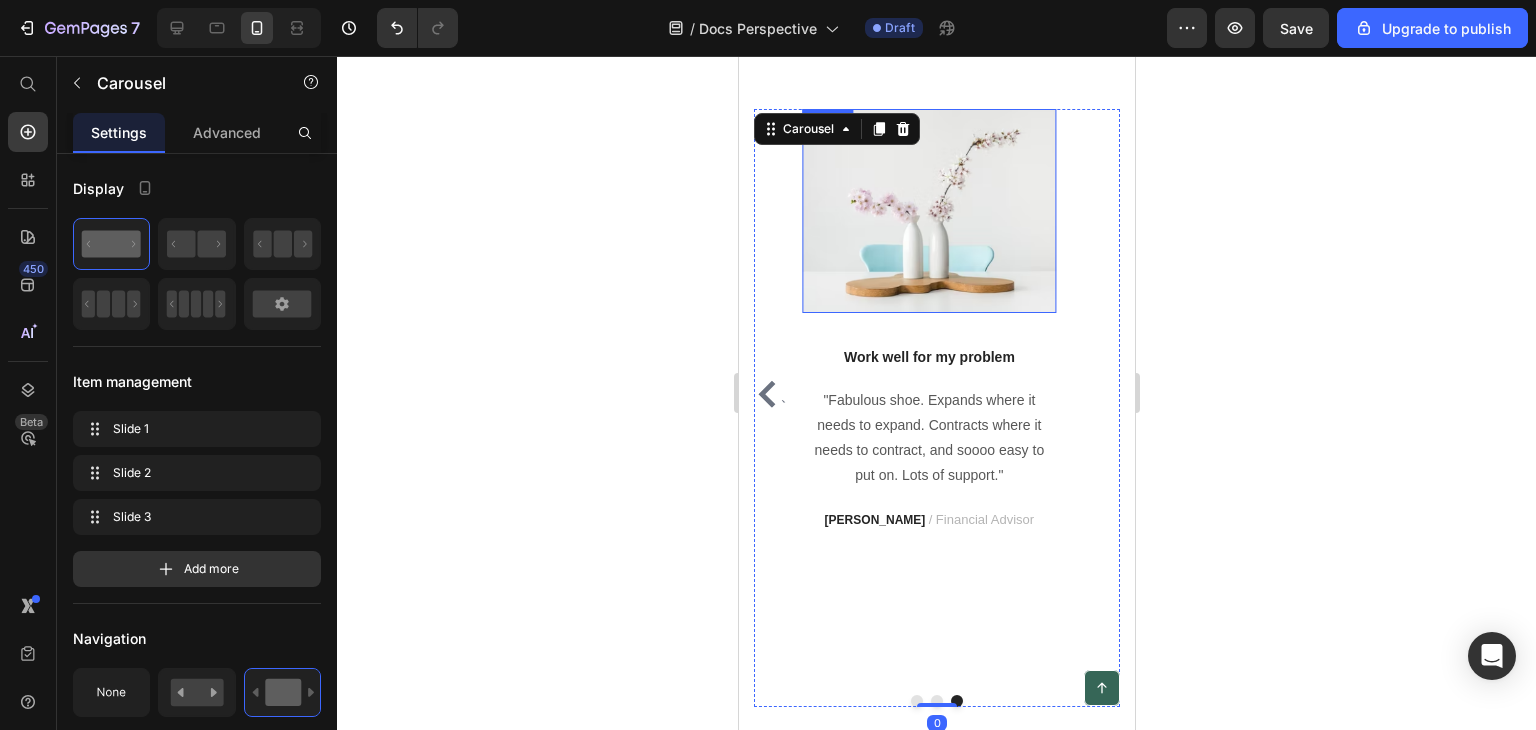 click at bounding box center [928, 211] 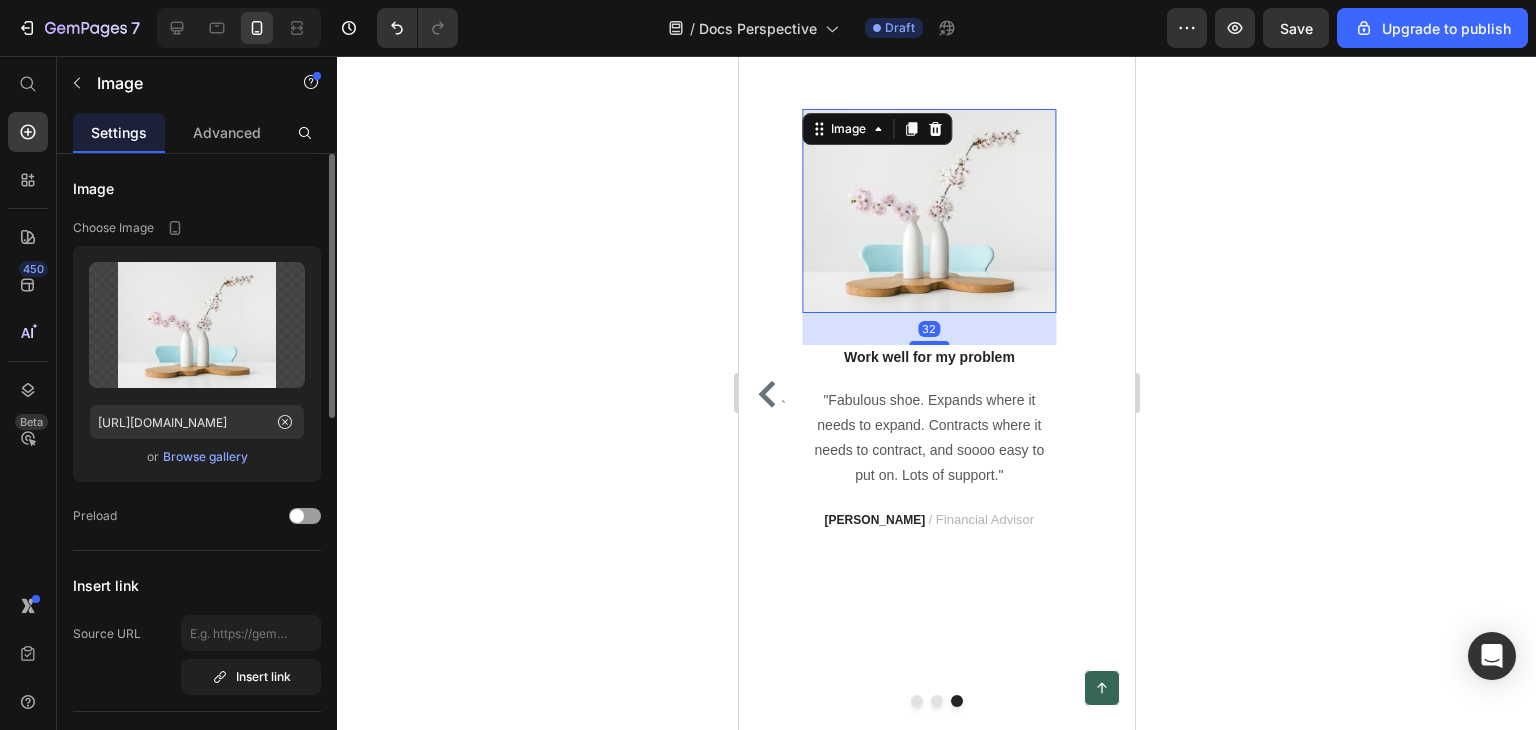 click on "Browse gallery" at bounding box center (205, 457) 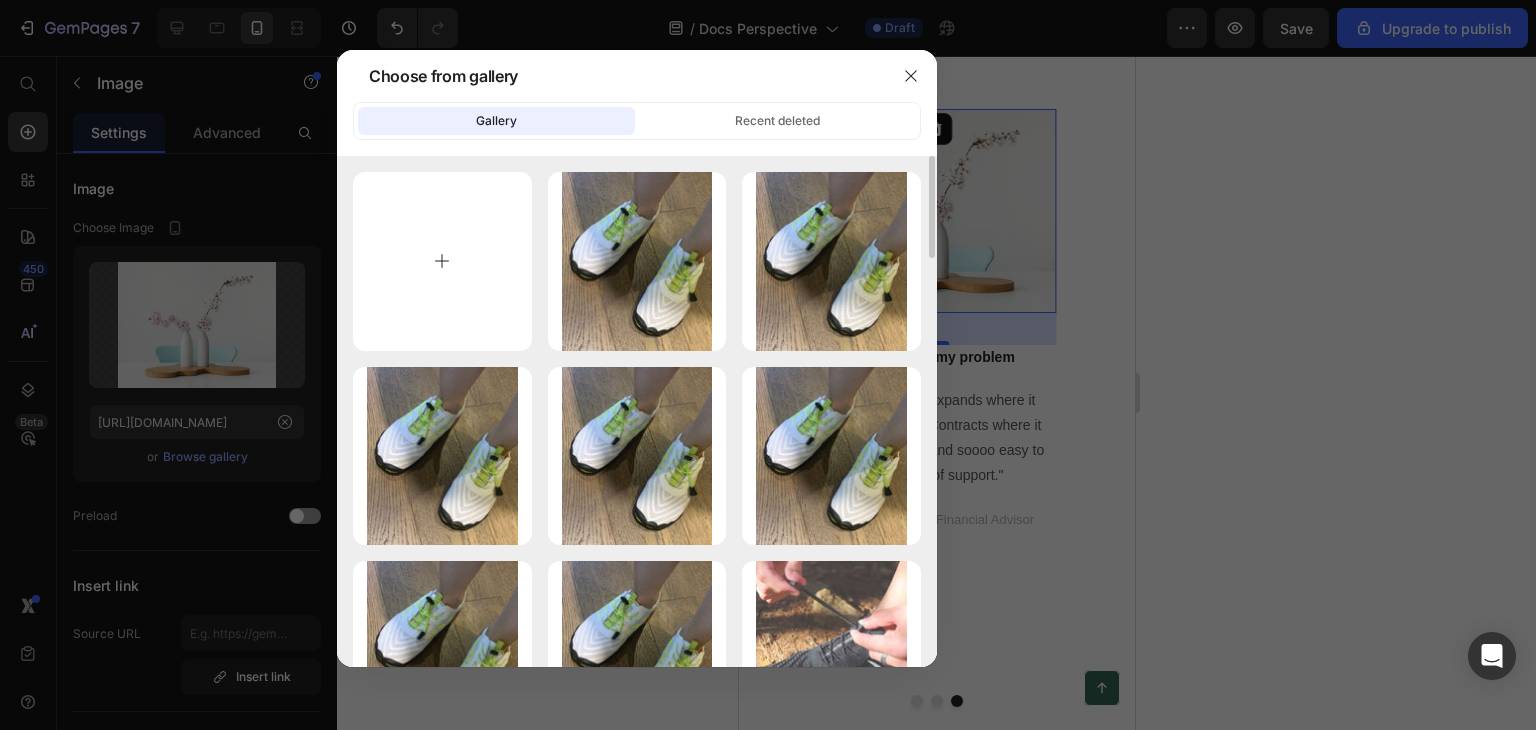 click at bounding box center [442, 261] 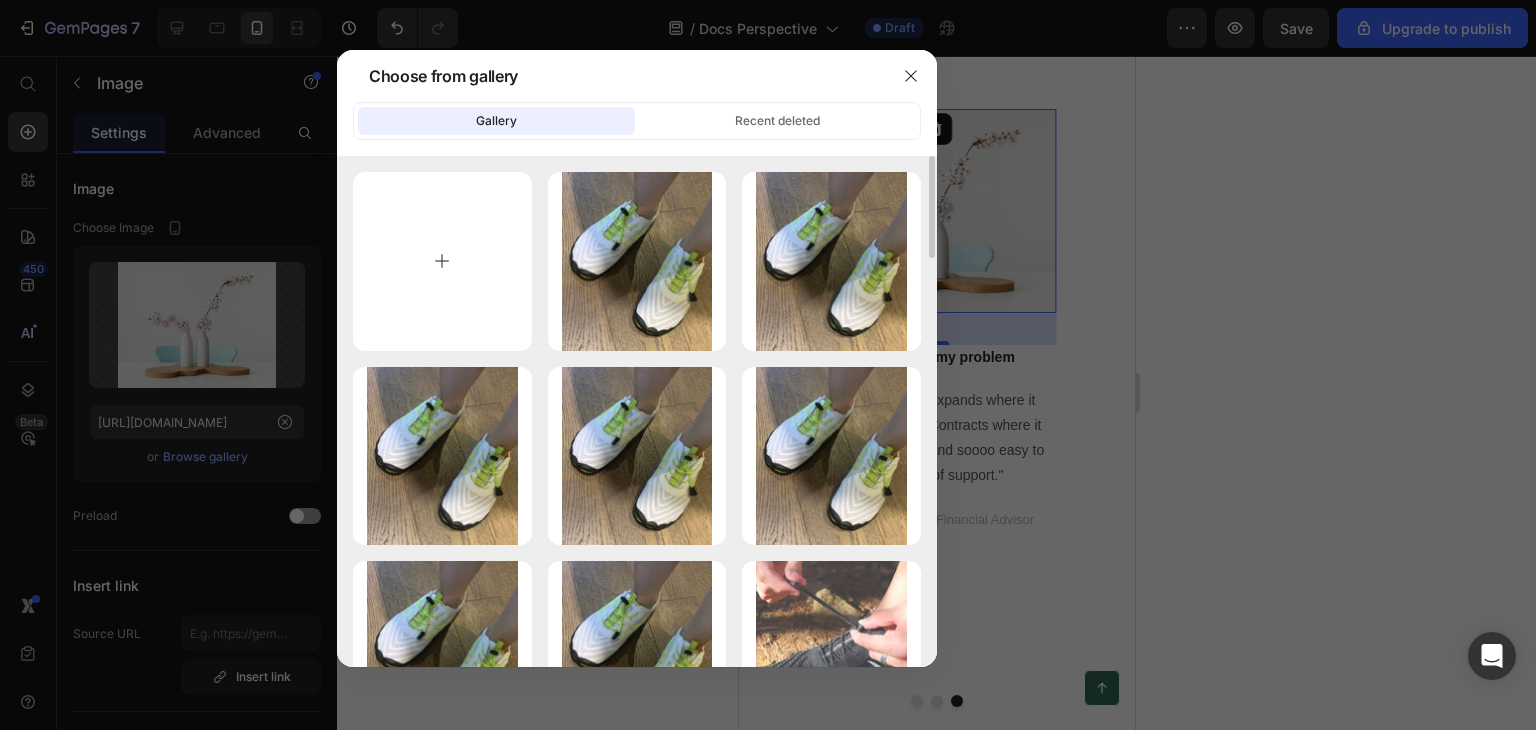 type on "C:\fakepath\testimonial-image-2.jpg" 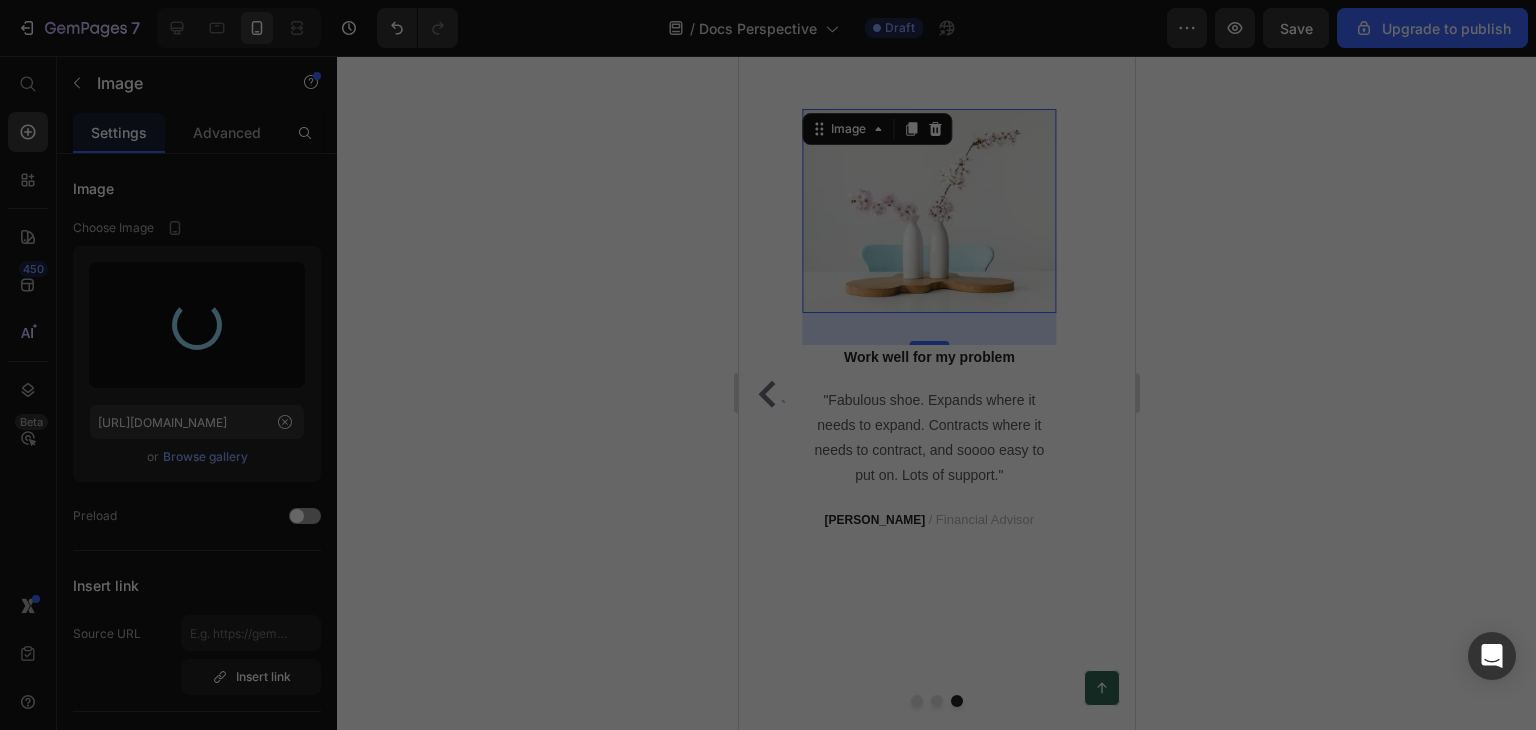 type on "https://cdn.shopify.com/s/files/1/0739/6576/4835/files/gempages_570771865417548672-cbeb6a71-3ffa-4b47-b2b3-f6f388089794.jpg" 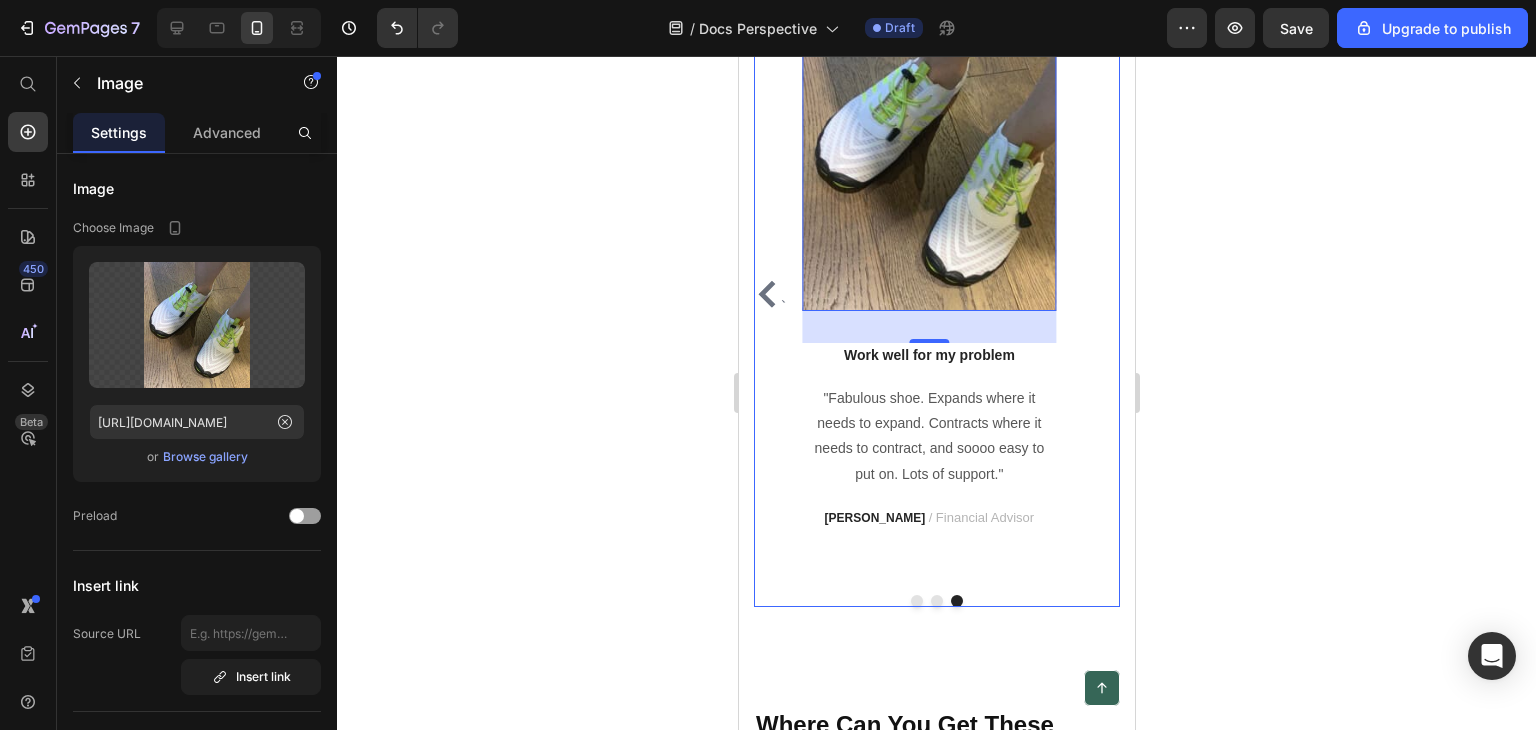 scroll, scrollTop: 7120, scrollLeft: 0, axis: vertical 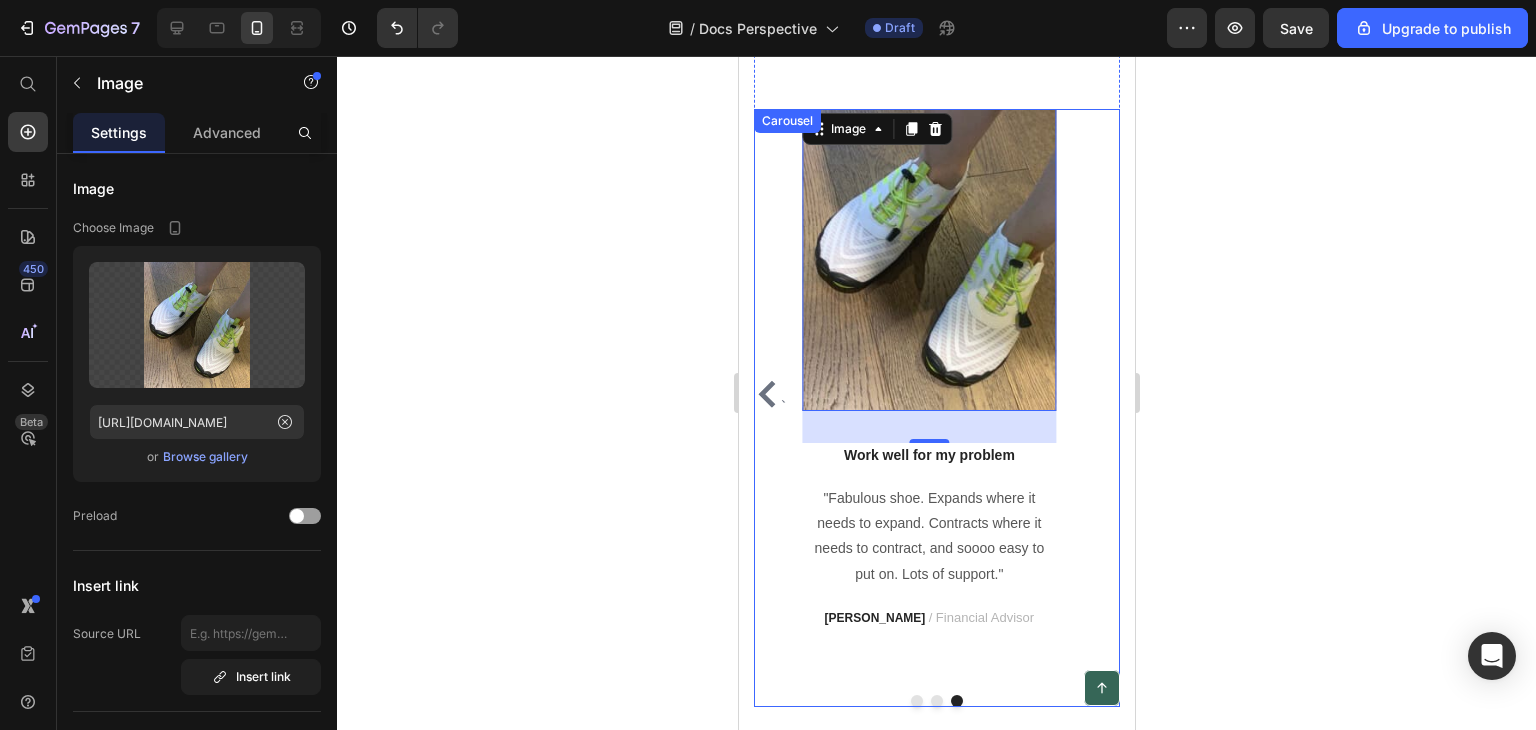 click 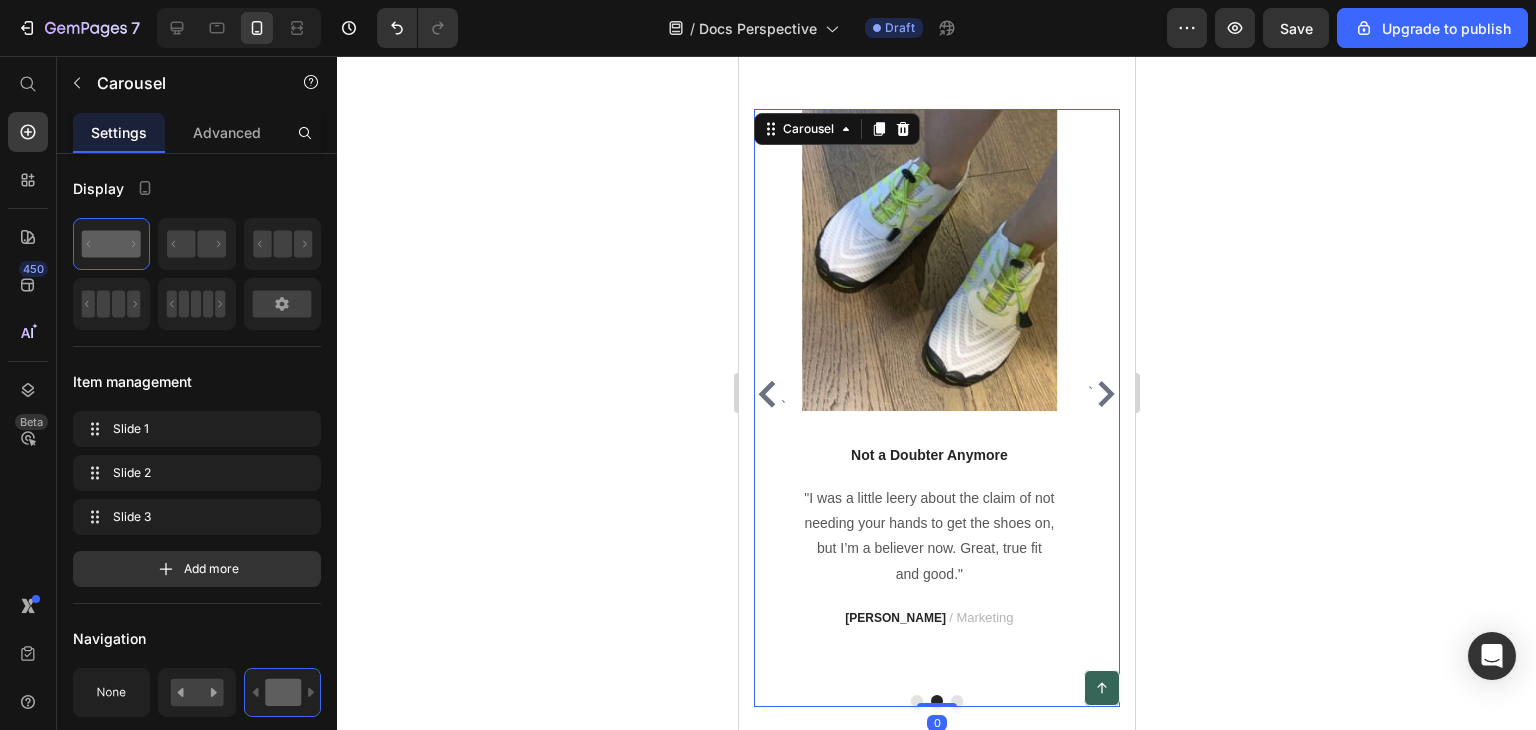 click 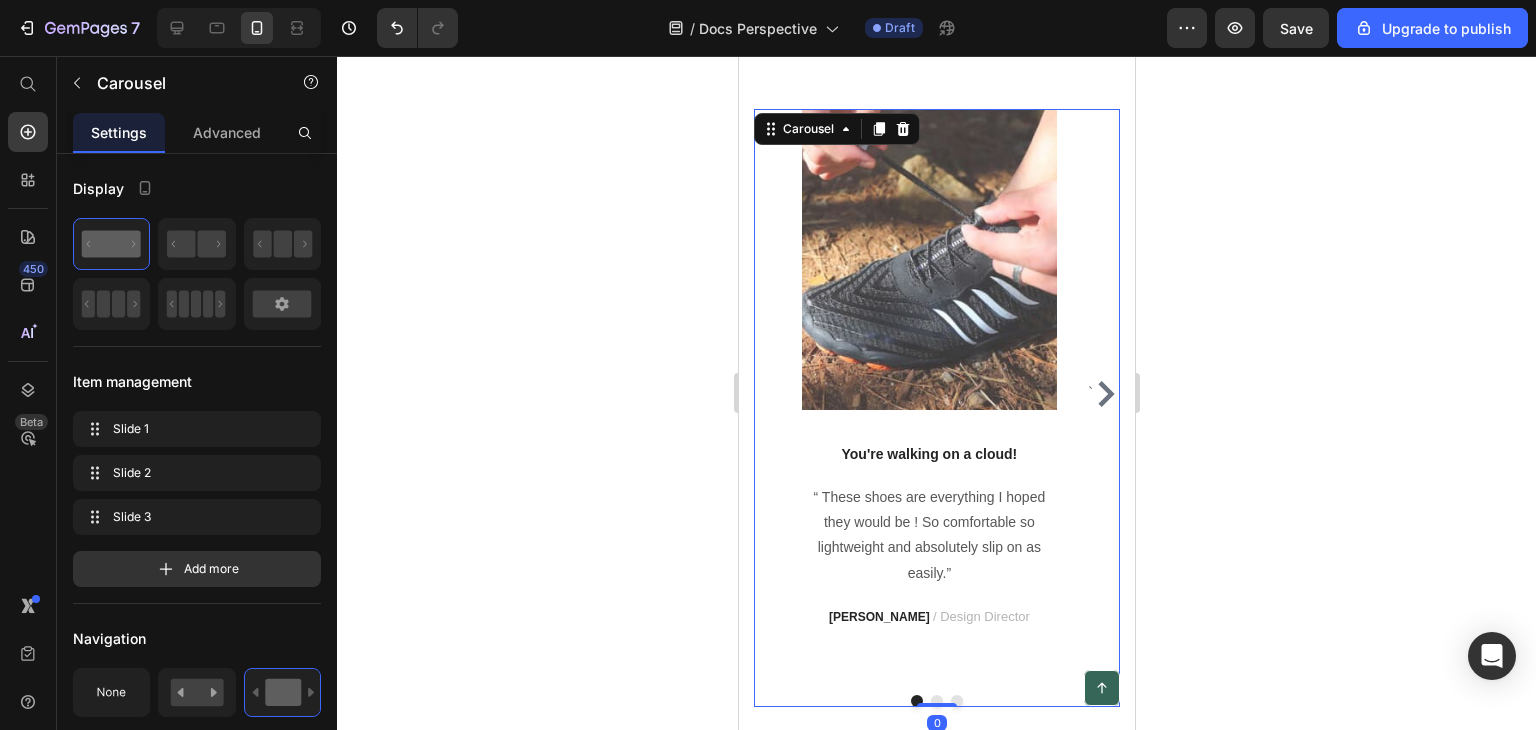click on "` Image You're walking on a cloud! Text block “ These shoes are everything I hoped they would be ! So comfortable so lightweight and absolutely slip on as easily.” Text block RYAN S.   / Design Director Text block Image Not a Doubter Anymore Text block "I was a little leery about the claim of not needing your hands to get the shoes on, but I’m a believer now. Great, true fit and good." Text block PATRICIA B.   / Marketing Text block Image Work well for my problem Text block "Fabulous shoe. Expands where it needs to expand. Contracts where it needs to contract, and soooo easy to put on. Lots of support." Text block TRAVIS J.   / Financial Advisor Text block `" at bounding box center [936, 394] 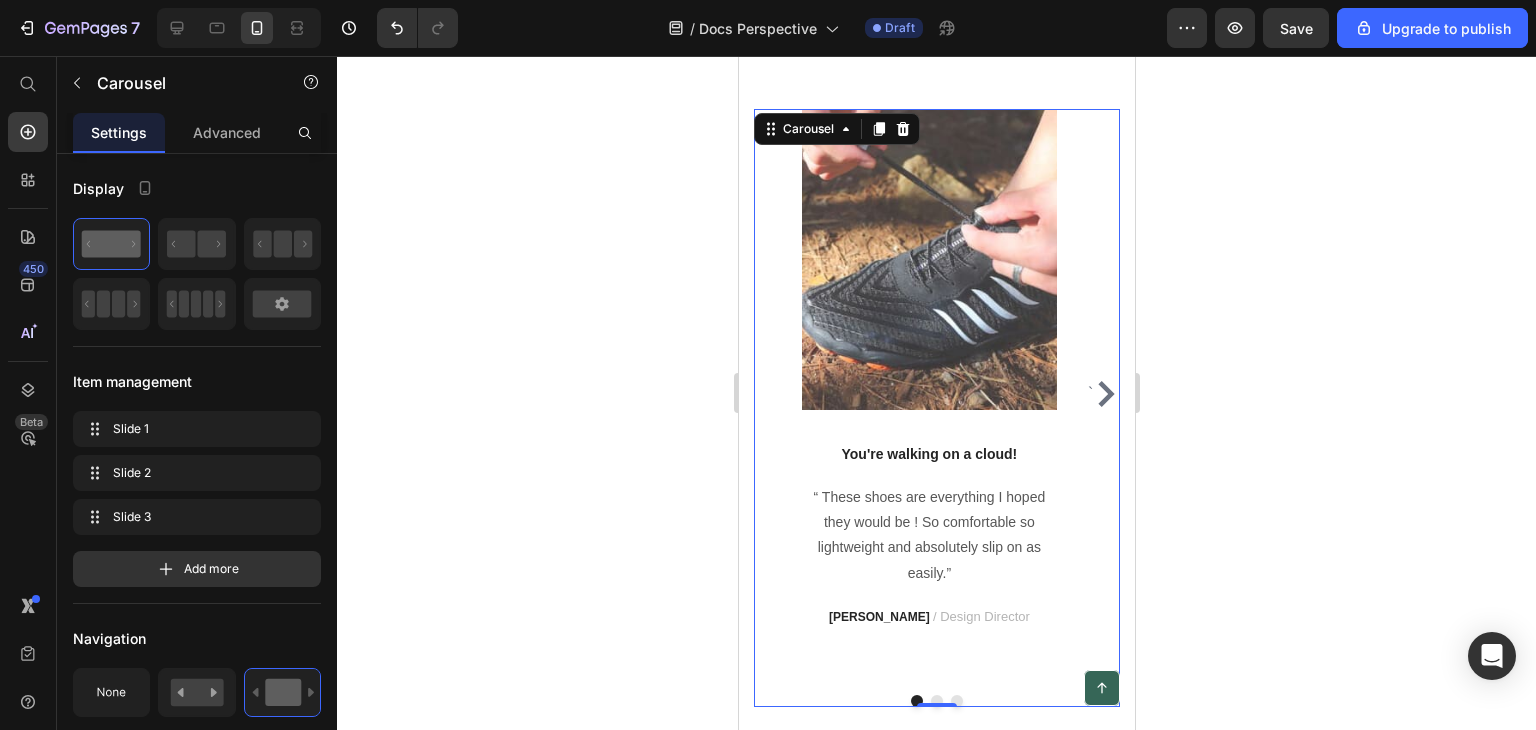 click 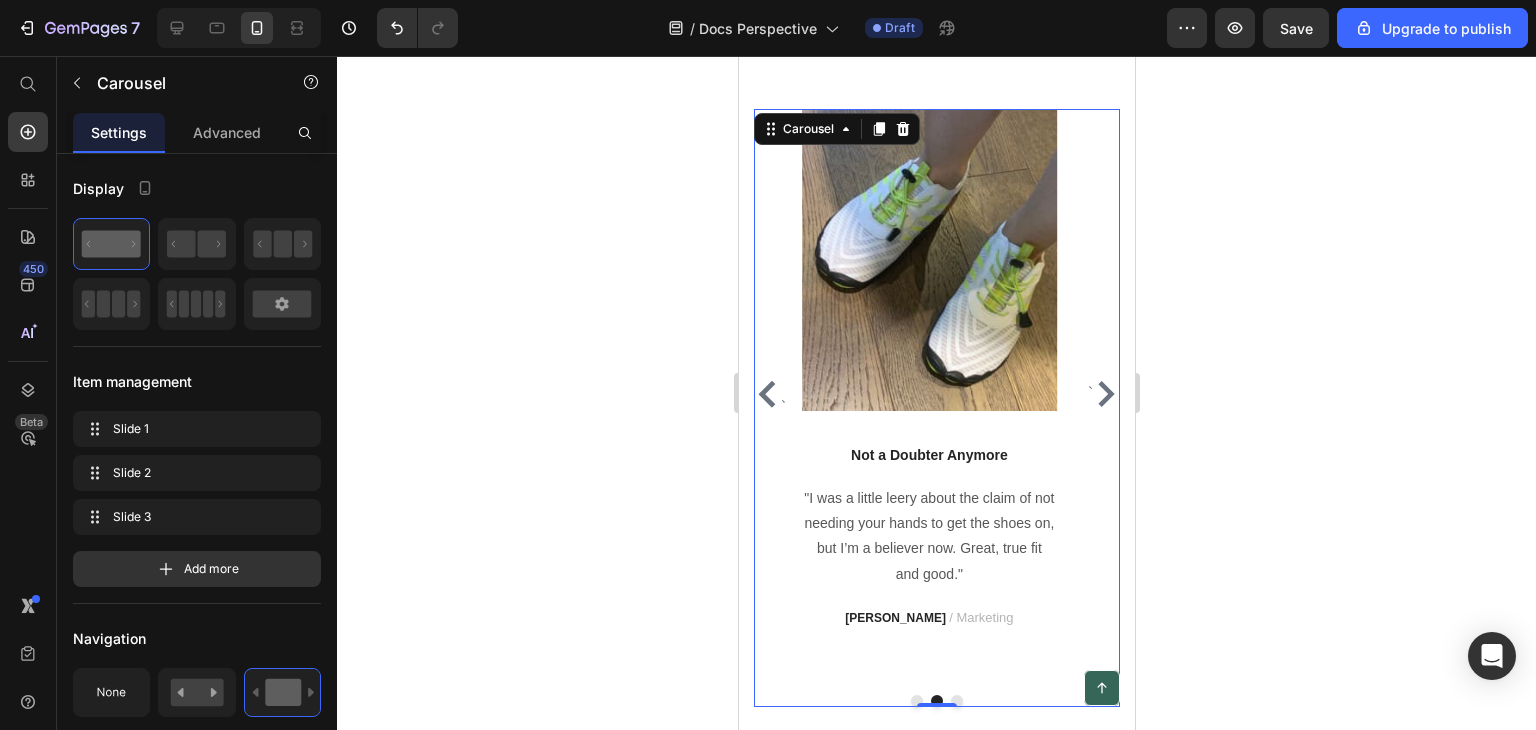 click 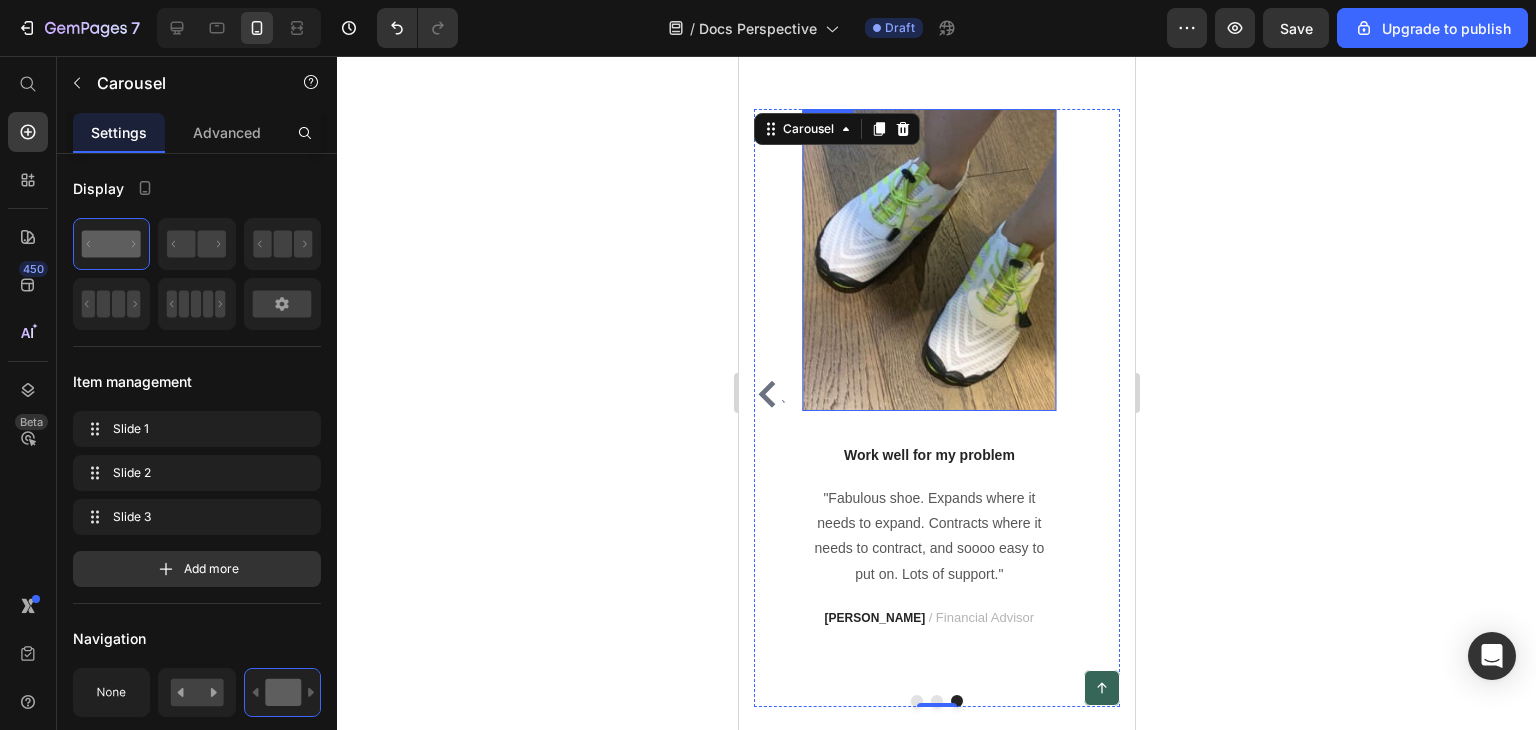 click at bounding box center [928, 260] 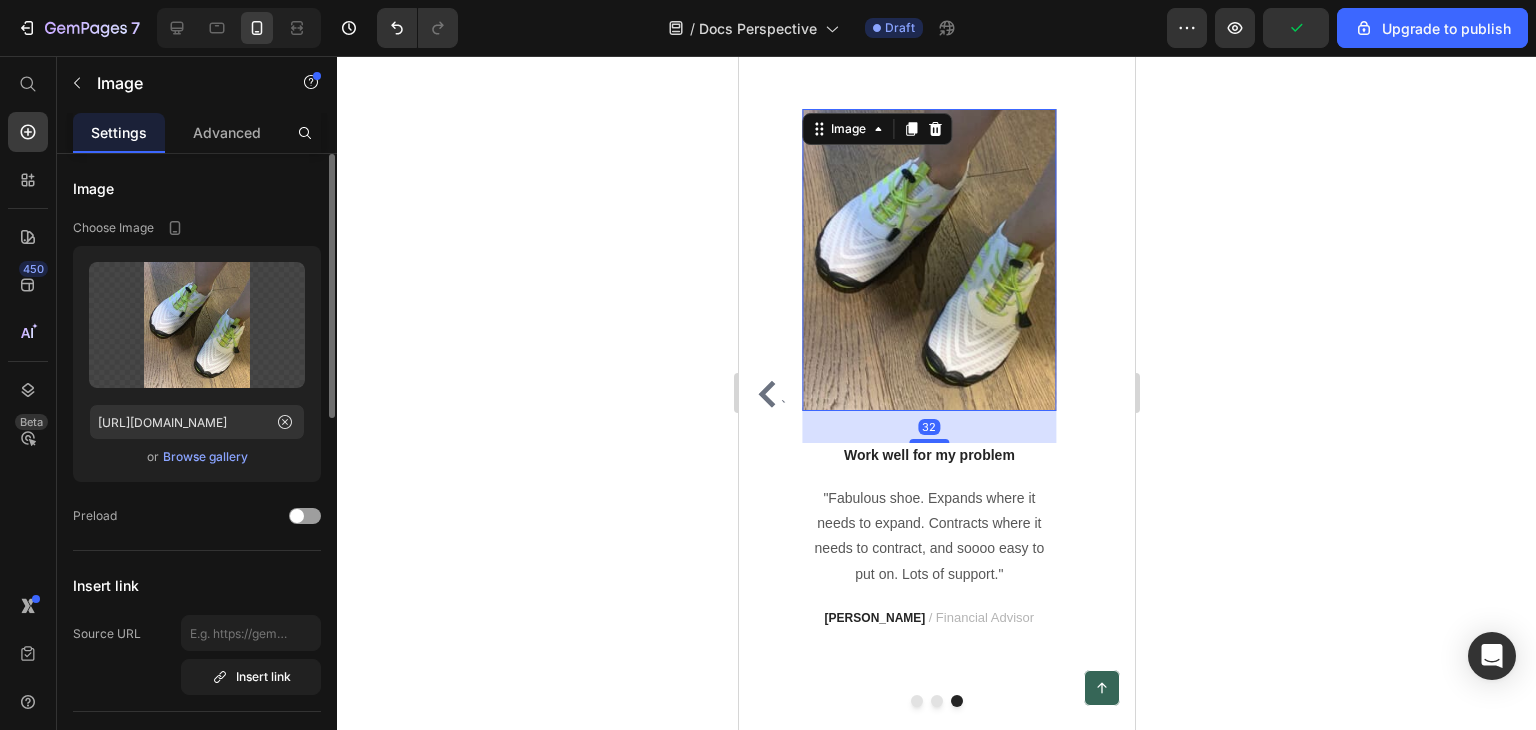 click on "Browse gallery" at bounding box center (205, 457) 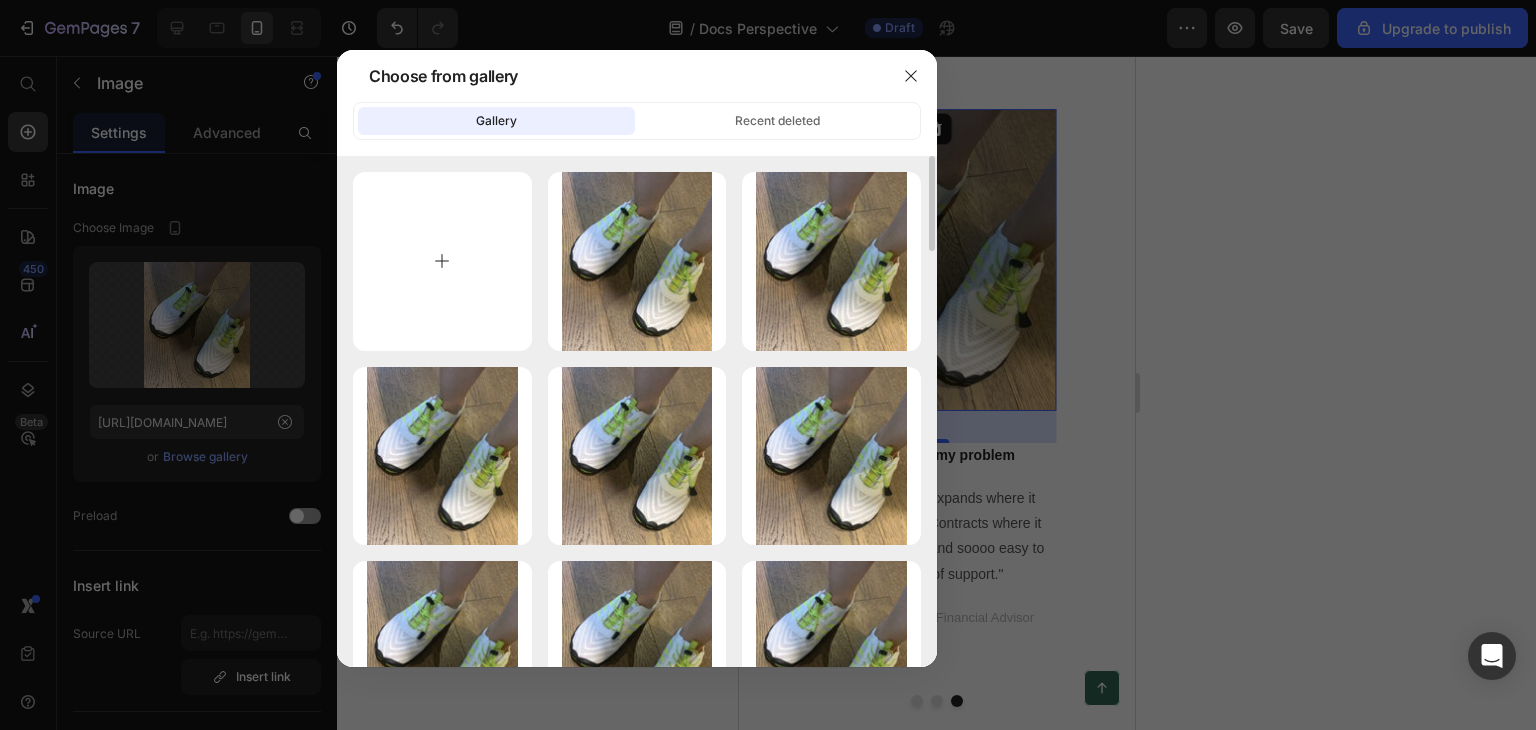 click at bounding box center (442, 261) 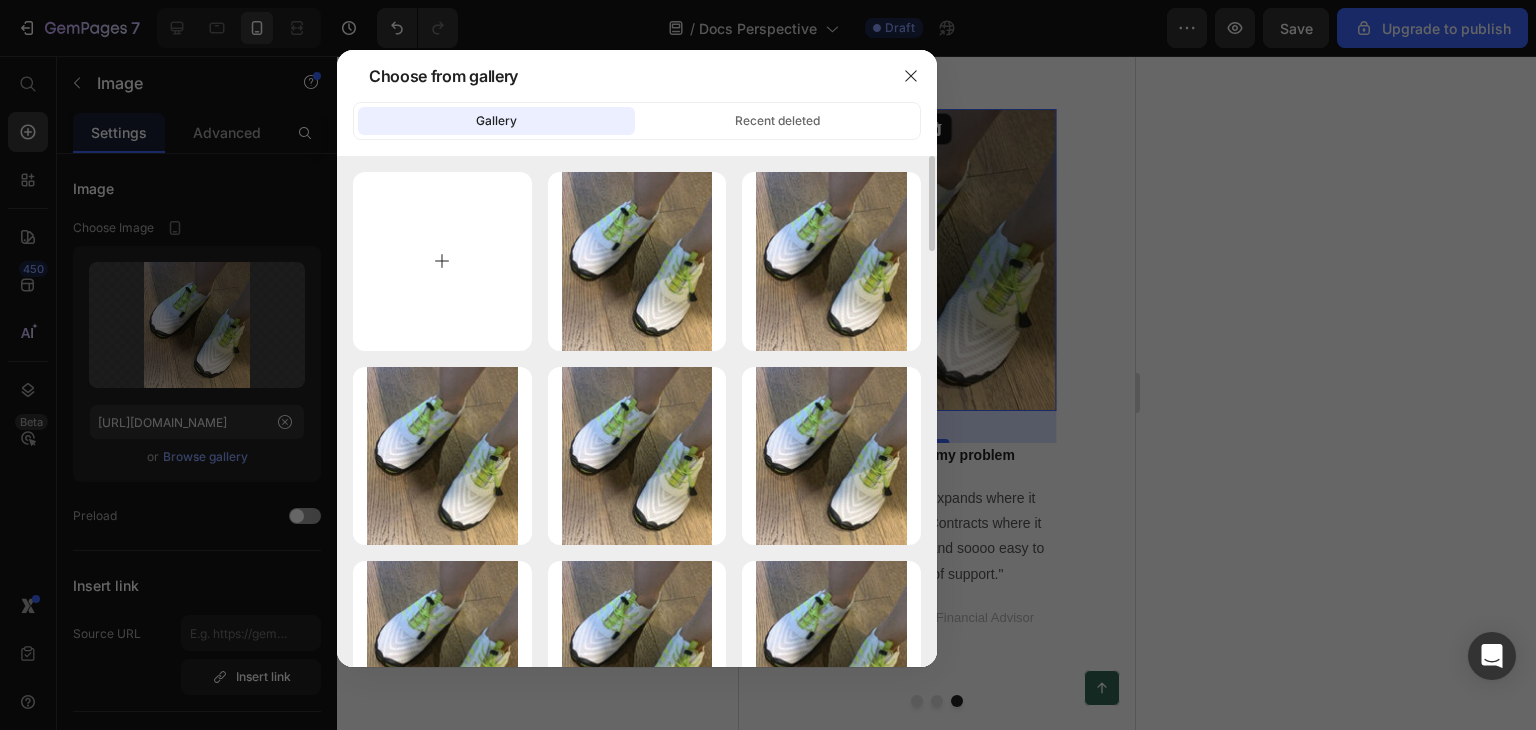 type on "C:\fakepath\testimonial-image-1.jpg" 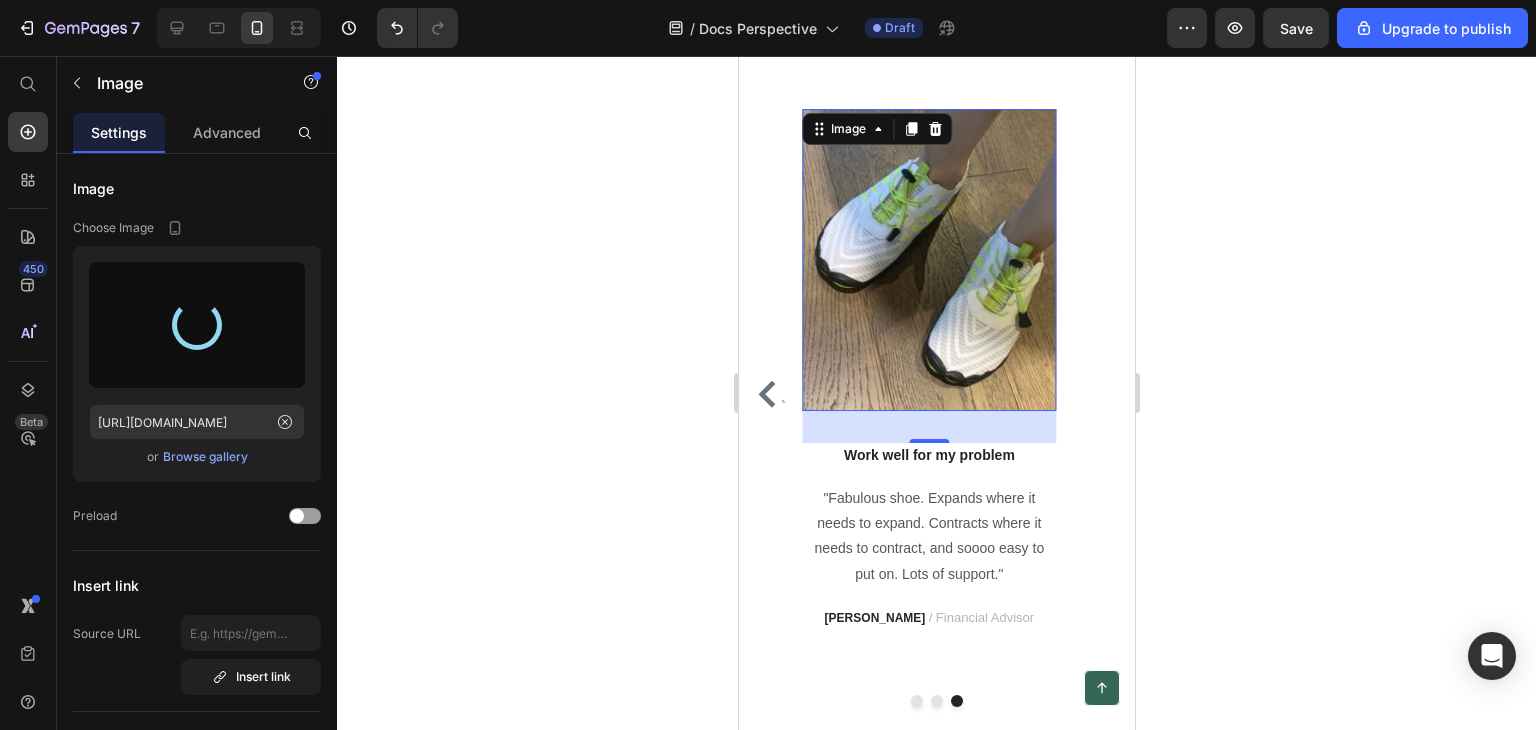 type on "https://cdn.shopify.com/s/files/1/0739/6576/4835/files/gempages_570771865417548672-f81382c1-99ff-4528-9217-e91b11a81e6b.jpg" 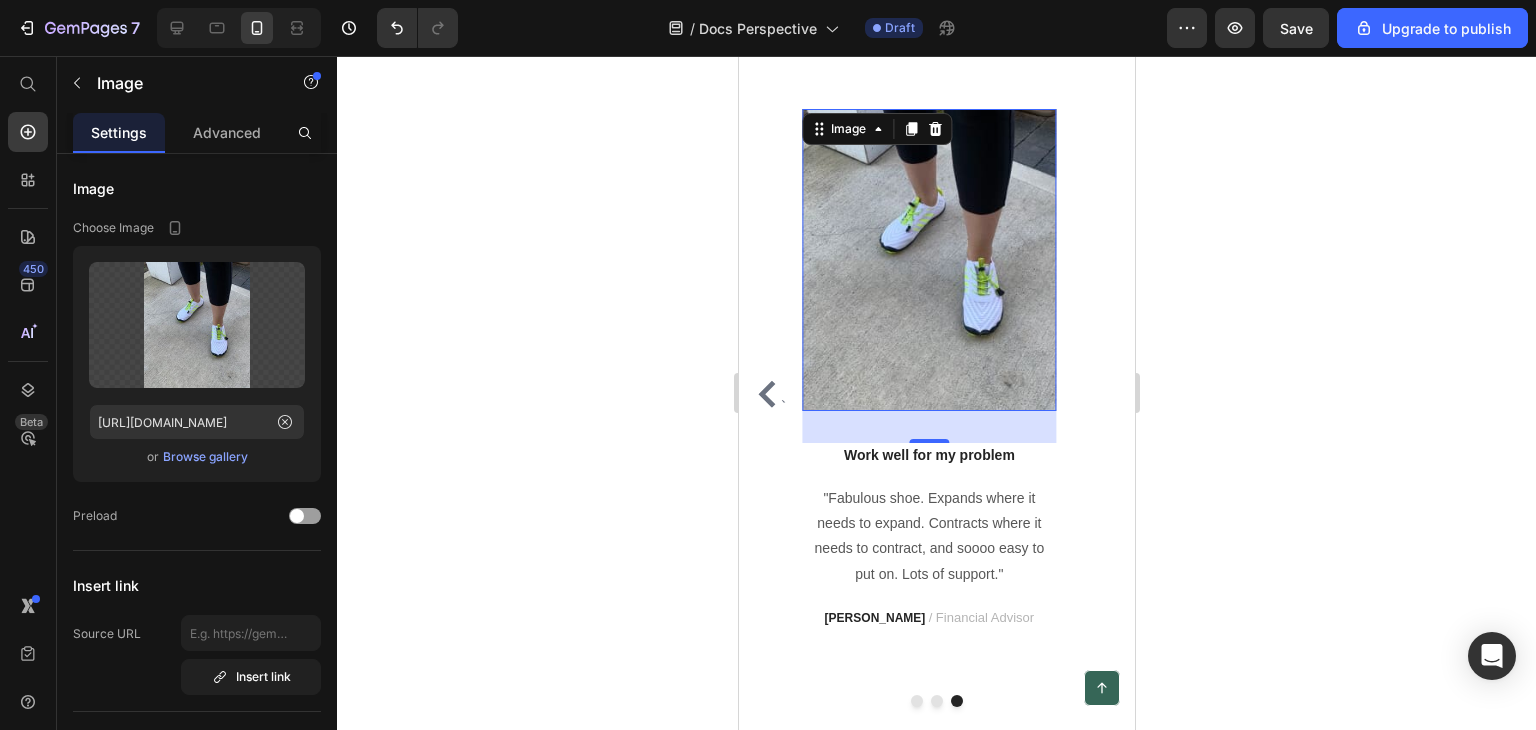 scroll, scrollTop: 6920, scrollLeft: 0, axis: vertical 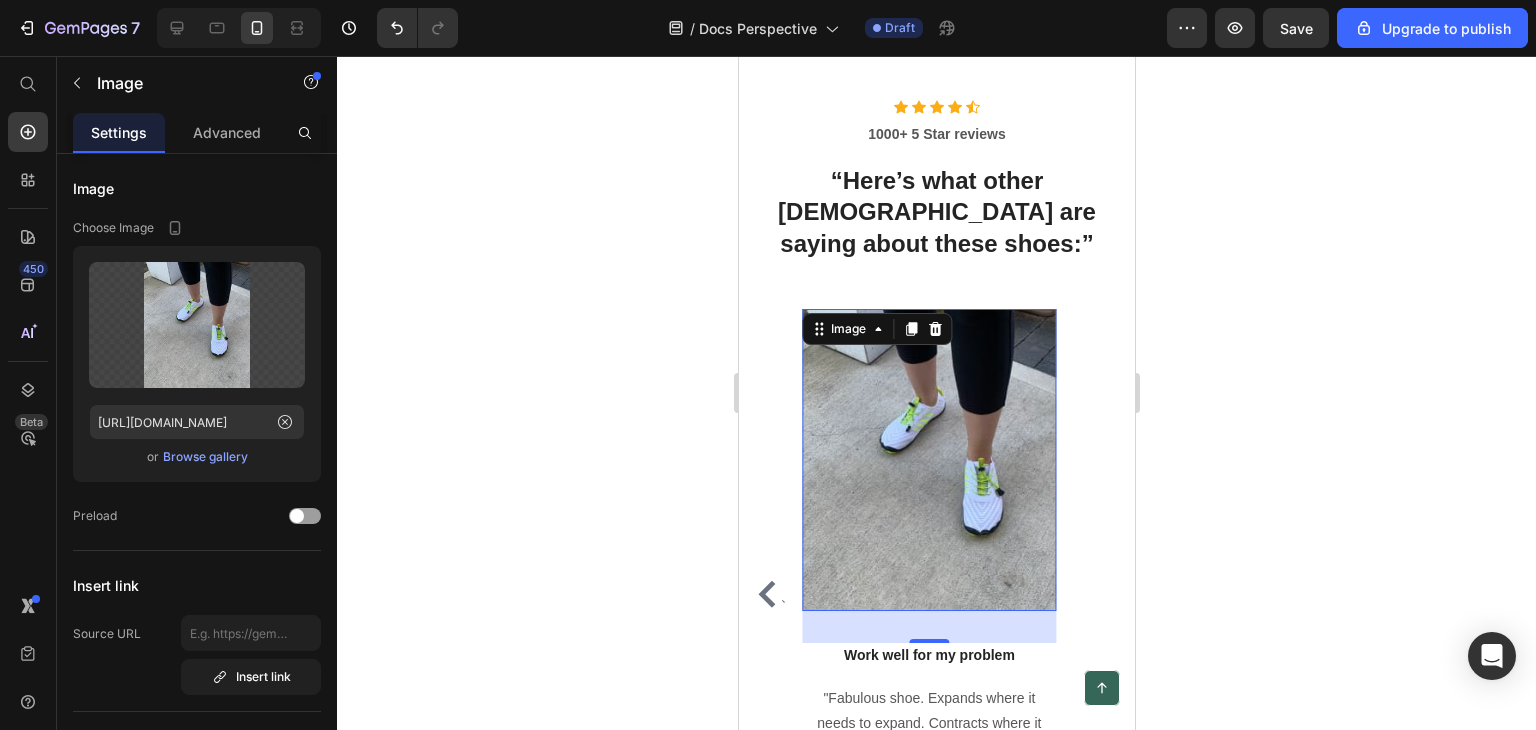 click 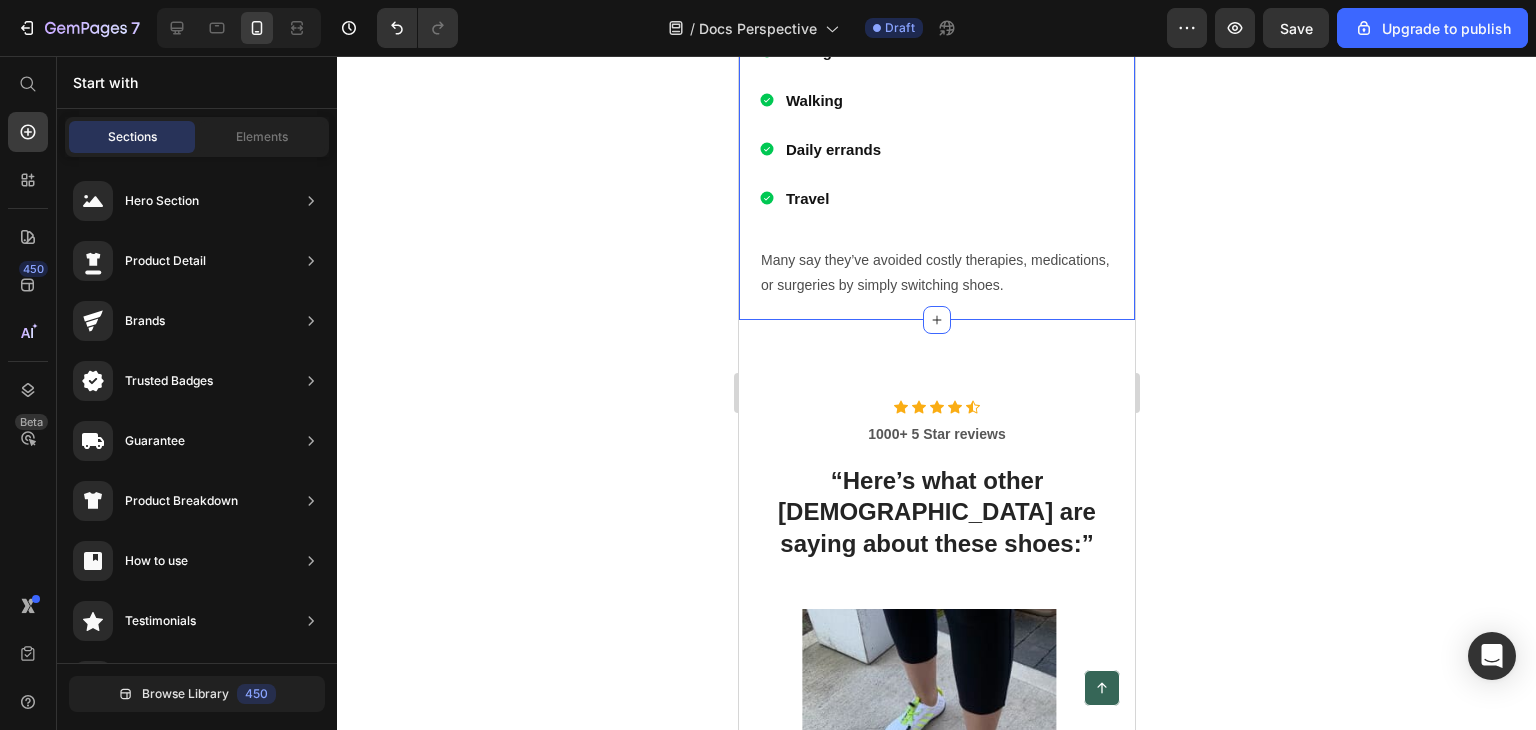 scroll, scrollTop: 6720, scrollLeft: 0, axis: vertical 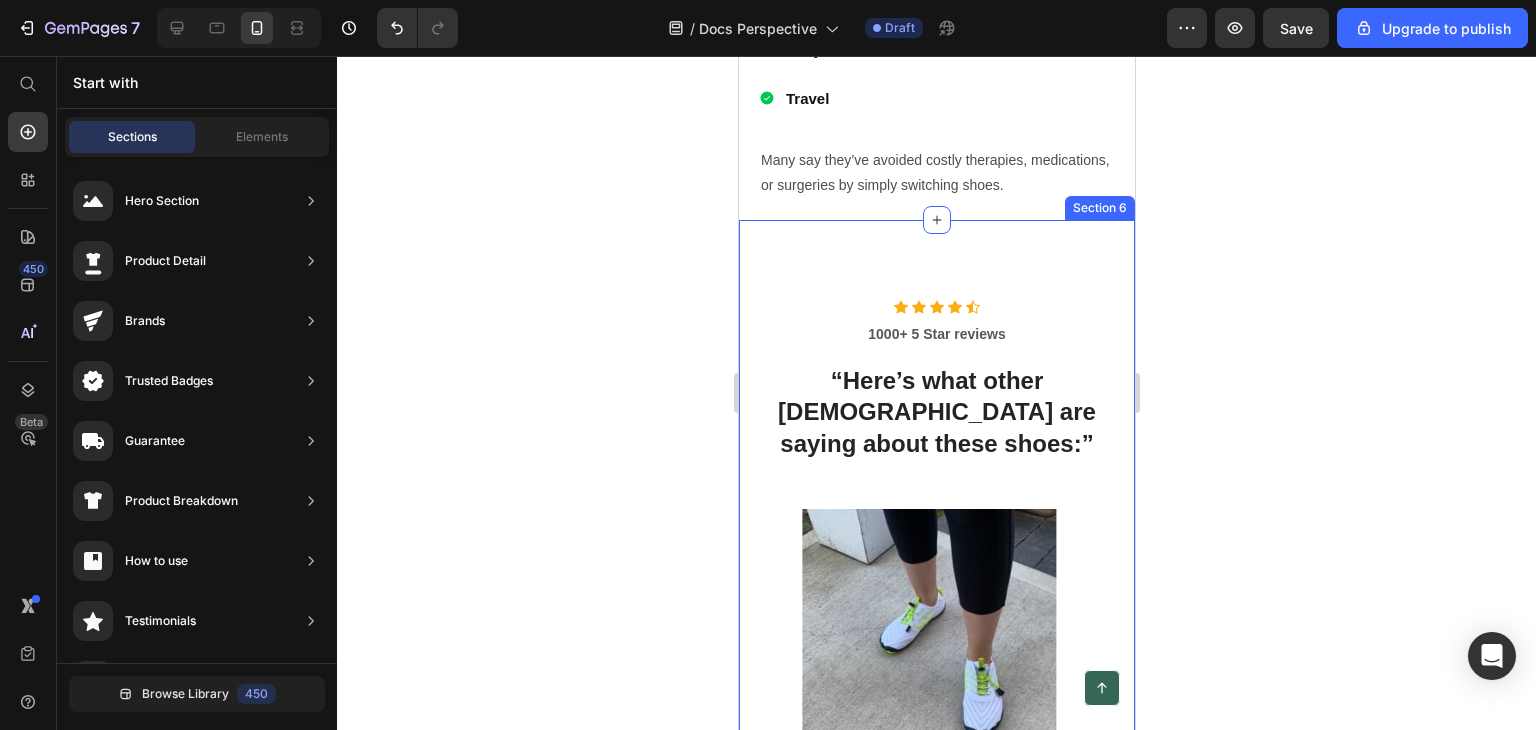 click on "Icon                Icon                Icon                Icon
Icon Icon List Hoz 1000+ 5 Star reviews Text block “Here’s what other Singaporeans are saying about these shoes:” Heading ` Image You're walking on a cloud! Text block “ These shoes are everything I hoped they would be ! So comfortable so lightweight and absolutely slip on as easily.” Text block RYAN S.   / Design Director Text block Image Not a Doubter Anymore Text block "I was a little leery about the claim of not needing your hands to get the shoes on, but I’m a believer now. Great, true fit and good." Text block PATRICIA B.   / Marketing Text block Image Work well for my problem Text block "Fabulous shoe. Expands where it needs to expand. Contracts where it needs to contract, and soooo easy to put on. Lots of support." Text block TRAVIS J.   / Financial Advisor Text block ` Carousel Row Section 6" at bounding box center (936, 703) 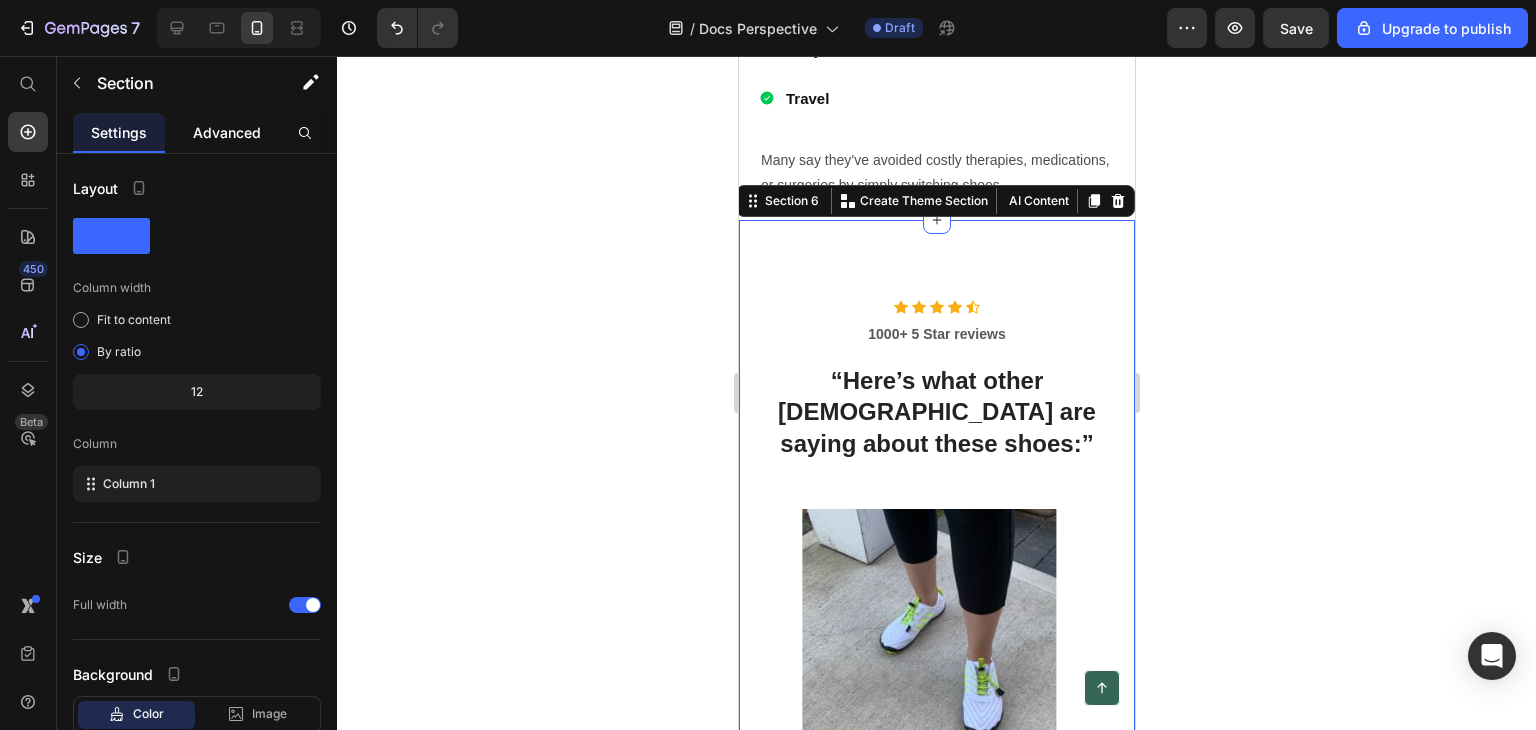 click on "Advanced" at bounding box center [227, 132] 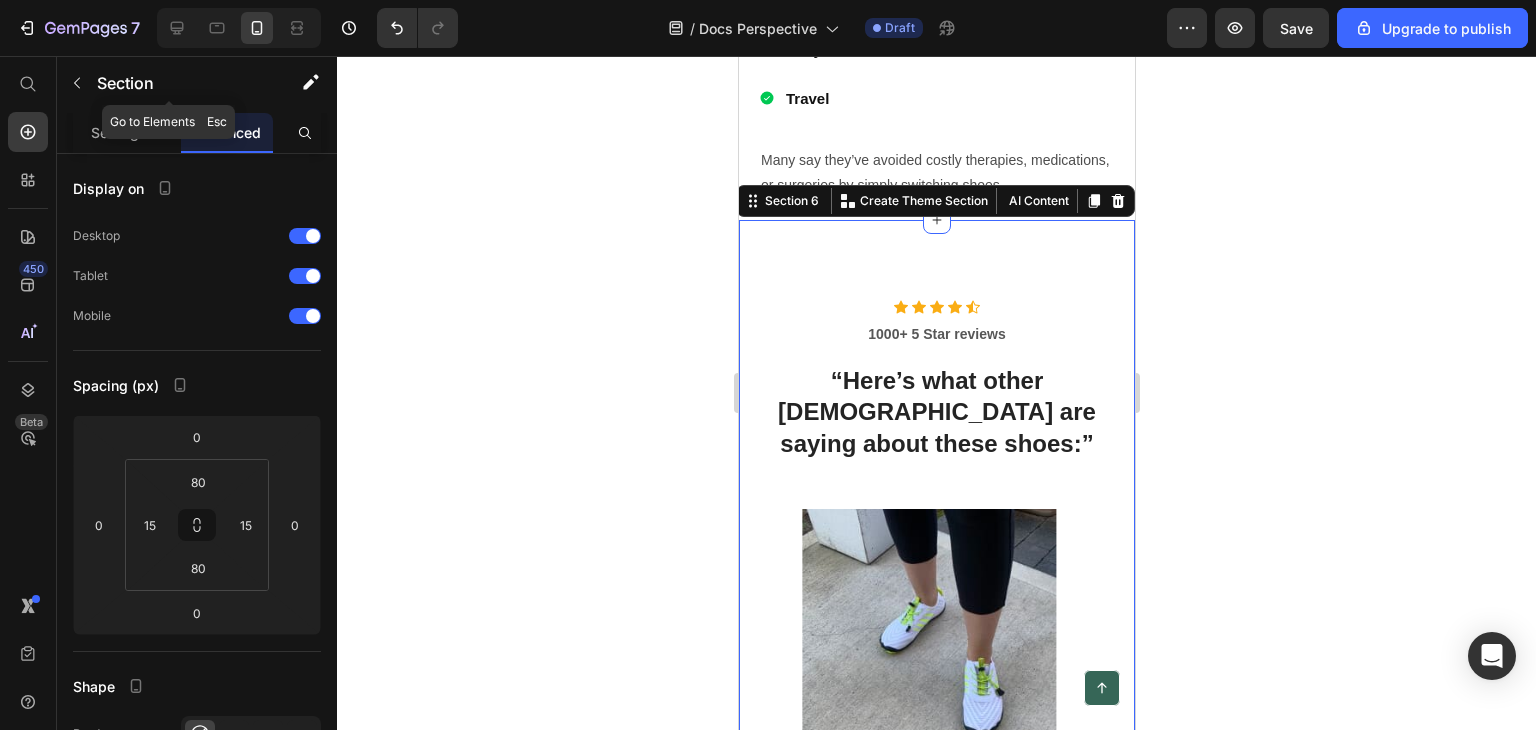 click at bounding box center (77, 83) 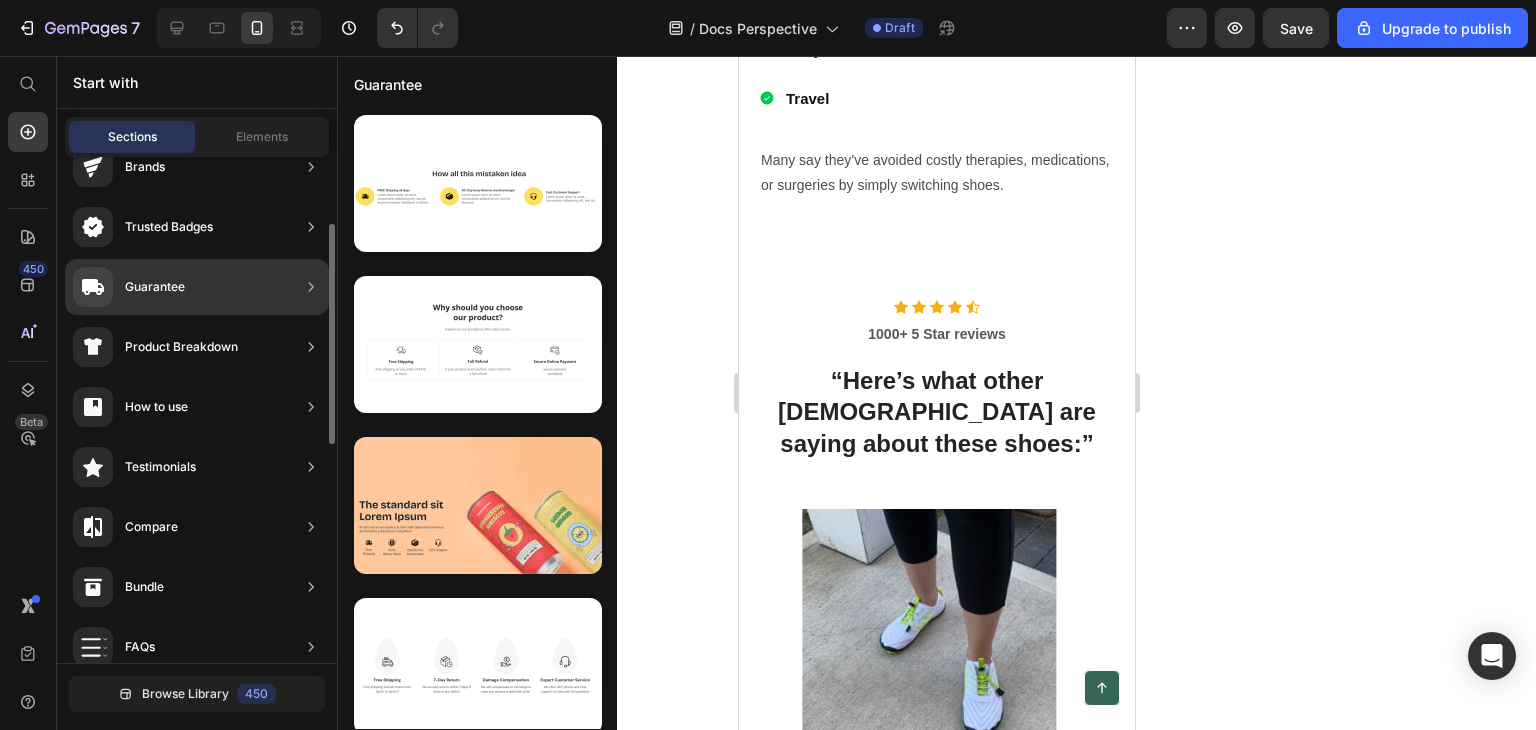 scroll, scrollTop: 0, scrollLeft: 0, axis: both 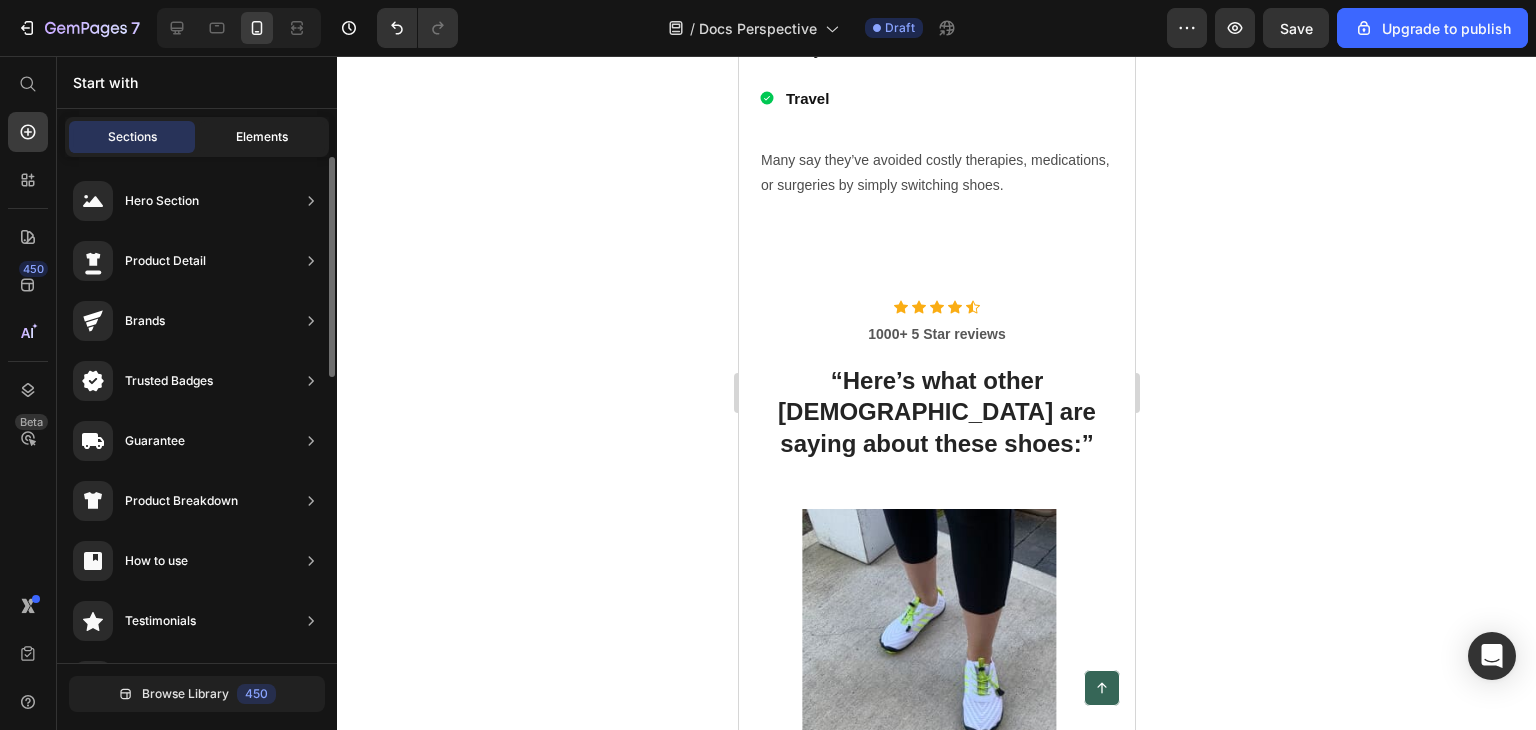 click on "Elements" at bounding box center (262, 137) 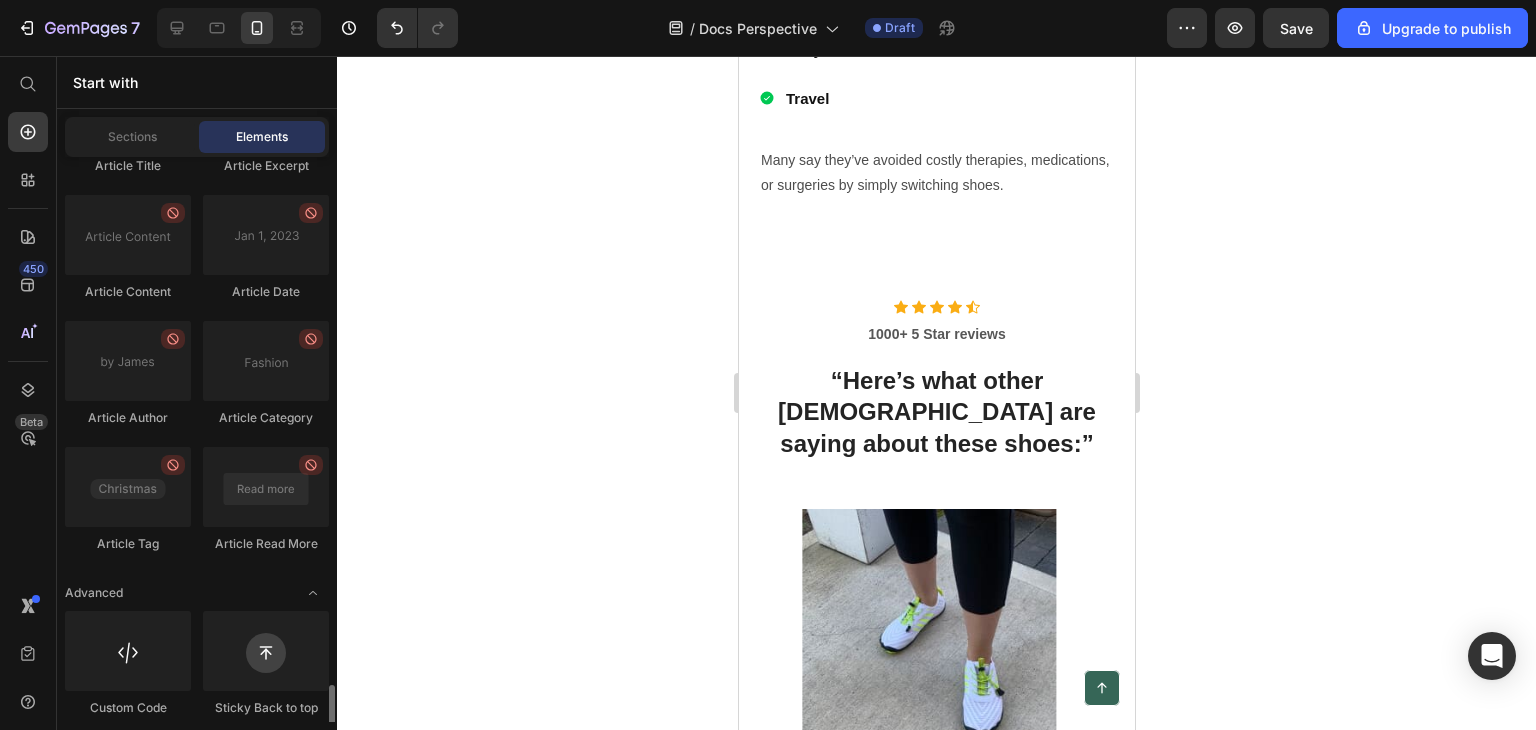 scroll, scrollTop: 5614, scrollLeft: 0, axis: vertical 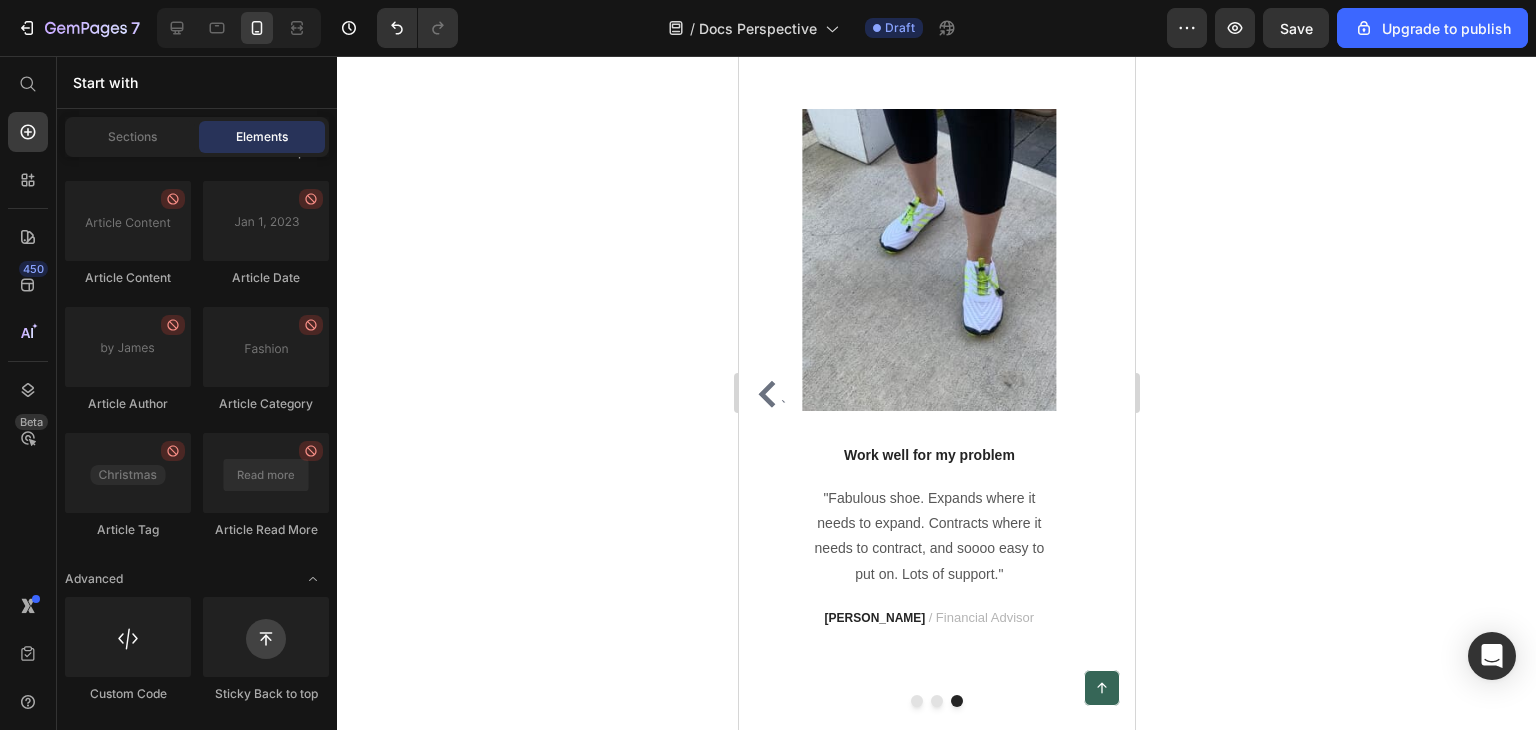 click 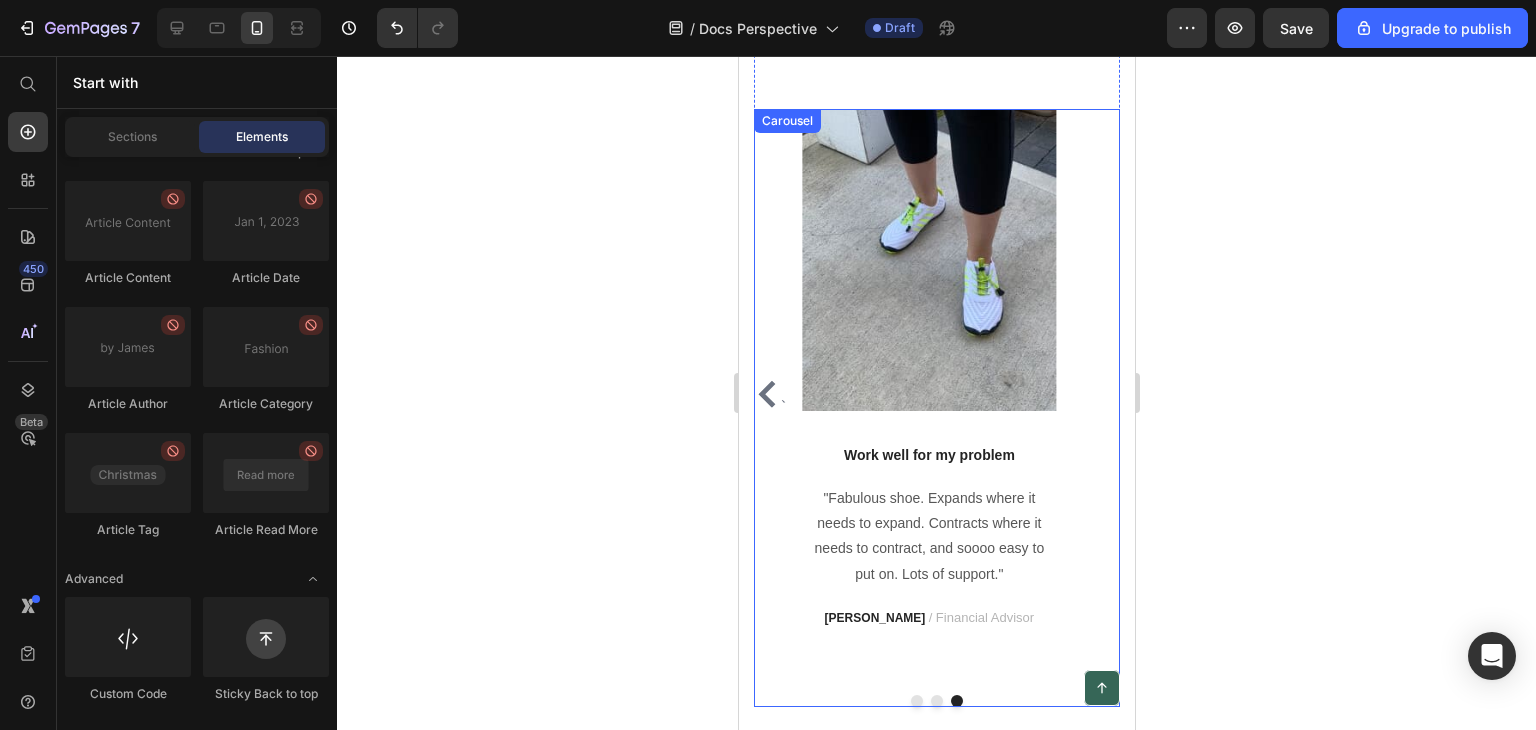 click 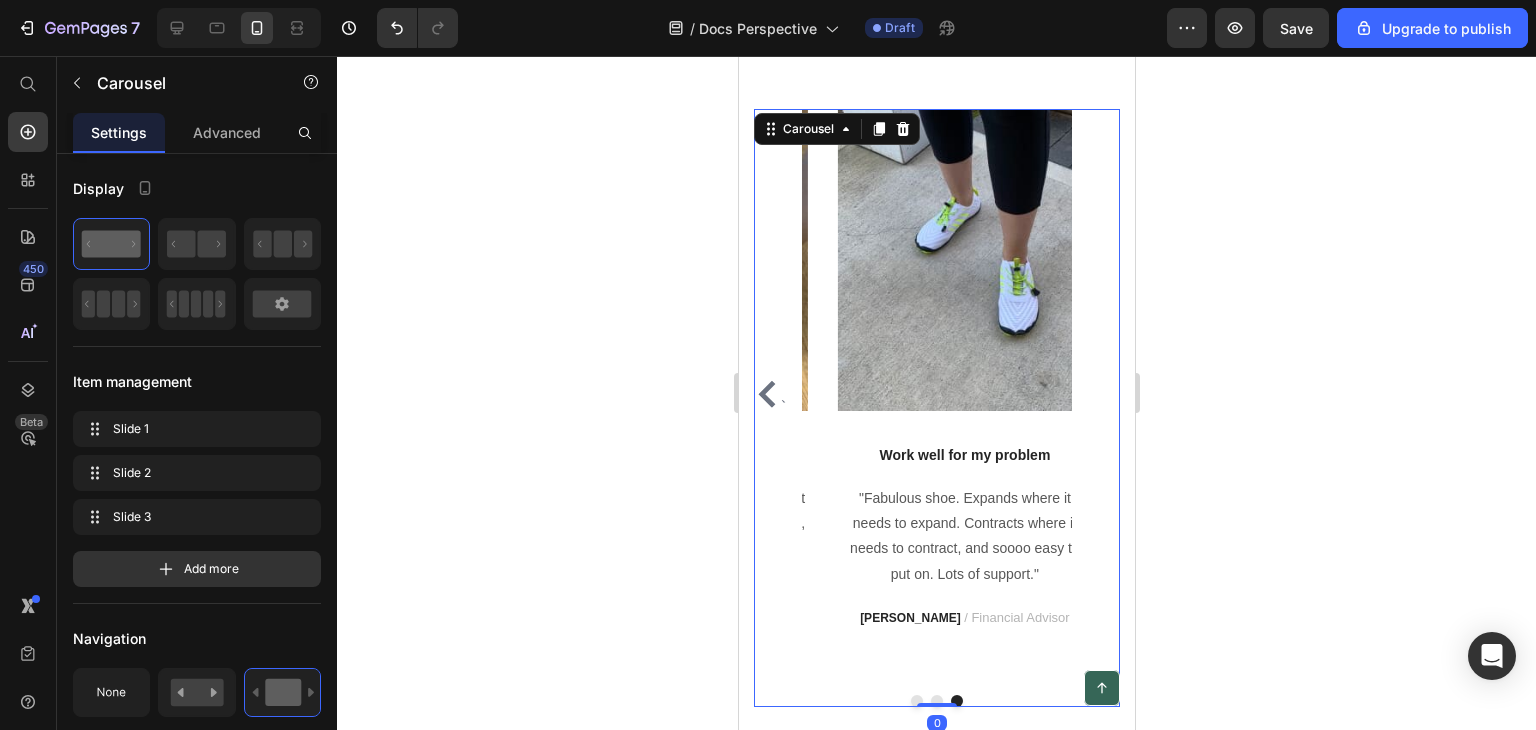 click 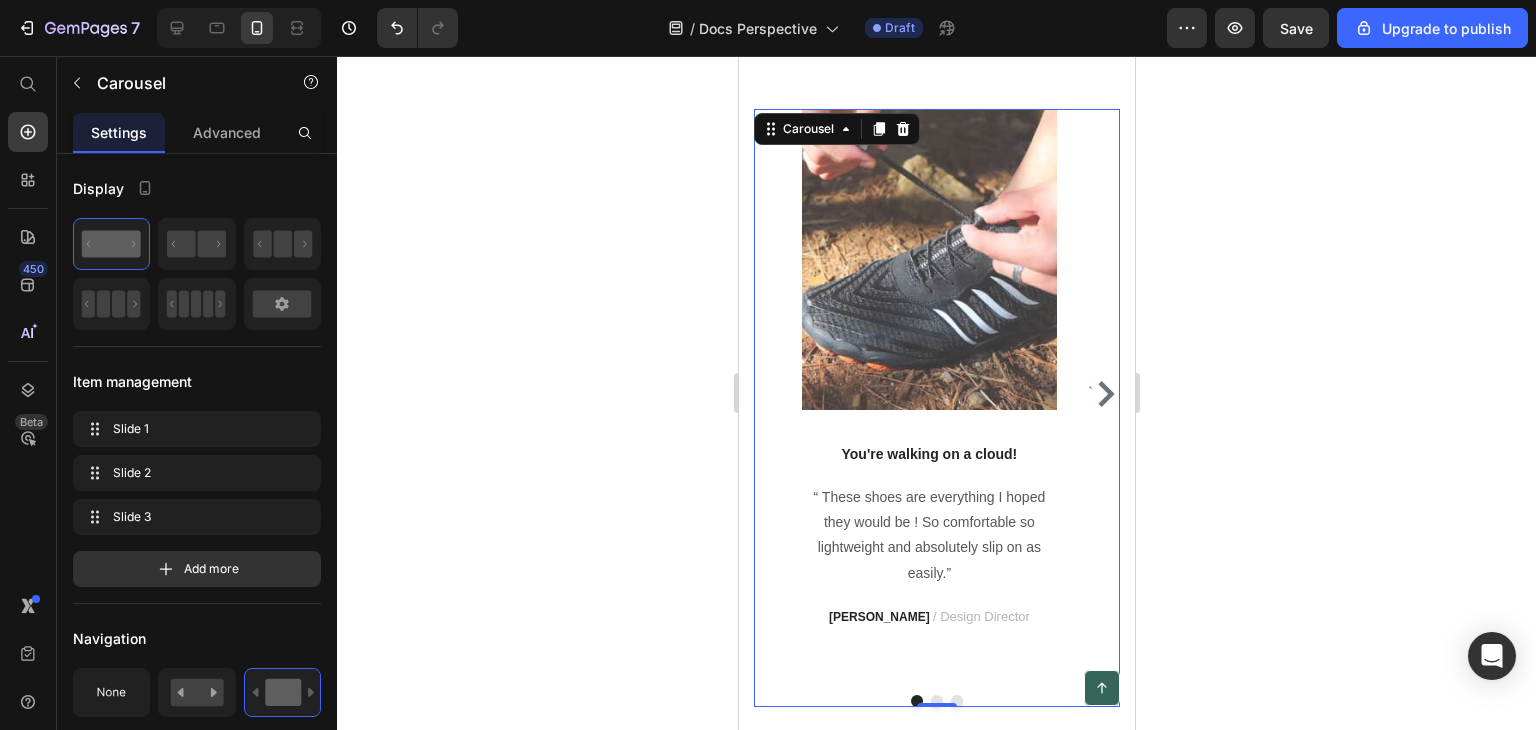 click 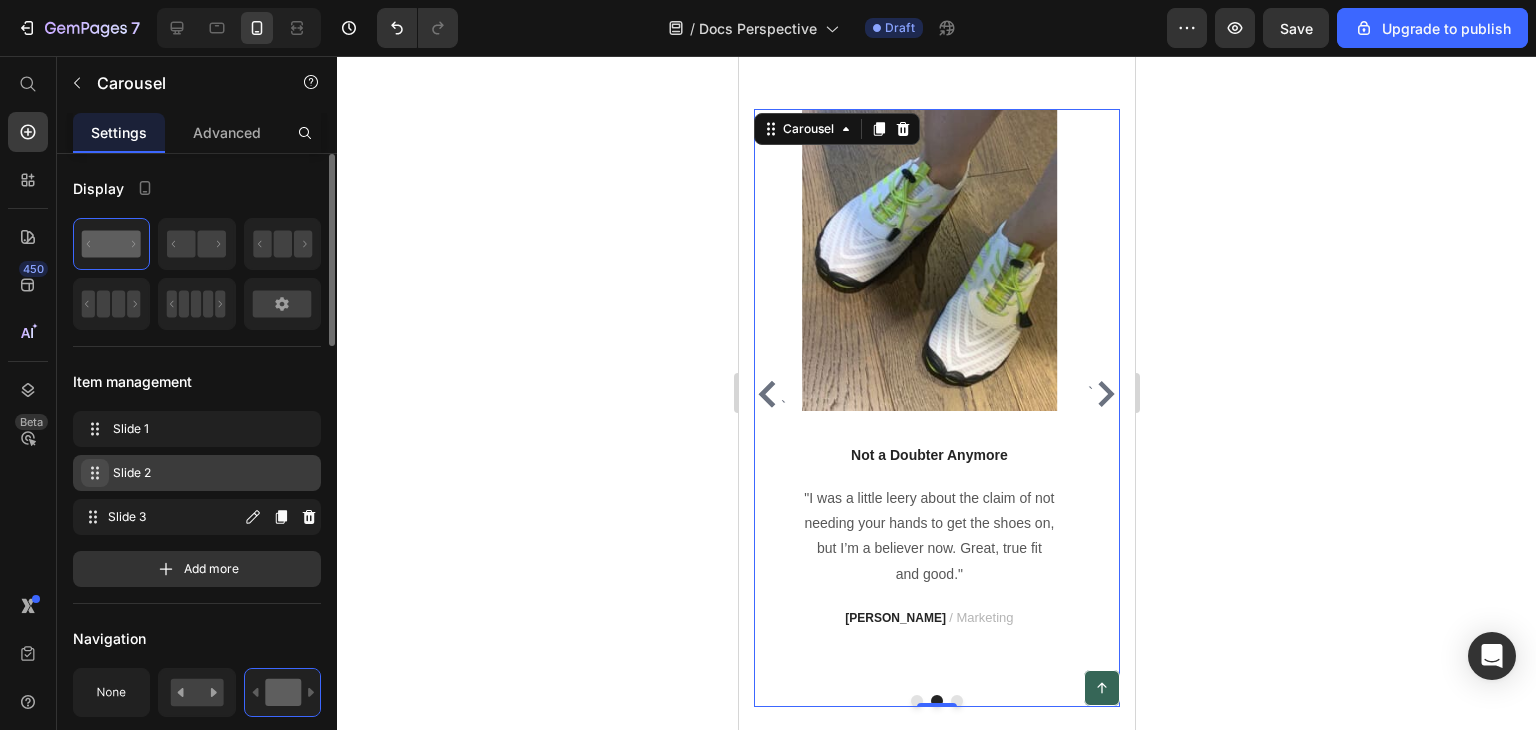 type 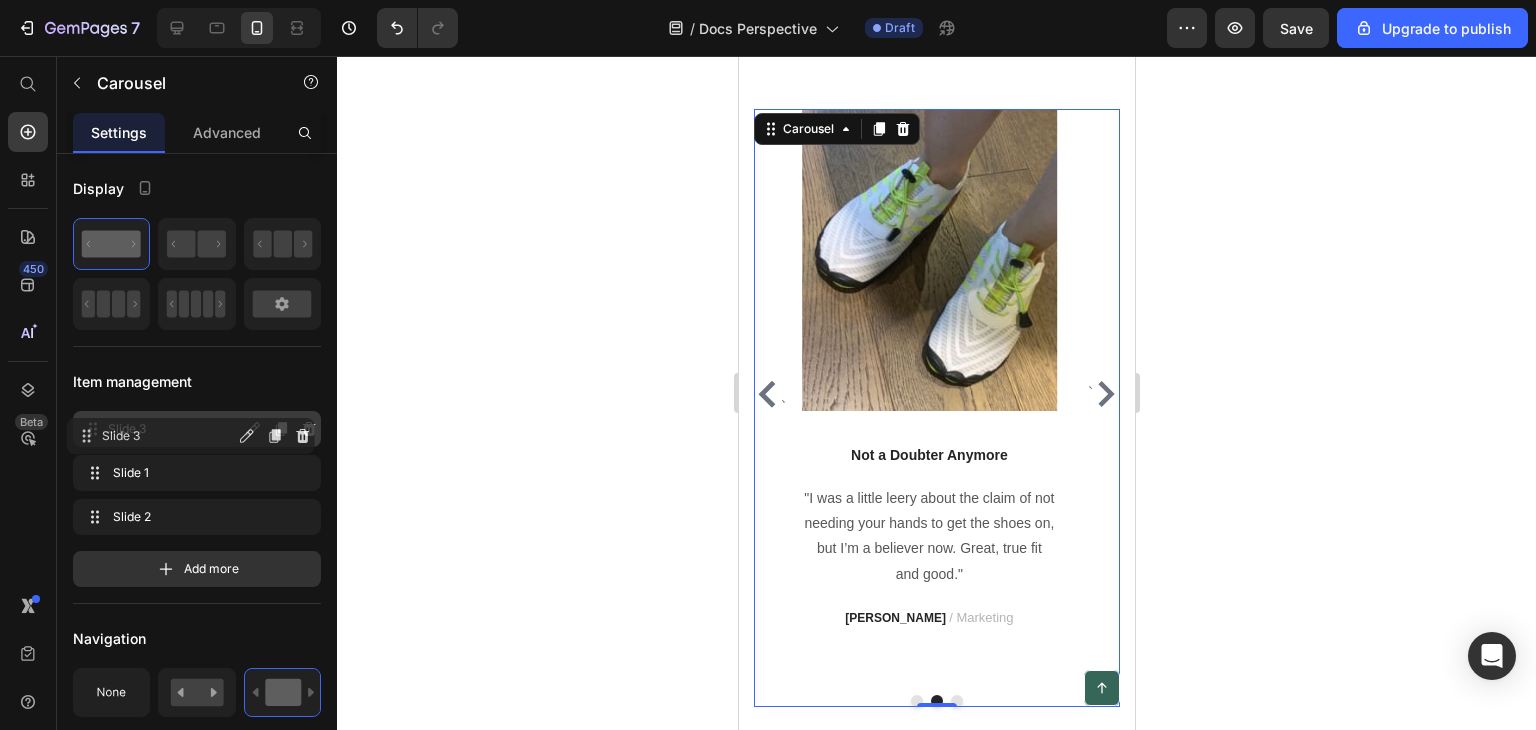 drag, startPoint x: 92, startPoint y: 505, endPoint x: 85, endPoint y: 425, distance: 80.305664 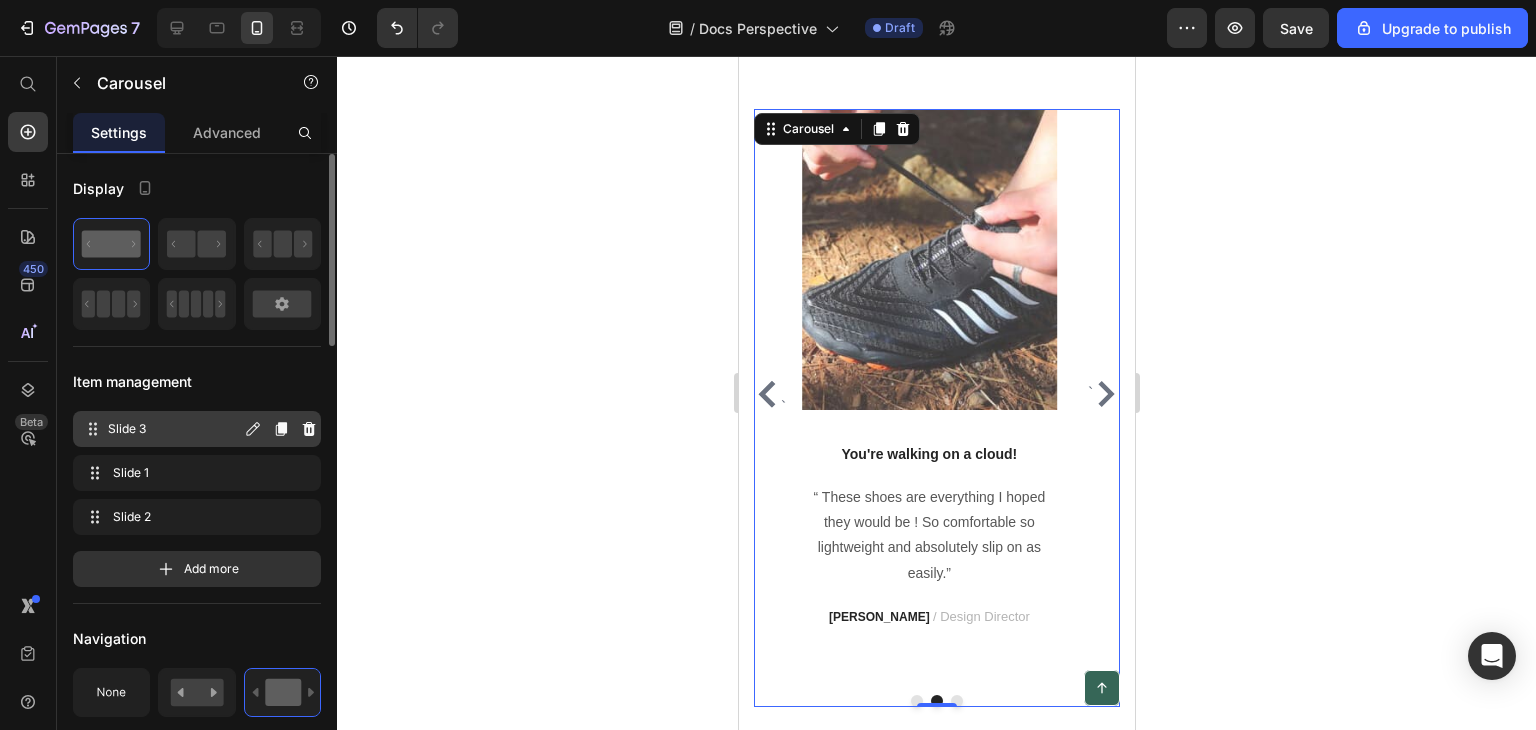 click on "Slide 3" at bounding box center (174, 429) 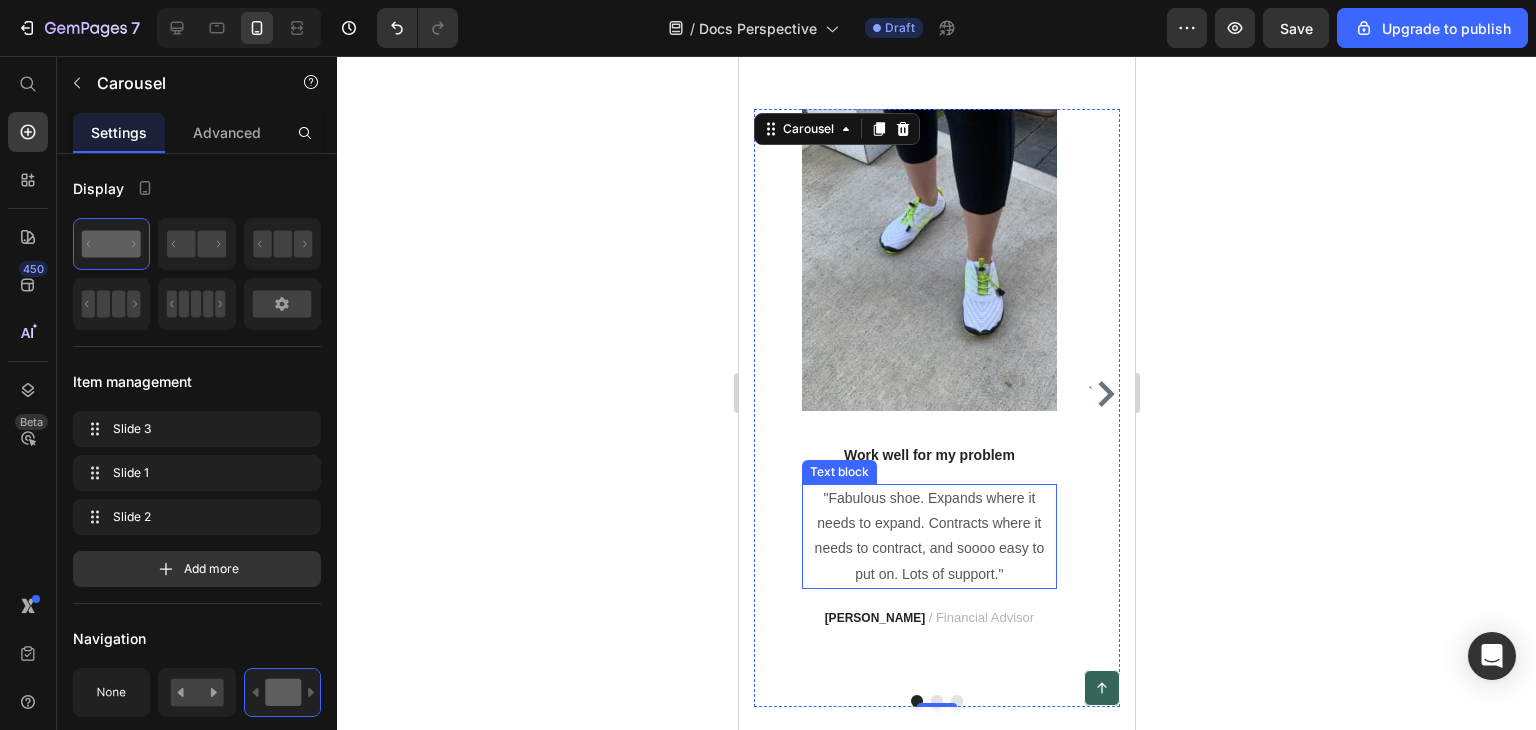 click on ""Fabulous shoe. Expands where it needs to expand. Contracts where it needs to contract, and soooo easy to put on. Lots of support."" at bounding box center (928, 536) 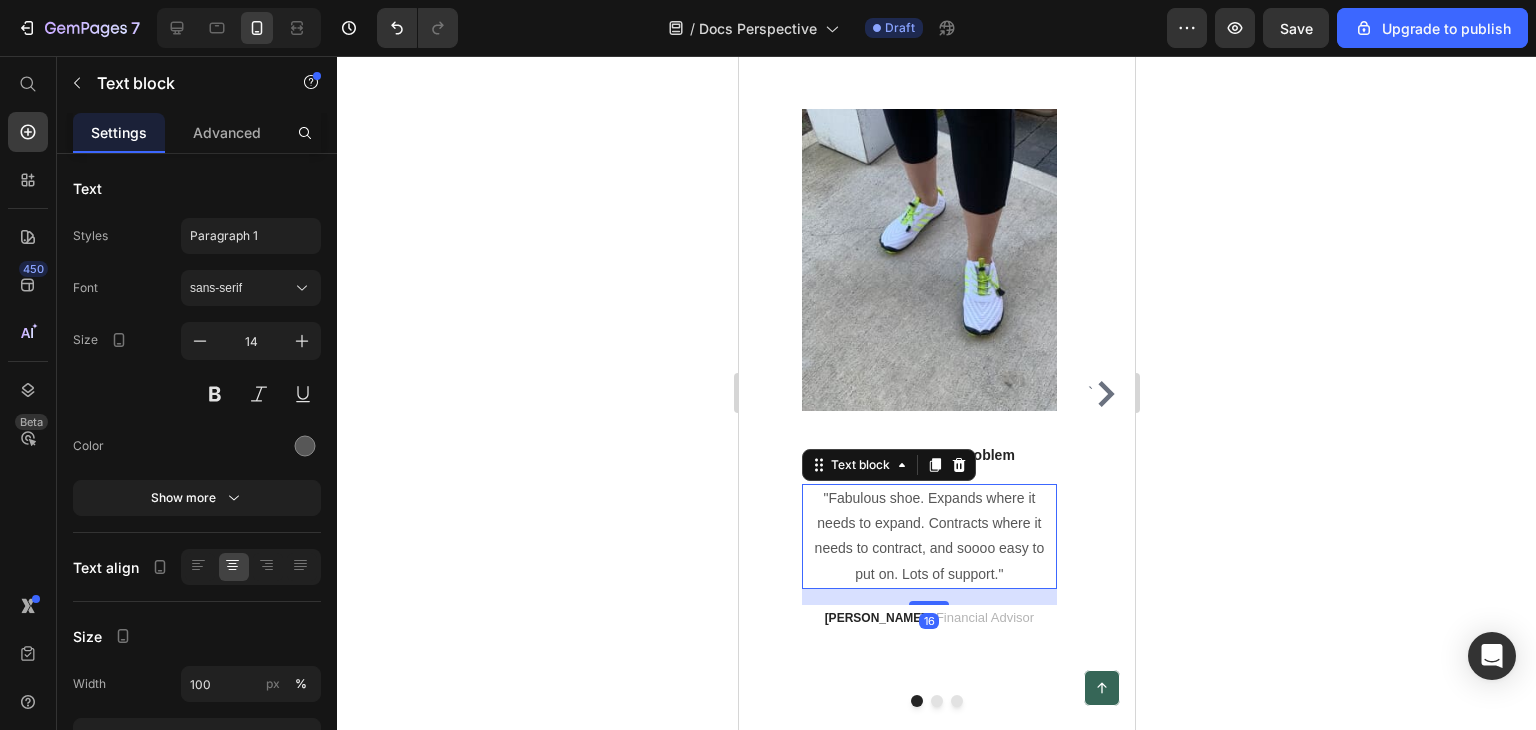 click on ""Fabulous shoe. Expands where it needs to expand. Contracts where it needs to contract, and soooo easy to put on. Lots of support."" at bounding box center (928, 536) 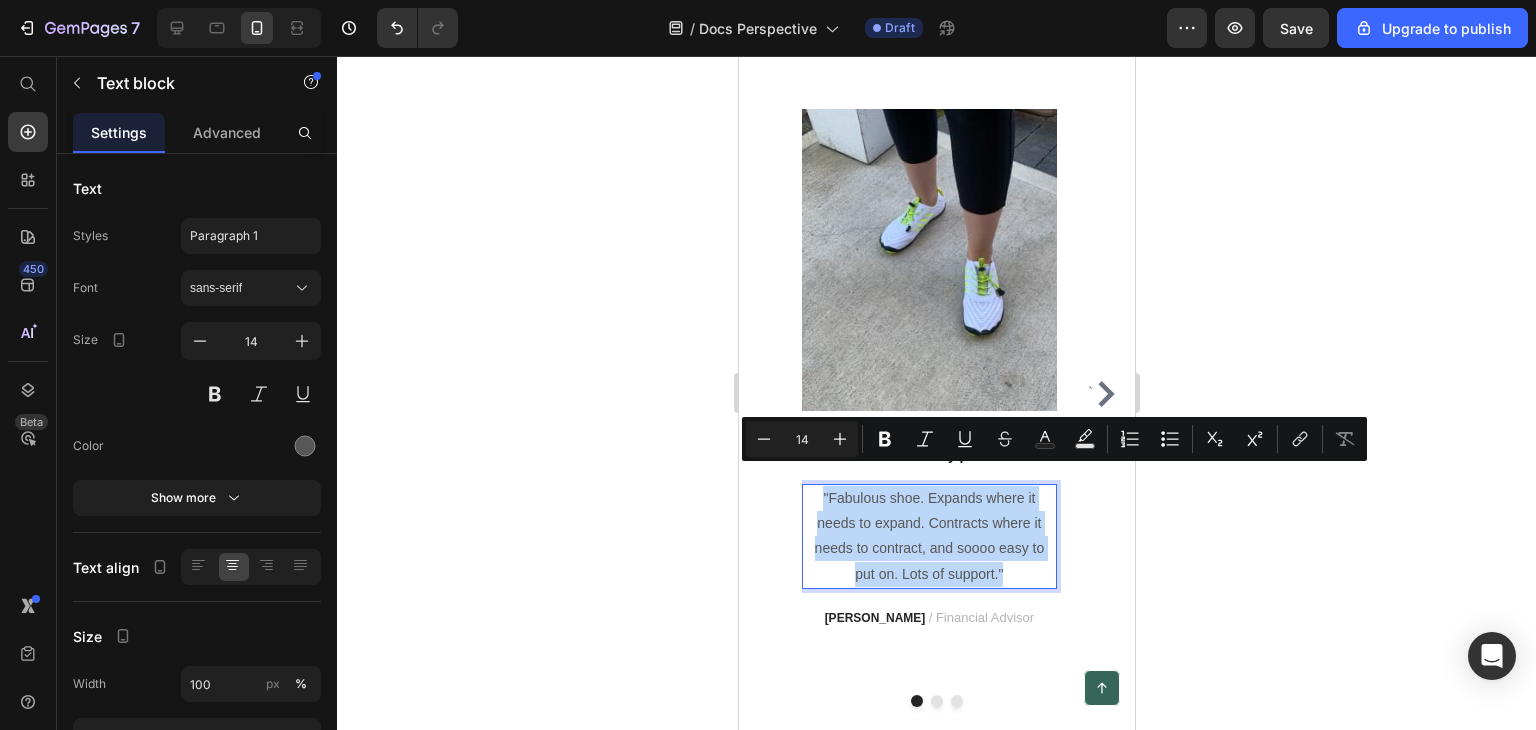 drag, startPoint x: 813, startPoint y: 473, endPoint x: 1004, endPoint y: 562, distance: 210.71782 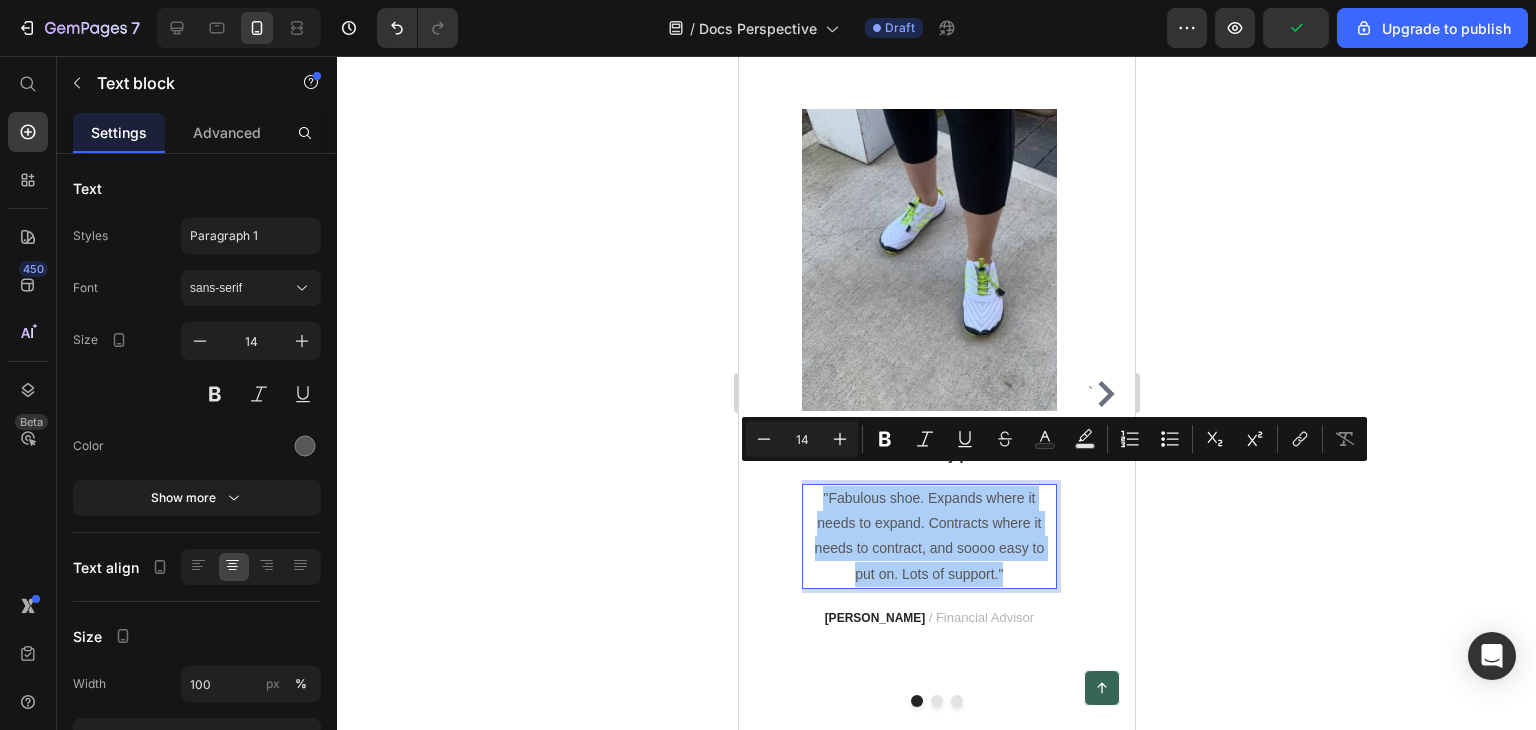 click 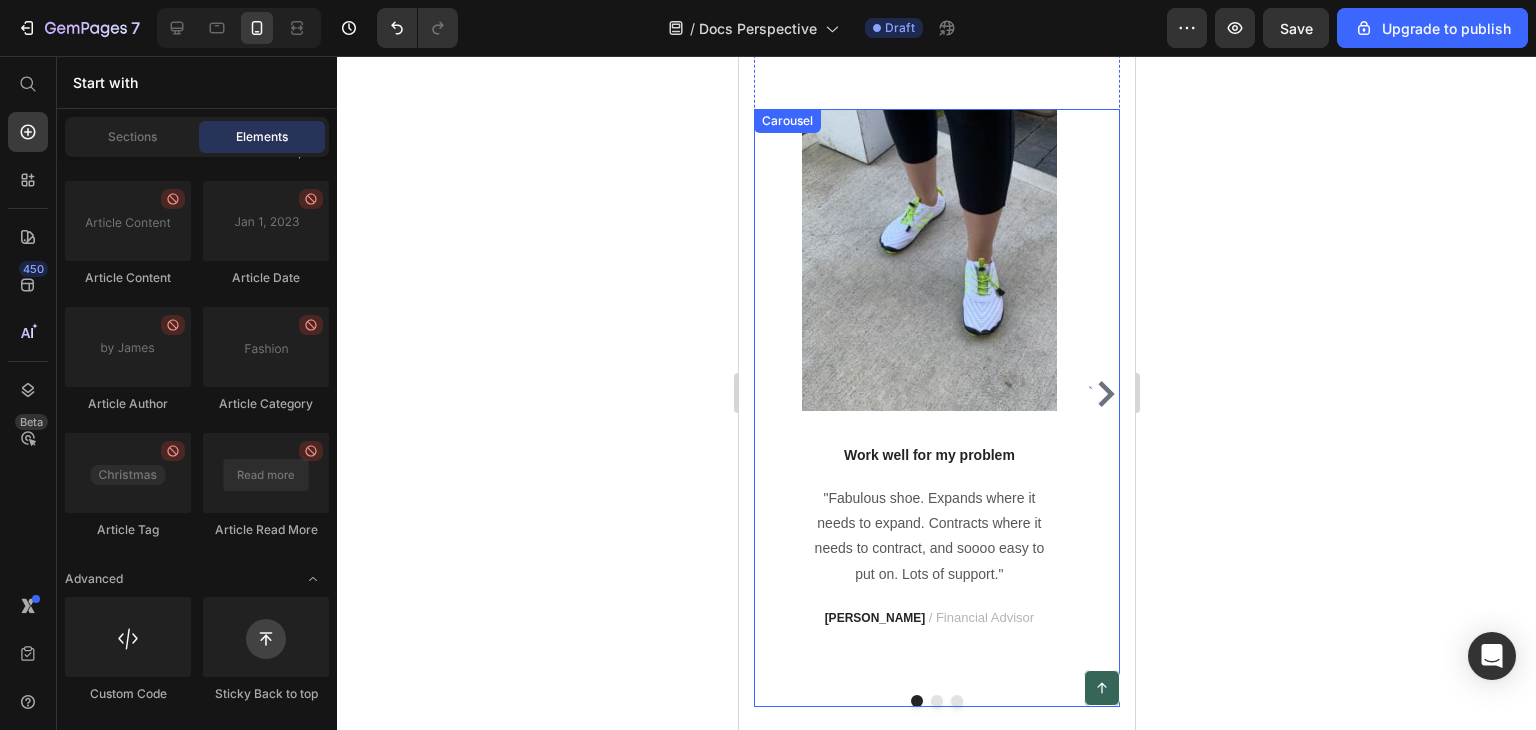 click 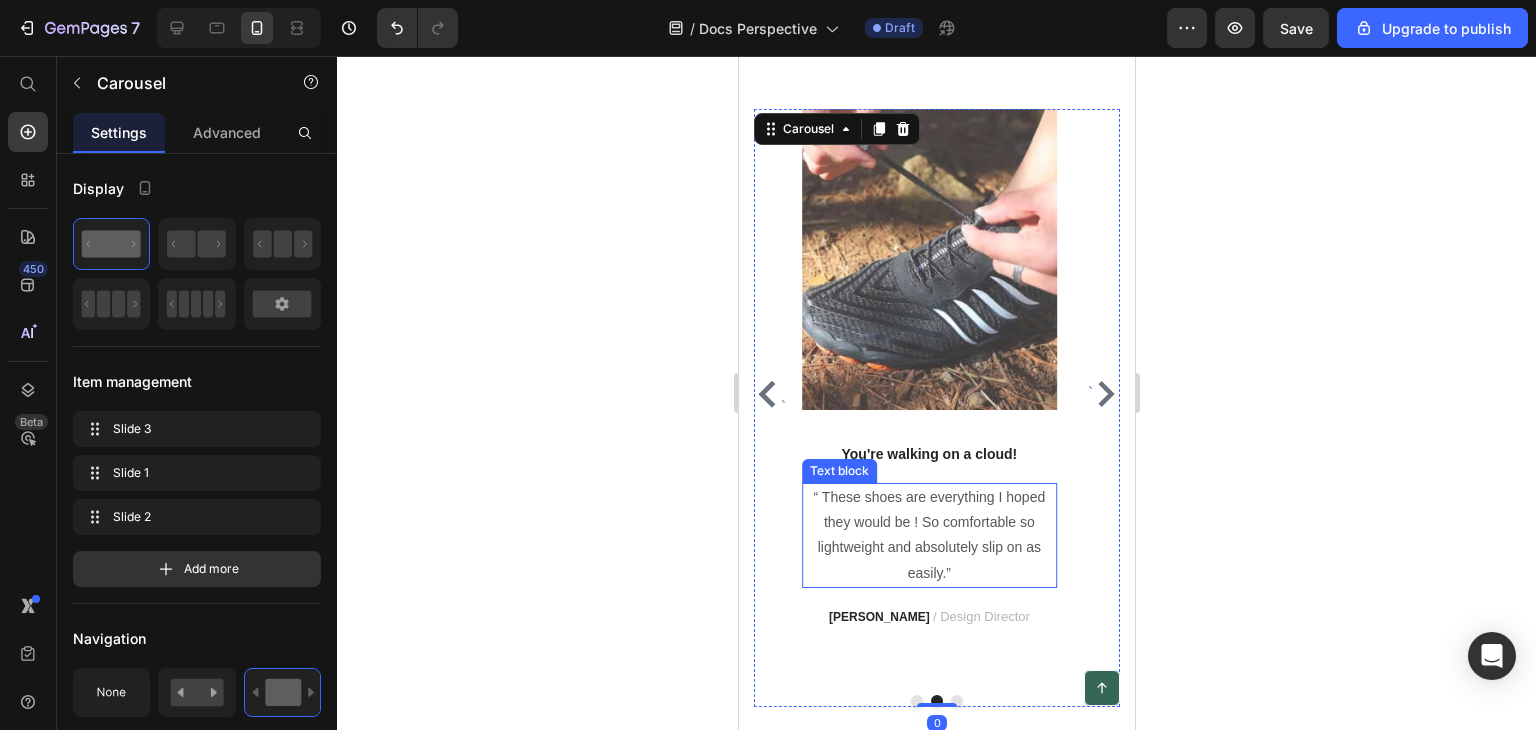click on "“ These shoes are everything I hoped they would be ! So comfortable so lightweight and absolutely slip on as easily.”" at bounding box center [928, 535] 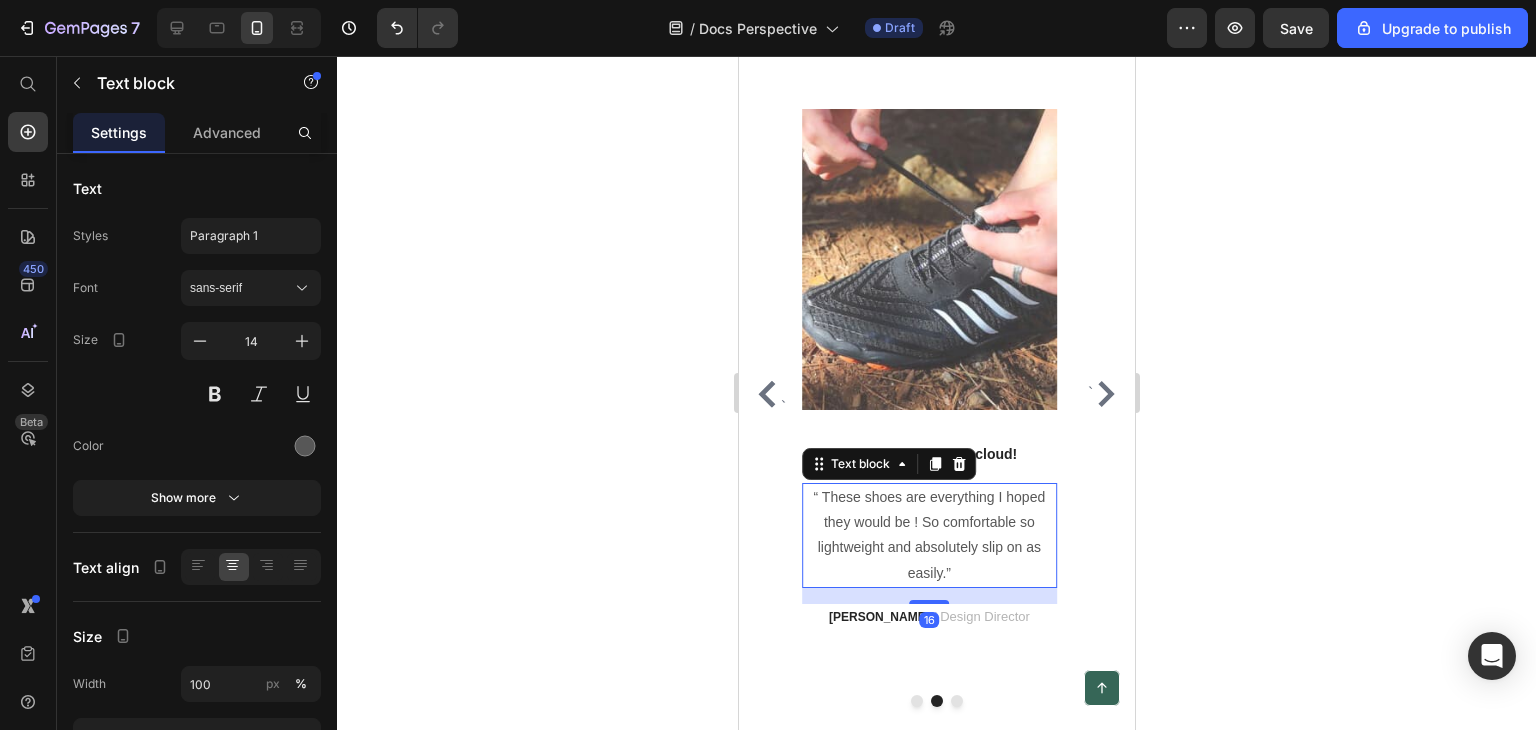 click on "“ These shoes are everything I hoped they would be ! So comfortable so lightweight and absolutely slip on as easily.”" at bounding box center (928, 535) 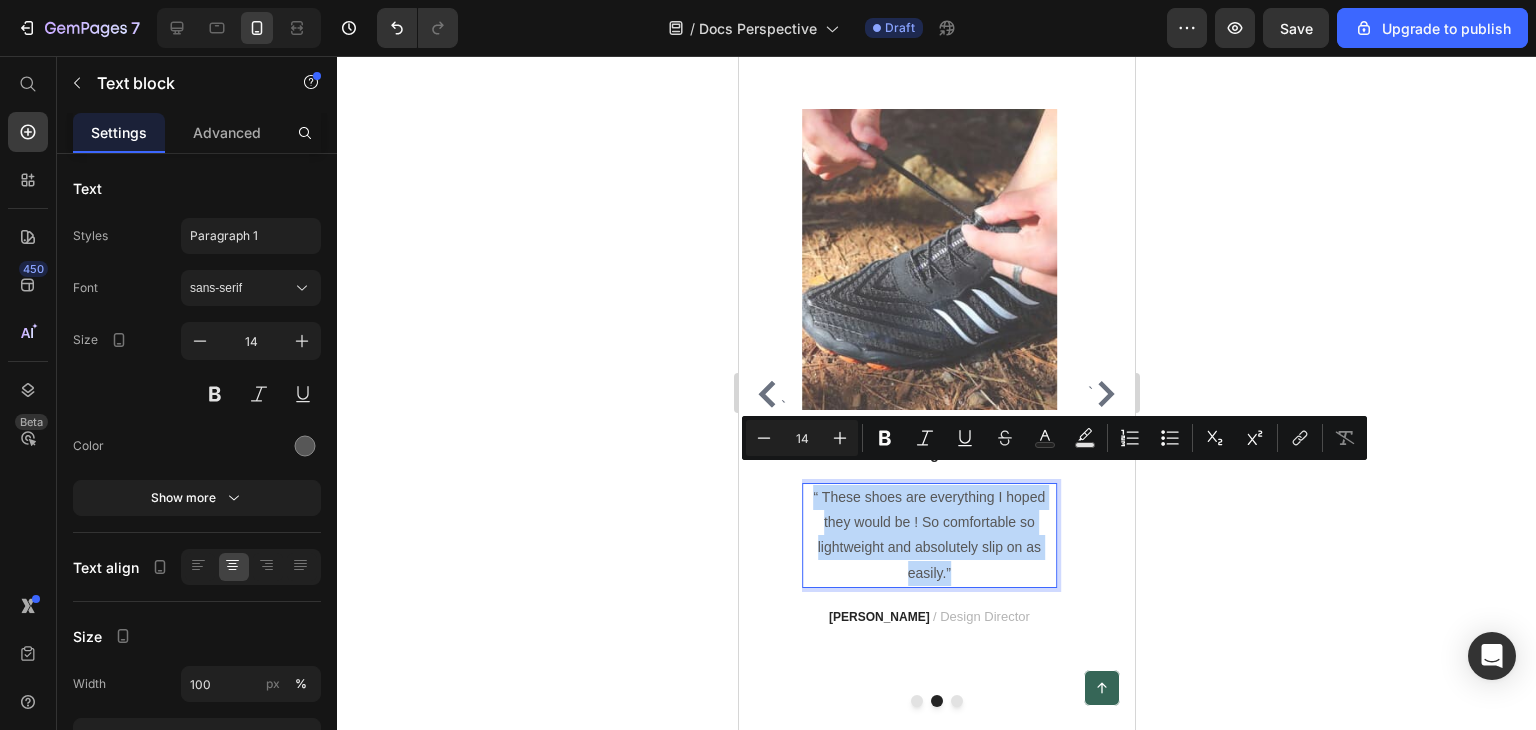 drag, startPoint x: 810, startPoint y: 477, endPoint x: 1000, endPoint y: 556, distance: 205.76929 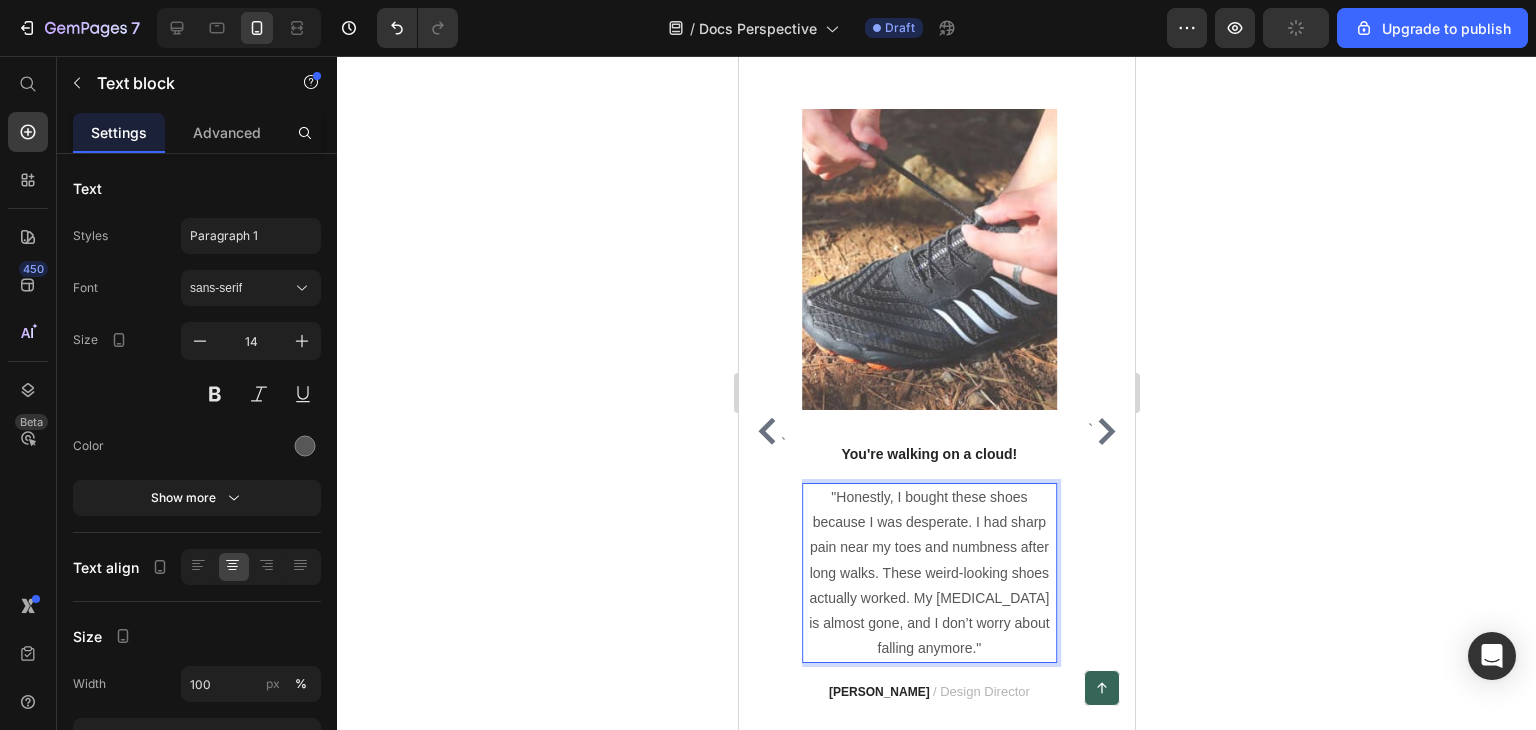 drag, startPoint x: 996, startPoint y: 624, endPoint x: 1097, endPoint y: 429, distance: 219.60419 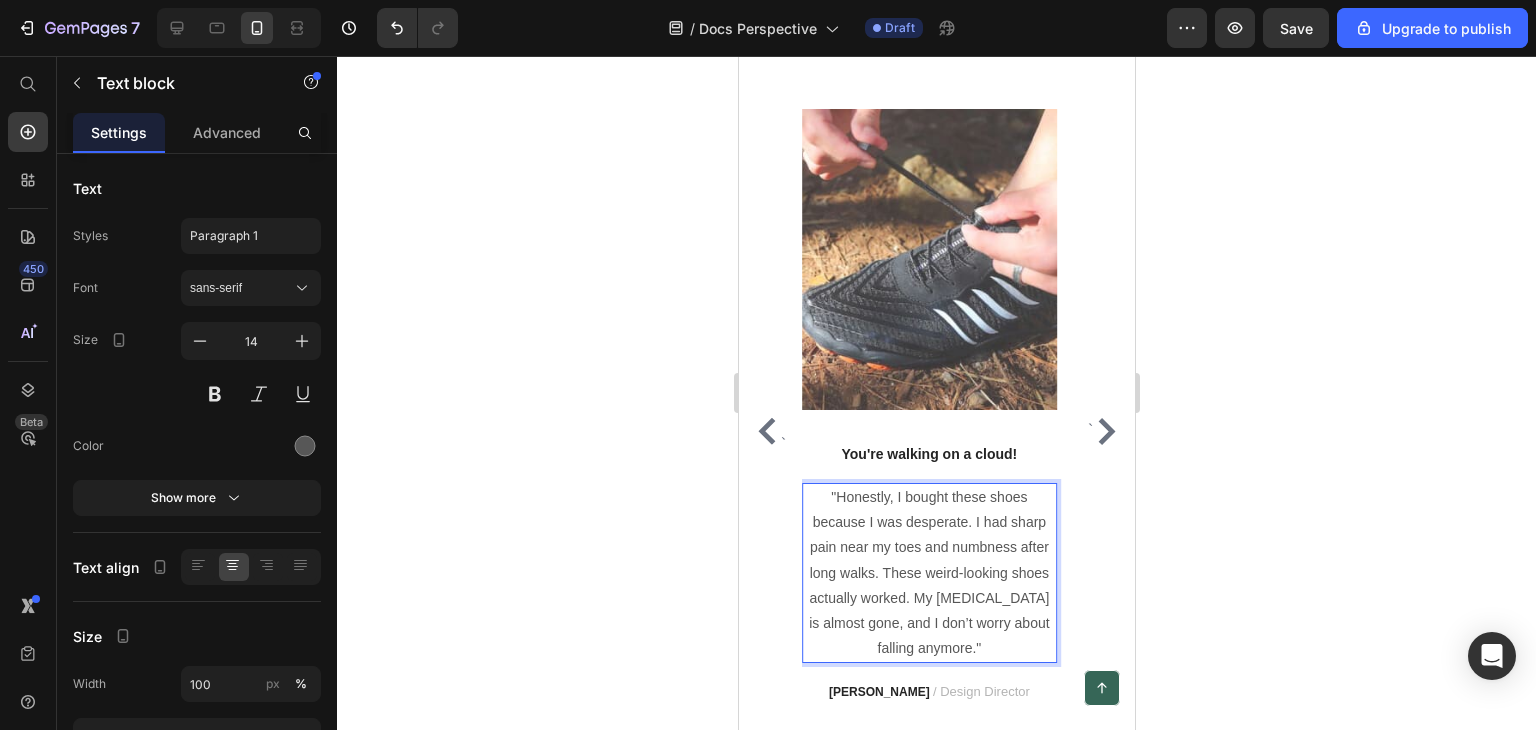 click on ""Honestly, I bought these shoes because I was desperate. I had sharp pain near my toes and numbness after long walks. These weird-looking shoes actually worked. My foot pain is almost gone, and I don’t worry about falling anymore."" at bounding box center [928, 573] 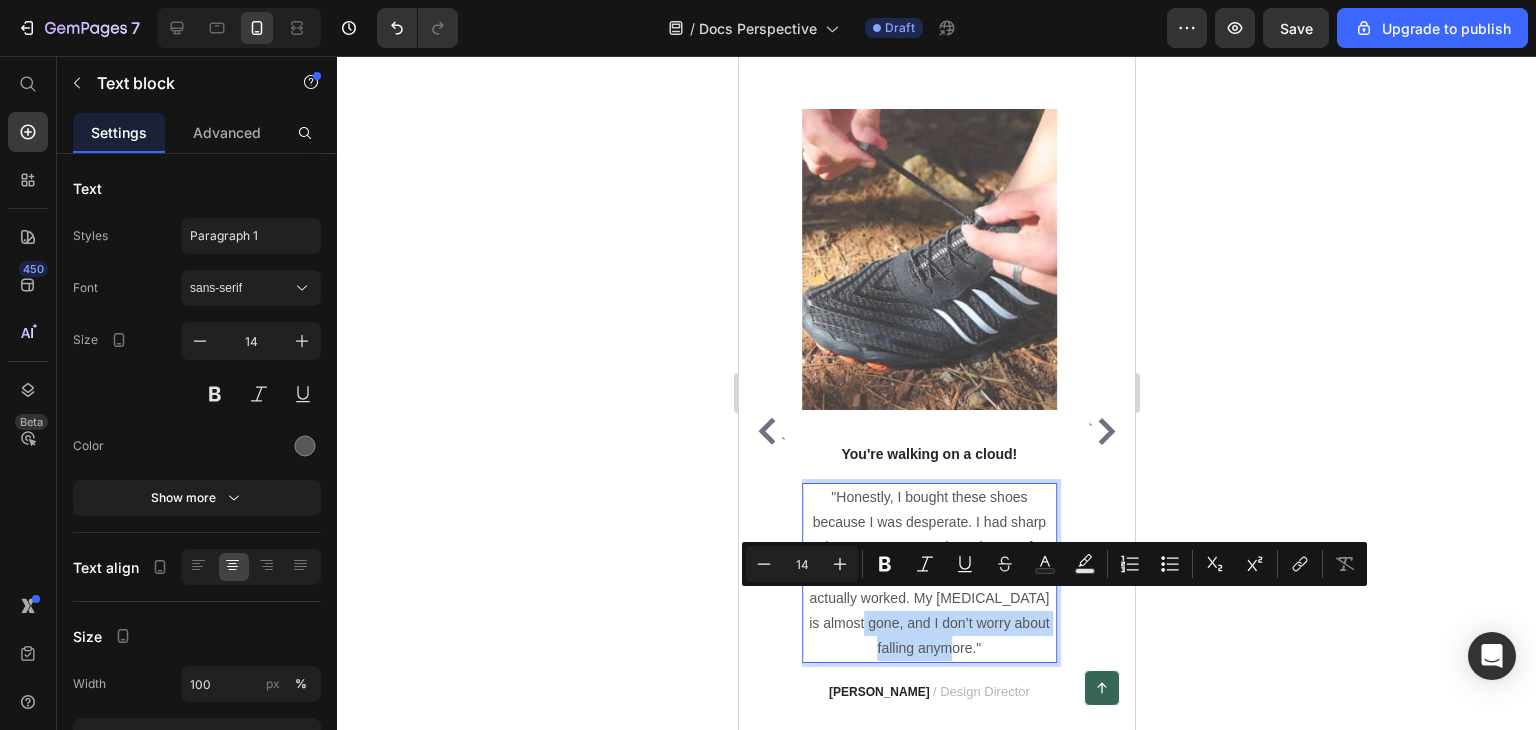 drag, startPoint x: 891, startPoint y: 601, endPoint x: 984, endPoint y: 633, distance: 98.35141 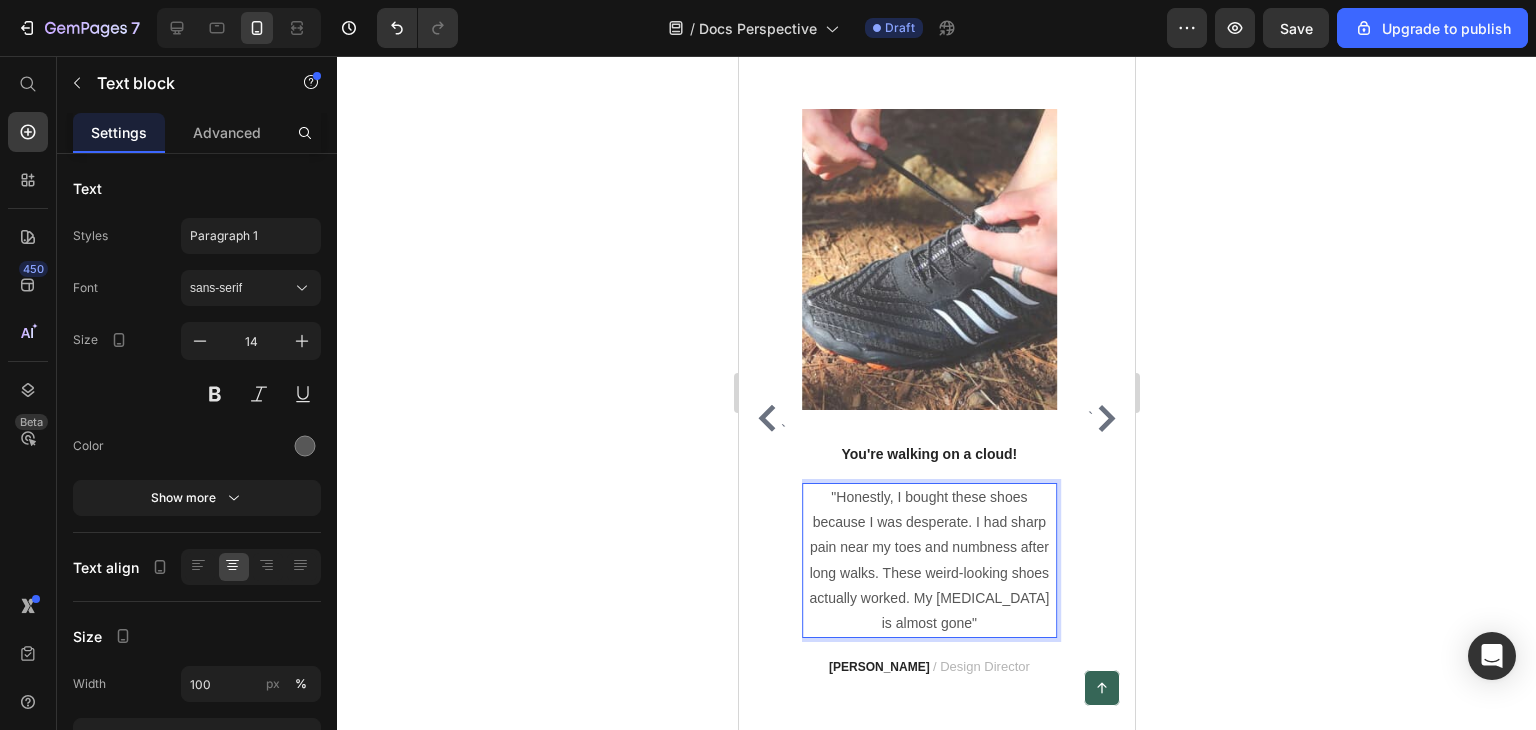 click on ""Honestly, I bought these shoes because I was desperate. I had sharp pain near my toes and numbness after long walks. These weird-looking shoes actually worked. My foot pain is almost gone"" at bounding box center [928, 560] 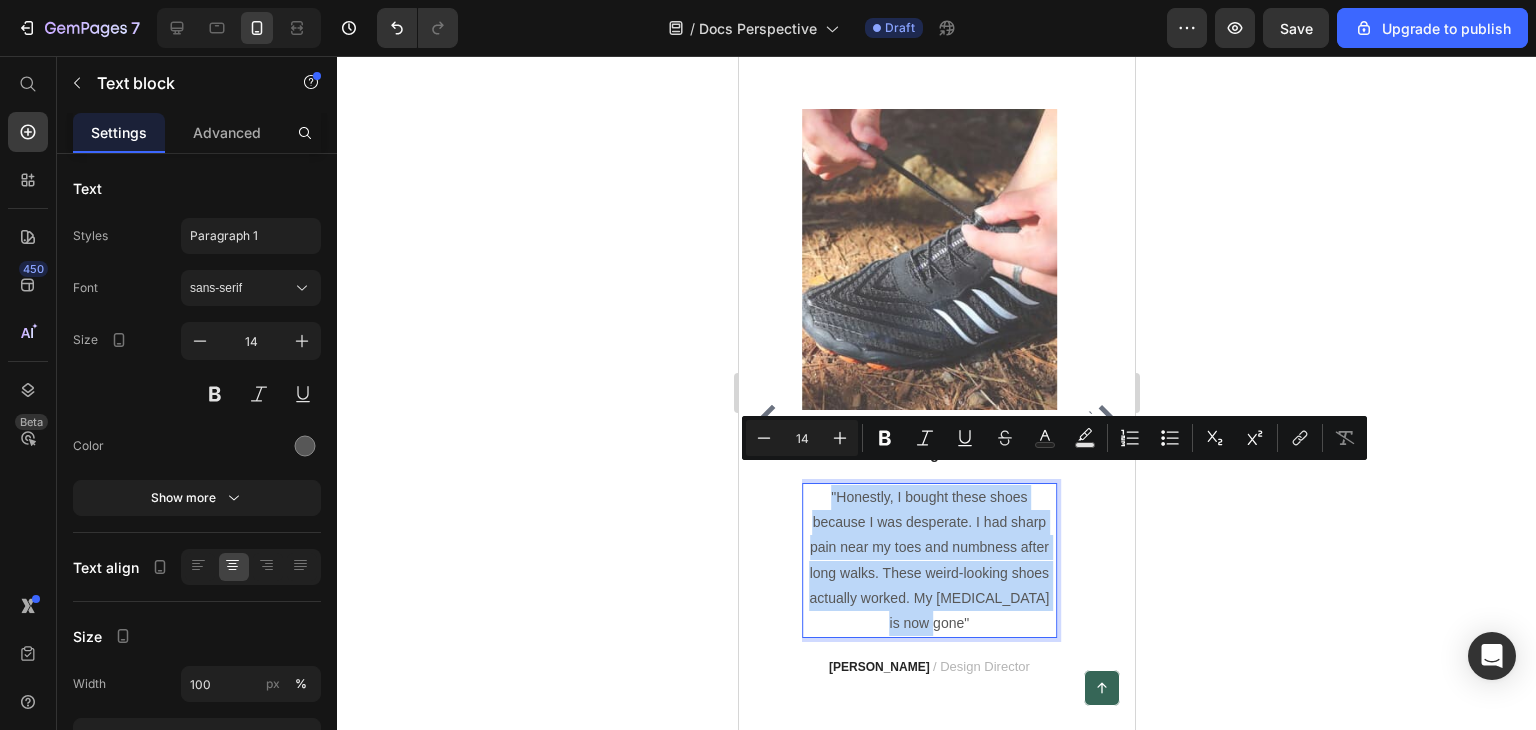 drag, startPoint x: 828, startPoint y: 474, endPoint x: 997, endPoint y: 602, distance: 212.00237 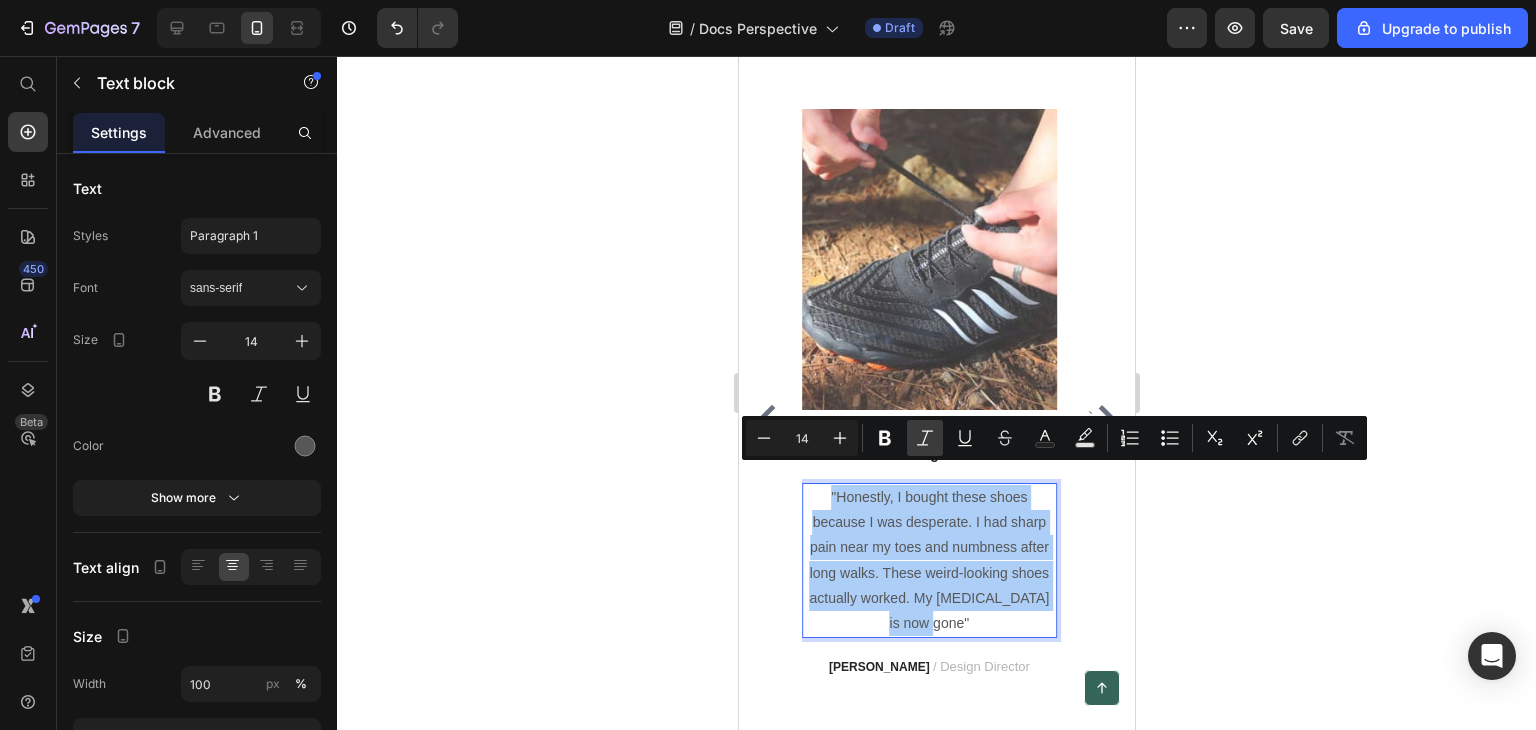 click on "Italic" at bounding box center (925, 438) 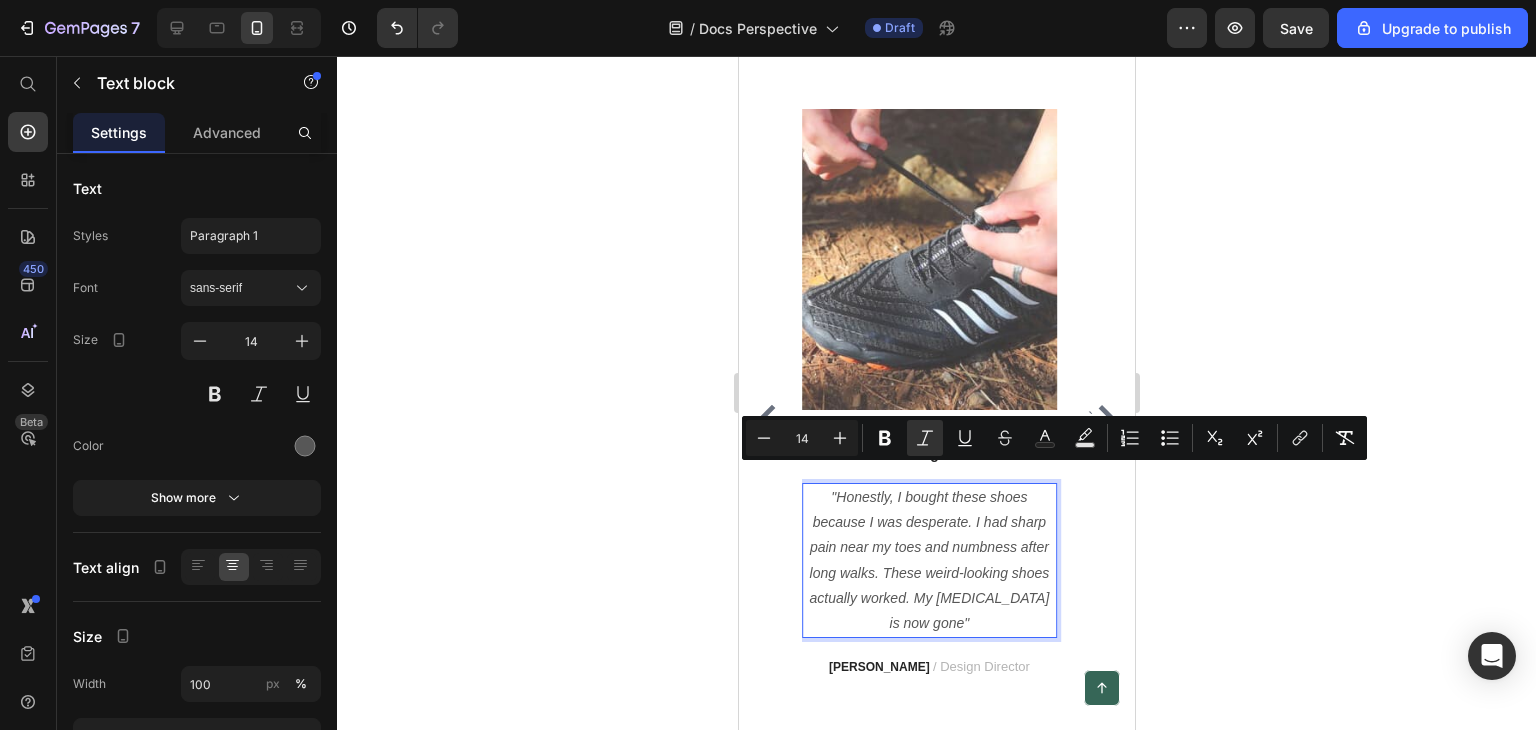 click 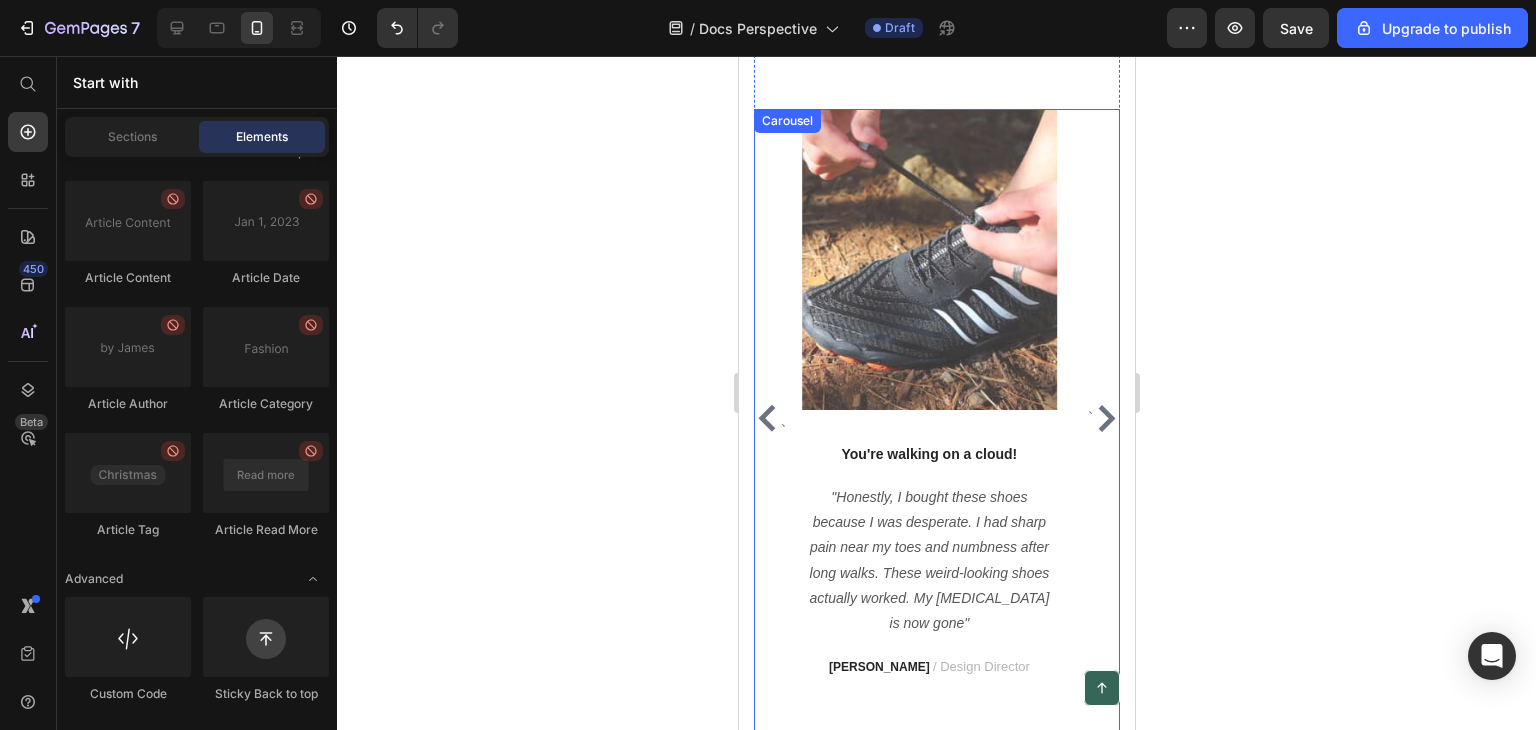 click 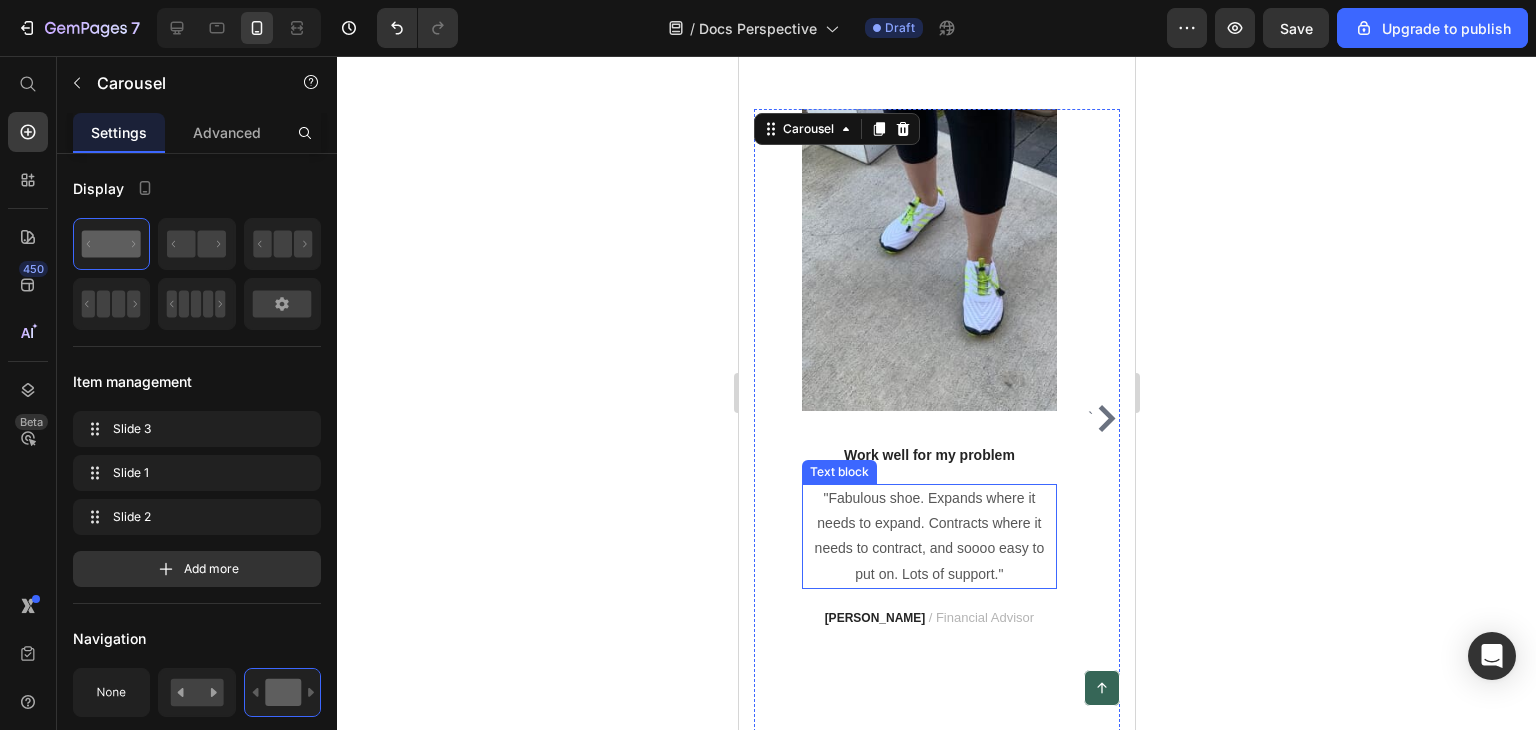 click on ""Fabulous shoe. Expands where it needs to expand. Contracts where it needs to contract, and soooo easy to put on. Lots of support."" at bounding box center (928, 536) 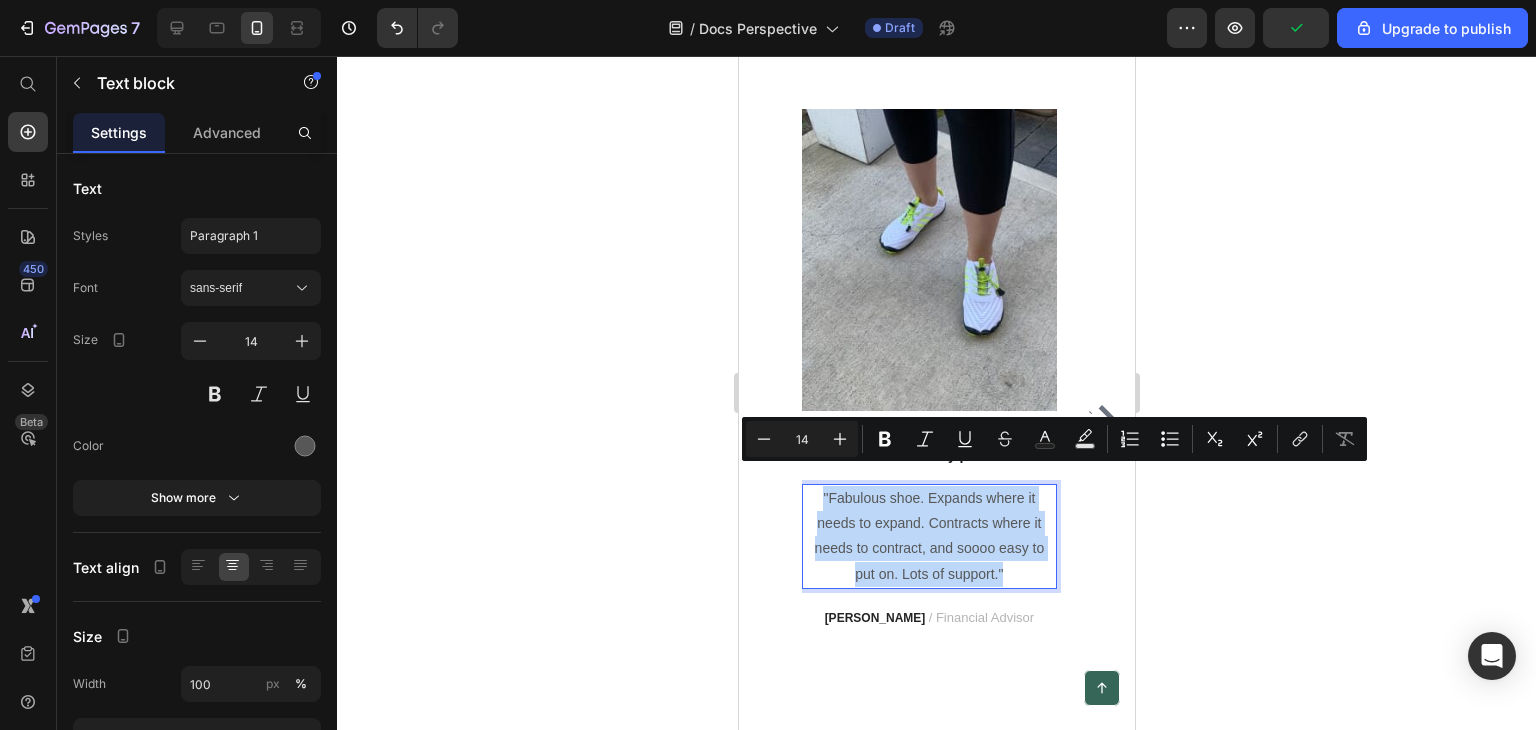 drag, startPoint x: 817, startPoint y: 473, endPoint x: 1021, endPoint y: 551, distance: 218.40329 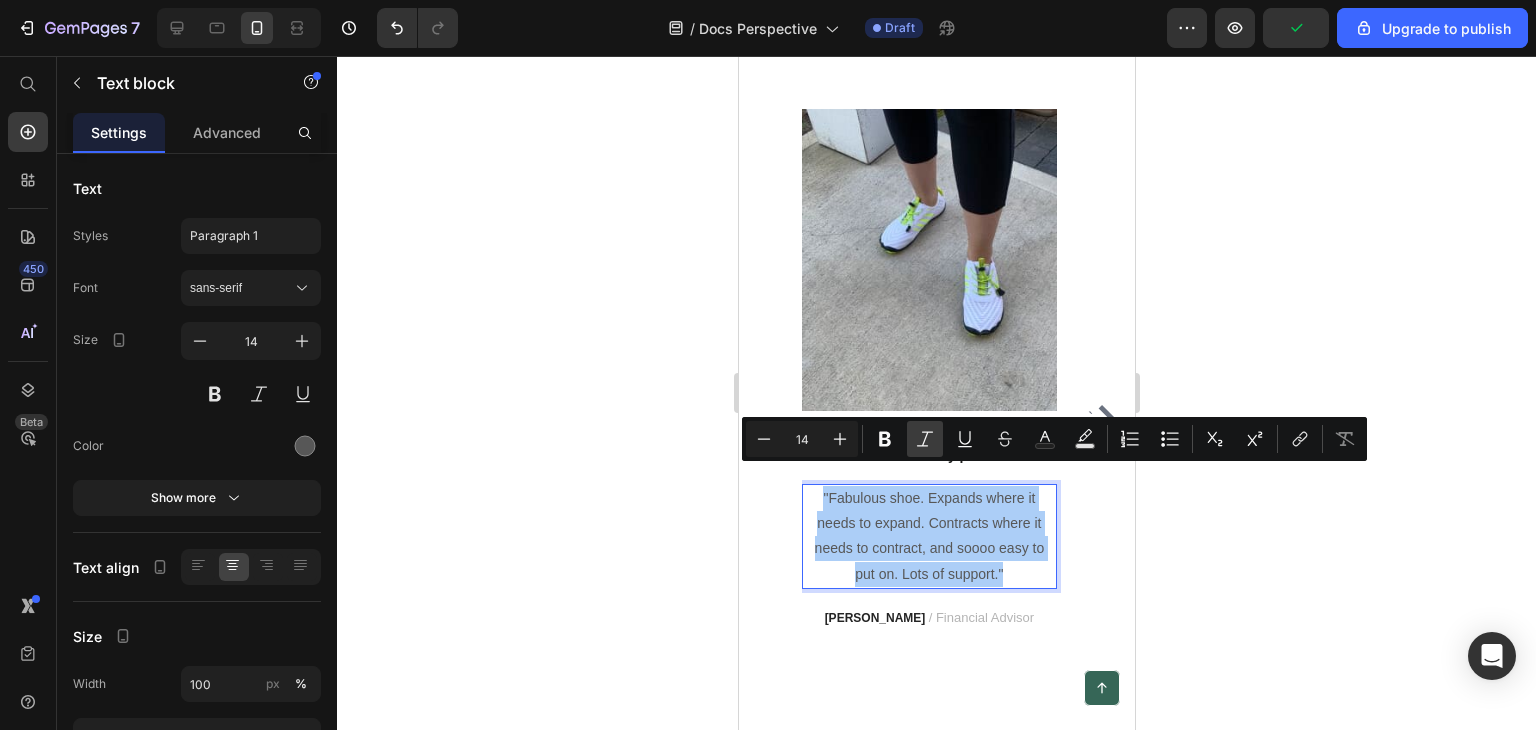 click 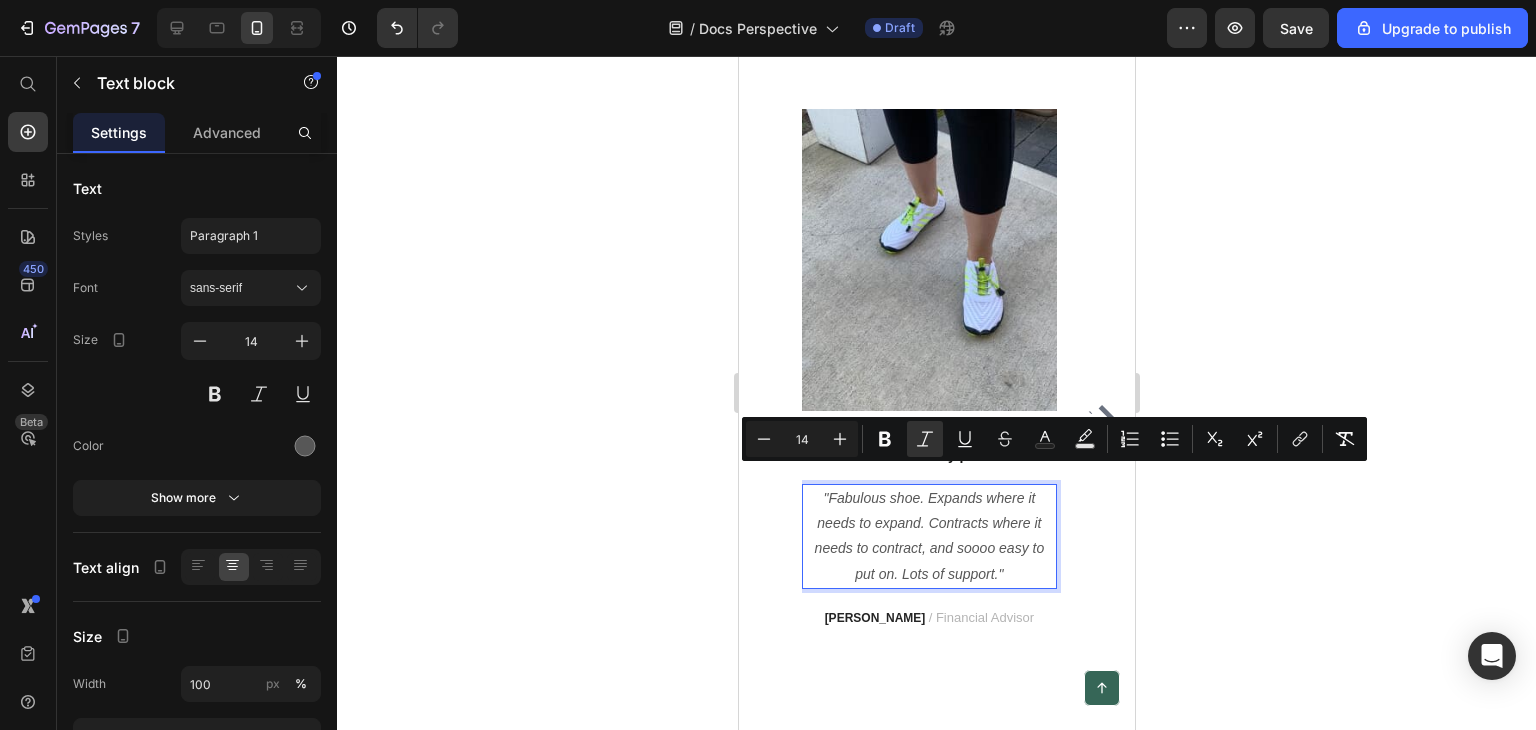 click 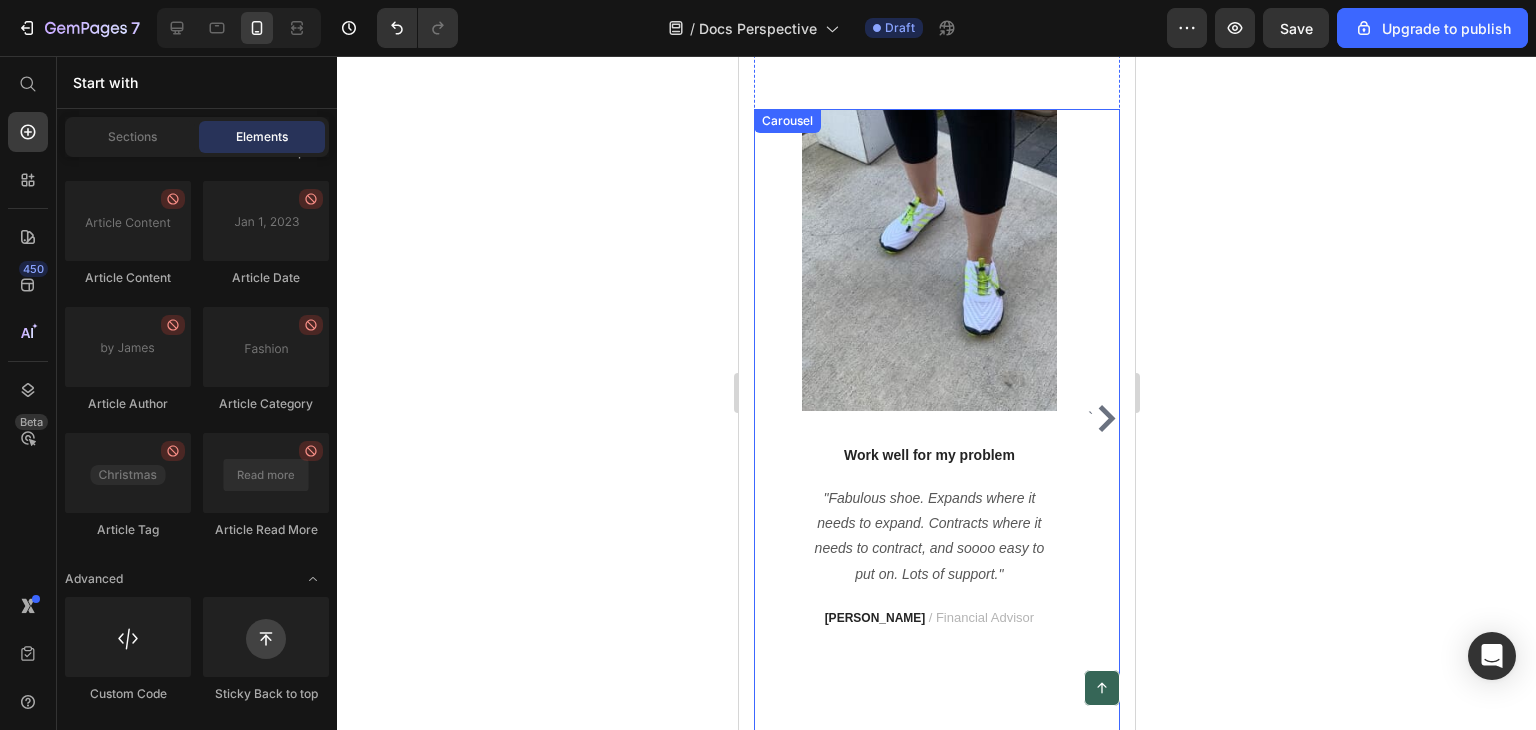 click 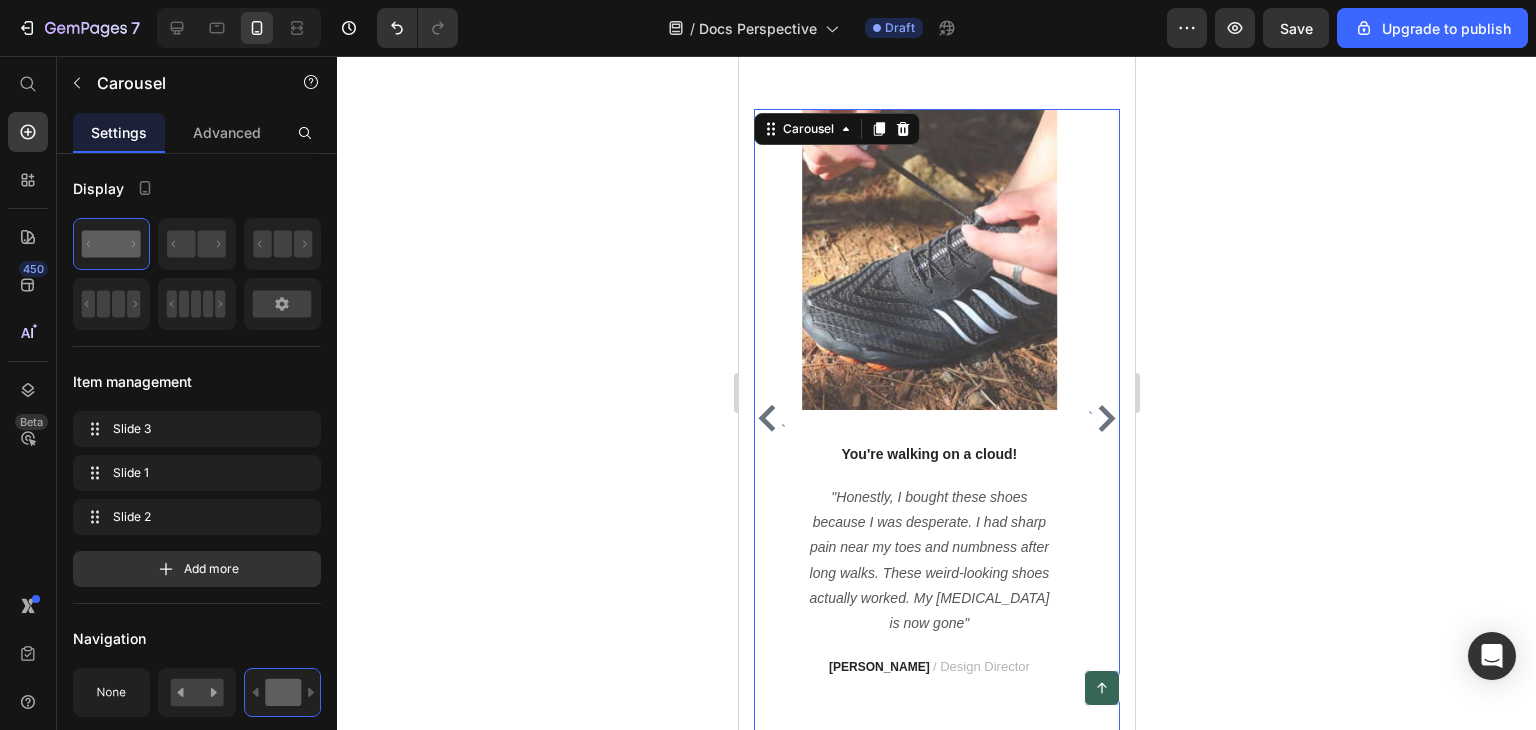 click 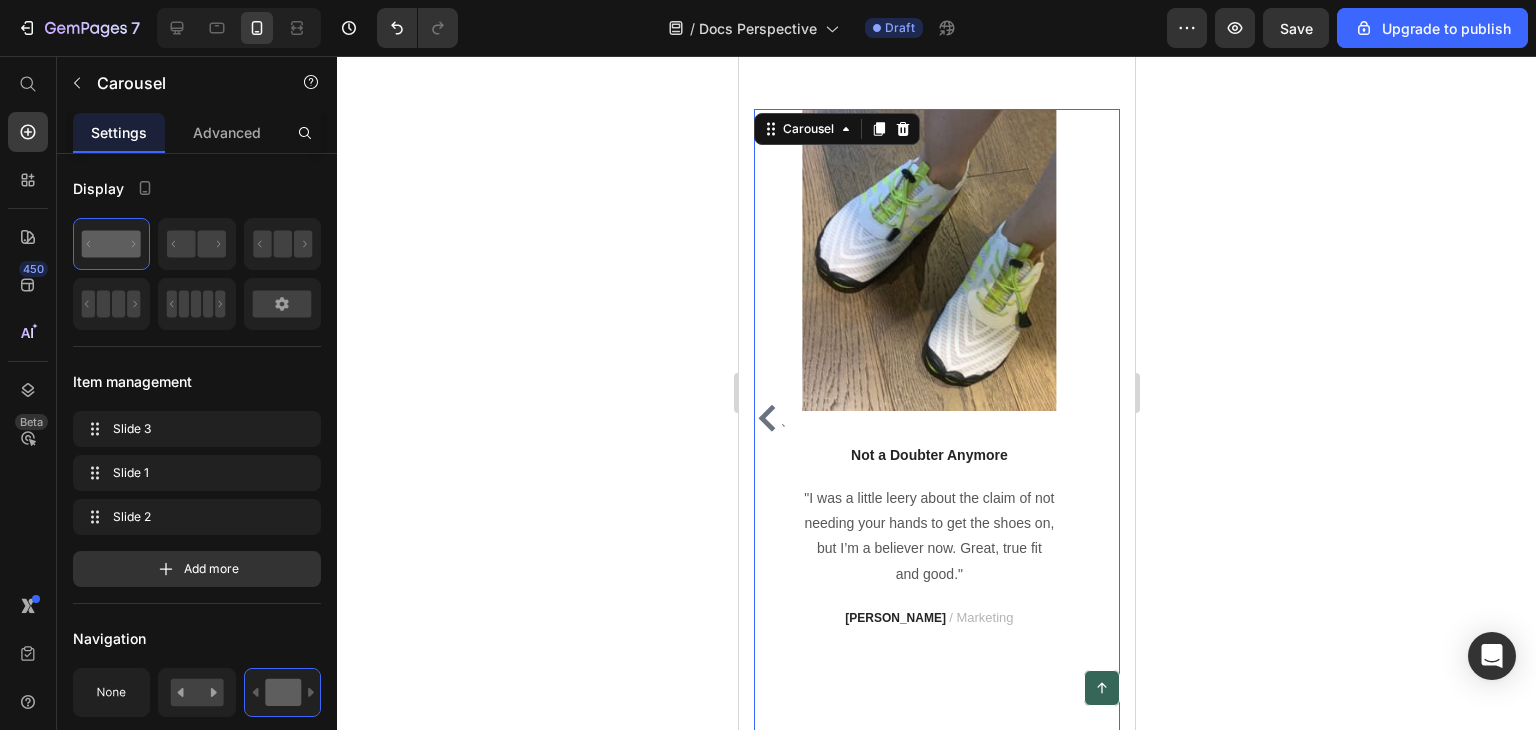 click 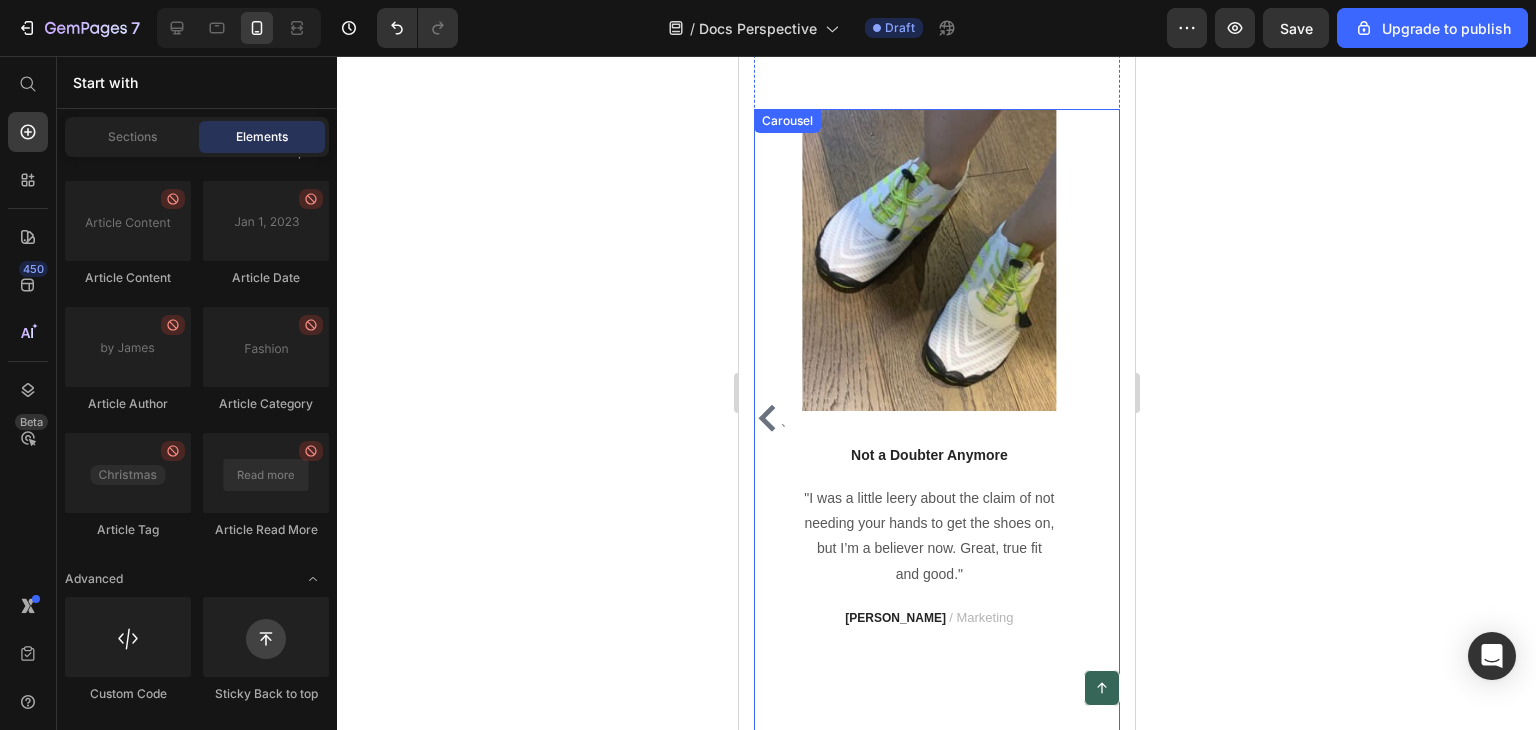click 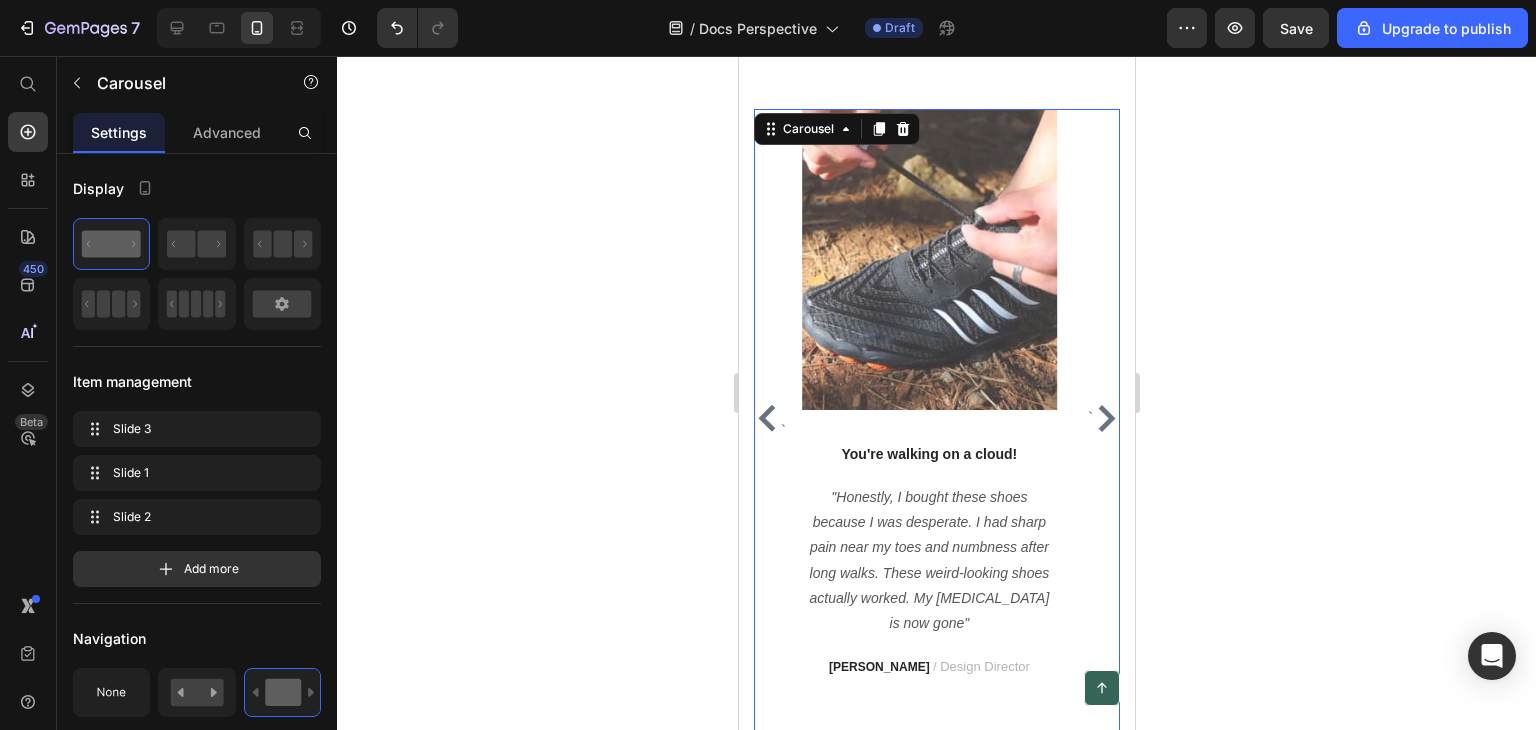 click 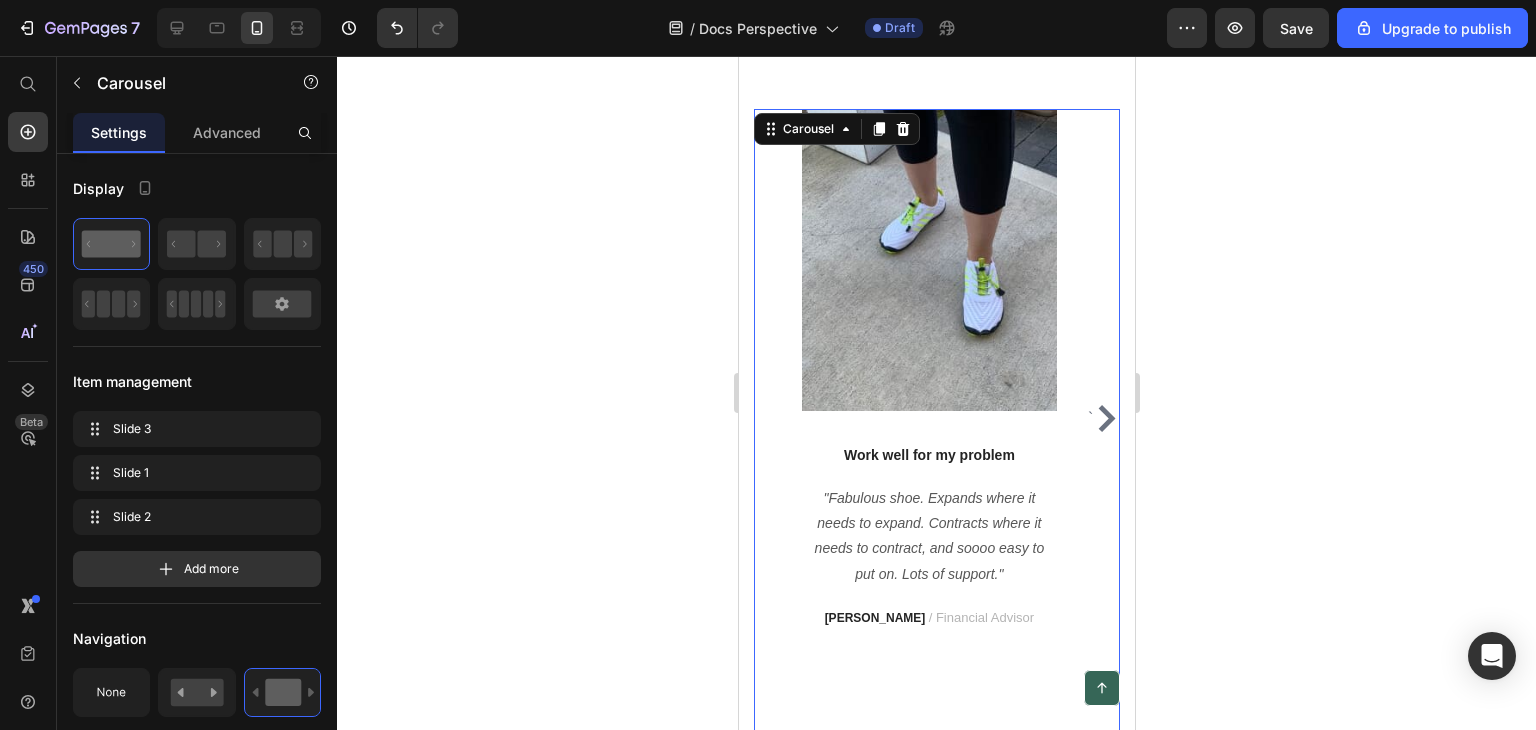 click 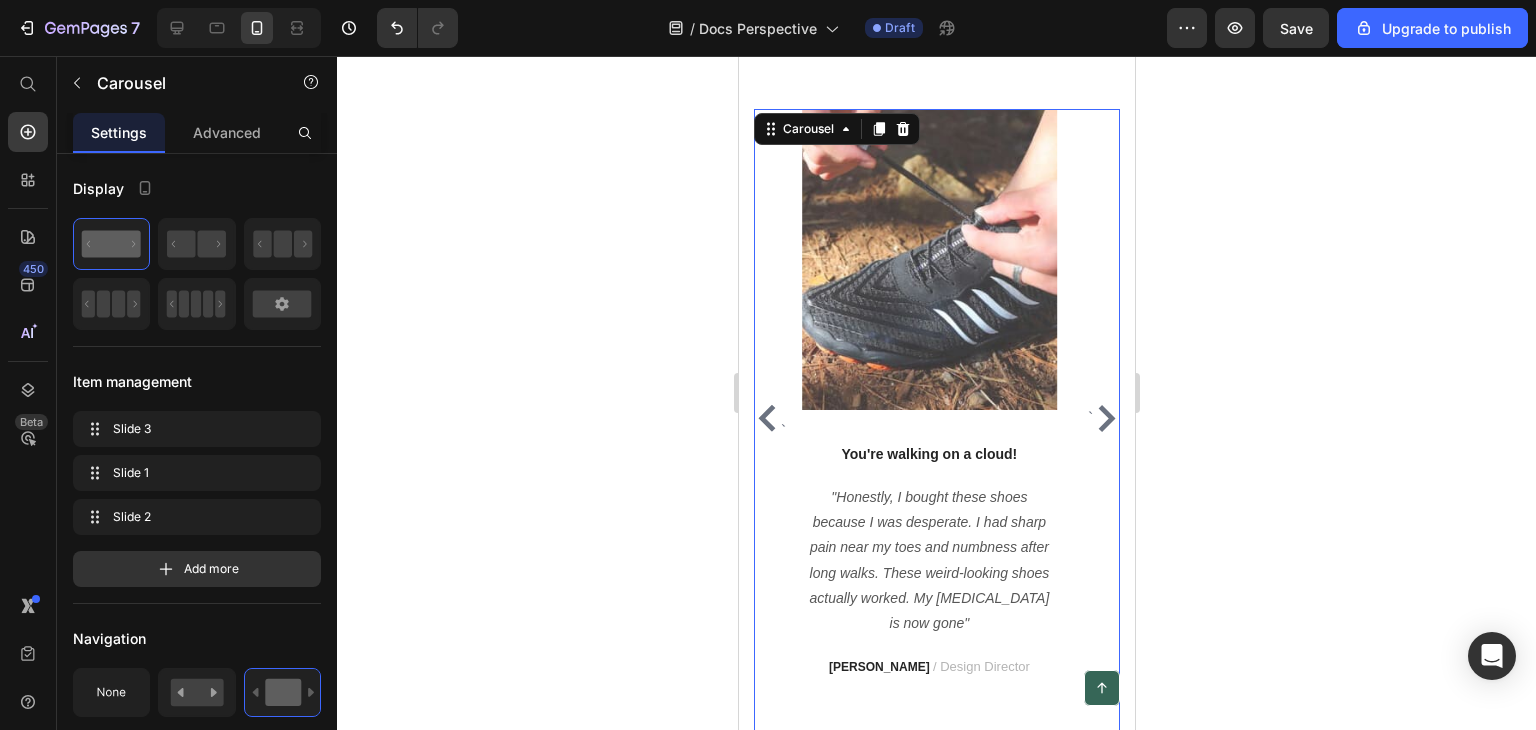 click 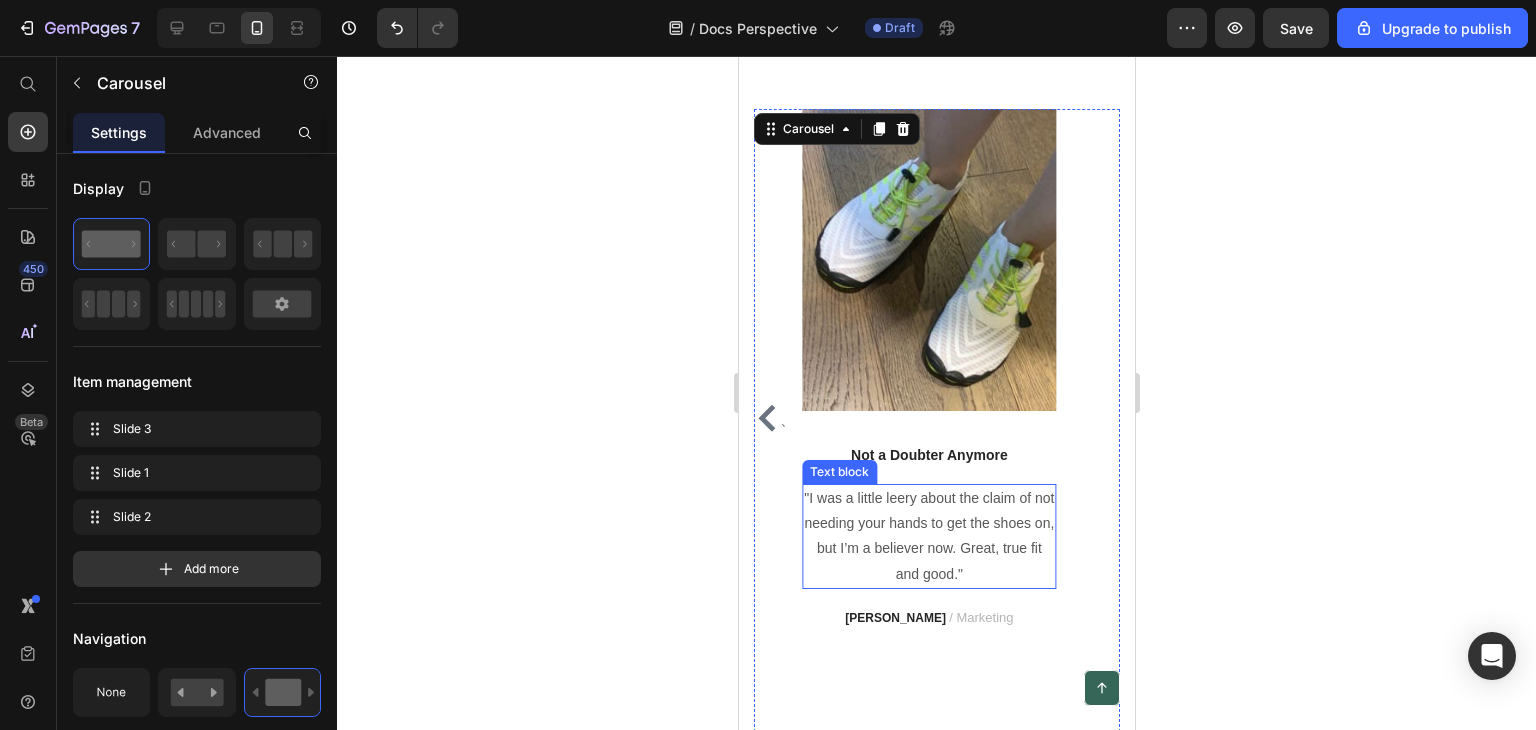 click on ""I was a little leery about the claim of not needing your hands to get the shoes on, but I’m a believer now. Great, true fit and good."" at bounding box center [928, 536] 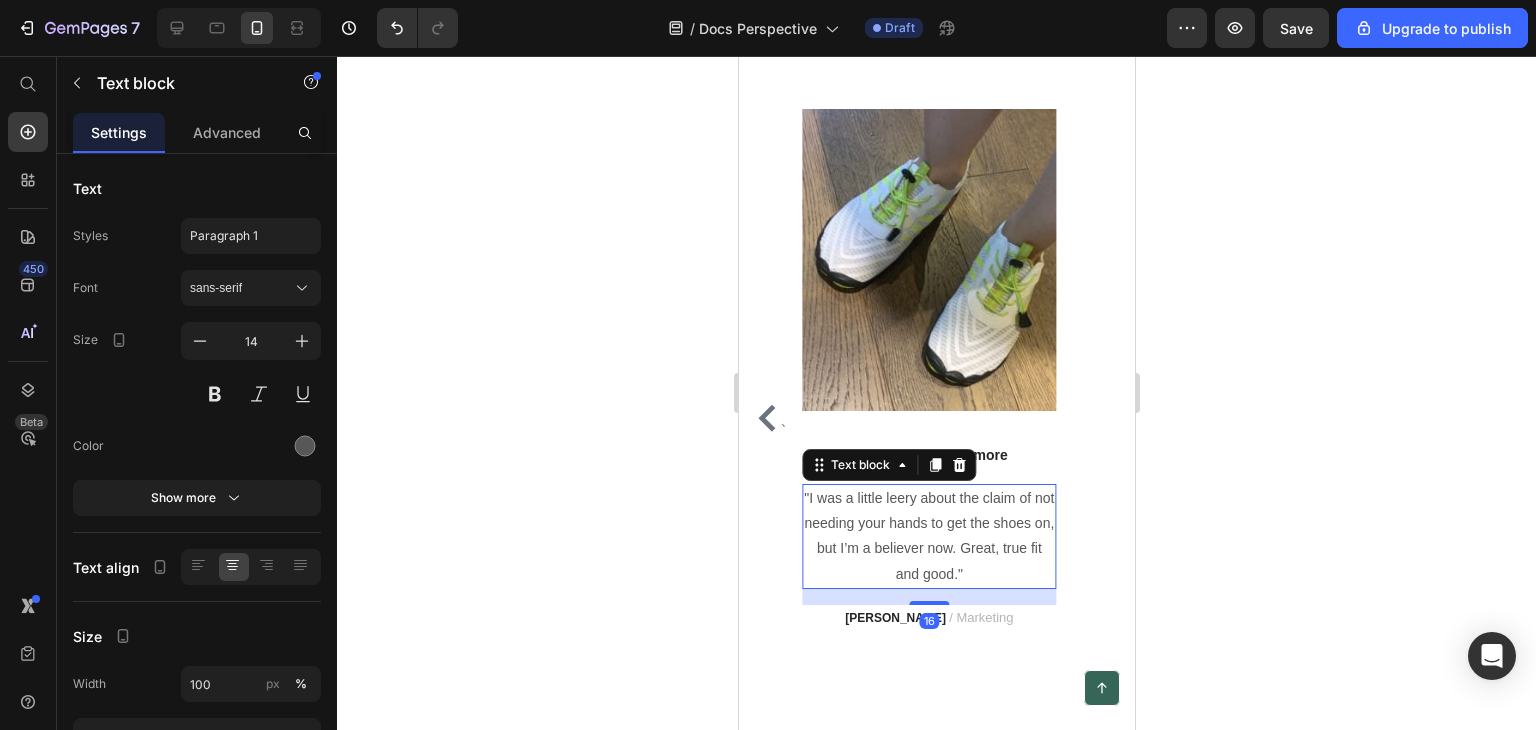 click on ""I was a little leery about the claim of not needing your hands to get the shoes on, but I’m a believer now. Great, true fit and good."" at bounding box center [928, 536] 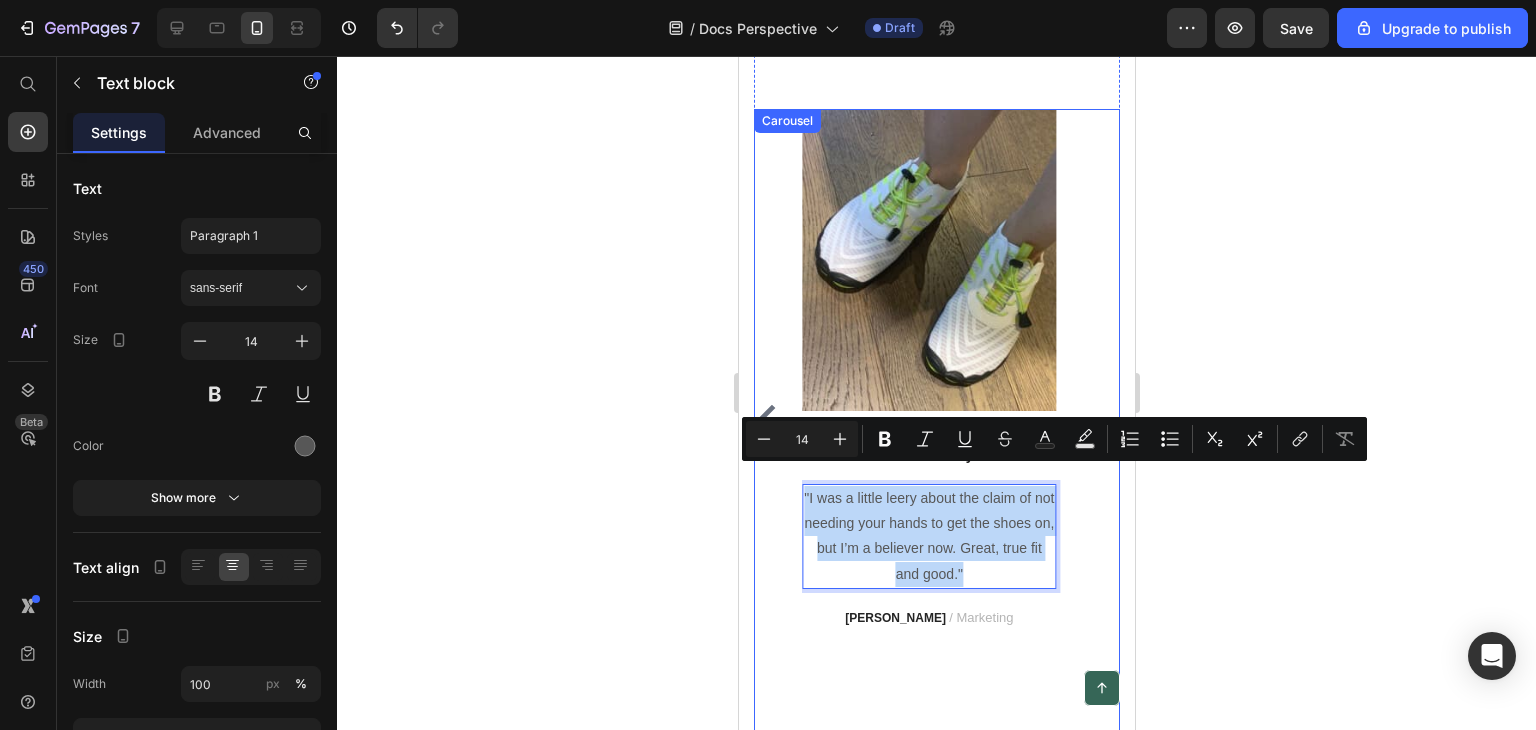 drag, startPoint x: 968, startPoint y: 551, endPoint x: 799, endPoint y: 473, distance: 186.13167 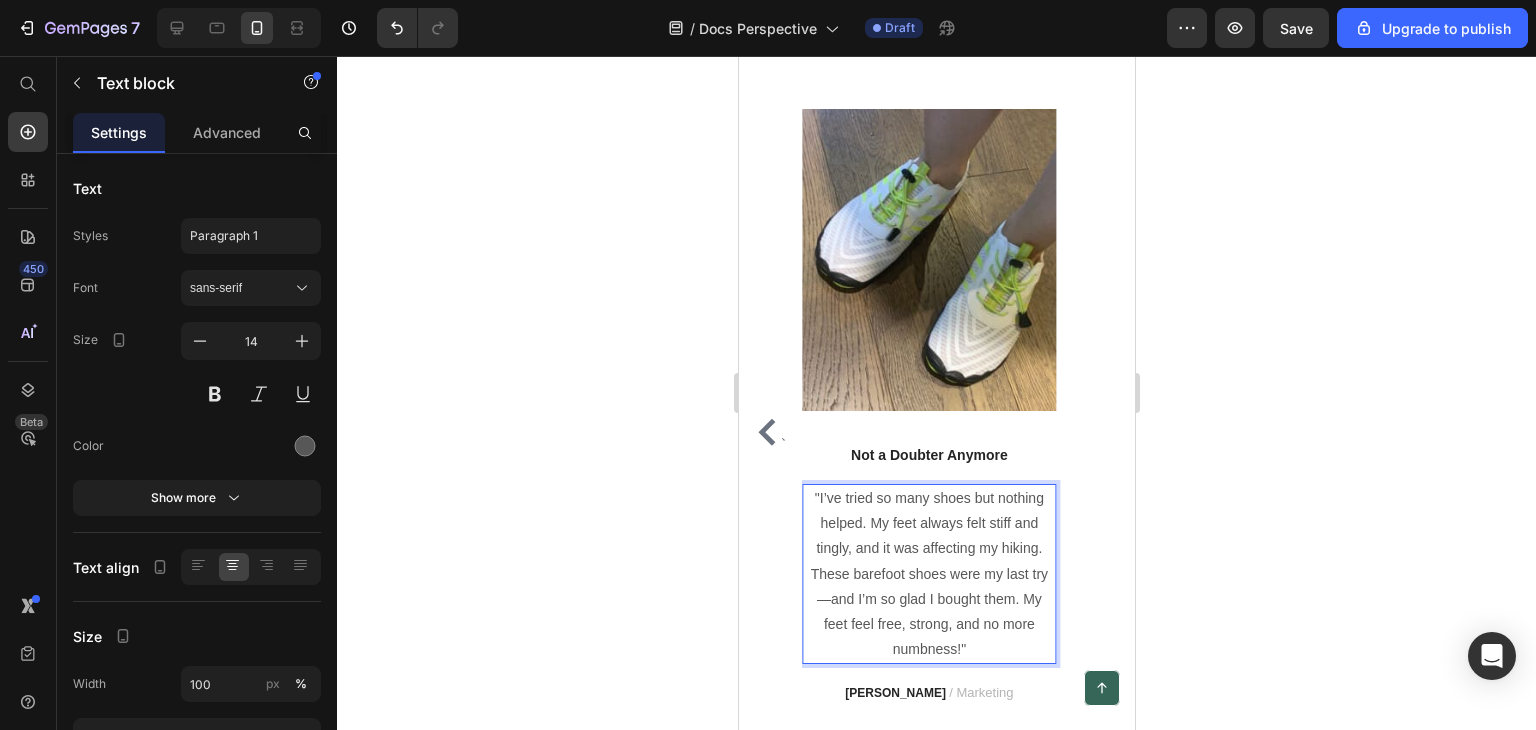 click on ""I’ve tried so many shoes but nothing helped. My feet always felt stiff and tingly, and it was affecting my hiking. These barefoot shoes were my last try—and I’m so glad I bought them. My feet feel free, strong, and no more numbness!"" at bounding box center (928, 574) 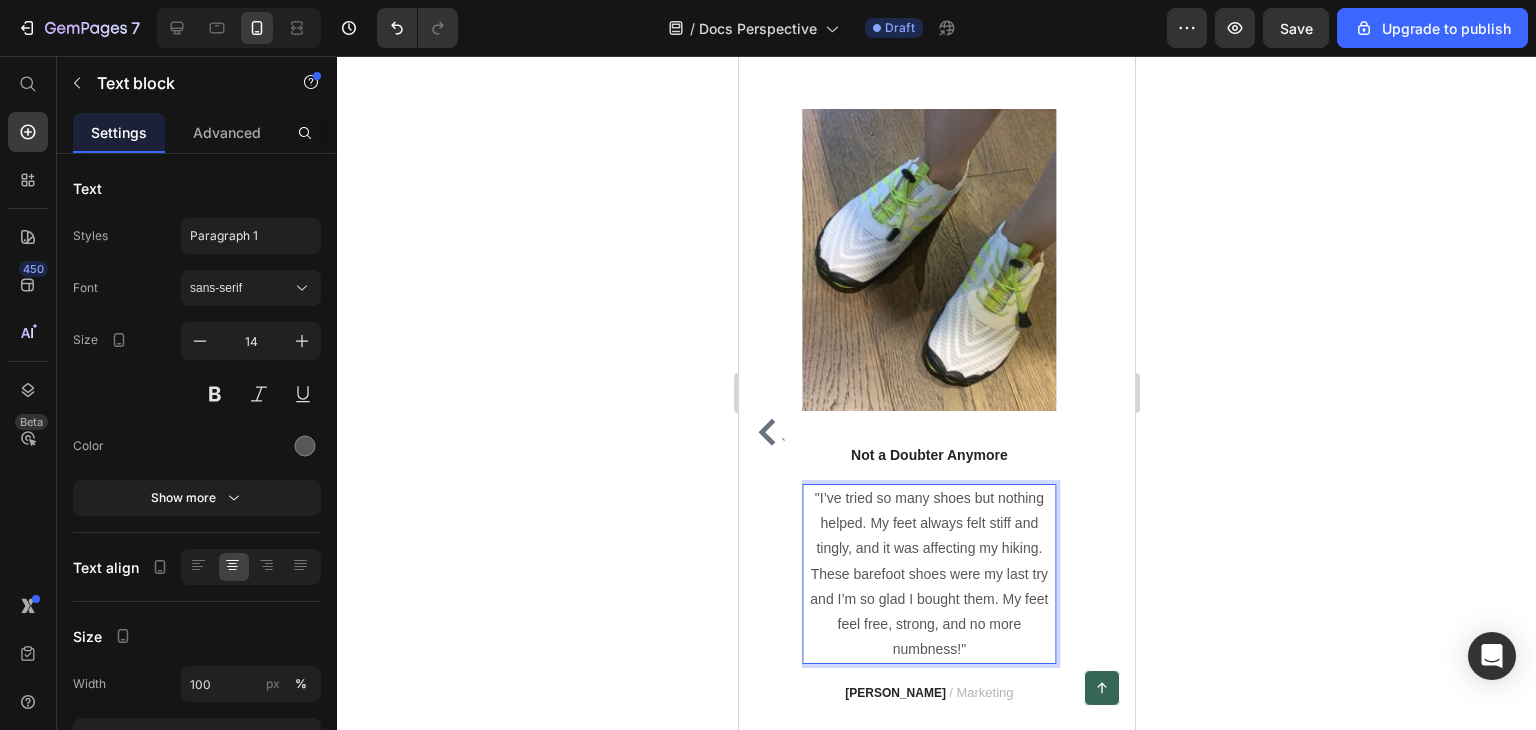 click on ""I’ve tried so many shoes but nothing helped. My feet always felt stiff and tingly, and it was affecting my hiking. These barefoot shoes were my last try and I’m so glad I bought them. My feet feel free, strong, and no more numbness!"" at bounding box center (928, 574) 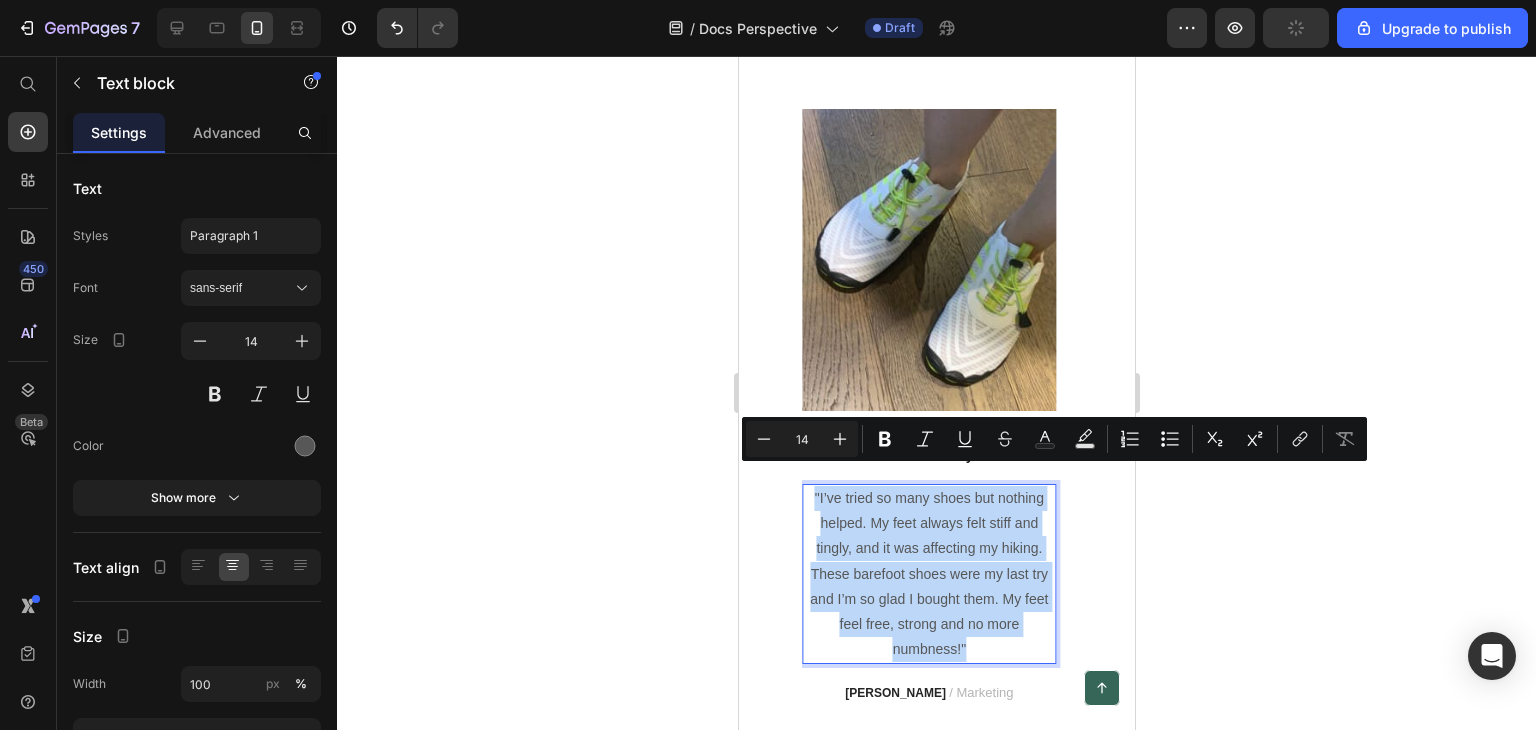 drag, startPoint x: 973, startPoint y: 625, endPoint x: 801, endPoint y: 478, distance: 226.2587 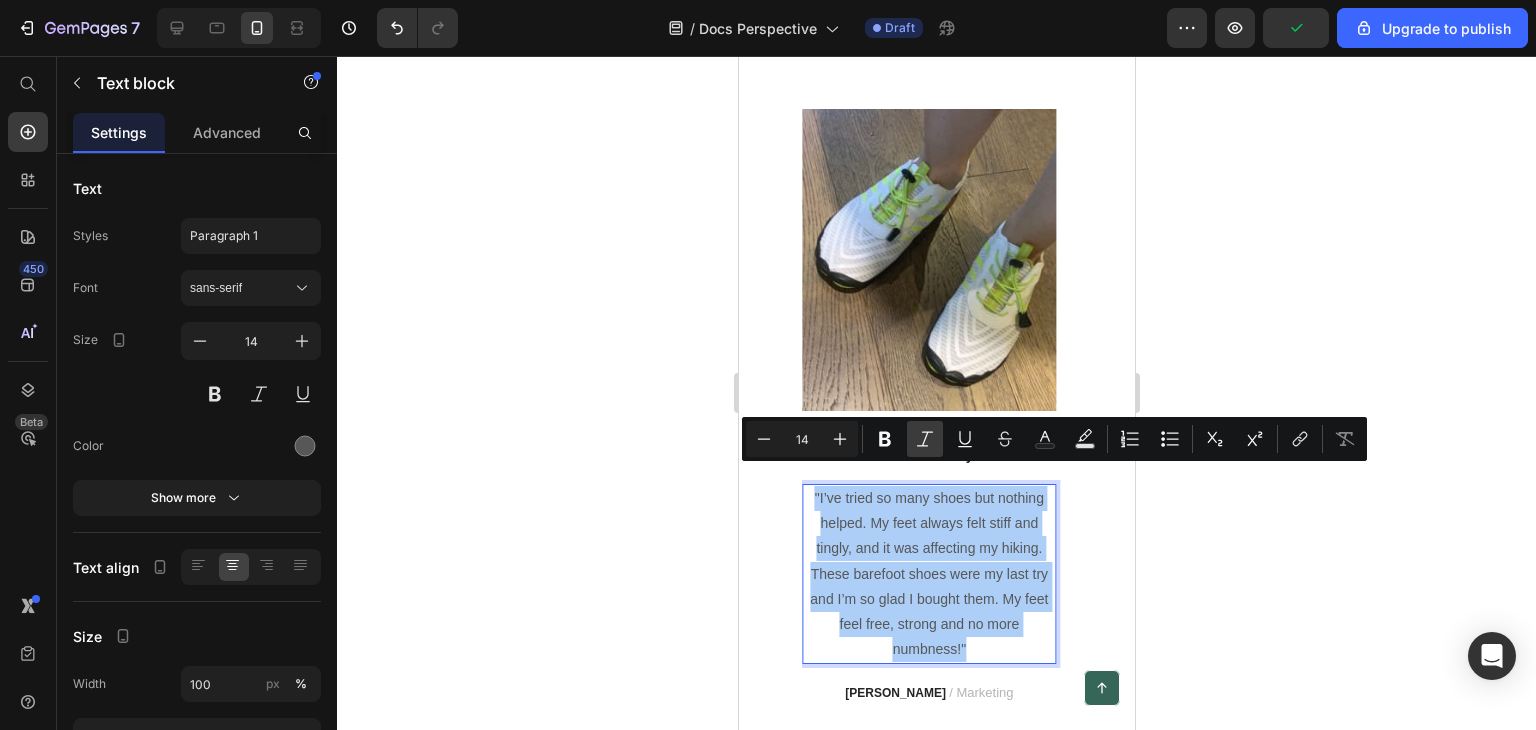click 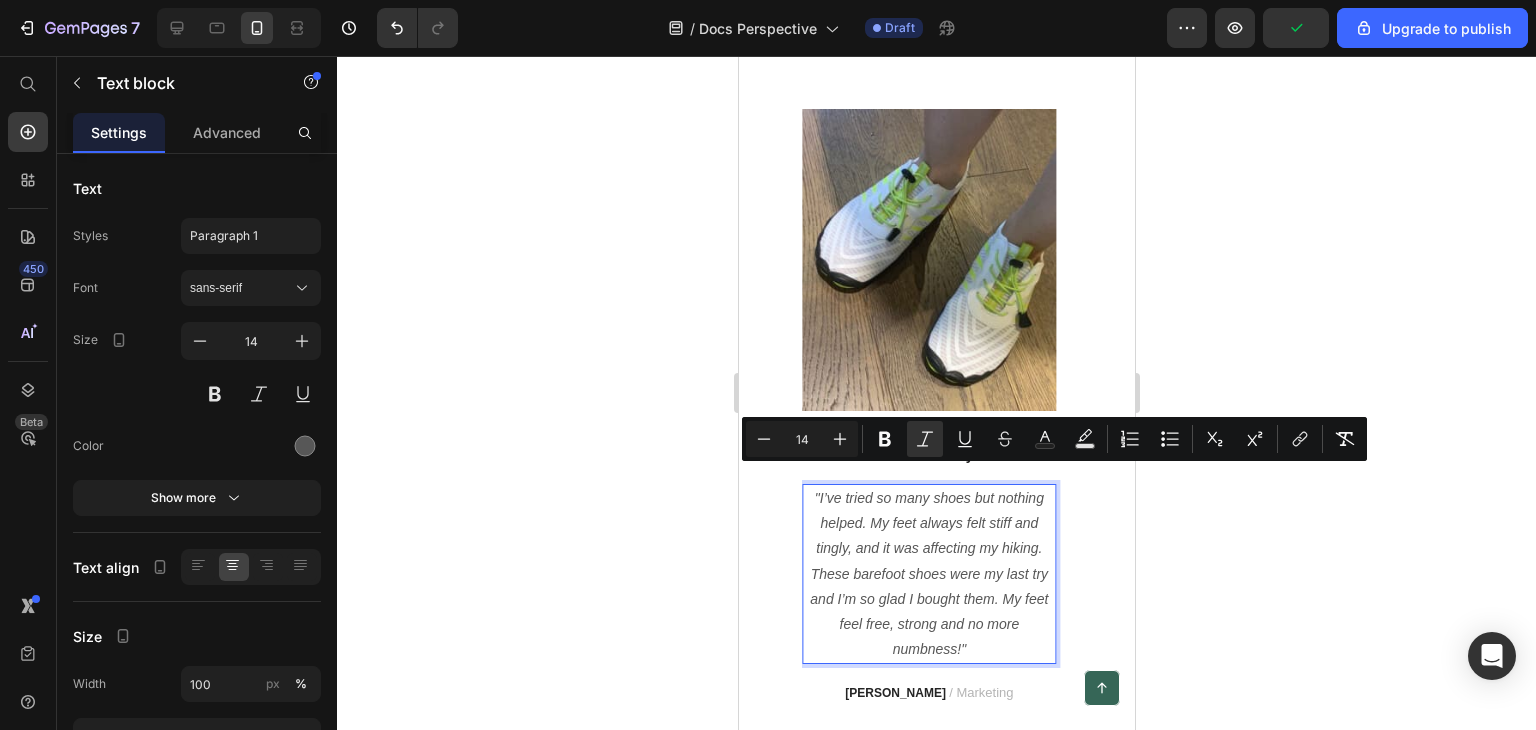 click 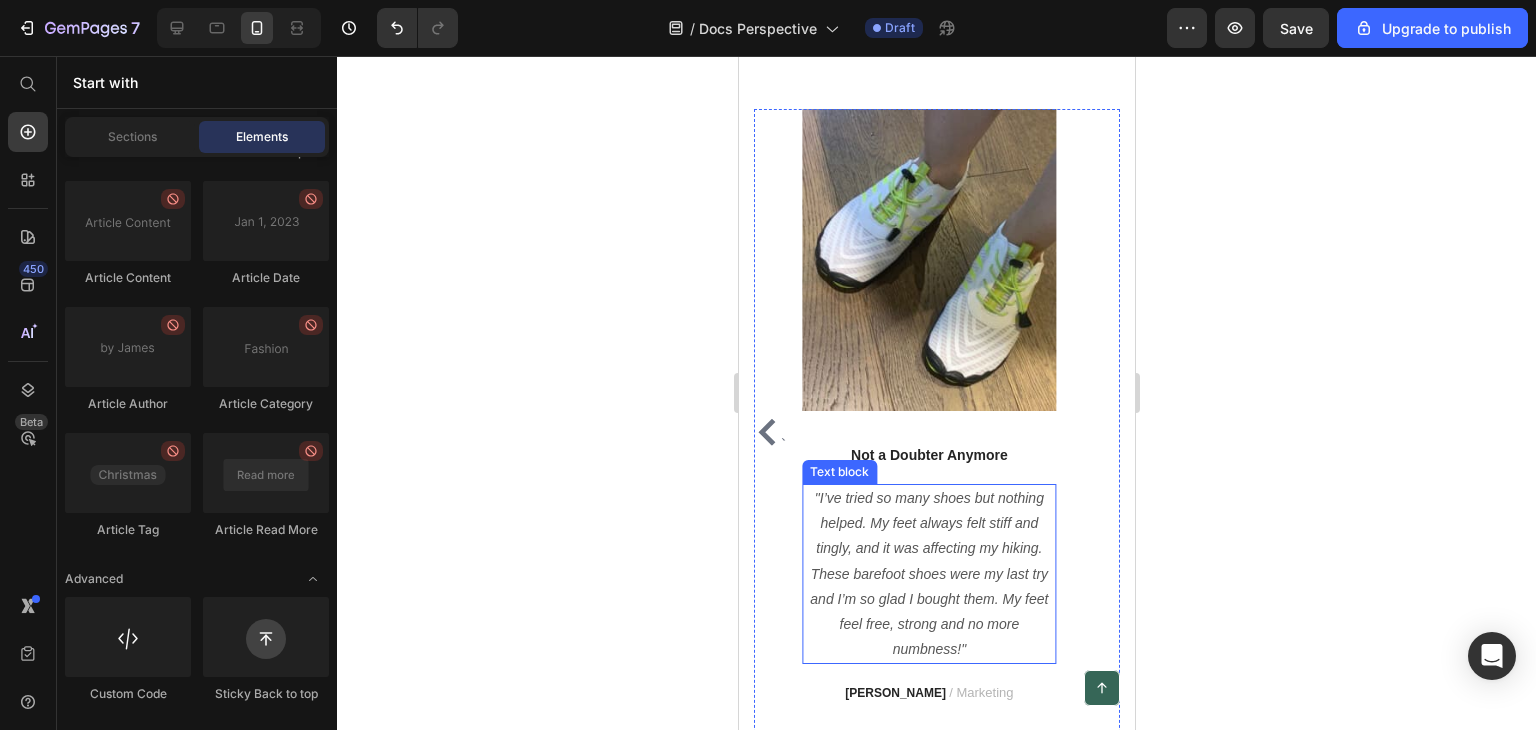 scroll, scrollTop: 7220, scrollLeft: 0, axis: vertical 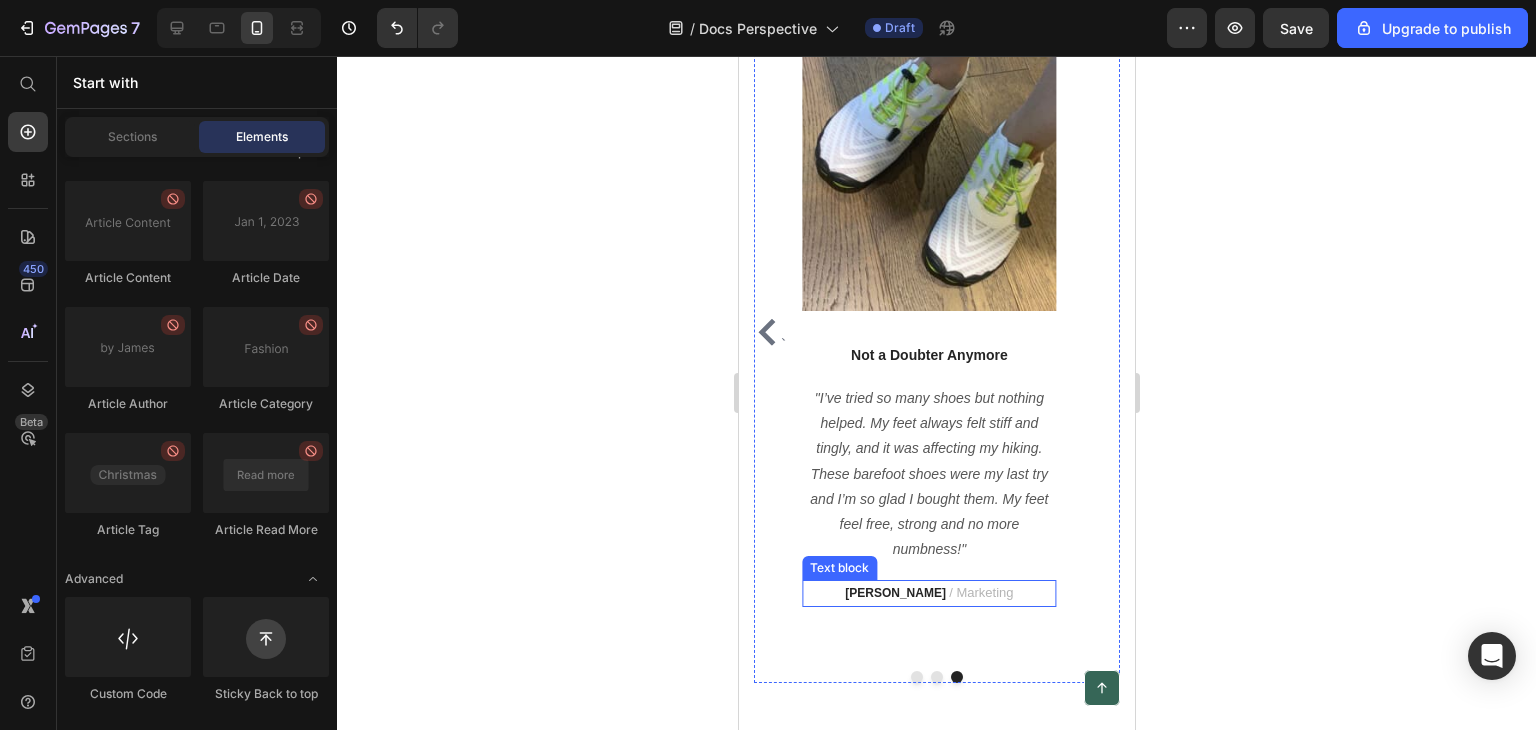 click on "PATRICIA B.   / Marketing" at bounding box center [928, 593] 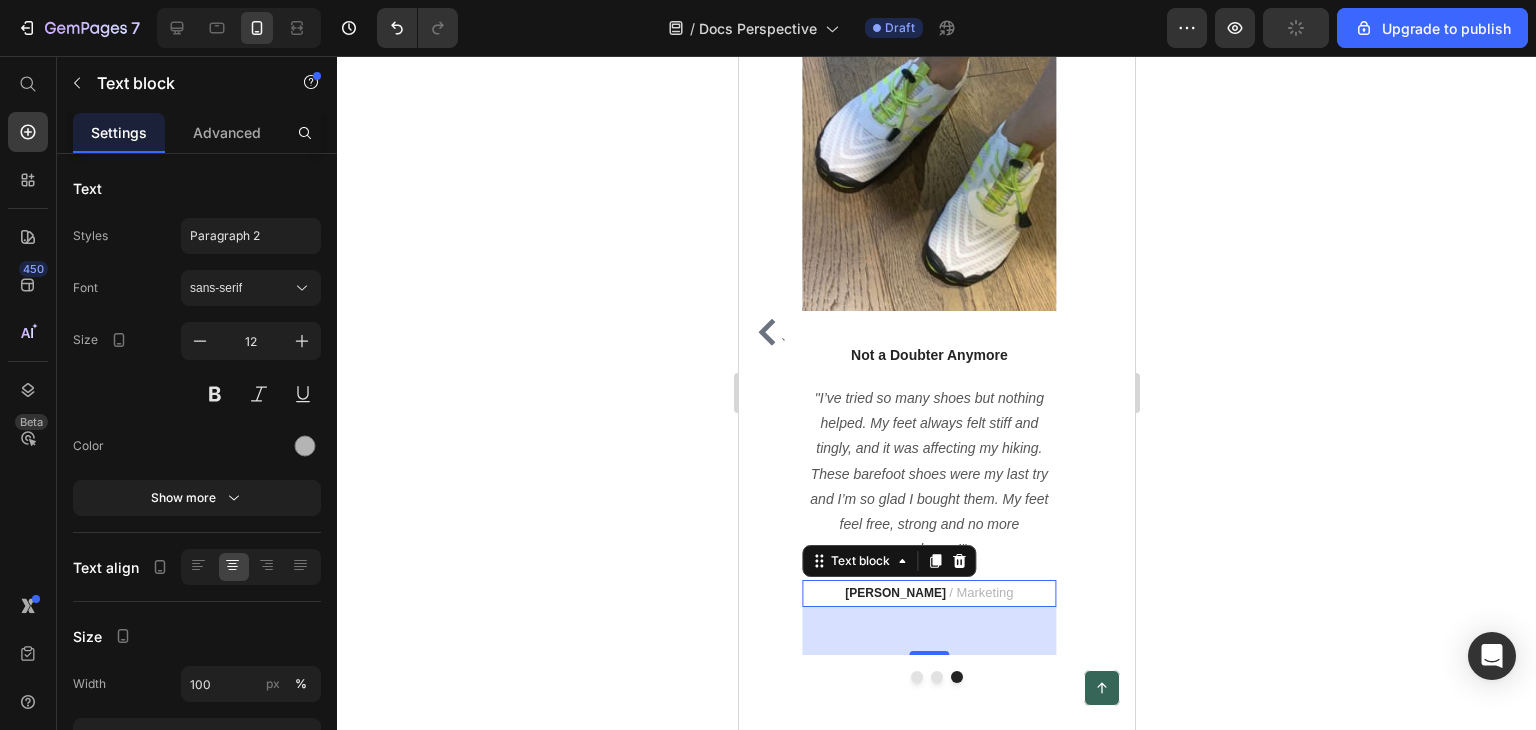 click on "PATRICIA B." at bounding box center [894, 593] 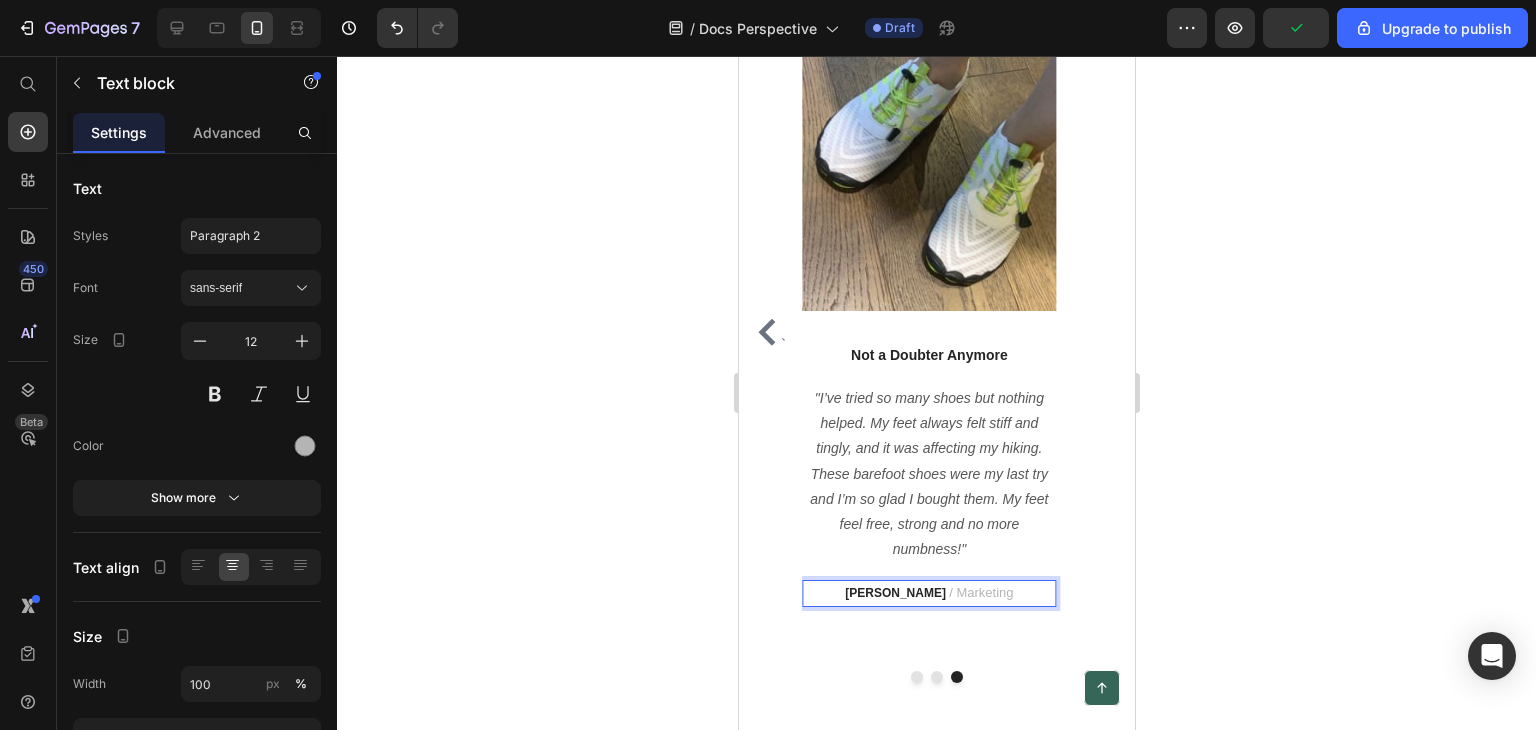 click on "PATRICIA B.   / Marketing" at bounding box center (928, 593) 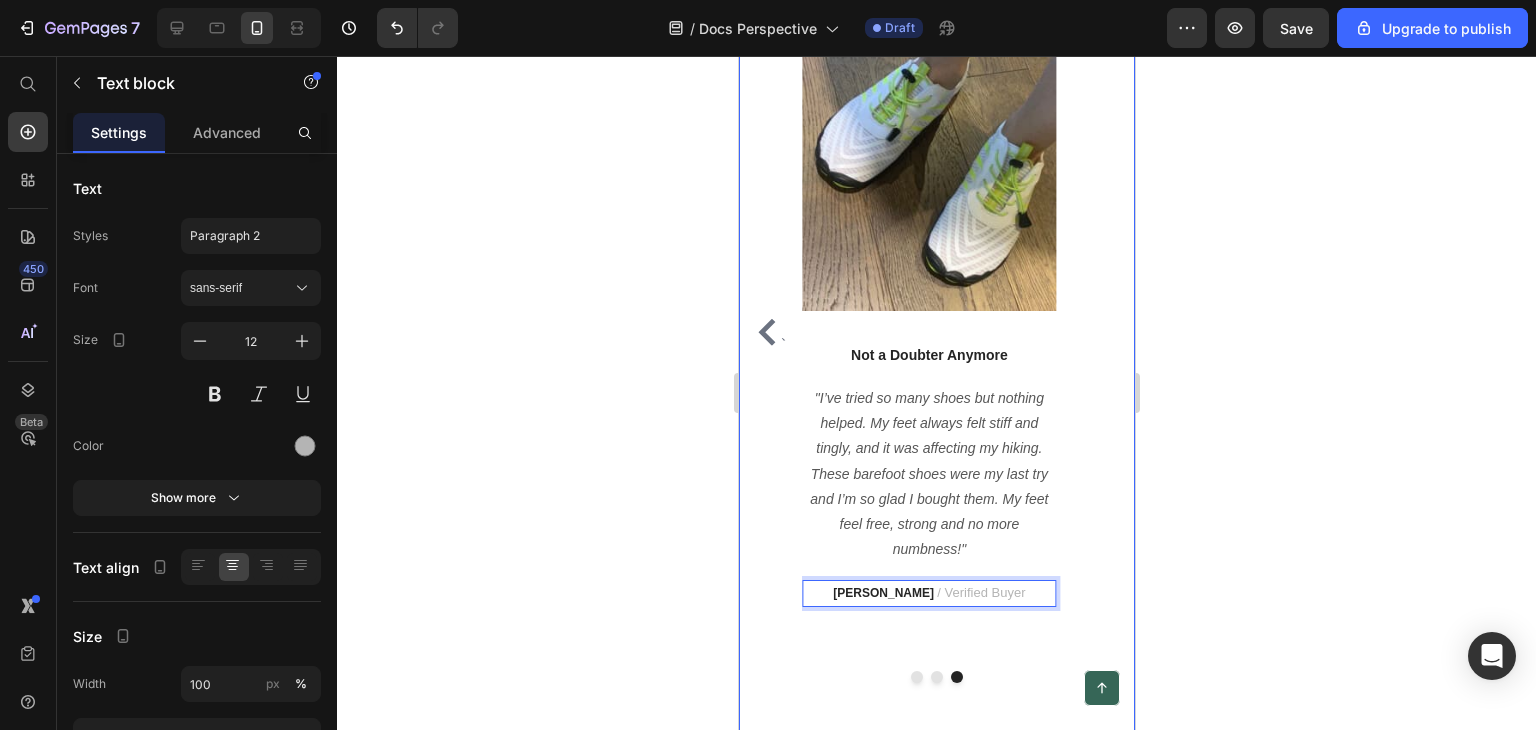 click 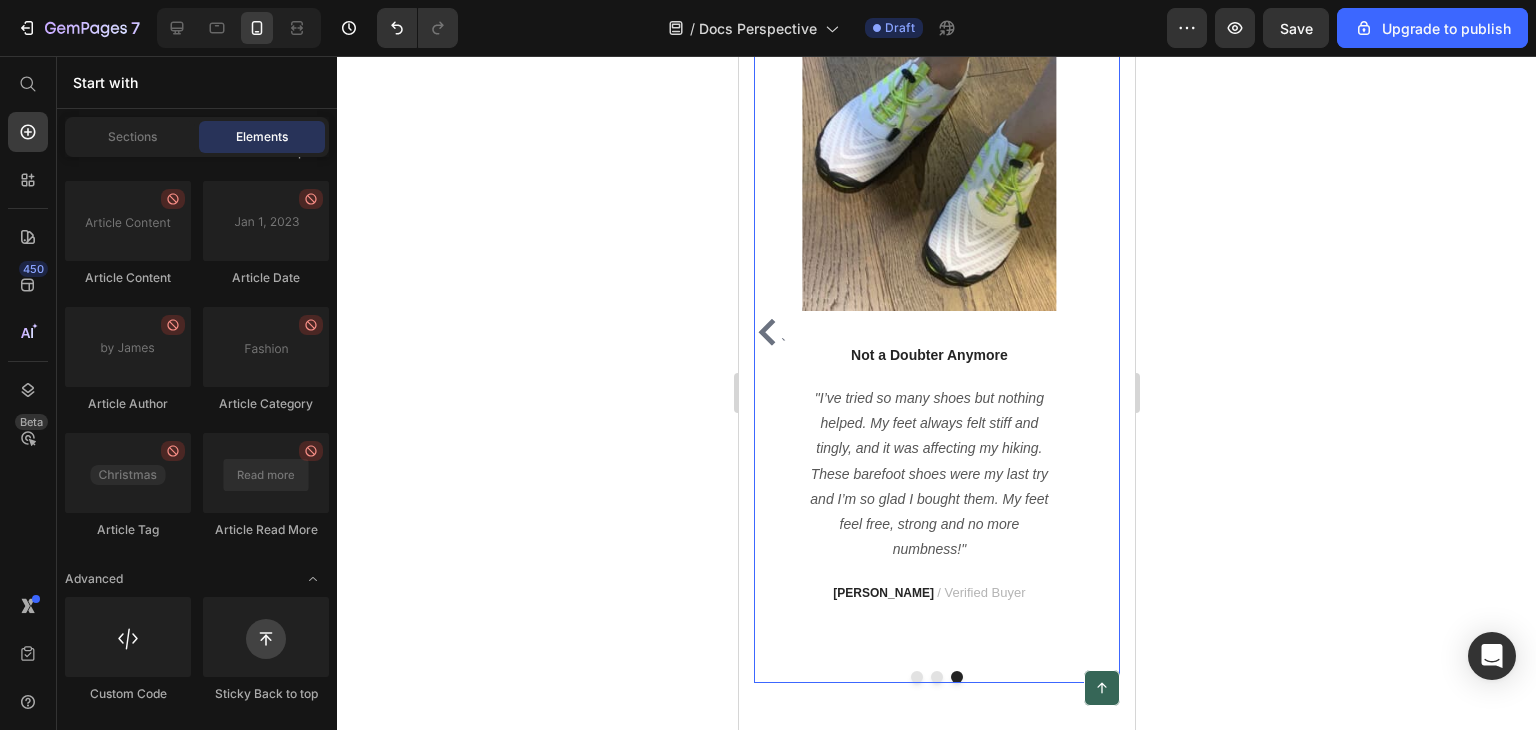 click 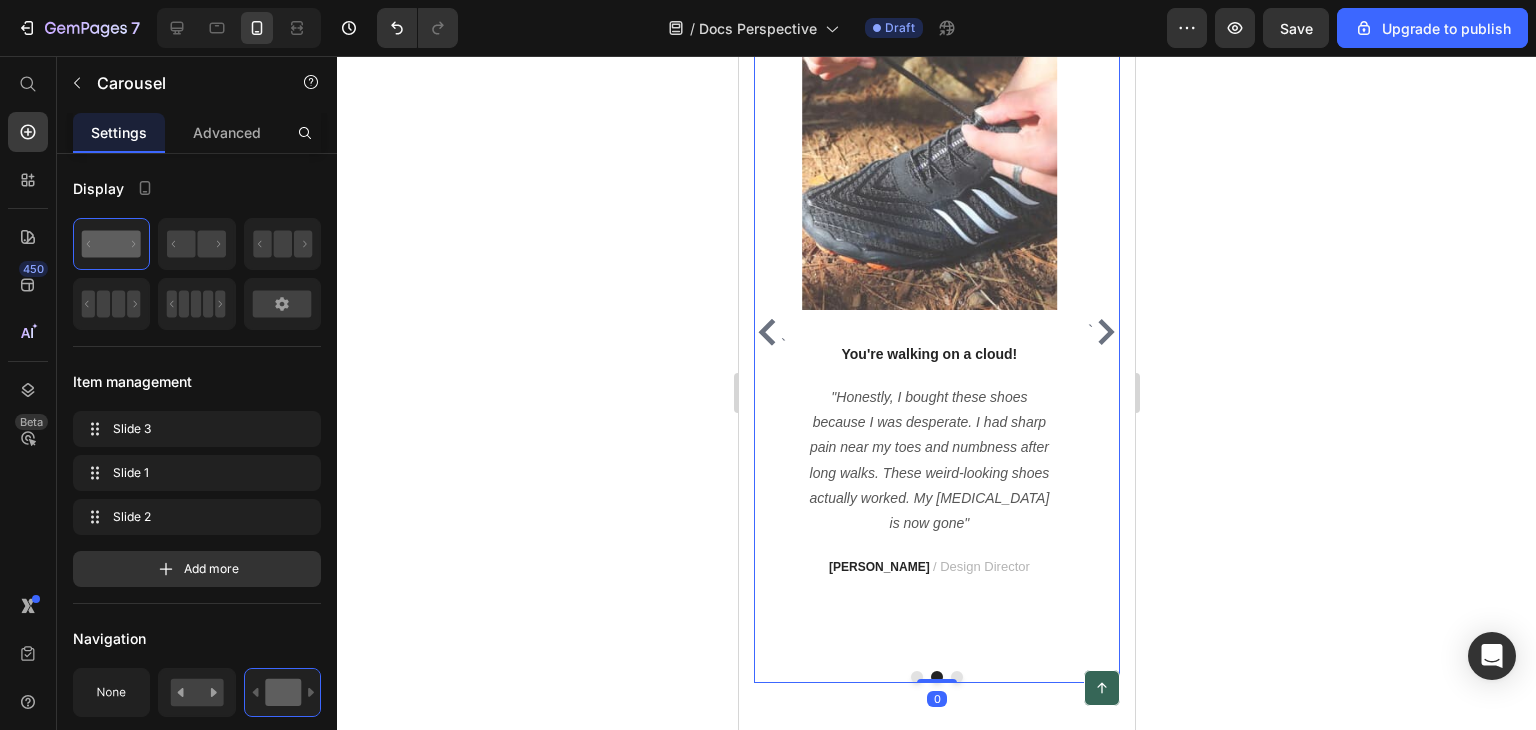 click 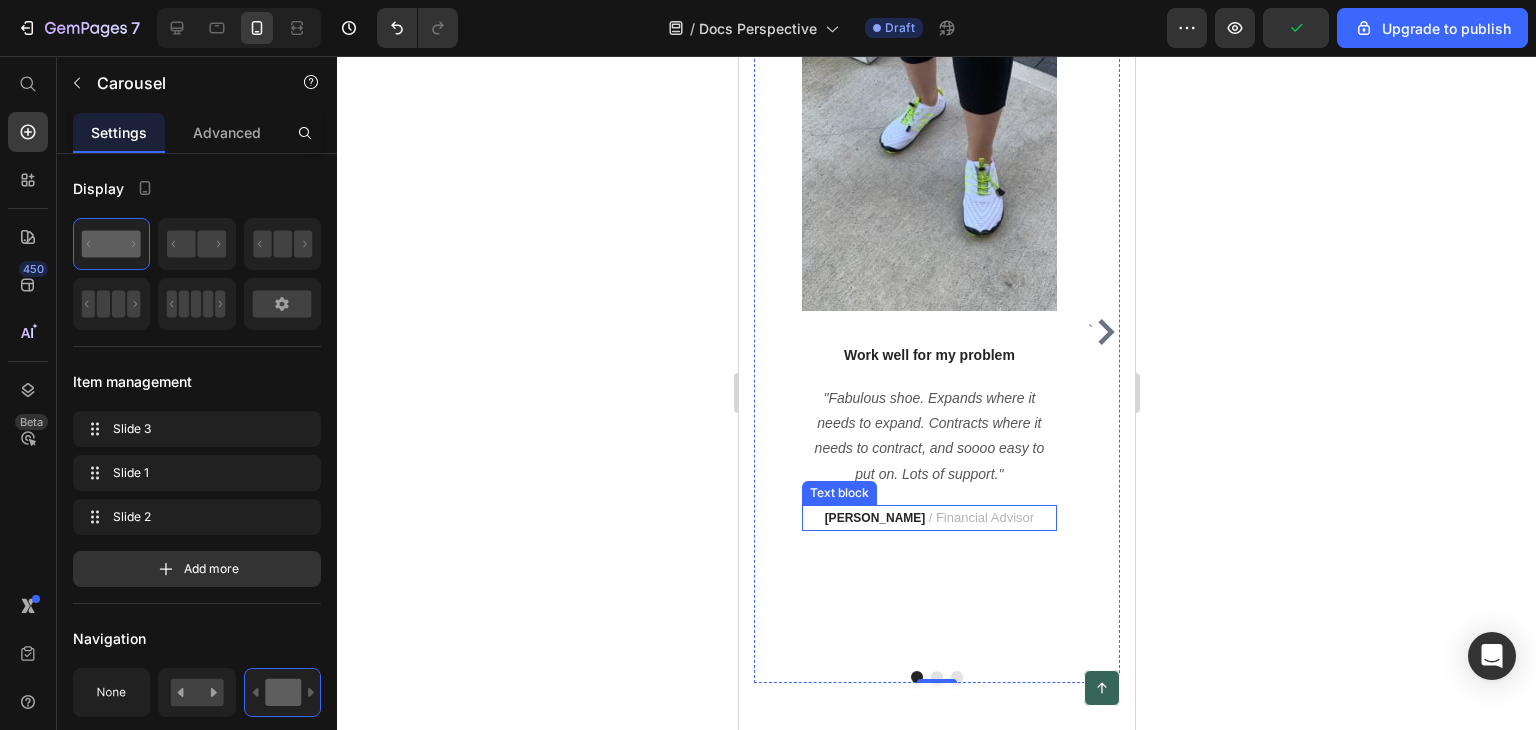 click on "/ Financial Advisor" at bounding box center (981, 517) 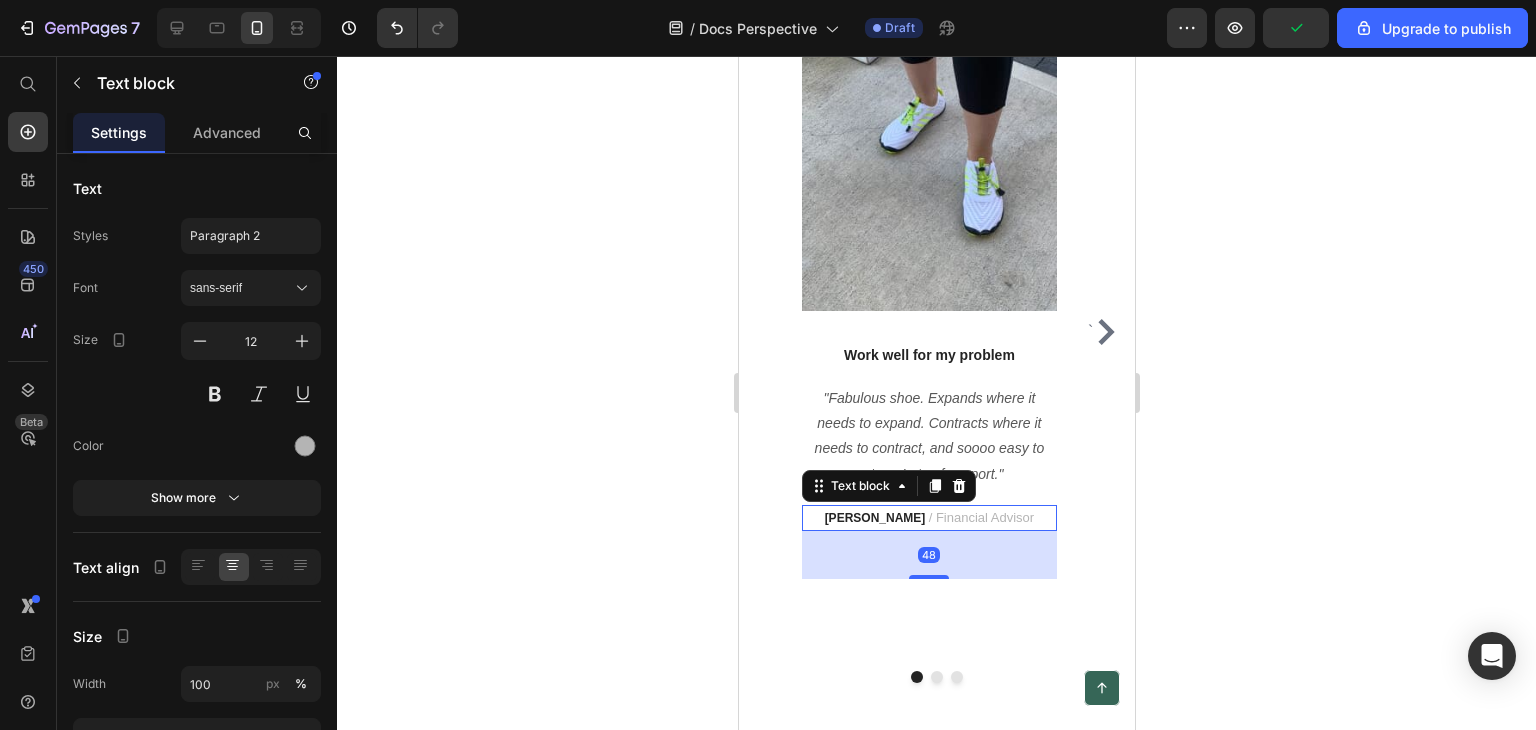 click on "/ Financial Advisor" at bounding box center (981, 517) 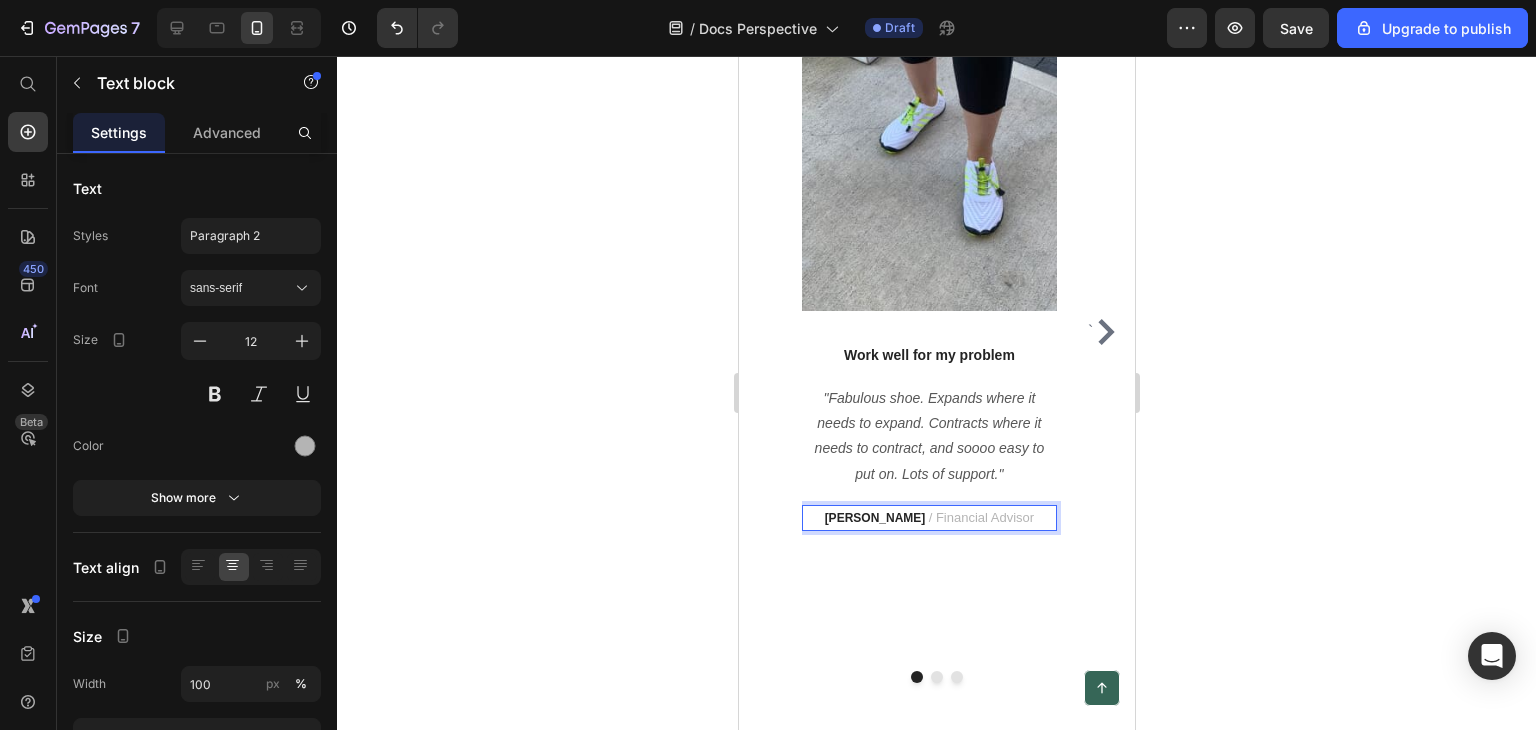 click on "TRAVIS J.   / Financial Advisor" at bounding box center (928, 518) 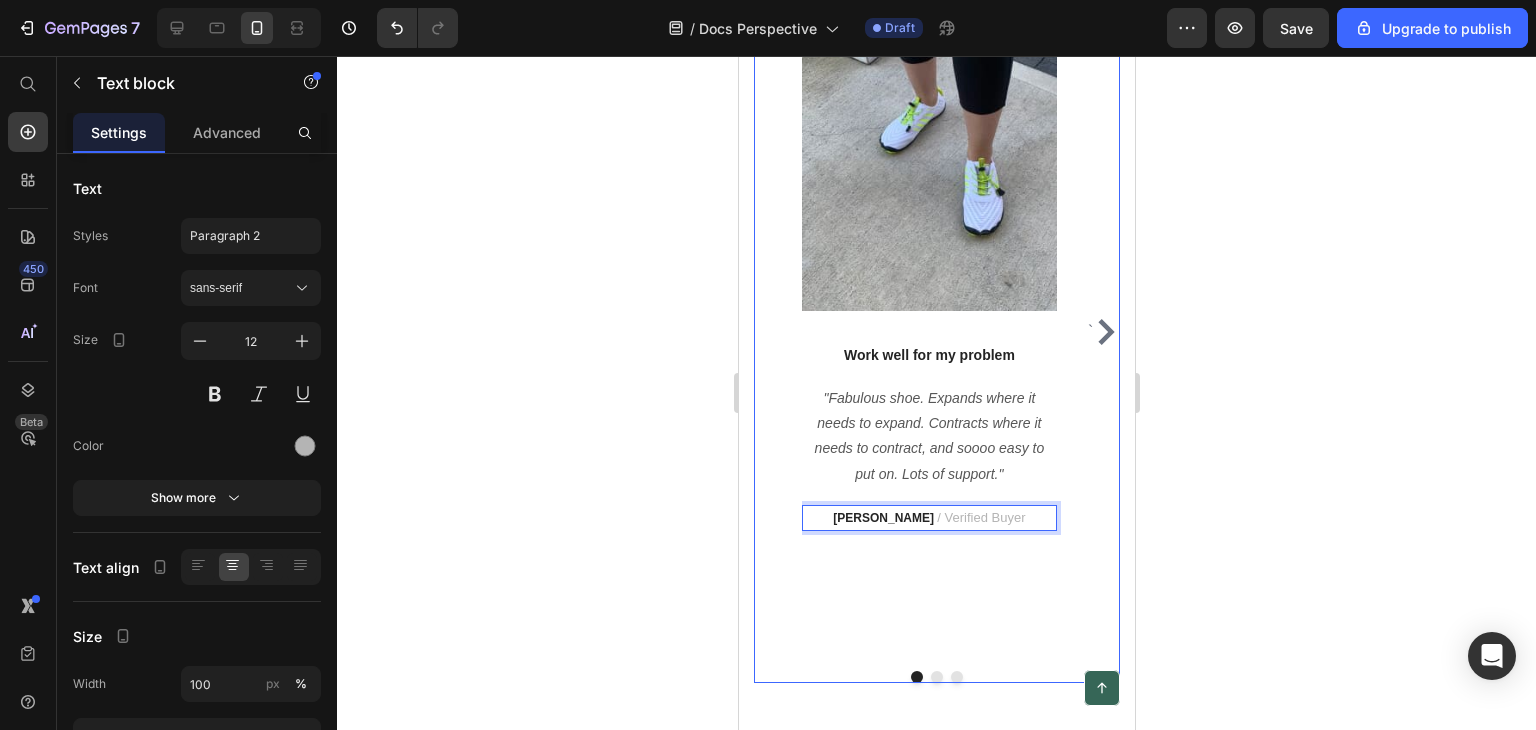 click 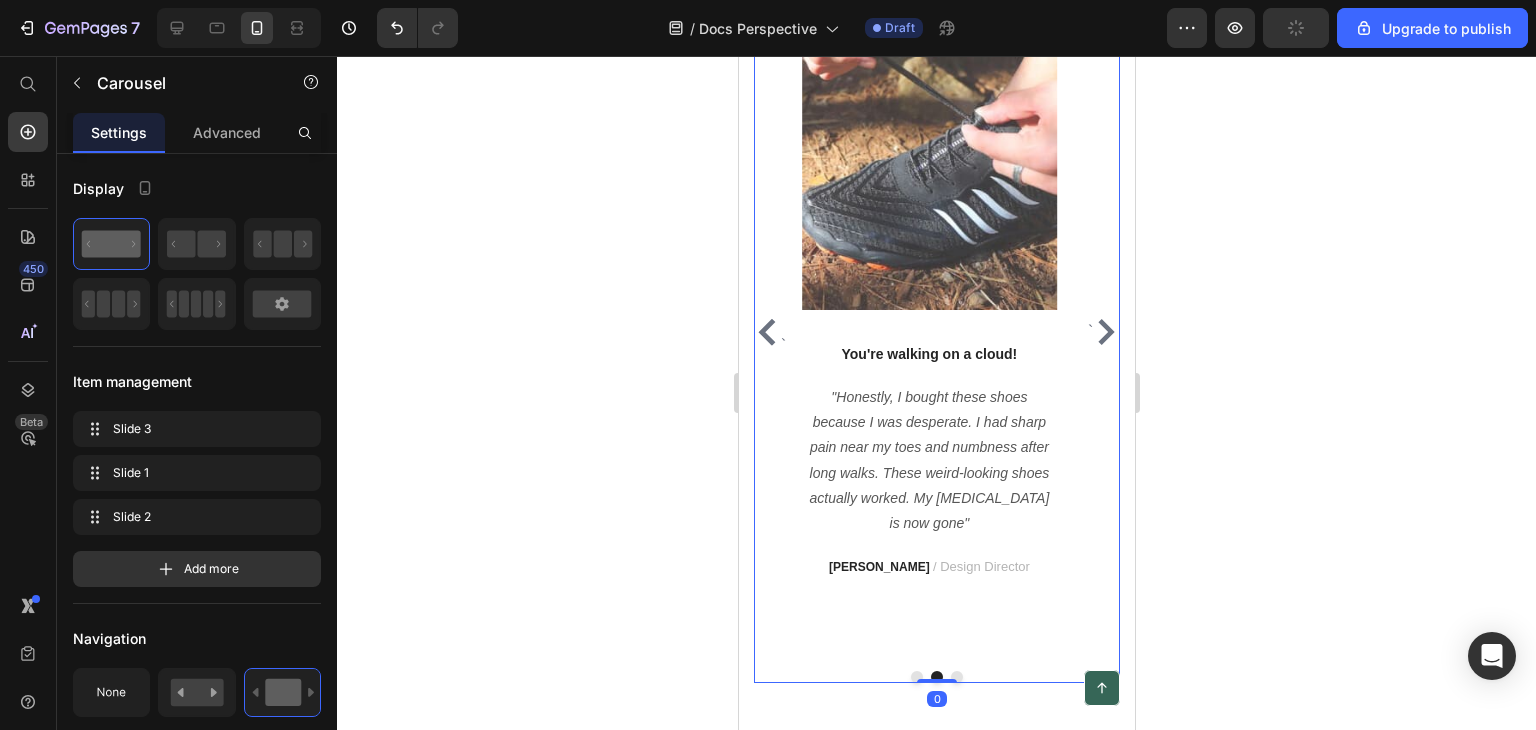 click on "/ Design Director" at bounding box center [980, 566] 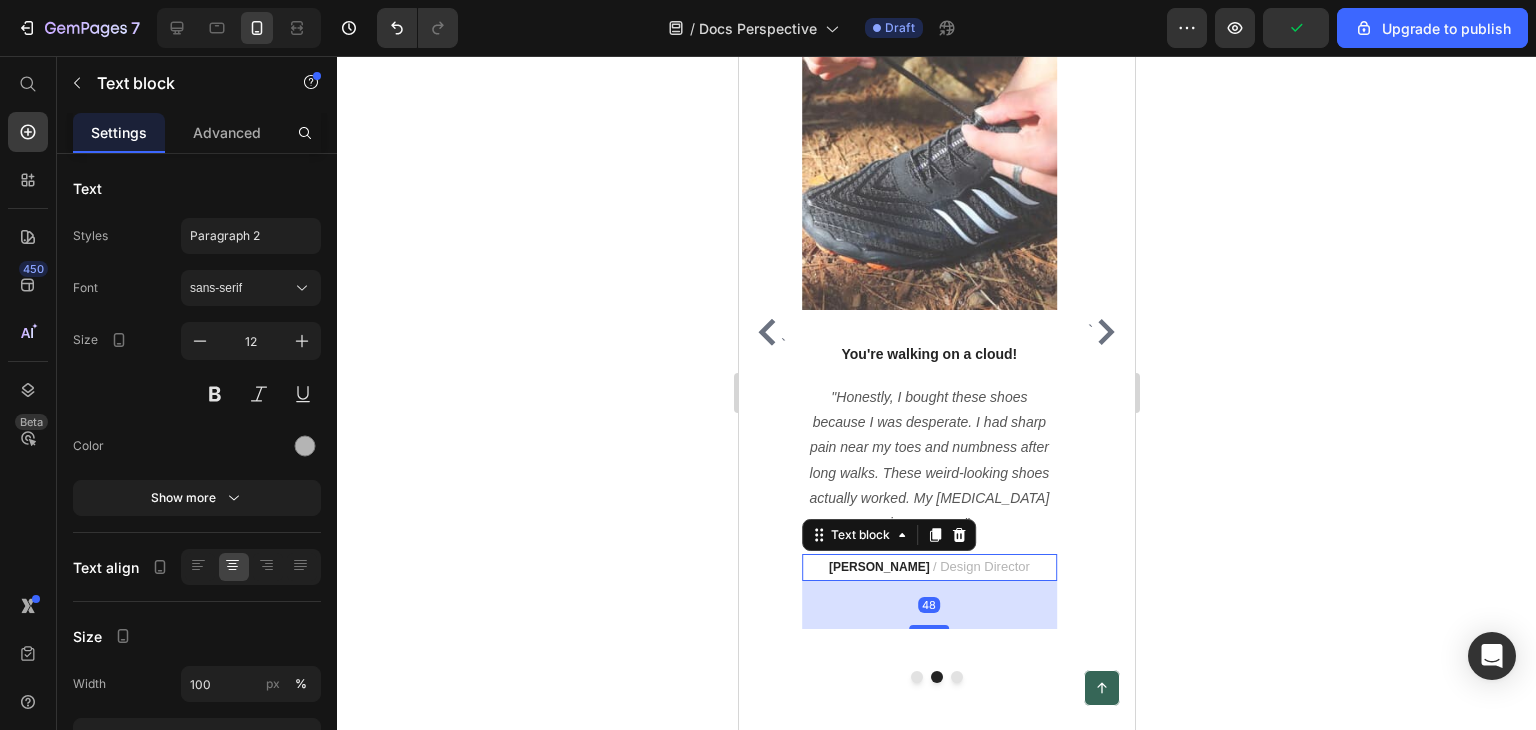 click on "/ Design Director" at bounding box center (980, 566) 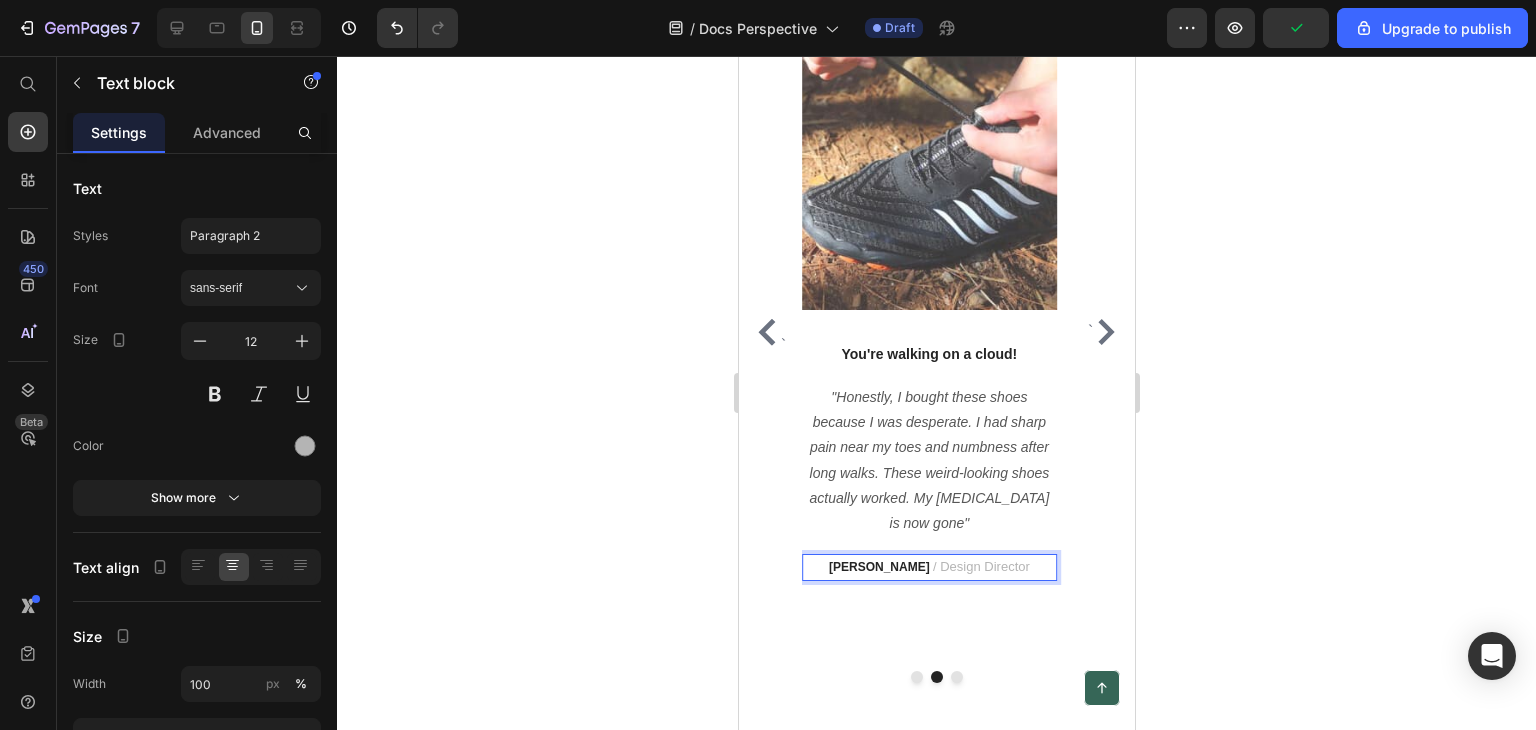 click on "RYAN S.   / Design Director" at bounding box center (928, 567) 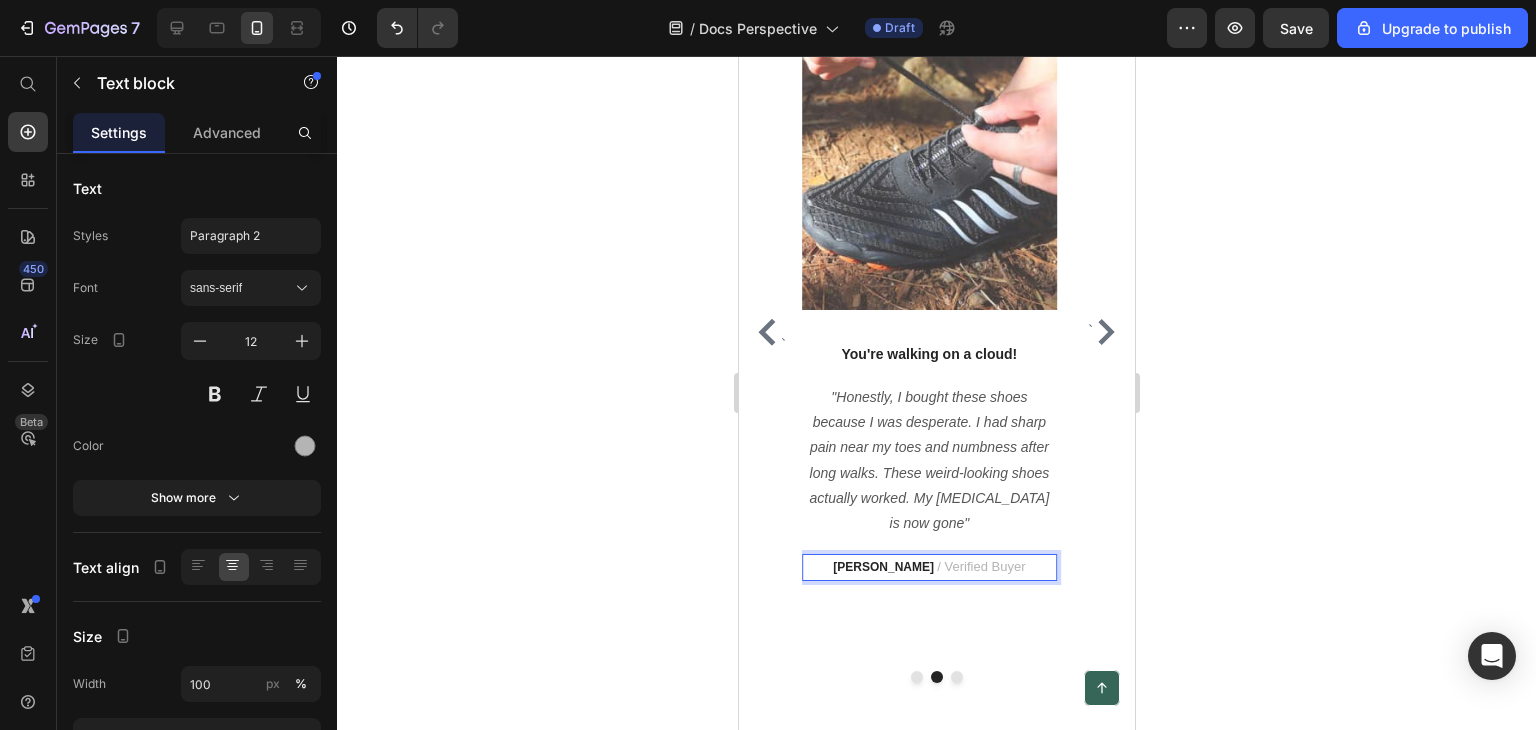 click 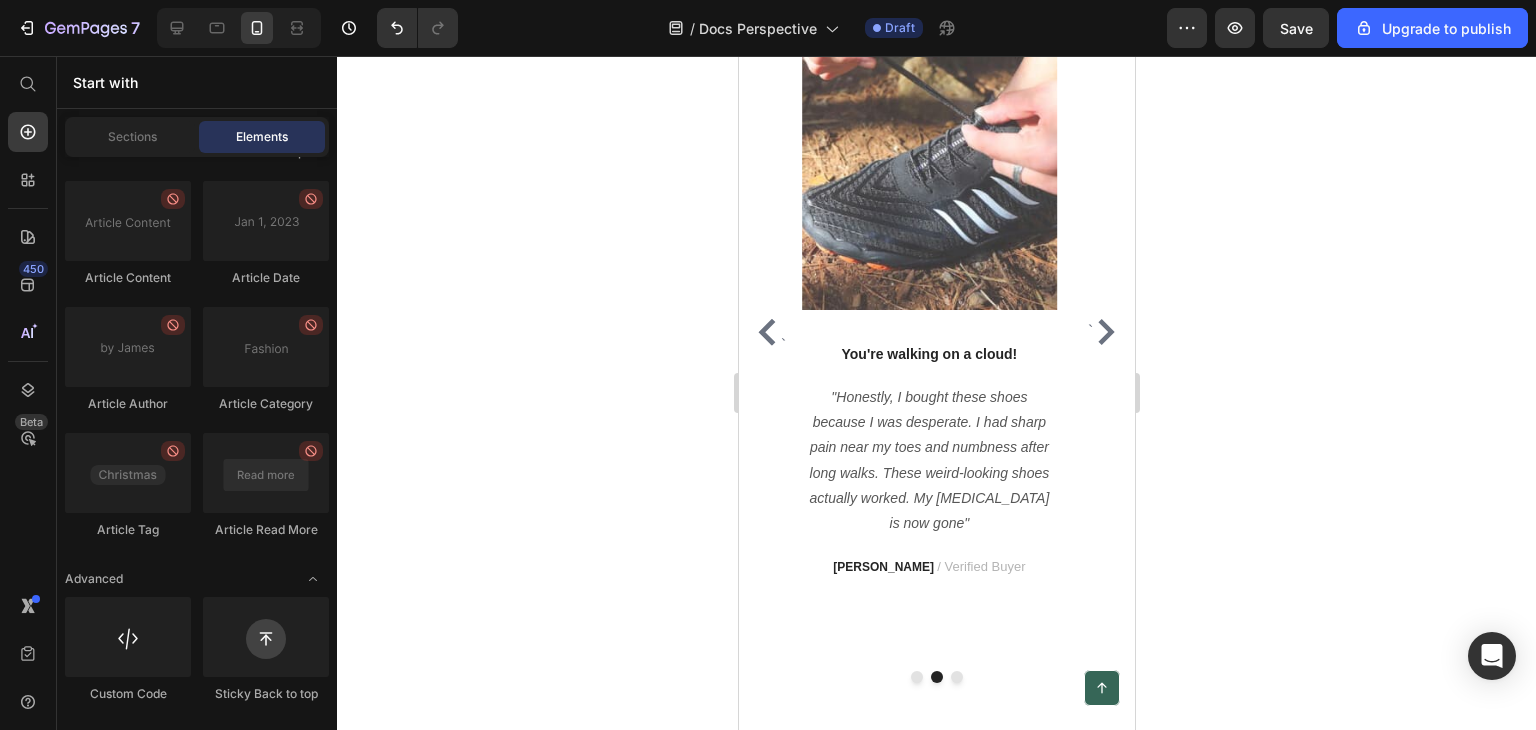 click 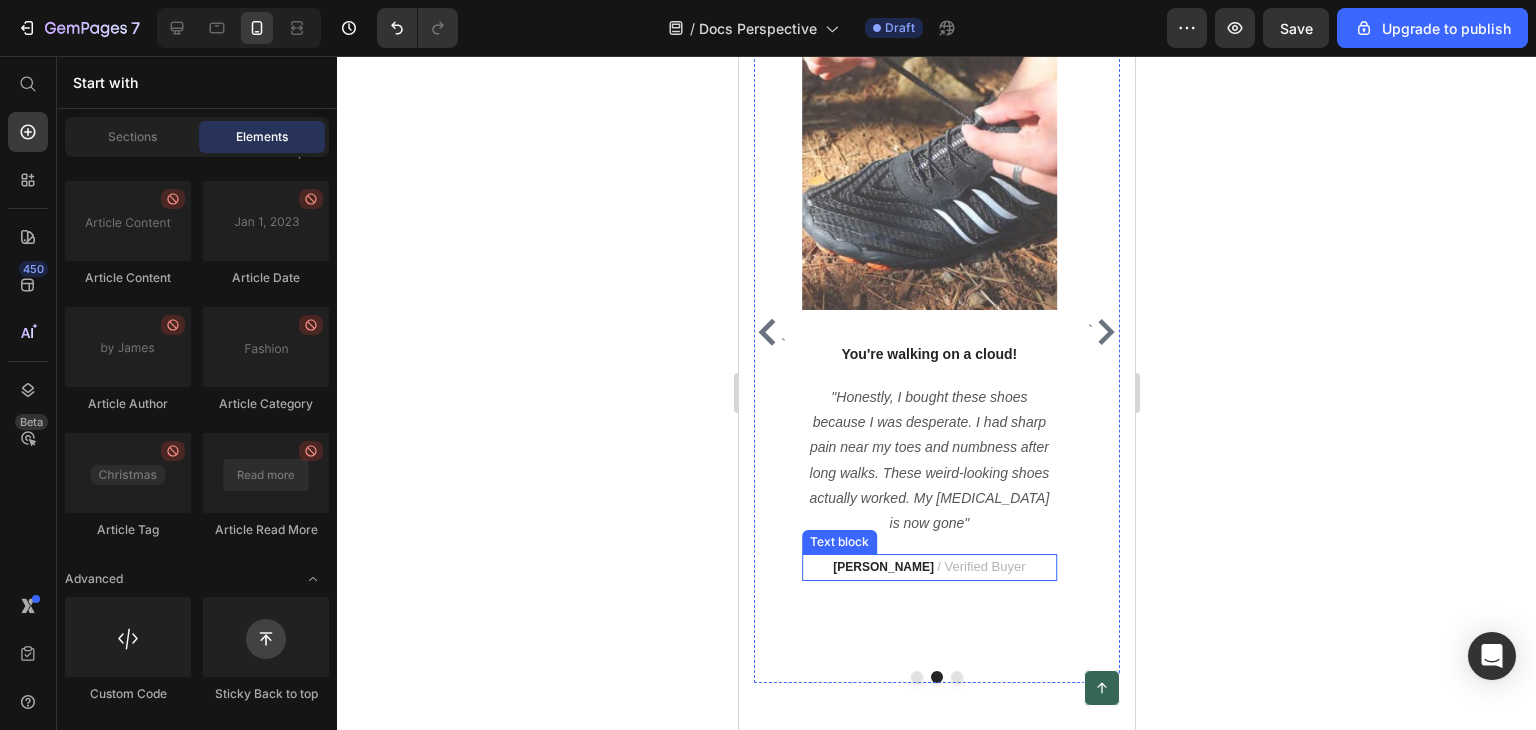 click on "RYAN S." at bounding box center (882, 567) 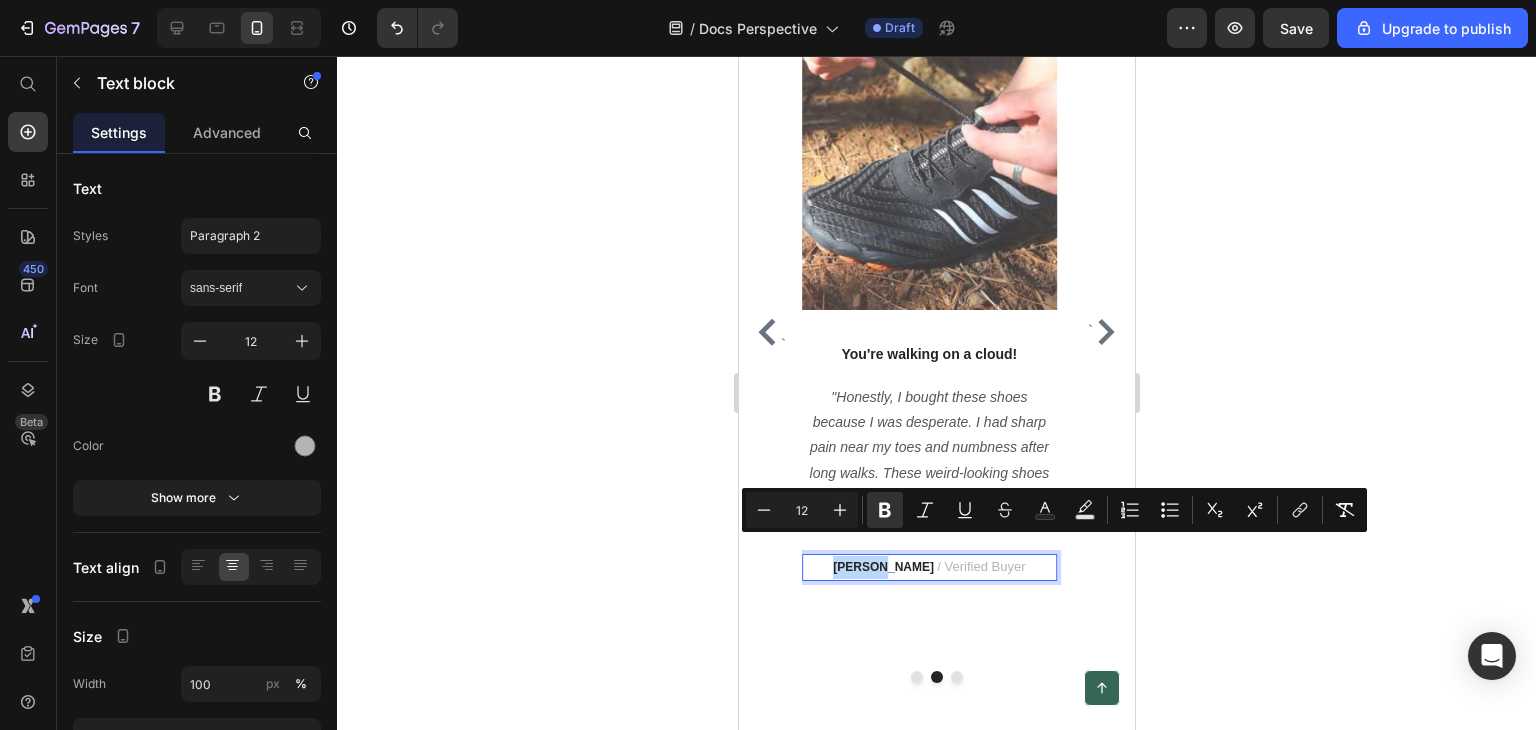 drag, startPoint x: 857, startPoint y: 548, endPoint x: 897, endPoint y: 544, distance: 40.1995 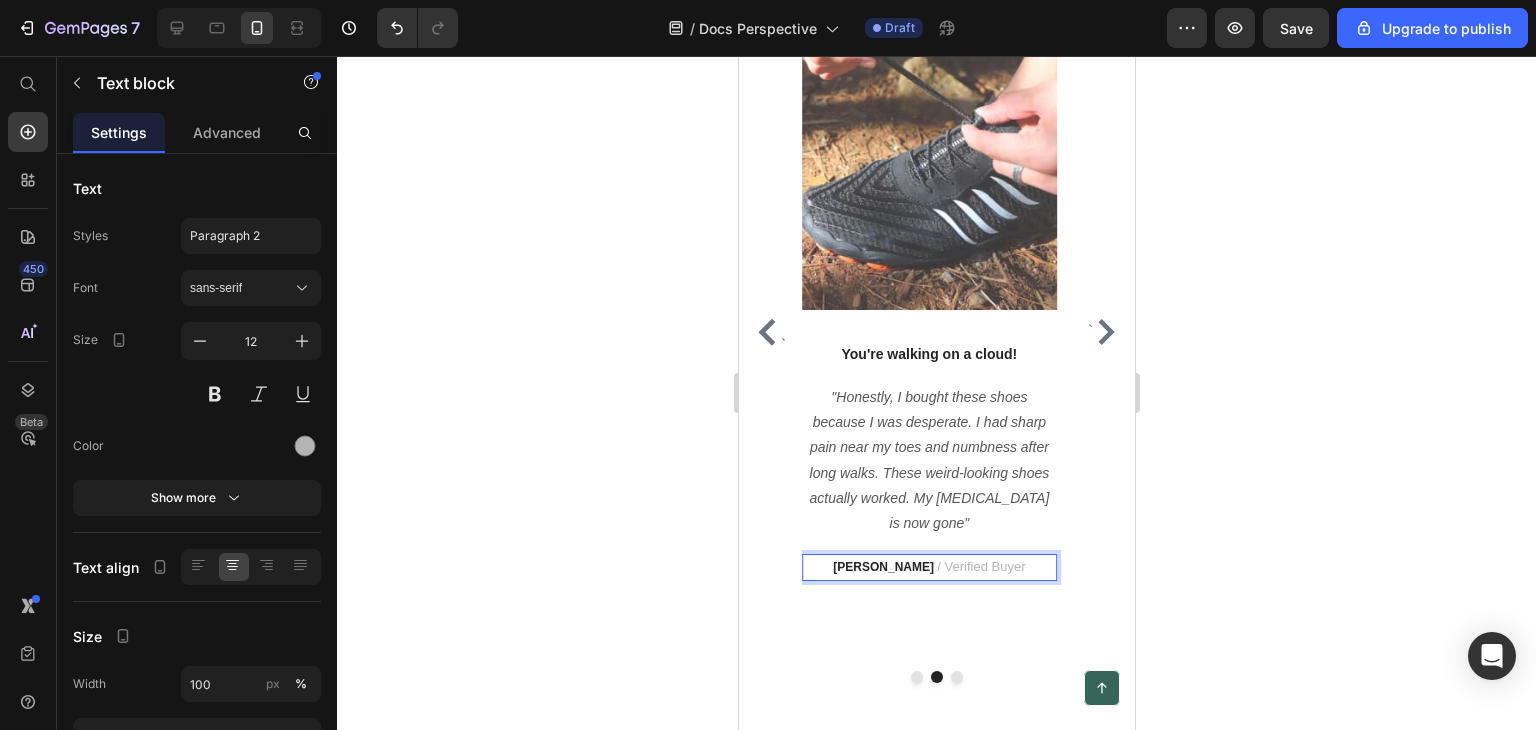 click 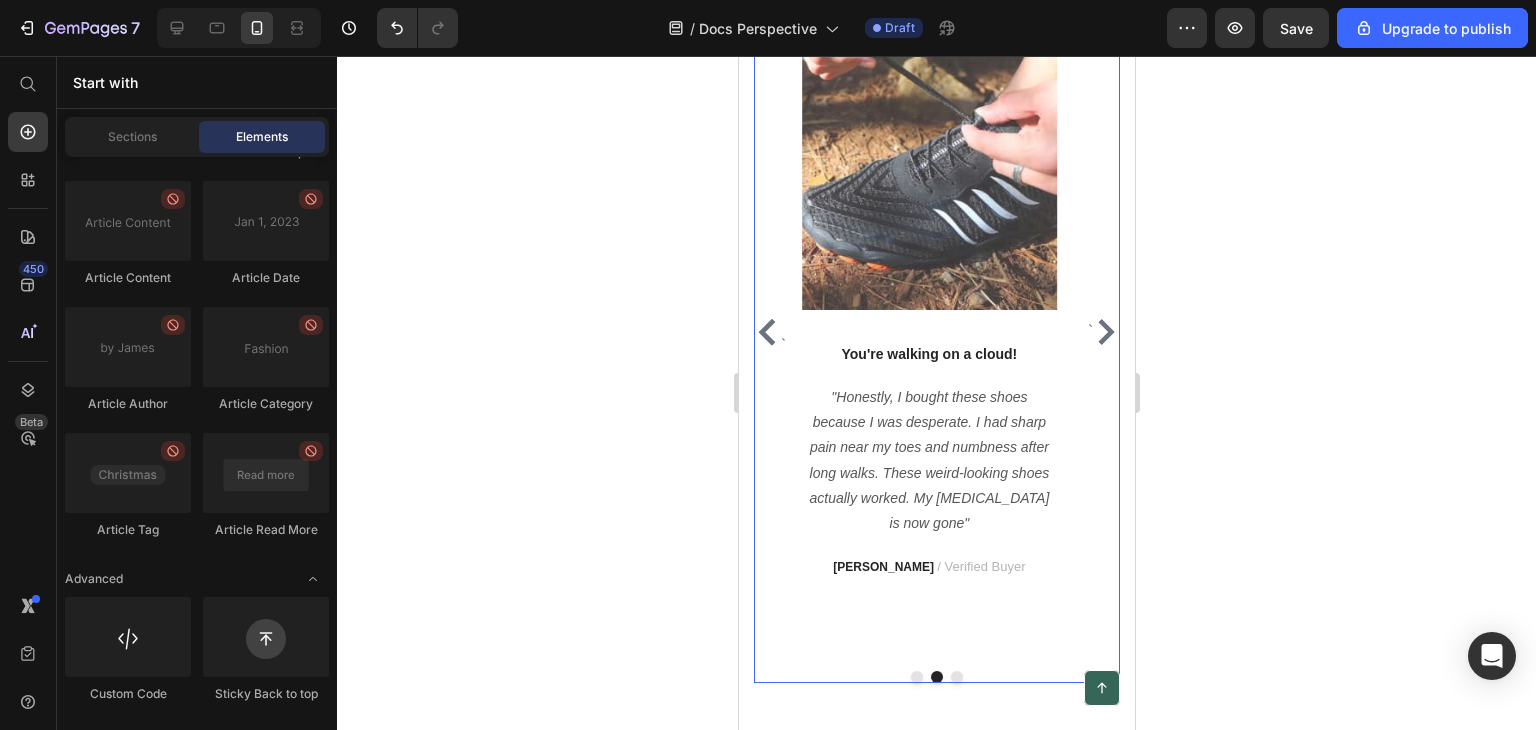 click 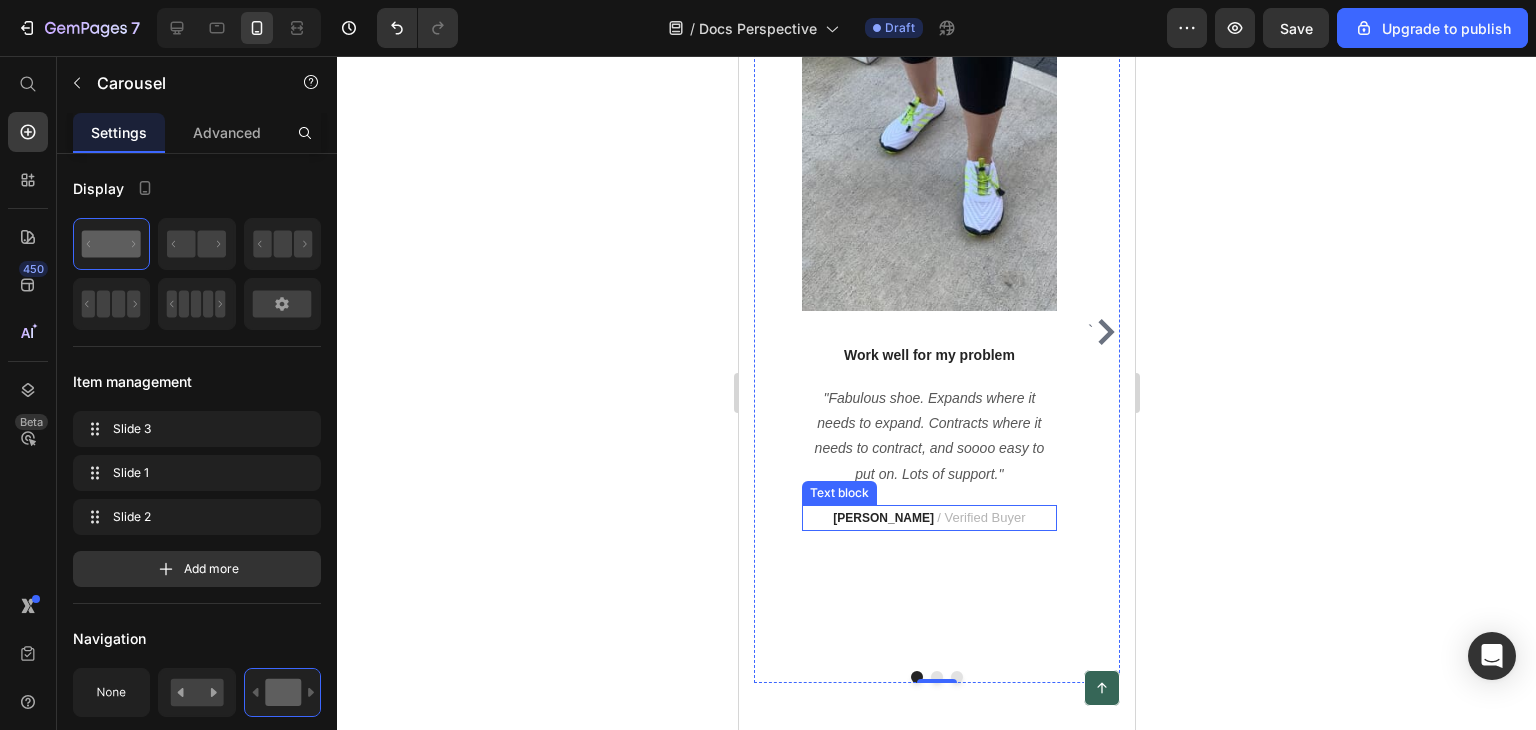 click on "TRAVIS J." at bounding box center [882, 518] 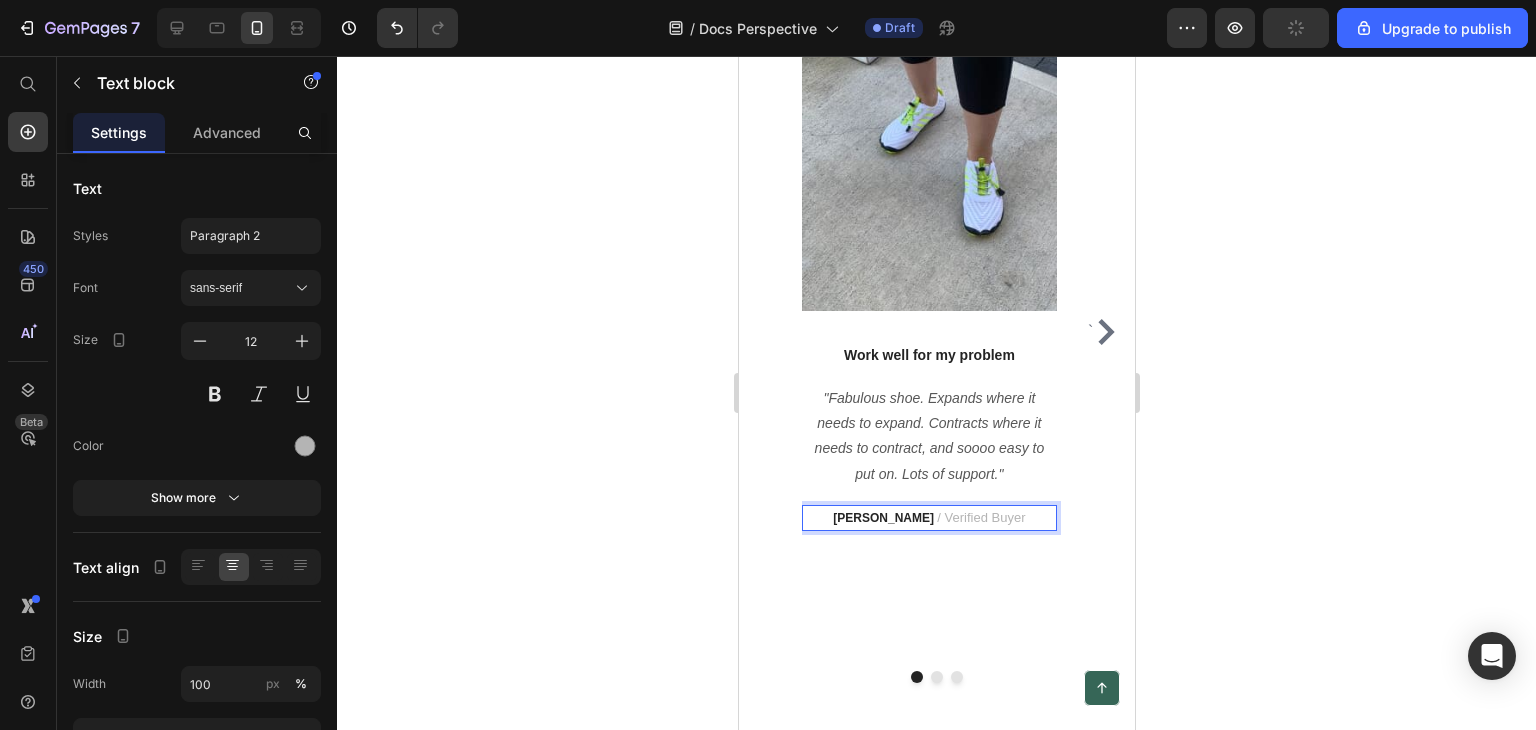click on "TRAVIS J." at bounding box center [884, 518] 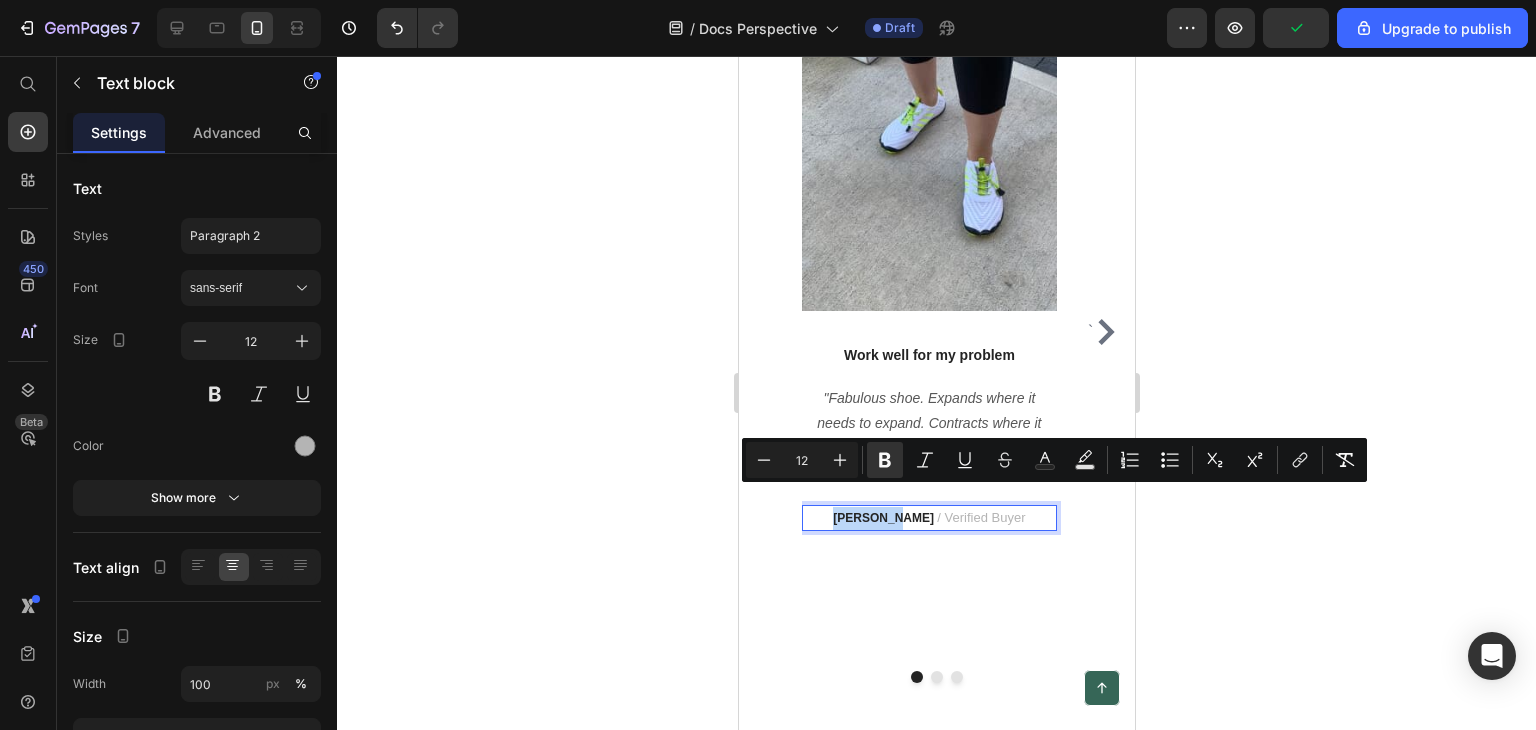 drag, startPoint x: 909, startPoint y: 496, endPoint x: 851, endPoint y: 492, distance: 58.137768 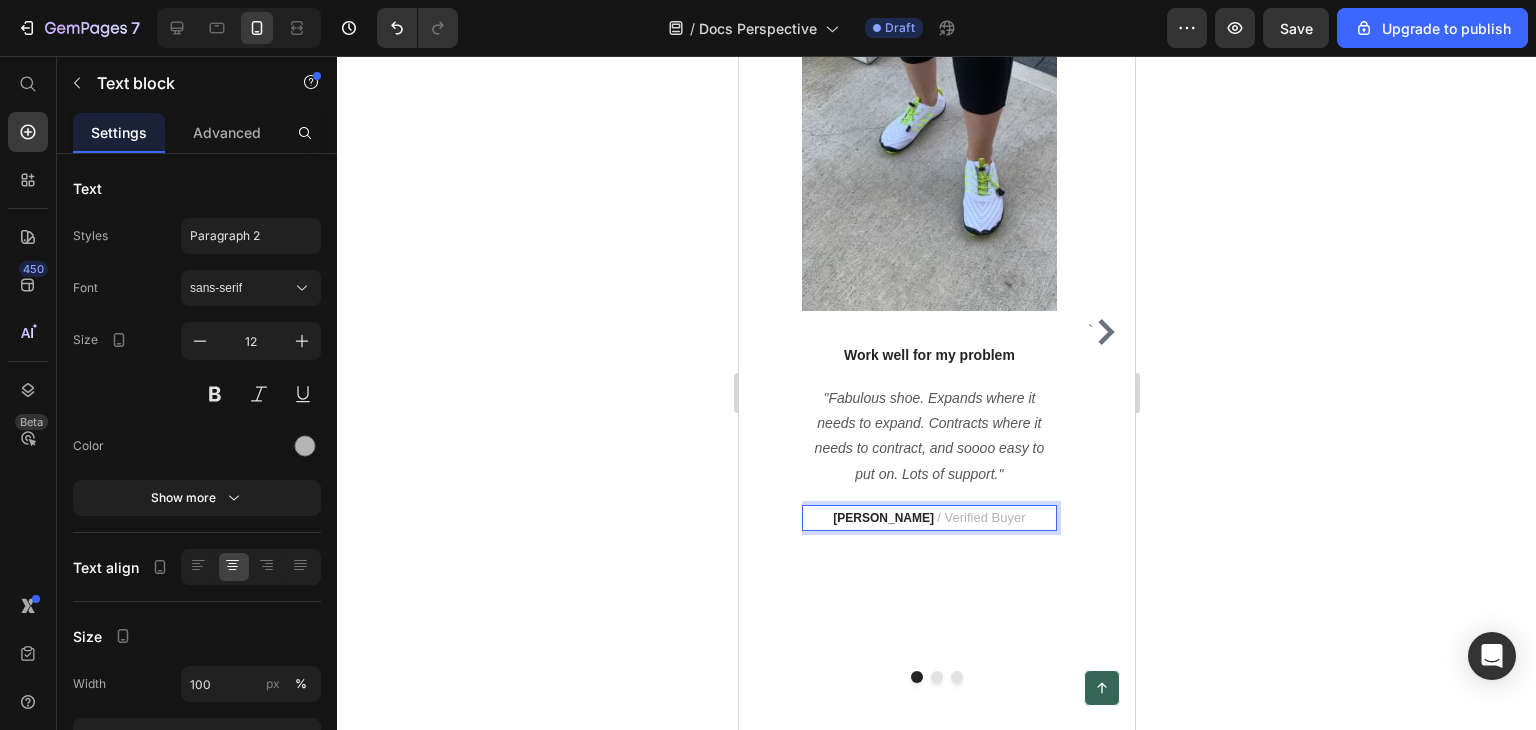 click on "STEPHANIE C   / Verified Buyer" at bounding box center (928, 518) 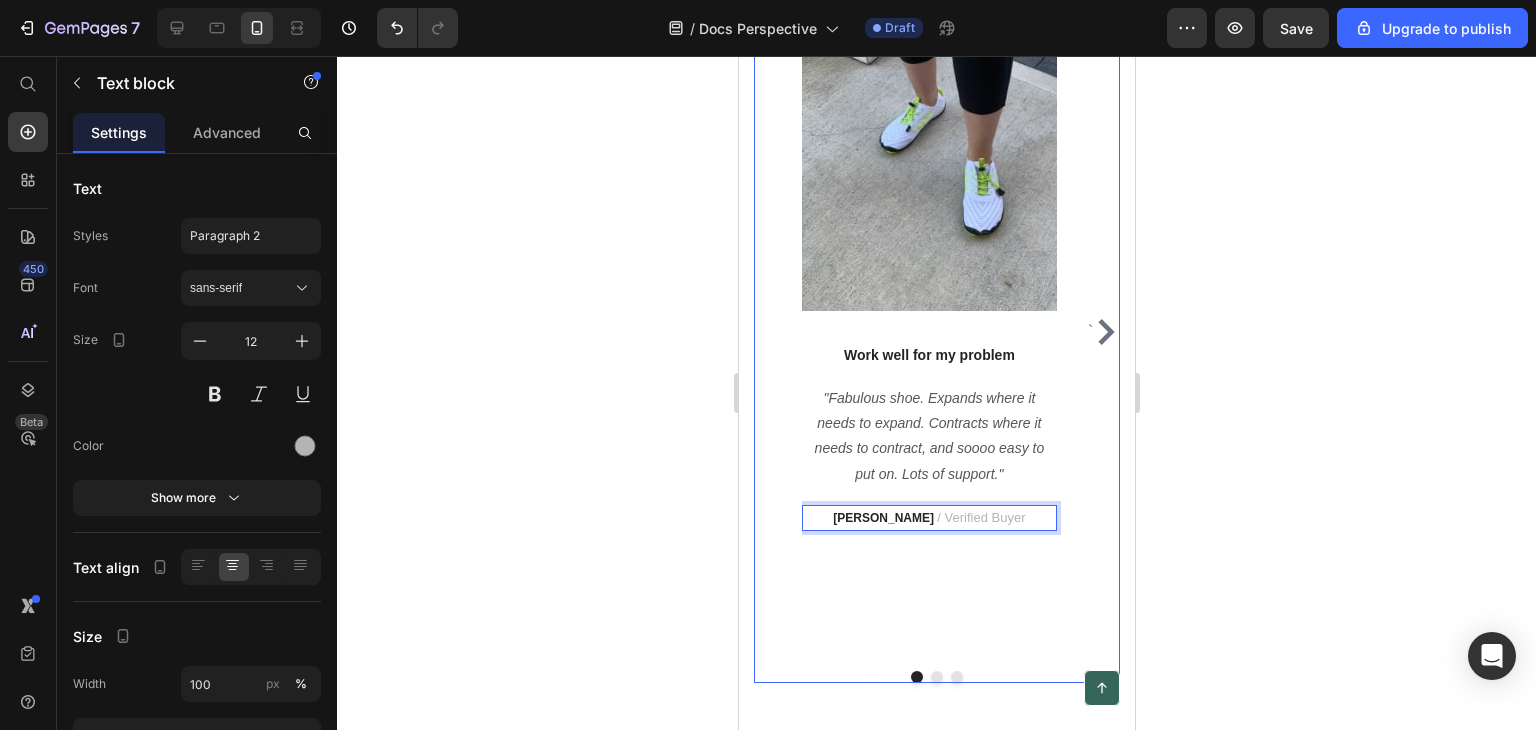click 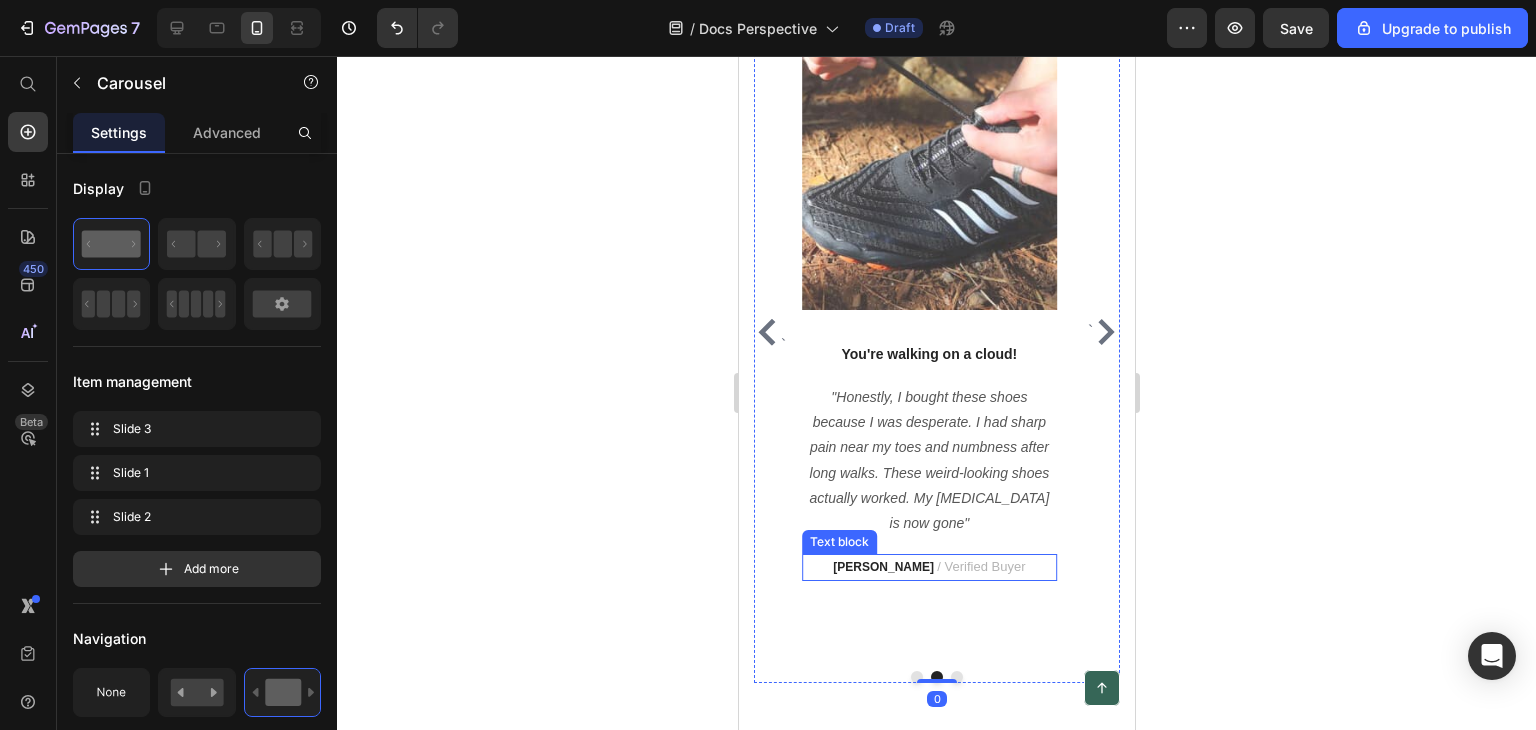 click on "Stephanie C   / Verified Buyer" at bounding box center (928, 567) 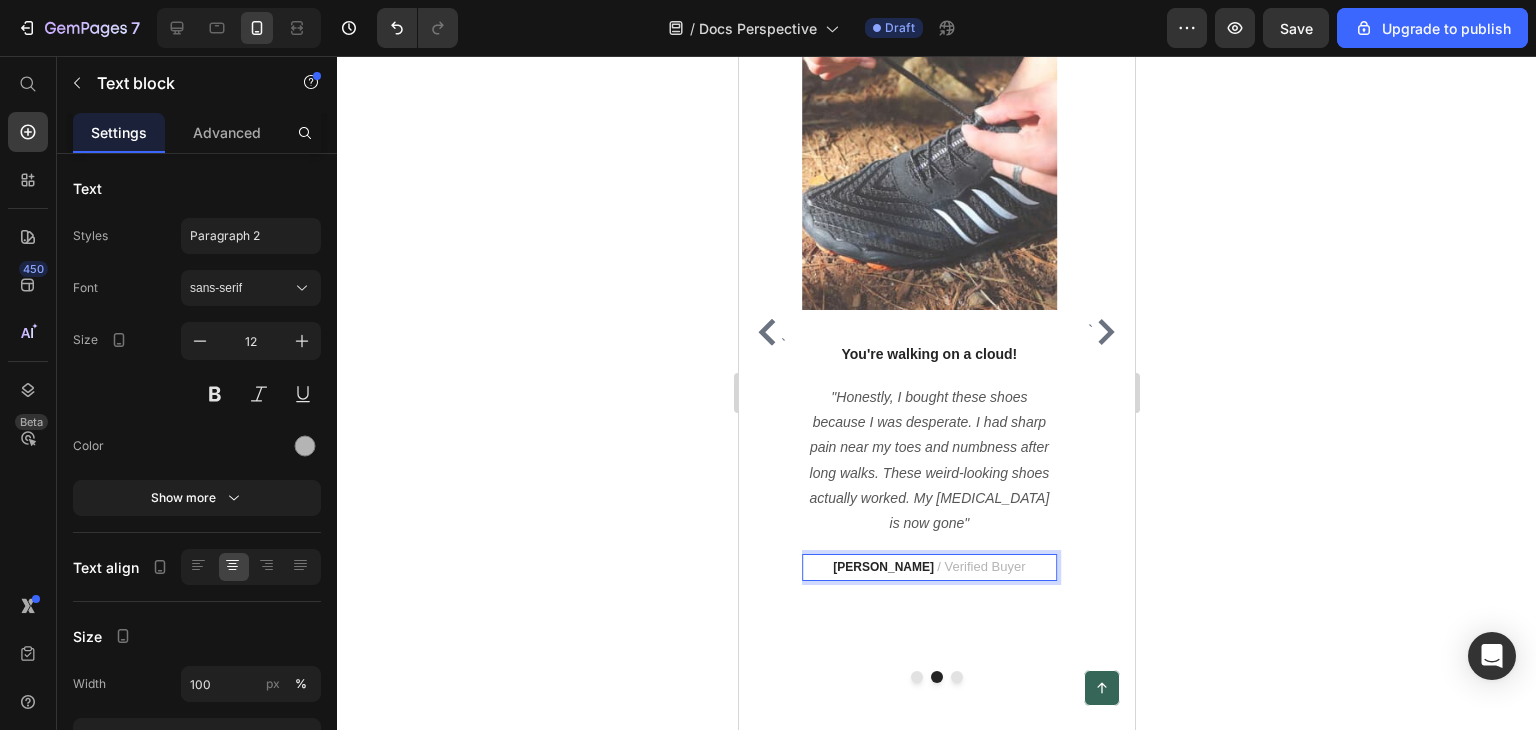 click on "Stephanie C   / Verified Buyer" at bounding box center [928, 567] 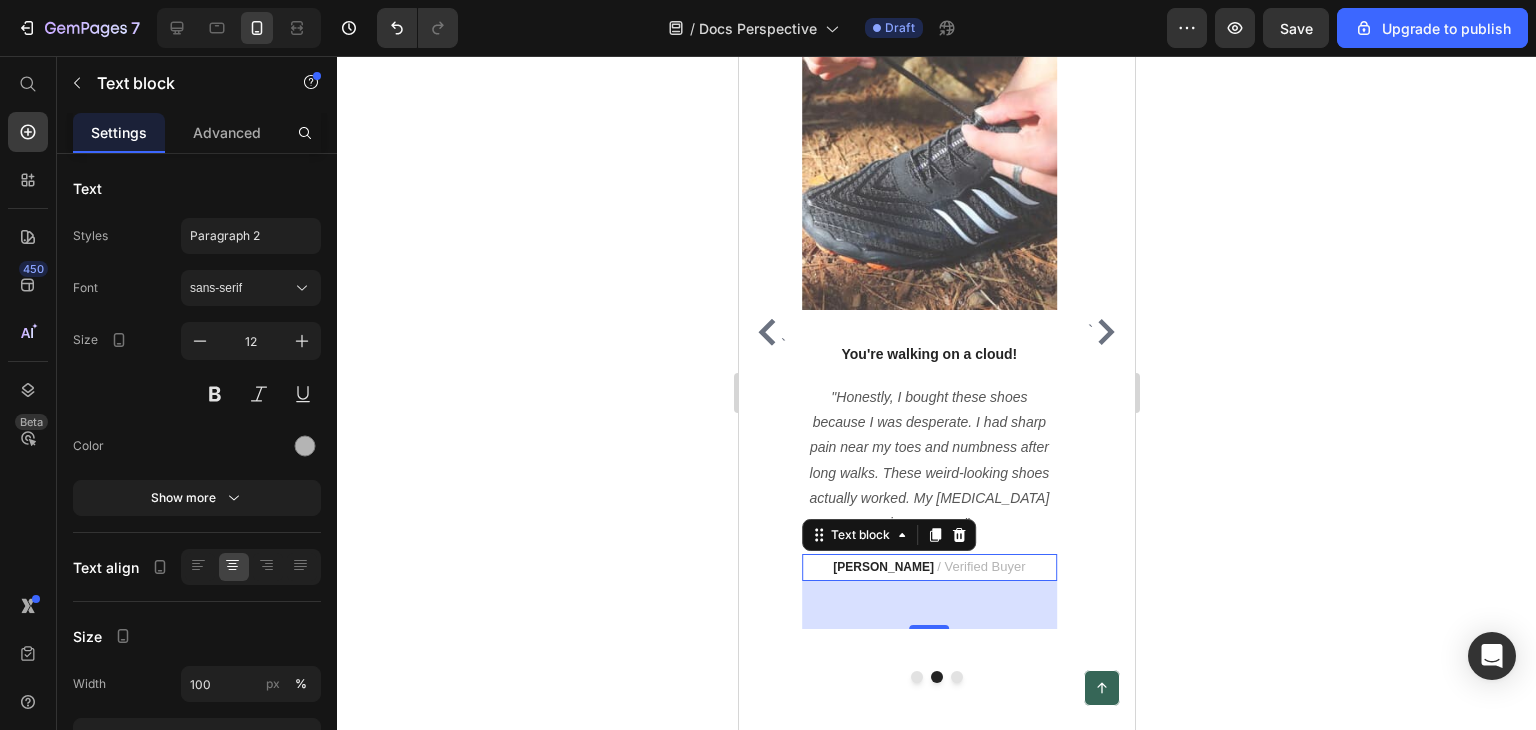 click 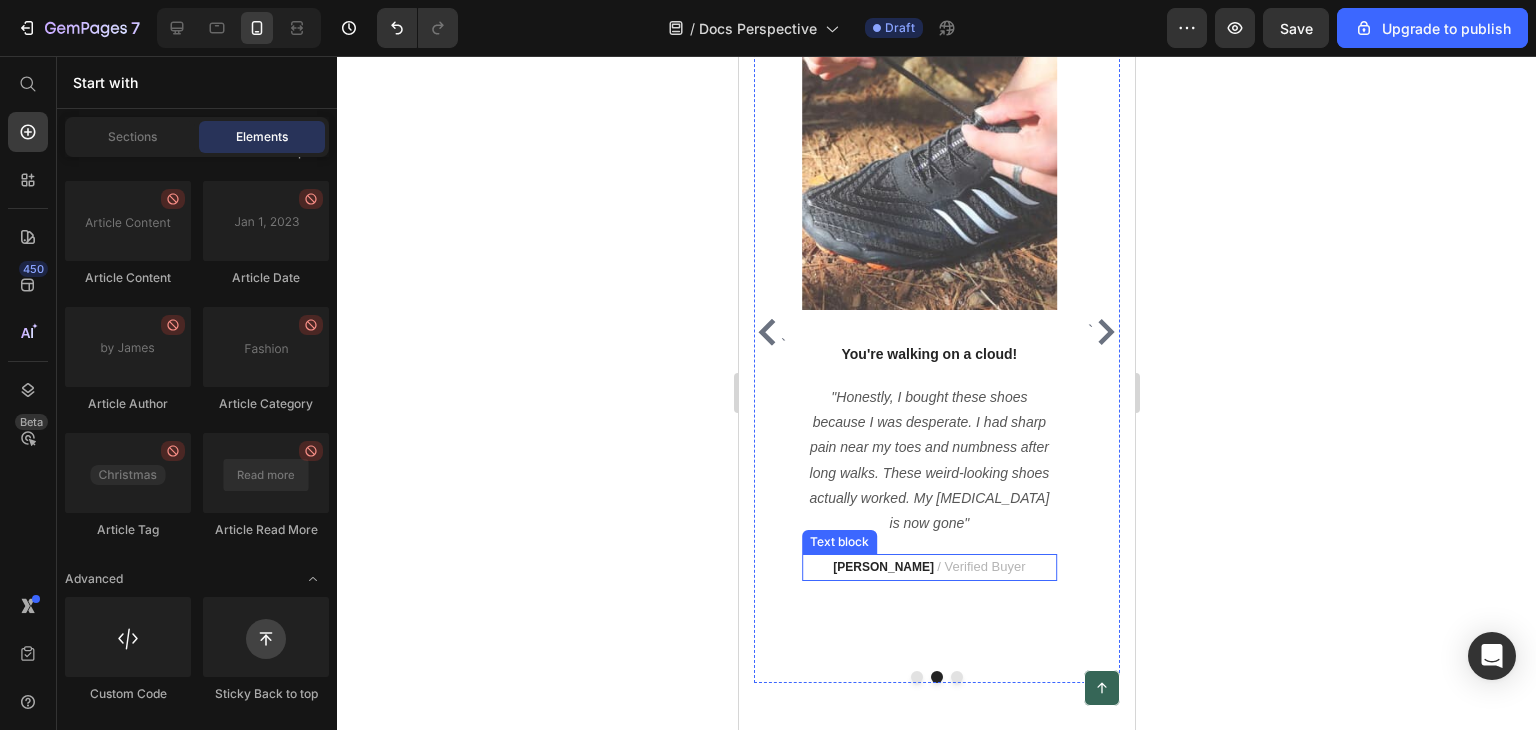click on "Stephanie C" at bounding box center [882, 567] 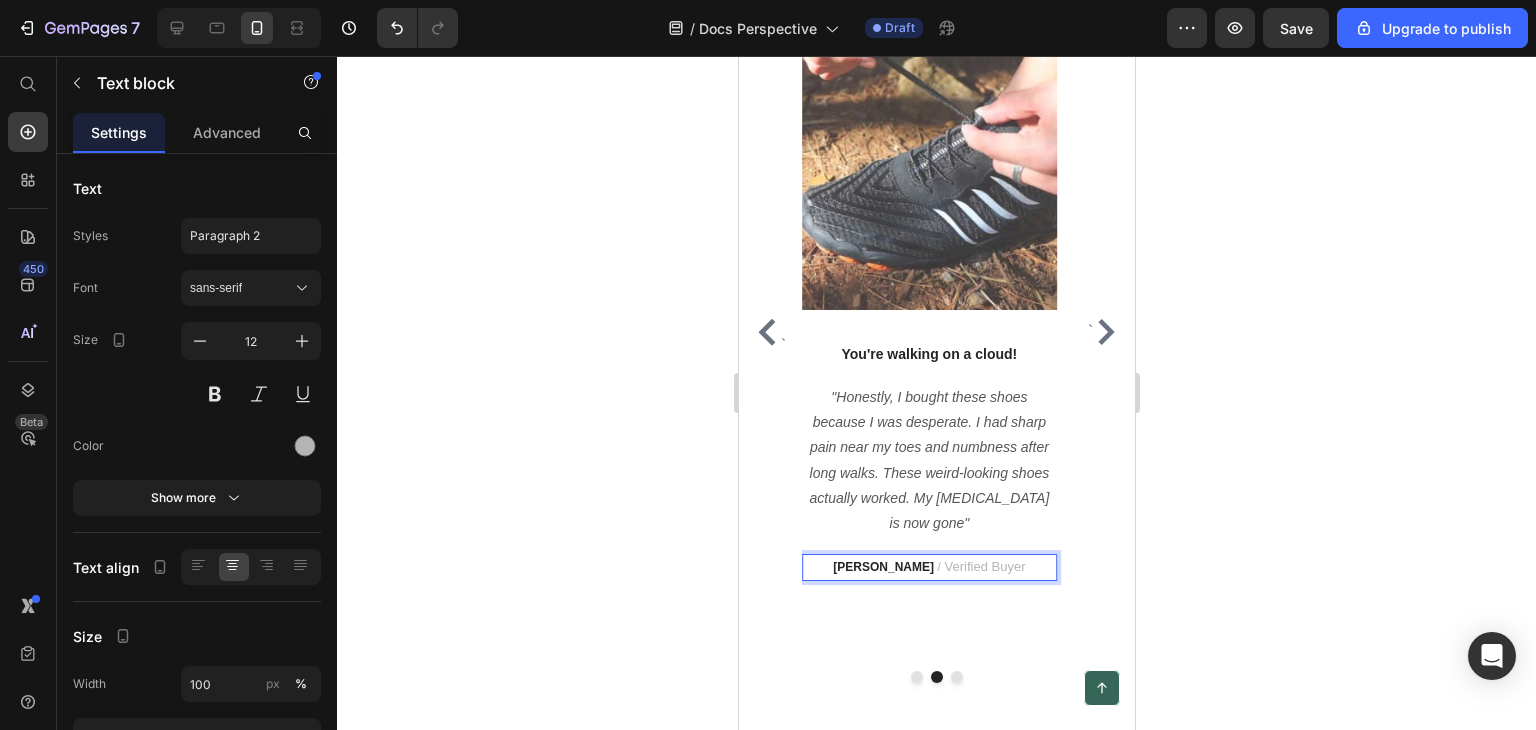 click on "Stephanie C   / Verified Buyer" at bounding box center (928, 567) 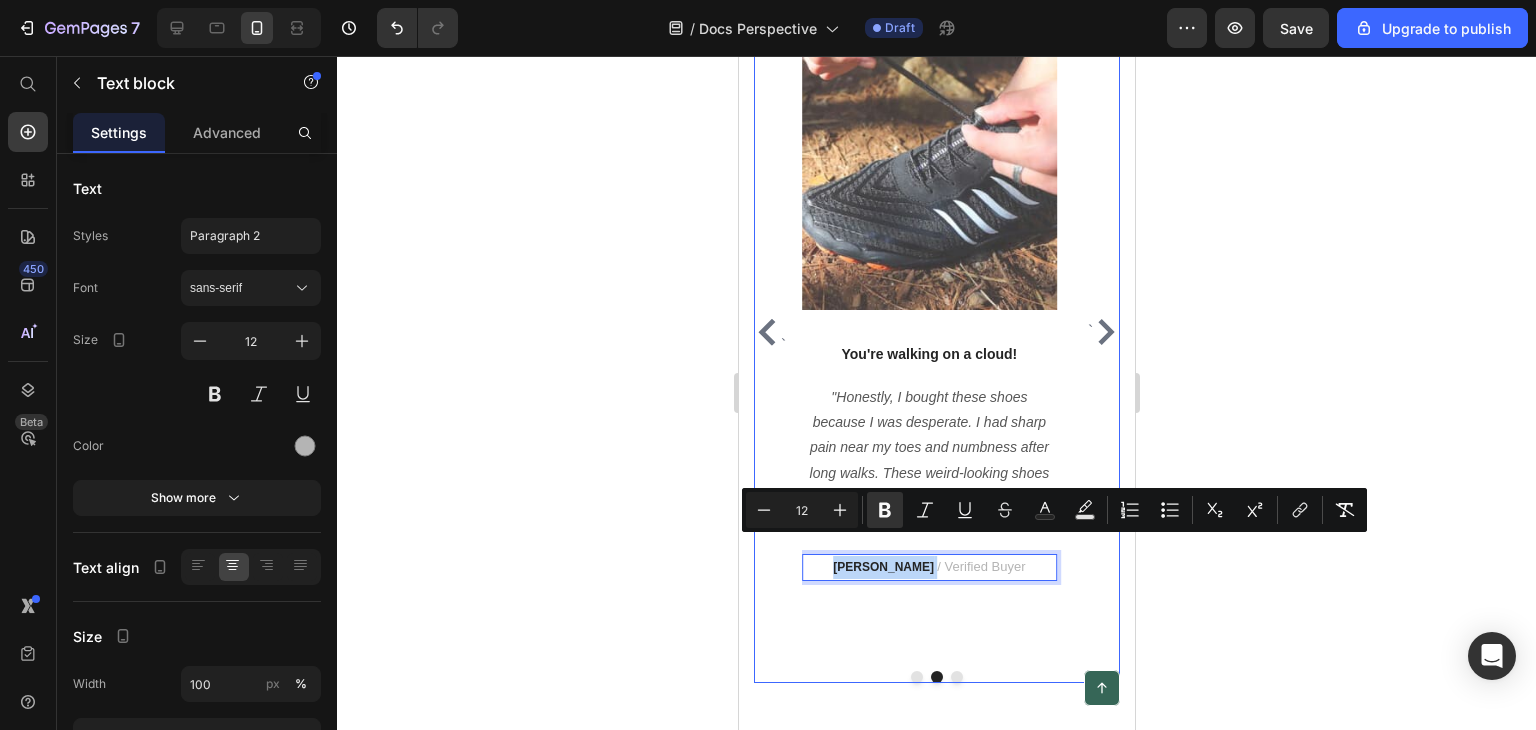 drag, startPoint x: 917, startPoint y: 548, endPoint x: 858, endPoint y: 528, distance: 62.297672 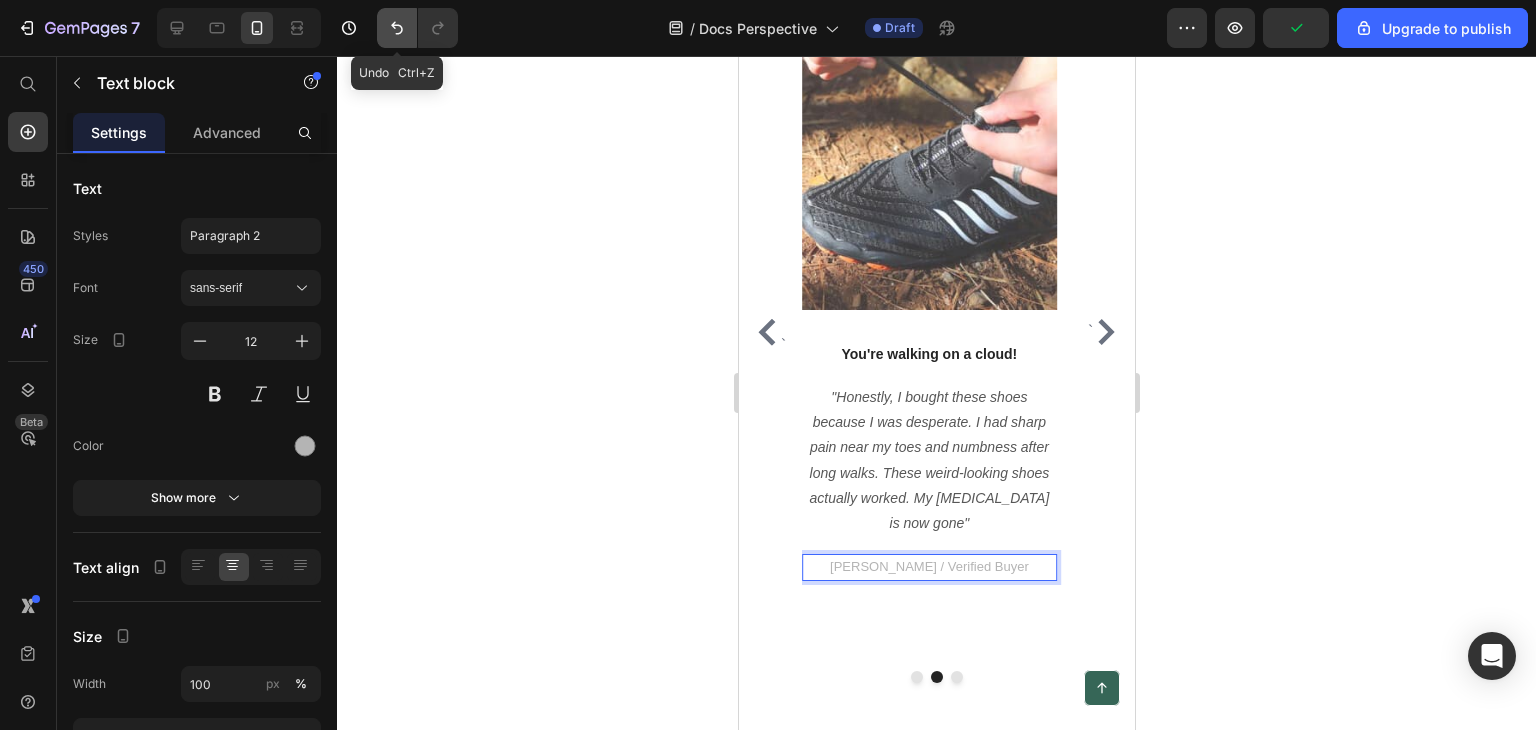 click 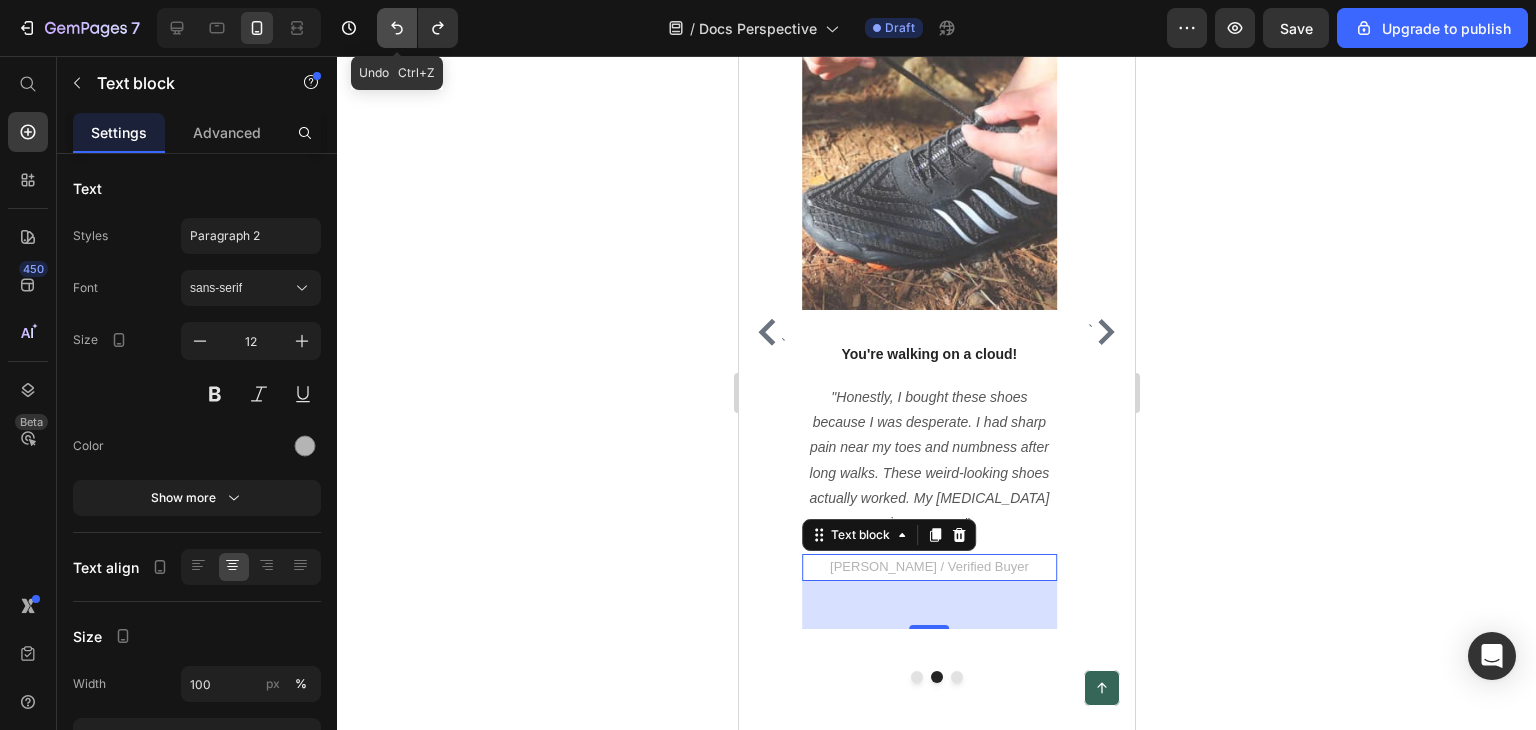 click 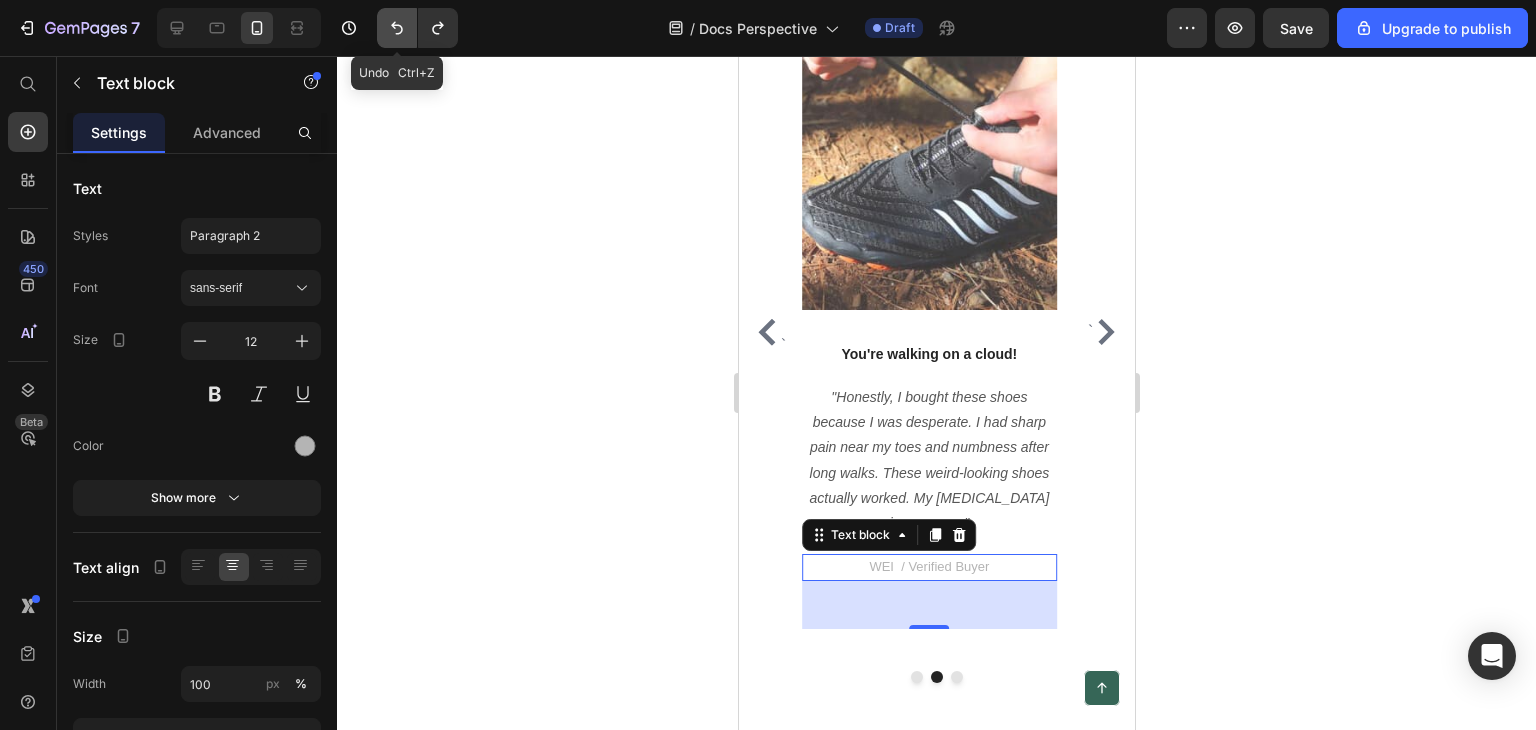 click 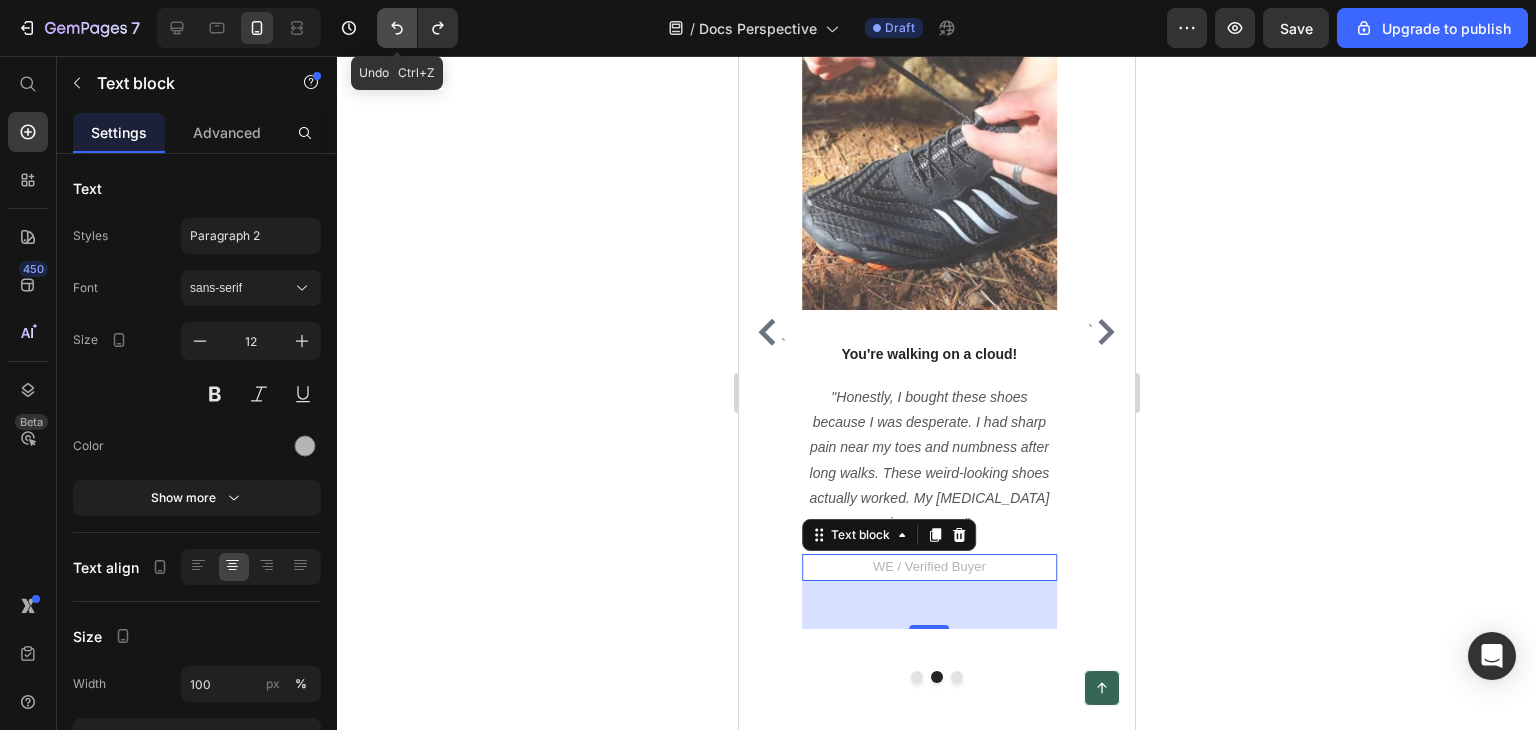 click 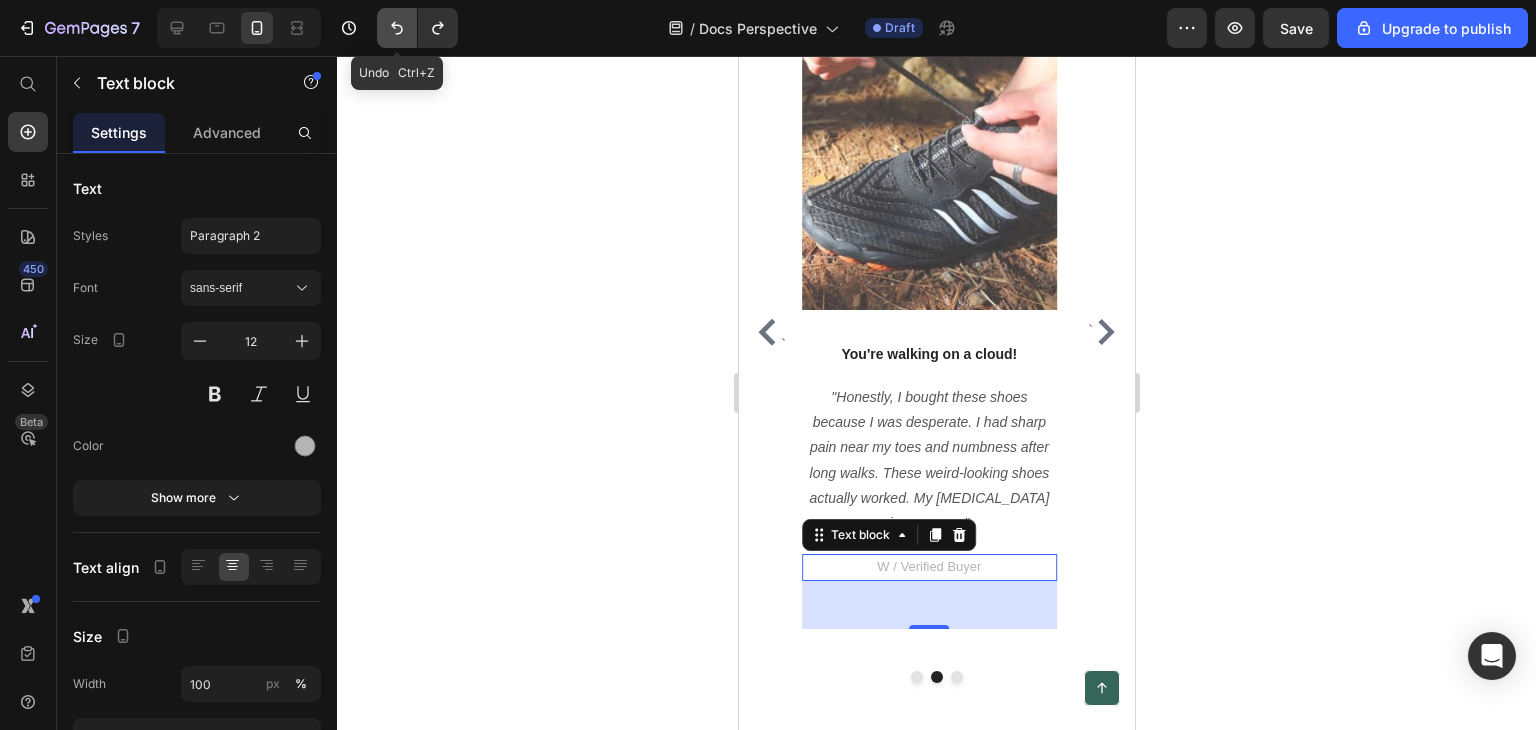 click 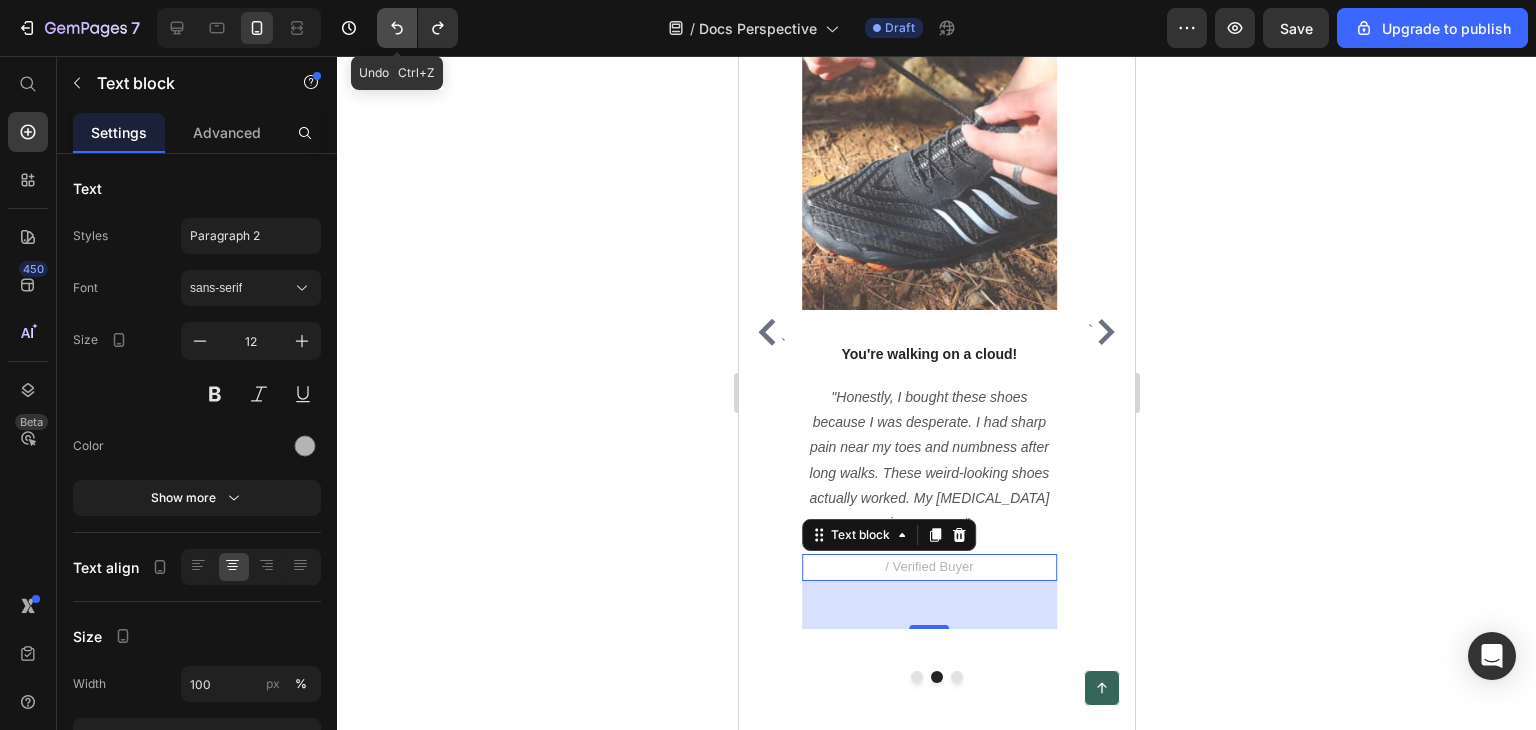 click 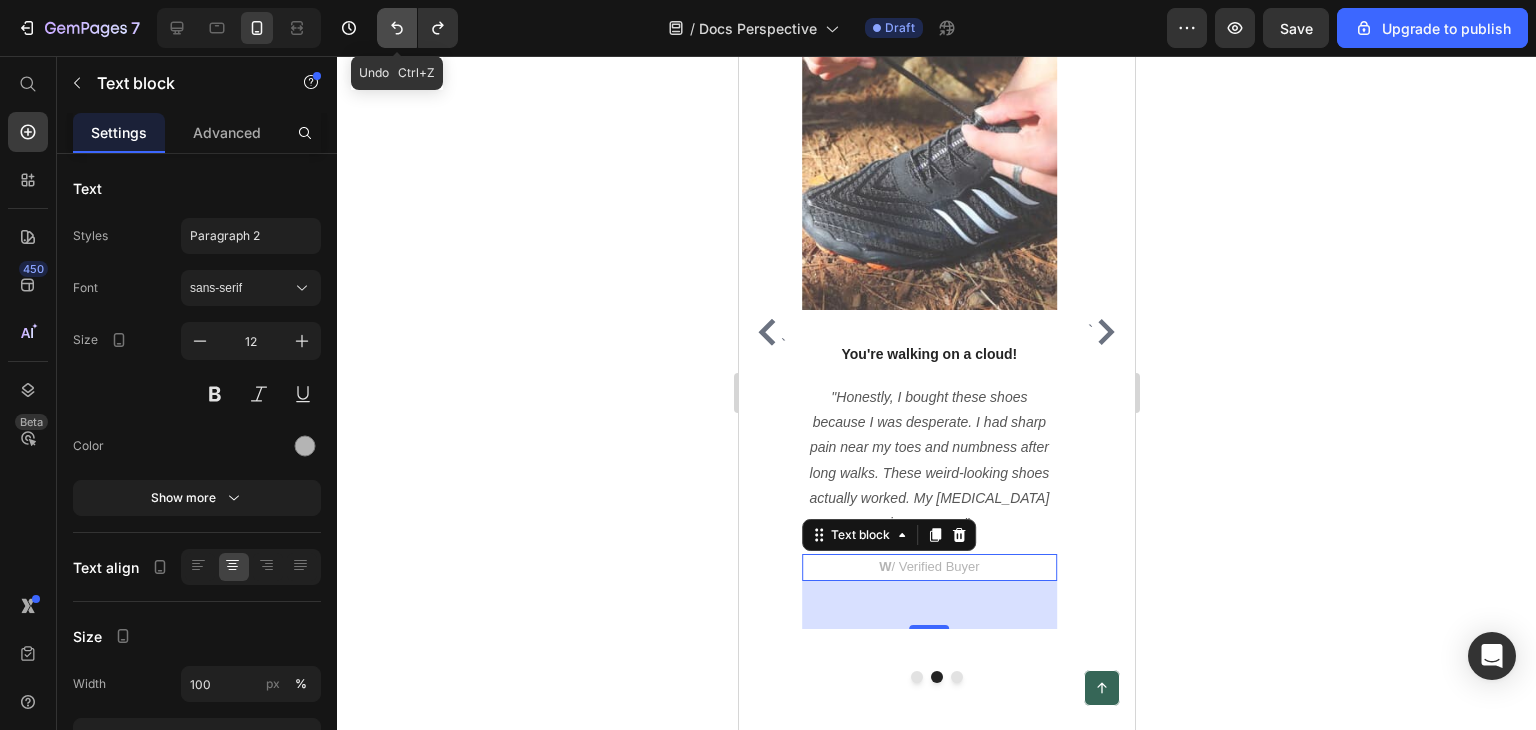 click 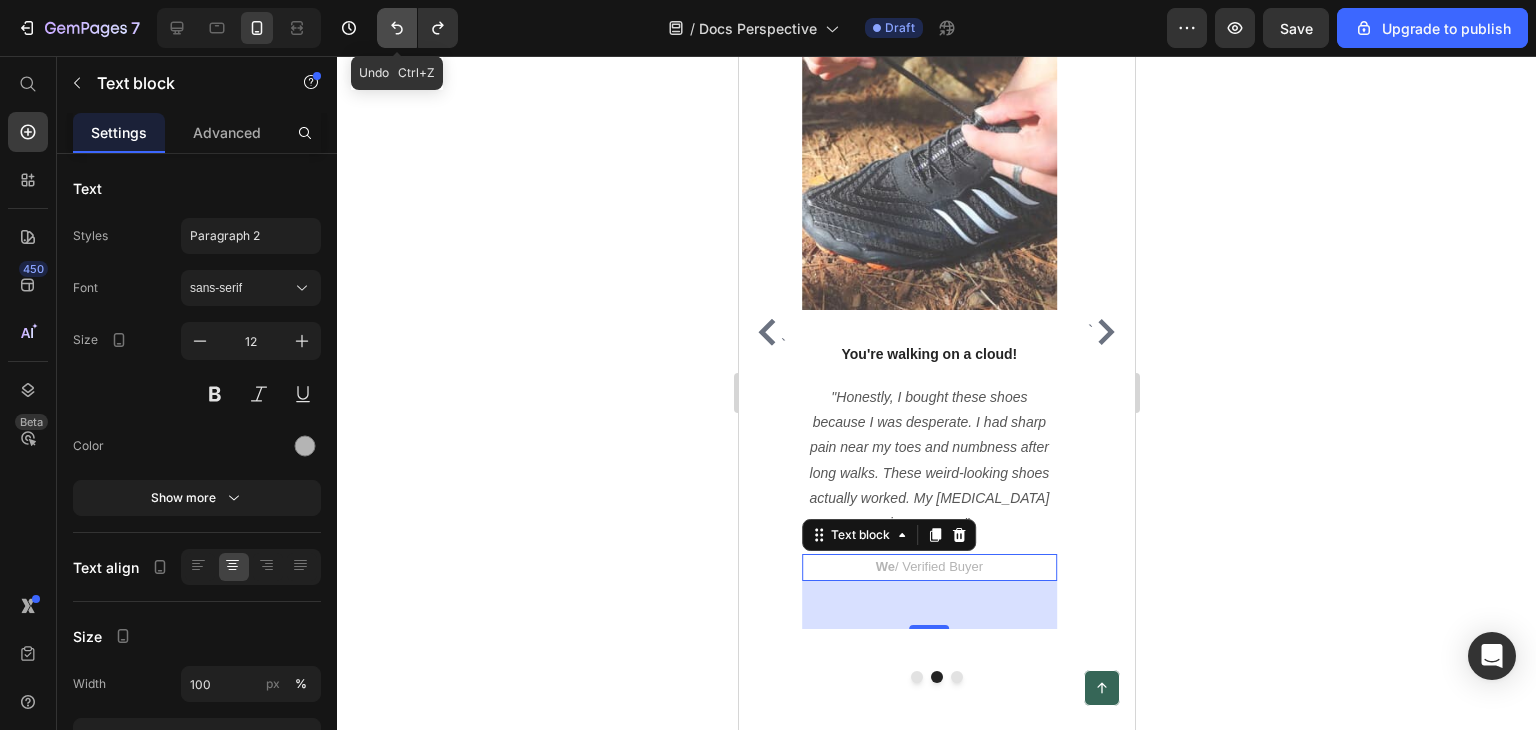 click 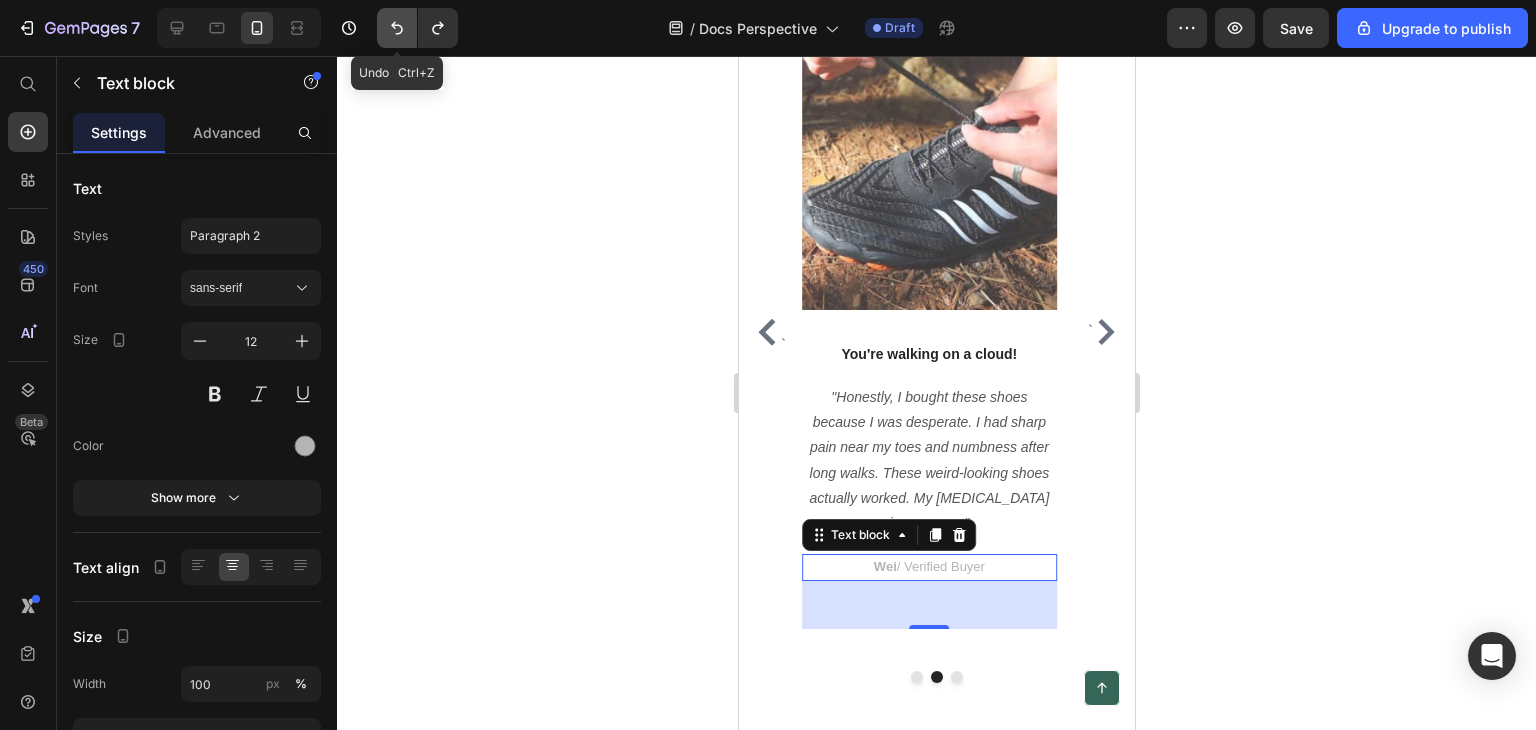 click 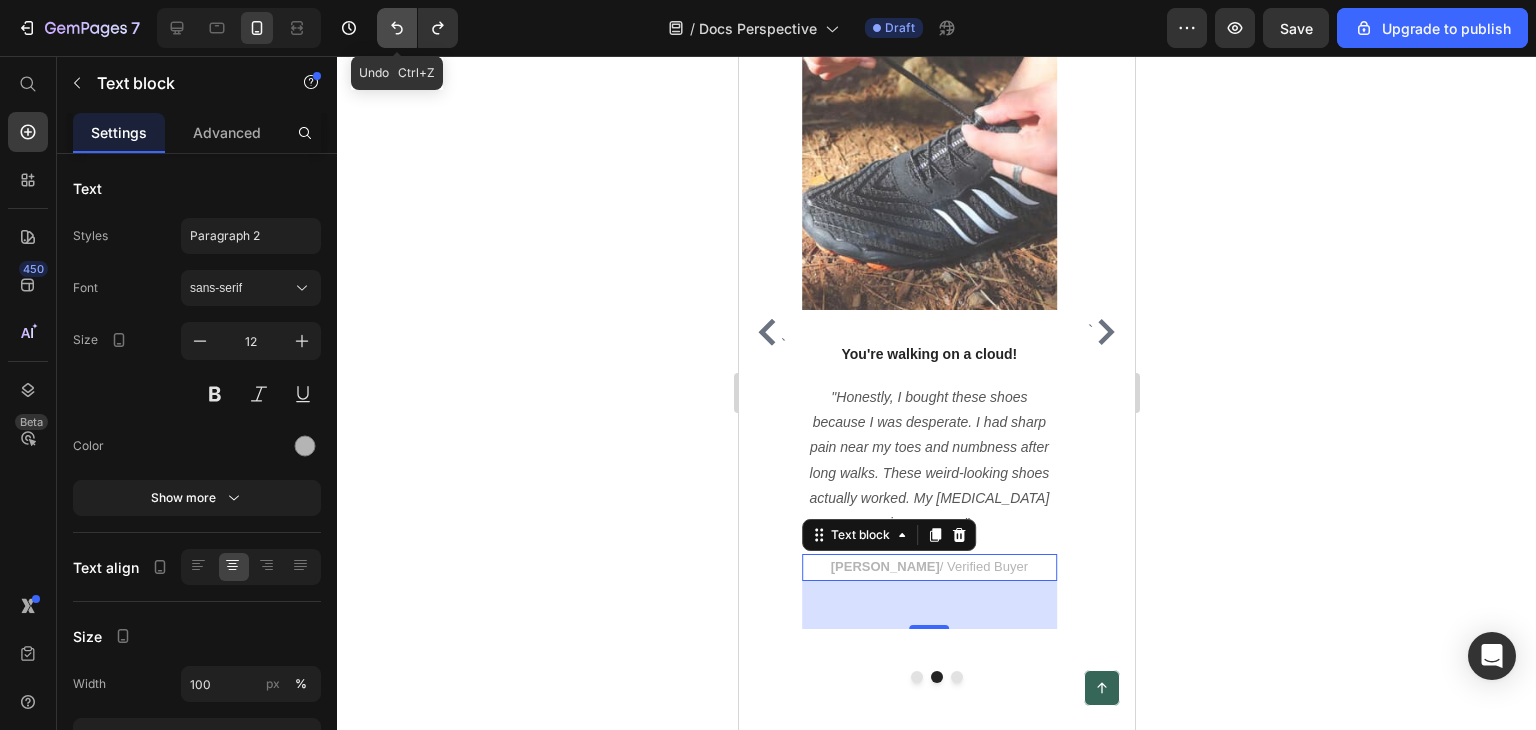 click 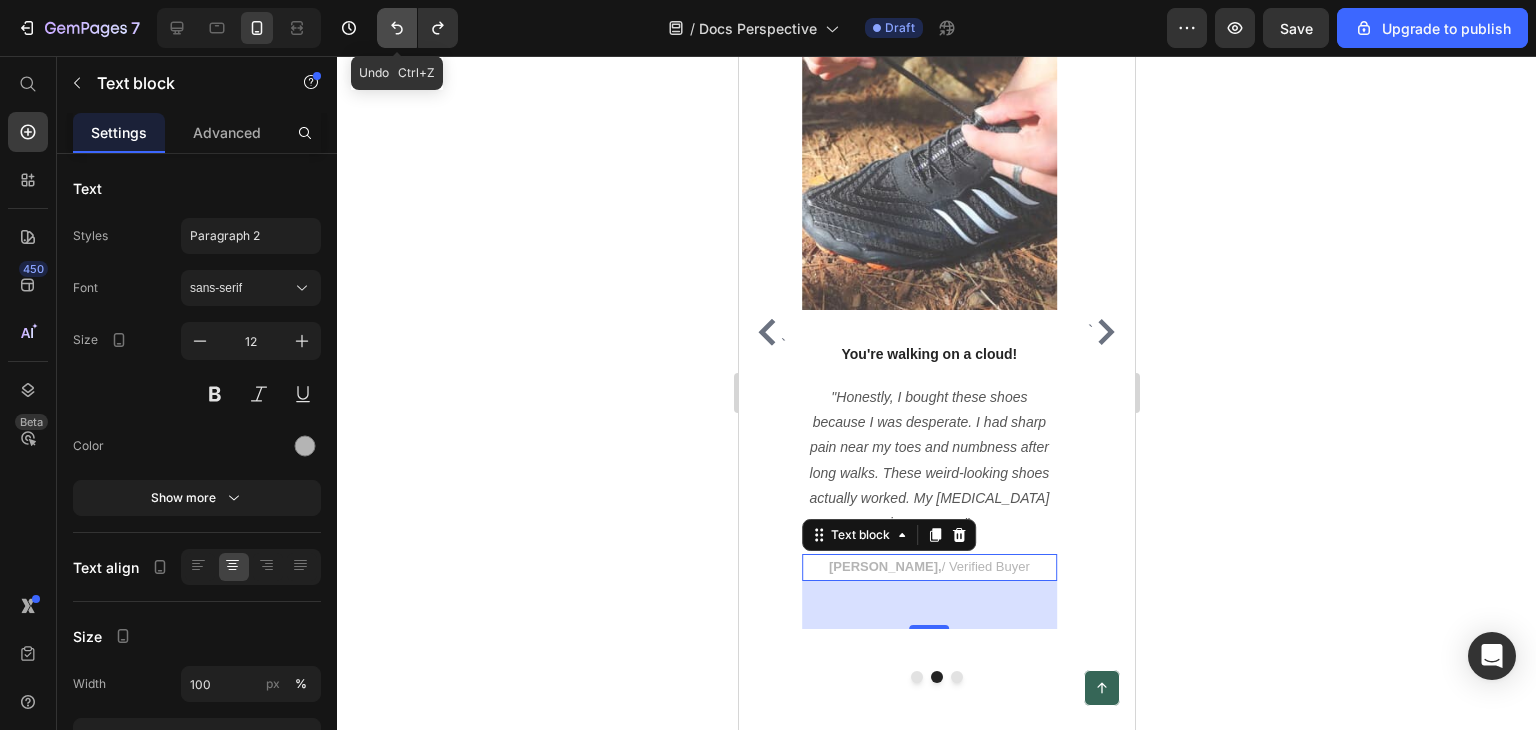 click 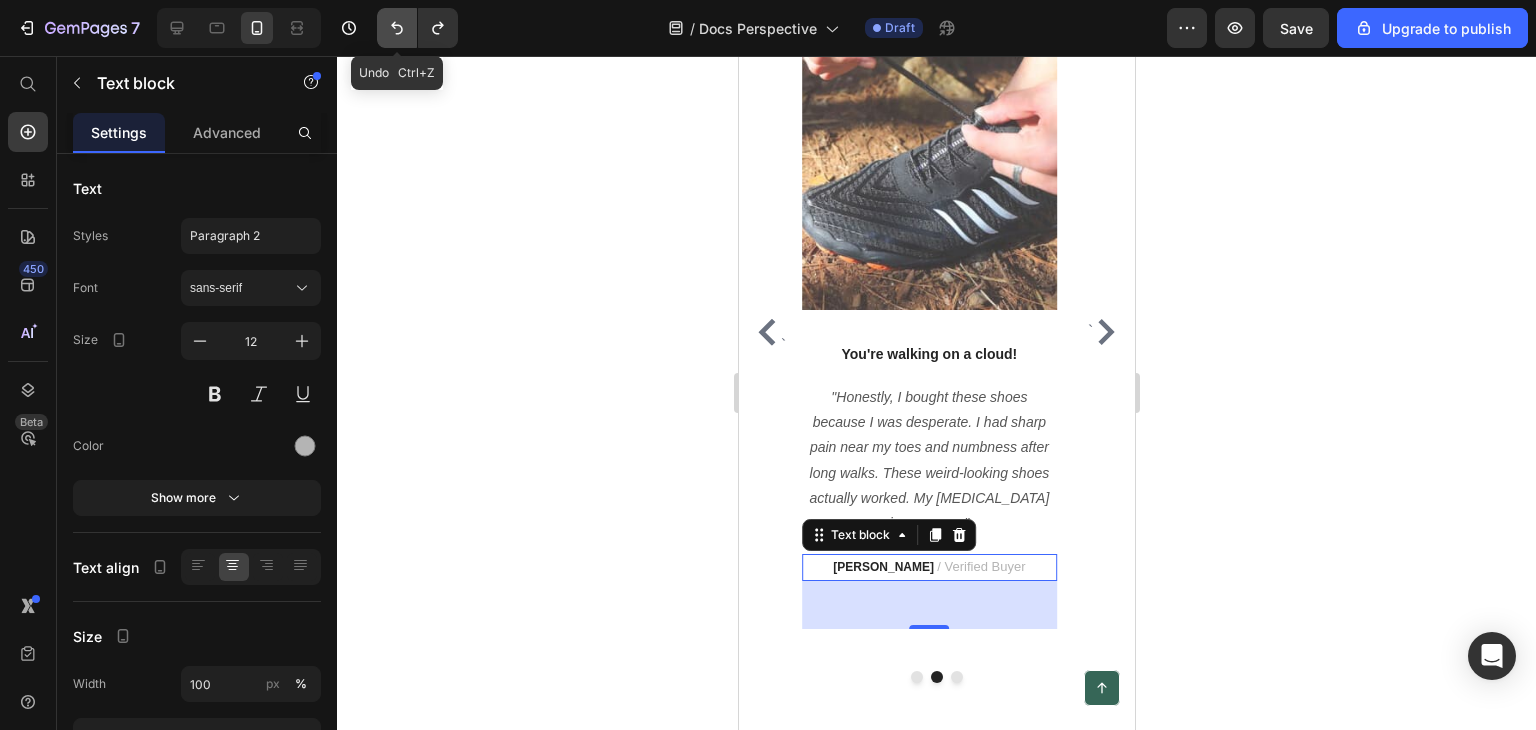 click 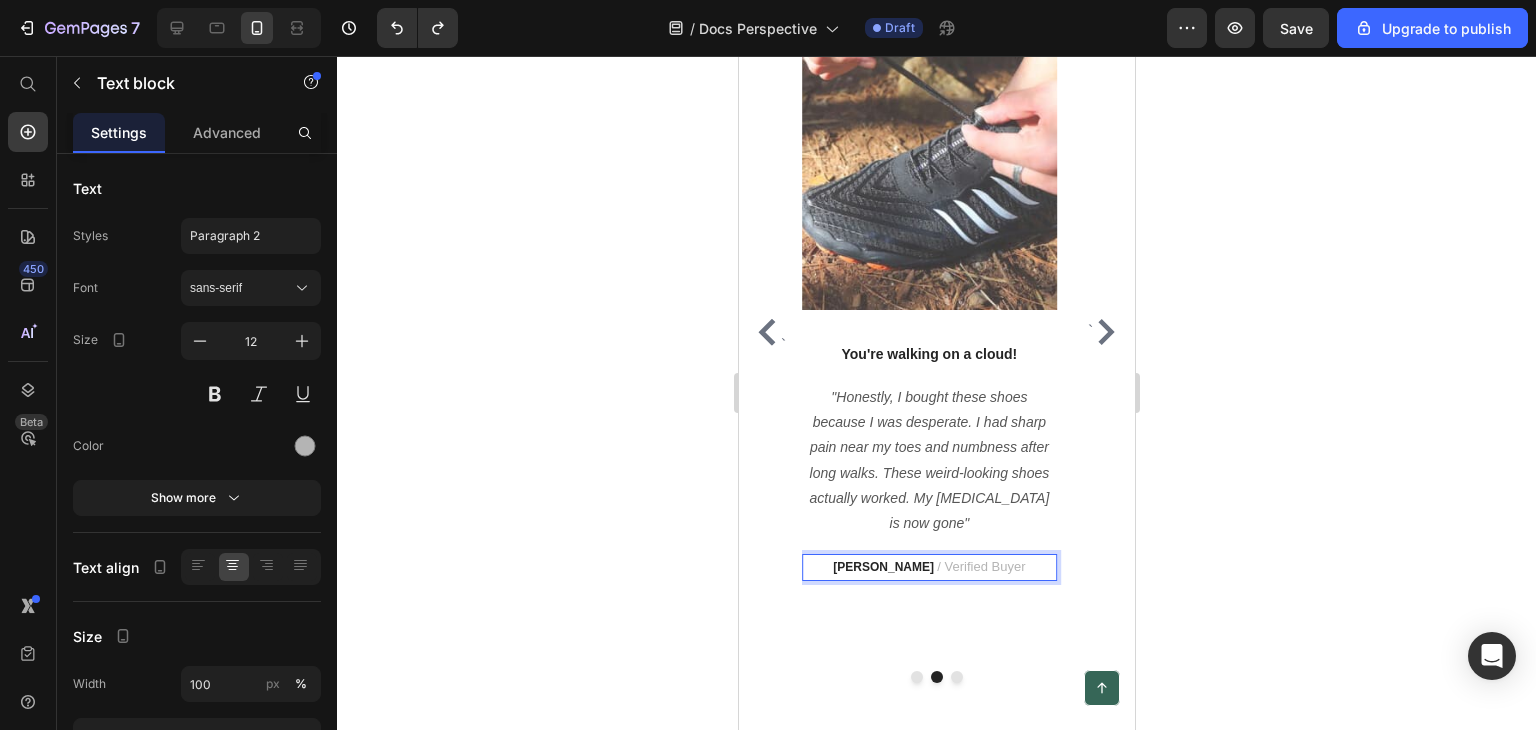click on "Stephanie C" at bounding box center [882, 567] 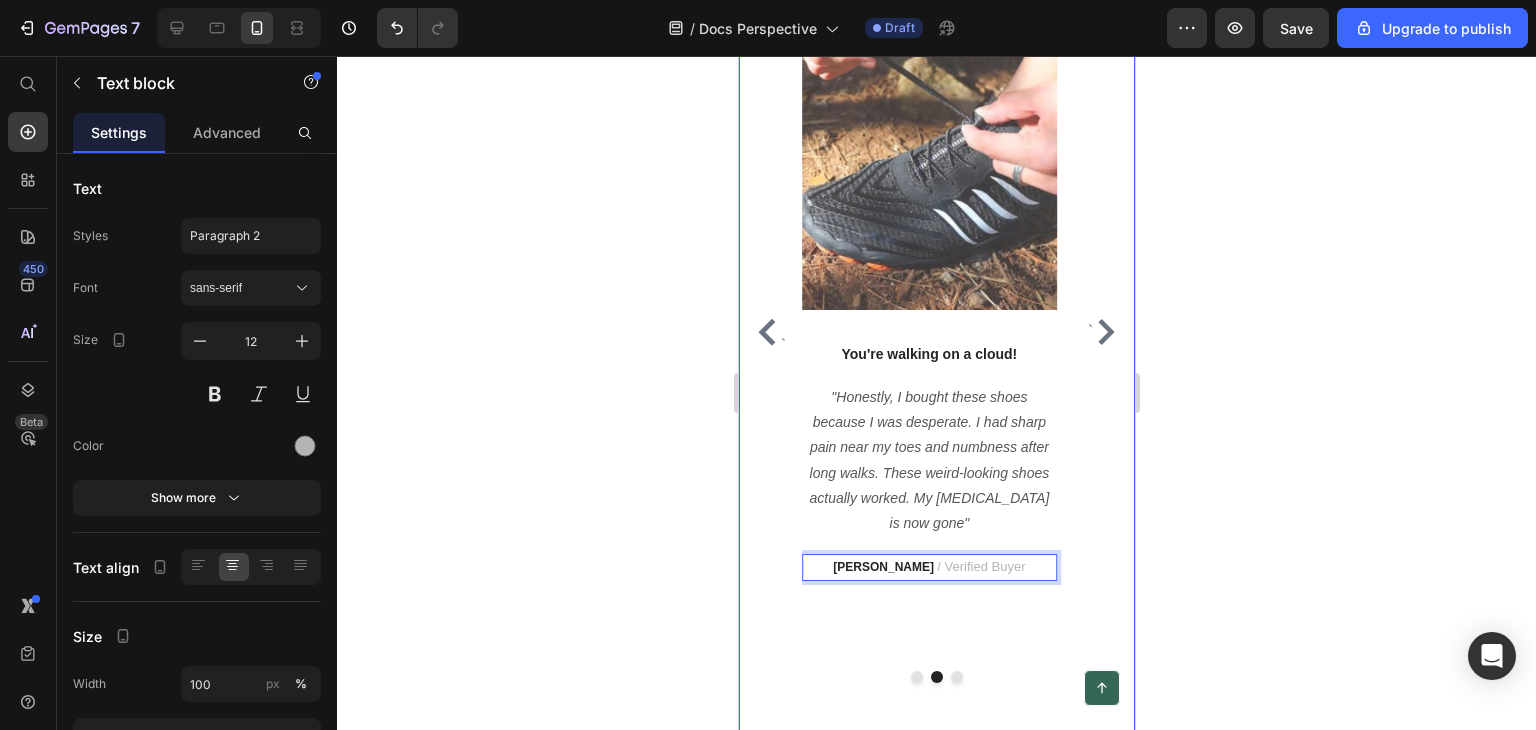 click 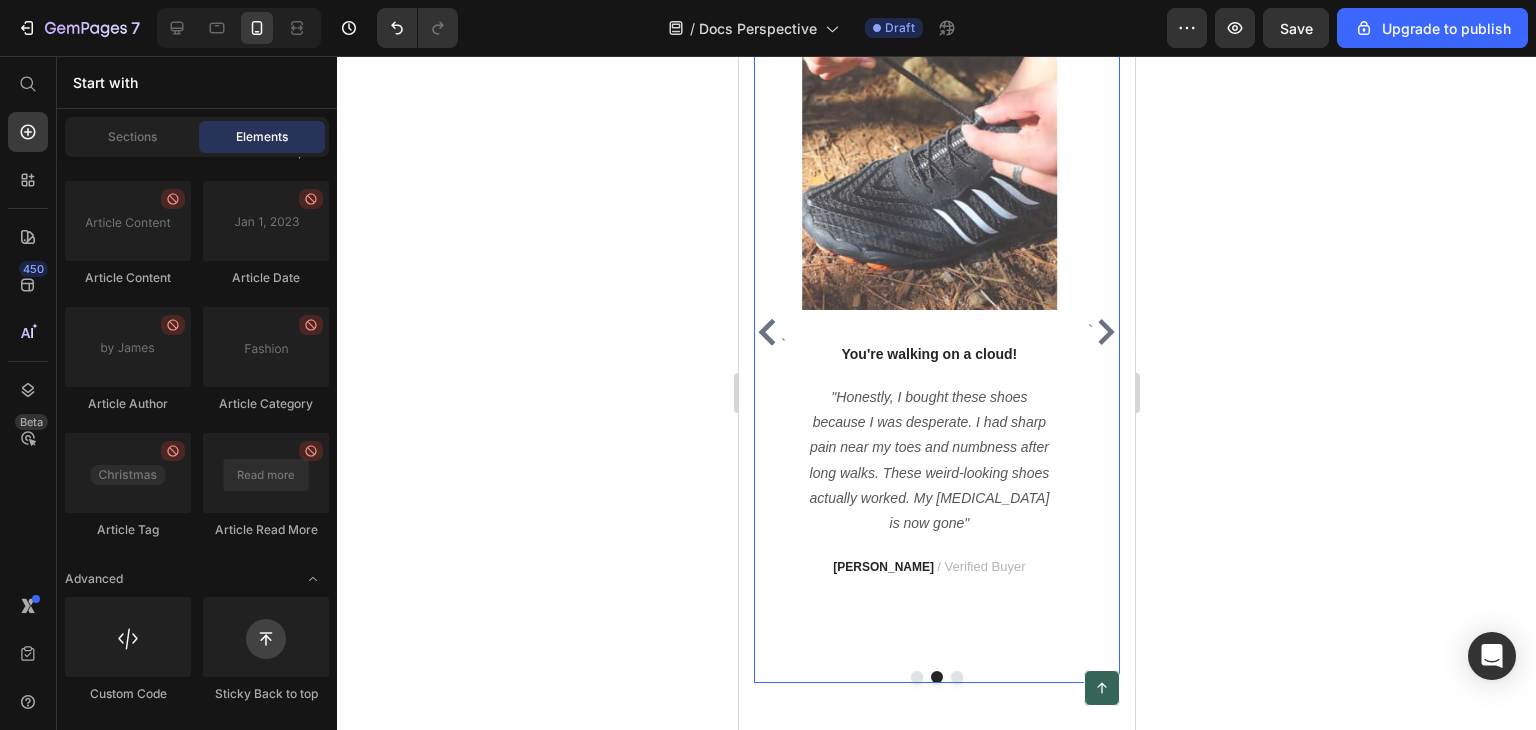 click 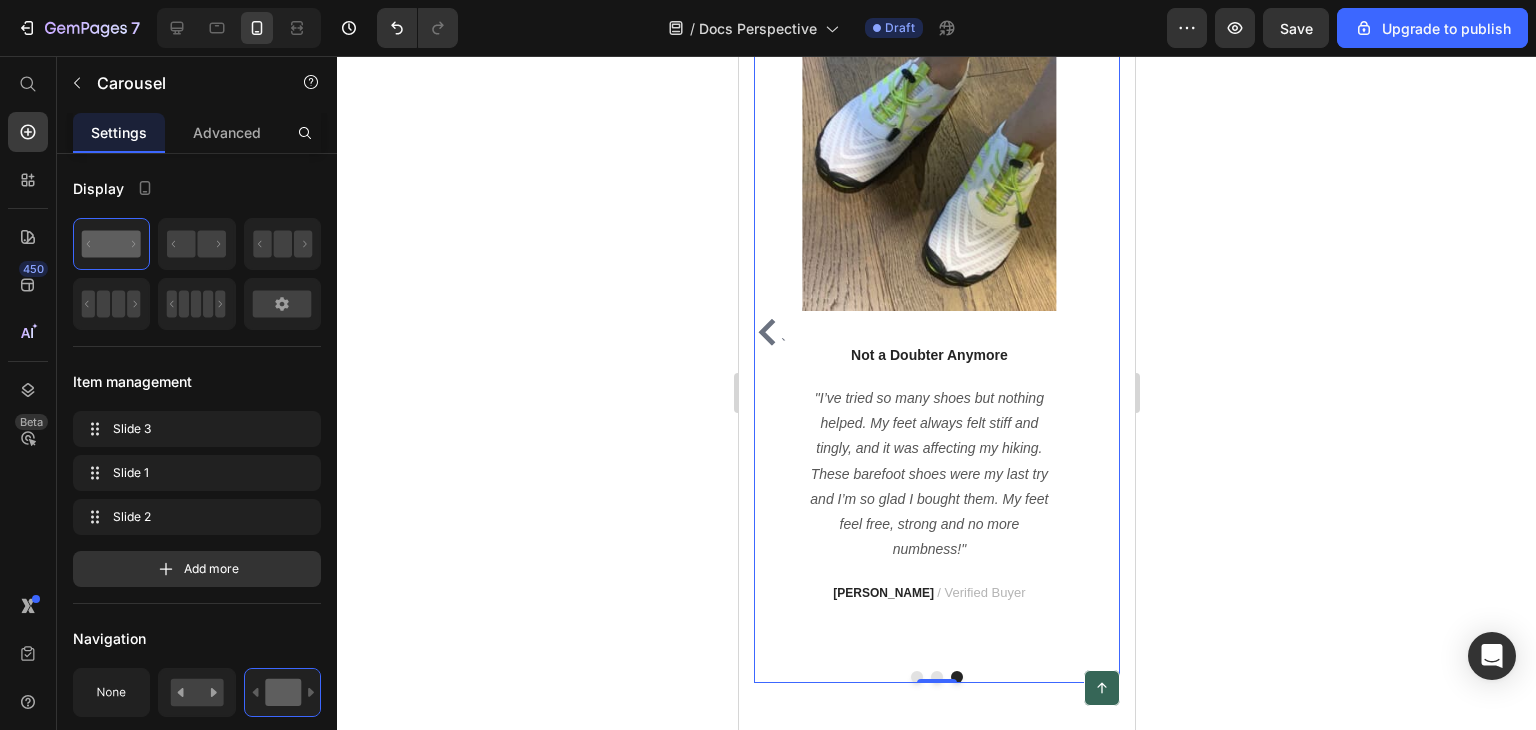 click 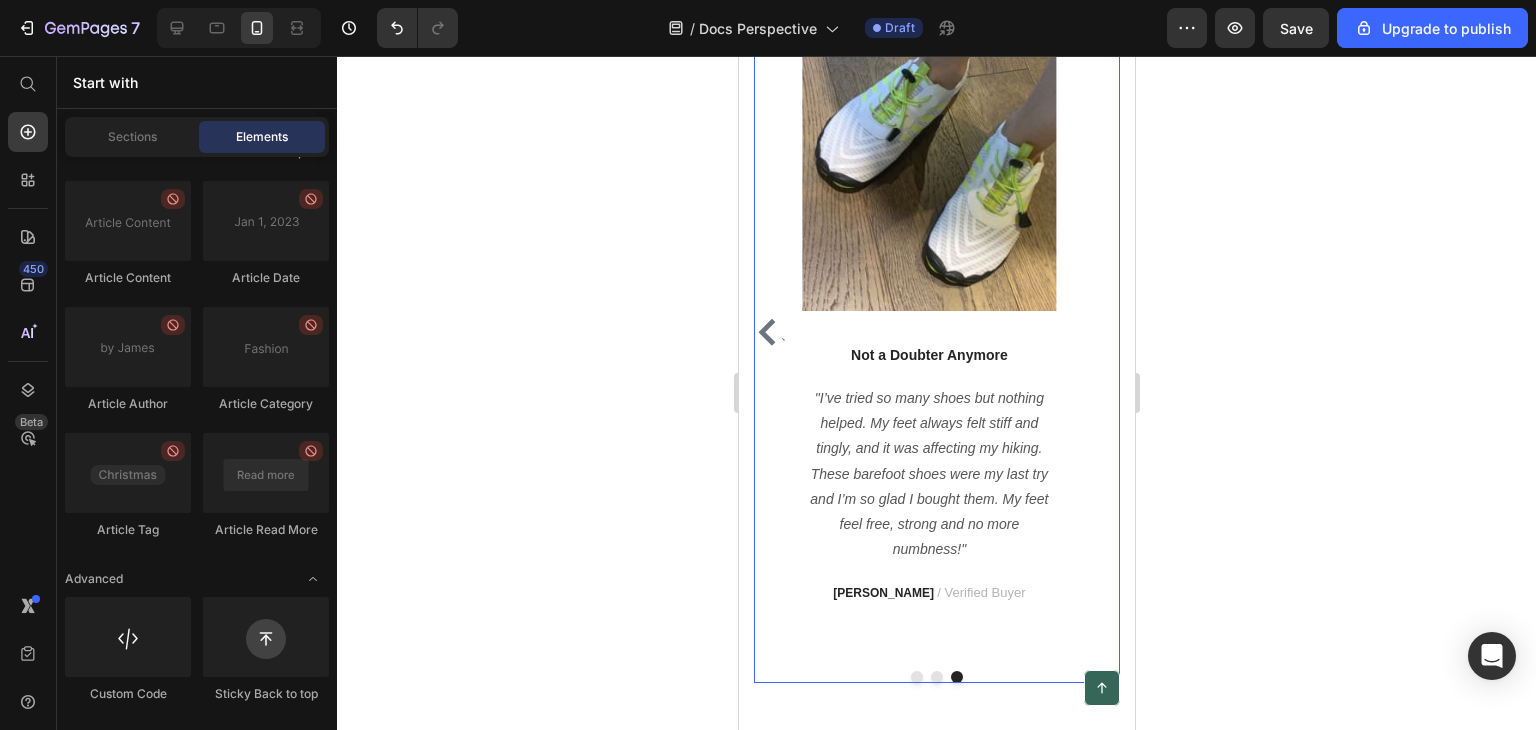 scroll, scrollTop: 7320, scrollLeft: 0, axis: vertical 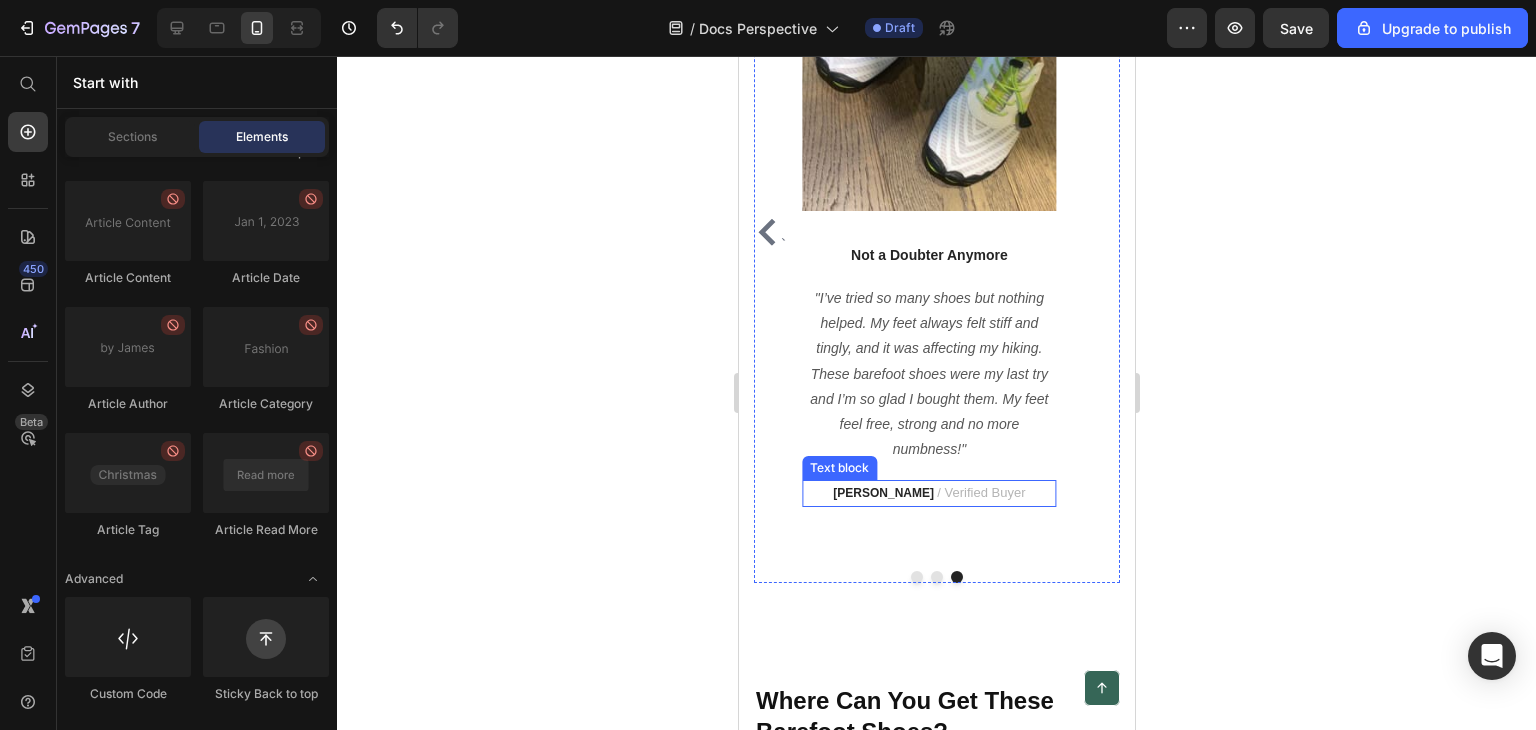 click on "PATRICIA B." at bounding box center (882, 493) 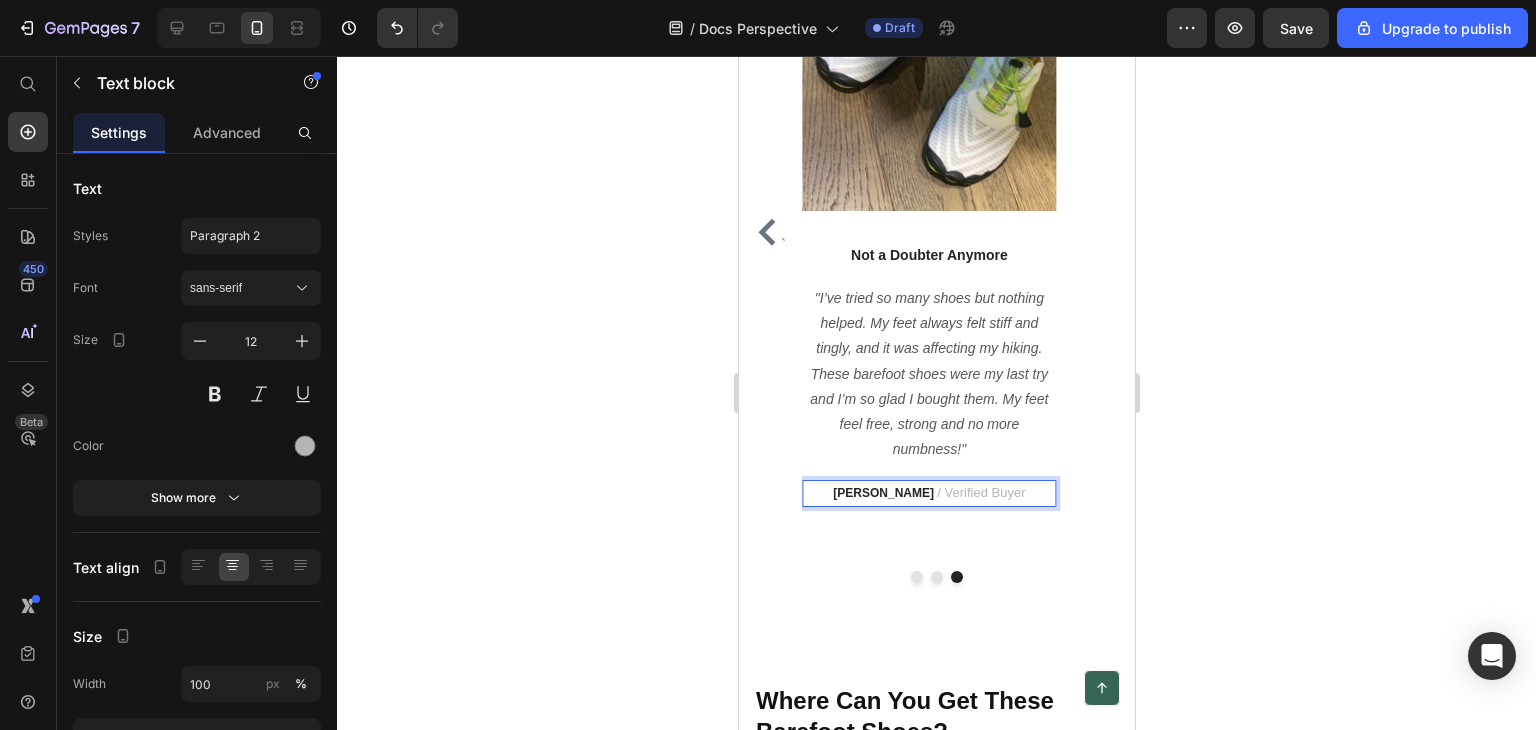 click on "PATRICIA B." at bounding box center [882, 493] 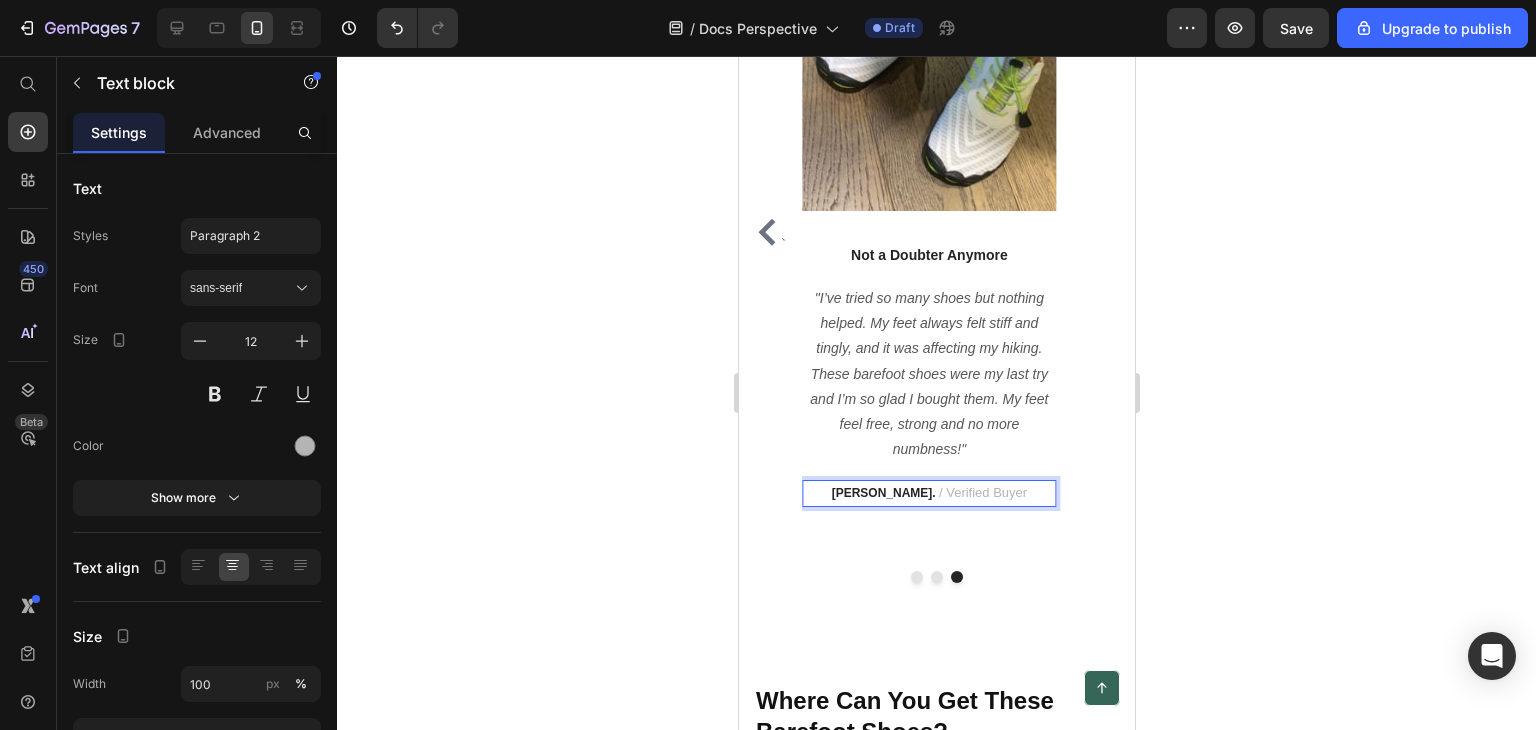 click 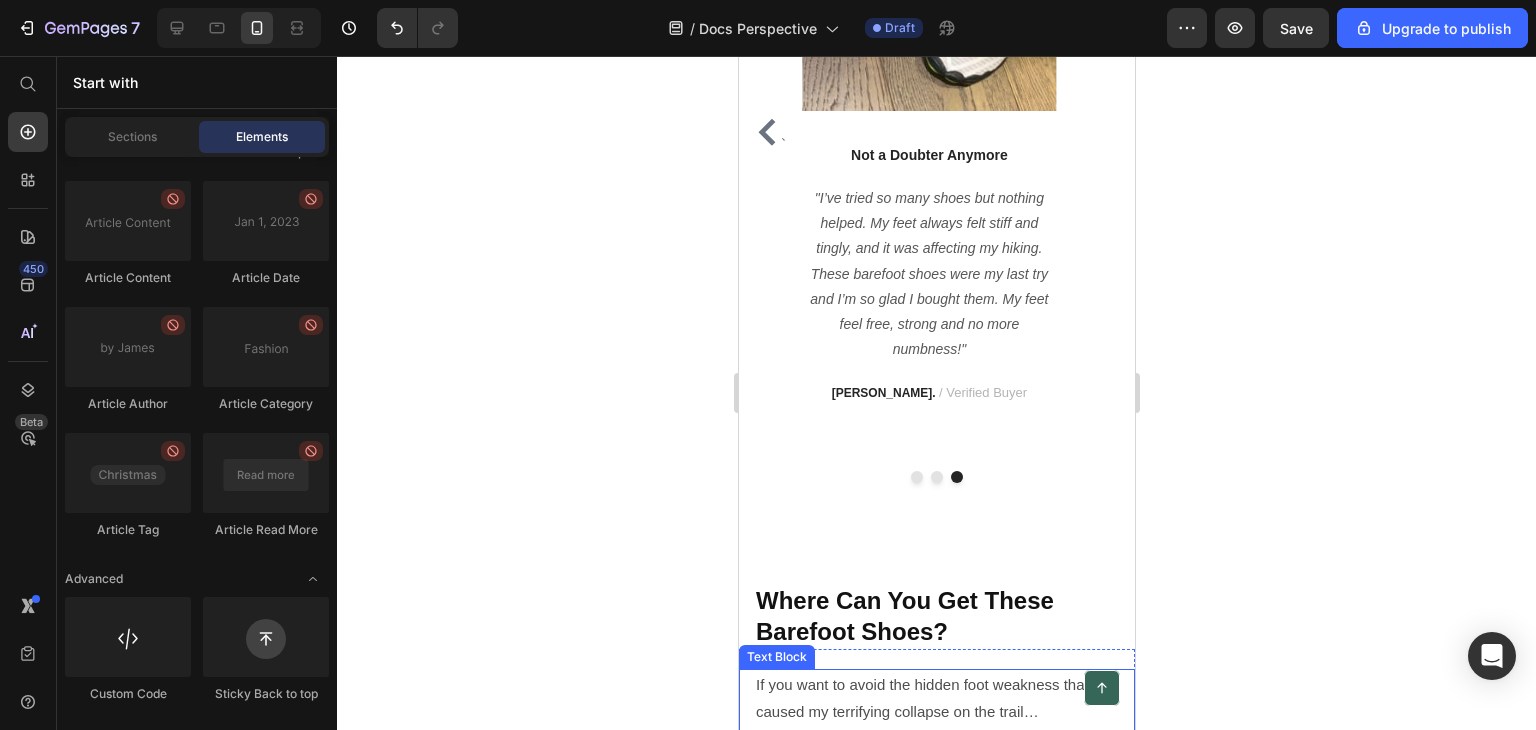 scroll, scrollTop: 7120, scrollLeft: 0, axis: vertical 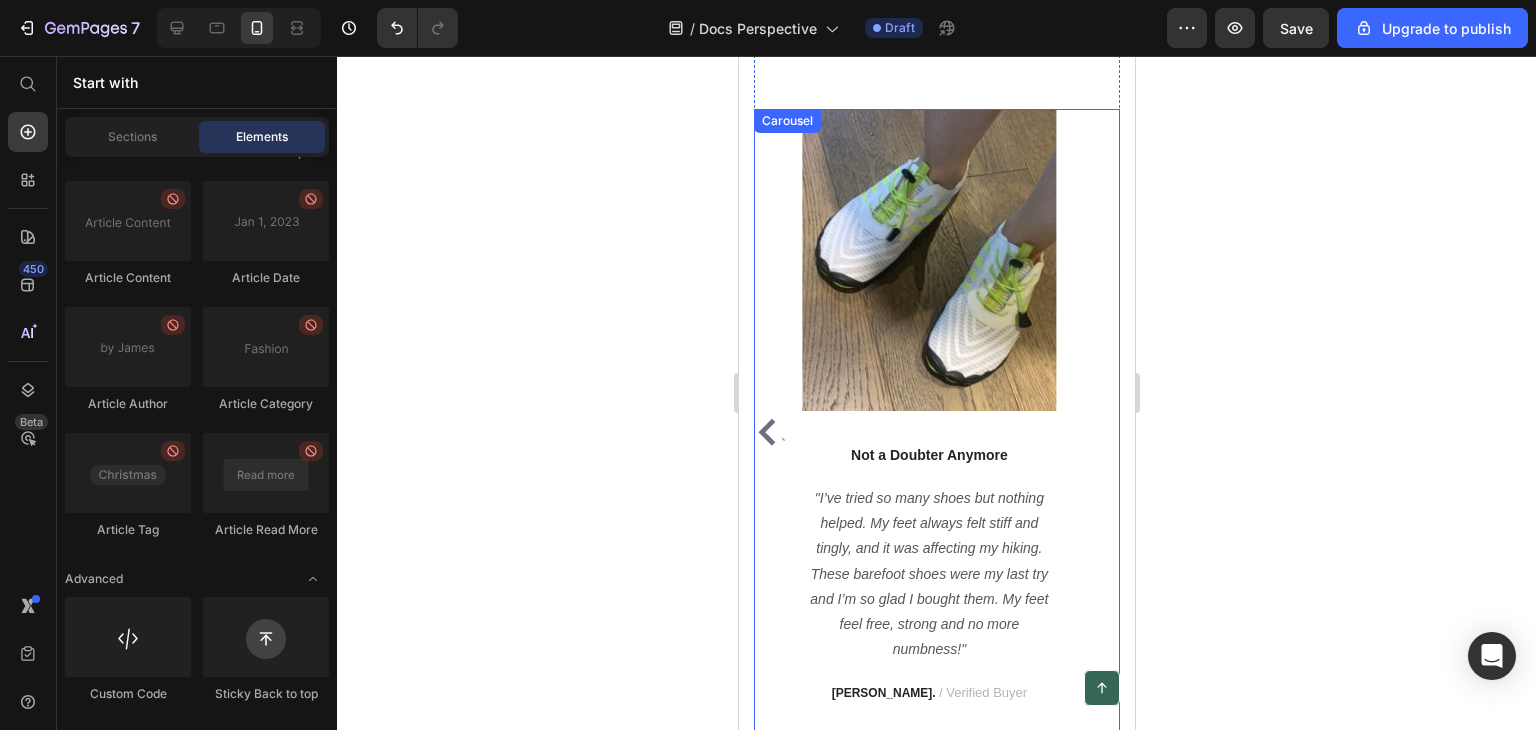 click 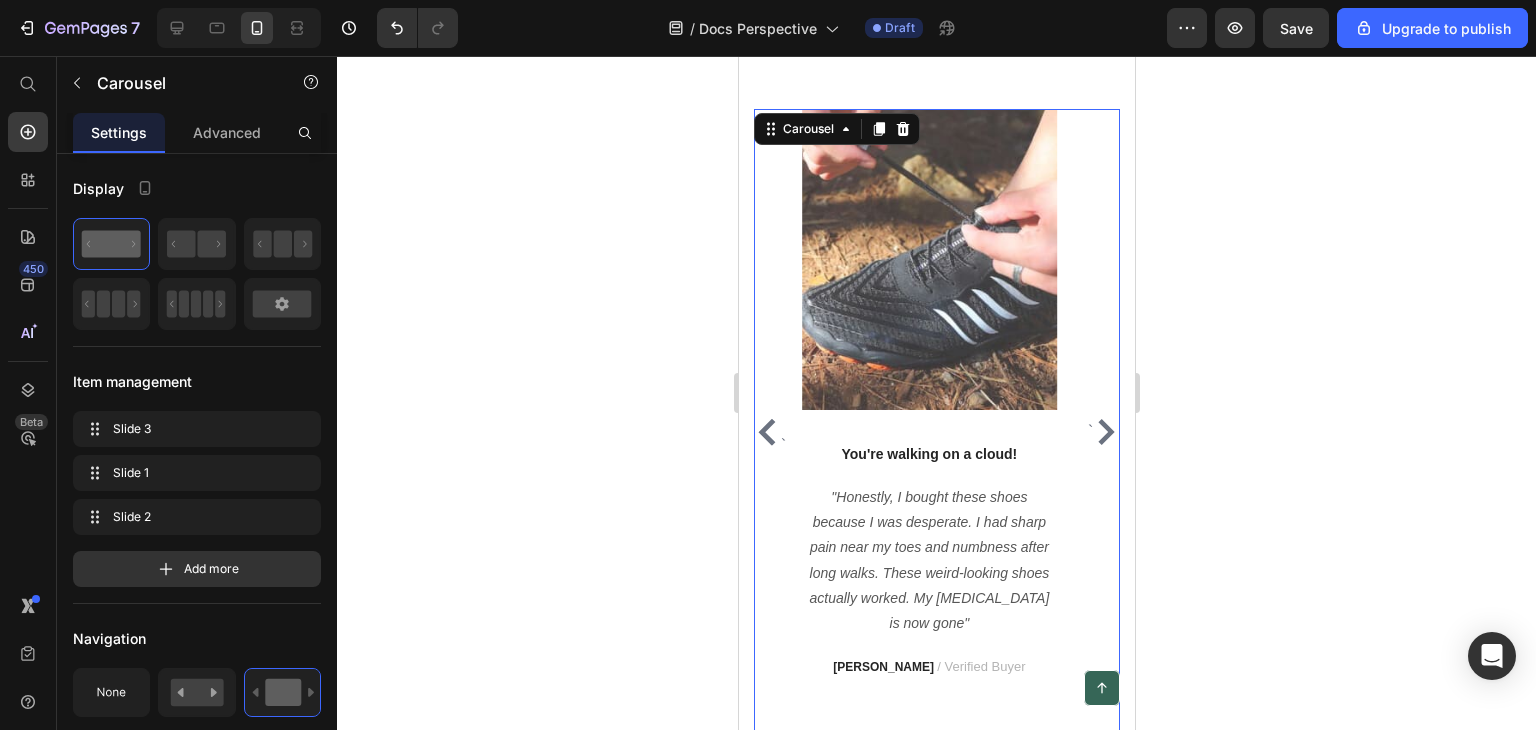 click 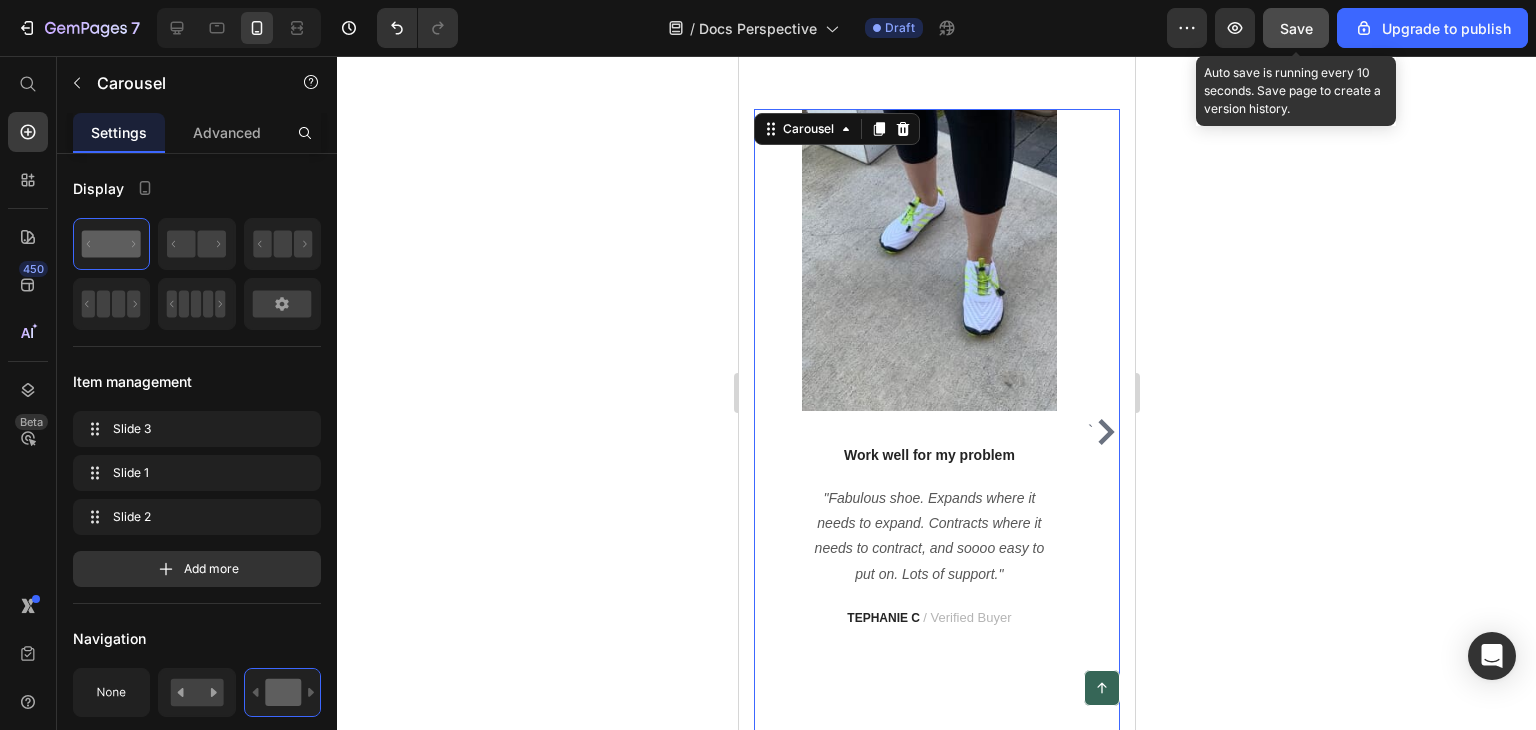 click on "Save" at bounding box center [1296, 28] 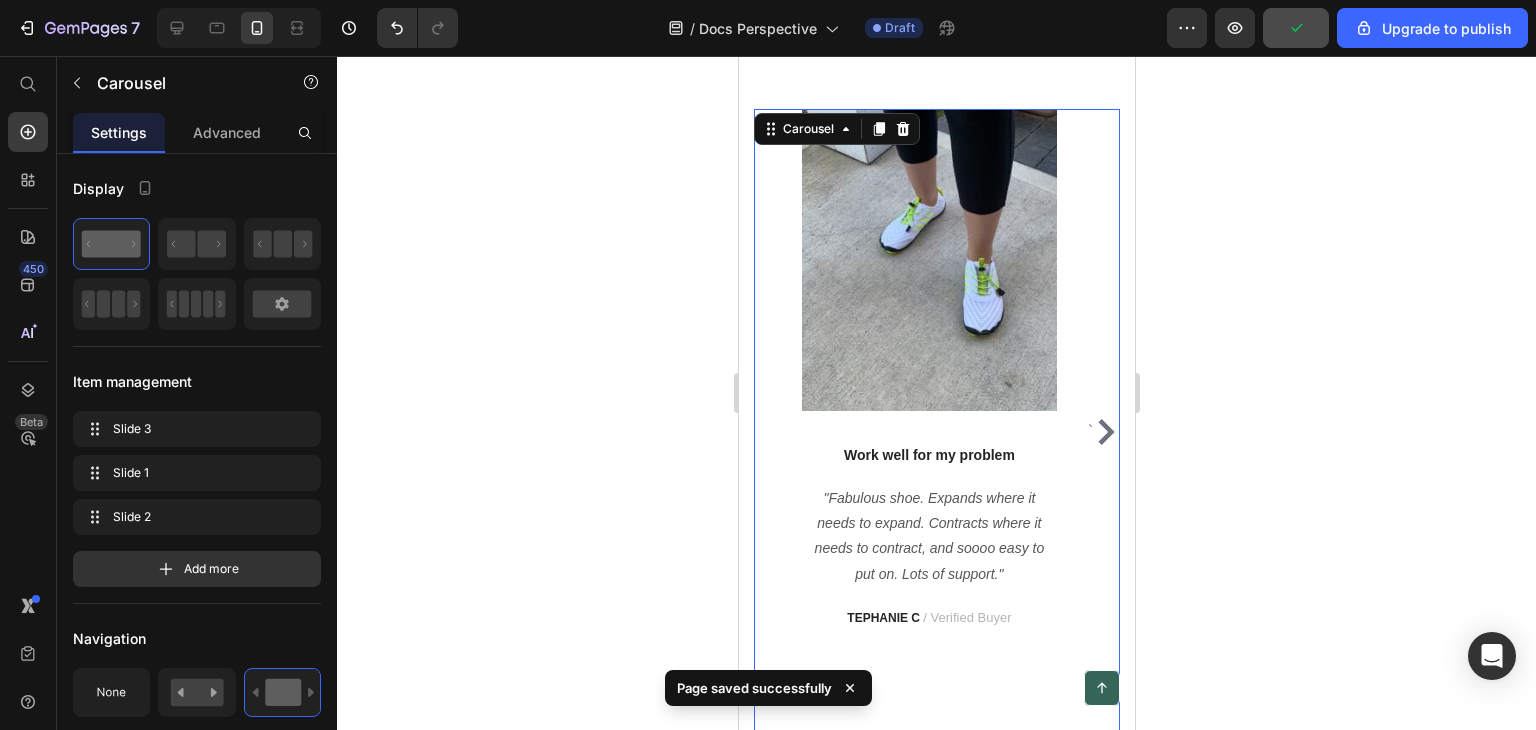 scroll, scrollTop: 7220, scrollLeft: 0, axis: vertical 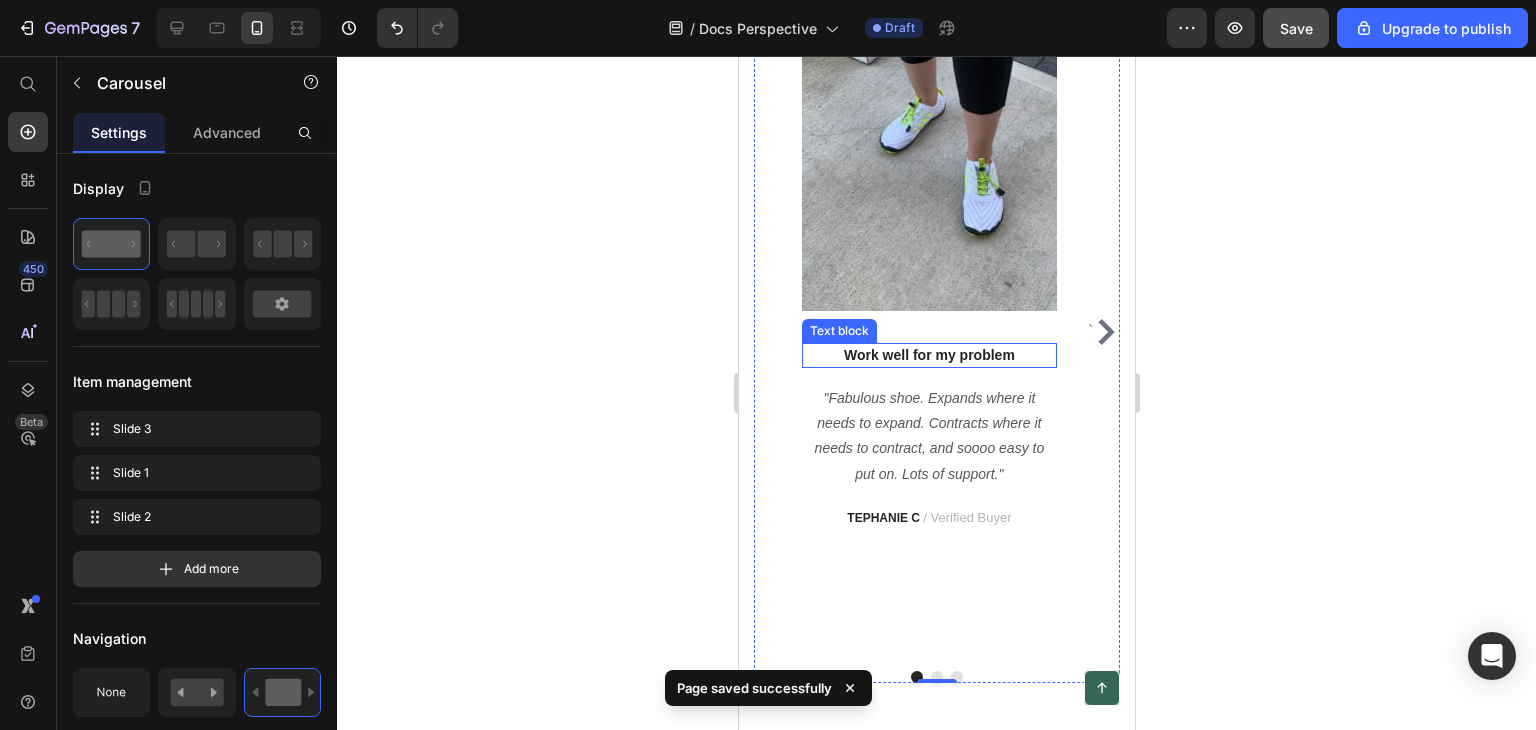 click on "Work well for my problem" at bounding box center [928, 355] 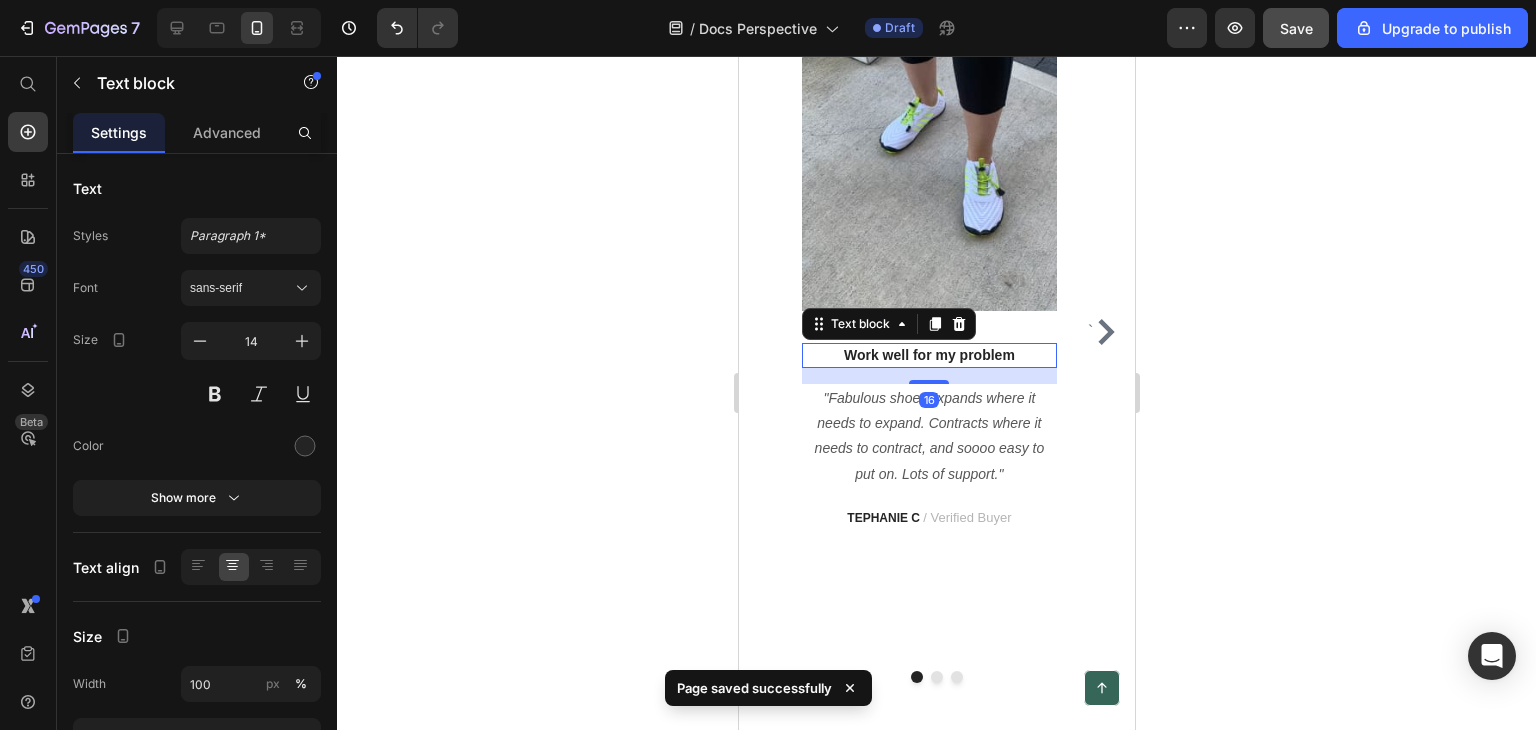 click on "Work well for my problem" at bounding box center [928, 355] 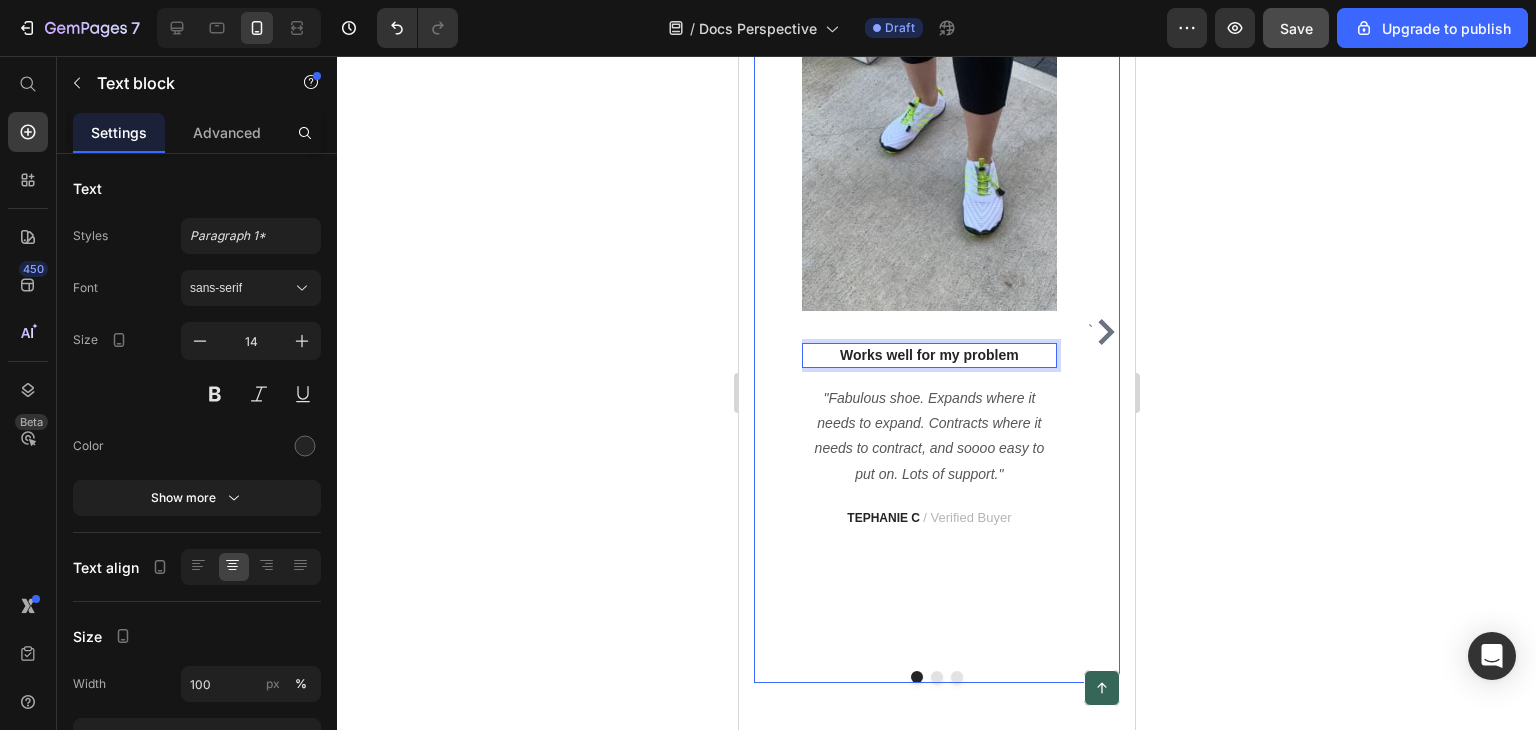 click 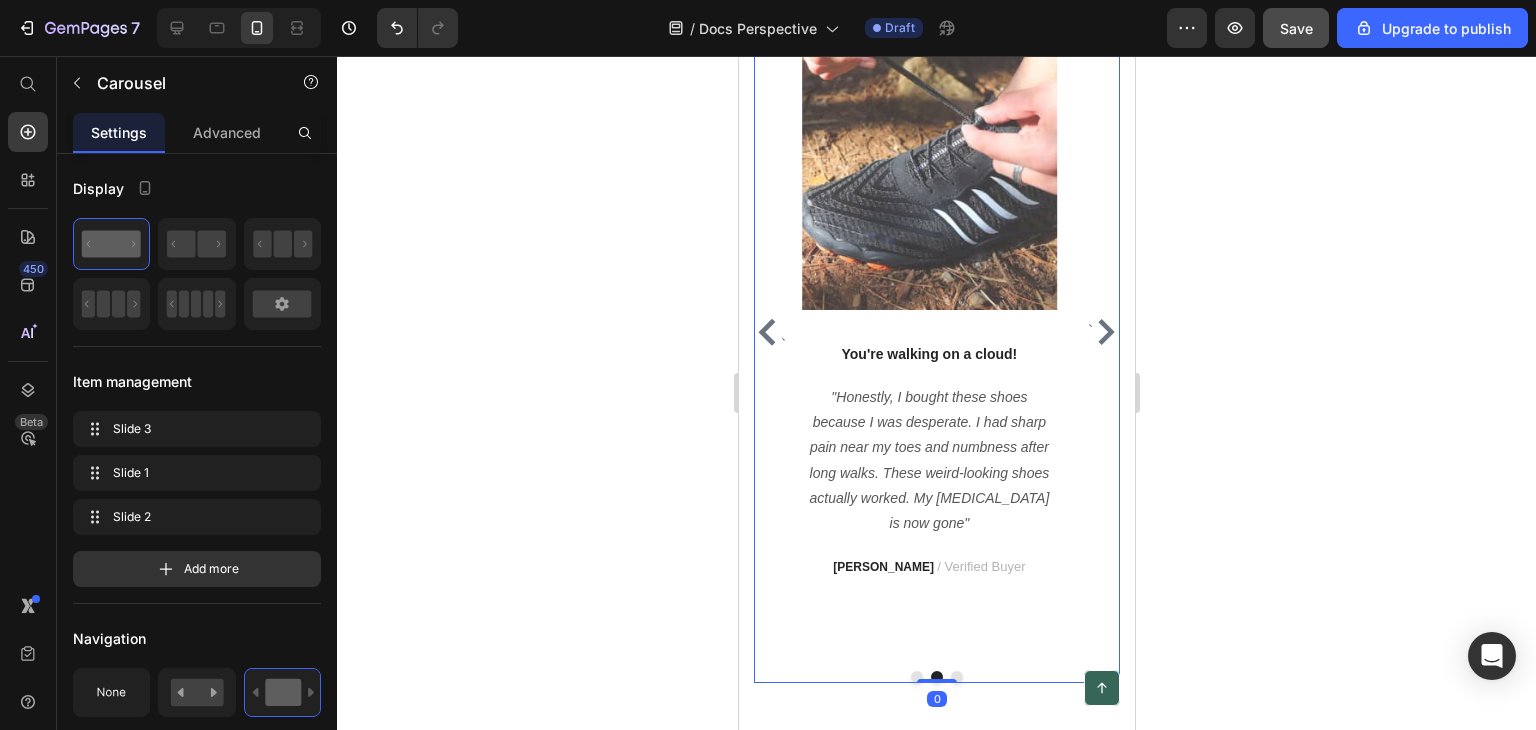 click 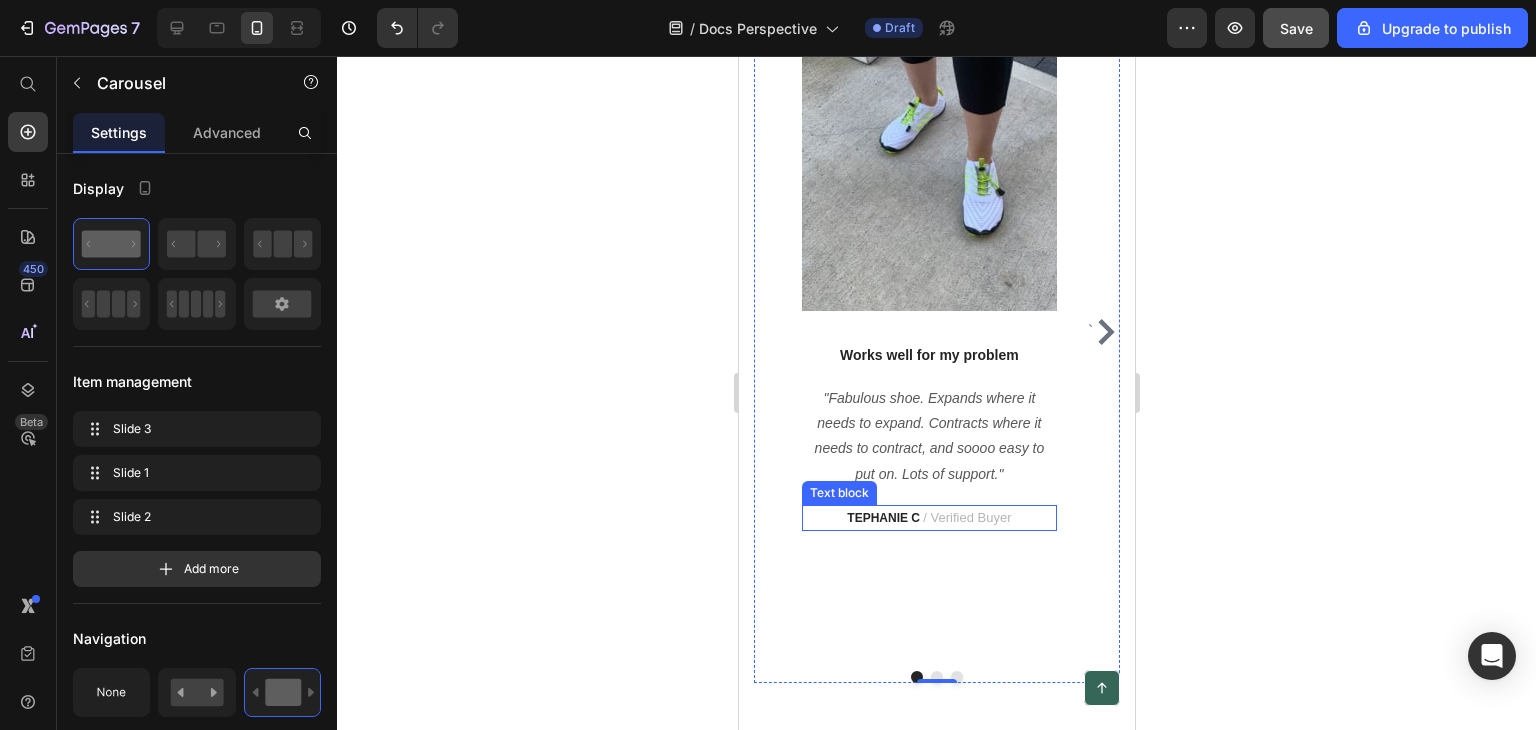 click on "TEPHANIE C   / Verified Buyer" at bounding box center (928, 518) 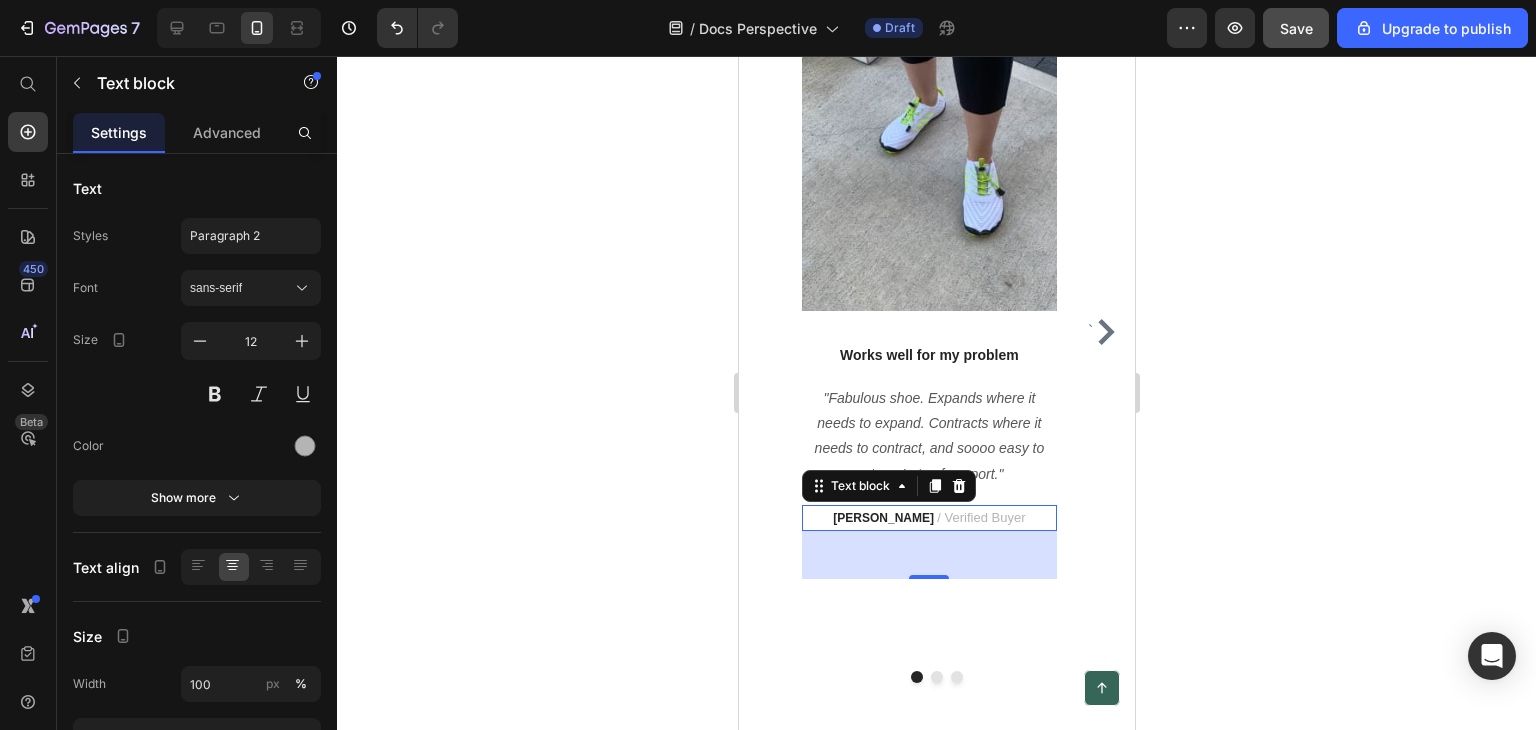 click 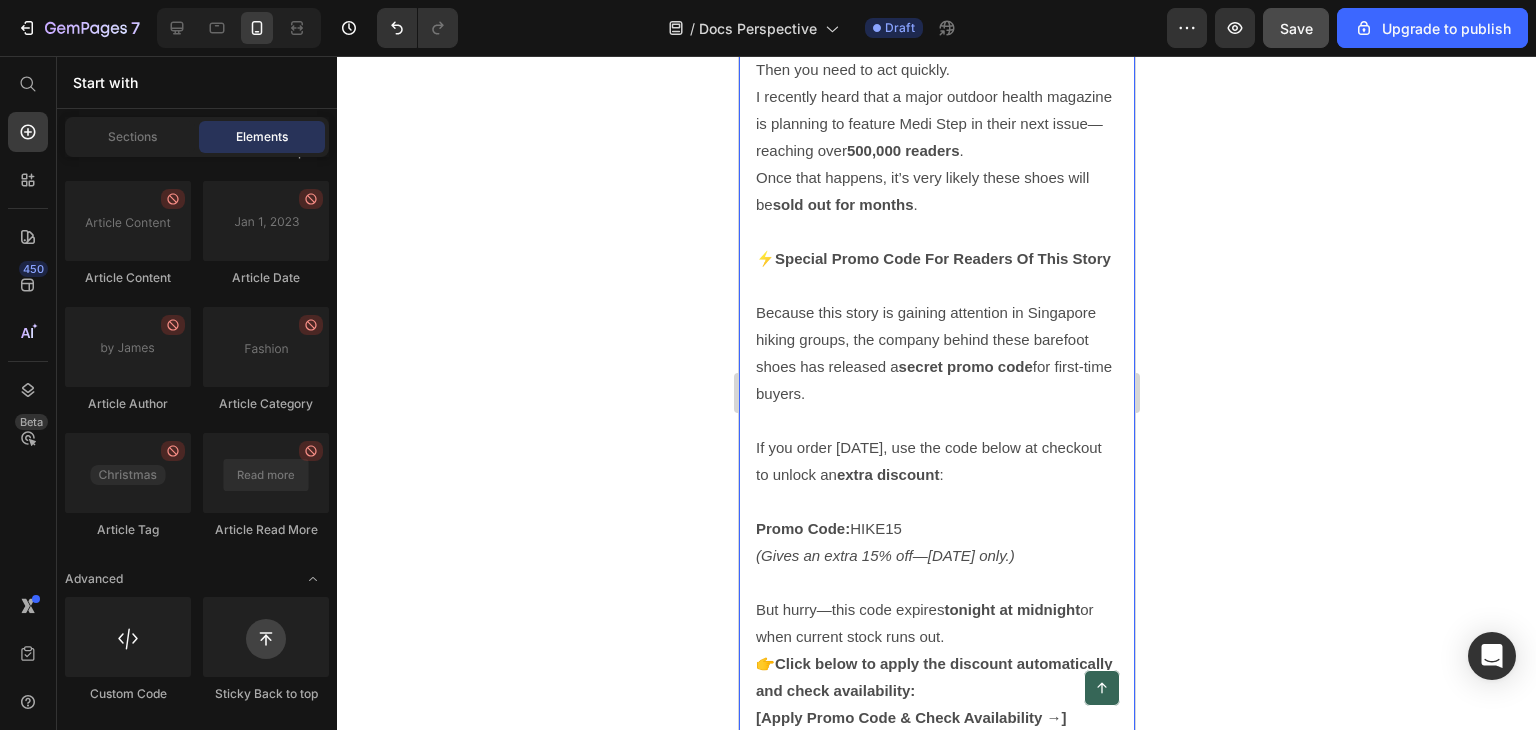 scroll, scrollTop: 8020, scrollLeft: 0, axis: vertical 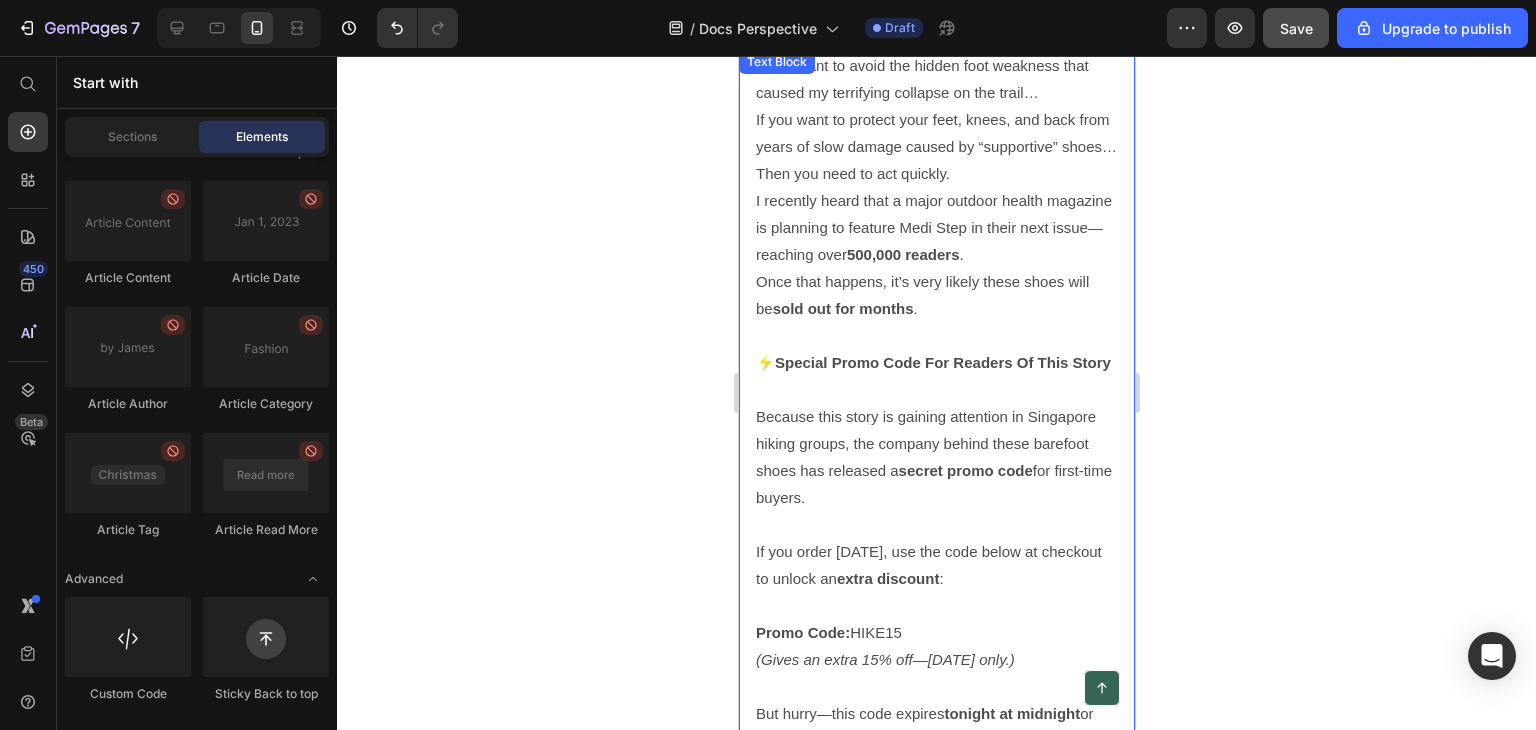click on "⚡  Special Promo Code For Readers Of This Story" at bounding box center [936, 362] 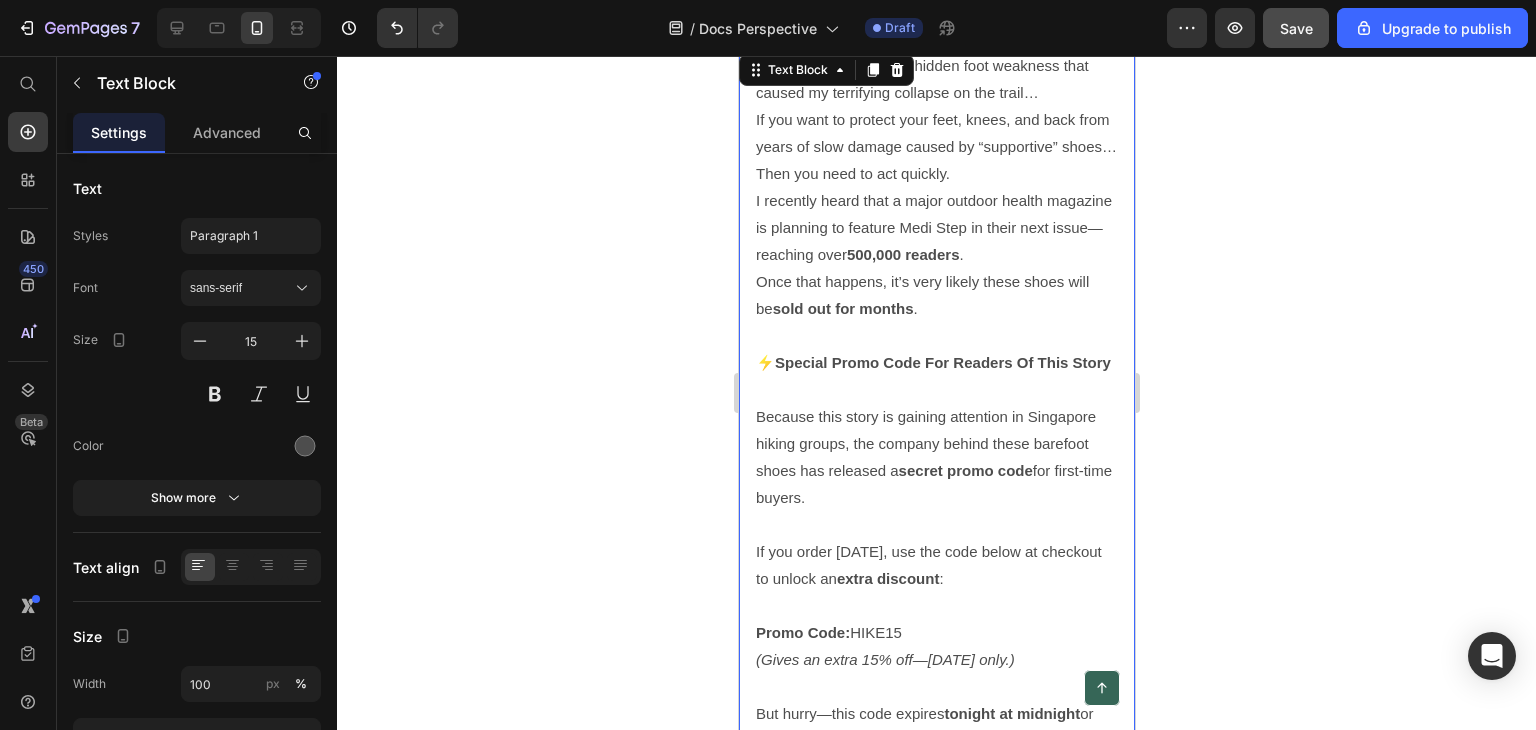 click on "⚡  Special Promo Code For Readers Of This Story" at bounding box center [936, 362] 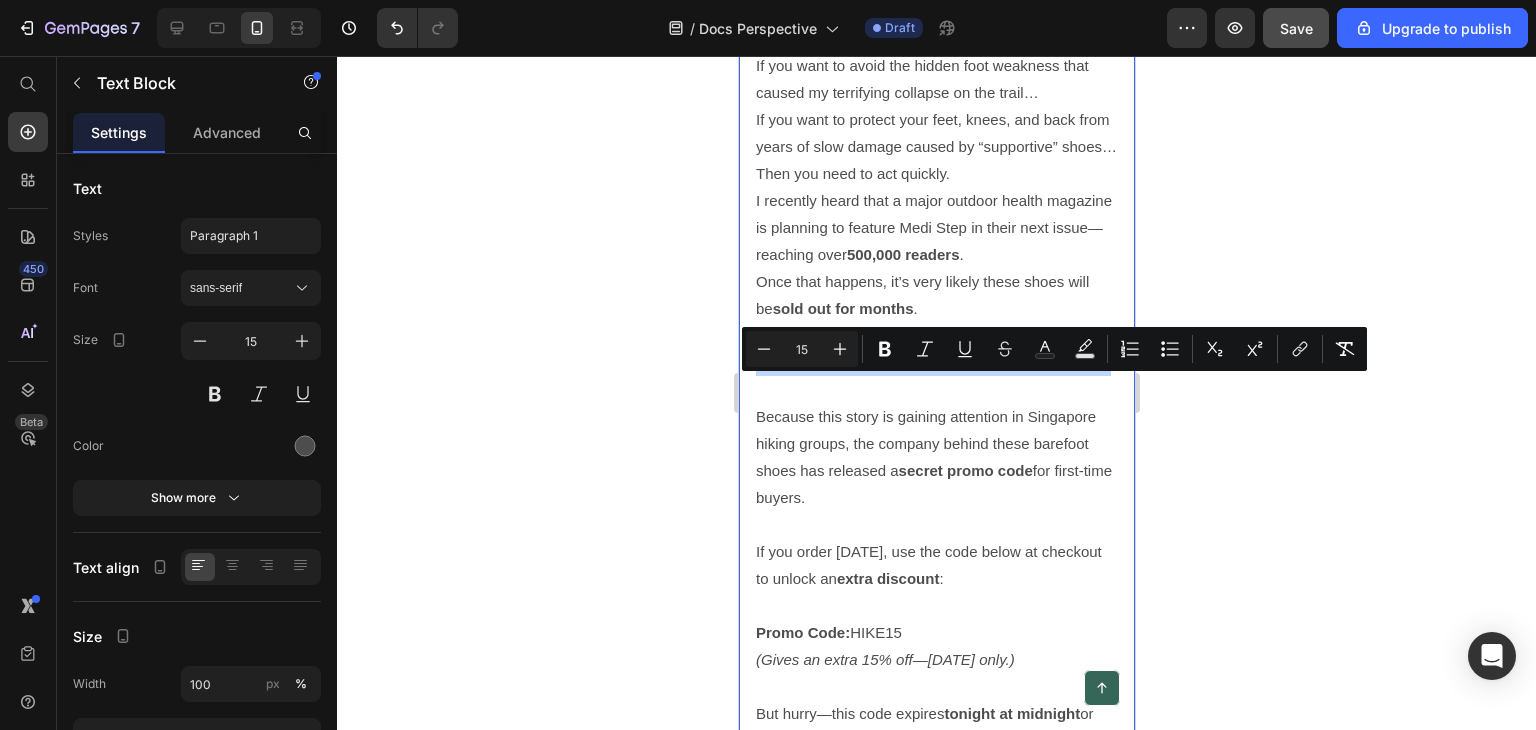 drag, startPoint x: 762, startPoint y: 387, endPoint x: 849, endPoint y: 410, distance: 89.98889 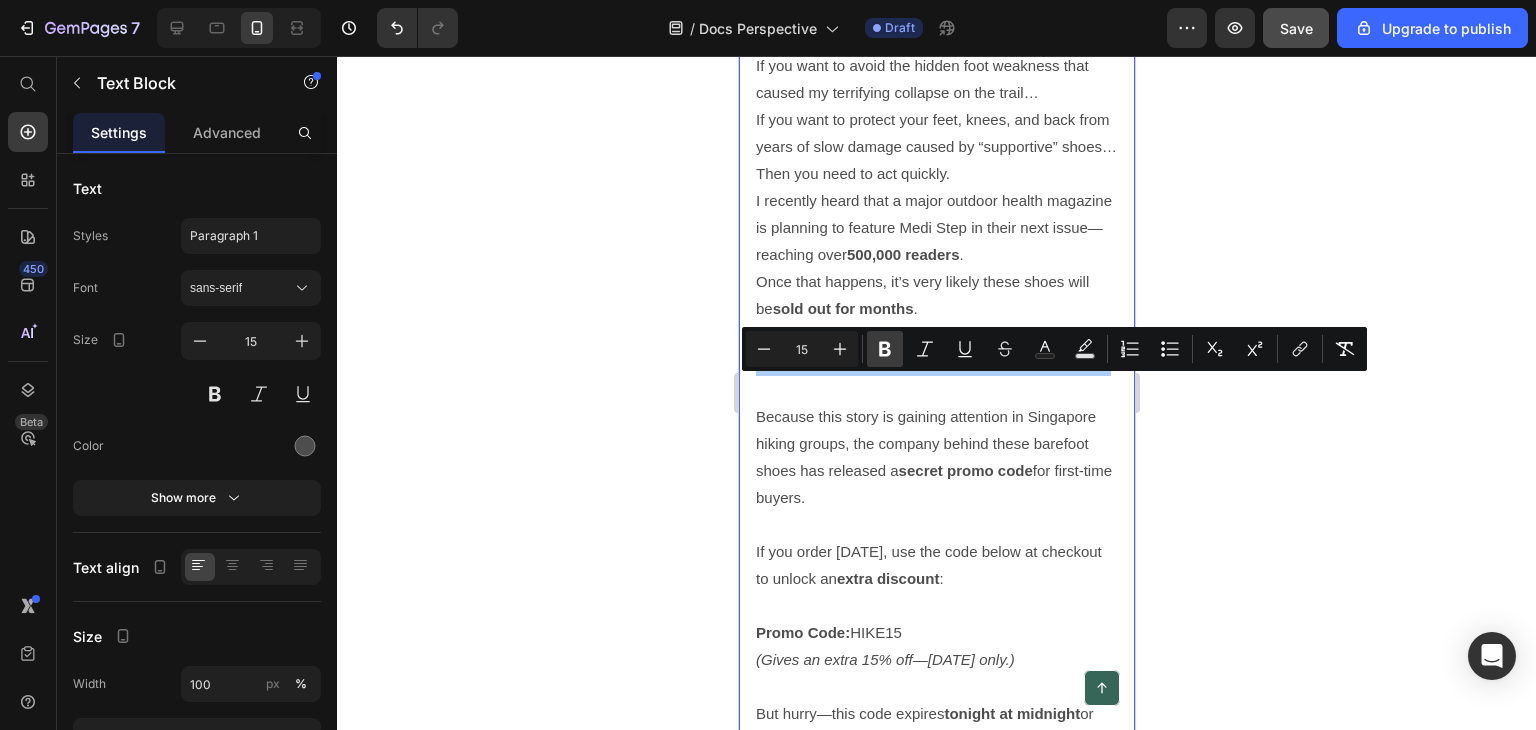 click 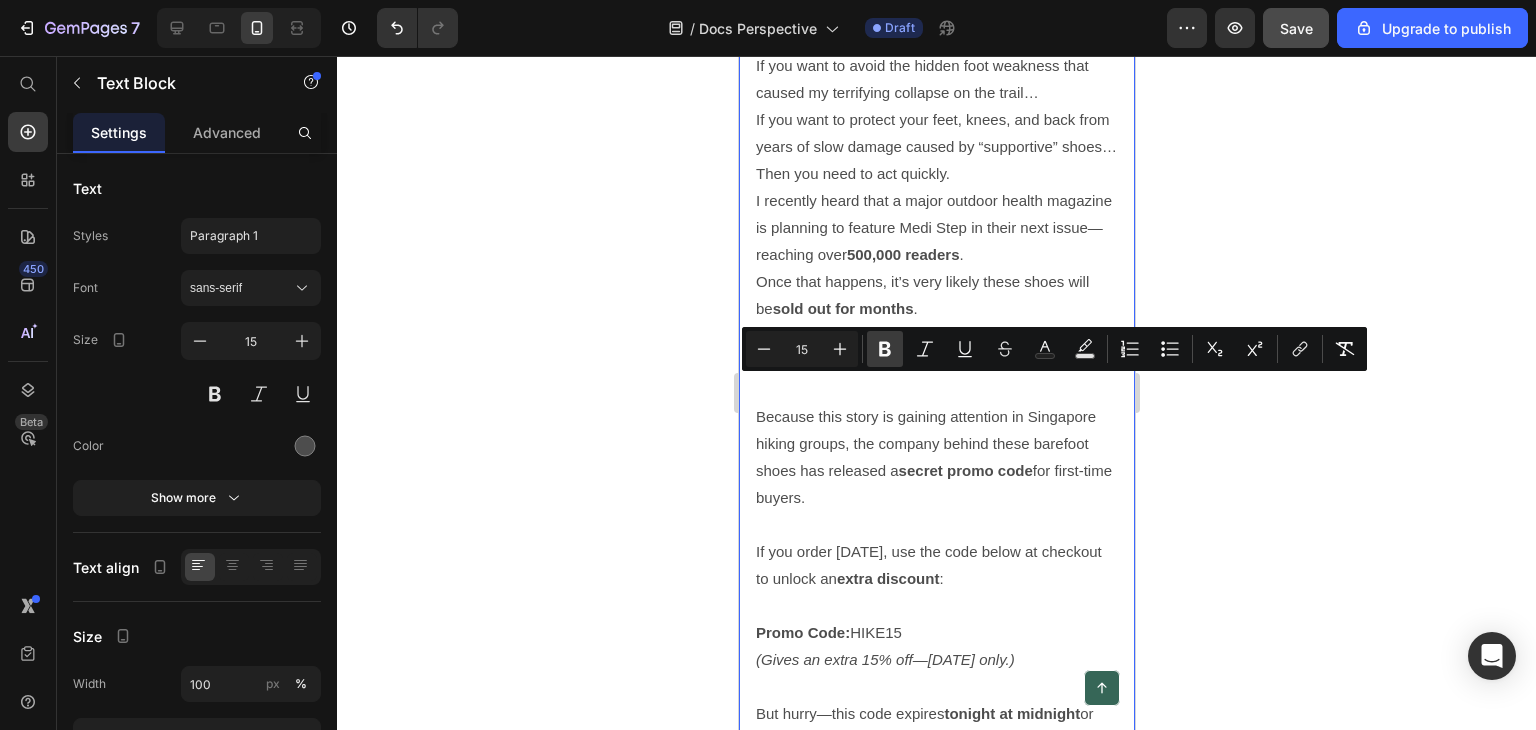 click 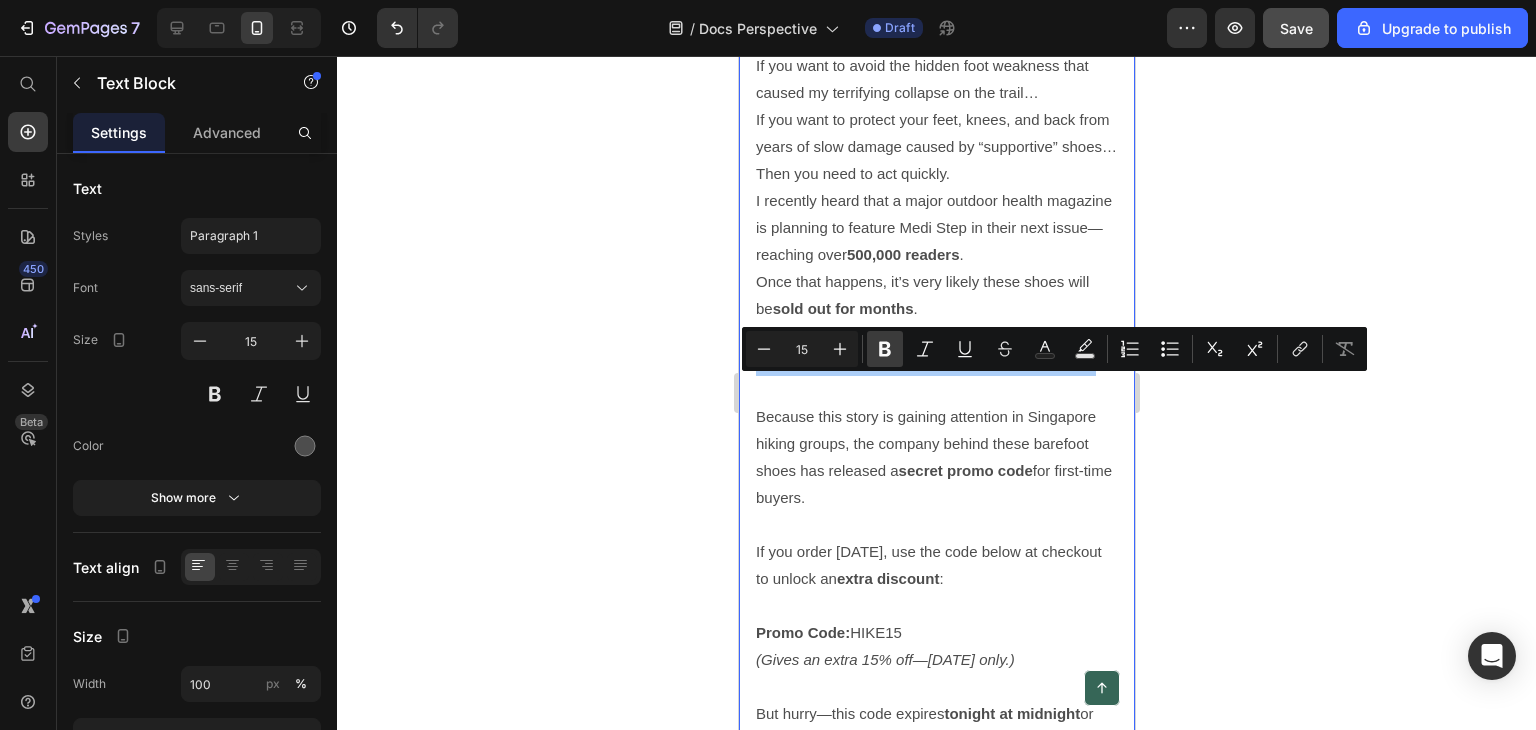 click 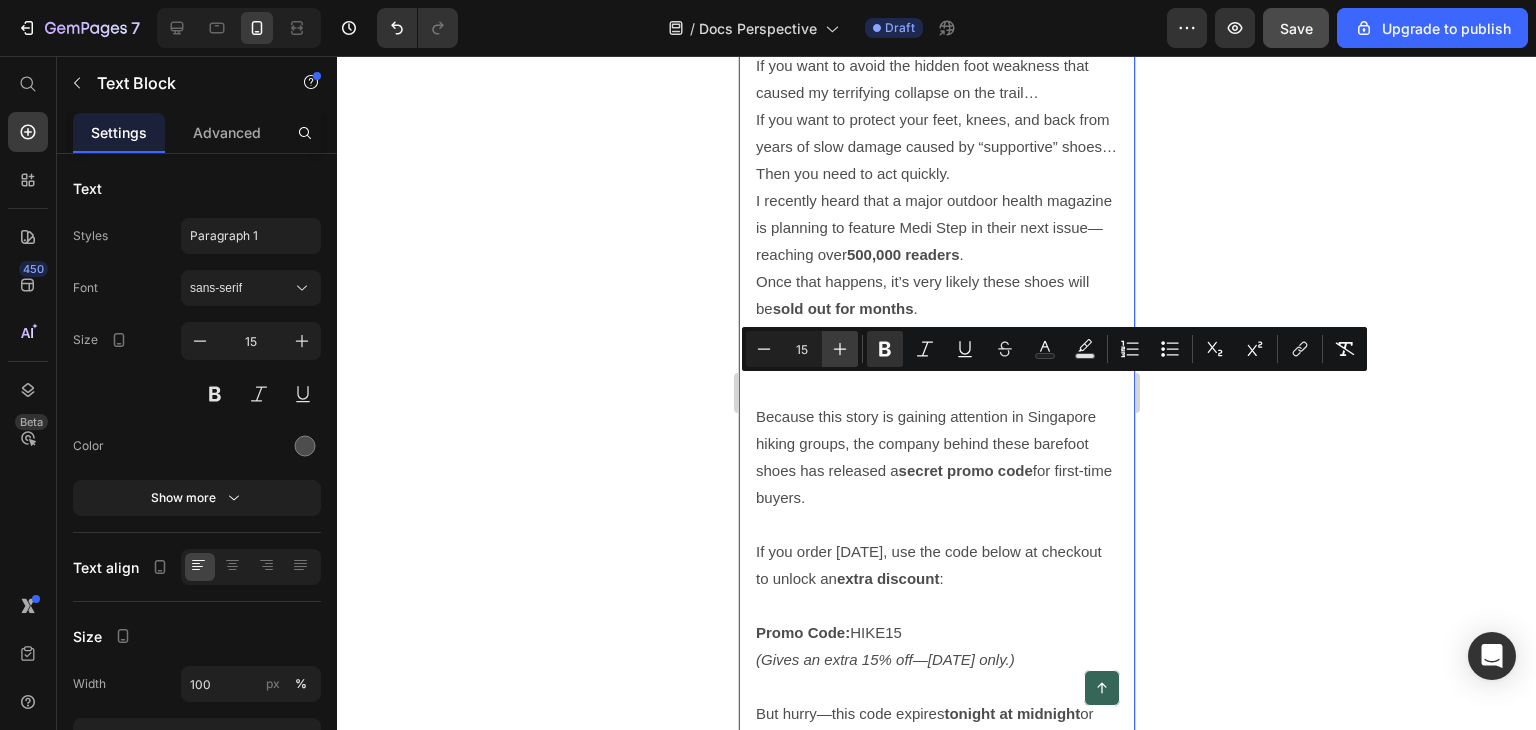 click 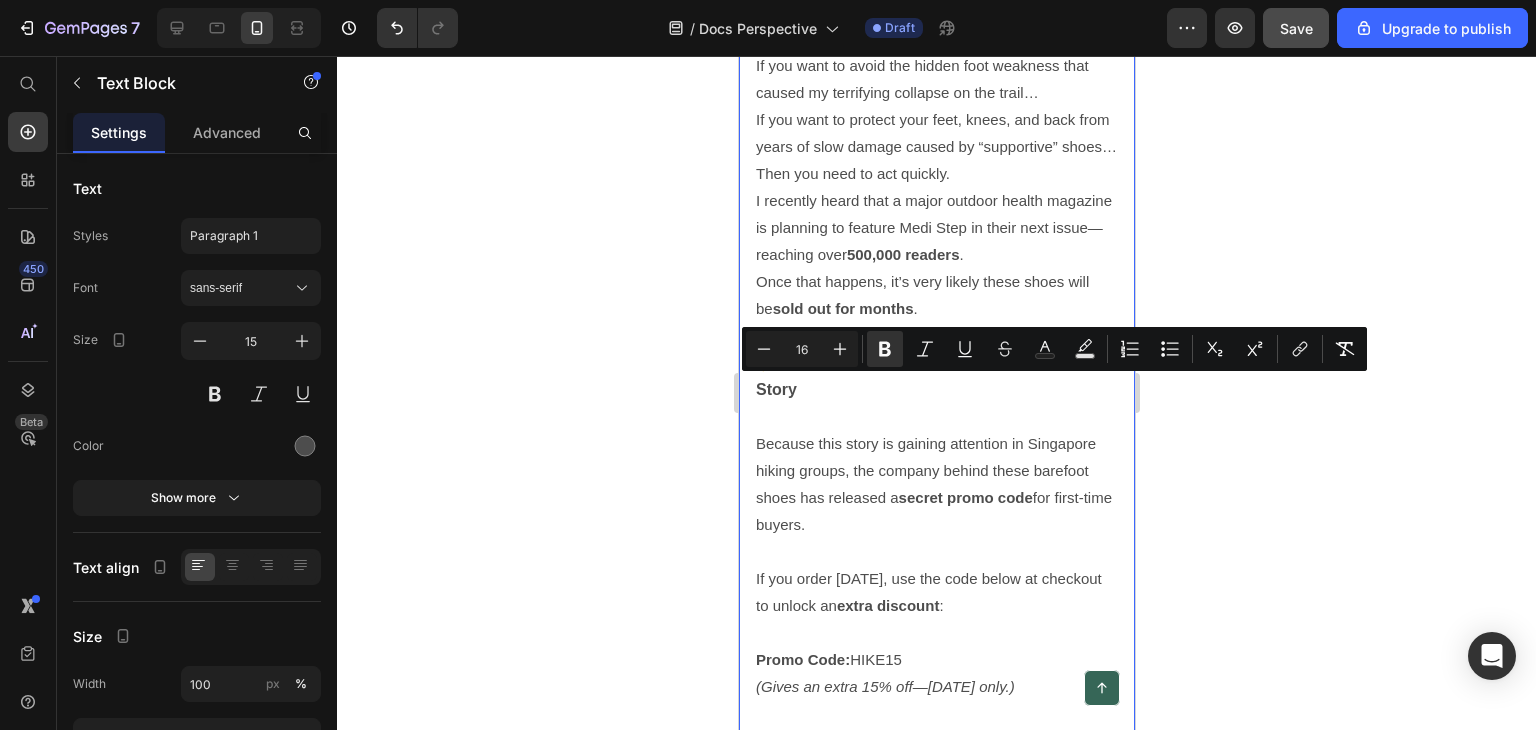 click on "⚡ Special Promo Code For Readers Of This Story" at bounding box center (936, 376) 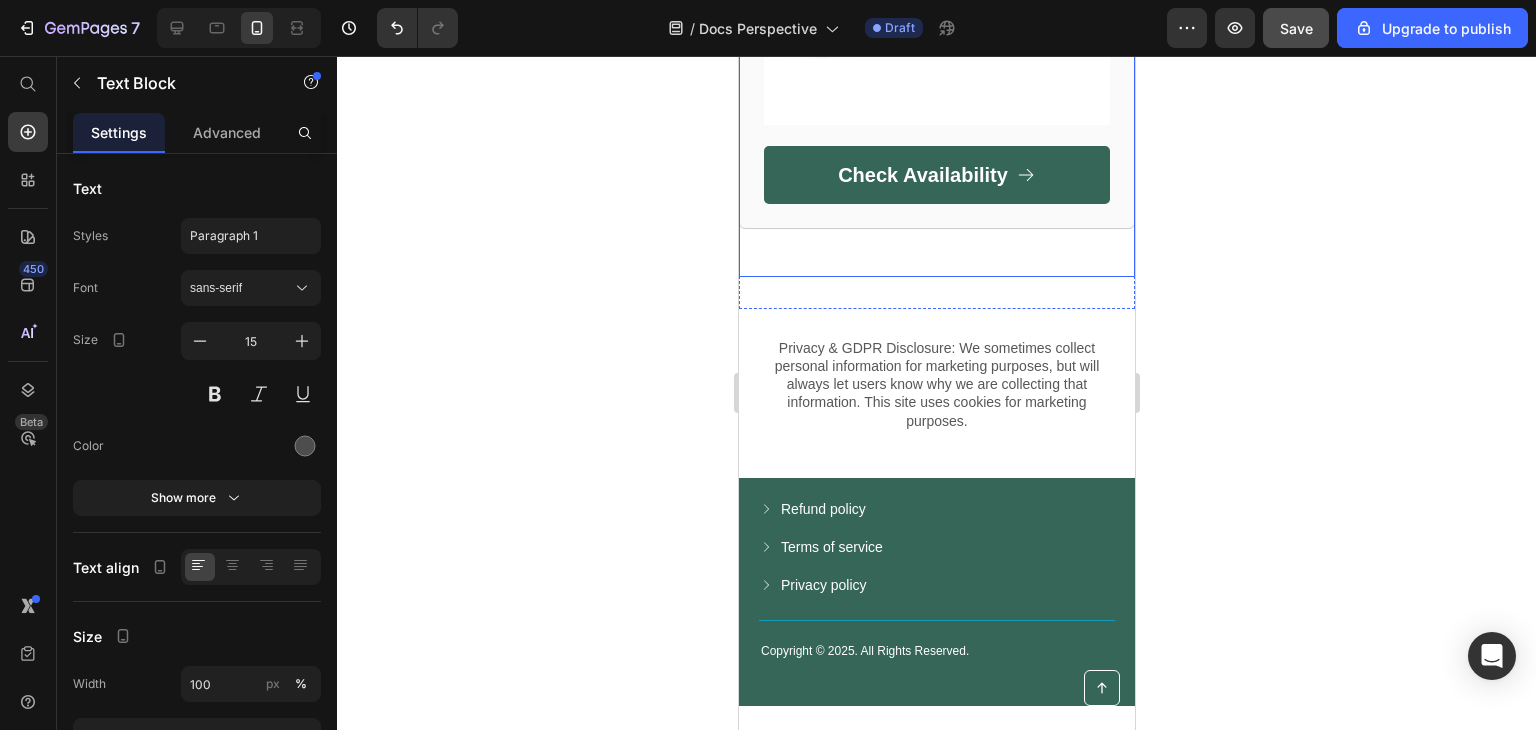 scroll, scrollTop: 10420, scrollLeft: 0, axis: vertical 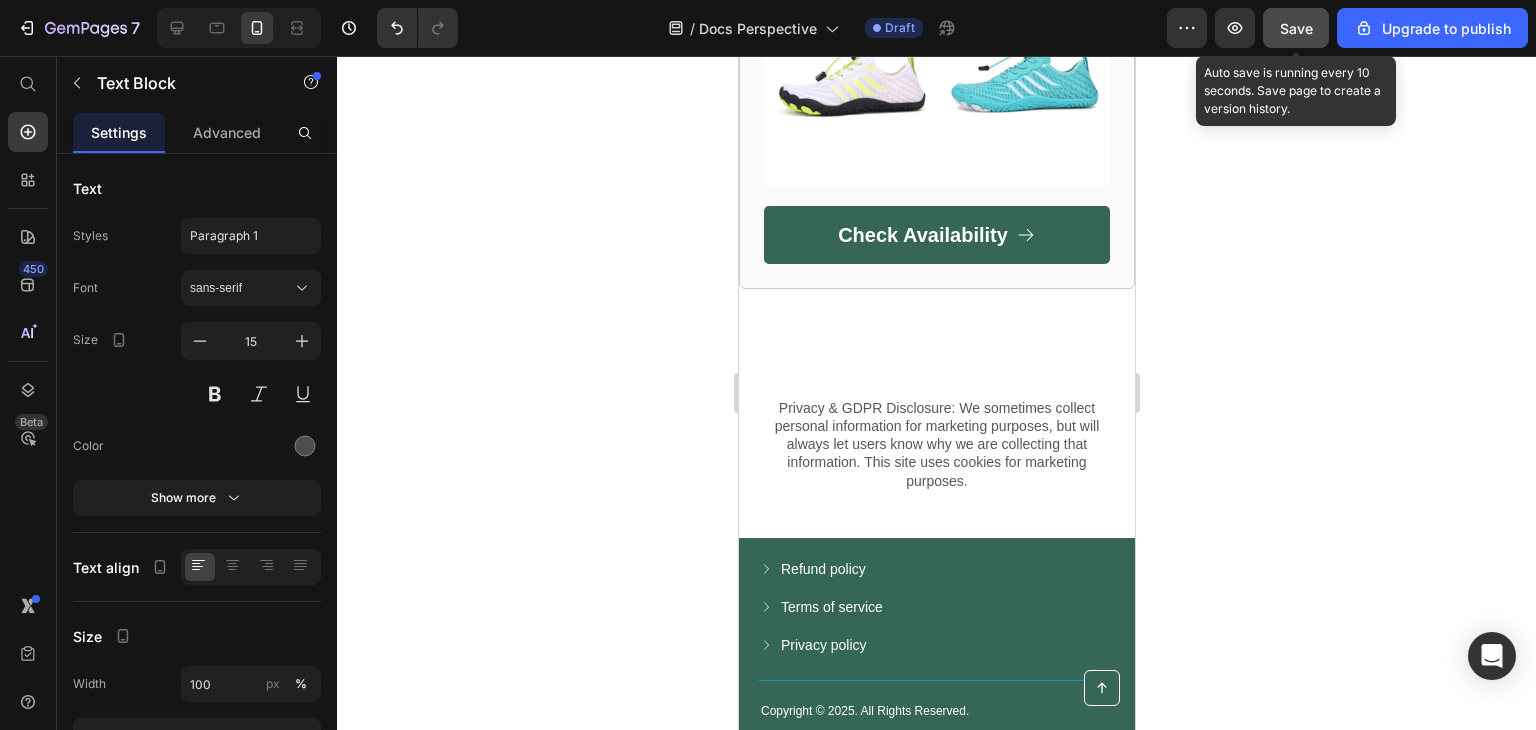 click on "Save" at bounding box center (1296, 28) 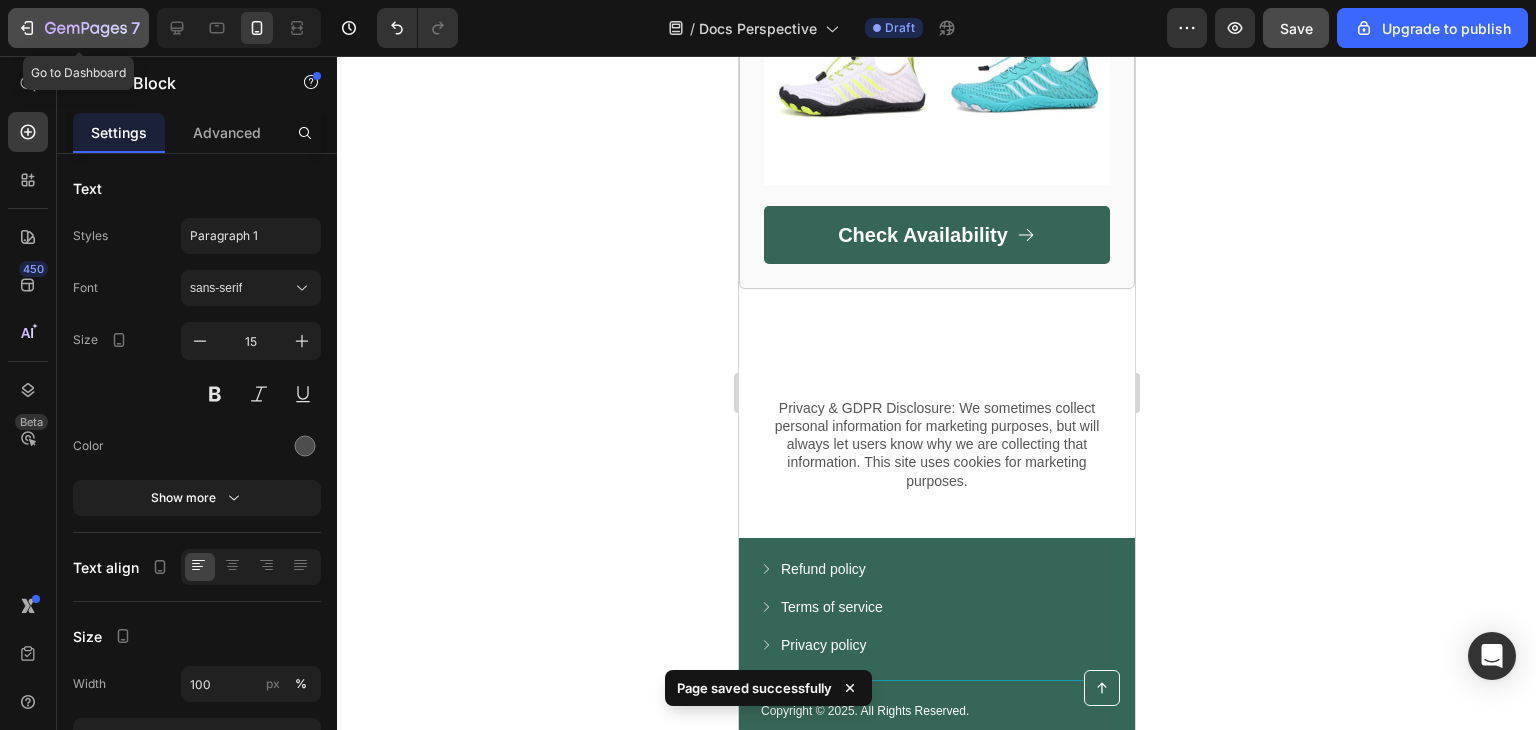 click on "7" 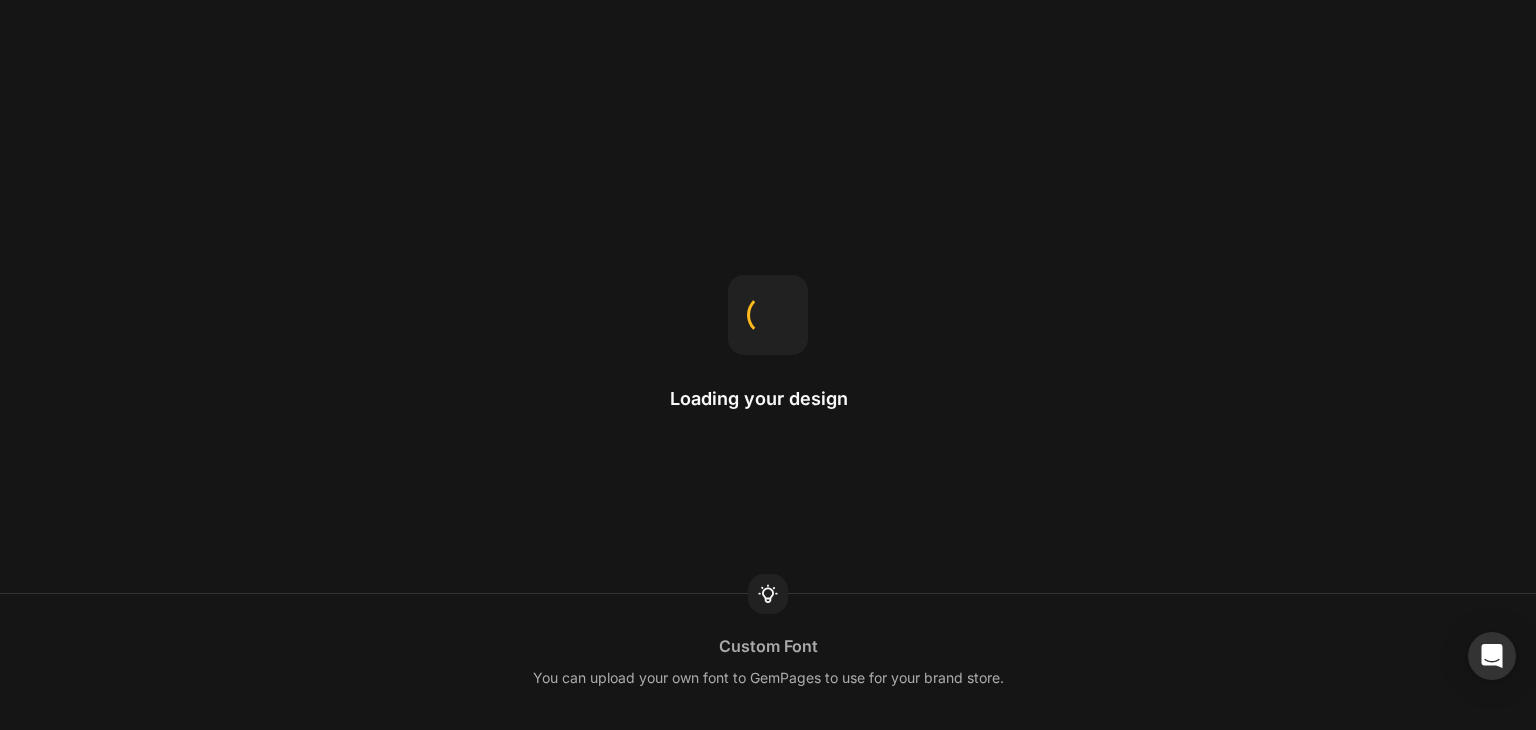 scroll, scrollTop: 0, scrollLeft: 0, axis: both 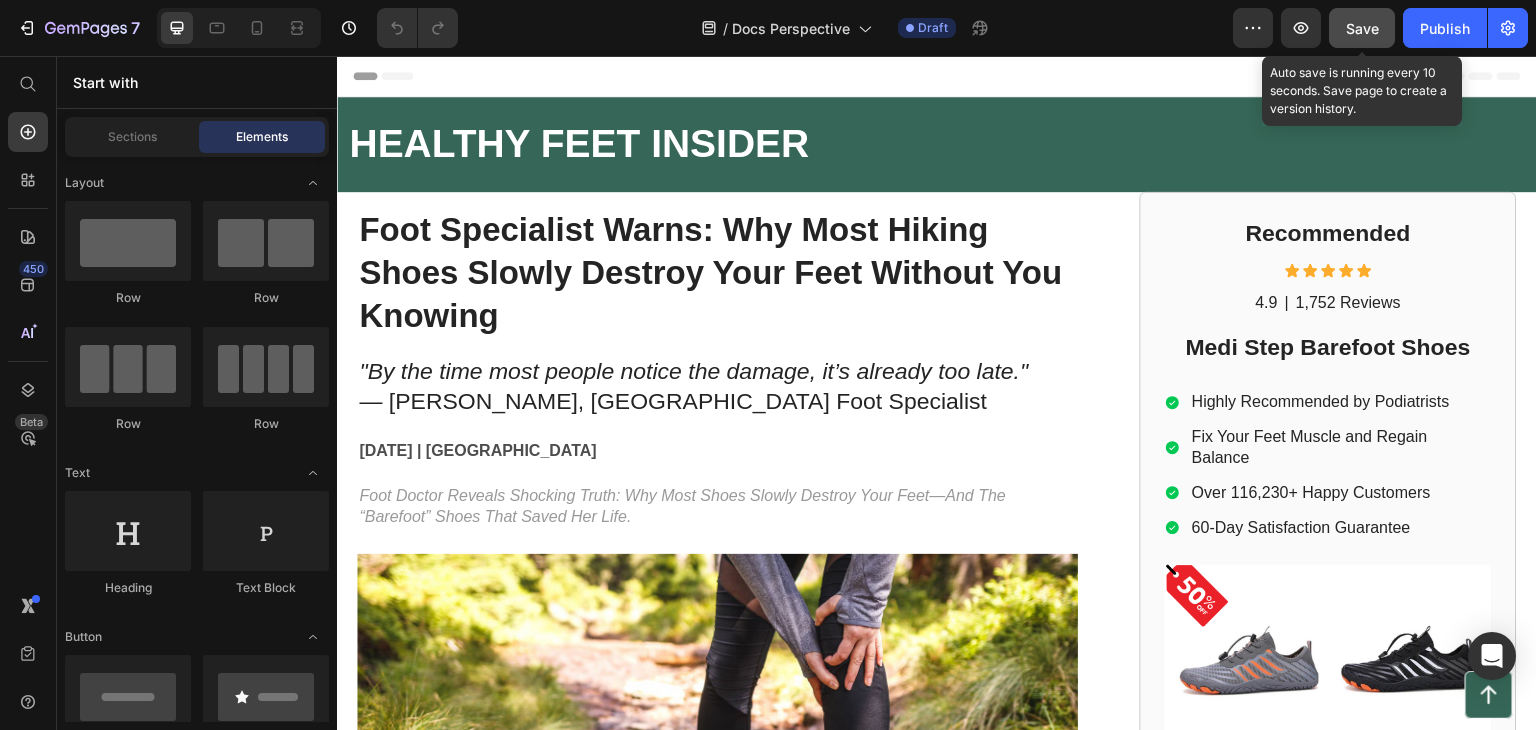 click on "Save" 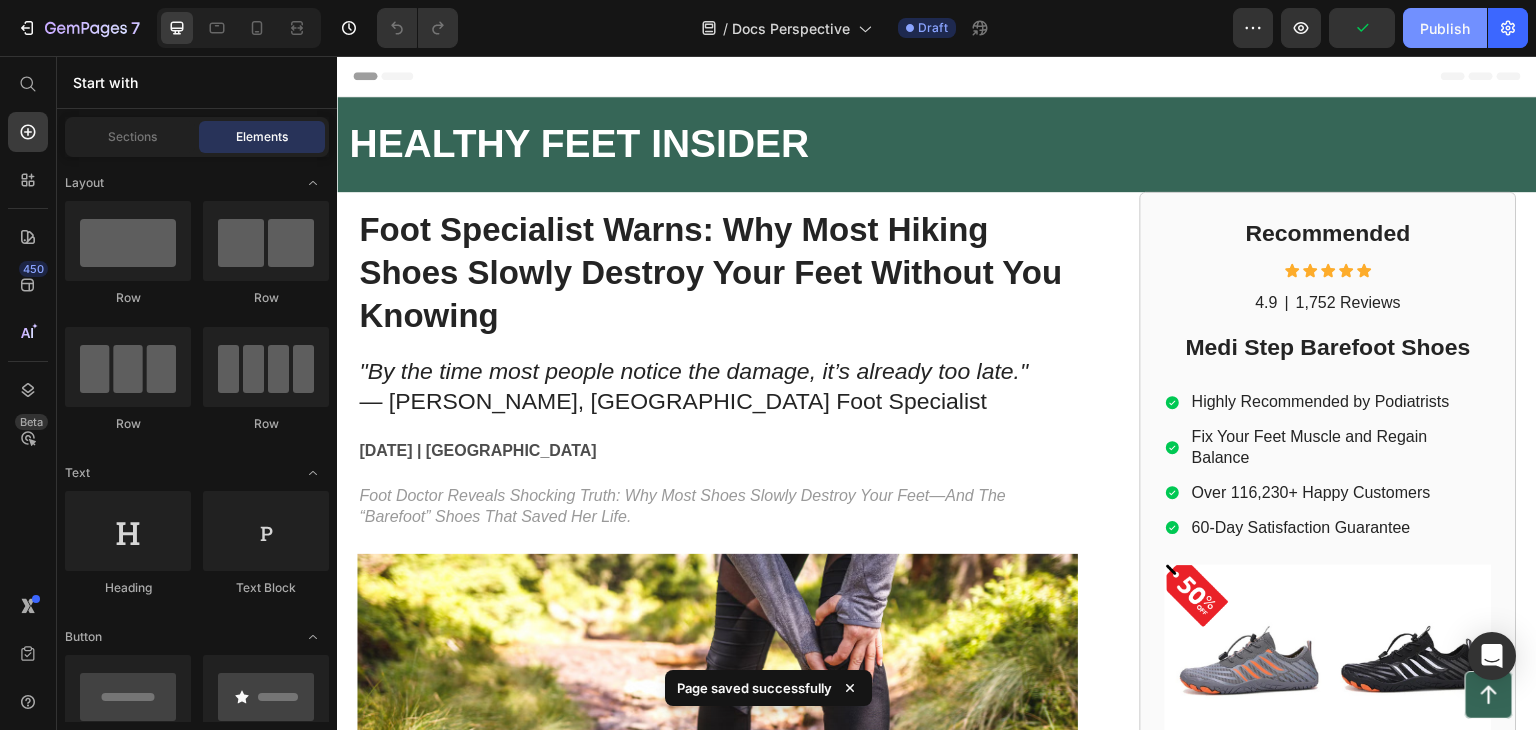 click on "Publish" at bounding box center (1445, 28) 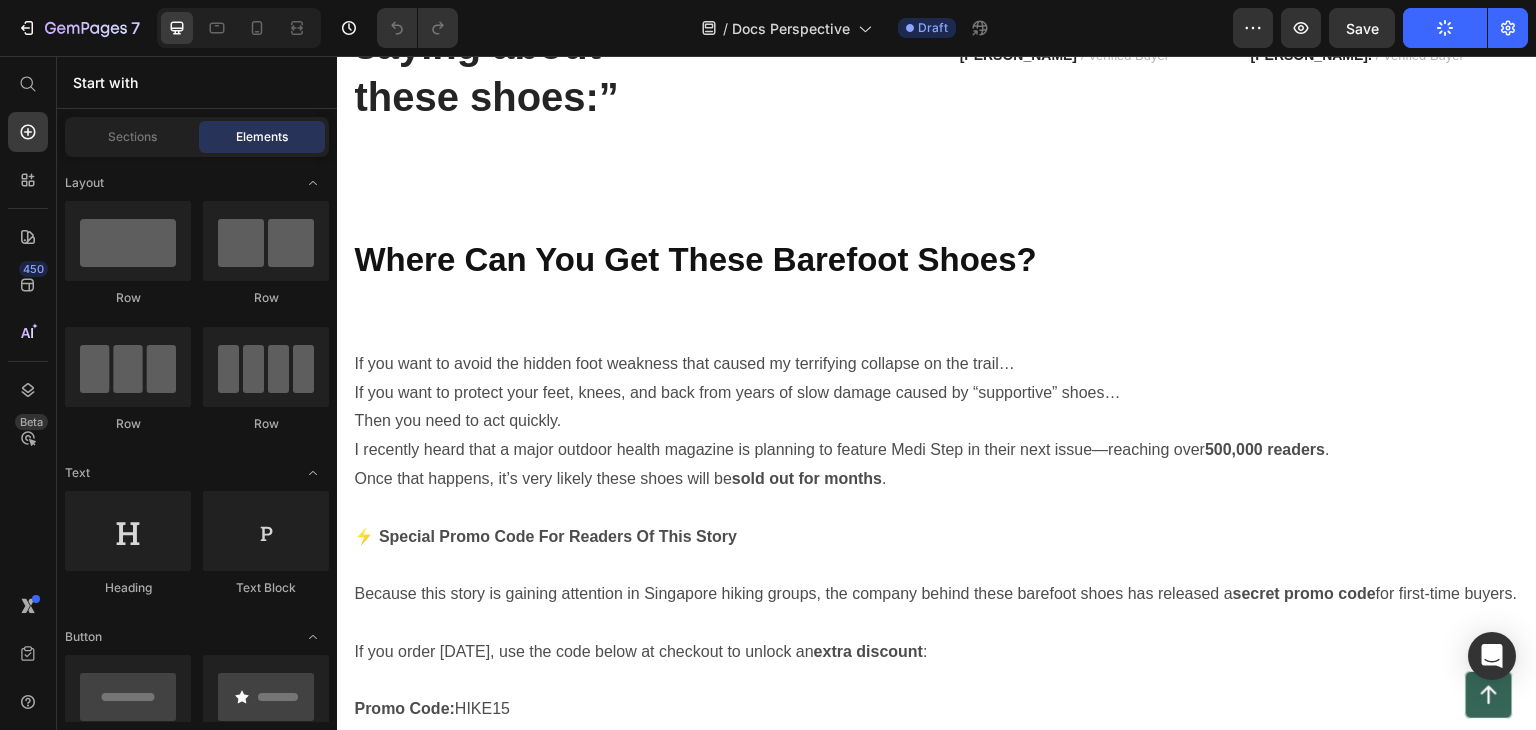 scroll, scrollTop: 6404, scrollLeft: 0, axis: vertical 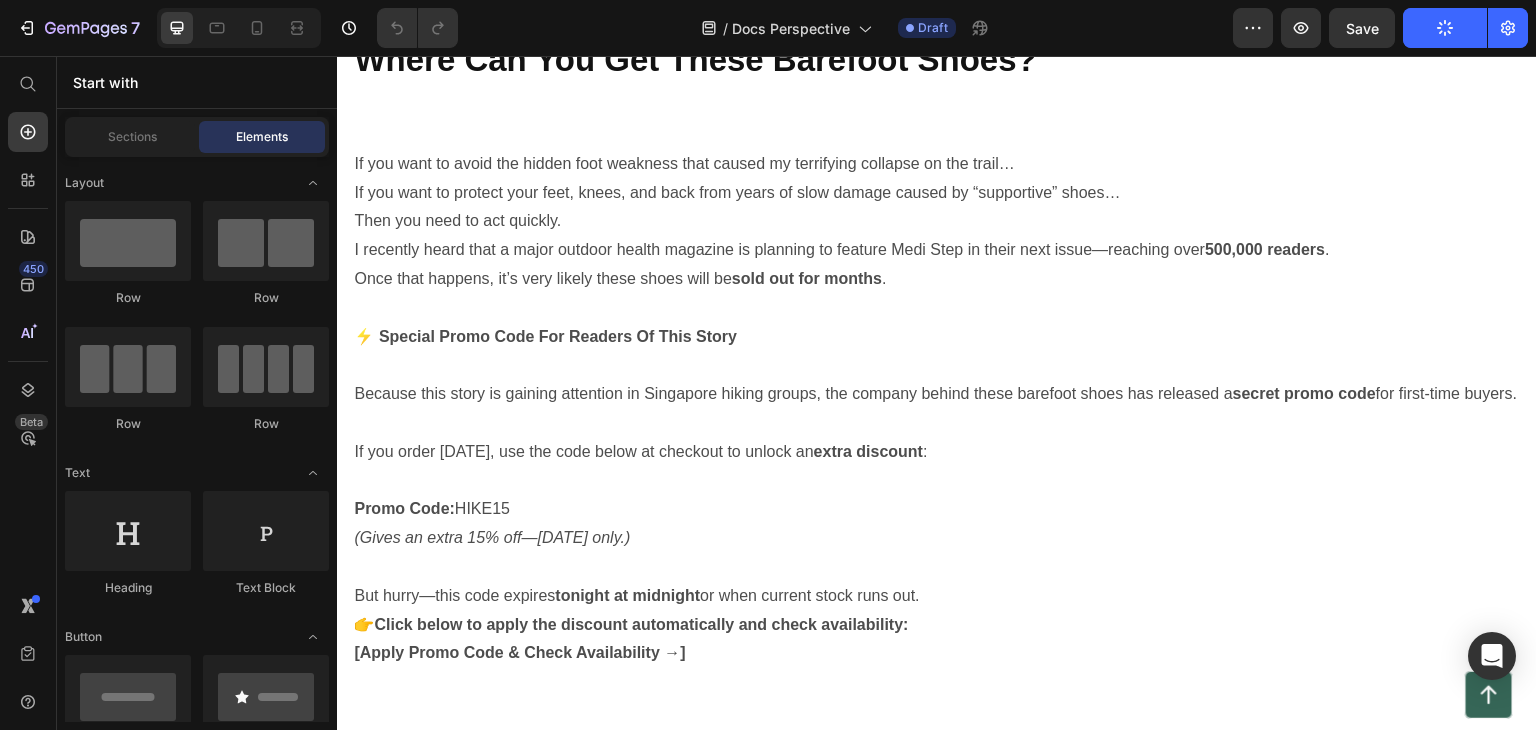 click at bounding box center (797, -457) 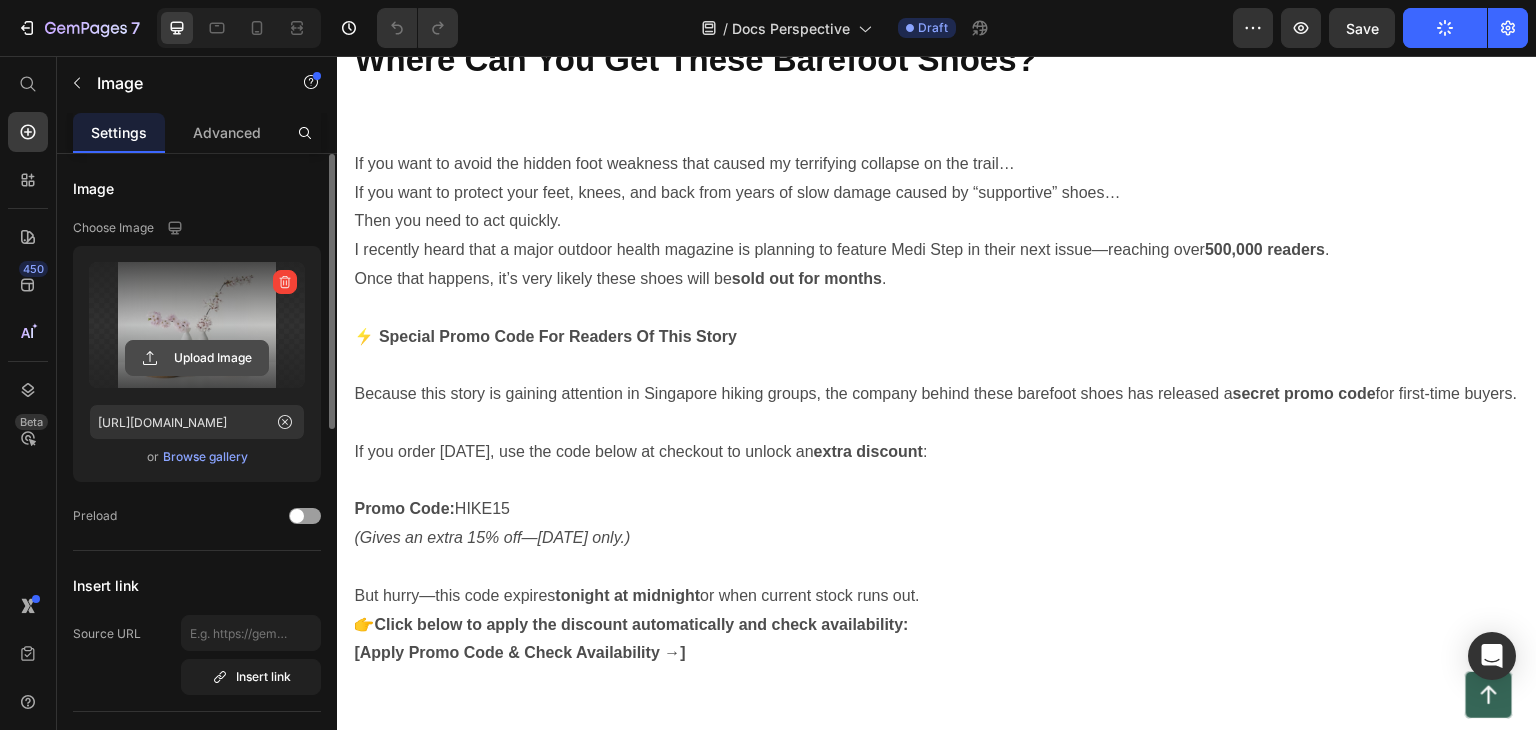 click 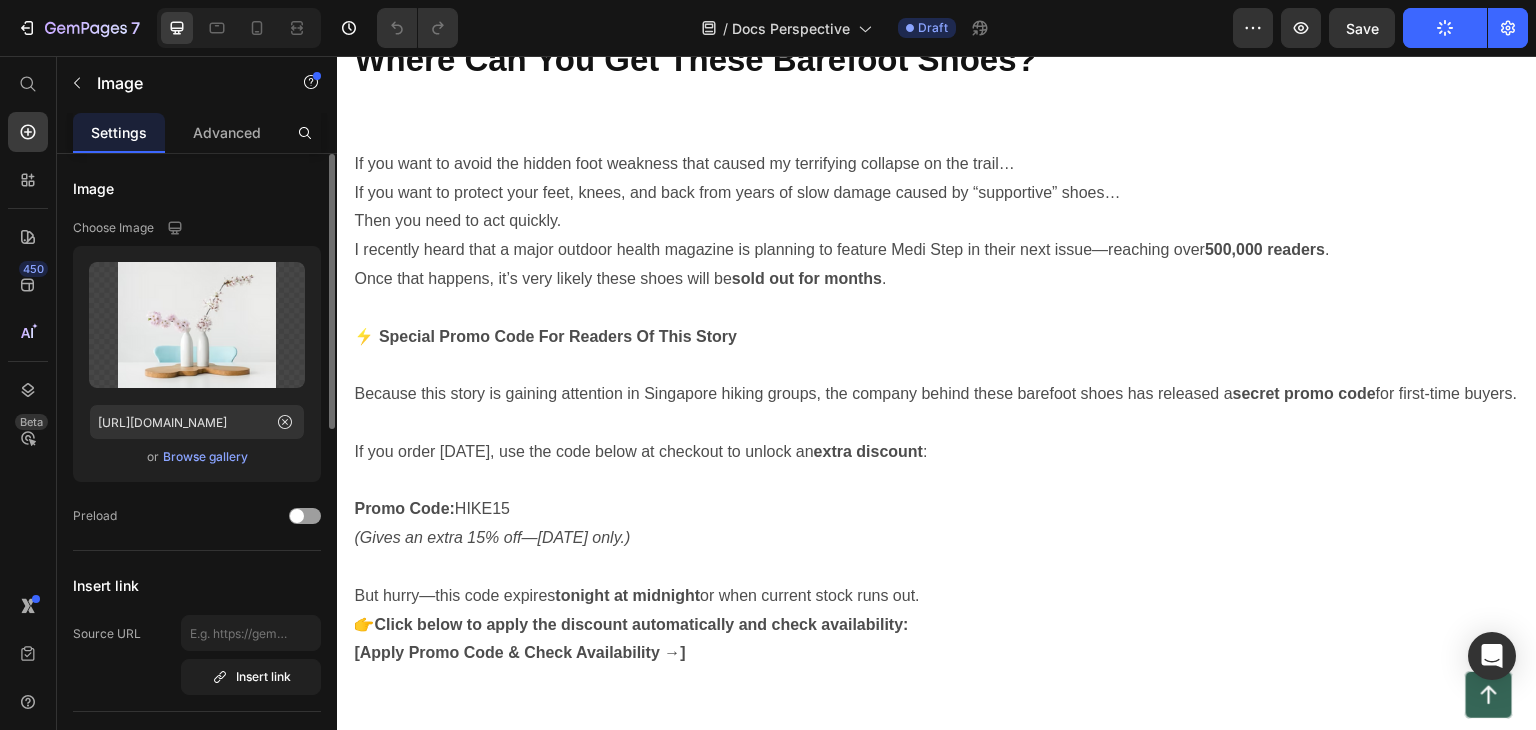 click on "Browse gallery" at bounding box center (205, 457) 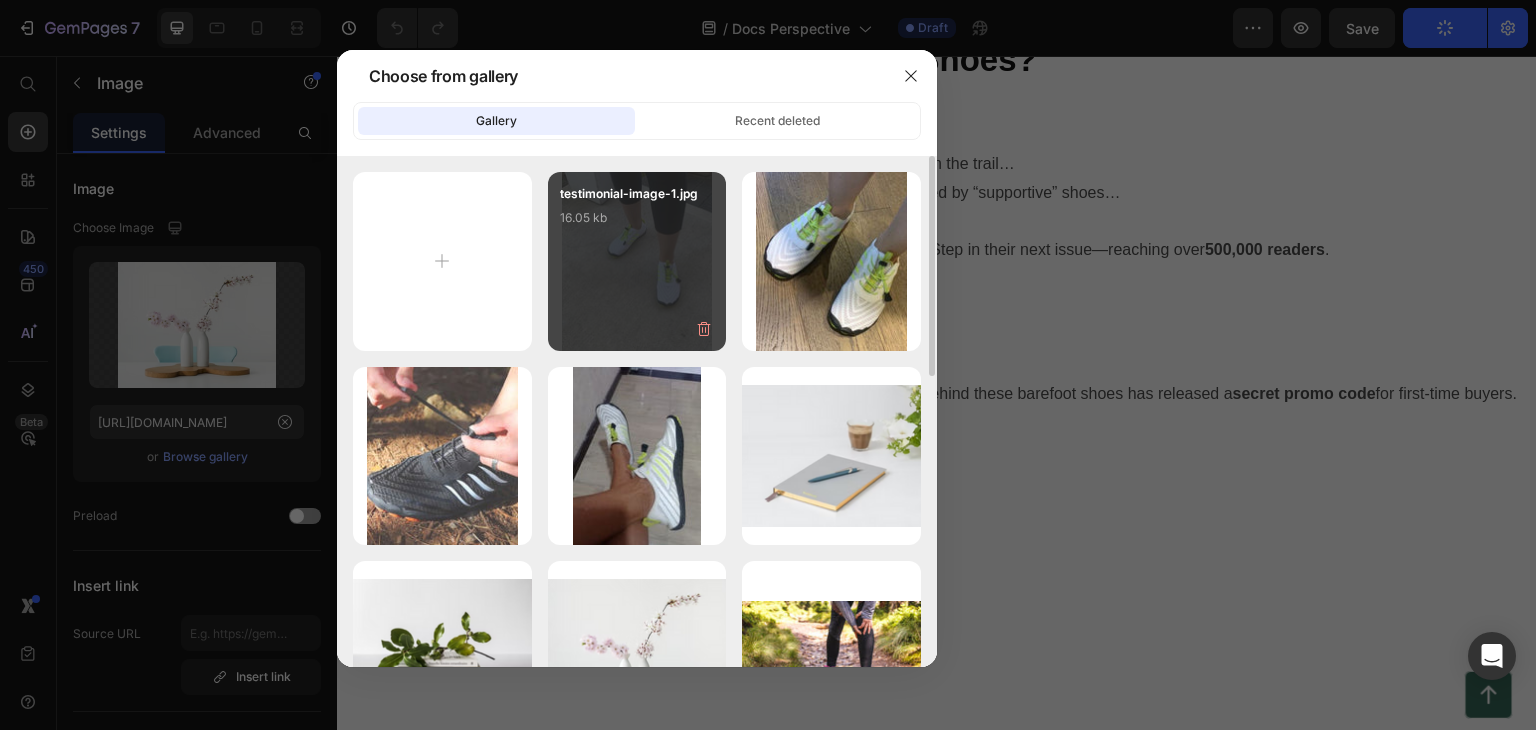 click on "testimonial-image-1.jpg 16.05 kb" at bounding box center (637, 224) 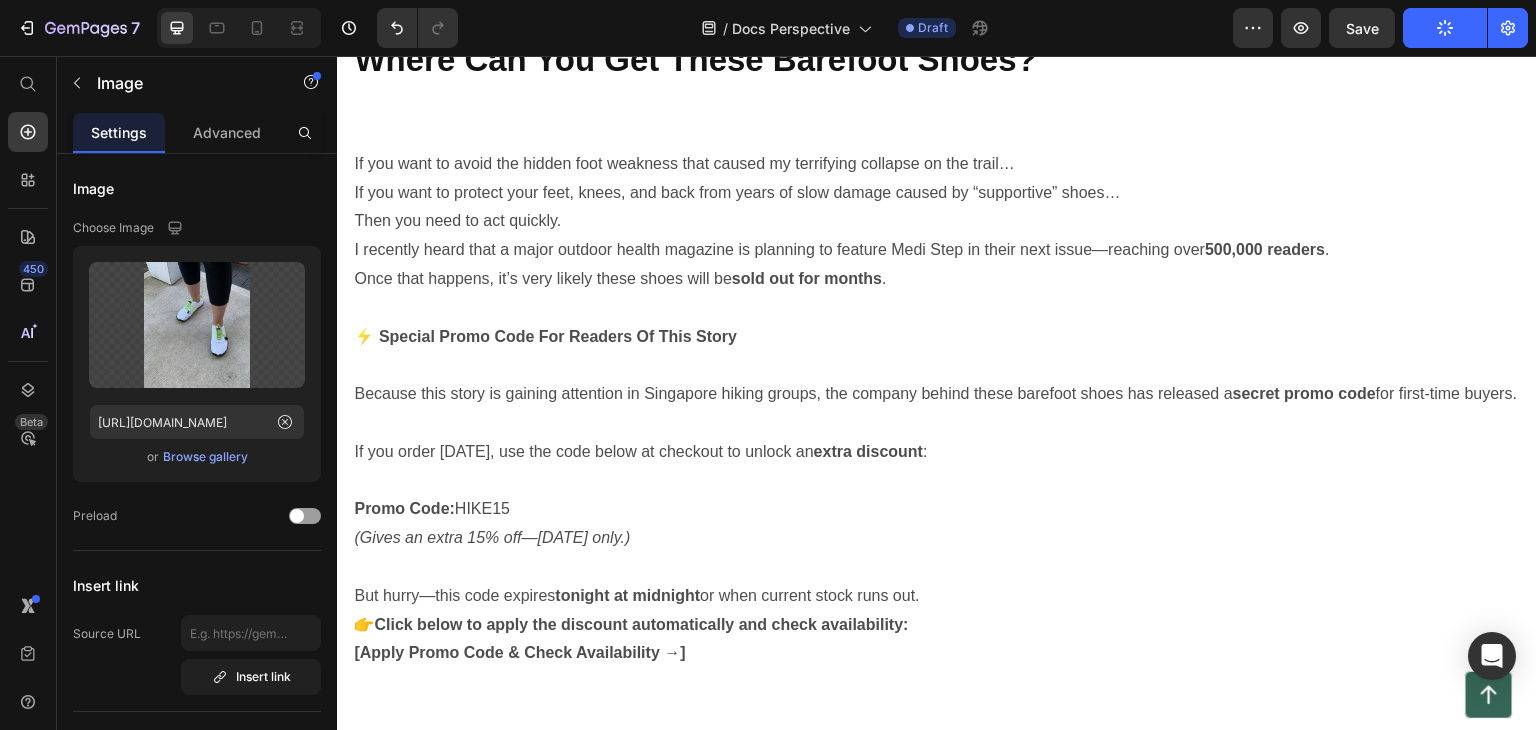 click at bounding box center [1088, -457] 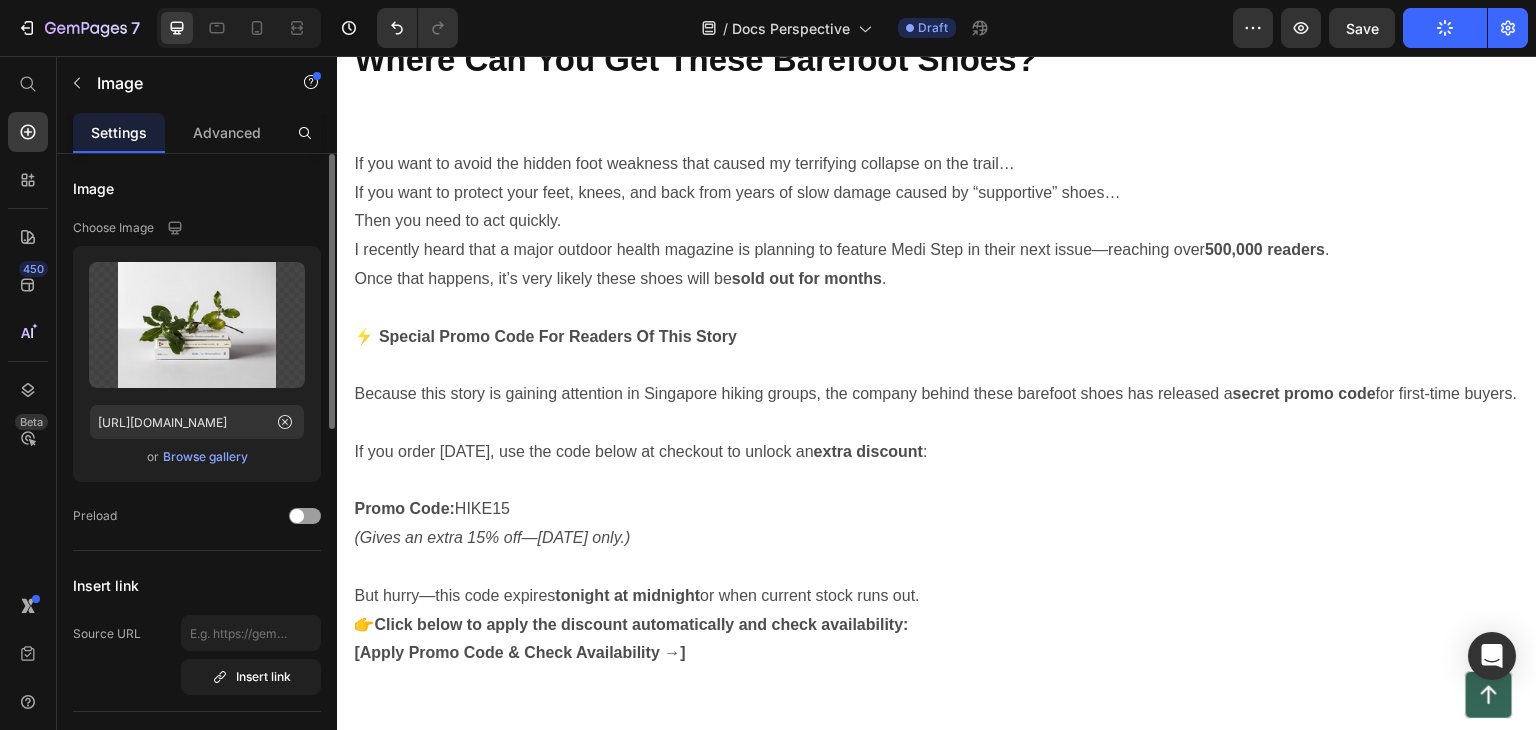 click on "Browse gallery" at bounding box center (205, 457) 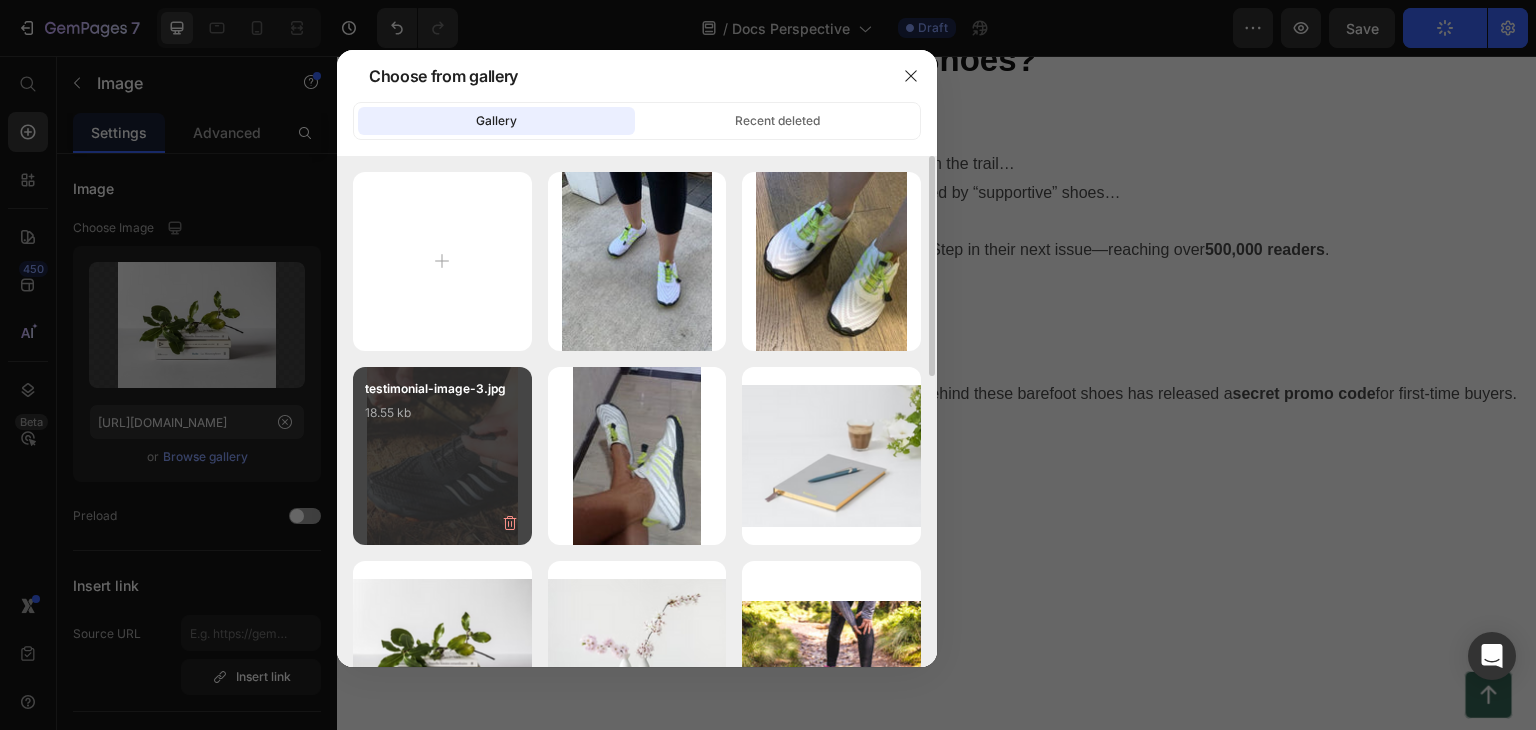 click on "testimonial-image-3.jpg 18.55 kb" at bounding box center (442, 419) 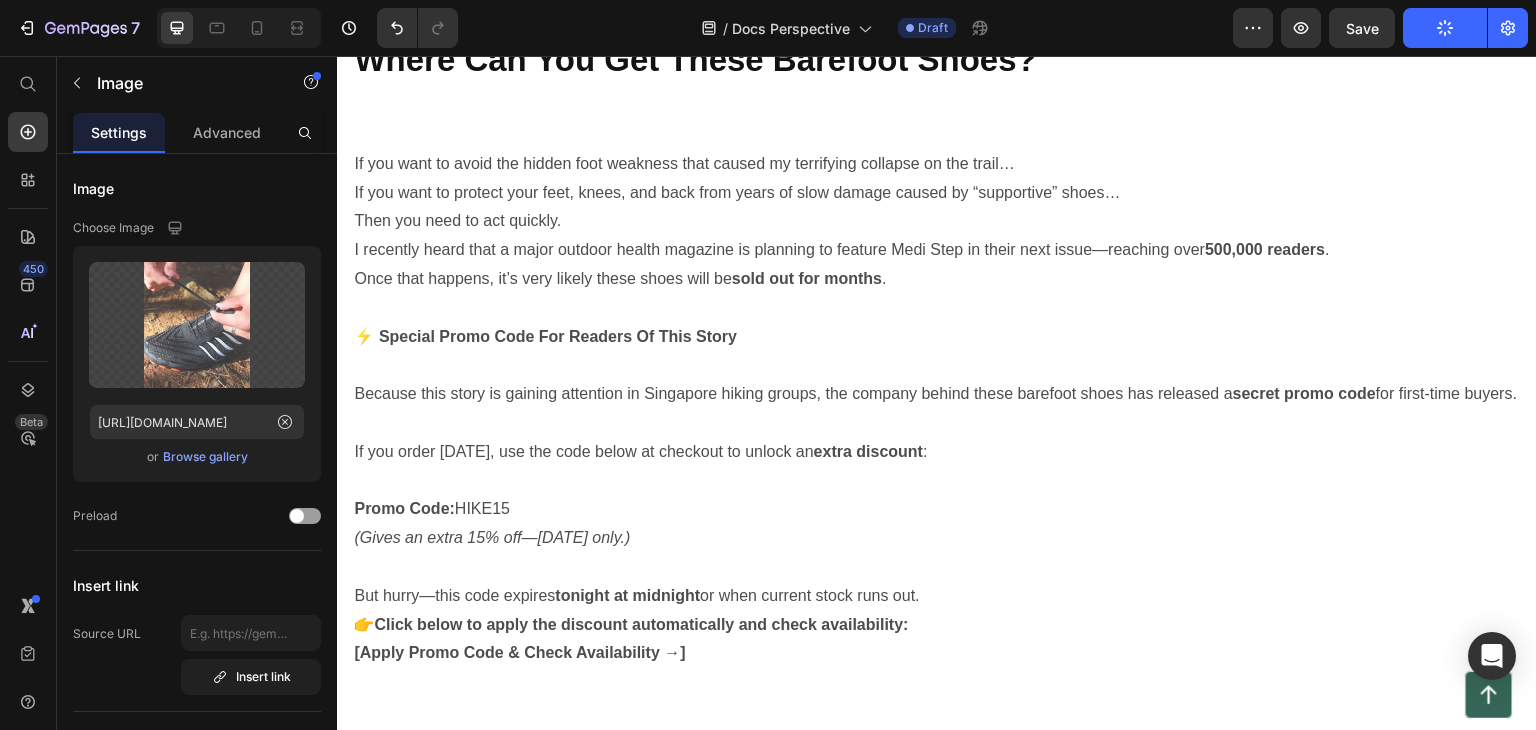 click at bounding box center (1379, -457) 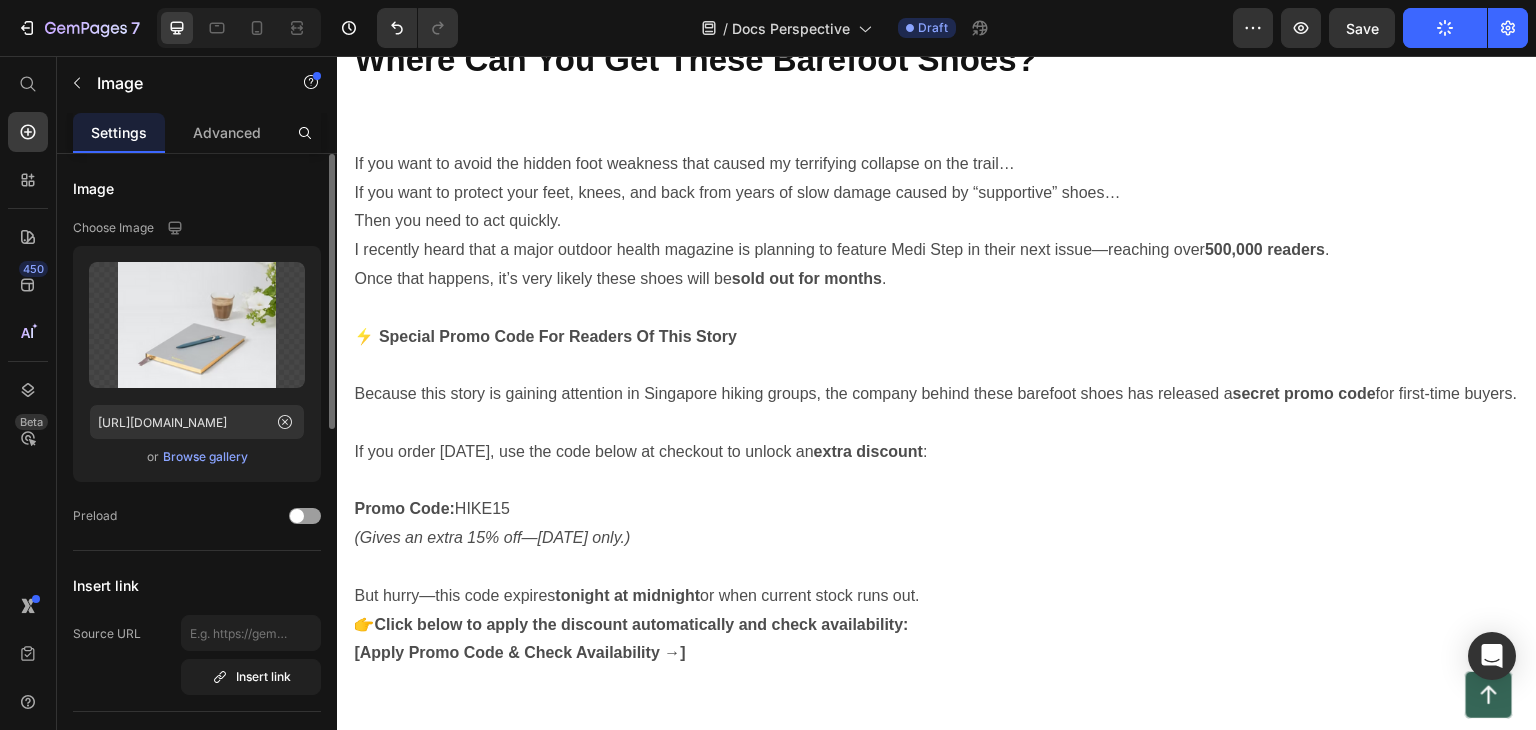 click on "Browse gallery" at bounding box center (205, 457) 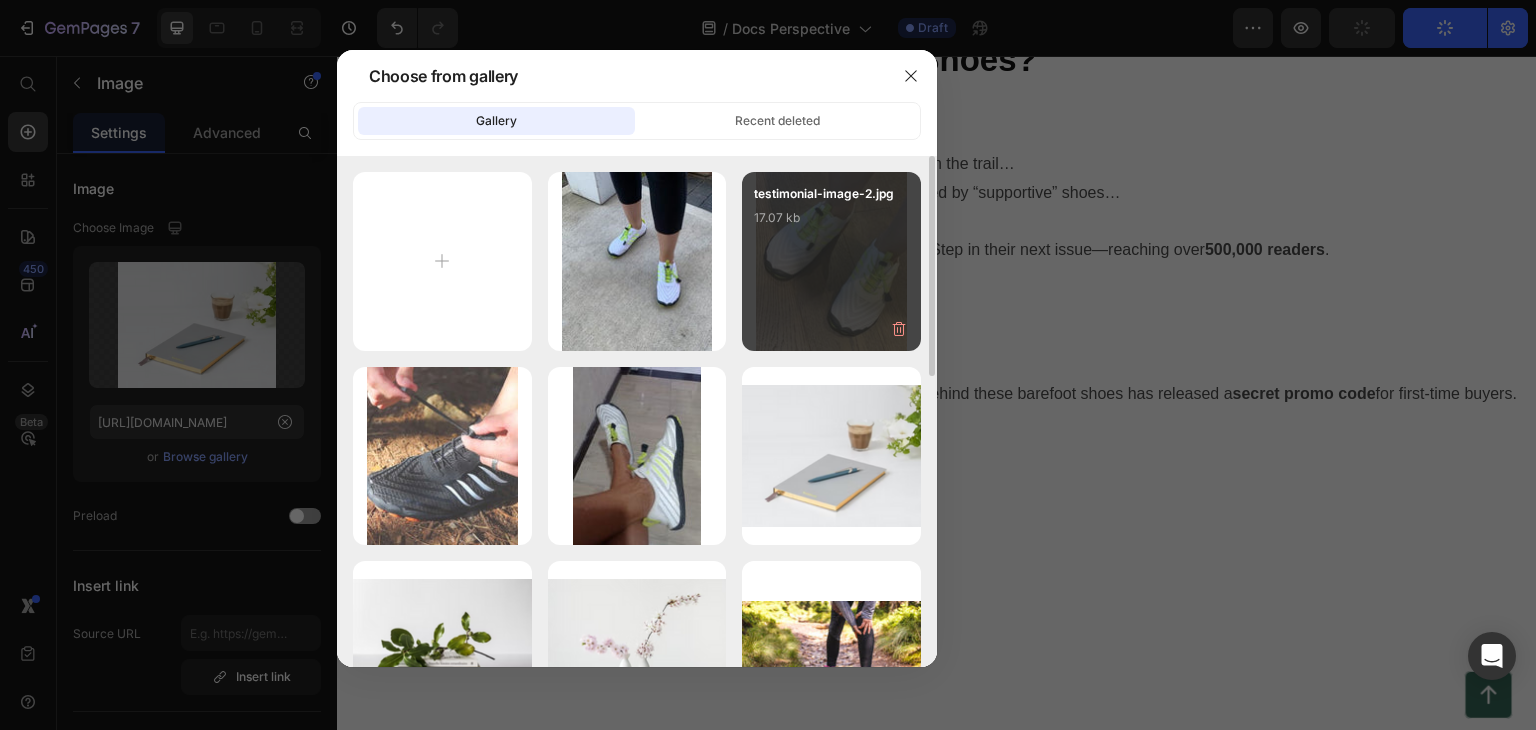 click on "testimonial-image-2.jpg 17.07 kb" at bounding box center (831, 224) 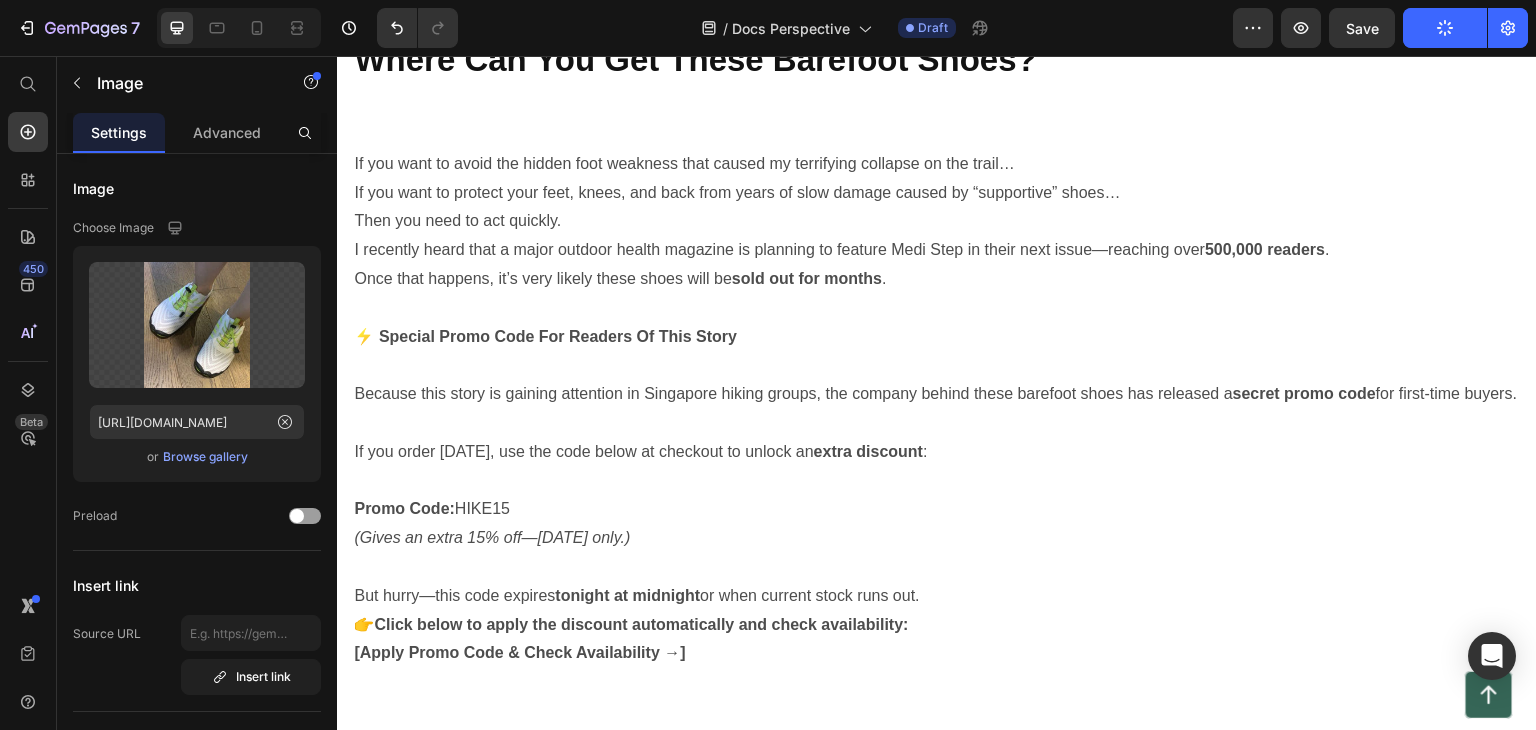 scroll, scrollTop: 6504, scrollLeft: 0, axis: vertical 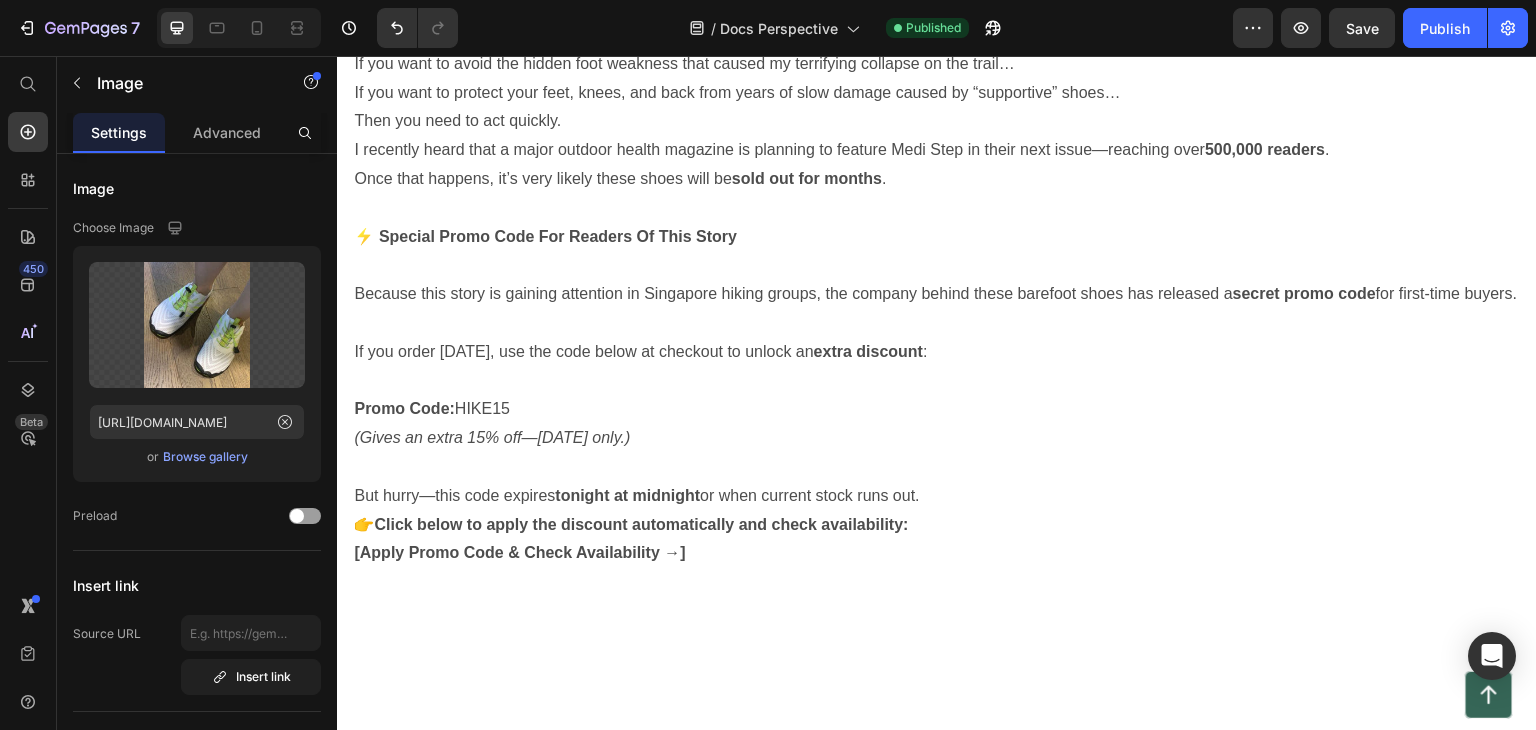 drag, startPoint x: 542, startPoint y: 312, endPoint x: 546, endPoint y: 300, distance: 12.649111 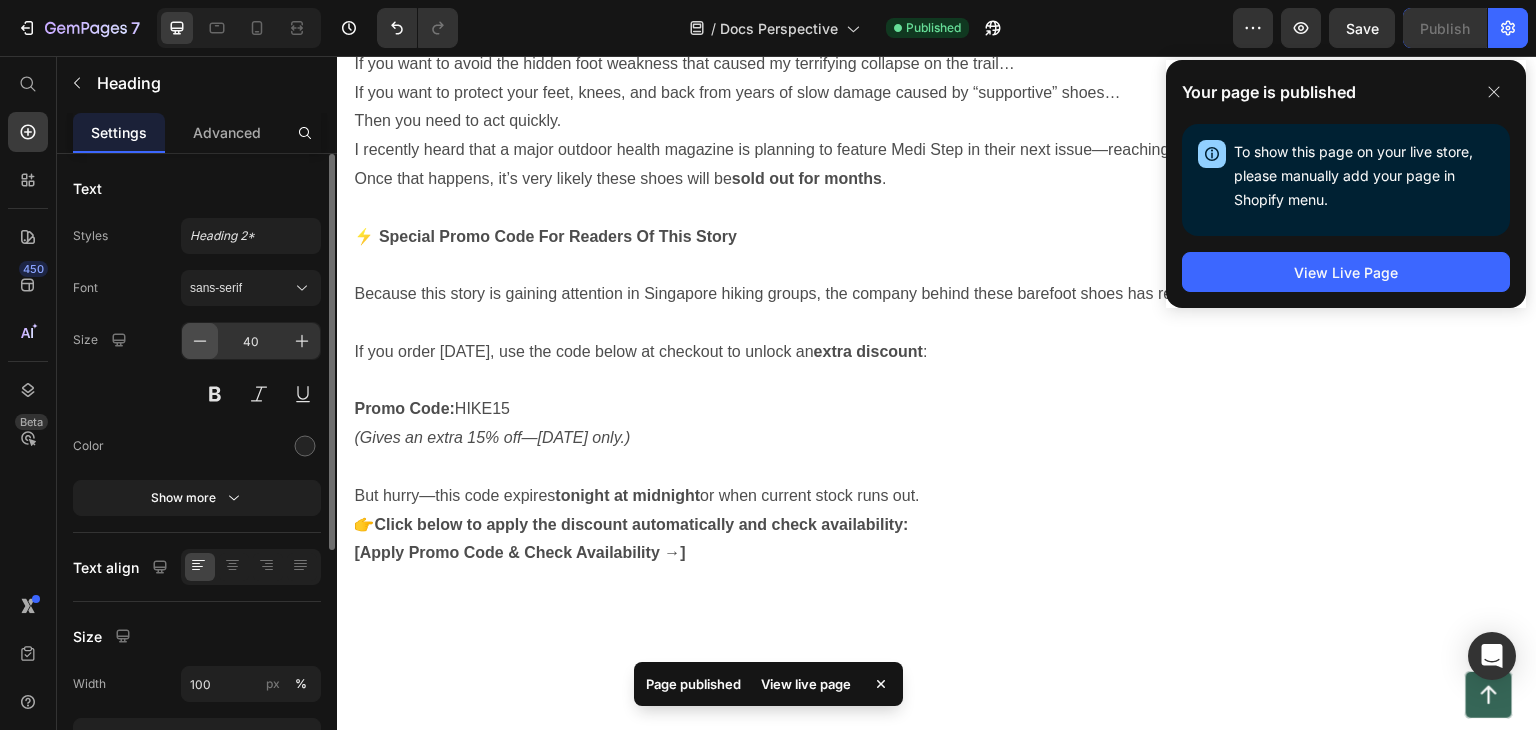 click at bounding box center (200, 341) 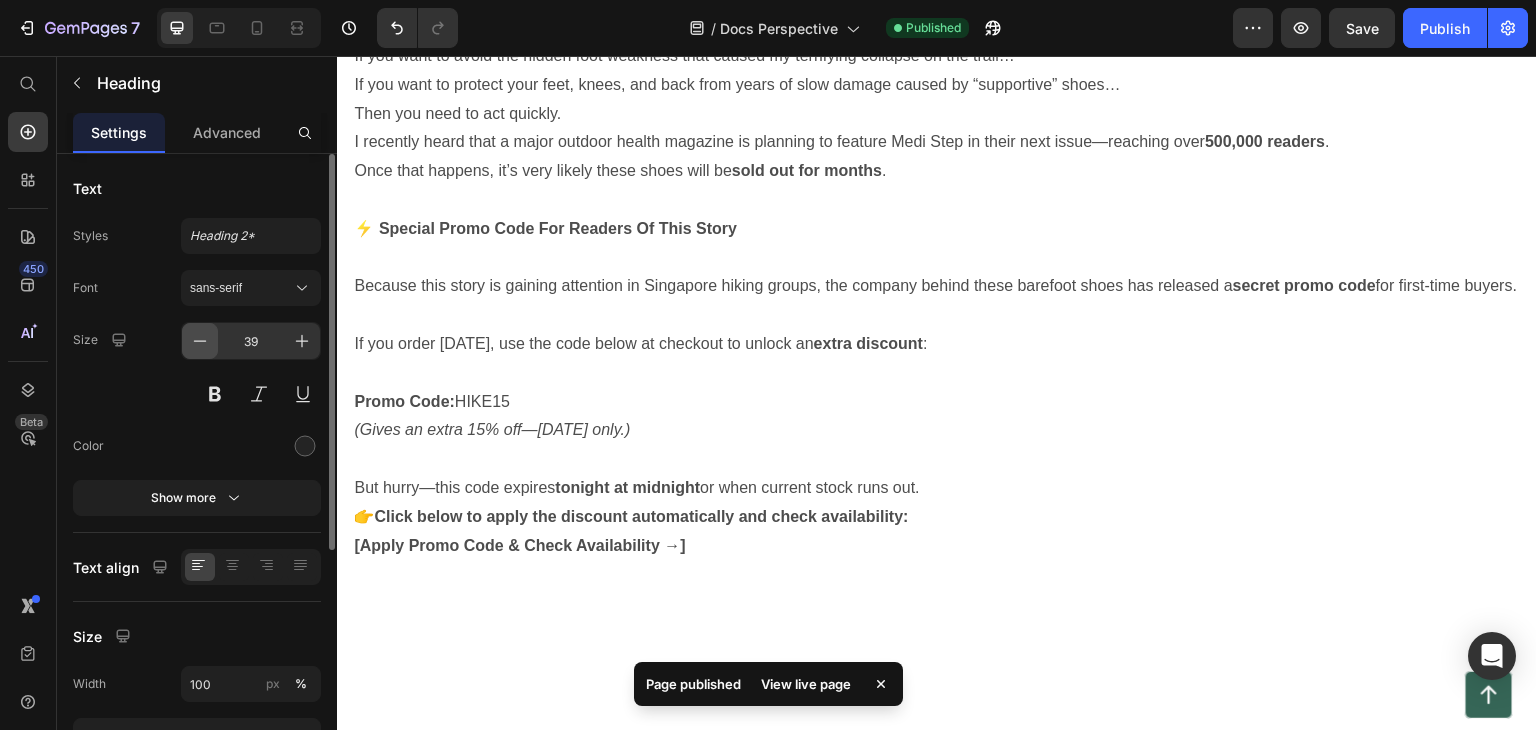 click at bounding box center (200, 341) 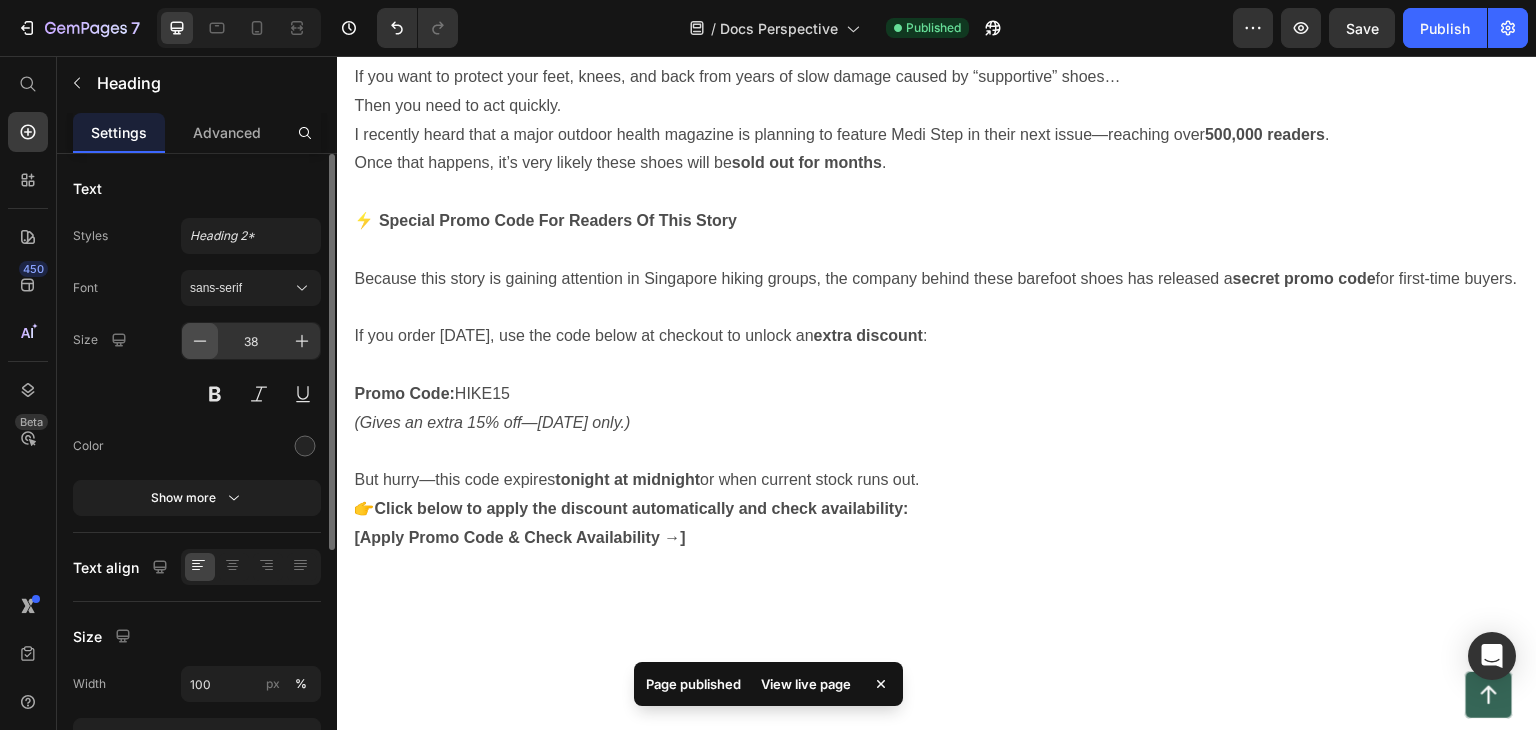 click at bounding box center (200, 341) 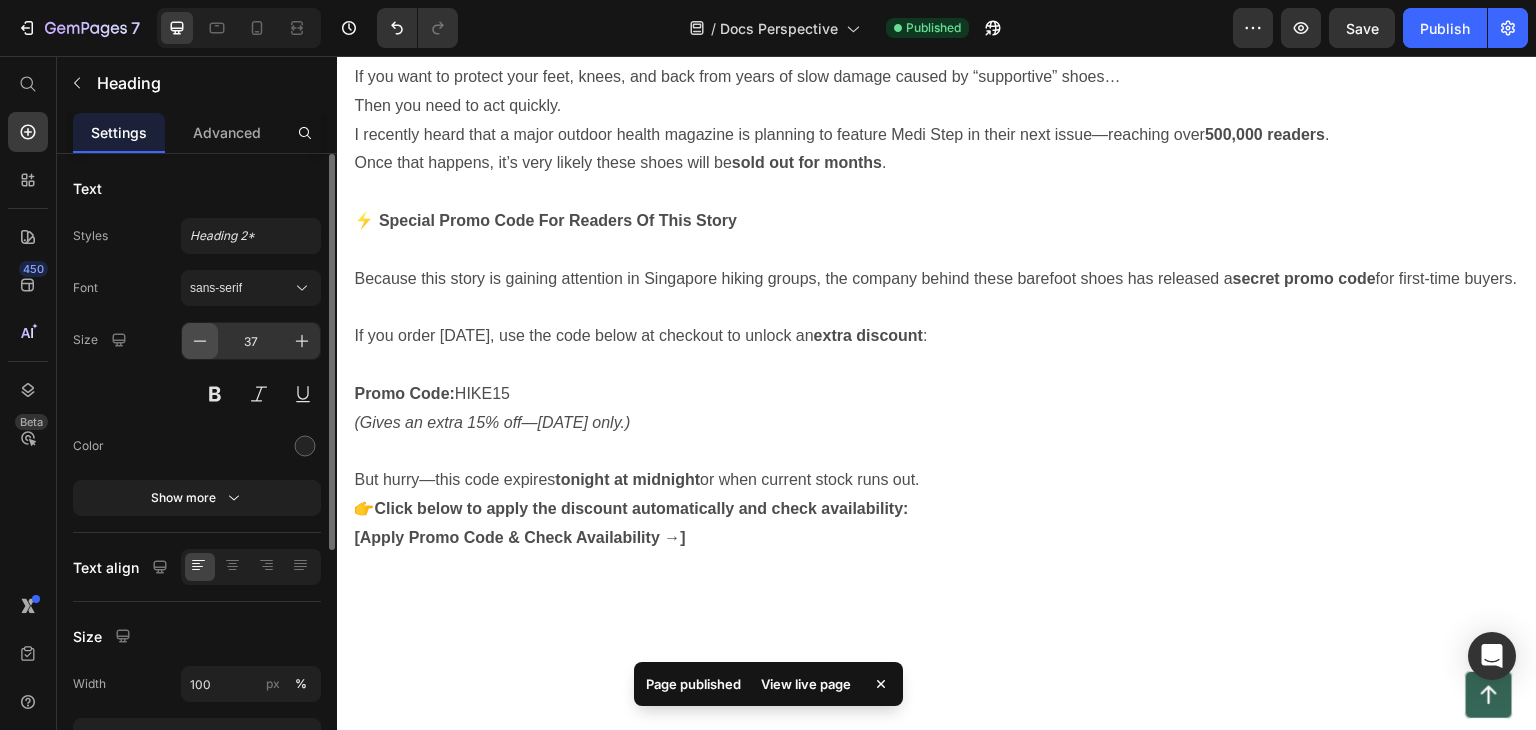 click at bounding box center (200, 341) 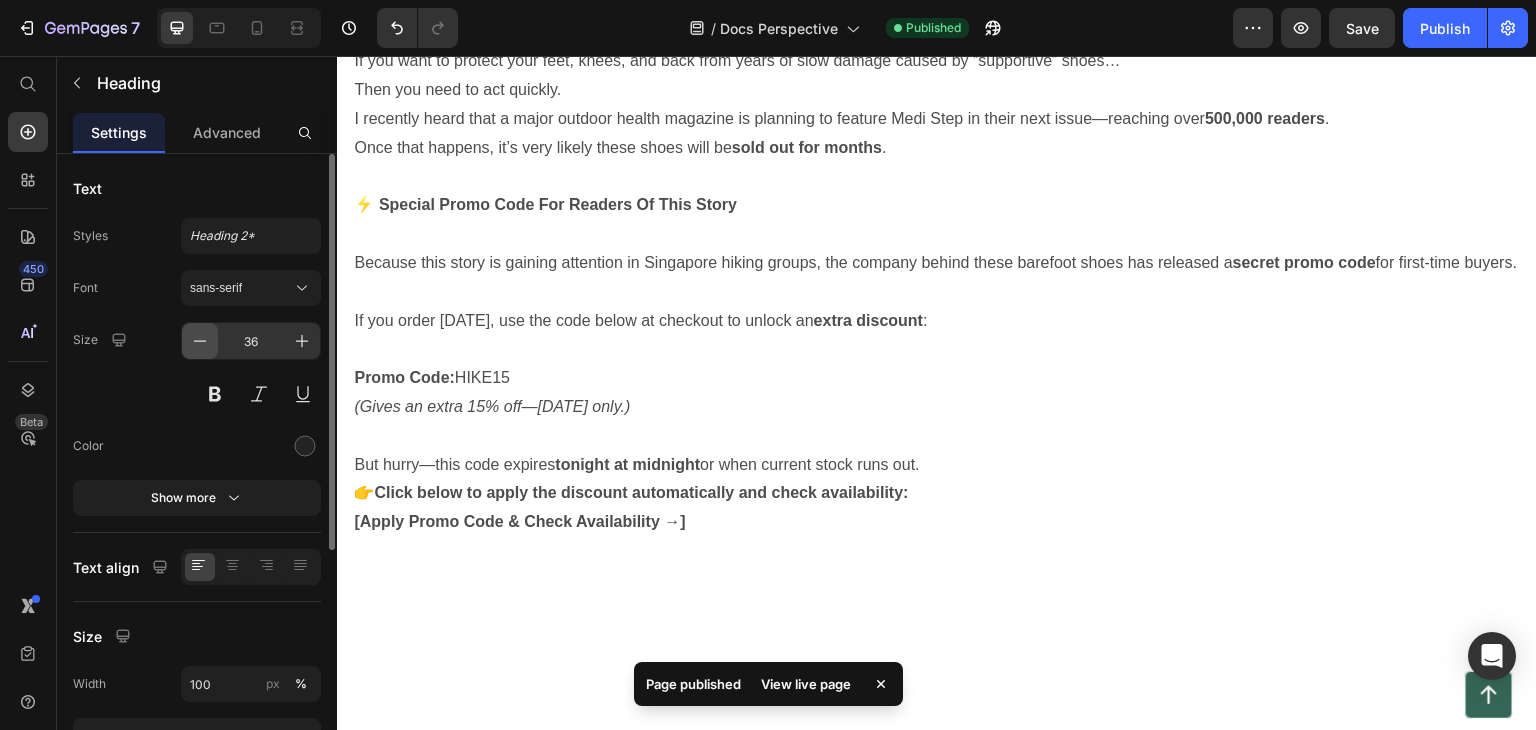 click at bounding box center (200, 341) 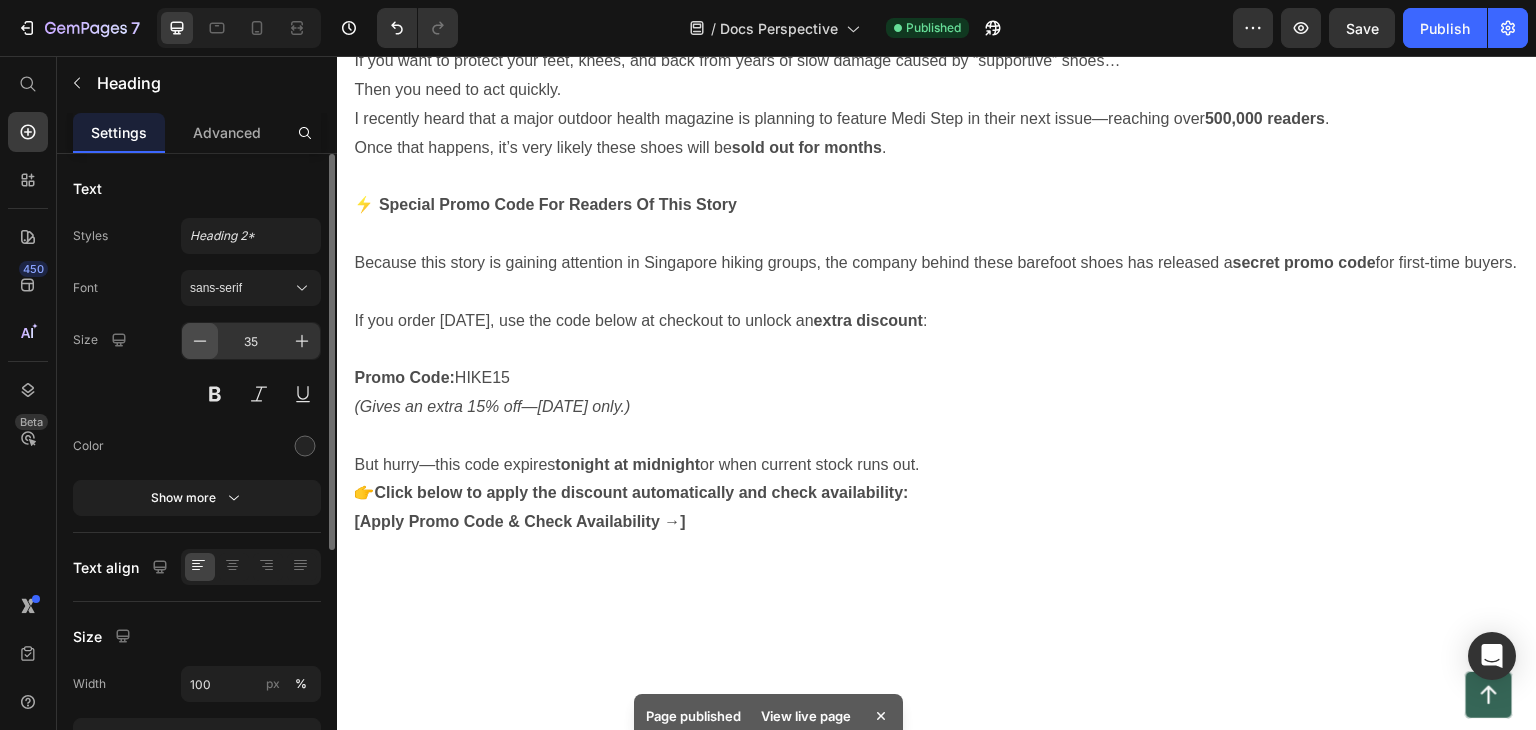 click at bounding box center (200, 341) 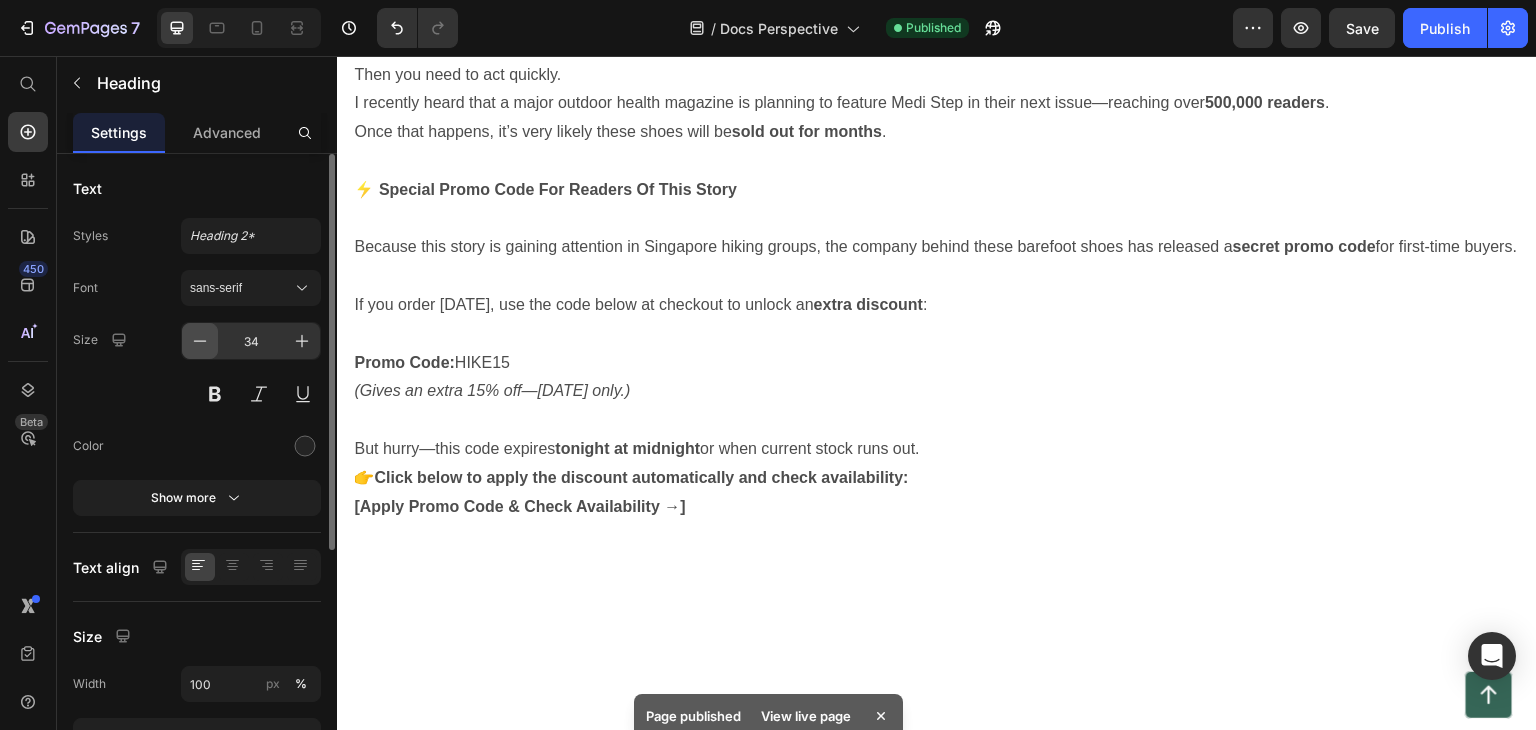 click at bounding box center [200, 341] 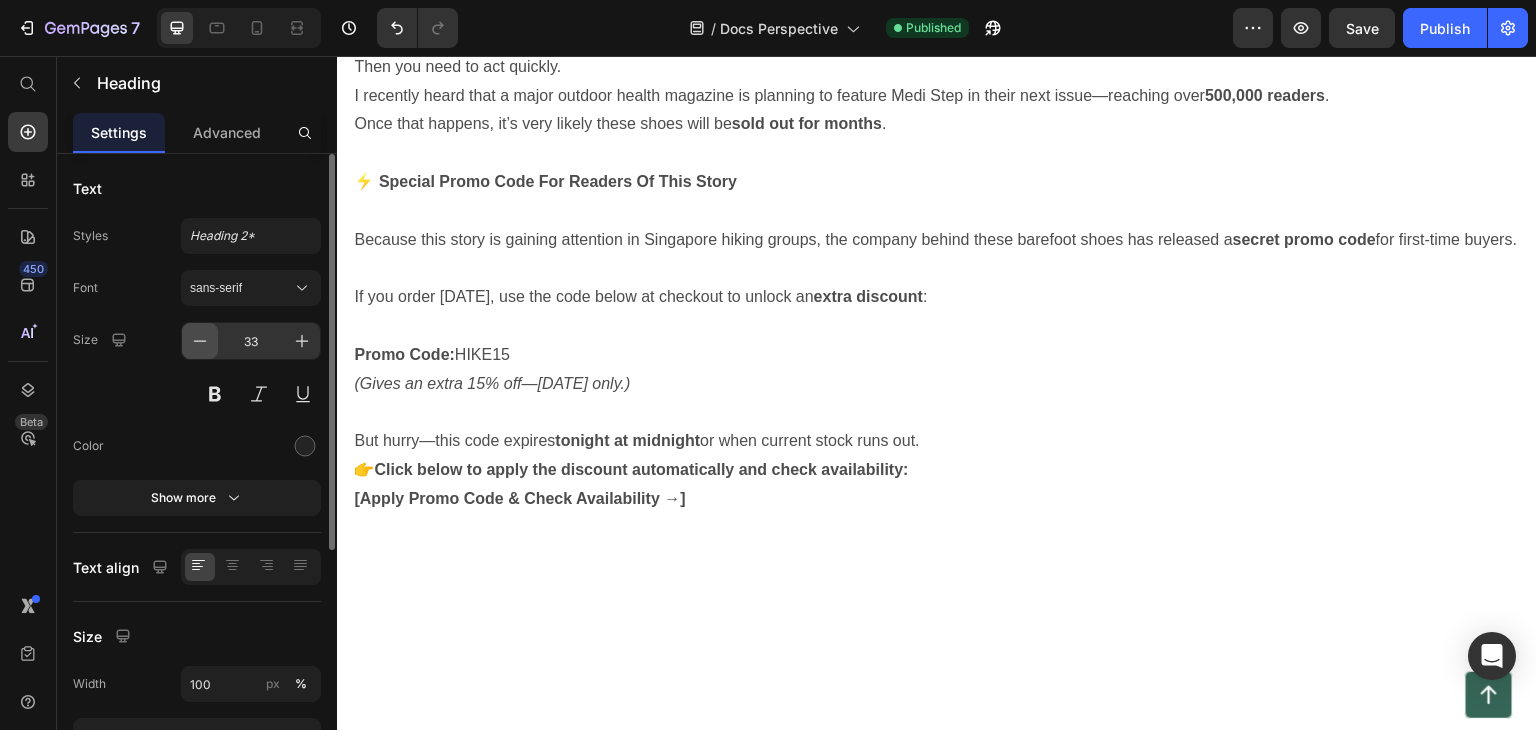 click at bounding box center (200, 341) 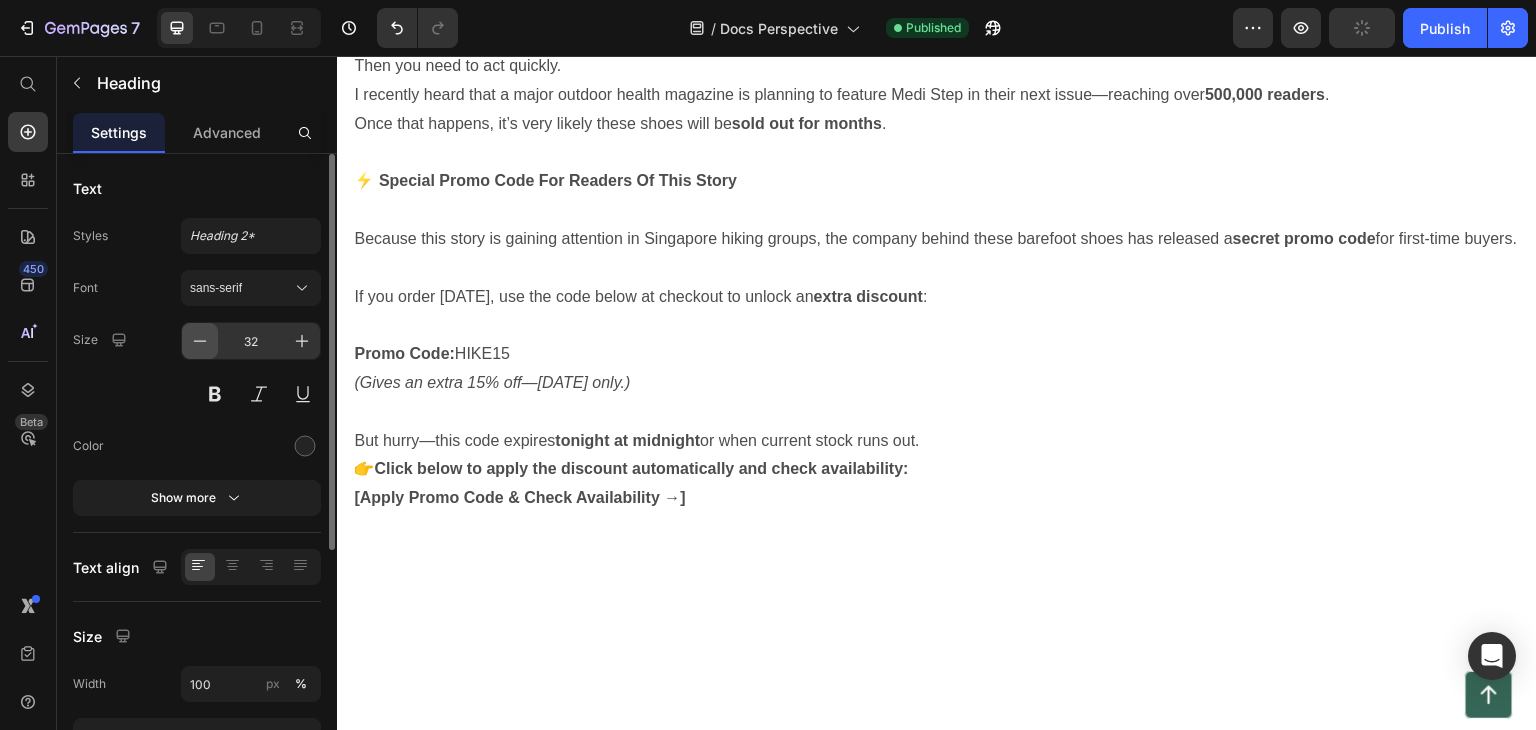 click 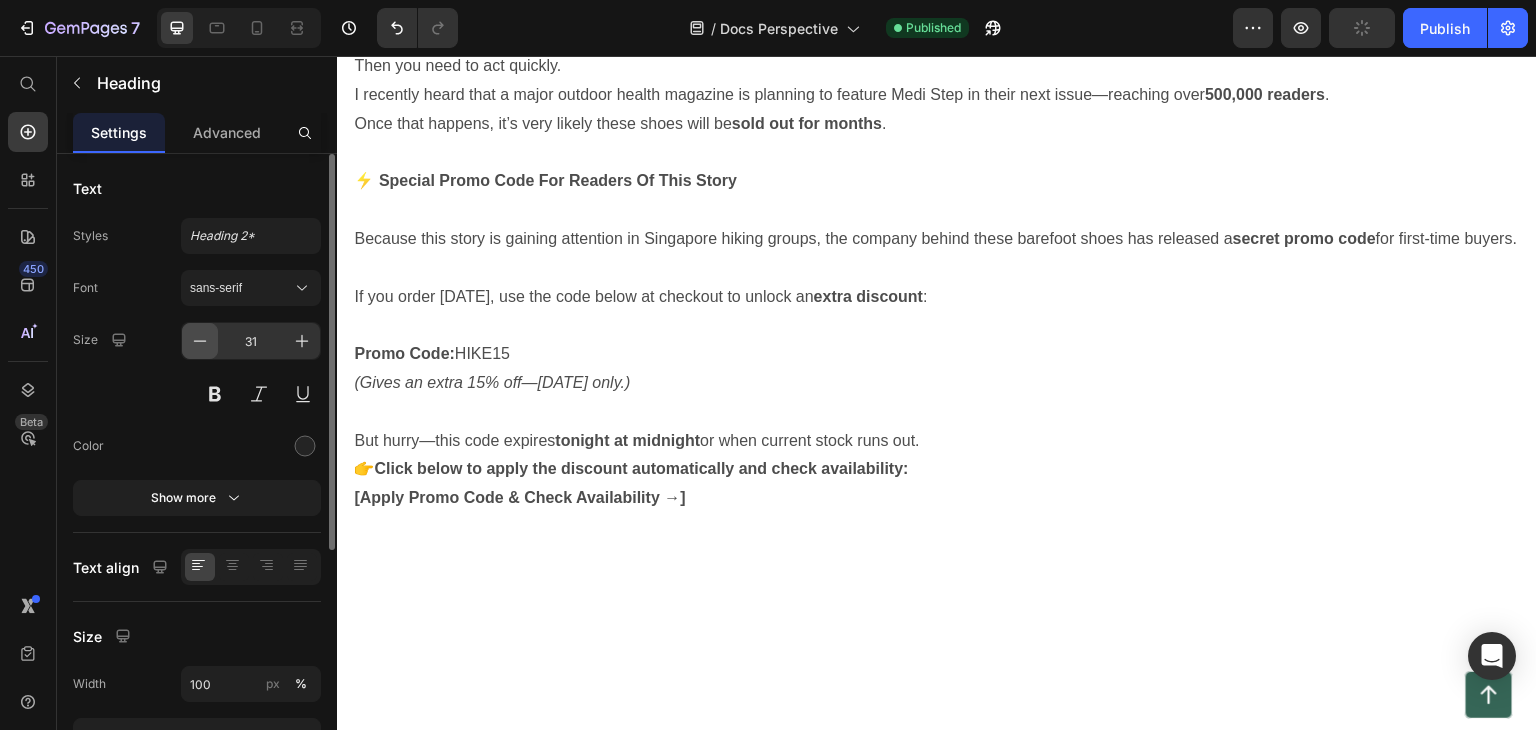 click 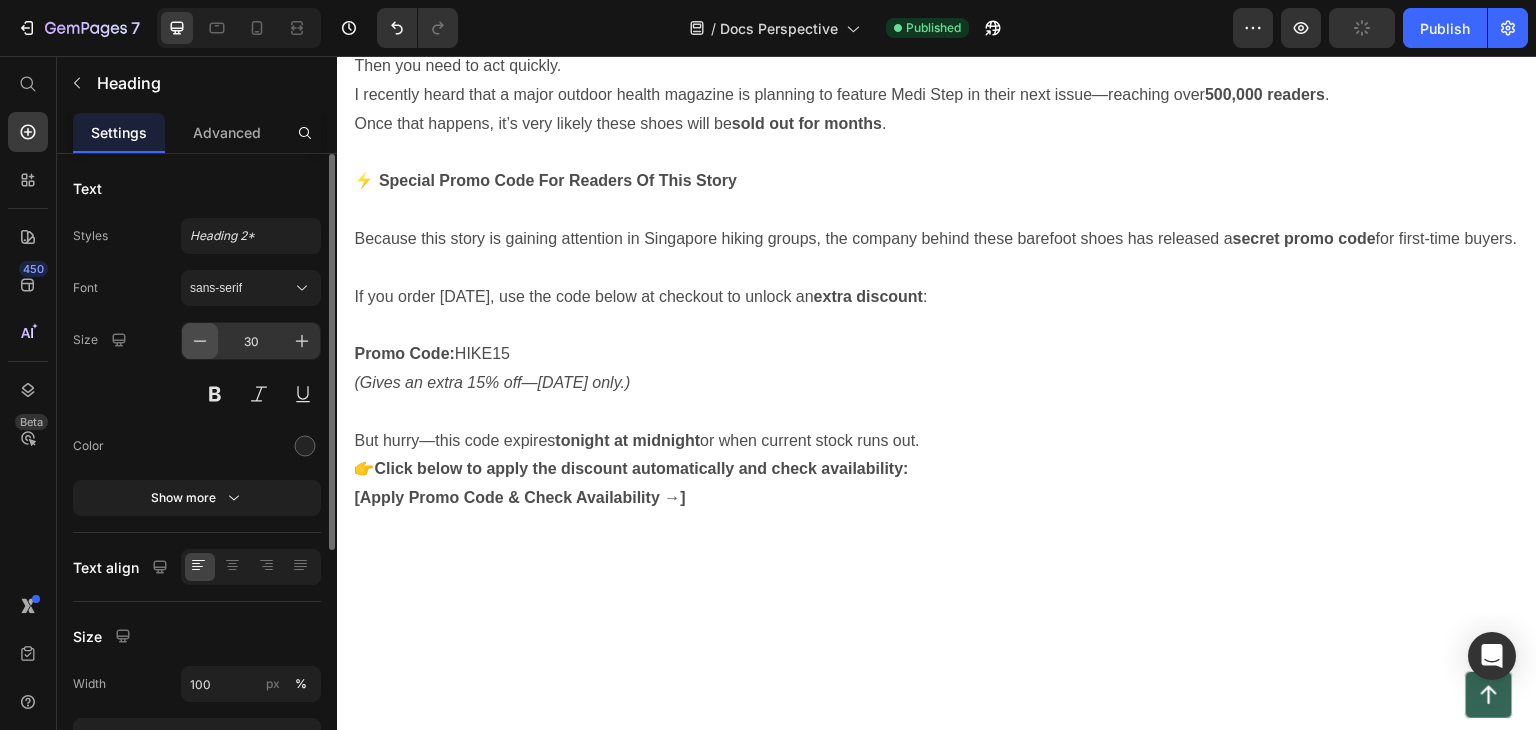 click 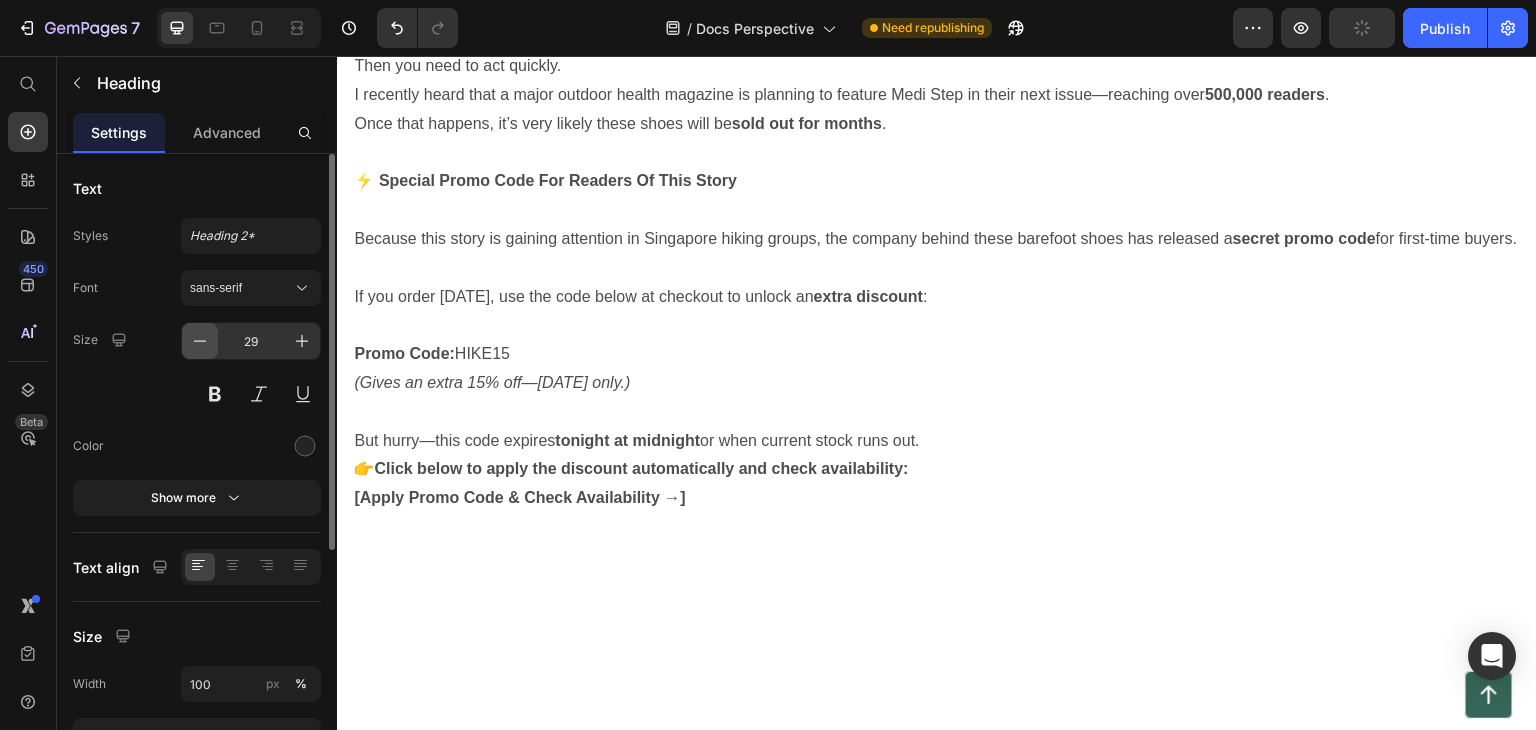 click at bounding box center (200, 341) 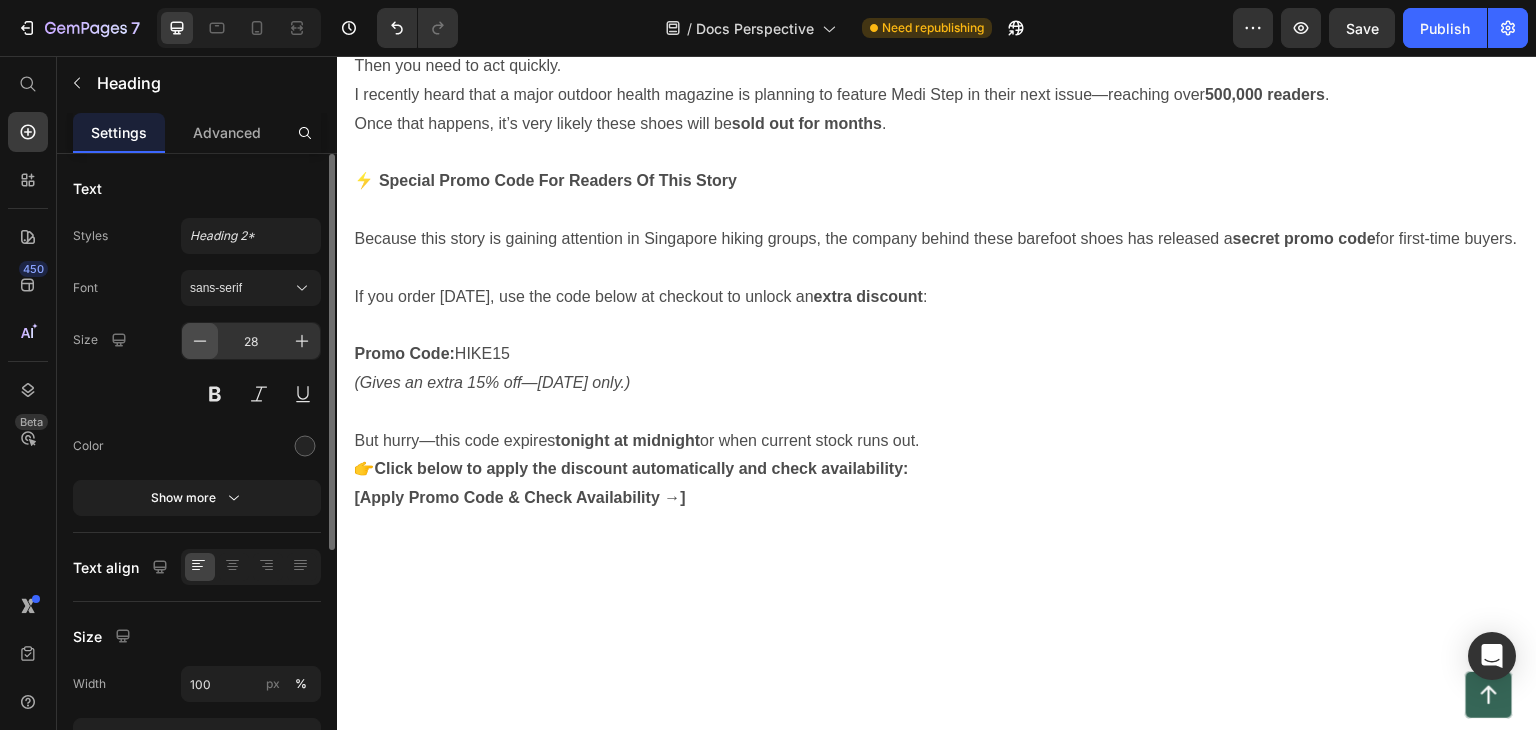 click at bounding box center [200, 341] 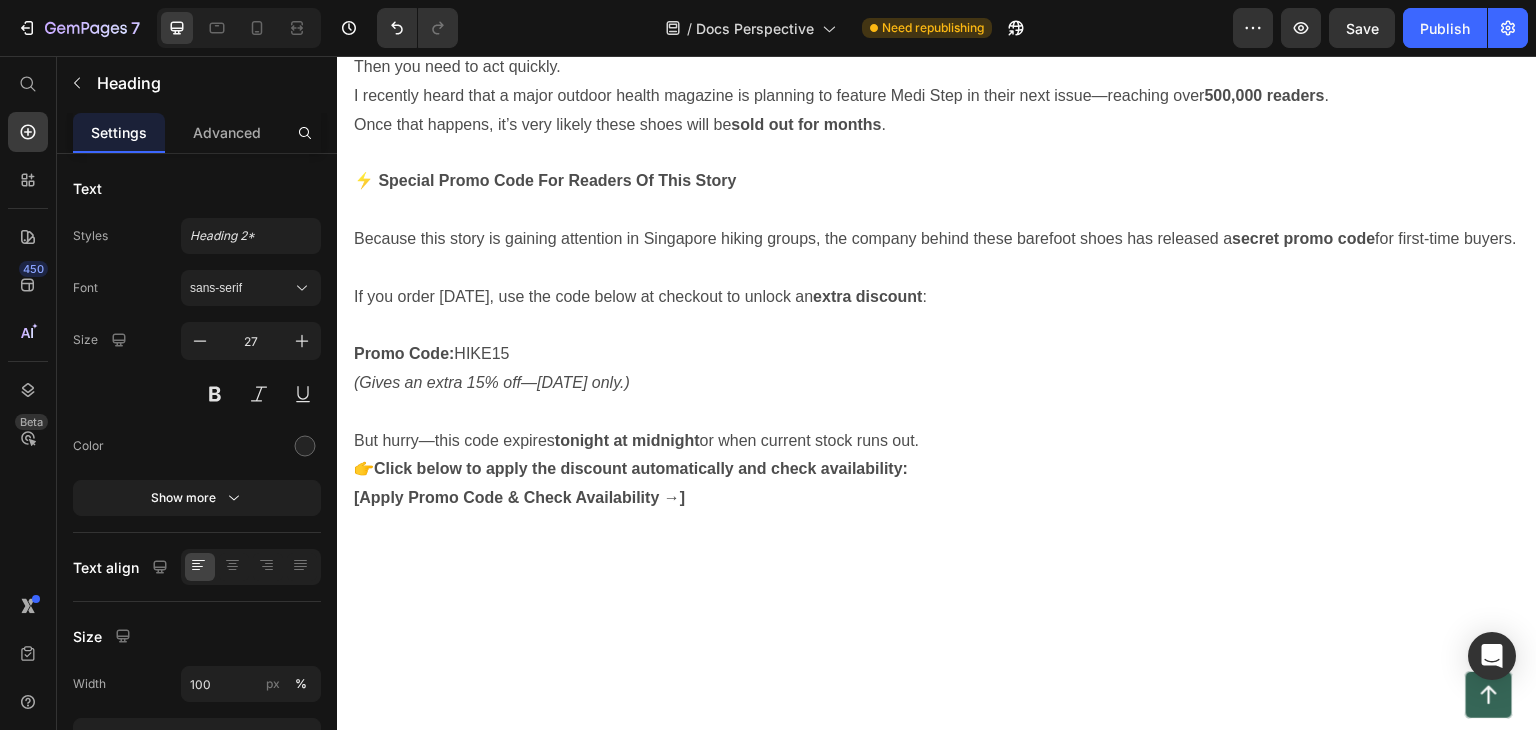 click on "Icon                Icon                Icon                Icon
Icon Icon List Hoz 1000+ 5 Star reviews Text block “Here’s what other Singaporeans are saying about these shoes:” Heading   0" at bounding box center (494, -394) 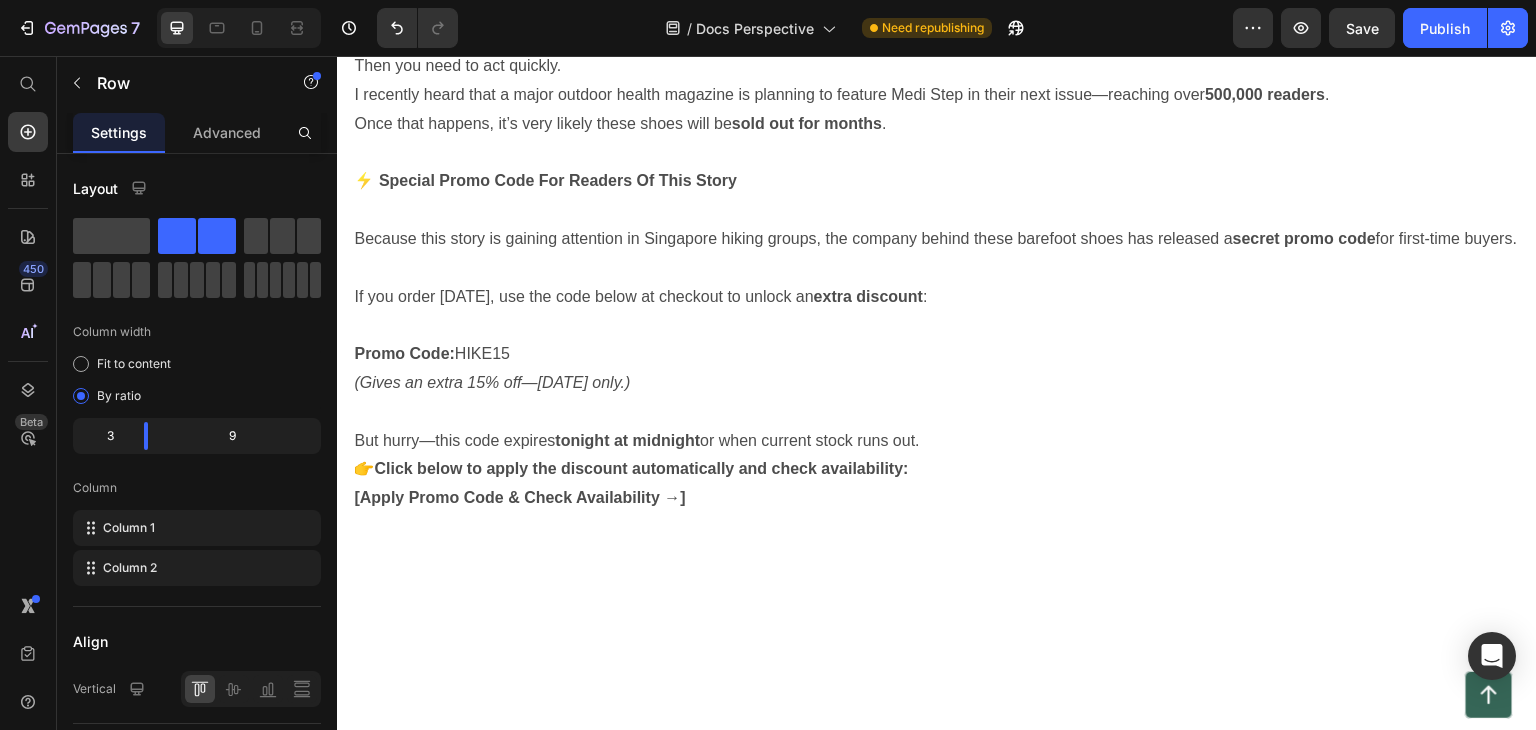 click on "“Here’s what other Singaporeans are saying about these shoes:”" at bounding box center (494, -419) 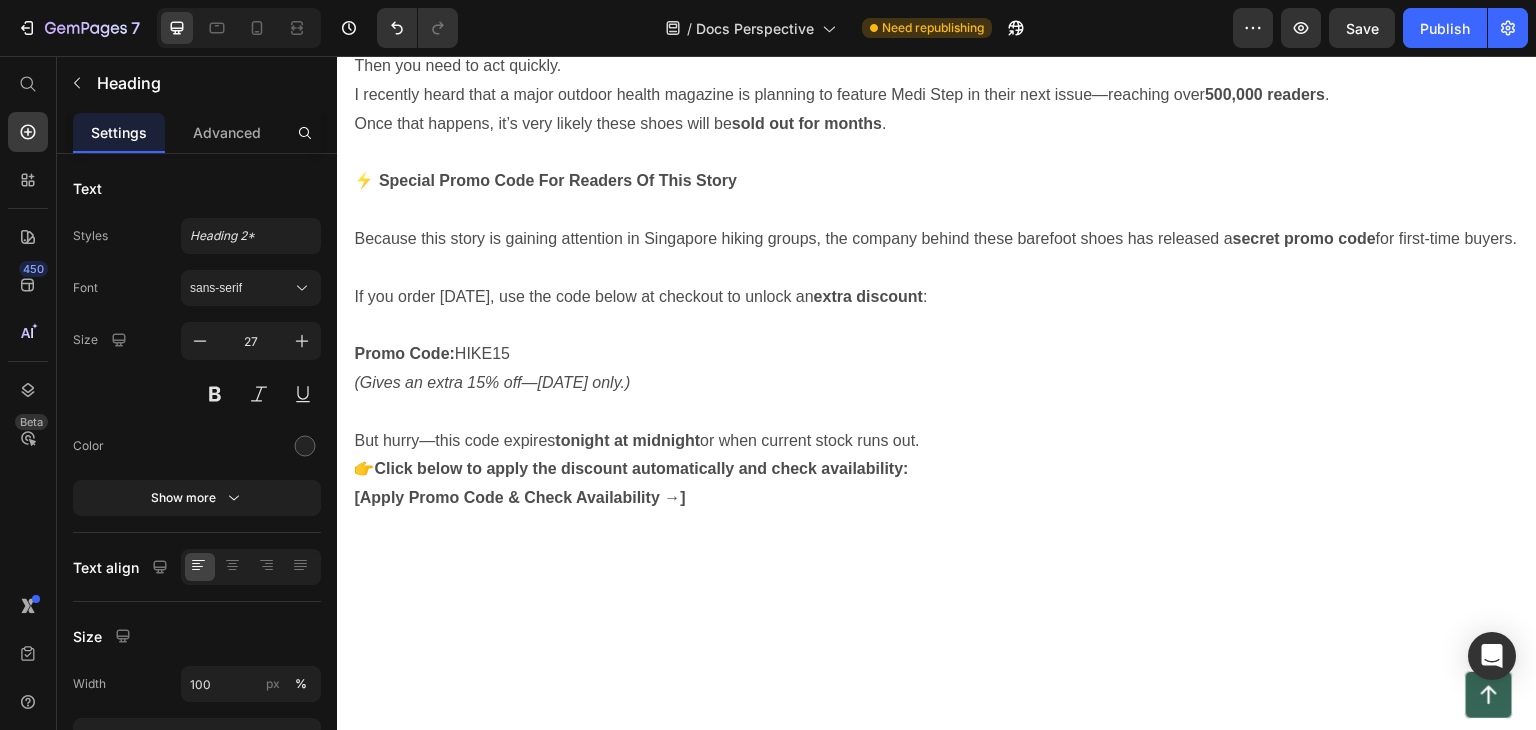 click on "“Here’s what other Singaporeans are saying about these shoes:”" at bounding box center [494, -419] 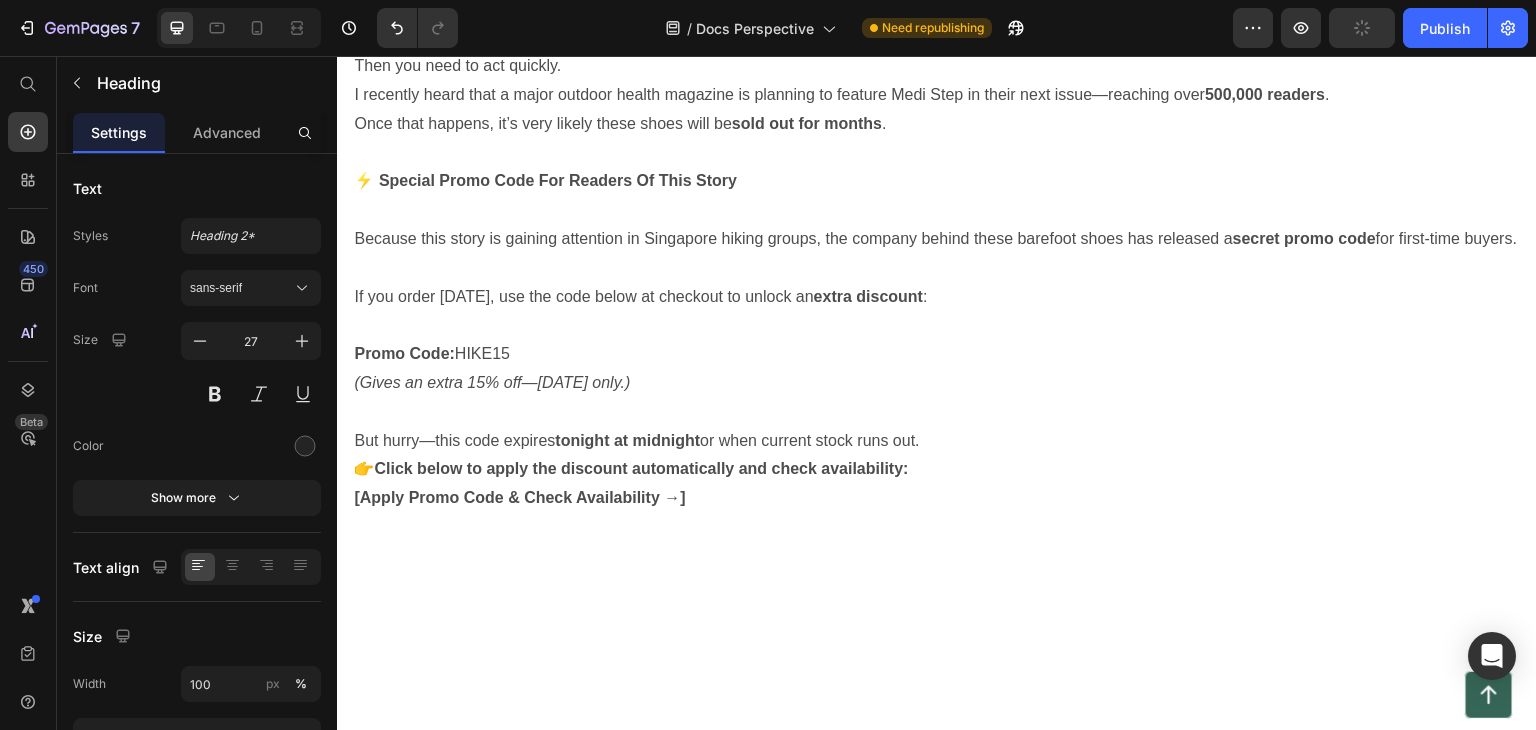 click on "Icon                Icon                Icon                Icon
Icon" at bounding box center [494, -550] 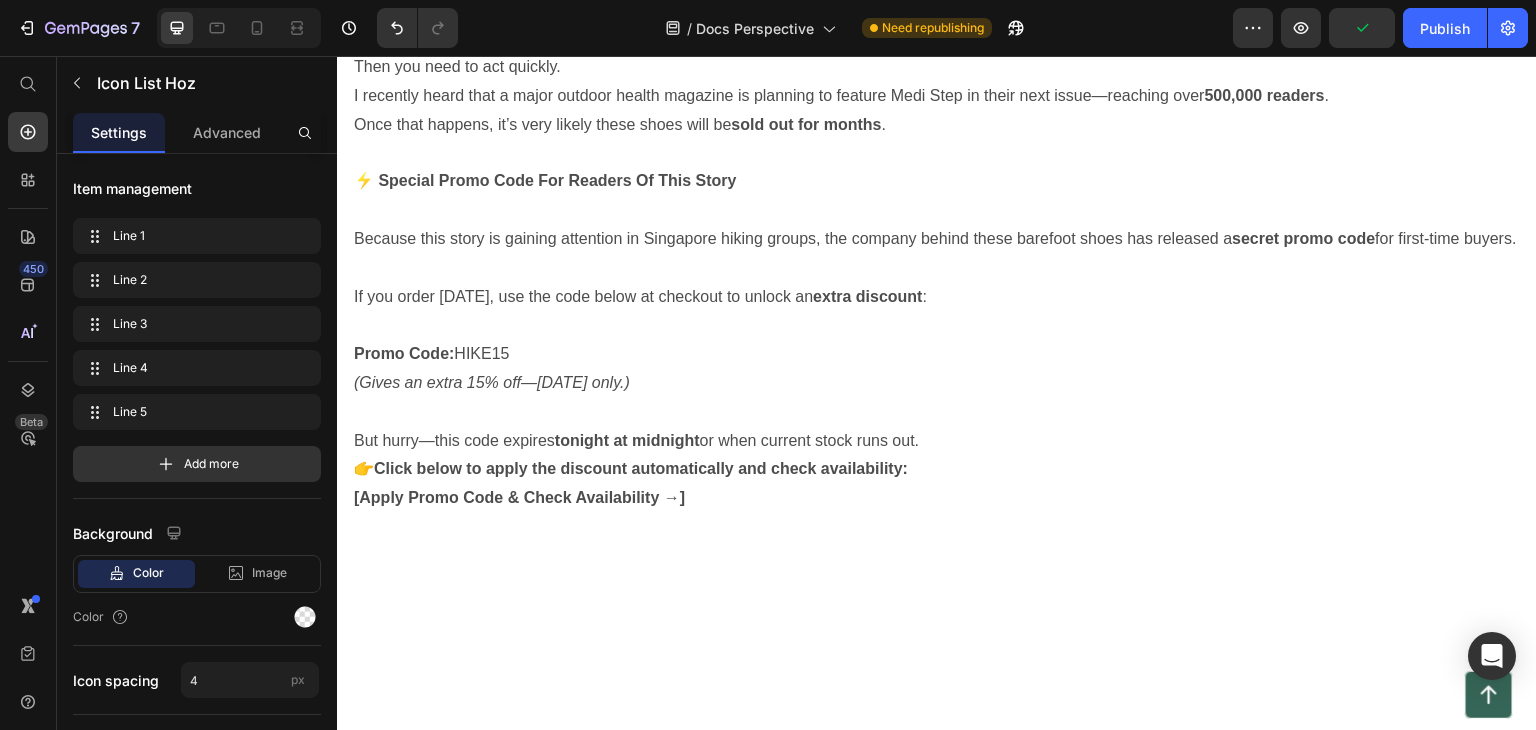 click on "Icon                Icon                Icon                Icon
Icon Icon List Hoz   8 1000+ 5 Star reviews Text block Here’s what other Singaporeans are saying about these shoes: Heading" at bounding box center [494, -394] 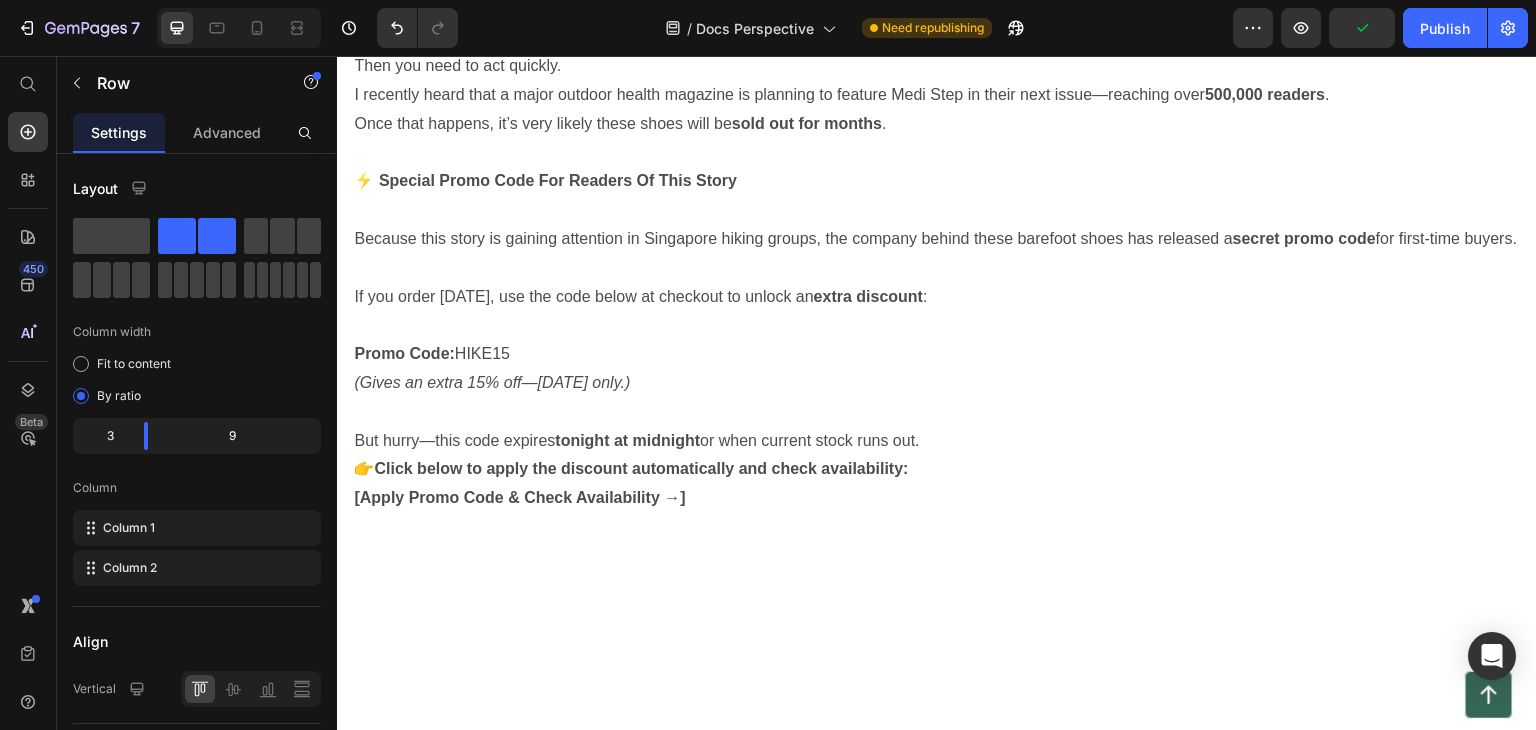 scroll, scrollTop: 6304, scrollLeft: 0, axis: vertical 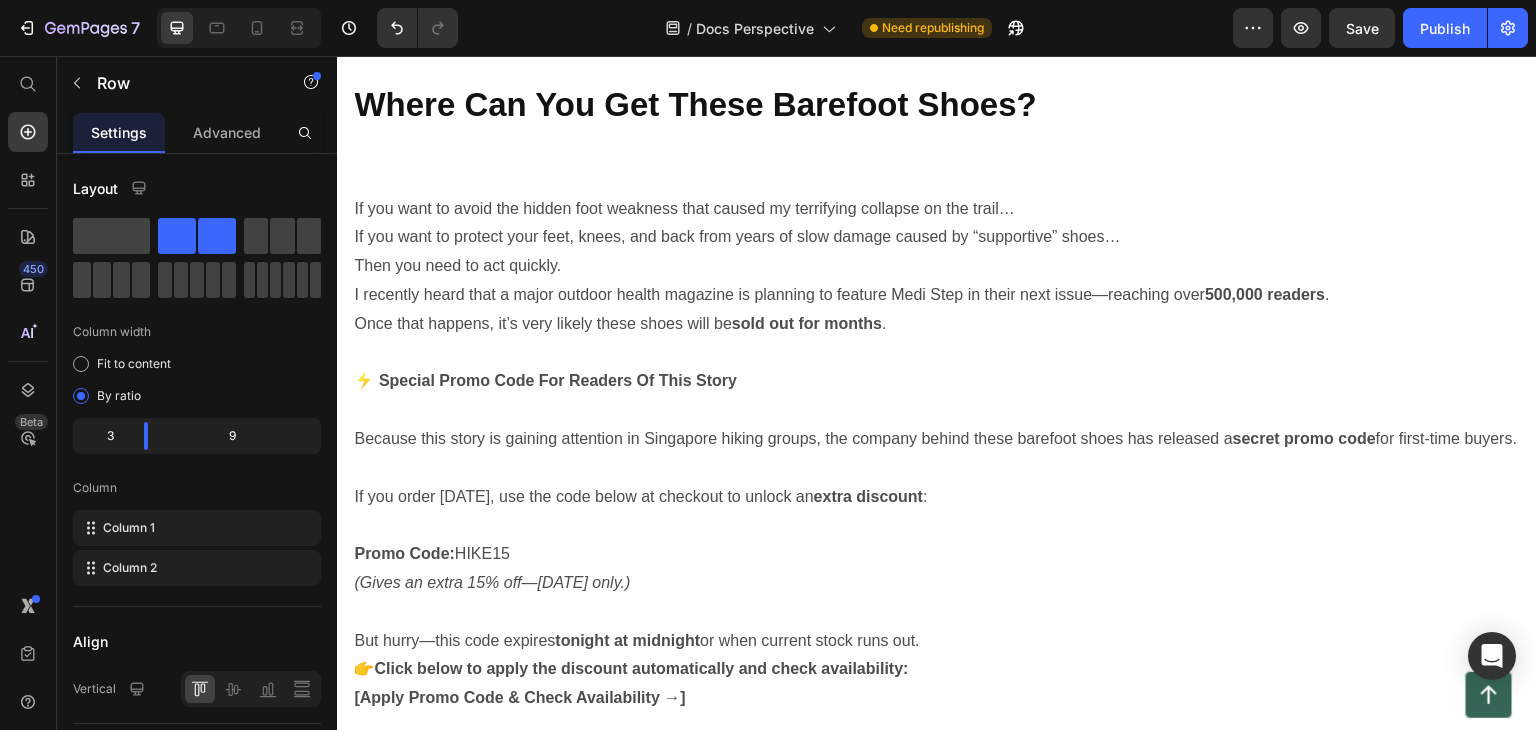 click on "Why These Barefoot Shoes Work When Others Don’t Heading   Dr. Tan explained that most “orthopedic” shoes still rely on artificial supports. Only true barefoot-style shoes offer these:   Text Block Rebuilds foot strength naturally   ⁠⁠⁠⁠⁠⁠⁠ Medi Step’s flexible design lets your feet move the way they were meant to—helping to  rebuild weak muscles  naturally. Helps reduce pain in feet, knees, and back By strengthening foot muscles and improving balance, Medi Step helps ease pressure on your joints, knees, and lower back—so you can walk and move without pain. Improves balance and stability  ⁠⁠⁠⁠⁠⁠⁠ Their unique flat sole keeps your heel and toes level, promoting better balance and healthy posture with every step. Lightweight and comfortable for all-day use These shoes feel incredibly light and keep your feet cool and dry—even after hours of walking or hiking. Costs only $60  ⁠⁠⁠⁠⁠⁠⁠ For less than the cost of a physical therapy session. Item List Image" at bounding box center [937, -1153] 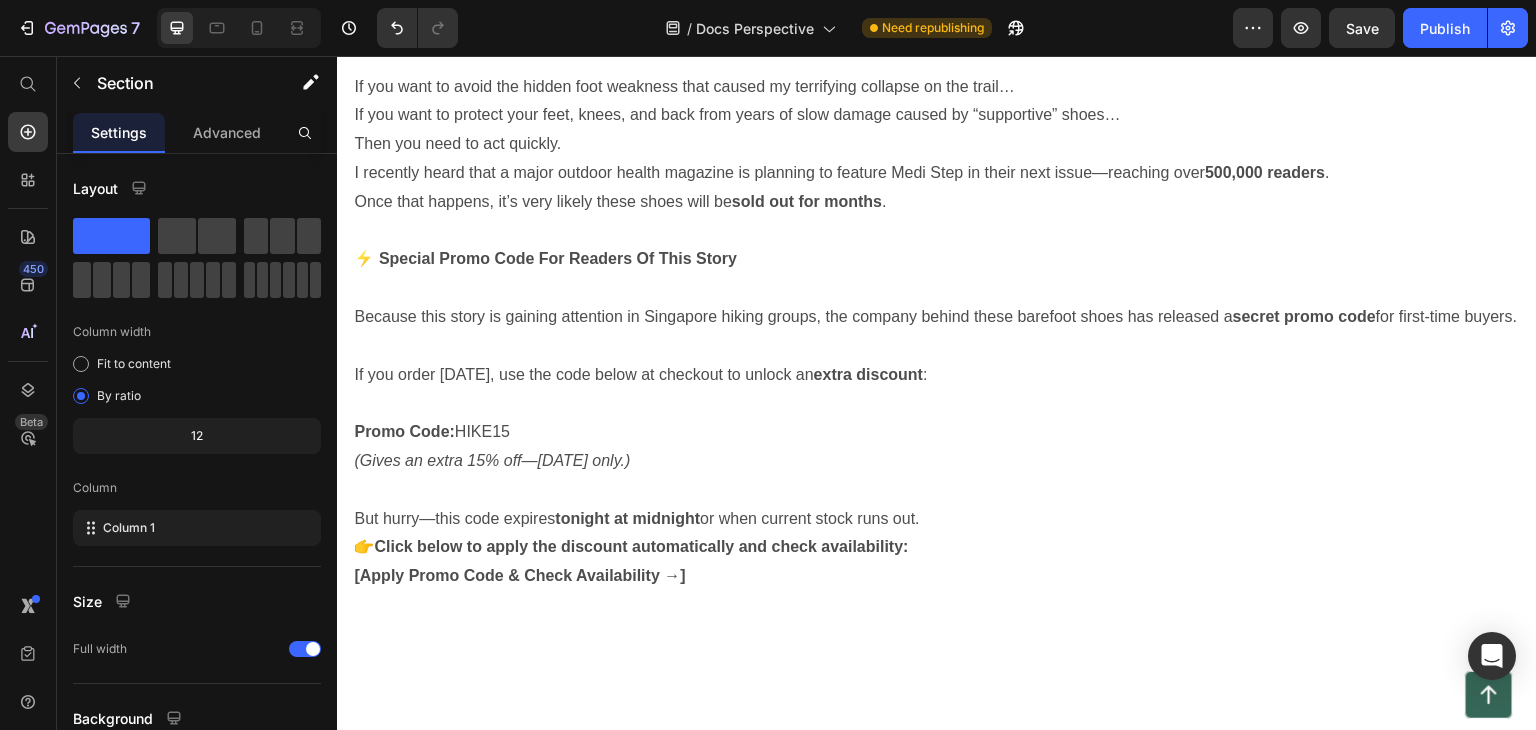 scroll, scrollTop: 6404, scrollLeft: 0, axis: vertical 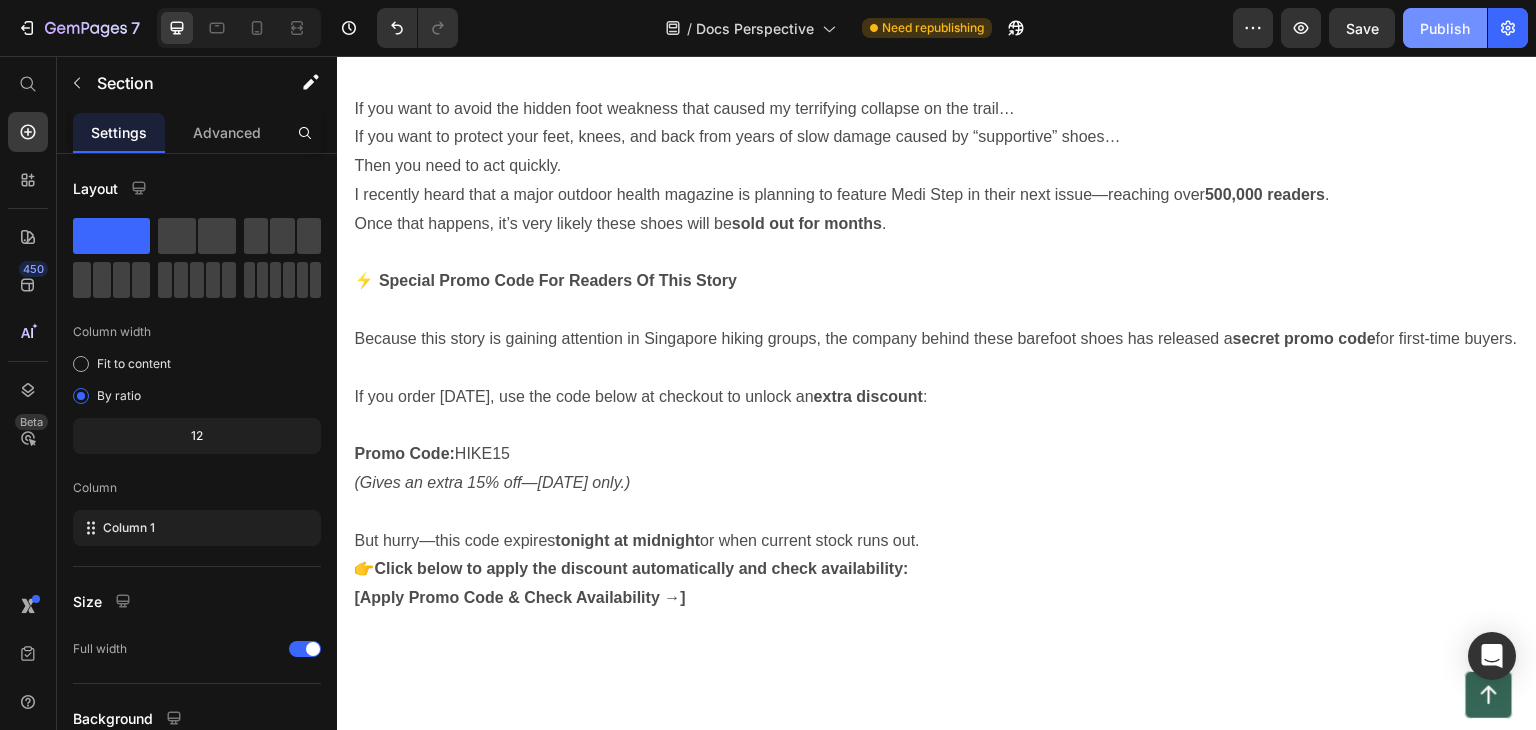 click on "Publish" at bounding box center (1445, 28) 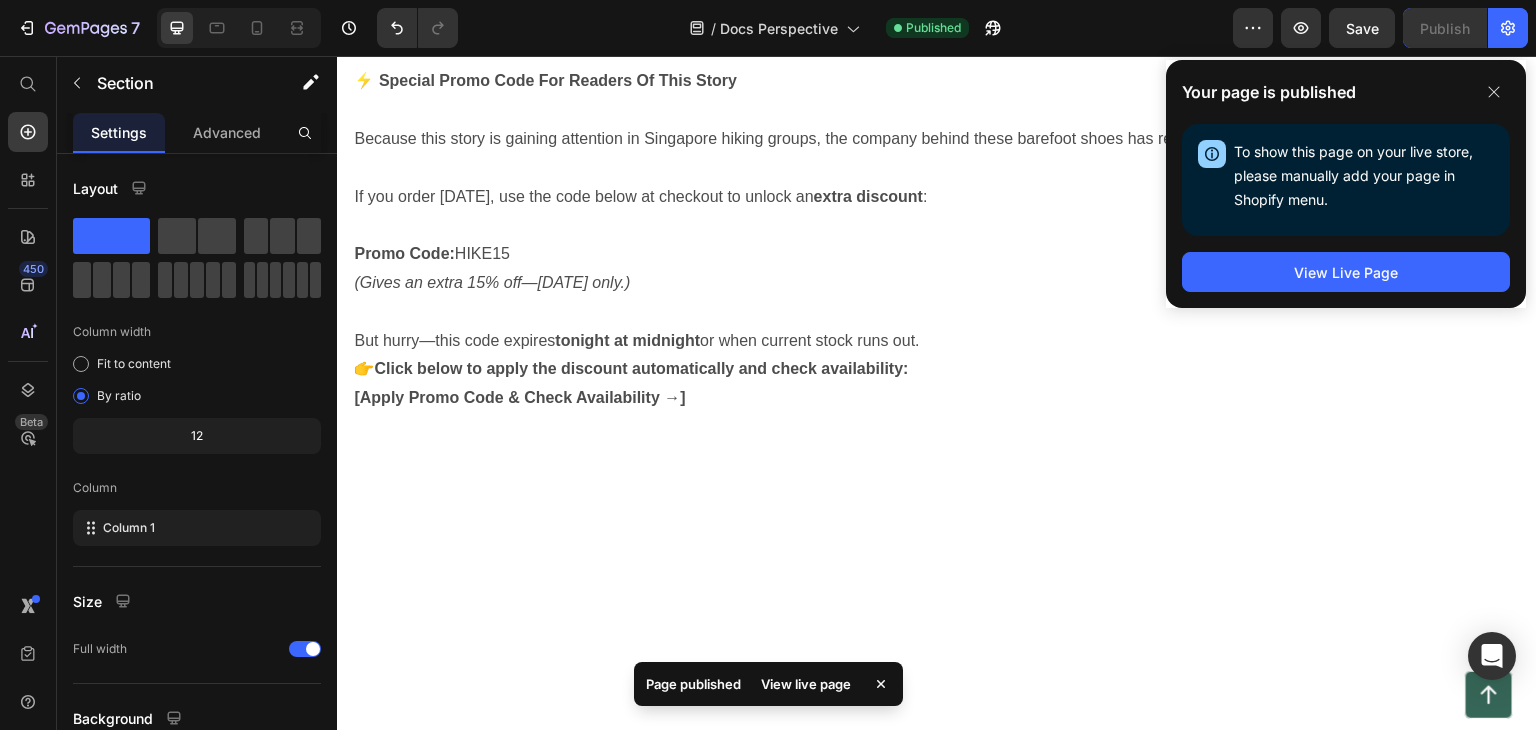 scroll, scrollTop: 6404, scrollLeft: 0, axis: vertical 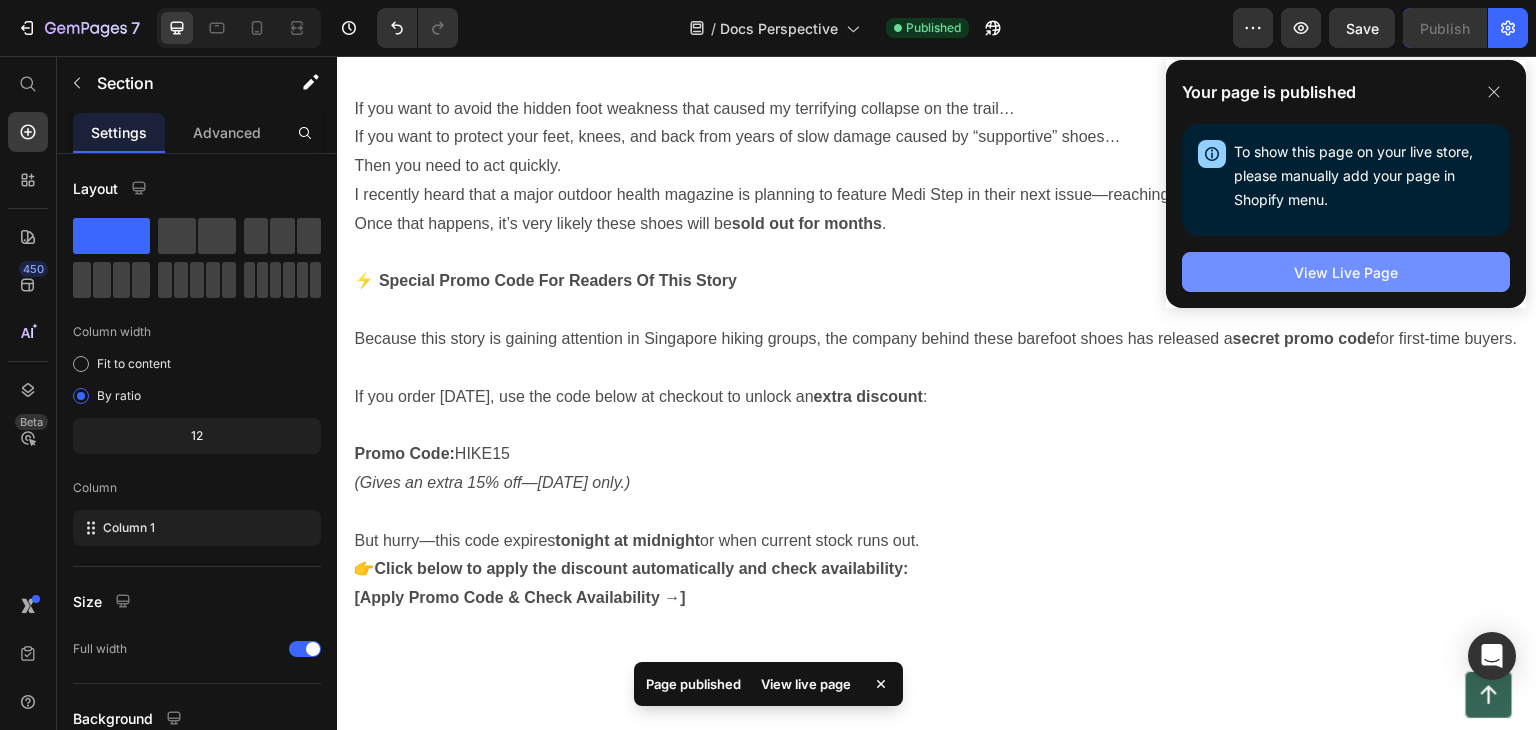 click on "View Live Page" at bounding box center [1346, 272] 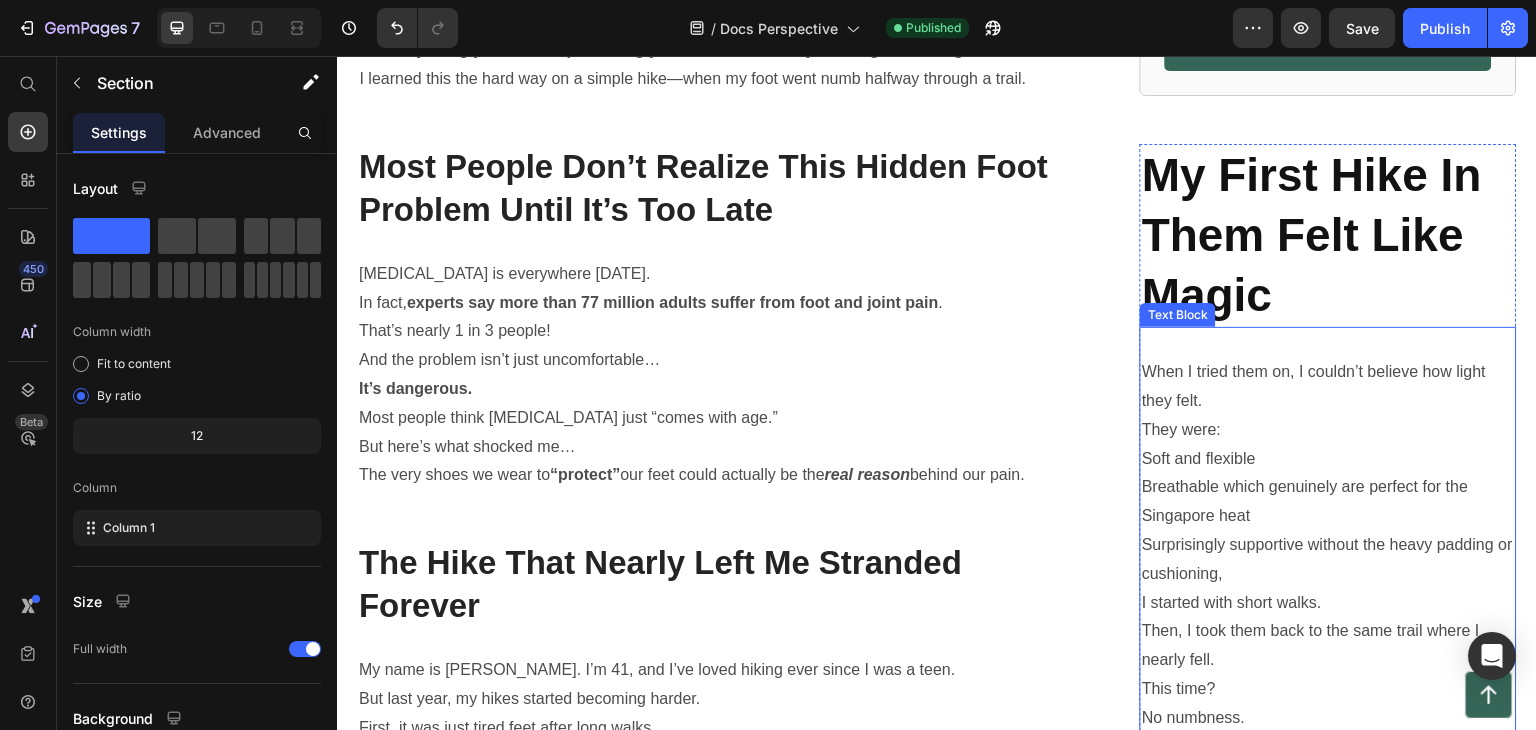 scroll, scrollTop: 1104, scrollLeft: 0, axis: vertical 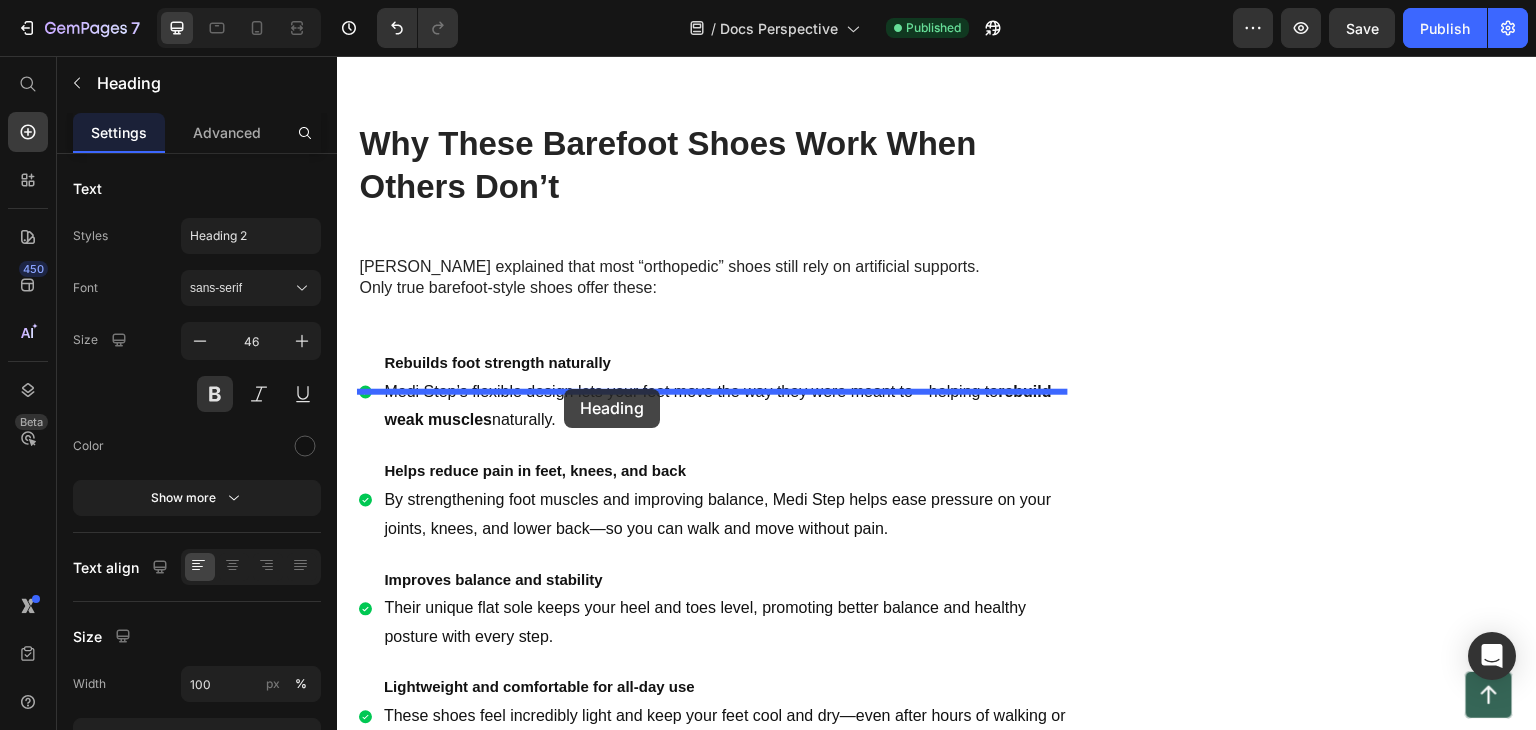 drag, startPoint x: 1308, startPoint y: 207, endPoint x: 564, endPoint y: 389, distance: 765.9373 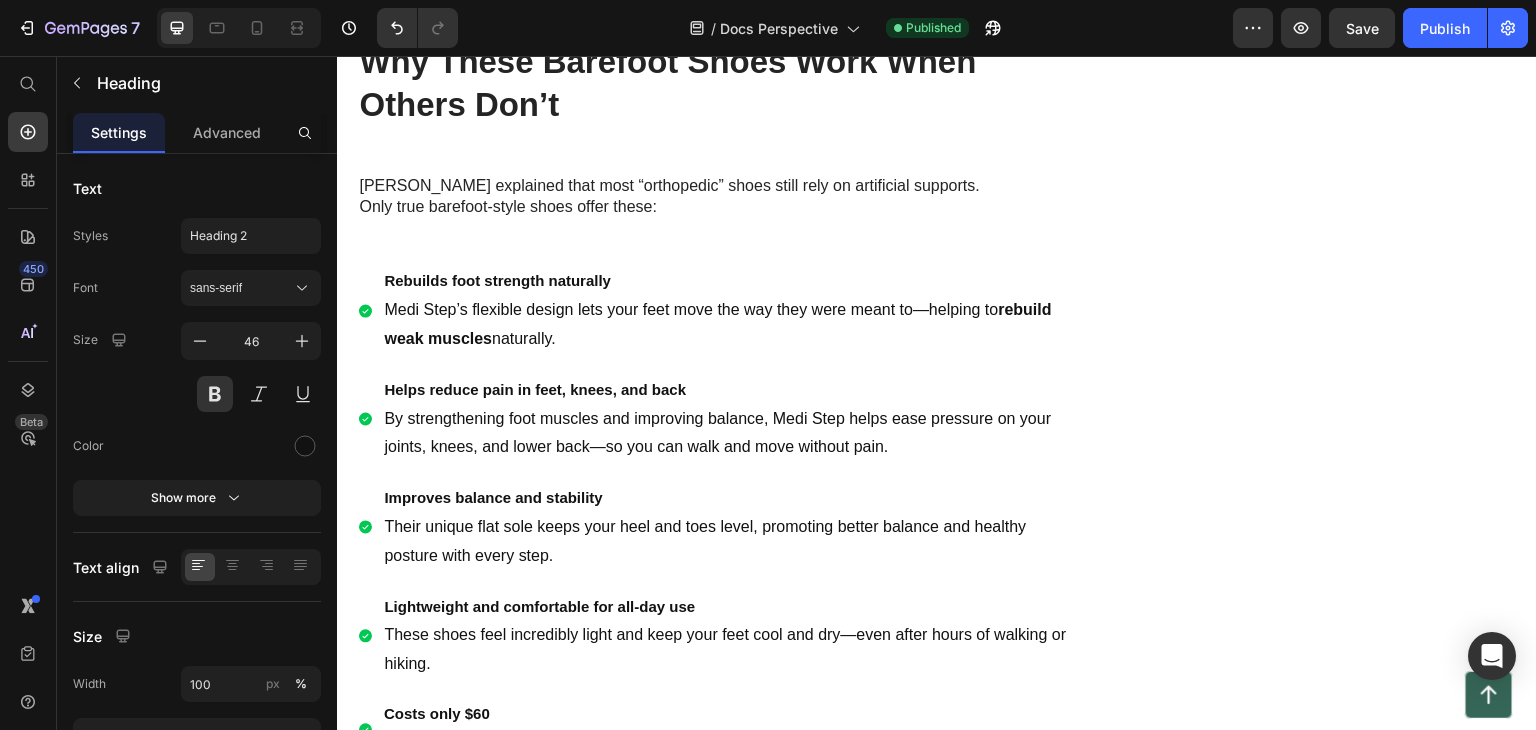 scroll, scrollTop: 3804, scrollLeft: 0, axis: vertical 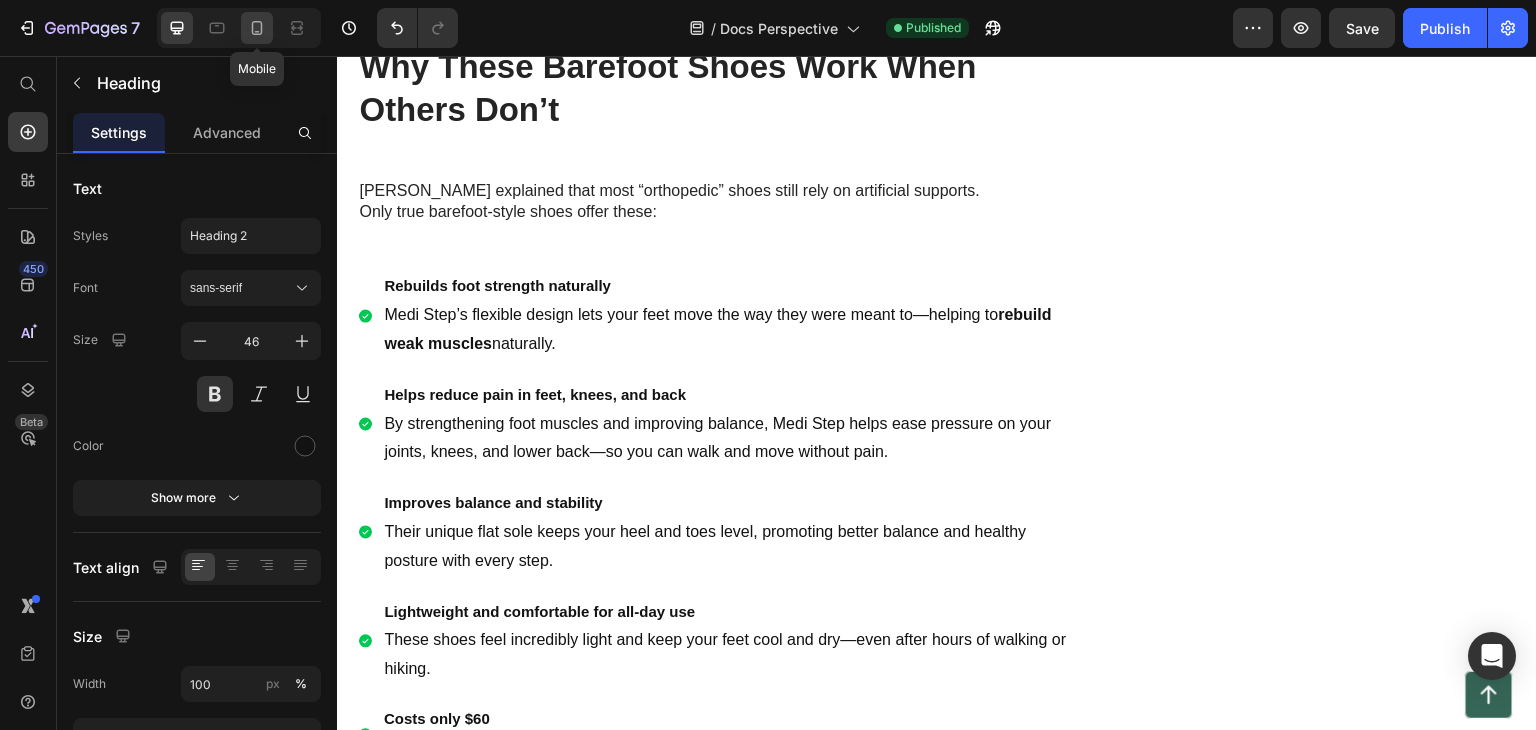 click 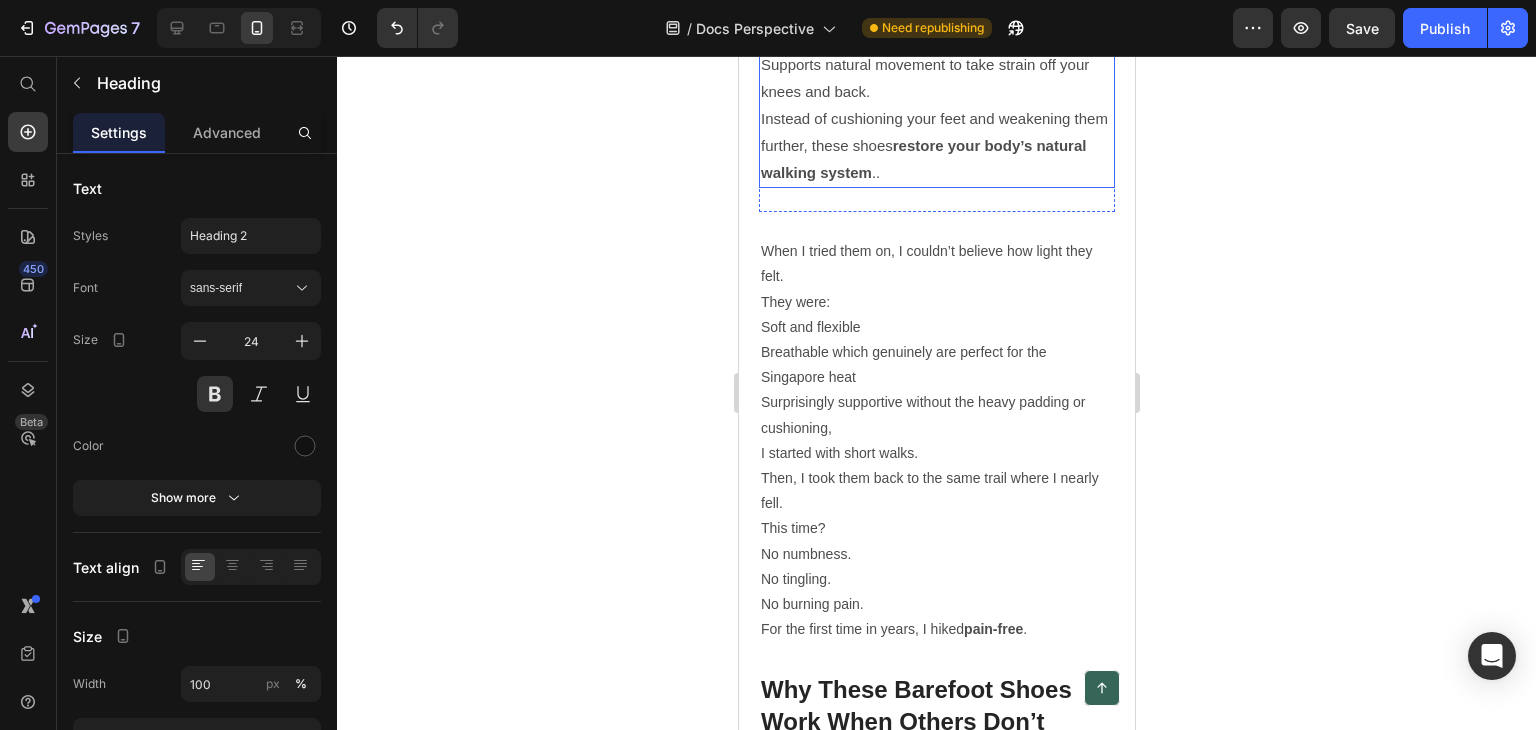 scroll, scrollTop: 3896, scrollLeft: 0, axis: vertical 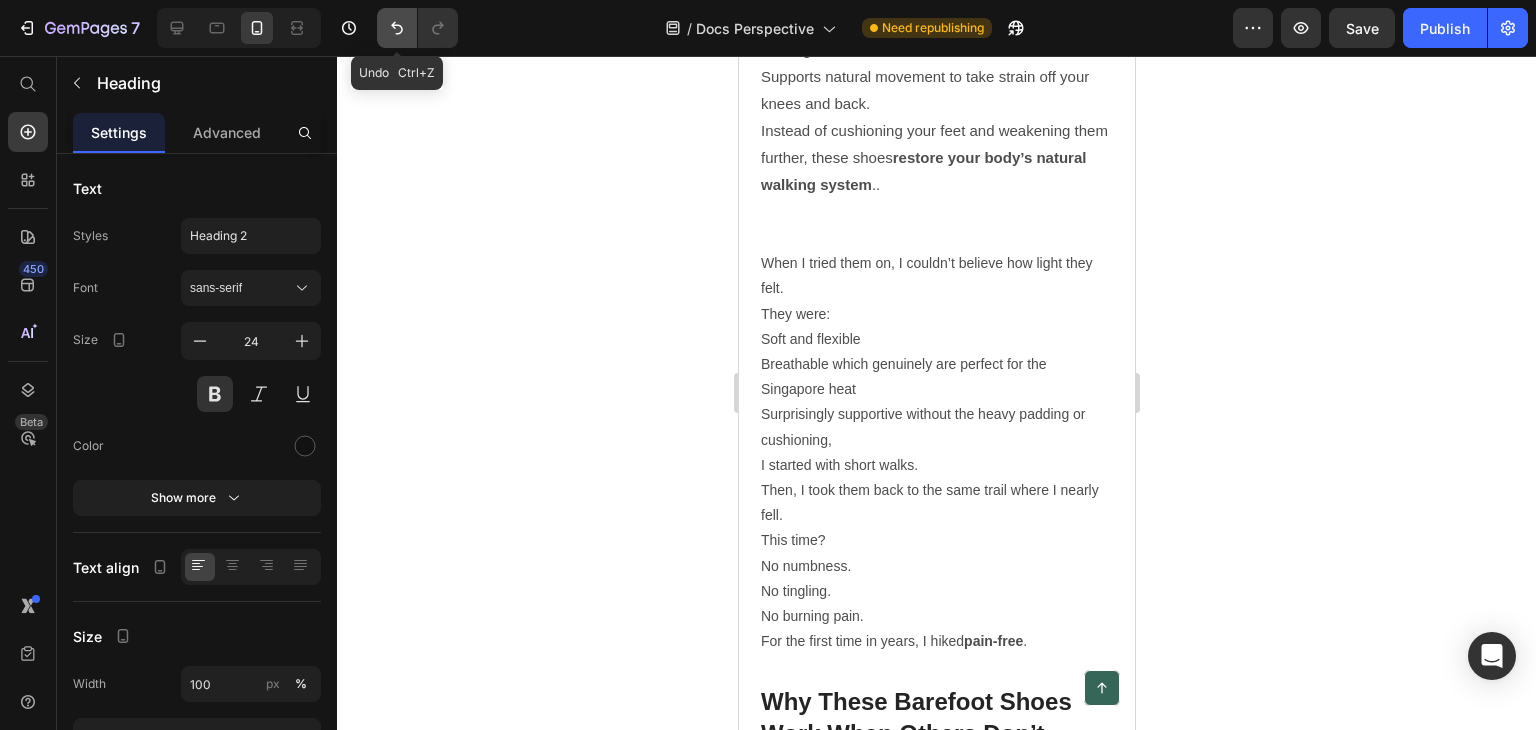 click 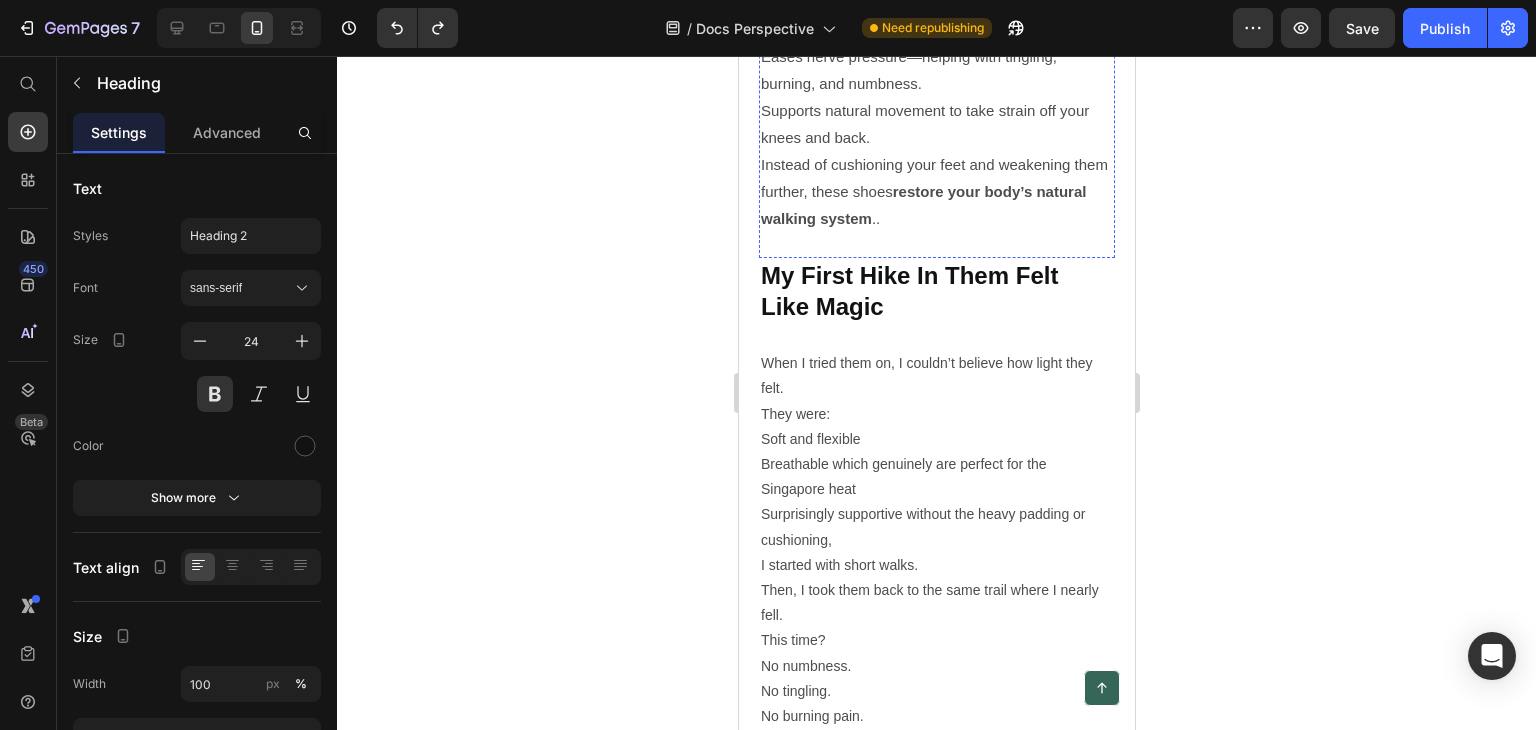 scroll, scrollTop: 3696, scrollLeft: 0, axis: vertical 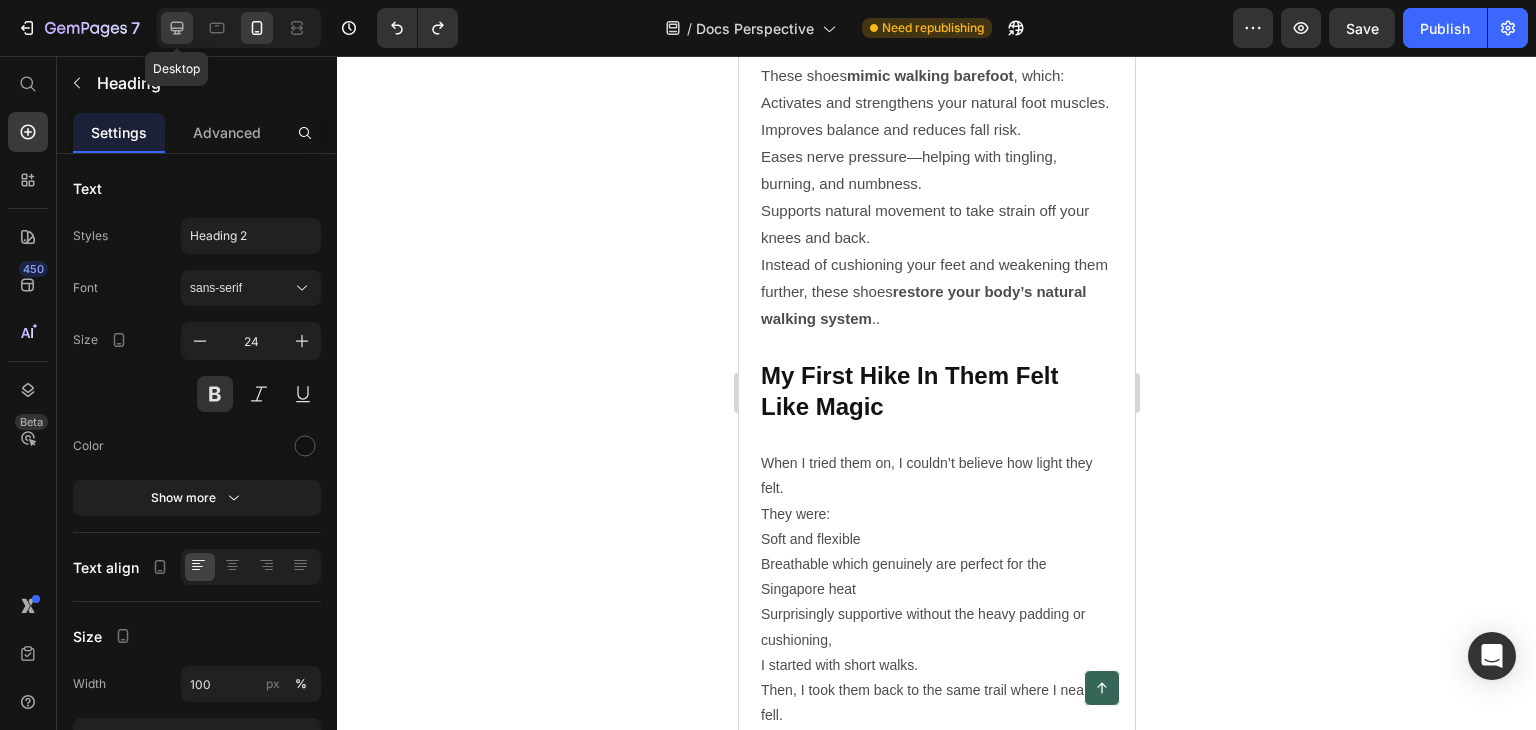 click 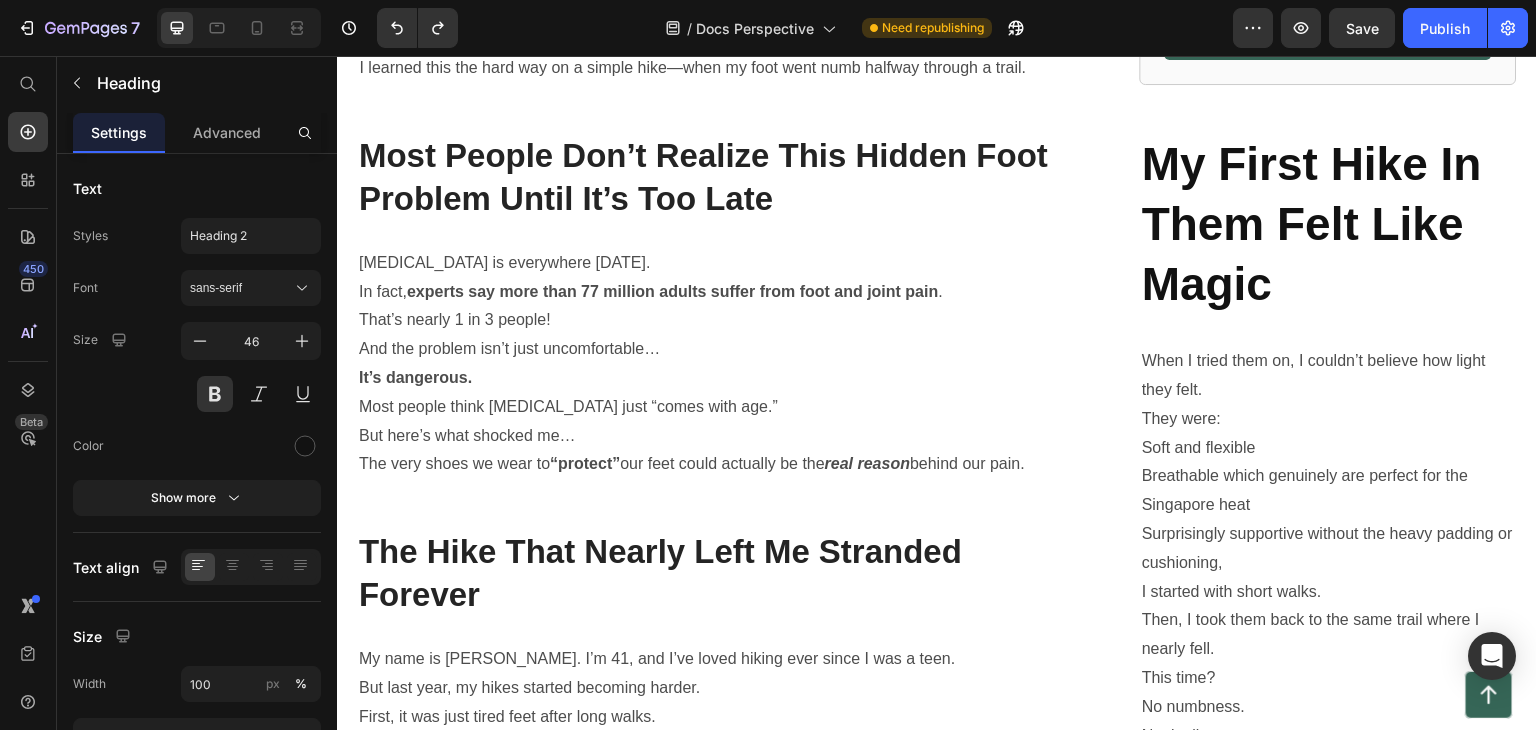scroll, scrollTop: 904, scrollLeft: 0, axis: vertical 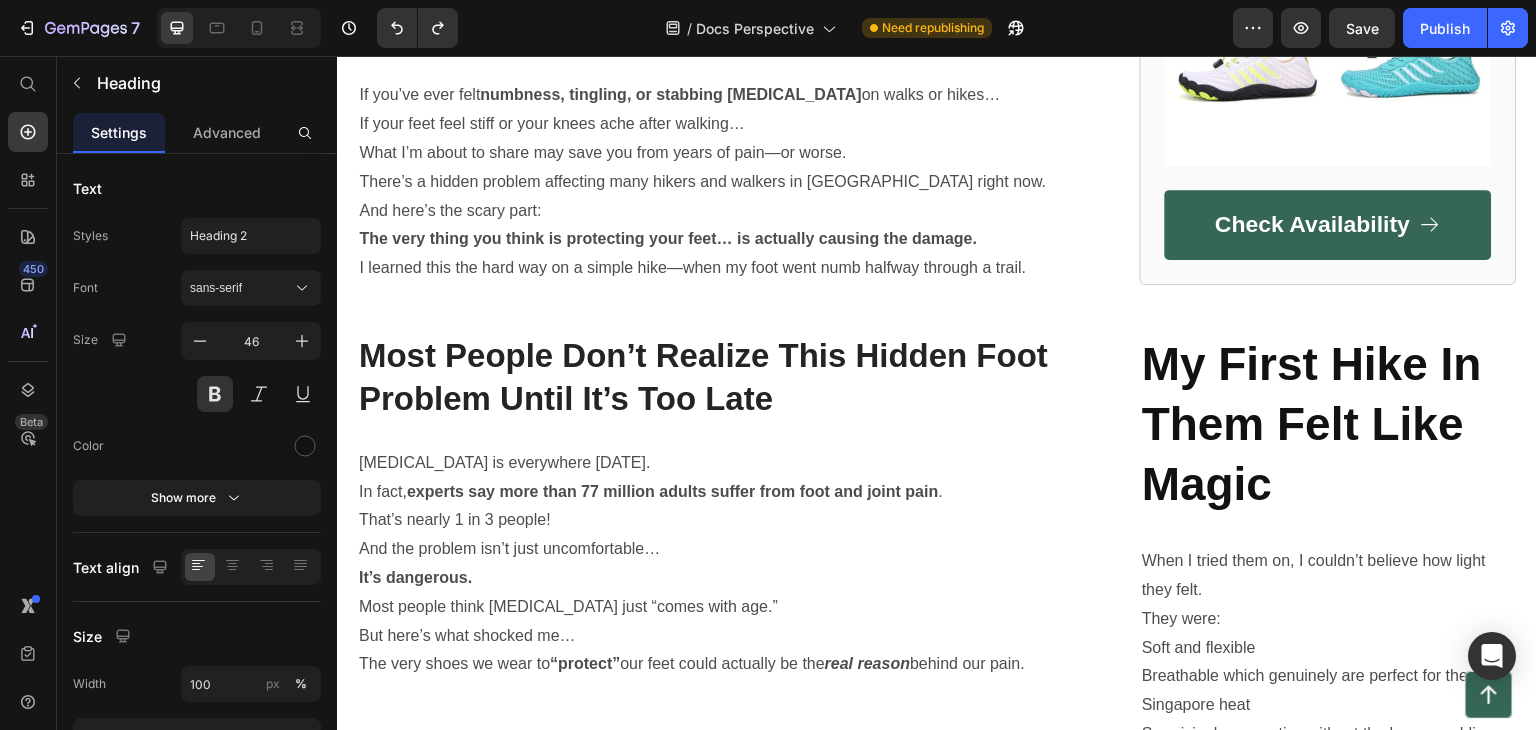 click at bounding box center (1328, 532) 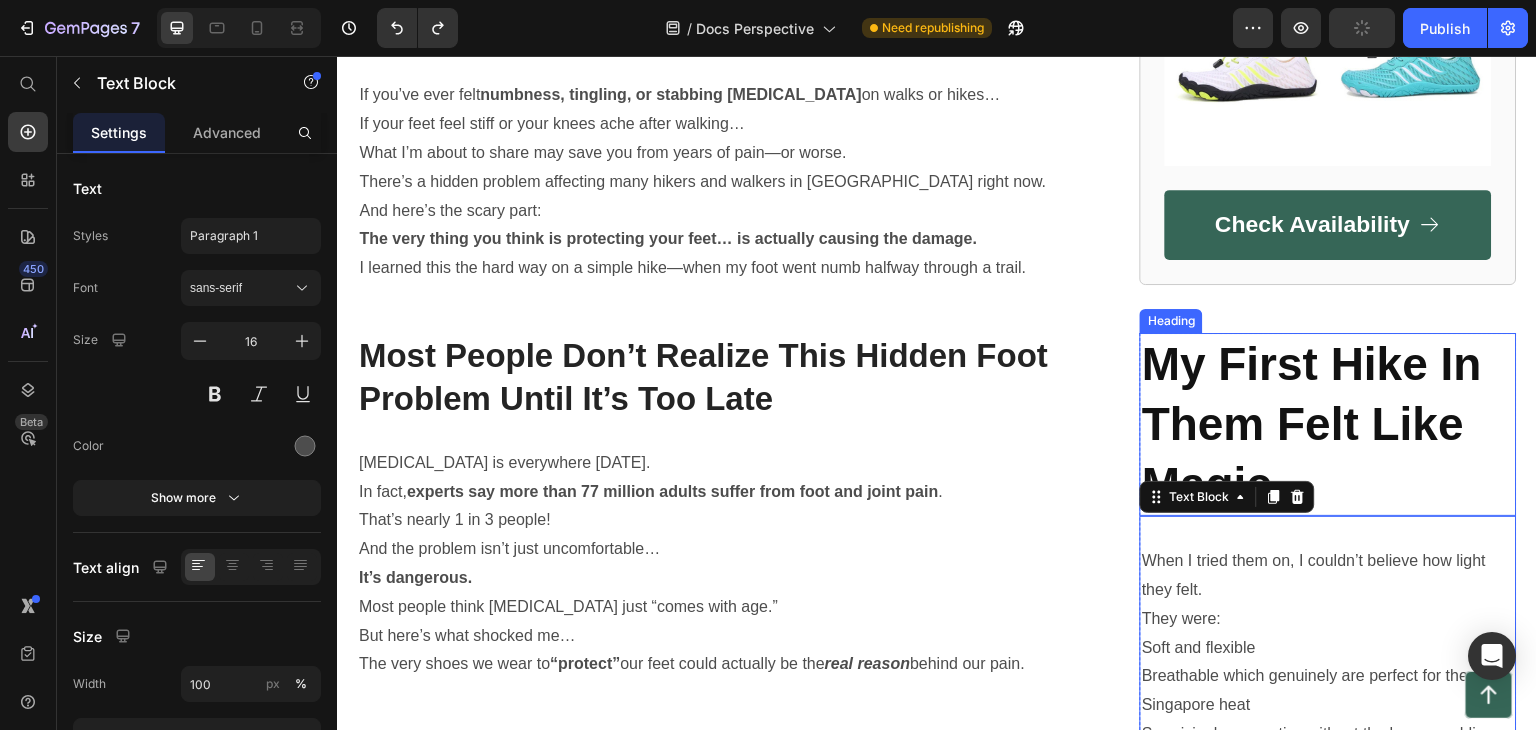 click on "My First Hike In Them Felt Like Magic" at bounding box center (1328, 424) 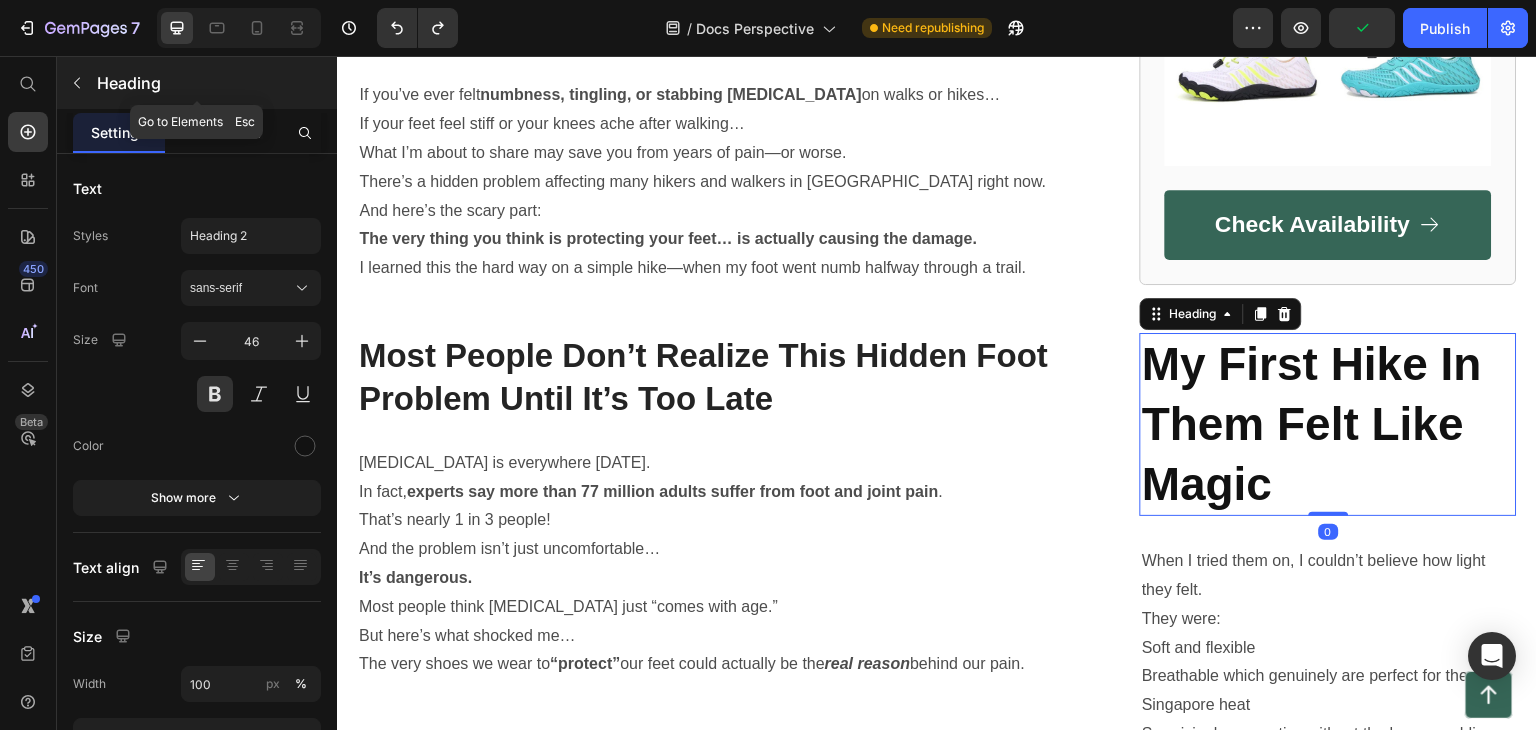 click at bounding box center [77, 83] 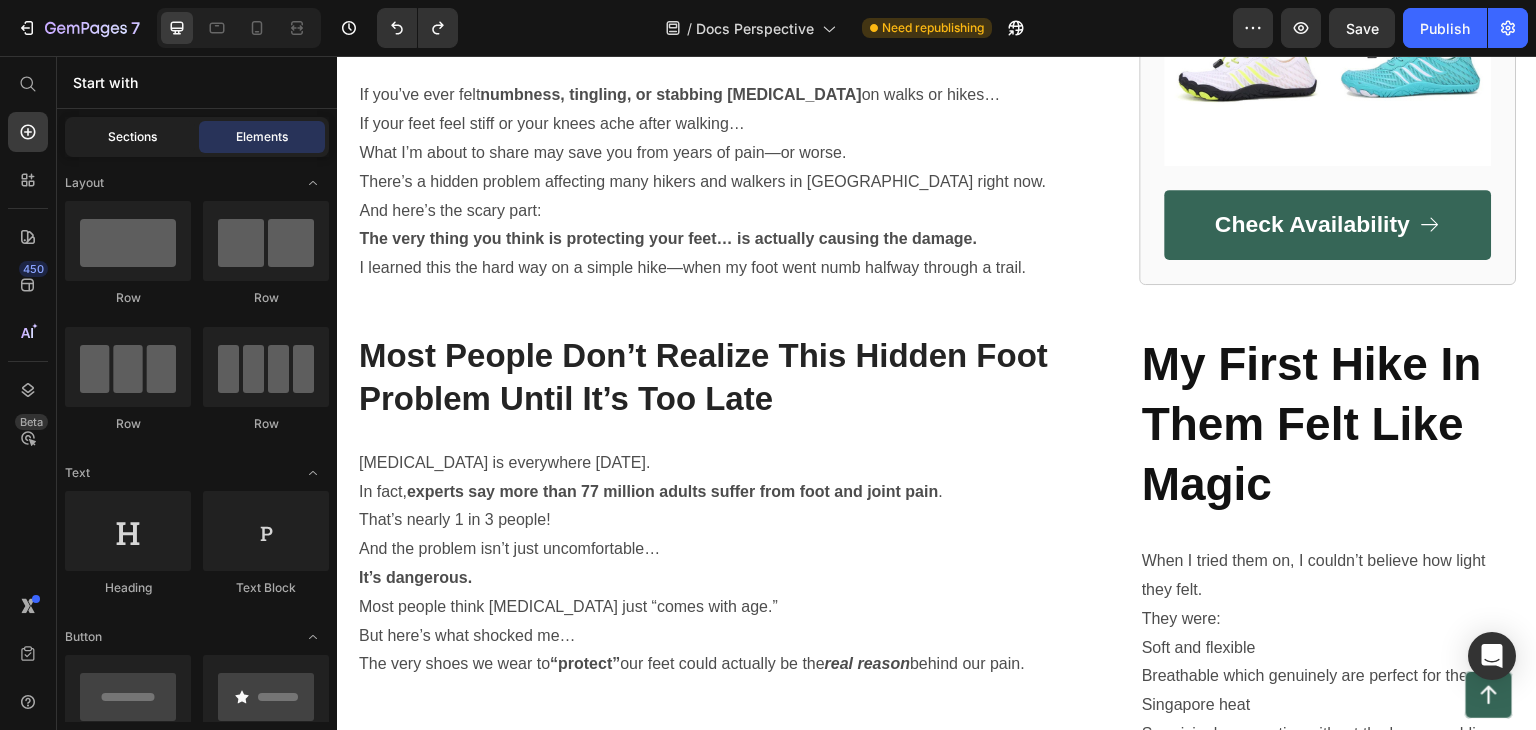 click on "Sections" at bounding box center [132, 137] 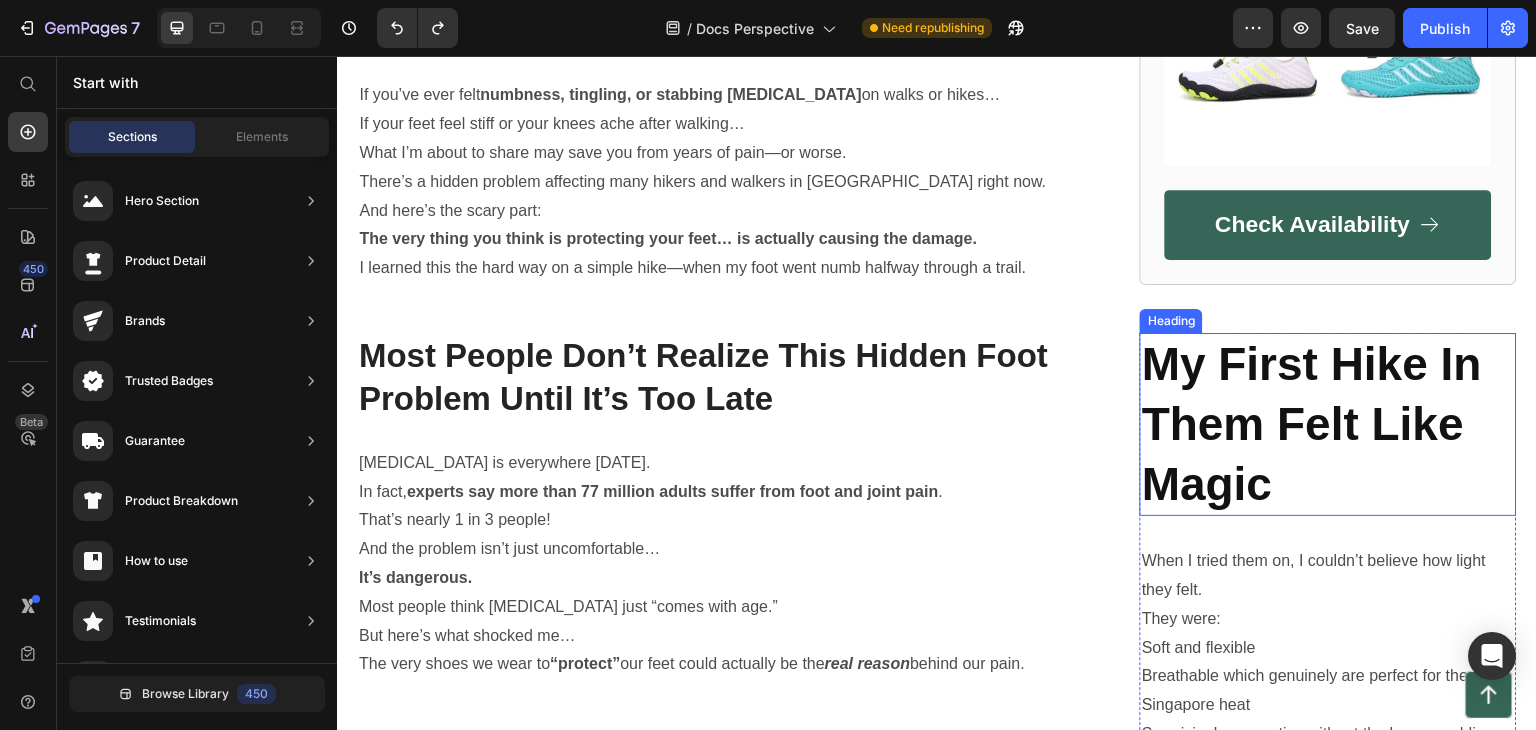 click on "My First Hike In Them Felt Like Magic" at bounding box center (1328, 424) 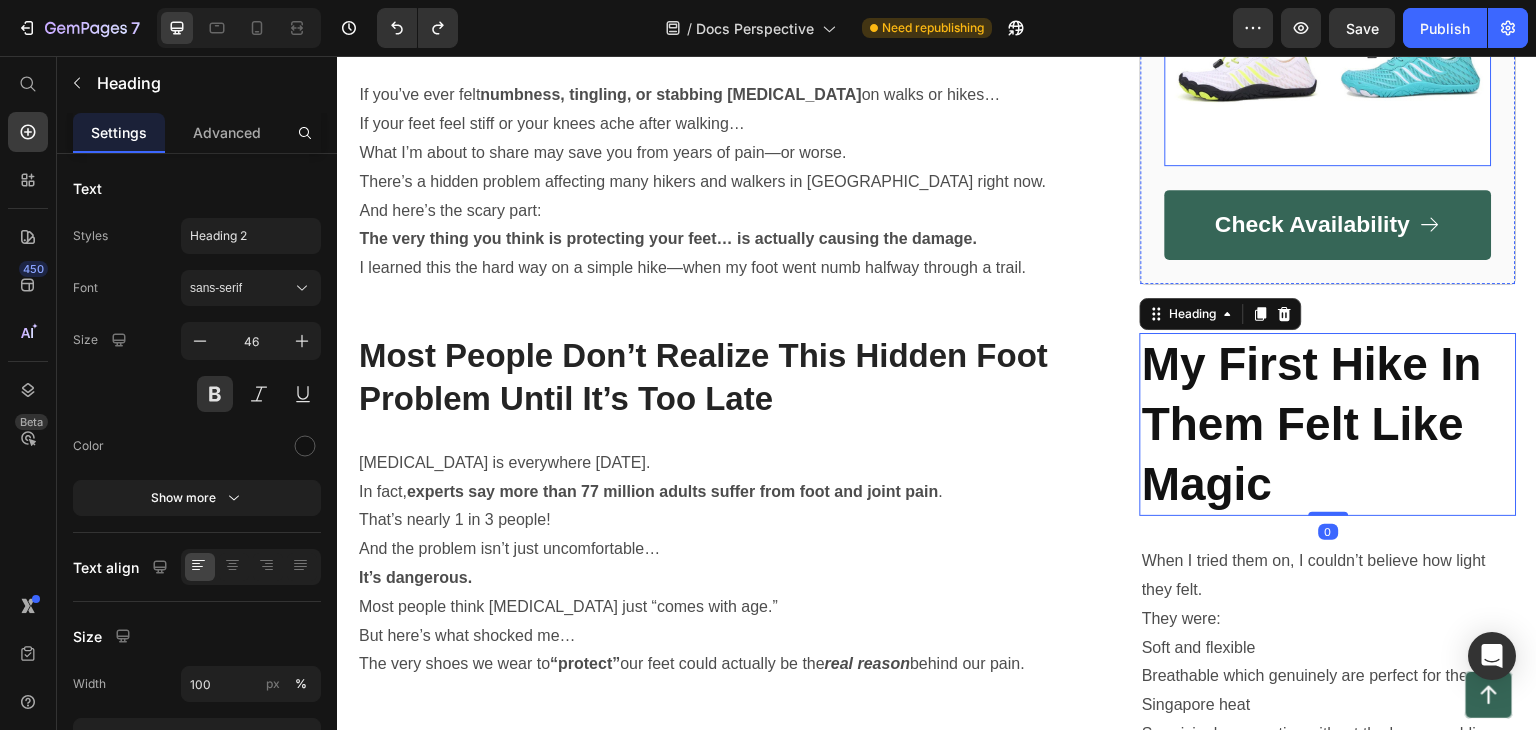 click at bounding box center (1328, 2) 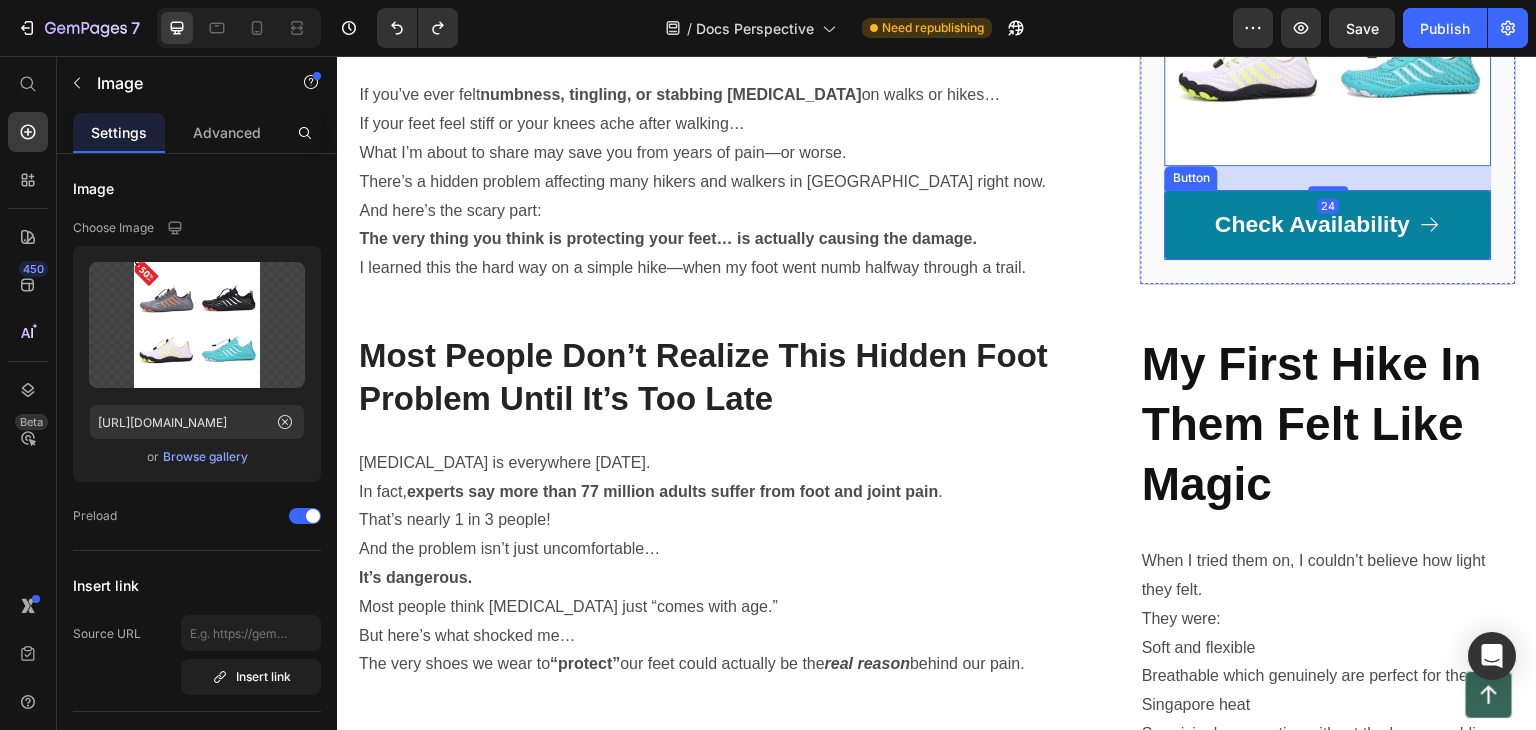 click on "Check Availability" at bounding box center [1328, 225] 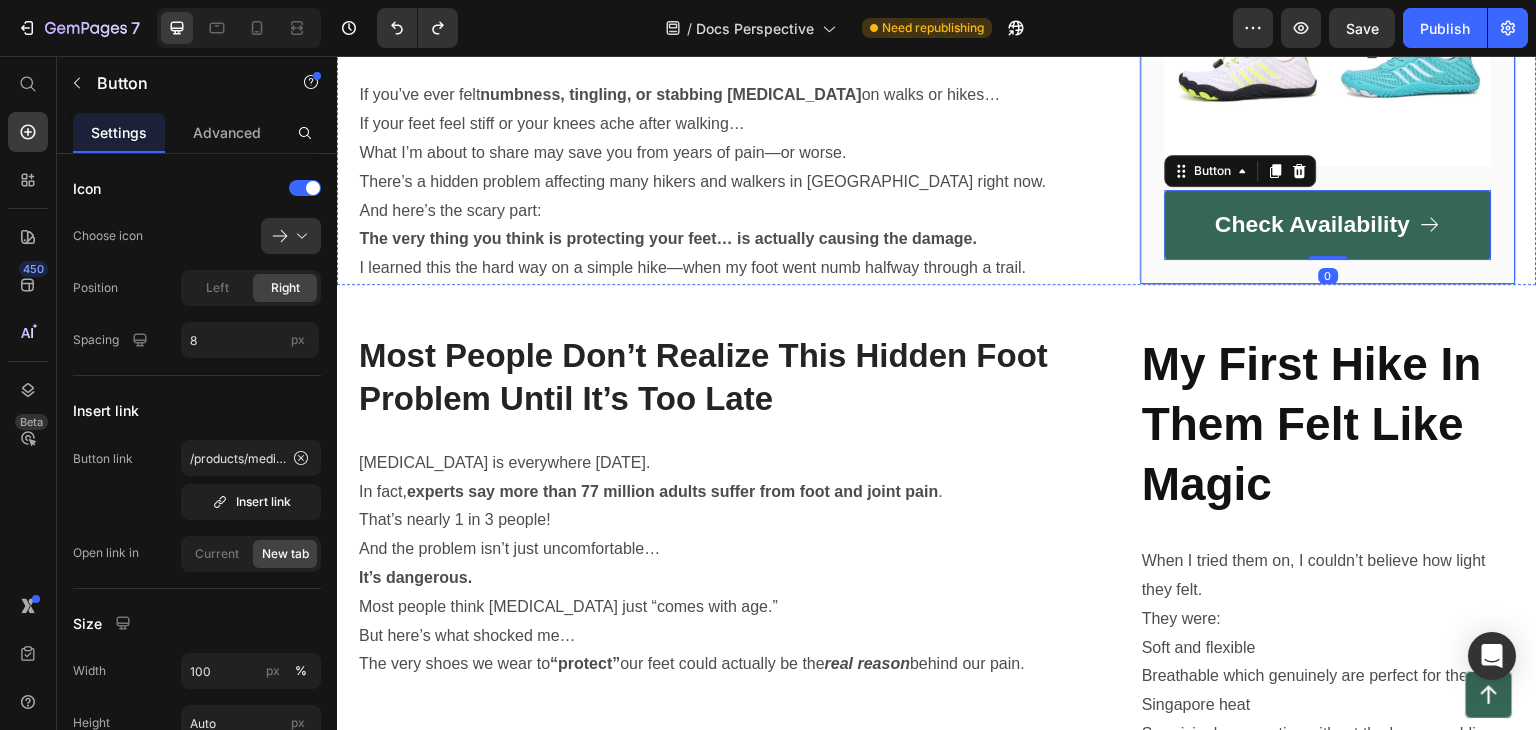 click on "Recommended Heading Icon Icon Icon Icon Icon Icon List 4.9 Text Block | Text Block 1,752 Reviews Text Block Row Medi Step Barefoot Shoes Heading Highly Recommended by Podiatrists Fix Your Feet Muscle and Regain Balance Over 116,230+ Happy Customers 60-Day Satisfaction Guarantee Item List Image
Check Availability Button   0 Row" at bounding box center (1328, -125) 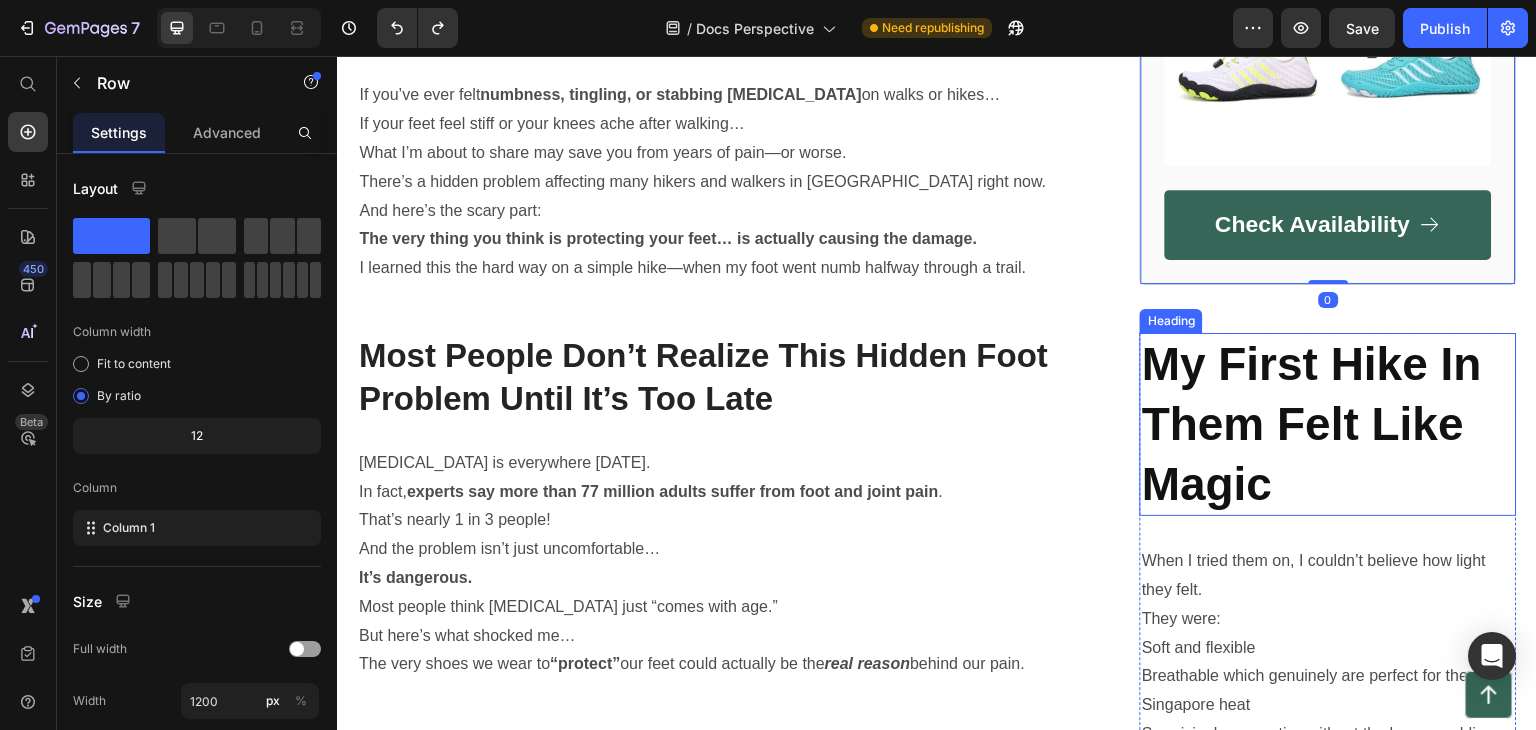 click on "My First Hike In Them Felt Like Magic" at bounding box center [1328, 424] 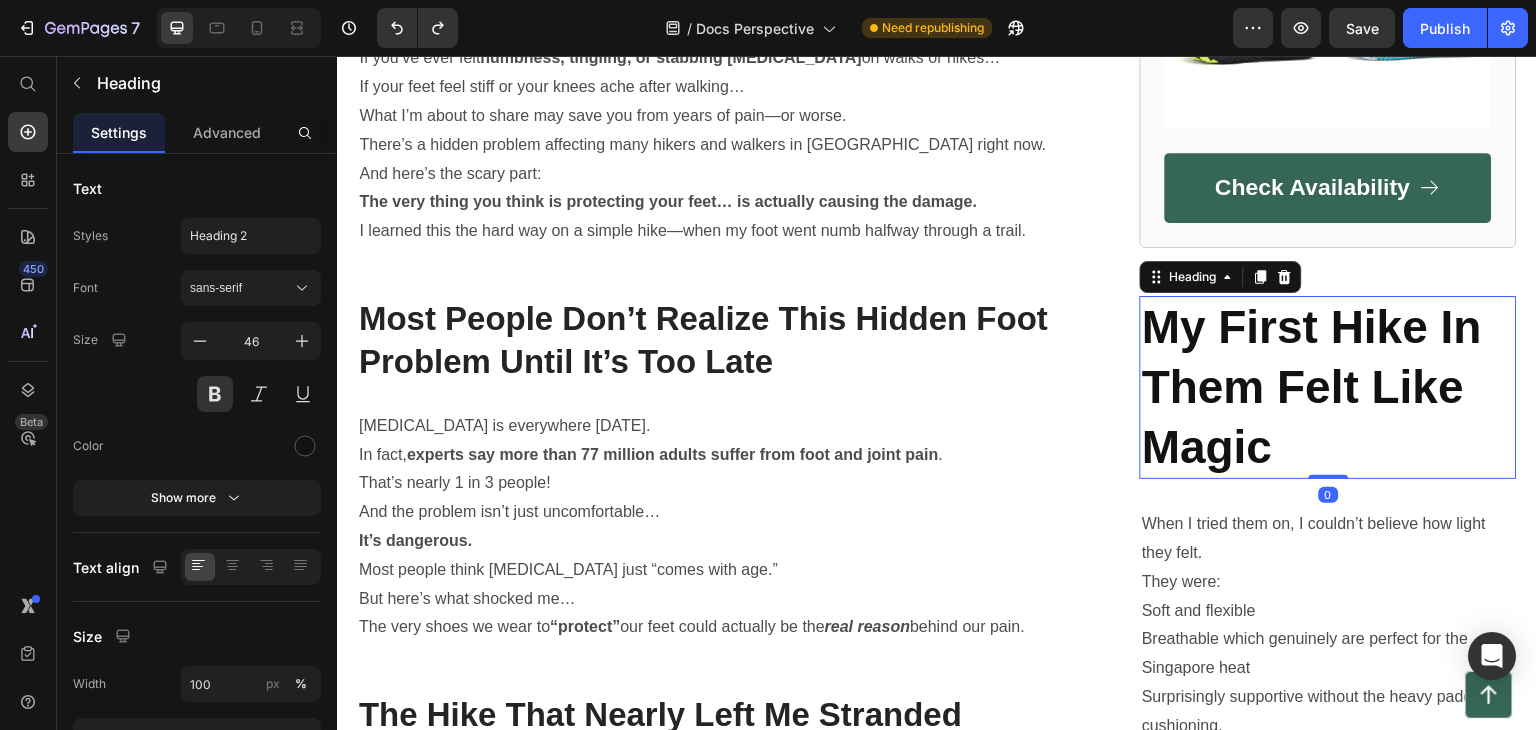 scroll, scrollTop: 1004, scrollLeft: 0, axis: vertical 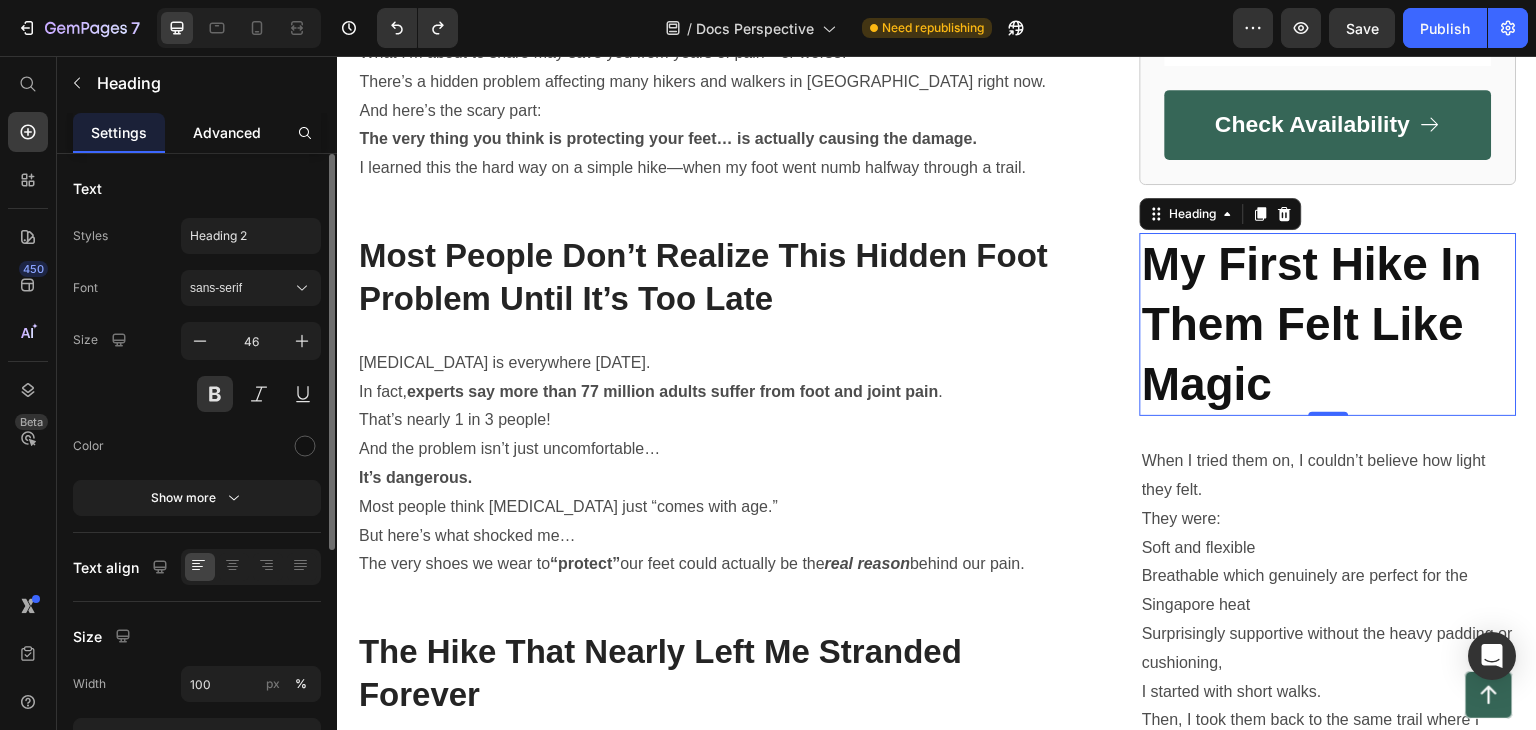 click on "Advanced" at bounding box center (227, 132) 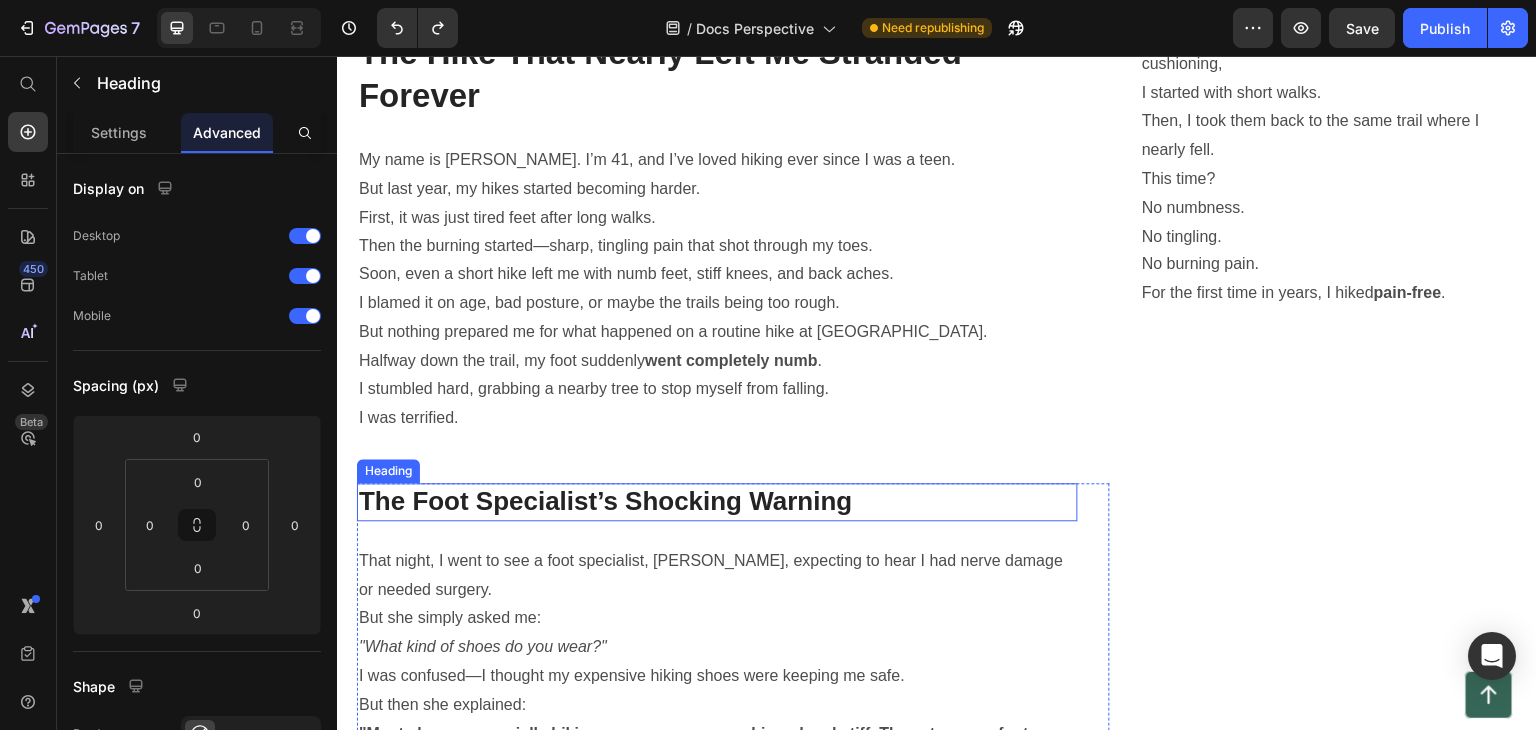 scroll, scrollTop: 1904, scrollLeft: 0, axis: vertical 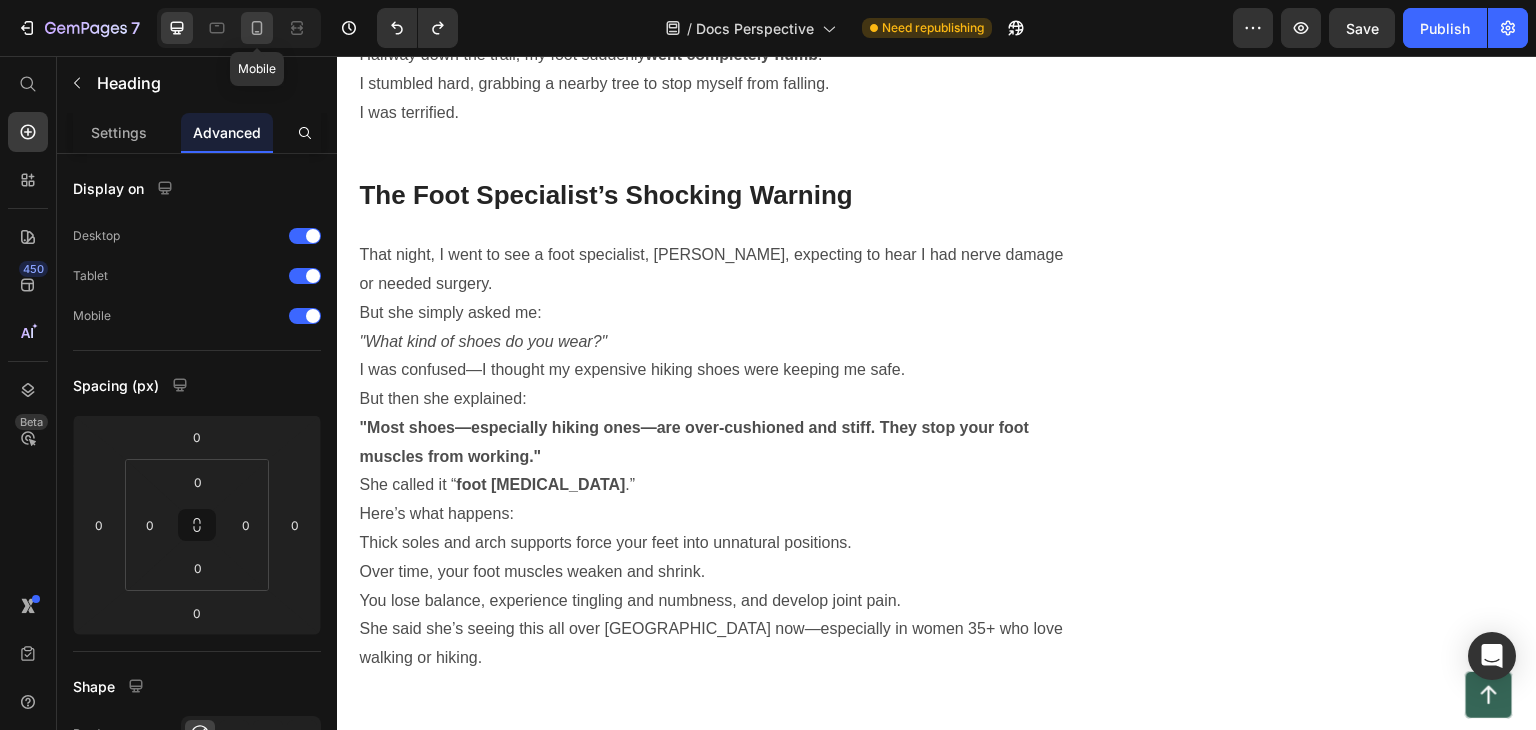 click 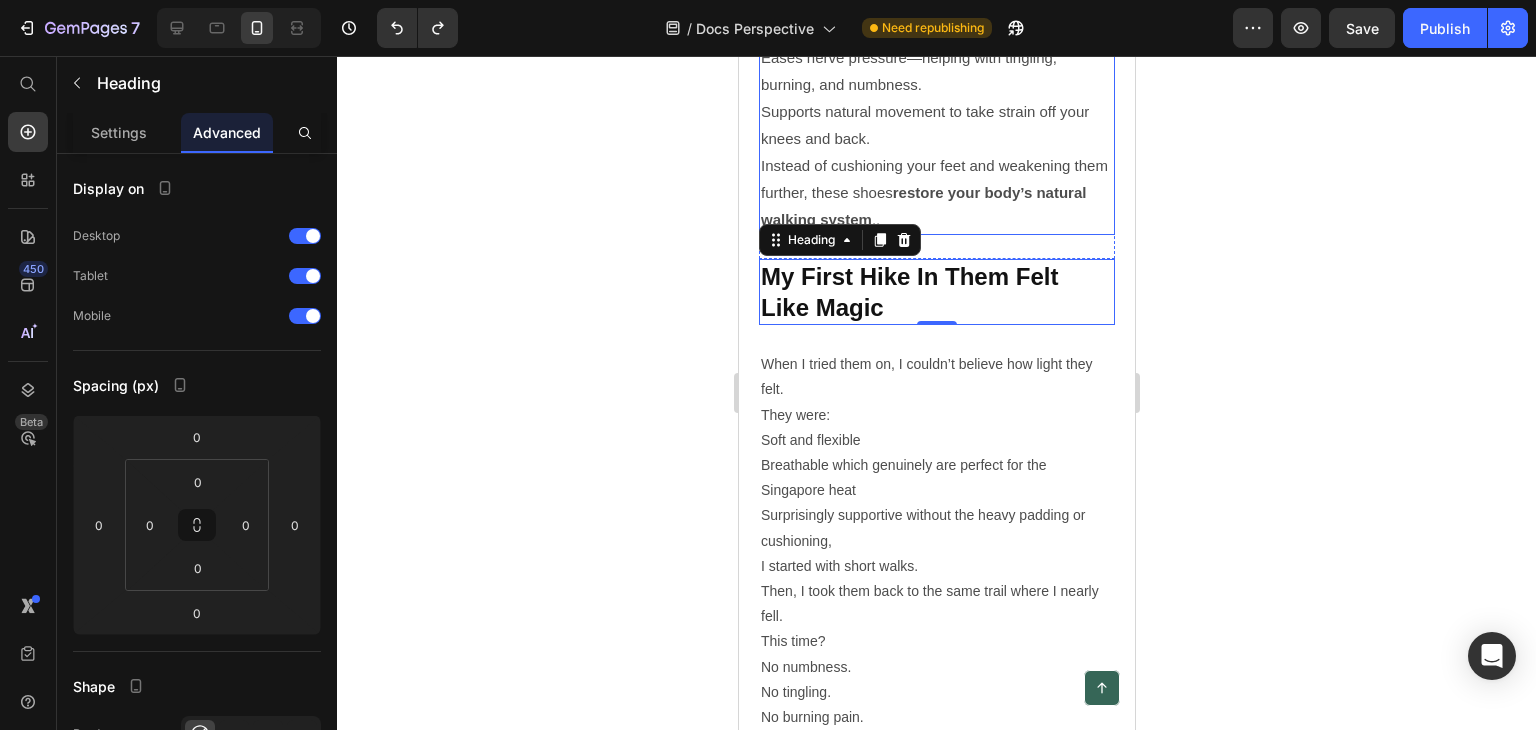 scroll, scrollTop: 3895, scrollLeft: 0, axis: vertical 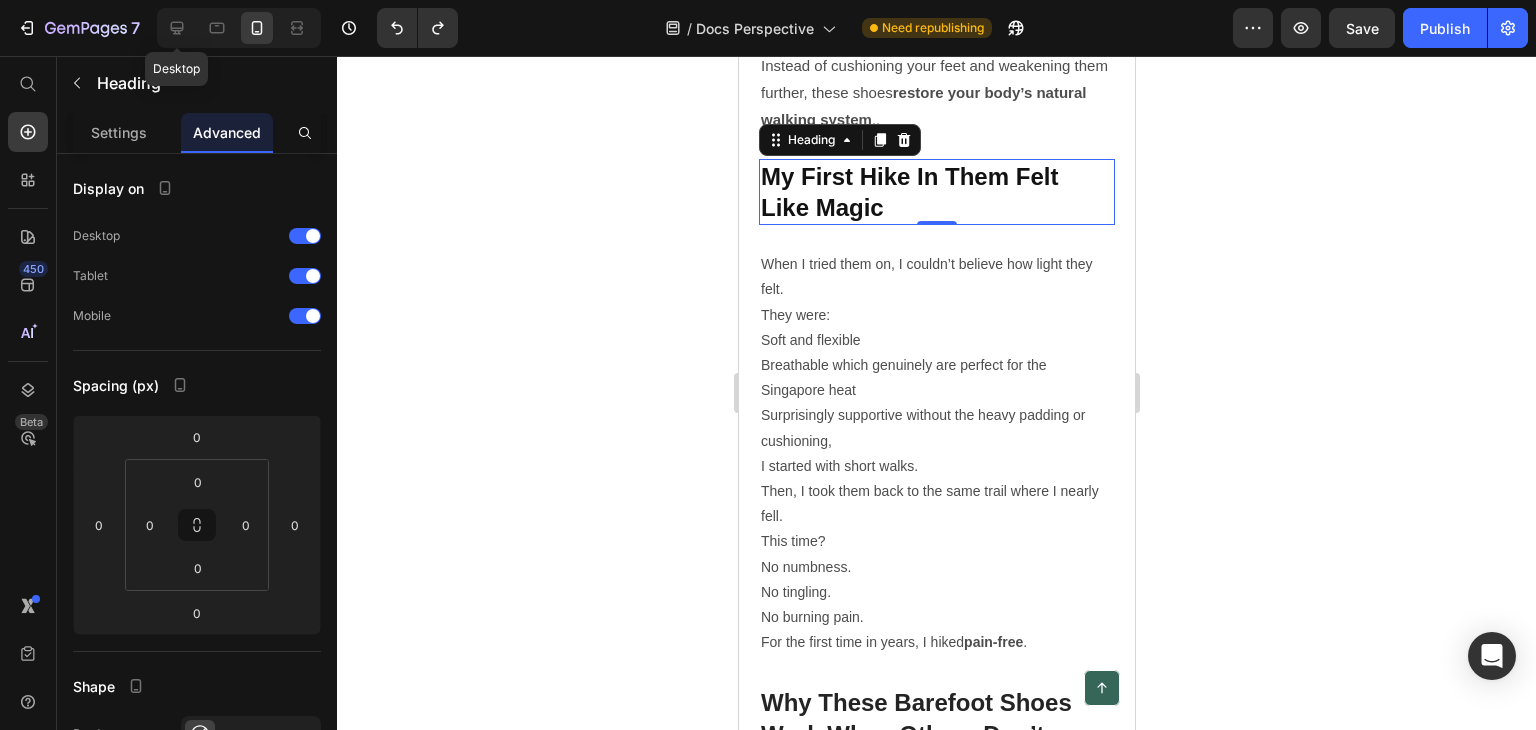 drag, startPoint x: 182, startPoint y: 30, endPoint x: 258, endPoint y: 36, distance: 76.23647 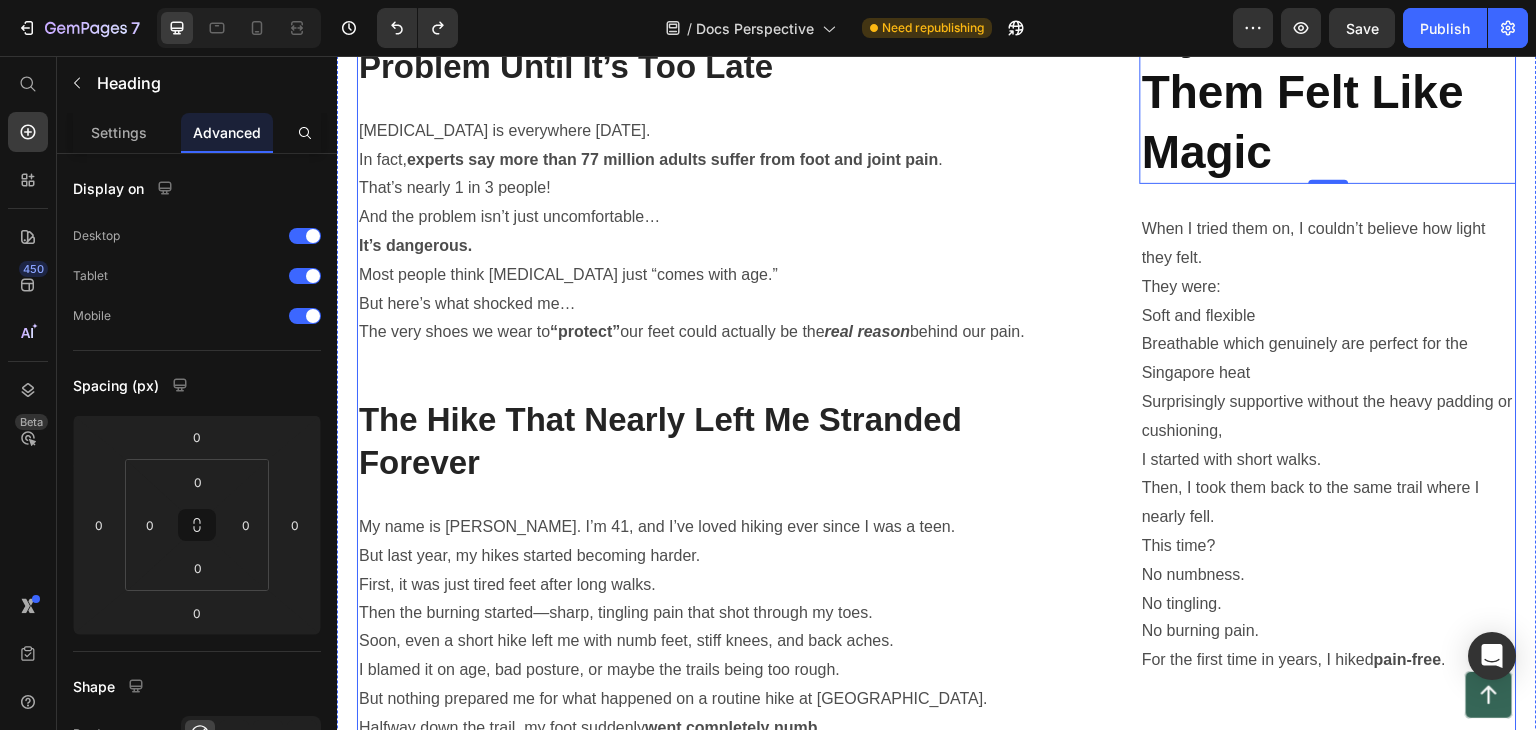 scroll, scrollTop: 1004, scrollLeft: 0, axis: vertical 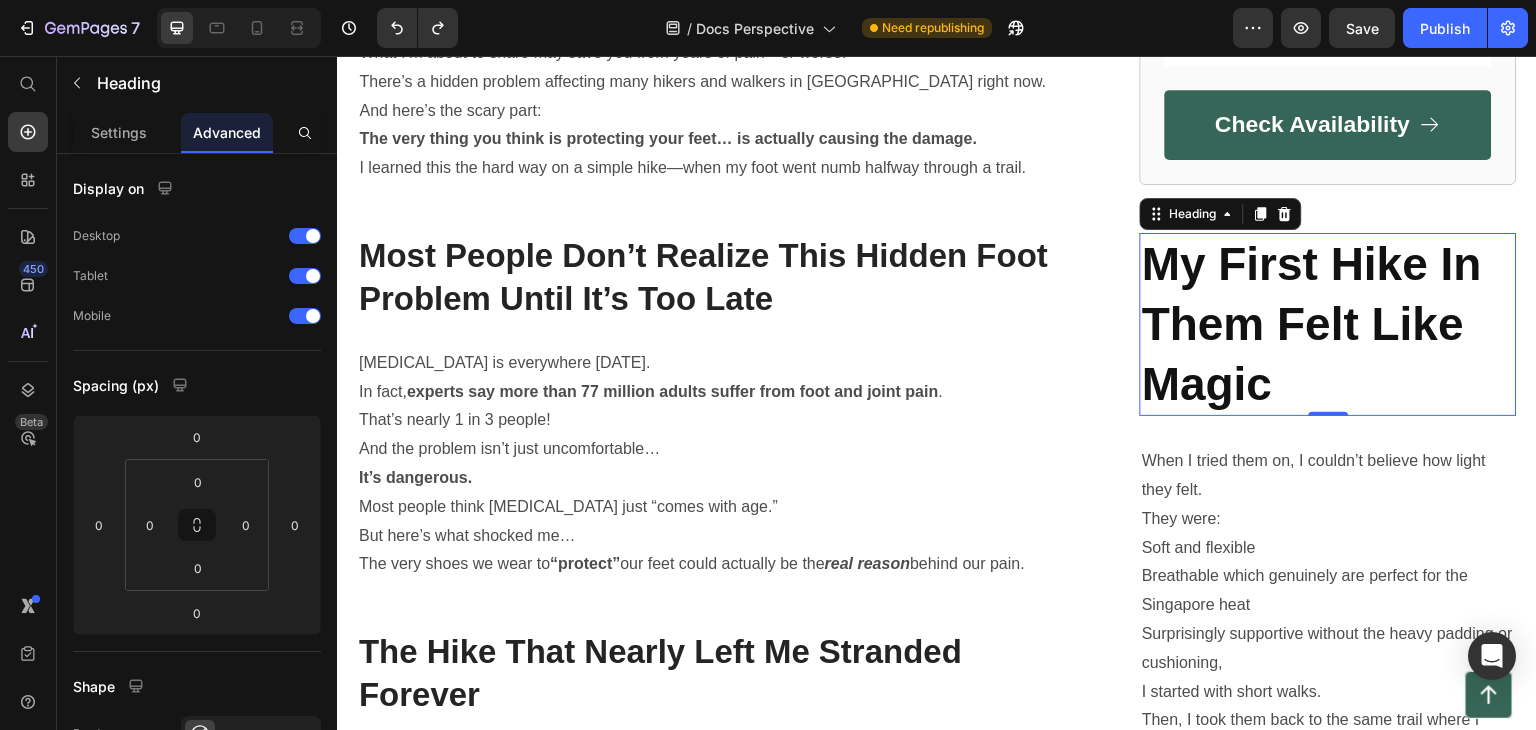 click on "My First Hike In Them Felt Like Magic" at bounding box center [1328, 324] 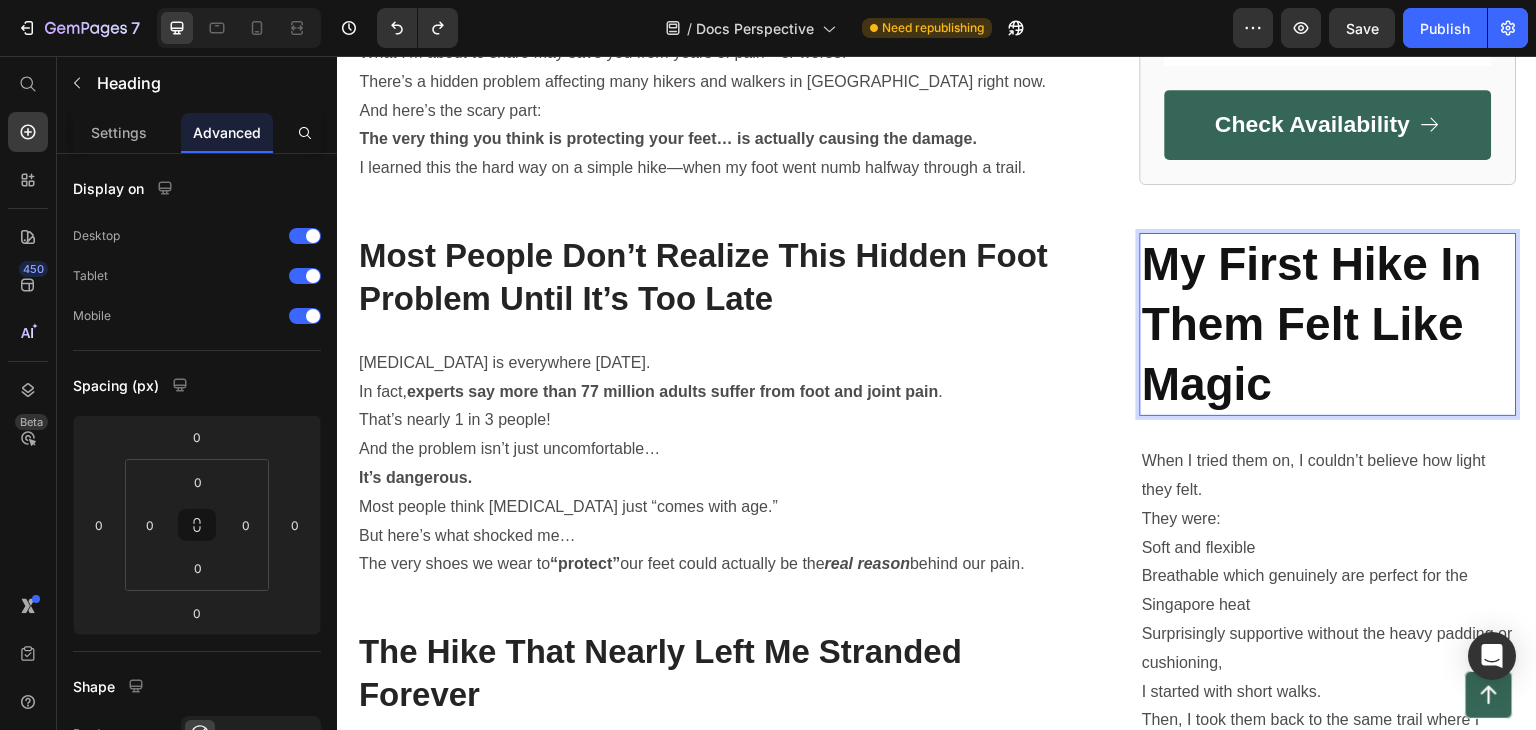 click on "My First Hike In Them Felt Like Magic" at bounding box center [1328, 324] 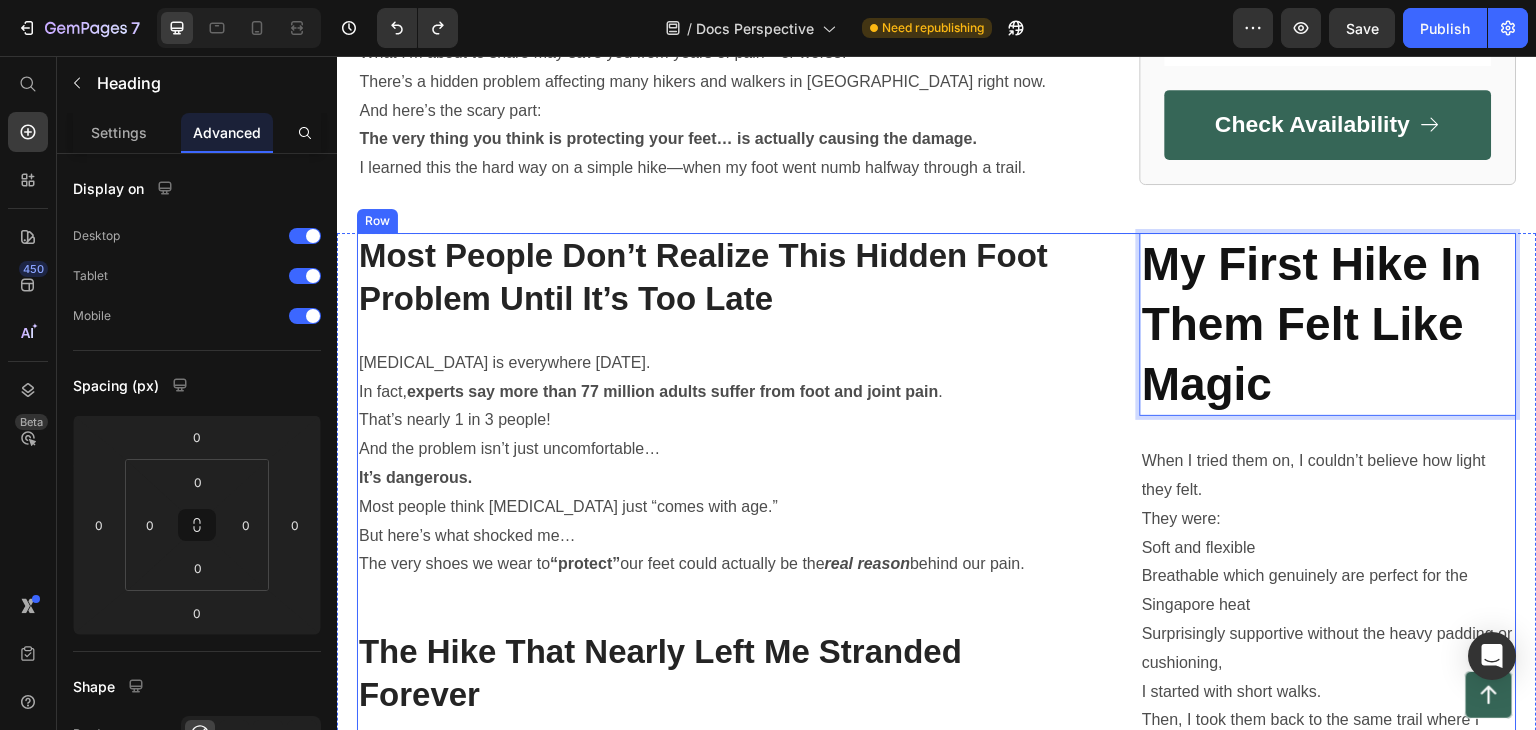 click on "Most People Don’t Realize This Hidden Foot Problem Until It’s Too Late Heading Foot pain is everywhere today. In fact,  experts say more than 77 million adults suffer from foot and joint pain . That’s nearly 1 in 3 people! And the problem isn’t just uncomfortable… It’s dangerous. Most people think foot pain just “comes with age.” But here’s what shocked me… The very shoes we wear to  “protect”  our feet could actually be the  real reason  behind our pain. Text Block Row The Hike That Nearly Left Me Stranded Forever Heading My name is Rachel Lim. I’m 41, and I’ve loved hiking ever since I was a teen. But last year, my hikes started becoming harder. First, it was just tired feet after long walks. Then the burning started—sharp, tingling pain that shot through my toes. Soon, even a short hike left me with numb feet, stiff knees, and back aches. I blamed it on age, bad posture, or maybe the trails being too rough. Halfway down the trail, my foot suddenly  went completely numb . Row" at bounding box center (937, 1455) 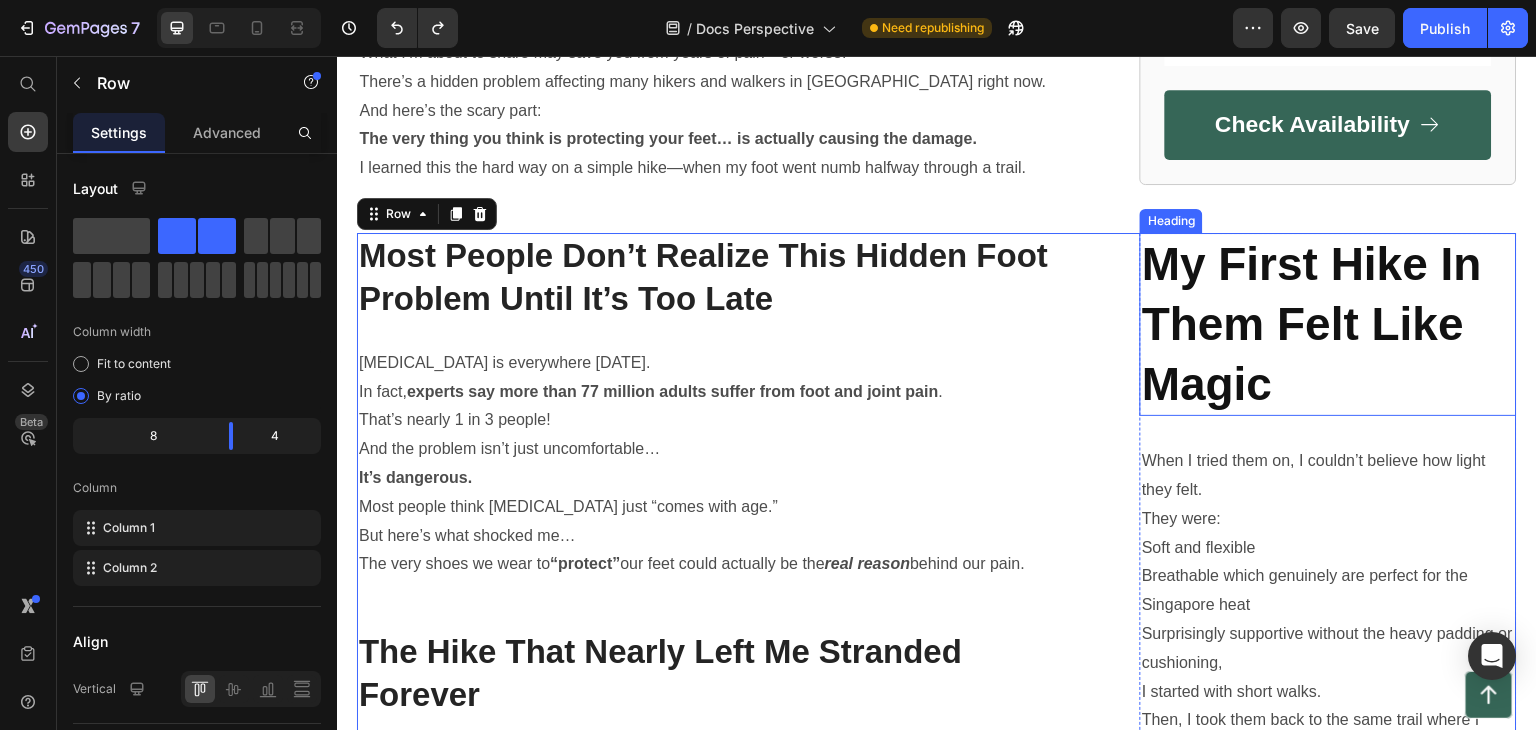 click on "My First Hike In Them Felt Like Magic" at bounding box center [1328, 324] 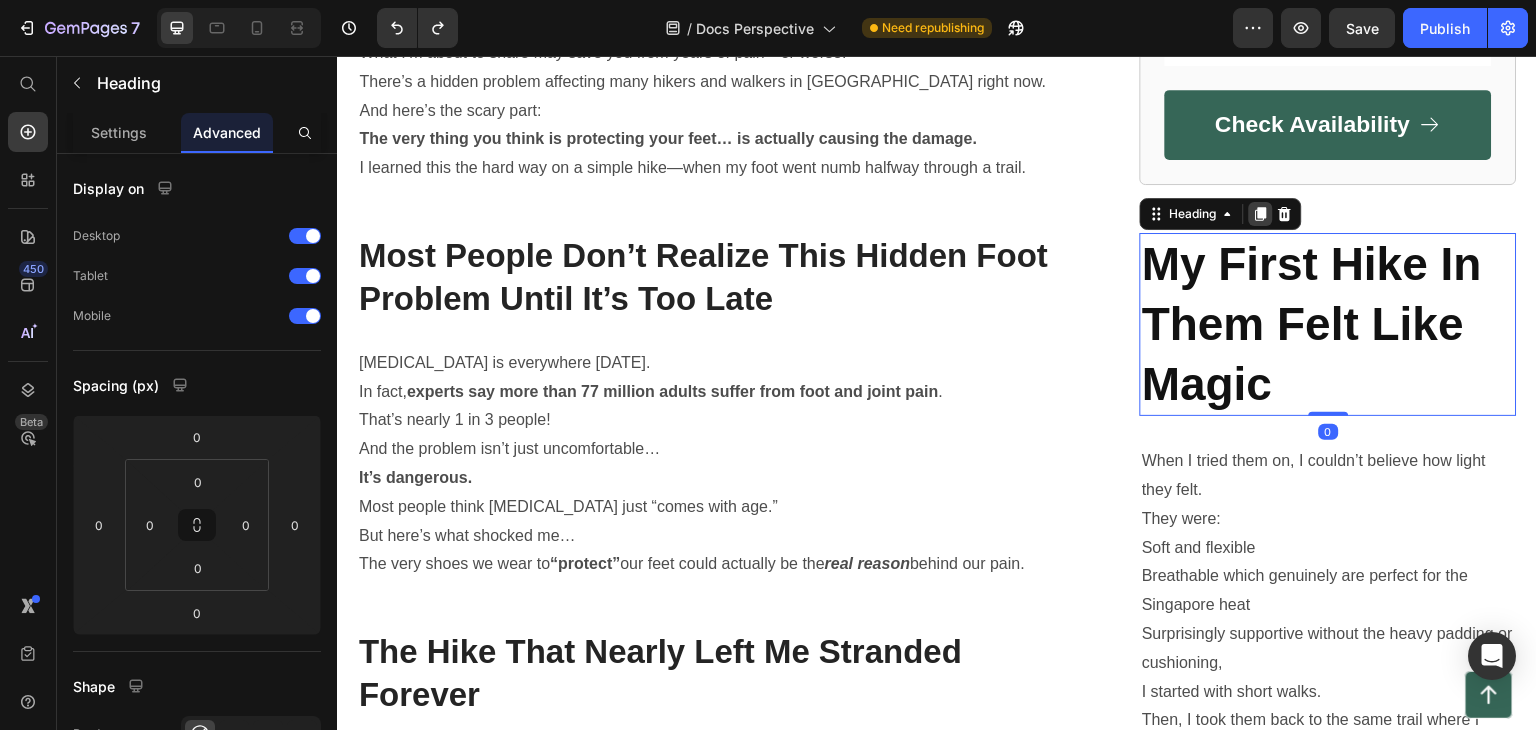 click on "Heading" at bounding box center [1221, 214] 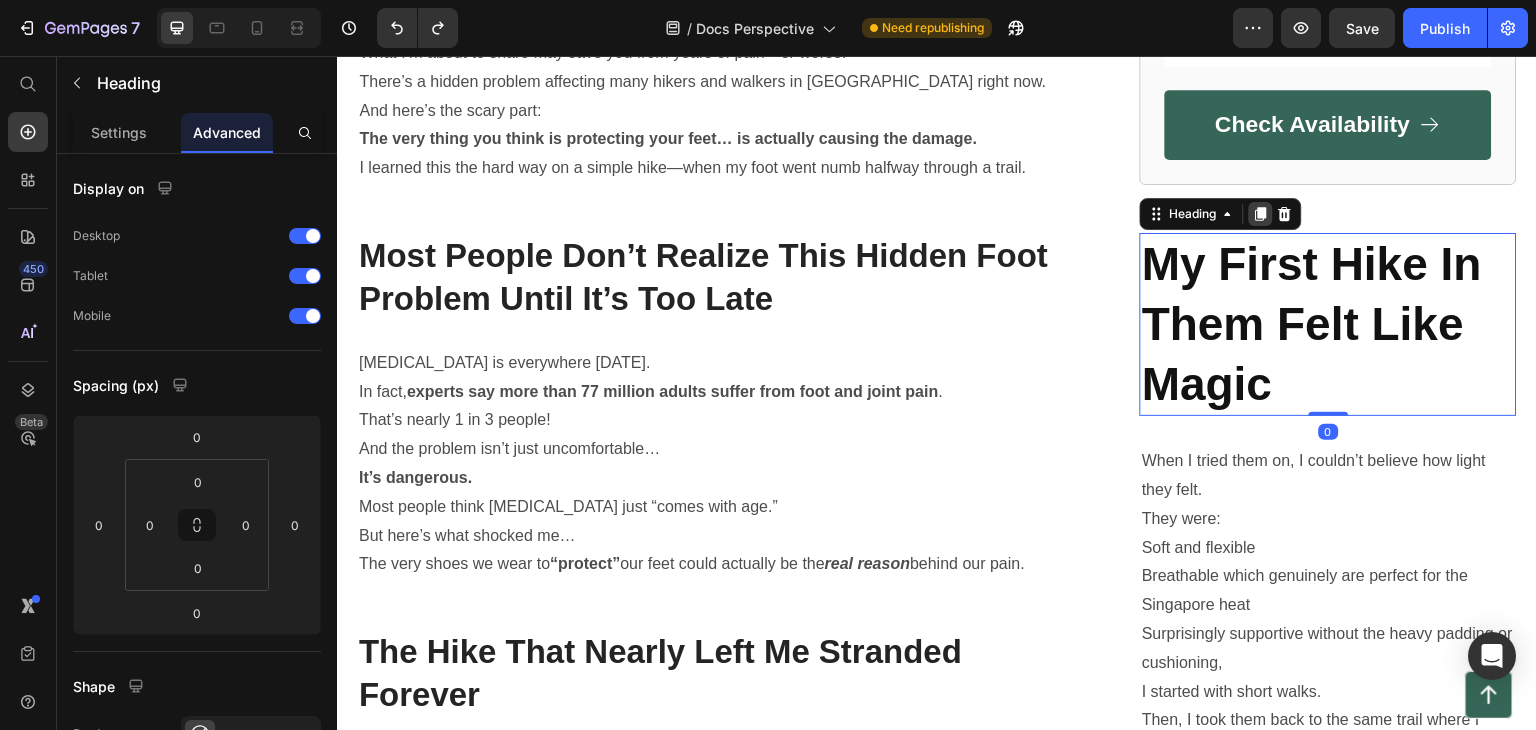 click 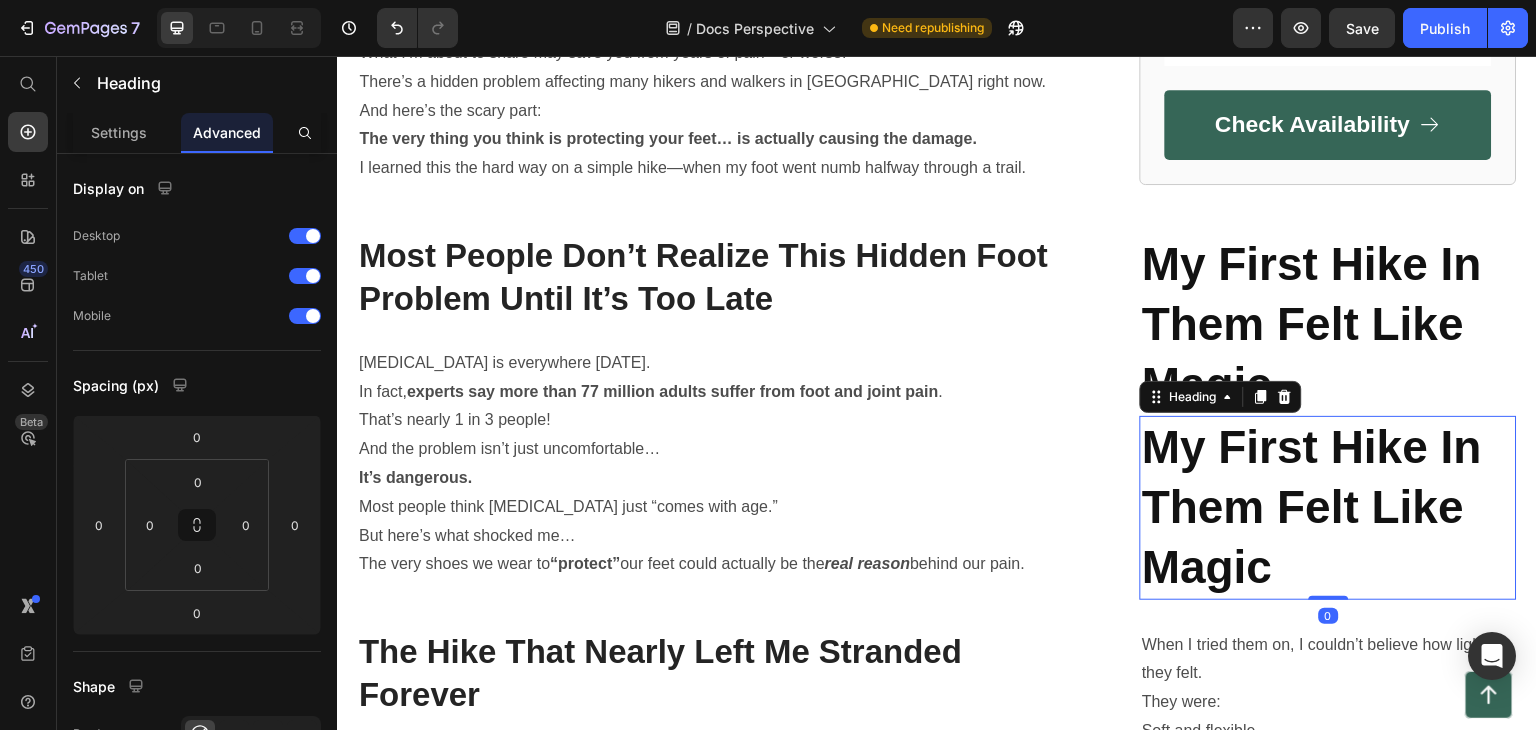 scroll, scrollTop: 1104, scrollLeft: 0, axis: vertical 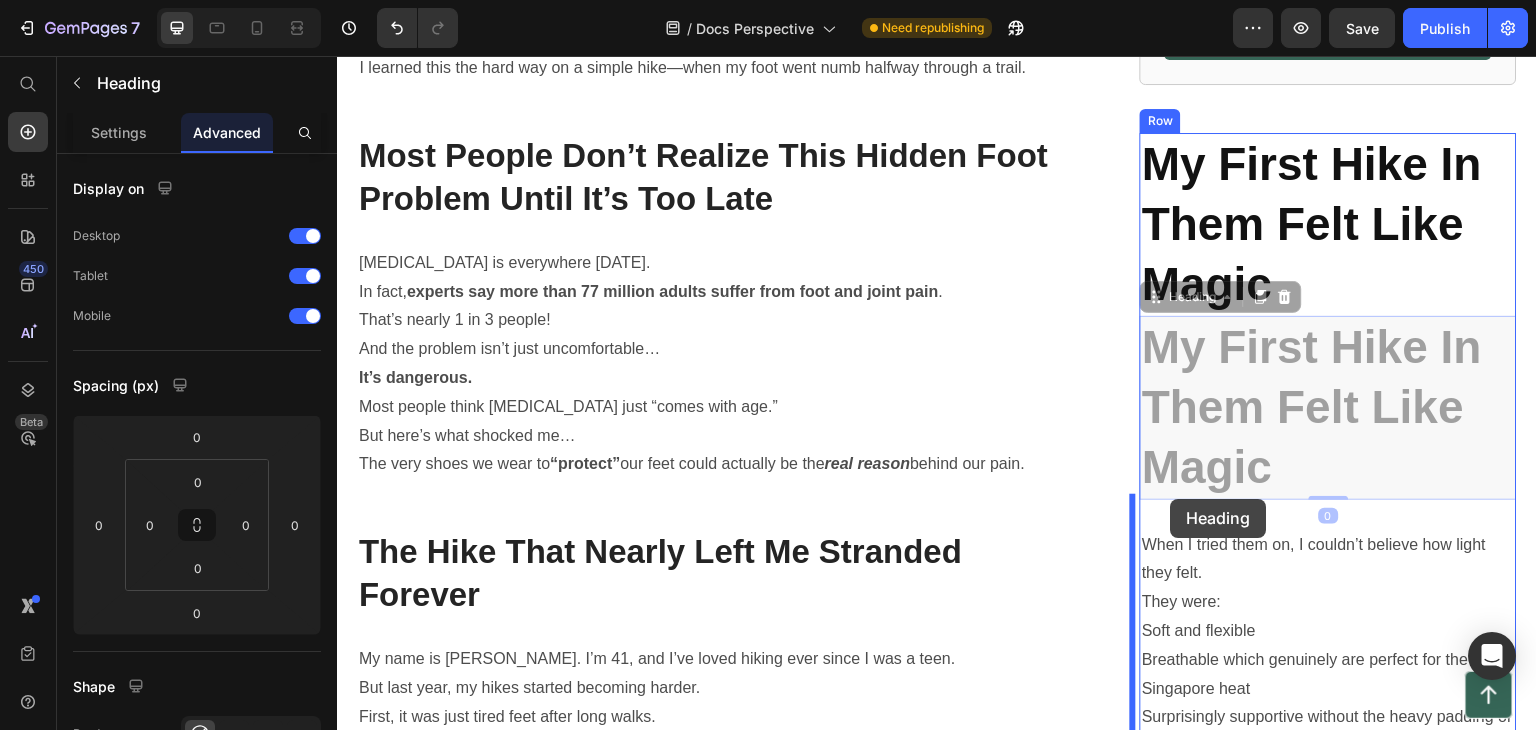 drag, startPoint x: 1269, startPoint y: 383, endPoint x: 1165, endPoint y: 492, distance: 150.65524 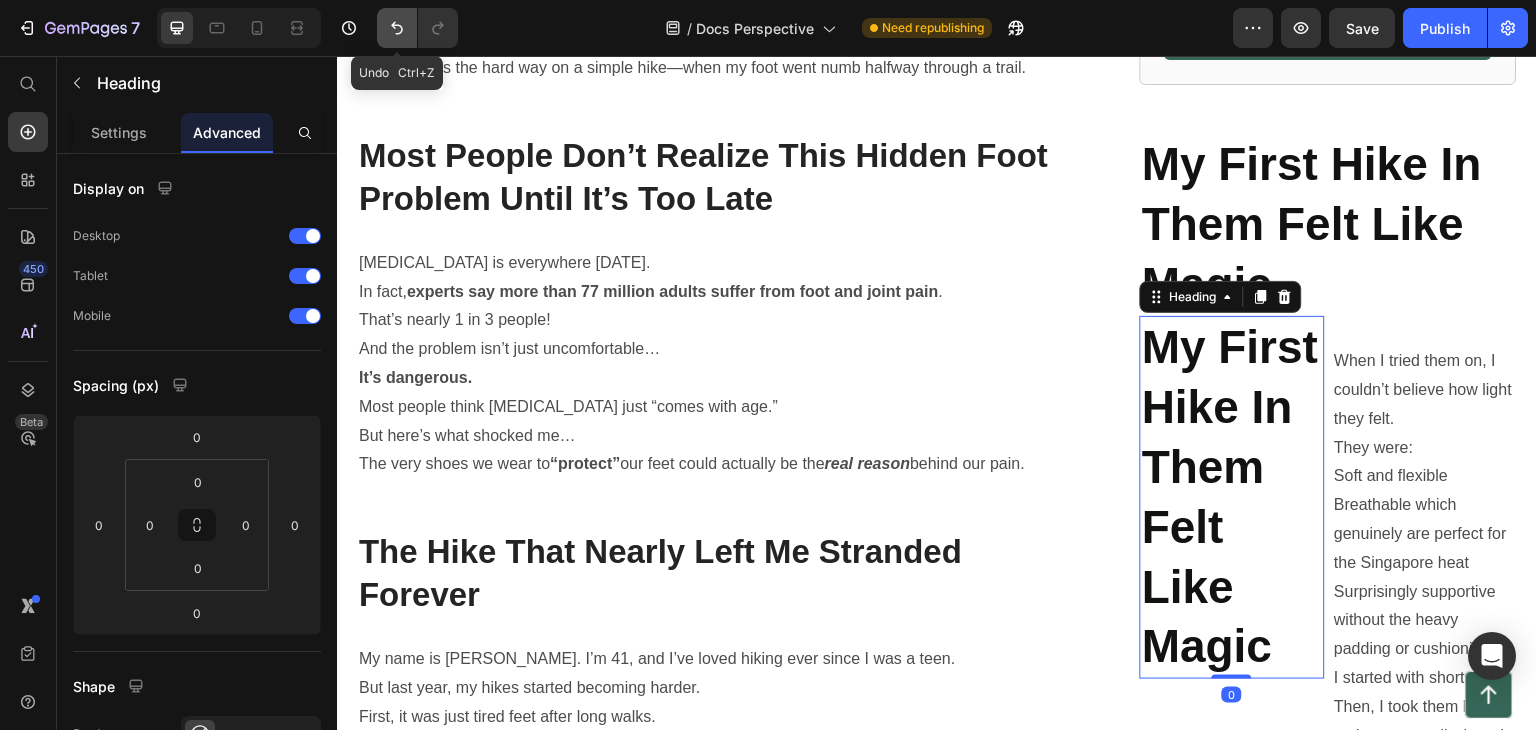 click 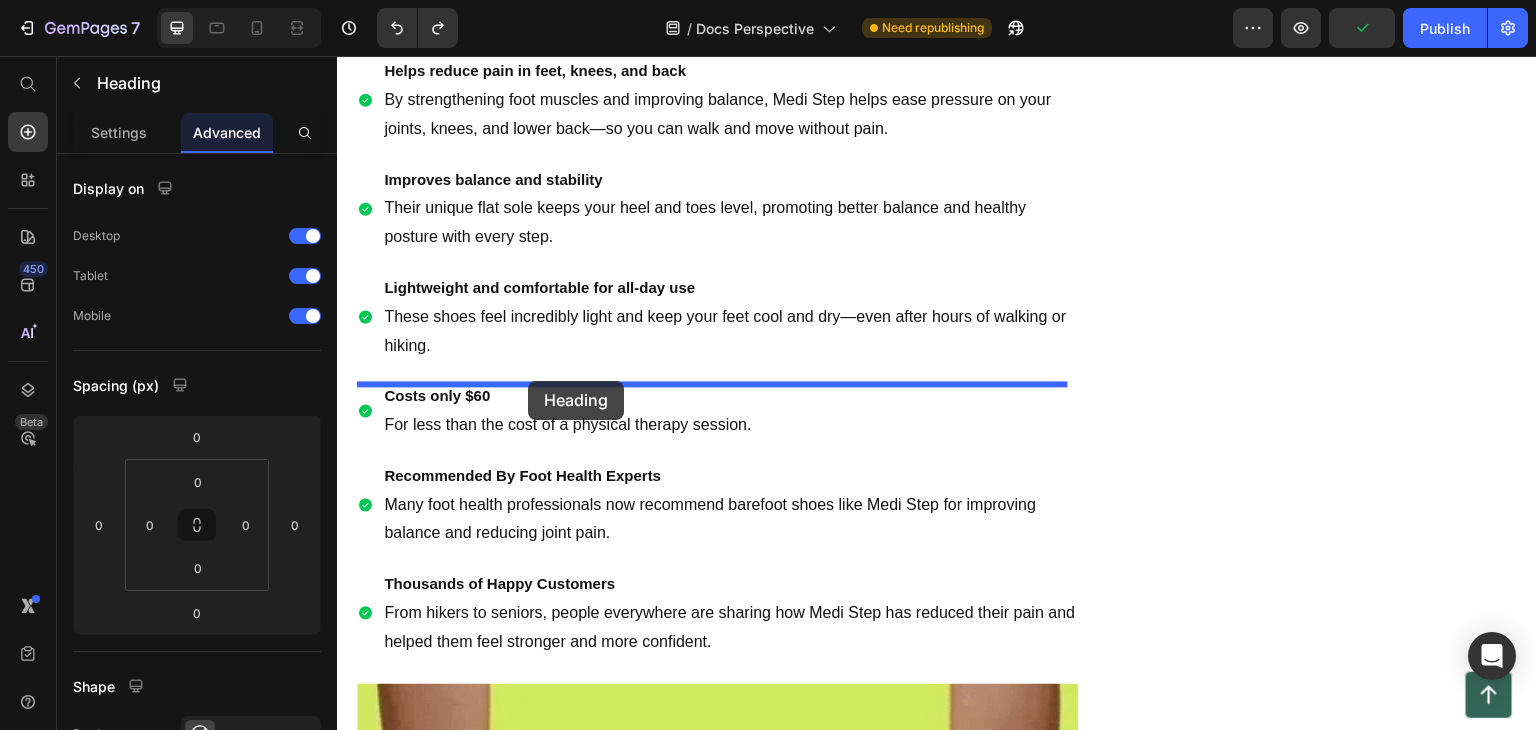 scroll, scrollTop: 3904, scrollLeft: 0, axis: vertical 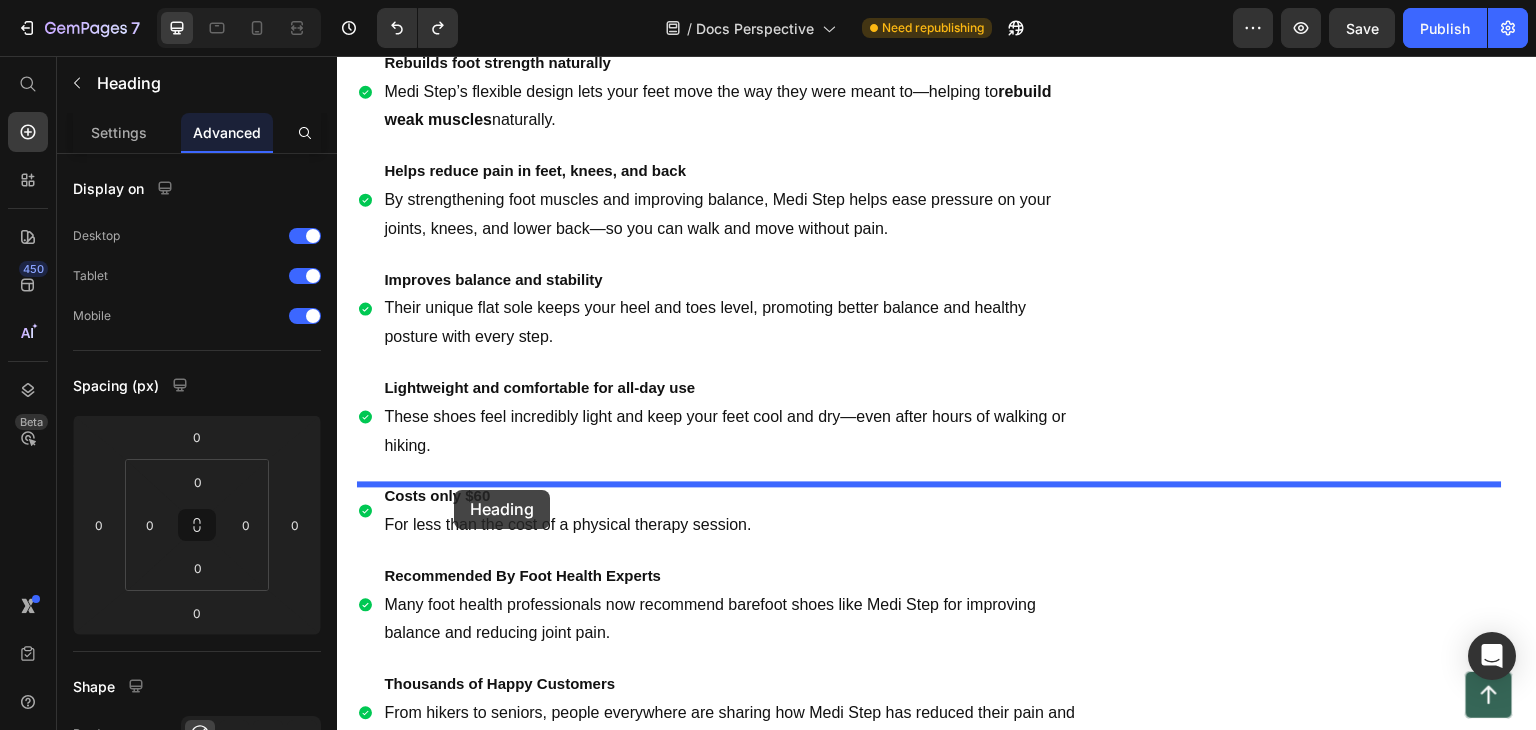 drag, startPoint x: 1229, startPoint y: 368, endPoint x: 454, endPoint y: 490, distance: 784.5438 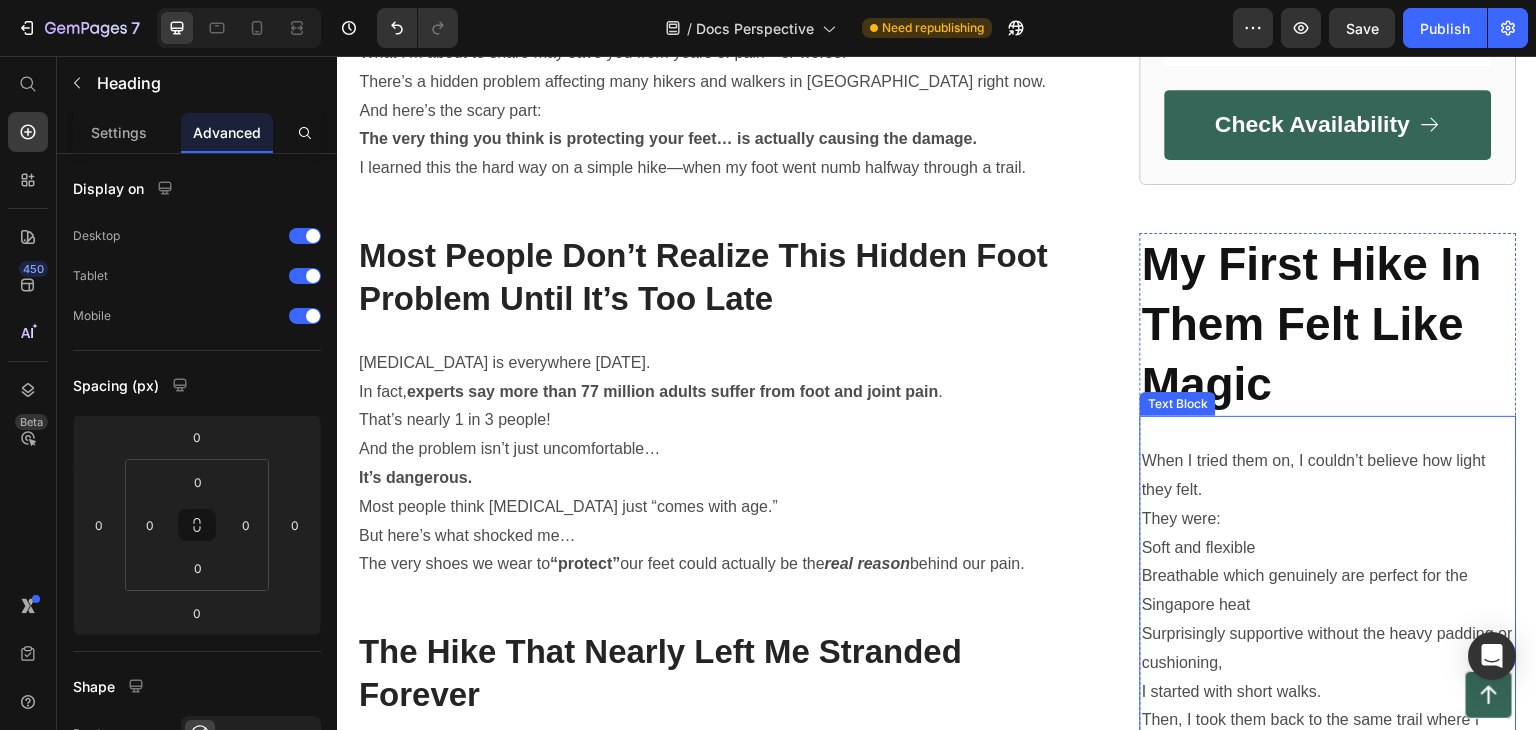 scroll, scrollTop: 1104, scrollLeft: 0, axis: vertical 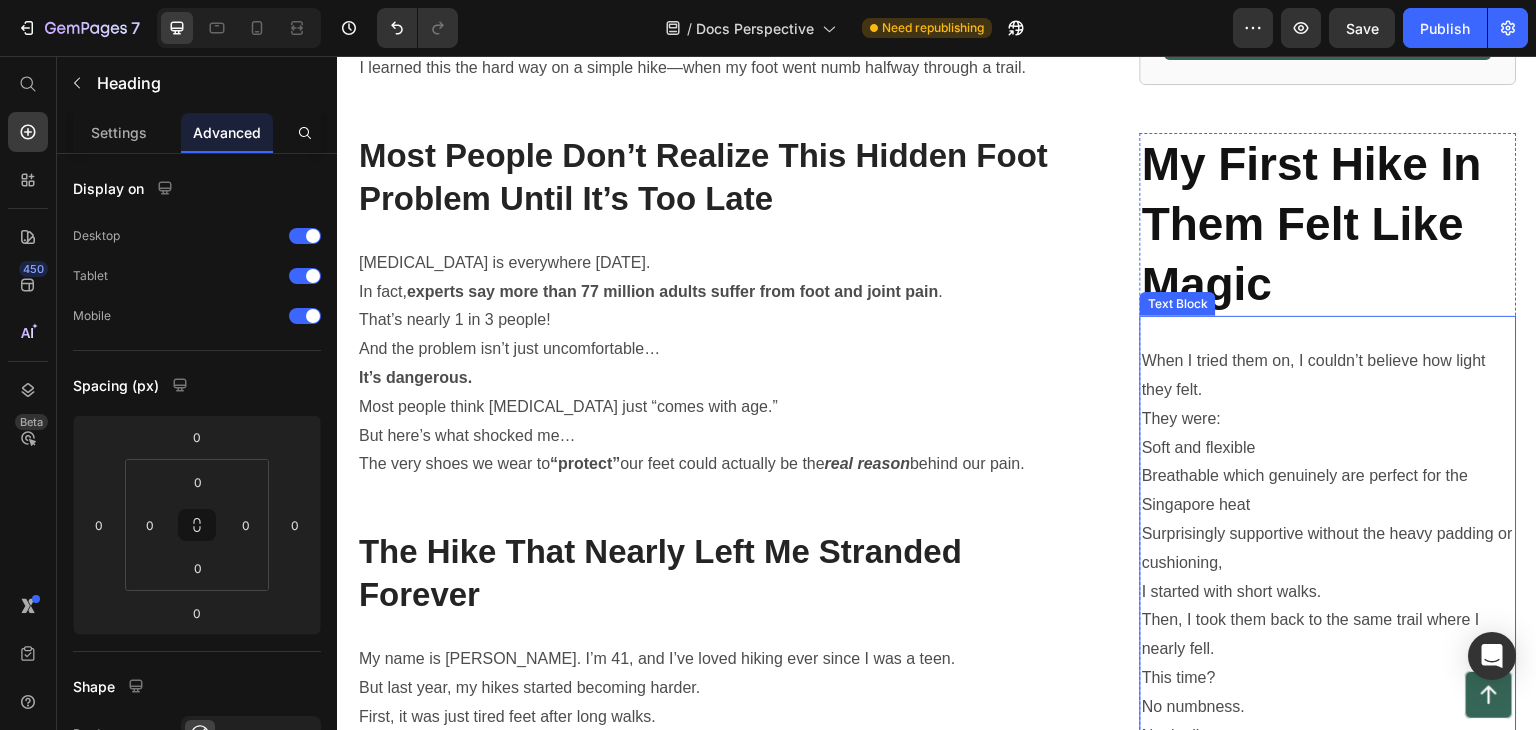 click on "Soft and flexible" at bounding box center (1328, 448) 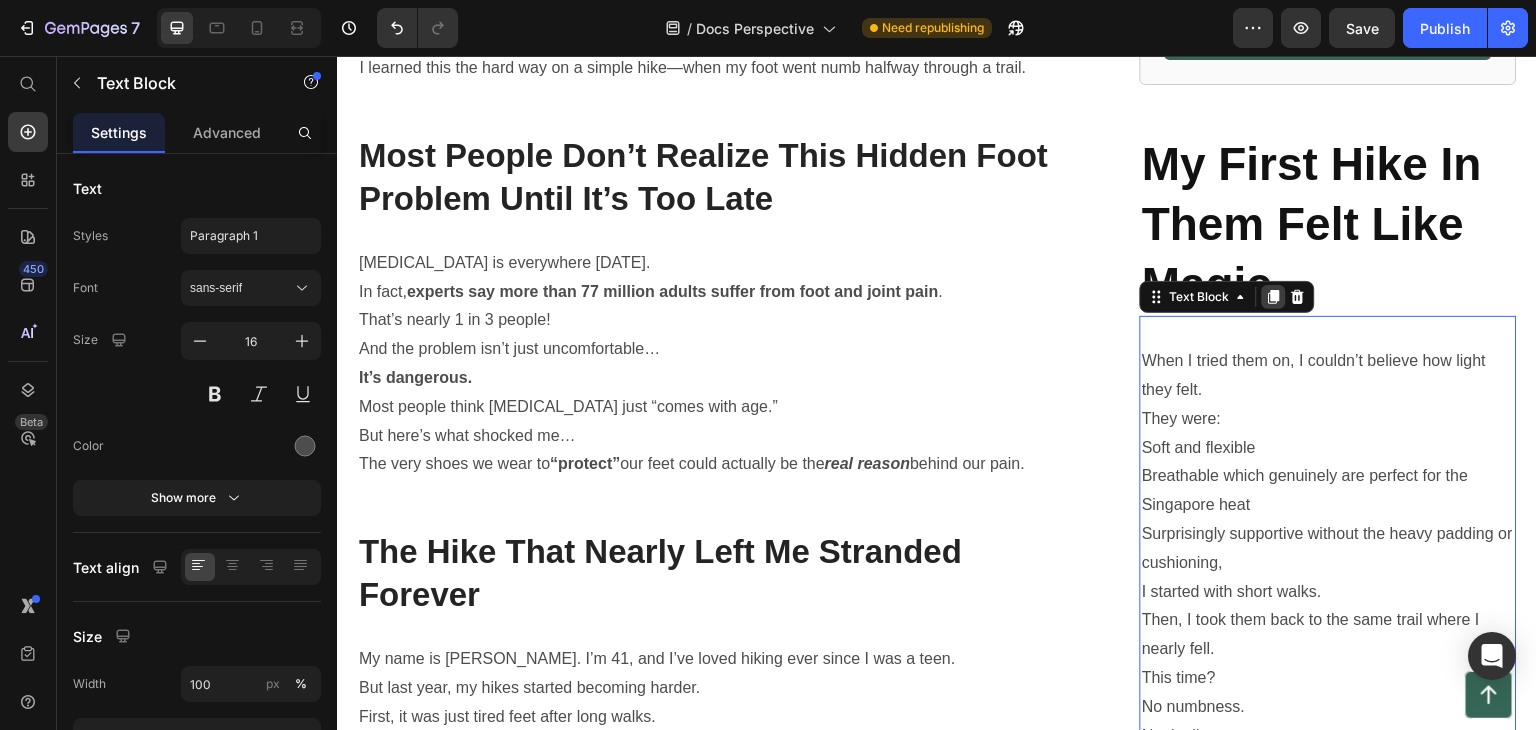 click 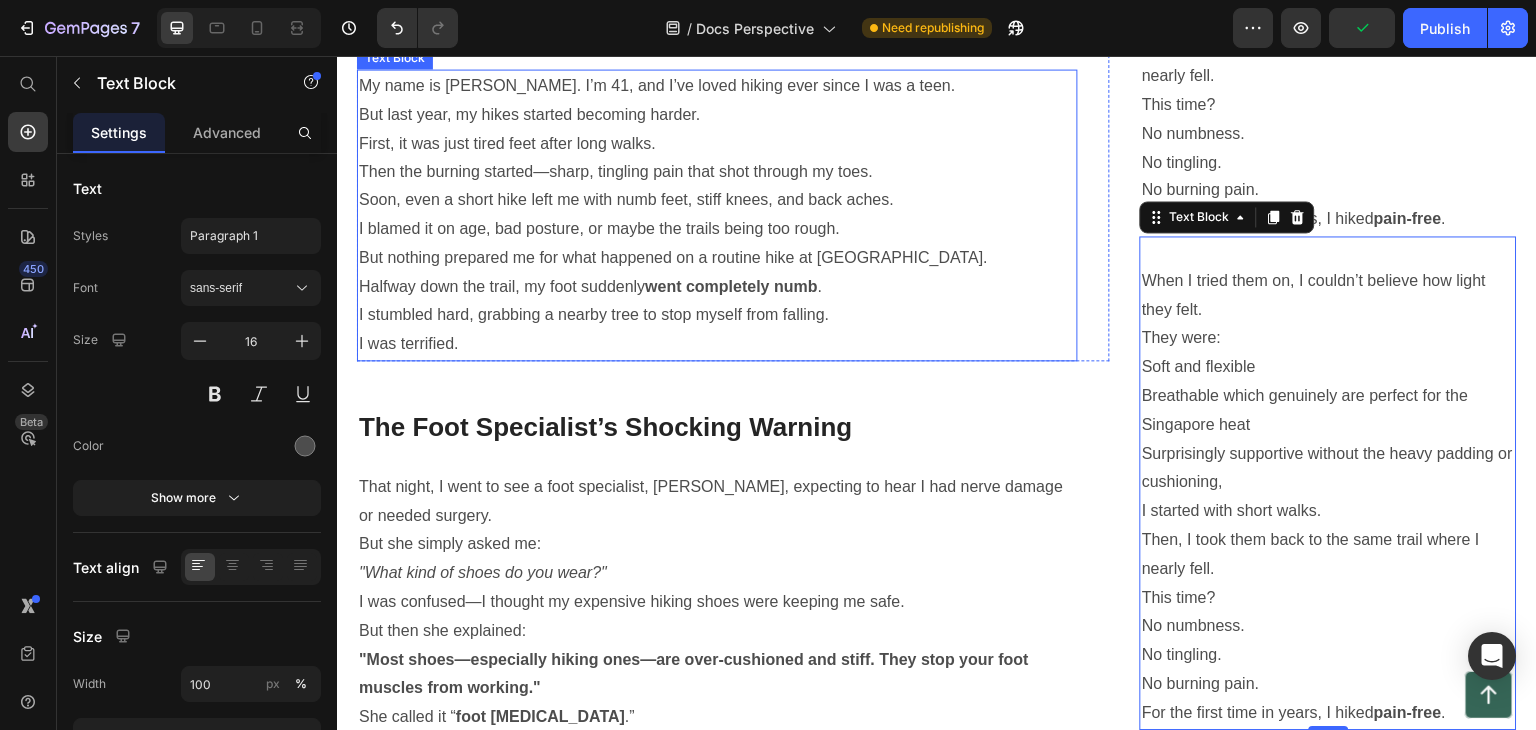 scroll, scrollTop: 1582, scrollLeft: 0, axis: vertical 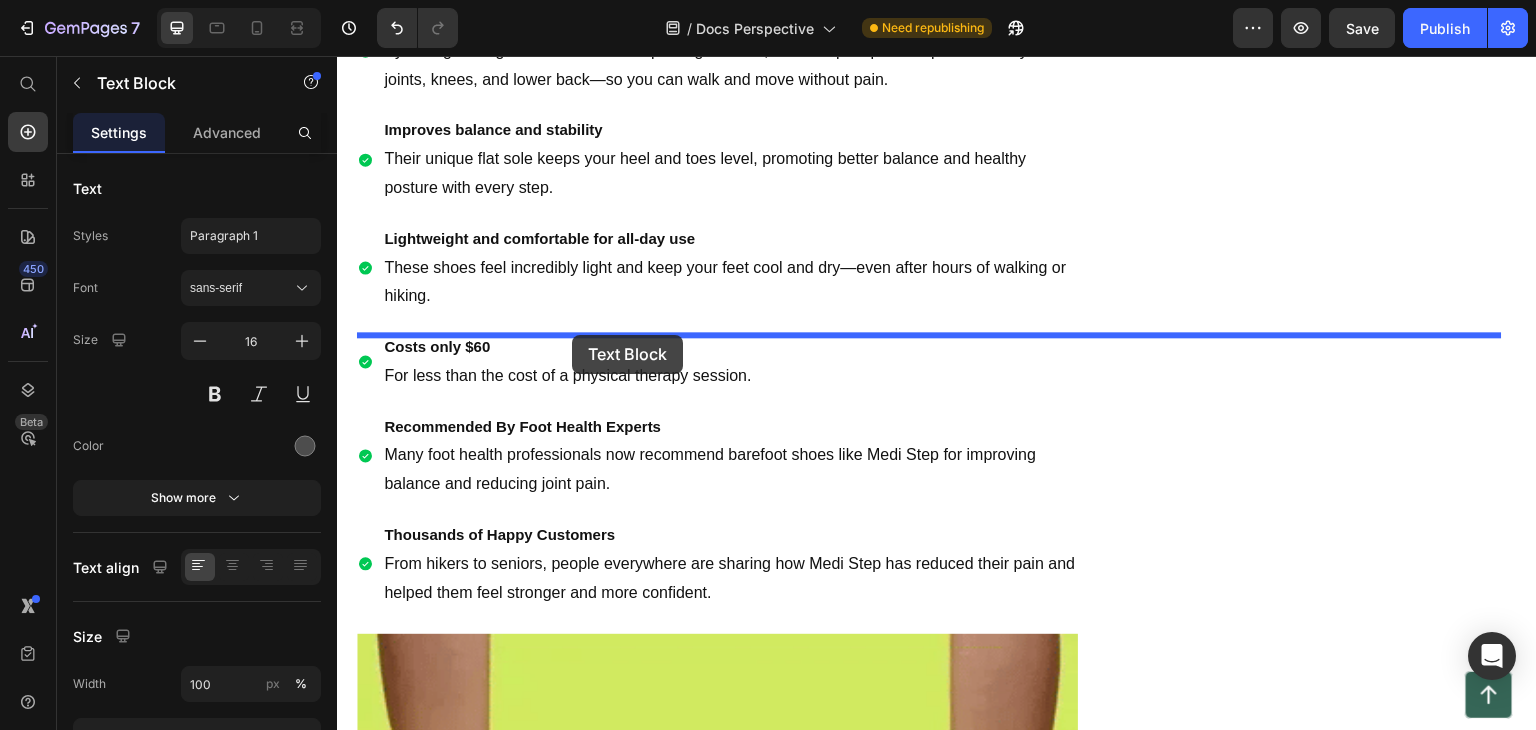 drag, startPoint x: 1308, startPoint y: 436, endPoint x: 572, endPoint y: 335, distance: 742.8977 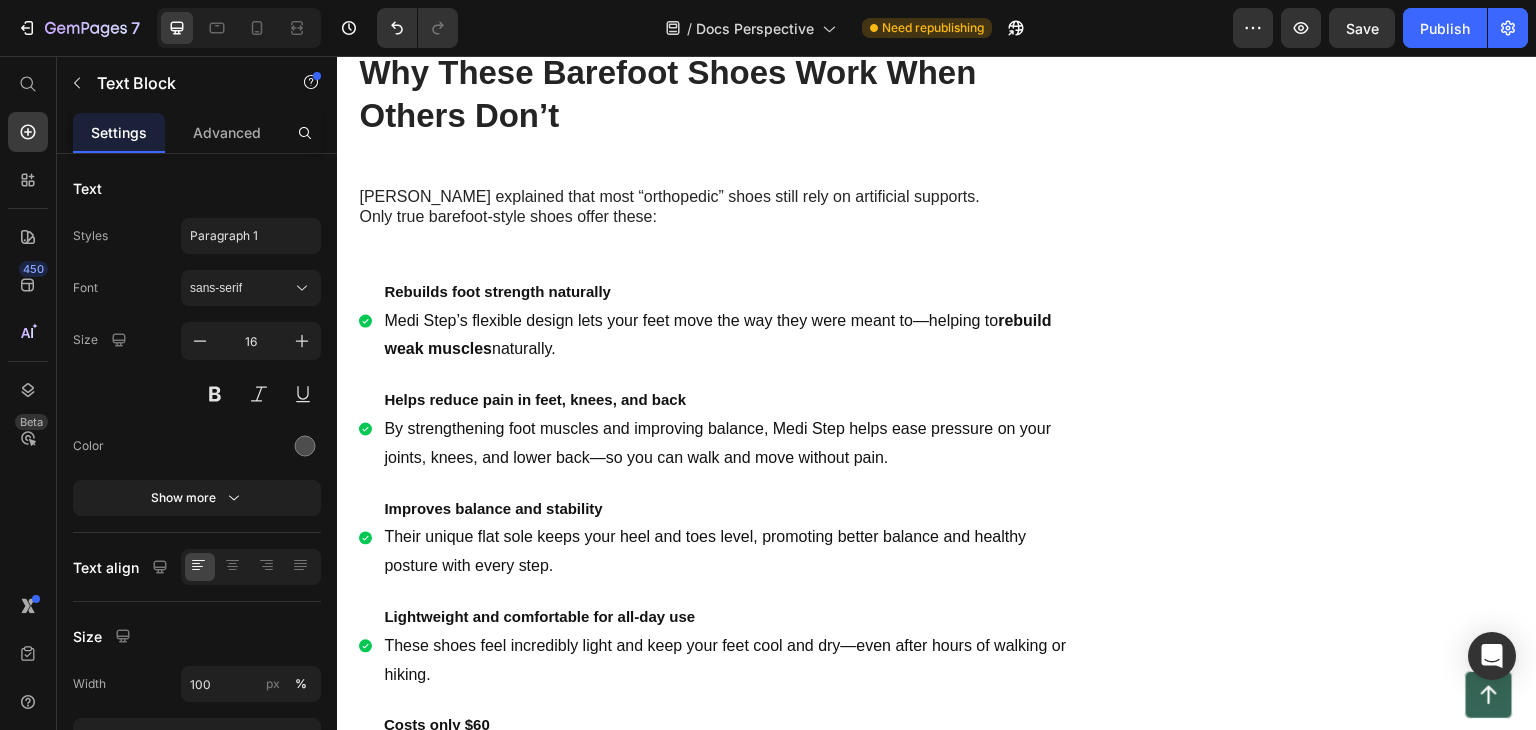 click on "My First Hike In Them Felt Like Magic Heading   When I tried them on, I couldn’t believe how light they felt. They were: Soft and flexible Breathable which genuinely are perfect for the Singapore heat Surprisingly supportive without the heavy padding or cushioning, I started with short walks. Then, I took them back to the same trail where I nearly fell. This time? No numbness. No tingling. No burning pain. For the first time in years, I hiked  pain-free . Text Block Row" at bounding box center (1328, -1664) 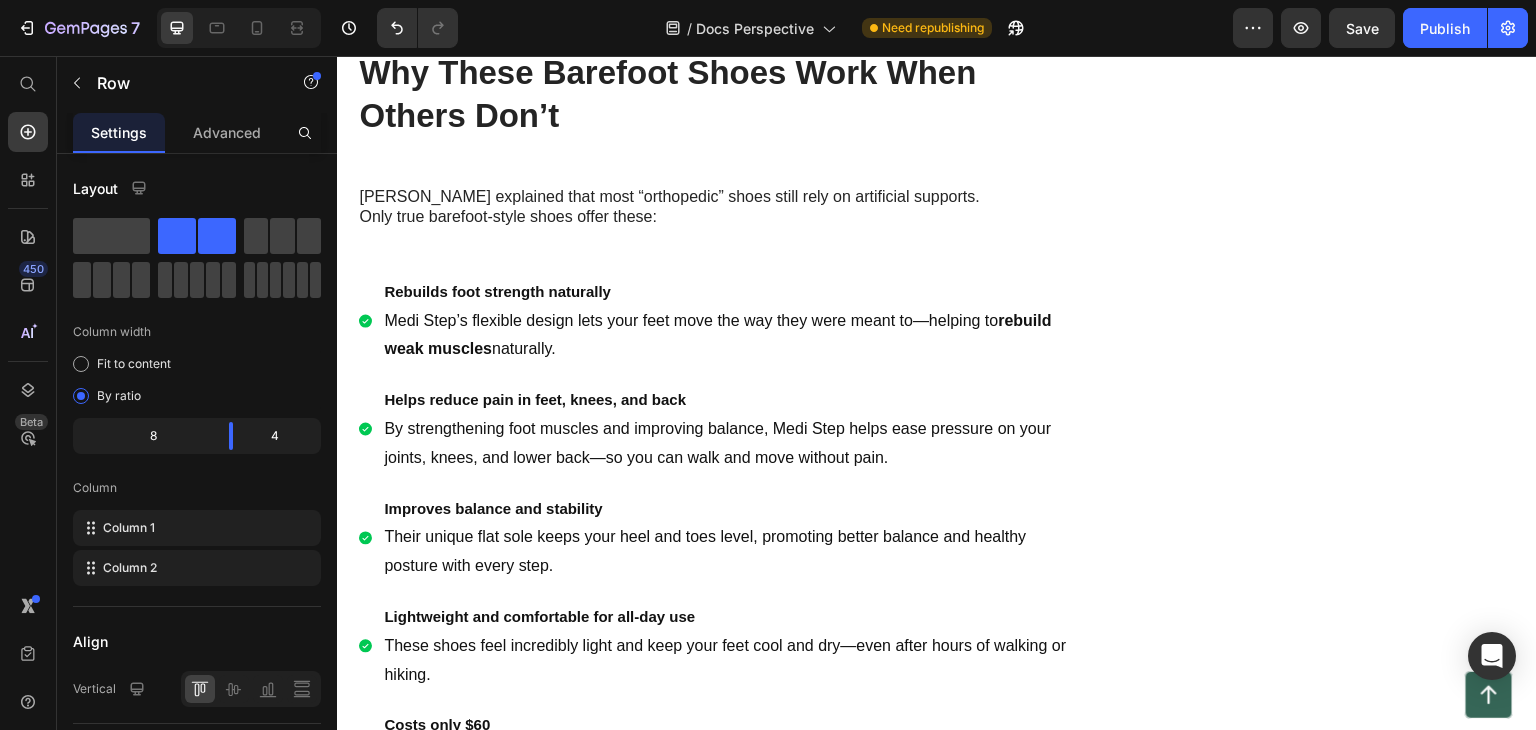 click on "My First Hike In Them Felt Like Magic" at bounding box center [937, -408] 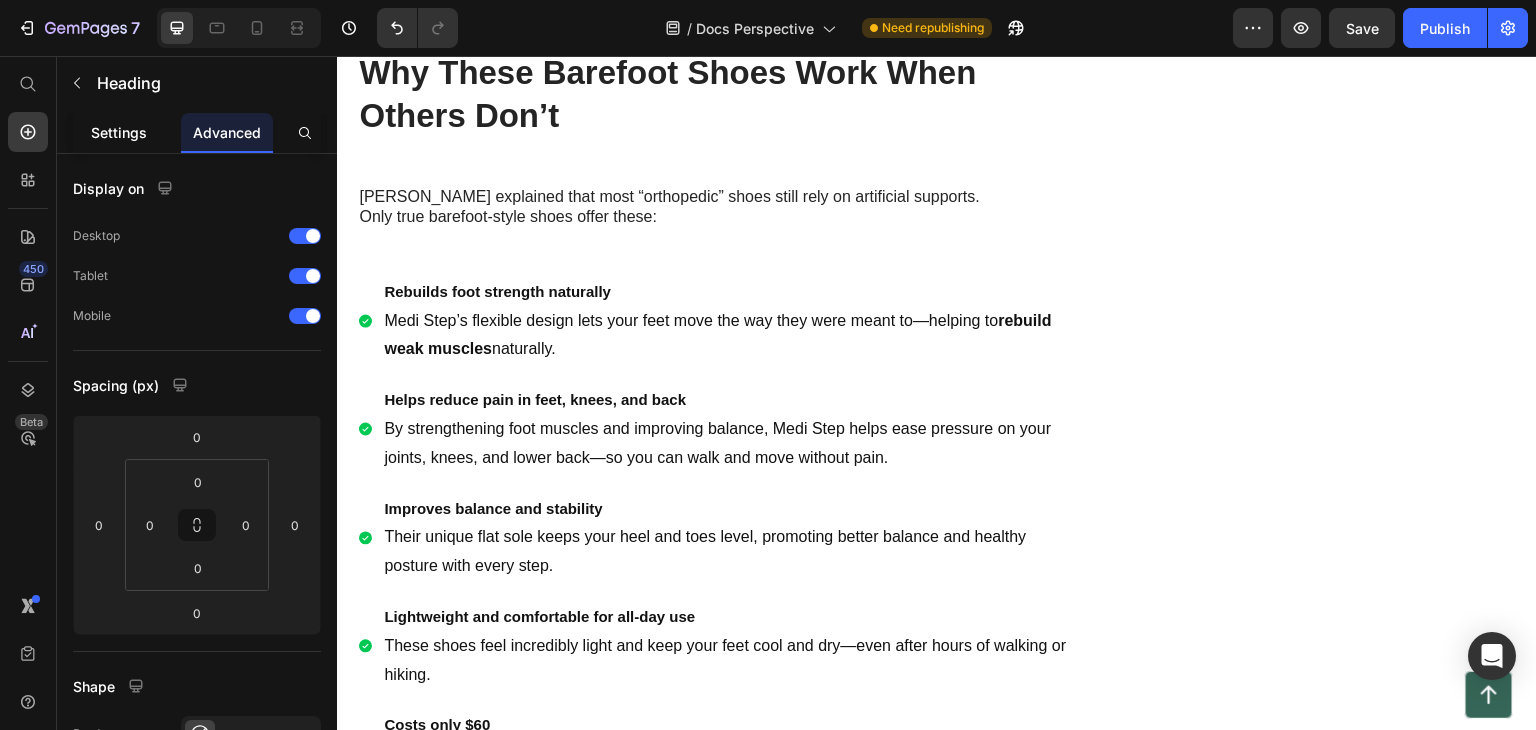 click on "Settings" 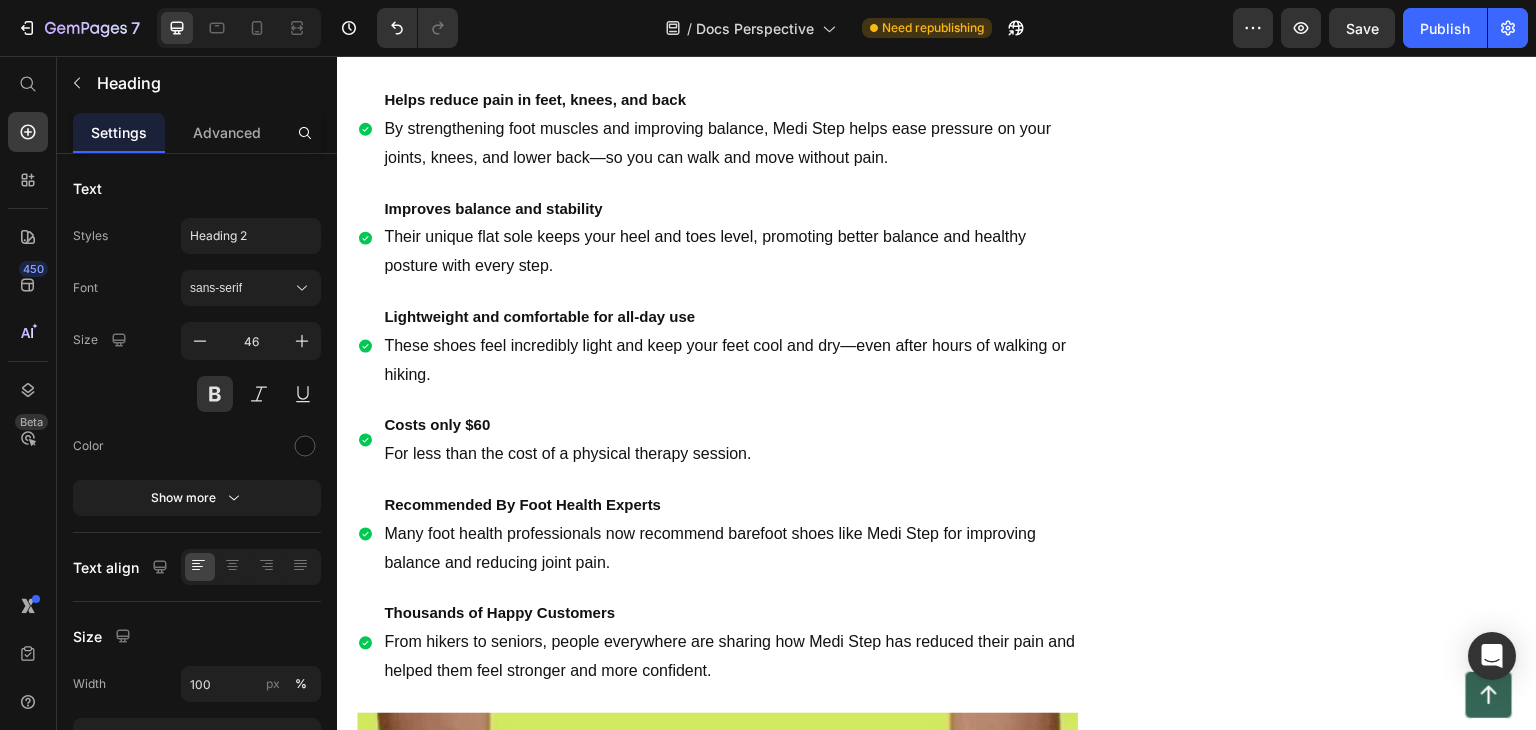 scroll, scrollTop: 4517, scrollLeft: 0, axis: vertical 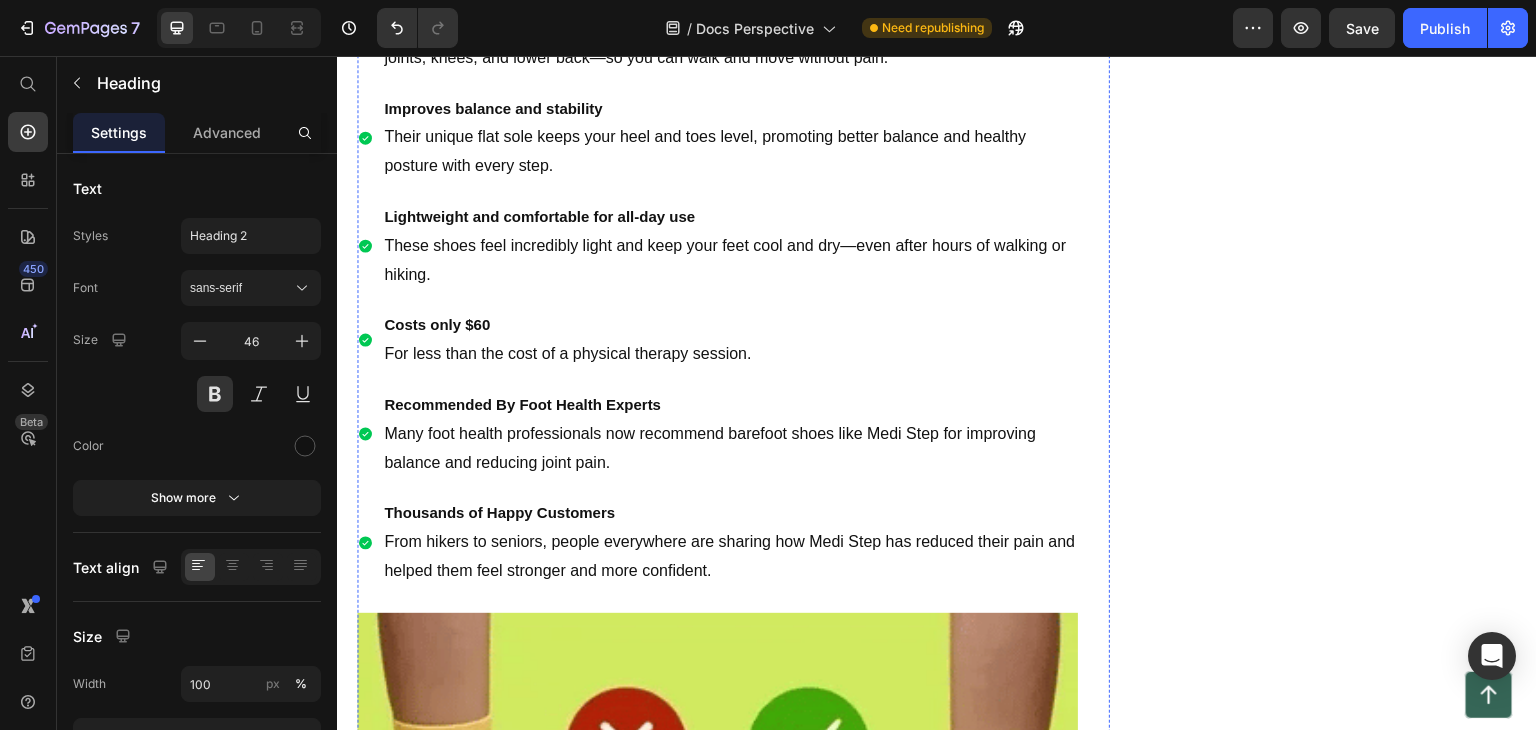 click on "Why These Barefoot Shoes Work When Others Don’t" at bounding box center [667, -306] 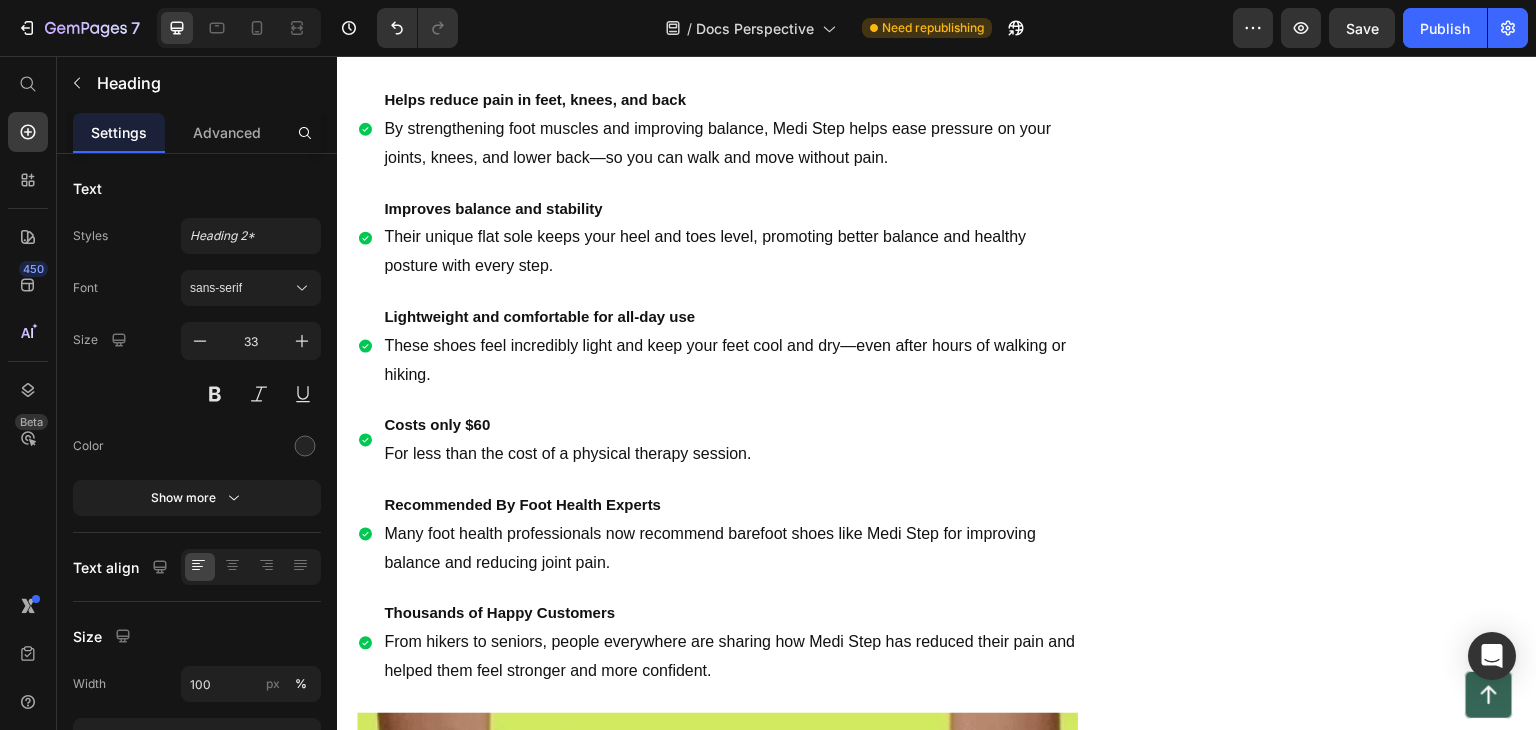 scroll, scrollTop: 4117, scrollLeft: 0, axis: vertical 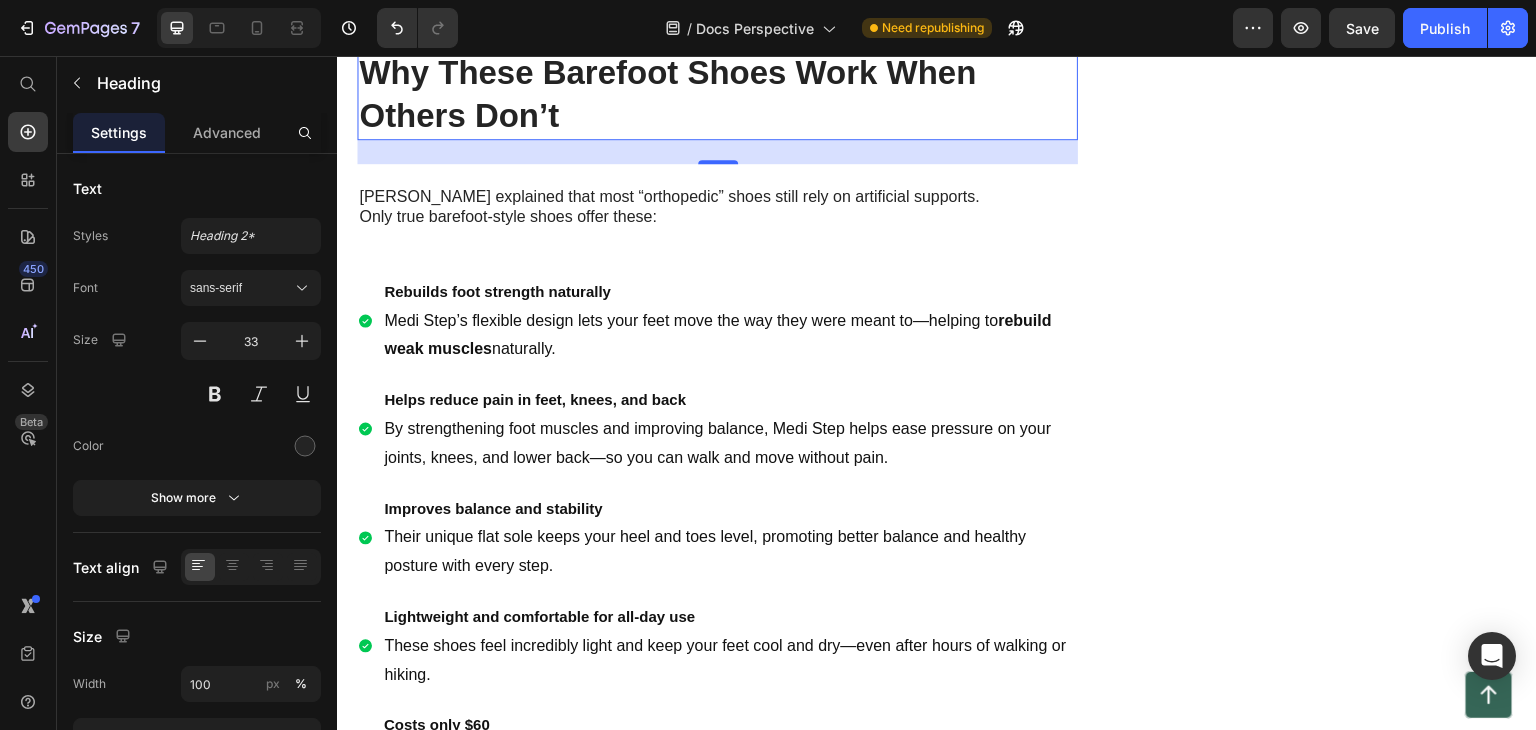 click on "My First Hike In Them Felt Like Magic" at bounding box center (937, -408) 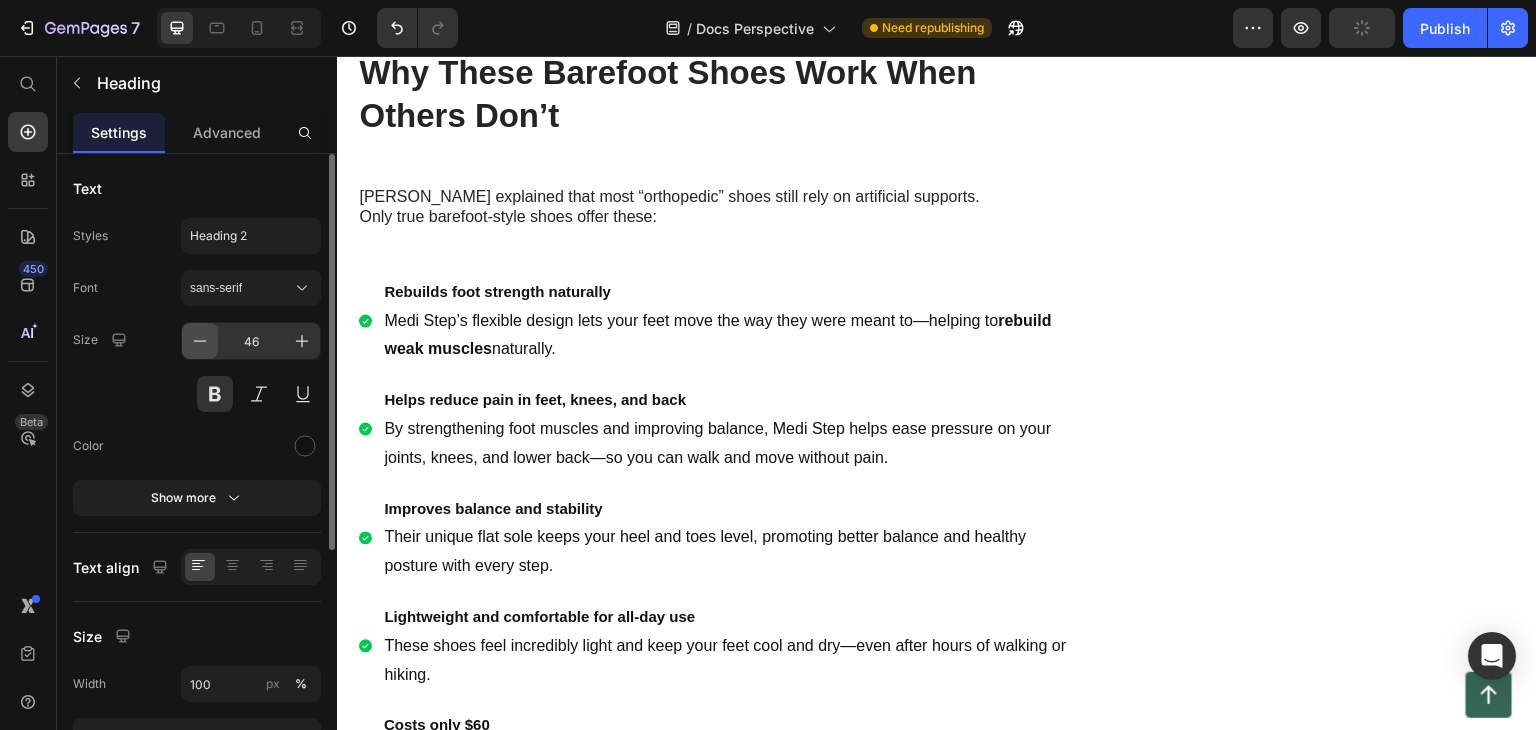click 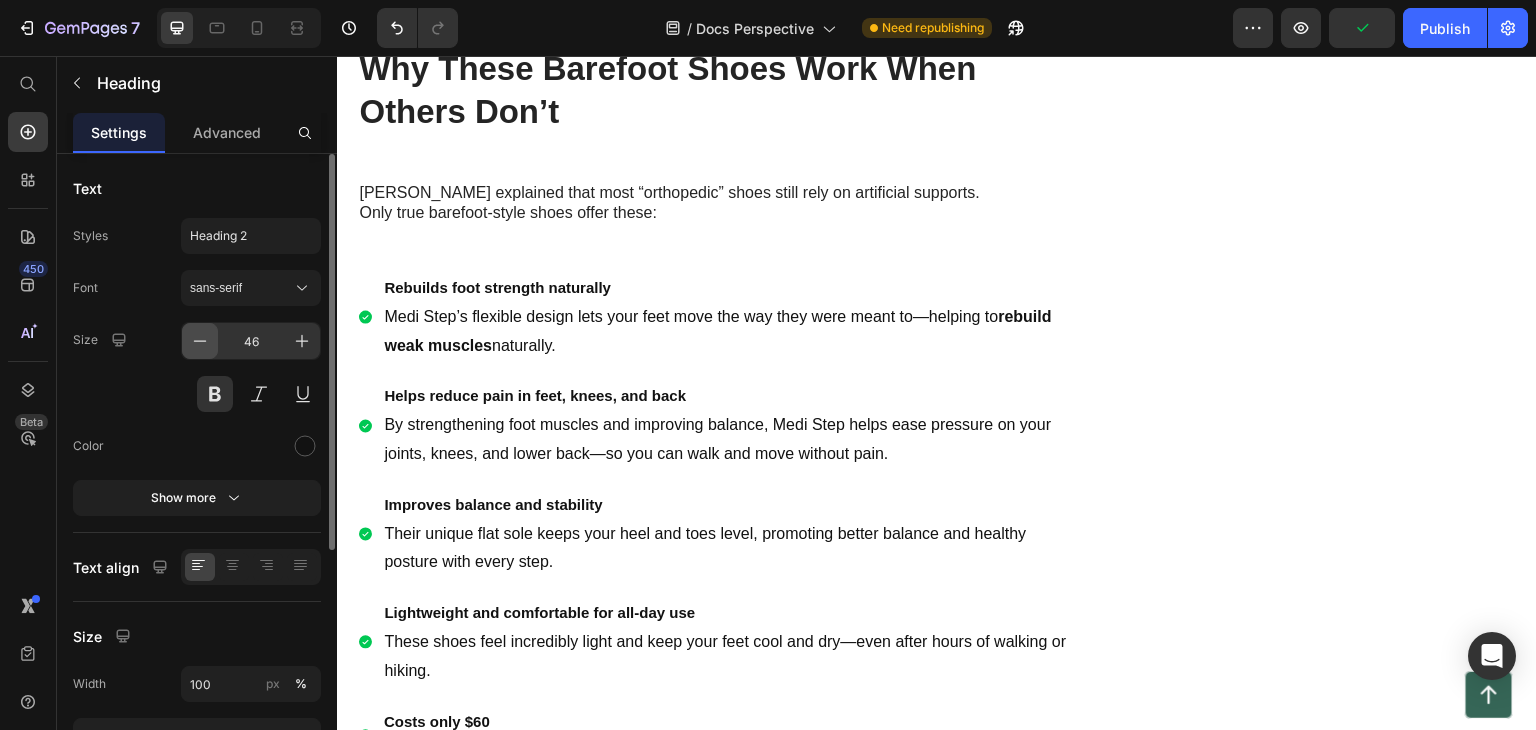 click 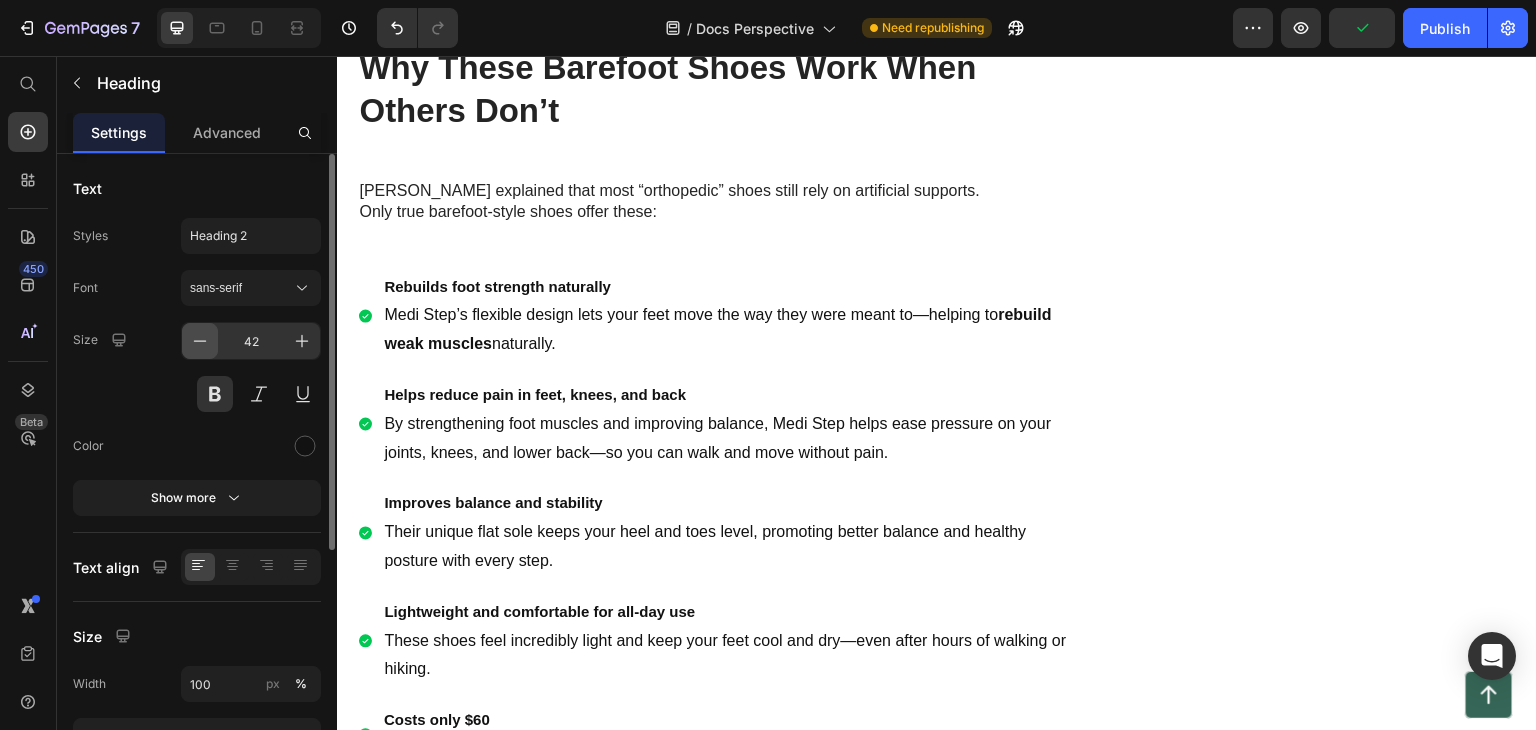 click 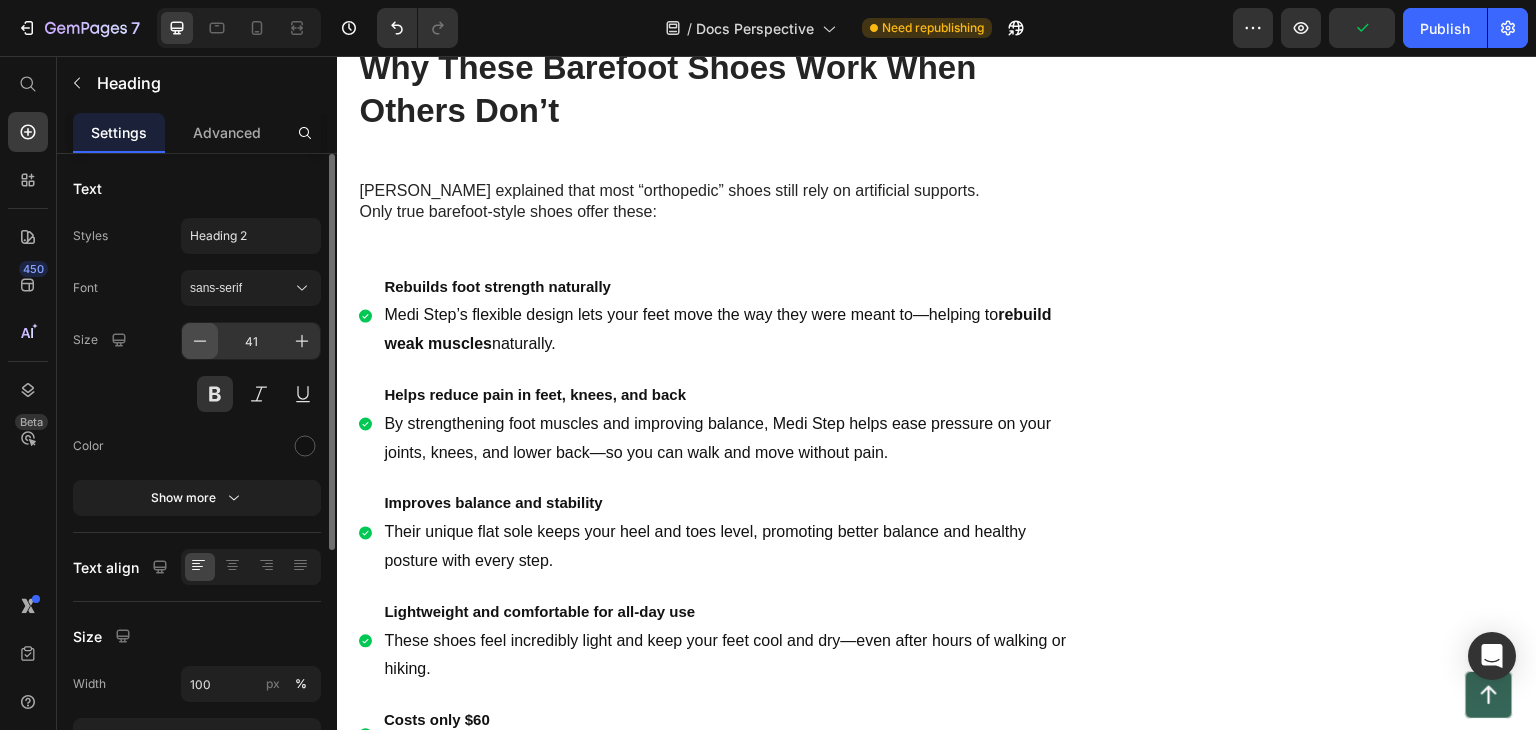 click 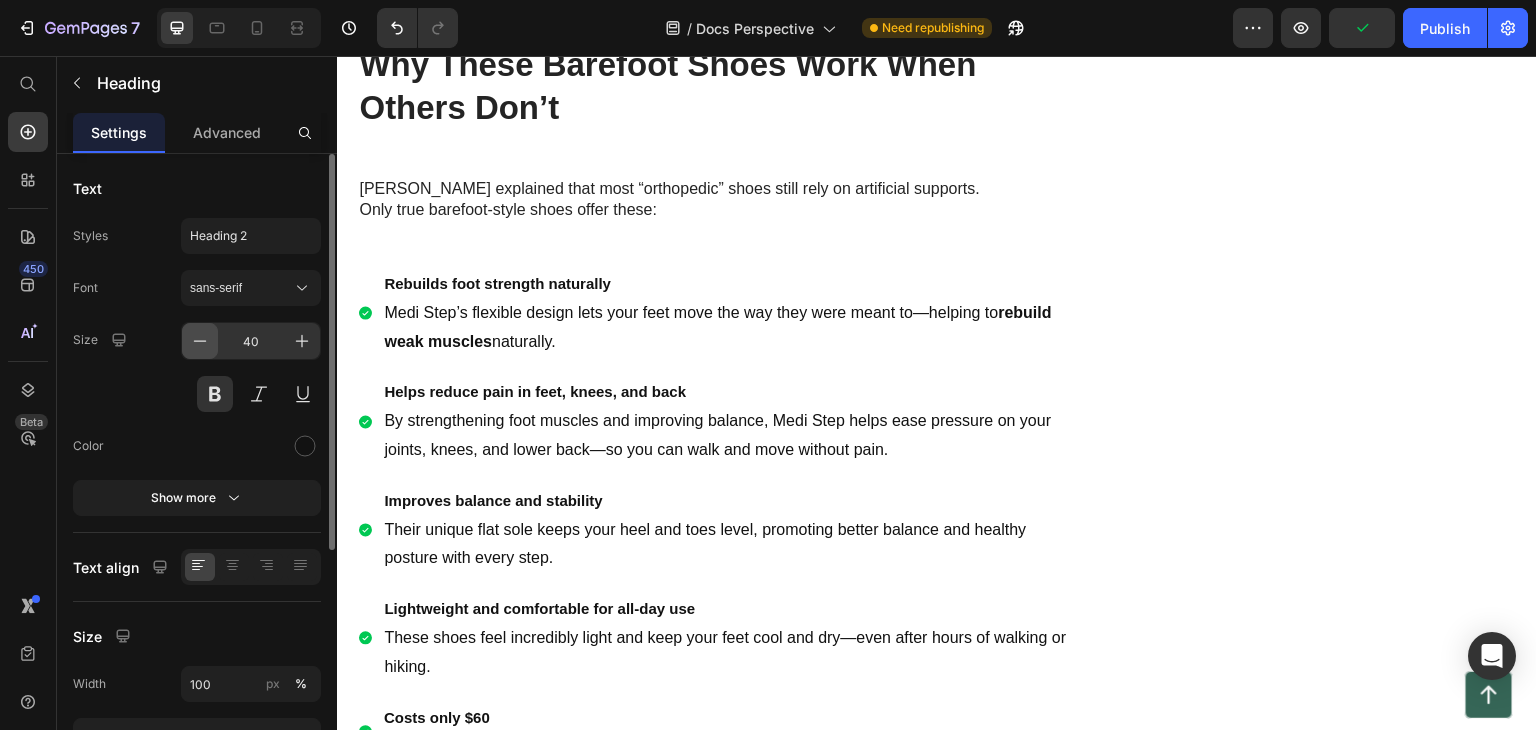 click 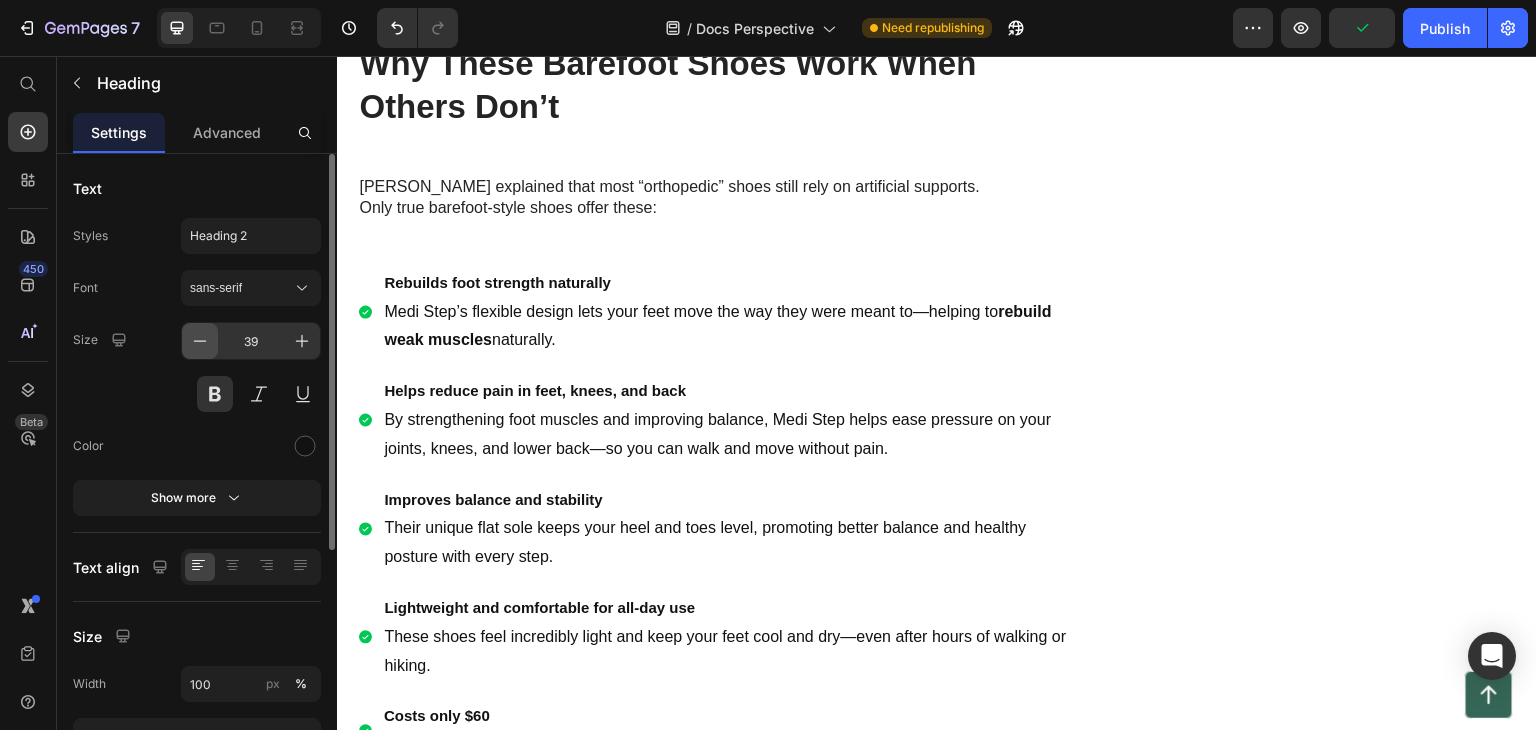 click 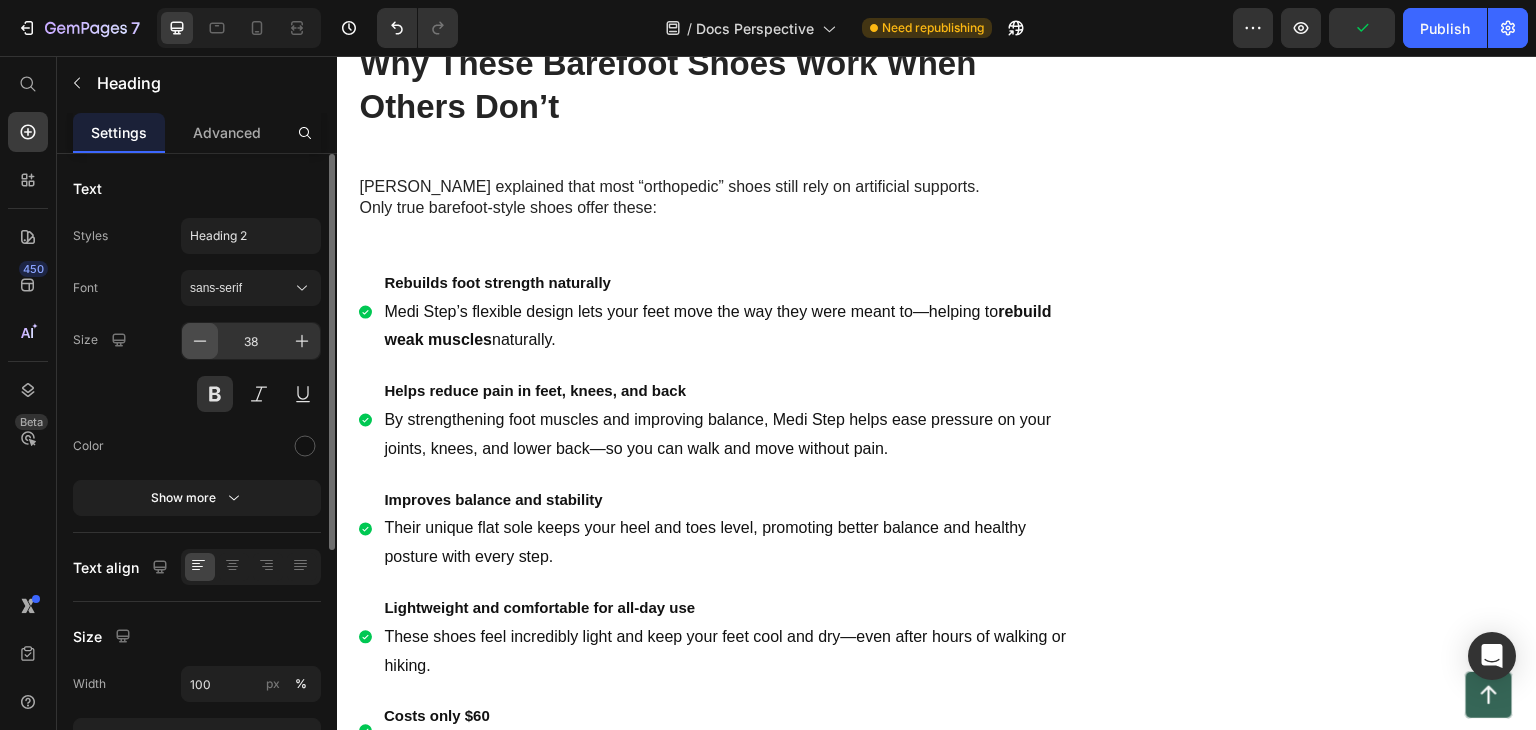 click 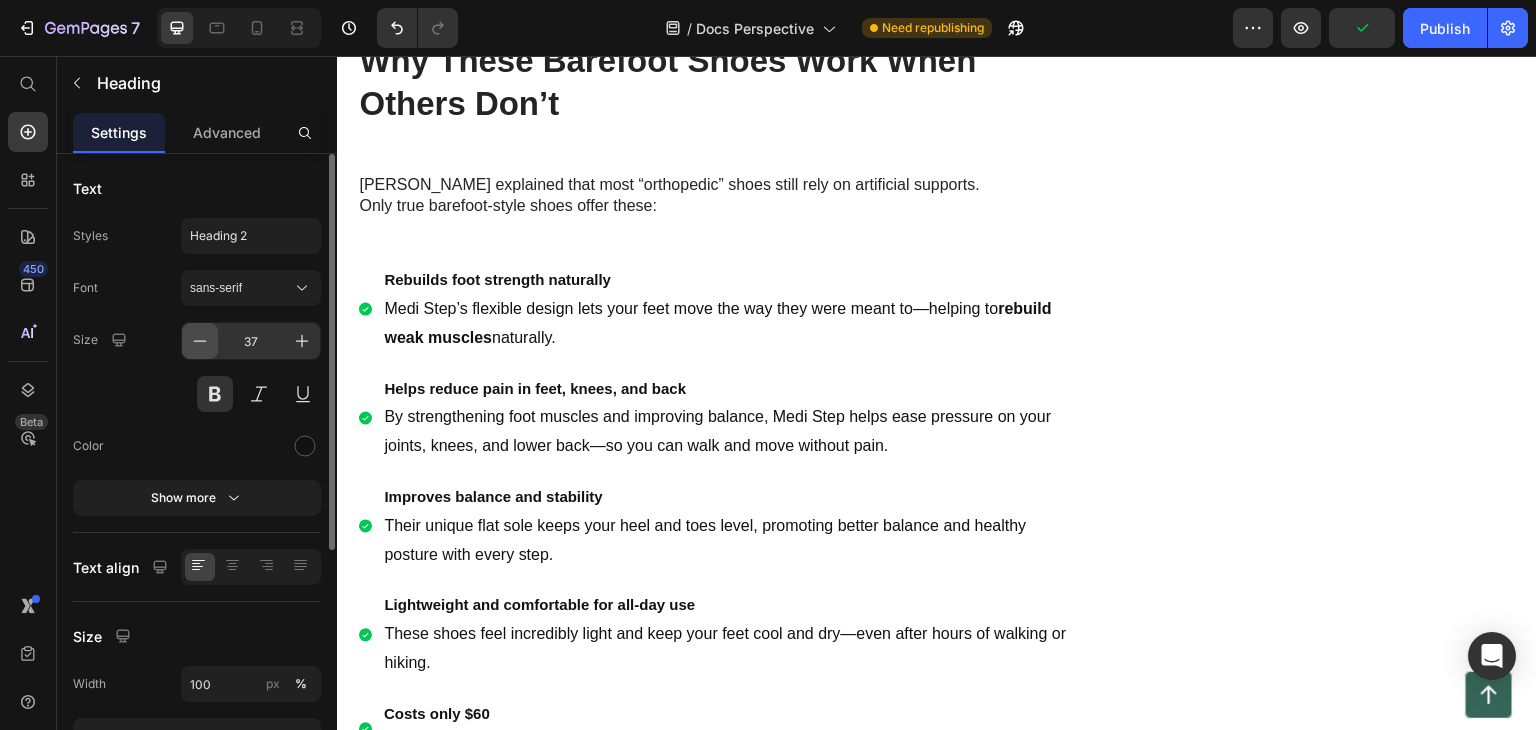 click 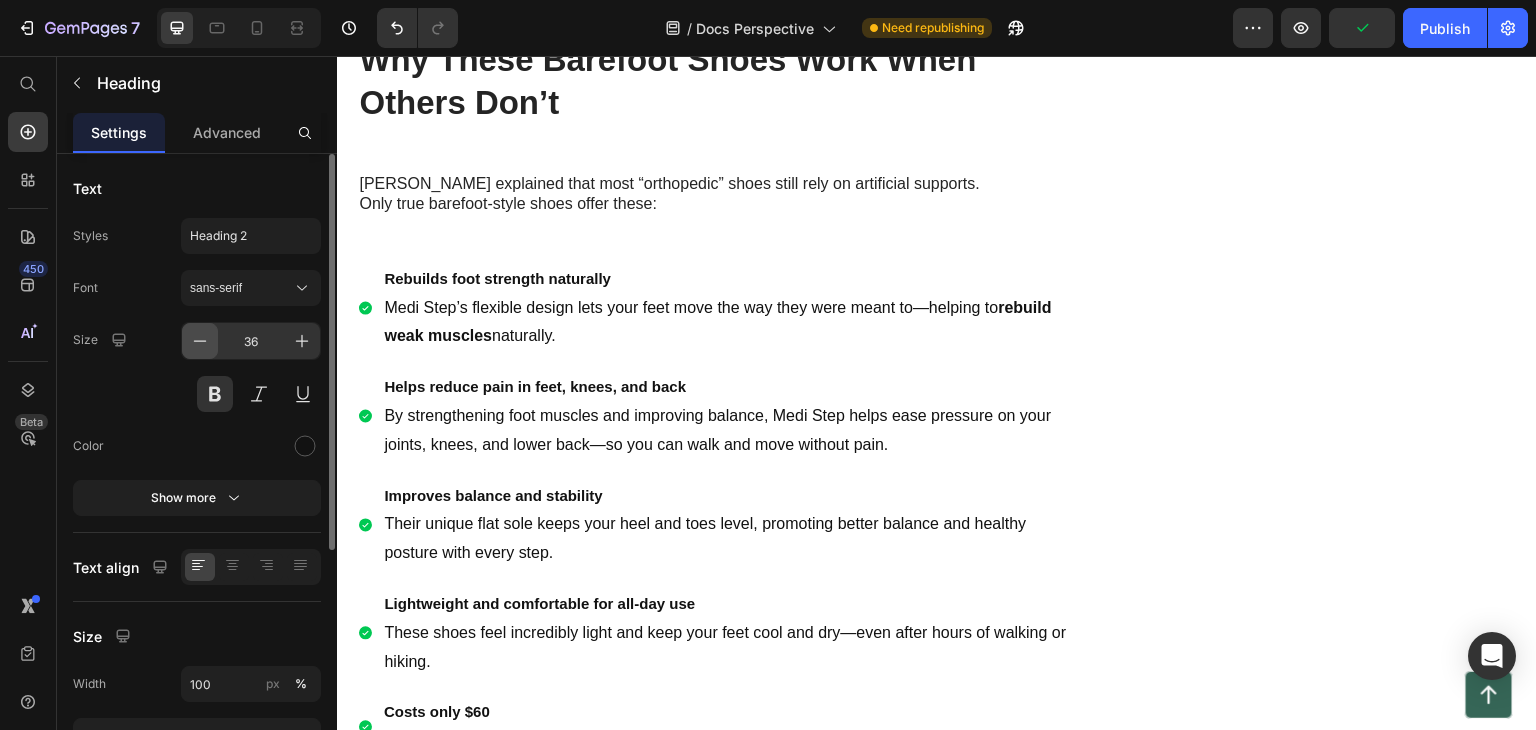 click 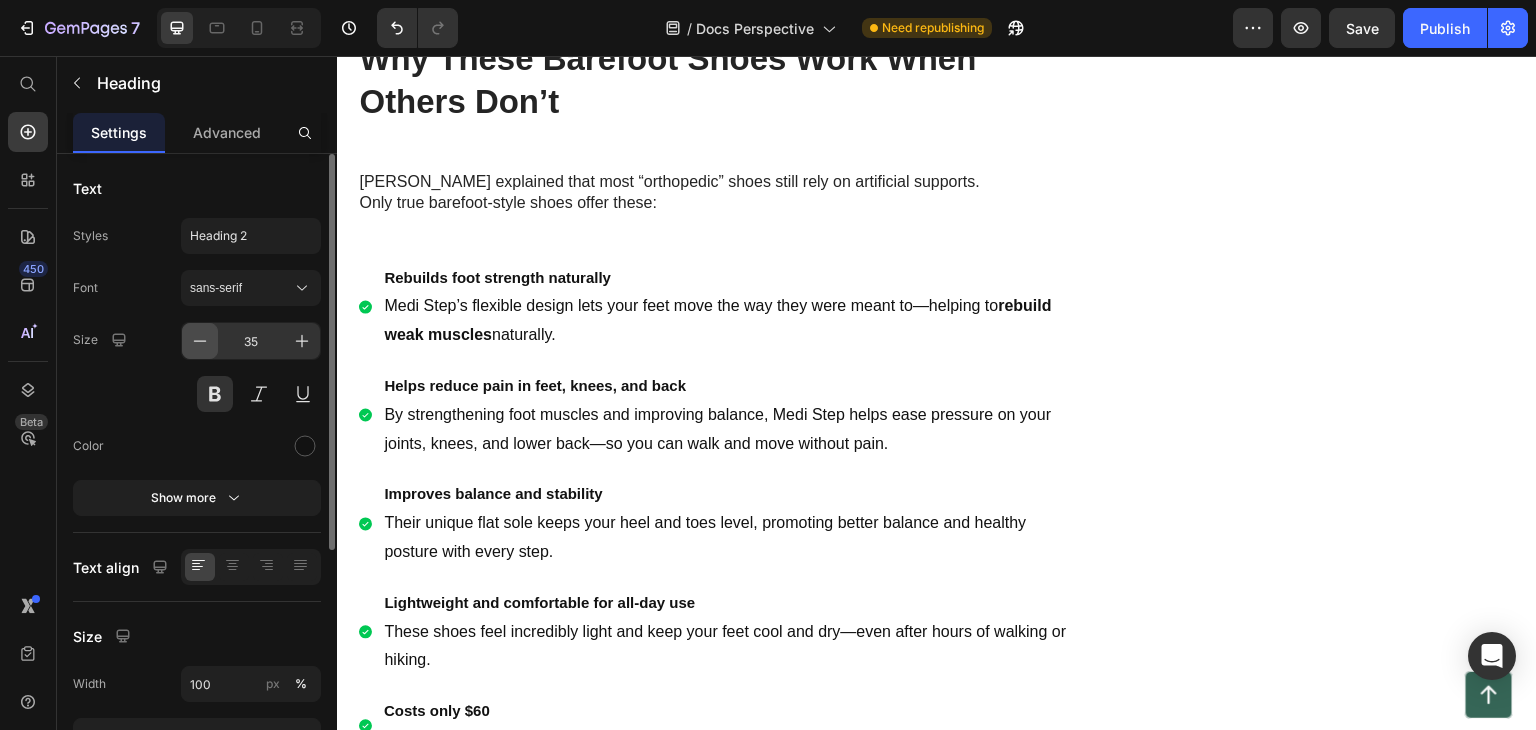 click 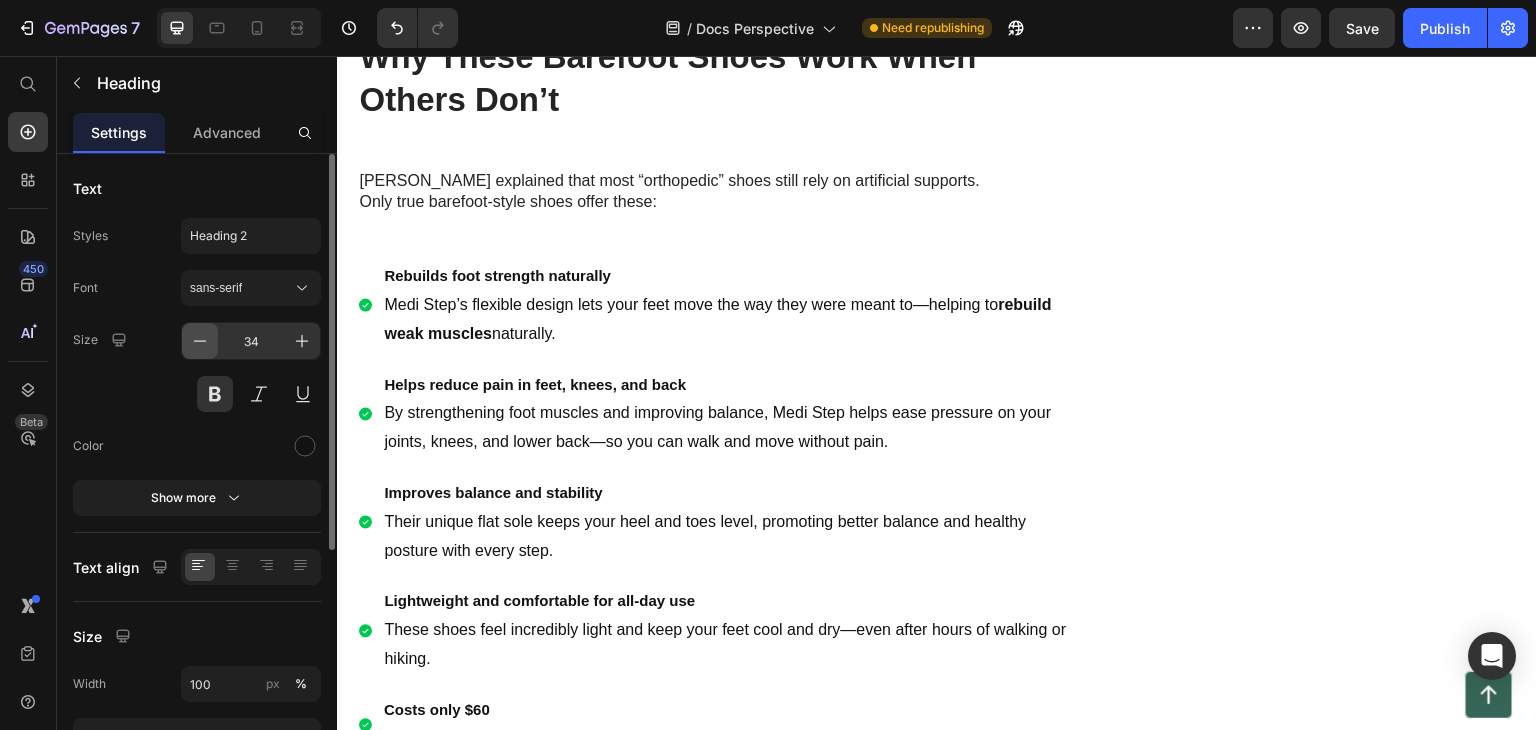 click 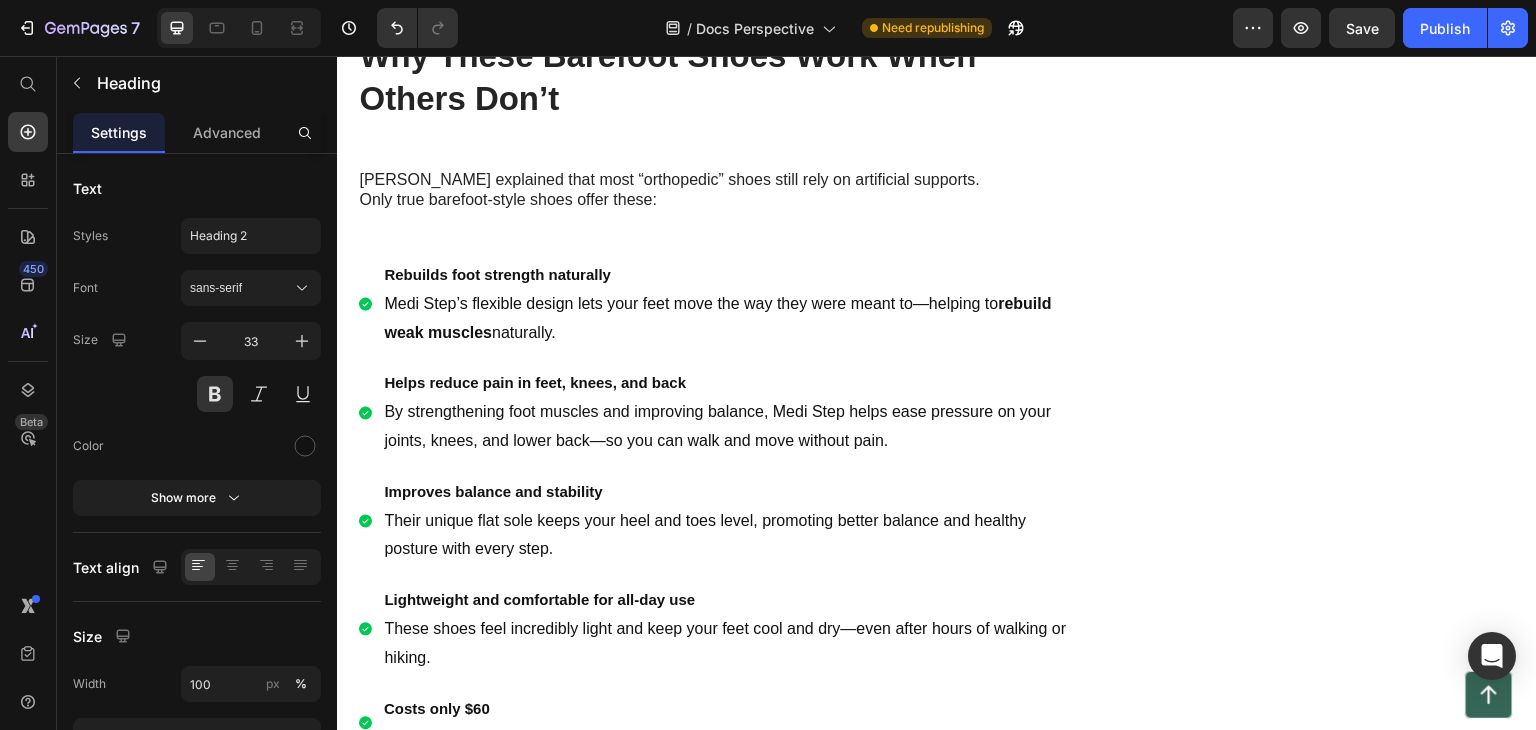 click on "Breathable which genuinely are perfect for the Singapore heat" at bounding box center (937, -262) 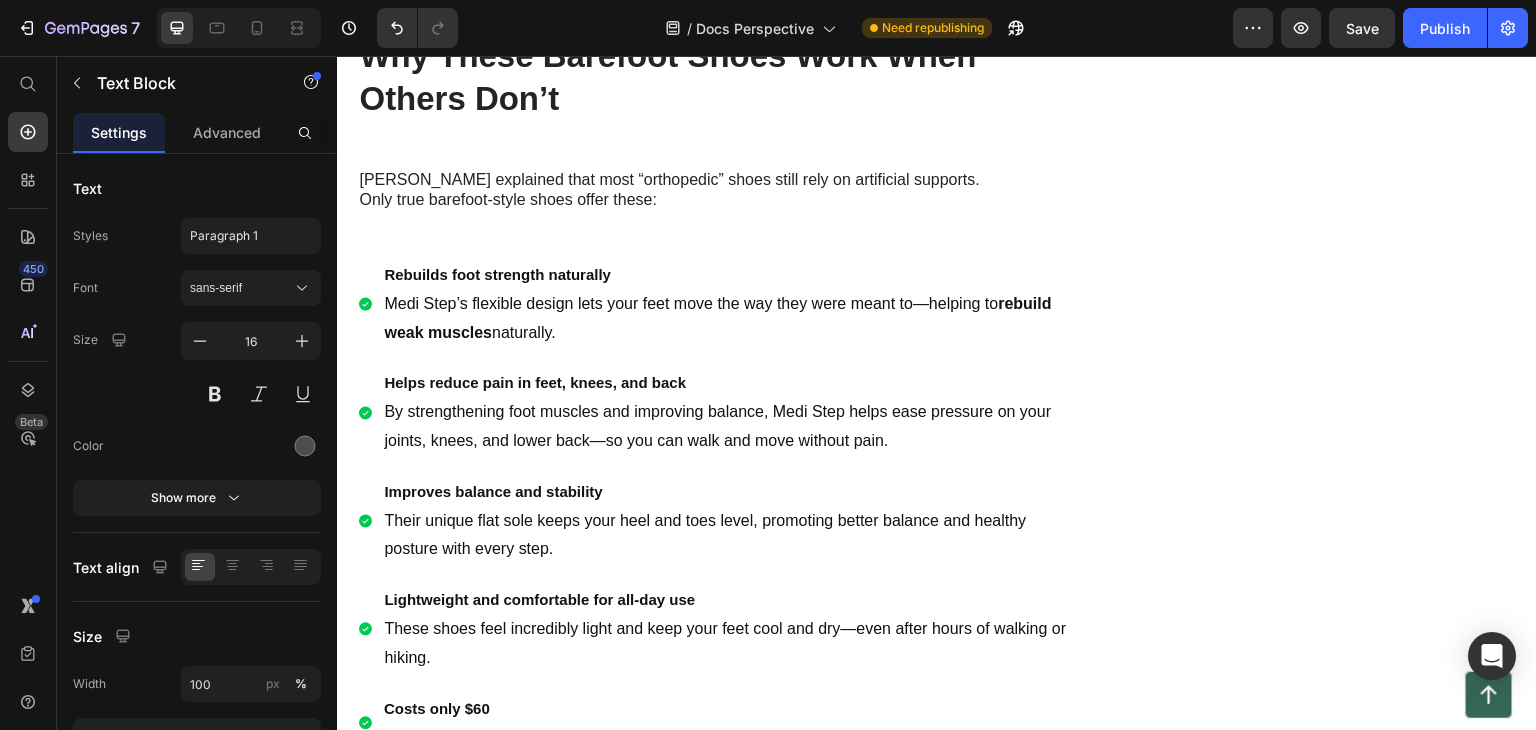 click on "When I tried them on, I couldn’t believe how light they felt." at bounding box center (937, -349) 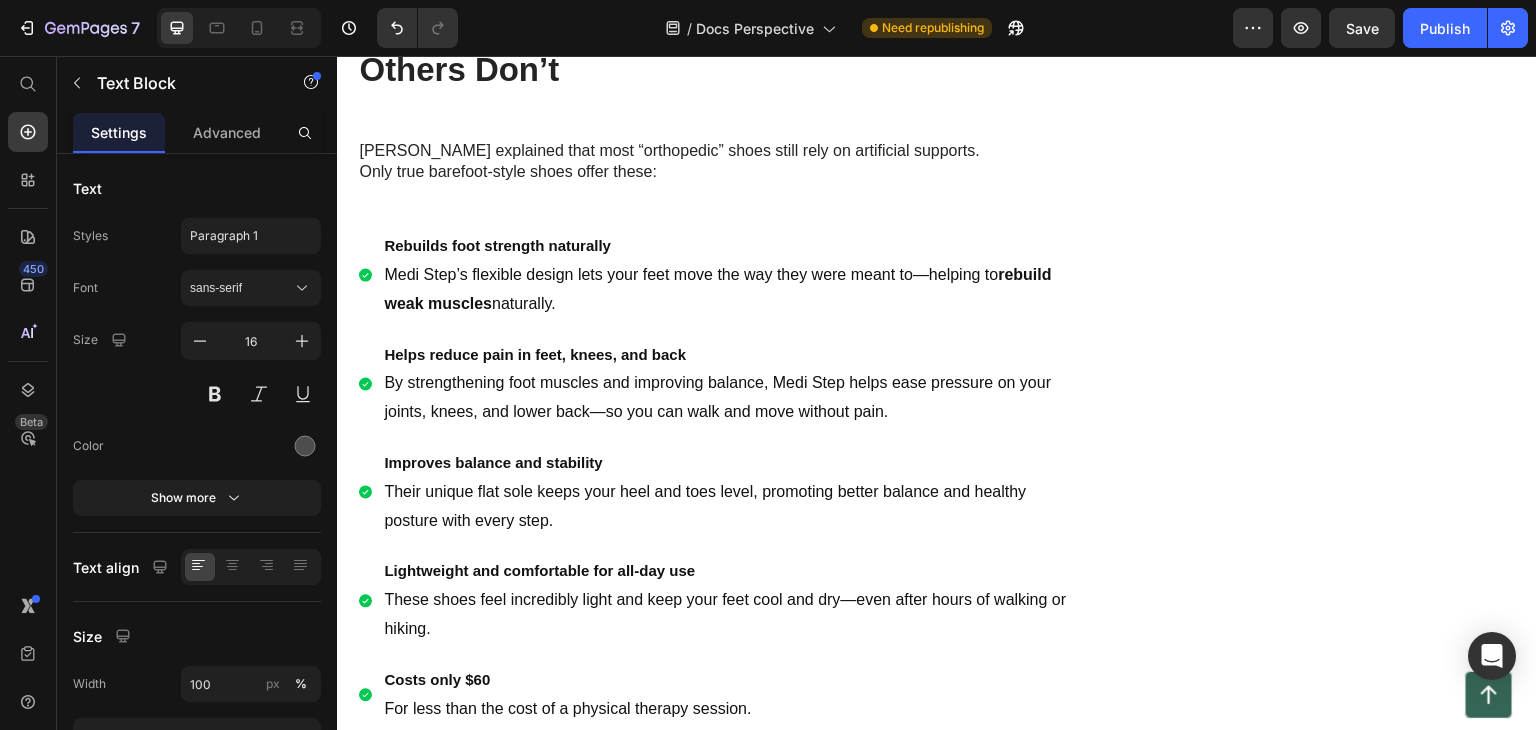 click on "My First Hike In Them Felt Like Magic" at bounding box center (937, -417) 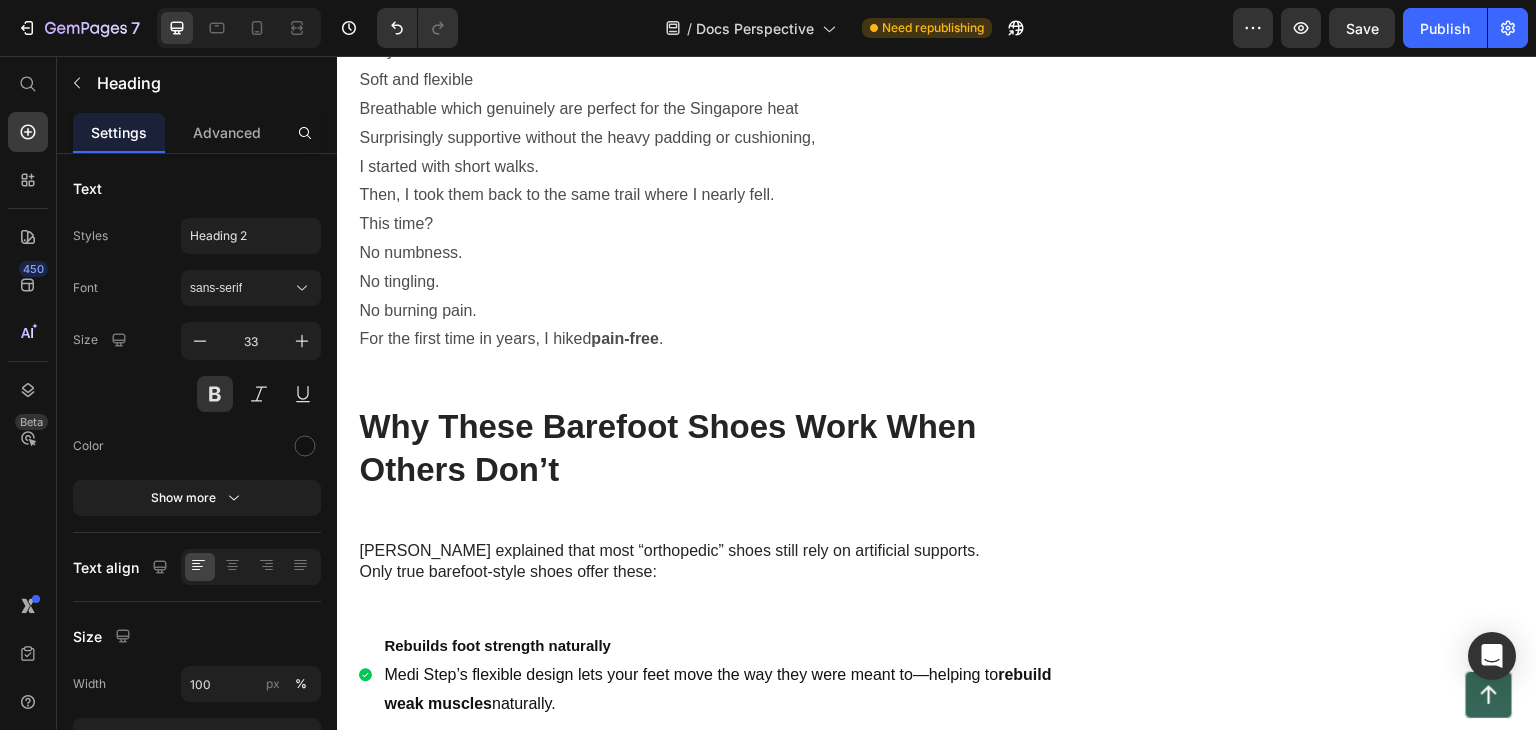 scroll, scrollTop: 3417, scrollLeft: 0, axis: vertical 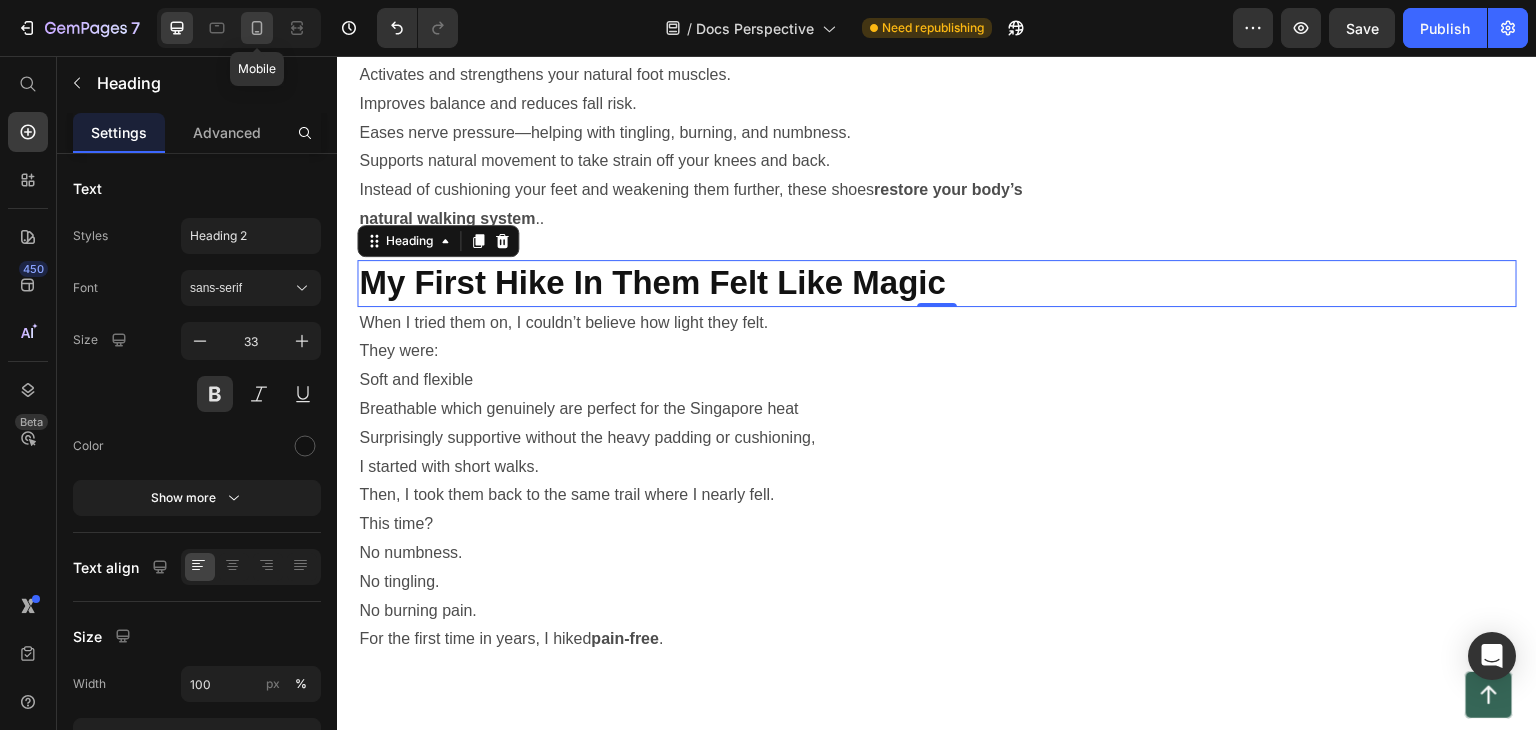 click 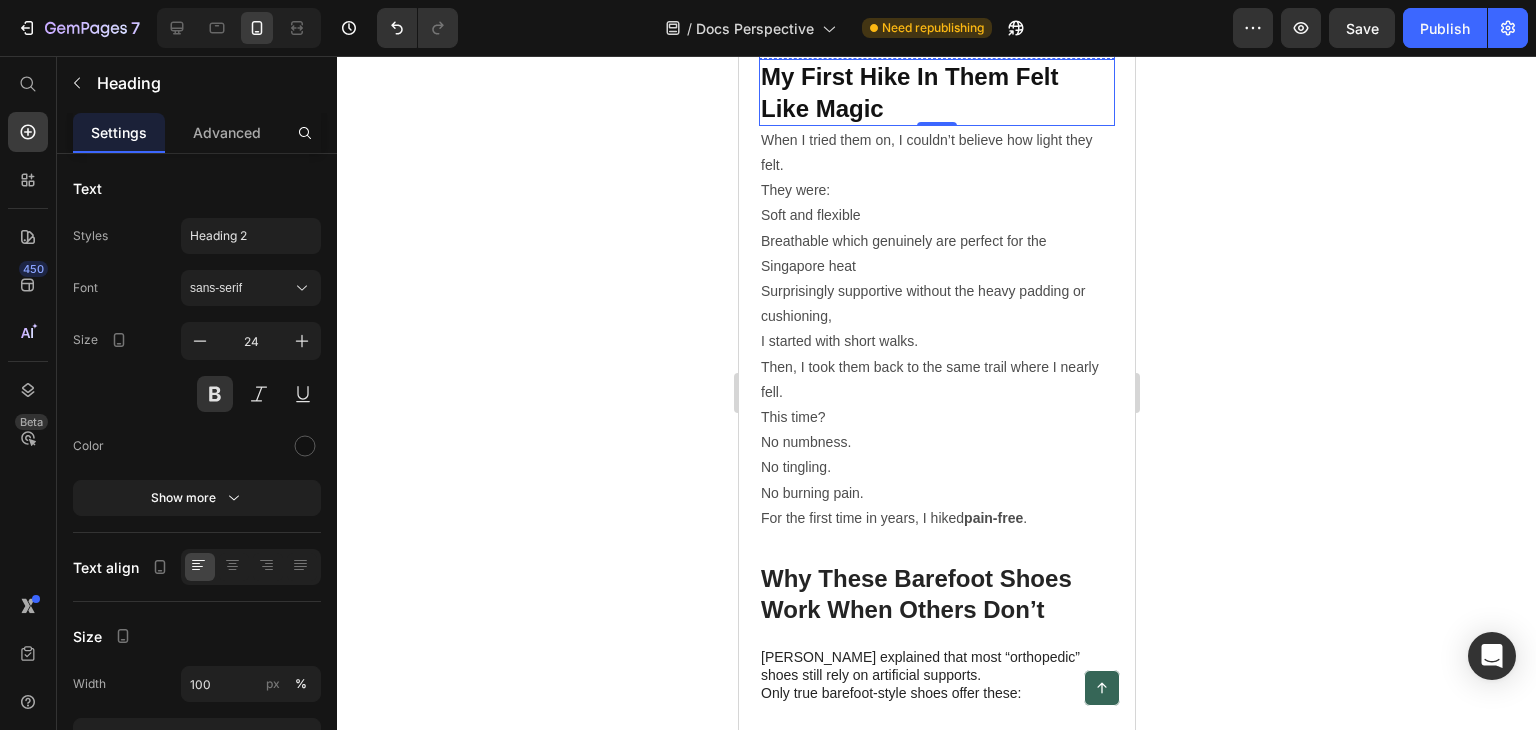 scroll, scrollTop: 4221, scrollLeft: 0, axis: vertical 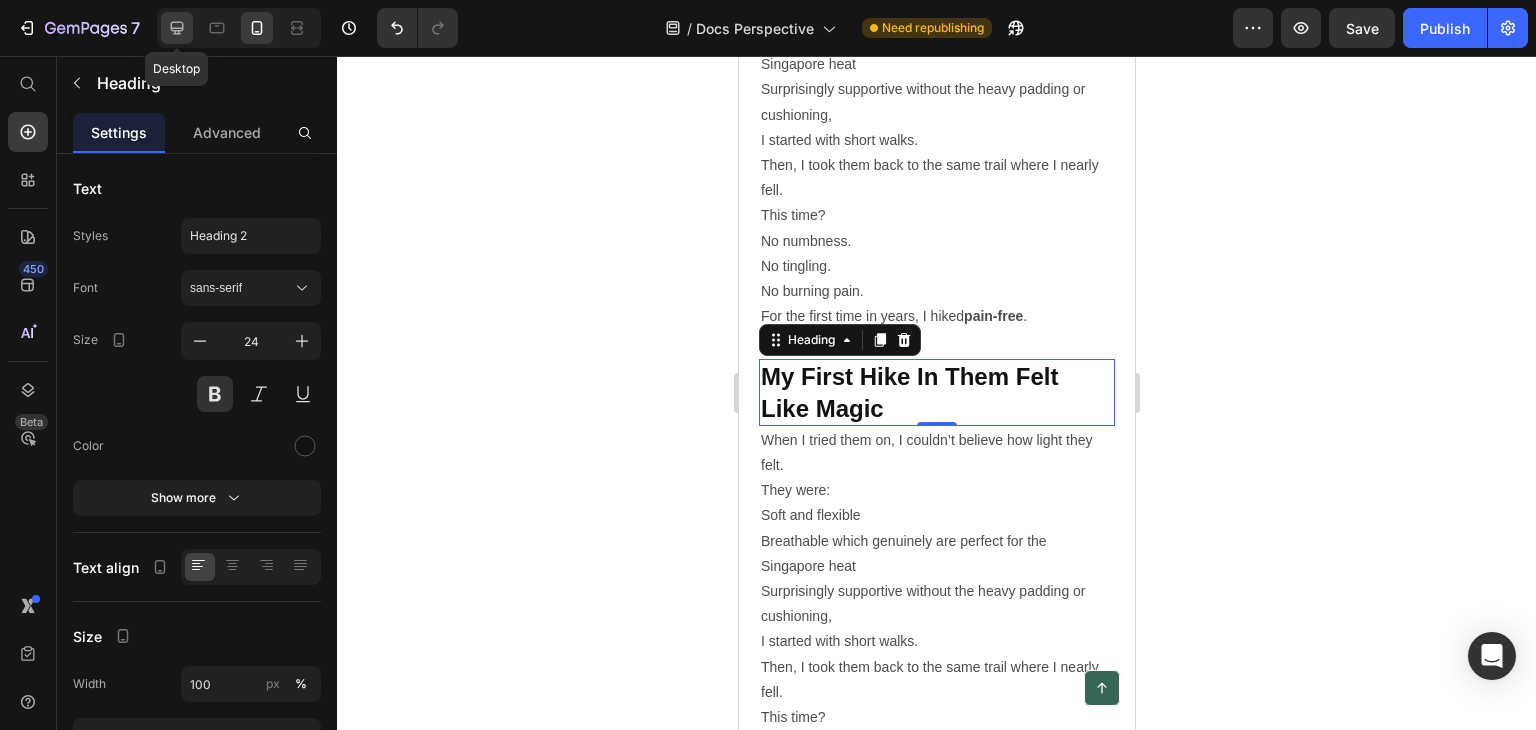 click 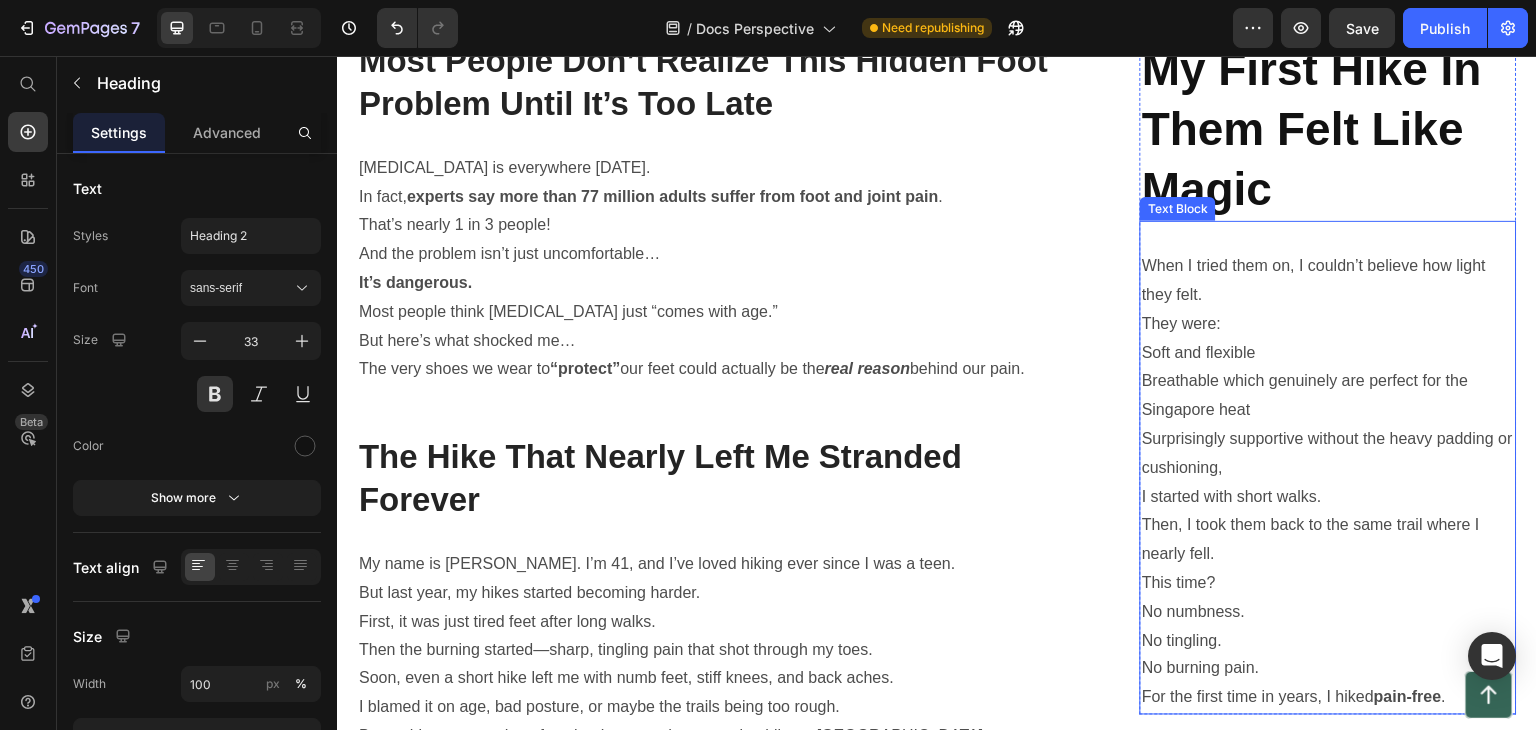 scroll, scrollTop: 899, scrollLeft: 0, axis: vertical 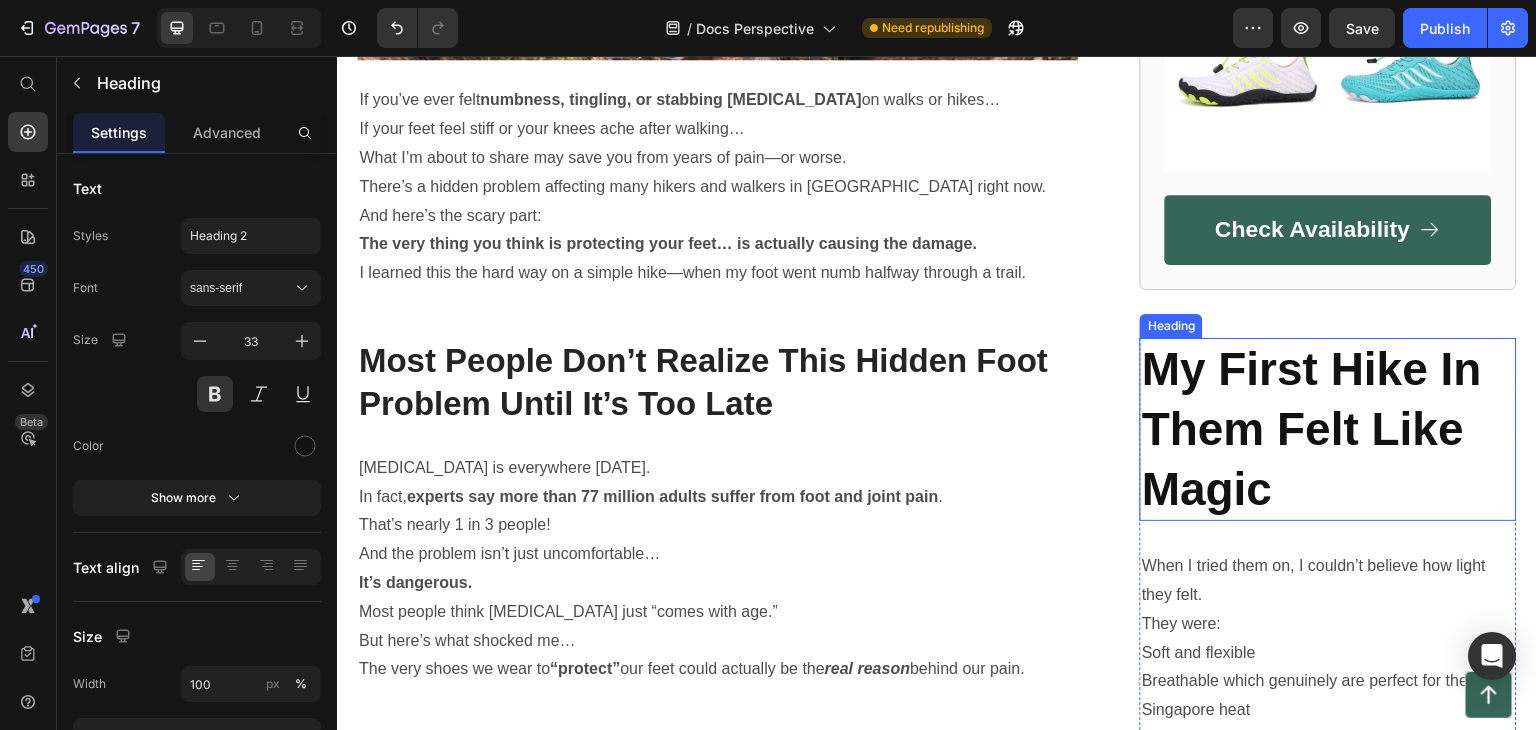 click on "My First Hike In Them Felt Like Magic" at bounding box center (1328, 429) 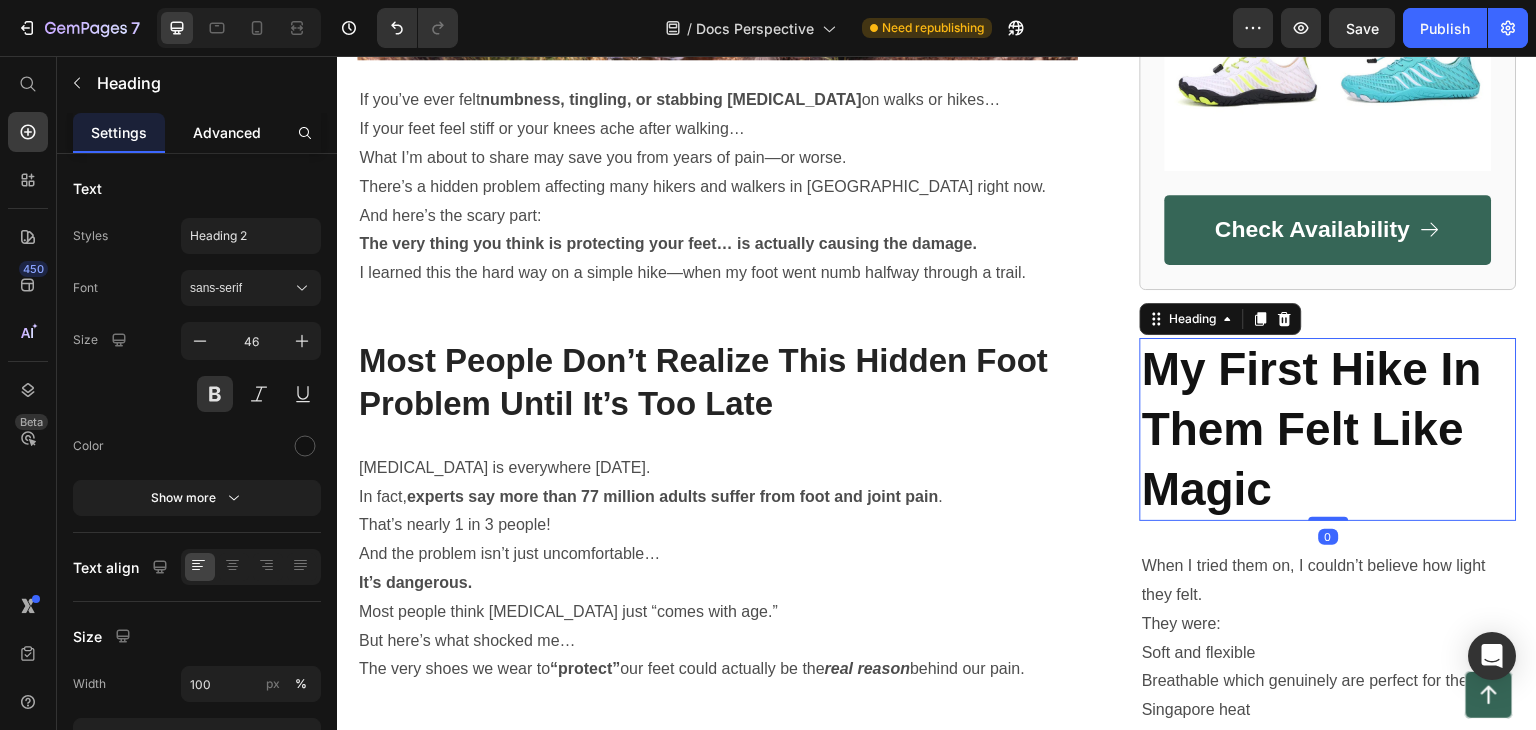 click on "Advanced" at bounding box center [227, 132] 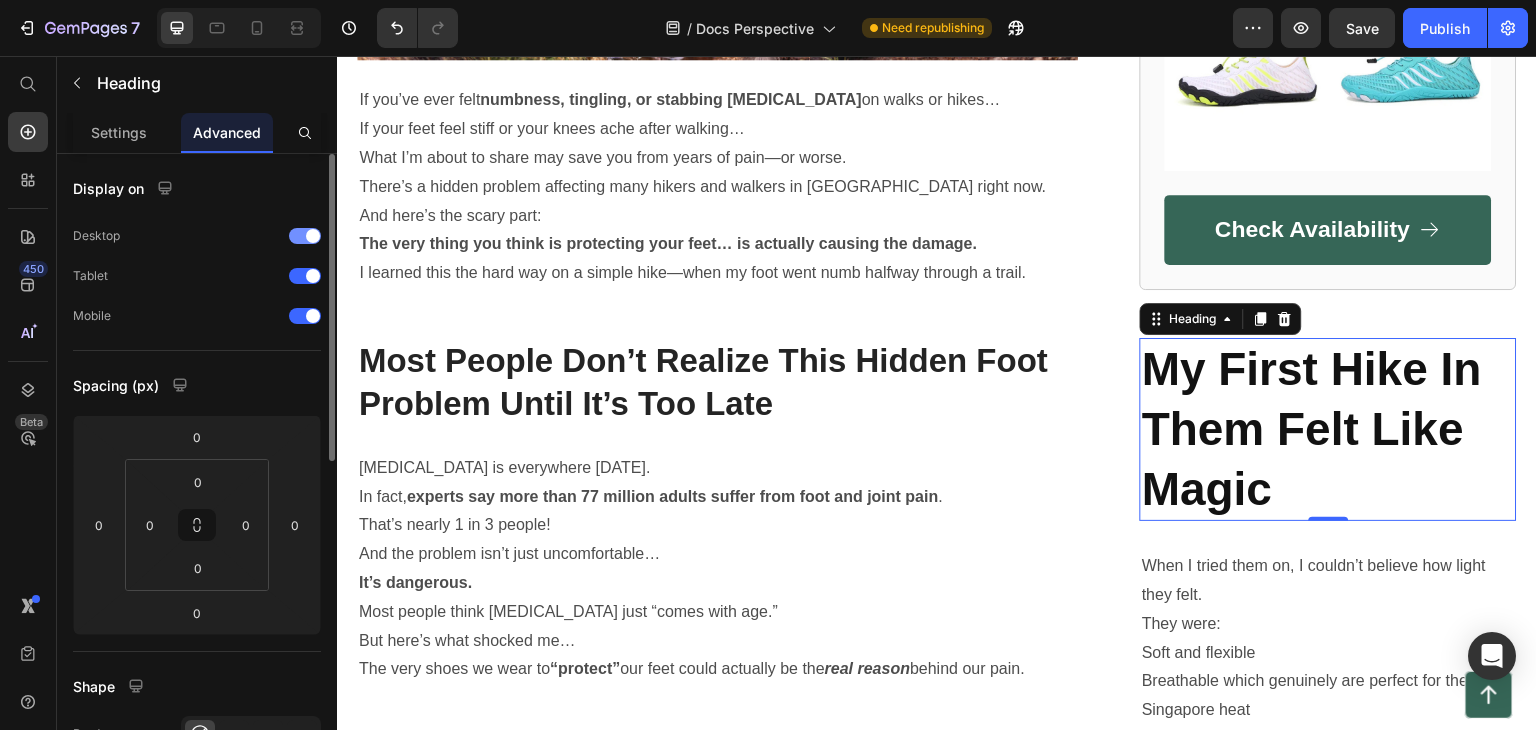 click at bounding box center (305, 236) 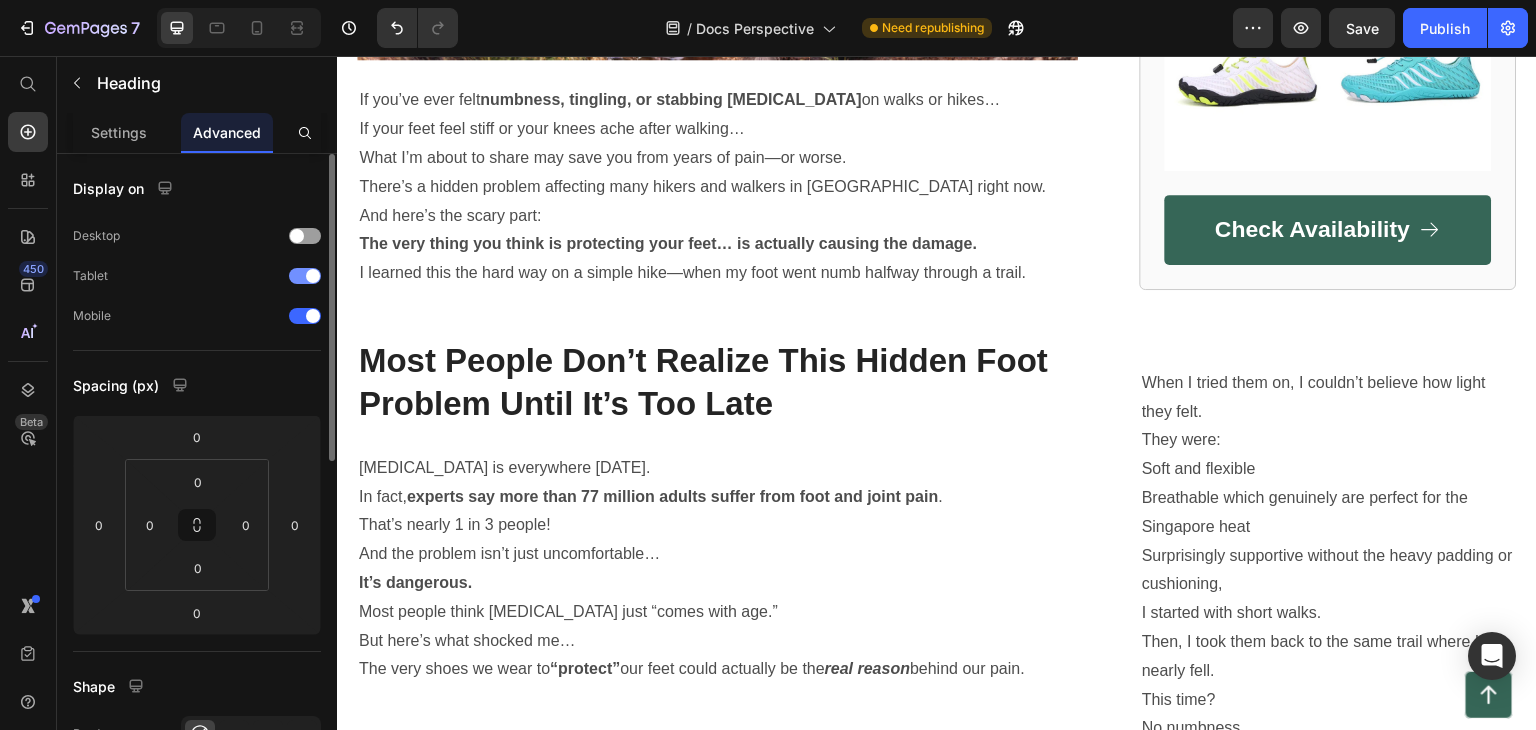 click at bounding box center (305, 276) 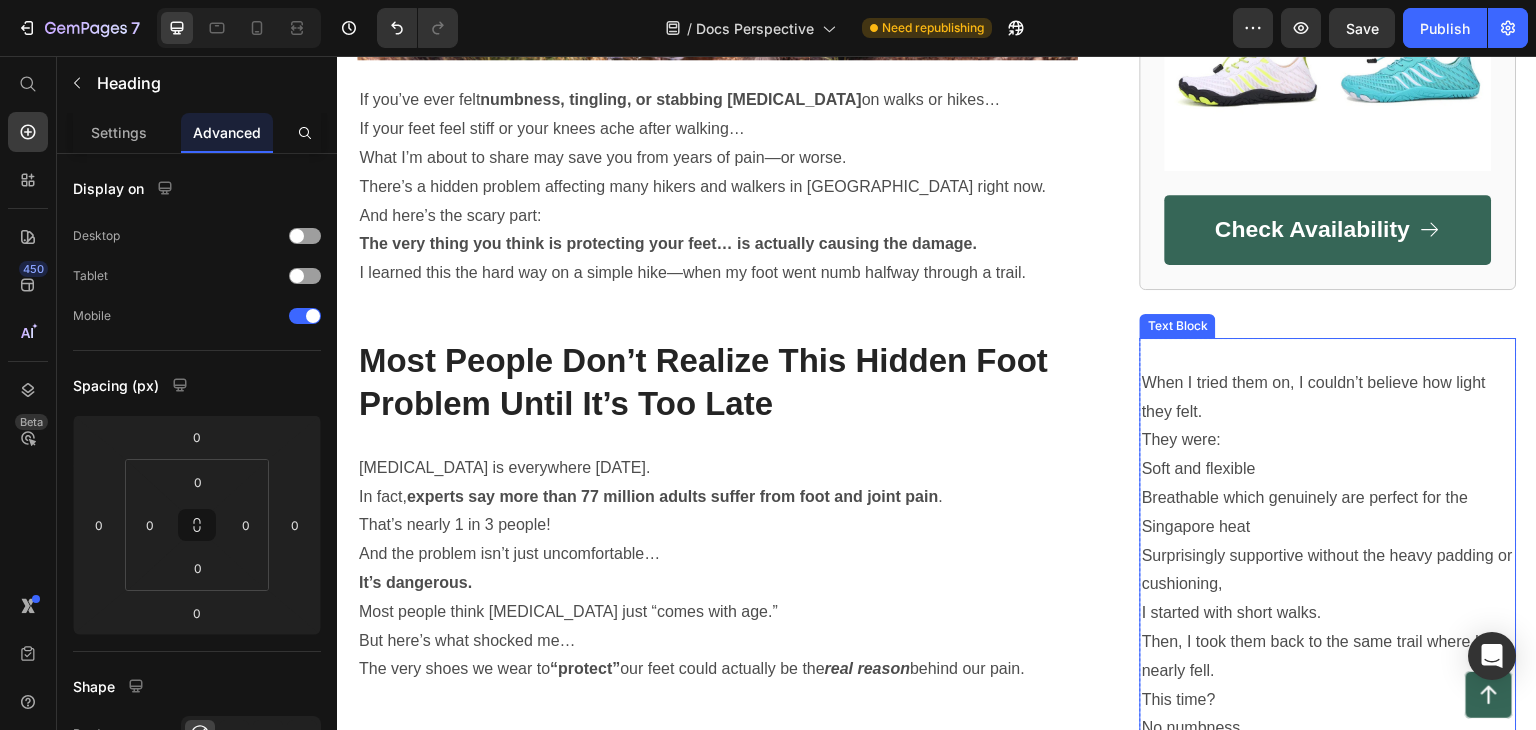 click on "Soft and flexible" at bounding box center (1328, 469) 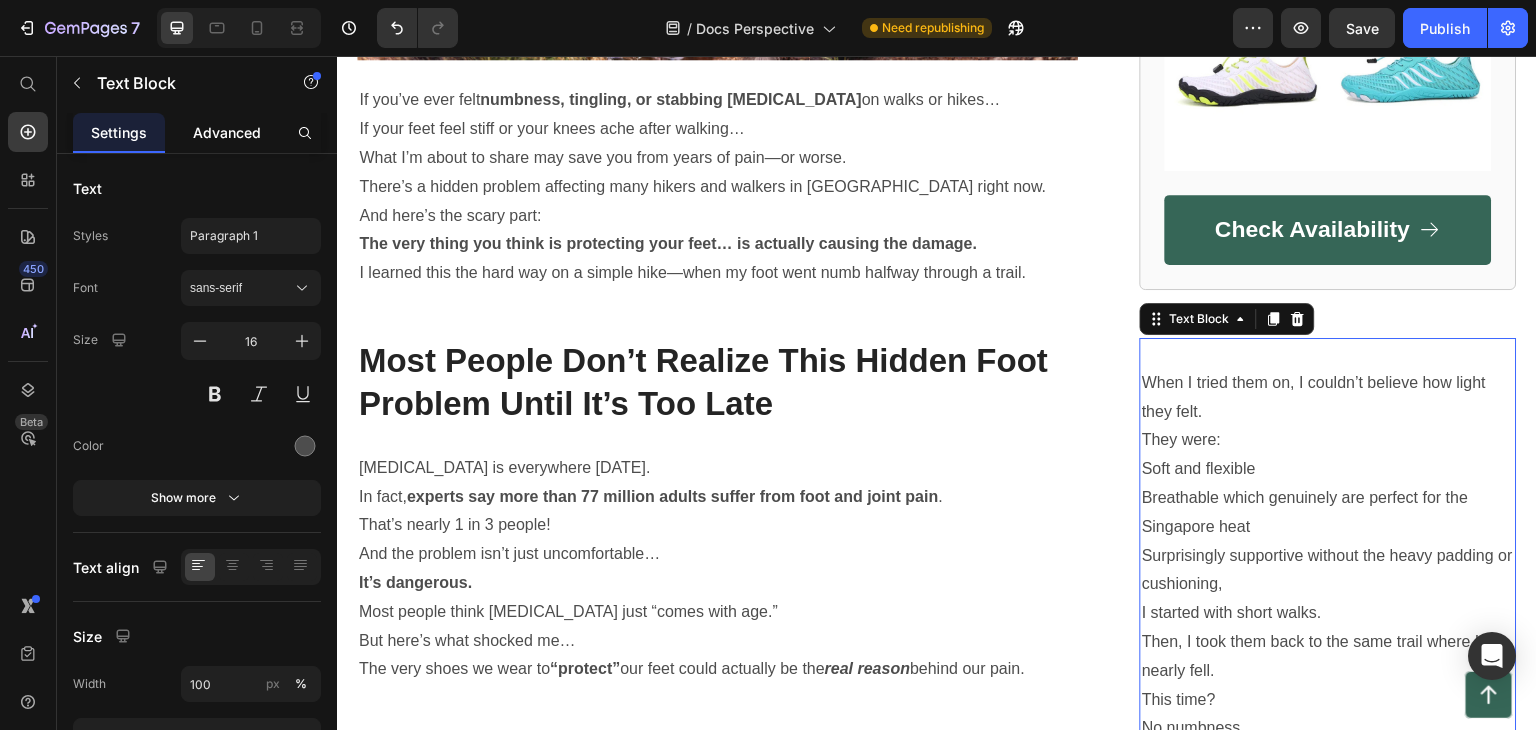 click on "Advanced" 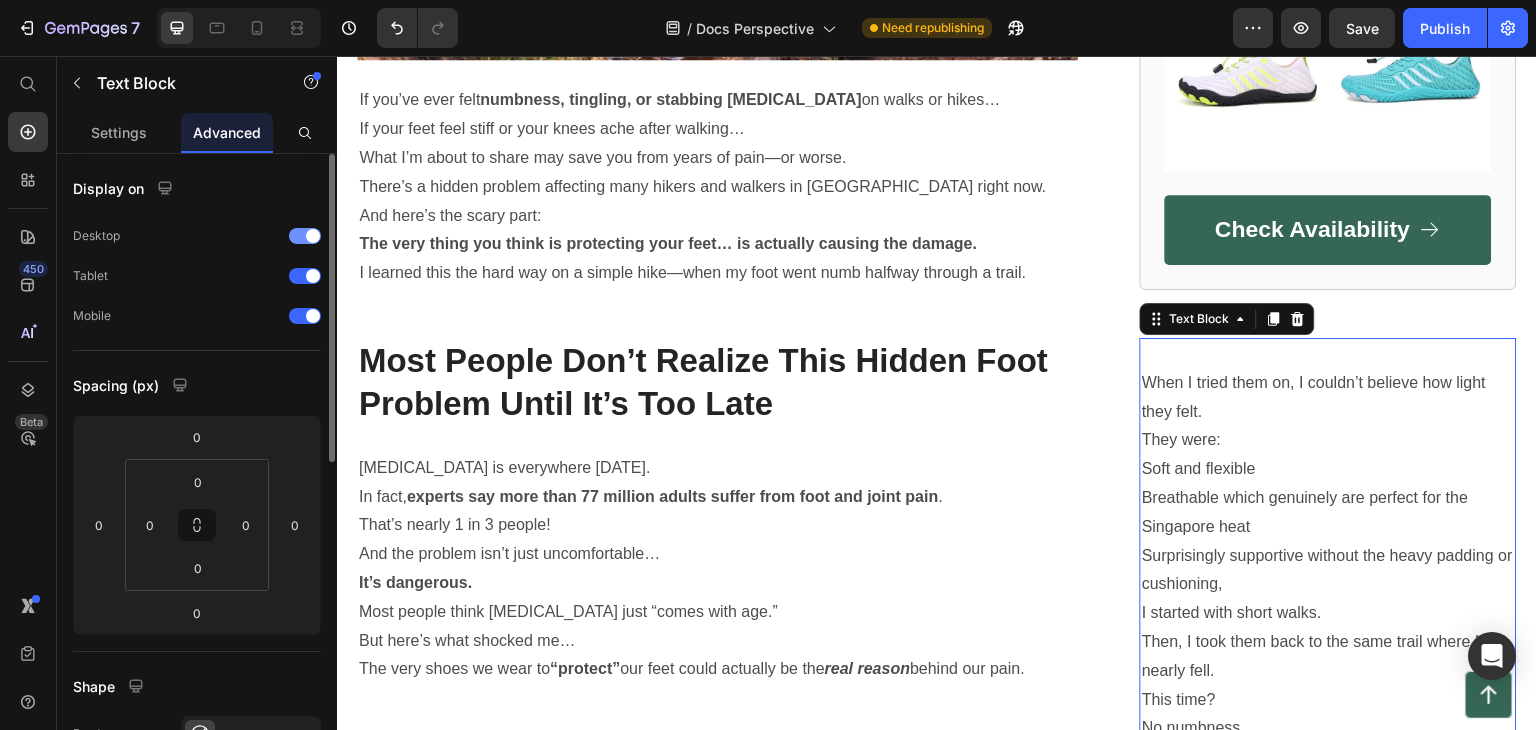 click at bounding box center (305, 236) 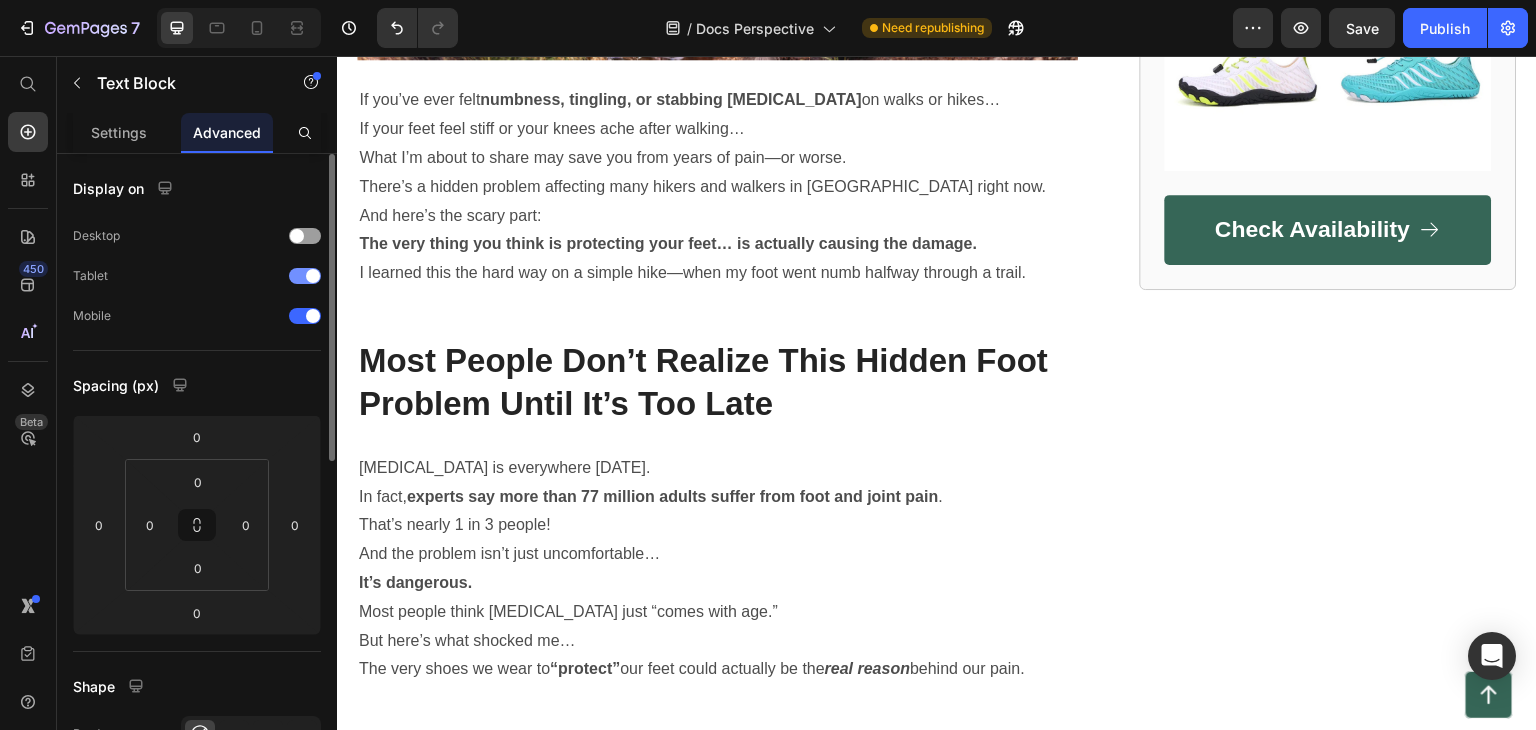 click at bounding box center [313, 276] 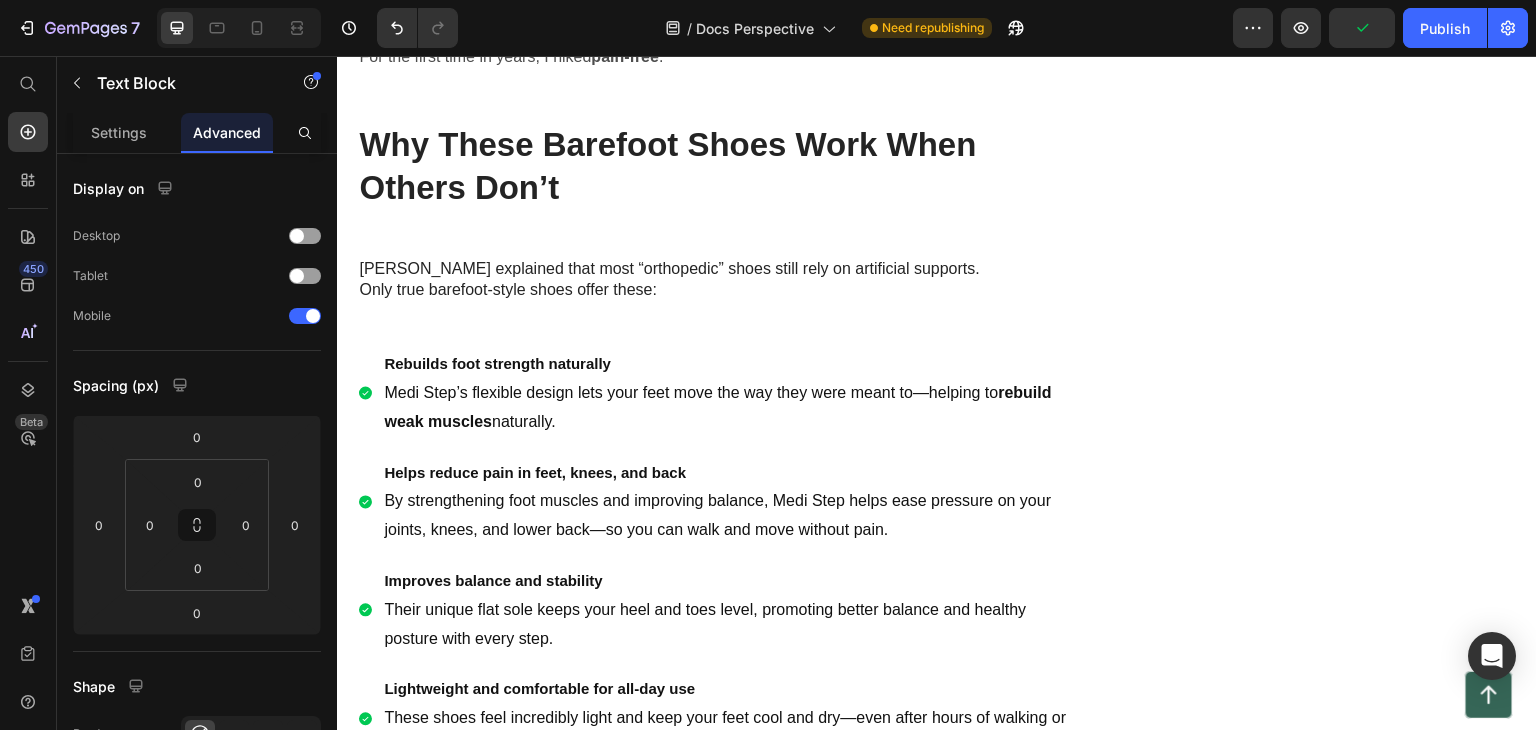 scroll, scrollTop: 3799, scrollLeft: 0, axis: vertical 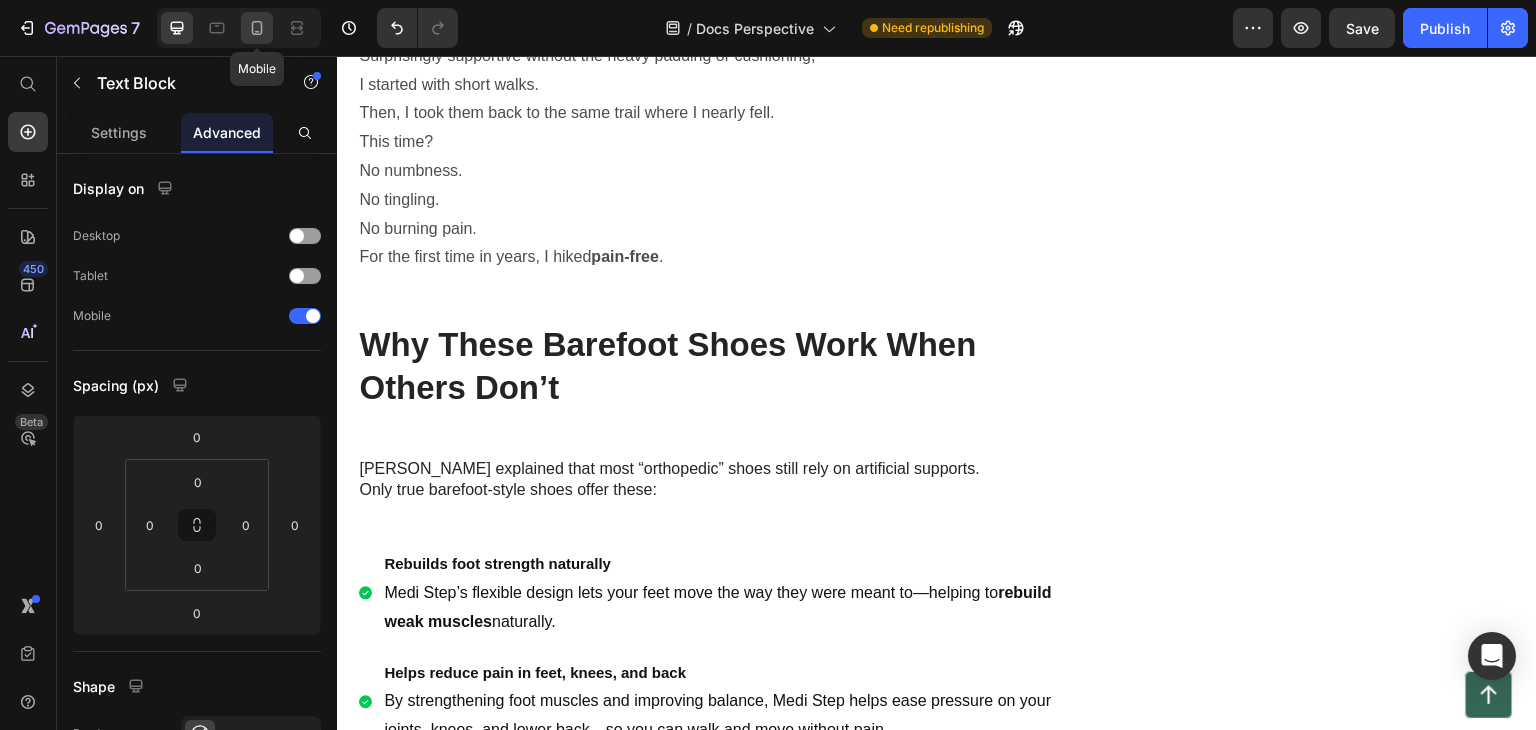 click 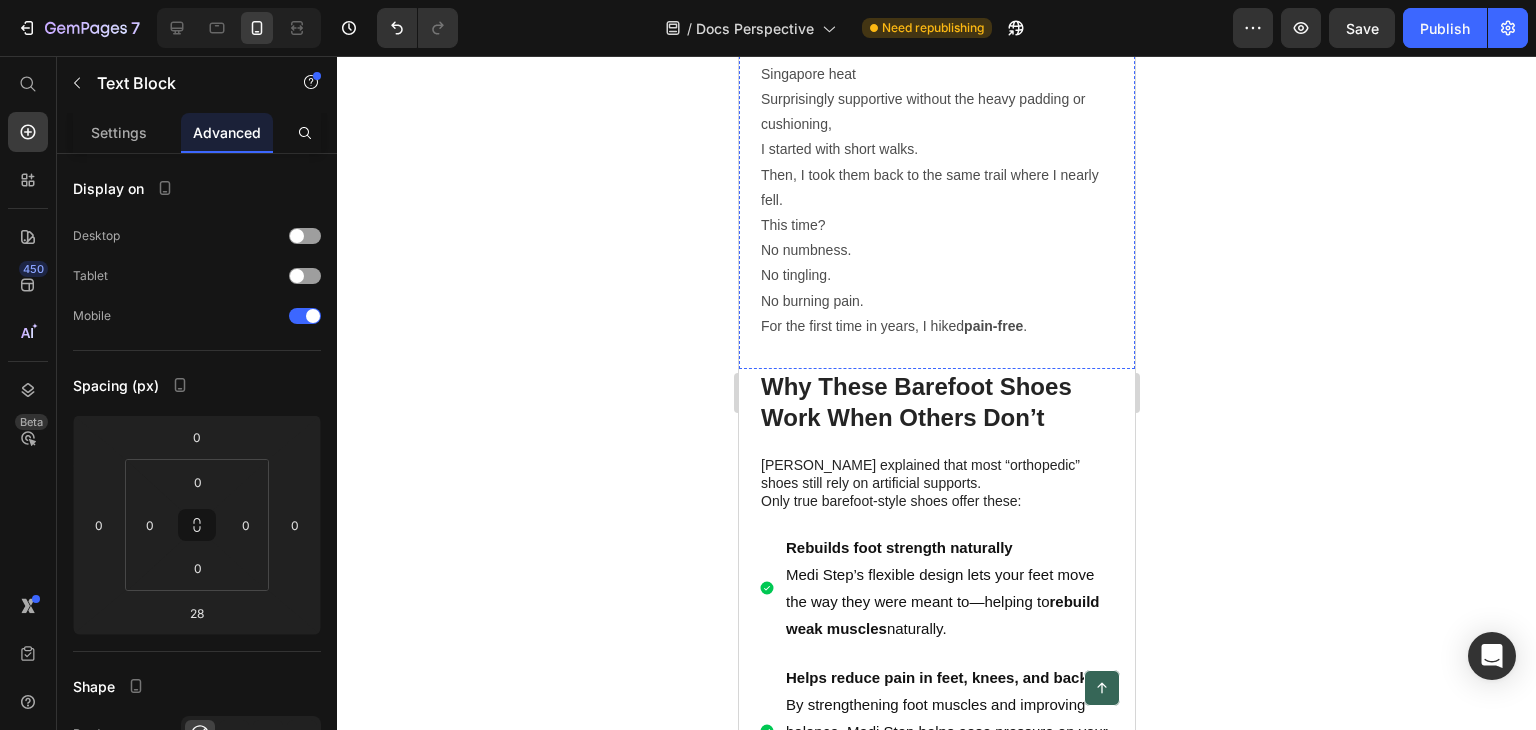 scroll, scrollTop: 4661, scrollLeft: 0, axis: vertical 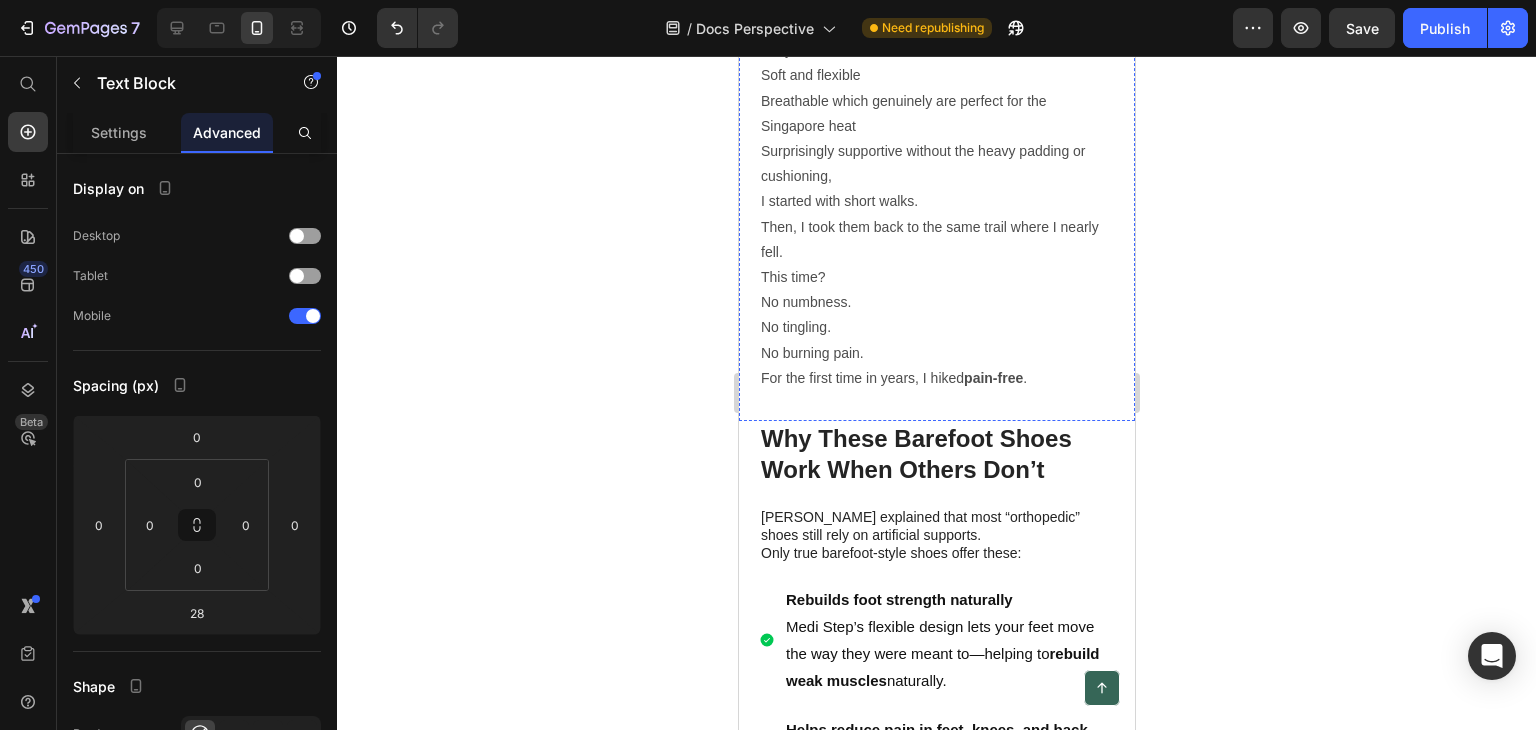 click on "My First Hike In Them Felt Like Magic" at bounding box center [936, -48] 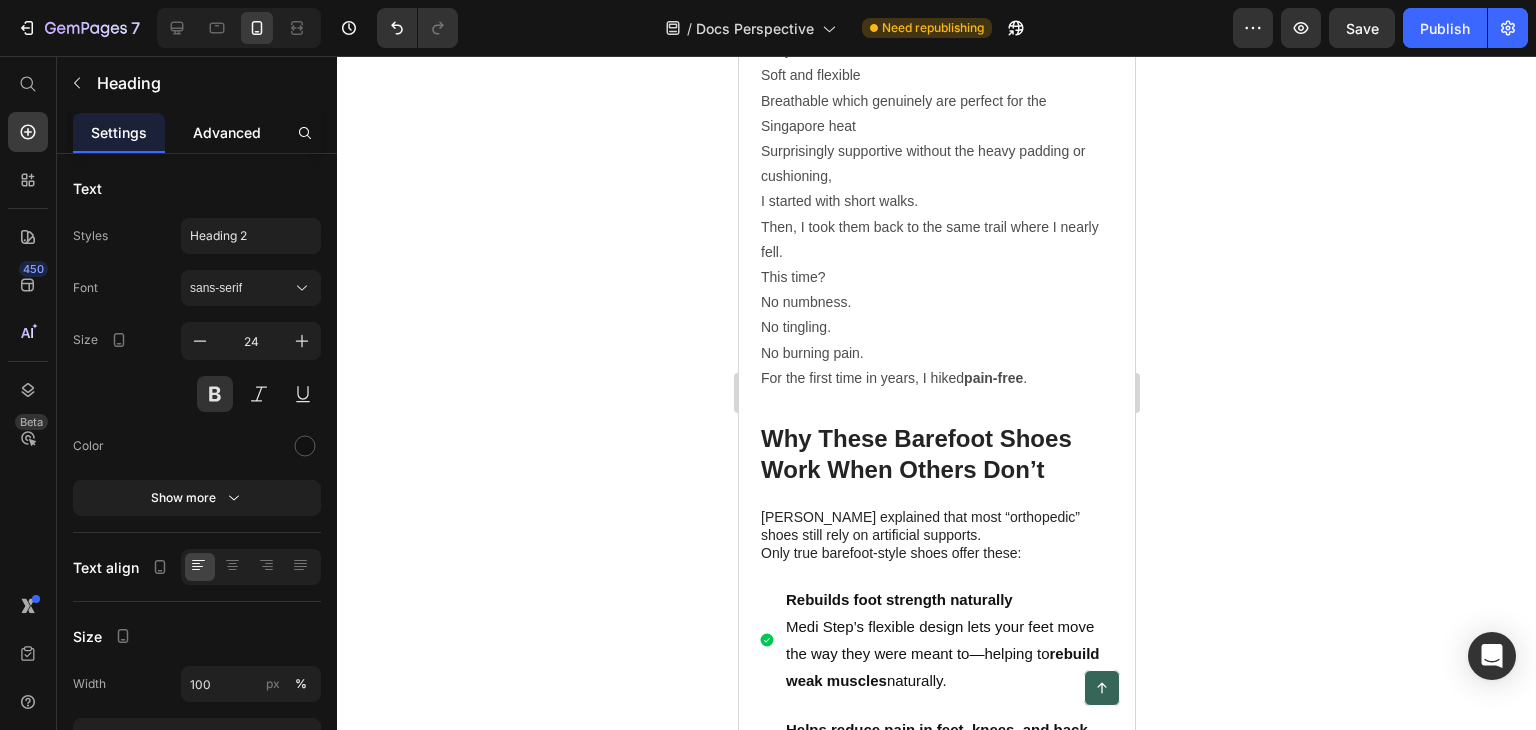 click on "Advanced" at bounding box center (227, 132) 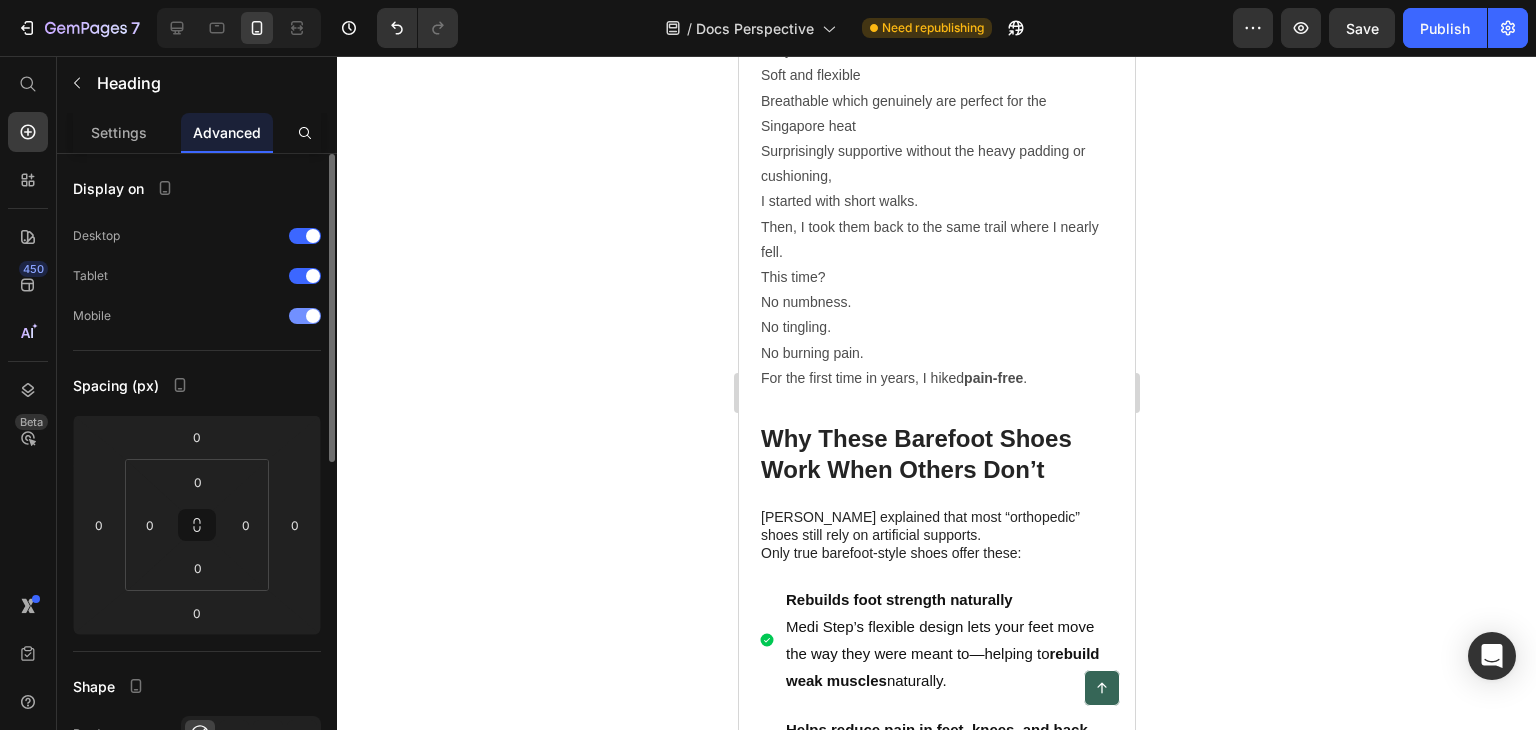 click at bounding box center (313, 316) 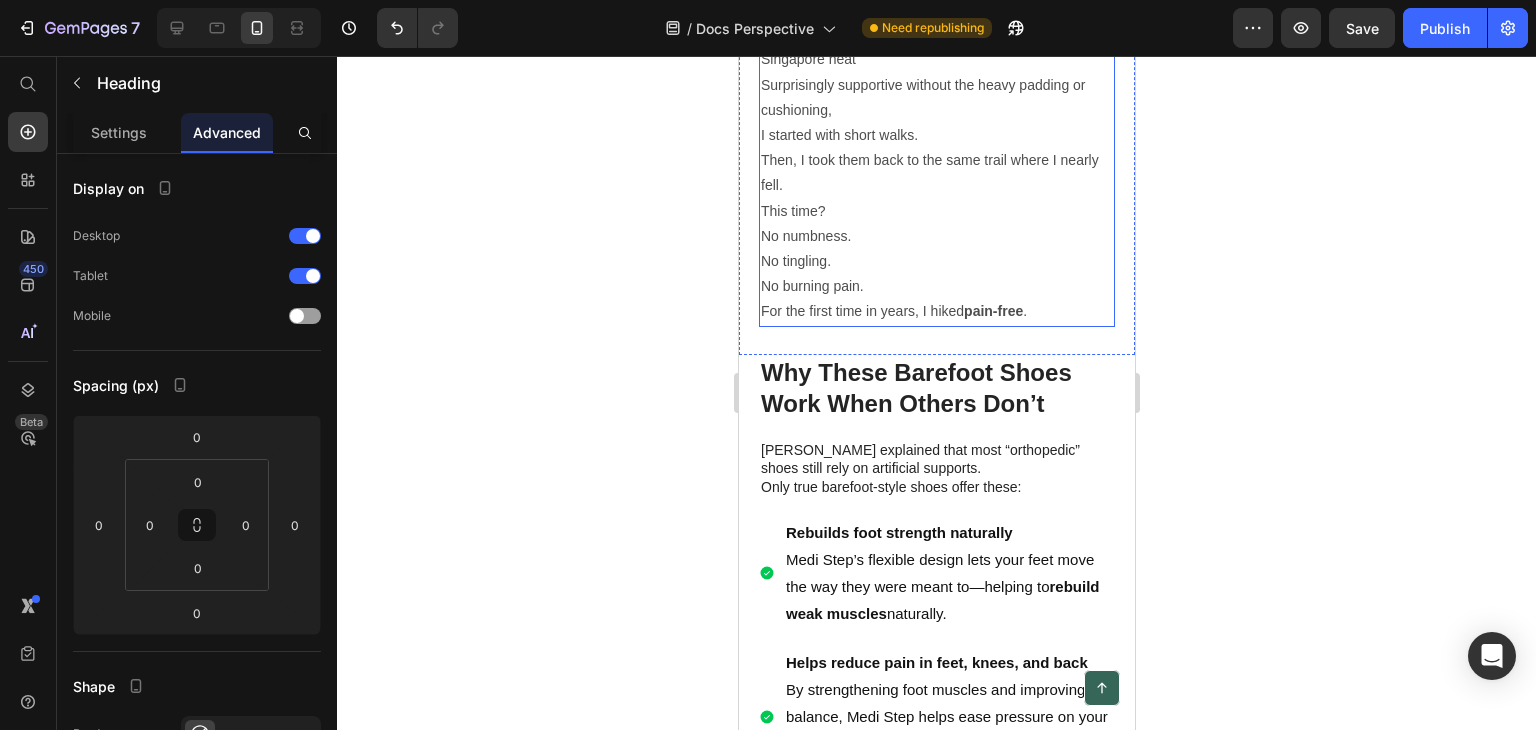 click on "Breathable which genuinely are perfect for the Singapore heat" at bounding box center [936, 47] 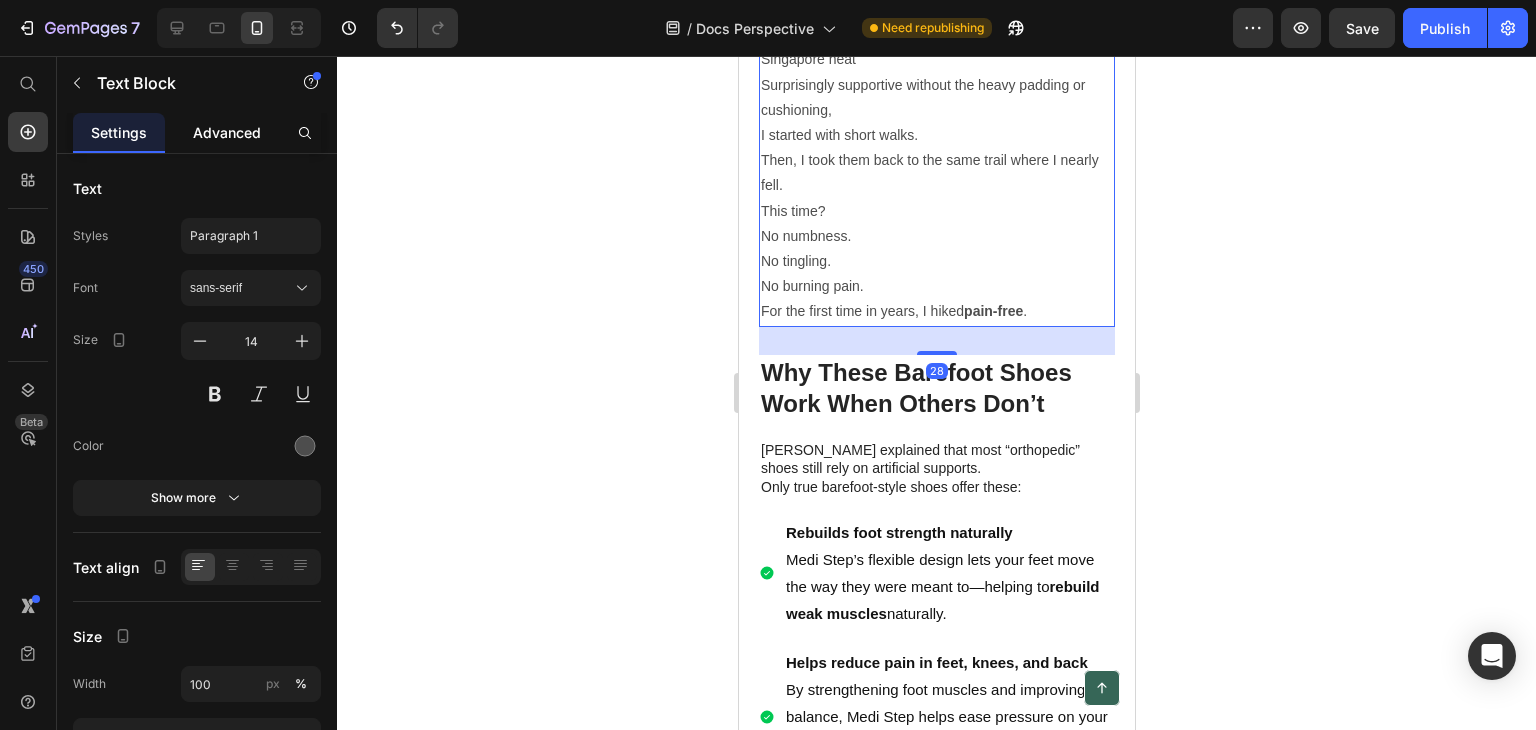 click on "Advanced" 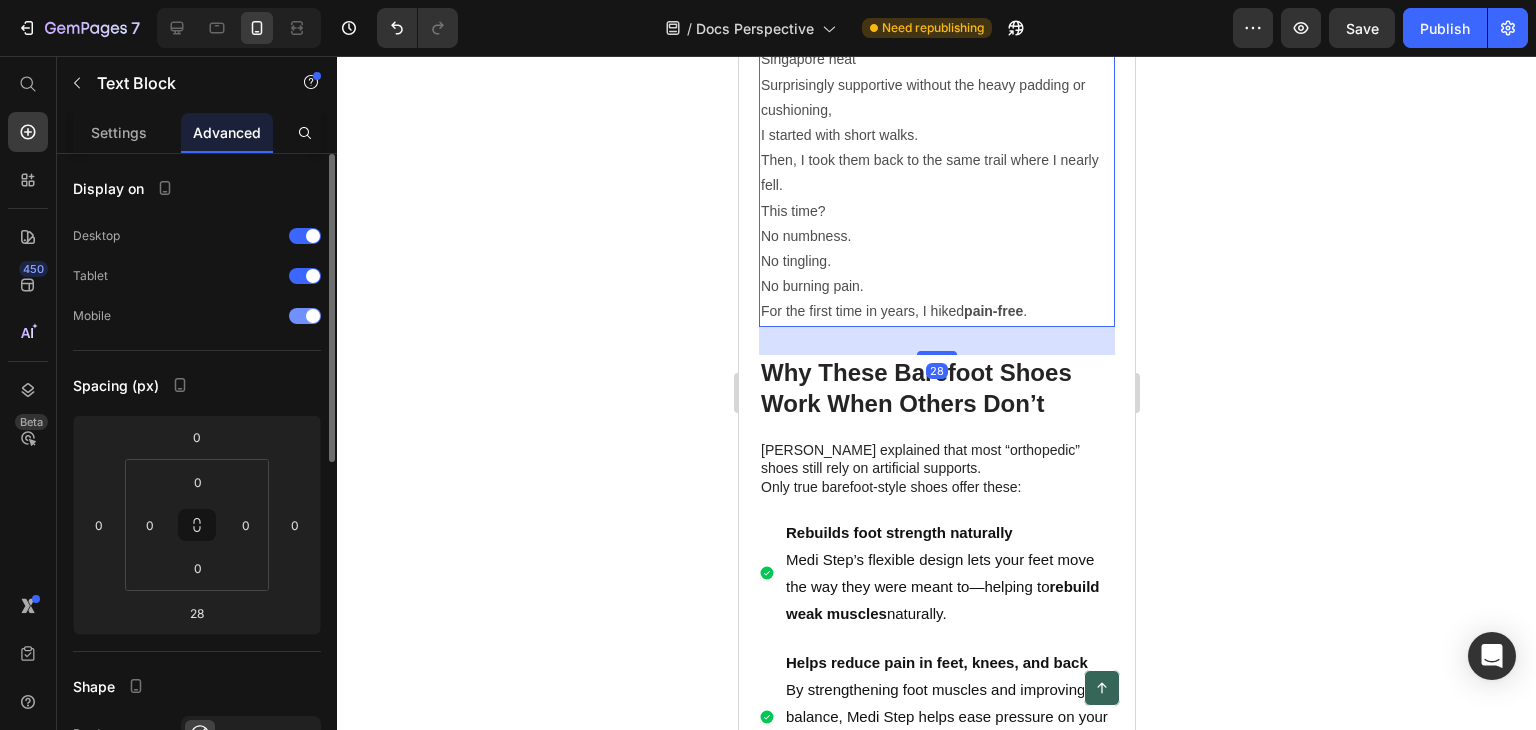 click at bounding box center [305, 316] 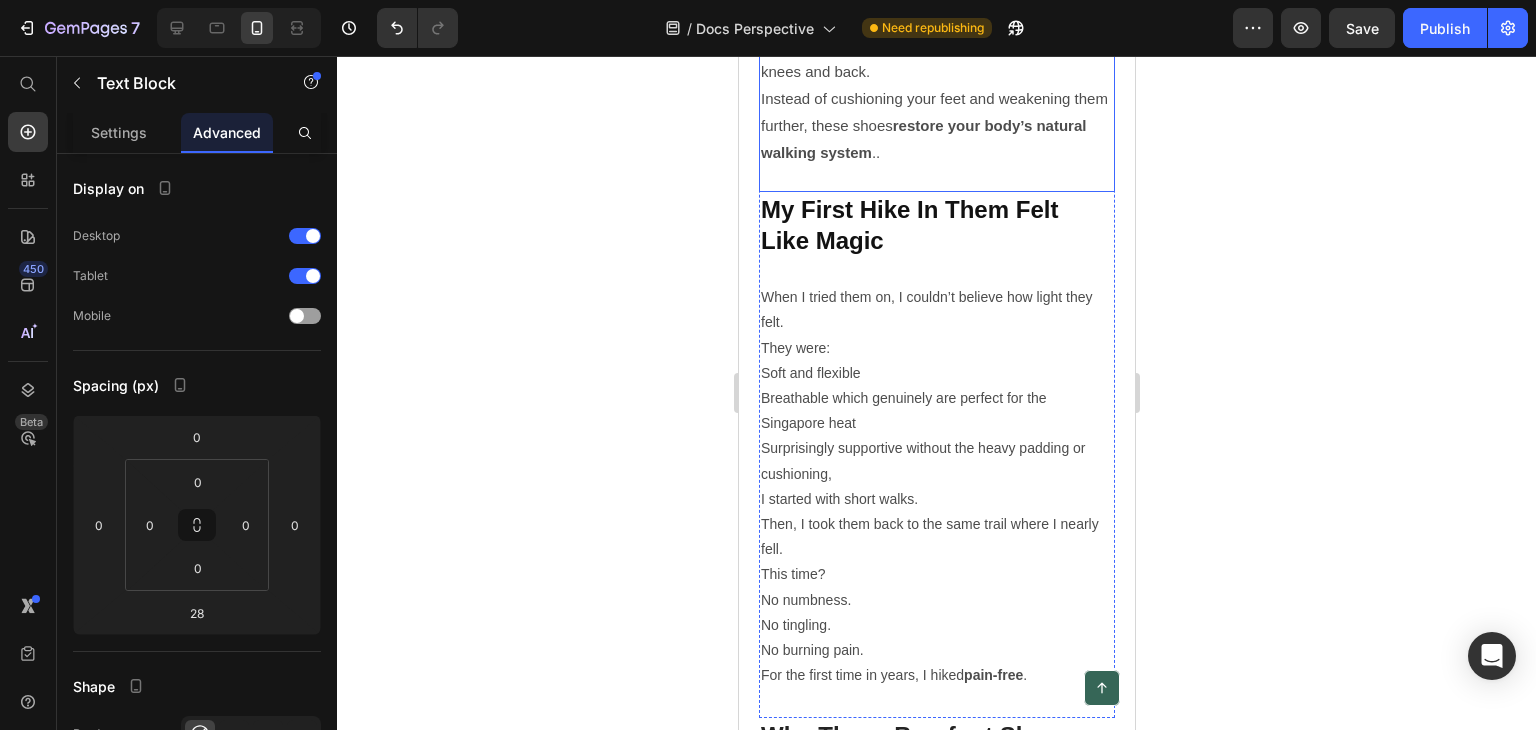 scroll, scrollTop: 3861, scrollLeft: 0, axis: vertical 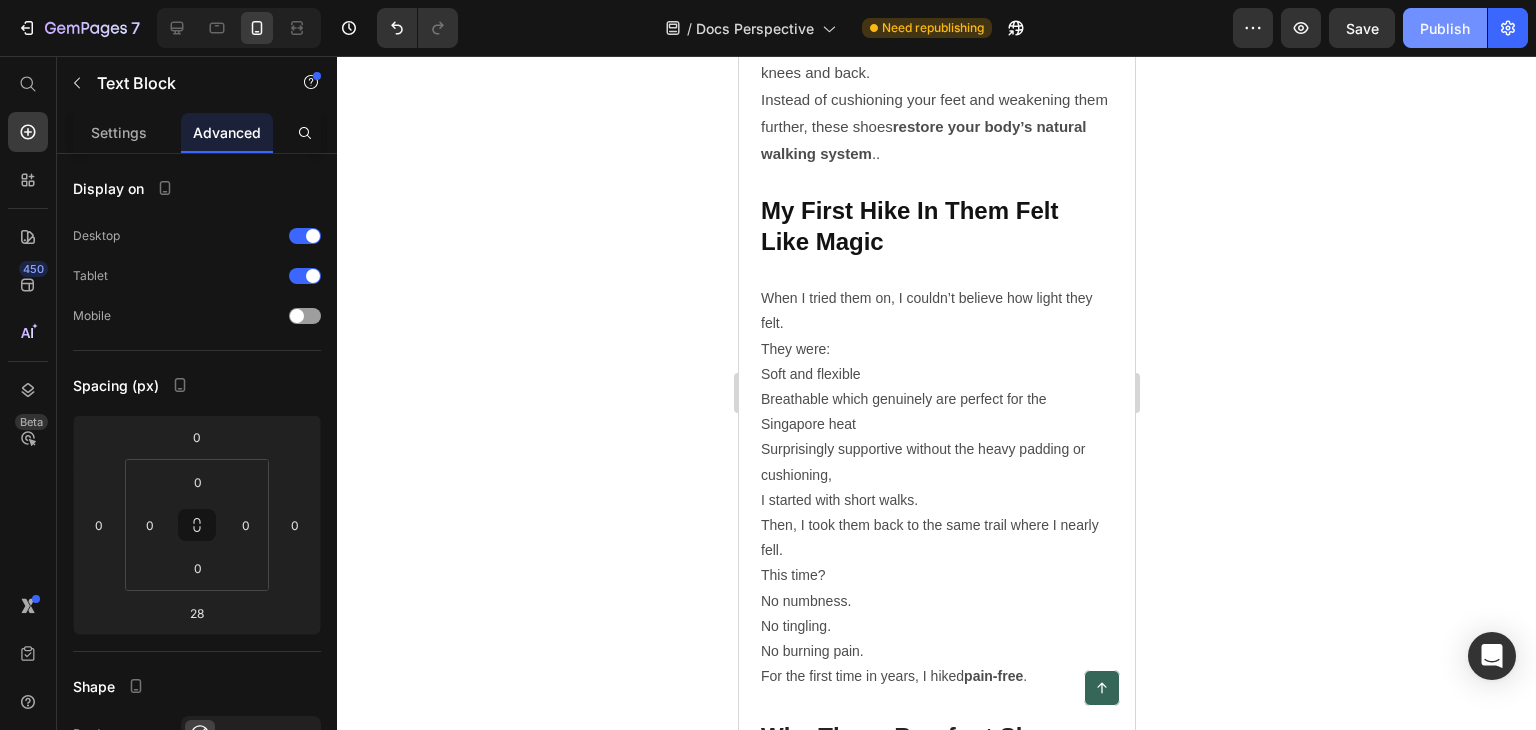 click on "Publish" at bounding box center [1445, 28] 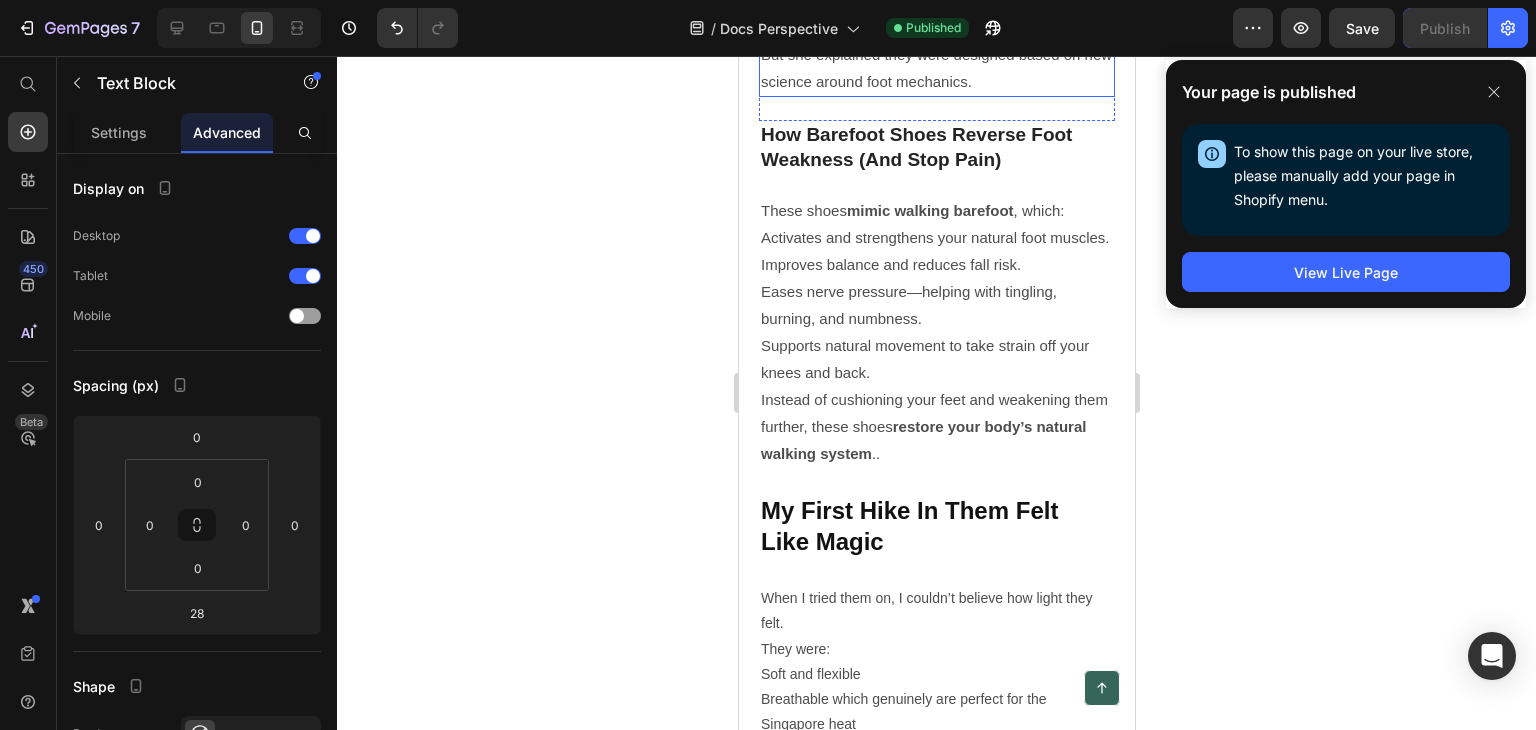 scroll, scrollTop: 3161, scrollLeft: 0, axis: vertical 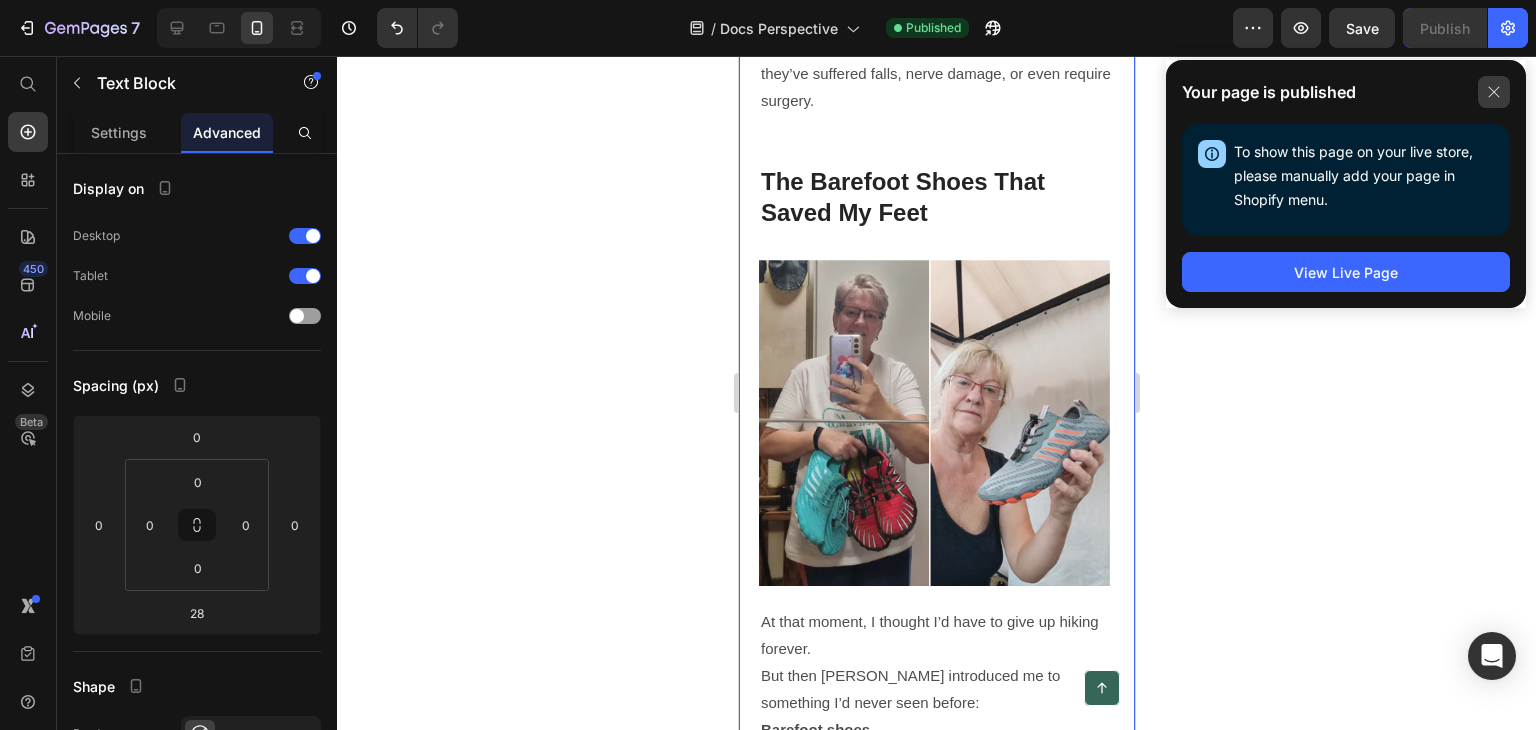 click 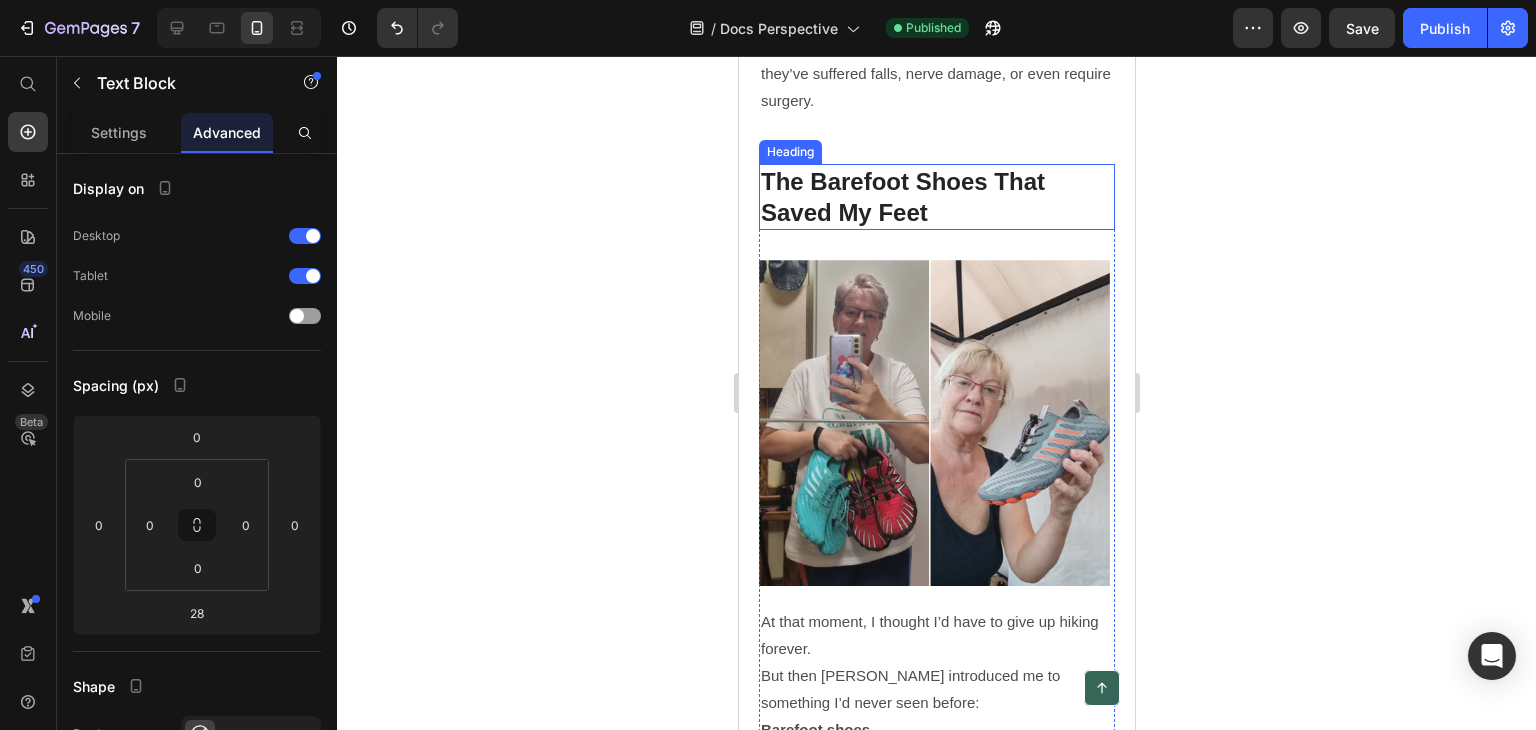 scroll, scrollTop: 2761, scrollLeft: 0, axis: vertical 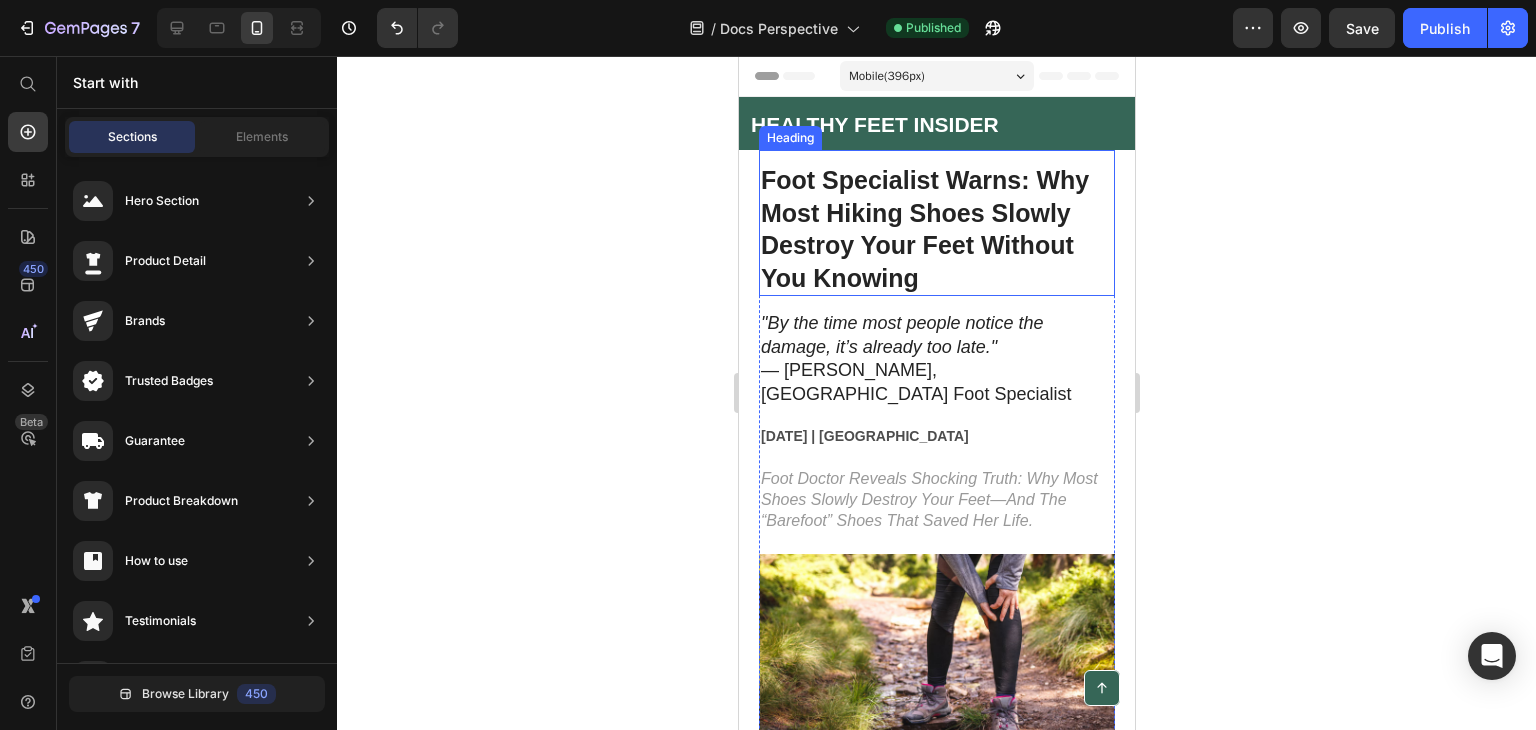 click on "Foot Specialist Warns: Why Most Hiking Shoes Slowly Destroy Your Feet Without You Knowing" at bounding box center (936, 229) 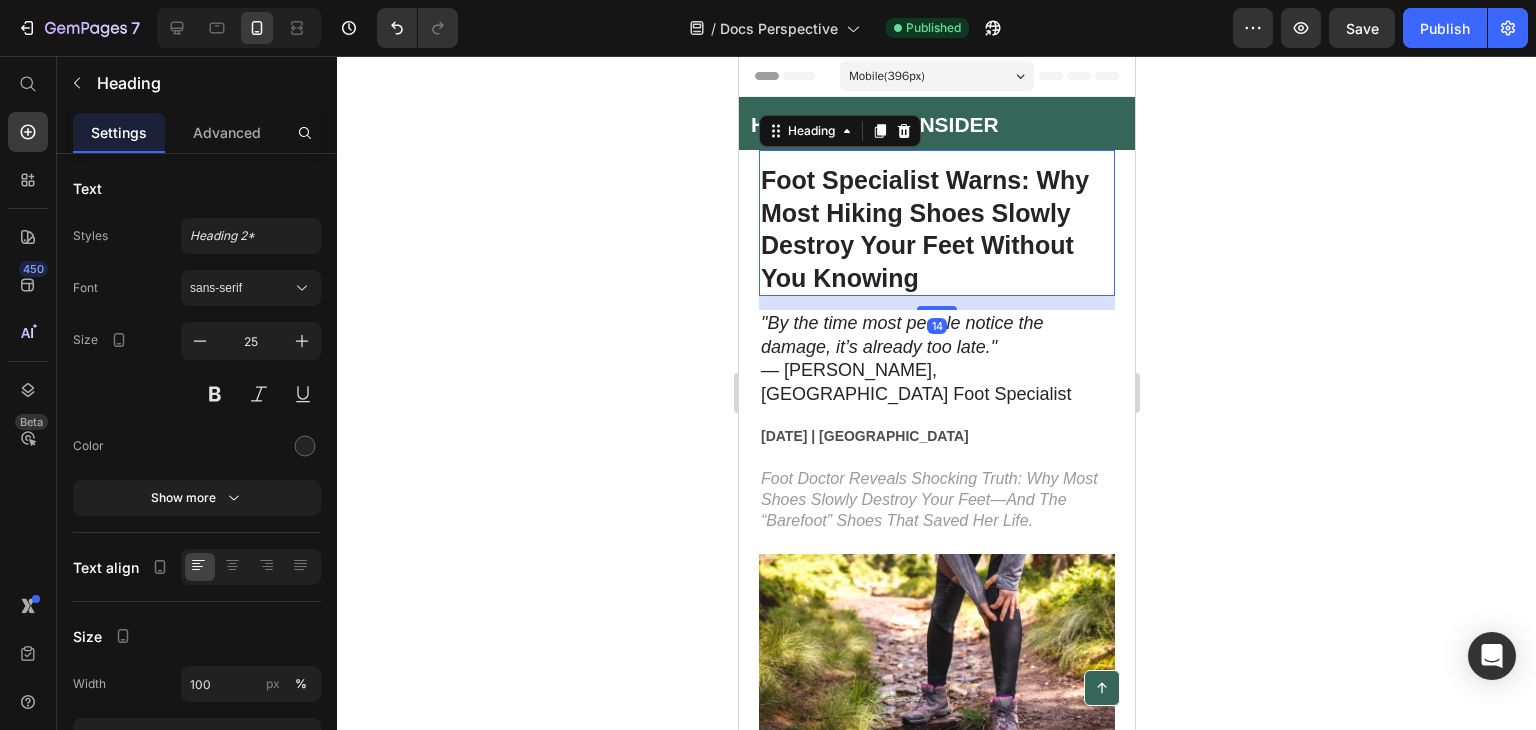 click on "Foot Specialist Warns: Why Most Hiking Shoes Slowly Destroy Your Feet Without You Knowing" at bounding box center [936, 229] 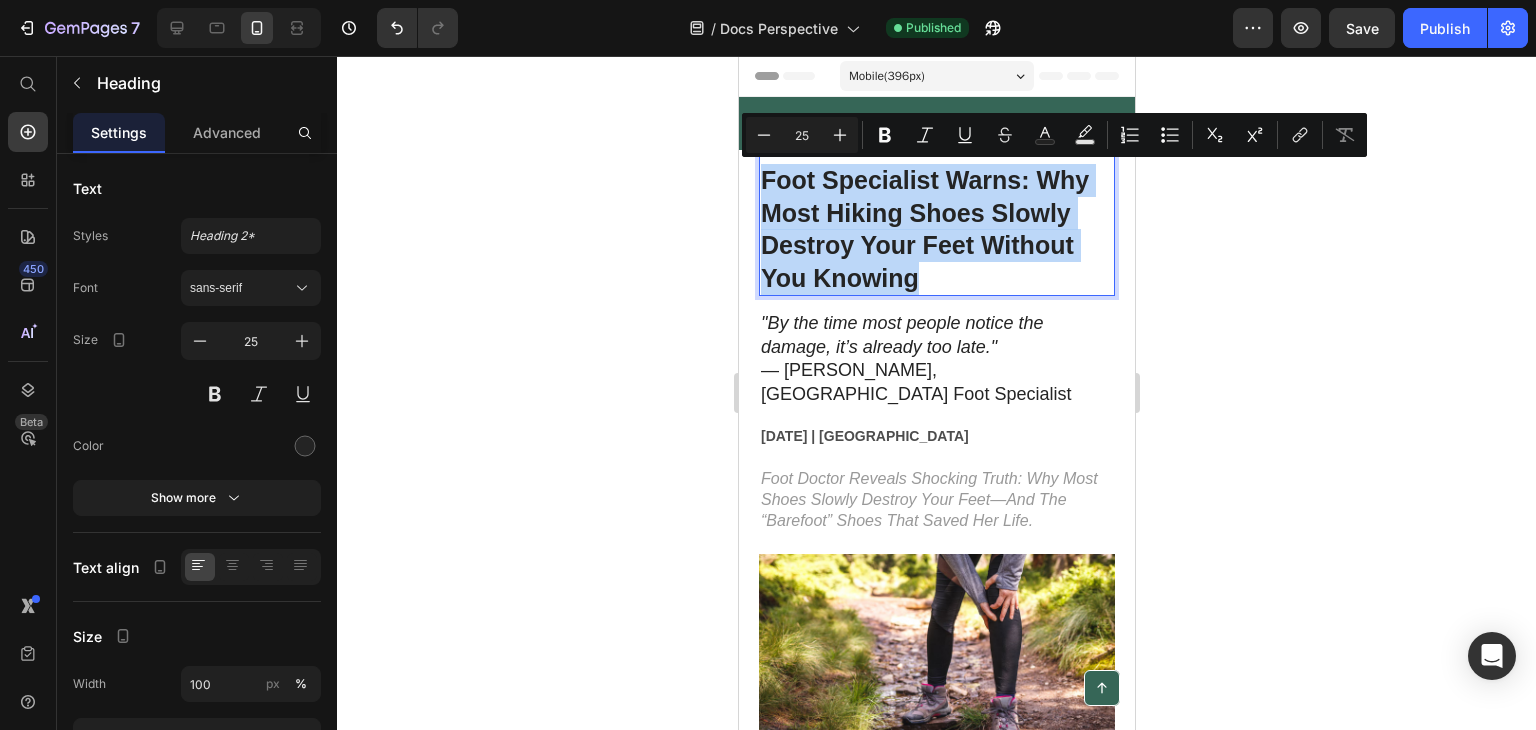 drag, startPoint x: 763, startPoint y: 178, endPoint x: 922, endPoint y: 277, distance: 187.3019 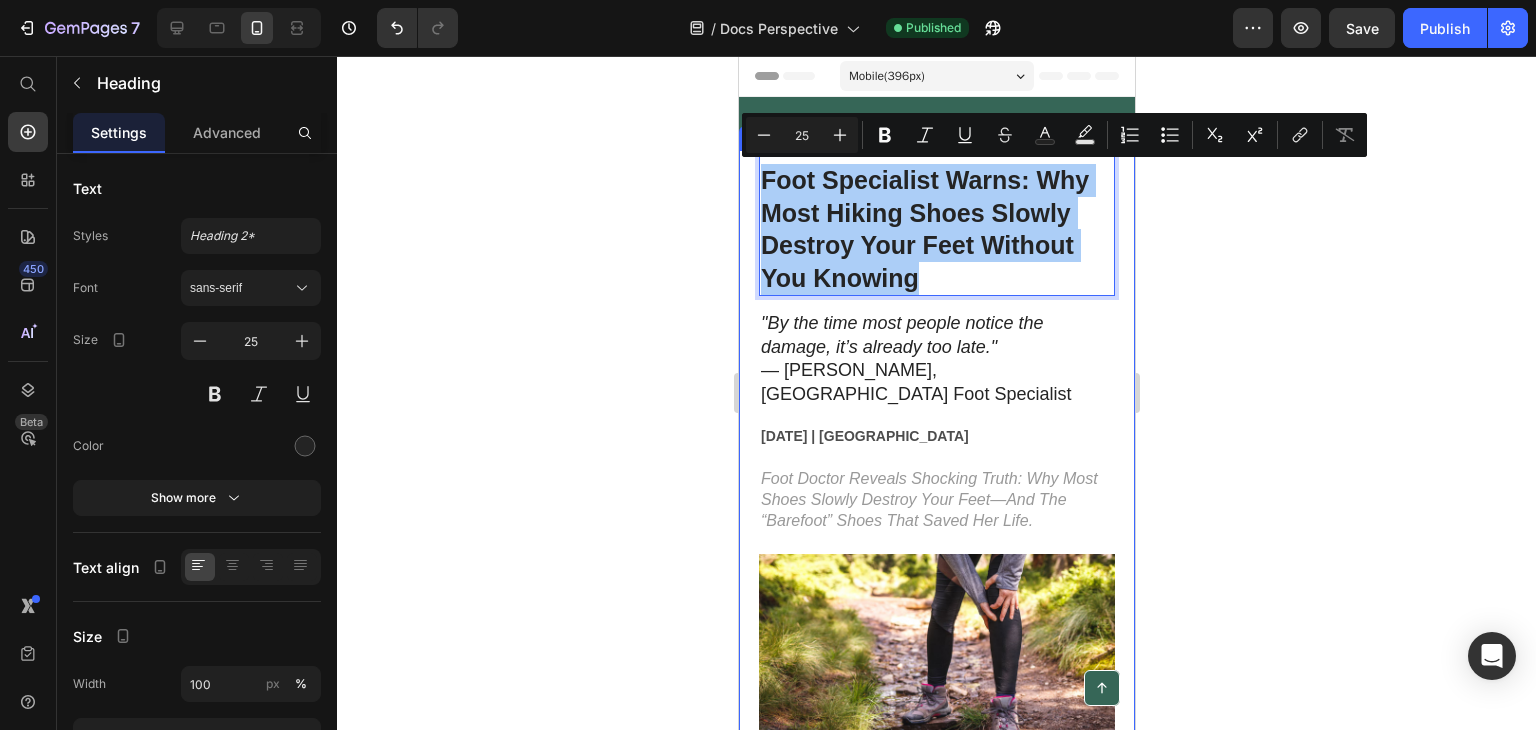 click 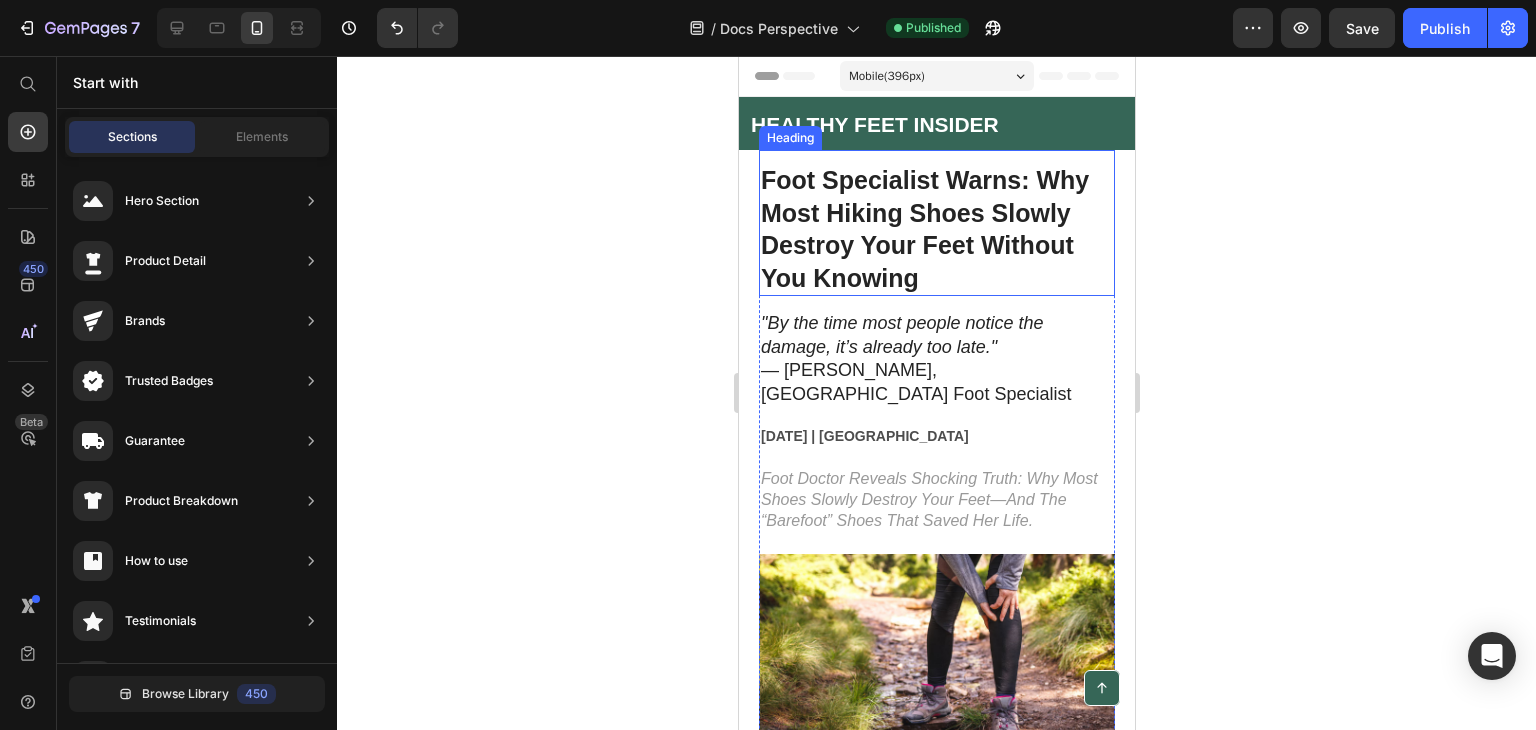 click on "Foot Specialist Warns: Why Most Hiking Shoes Slowly Destroy Your Feet Without You Knowing" at bounding box center [936, 229] 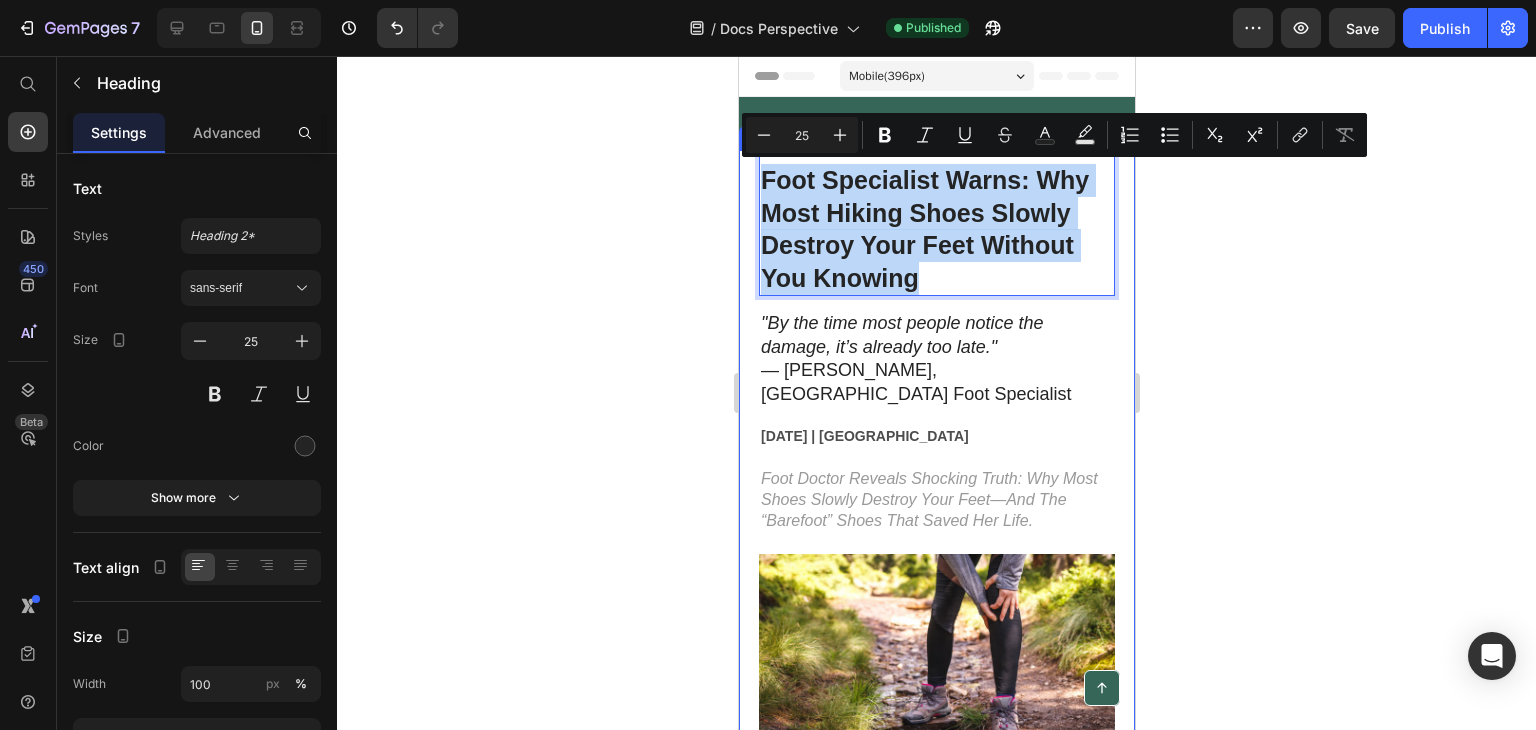 drag, startPoint x: 937, startPoint y: 277, endPoint x: 742, endPoint y: 158, distance: 228.44255 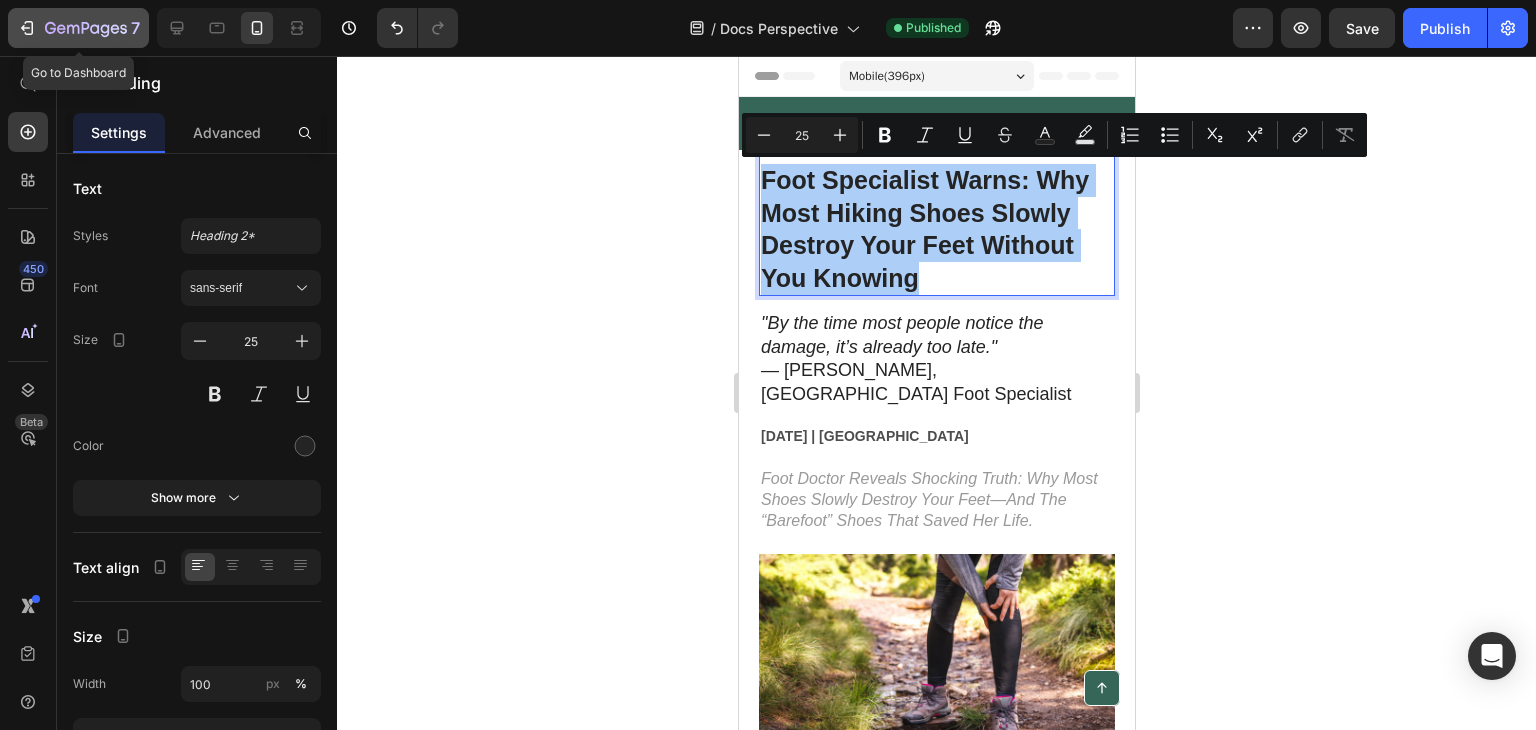 click 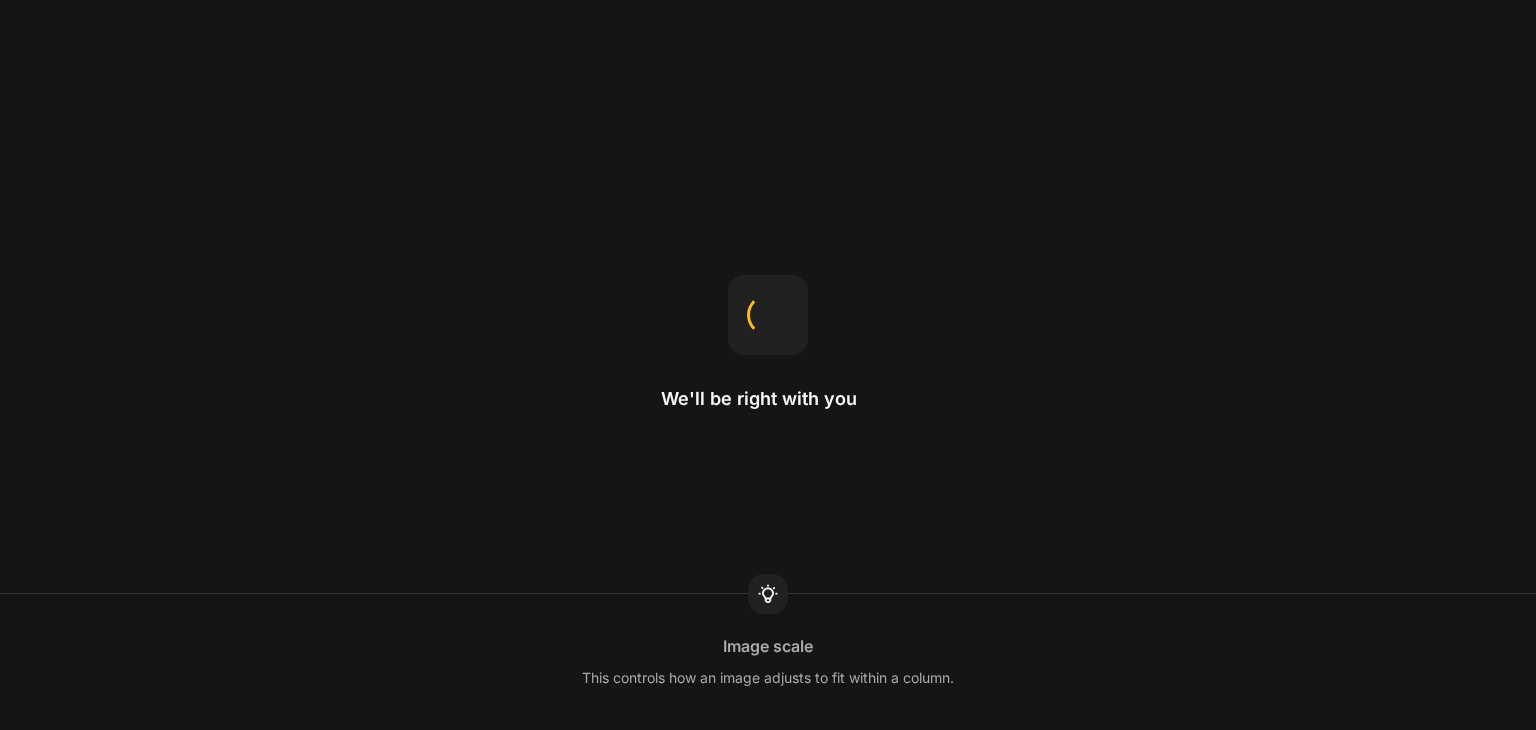 scroll, scrollTop: 0, scrollLeft: 0, axis: both 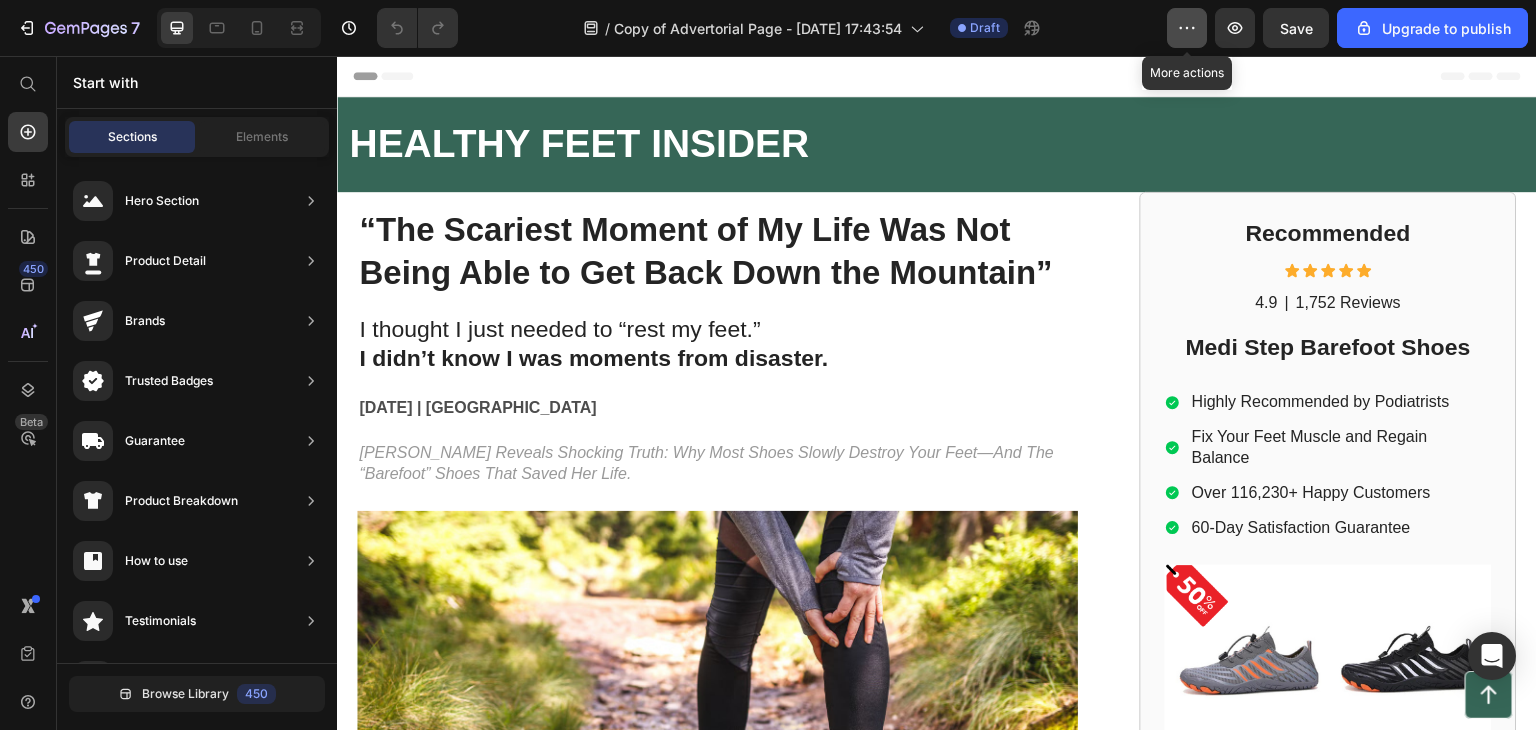 click 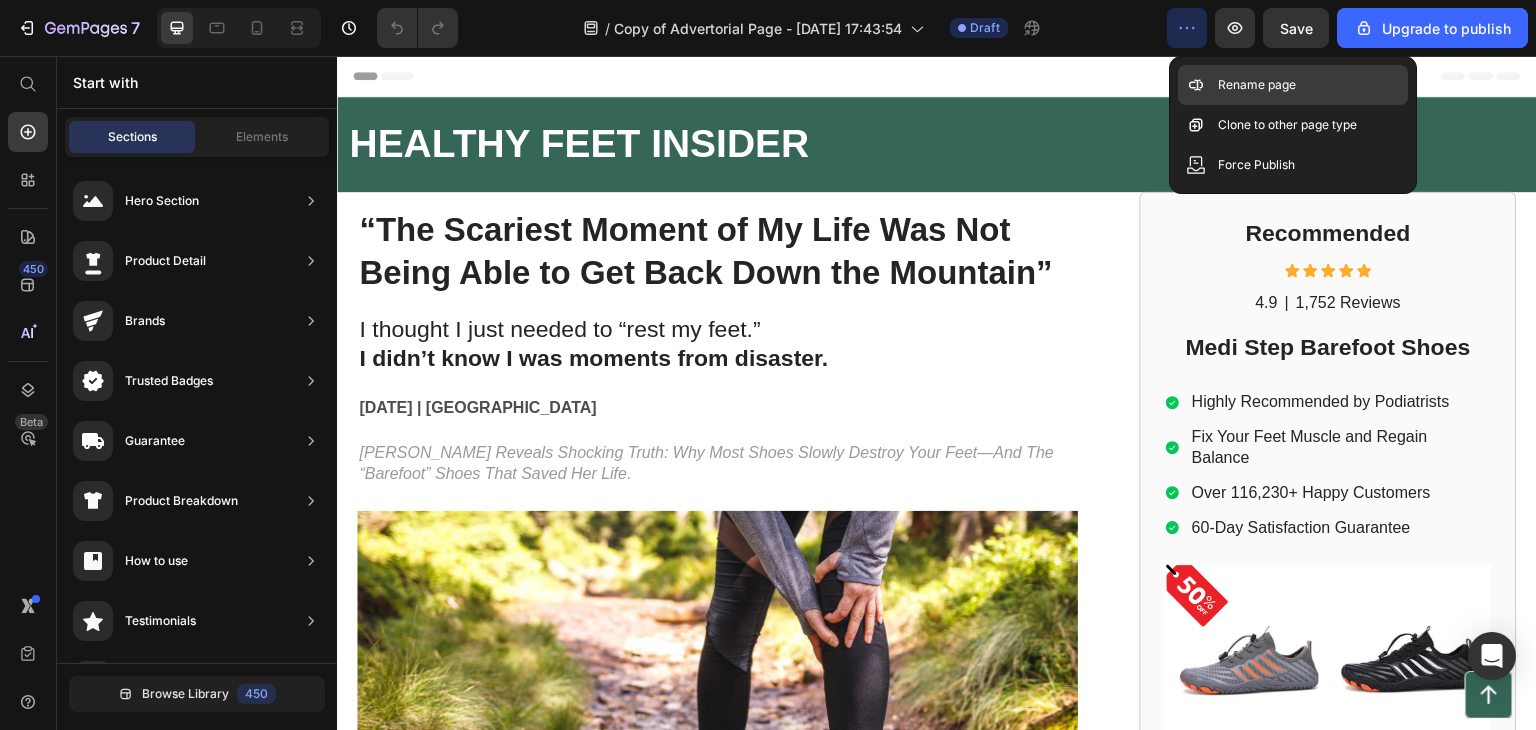 click on "Rename page" at bounding box center (1257, 85) 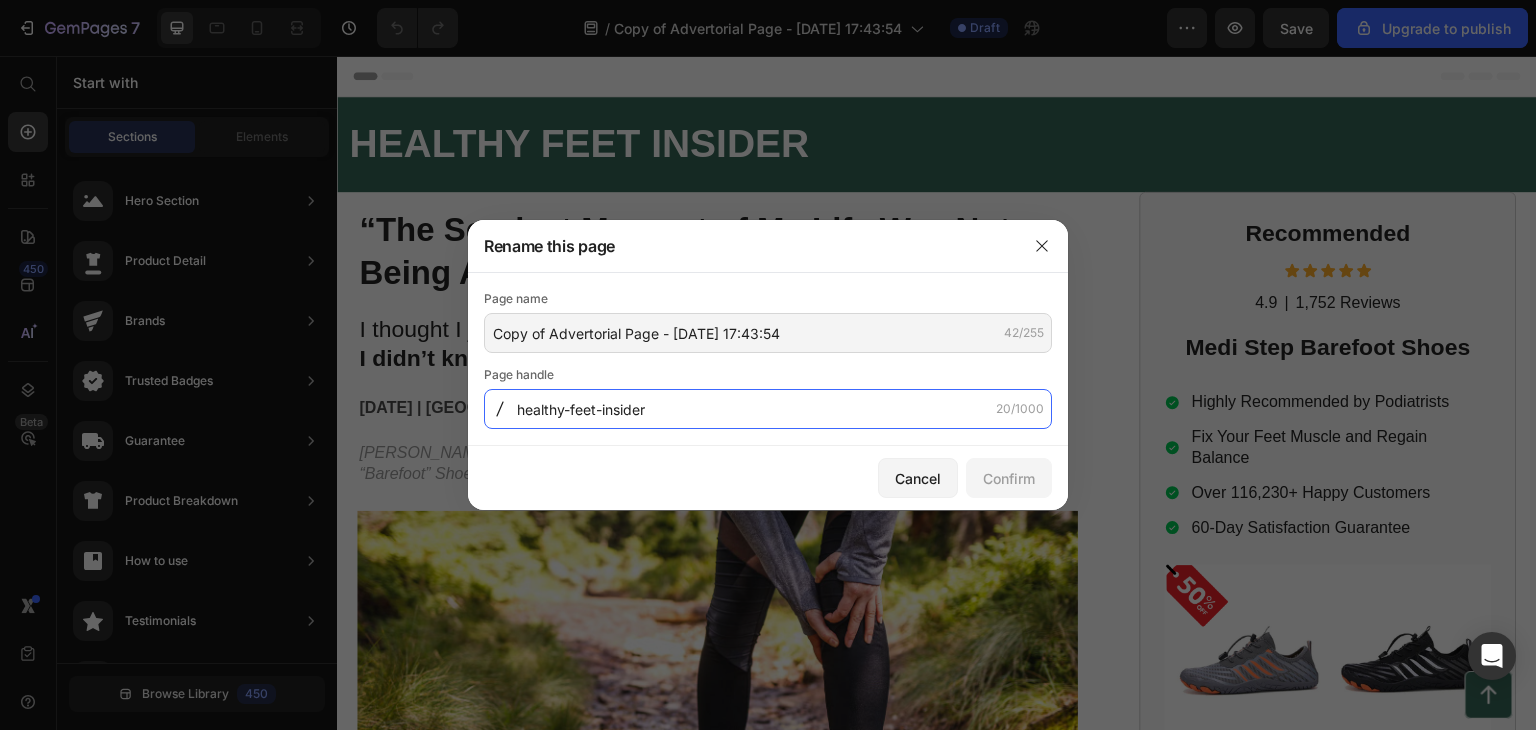 click on "healthy-feet-insider" 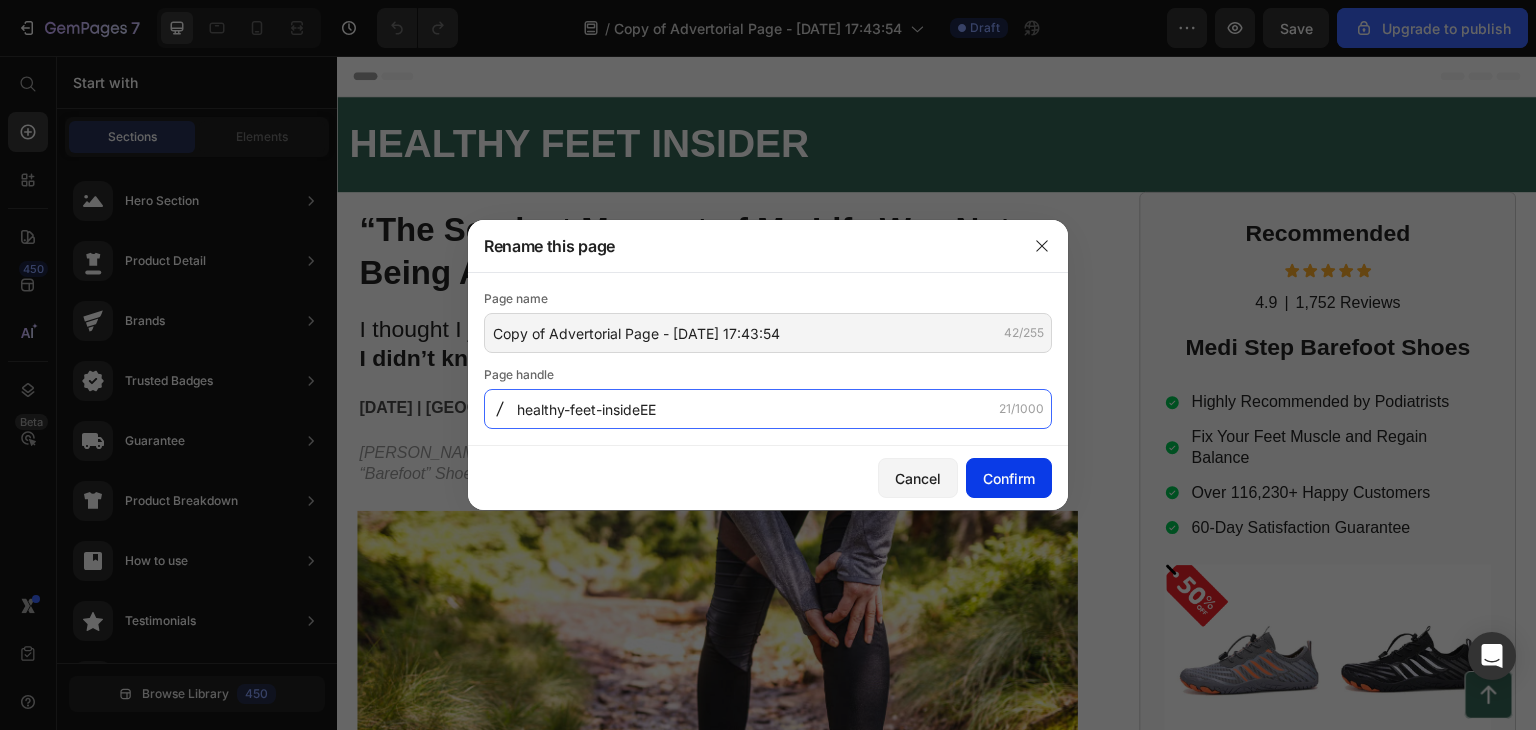 type on "healthy-feet-insideEE" 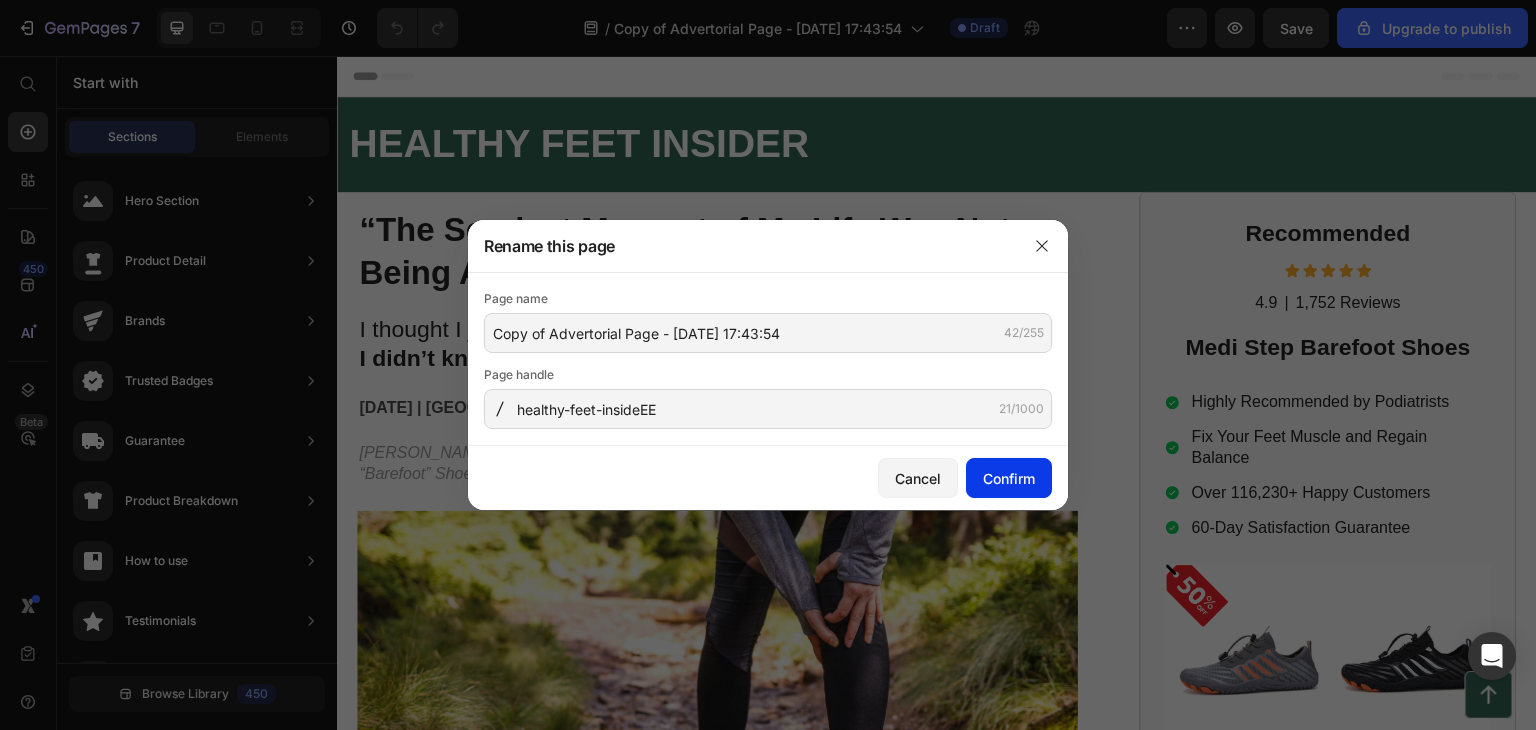 click on "Confirm" at bounding box center (1009, 478) 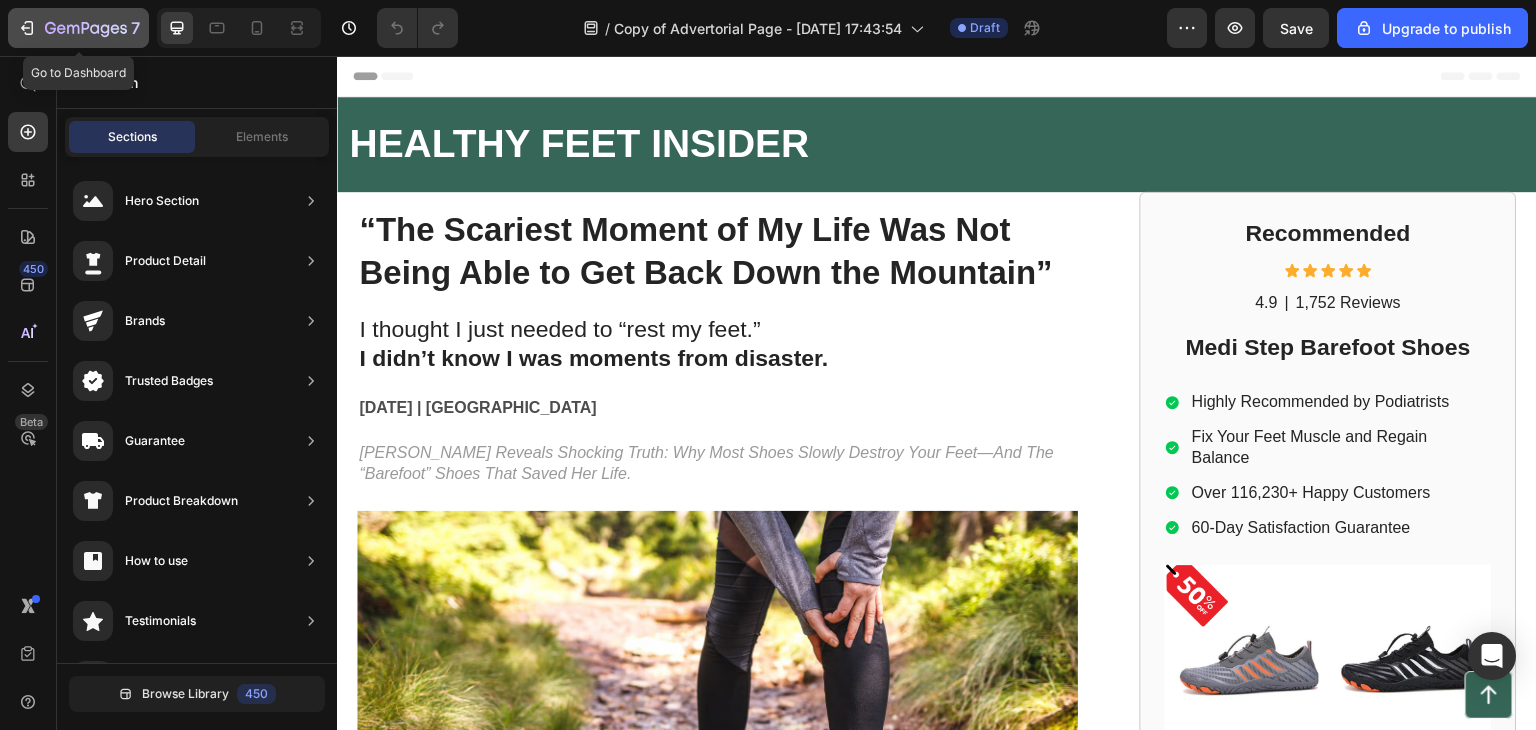 click 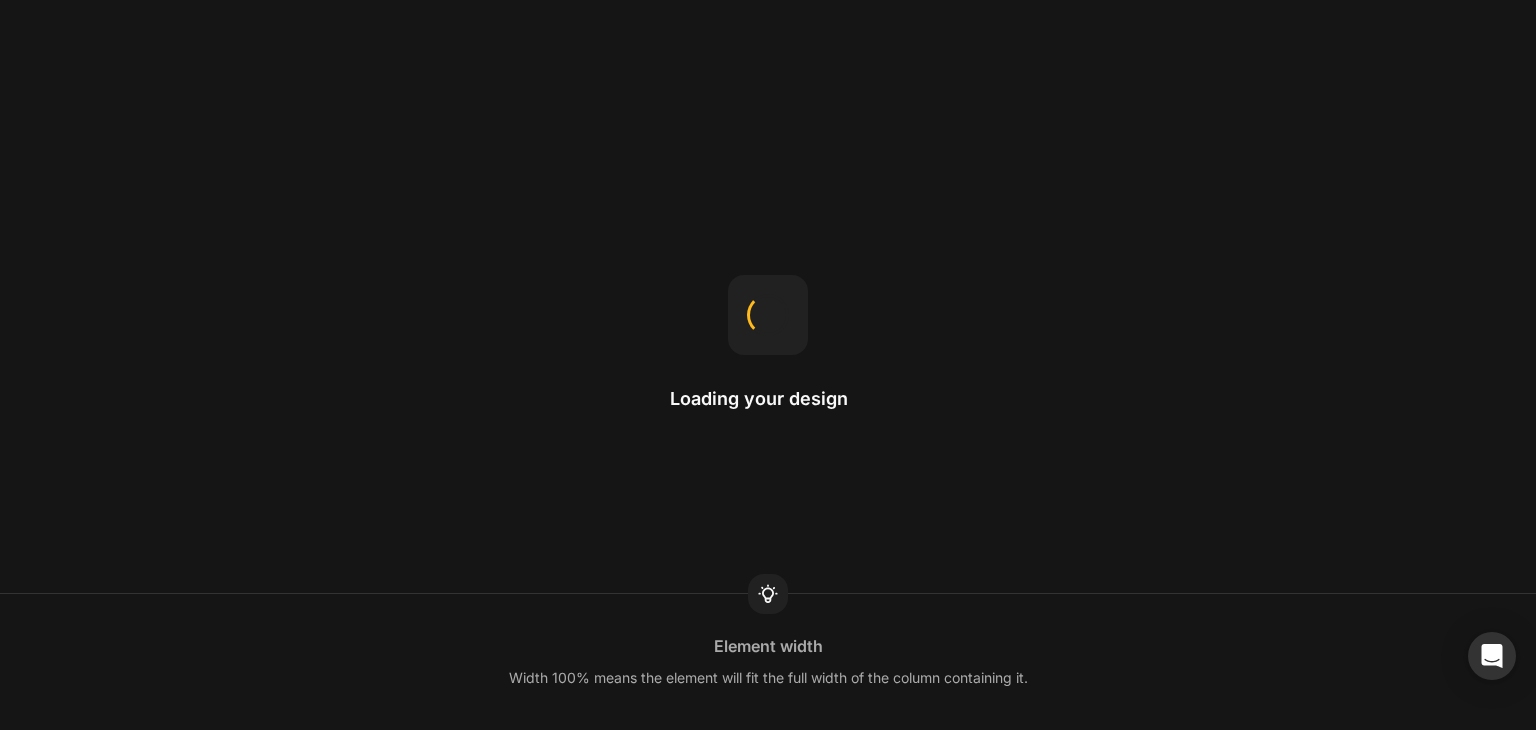 scroll, scrollTop: 0, scrollLeft: 0, axis: both 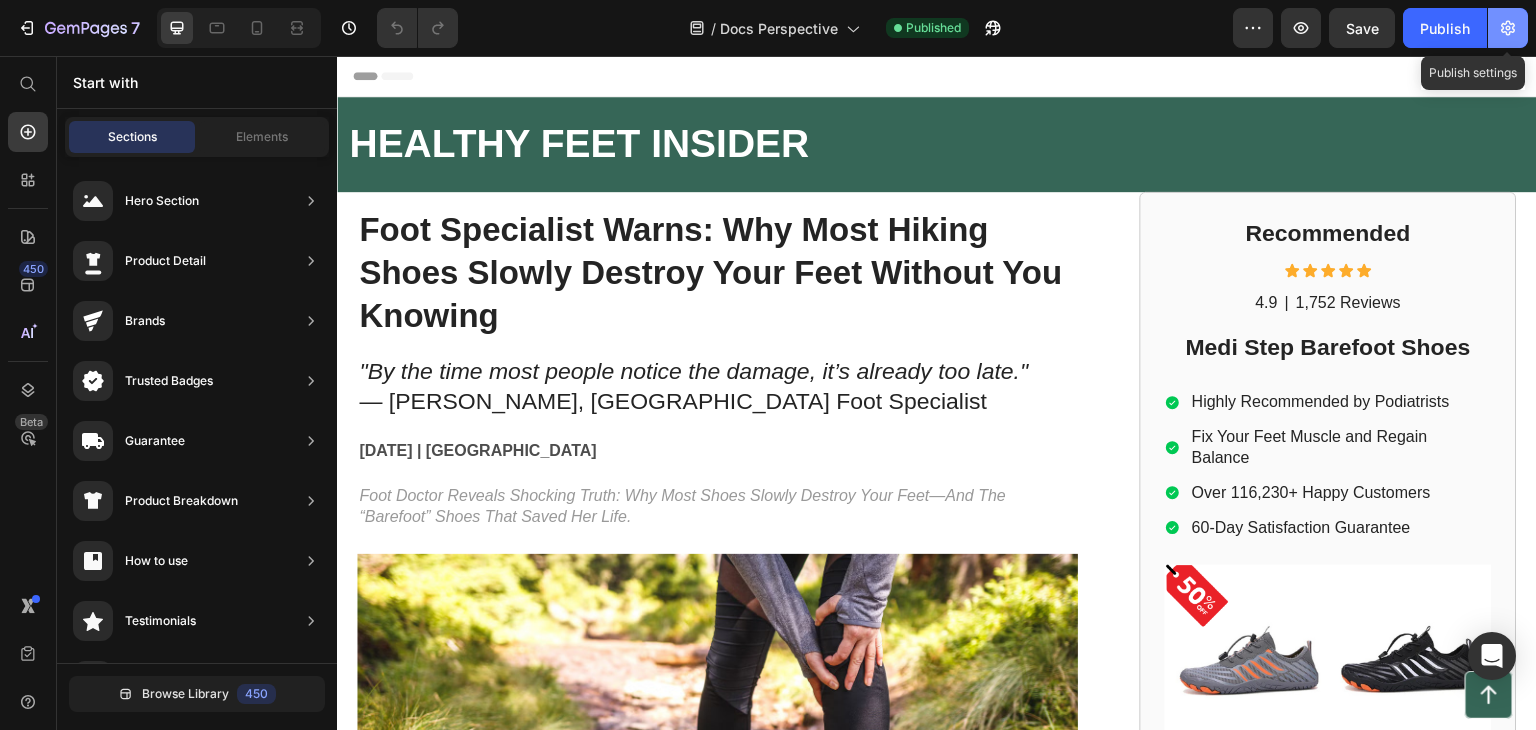 click 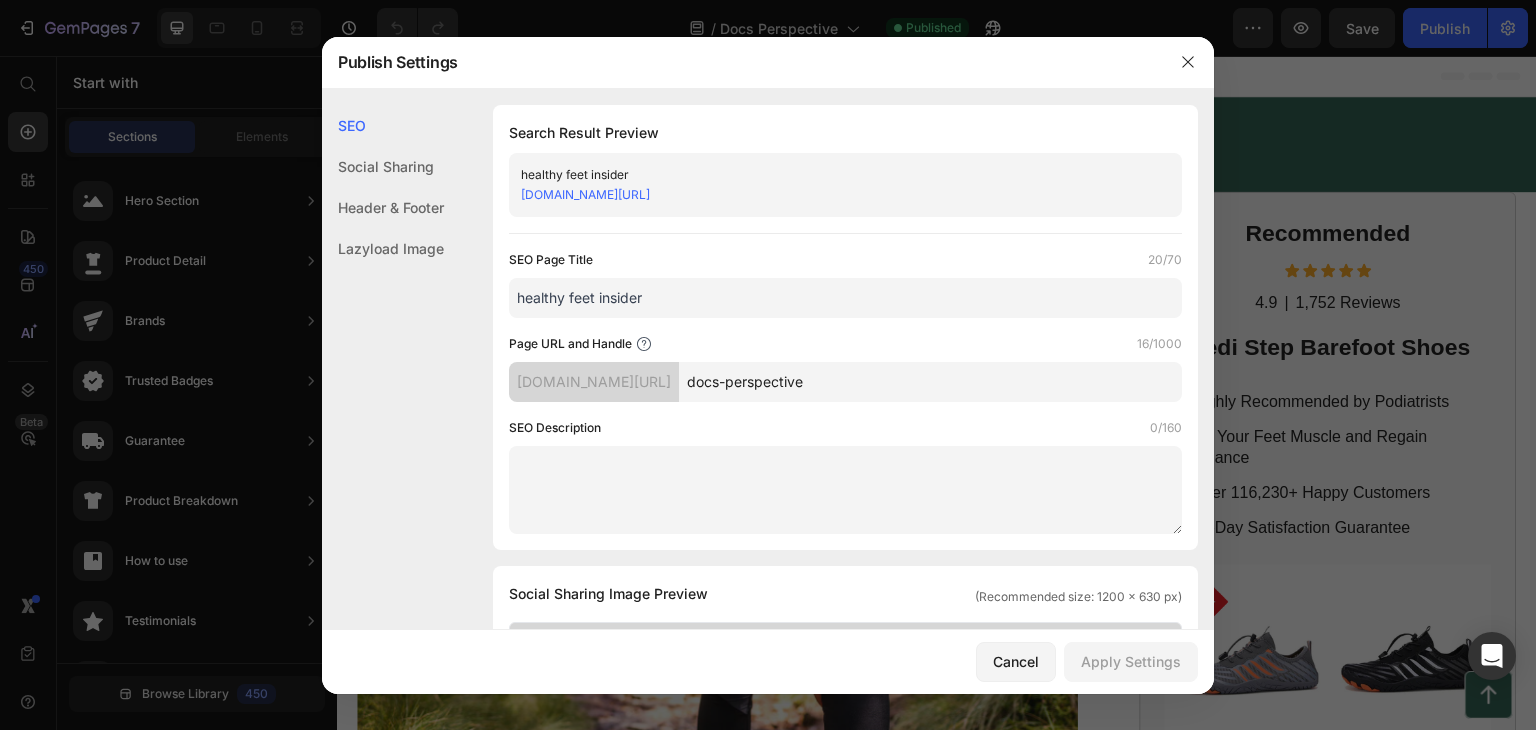 click on "docs-perspective" at bounding box center (930, 382) 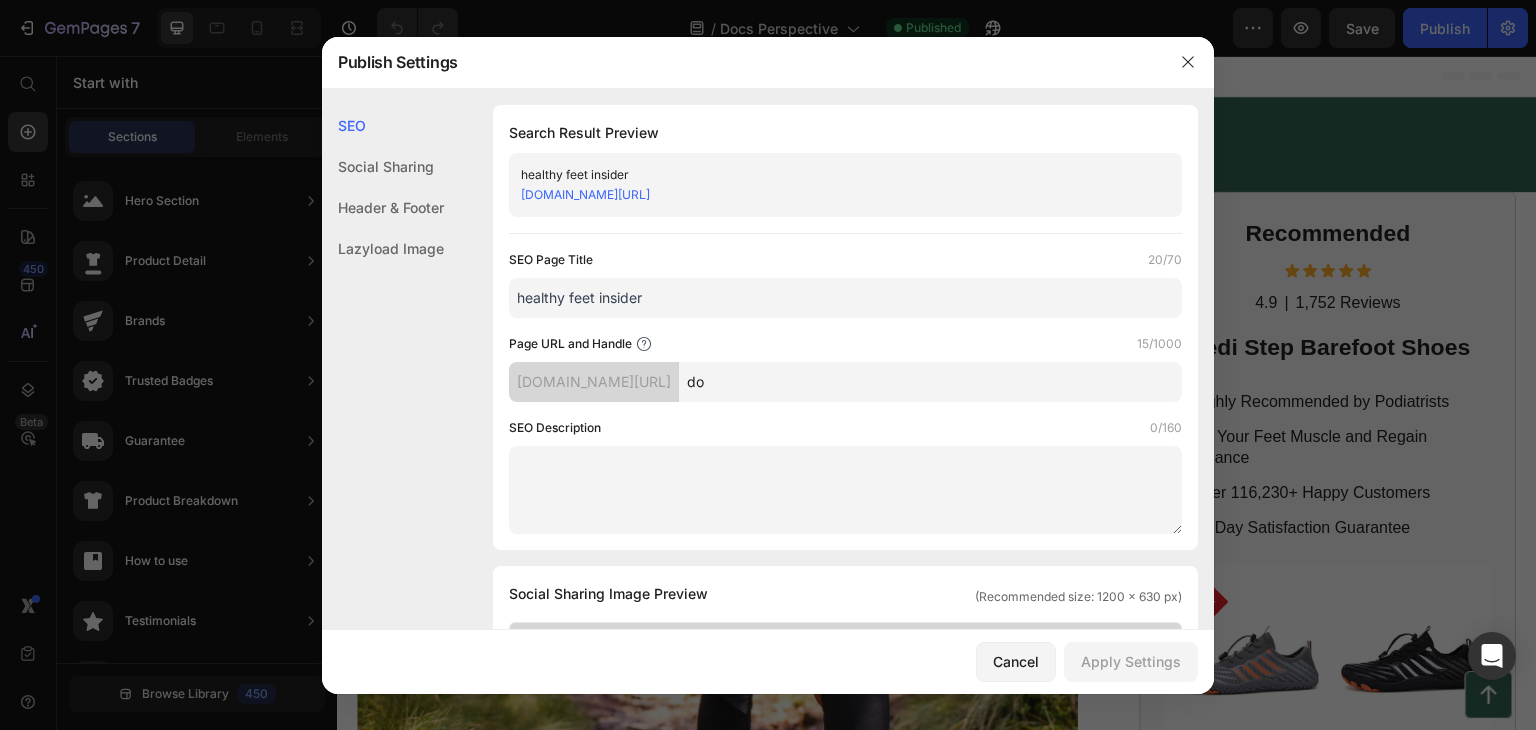 type on "d" 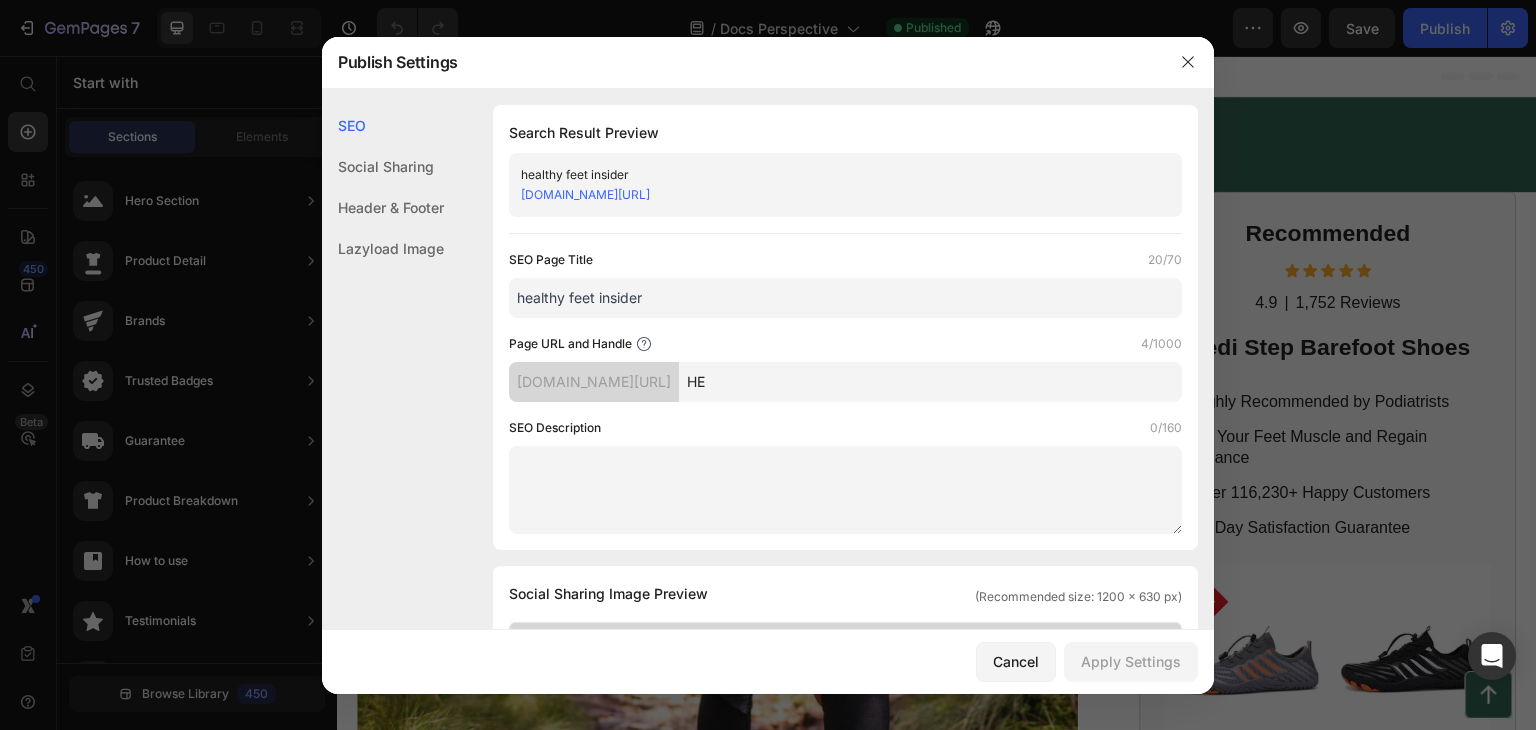 type on "H" 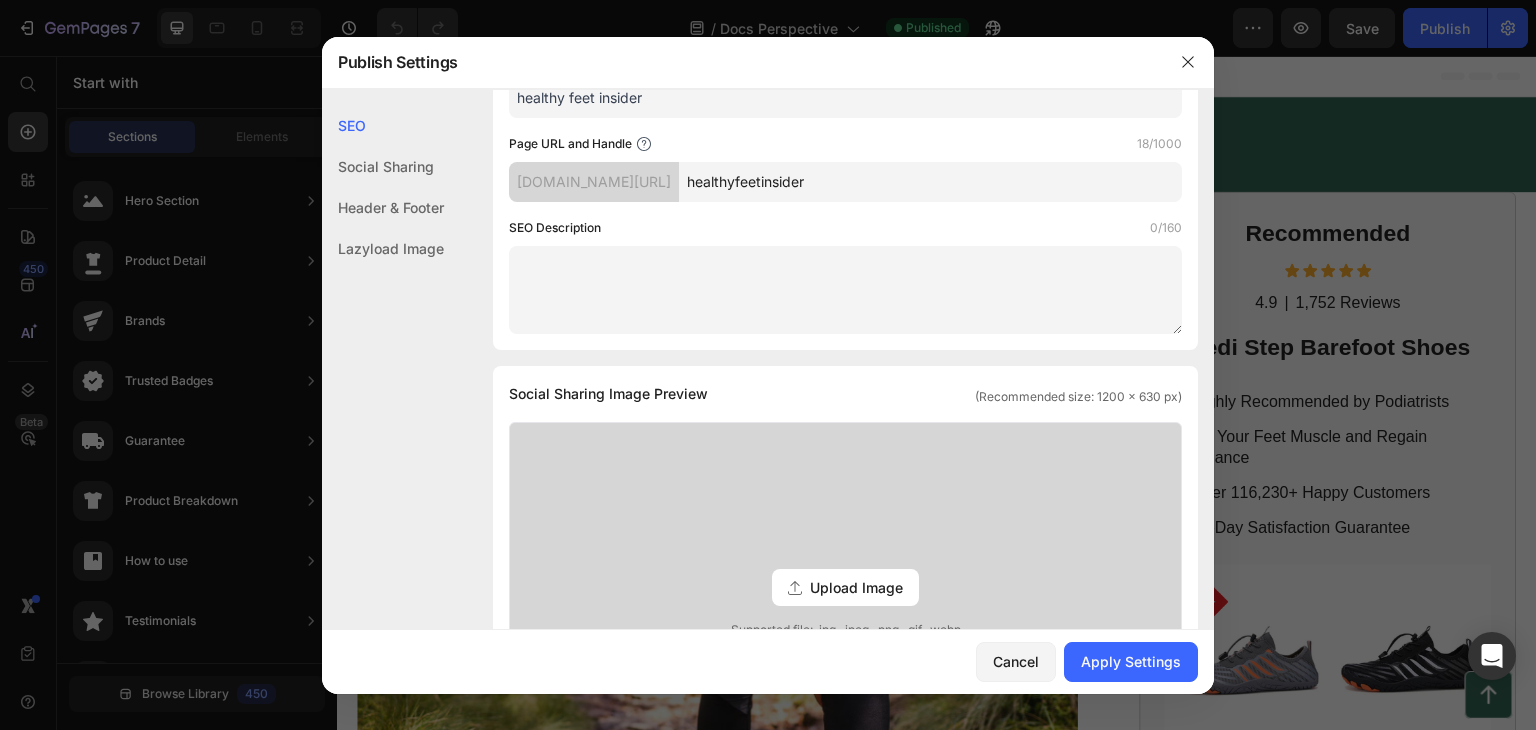 scroll, scrollTop: 0, scrollLeft: 0, axis: both 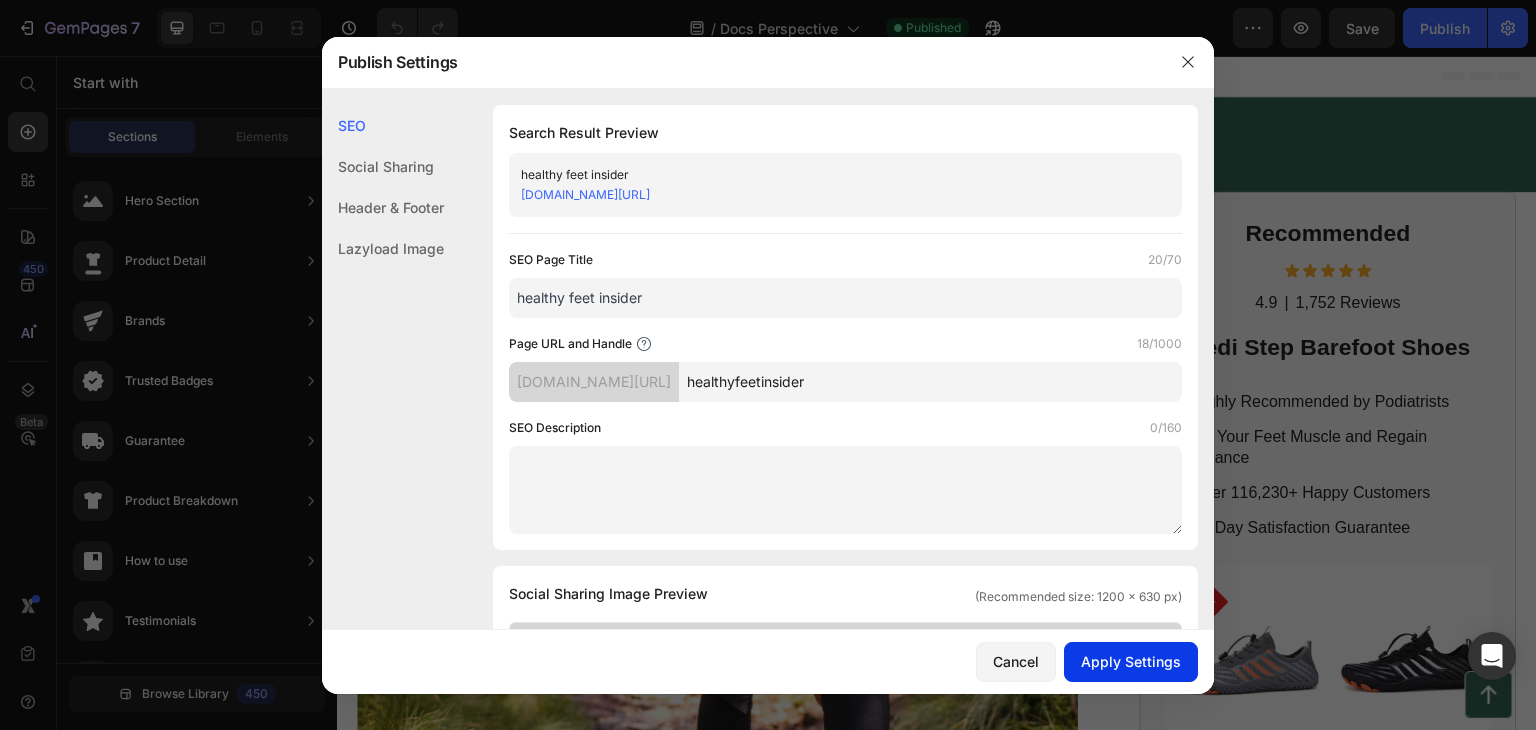 type on "healthyfeetinsider" 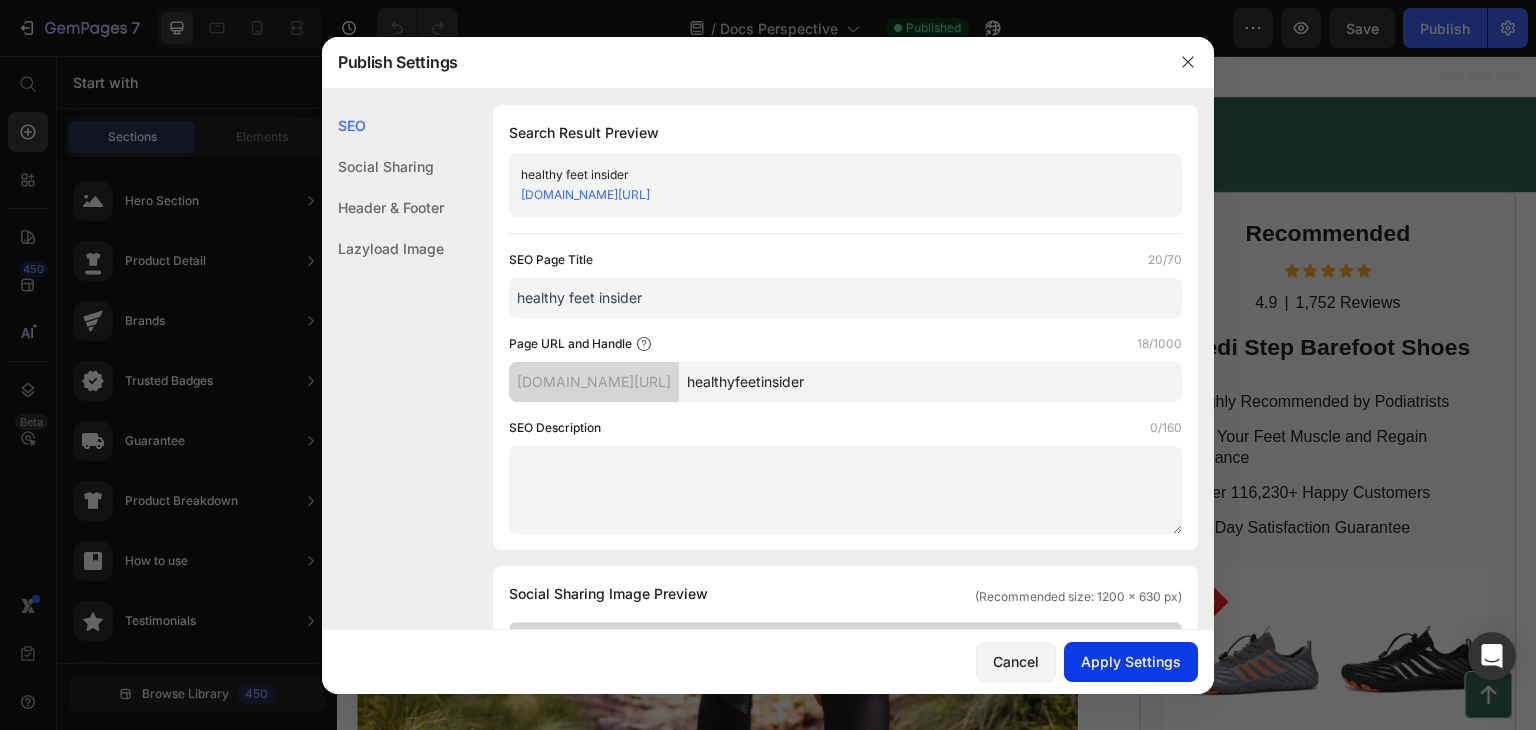 click on "Apply Settings" at bounding box center (1131, 661) 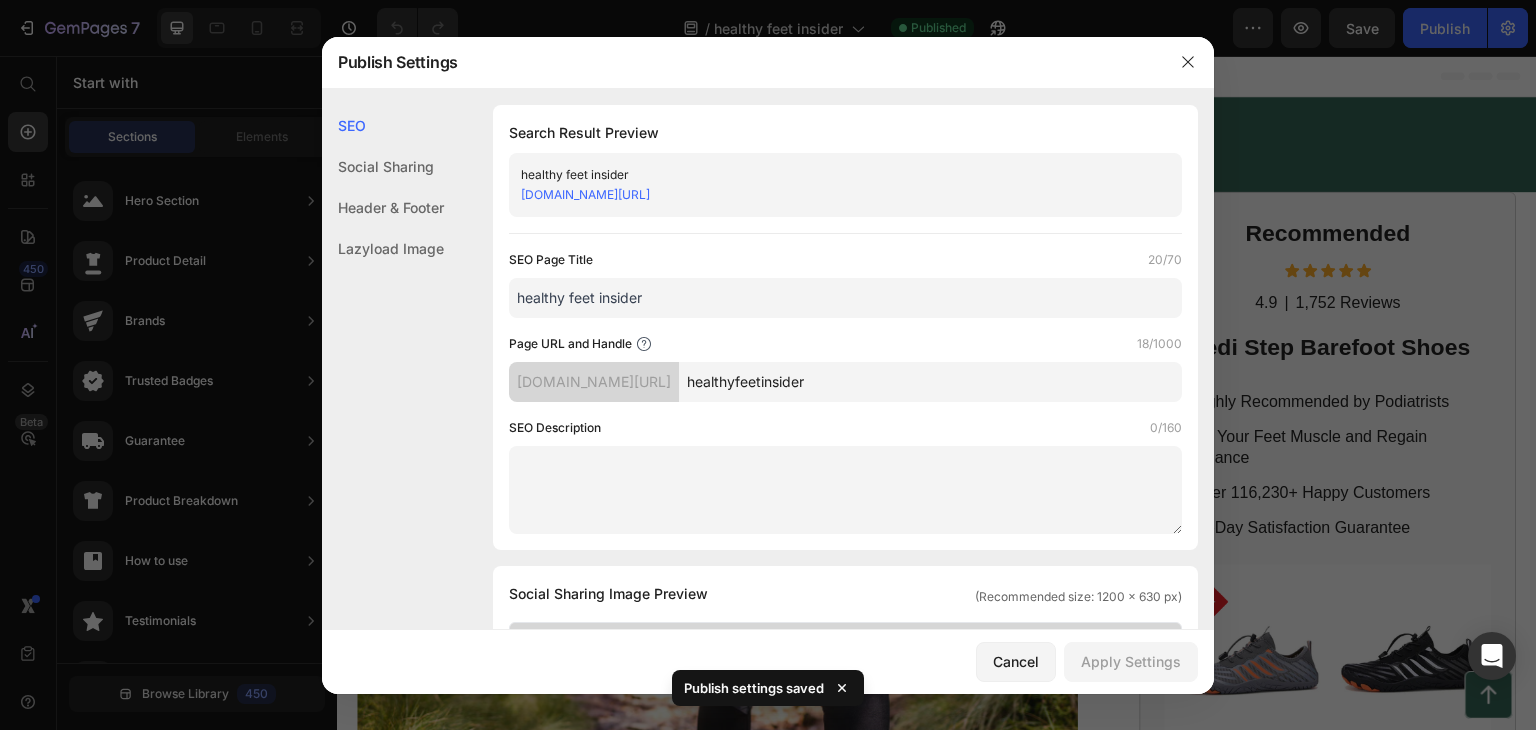 click at bounding box center (768, 365) 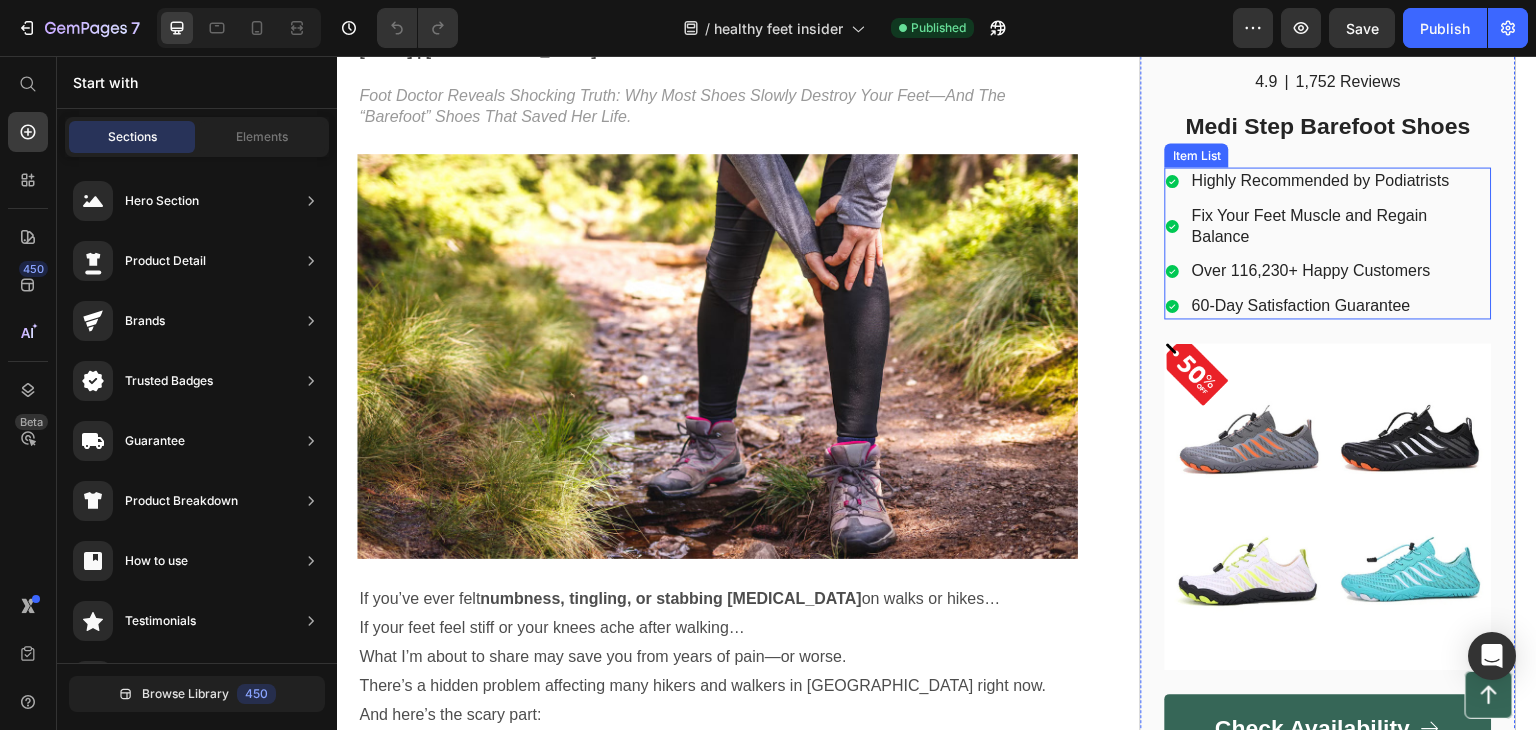 scroll, scrollTop: 100, scrollLeft: 0, axis: vertical 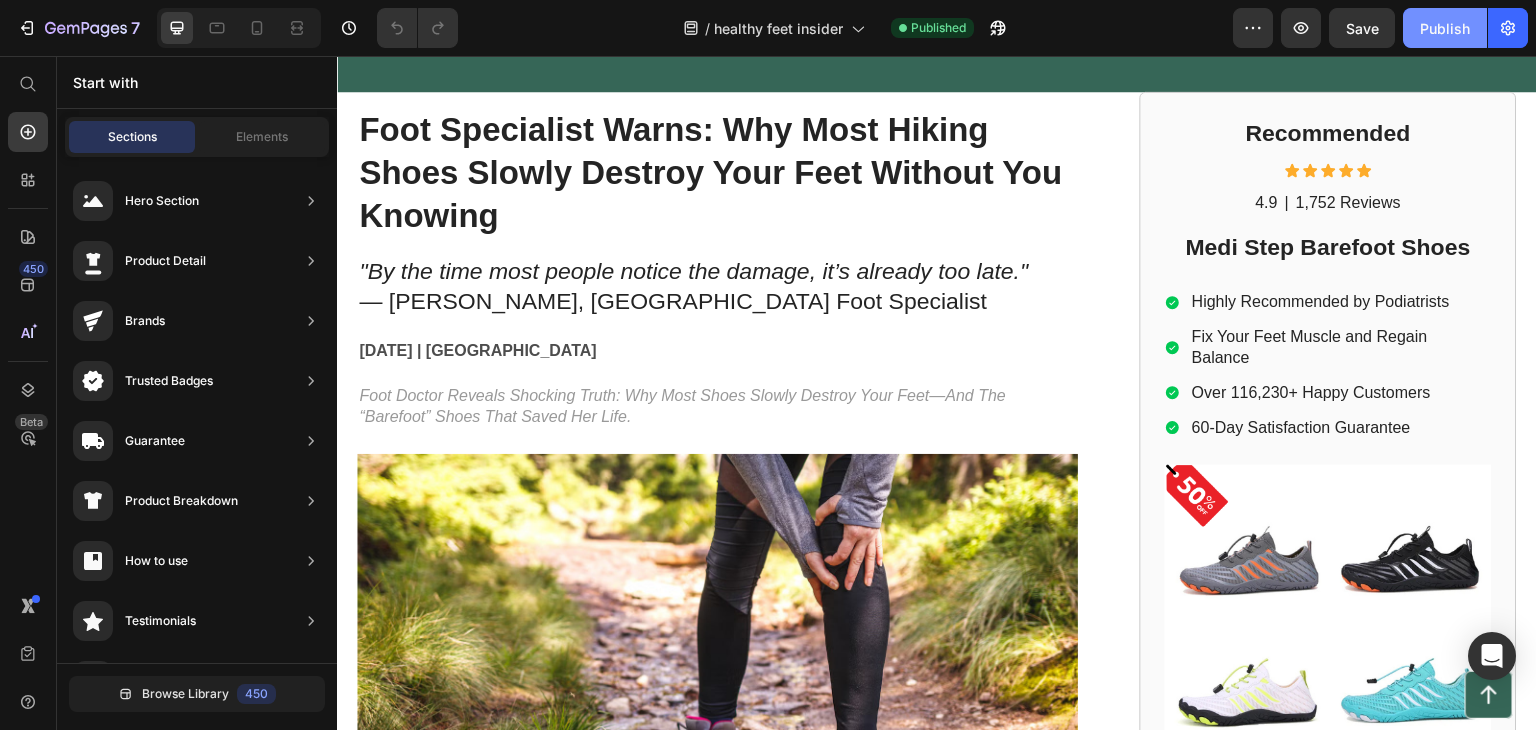 click on "Publish" at bounding box center (1445, 28) 